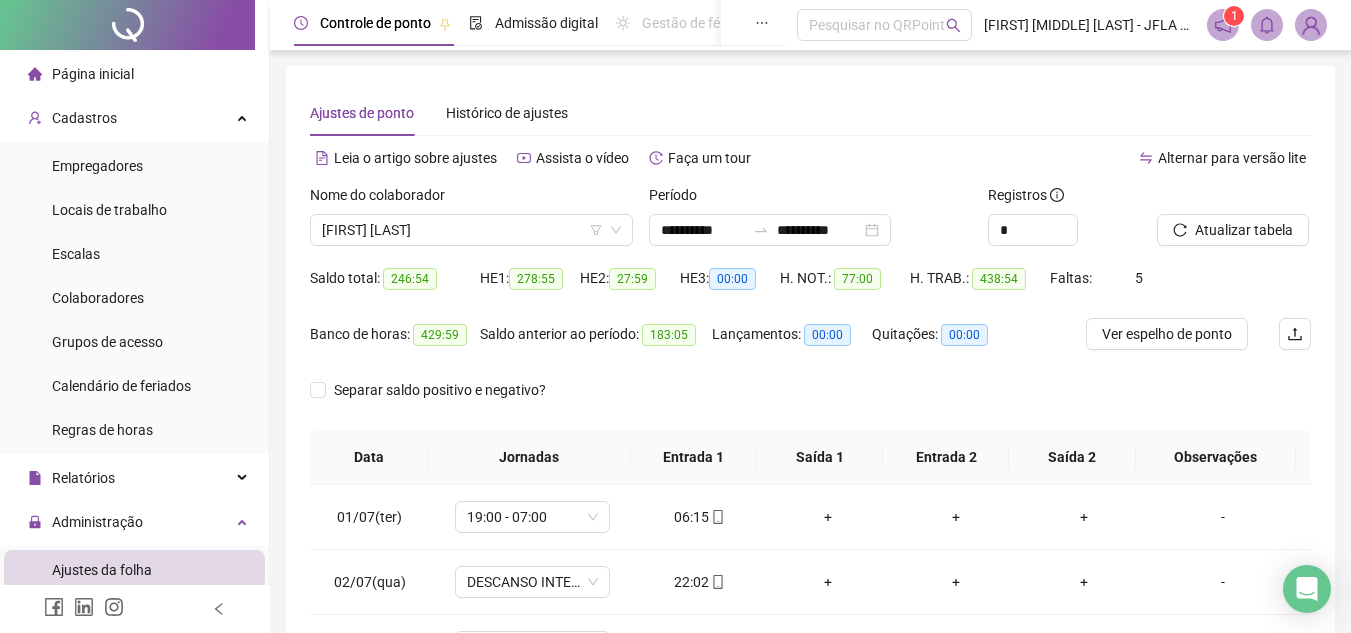 scroll, scrollTop: 389, scrollLeft: 0, axis: vertical 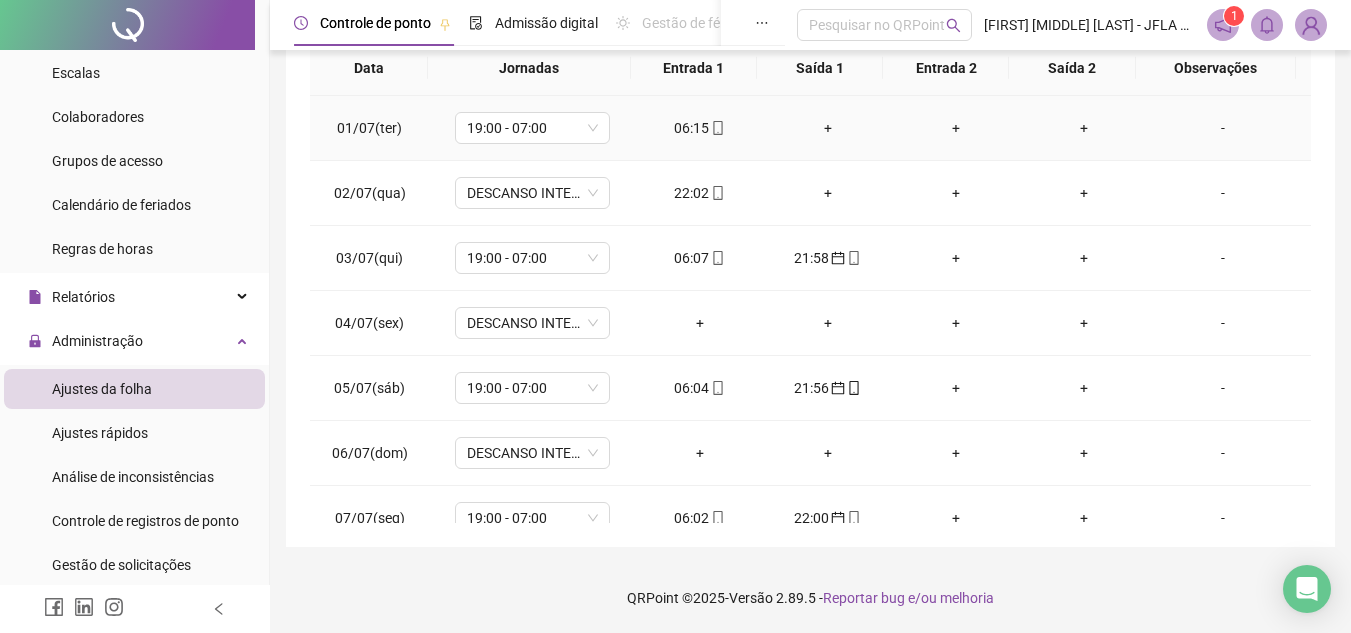 click on "+" at bounding box center [828, 128] 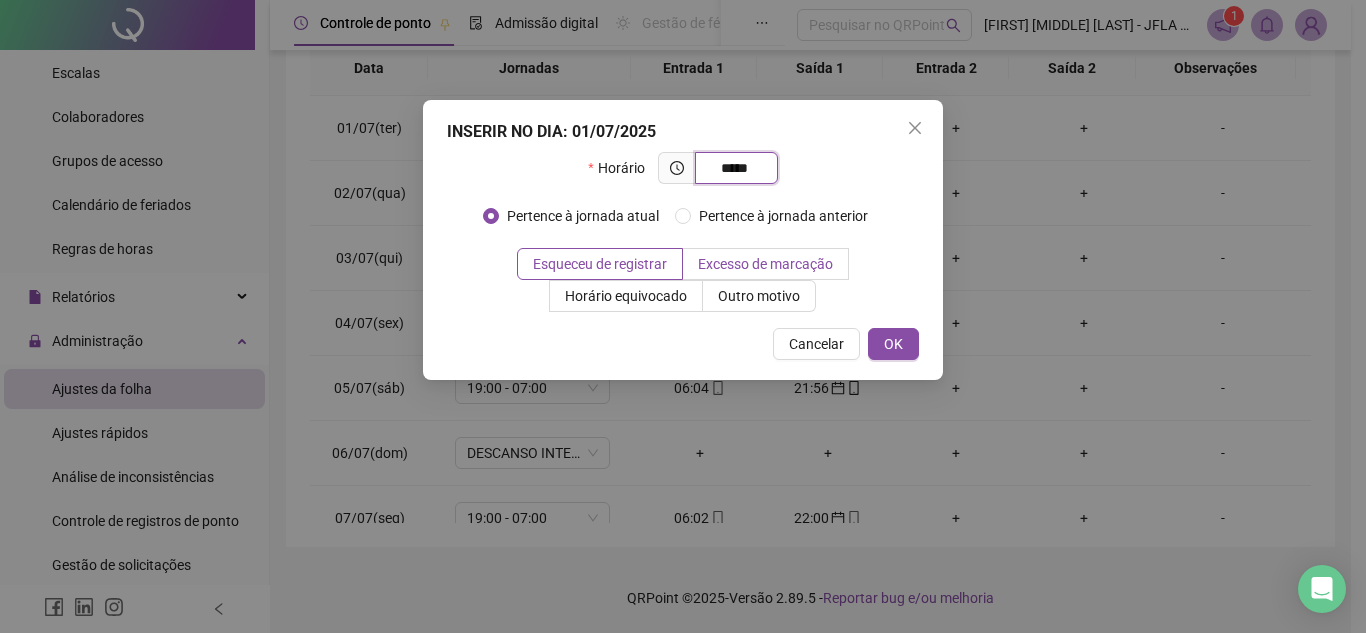 type on "*****" 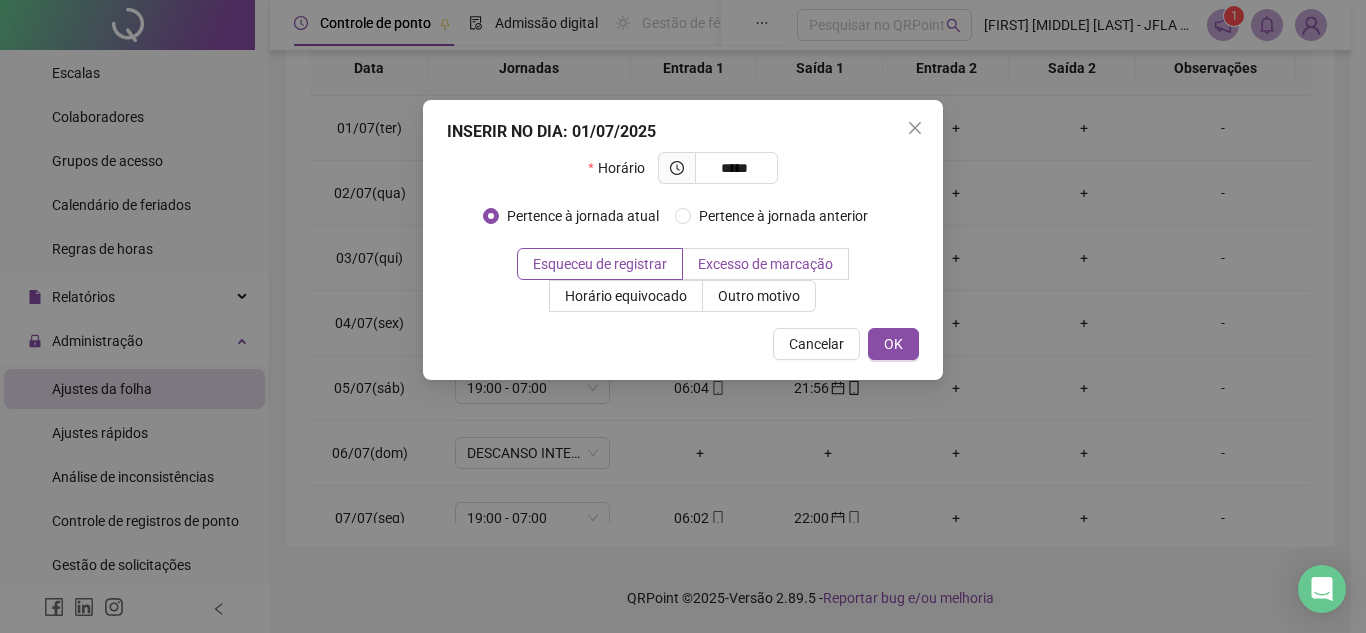 click on "Excesso de marcação" at bounding box center [765, 264] 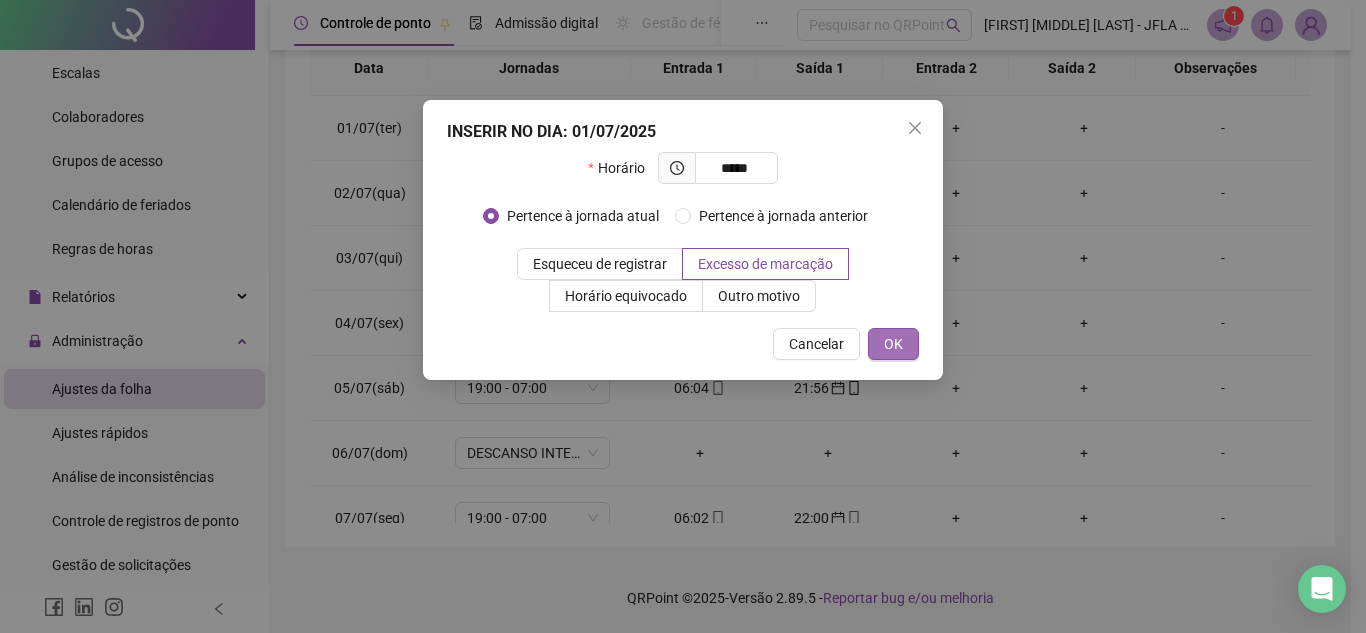 click on "OK" at bounding box center (893, 344) 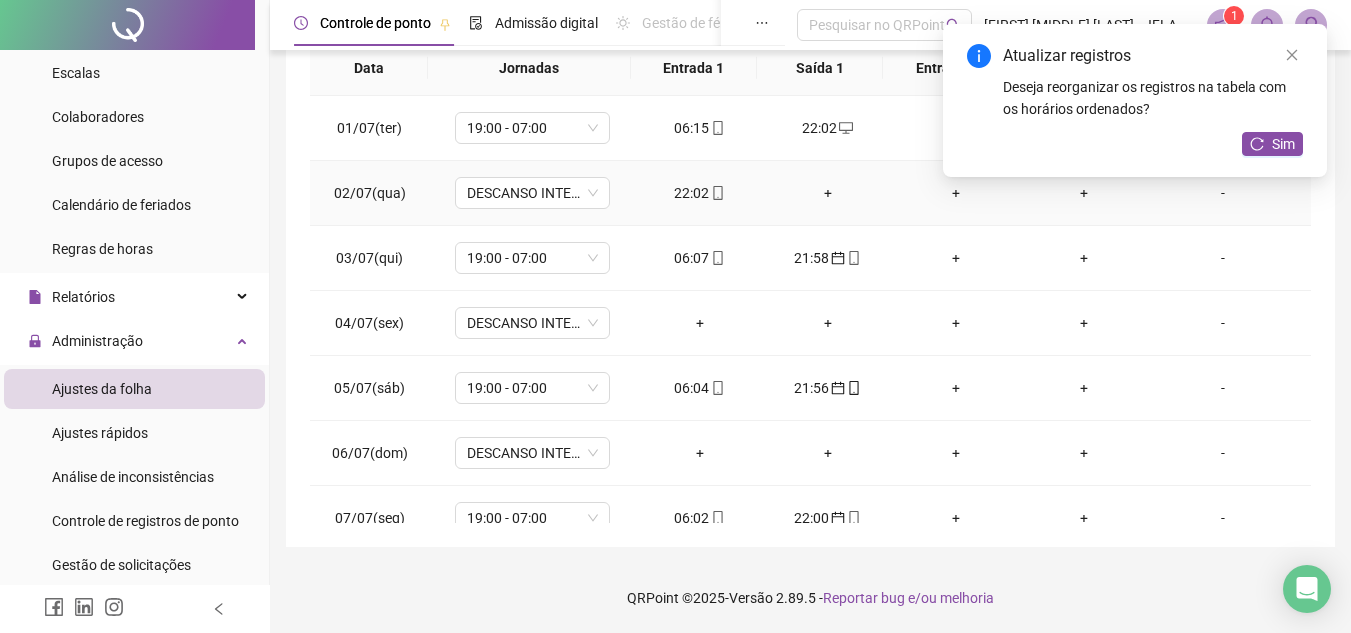 click on "22:02" at bounding box center [700, 193] 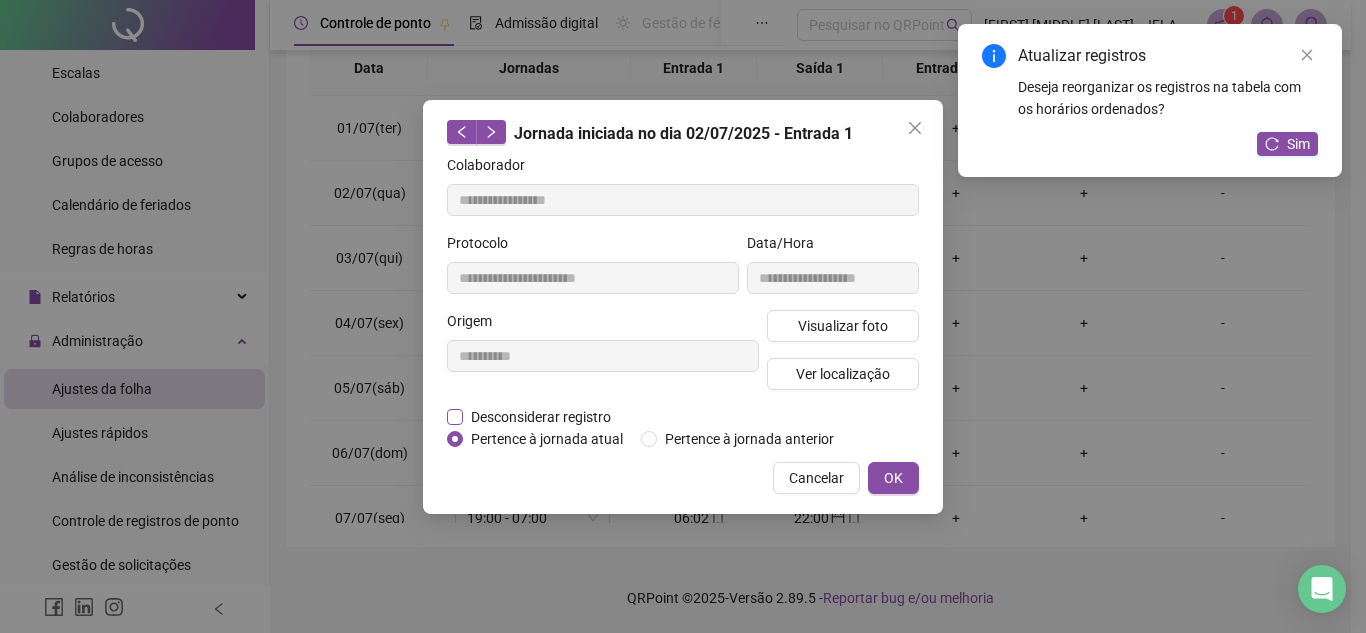 click on "Desconsiderar registro" at bounding box center (541, 417) 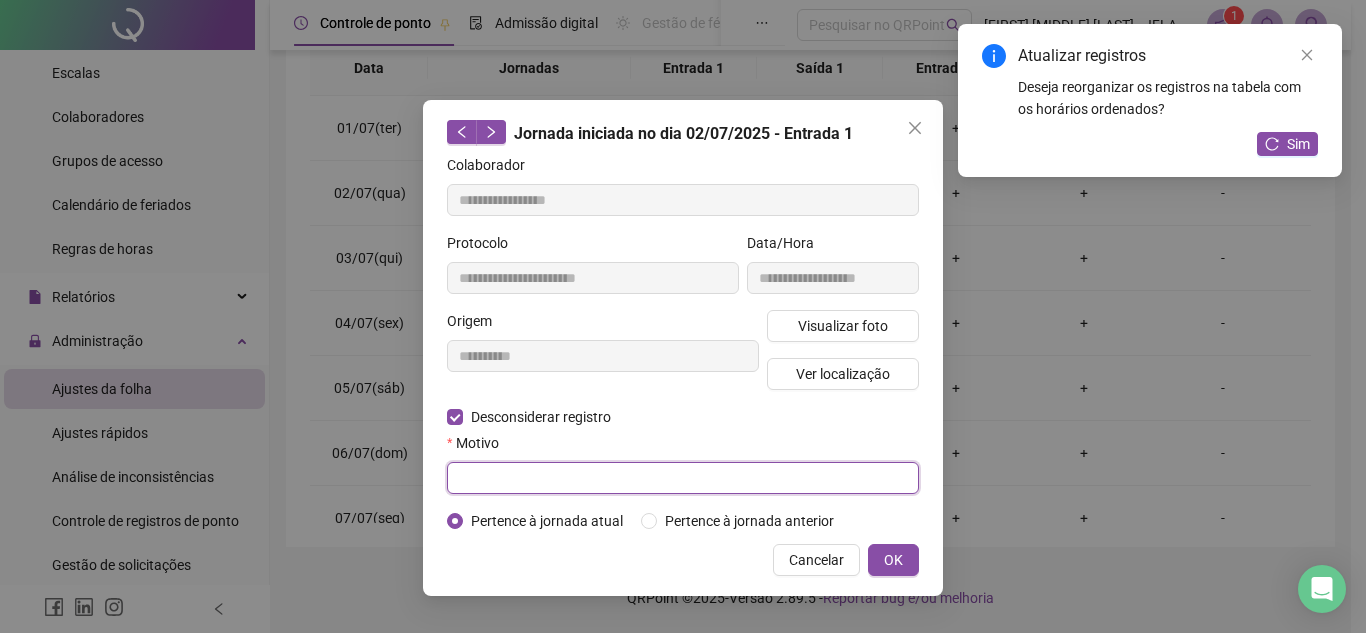 click at bounding box center (683, 478) 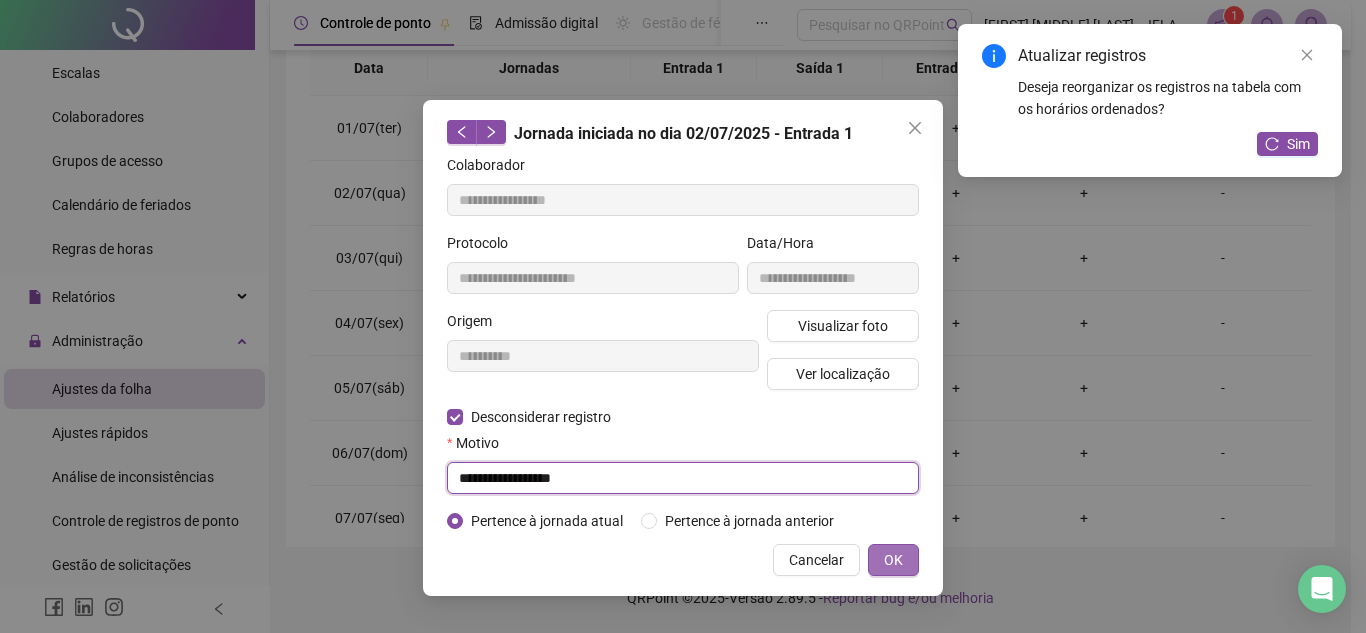 type on "**********" 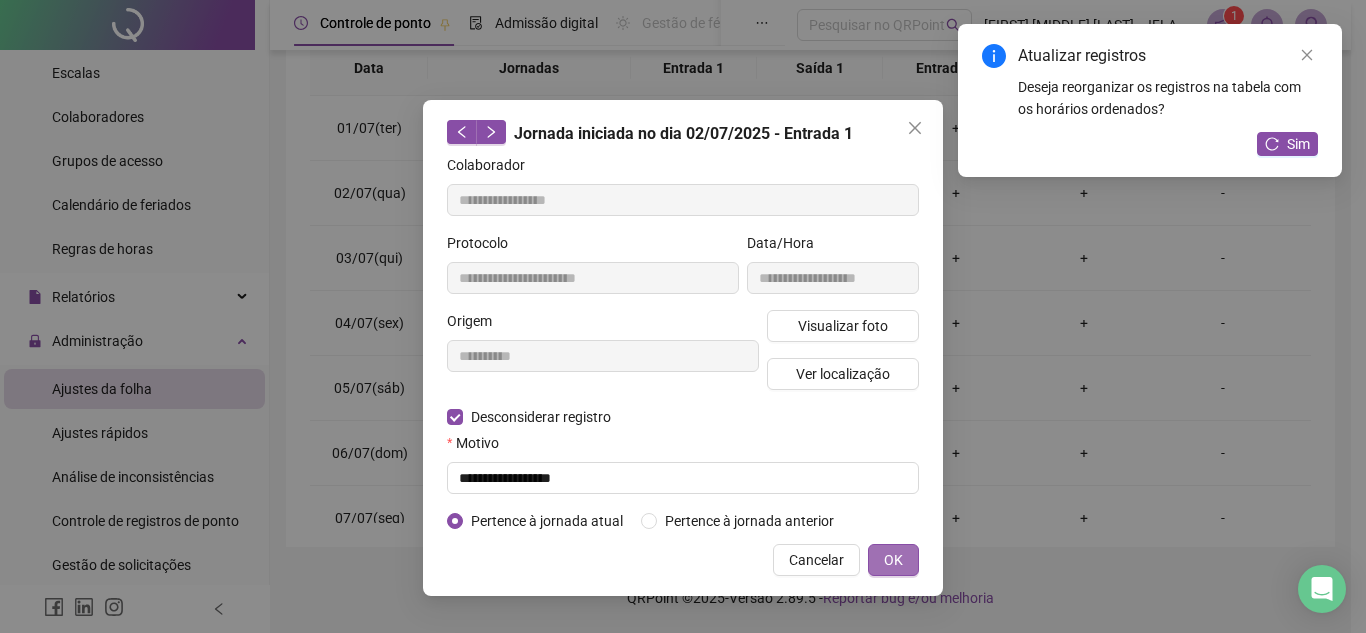 click on "OK" at bounding box center (893, 560) 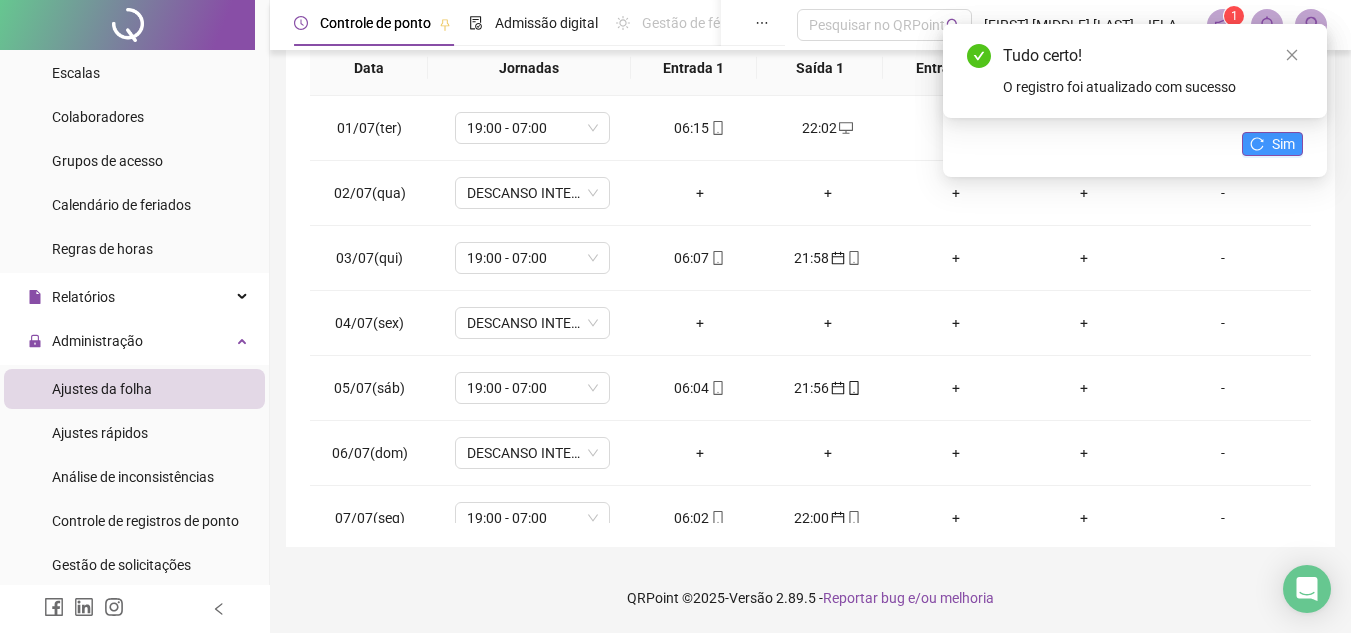 click 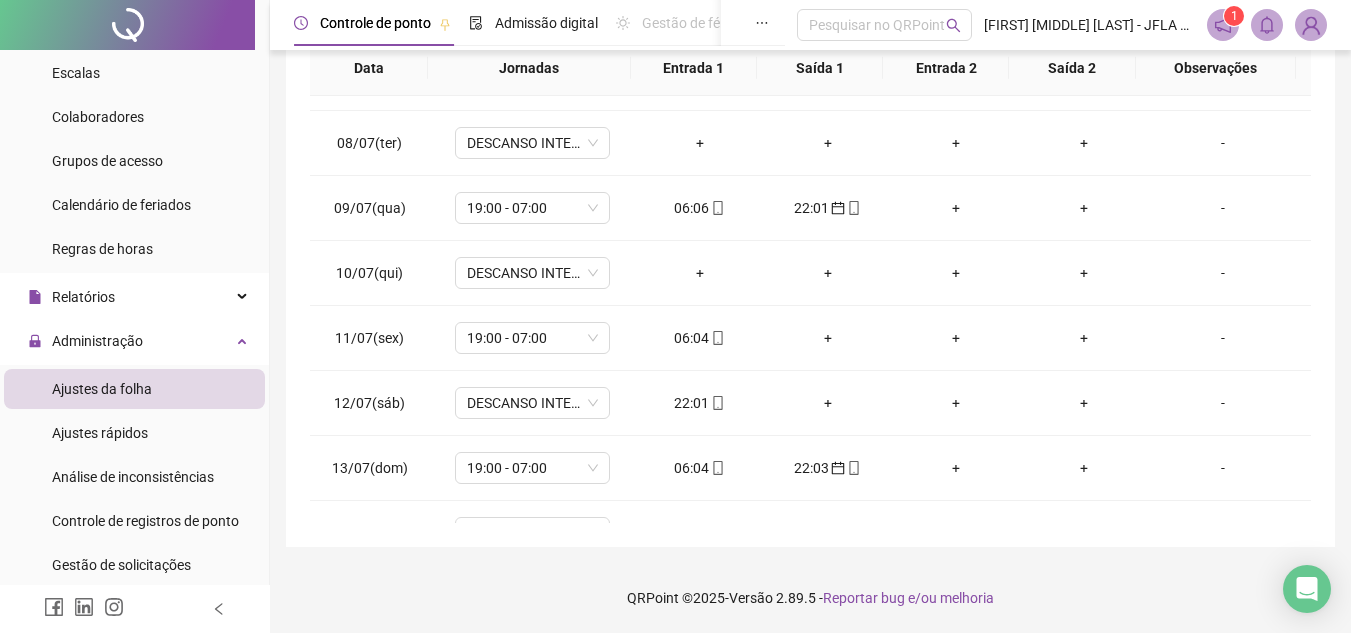 scroll, scrollTop: 480, scrollLeft: 0, axis: vertical 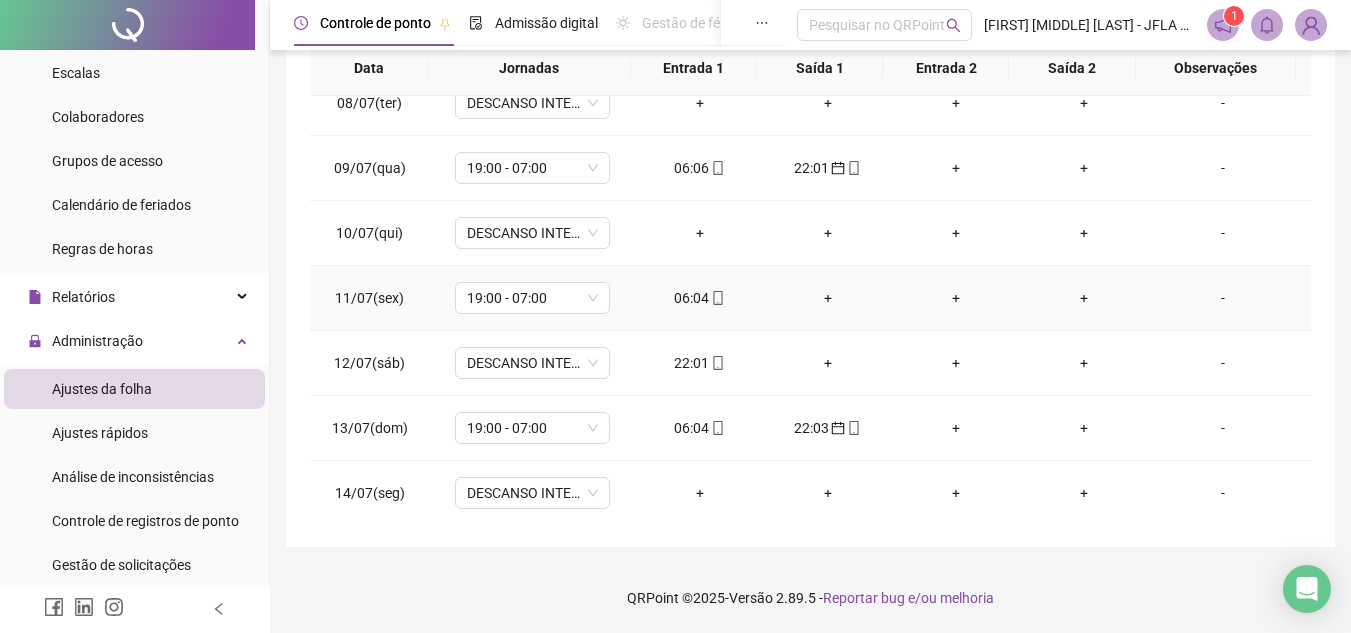 click on "+" at bounding box center (828, 298) 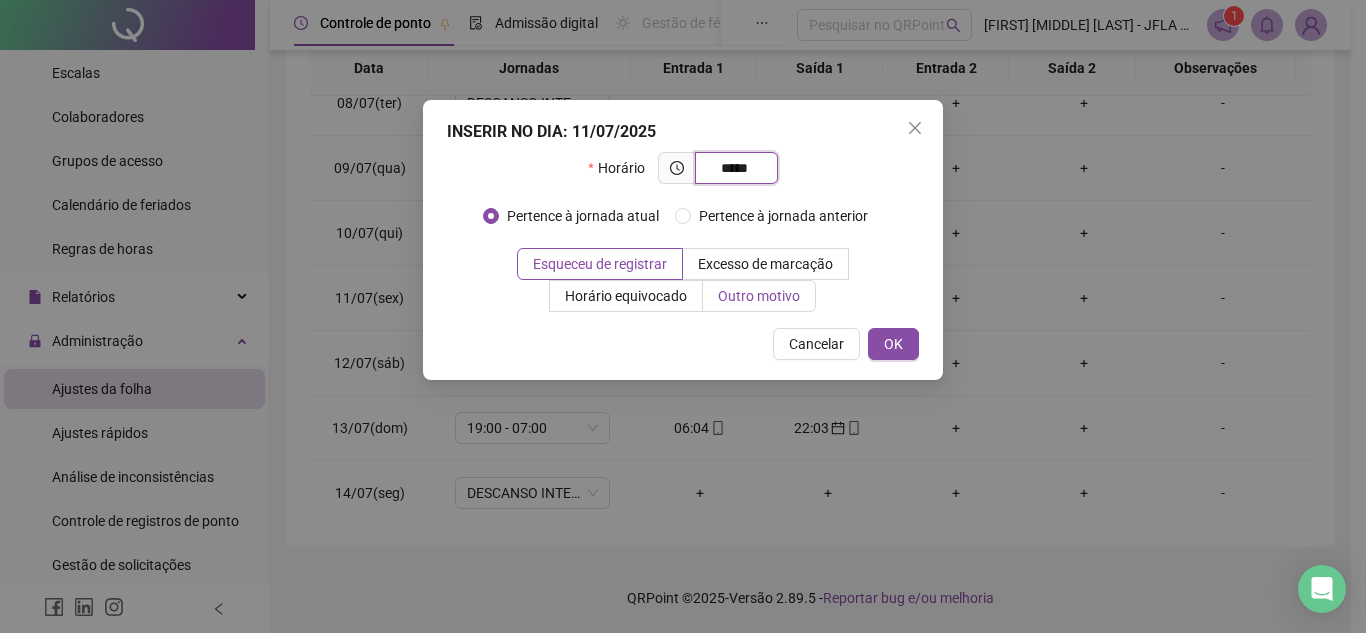 type on "*****" 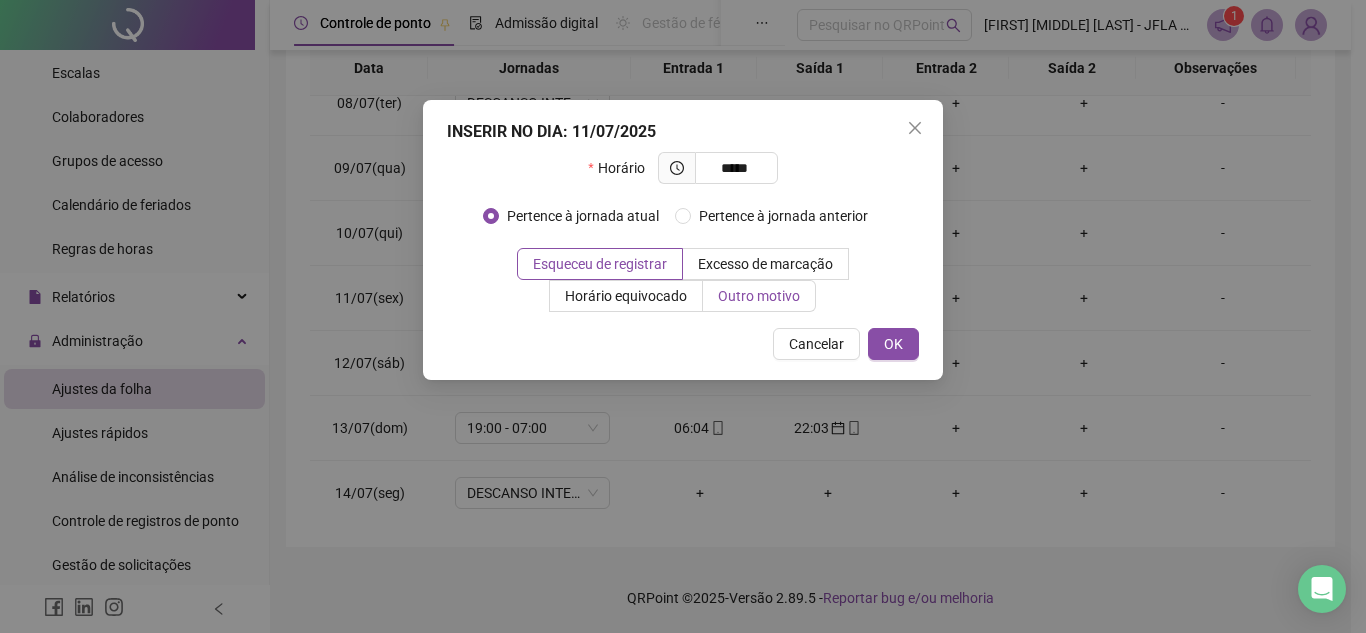 click on "Outro motivo" at bounding box center (759, 296) 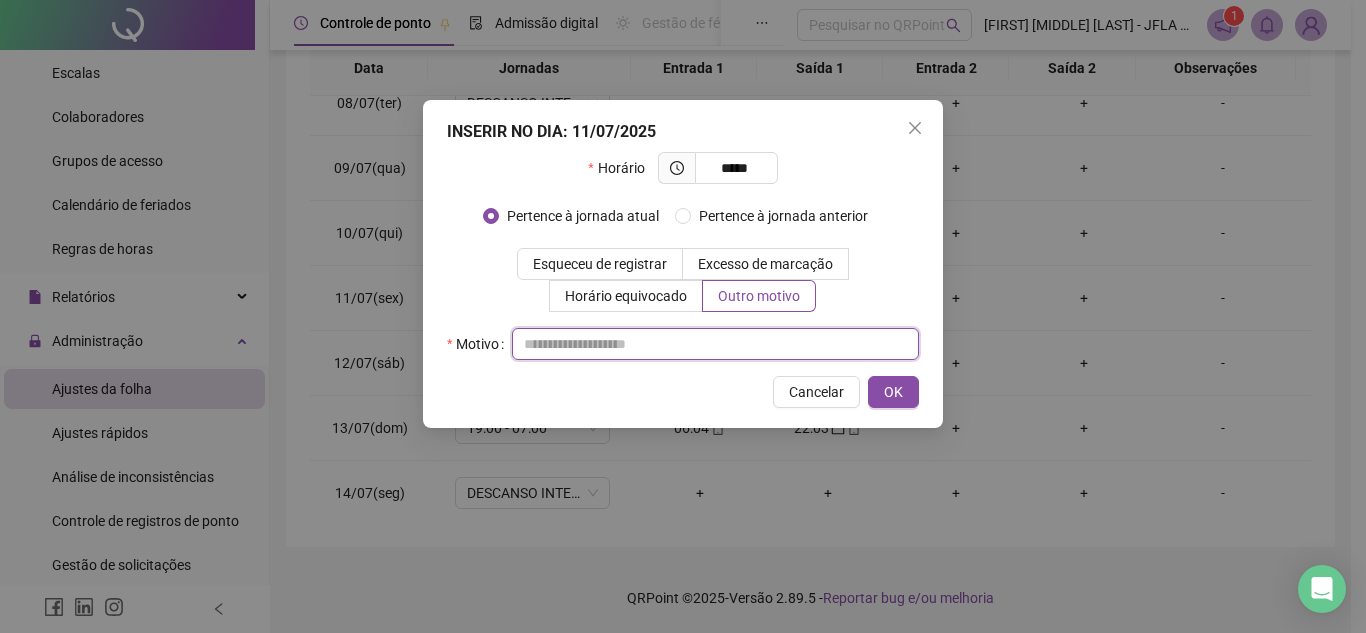 click at bounding box center (715, 344) 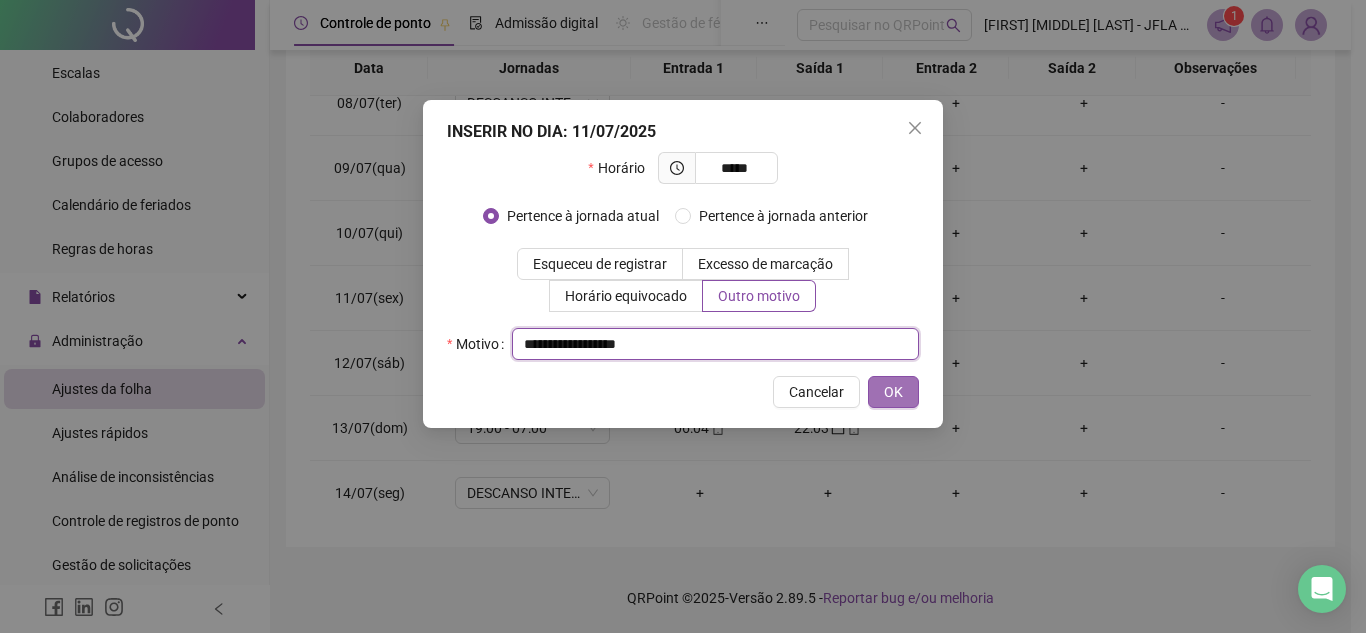 type on "**********" 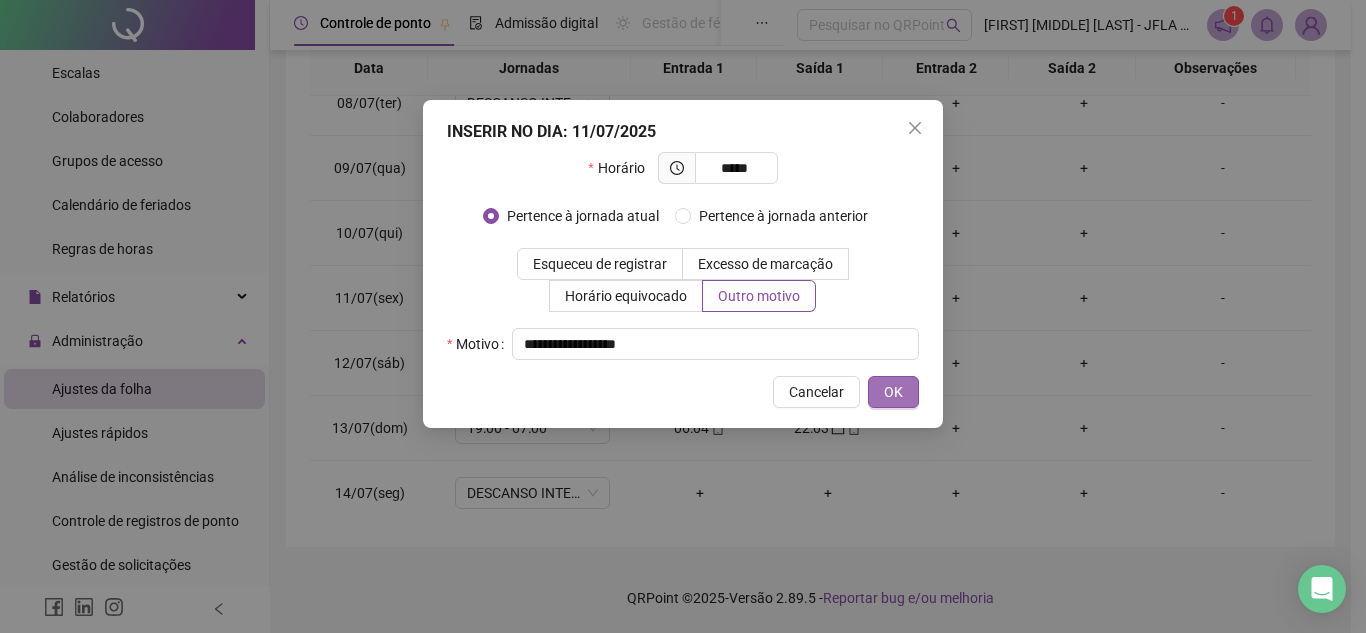 click on "OK" at bounding box center (893, 392) 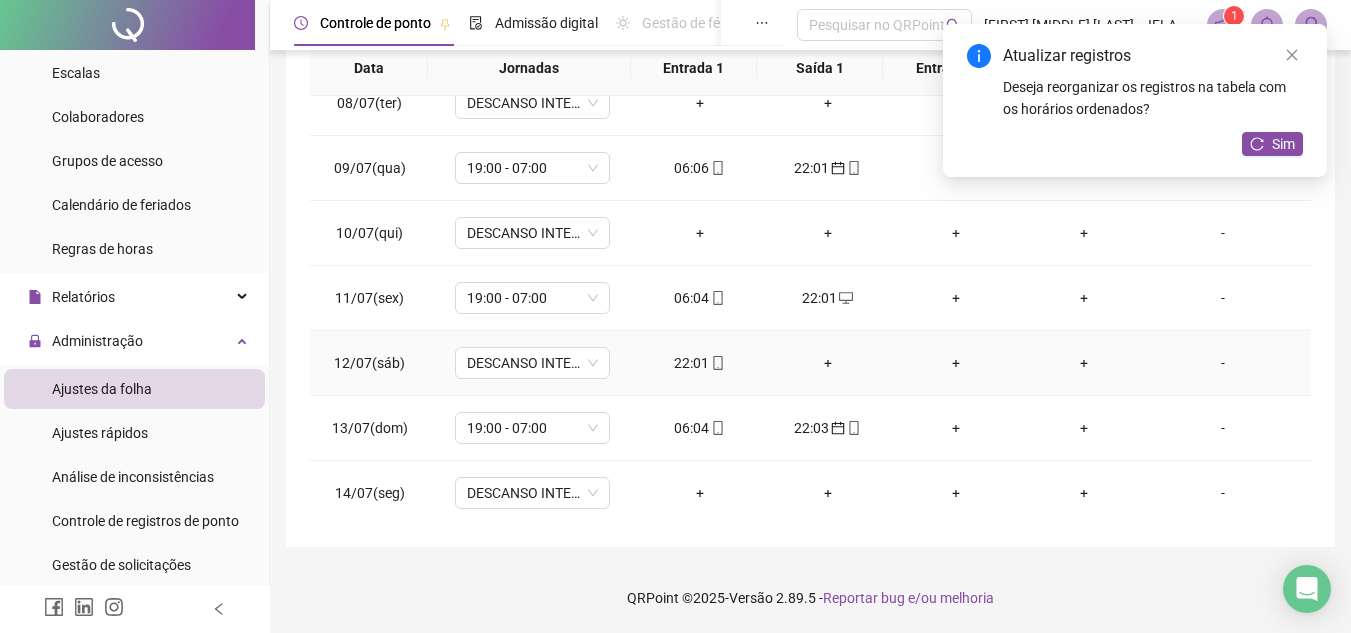 click 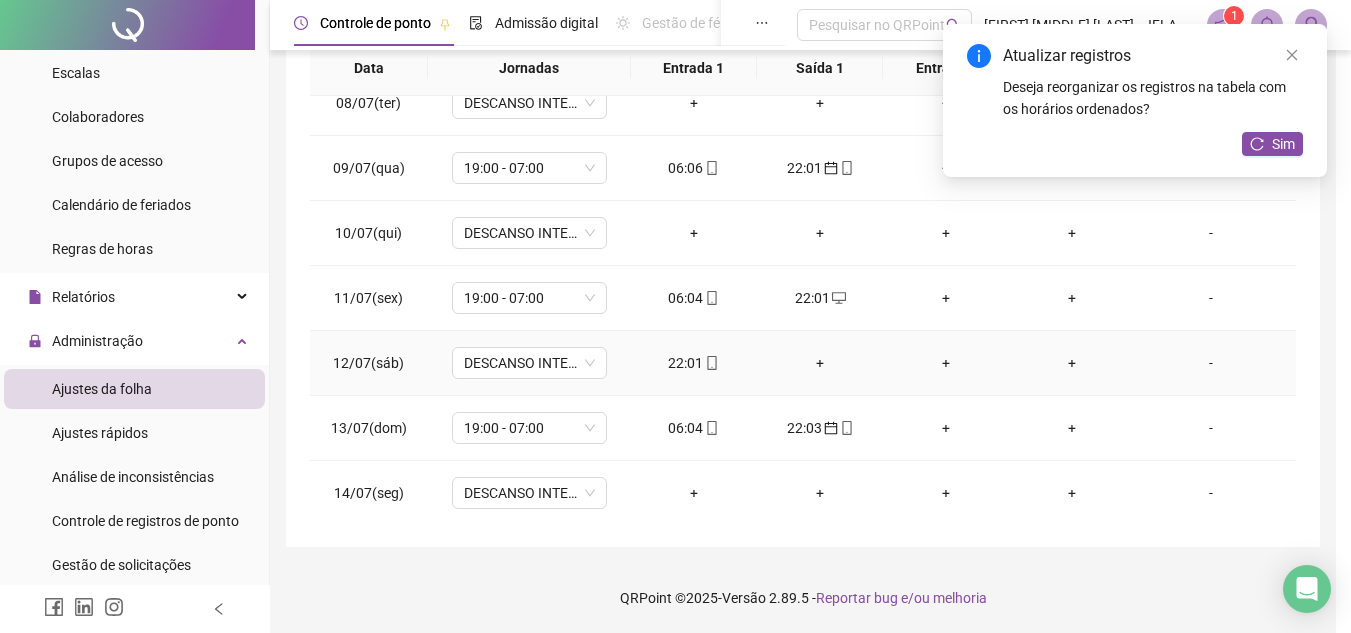 type on "**********" 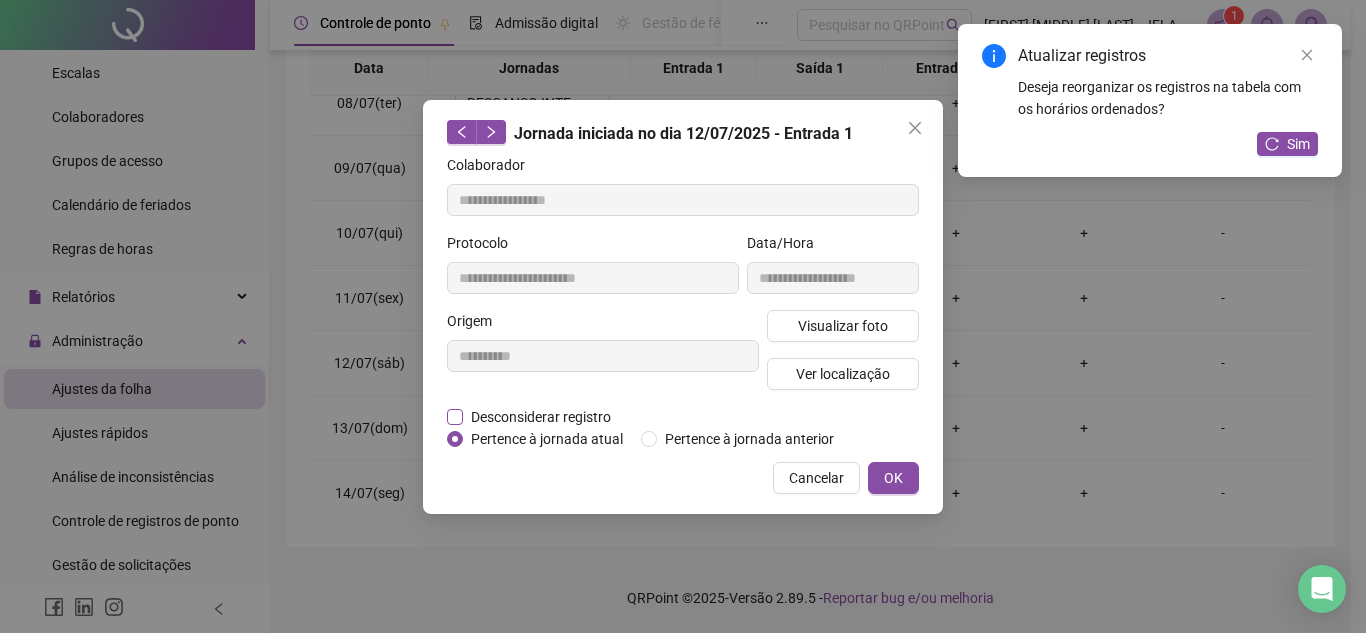 click on "Desconsiderar registro" at bounding box center [541, 417] 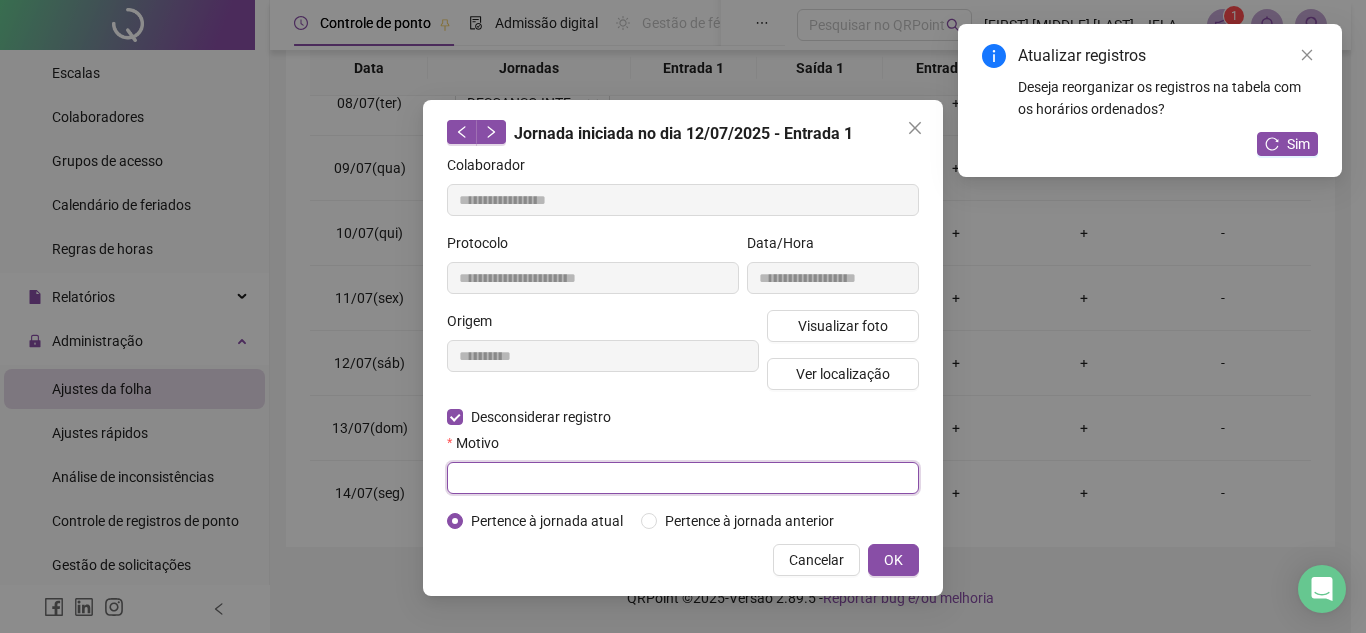 click at bounding box center [683, 478] 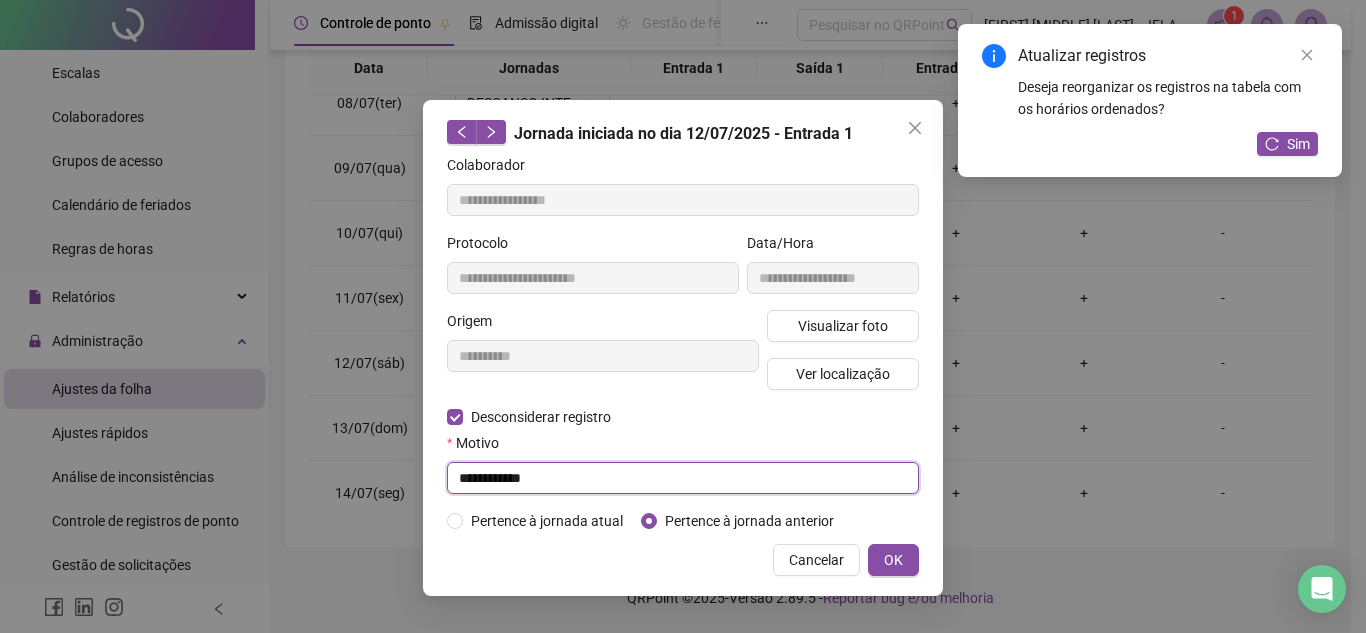 click on "**********" at bounding box center (683, 478) 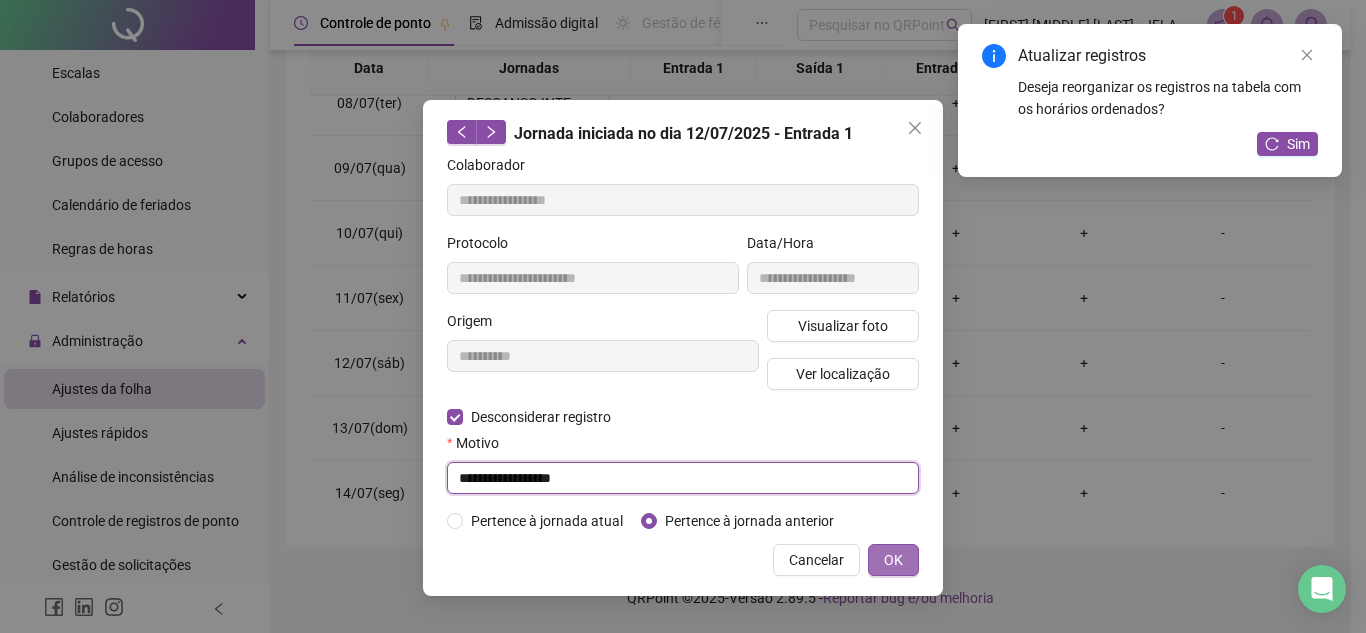 type on "**********" 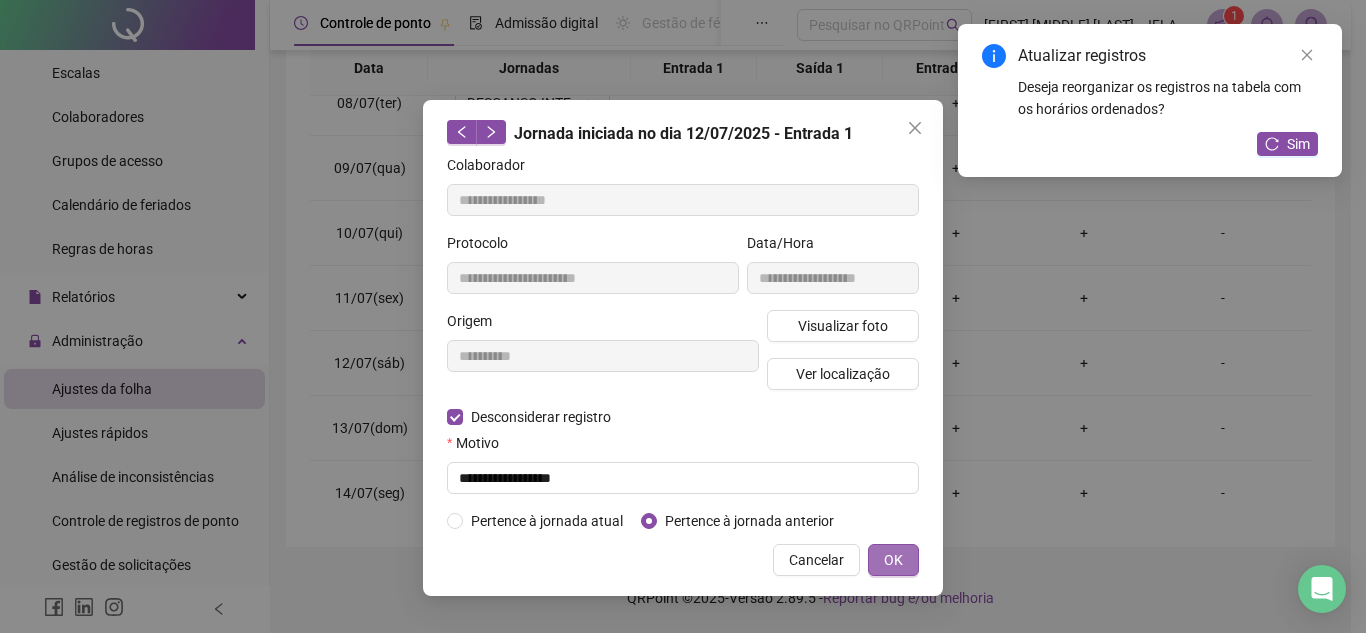 click on "OK" at bounding box center [893, 560] 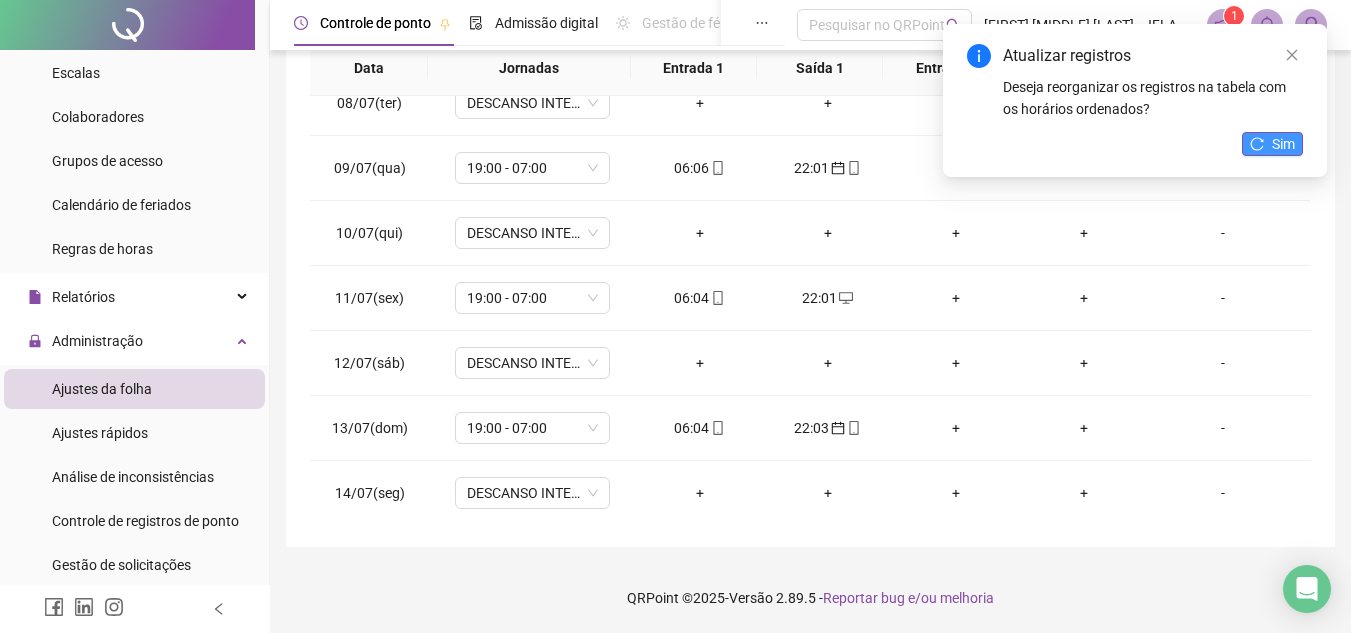 click 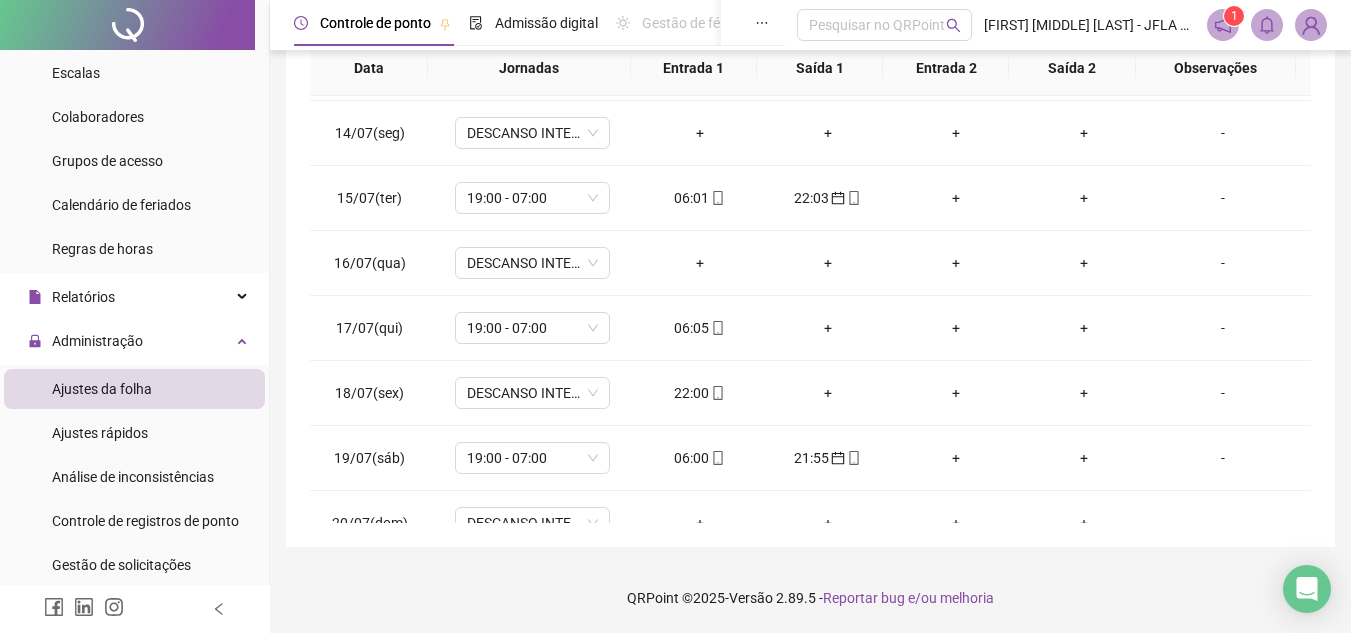 scroll, scrollTop: 880, scrollLeft: 0, axis: vertical 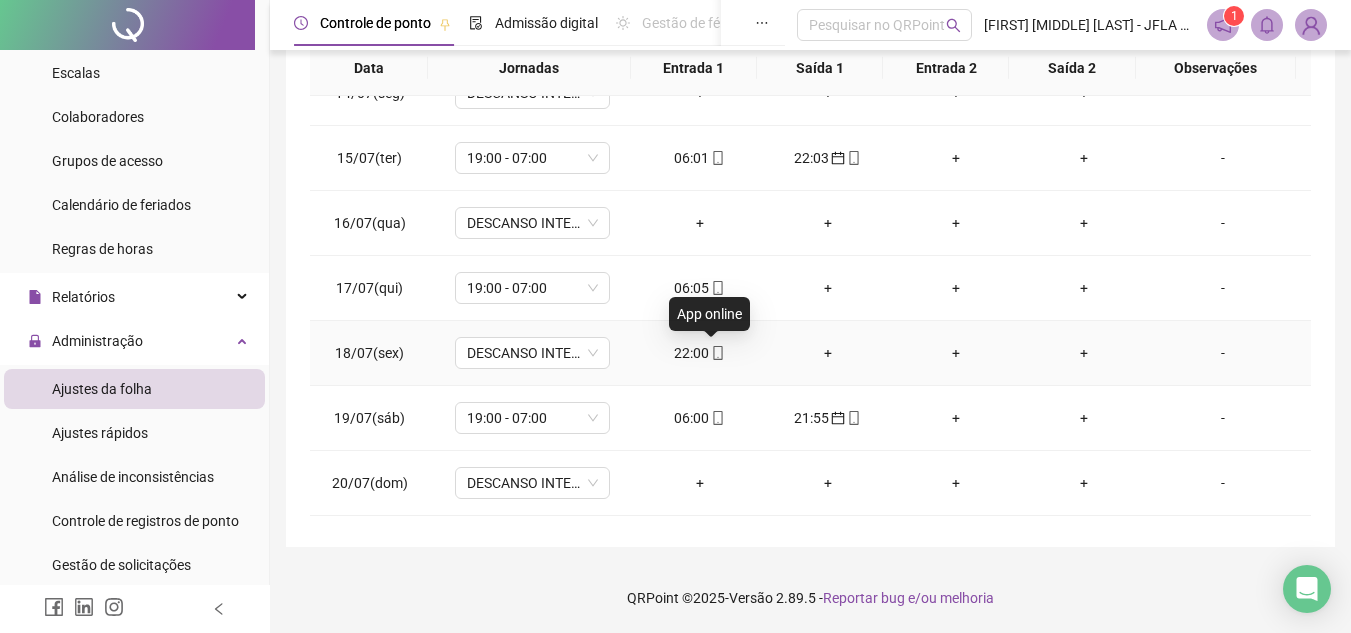 click 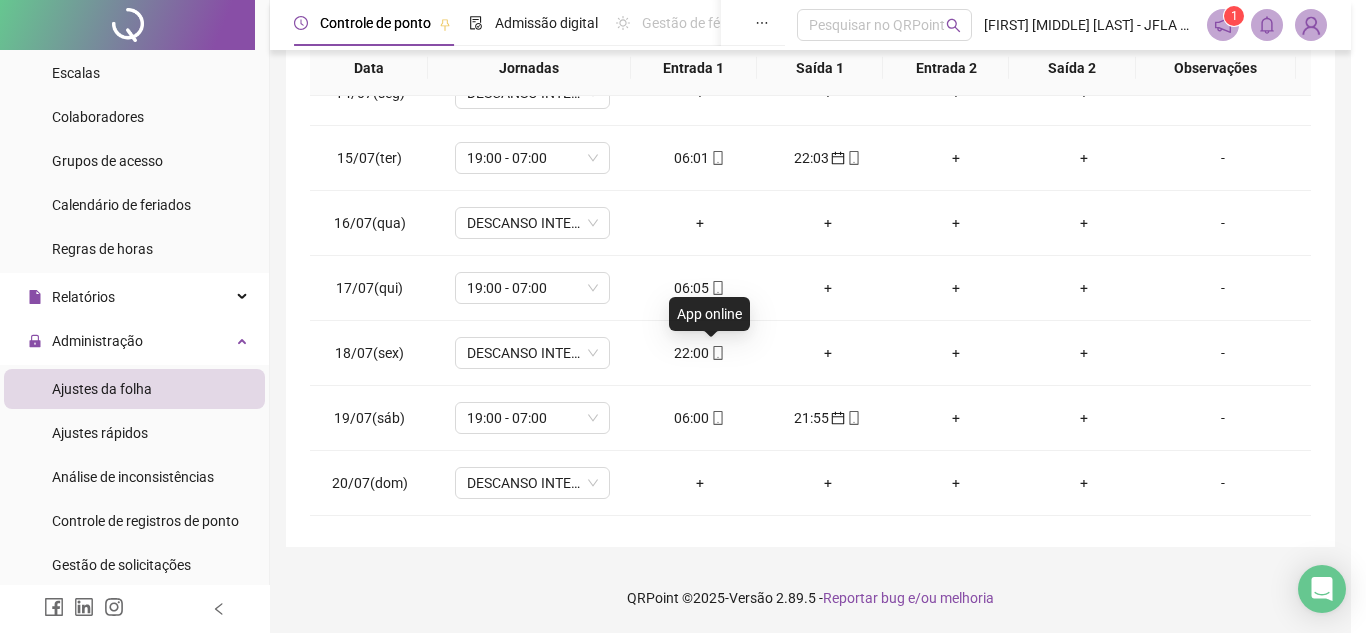 type on "**********" 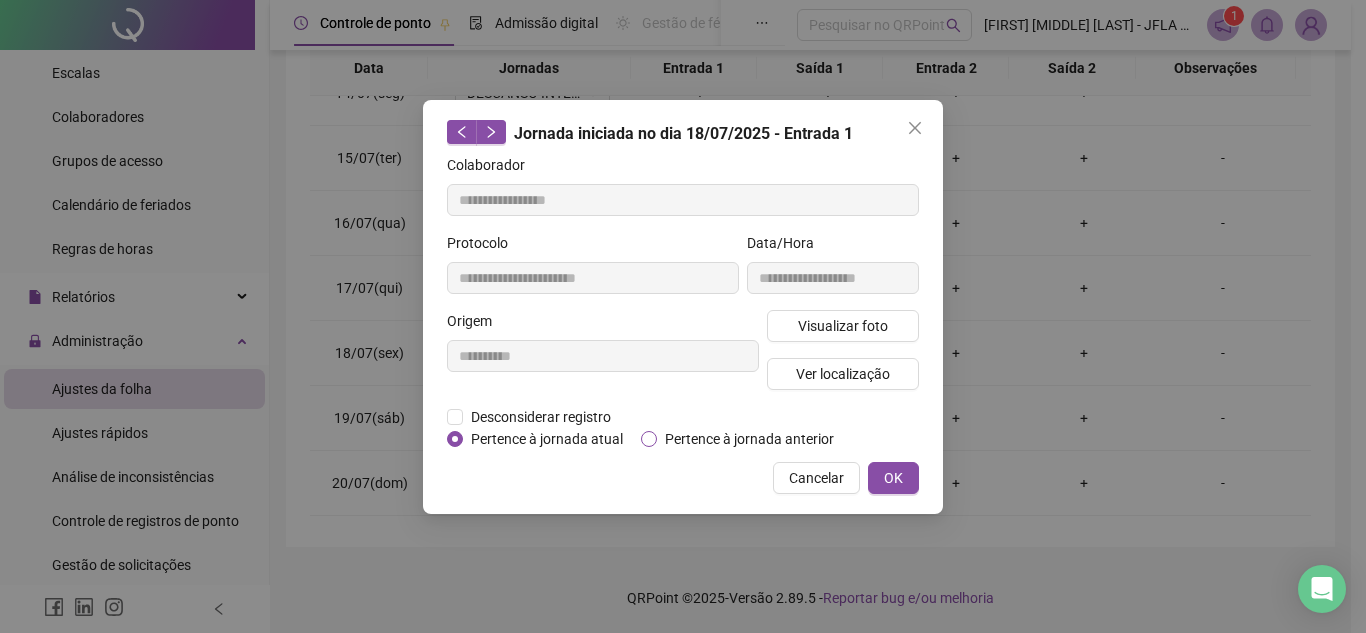 click on "Pertence à jornada anterior" at bounding box center (749, 439) 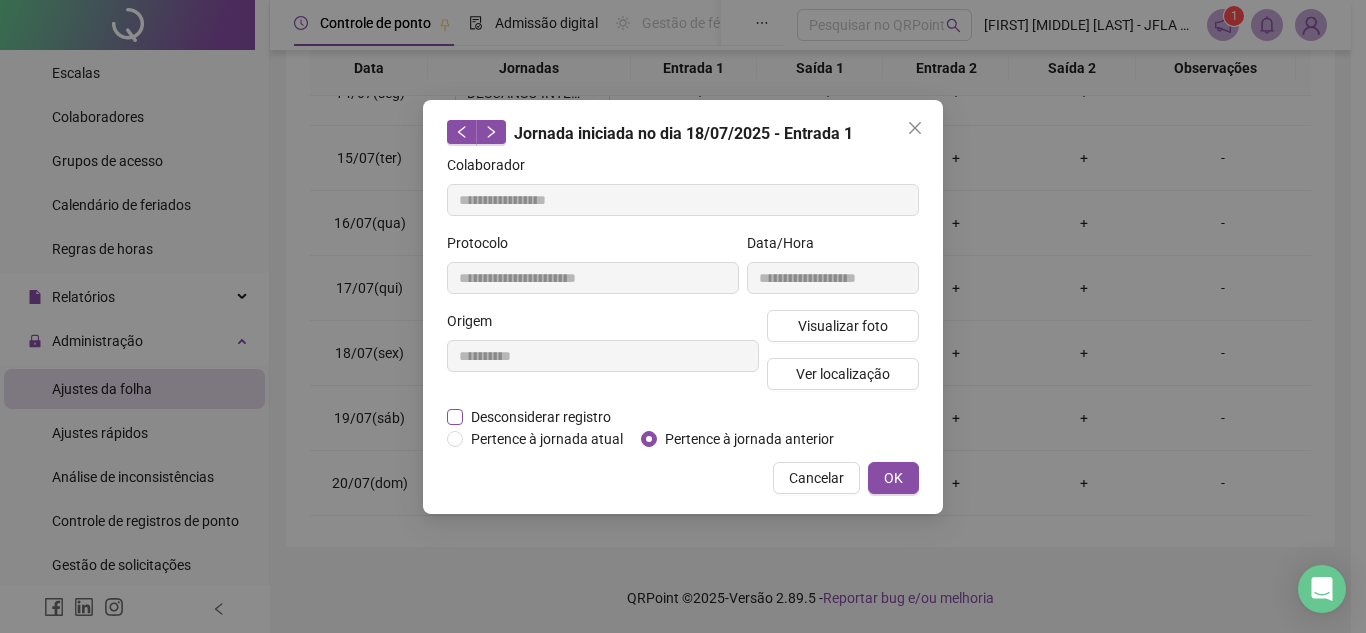 click on "Desconsiderar registro" at bounding box center [541, 417] 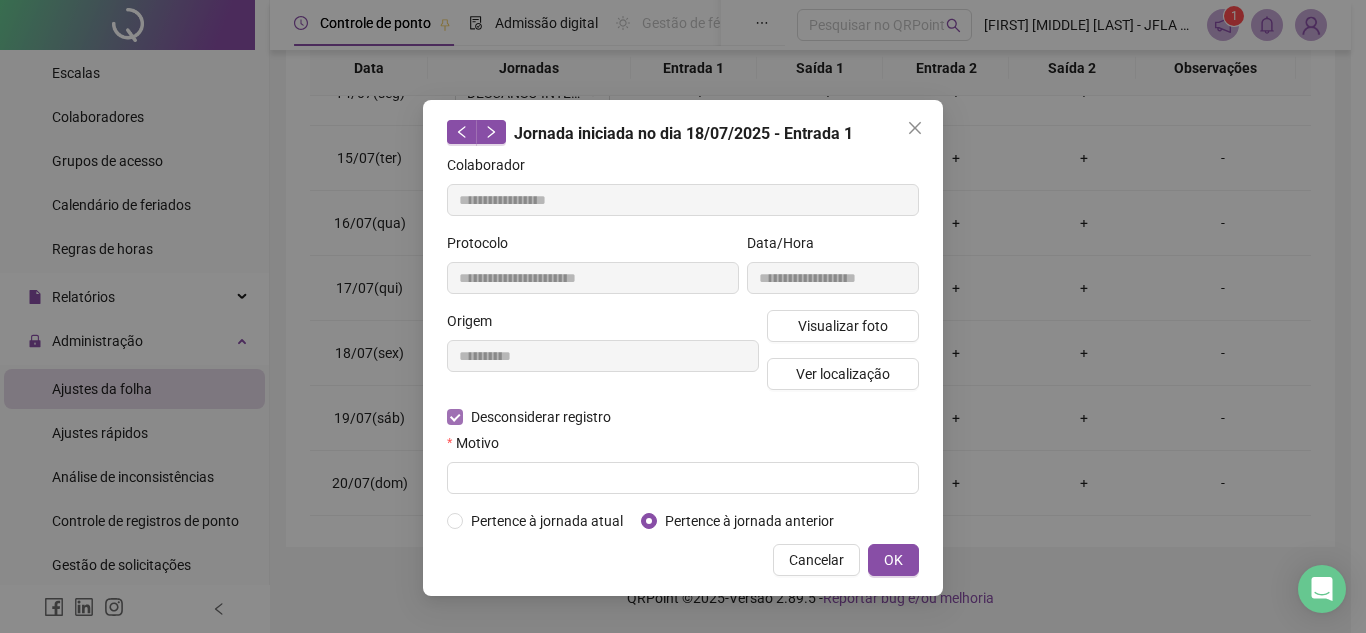 click on "Desconsiderar registro" at bounding box center [541, 417] 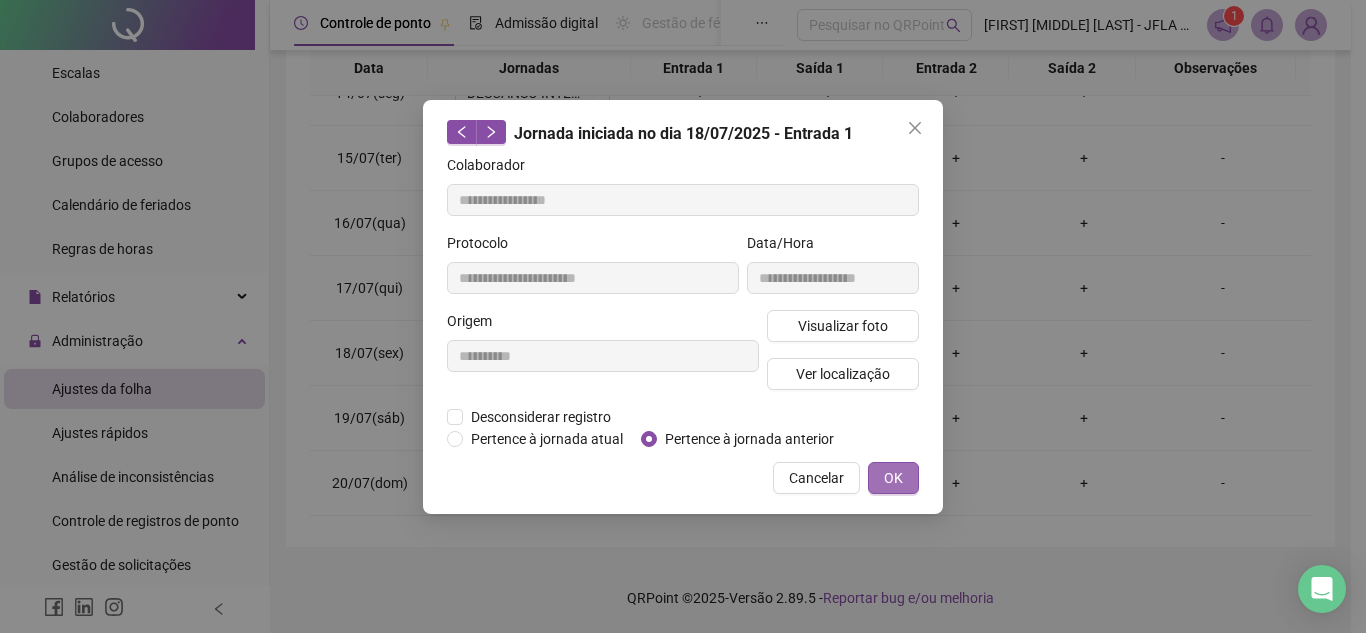 click on "OK" at bounding box center (893, 478) 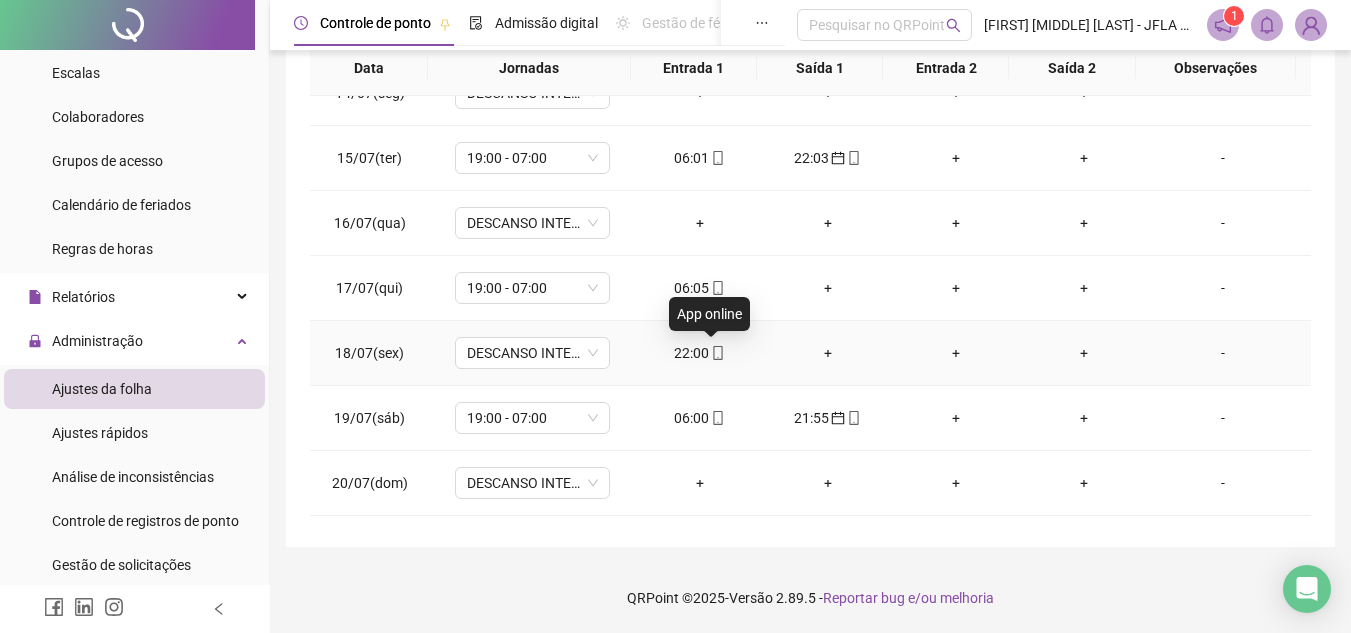 click 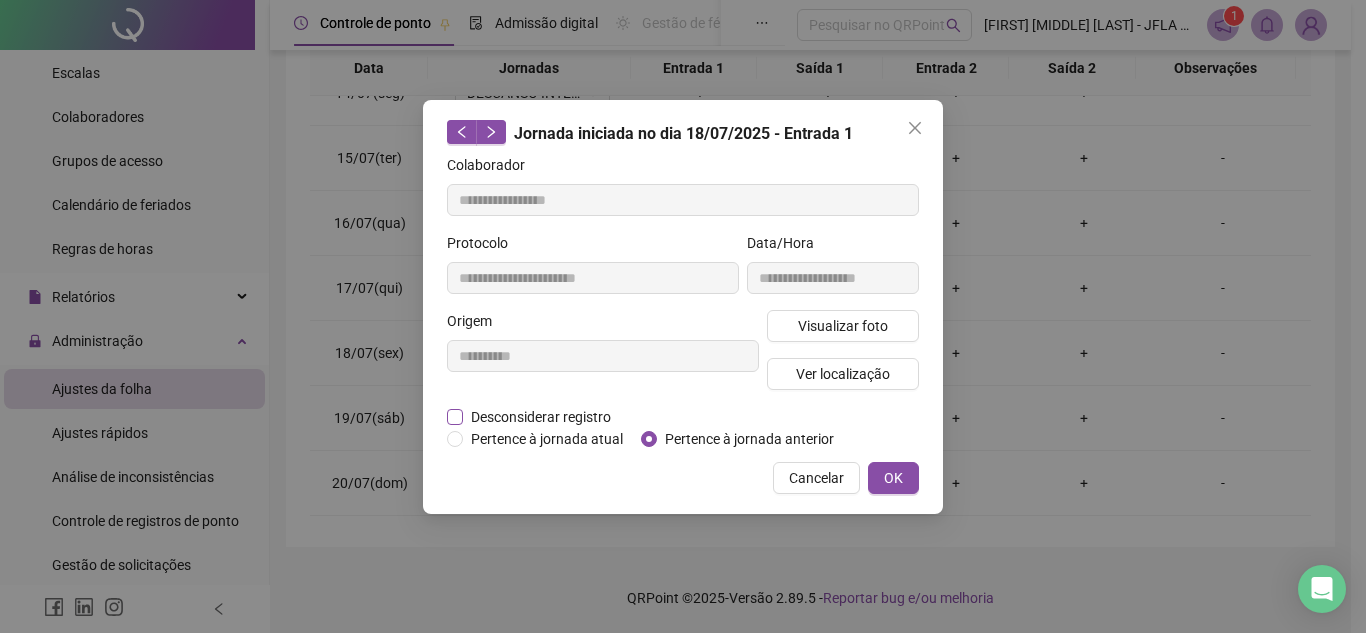 click on "Desconsiderar registro" at bounding box center [541, 417] 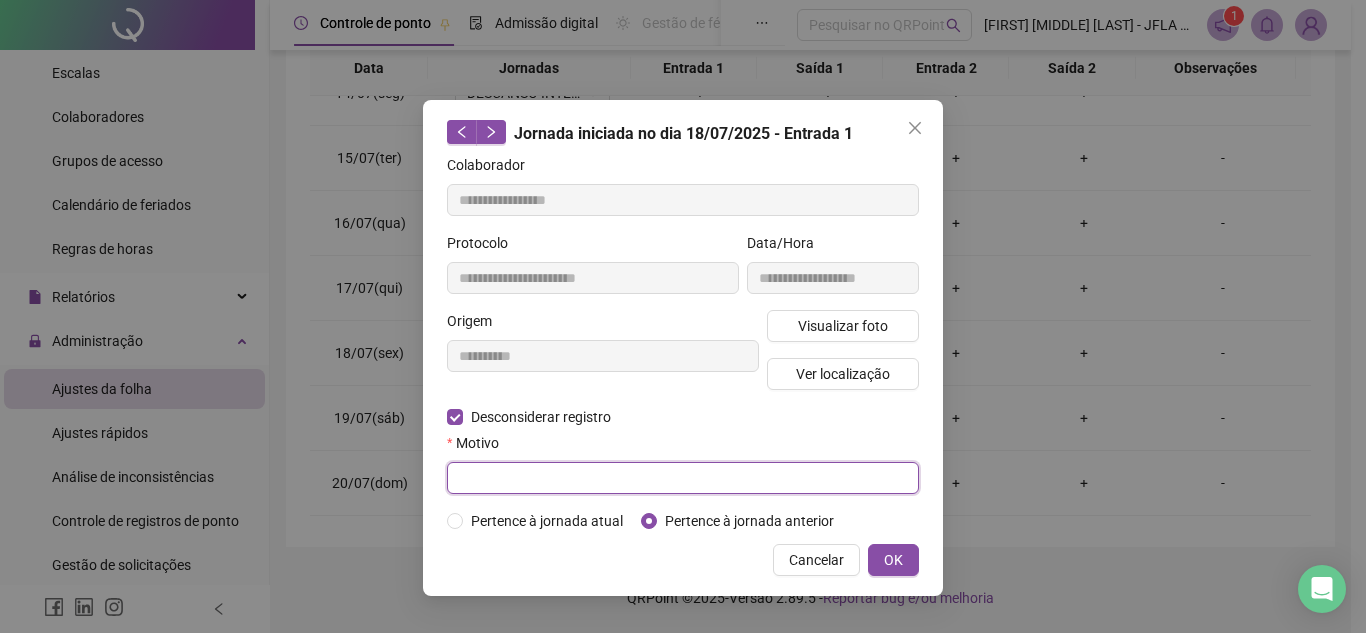click at bounding box center [683, 478] 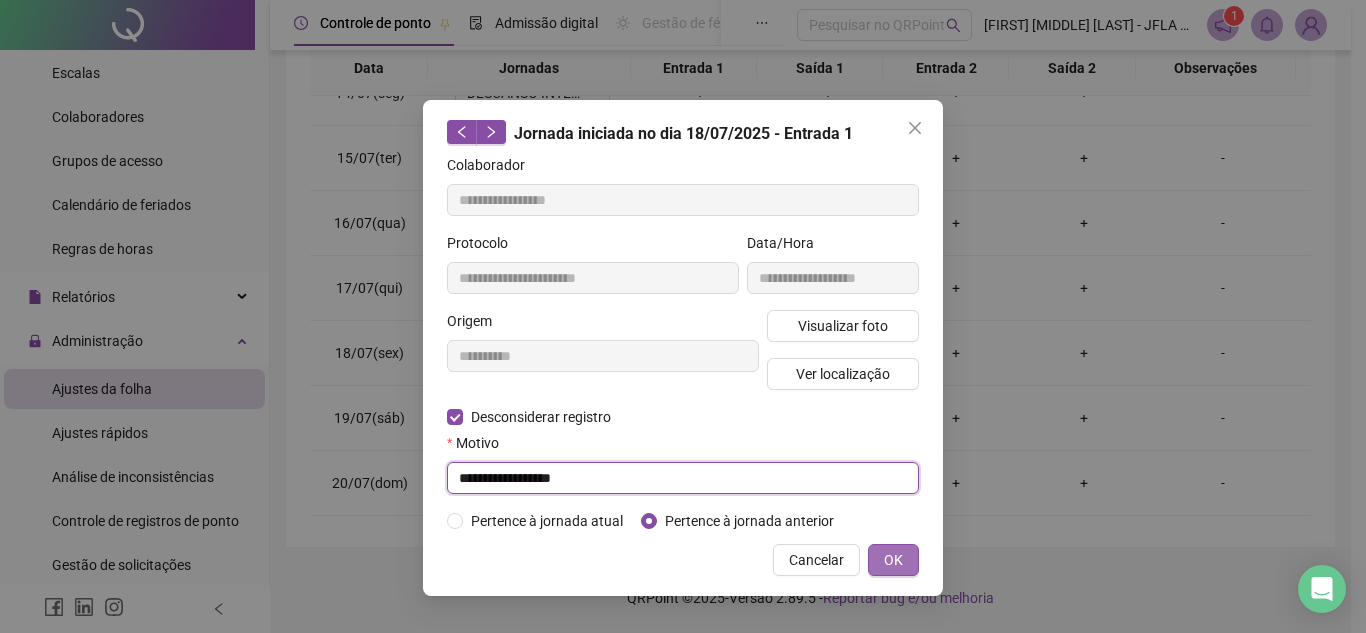 type on "**********" 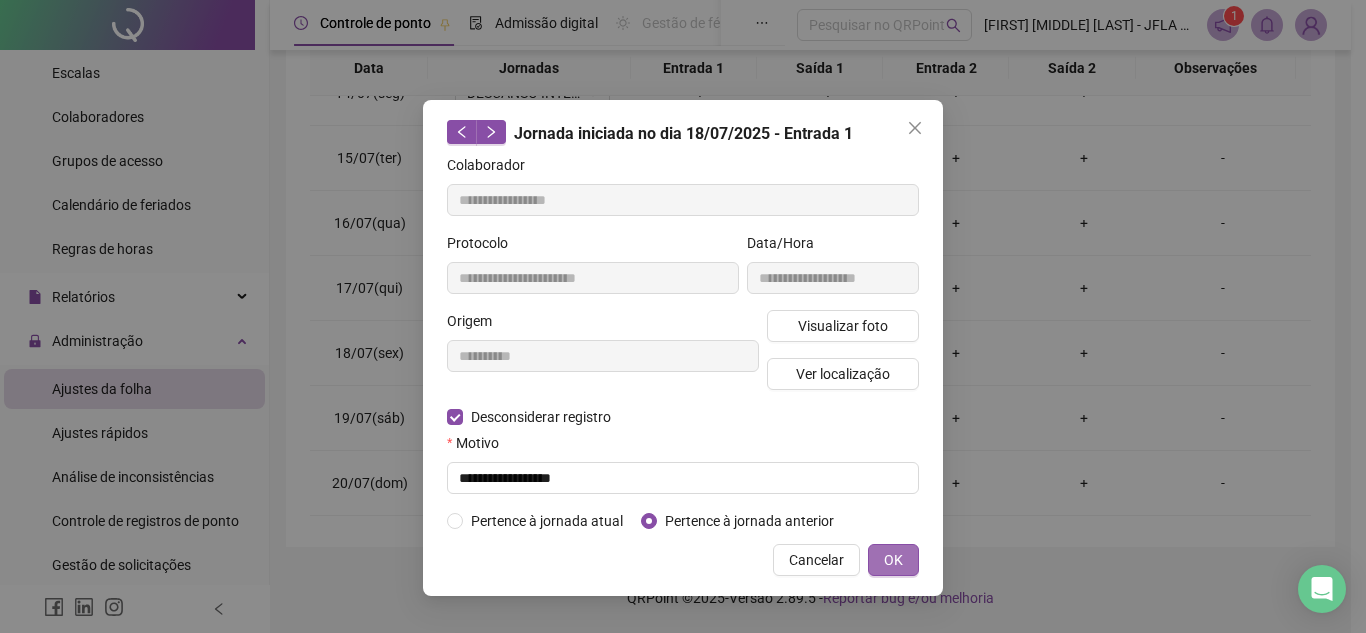 click on "OK" at bounding box center (893, 560) 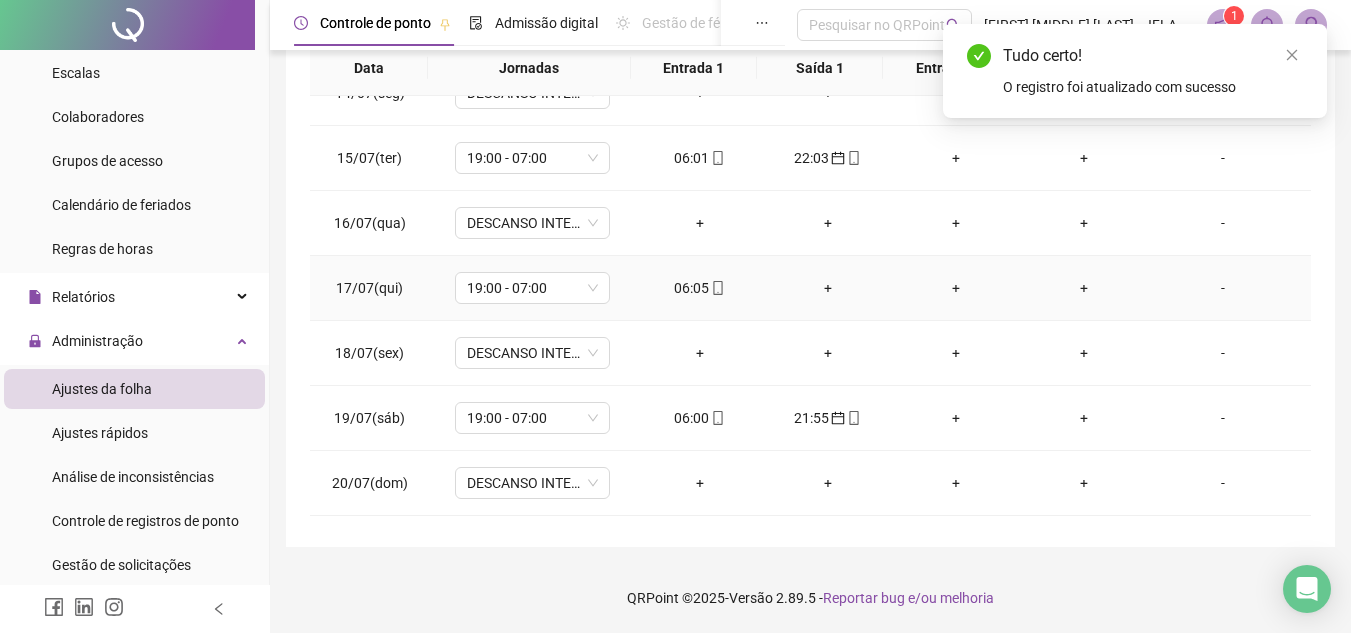 click on "+" at bounding box center [828, 288] 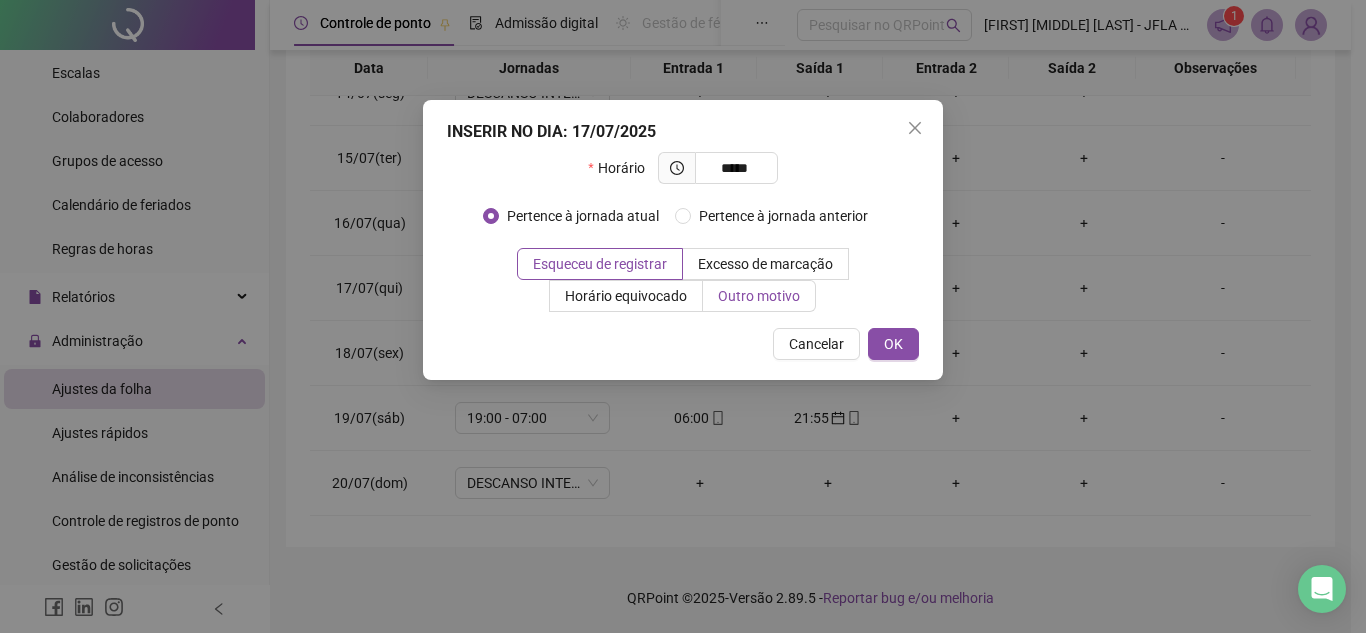type on "*****" 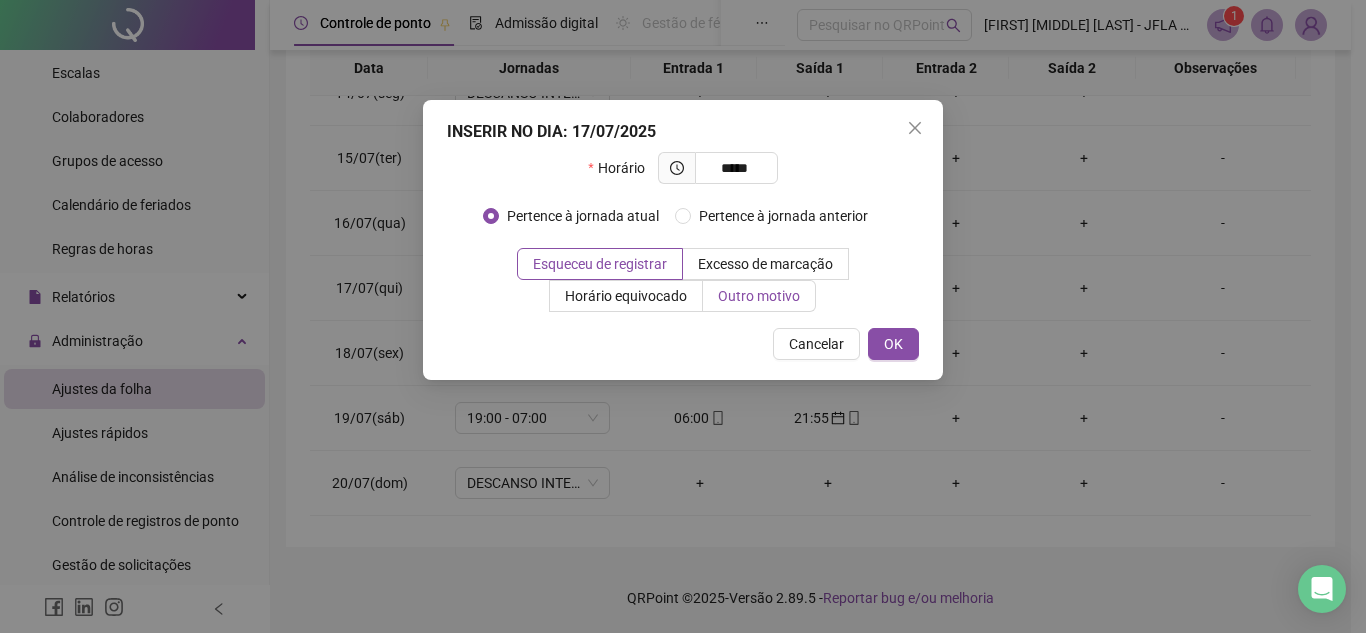 click on "Outro motivo" at bounding box center [759, 296] 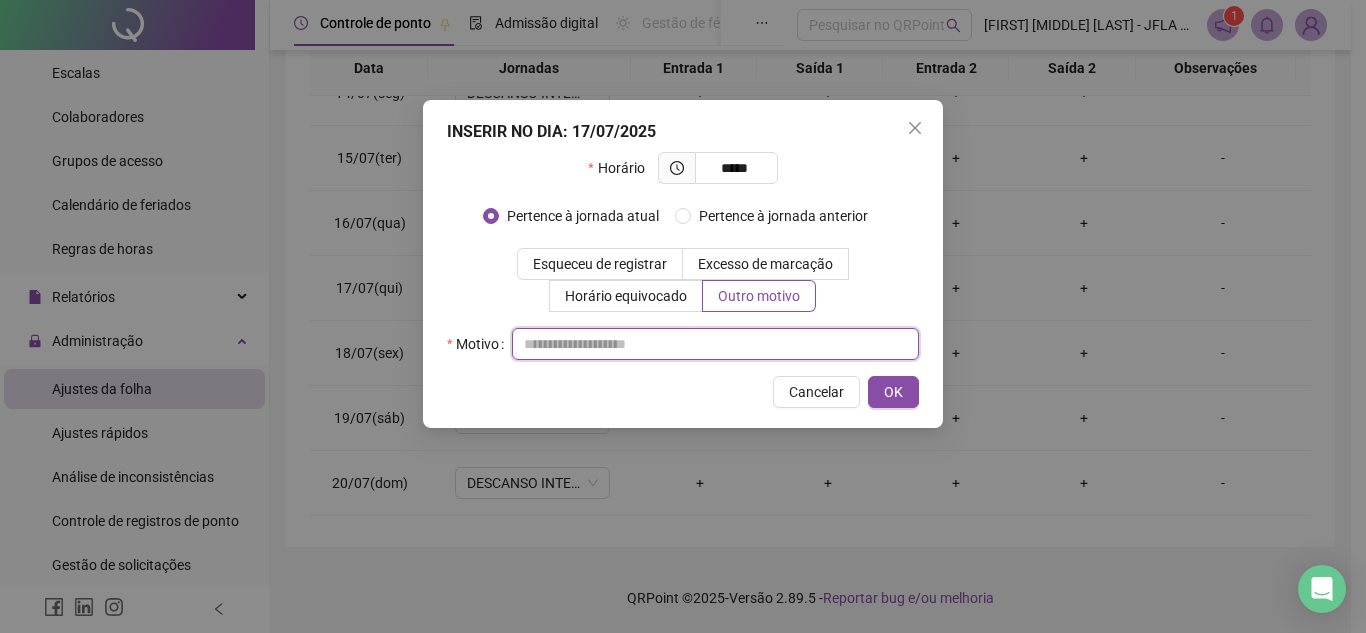 click at bounding box center (715, 344) 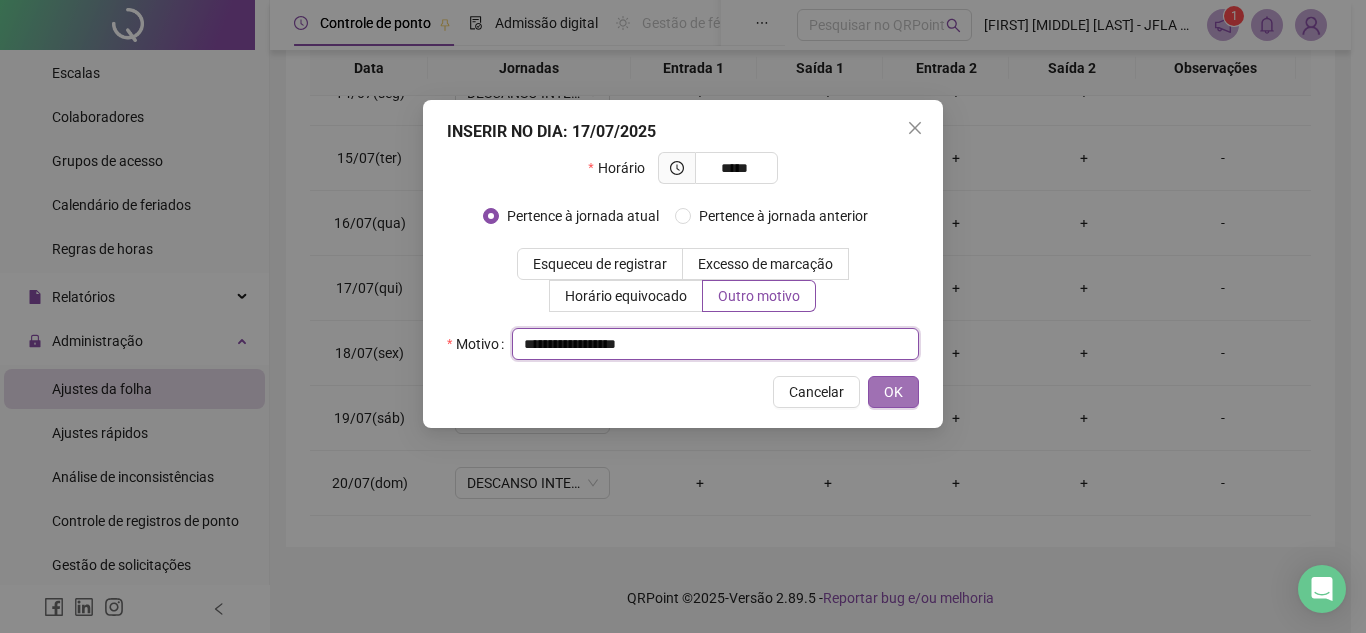 type on "**********" 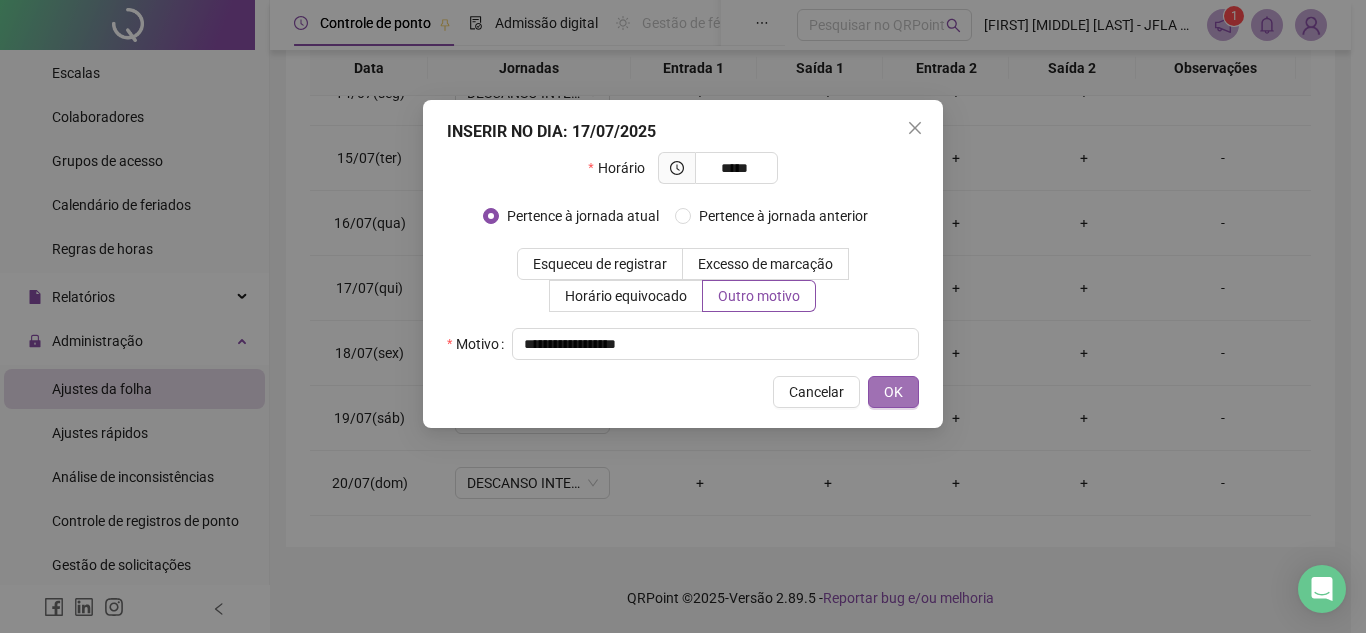 click on "OK" at bounding box center (893, 392) 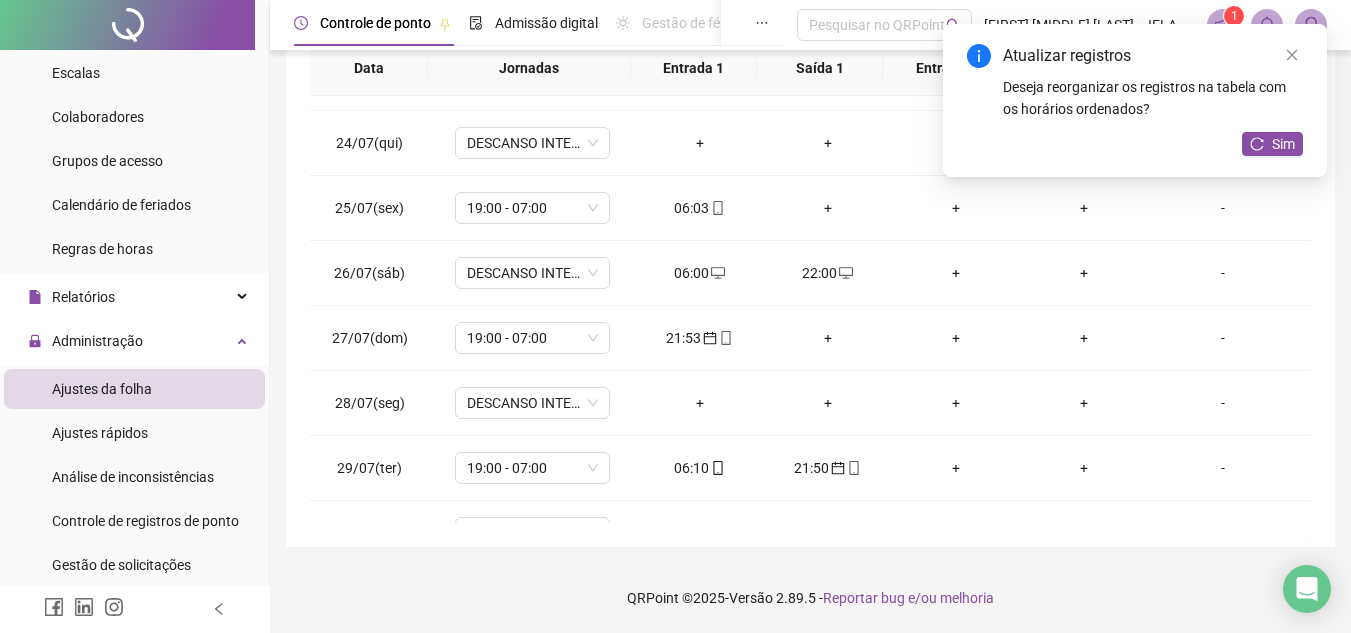 scroll, scrollTop: 1520, scrollLeft: 0, axis: vertical 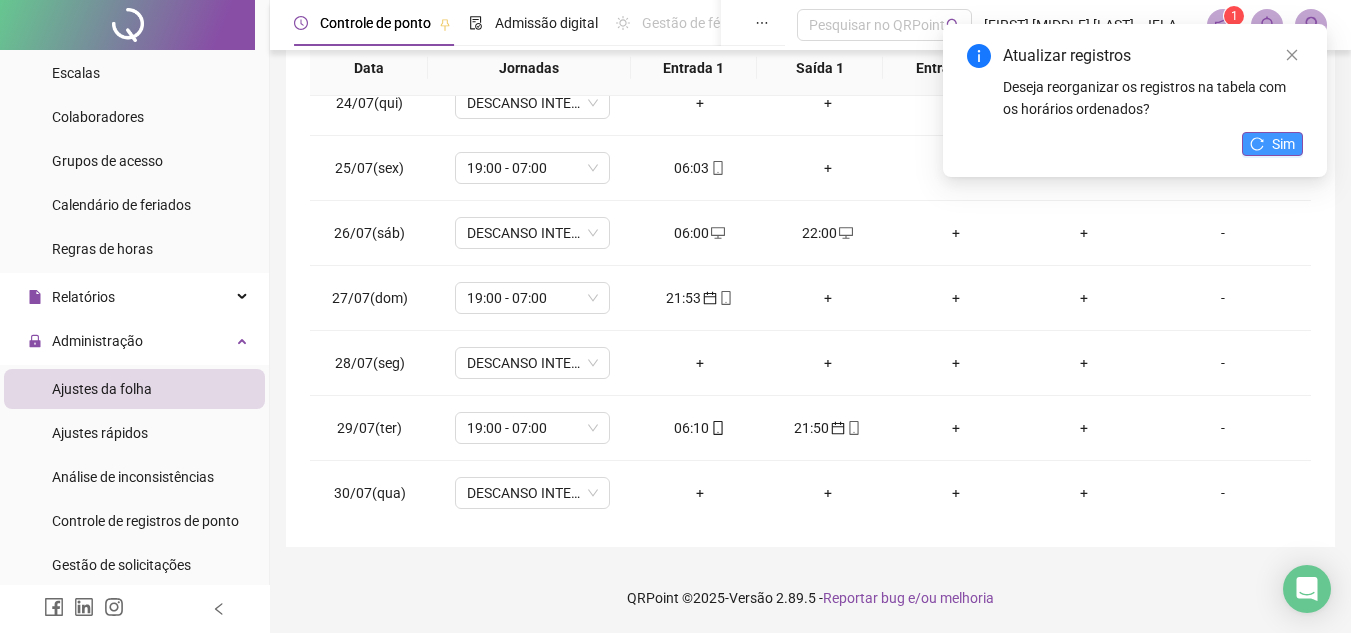 click on "Sim" at bounding box center (1283, 144) 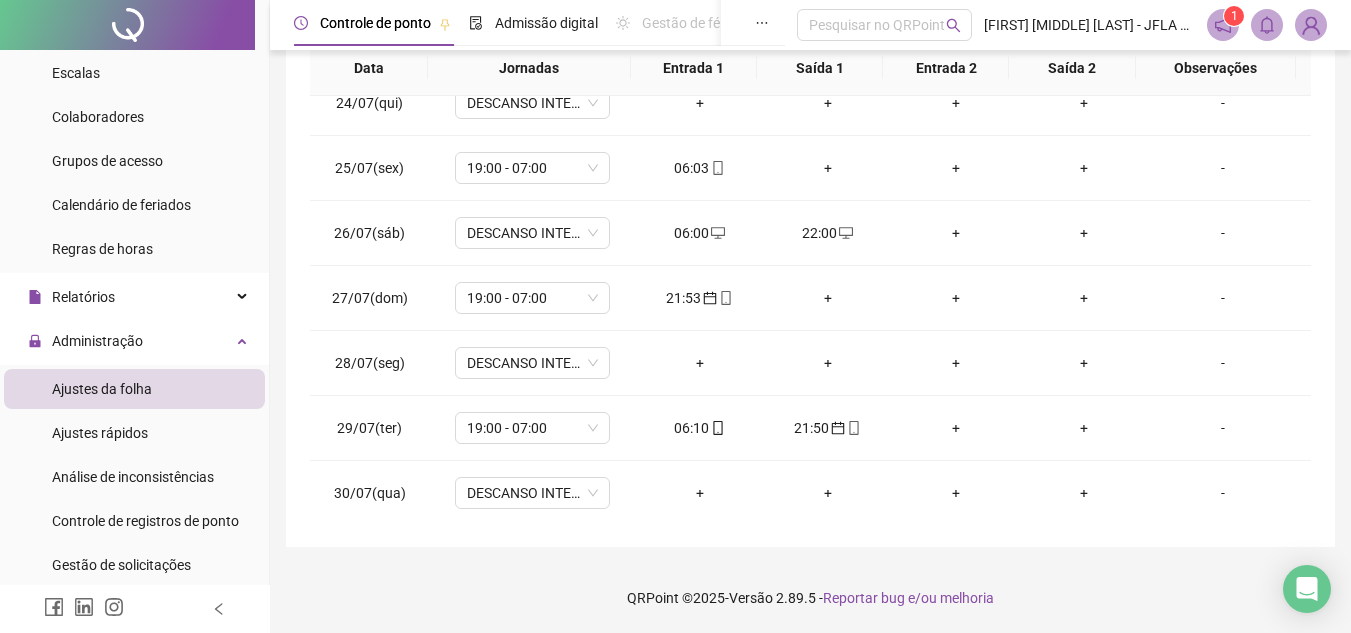 click on "**********" at bounding box center (810, 112) 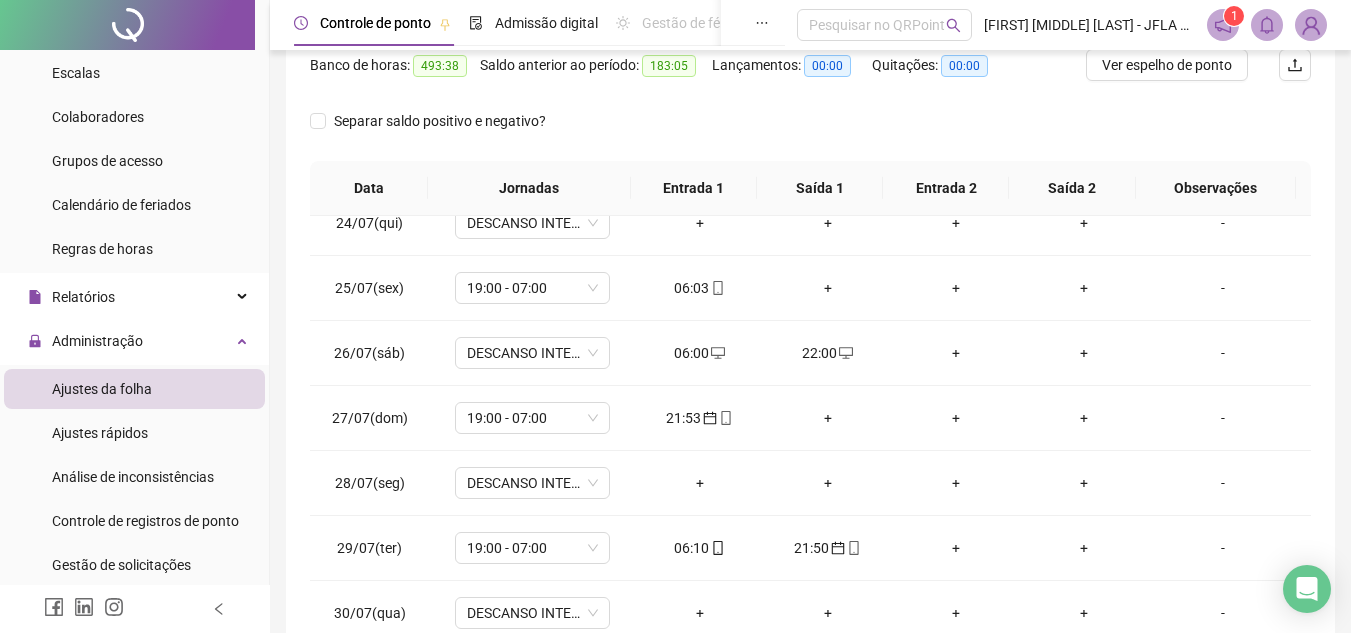 scroll, scrollTop: 309, scrollLeft: 0, axis: vertical 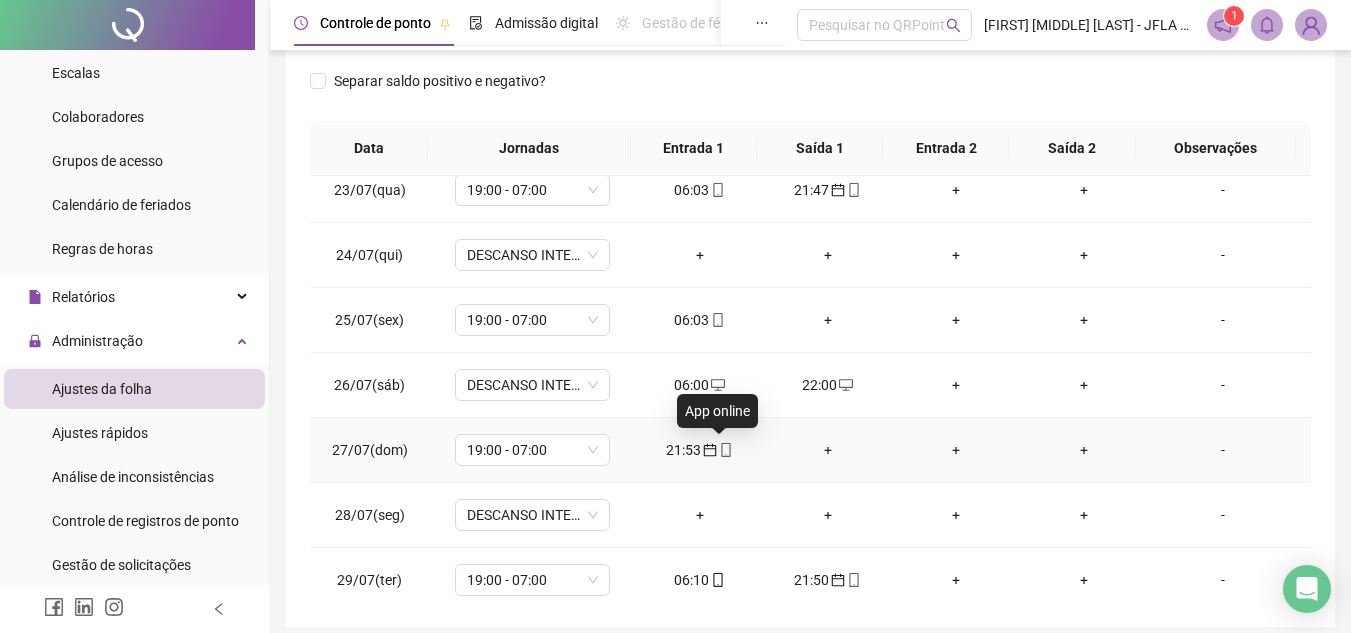 click 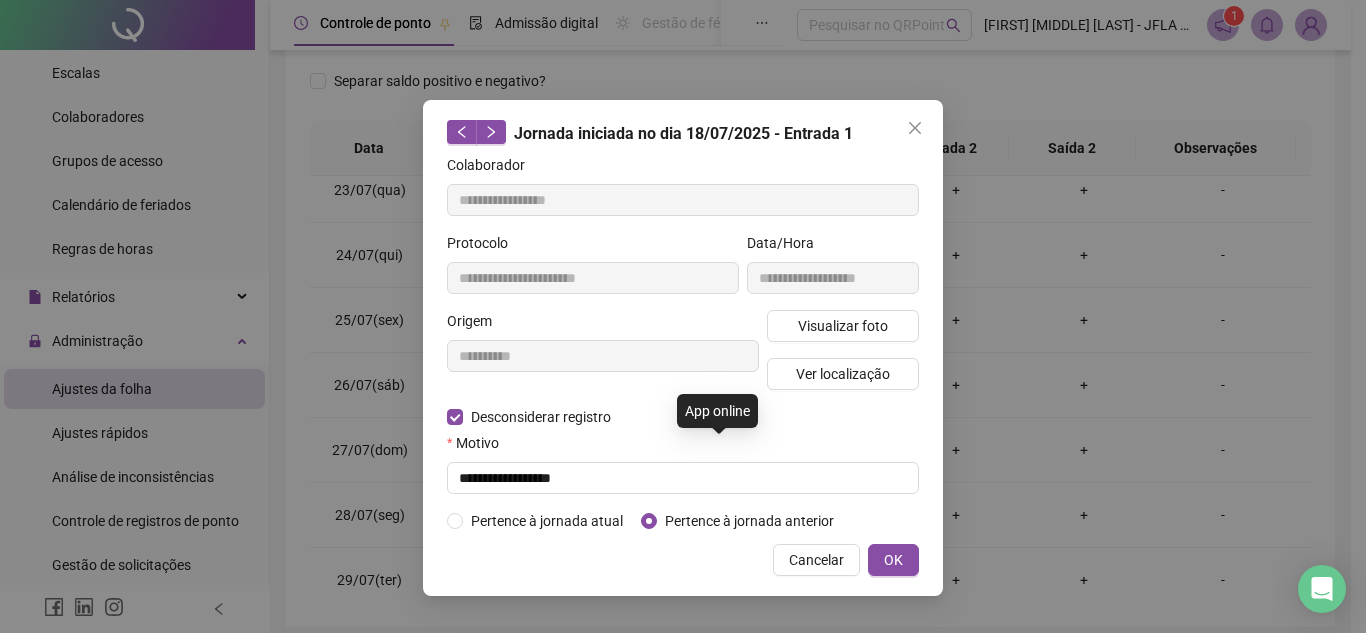 type on "**********" 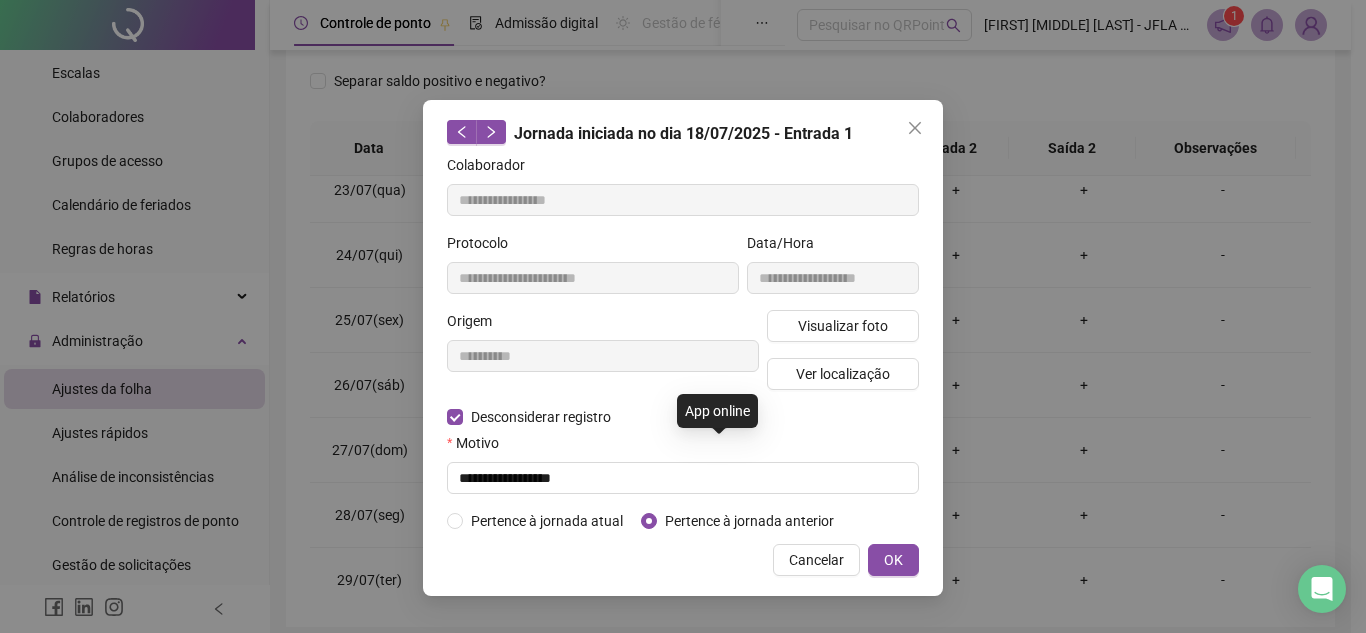 type on "**********" 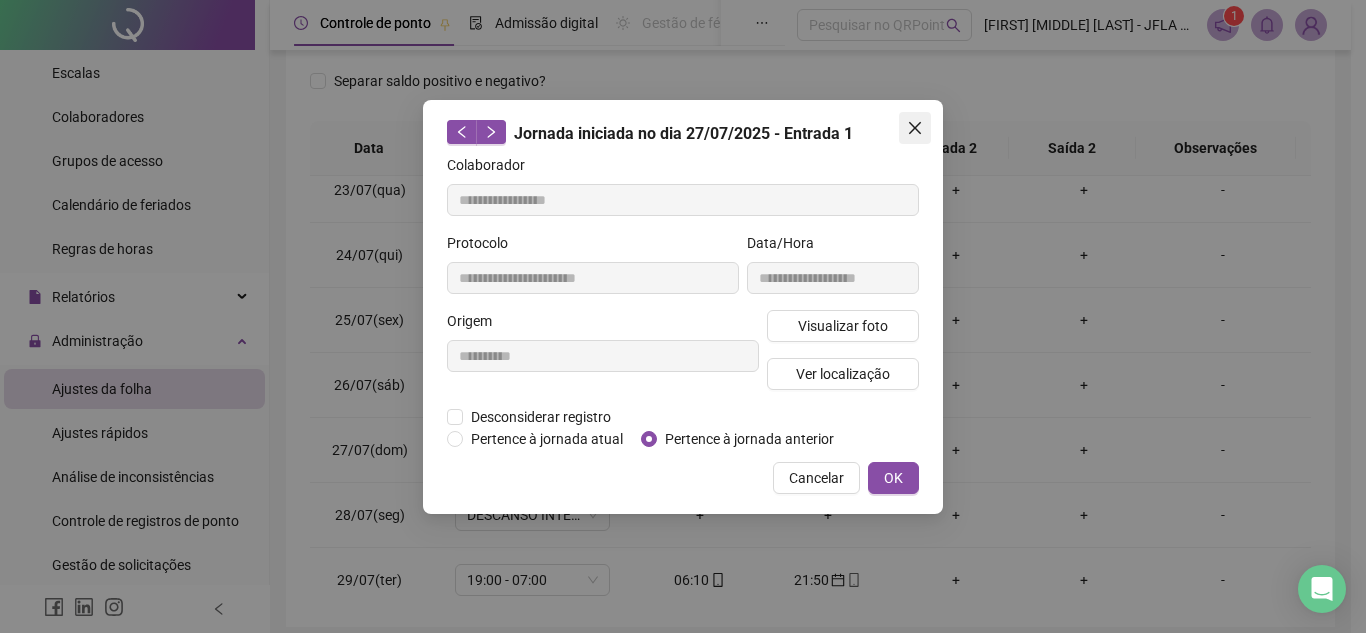 click 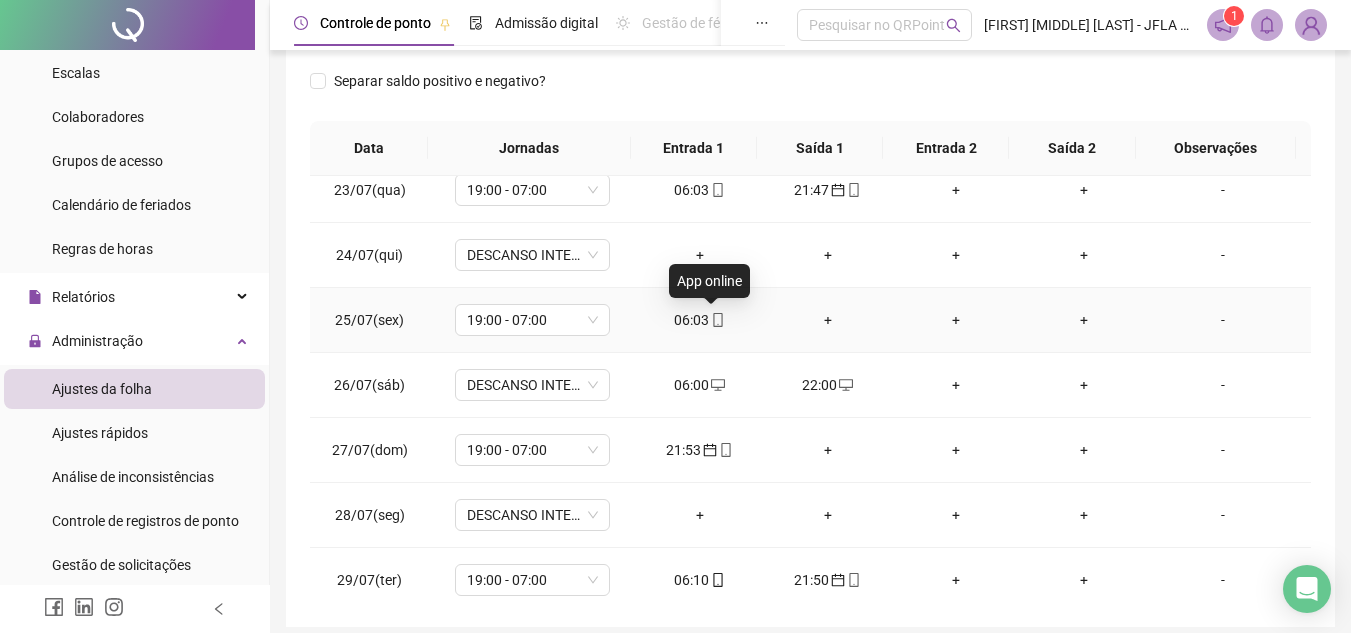 click 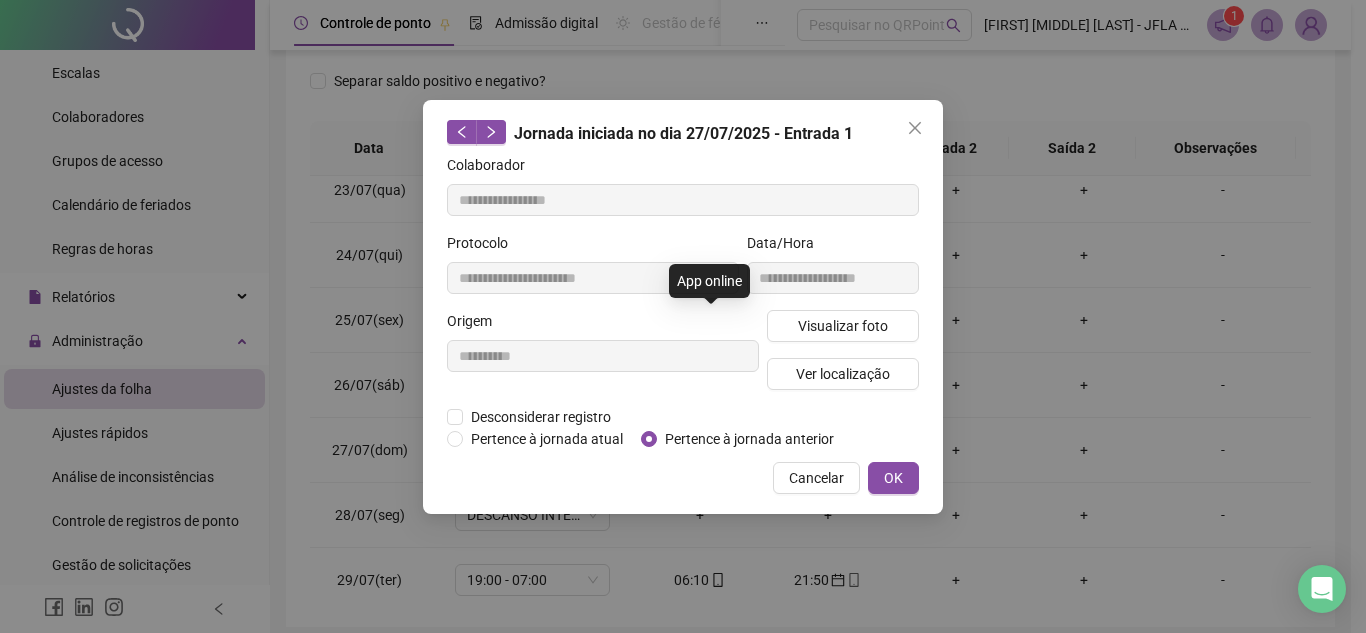 type on "**********" 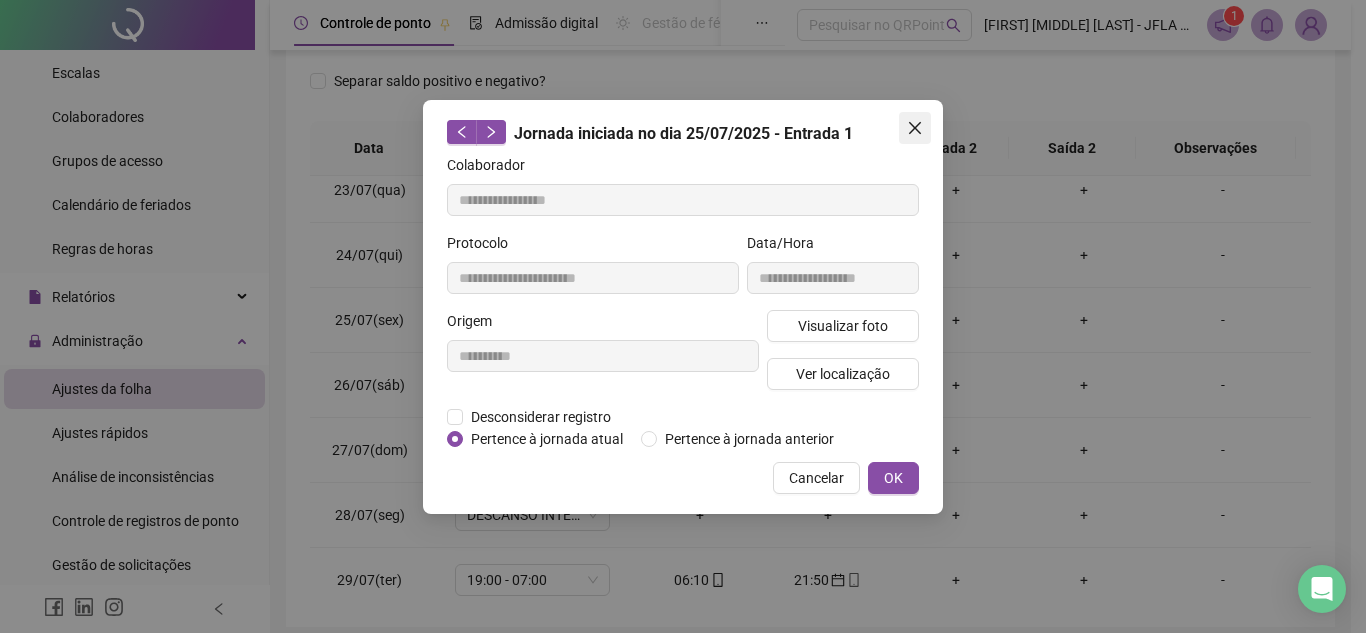 click at bounding box center [915, 128] 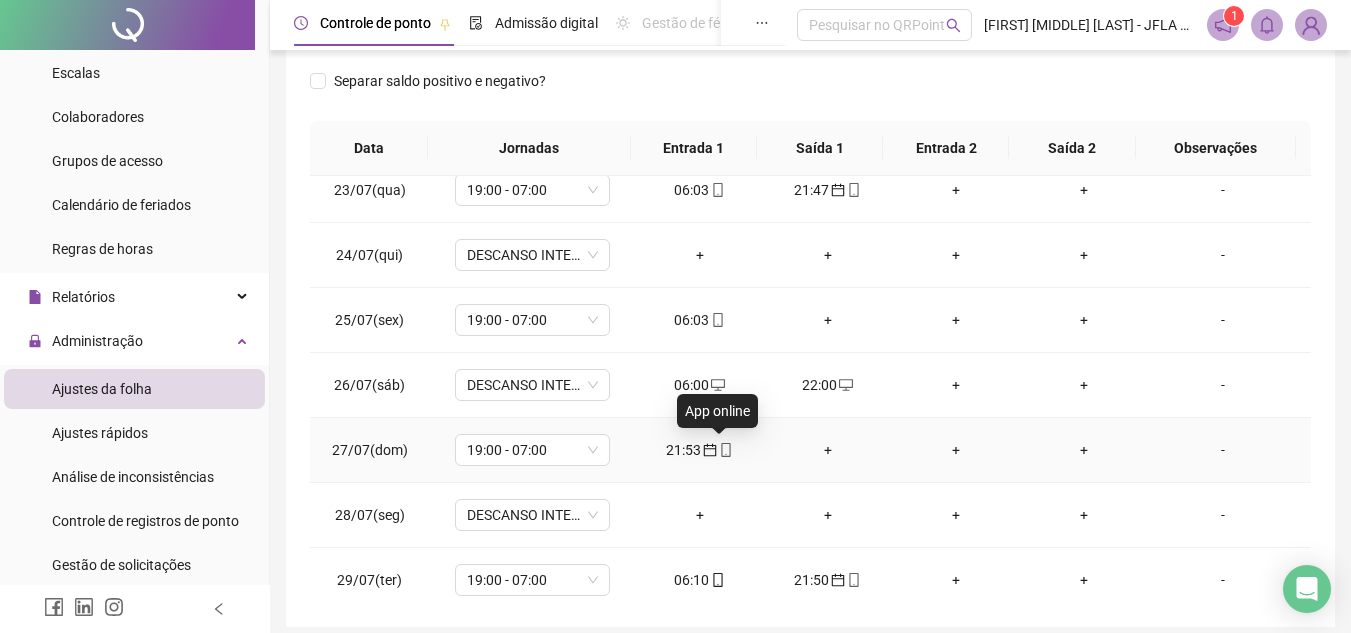 click 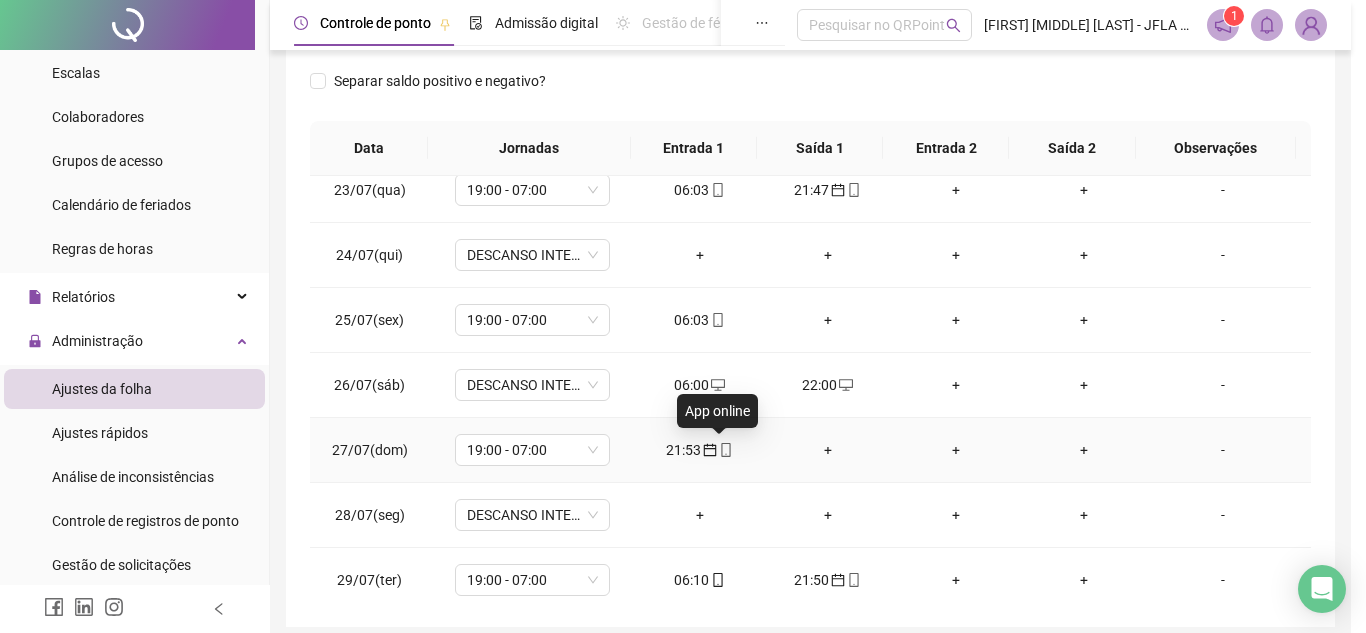 type on "**********" 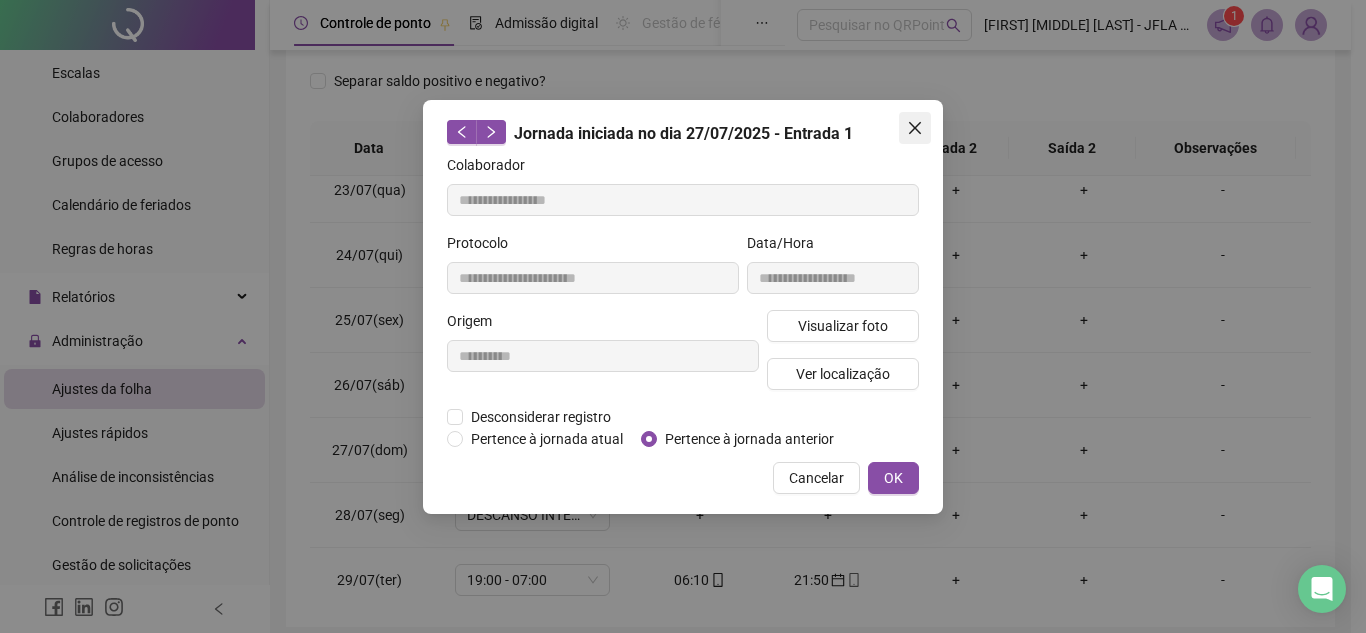 click 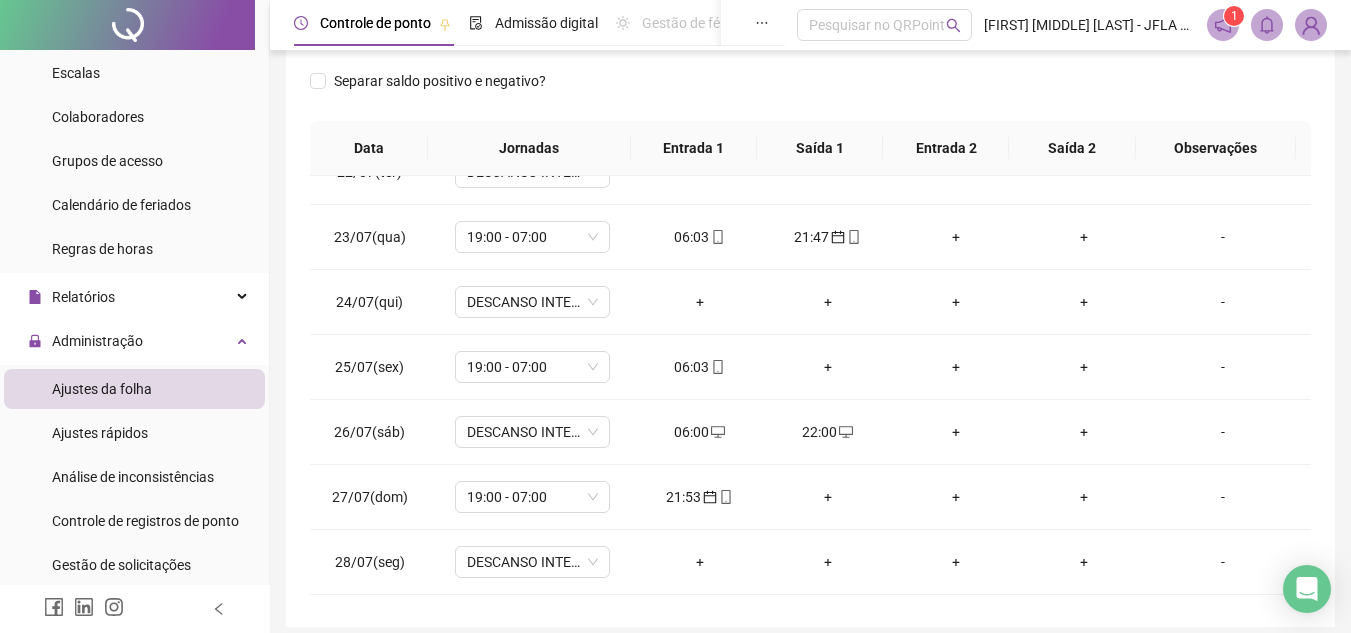 scroll, scrollTop: 1412, scrollLeft: 0, axis: vertical 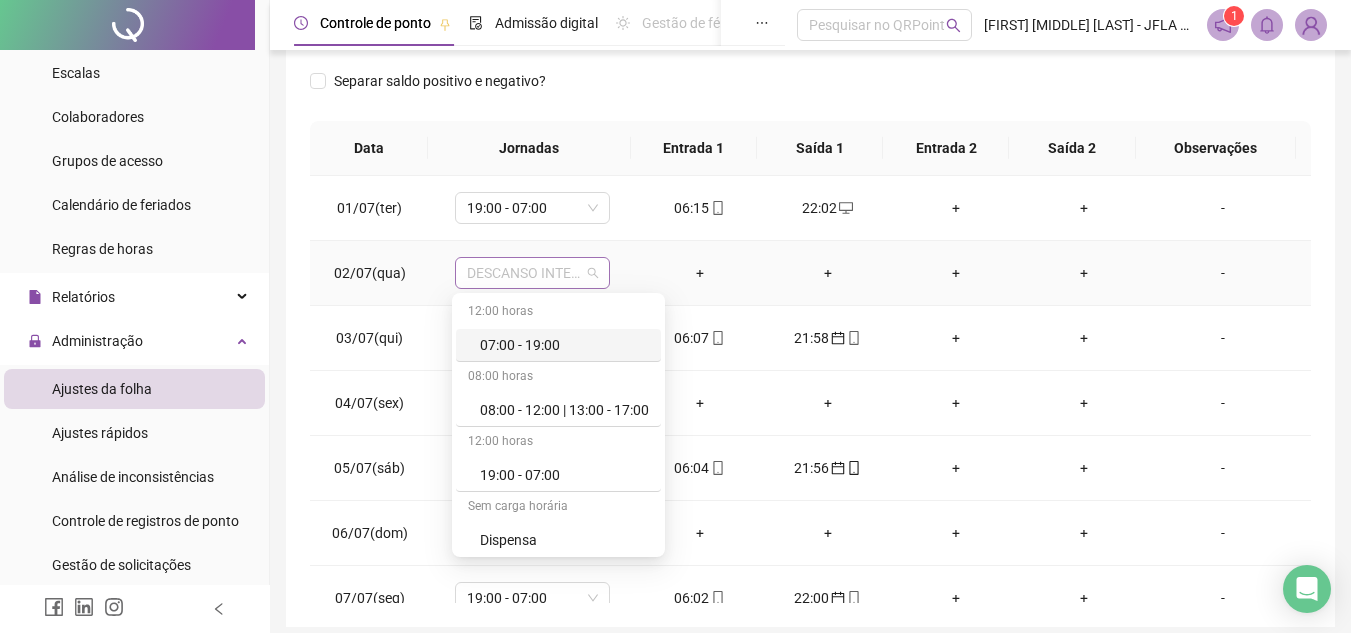 click on "DESCANSO INTER-JORNADA" at bounding box center [532, 273] 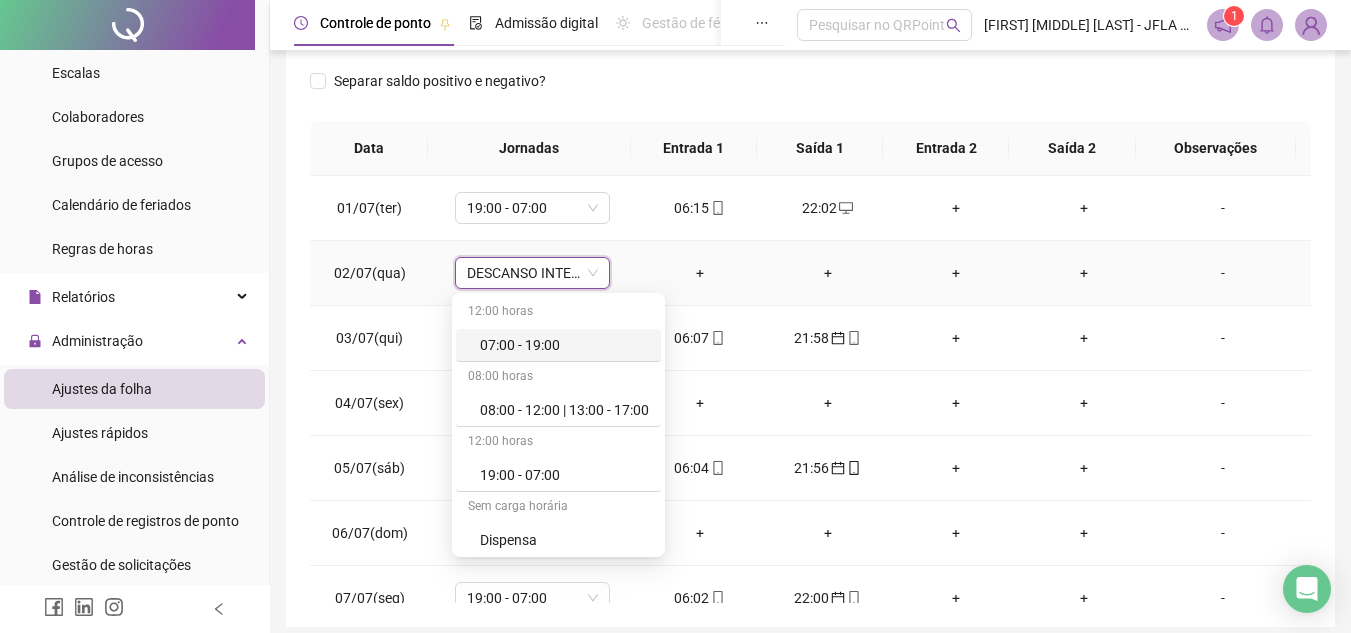 click on "+" at bounding box center (700, 273) 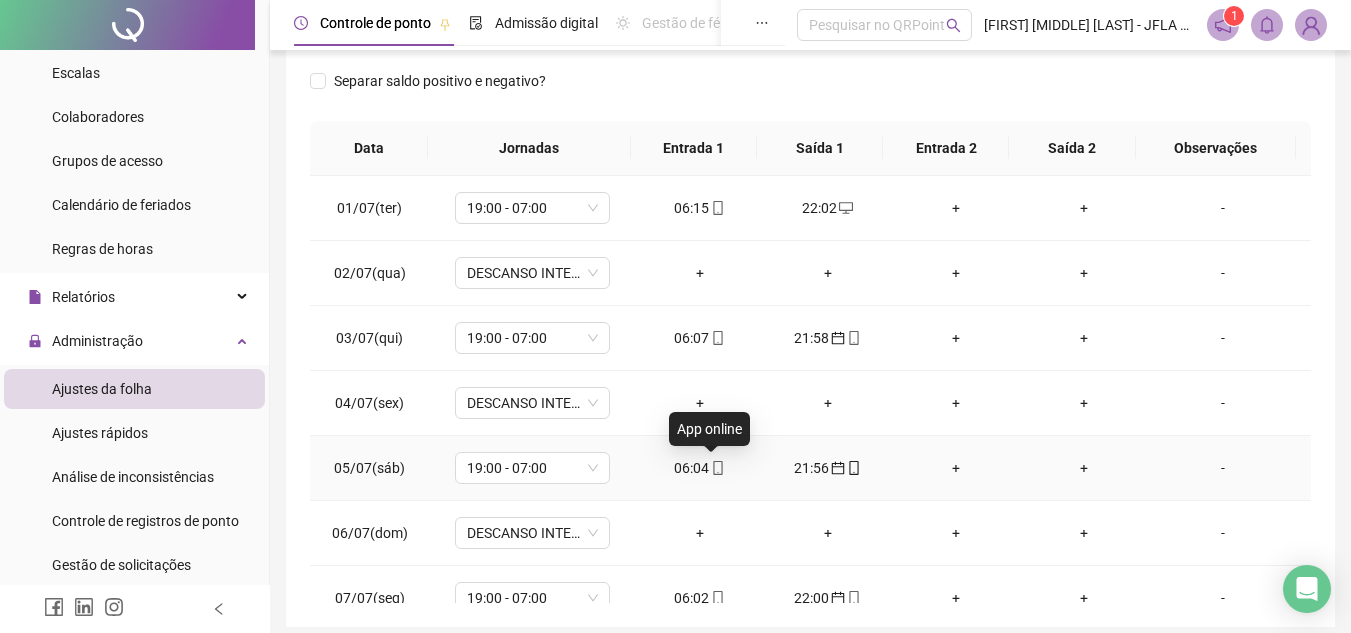 click 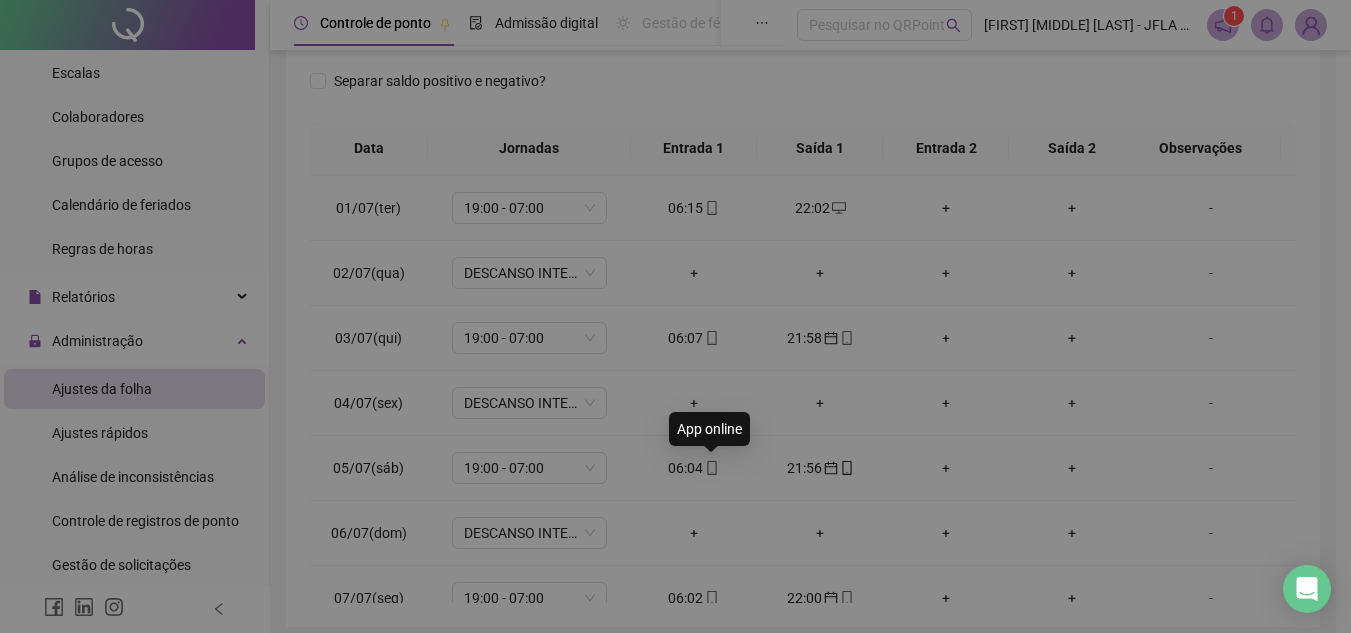 type on "**********" 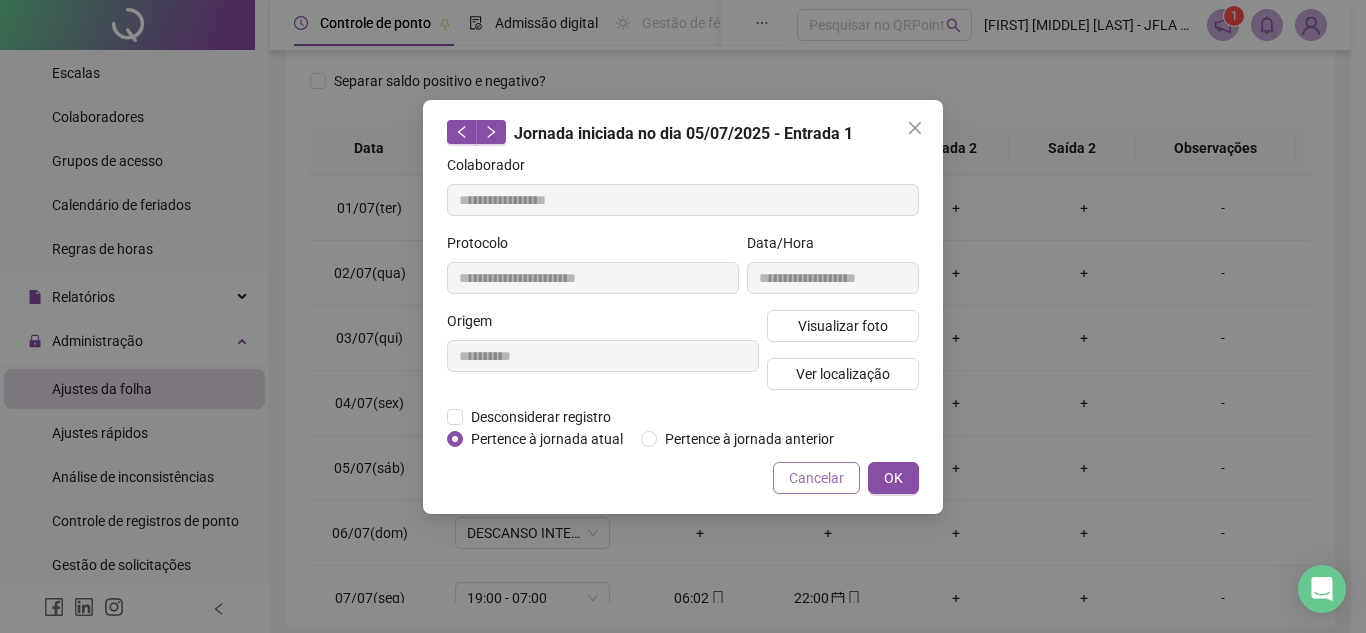 click on "Cancelar" at bounding box center (816, 478) 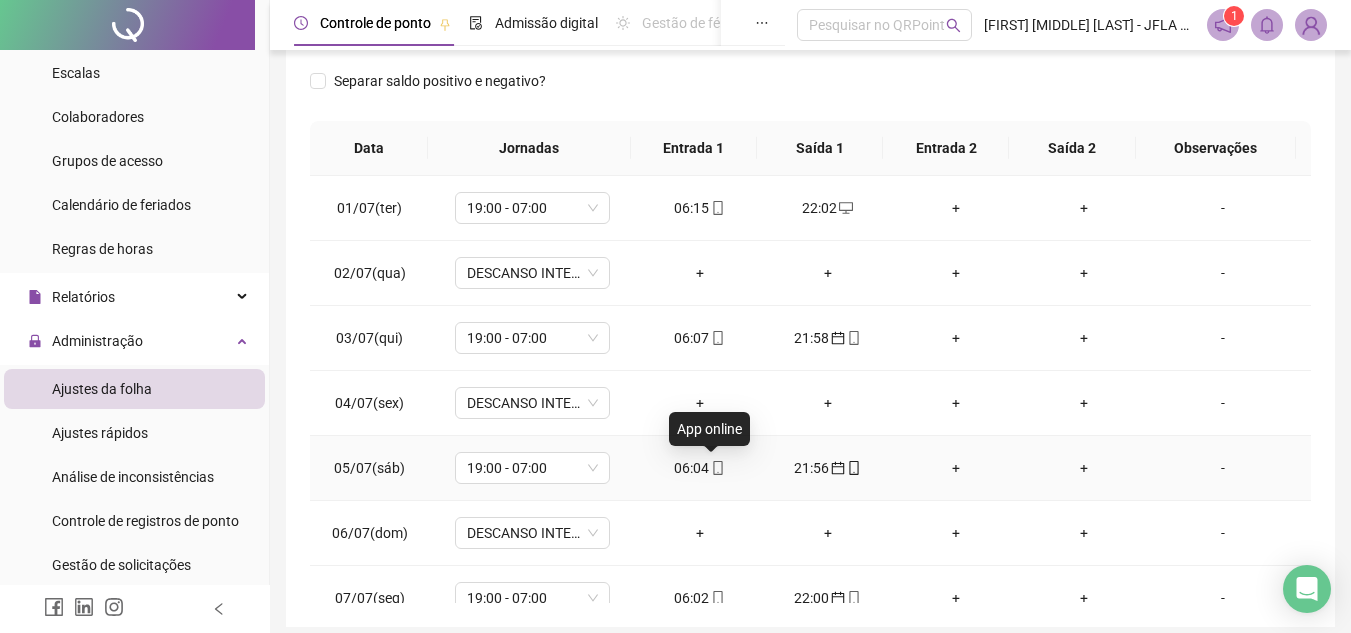 click 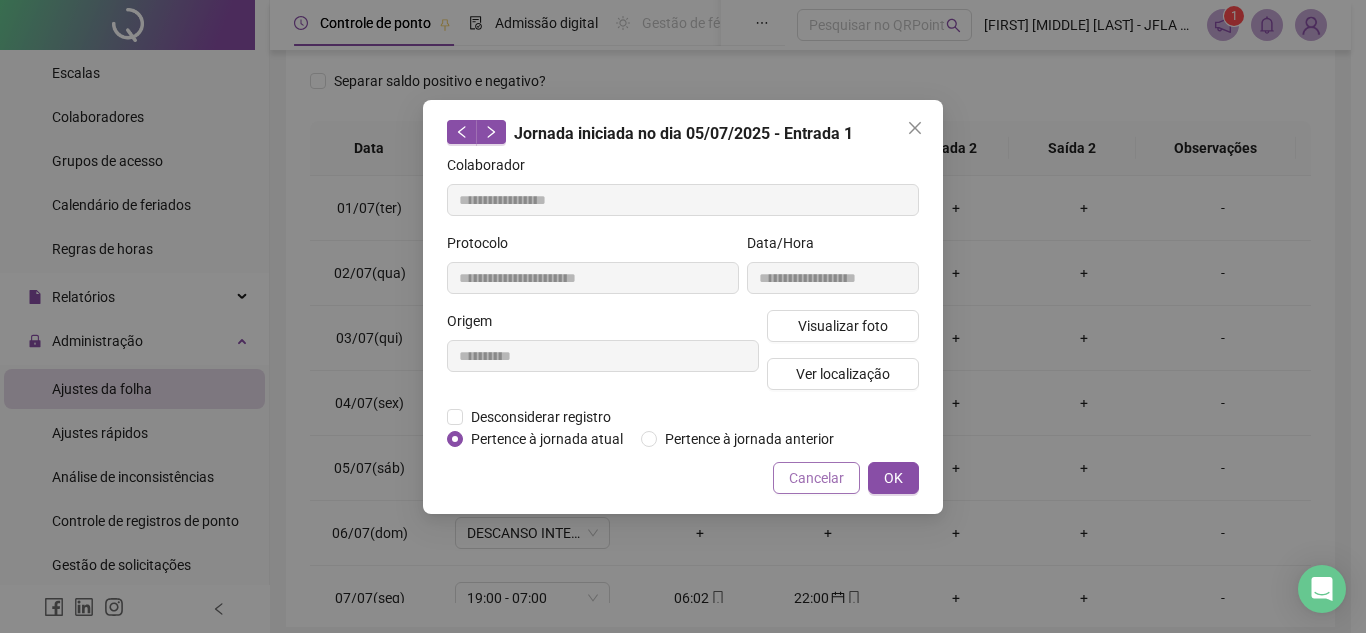 click on "Cancelar" at bounding box center (816, 478) 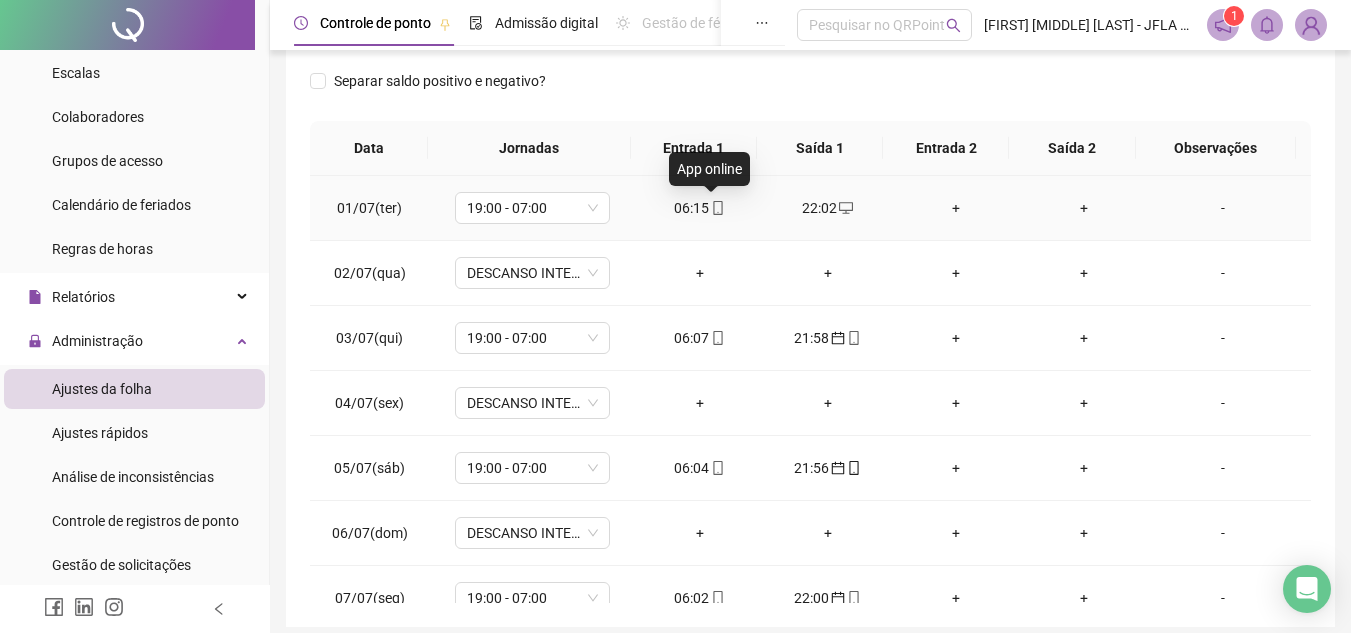 click at bounding box center (717, 208) 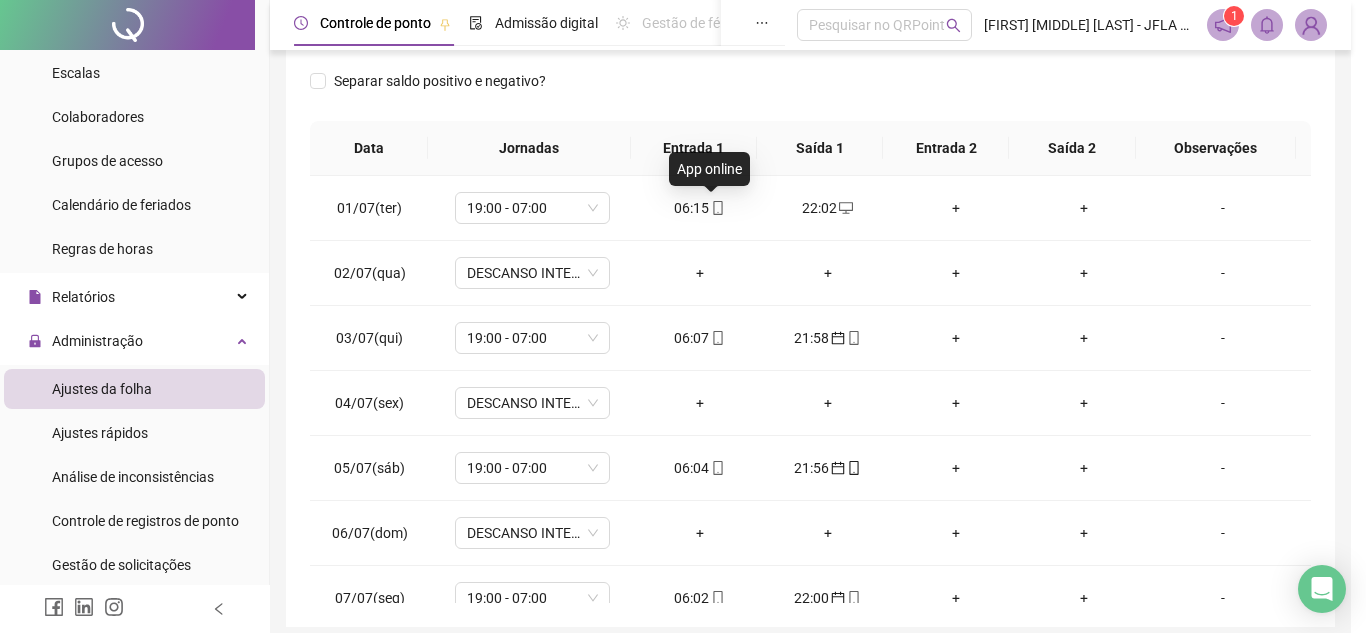 type on "**********" 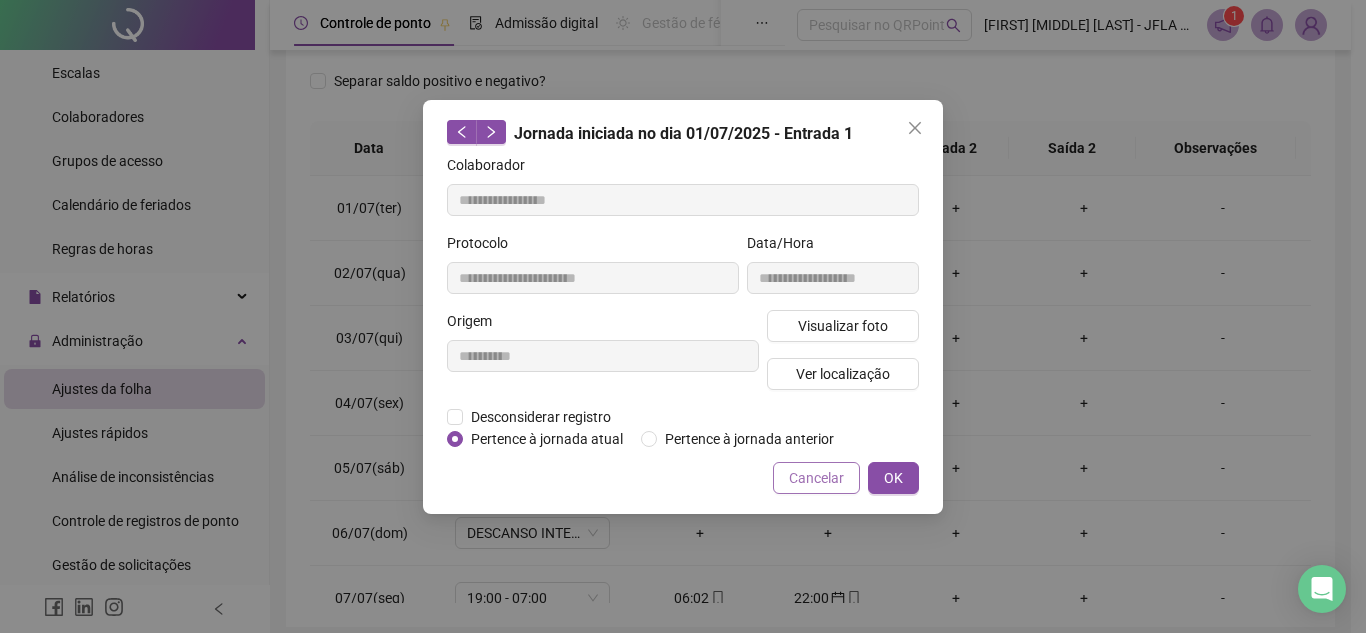 click on "Cancelar" at bounding box center [816, 478] 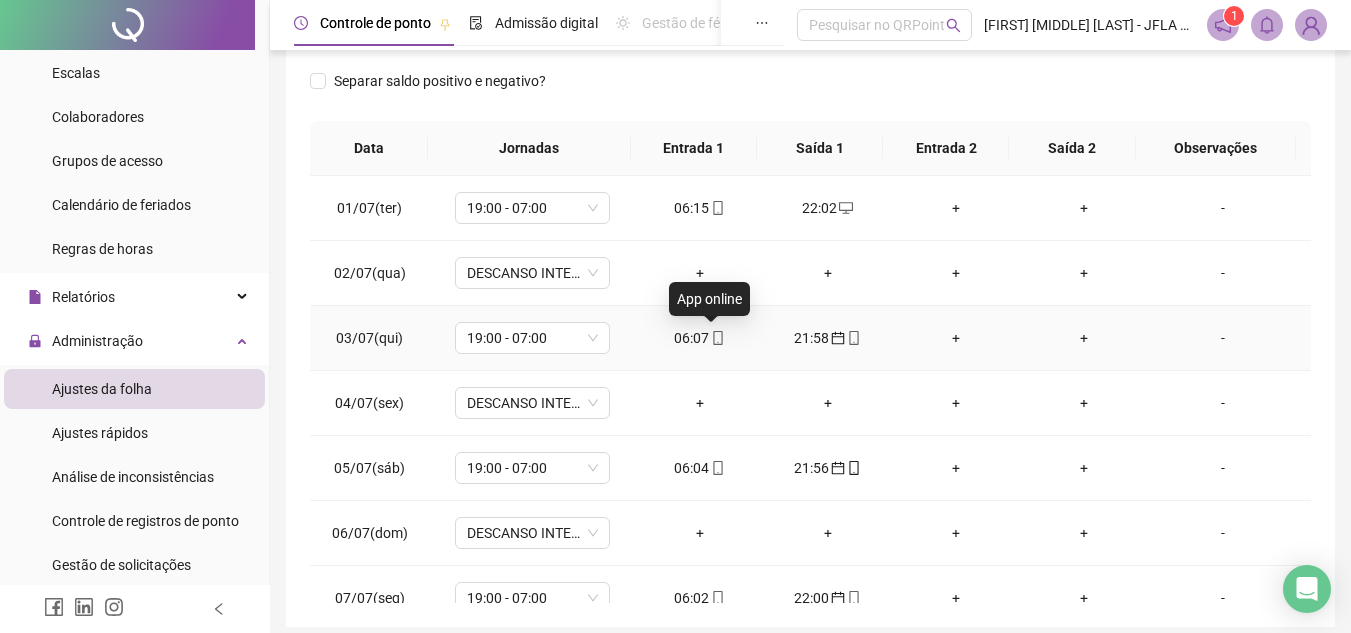 click 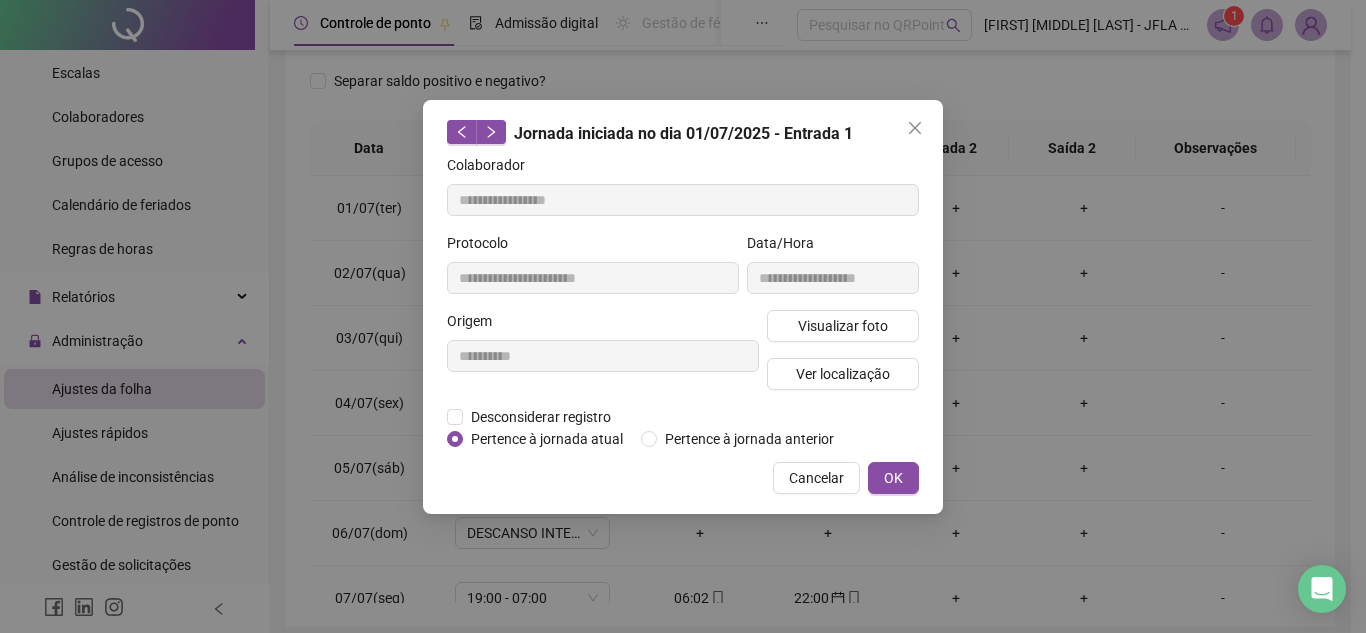 type on "**********" 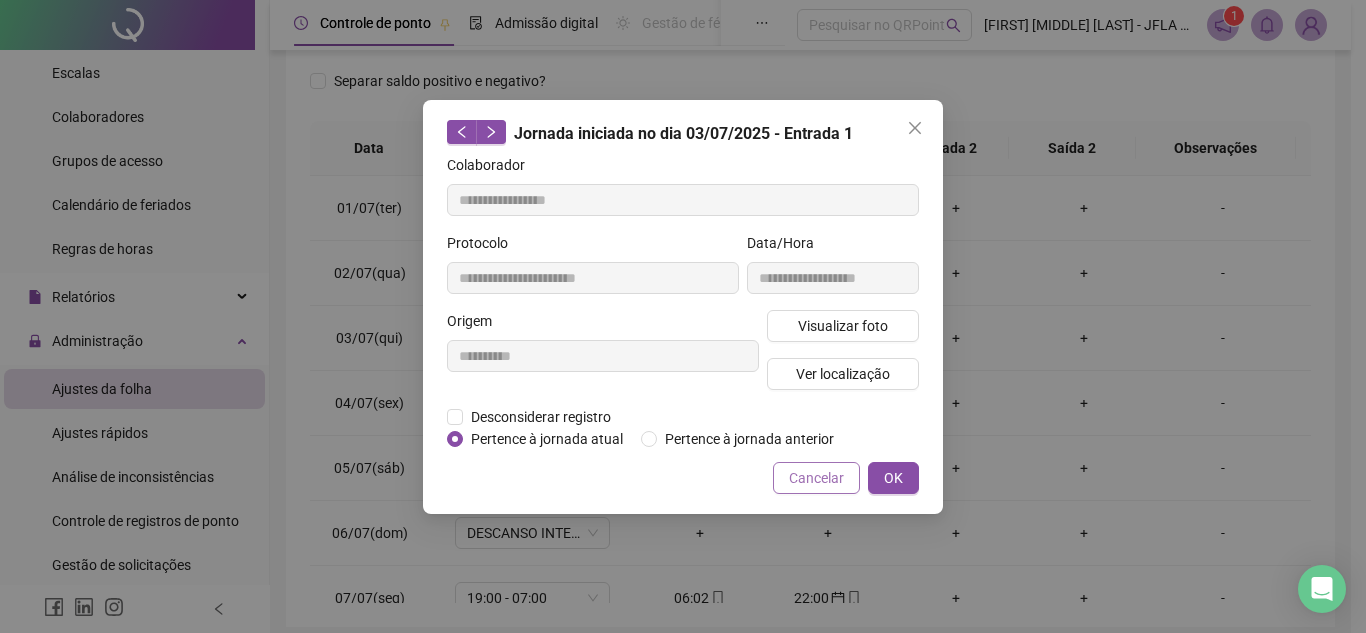 click on "Cancelar" at bounding box center [816, 478] 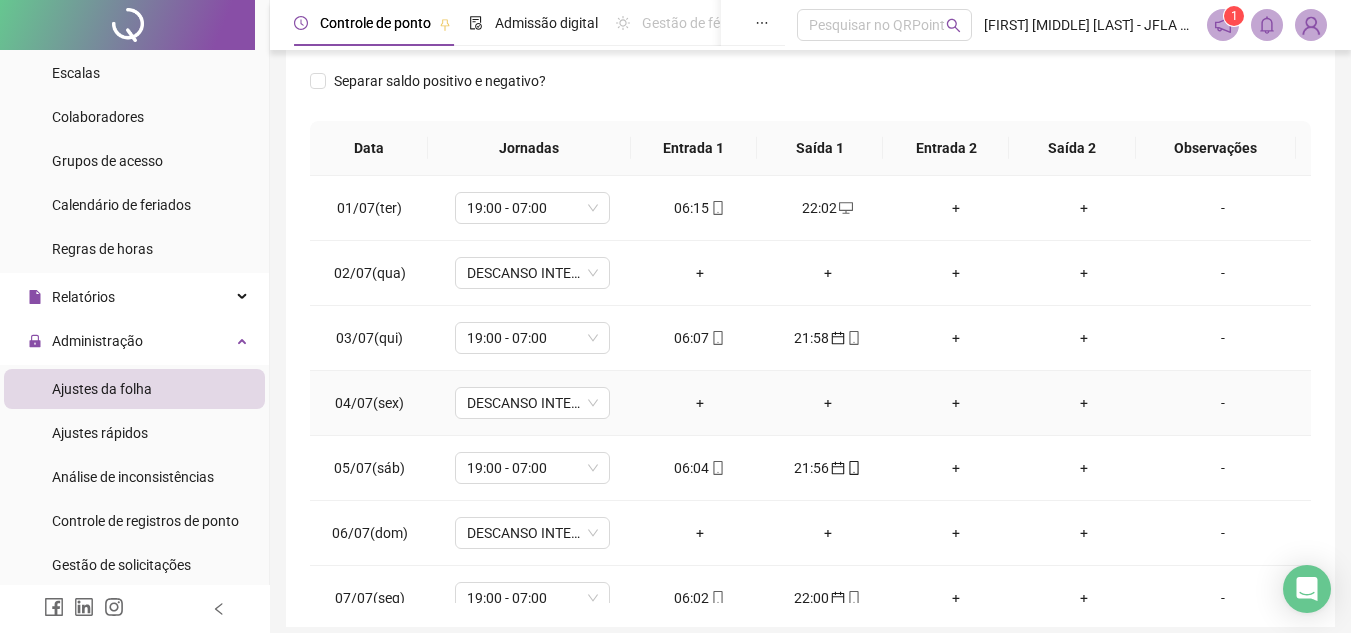 click on "+" at bounding box center (700, 403) 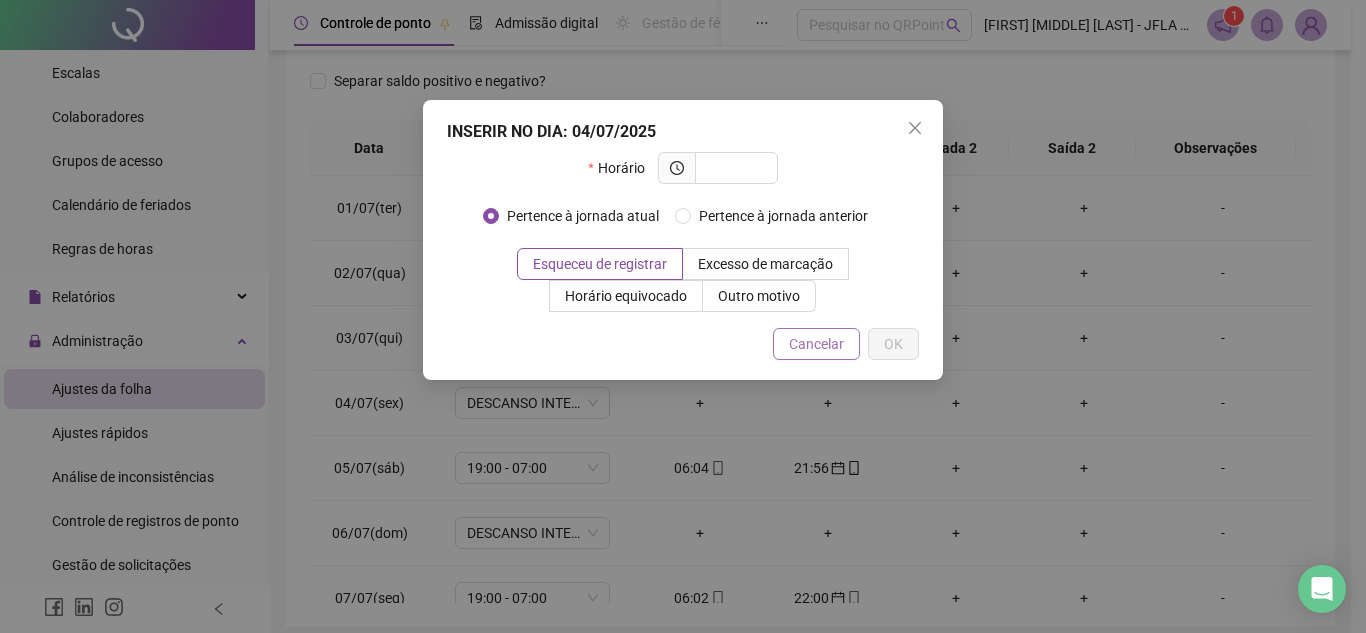 click on "Cancelar" at bounding box center [816, 344] 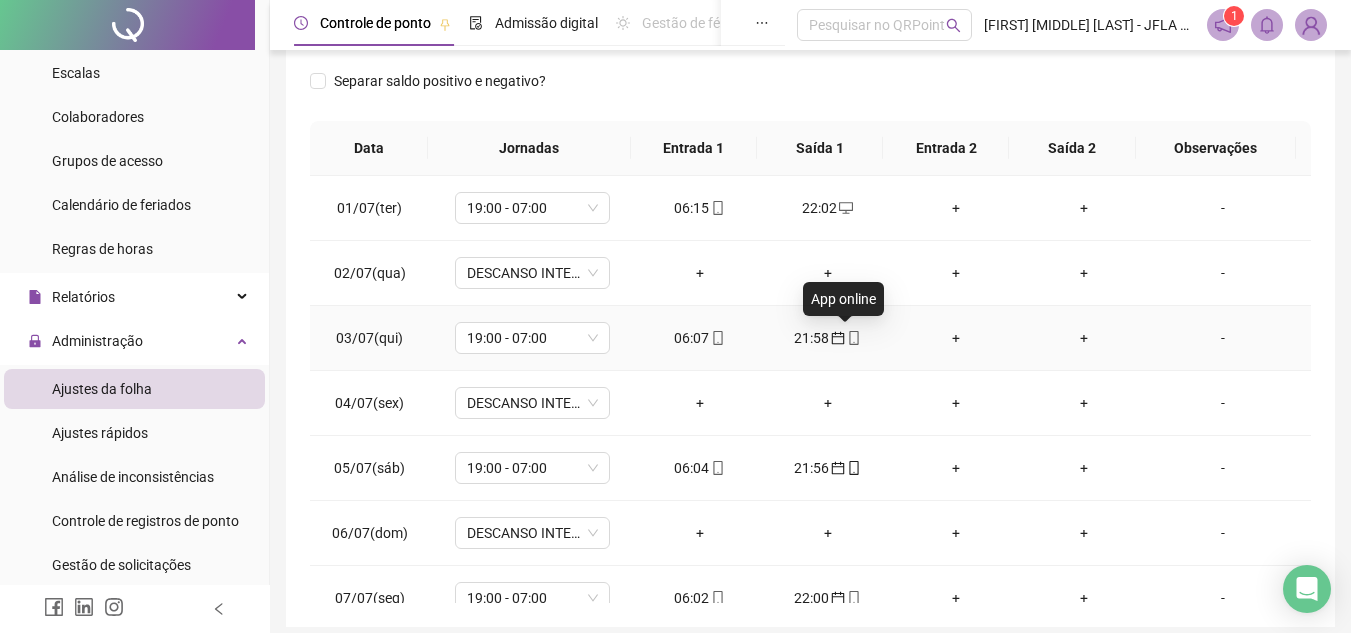 click 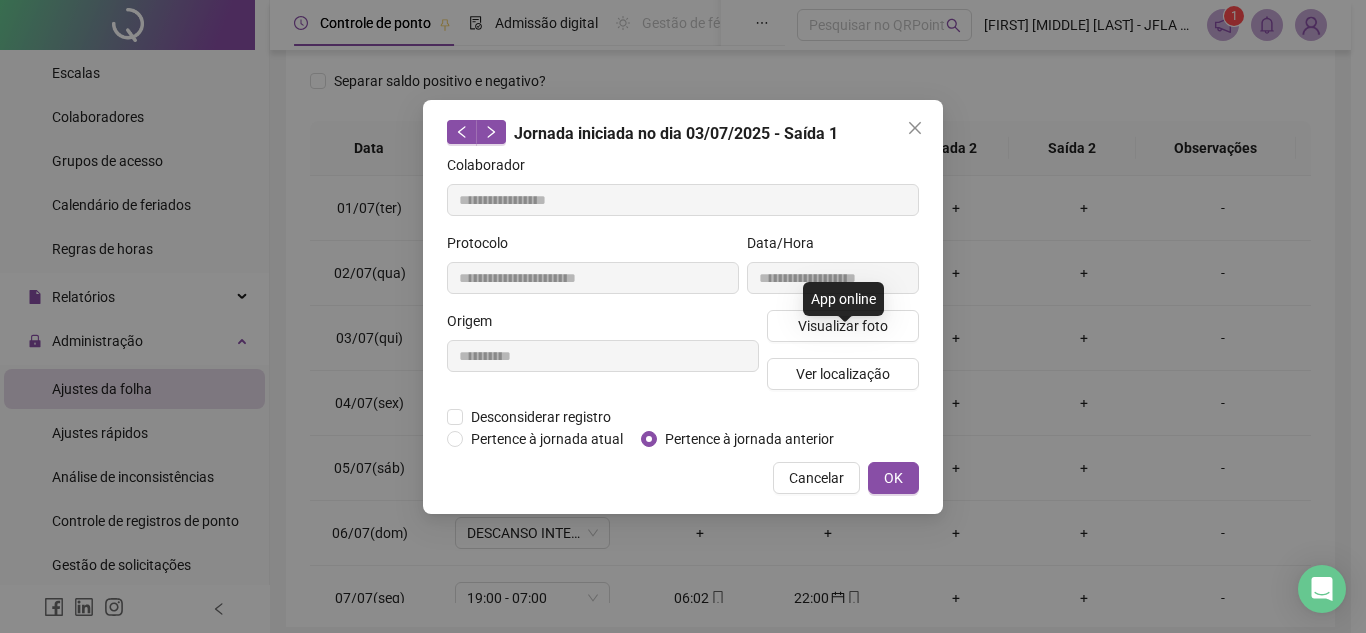 type on "**********" 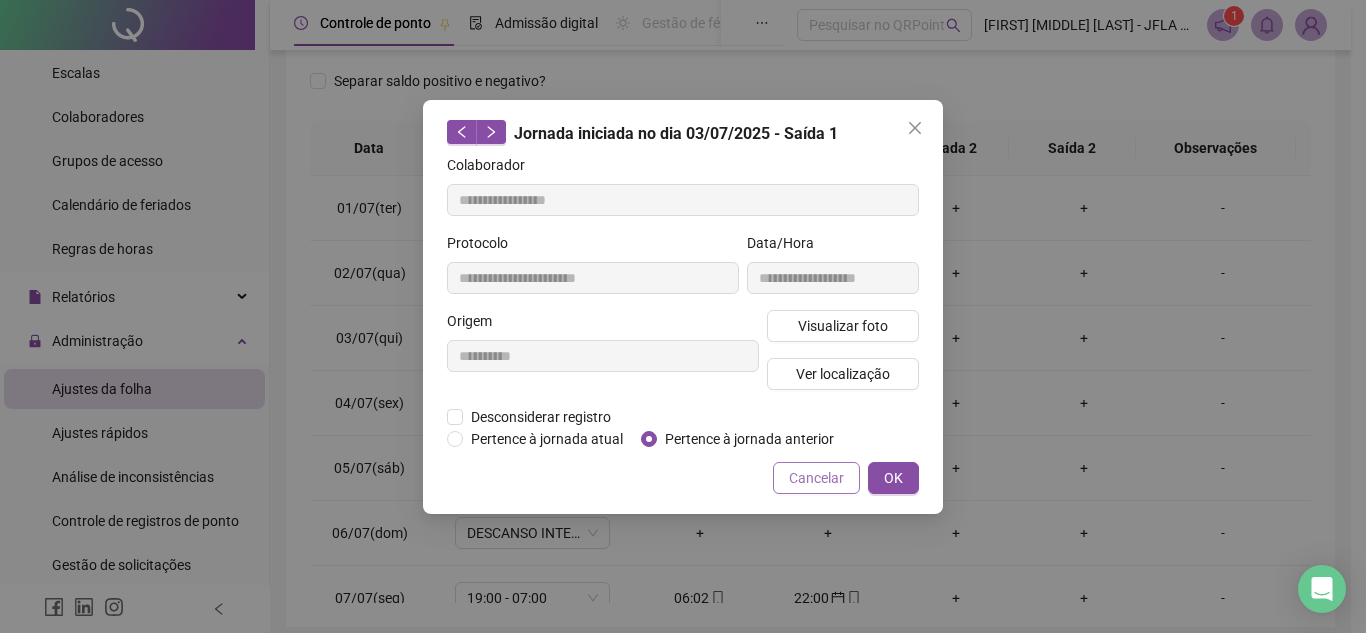 click on "Cancelar" at bounding box center (816, 478) 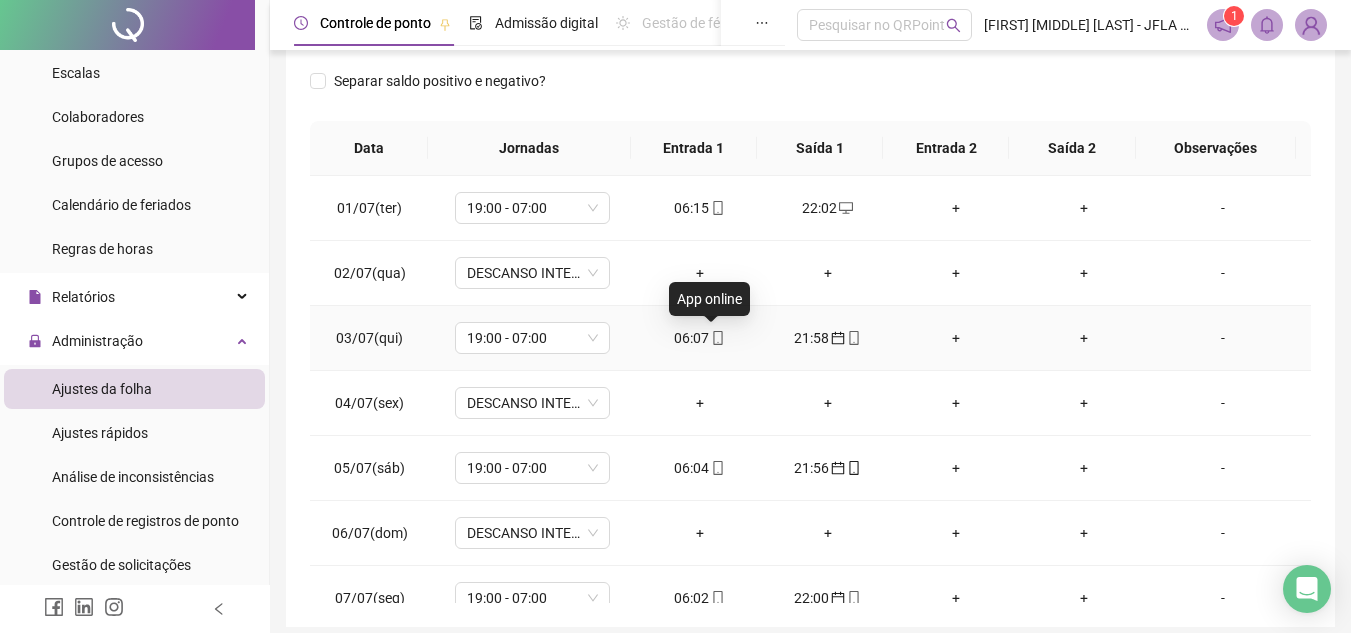 click 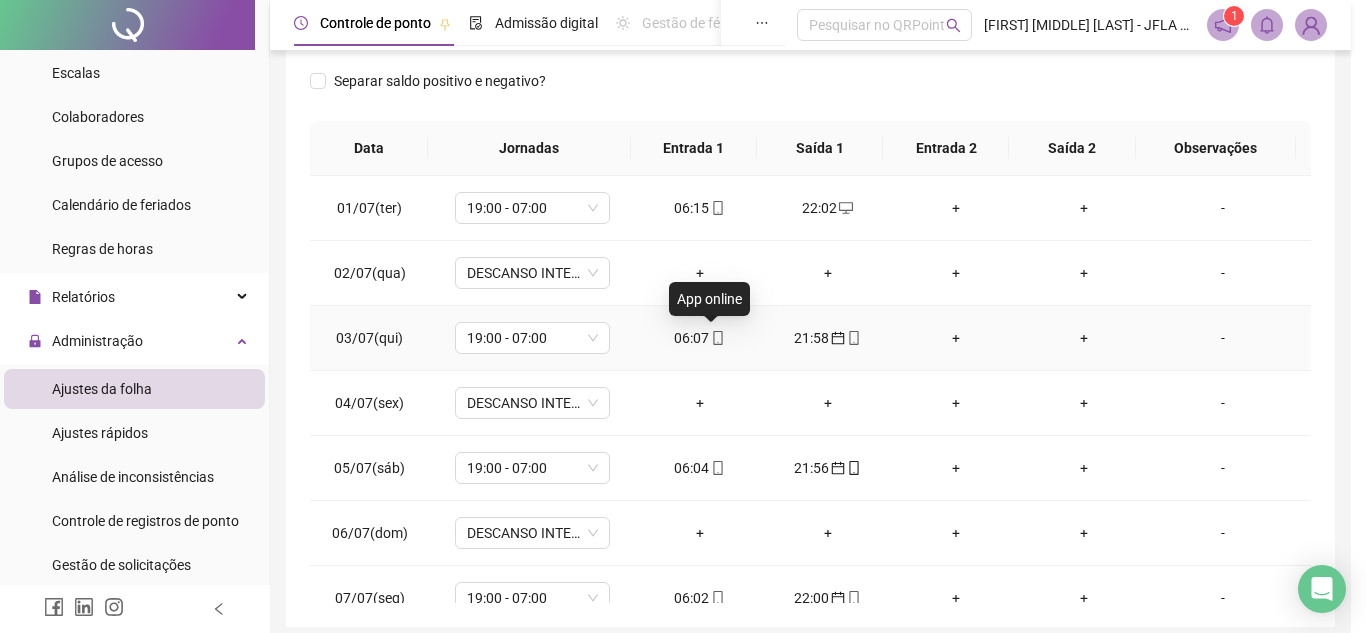type on "**********" 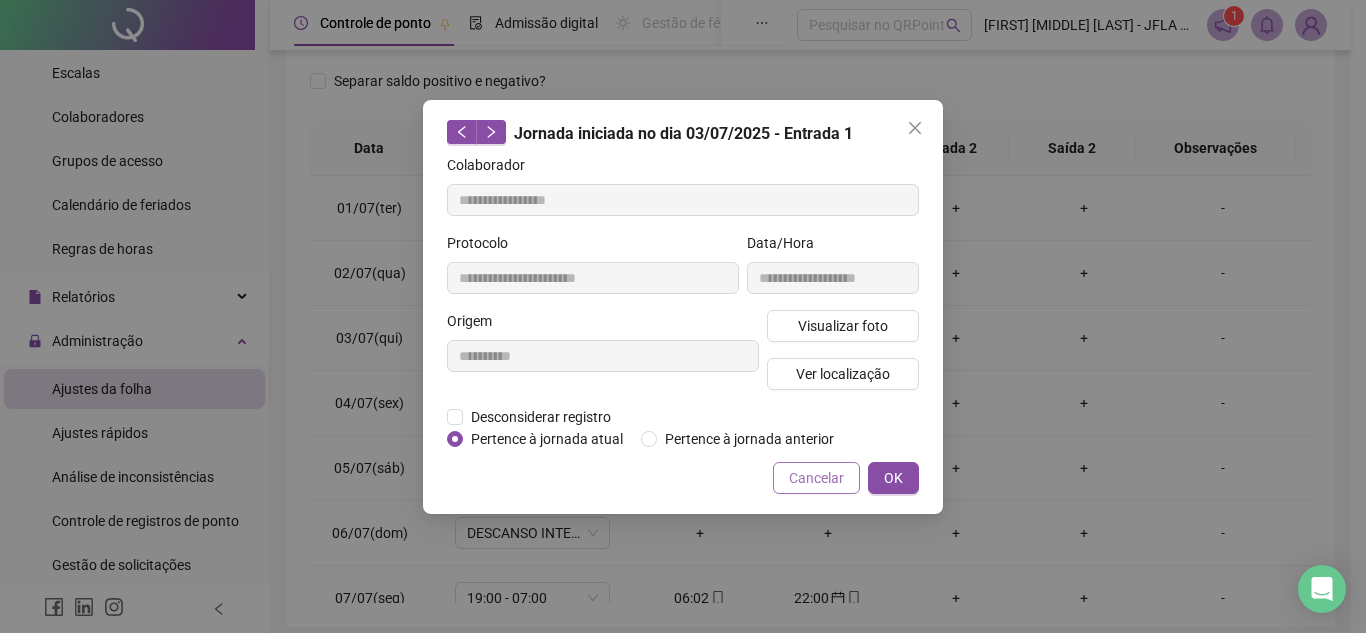 click on "Cancelar" at bounding box center (816, 478) 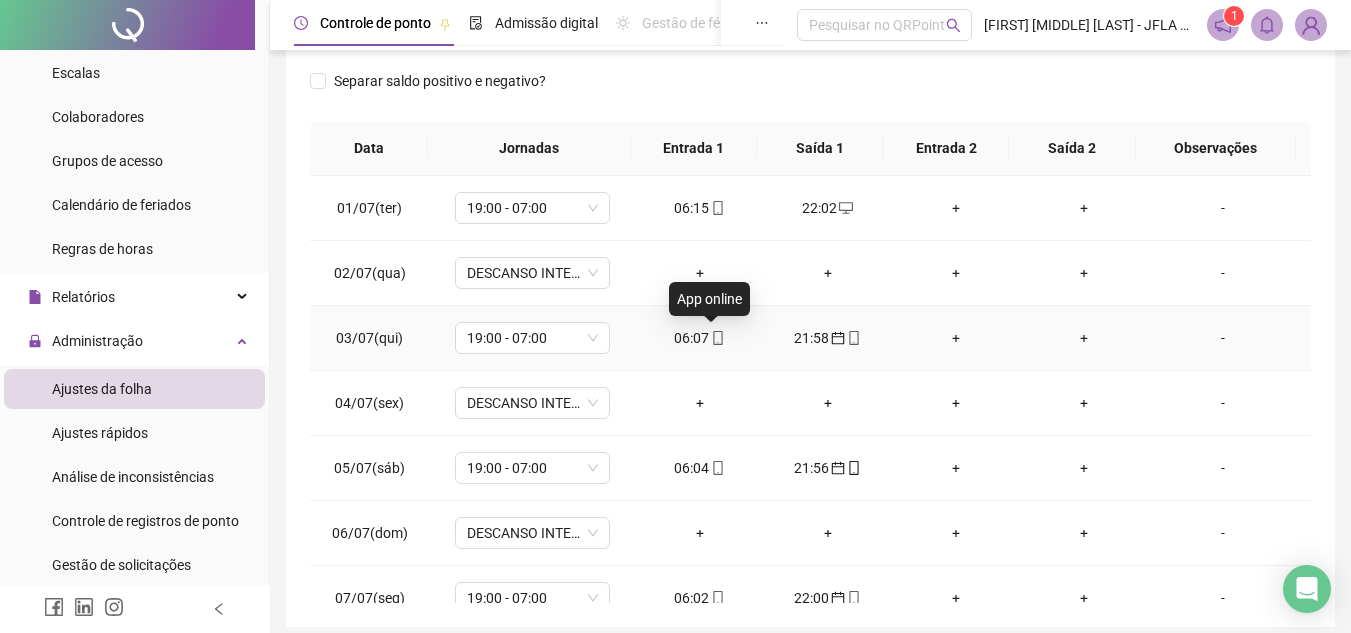 click 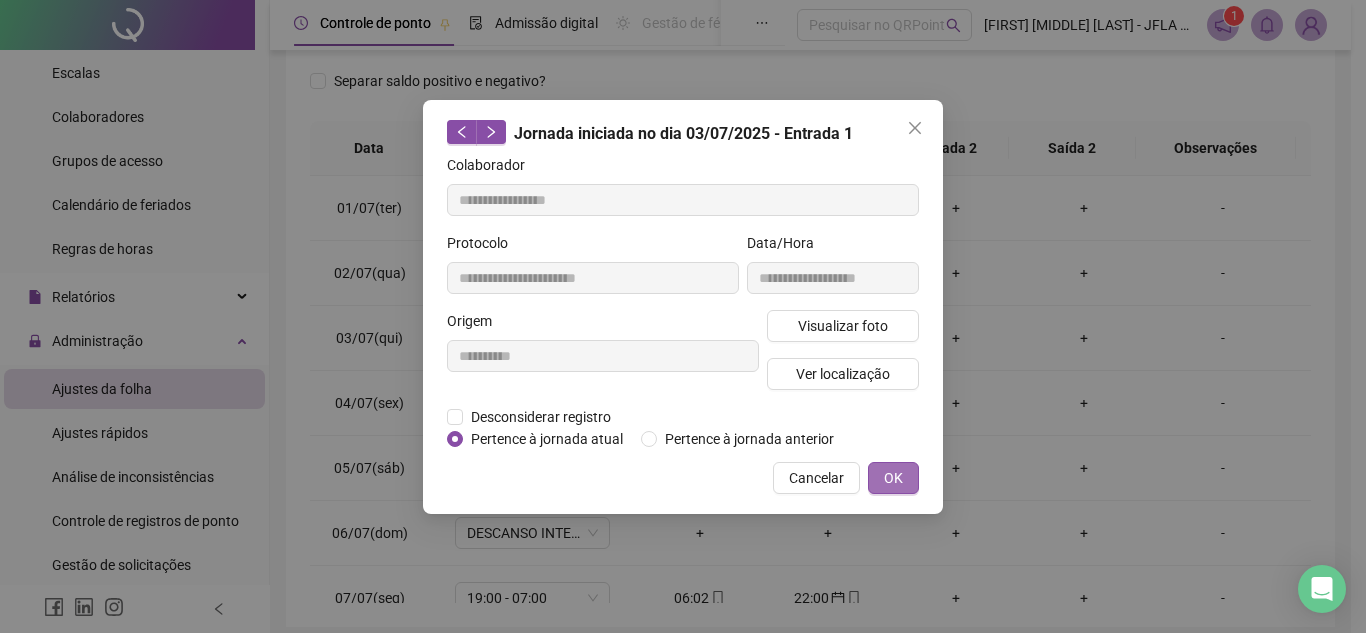click on "OK" at bounding box center [893, 478] 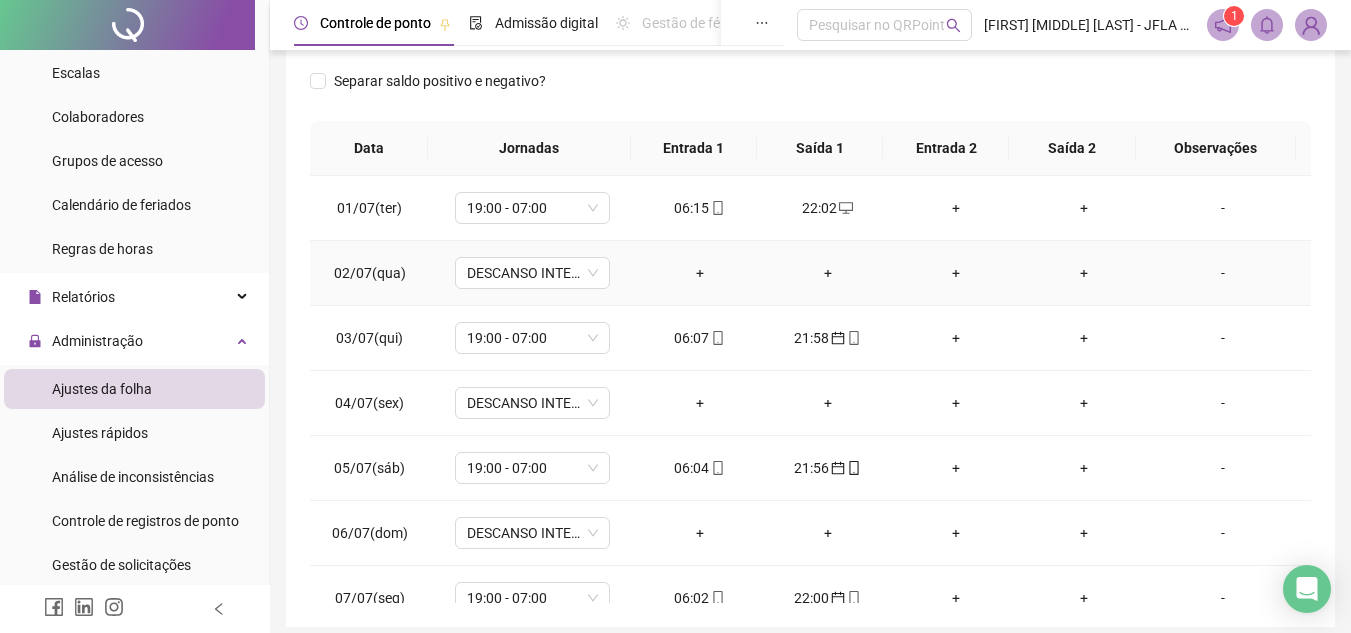 click on "+" at bounding box center [700, 273] 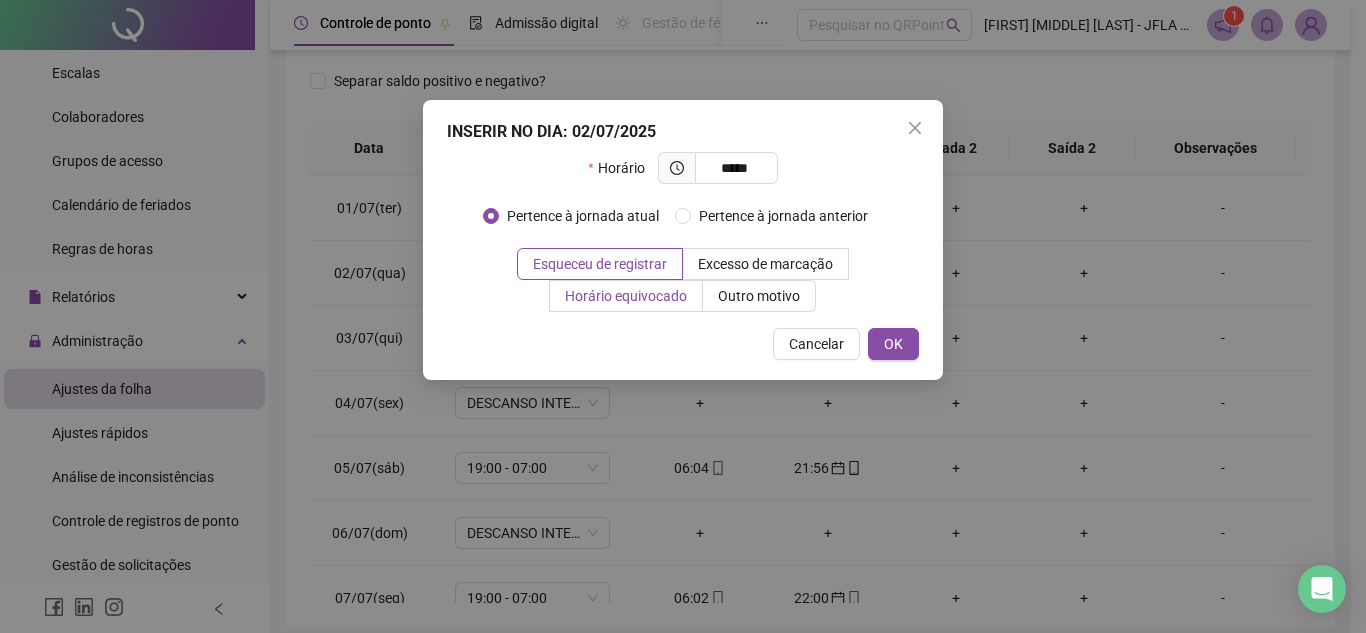 type on "*****" 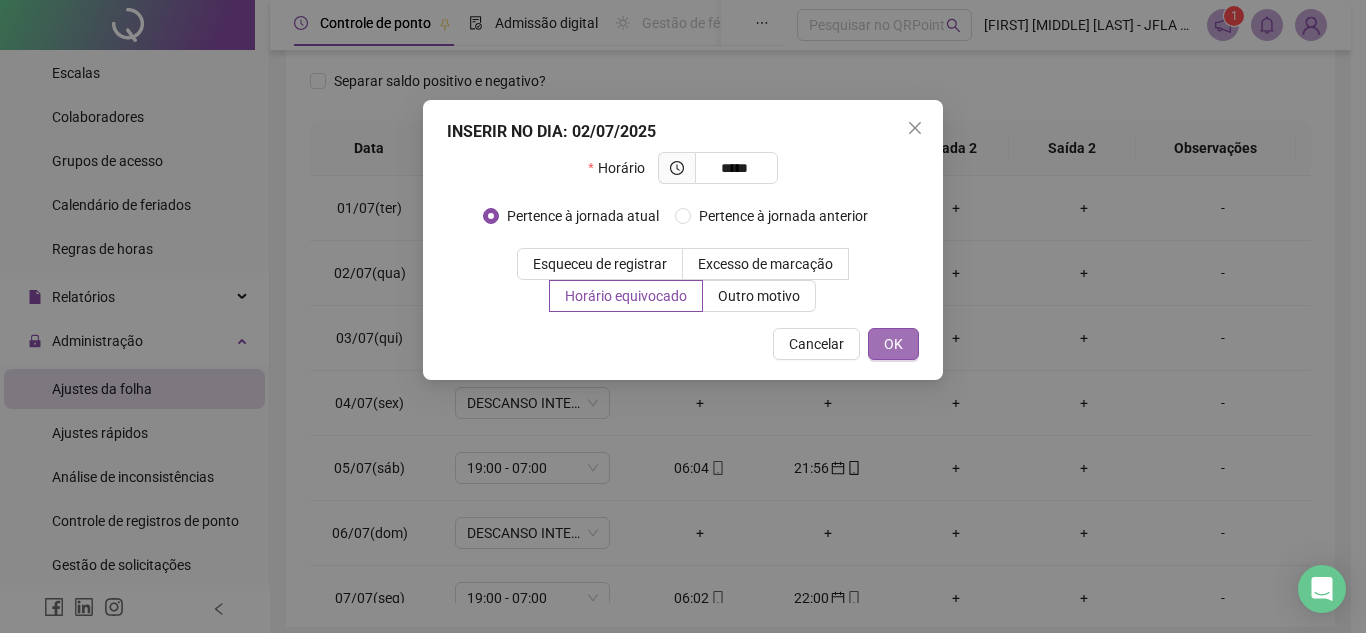 click on "OK" at bounding box center (893, 344) 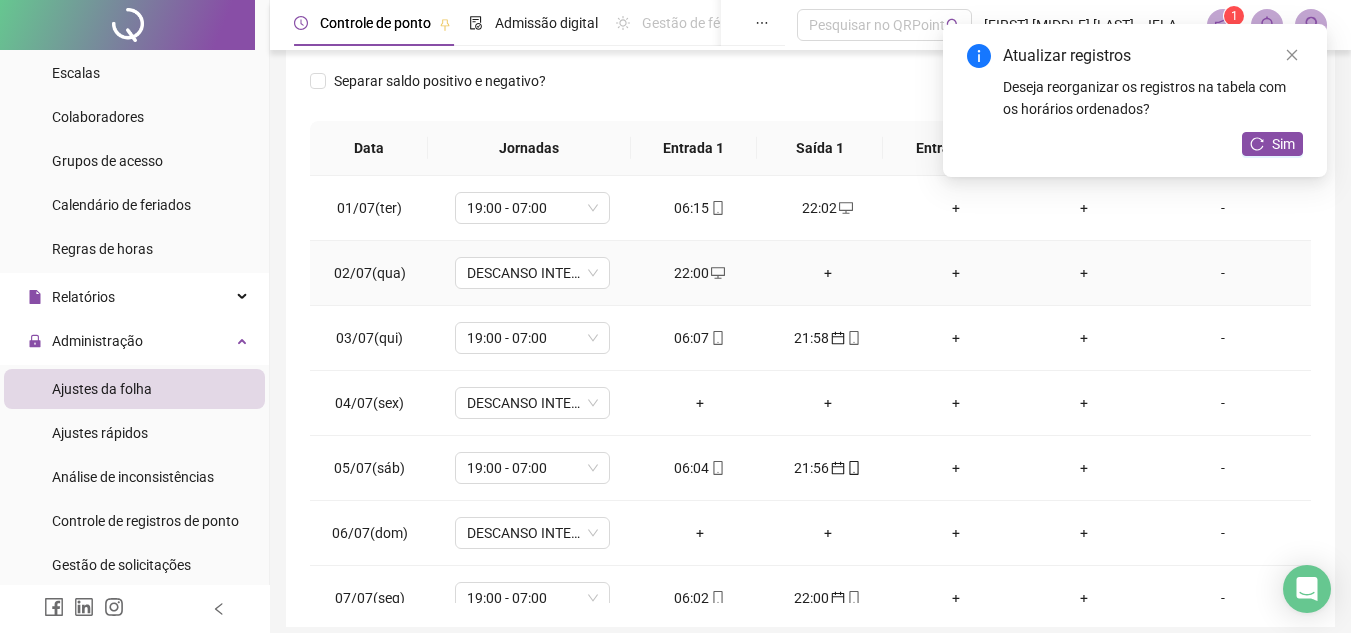click on "+" at bounding box center (828, 273) 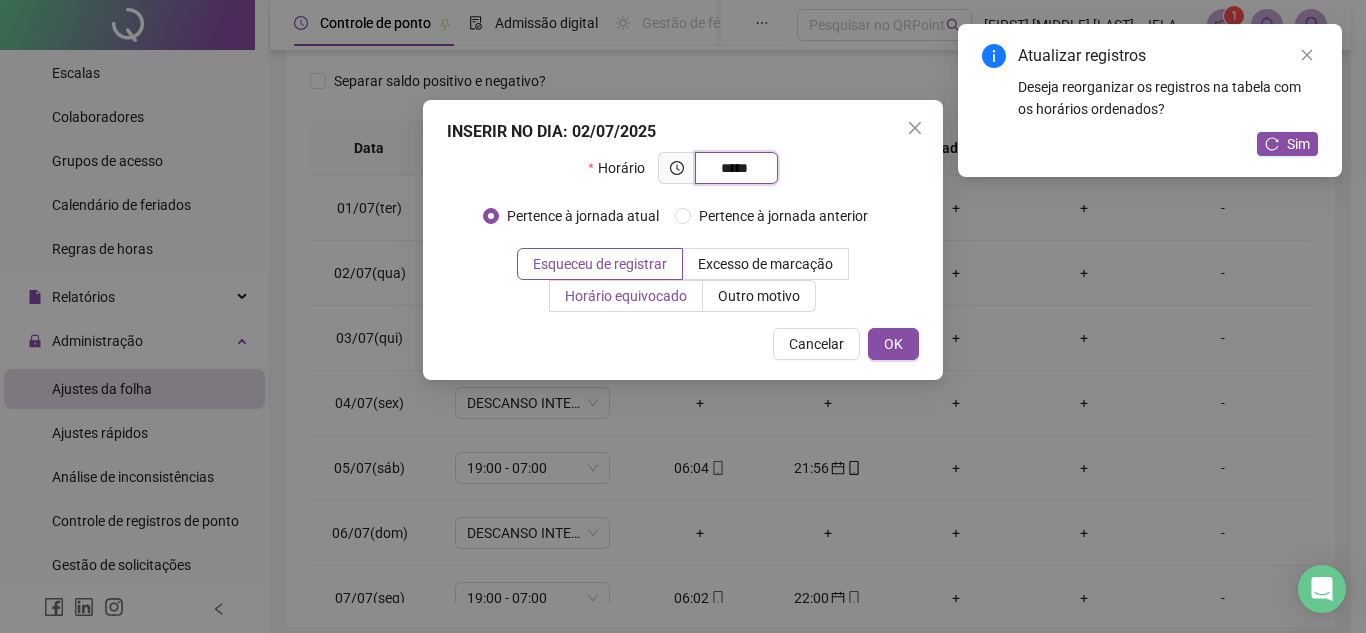 type on "*****" 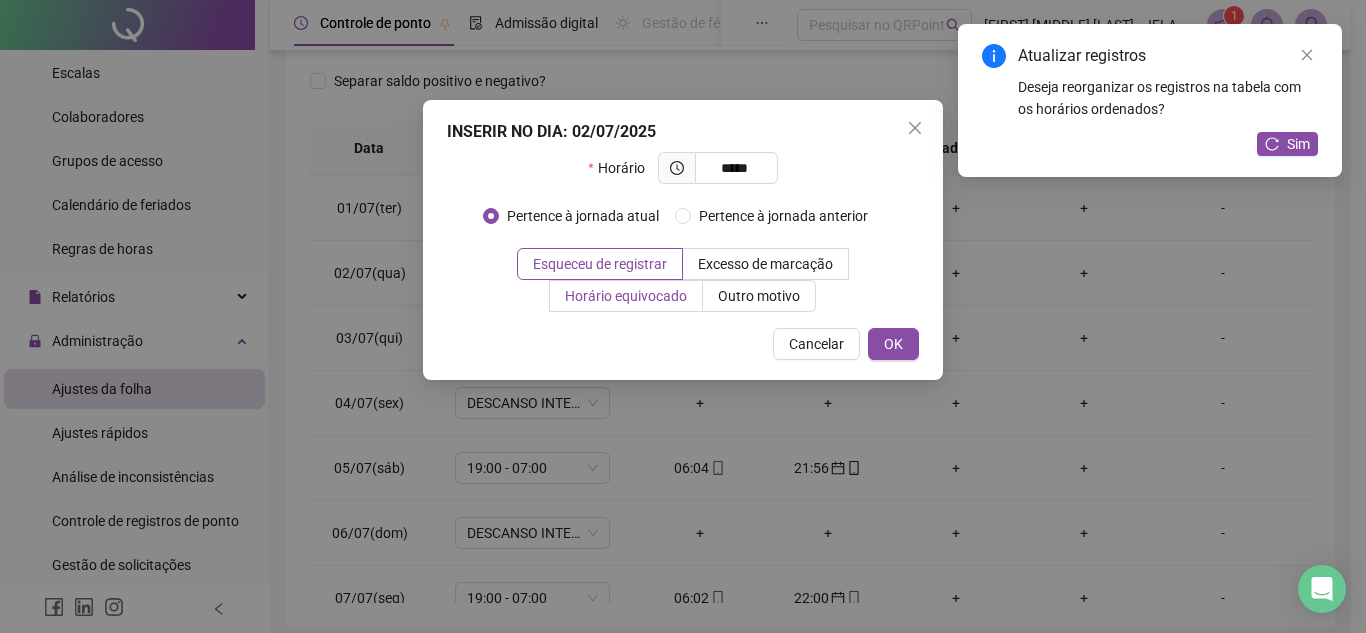 click on "Horário equivocado" at bounding box center (626, 296) 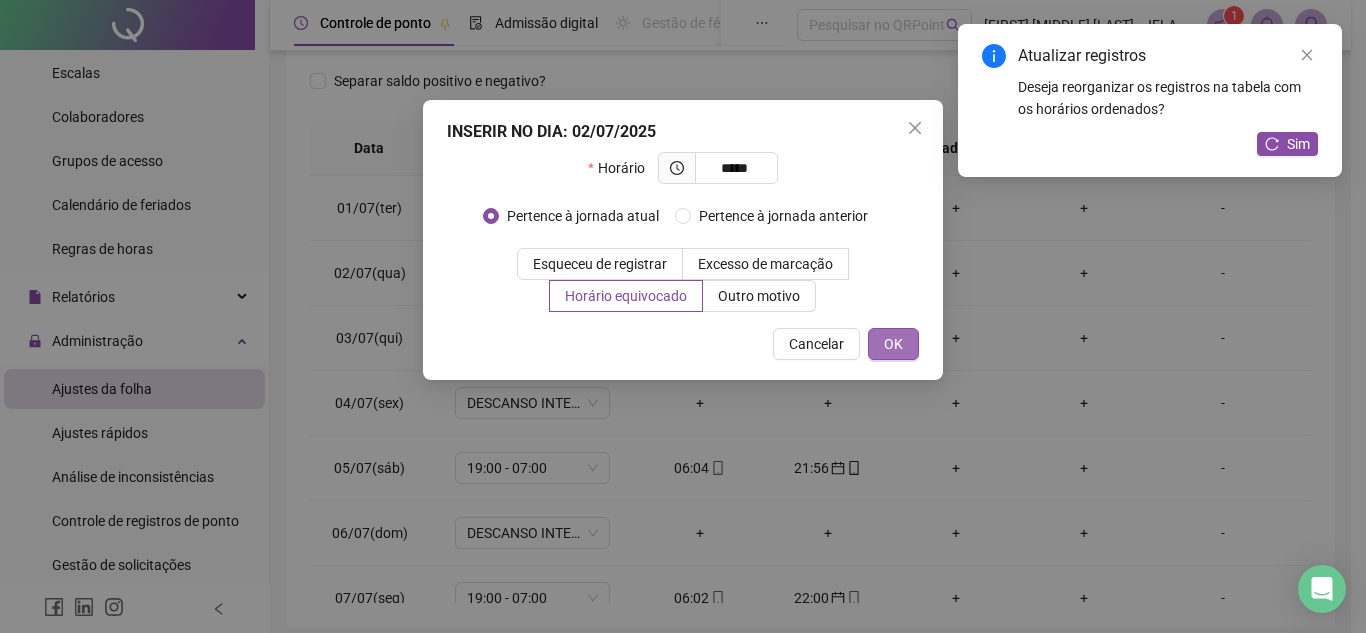 click on "OK" at bounding box center (893, 344) 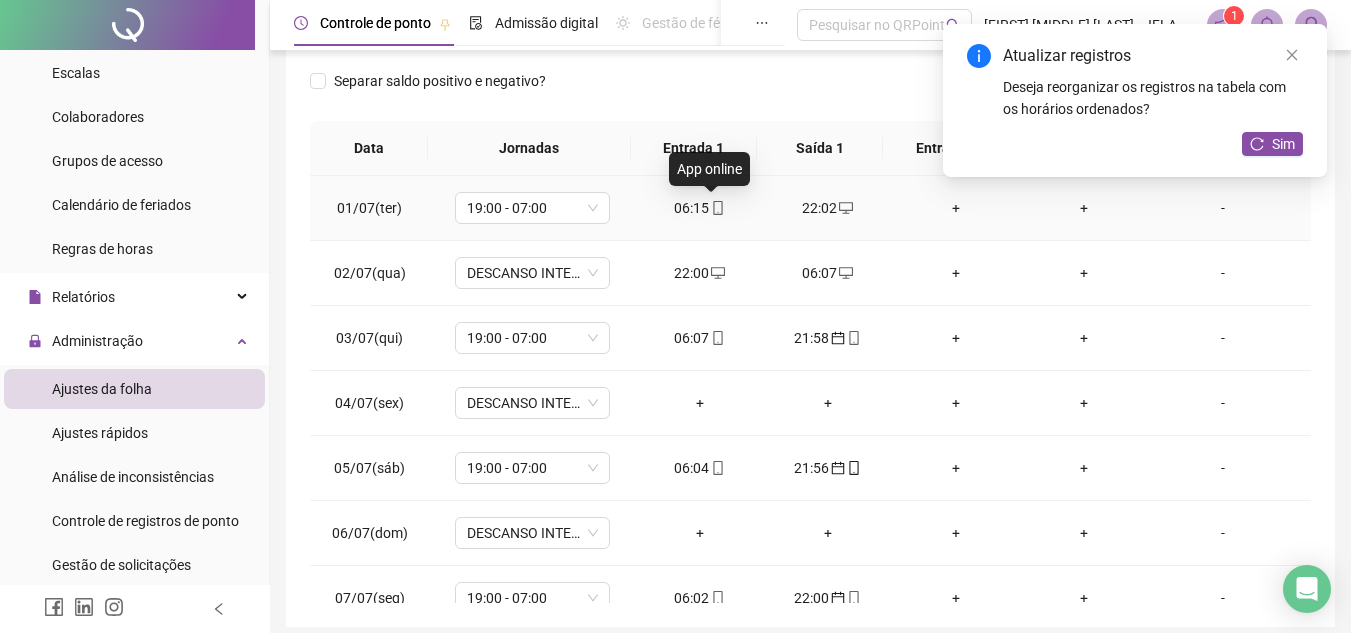 click 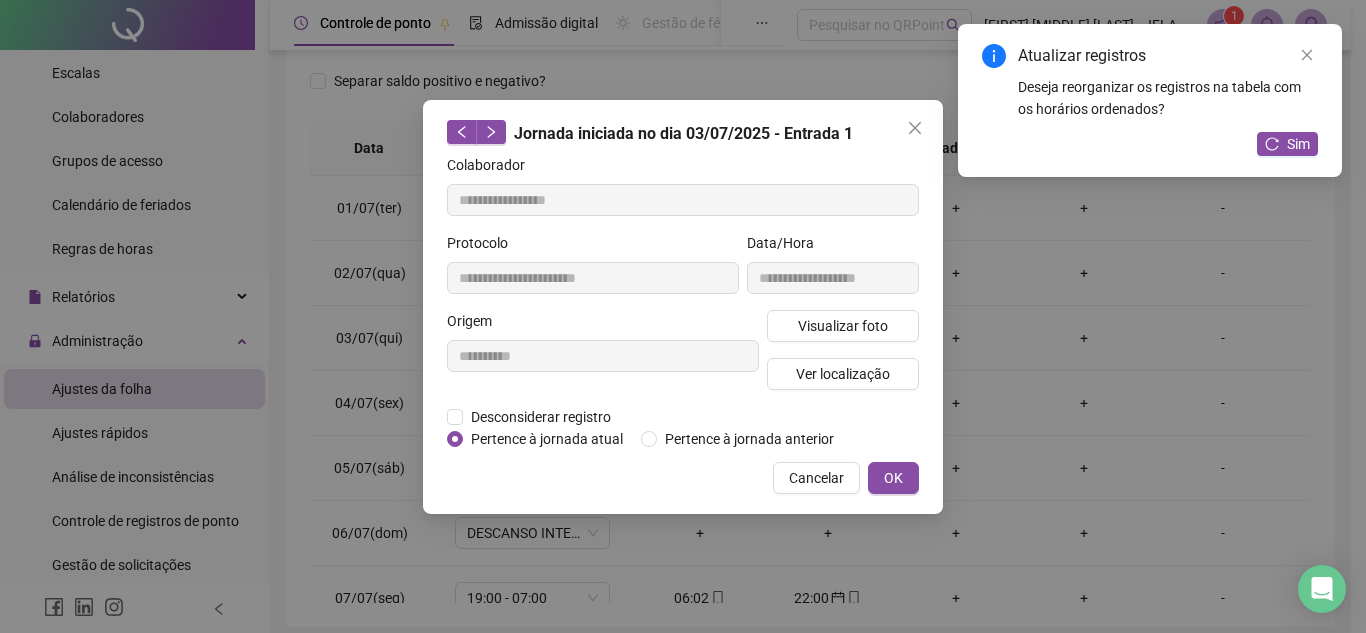 type on "**********" 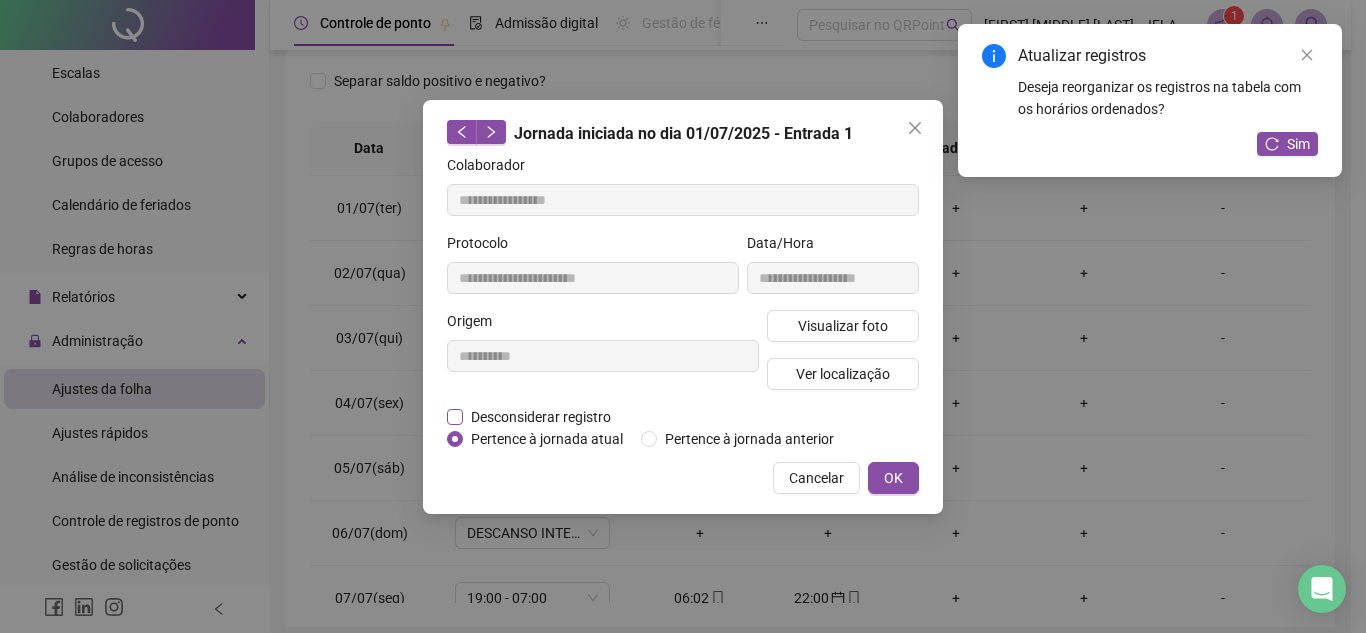 click on "Desconsiderar registro" at bounding box center (541, 417) 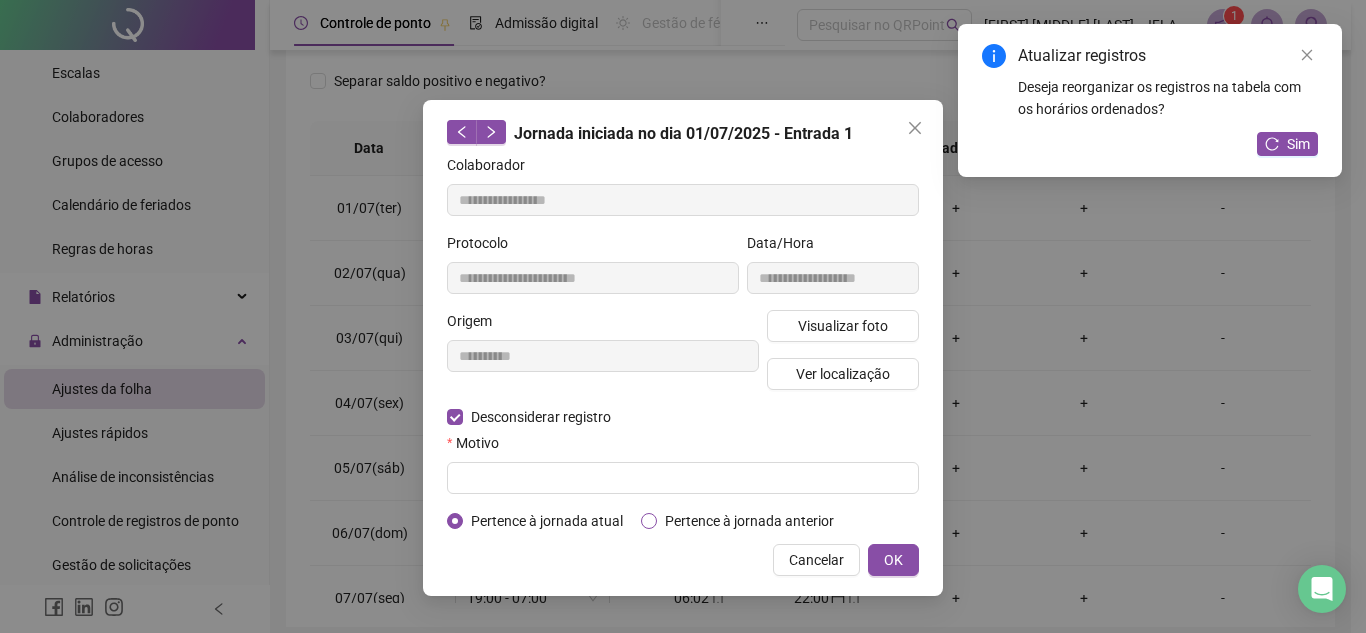 click on "Pertence à jornada anterior" at bounding box center [749, 521] 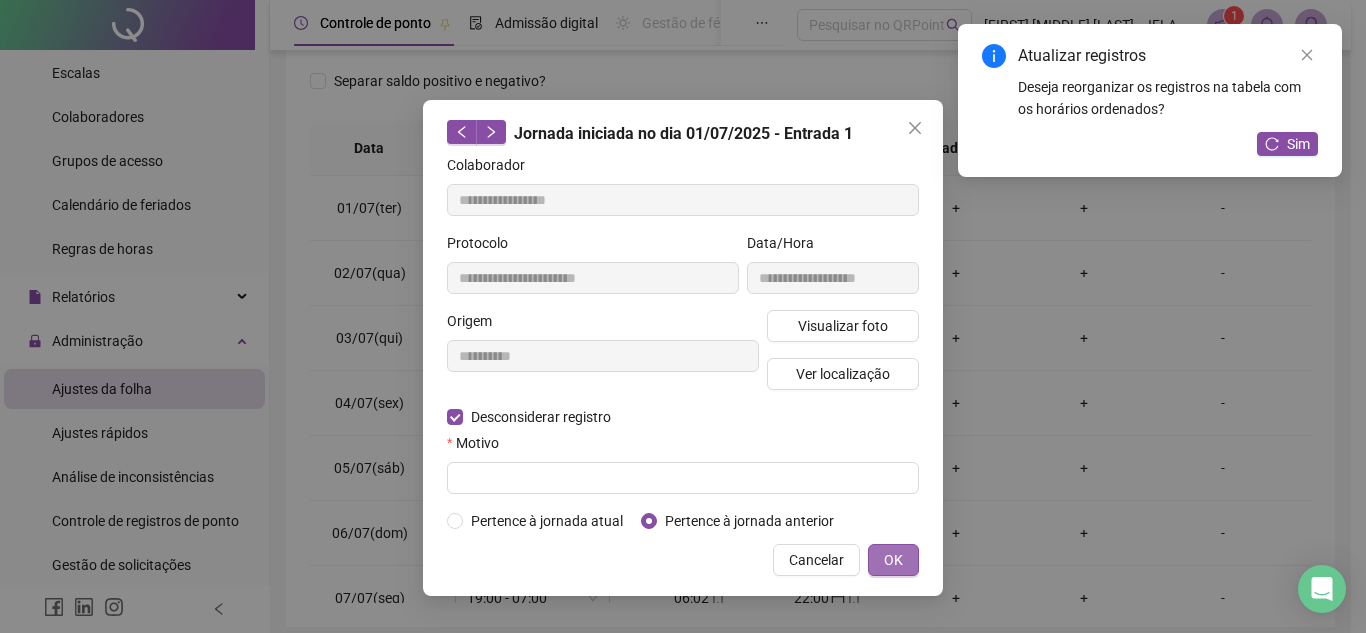 click on "OK" at bounding box center [893, 560] 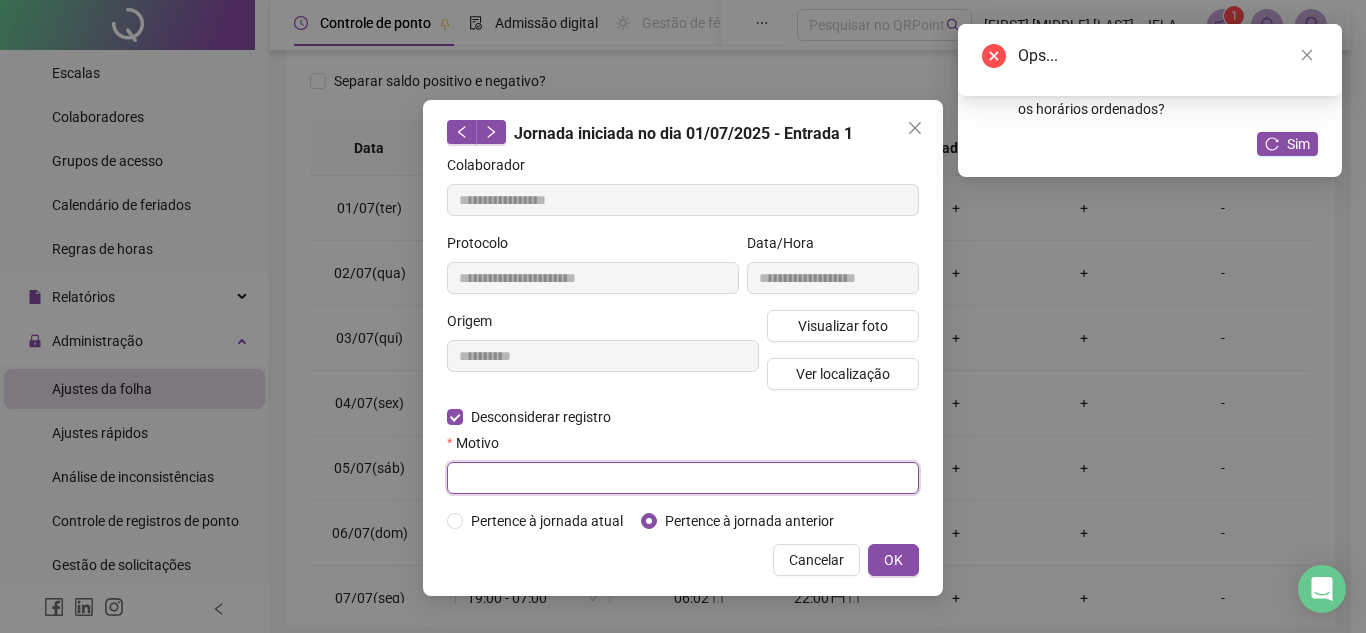 click at bounding box center (683, 478) 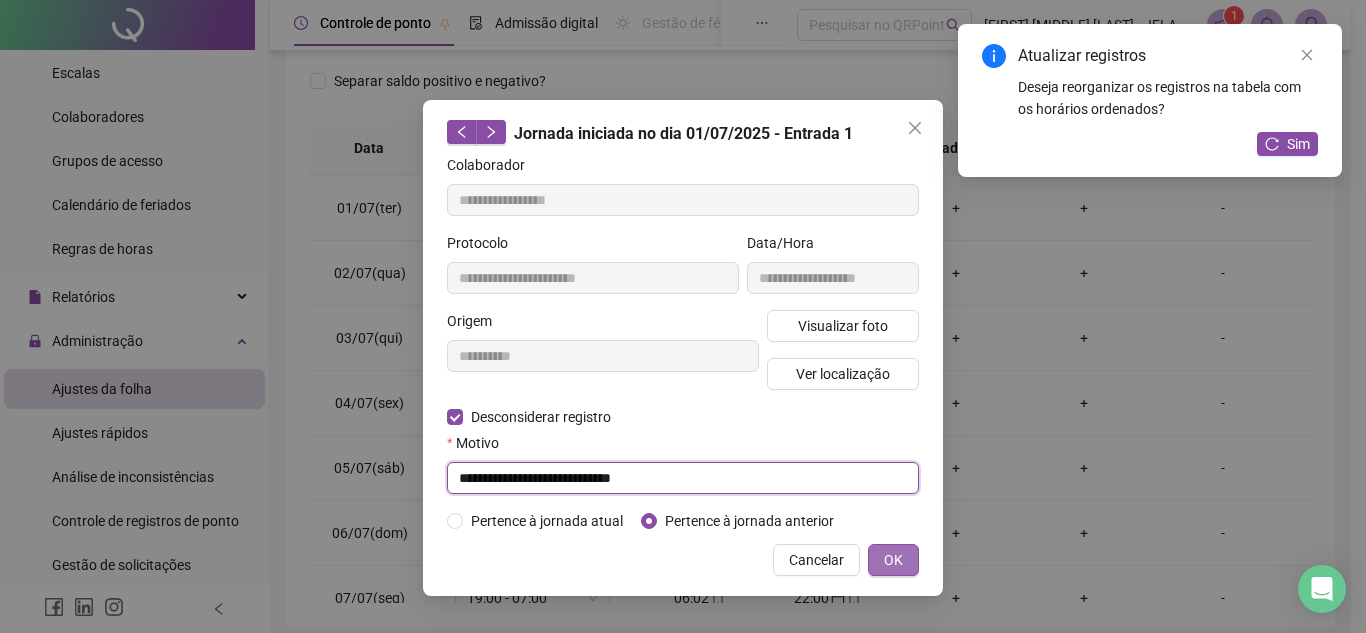 type on "**********" 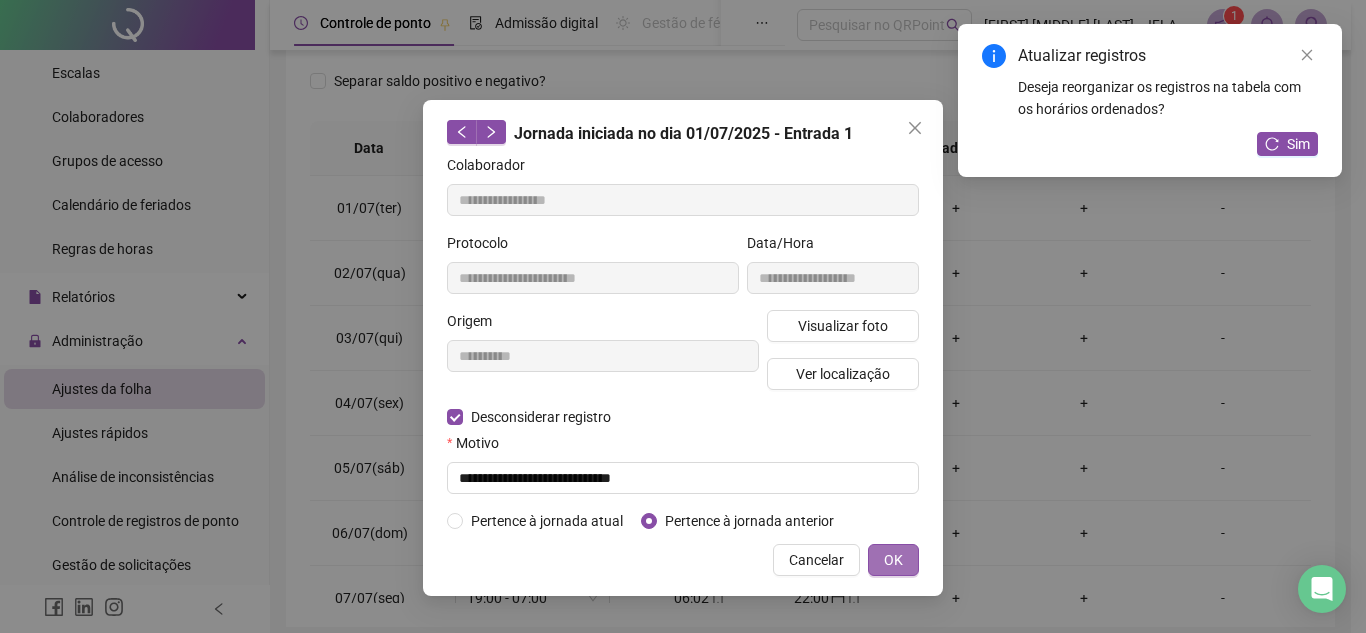 click on "OK" at bounding box center [893, 560] 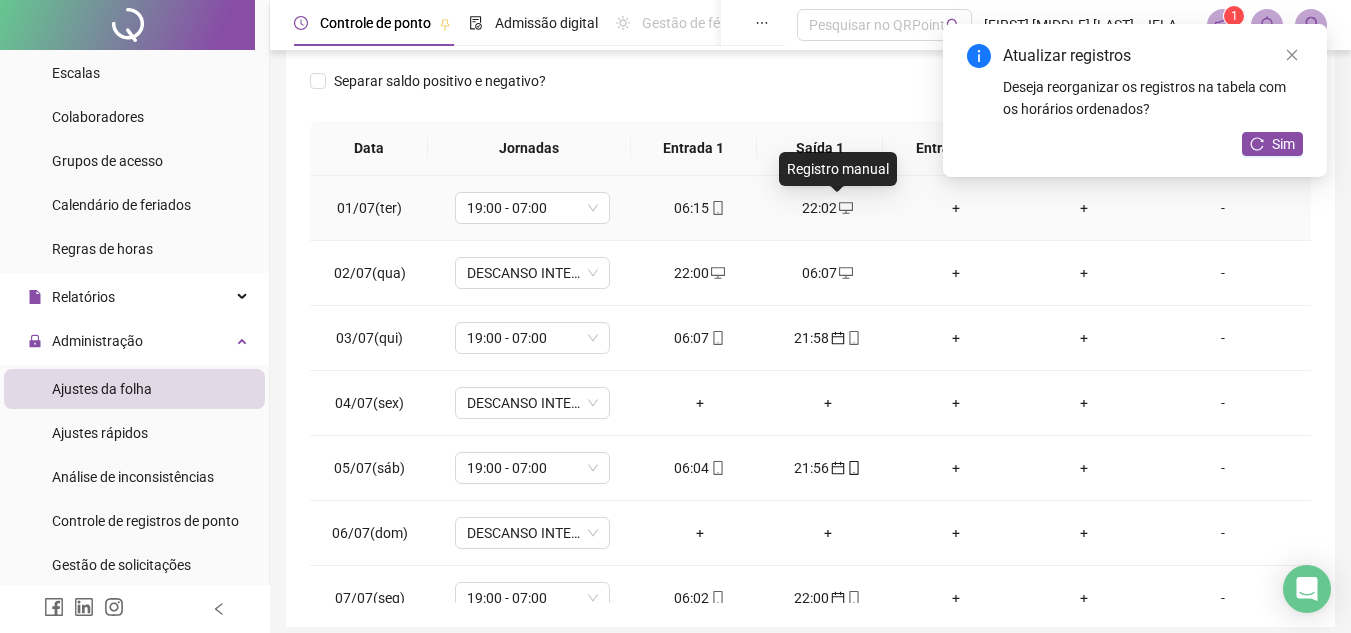 click 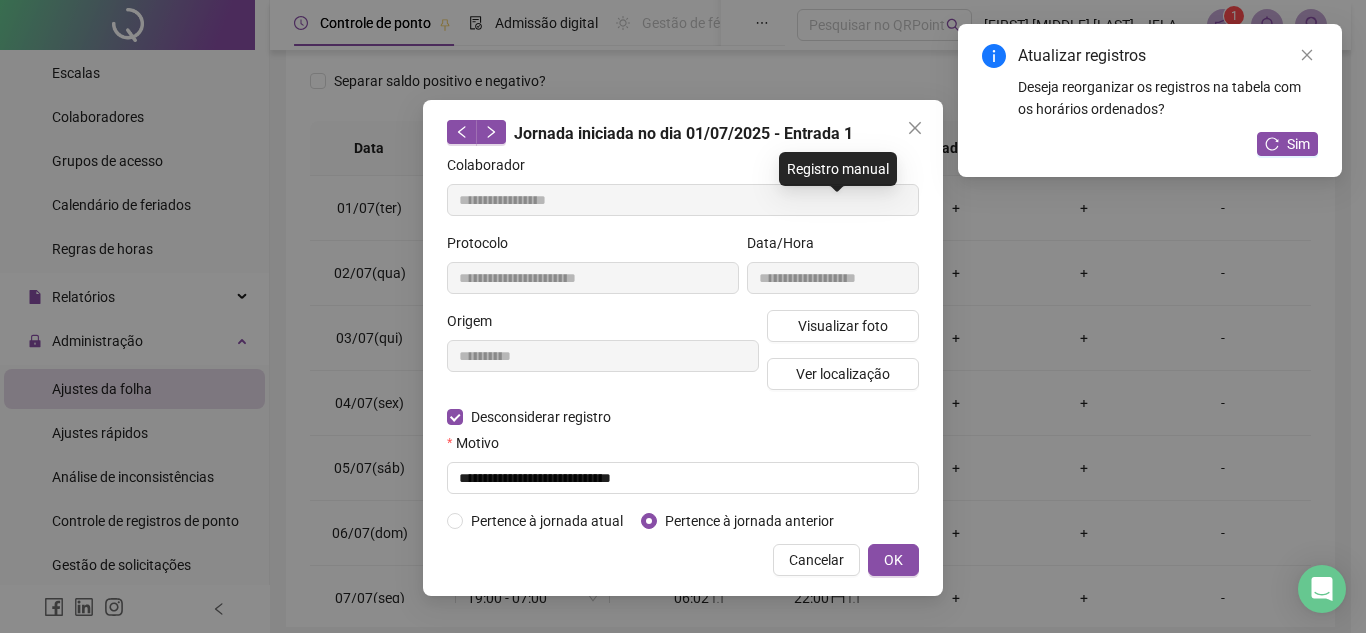 type on "**********" 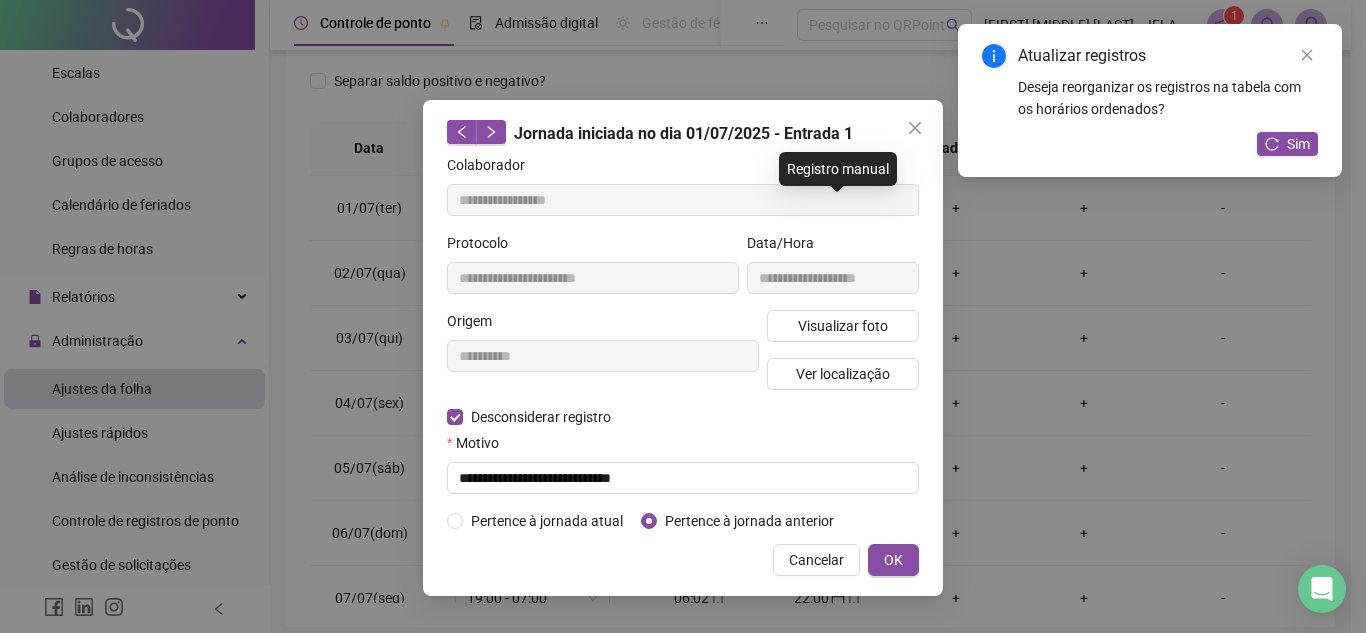 type on "**********" 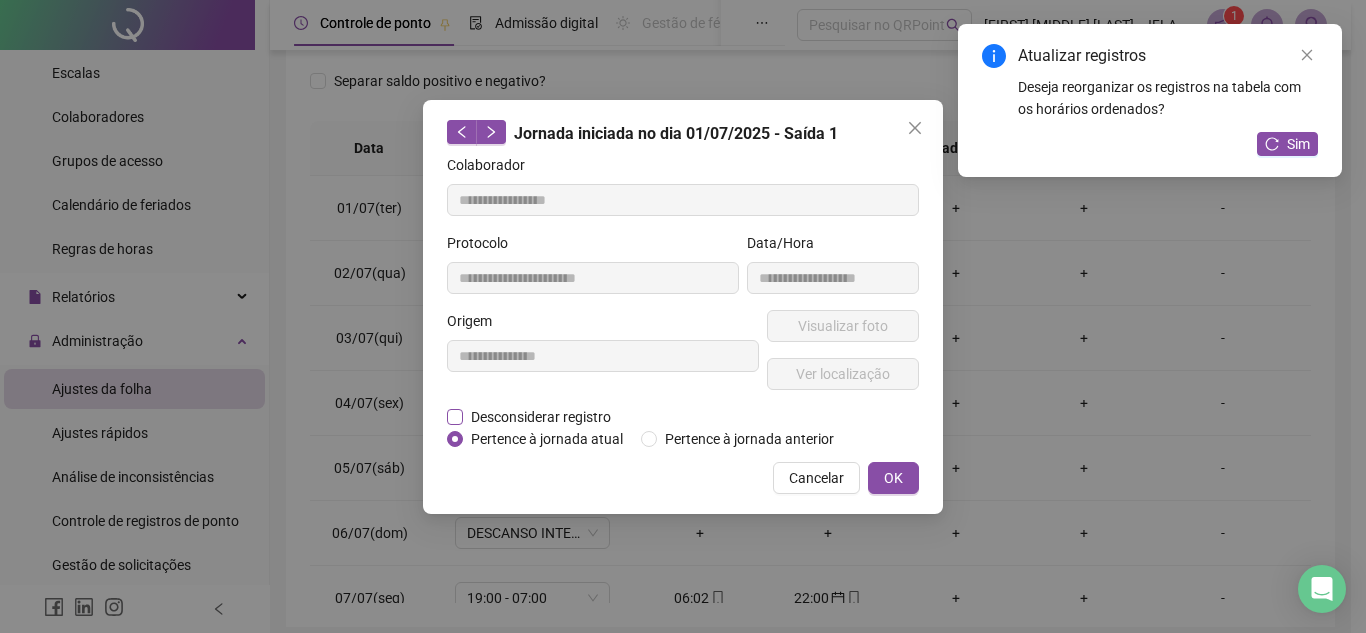 click on "Desconsiderar registro" at bounding box center [541, 417] 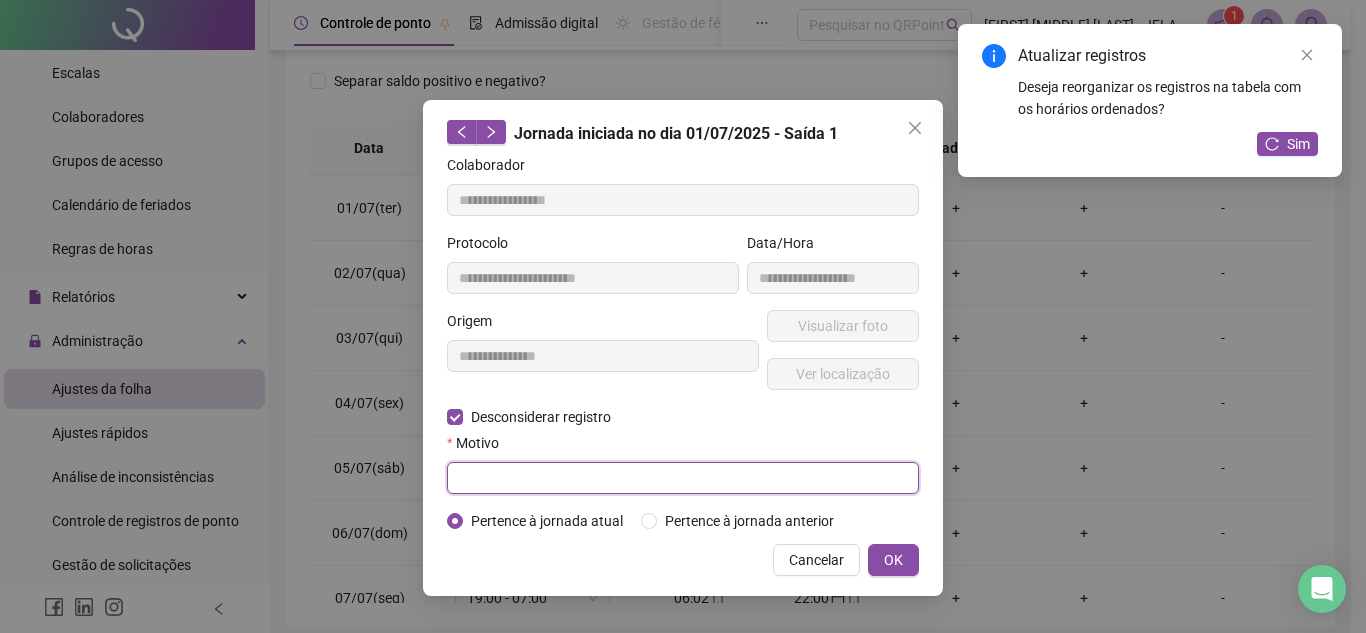 click at bounding box center (683, 478) 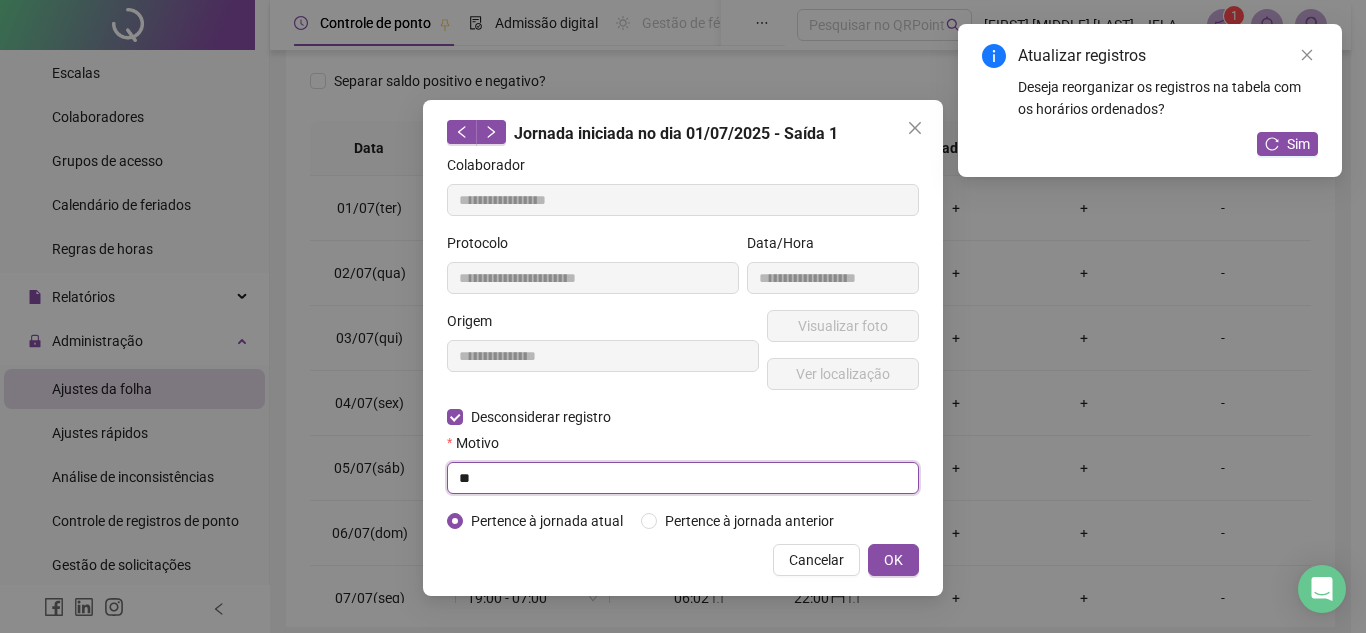 type on "*" 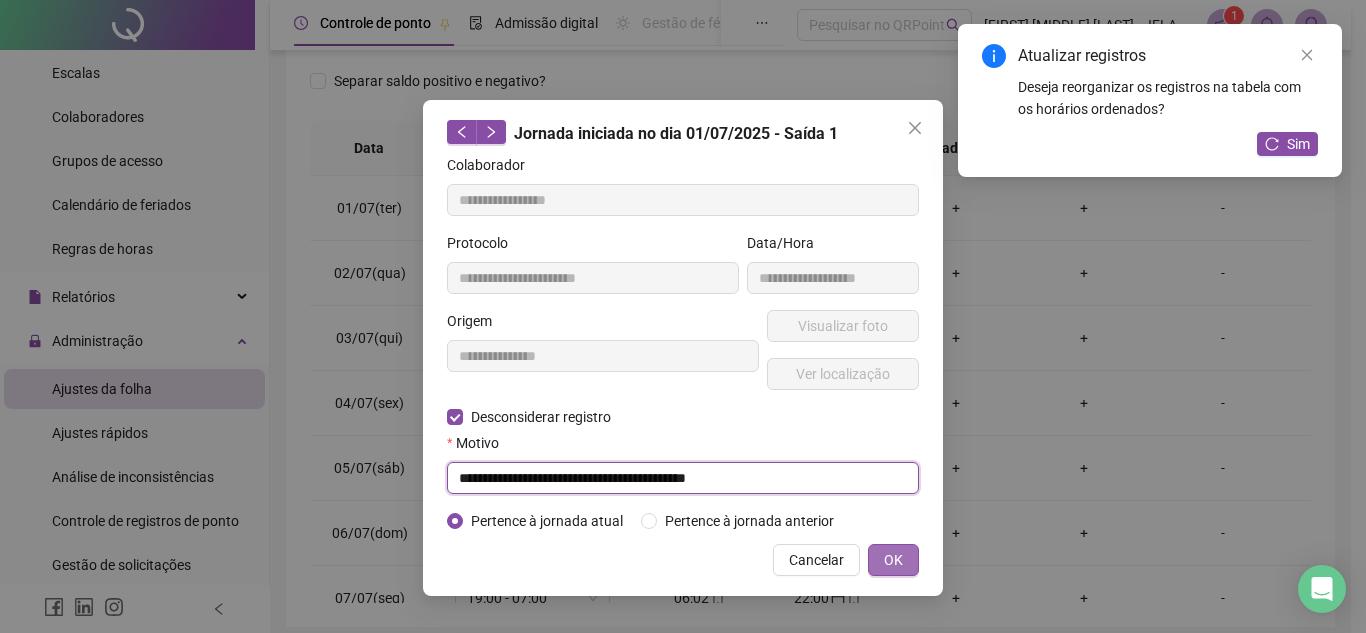 type on "**********" 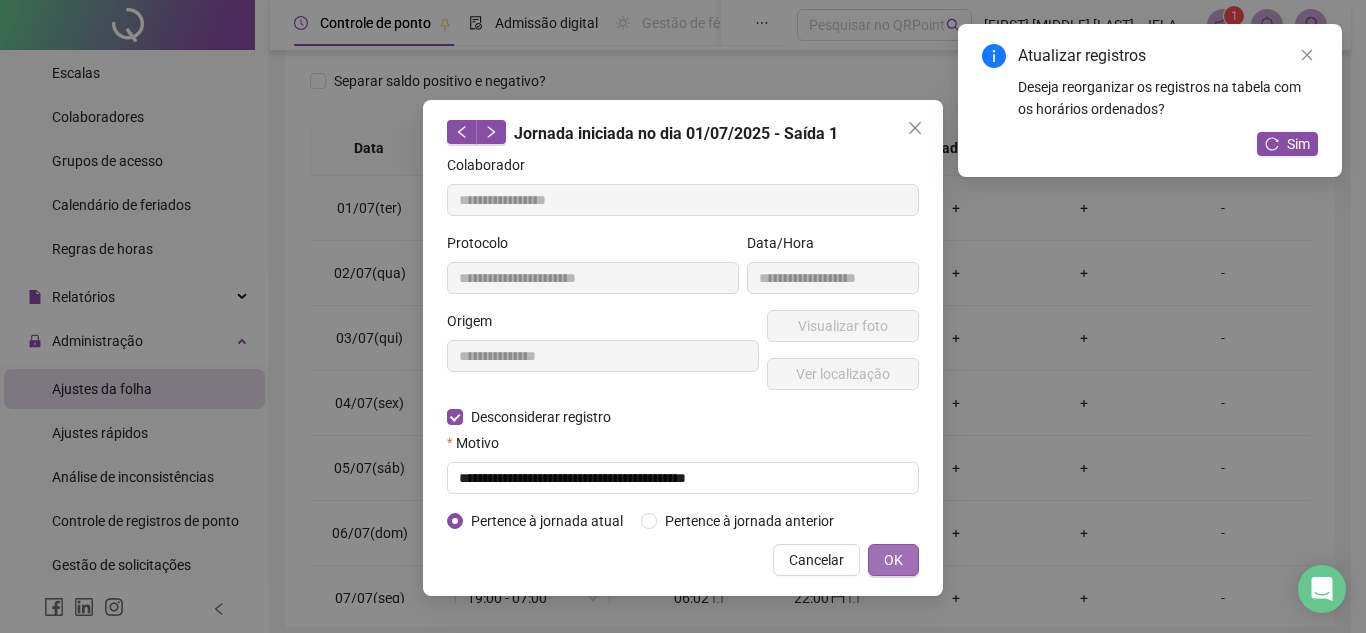 click on "OK" at bounding box center (893, 560) 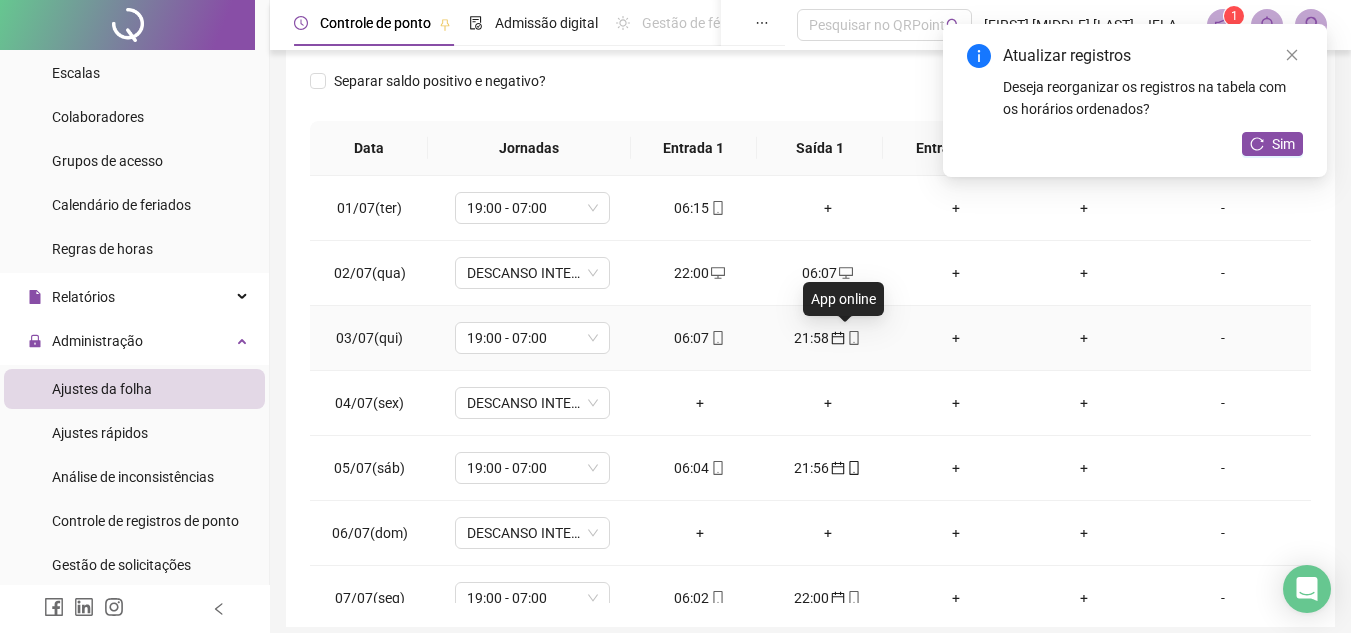 click 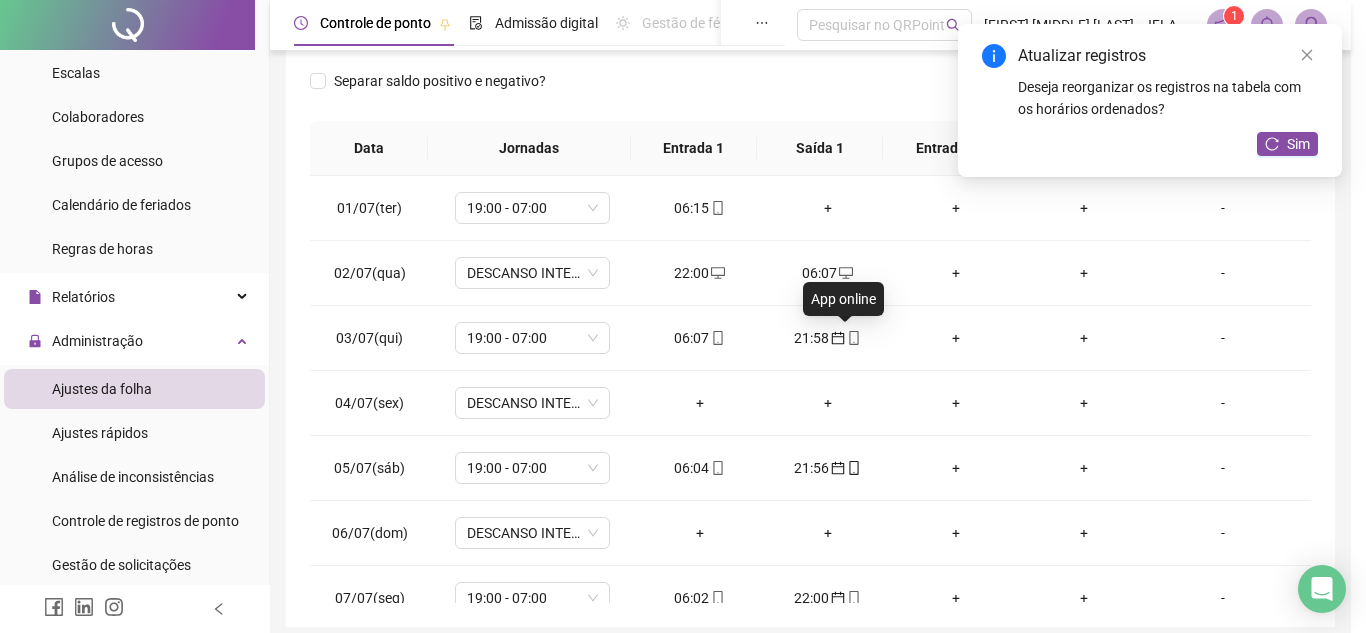 type on "**********" 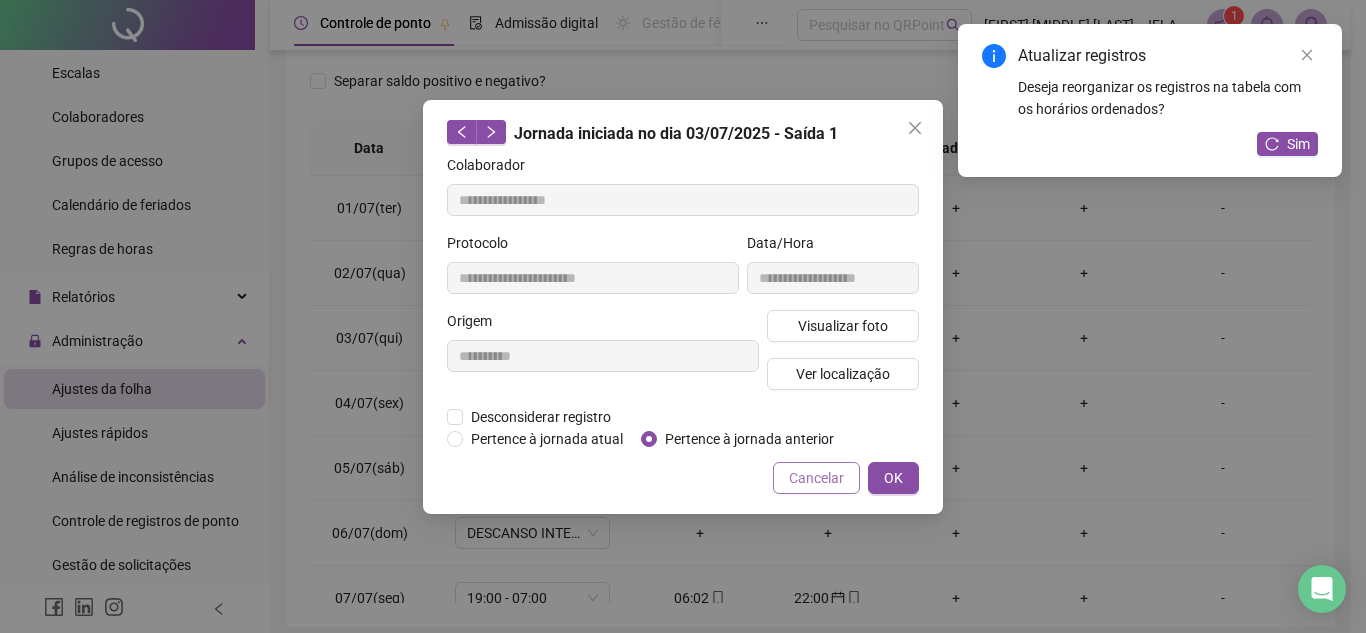 click on "Cancelar" at bounding box center (816, 478) 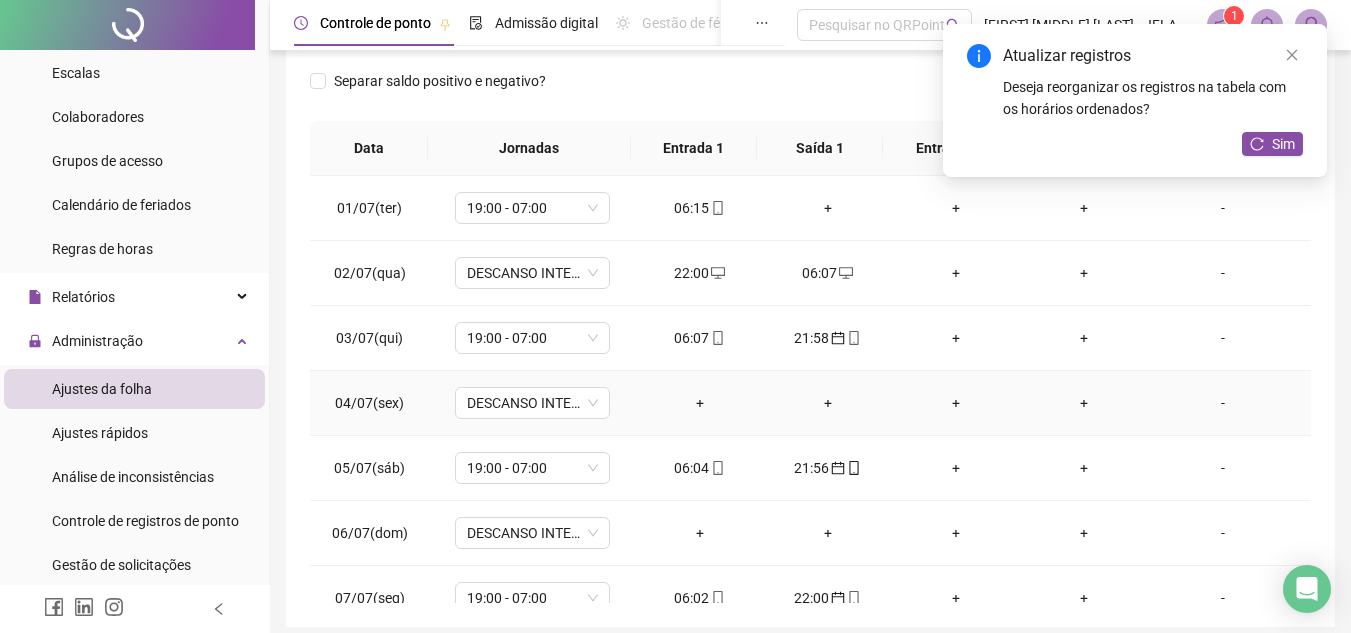 click on "+" at bounding box center (700, 403) 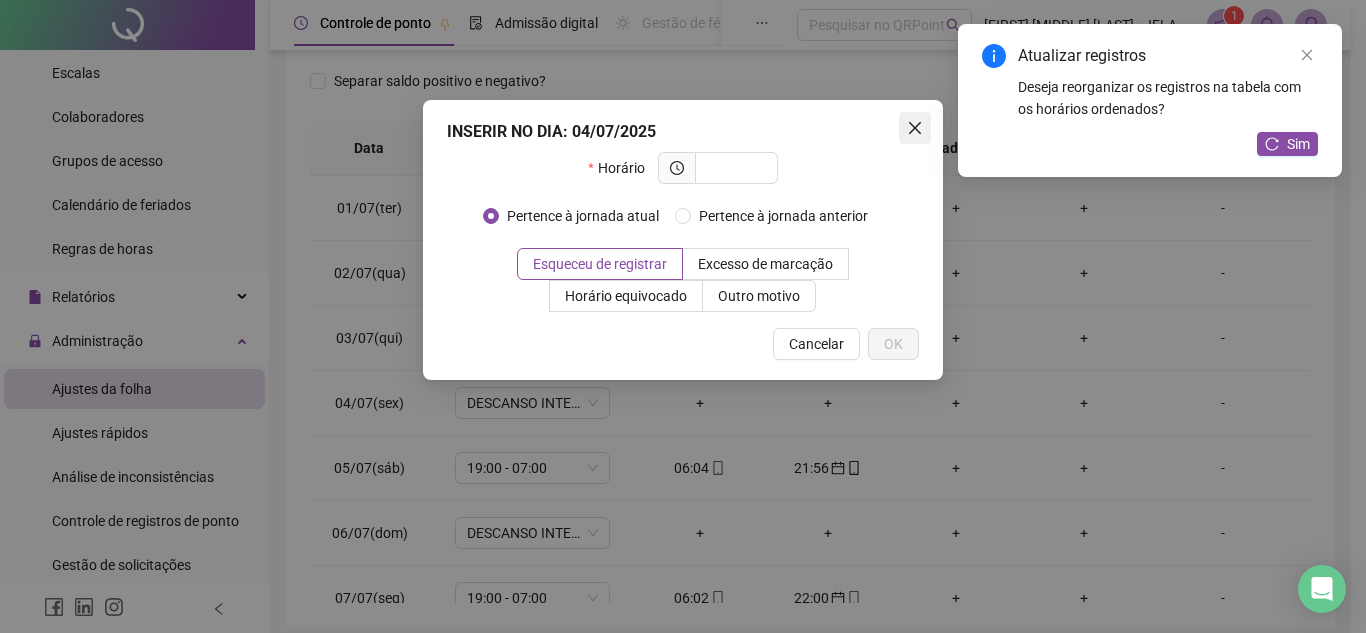 click 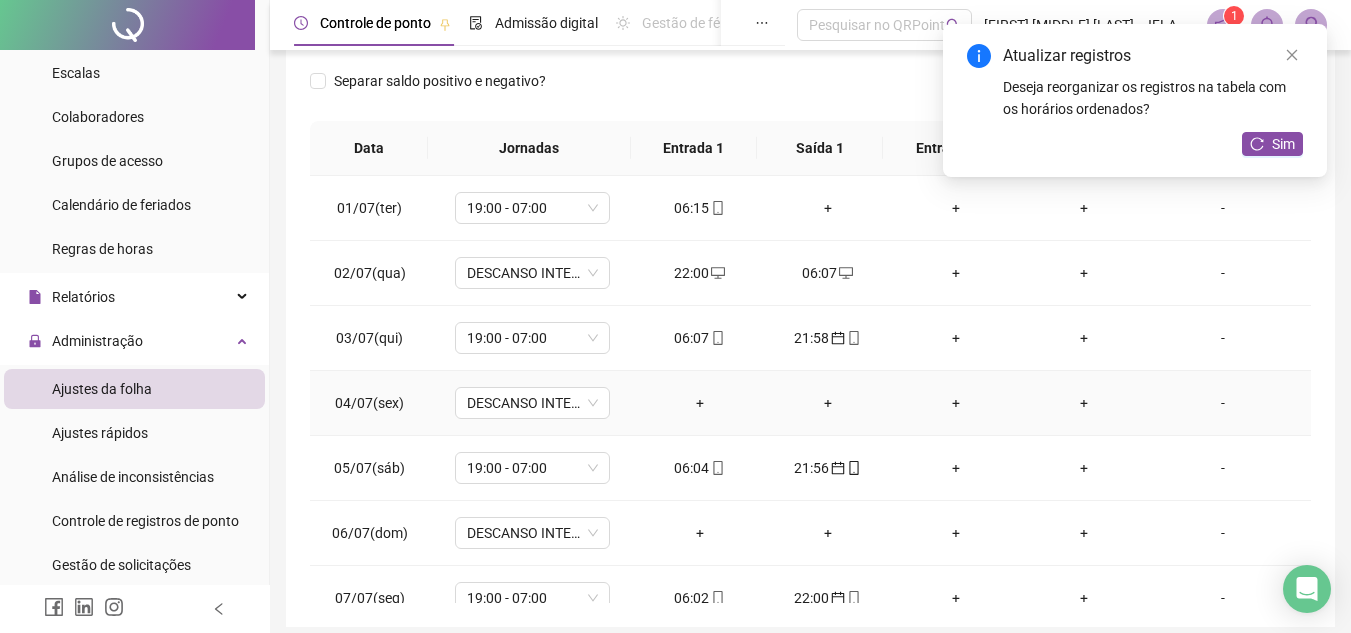 click on "+" at bounding box center (700, 403) 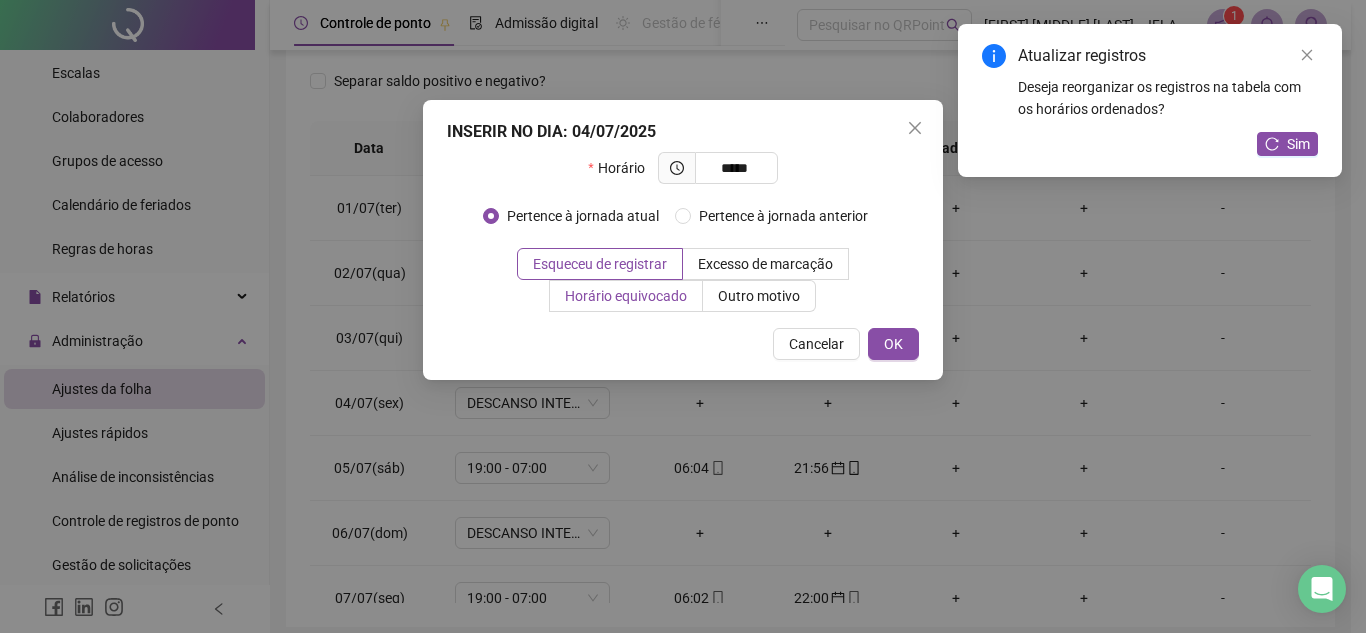 type on "*****" 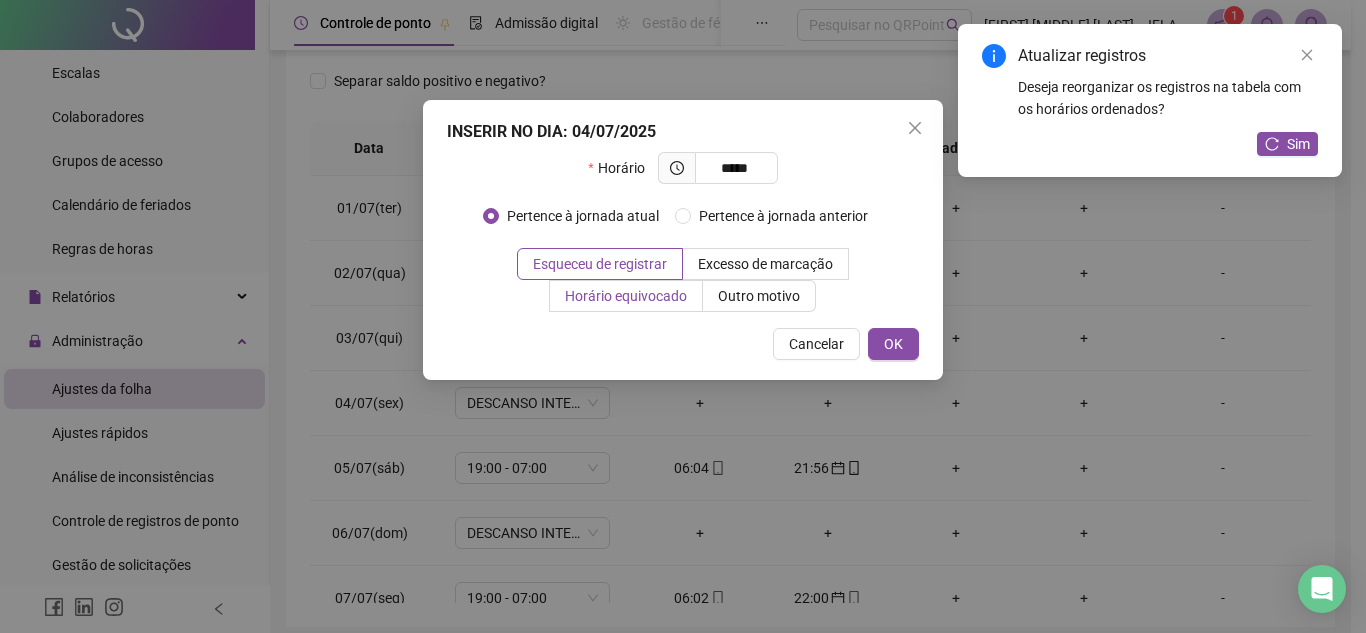 click on "Horário equivocado" at bounding box center [626, 296] 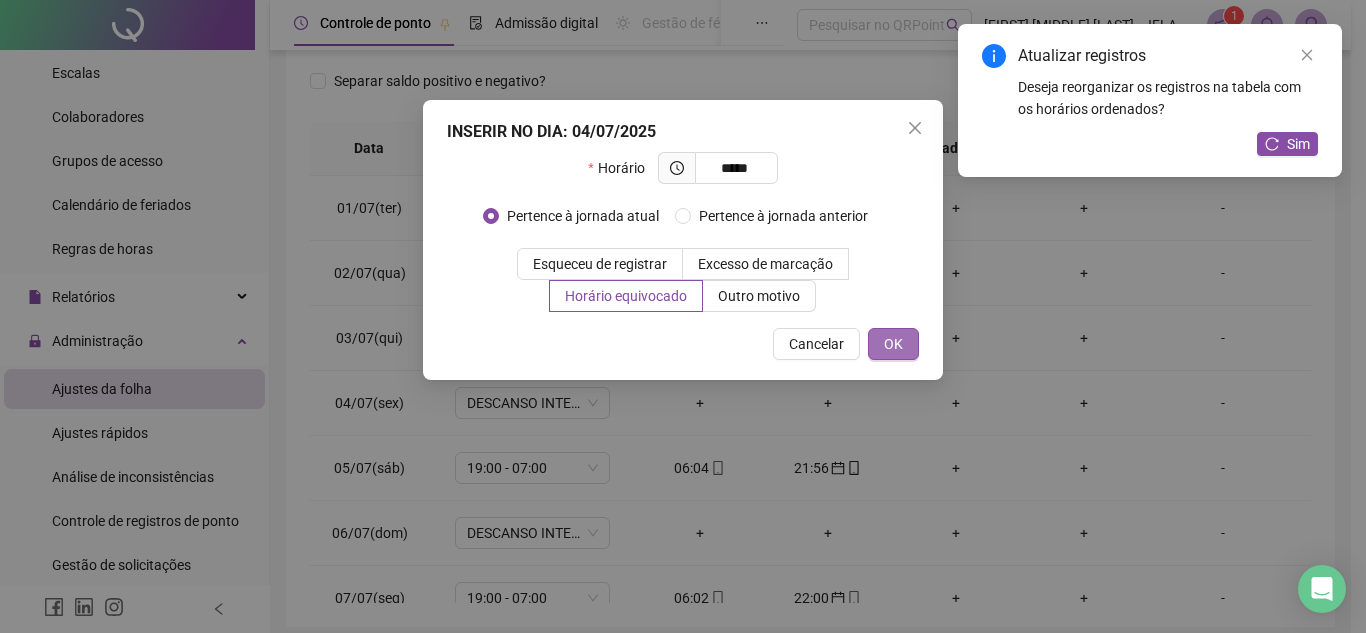 click on "OK" at bounding box center [893, 344] 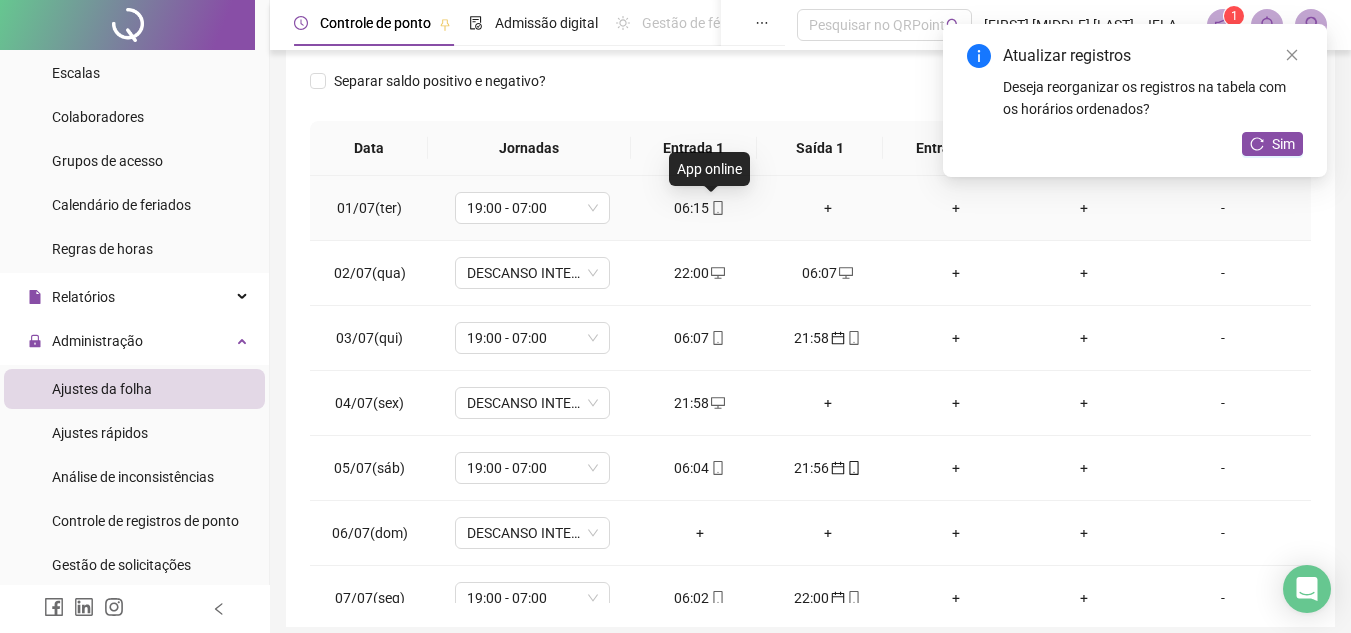 click 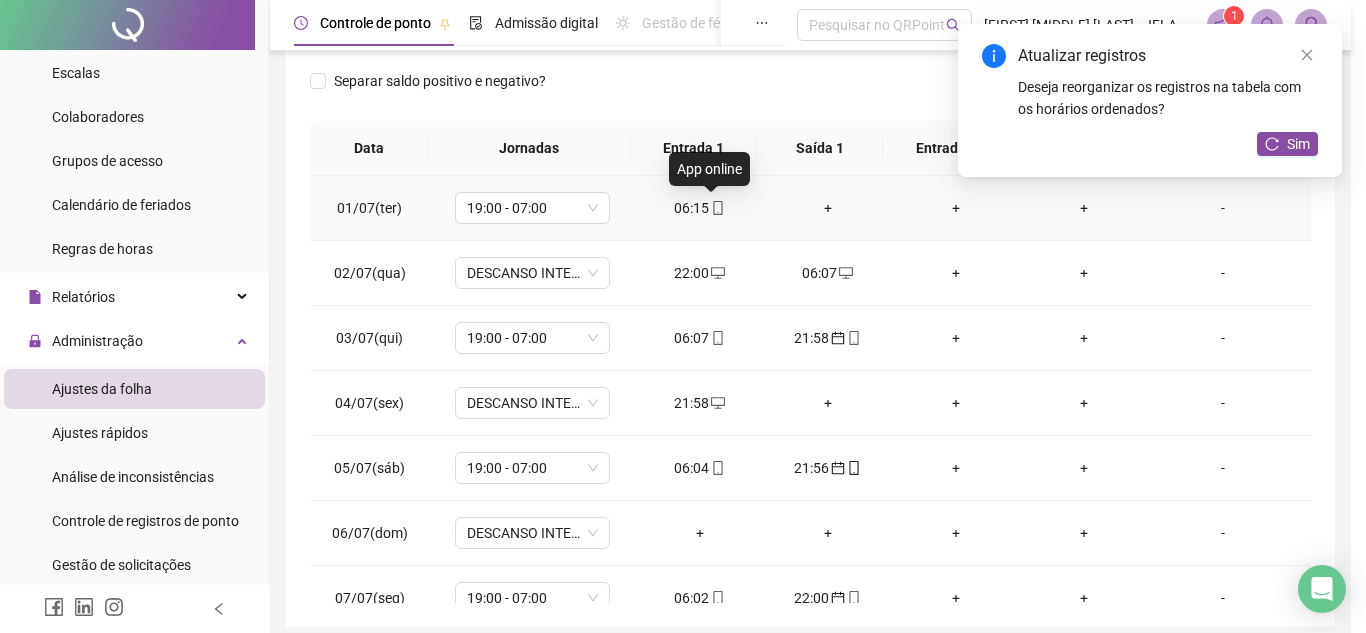 type on "**********" 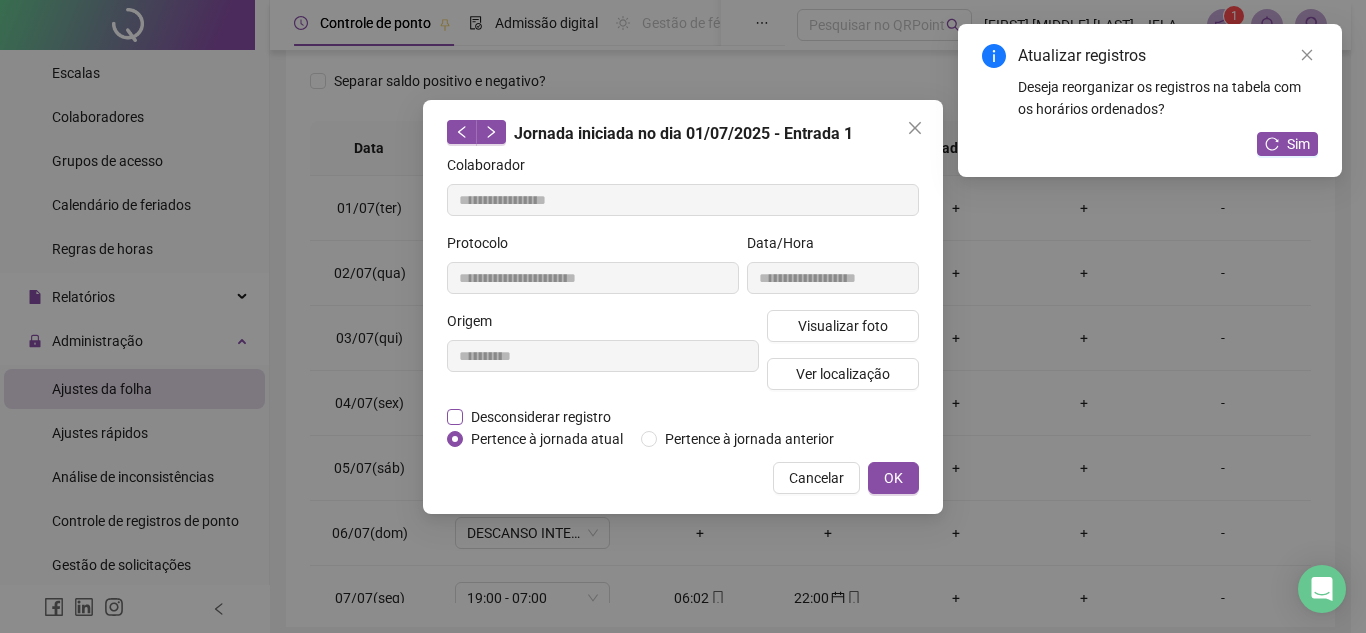 click on "Desconsiderar registro" at bounding box center [541, 417] 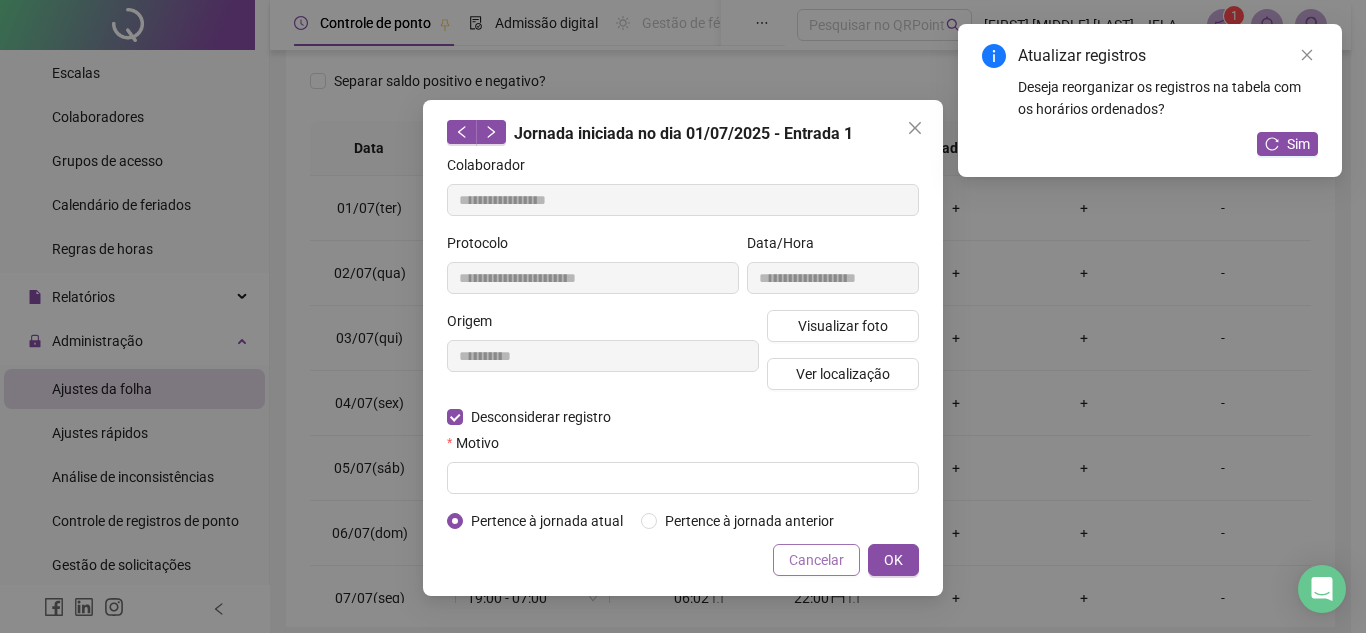 click on "Cancelar" at bounding box center [816, 560] 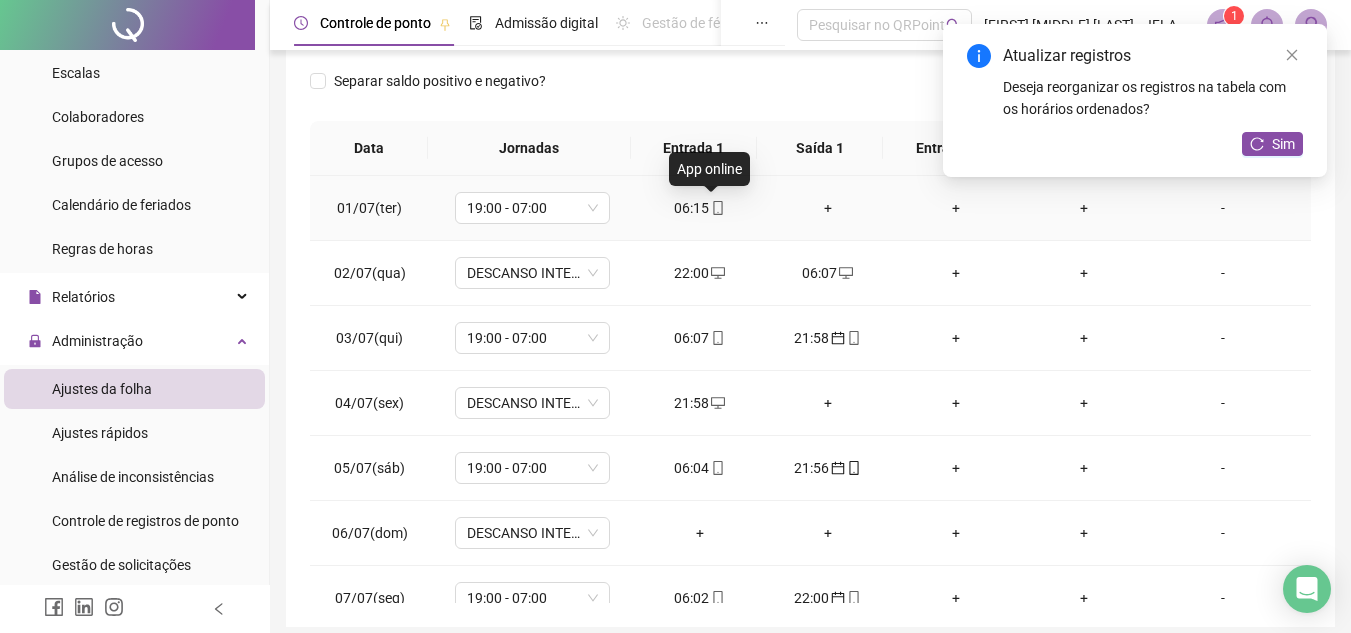 click 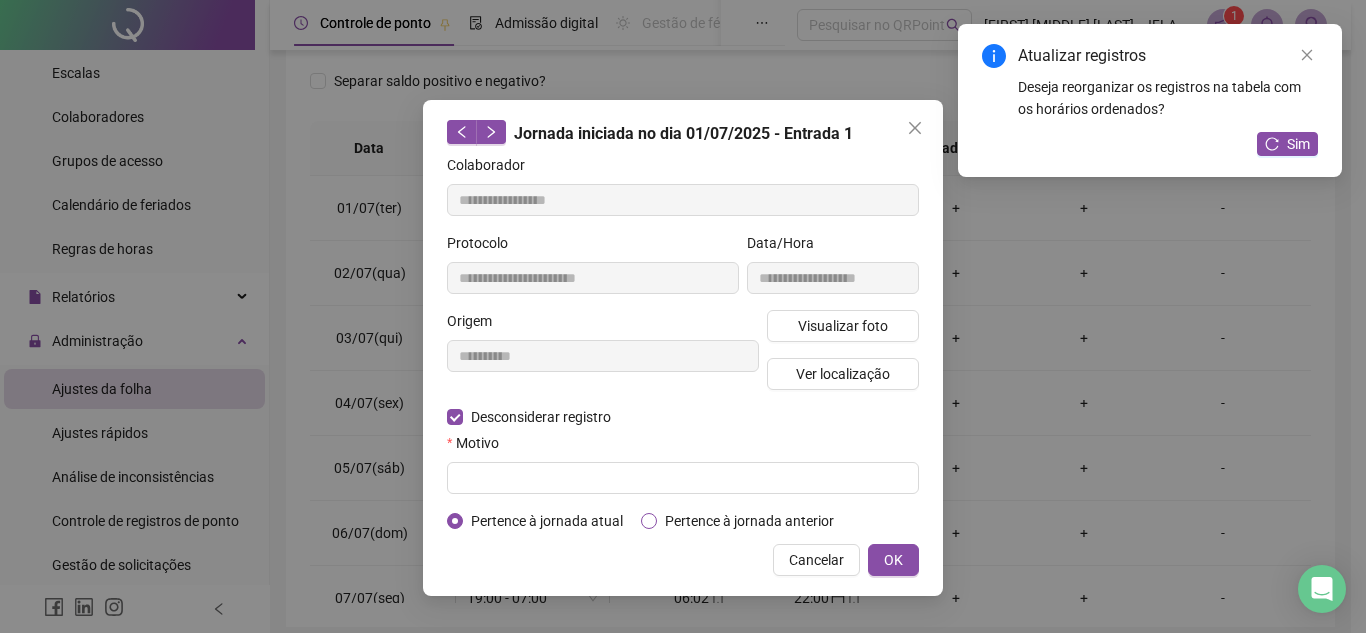 click on "Pertence à jornada anterior" at bounding box center (749, 521) 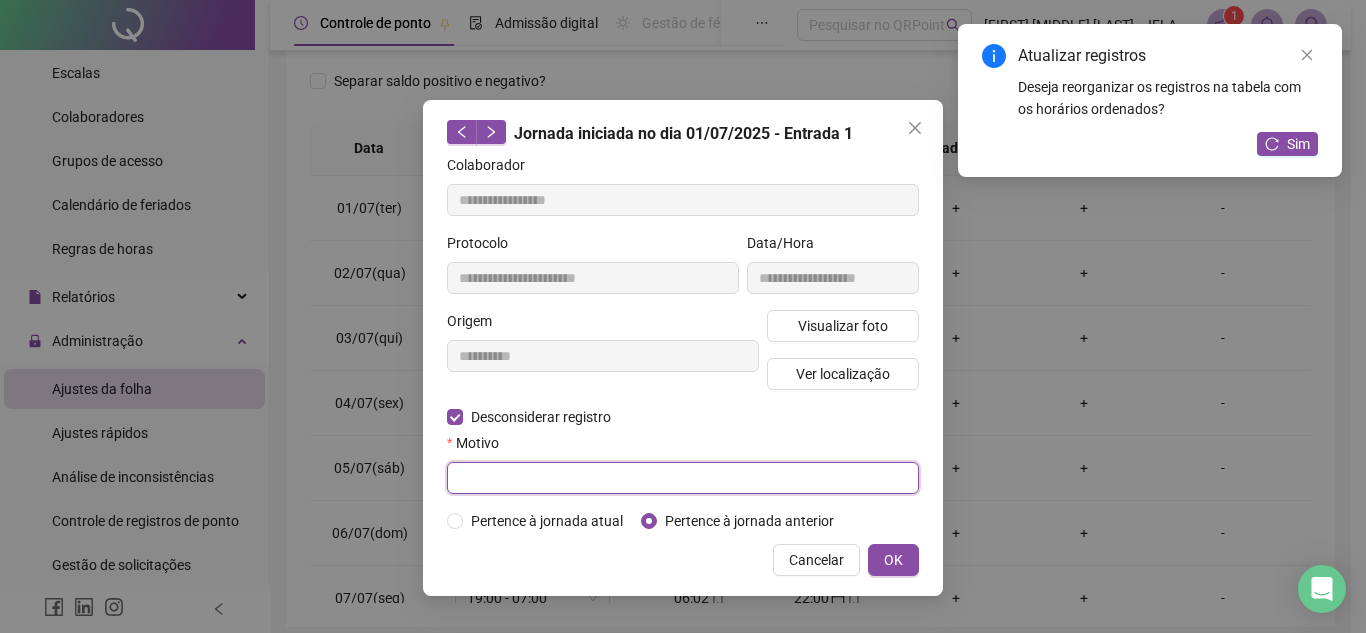 click at bounding box center (683, 478) 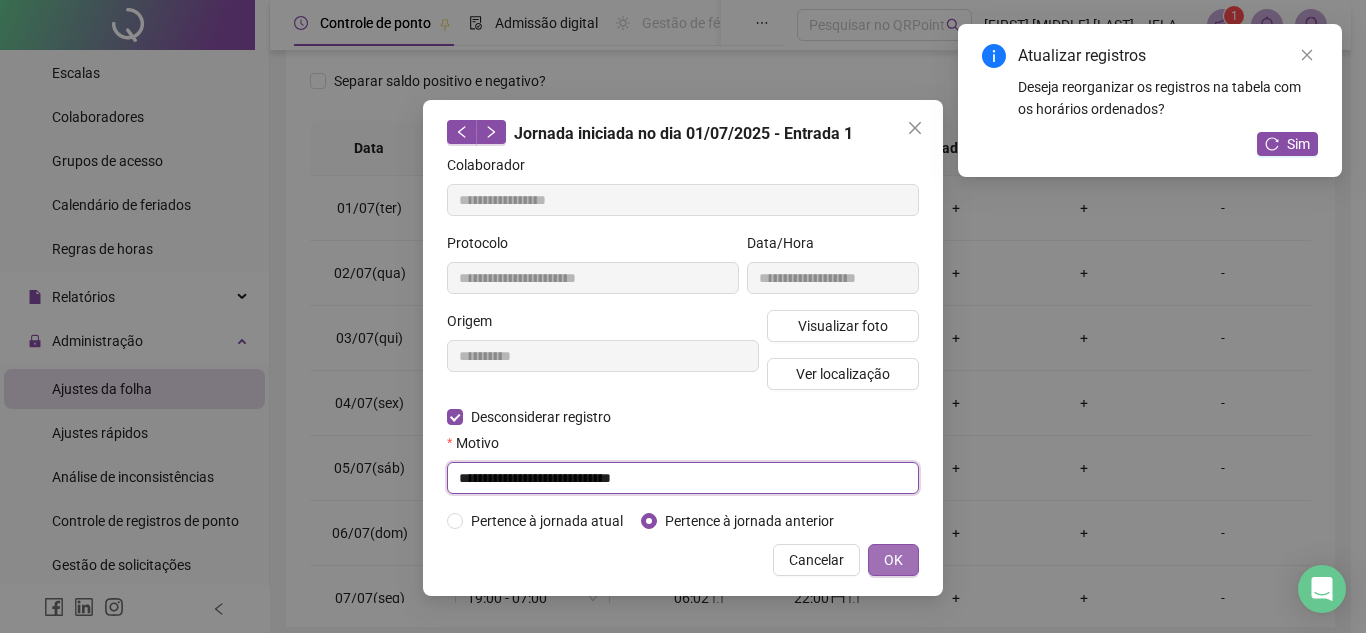 type on "**********" 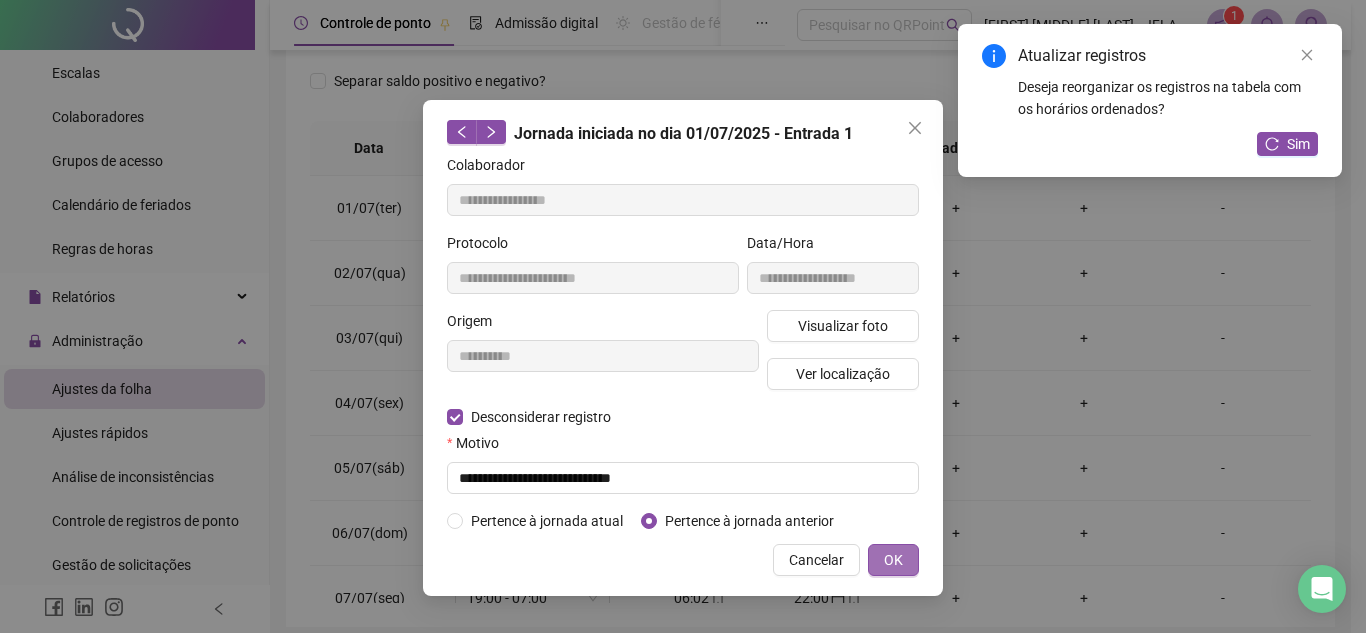 click on "OK" at bounding box center (893, 560) 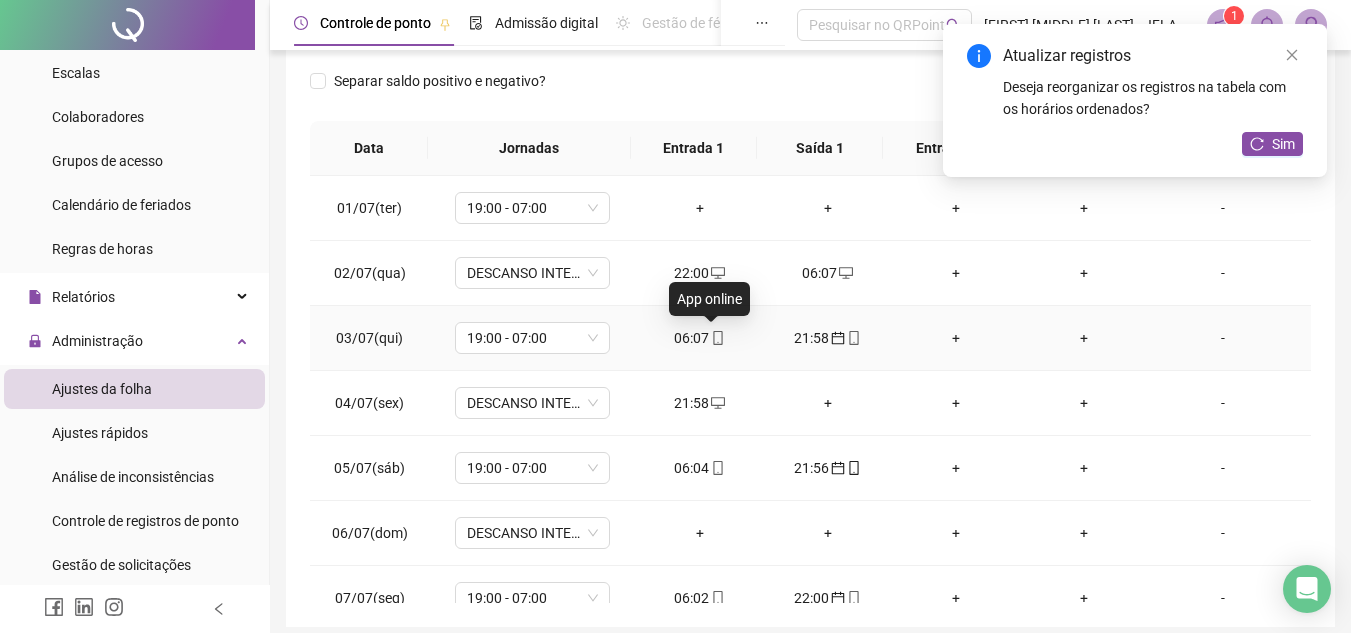 click at bounding box center (717, 338) 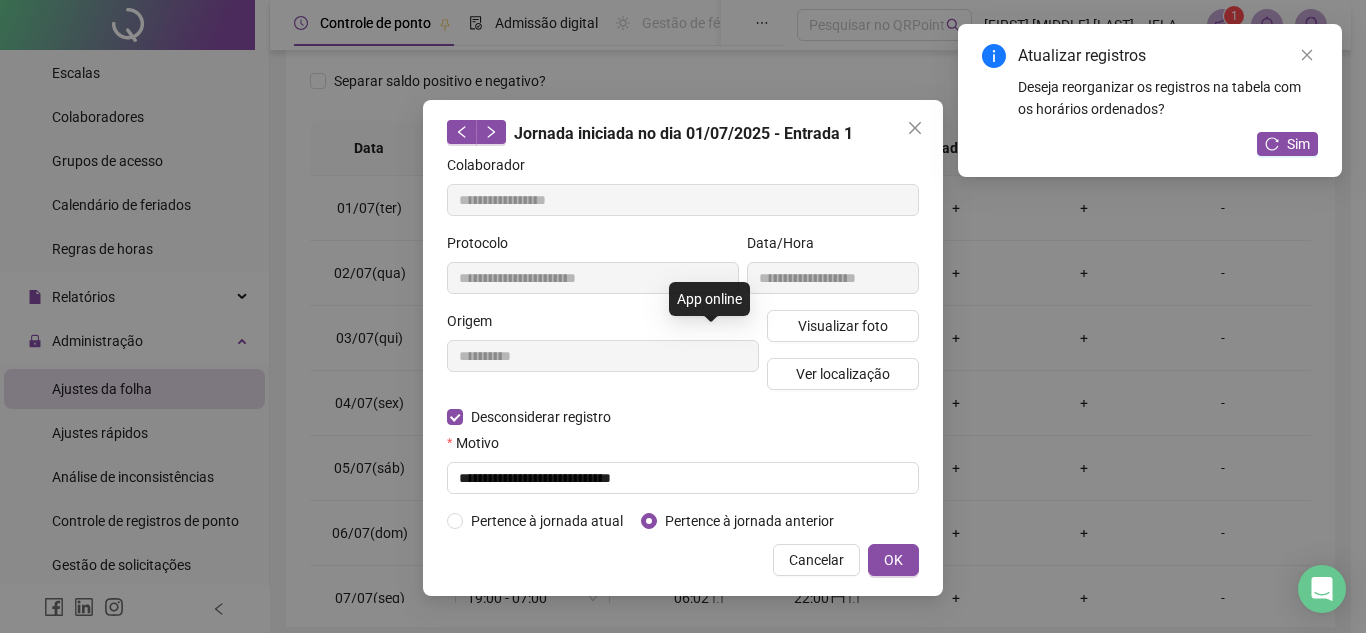 type on "**********" 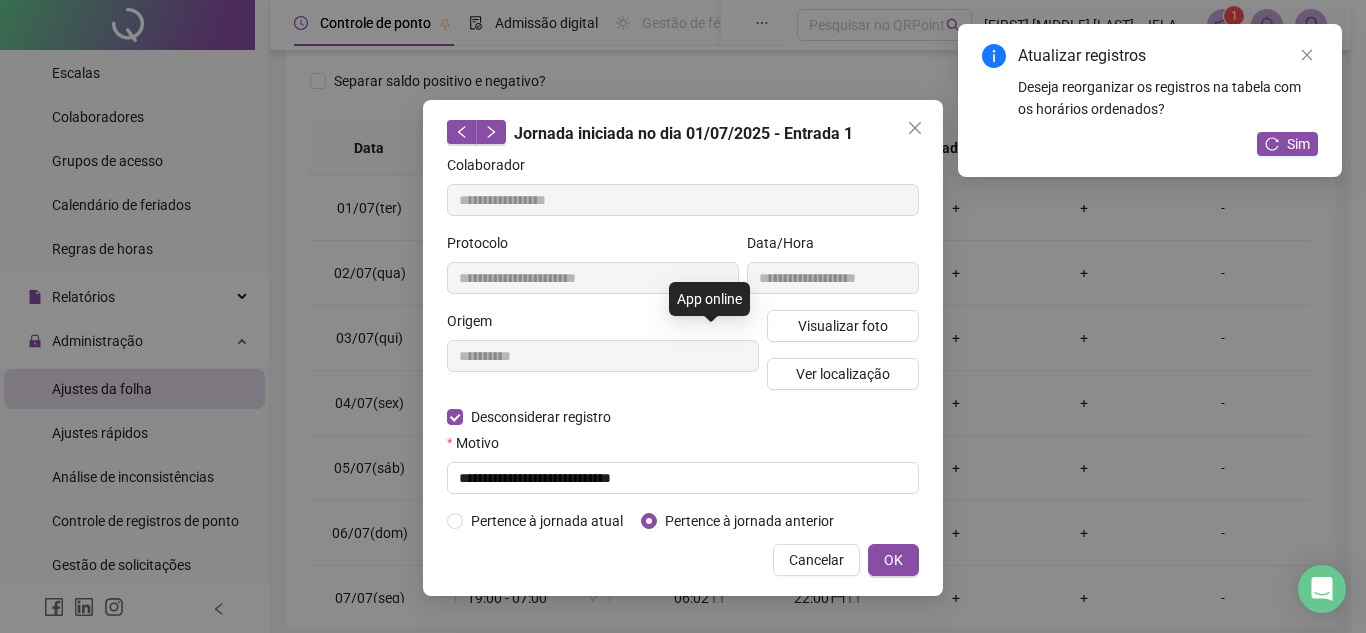 type on "**********" 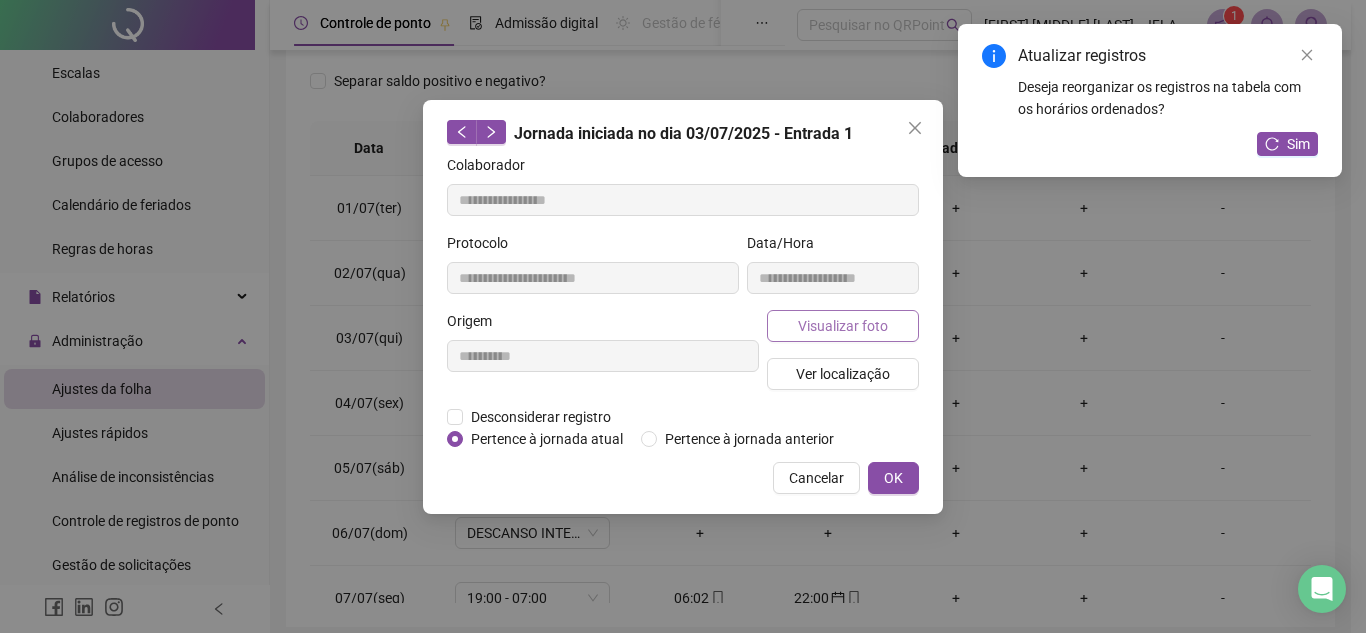 click on "Visualizar foto" at bounding box center (843, 326) 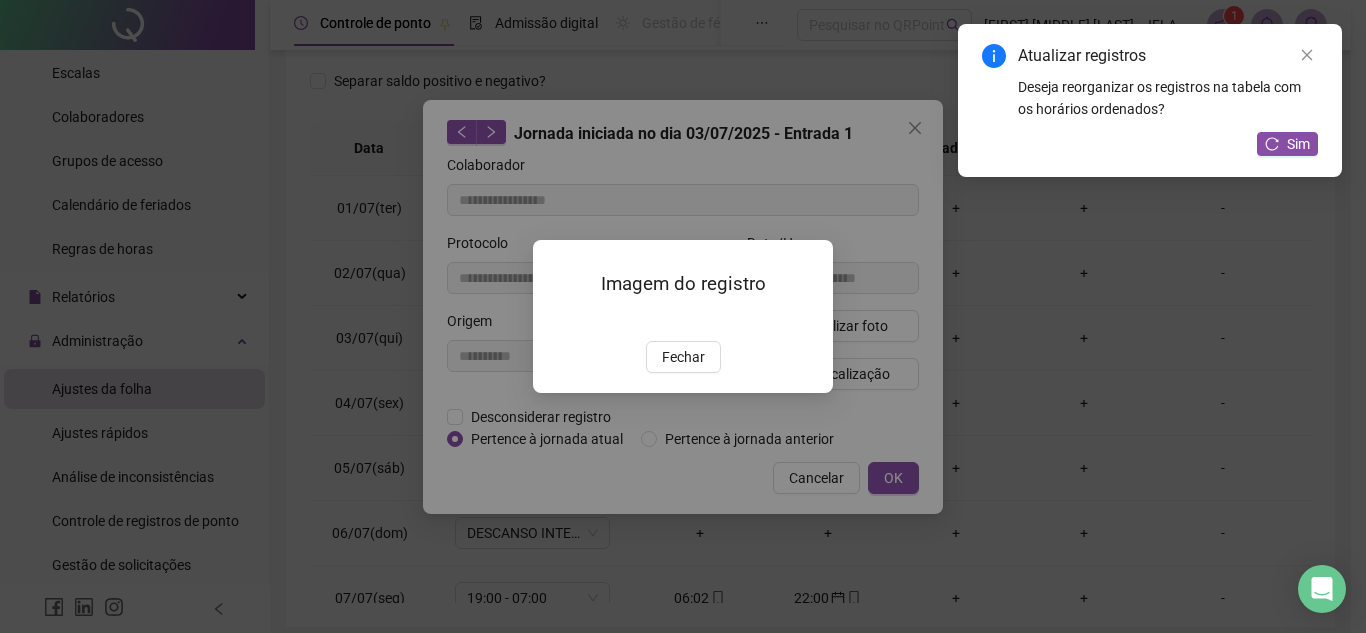 click on "Imagem do registro Fechar" at bounding box center (683, 316) 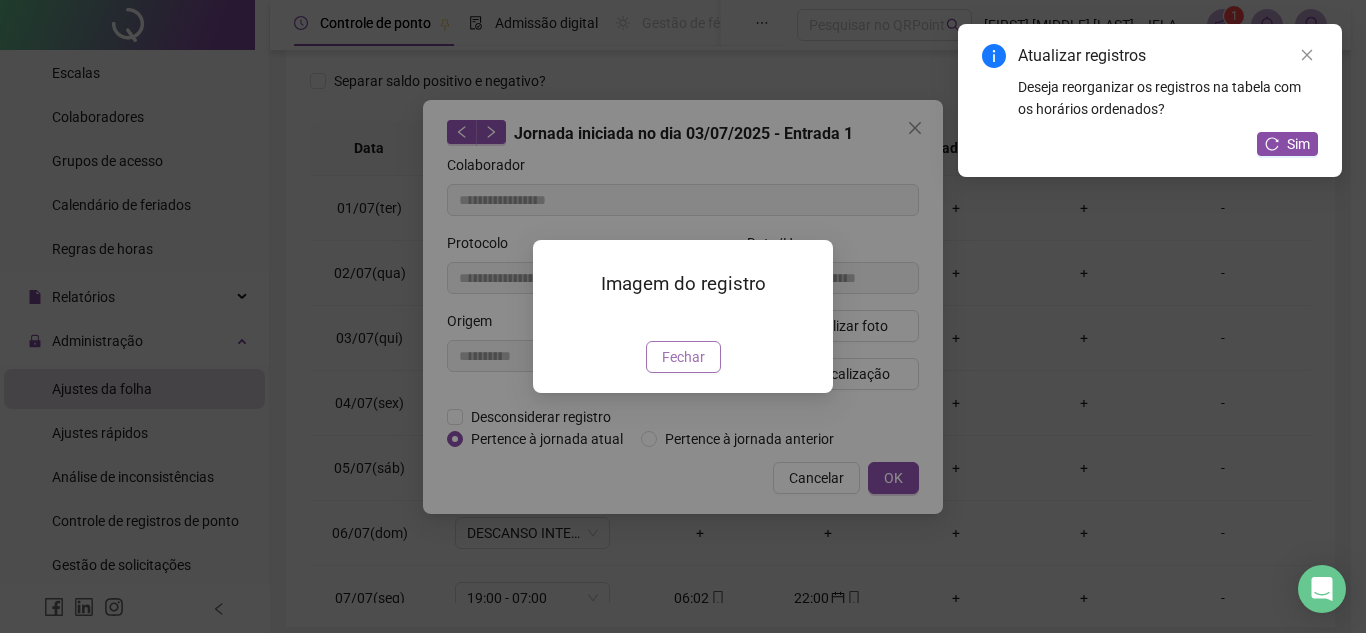 click on "Fechar" at bounding box center [683, 357] 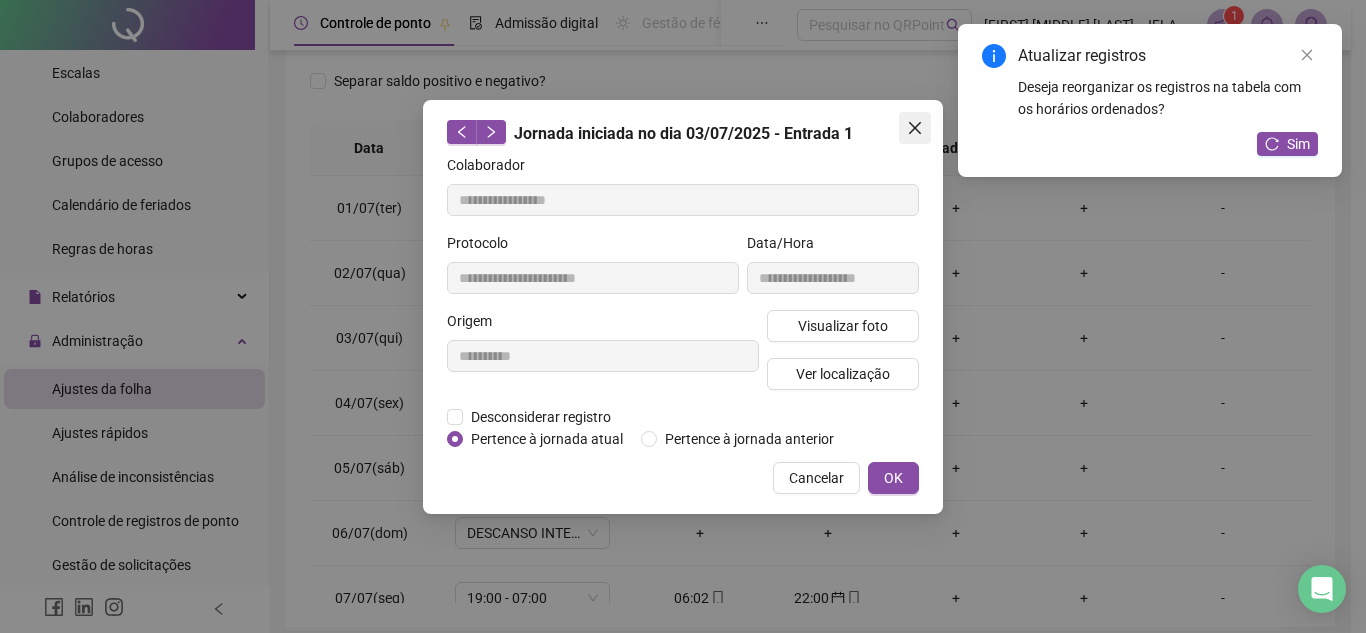 click 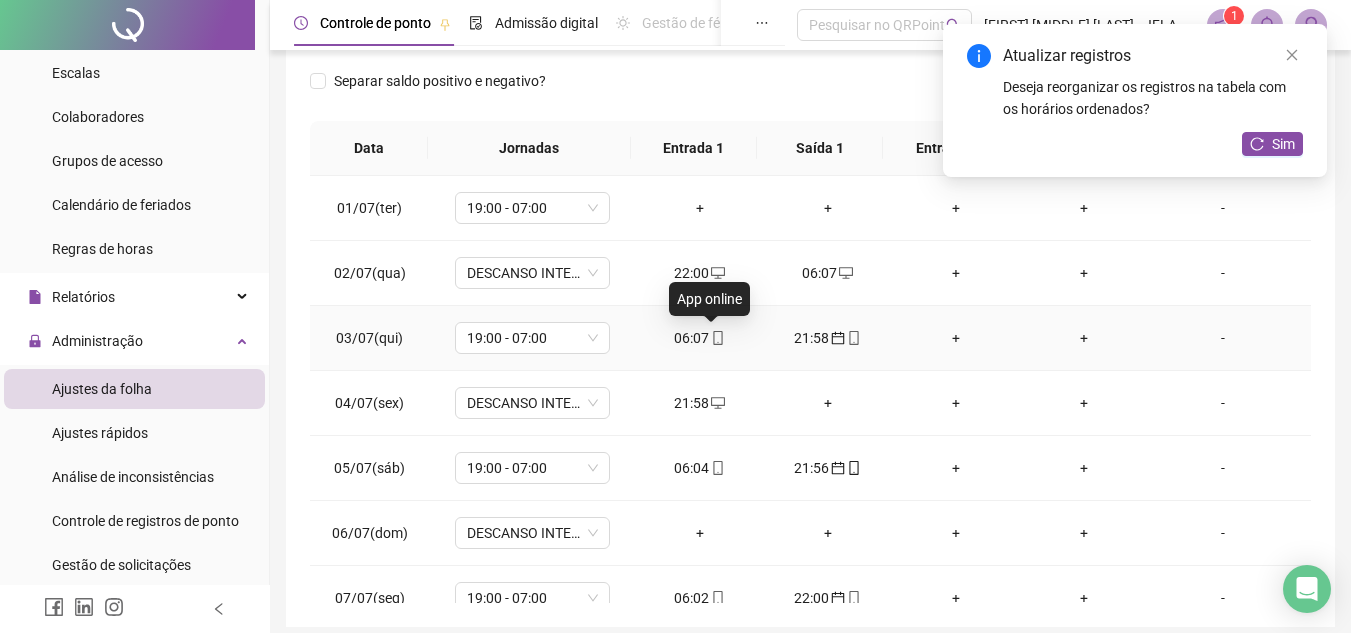click 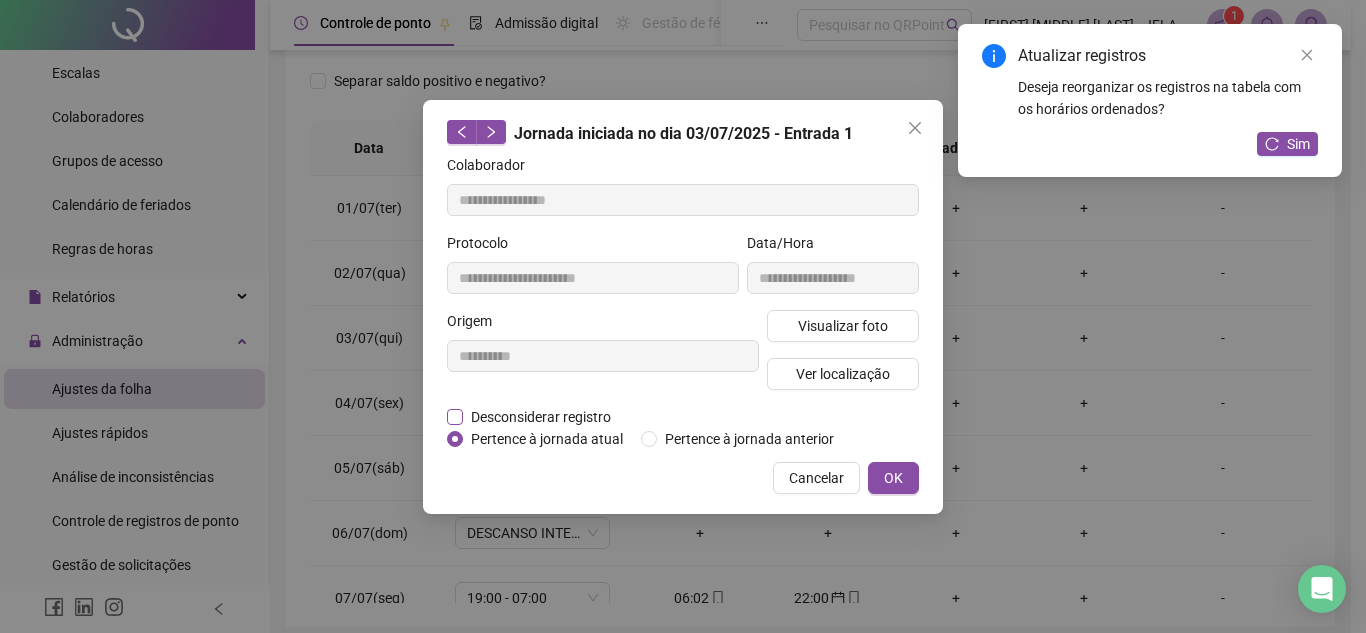 click on "Desconsiderar registro" at bounding box center (541, 417) 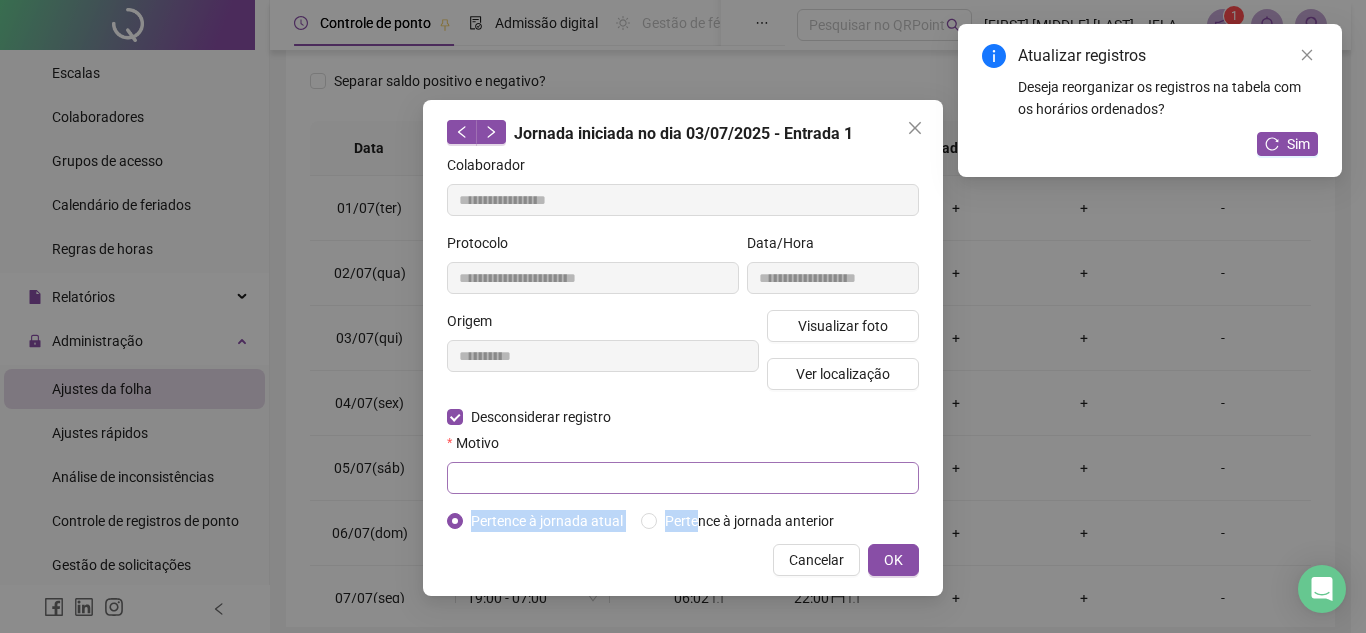 drag, startPoint x: 696, startPoint y: 518, endPoint x: 693, endPoint y: 482, distance: 36.124783 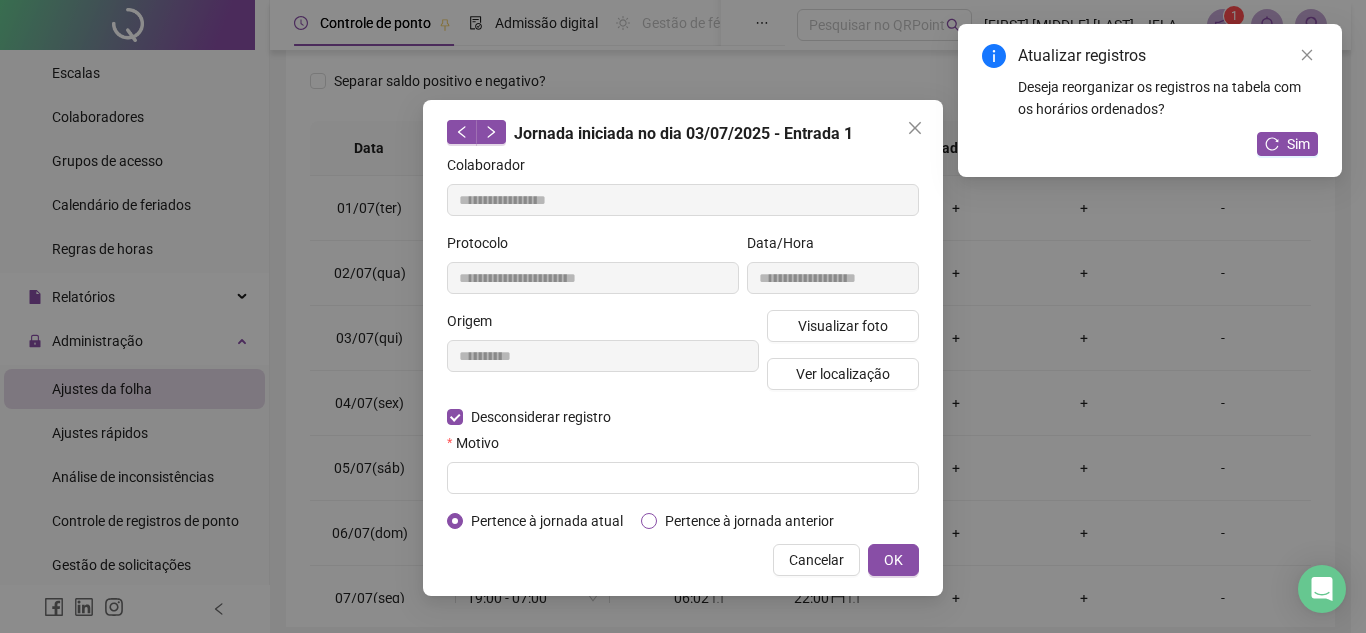 click on "Pertence à jornada anterior" at bounding box center (749, 521) 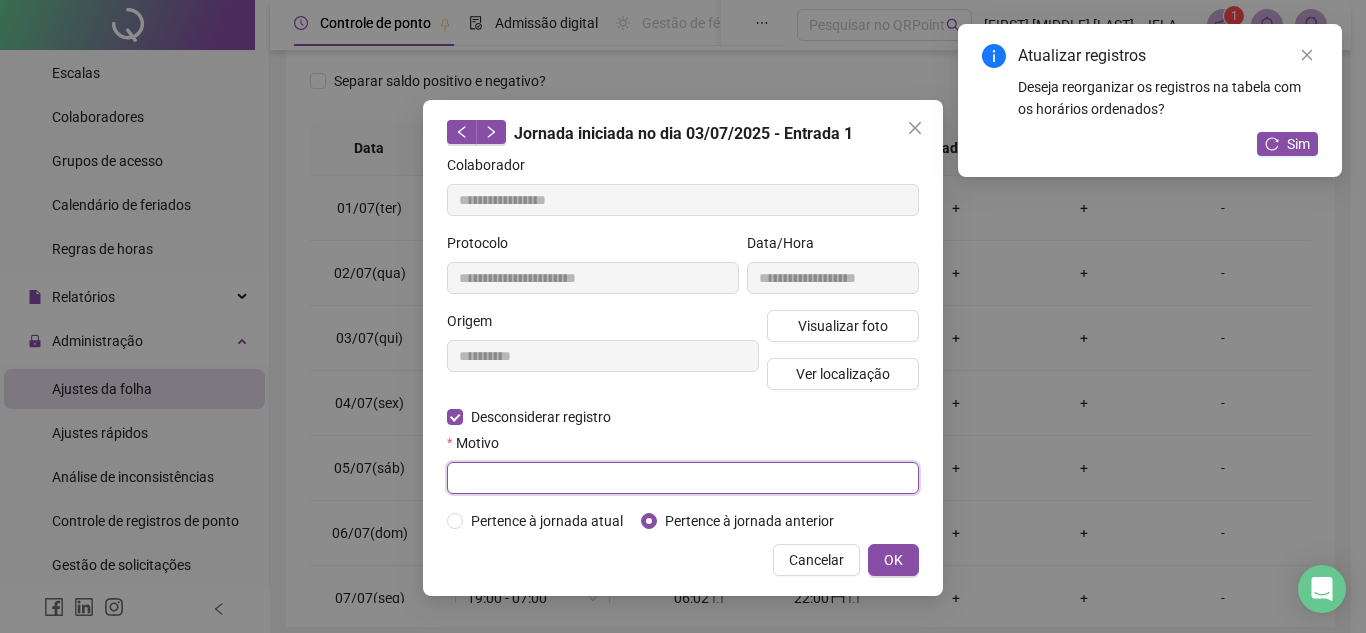 click at bounding box center [683, 478] 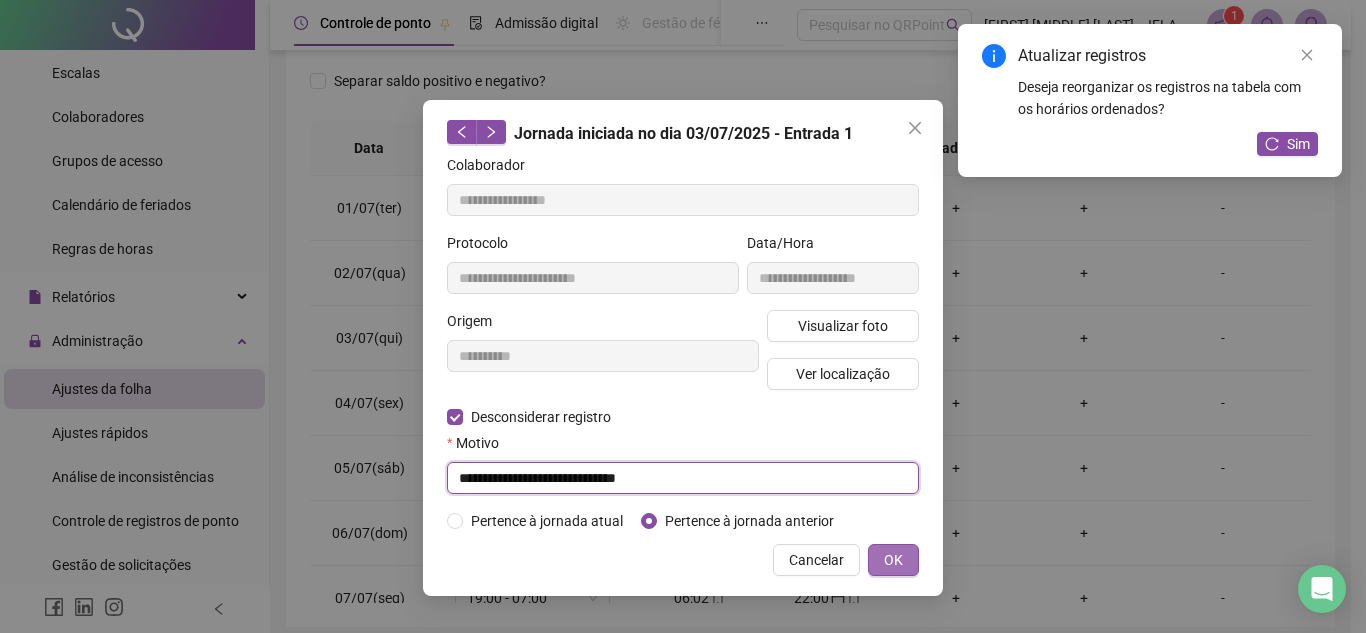 type on "**********" 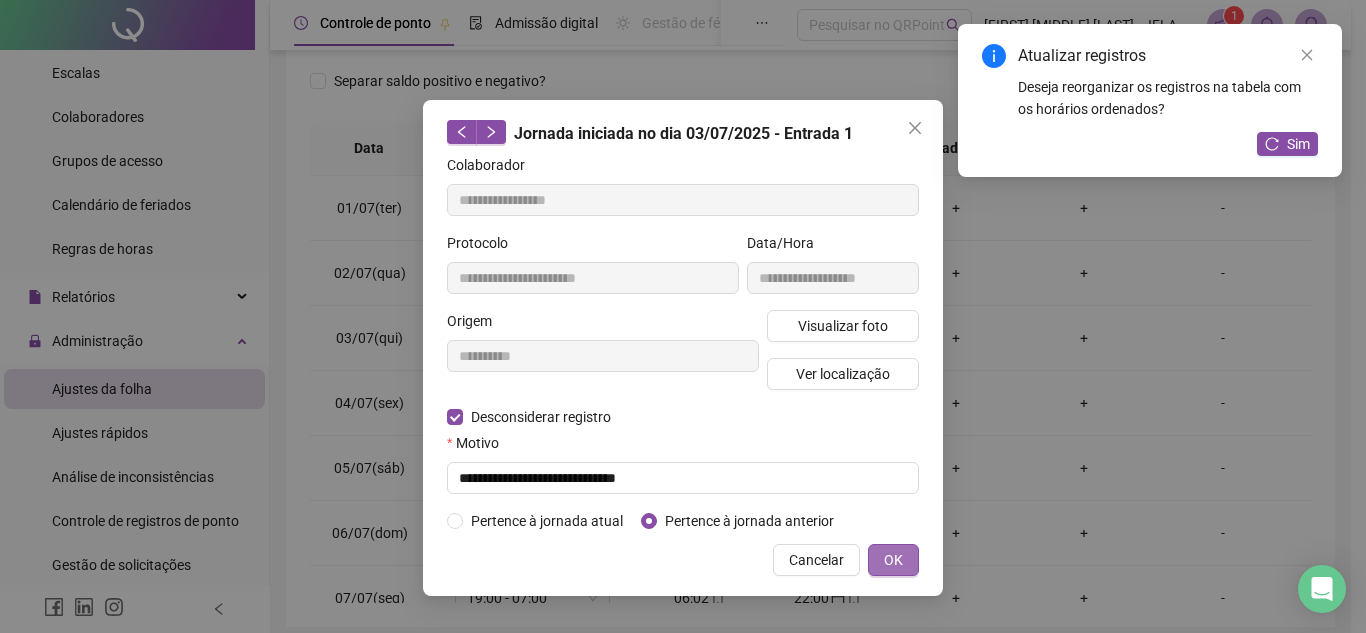 click on "OK" at bounding box center [893, 560] 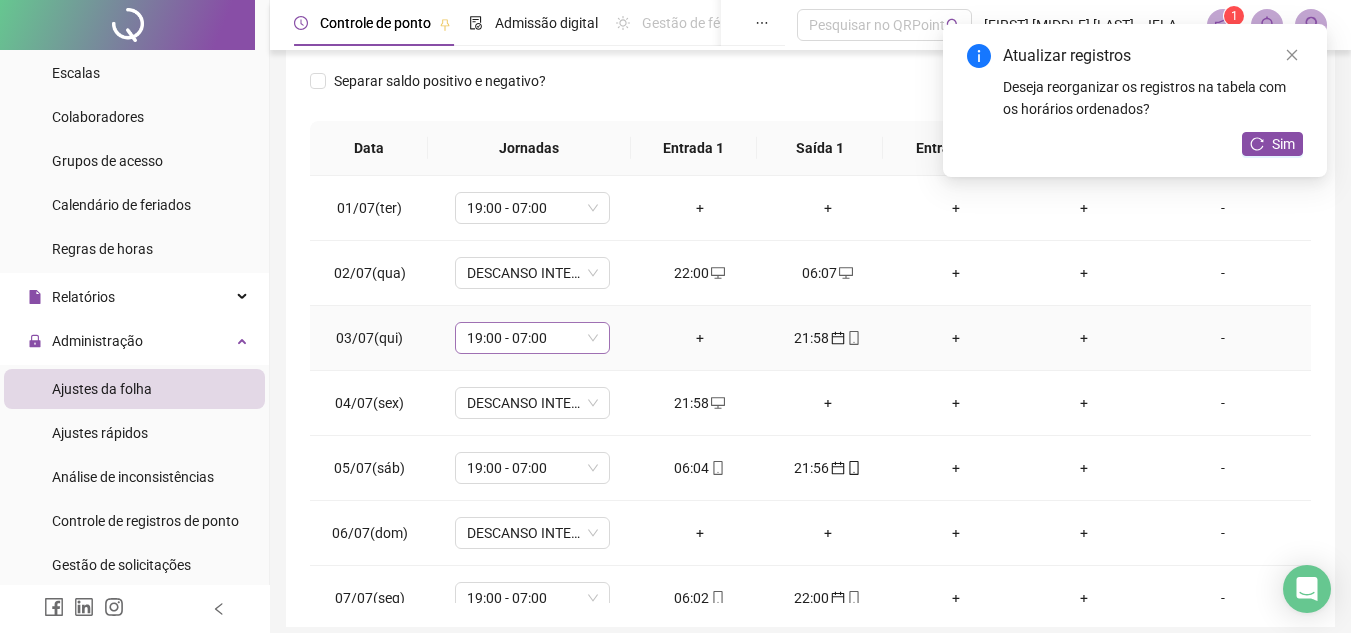 click on "19:00 - 07:00" at bounding box center [532, 338] 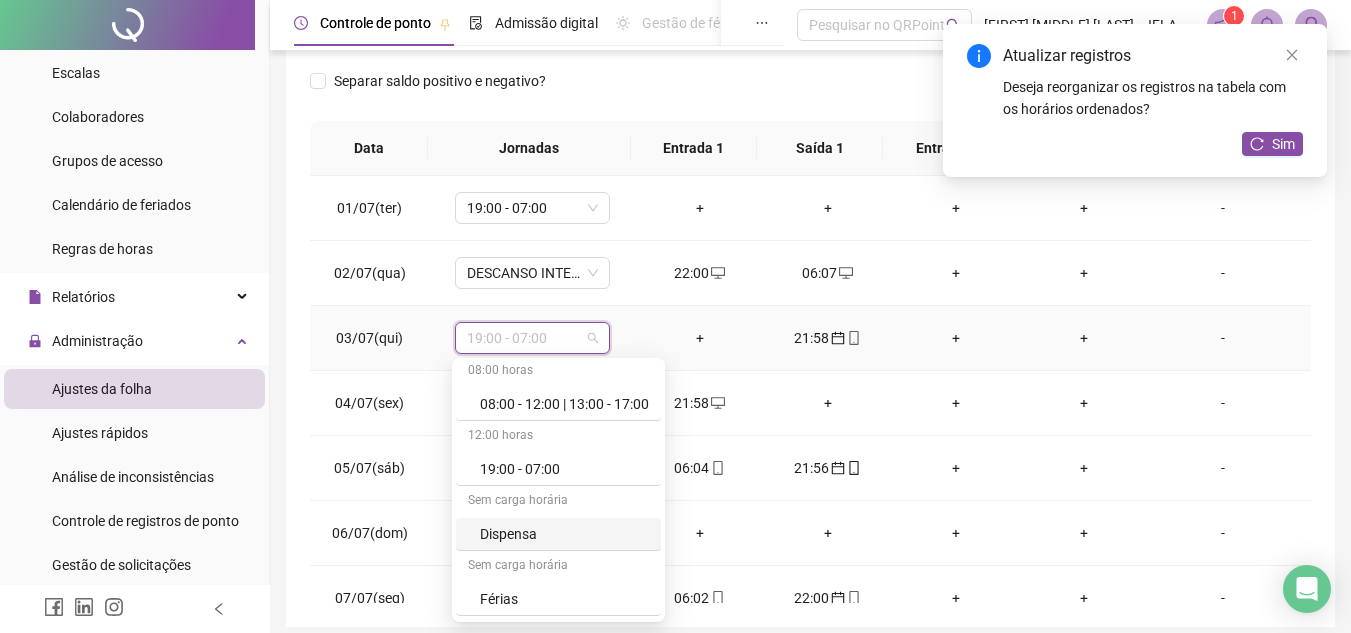scroll, scrollTop: 78, scrollLeft: 0, axis: vertical 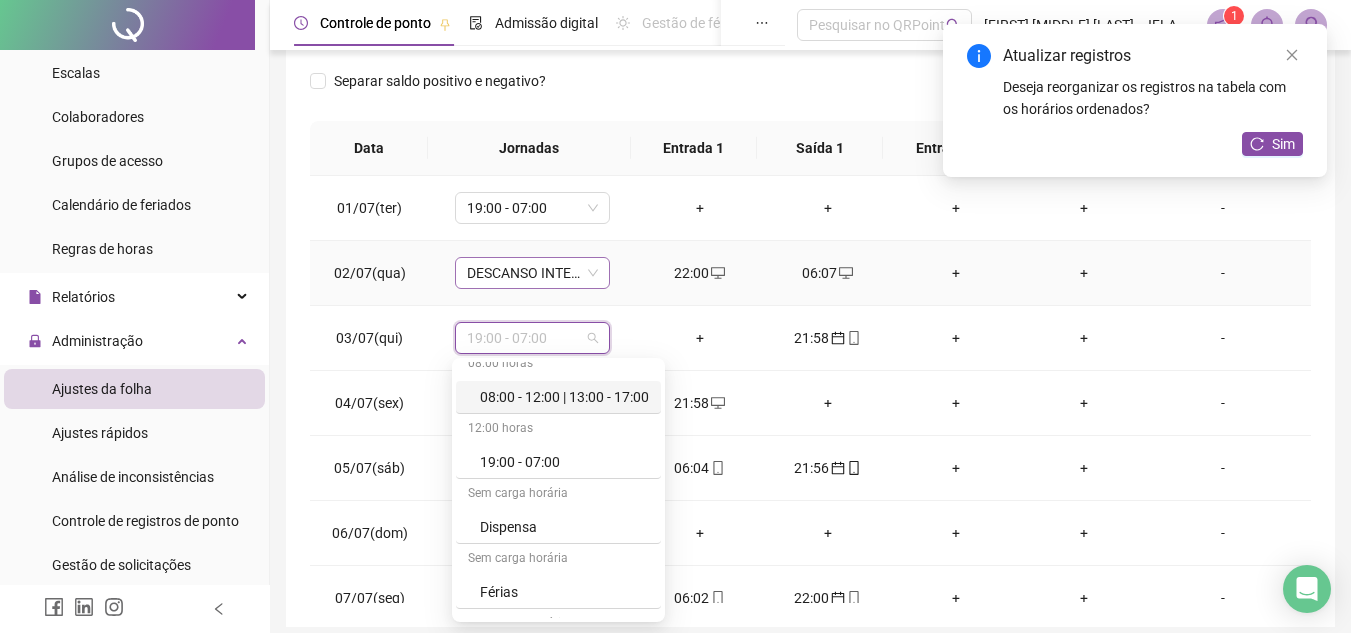 click on "DESCANSO INTER-JORNADA" at bounding box center (532, 273) 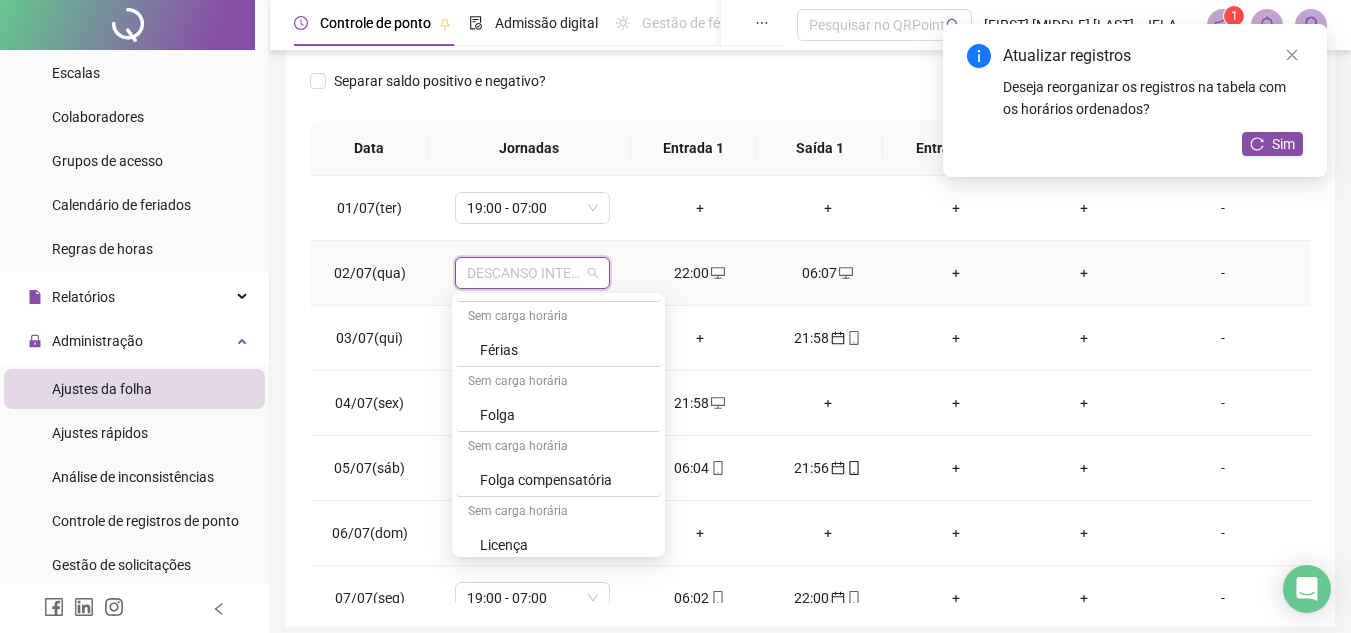 scroll, scrollTop: 264, scrollLeft: 0, axis: vertical 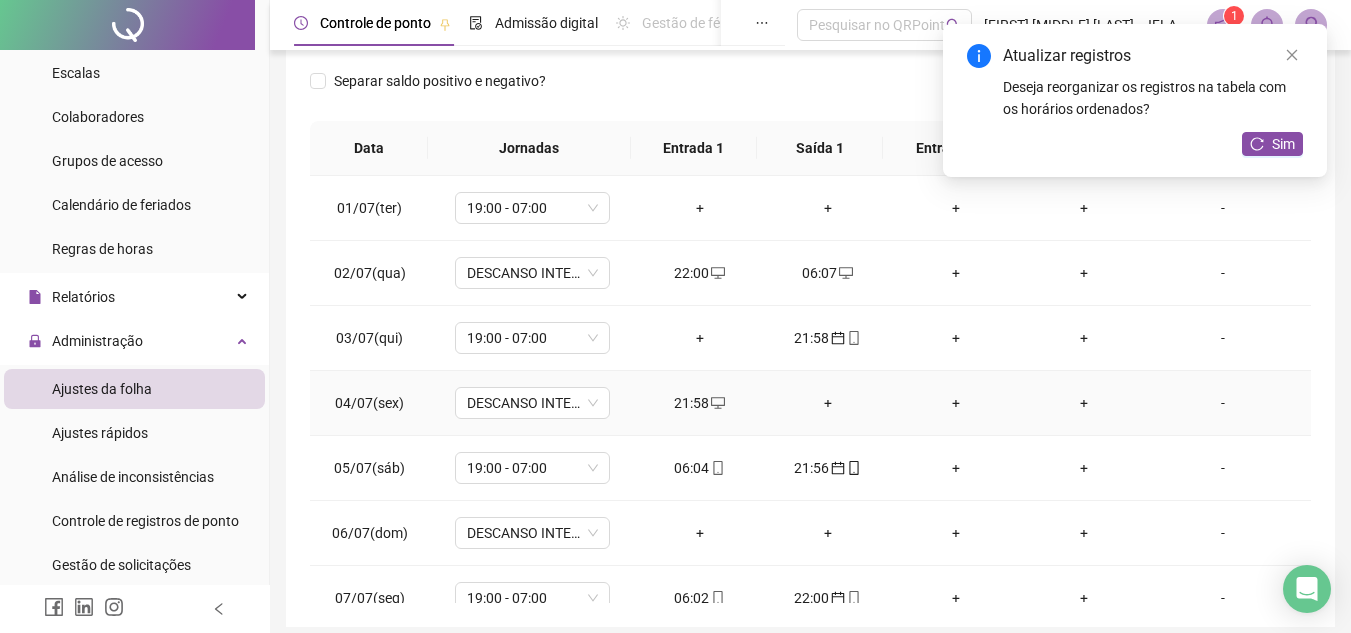 click on "21:58" at bounding box center [700, 403] 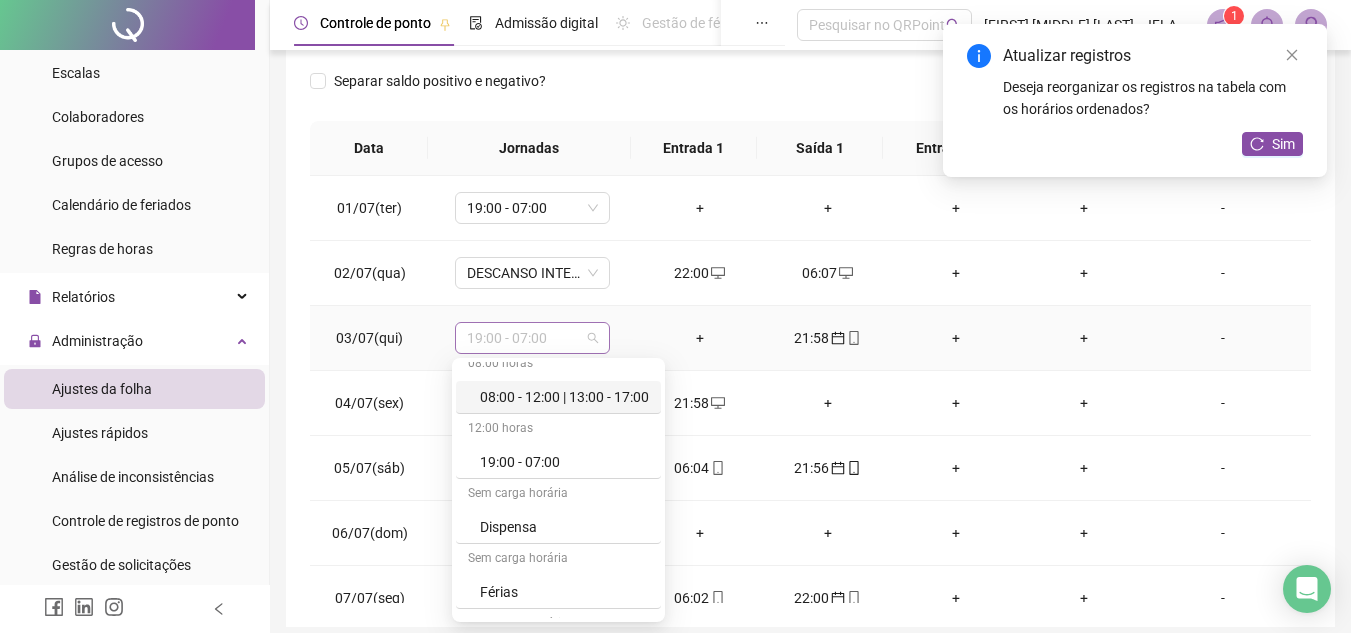 click on "19:00 - 07:00" at bounding box center (532, 338) 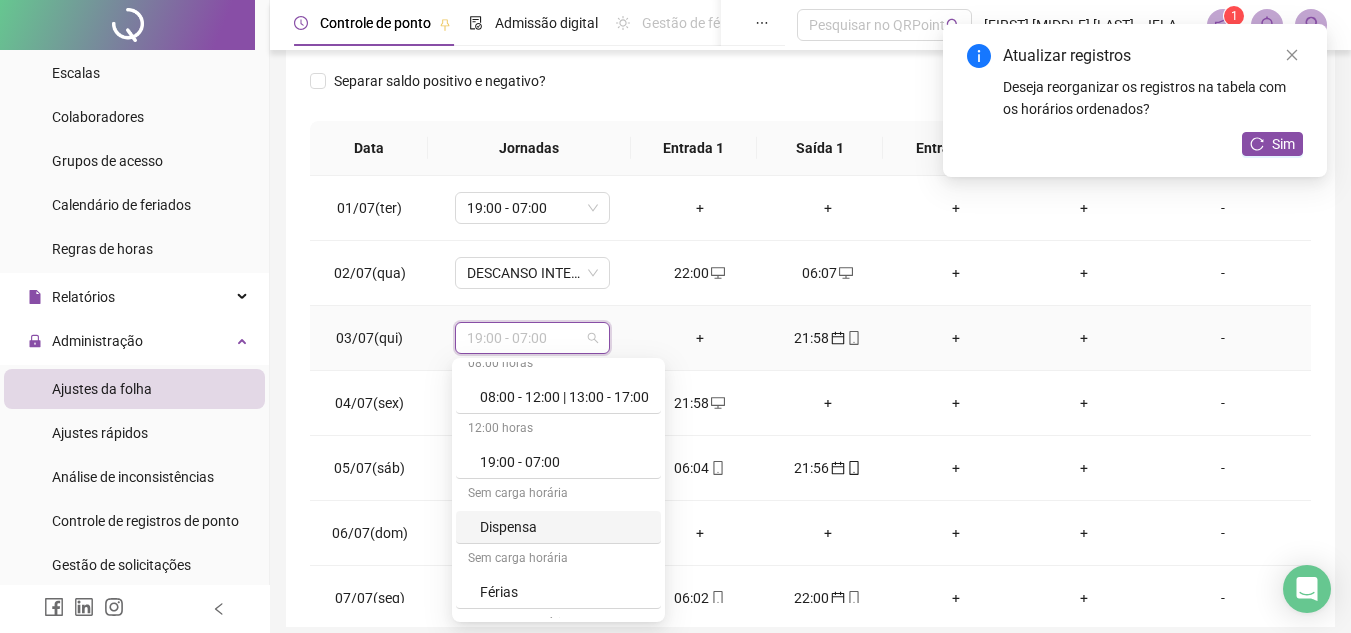 scroll, scrollTop: 264, scrollLeft: 0, axis: vertical 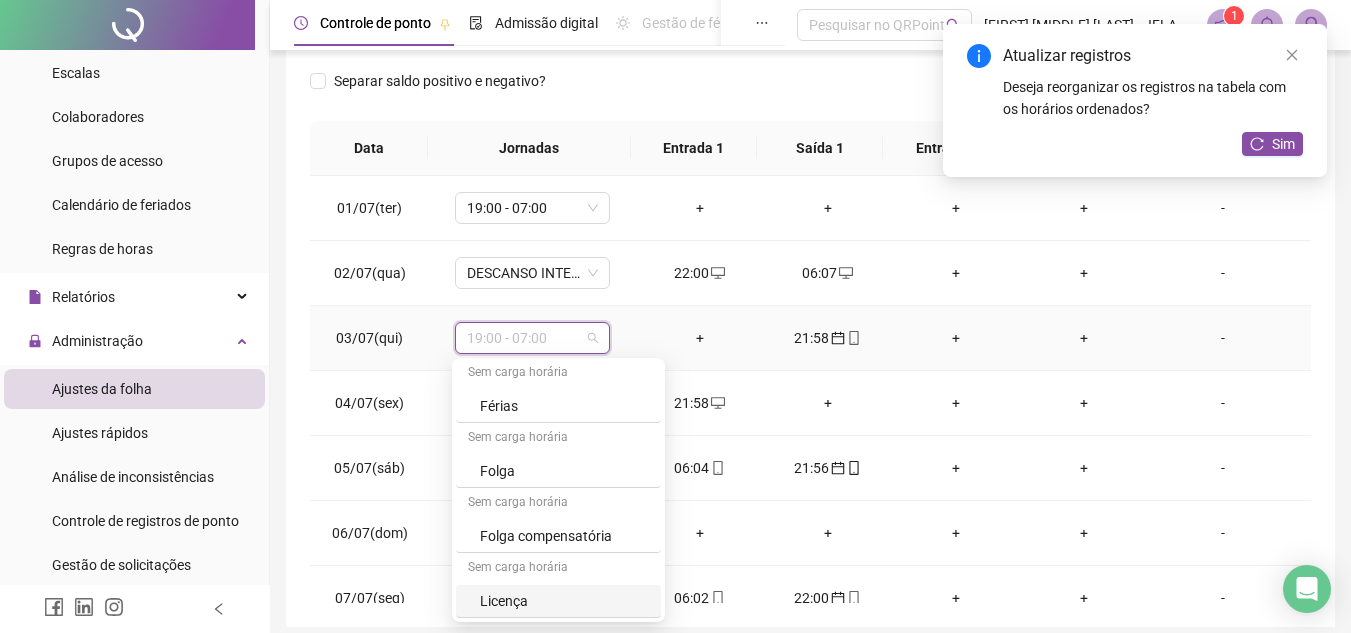 click on "Licença" at bounding box center [564, 601] 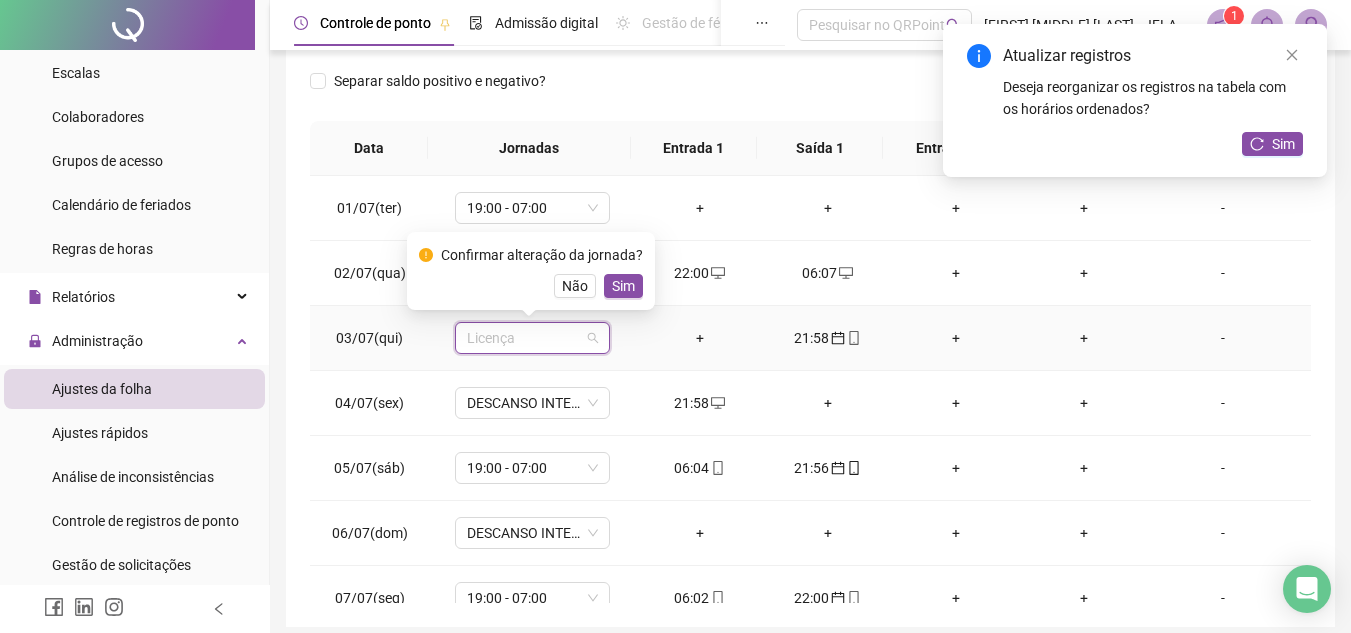 click on "Licença" at bounding box center [532, 338] 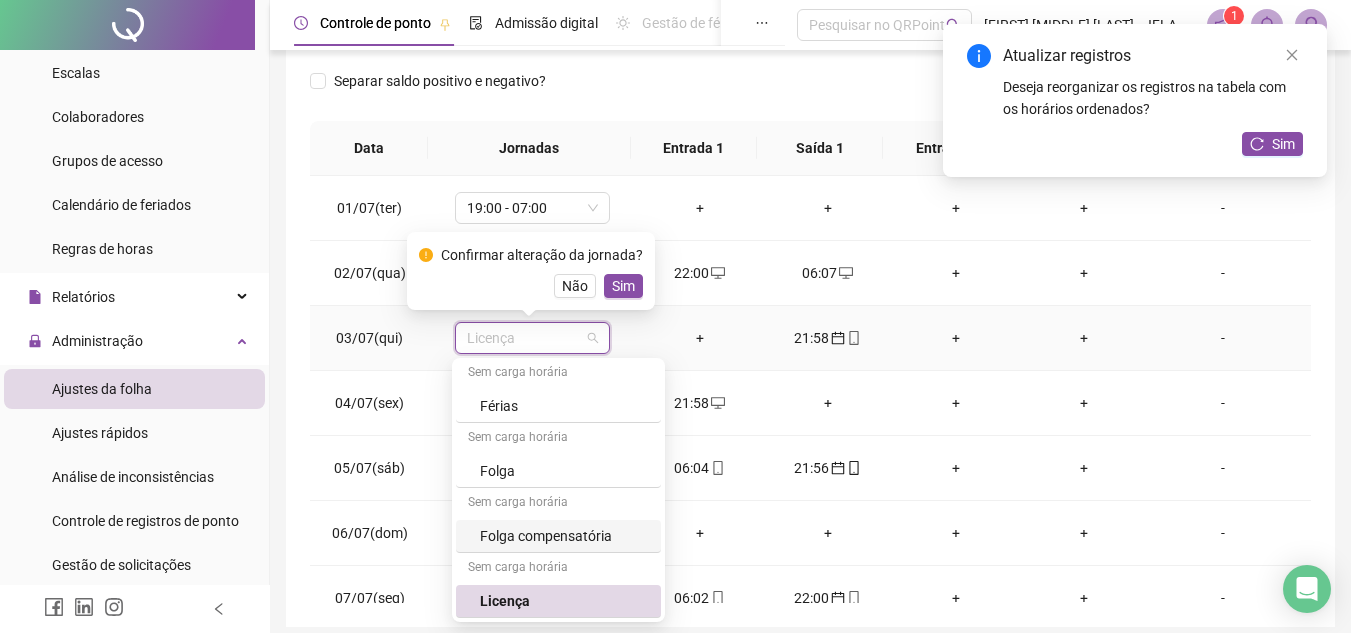 click on "Folga compensatória" at bounding box center (558, 536) 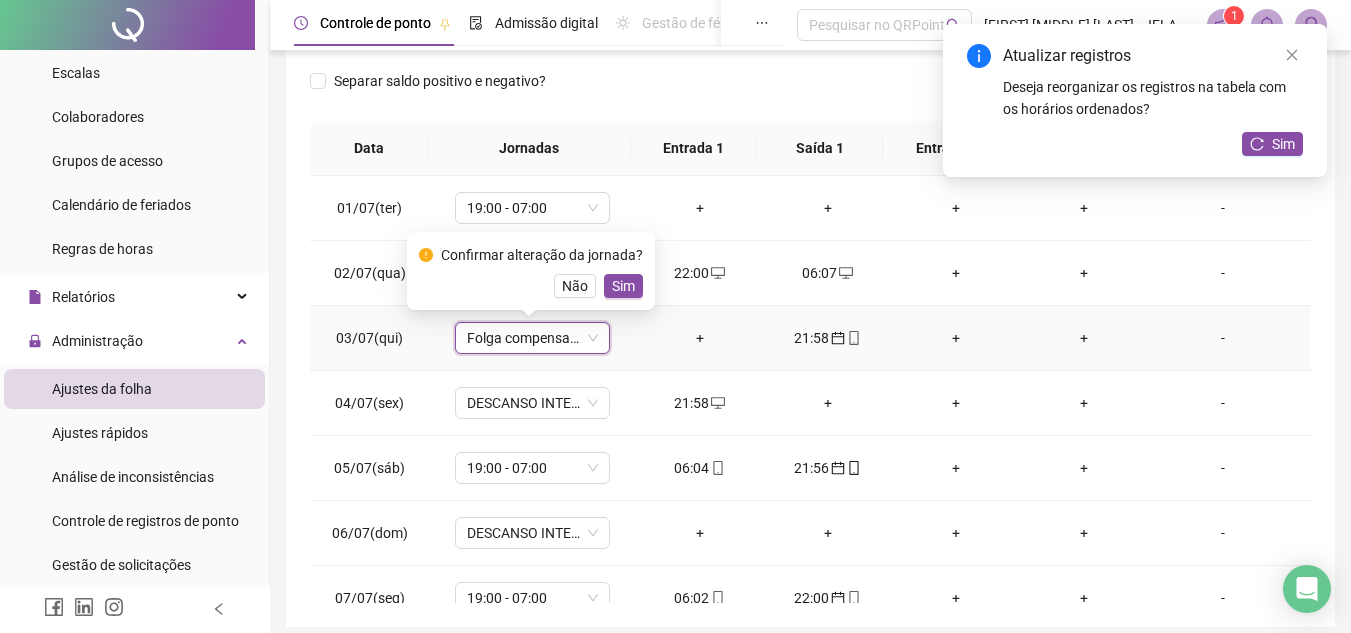 click on "Folga compensatória" at bounding box center (532, 338) 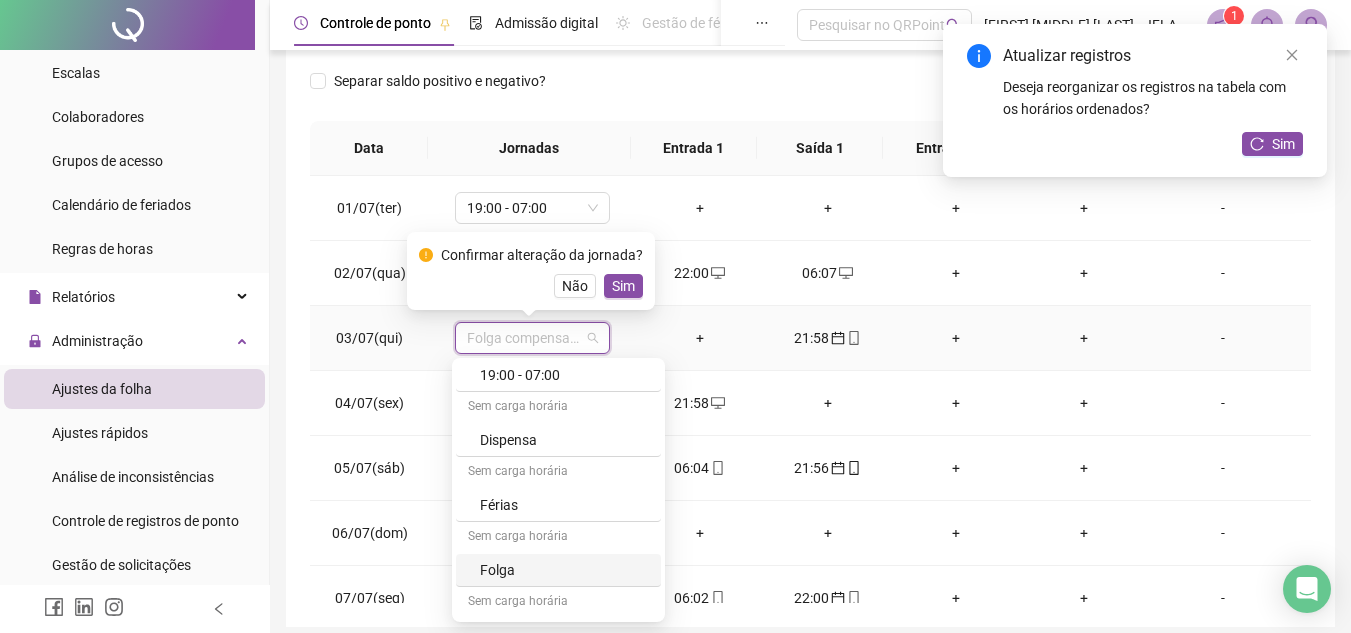 scroll, scrollTop: 163, scrollLeft: 0, axis: vertical 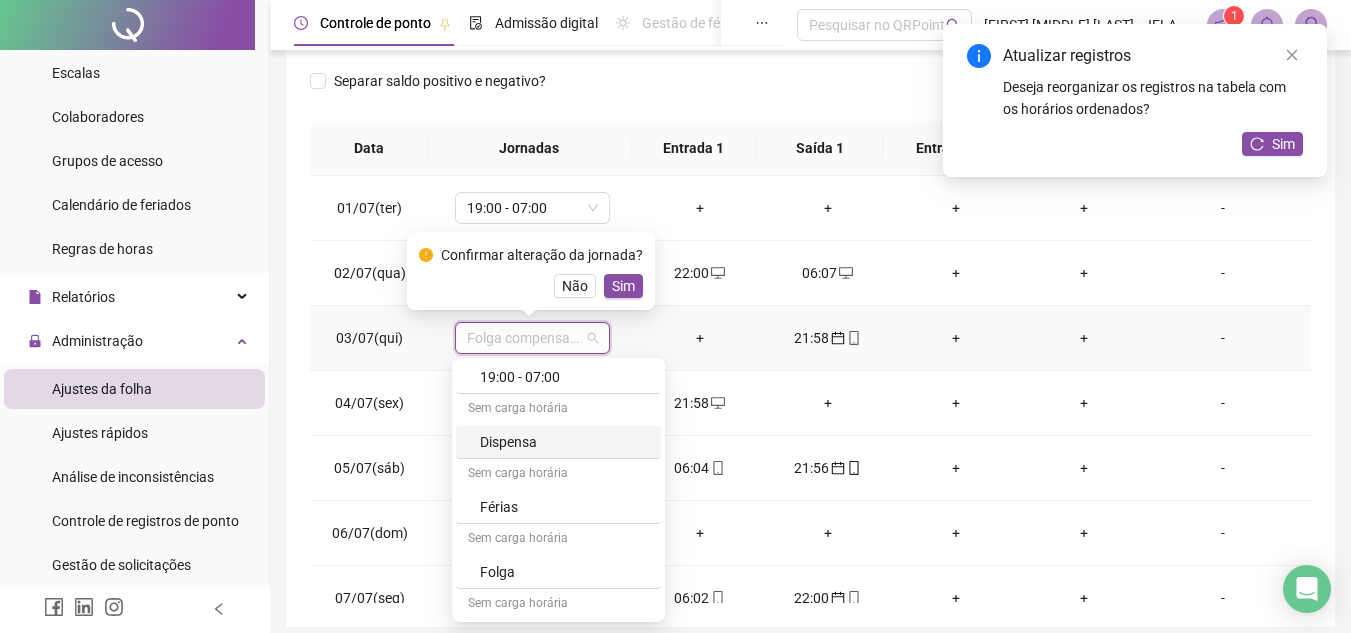 click on "Dispensa" at bounding box center (564, 442) 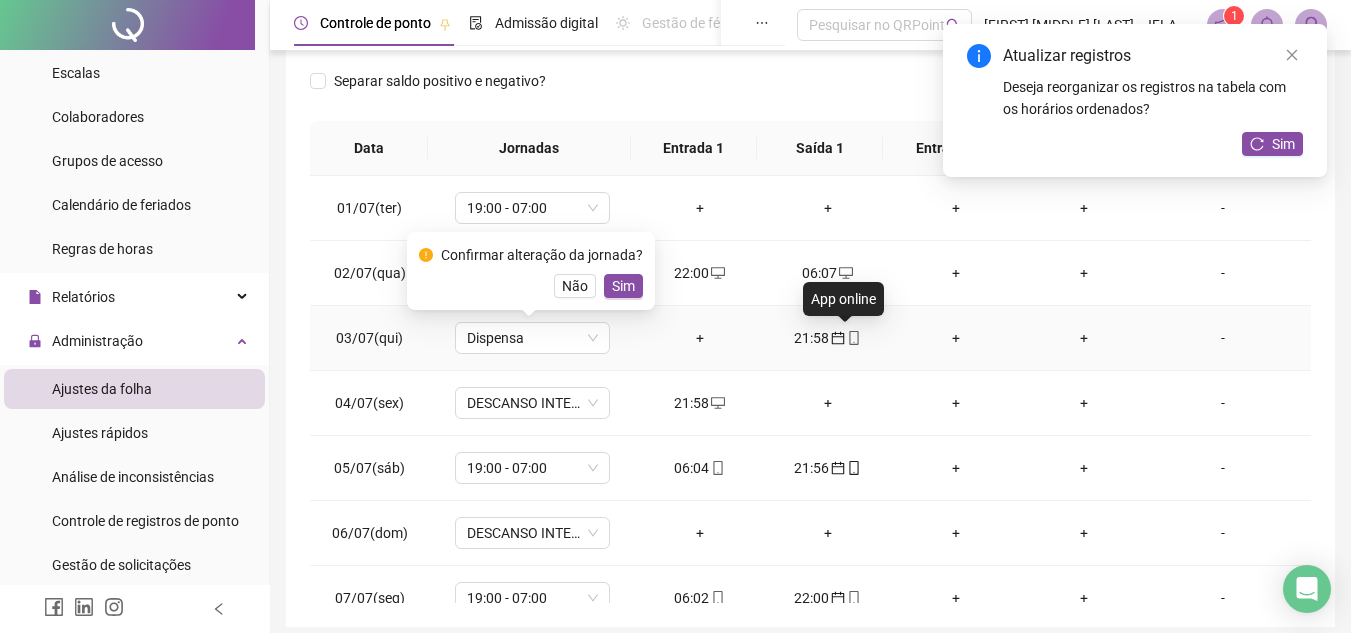 click 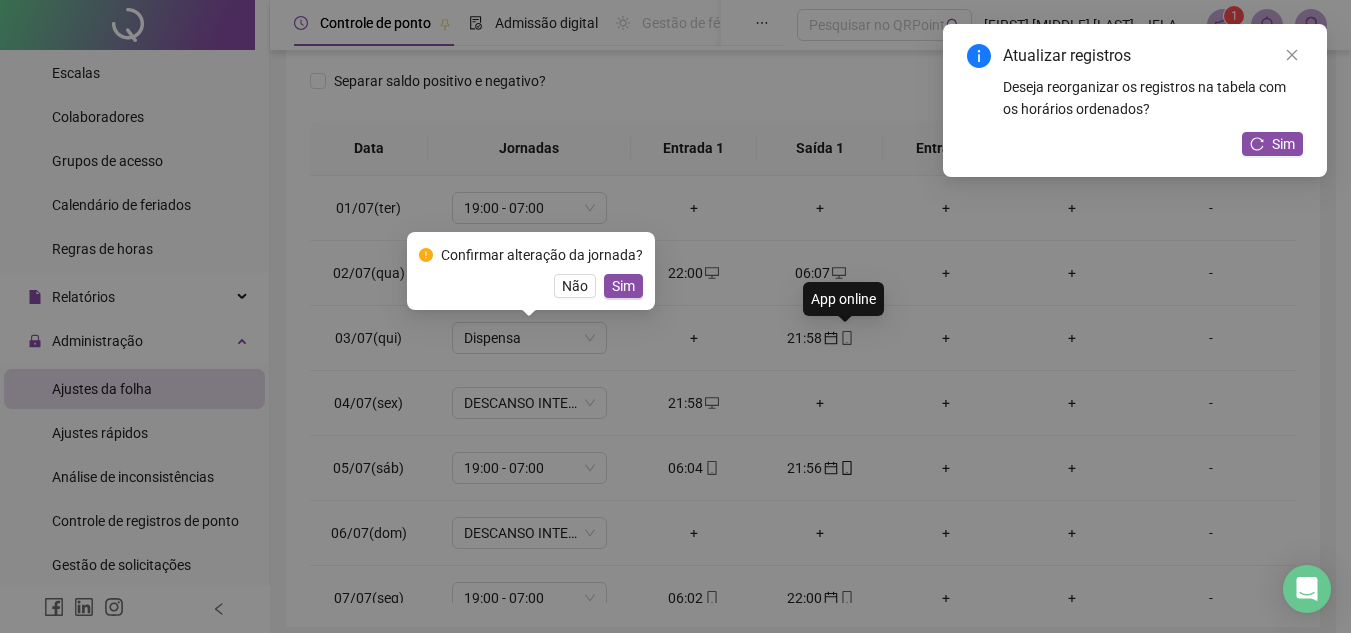 type on "**********" 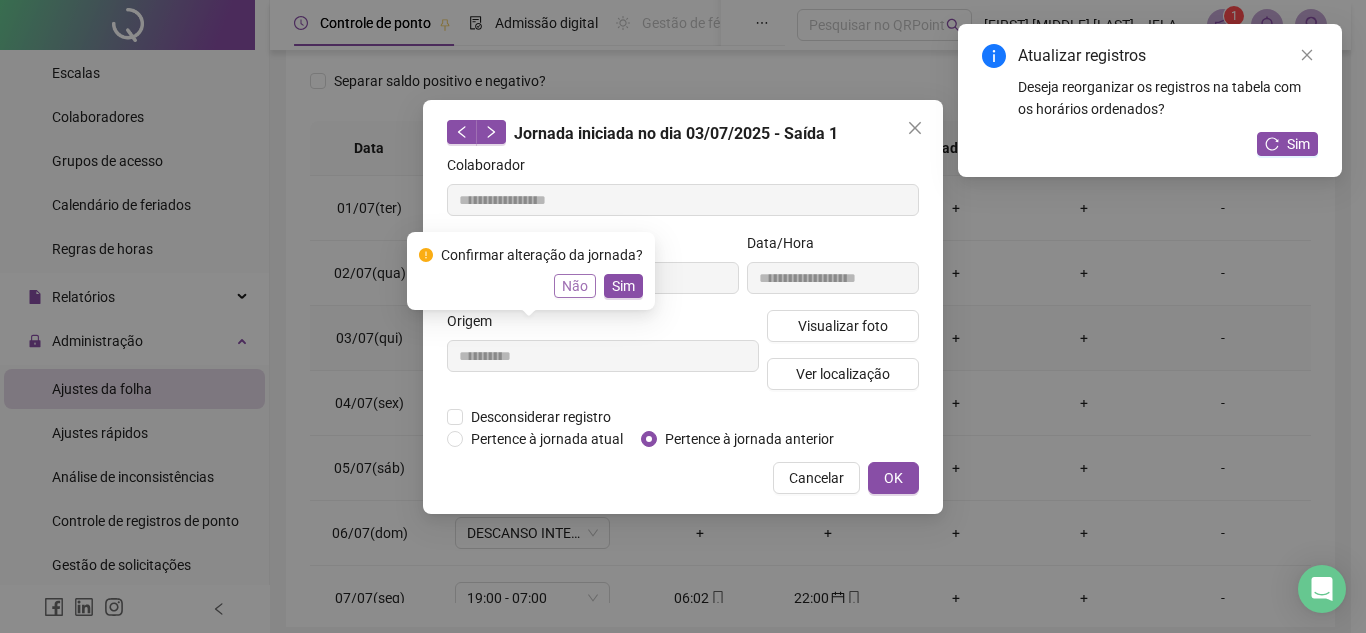 click on "Não" at bounding box center (575, 286) 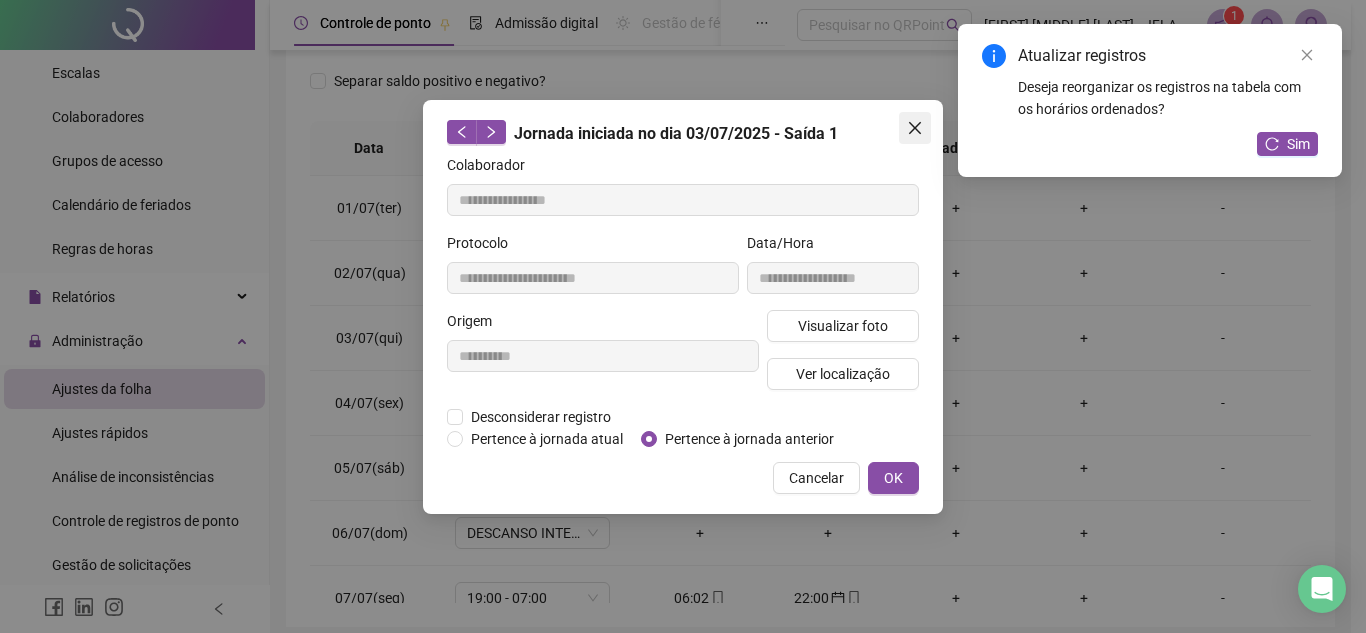 click at bounding box center [915, 128] 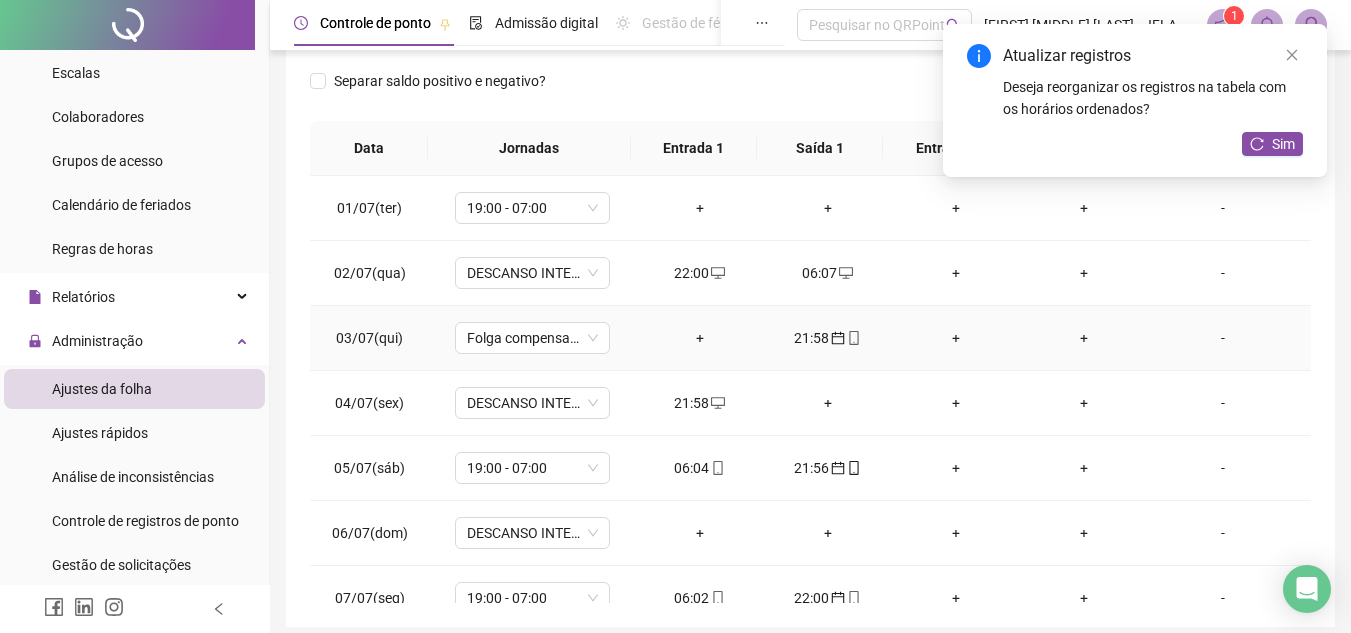 click on "21:58" at bounding box center (828, 338) 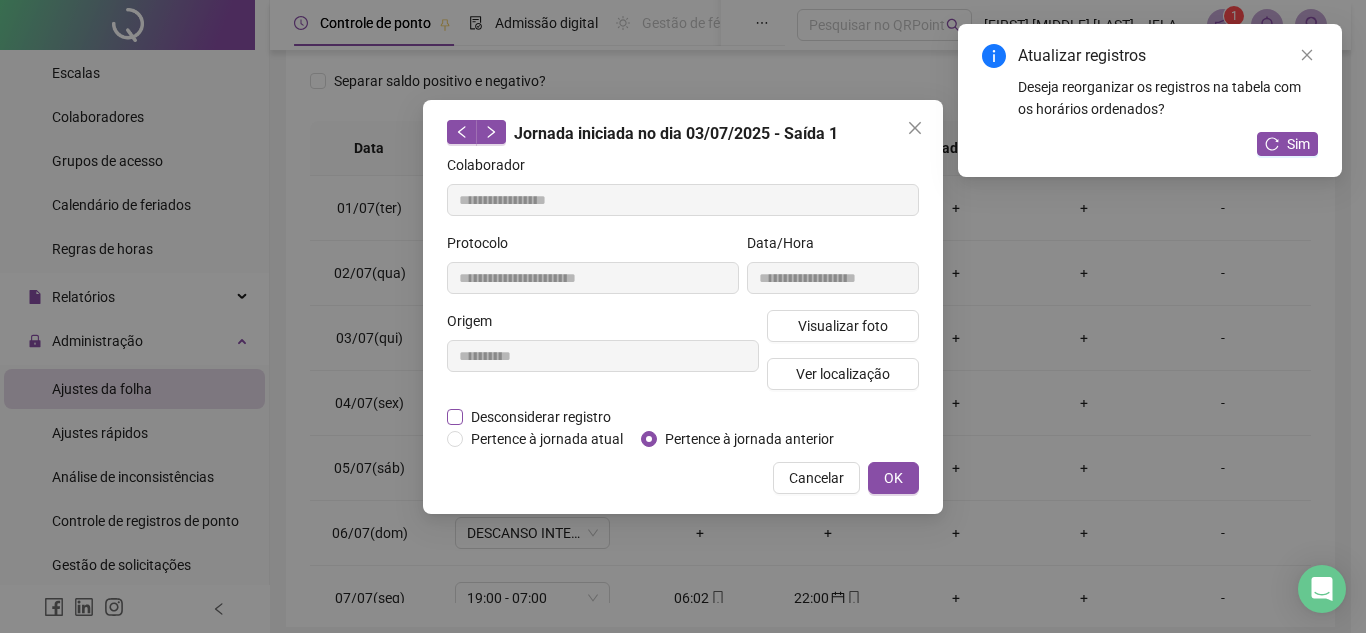 click on "Desconsiderar registro" at bounding box center (541, 417) 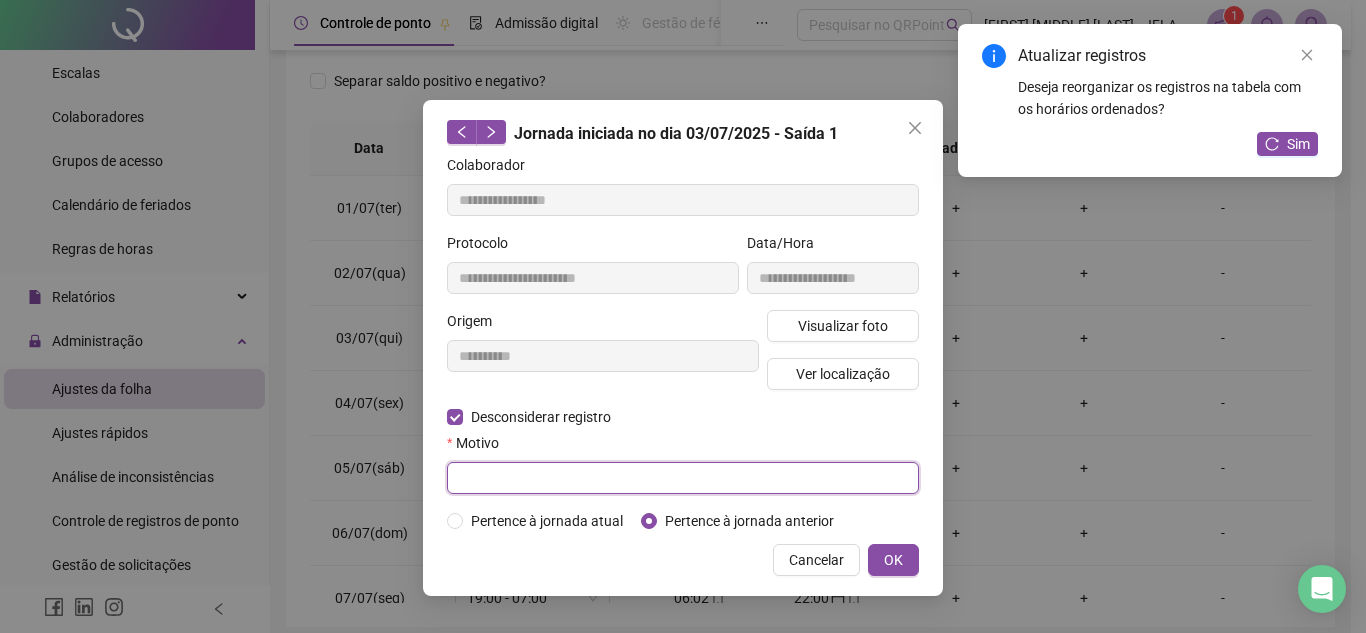 click at bounding box center (683, 478) 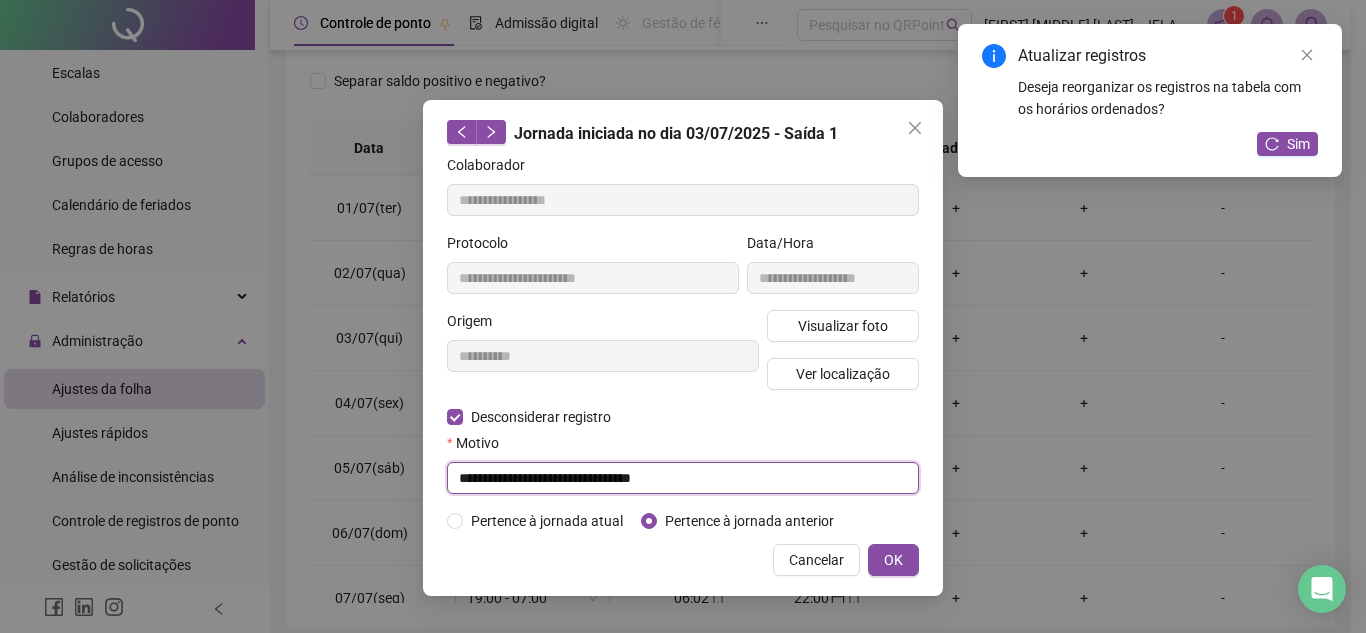 click on "**********" at bounding box center (683, 478) 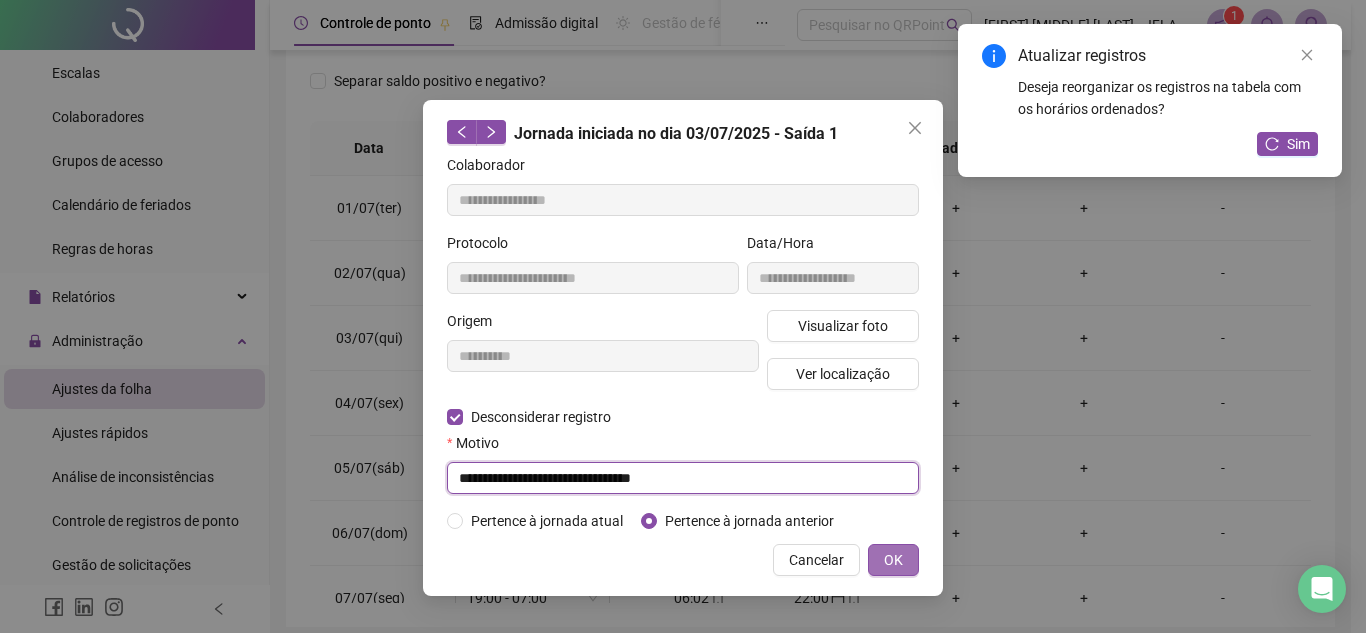 type on "**********" 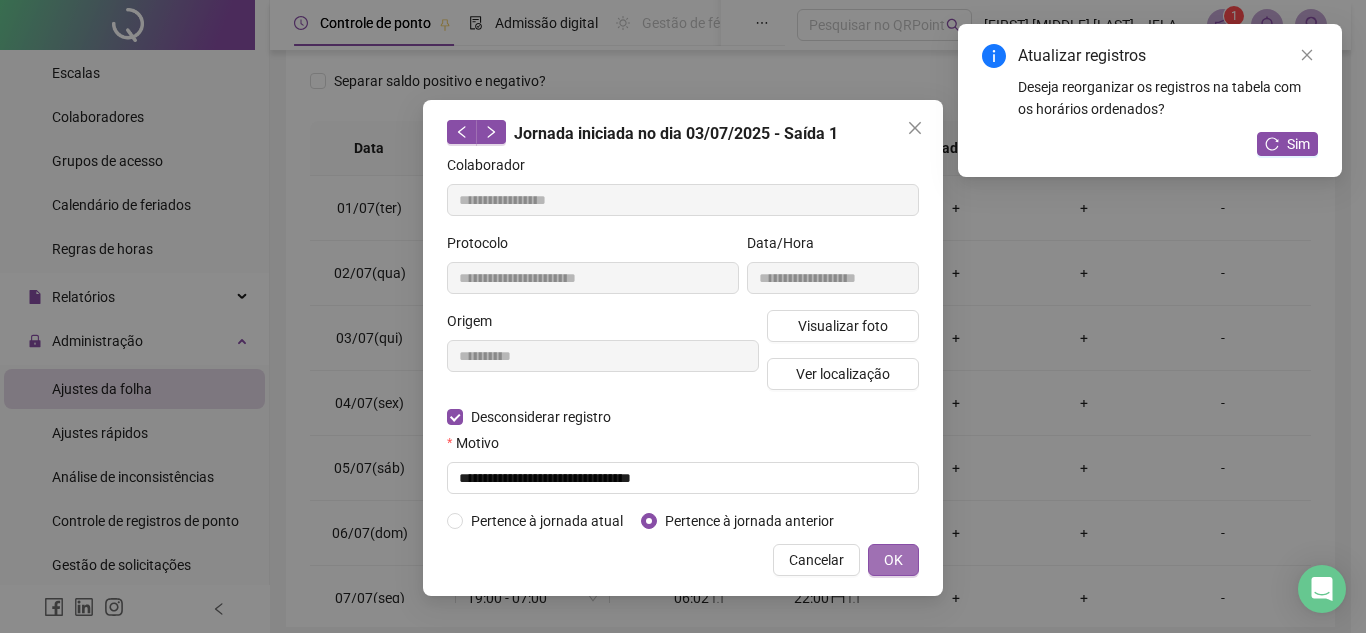 click on "OK" at bounding box center [893, 560] 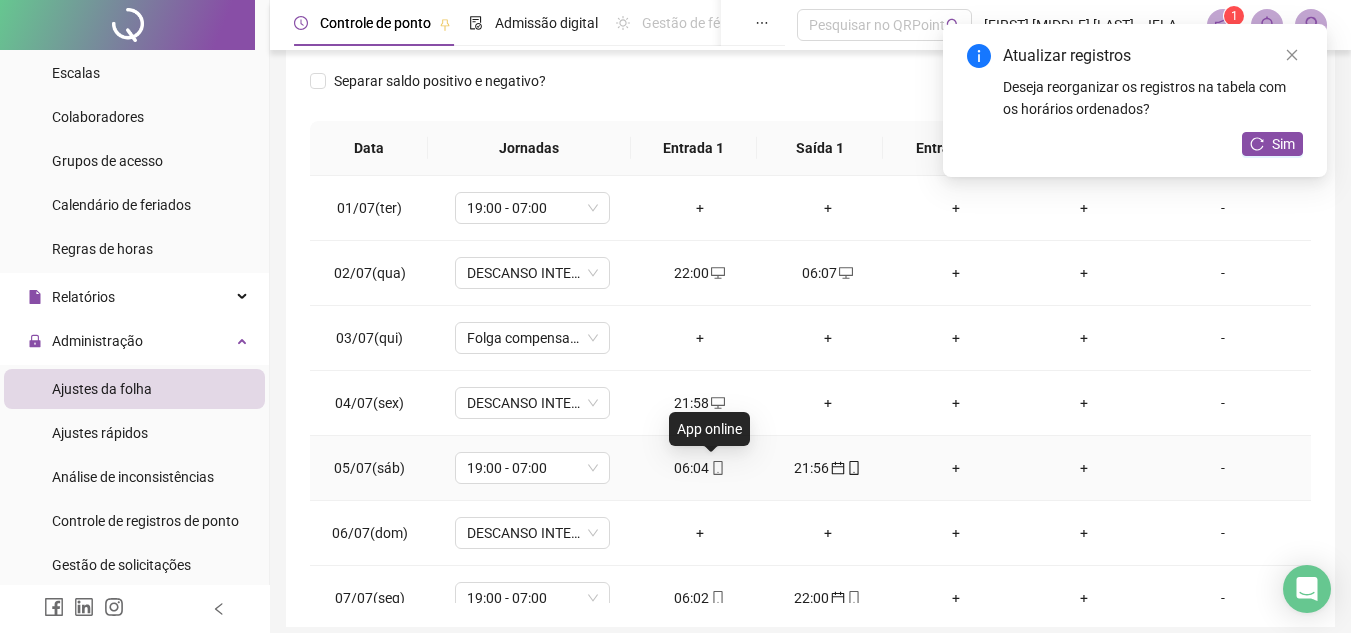 click 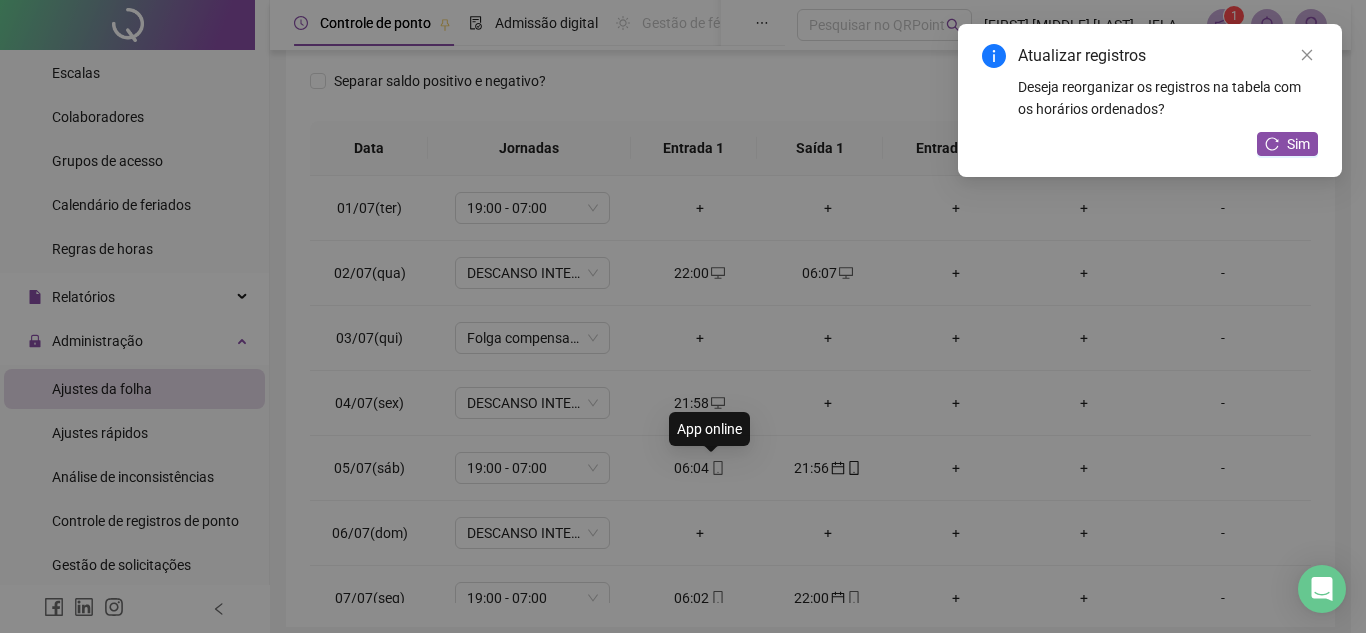 type on "**********" 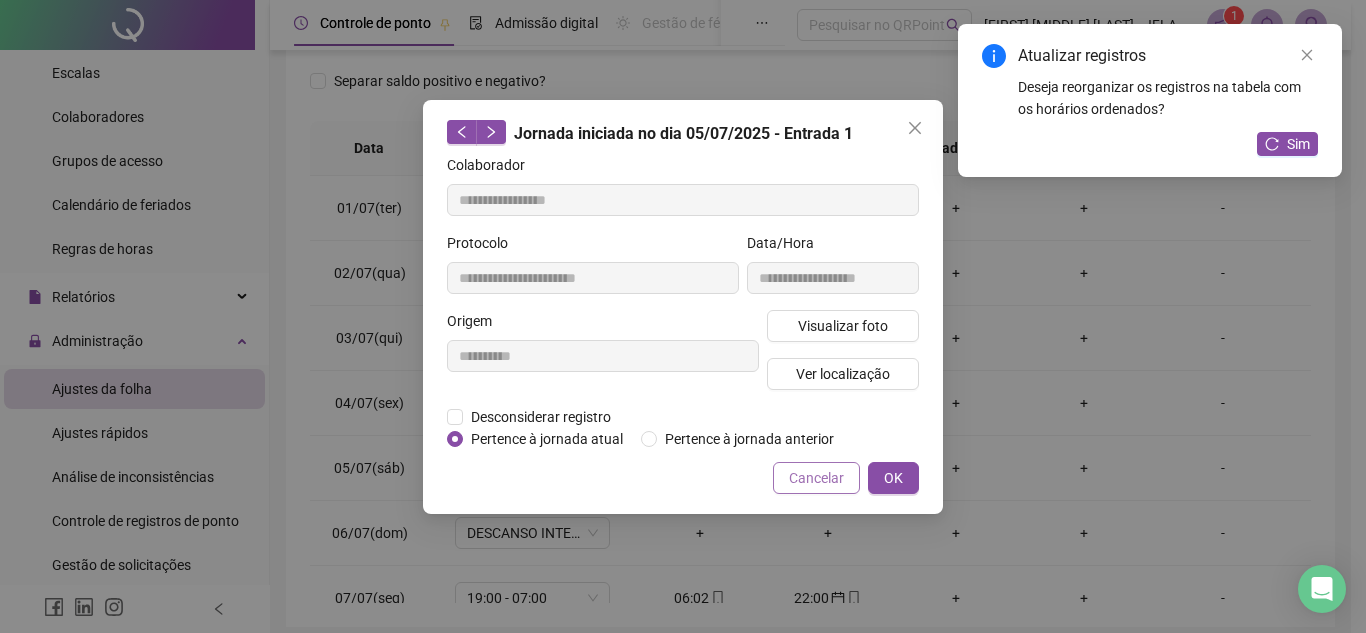 click on "Cancelar" at bounding box center (816, 478) 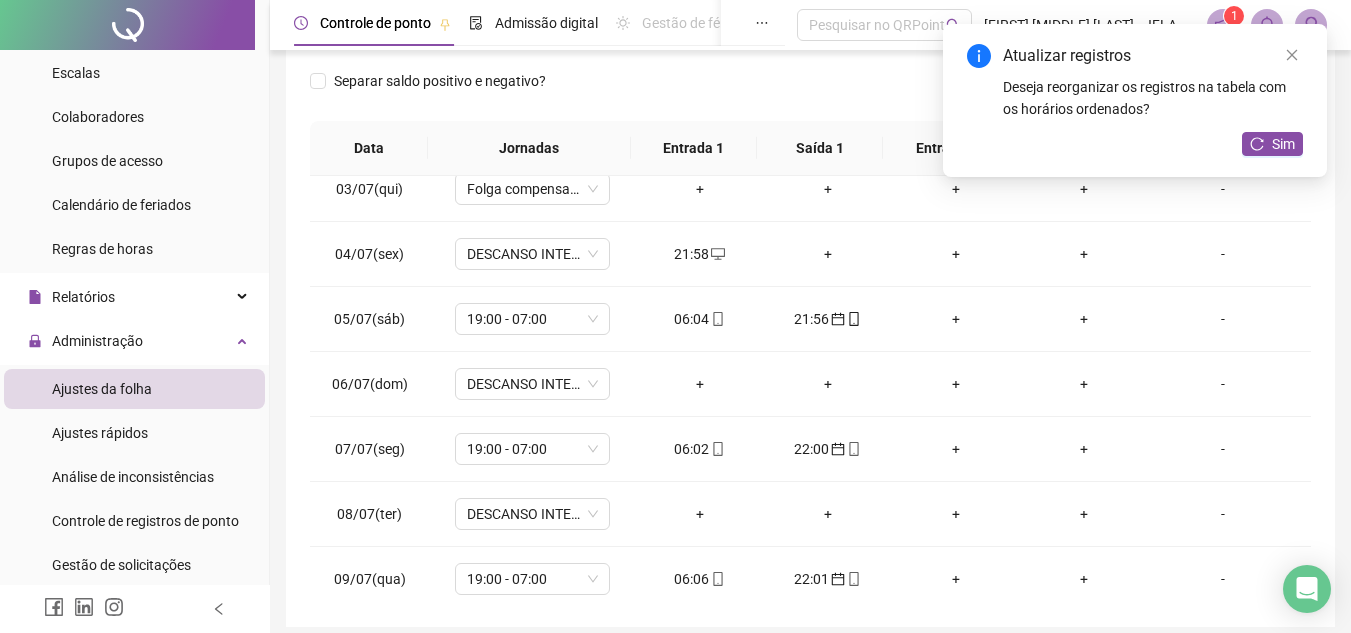 scroll, scrollTop: 139, scrollLeft: 0, axis: vertical 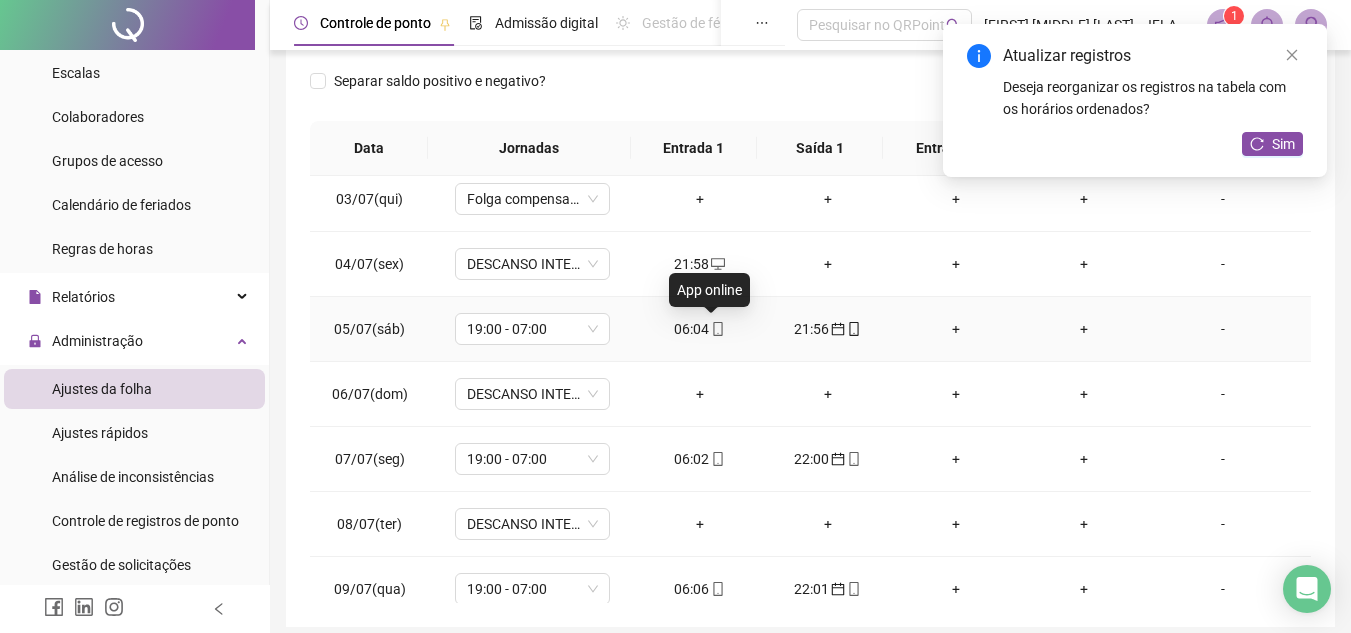 click 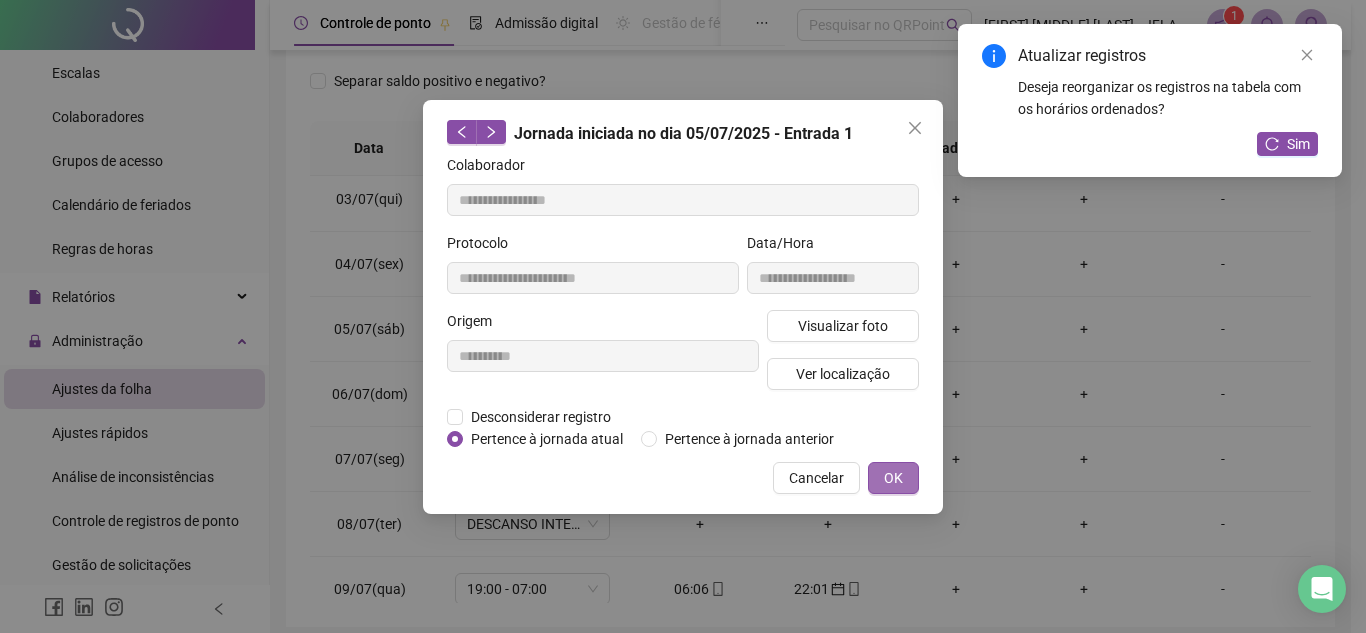 click on "OK" at bounding box center [893, 478] 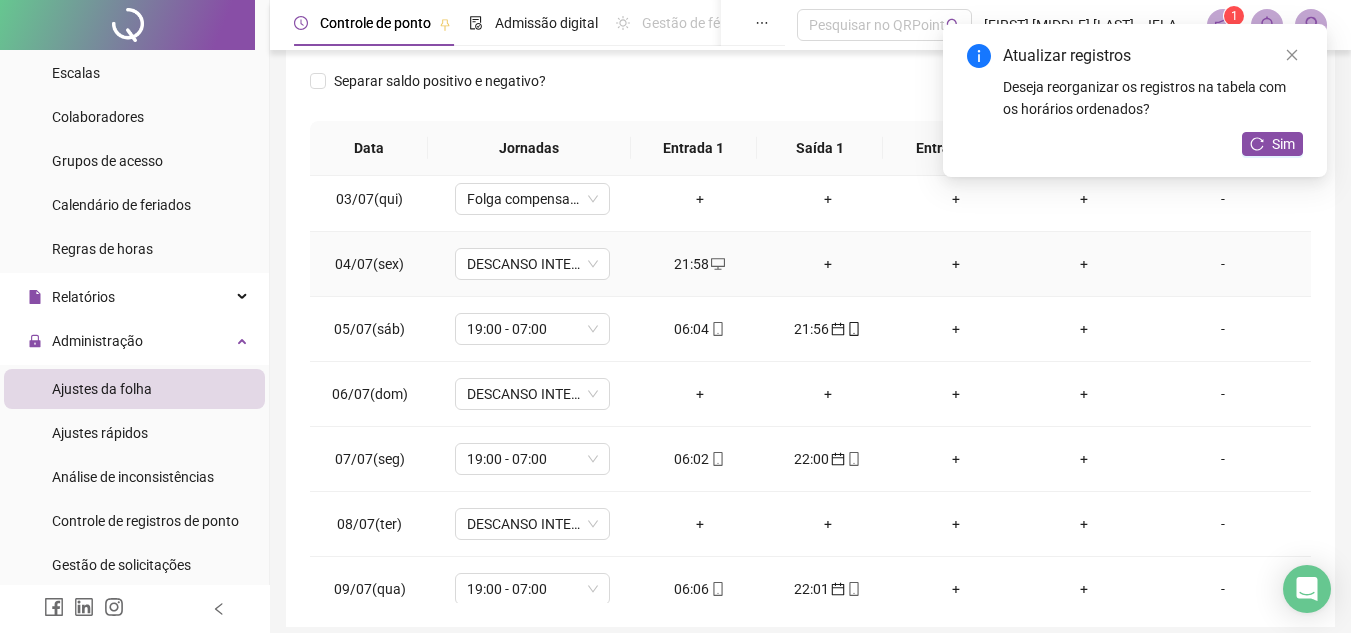 click on "+" at bounding box center [828, 264] 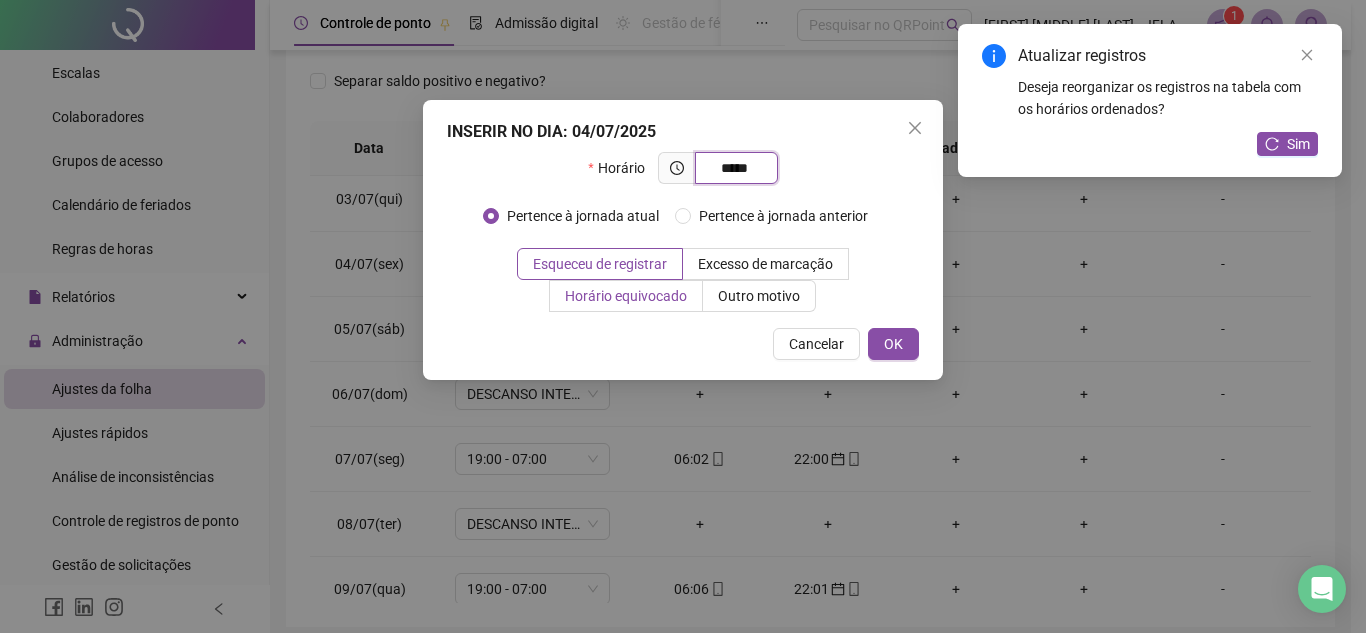 type on "*****" 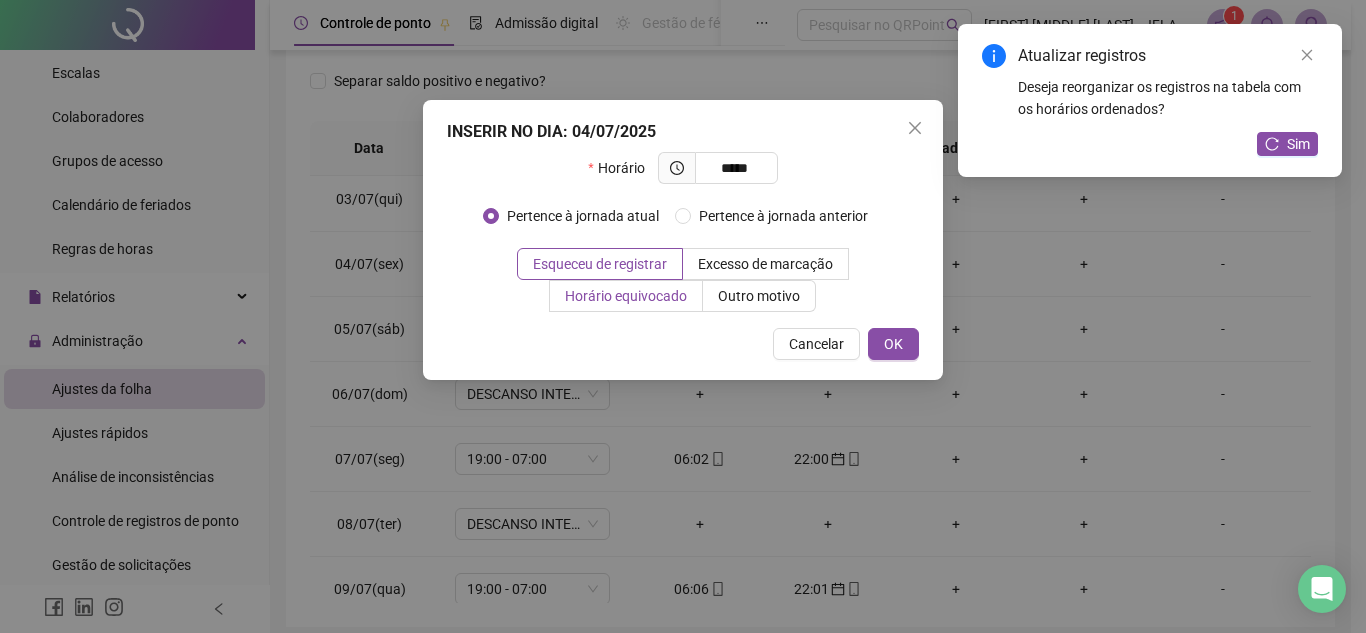 click on "Horário equivocado" at bounding box center [626, 296] 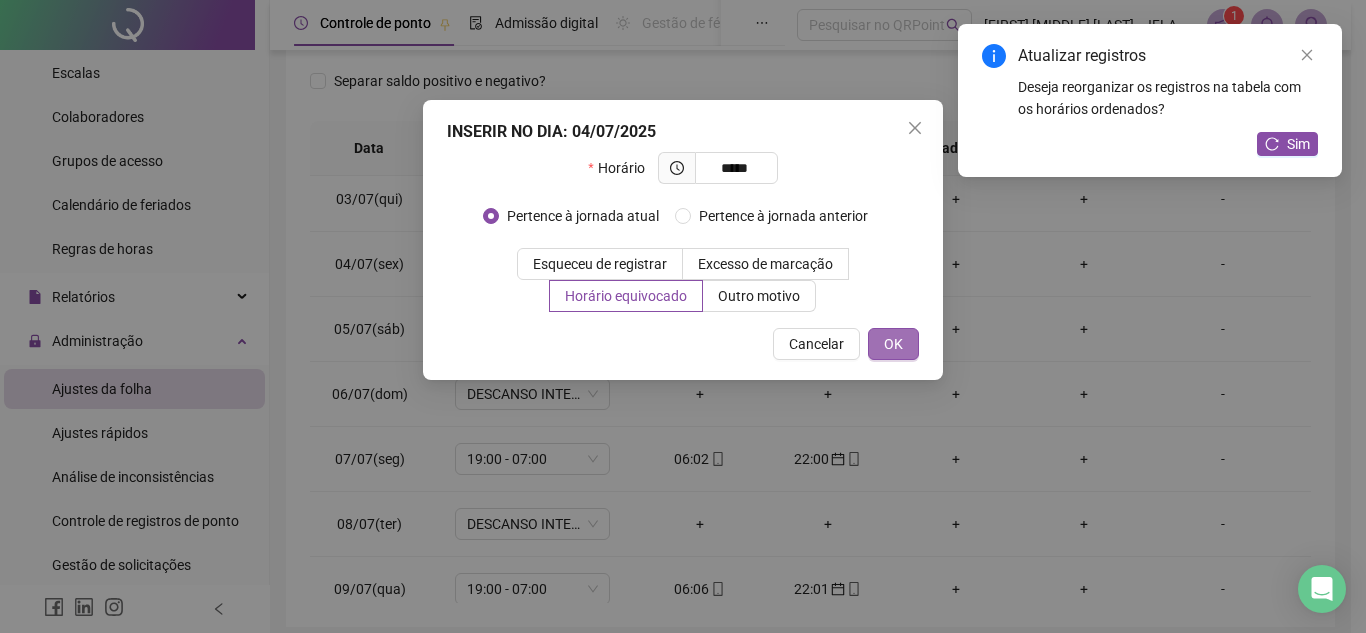 click on "OK" at bounding box center (893, 344) 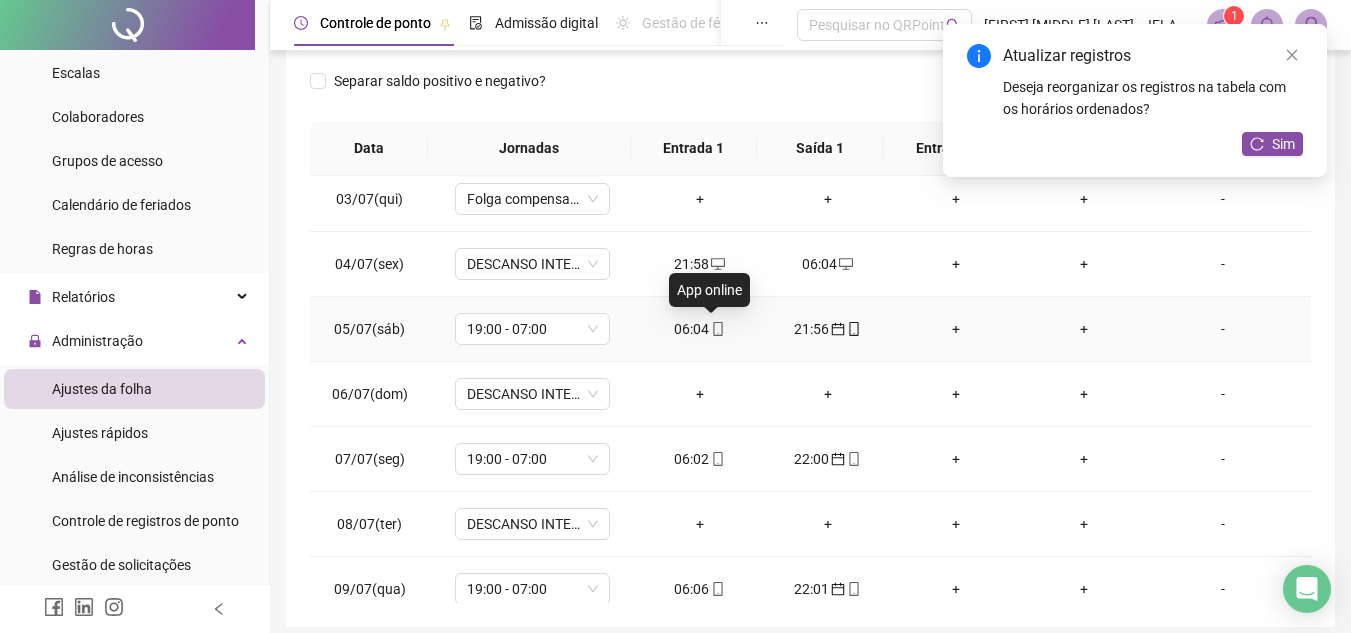 click 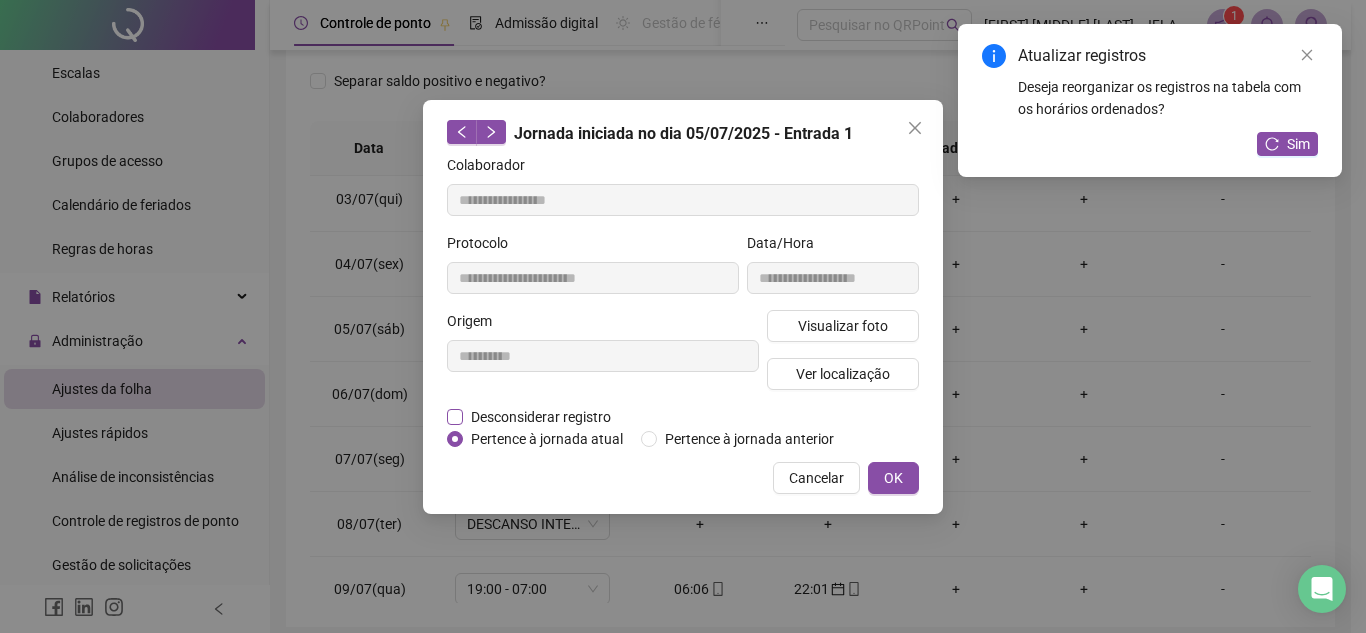 click on "Desconsiderar registro" at bounding box center [541, 417] 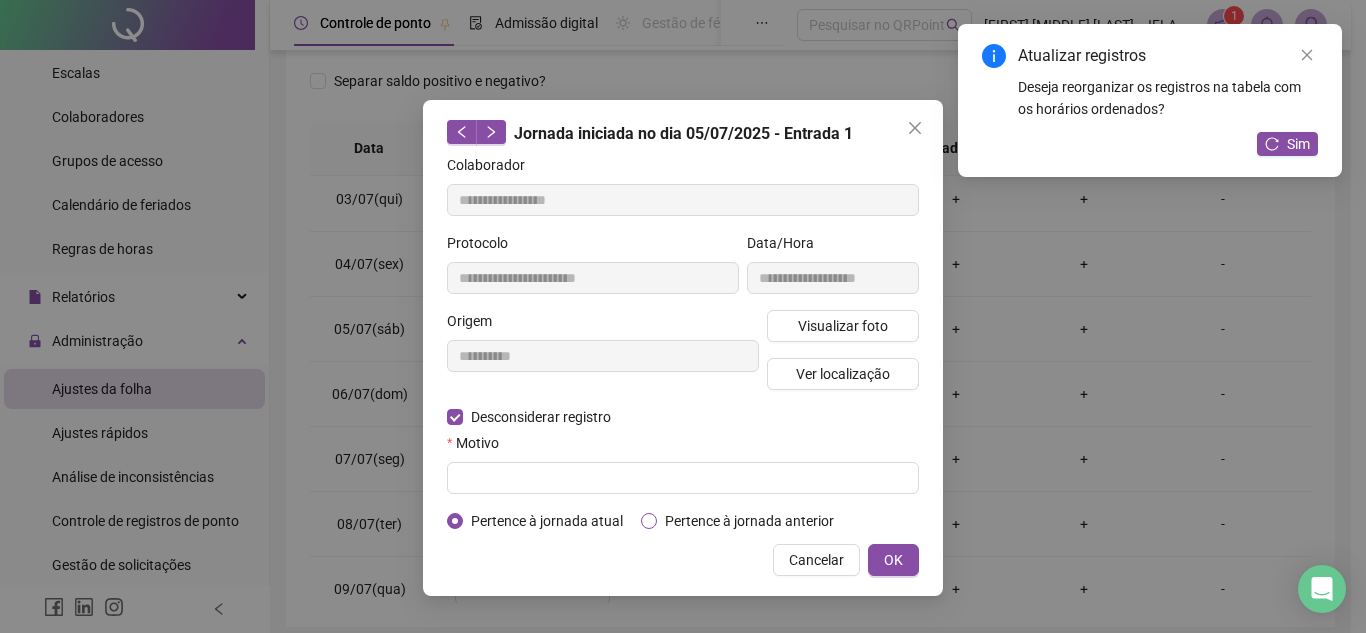 click on "Pertence à jornada anterior" at bounding box center [749, 521] 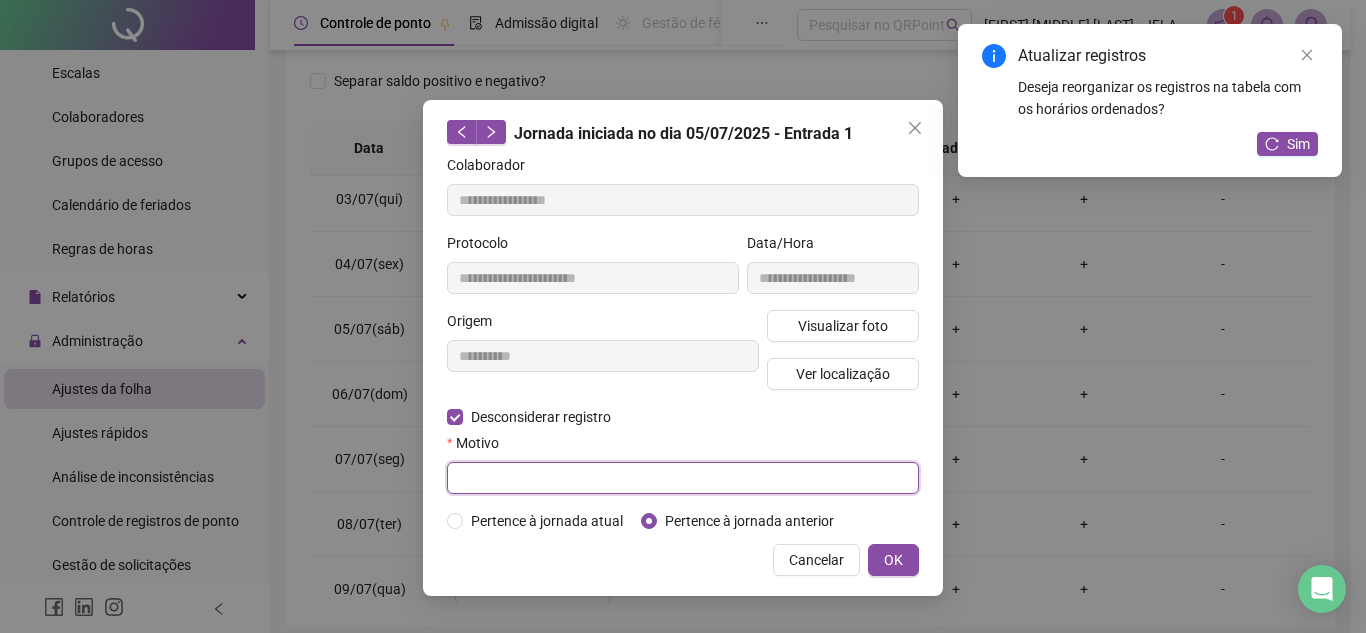 click at bounding box center (683, 478) 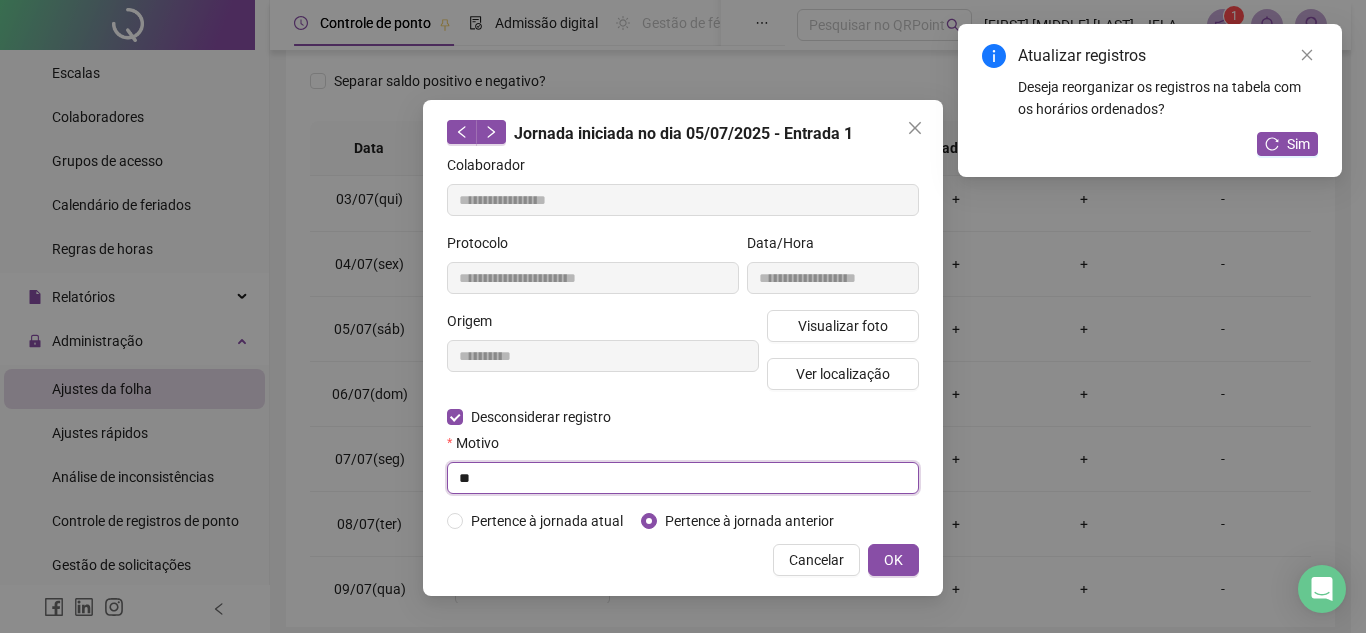 type on "*" 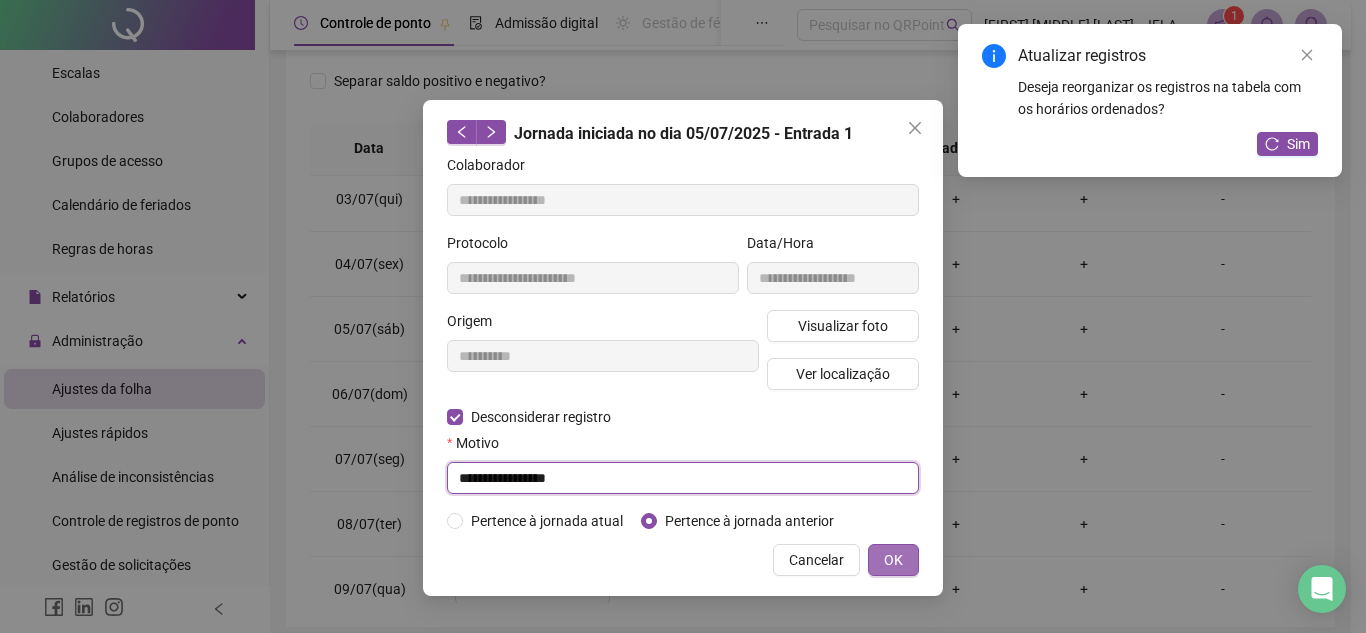 type on "**********" 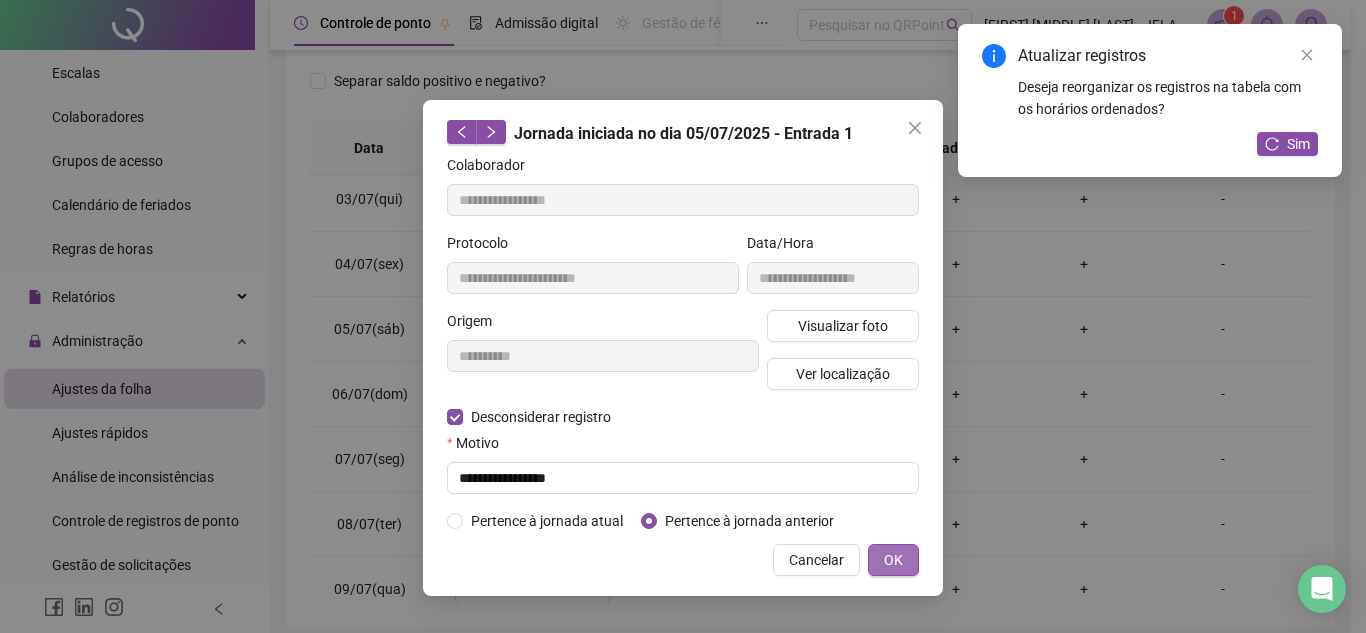 click on "OK" at bounding box center (893, 560) 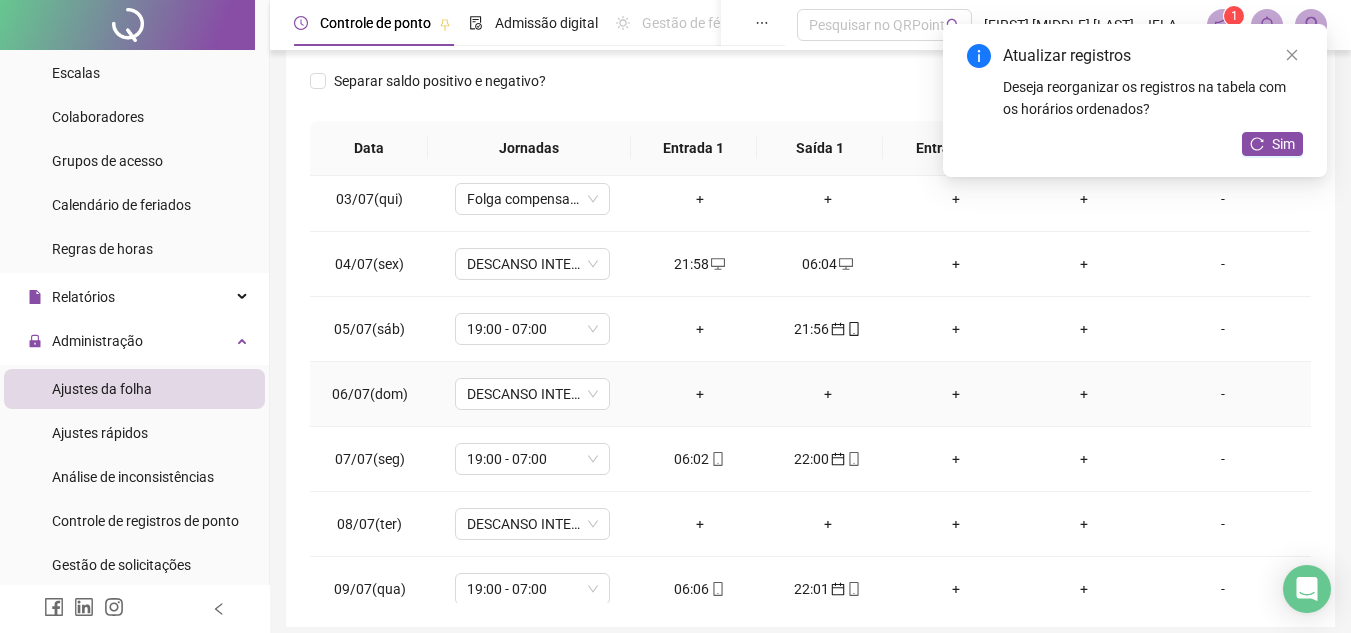 click on "+" at bounding box center (700, 394) 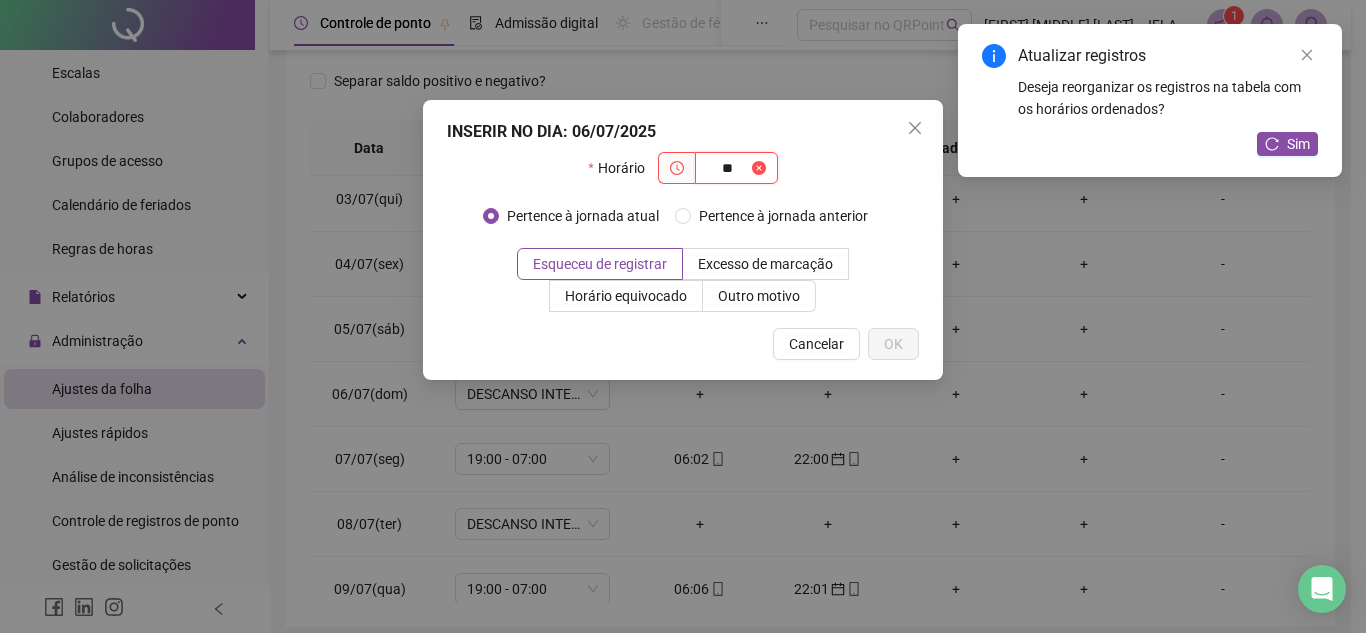 type on "*" 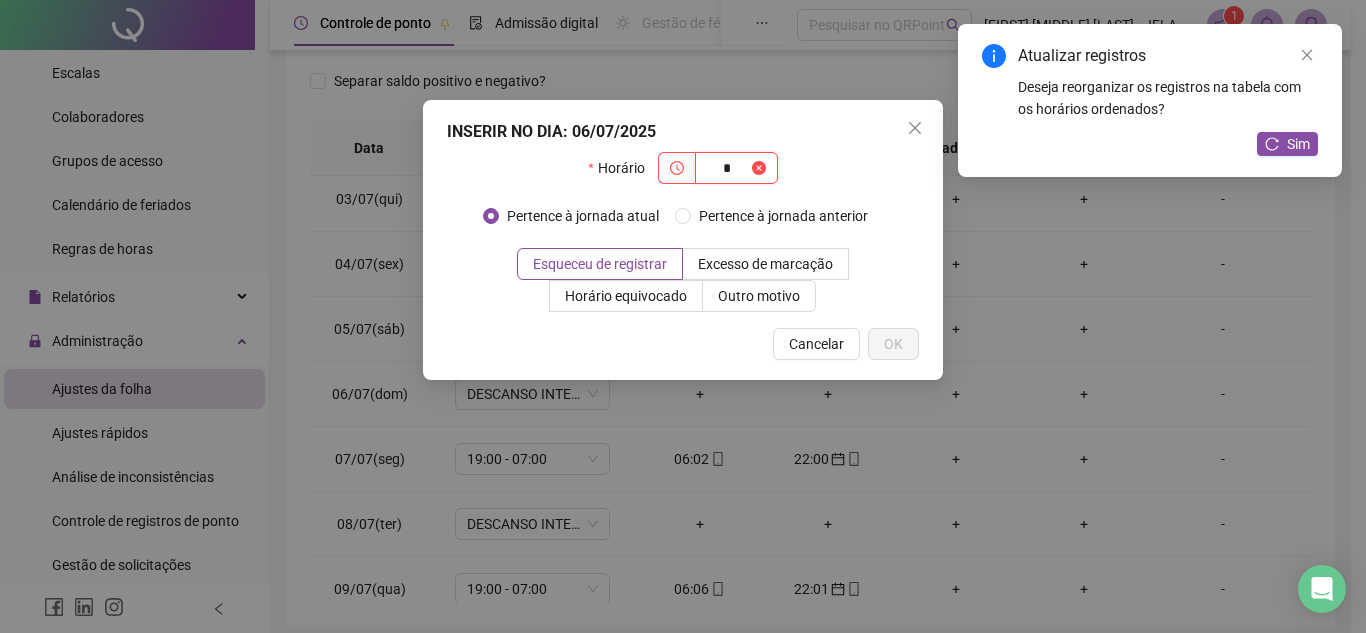type 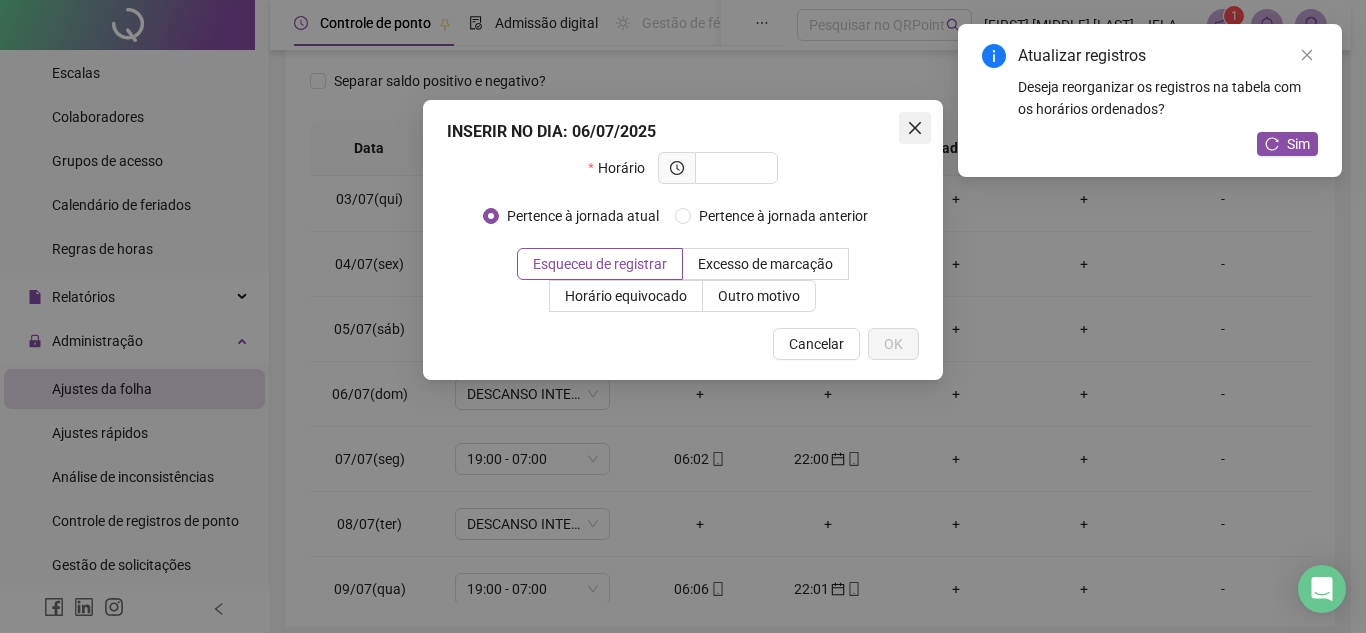 click at bounding box center (915, 128) 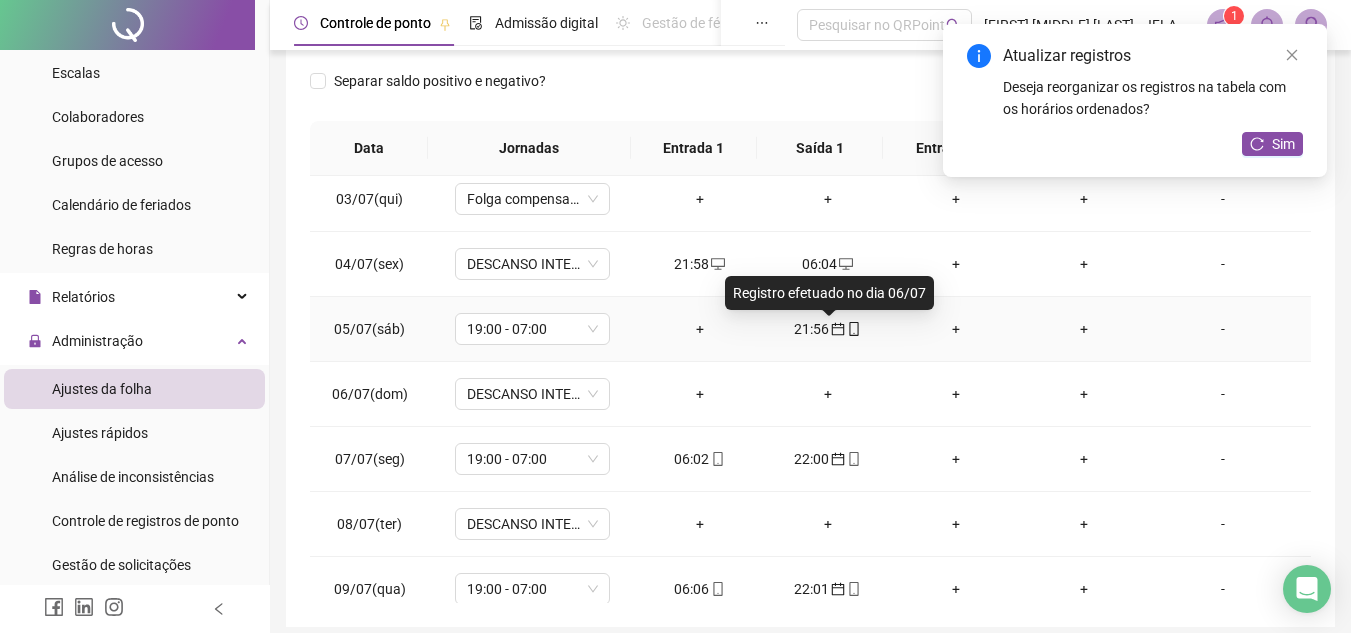 scroll, scrollTop: 181, scrollLeft: 0, axis: vertical 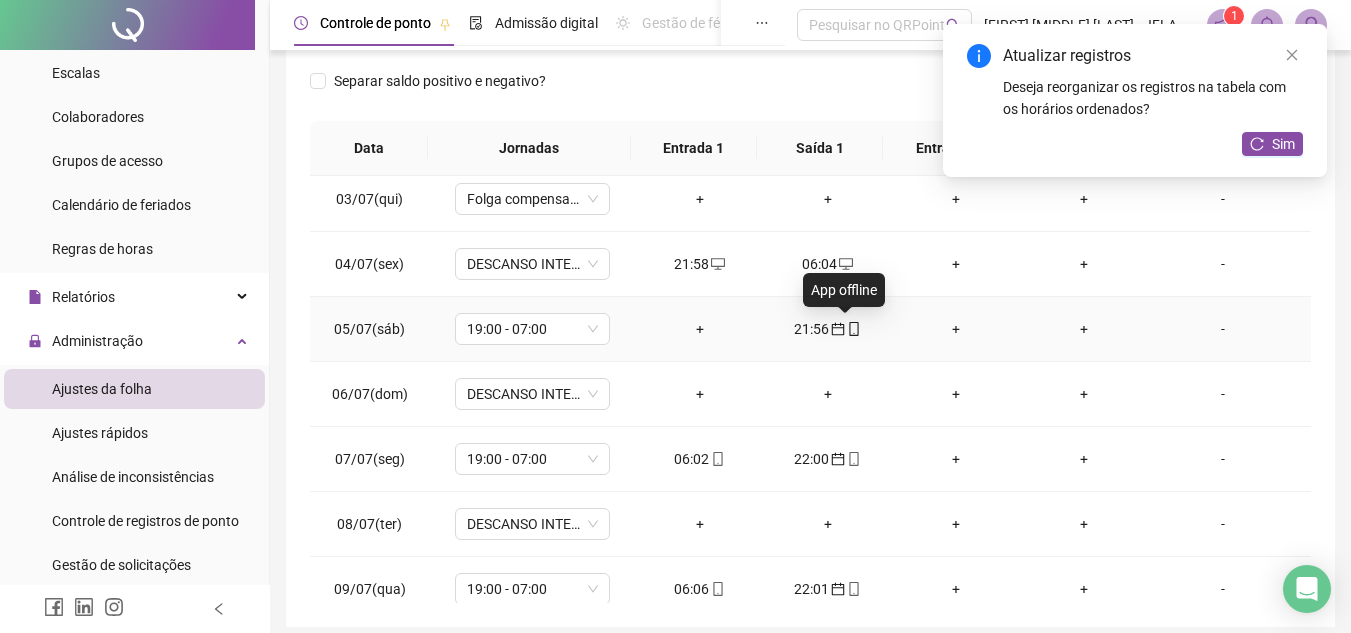 click 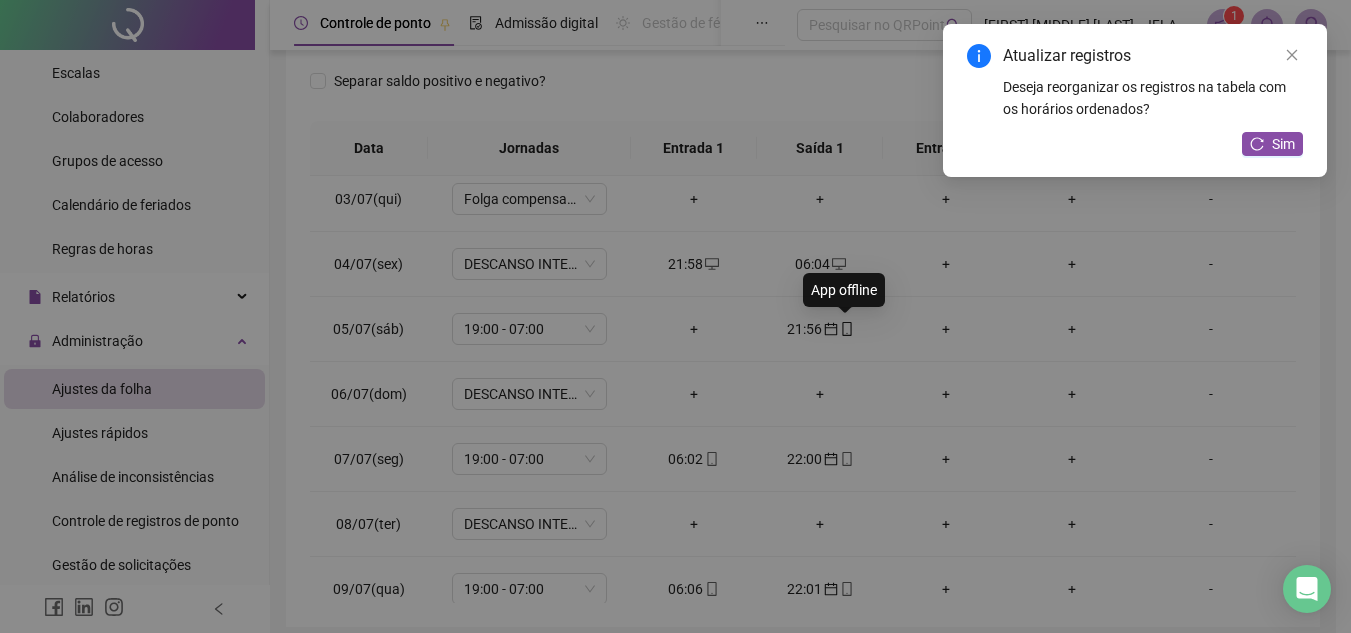 type on "**********" 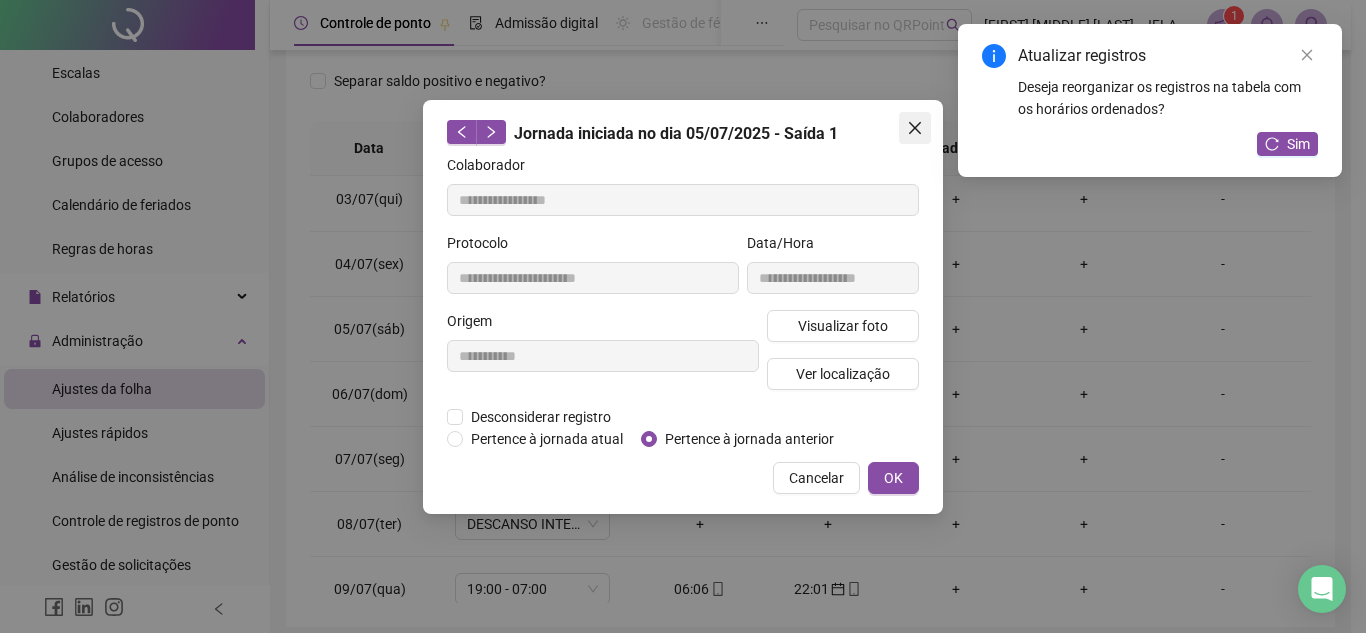 click 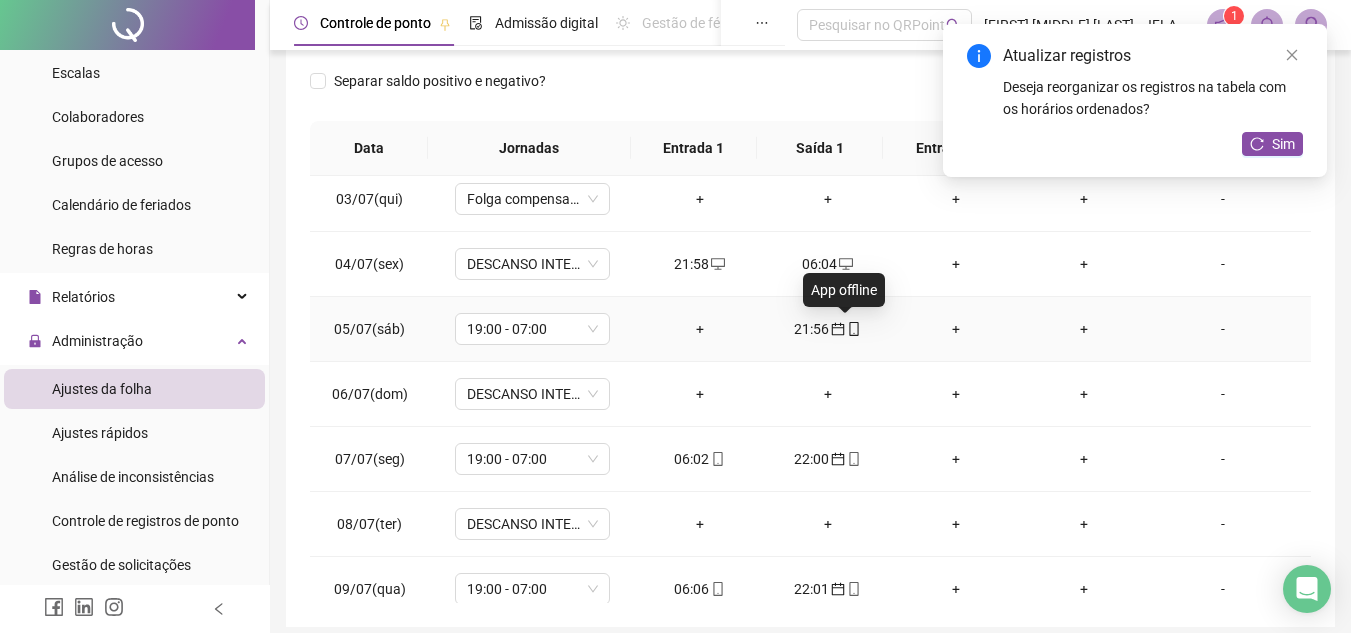 click 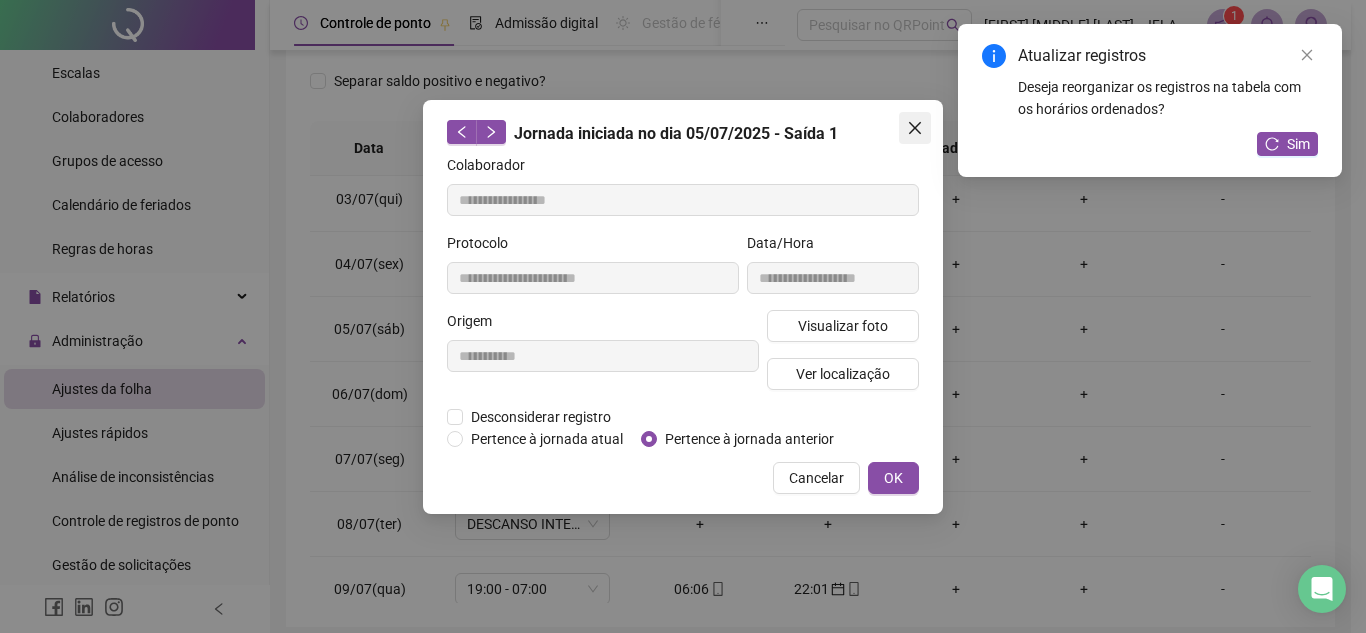 click at bounding box center (915, 128) 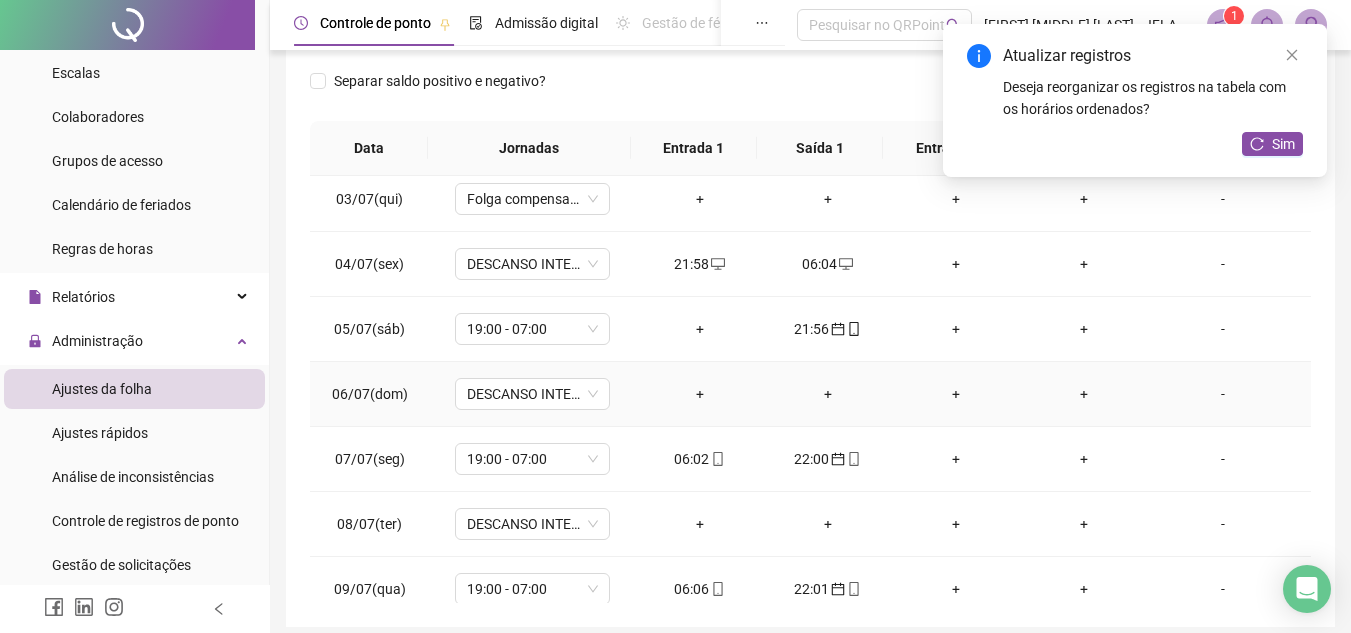 click on "+" at bounding box center [700, 394] 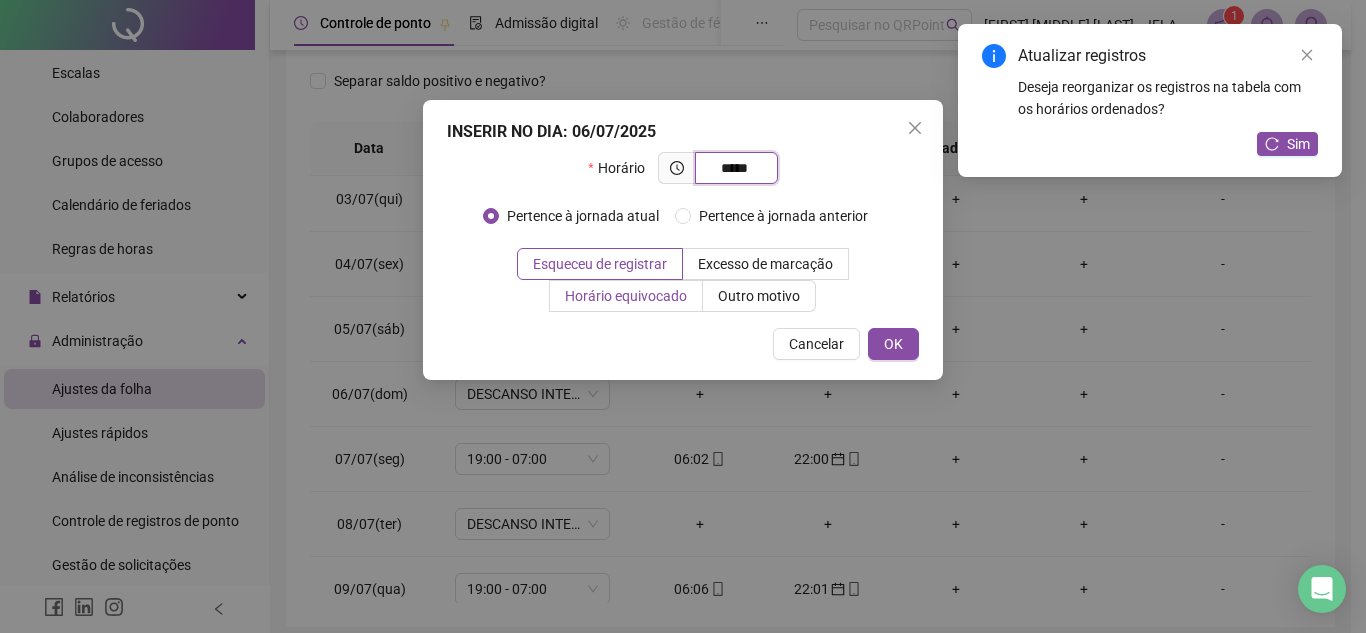 type on "*****" 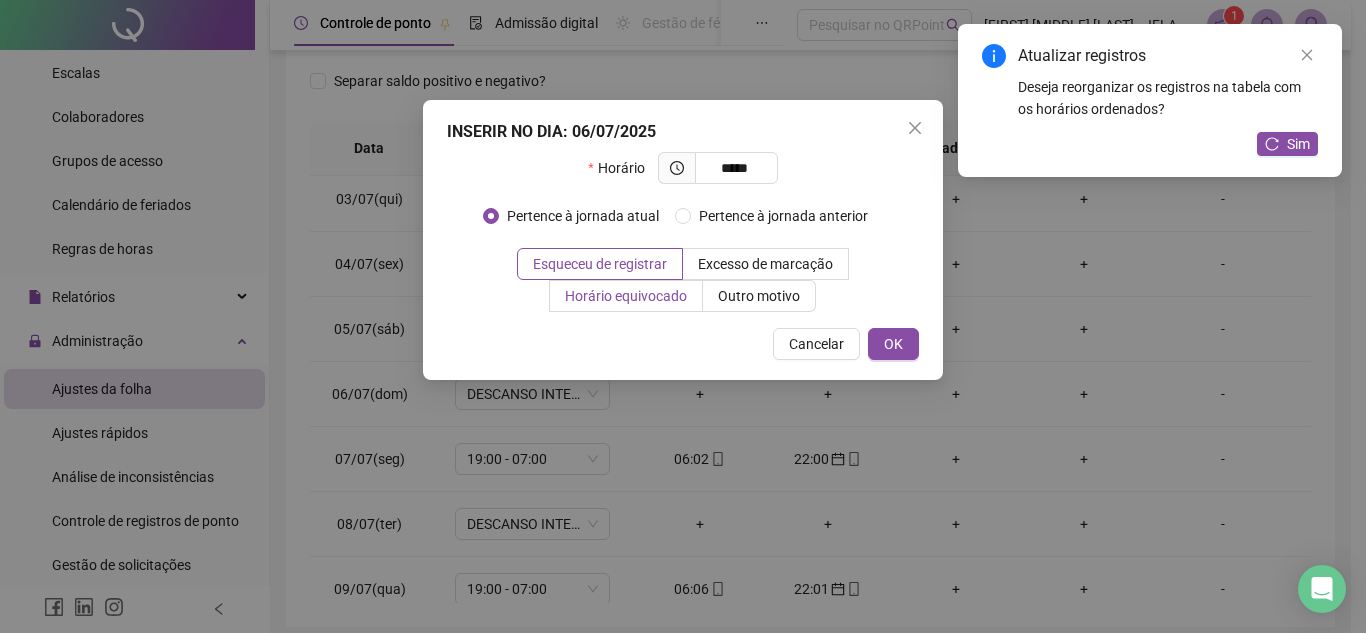 click on "Horário equivocado" at bounding box center (626, 296) 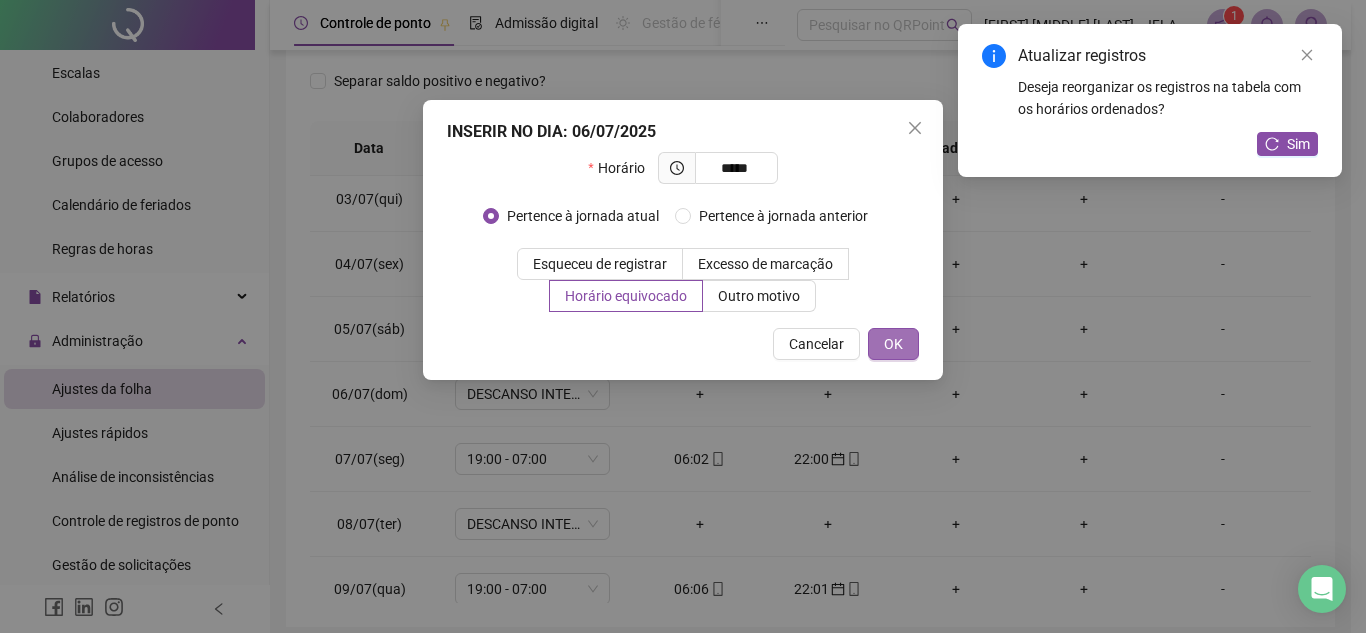 click on "OK" at bounding box center (893, 344) 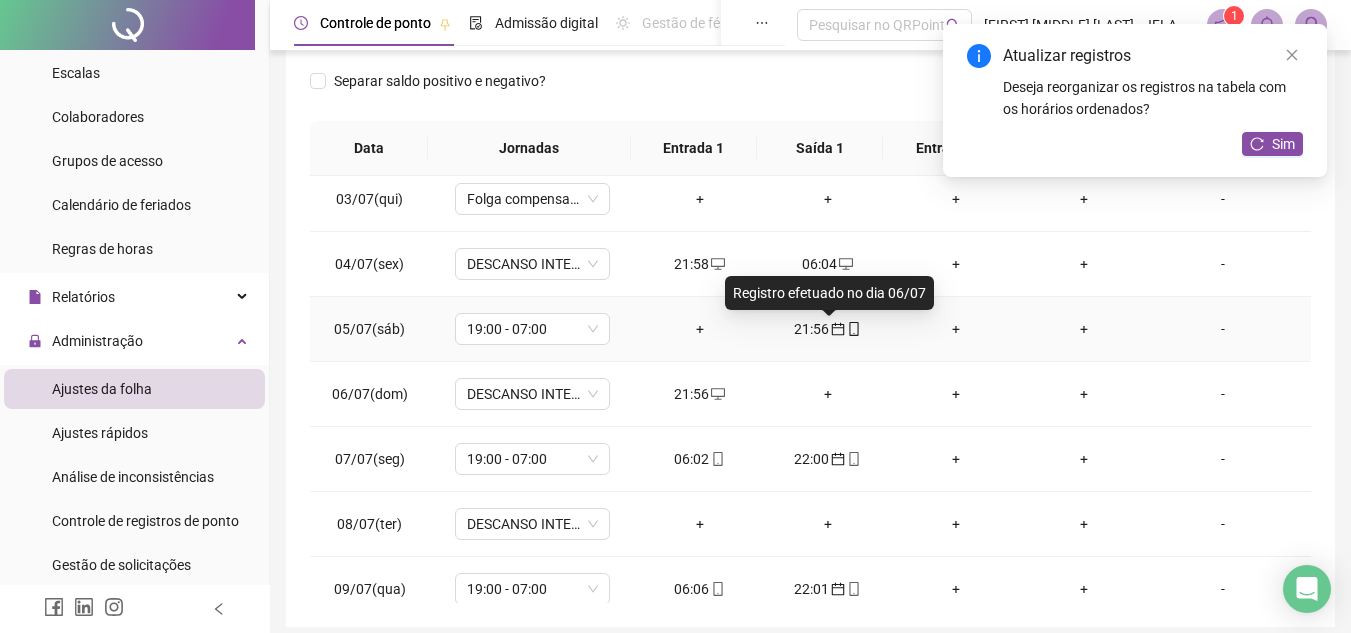 drag, startPoint x: 832, startPoint y: 330, endPoint x: 802, endPoint y: 329, distance: 30.016663 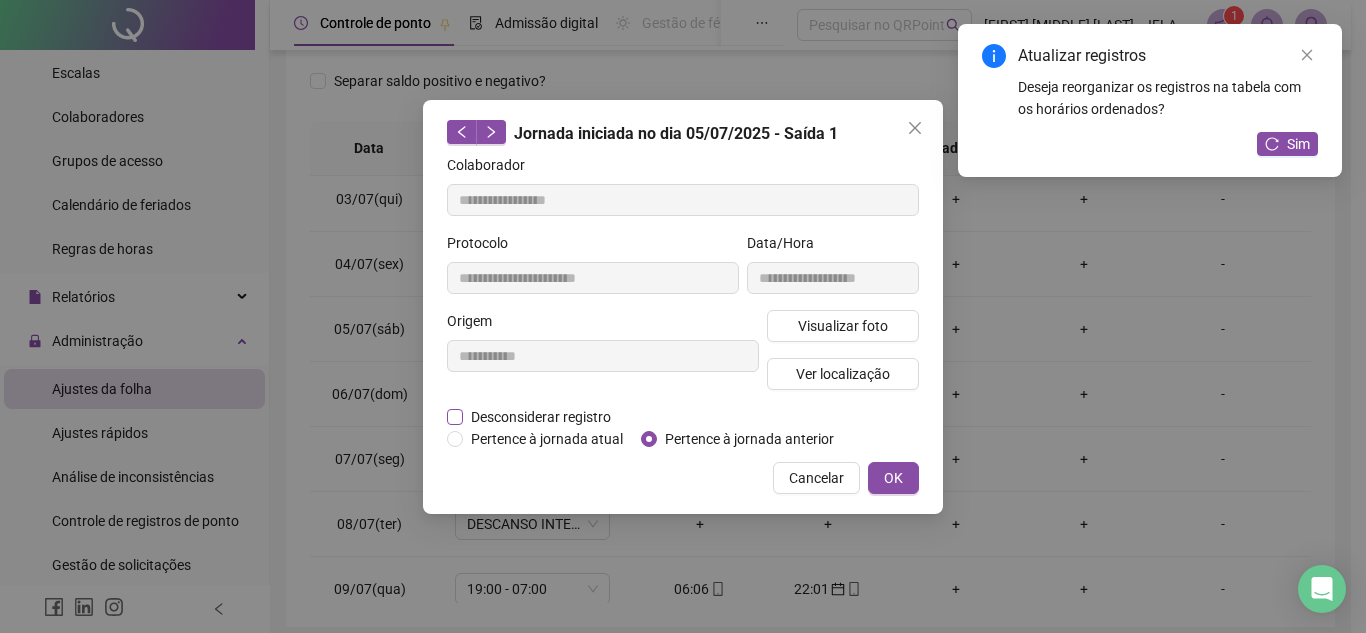 click on "Desconsiderar registro" at bounding box center [541, 417] 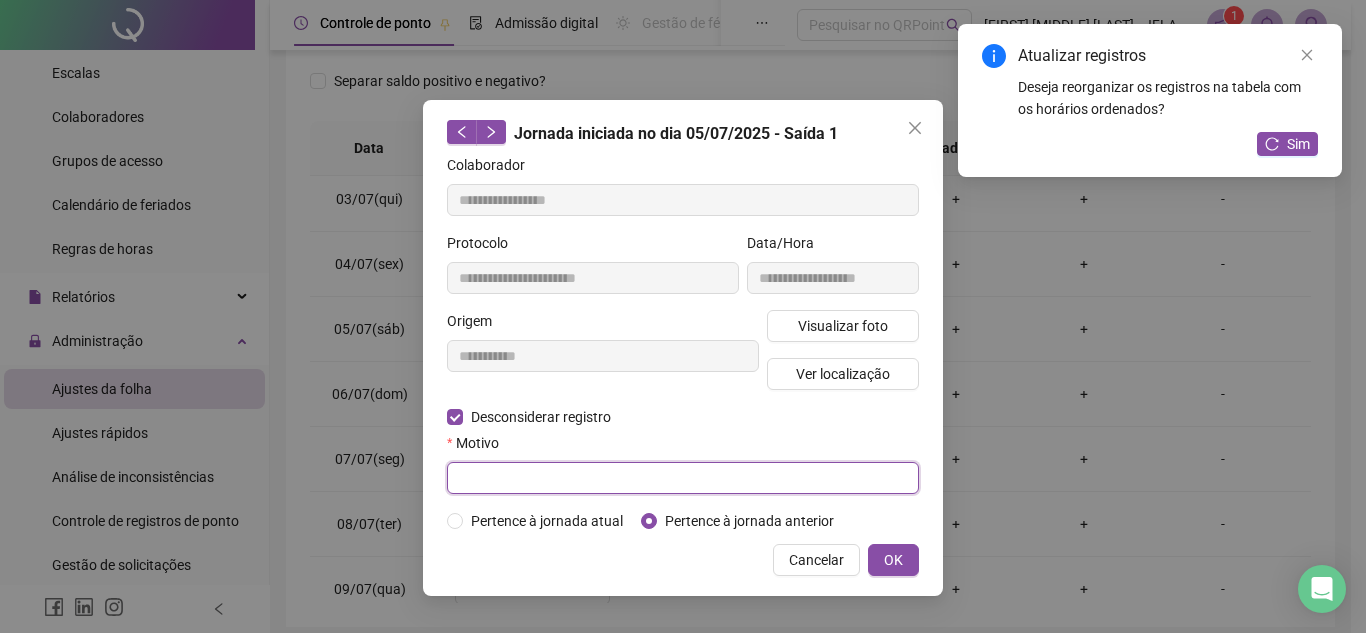 click at bounding box center [683, 478] 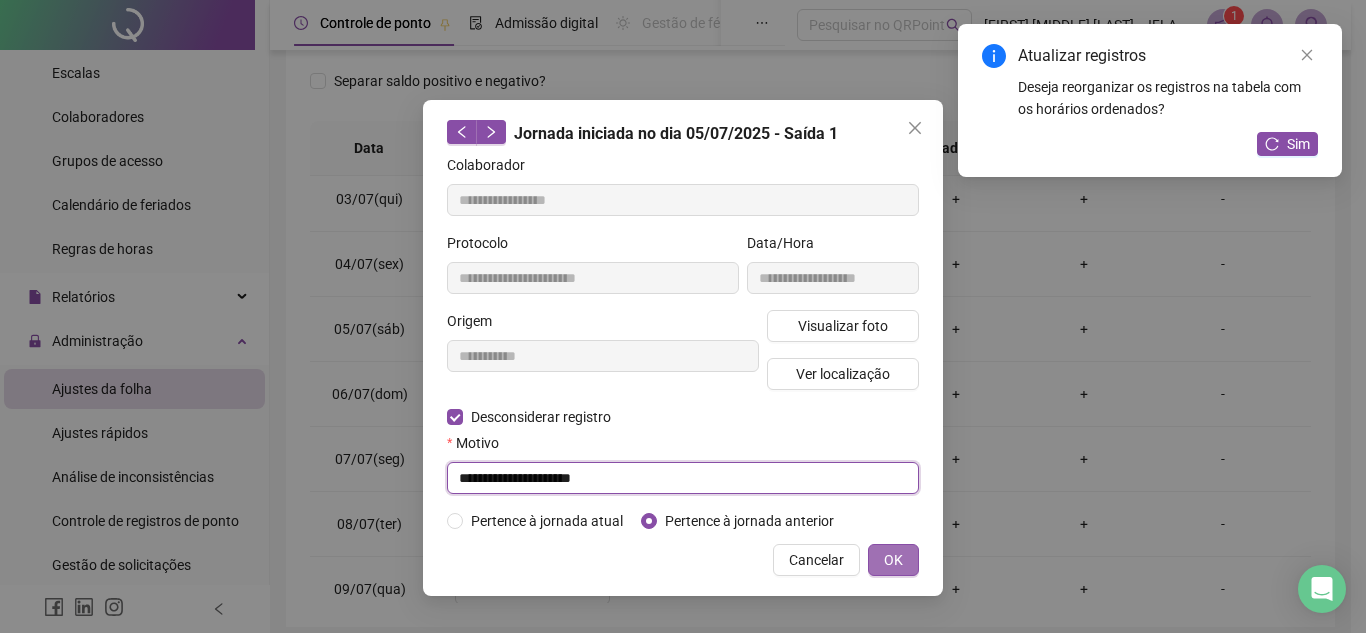 type on "**********" 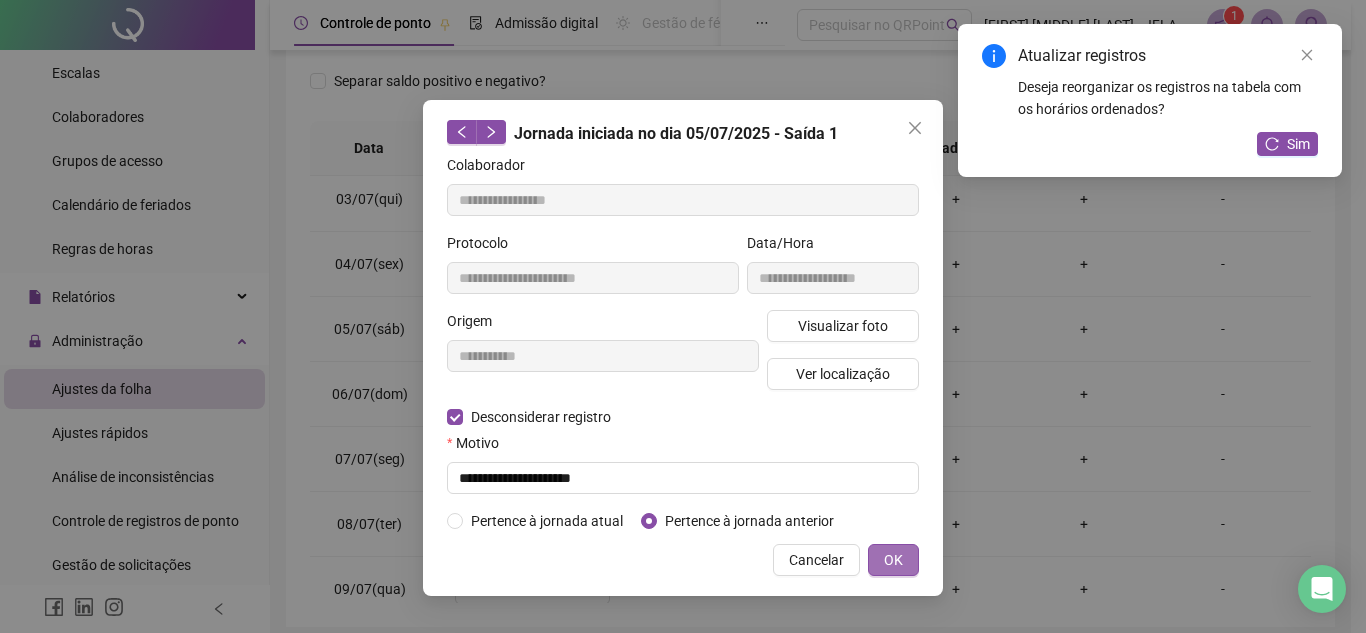 click on "OK" at bounding box center (893, 560) 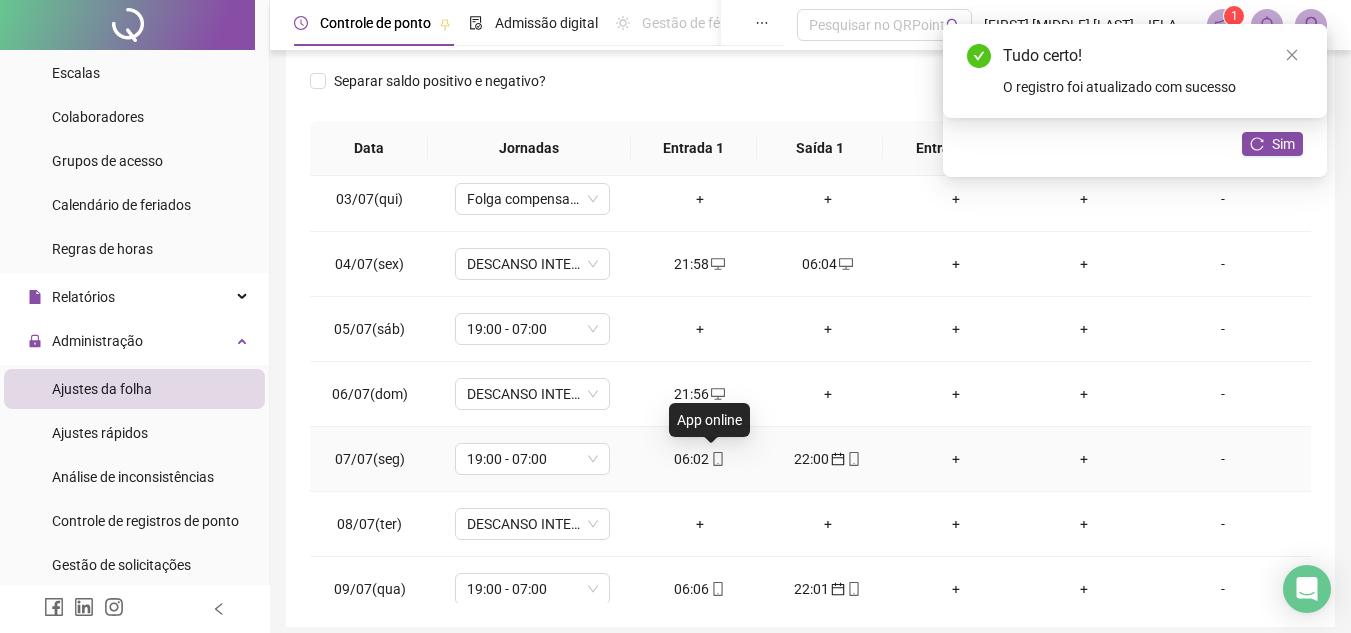 click 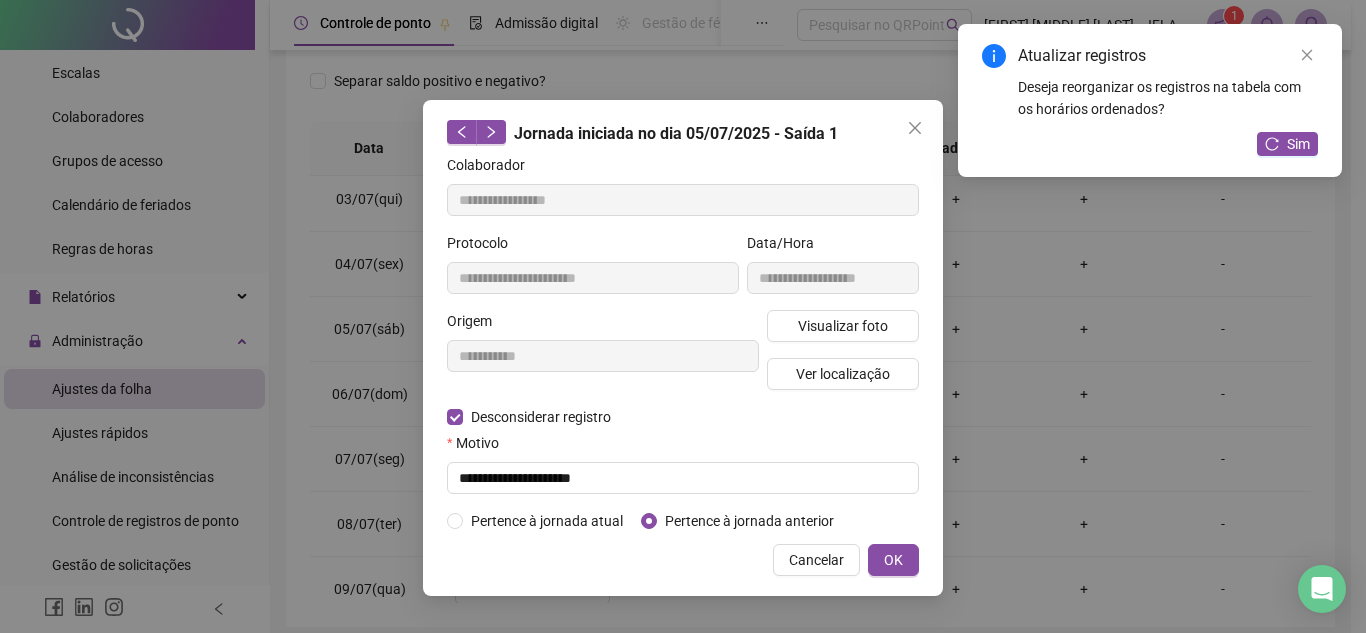 type on "**********" 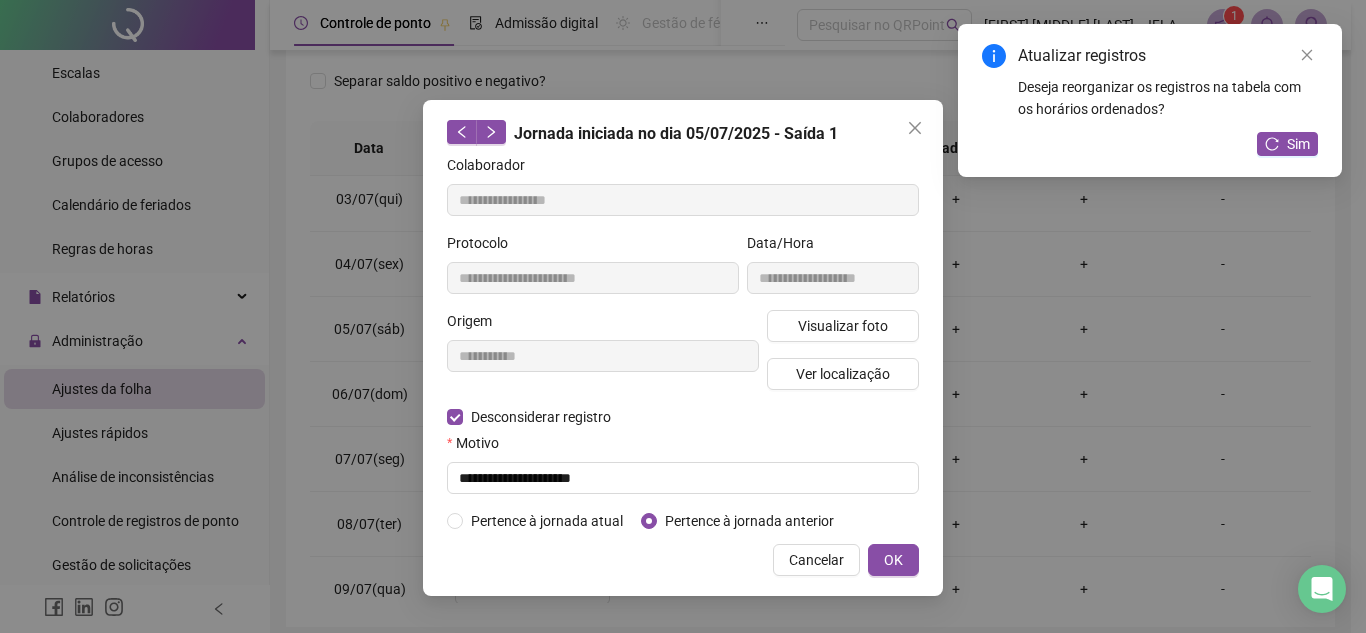 type on "**********" 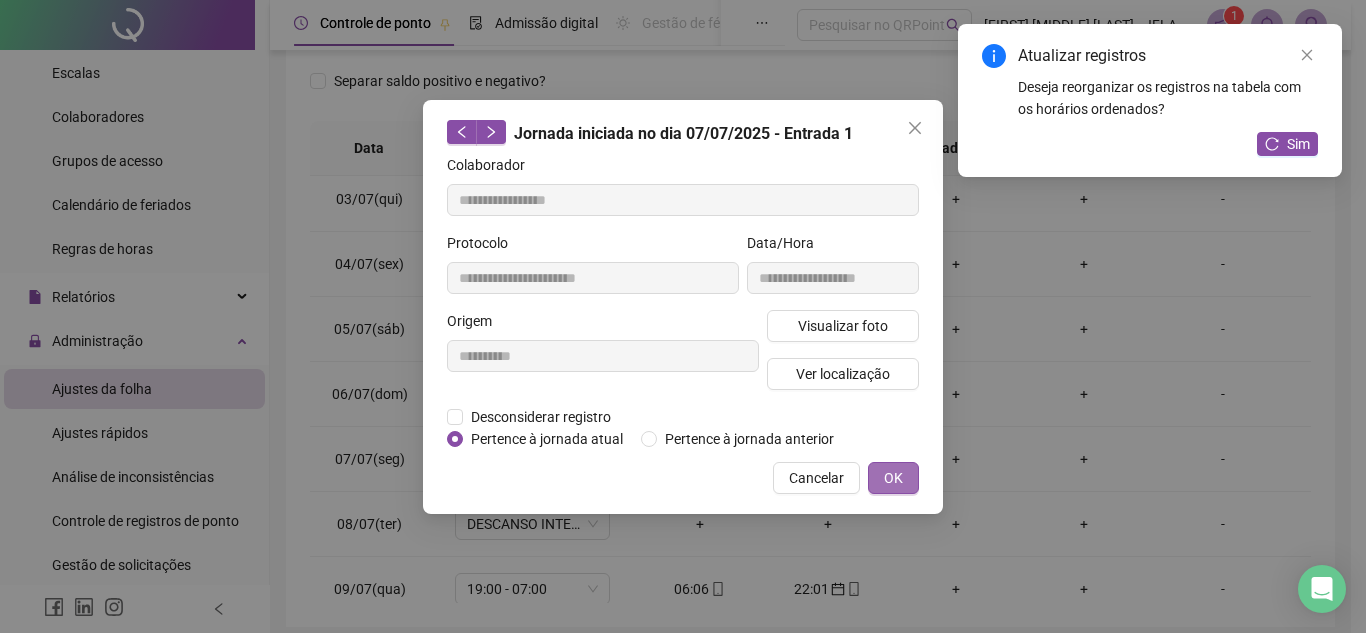 click on "OK" at bounding box center (893, 478) 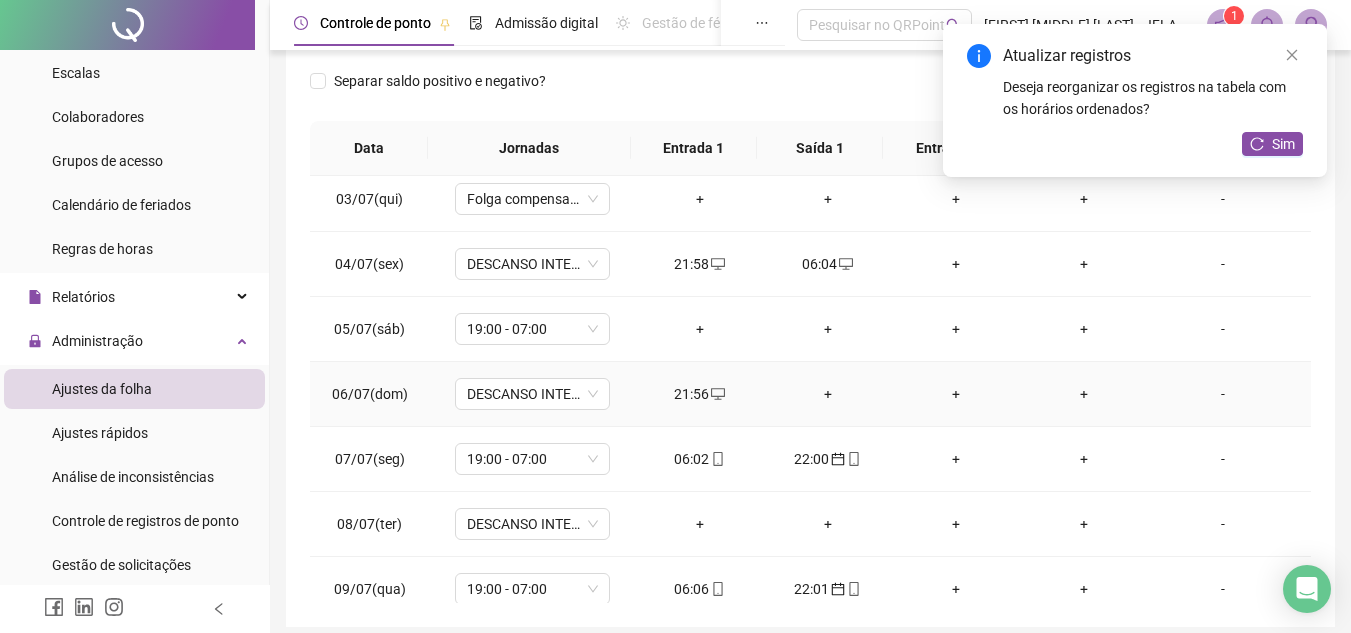click on "+" at bounding box center (828, 394) 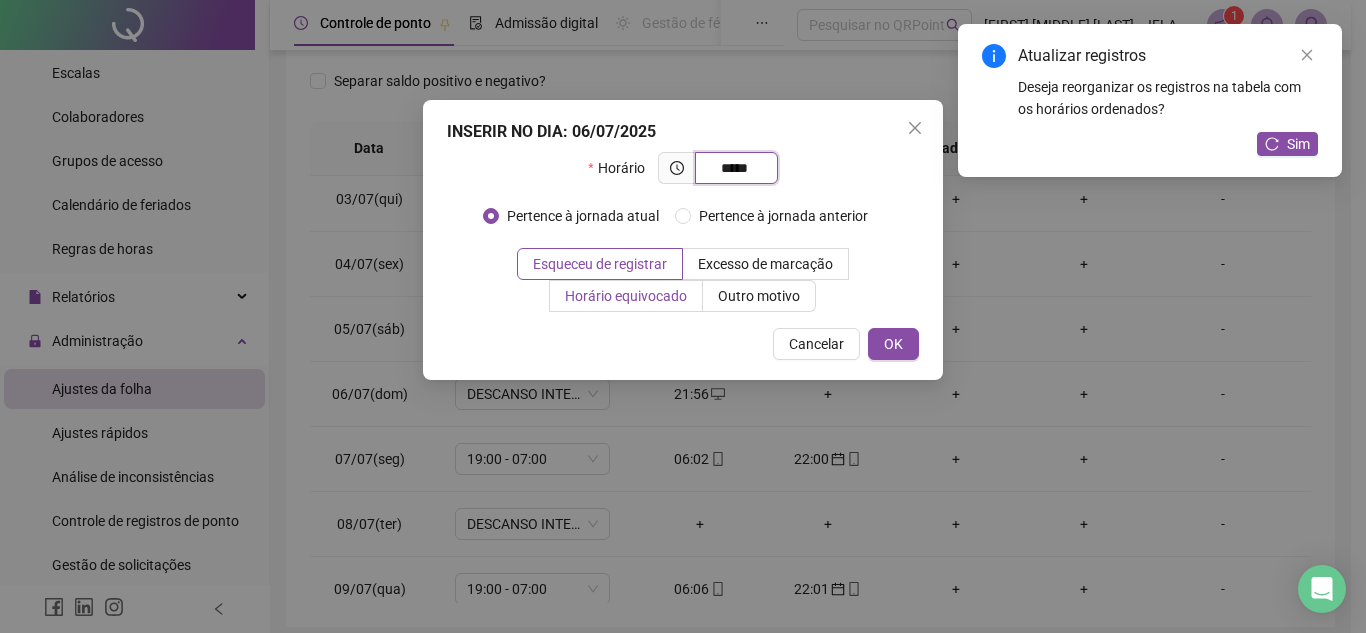 type on "*****" 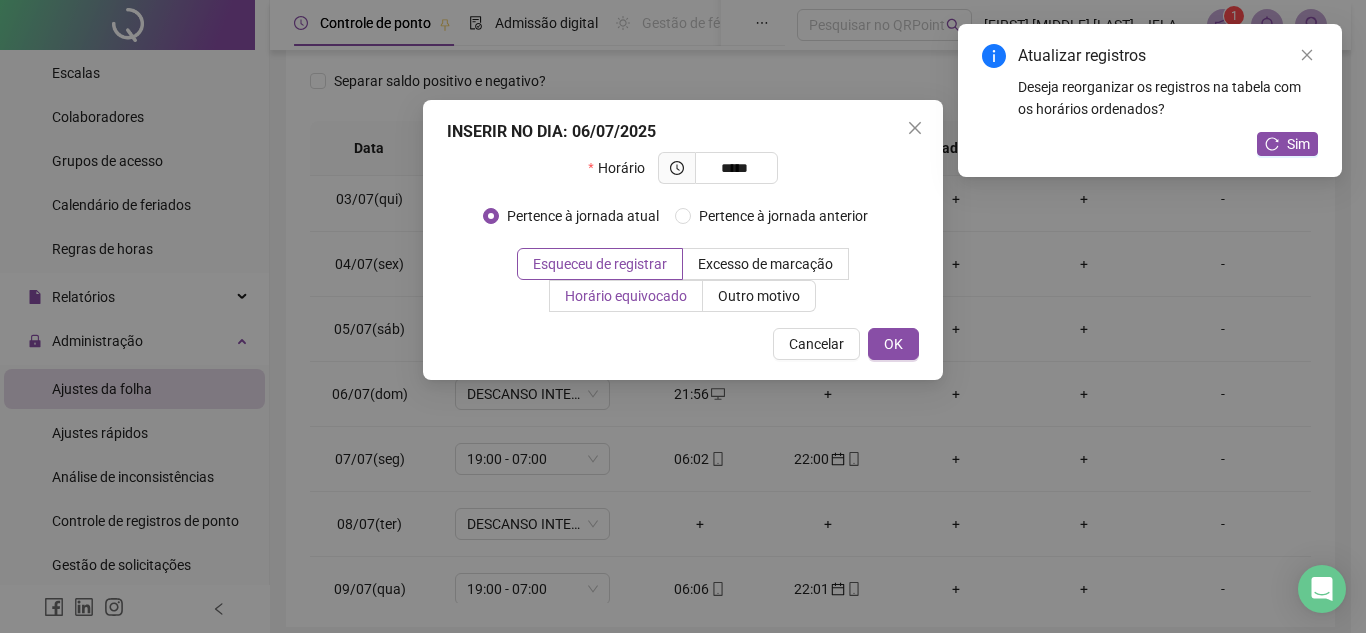 click on "Horário equivocado" at bounding box center (626, 296) 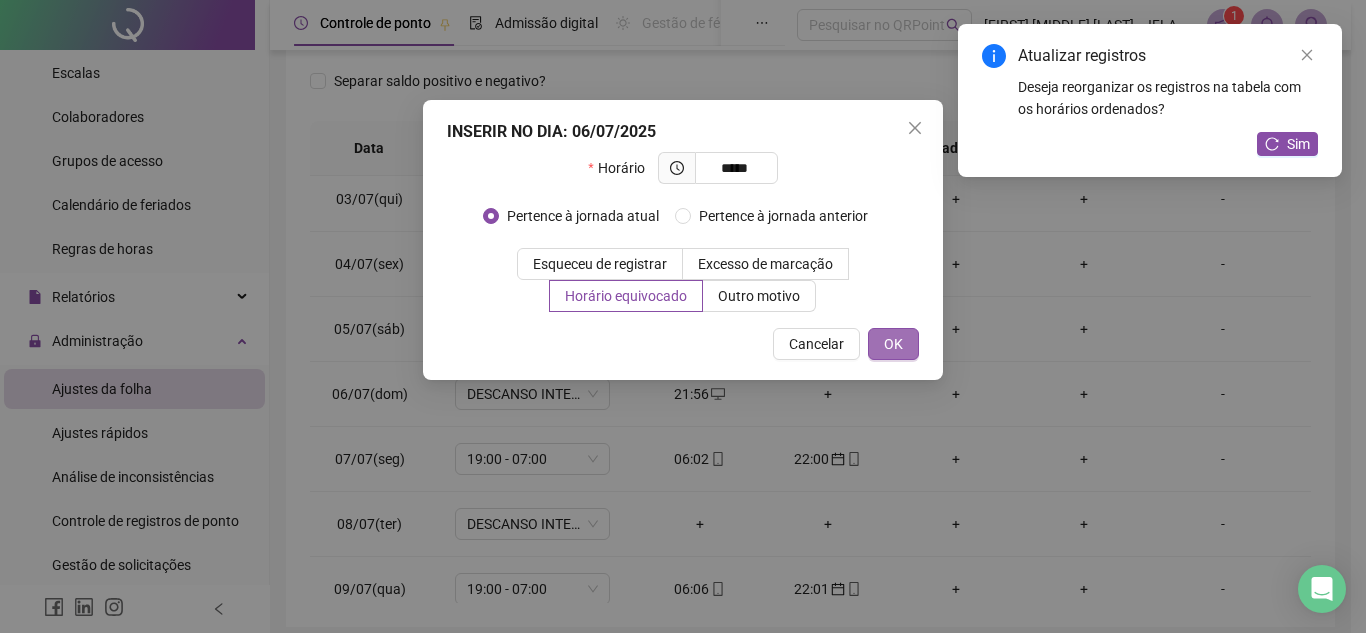 click on "OK" at bounding box center [893, 344] 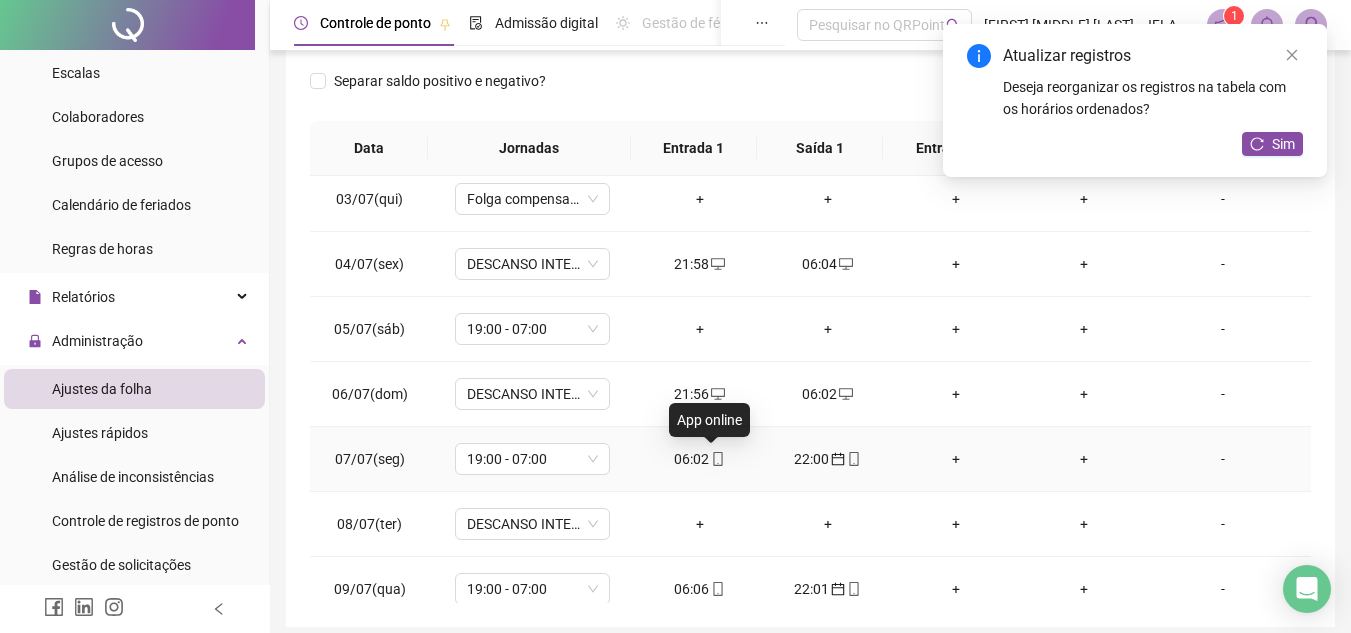 drag, startPoint x: 706, startPoint y: 461, endPoint x: 694, endPoint y: 459, distance: 12.165525 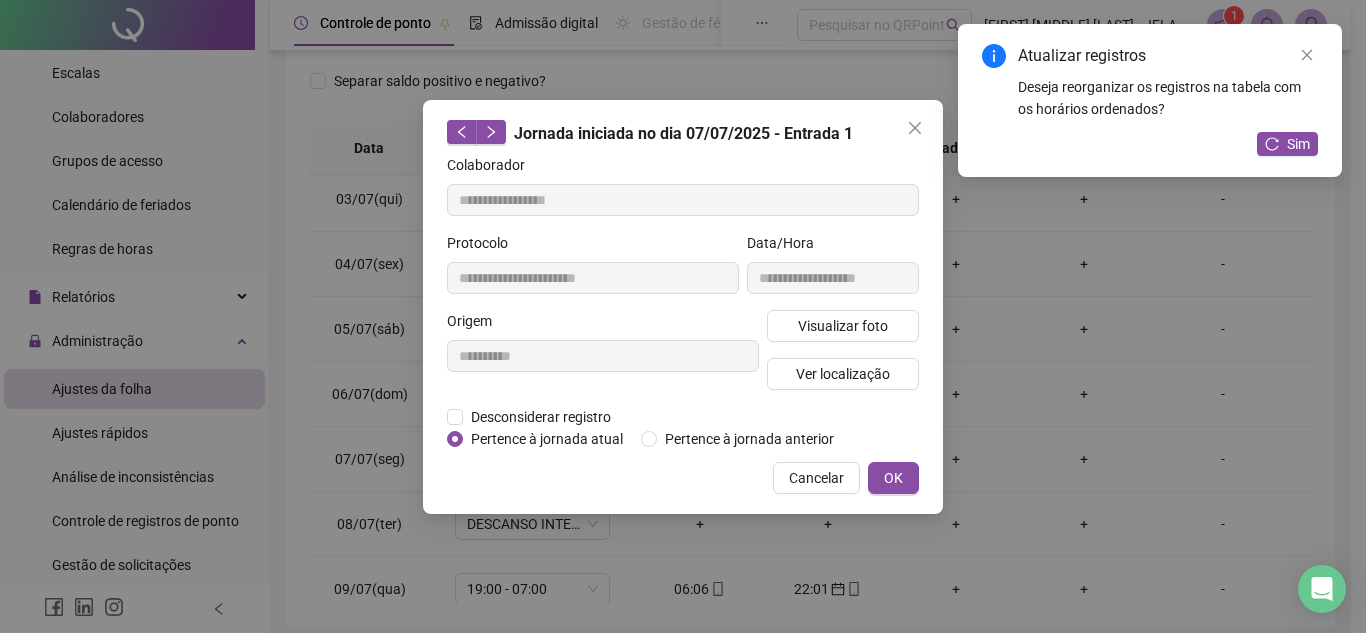 click on "**********" at bounding box center (603, 358) 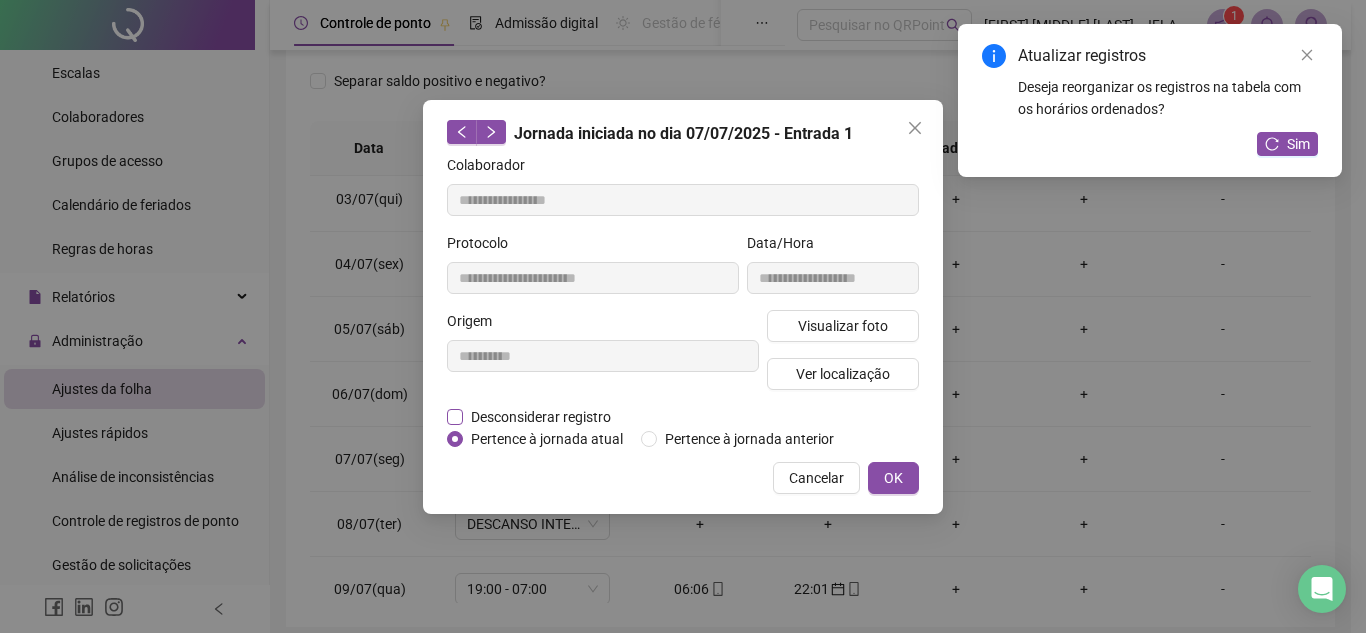 click on "Desconsiderar registro" at bounding box center [541, 417] 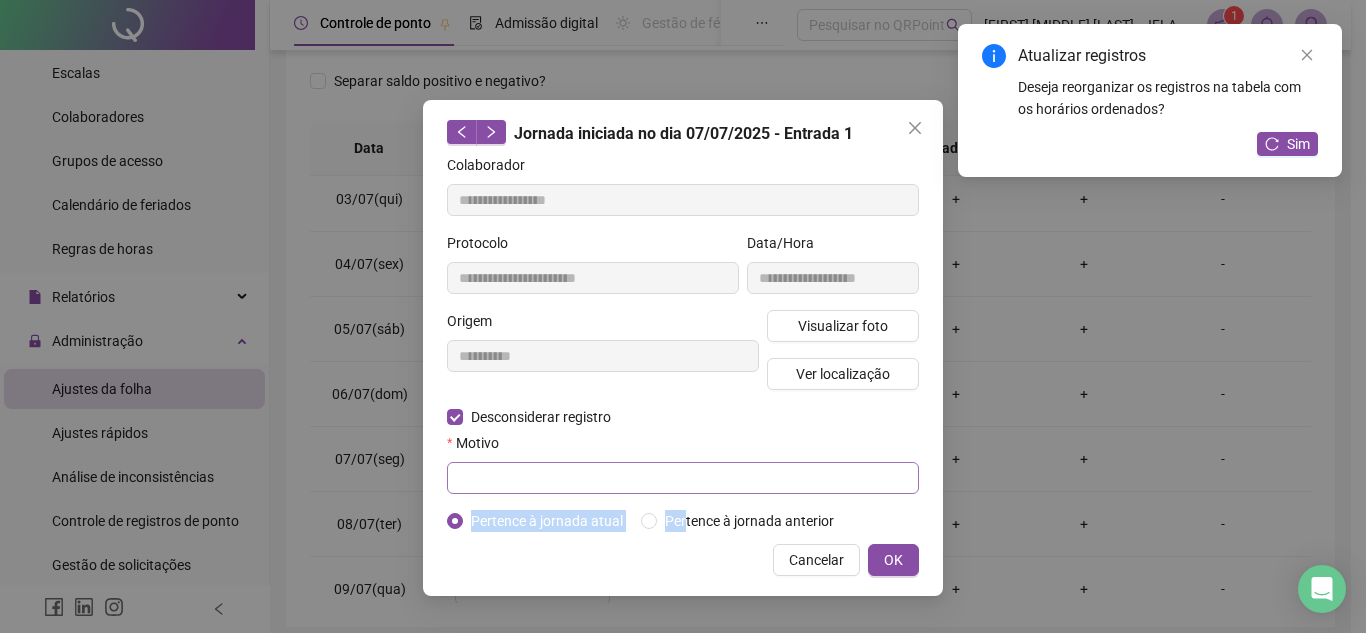 drag, startPoint x: 683, startPoint y: 522, endPoint x: 662, endPoint y: 476, distance: 50.566788 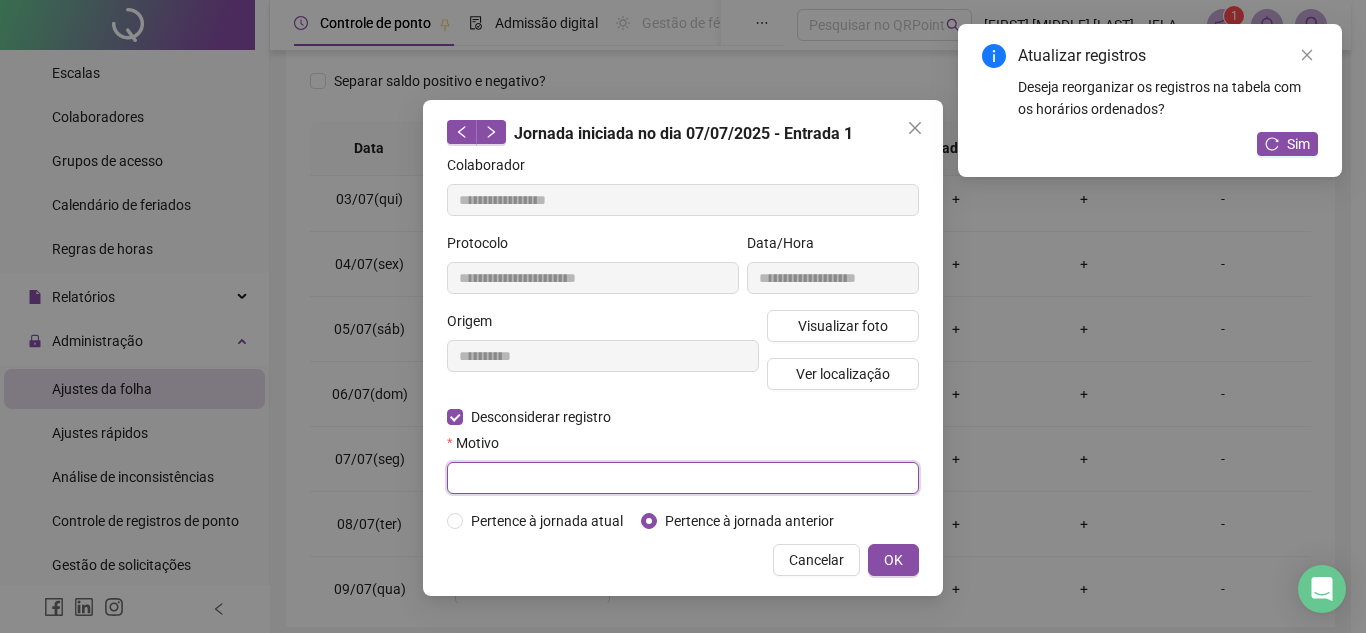 click at bounding box center [683, 478] 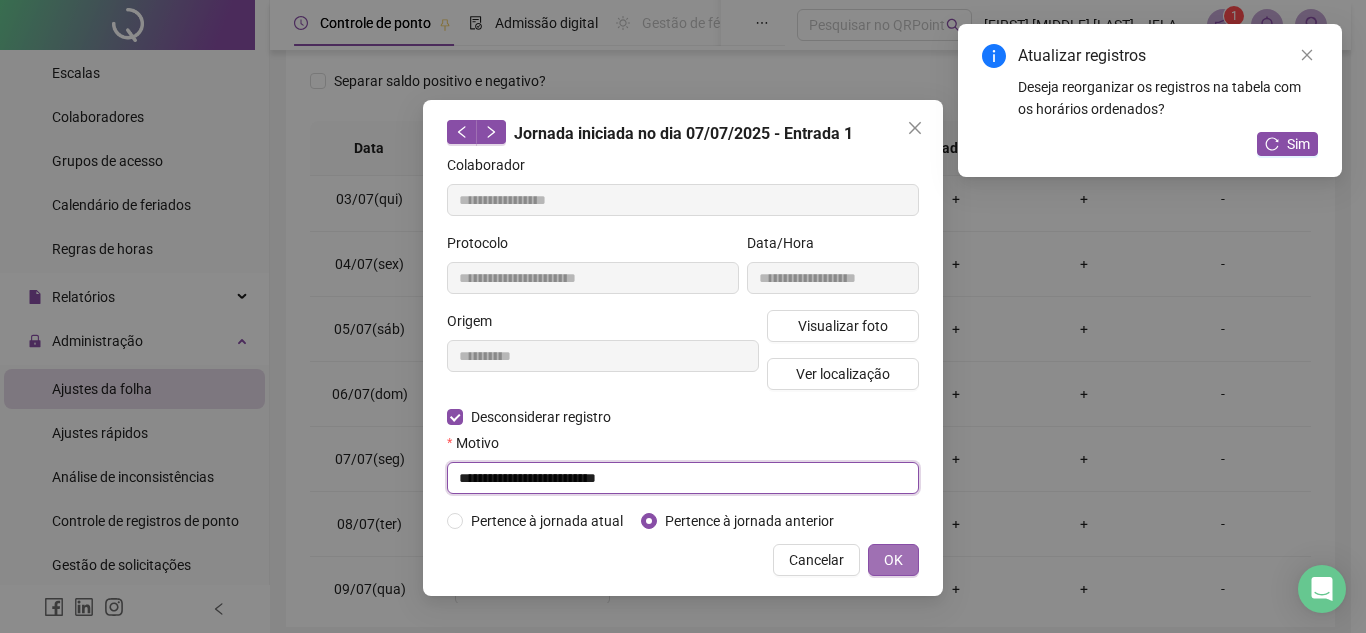 type on "**********" 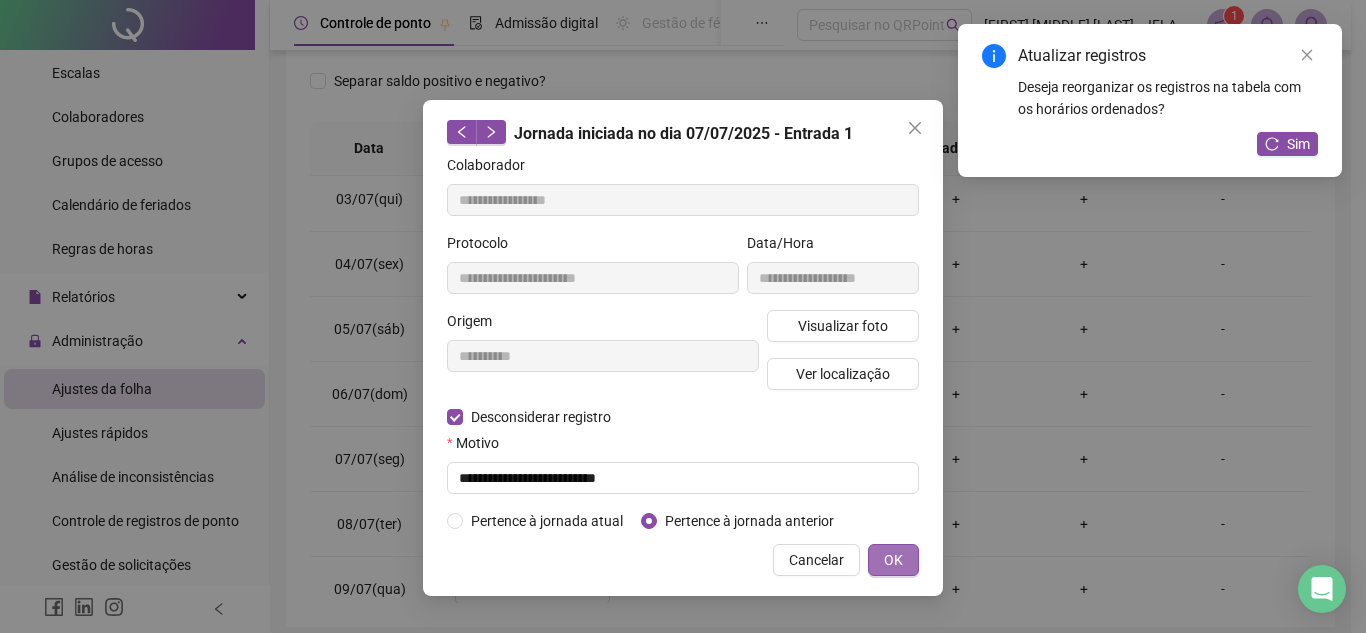 click on "OK" at bounding box center (893, 560) 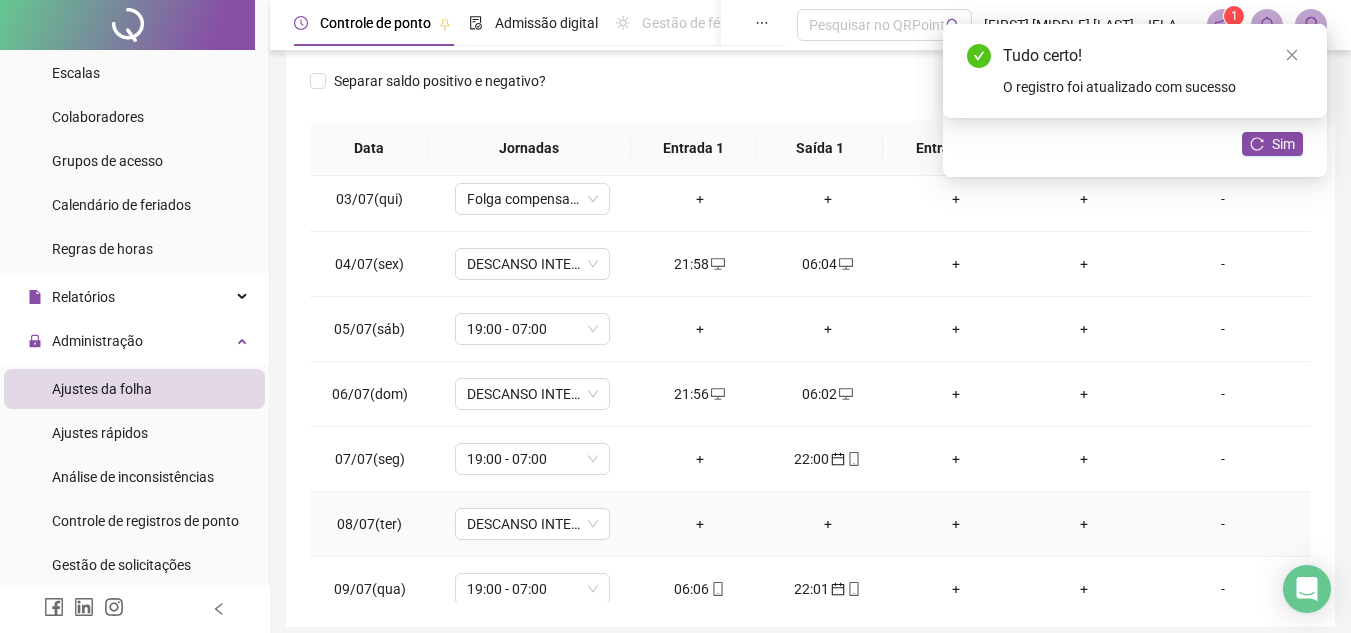 click on "+" at bounding box center [700, 524] 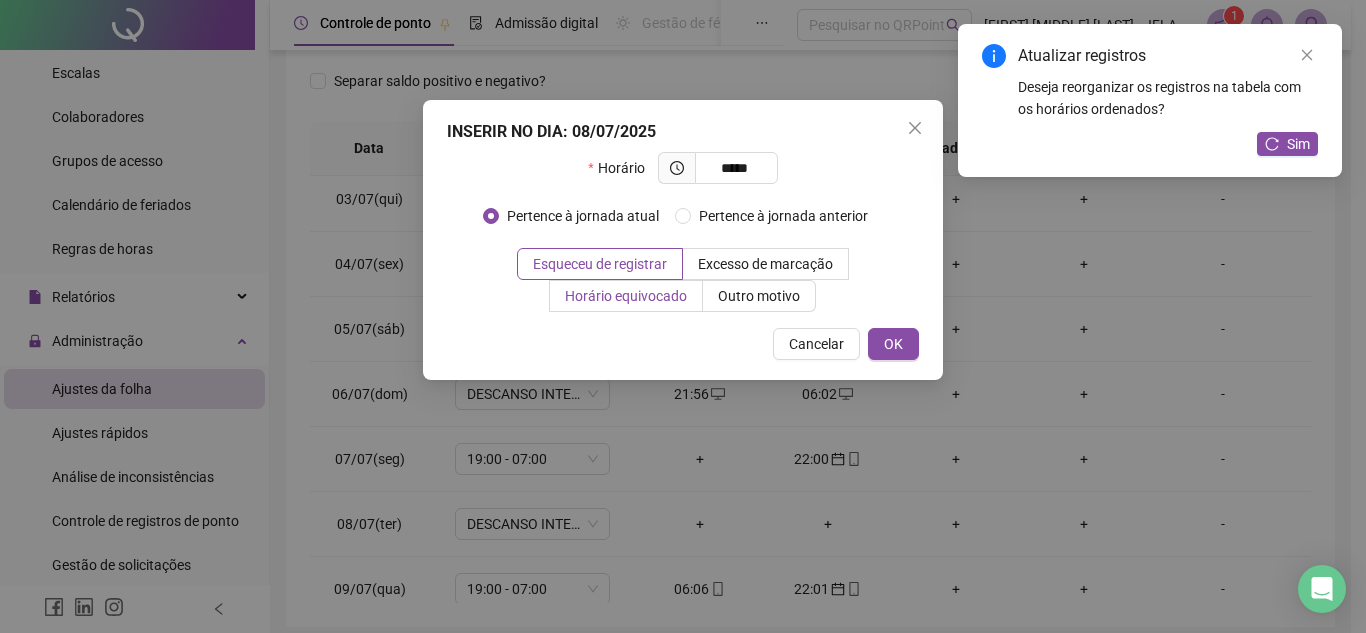 type on "*****" 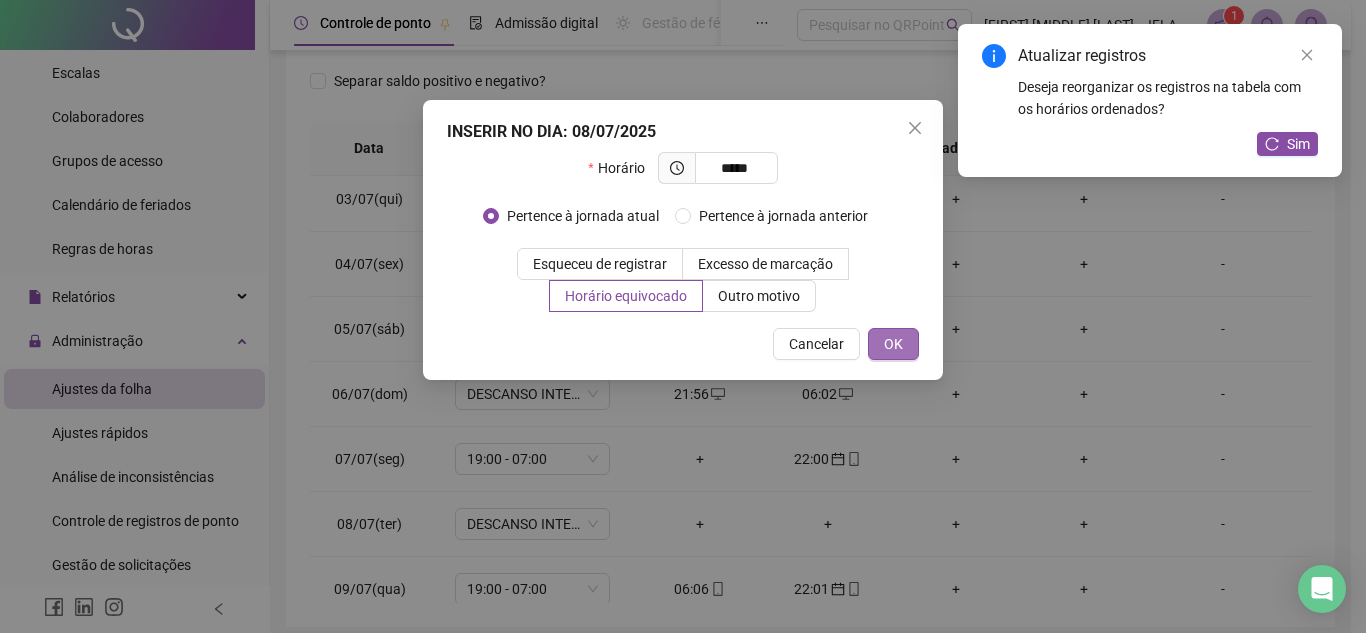 click on "OK" at bounding box center (893, 344) 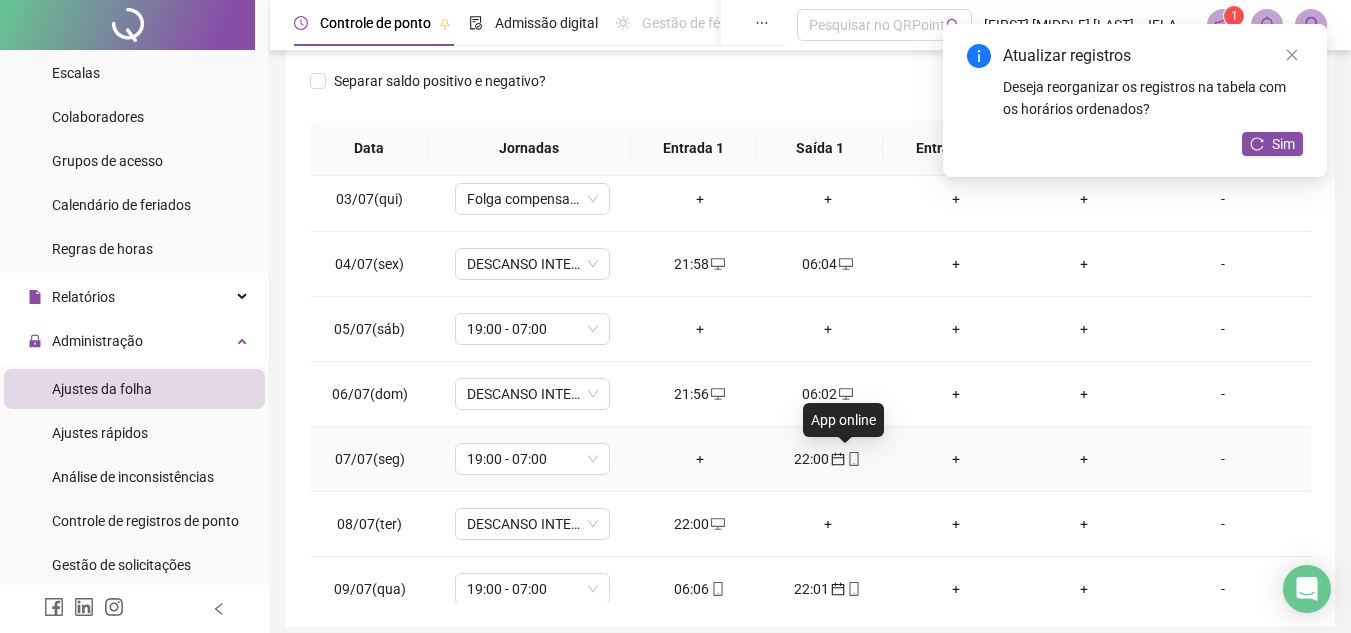 drag, startPoint x: 852, startPoint y: 466, endPoint x: 828, endPoint y: 463, distance: 24.186773 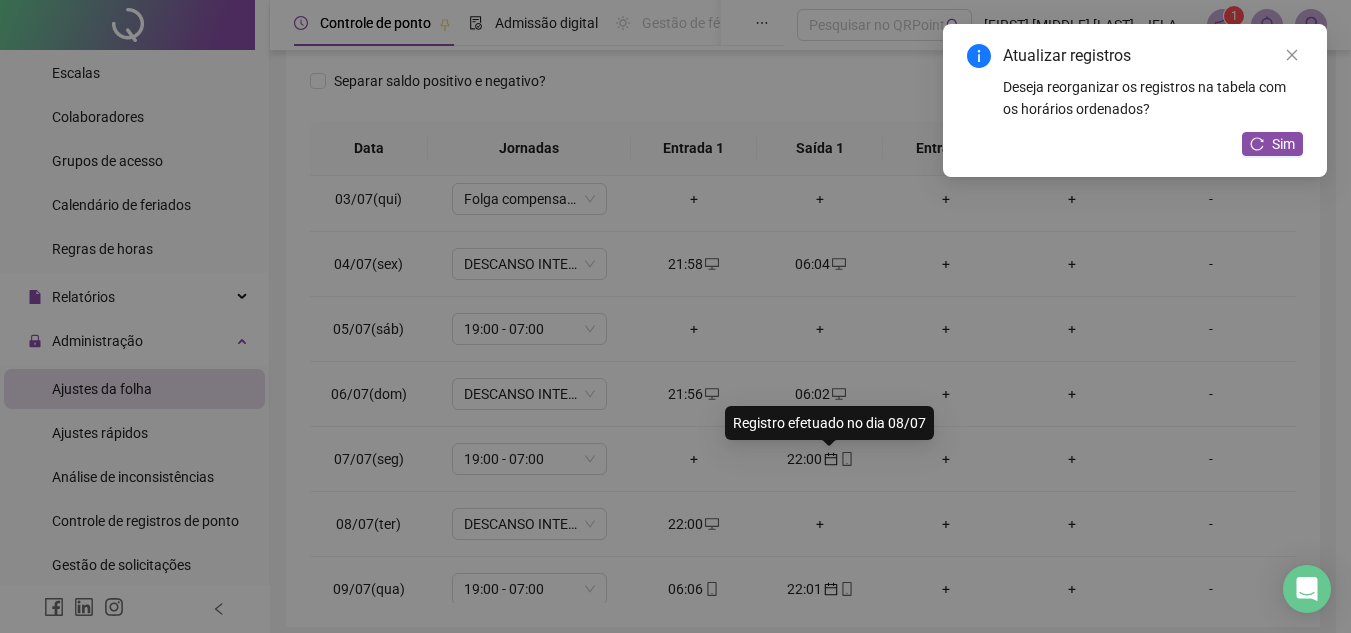 type on "**********" 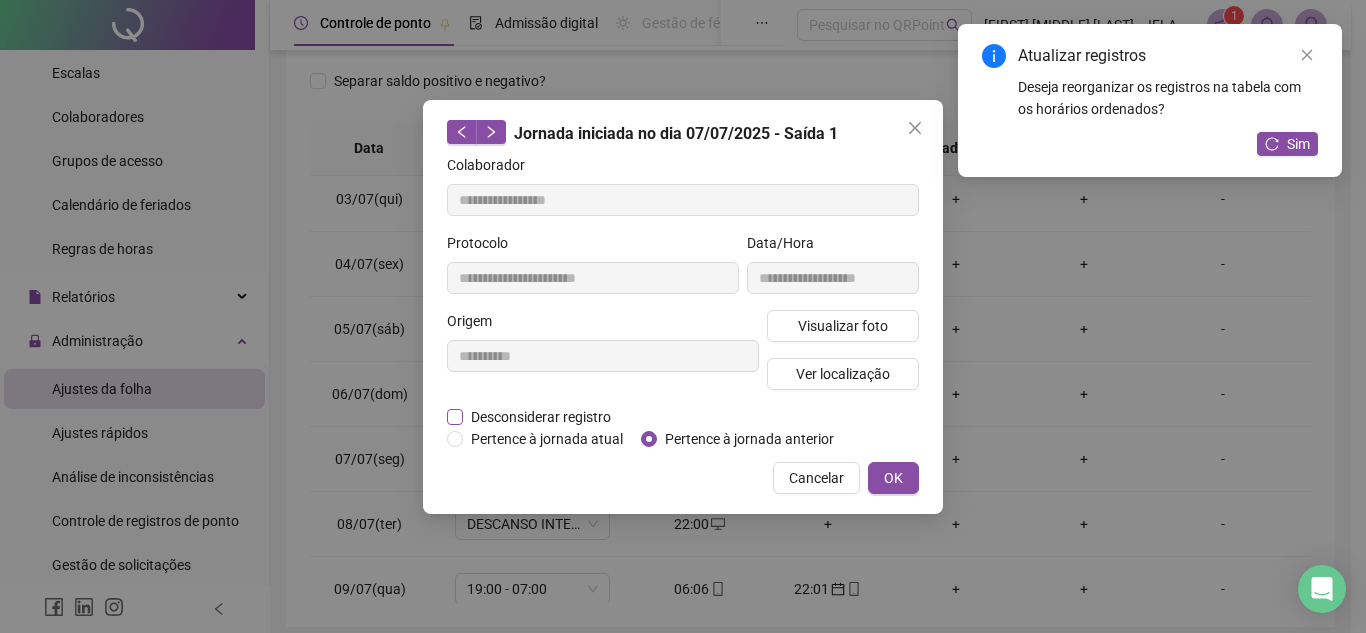click on "Desconsiderar registro" at bounding box center (541, 417) 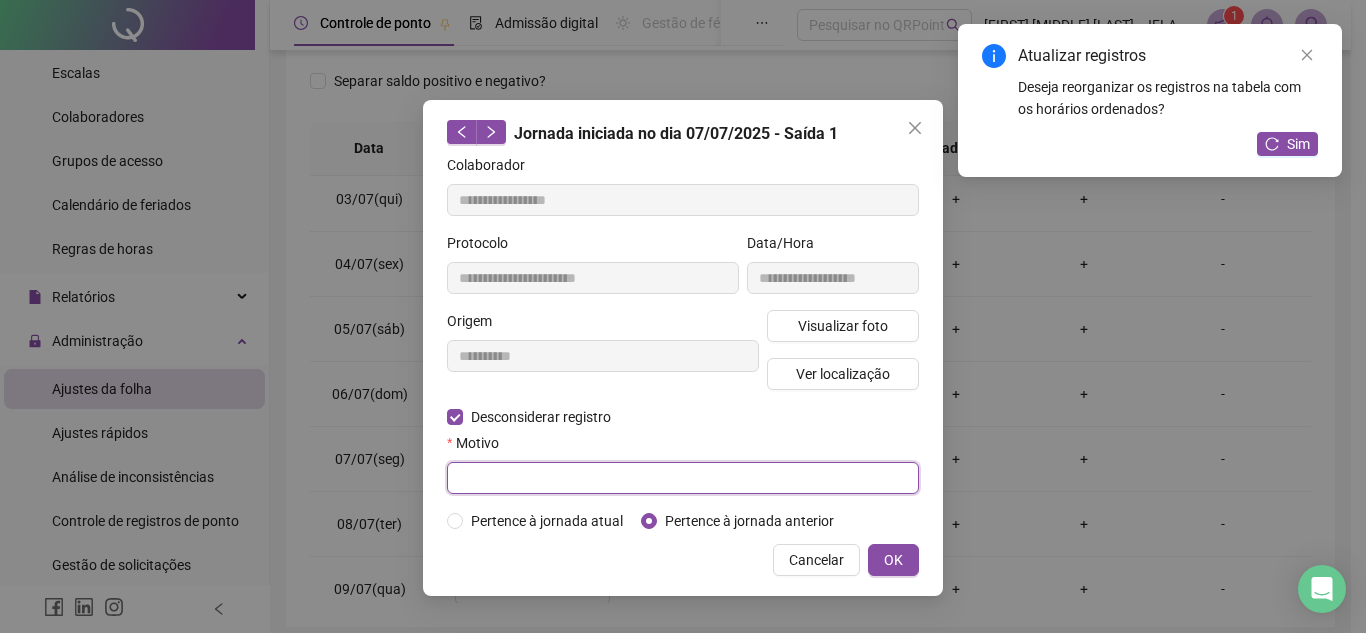 click at bounding box center [683, 478] 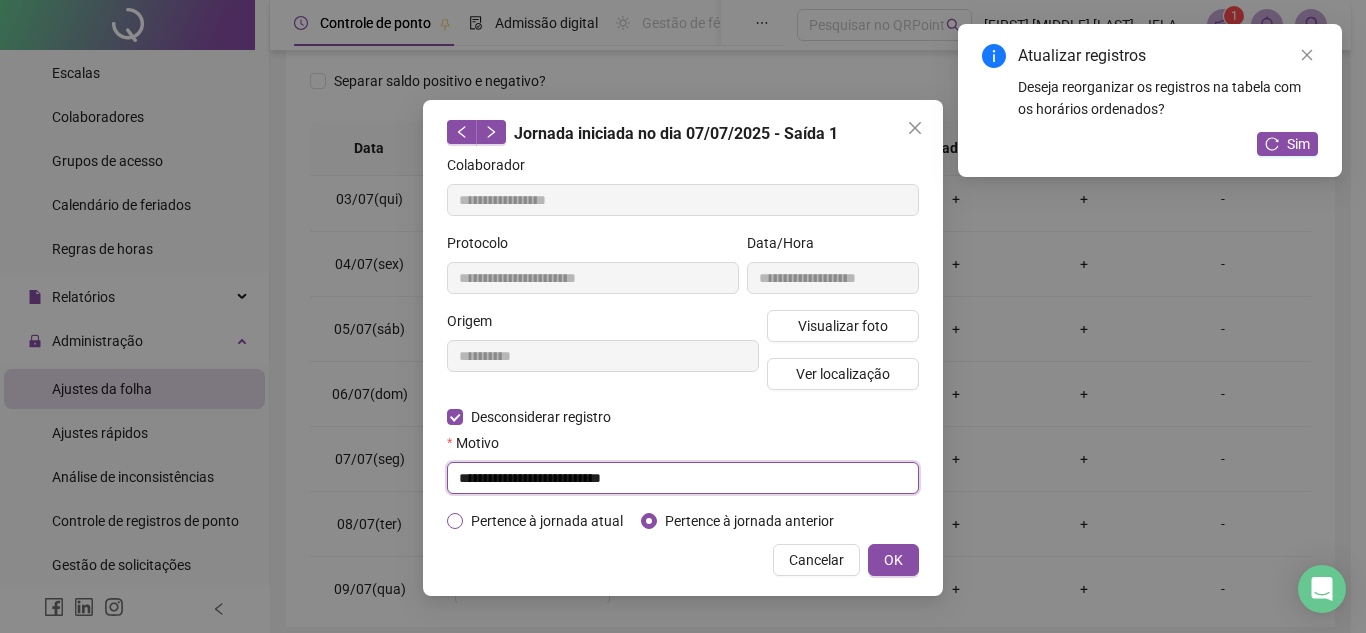 type on "**********" 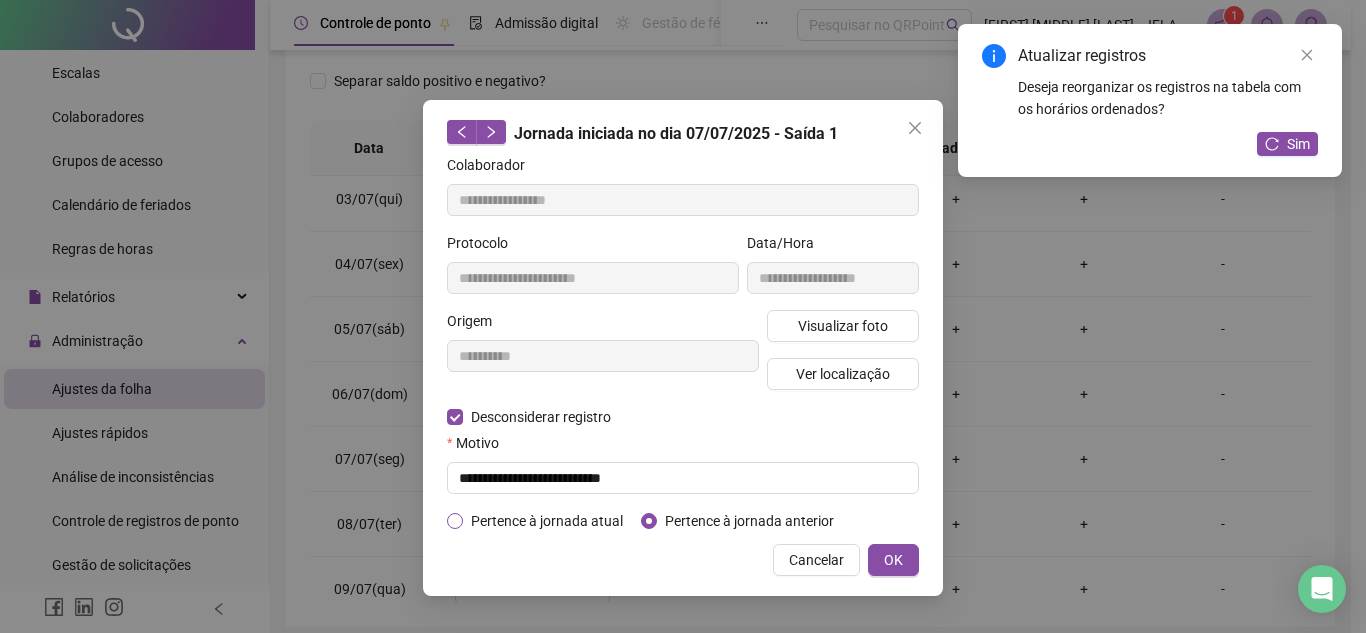 click on "Pertence à jornada atual" at bounding box center [547, 521] 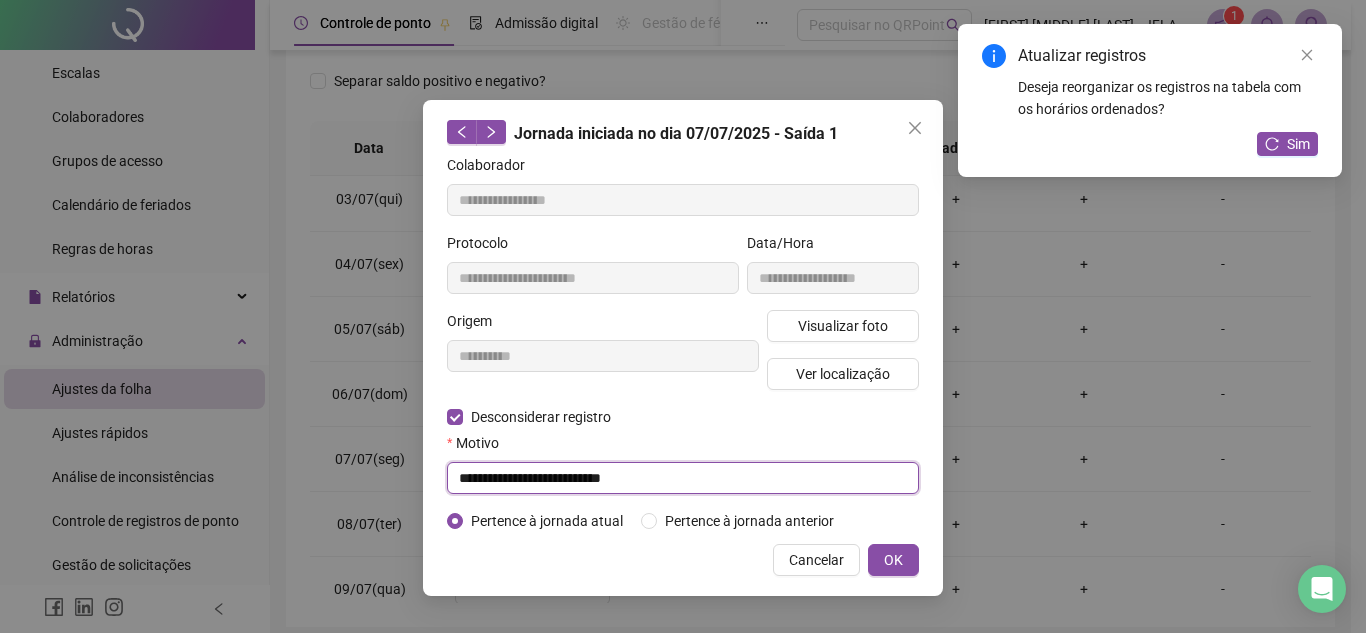 drag, startPoint x: 619, startPoint y: 464, endPoint x: 495, endPoint y: 466, distance: 124.01613 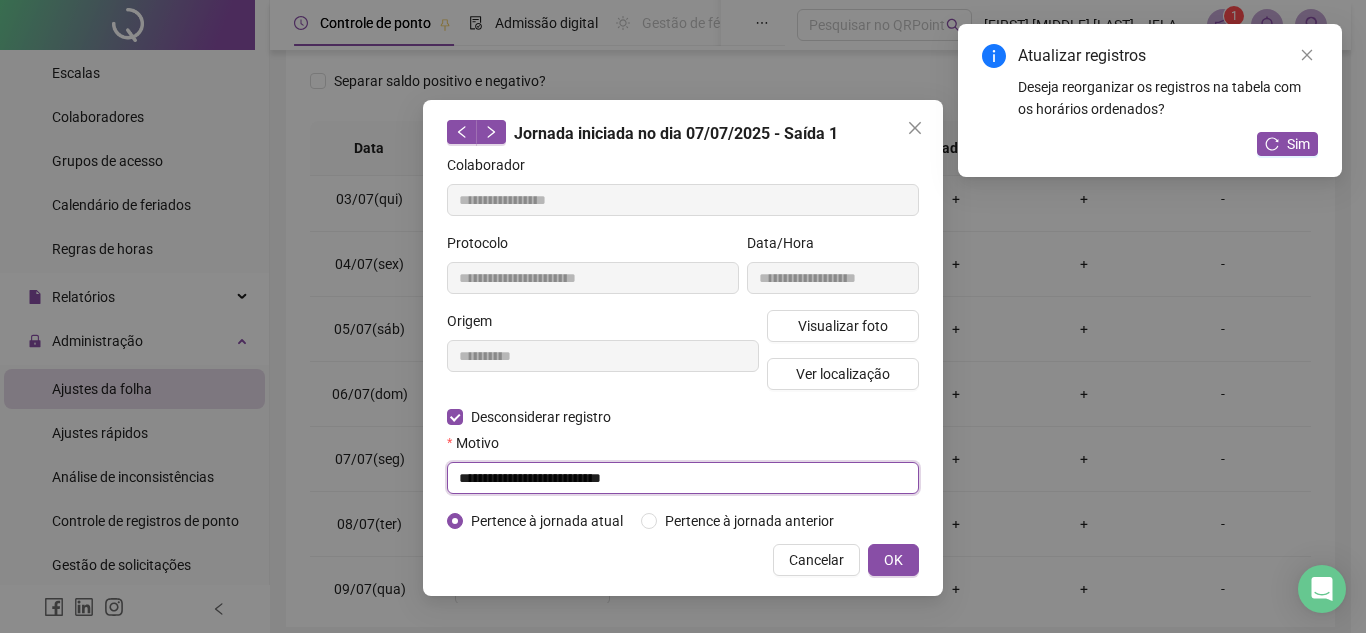 click on "**********" at bounding box center [683, 478] 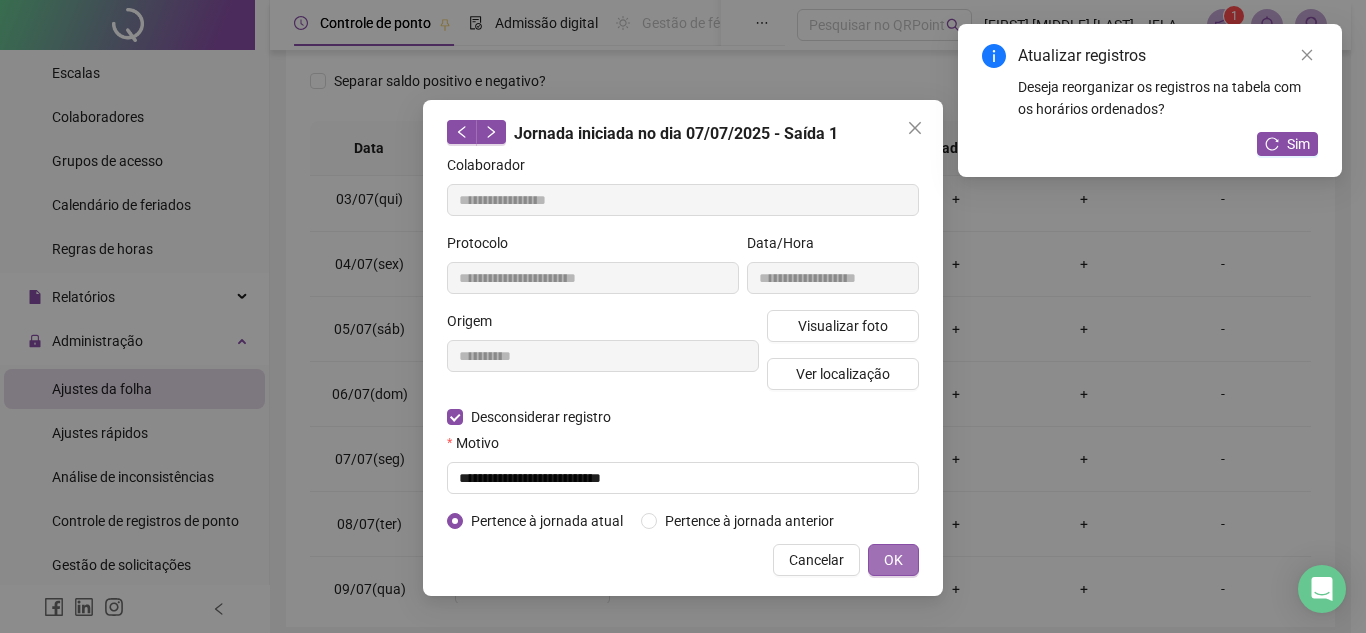 click on "OK" at bounding box center (893, 560) 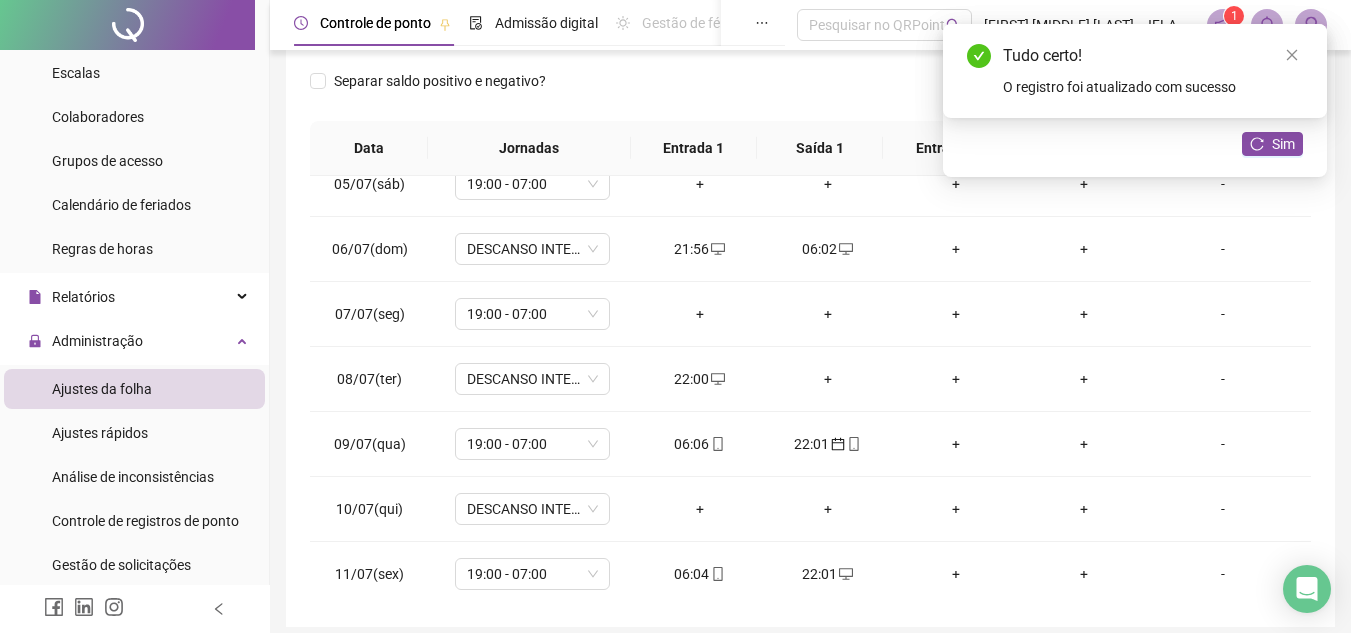 scroll, scrollTop: 289, scrollLeft: 0, axis: vertical 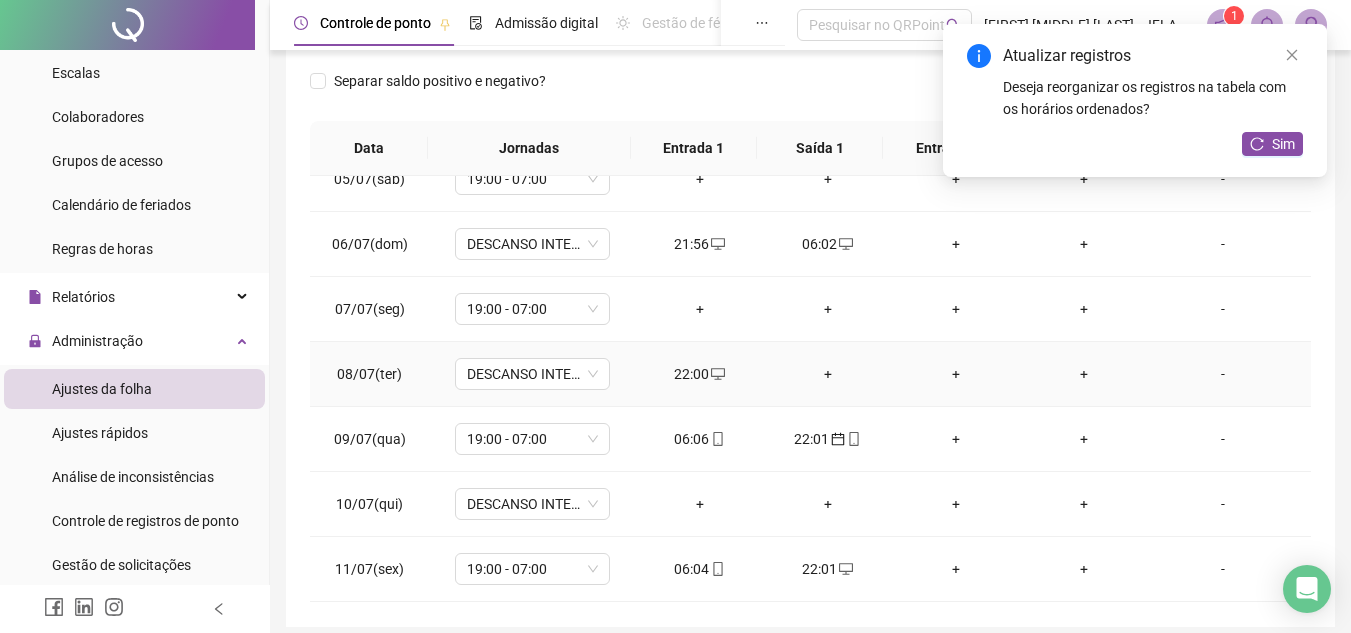 click on "+" at bounding box center [828, 374] 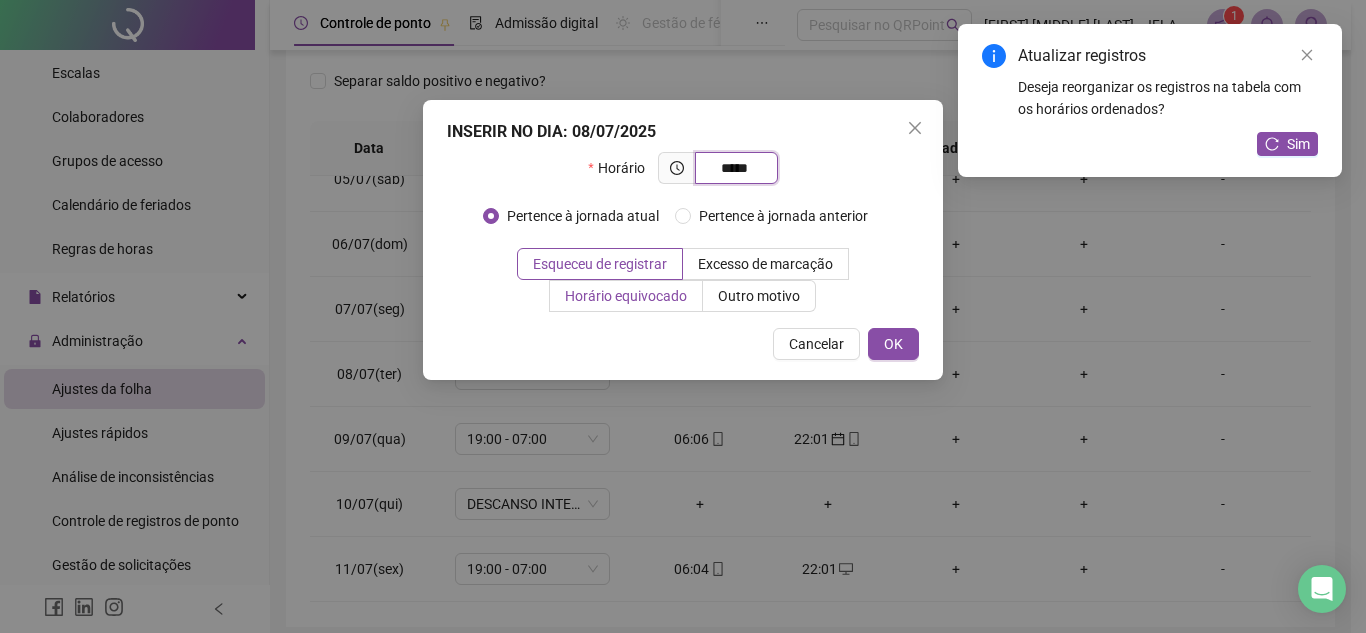 type on "*****" 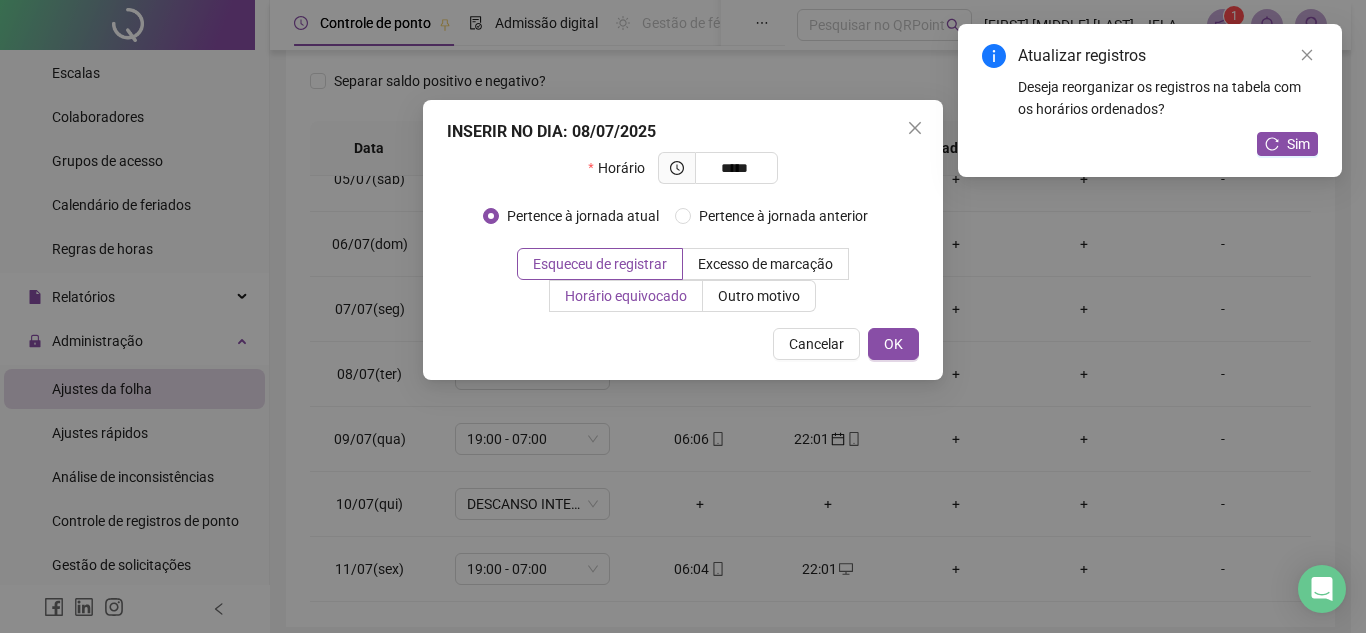 click on "Horário equivocado" at bounding box center (626, 296) 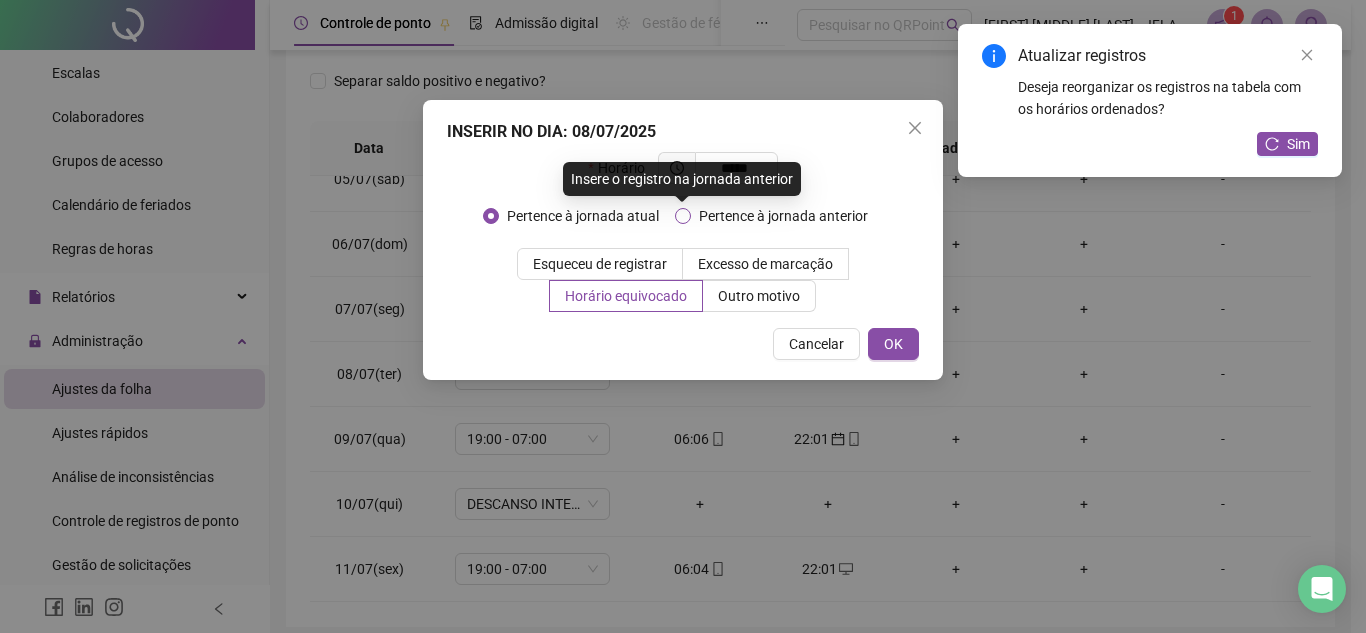 click on "Pertence à jornada anterior" at bounding box center [783, 216] 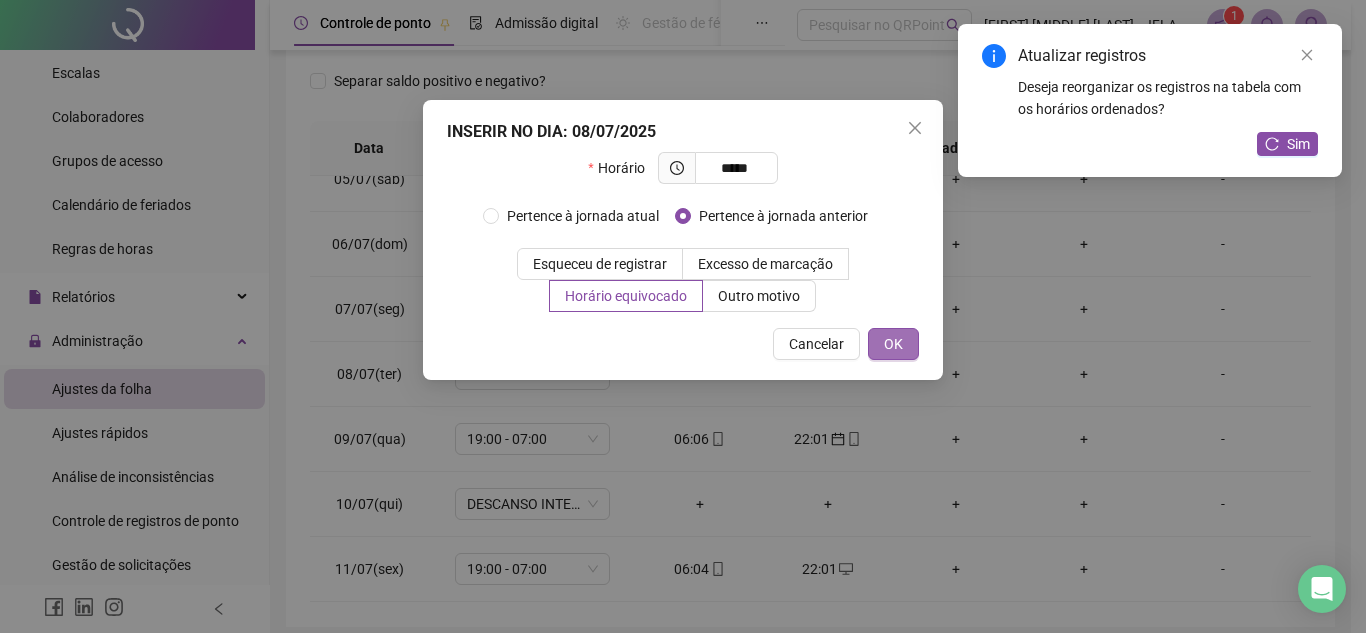 click on "OK" at bounding box center [893, 344] 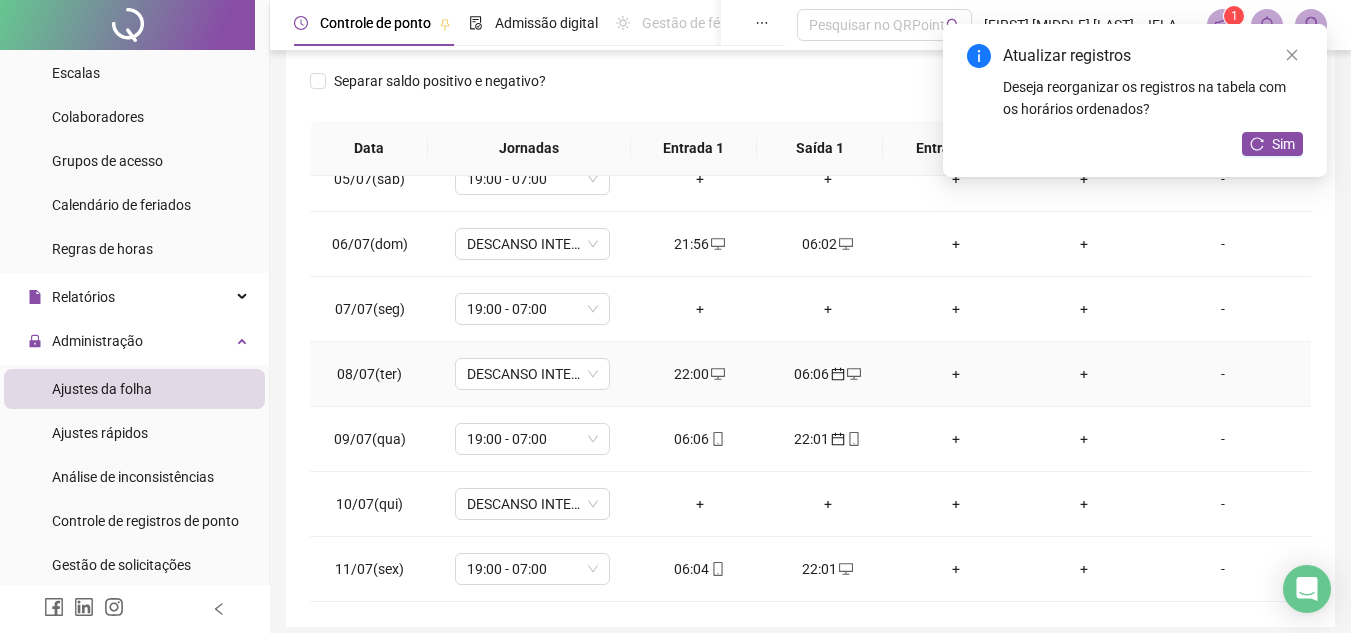 click 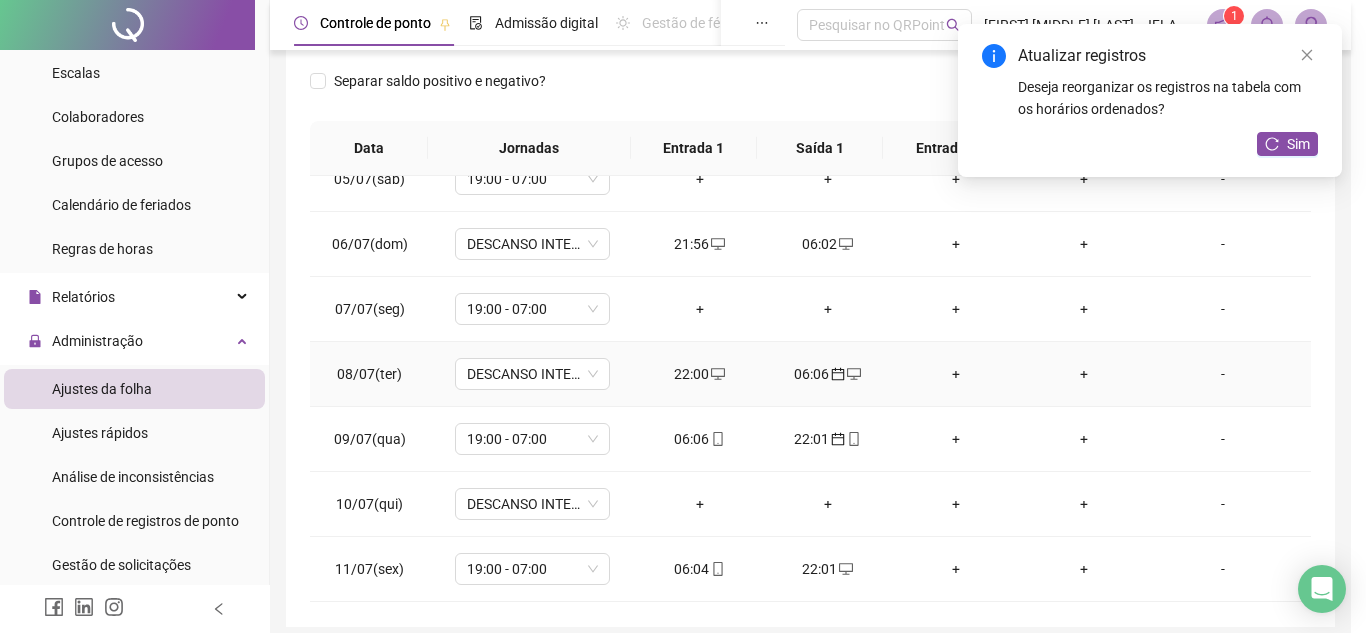 type on "**********" 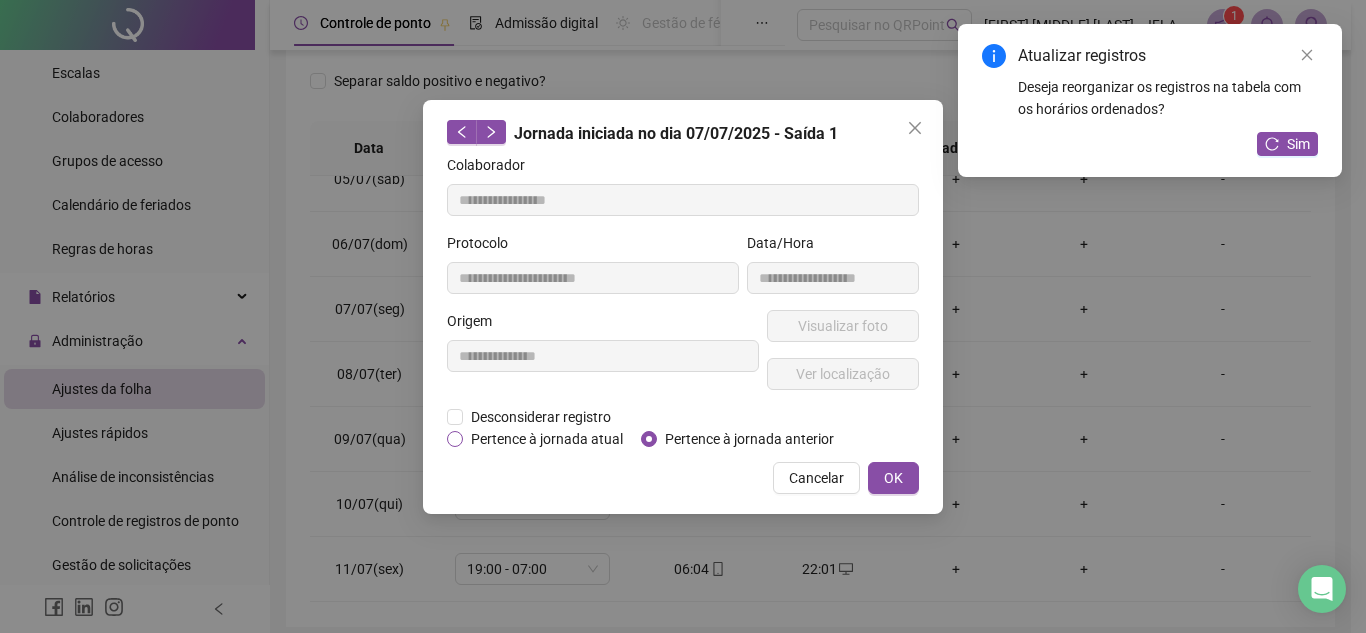 click on "Pertence à jornada atual" at bounding box center (547, 439) 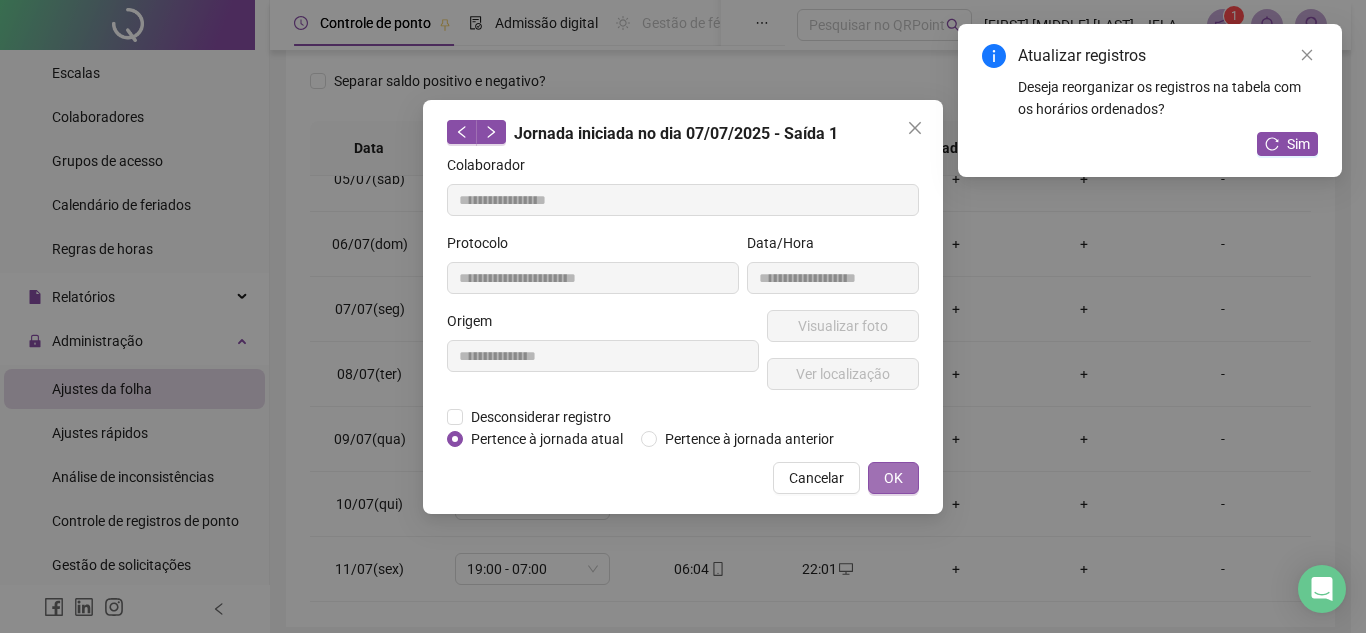 click on "OK" at bounding box center [893, 478] 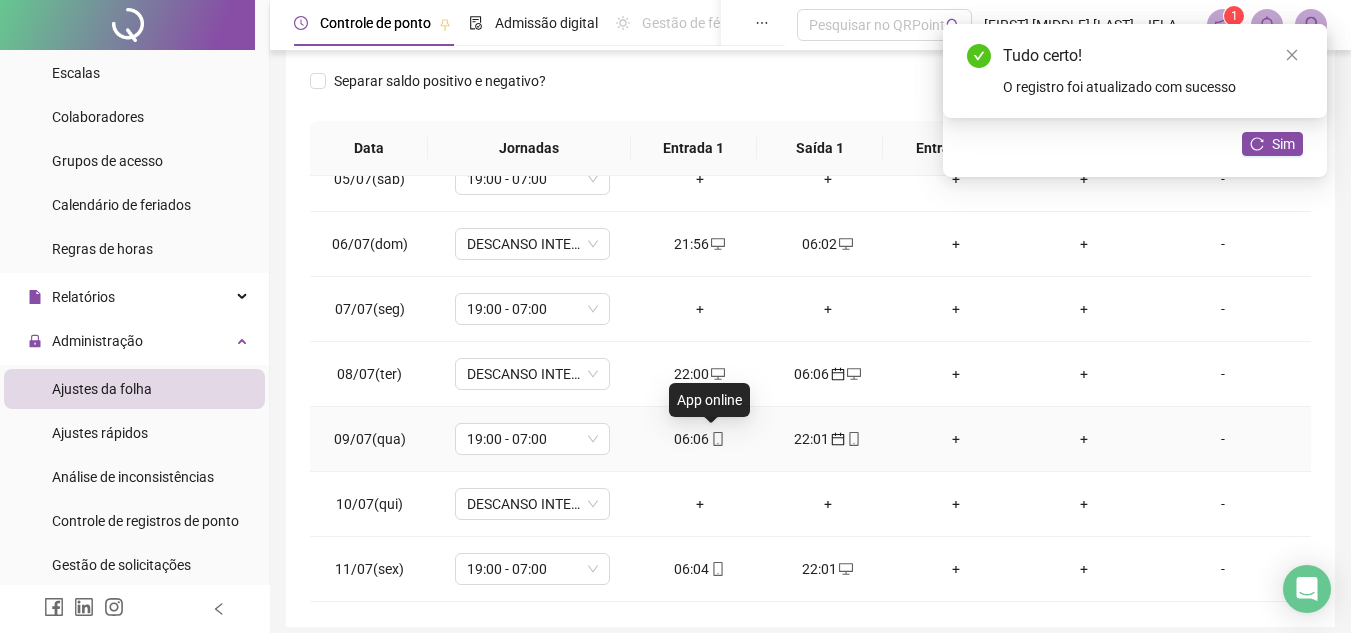 drag, startPoint x: 717, startPoint y: 442, endPoint x: 706, endPoint y: 439, distance: 11.401754 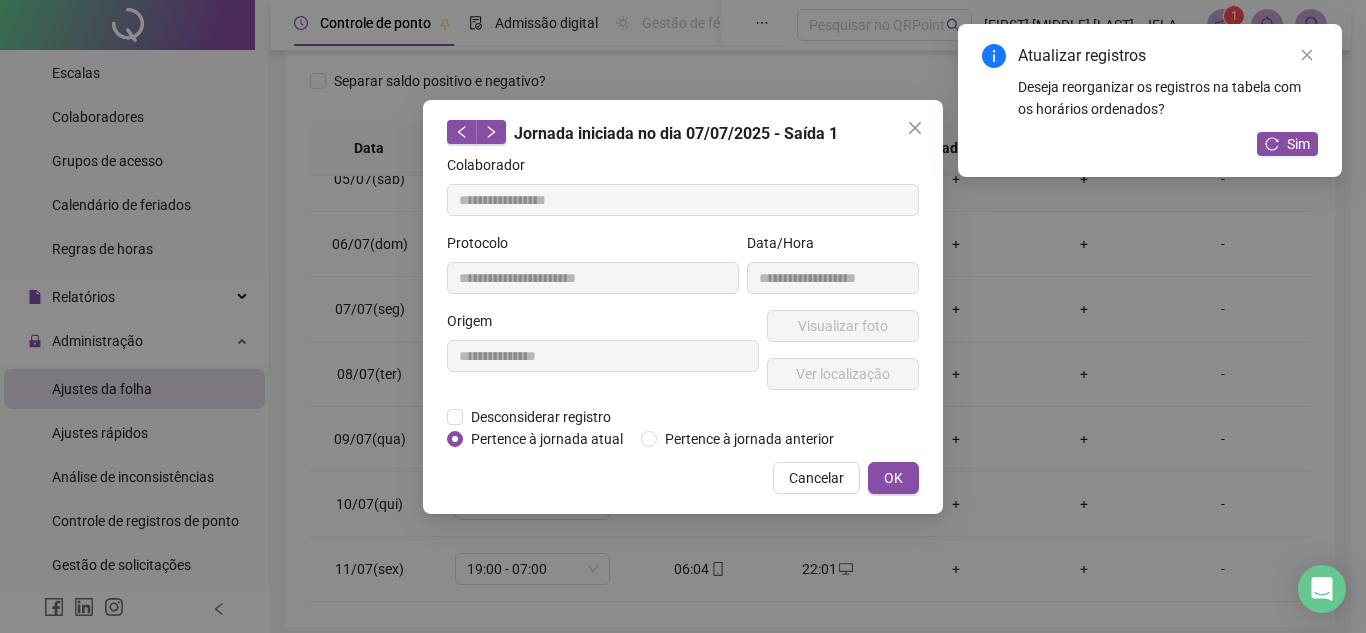 type on "**********" 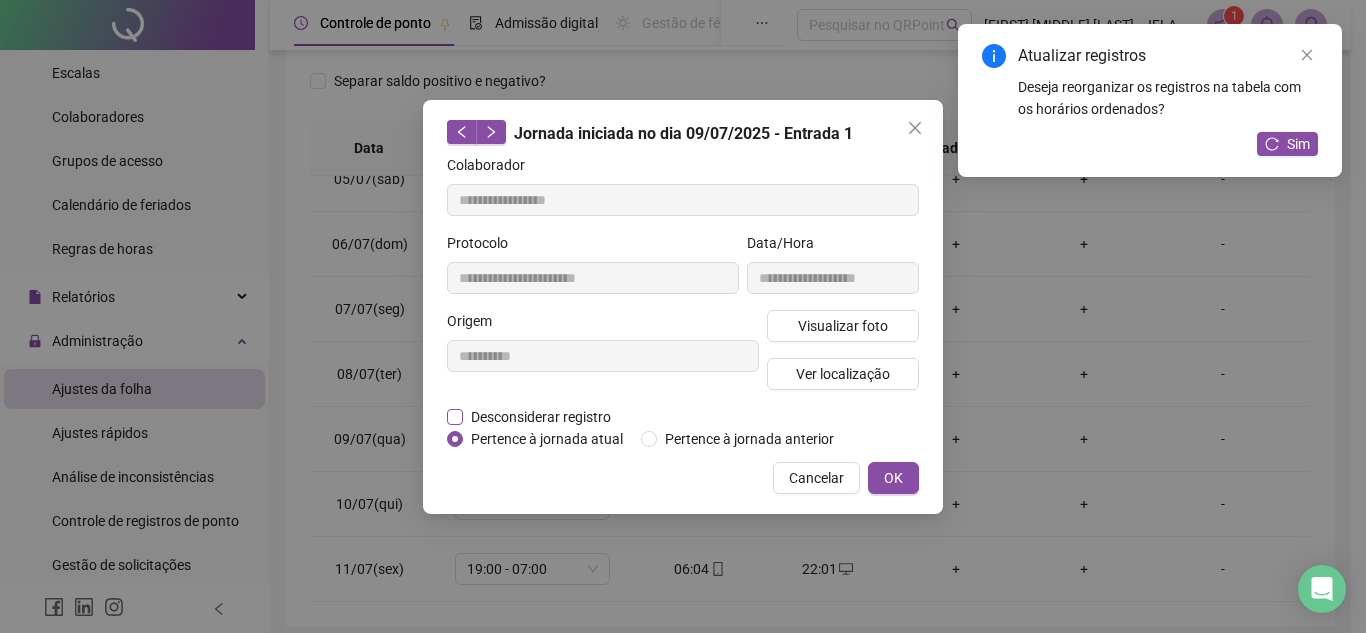 click on "Desconsiderar registro" at bounding box center [541, 417] 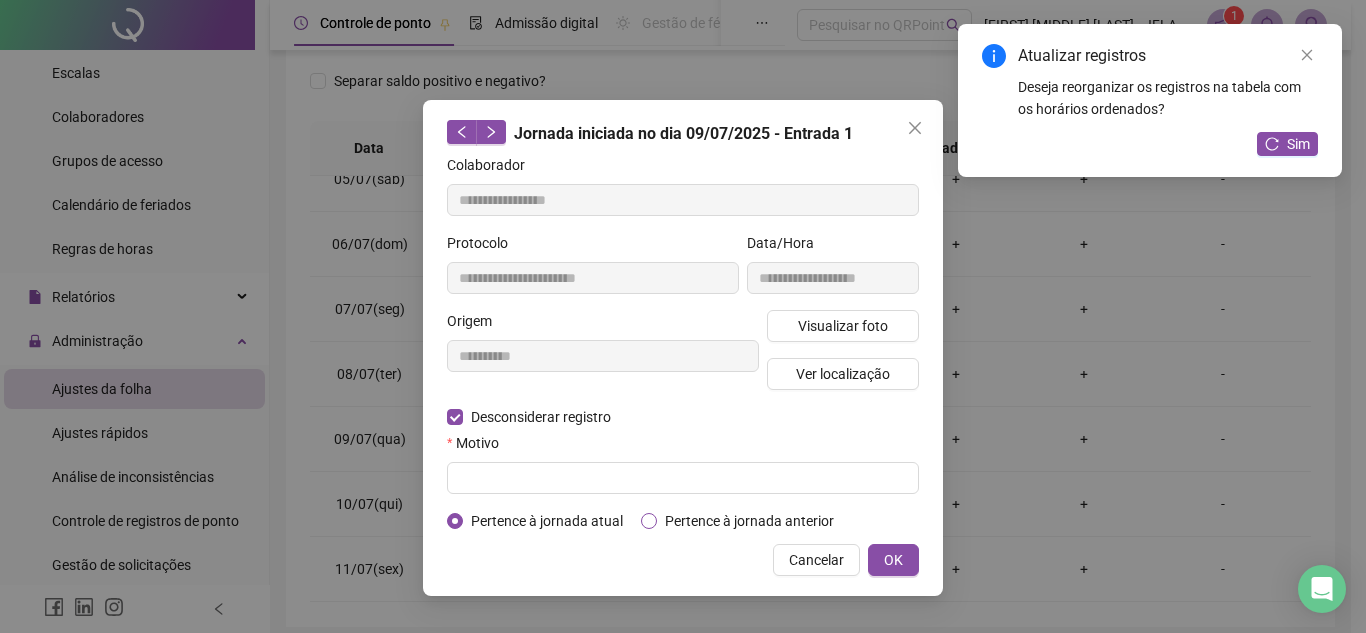 click on "Pertence à jornada anterior" at bounding box center (749, 521) 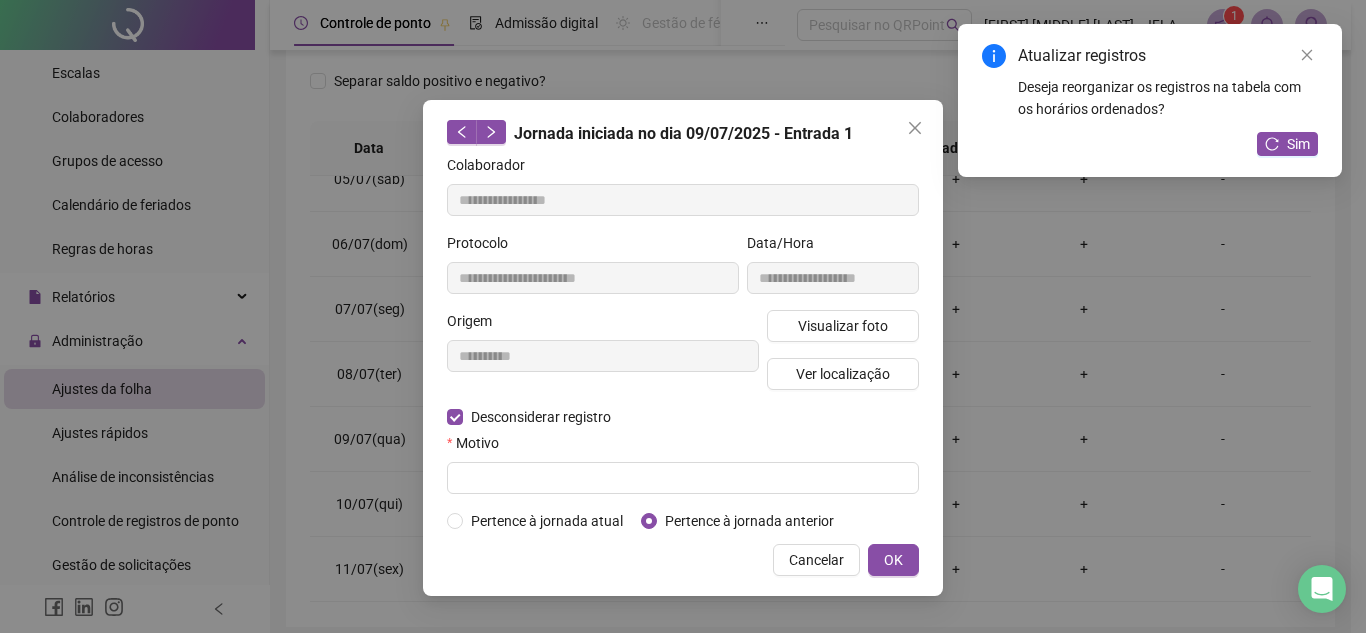 click on "Motivo" at bounding box center (683, 447) 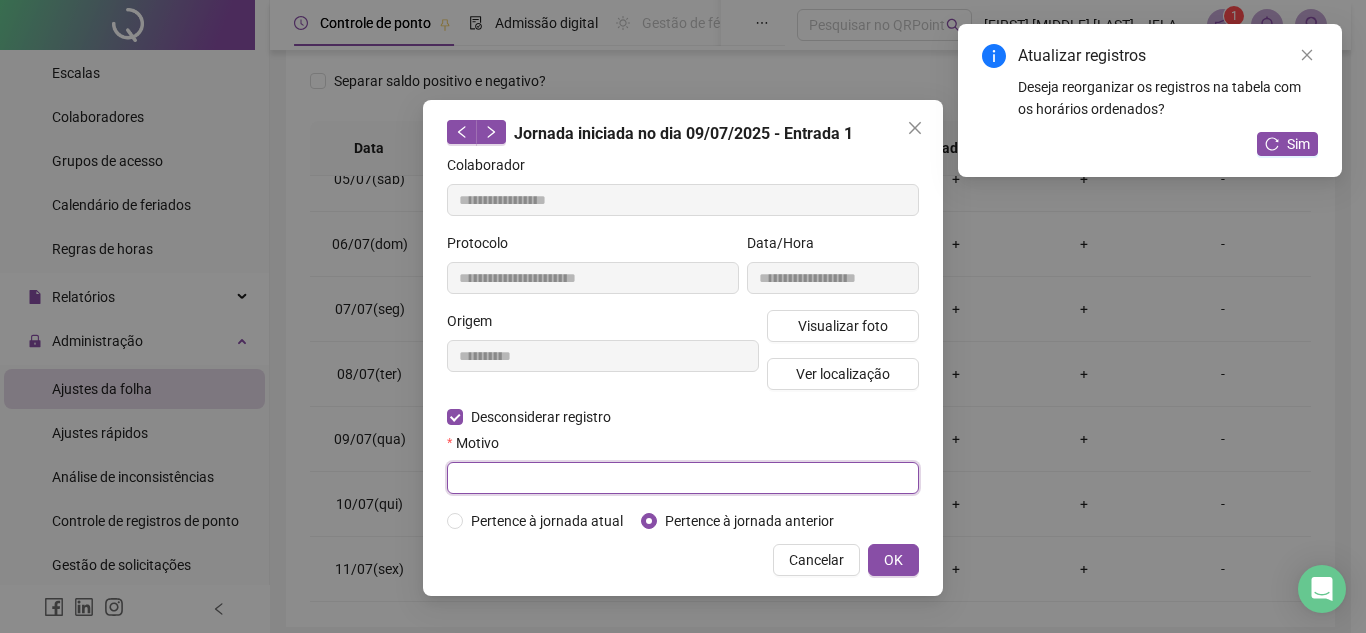 click at bounding box center [683, 478] 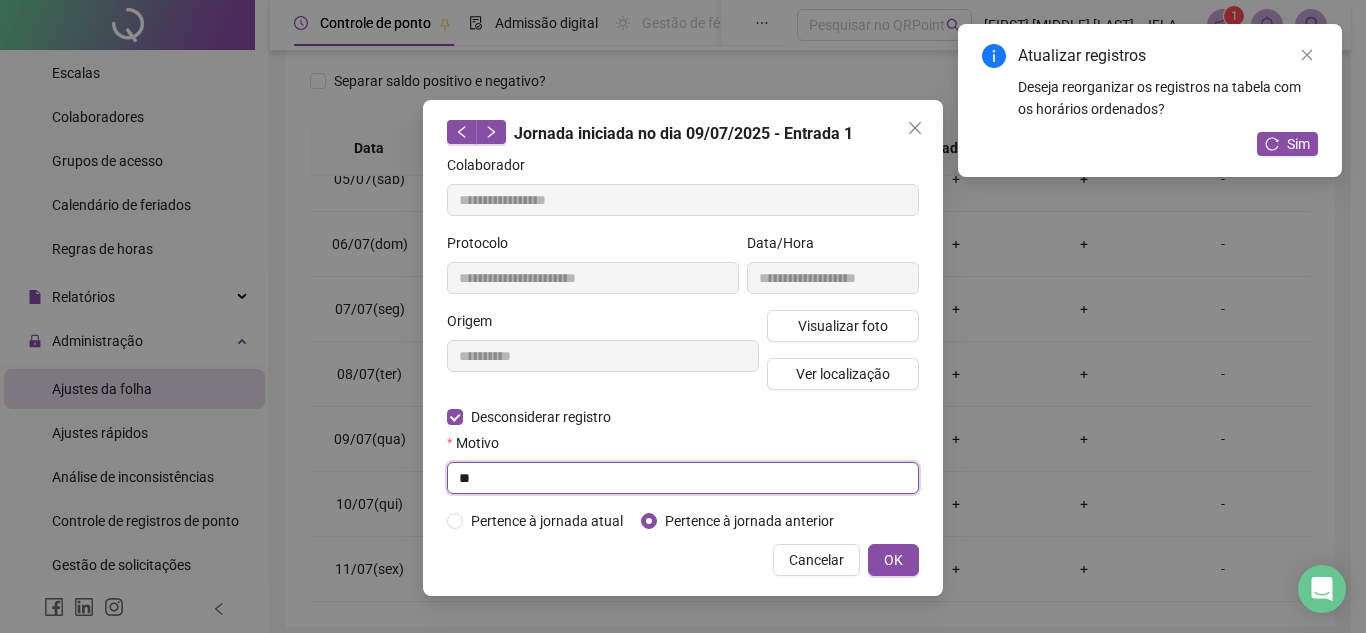 type on "*" 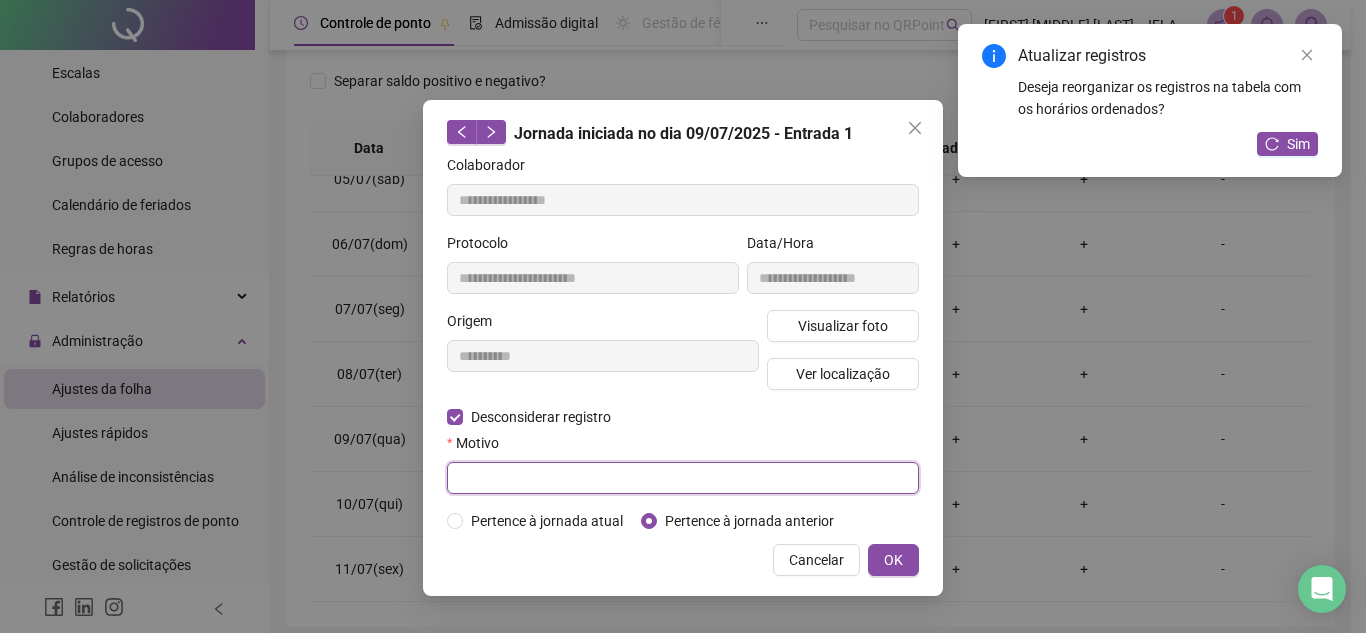 paste on "**********" 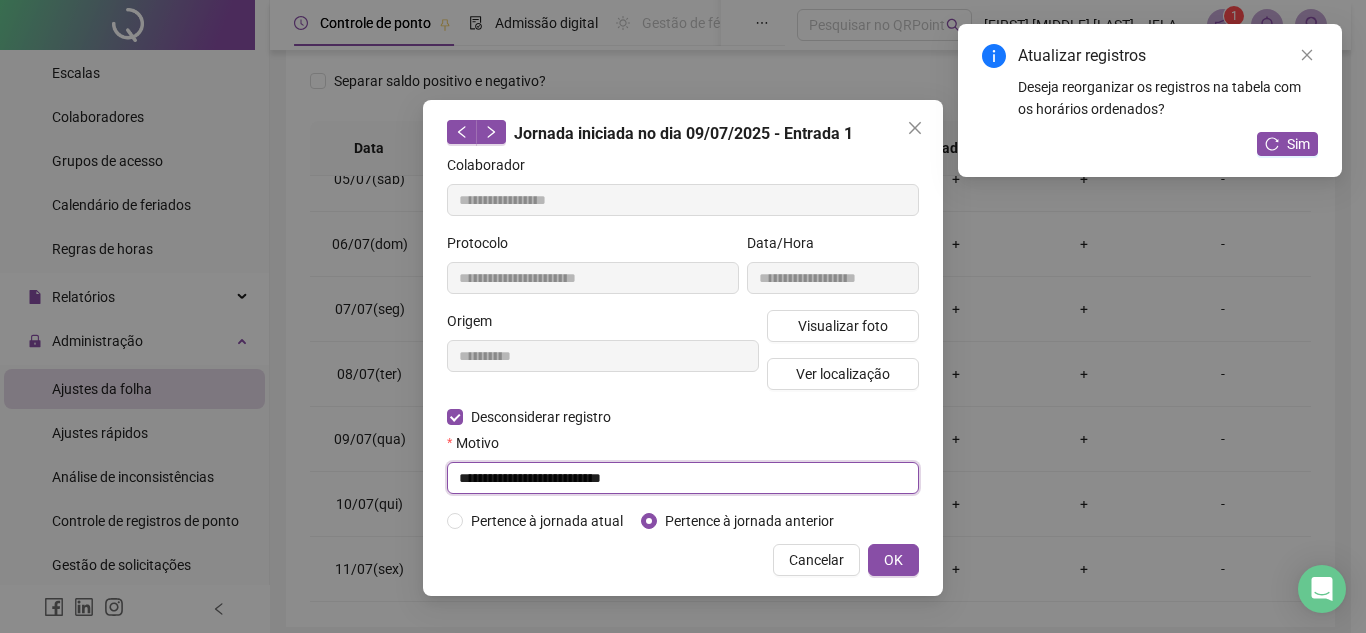 click on "**********" at bounding box center [683, 478] 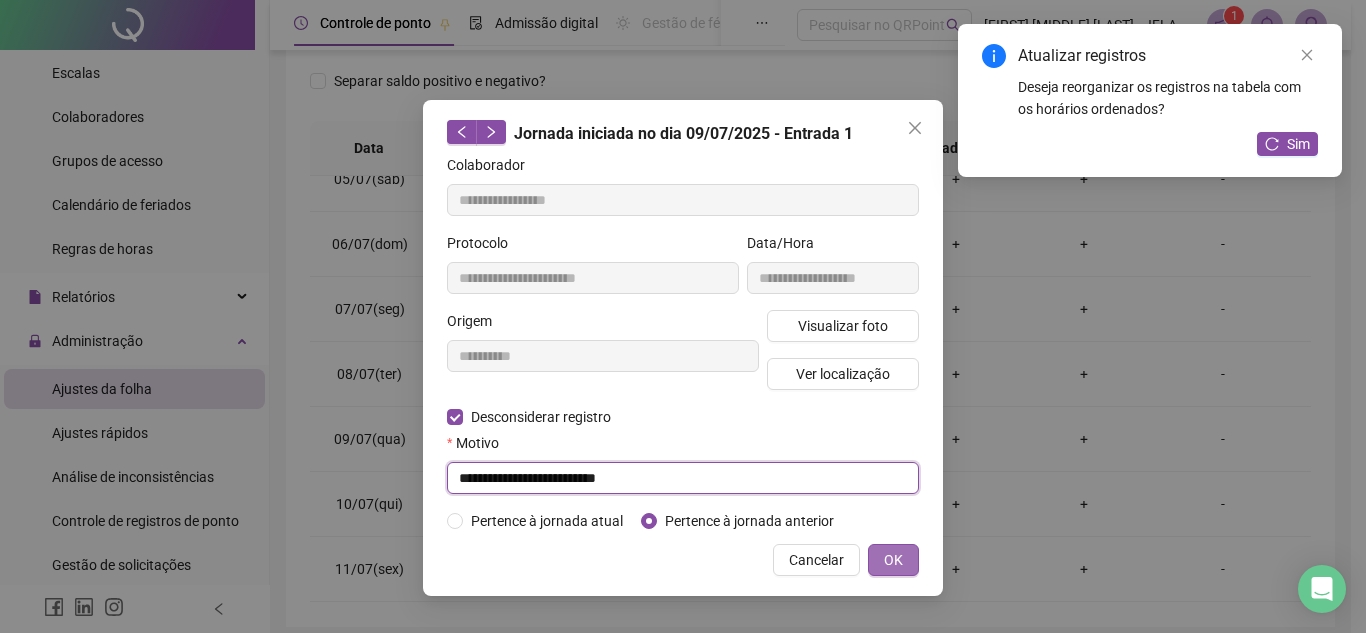 type on "**********" 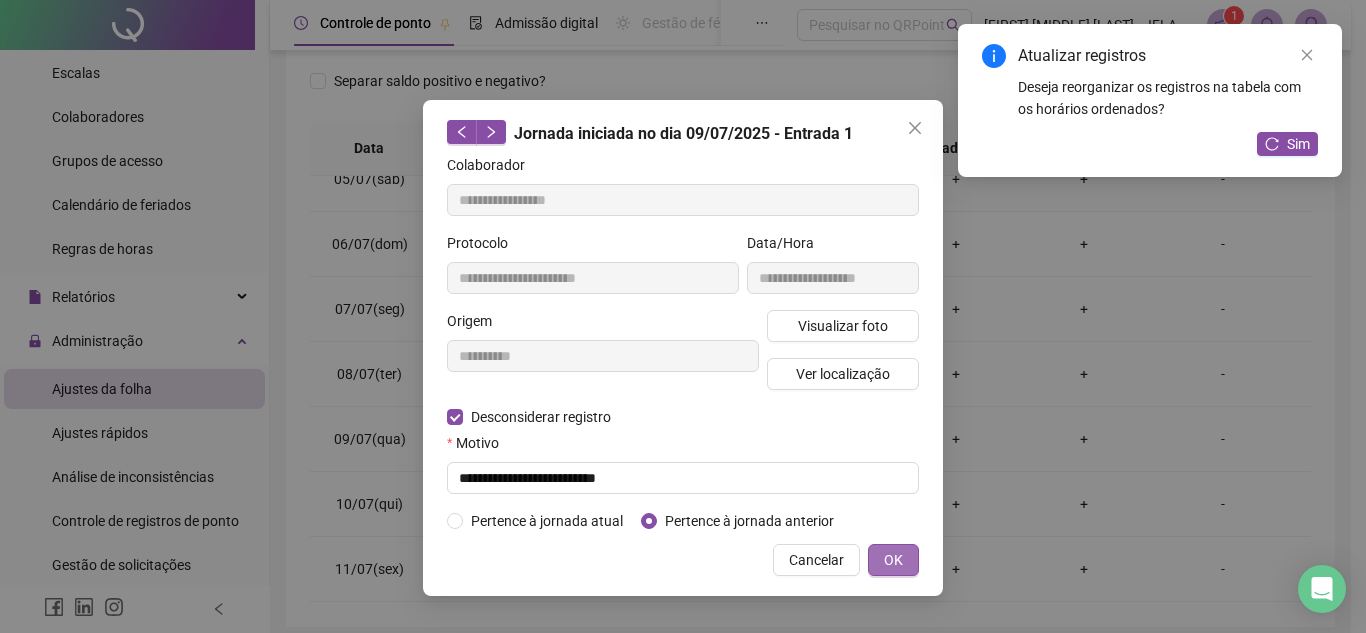 click on "OK" at bounding box center [893, 560] 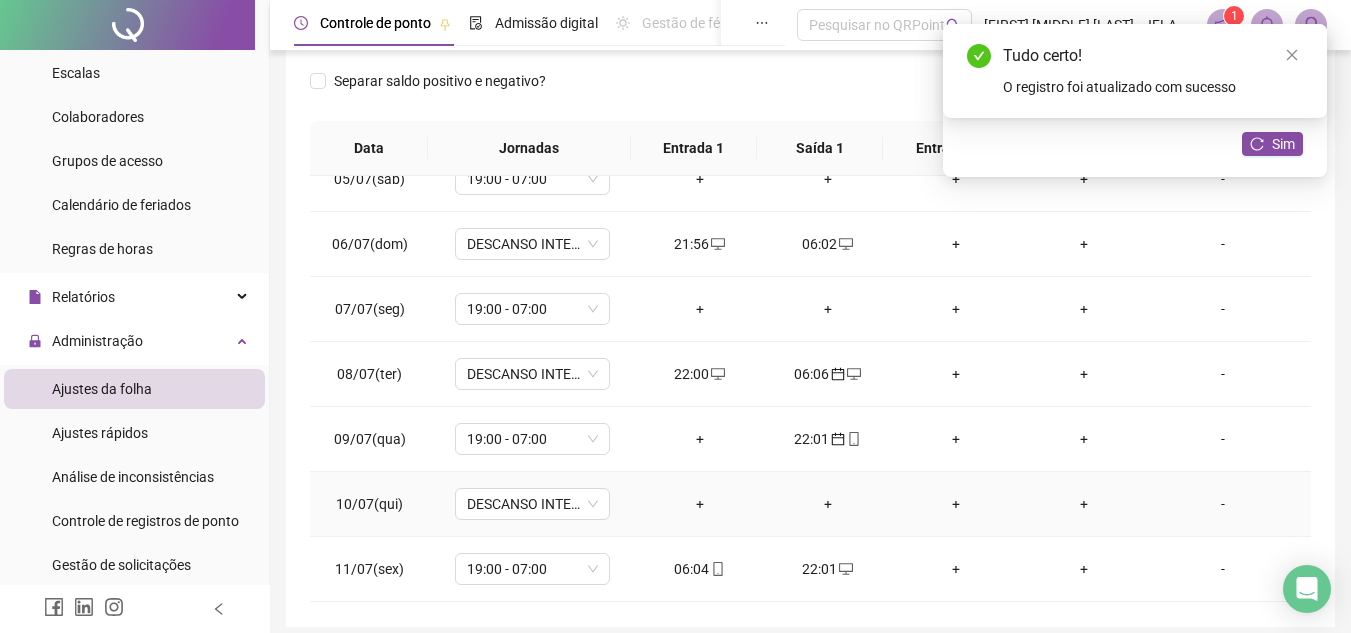 click on "+" at bounding box center (700, 504) 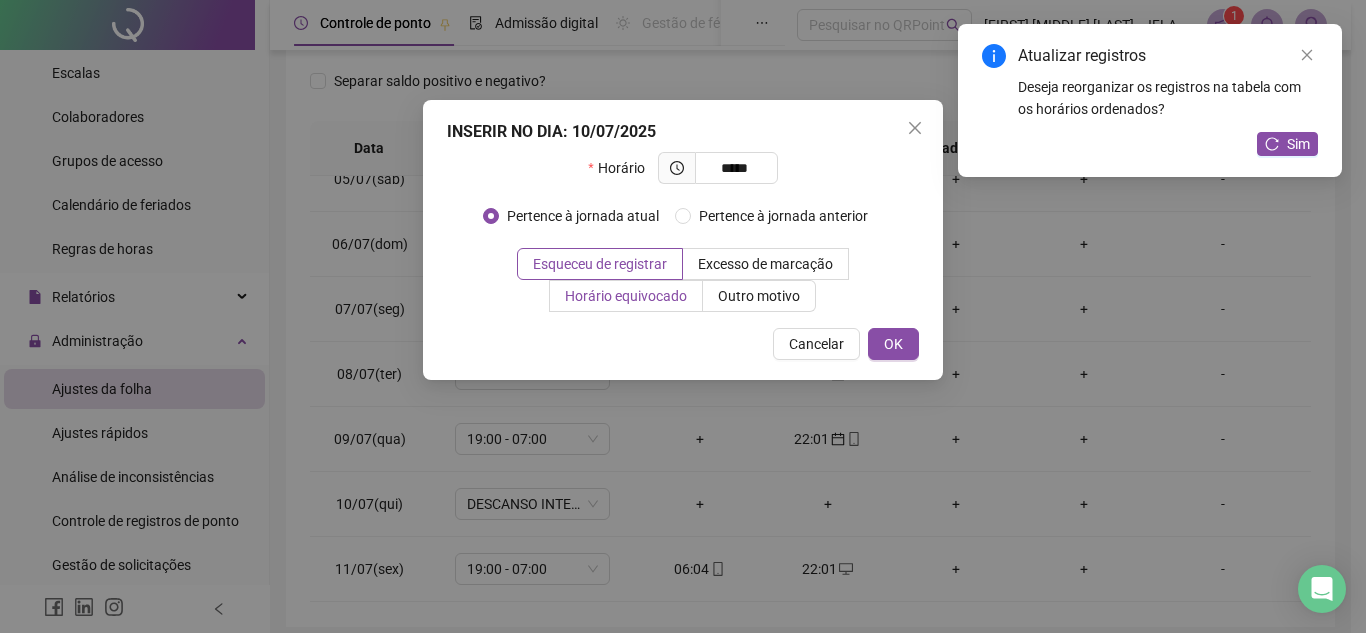 type on "*****" 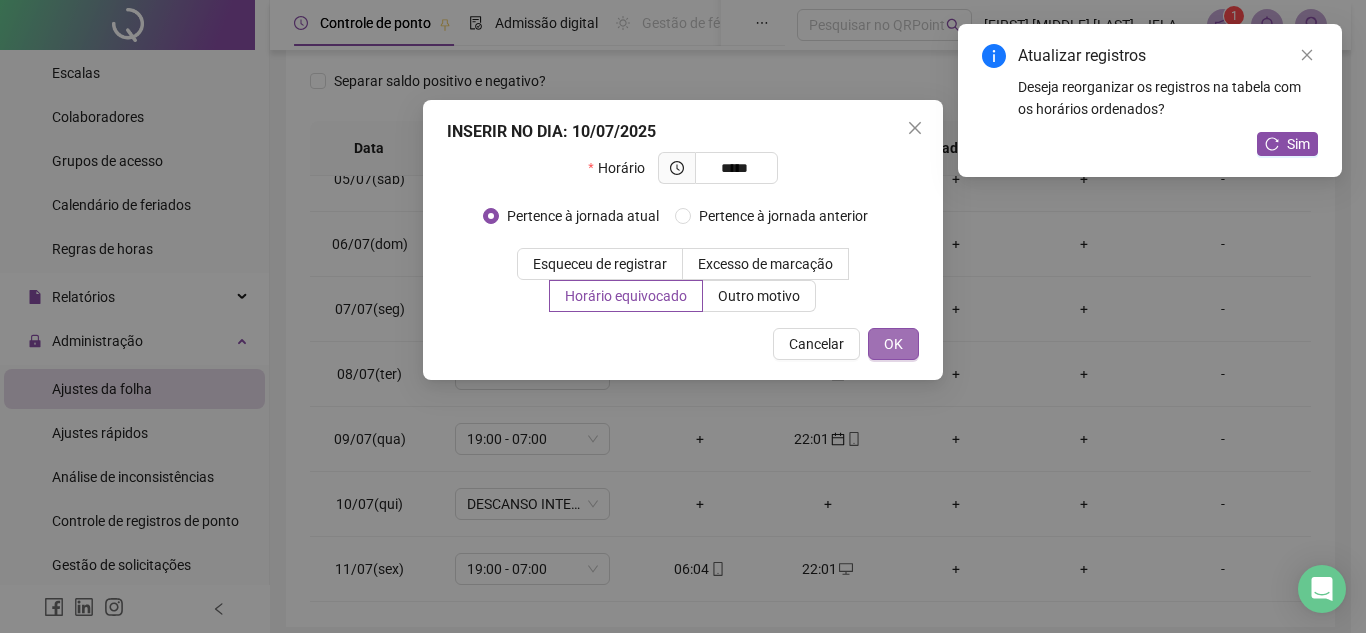 click on "OK" at bounding box center (893, 344) 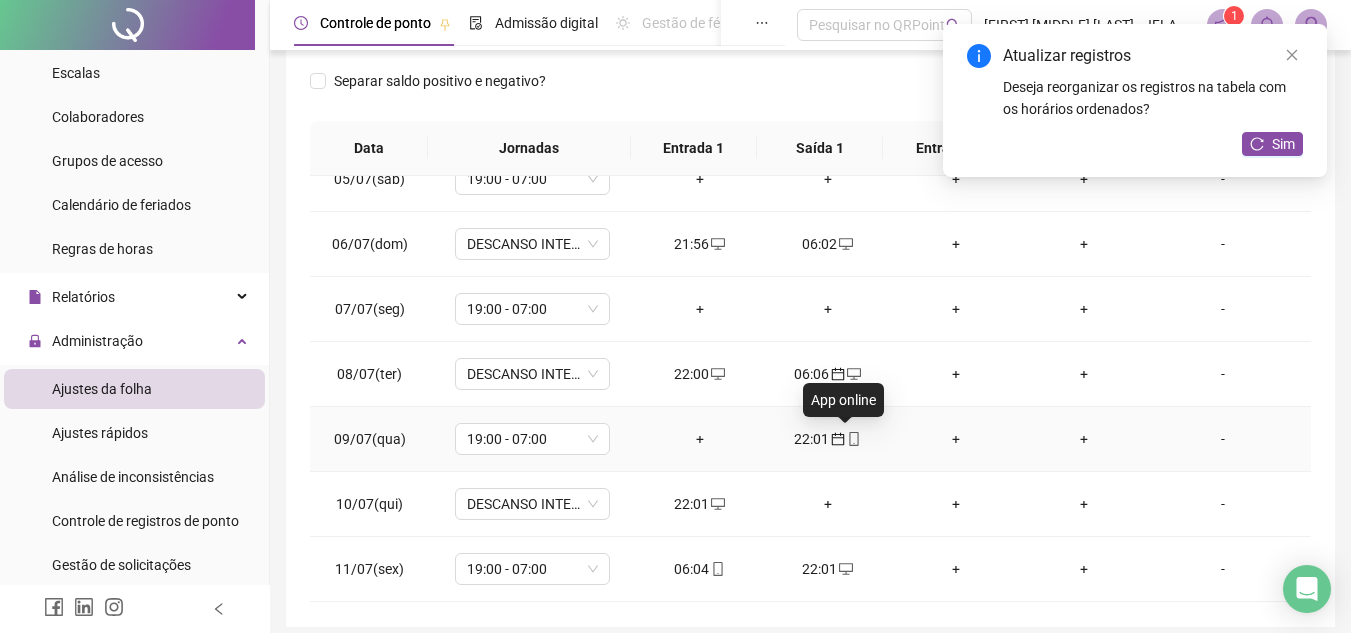 click 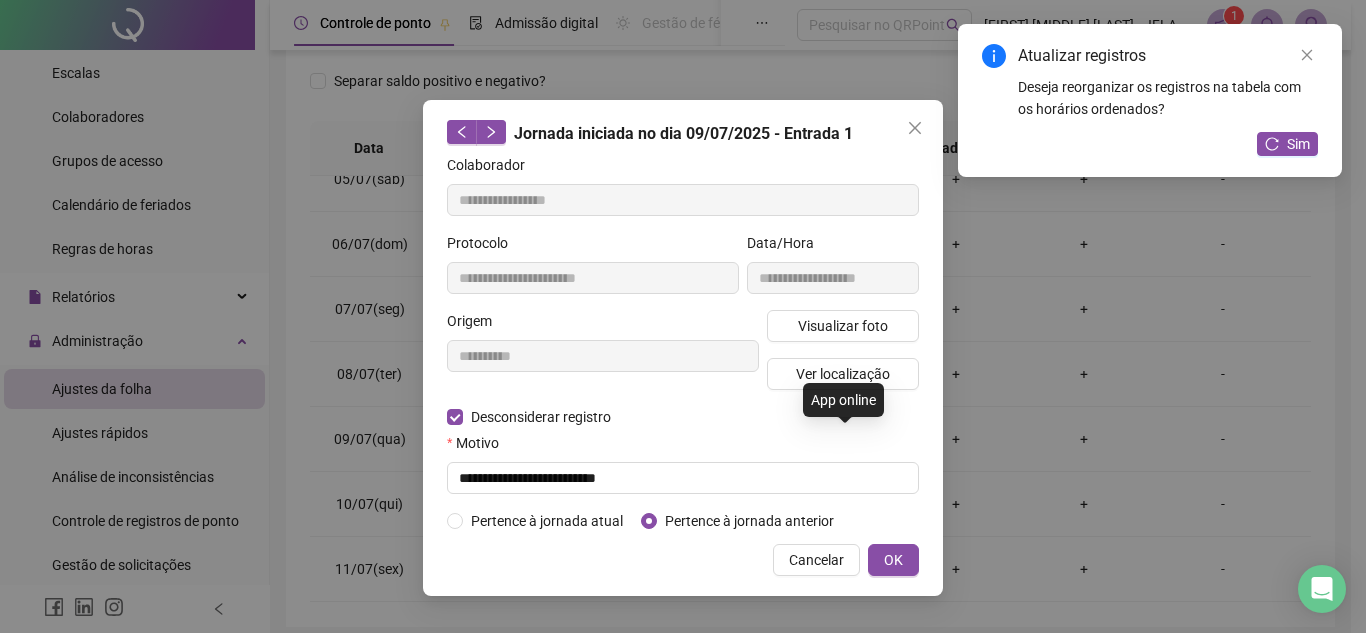 type on "**********" 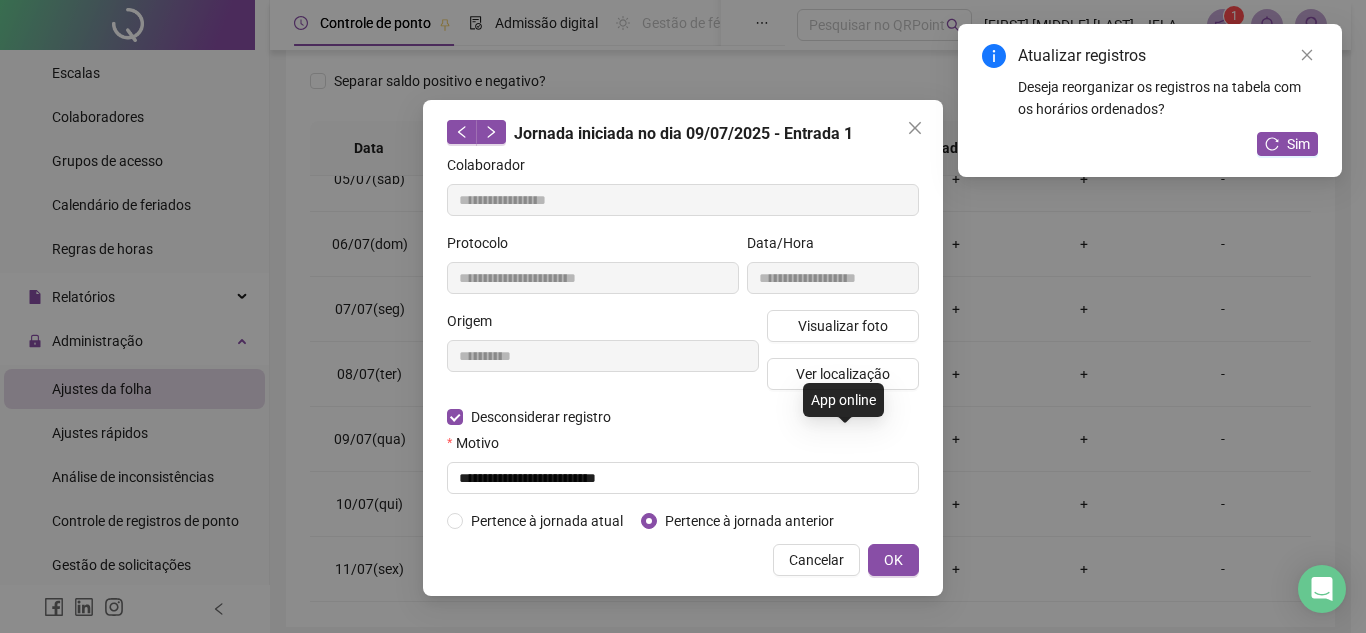 type on "**********" 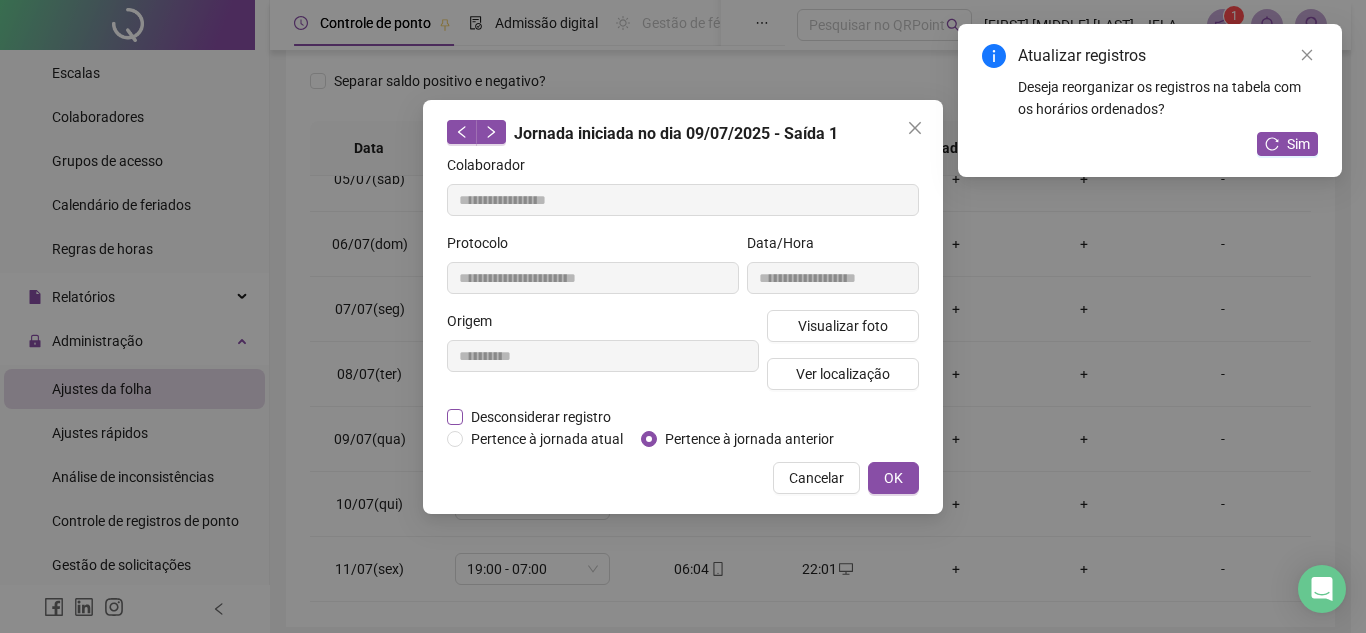 click on "Desconsiderar registro" at bounding box center [541, 417] 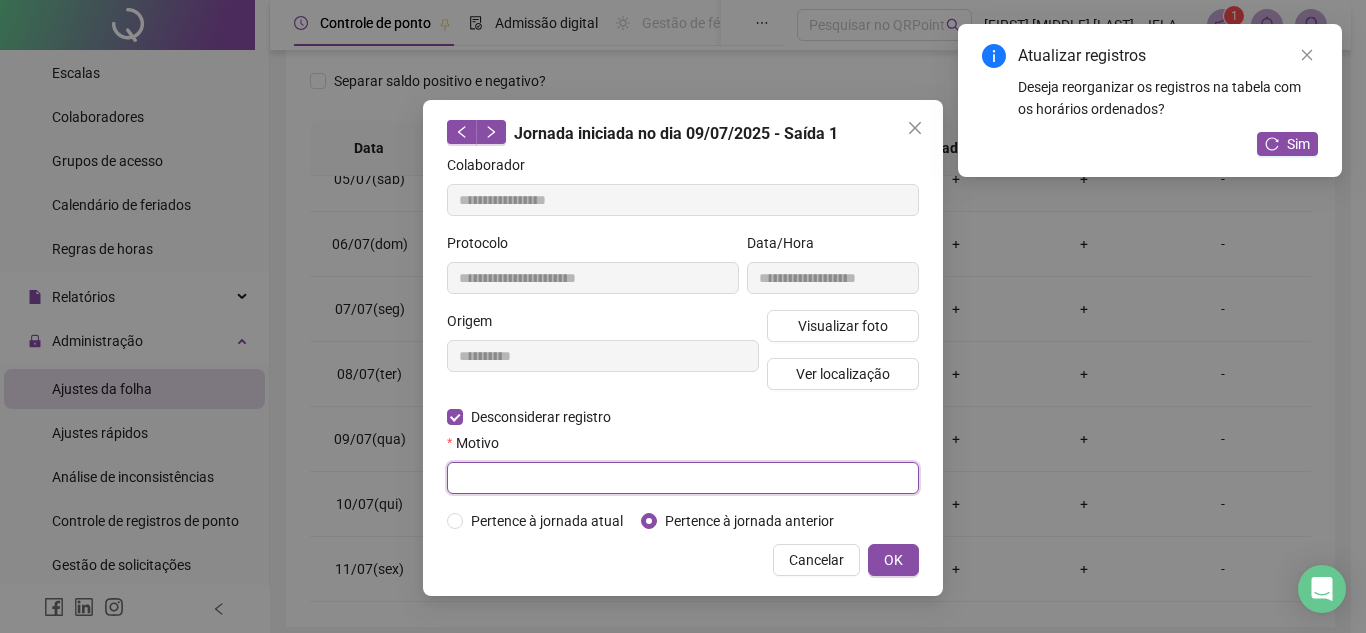 click at bounding box center (683, 478) 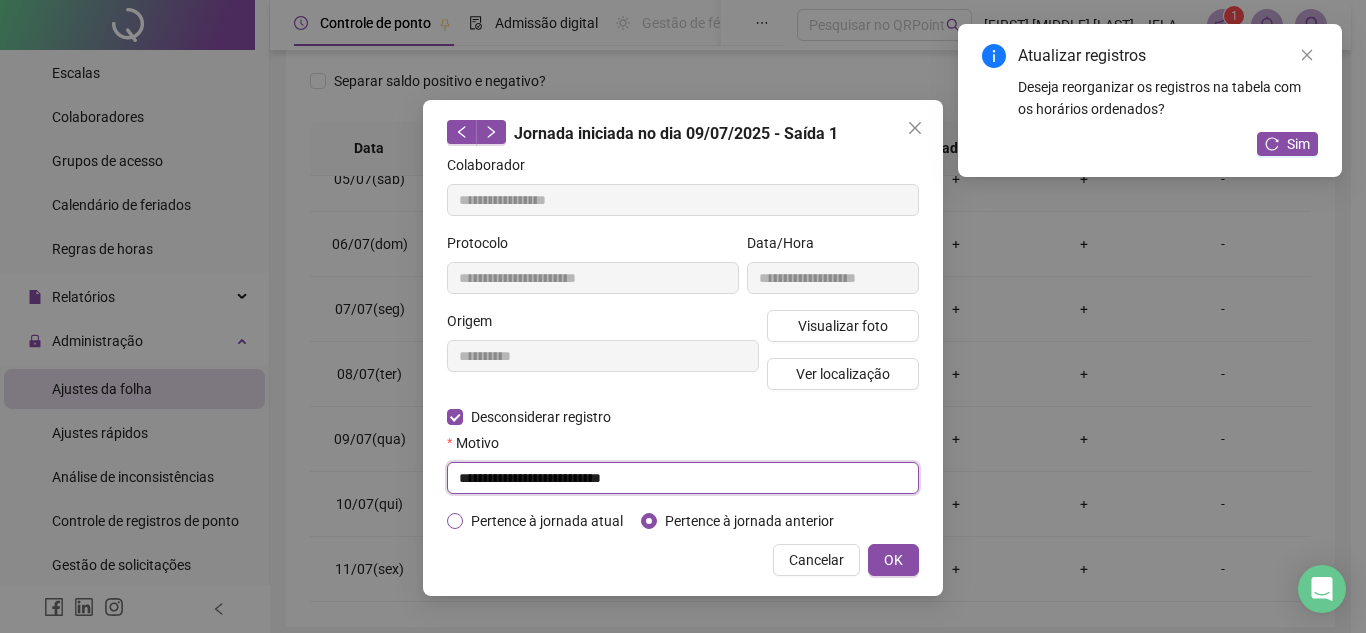 type on "**********" 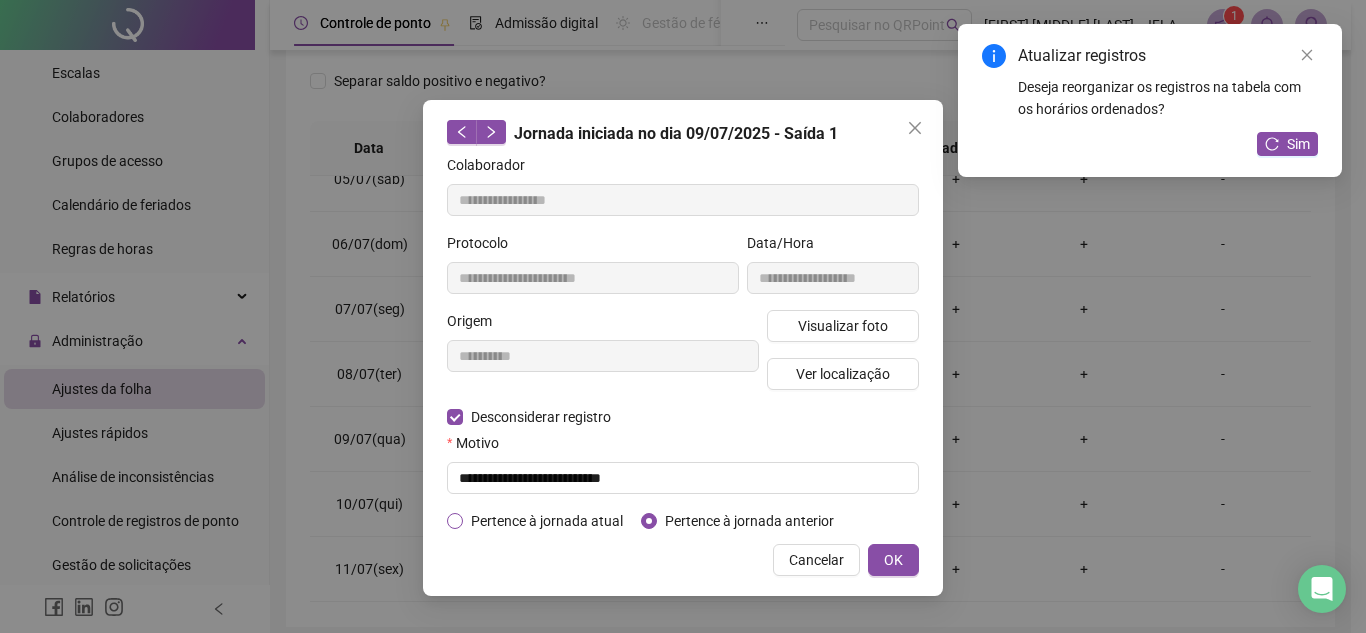 click on "Pertence à jornada atual" at bounding box center [547, 521] 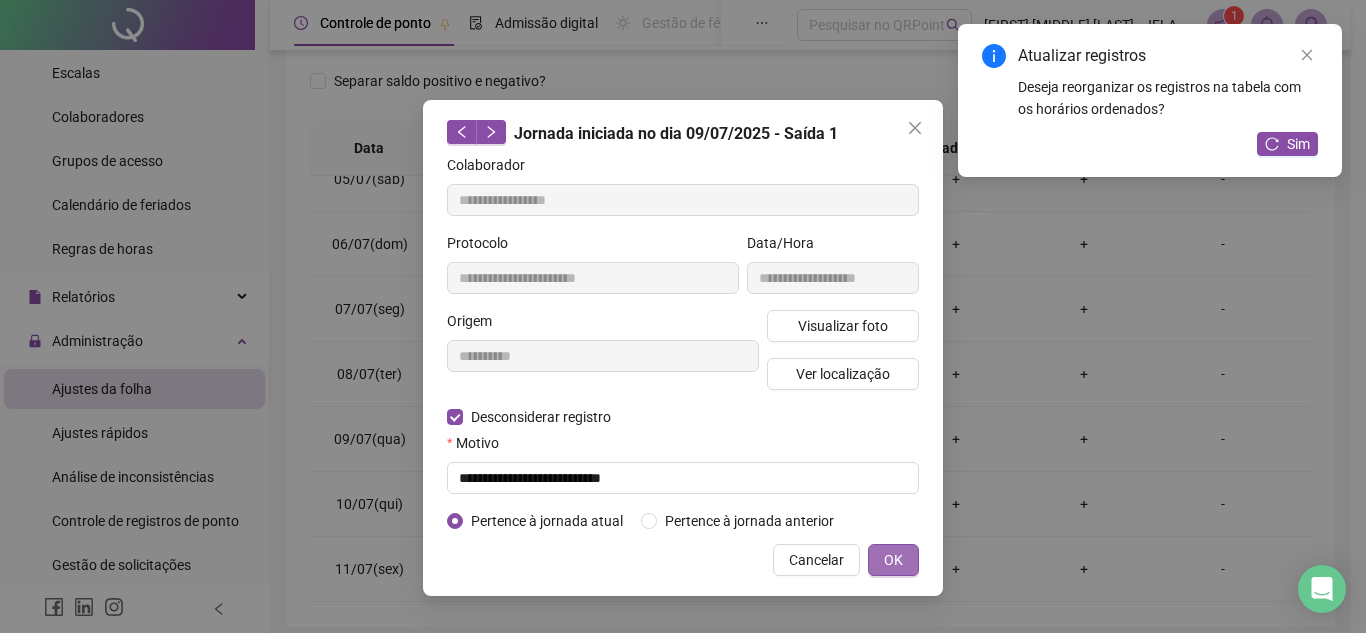 click on "OK" at bounding box center (893, 560) 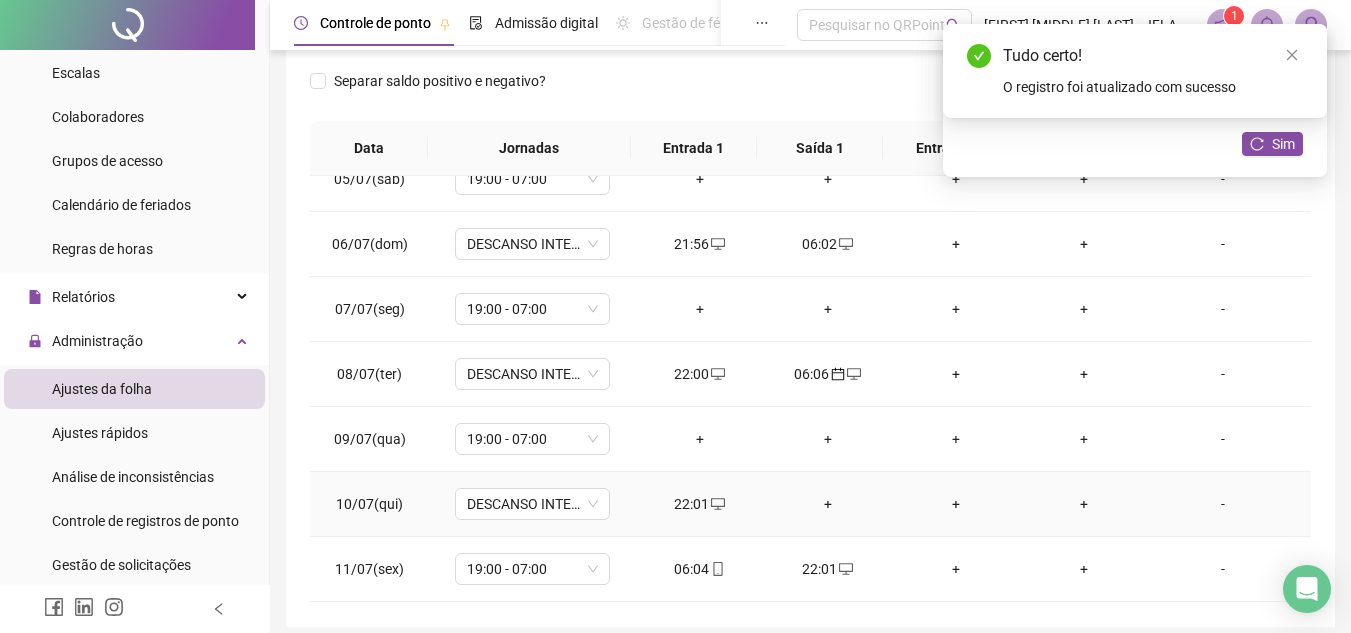 click on "+" at bounding box center [828, 504] 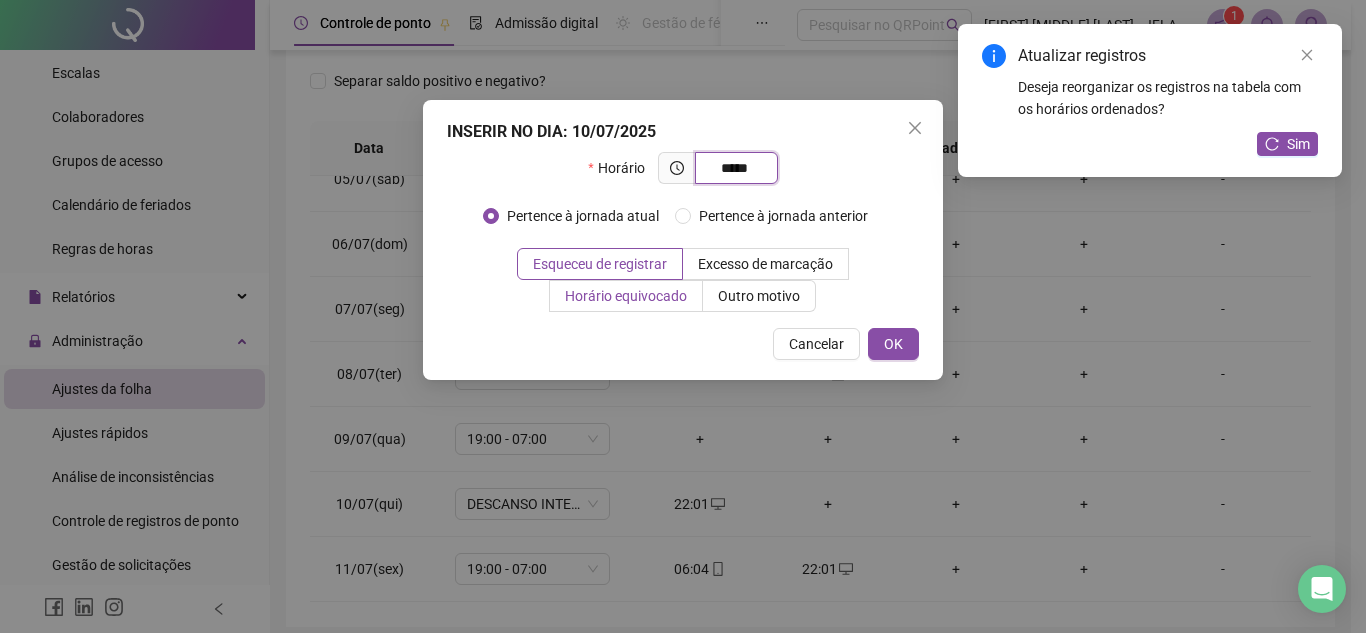 type on "*****" 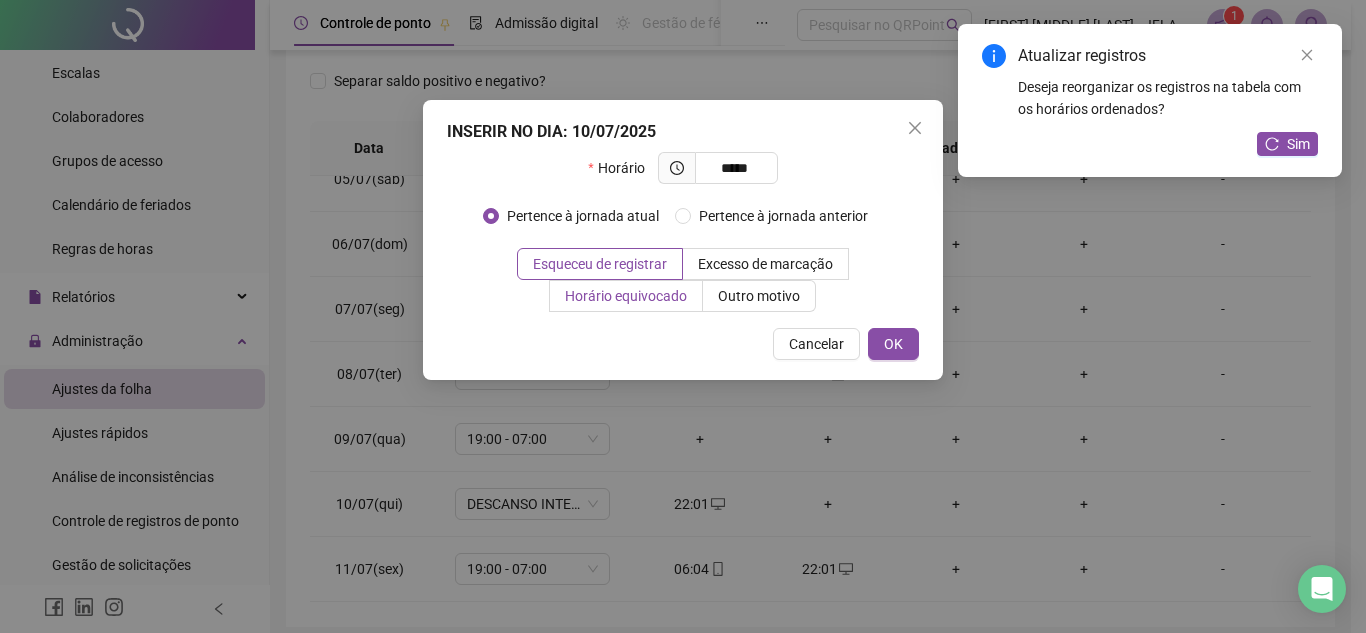 click on "Horário equivocado" at bounding box center [626, 296] 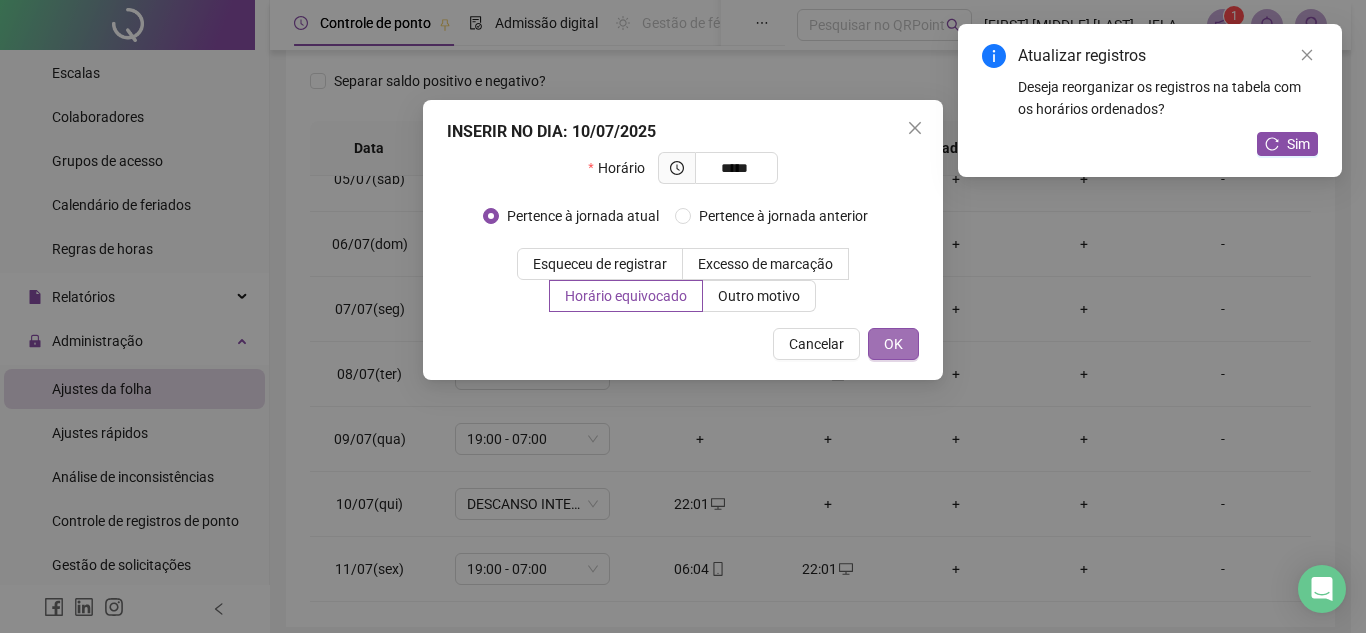 click on "OK" at bounding box center [893, 344] 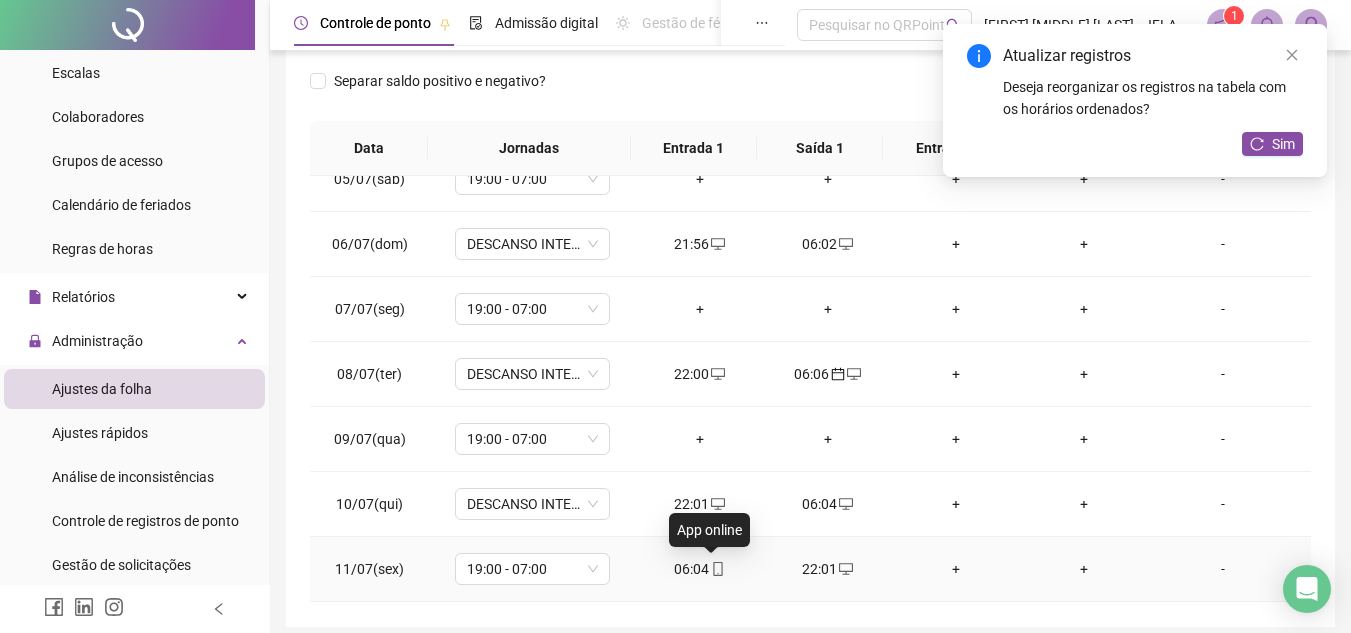 click 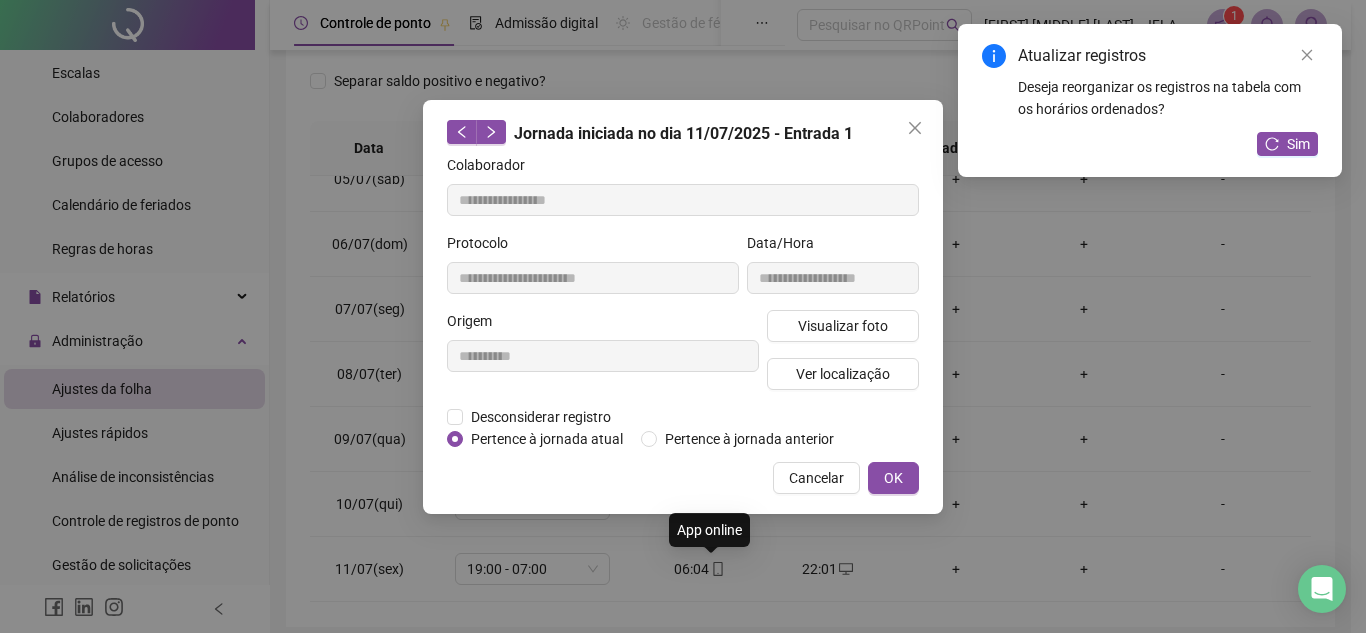 type on "**********" 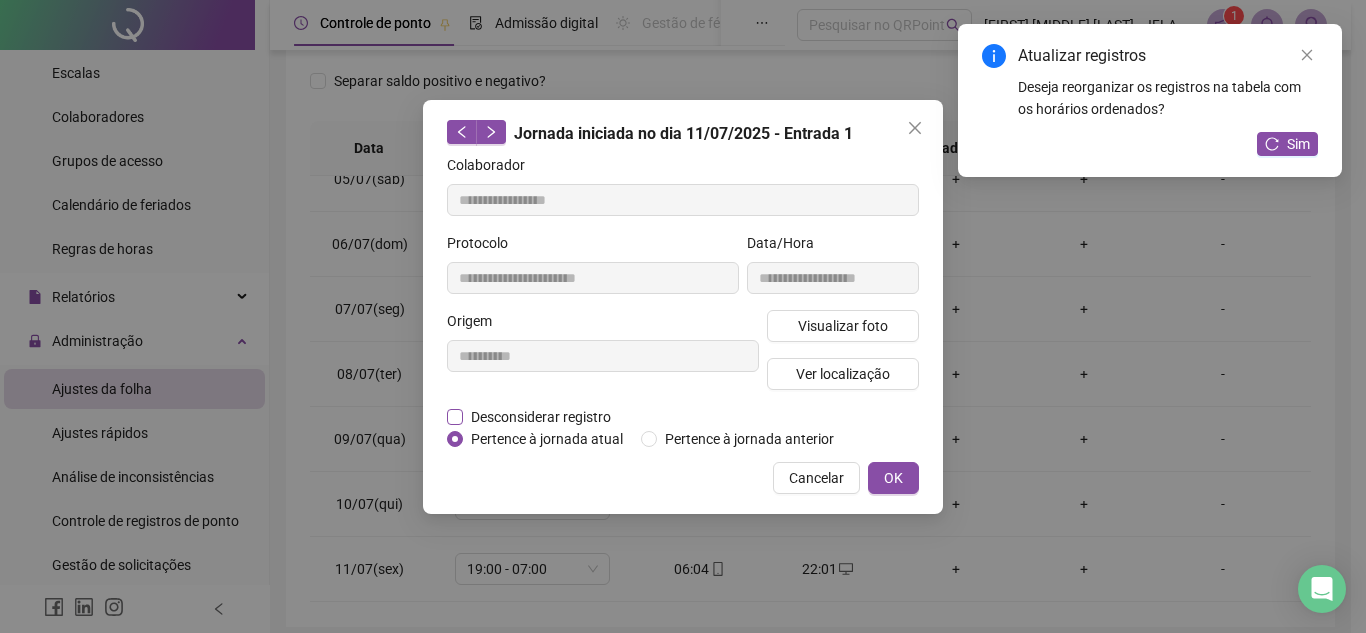 click on "Desconsiderar registro" at bounding box center [541, 417] 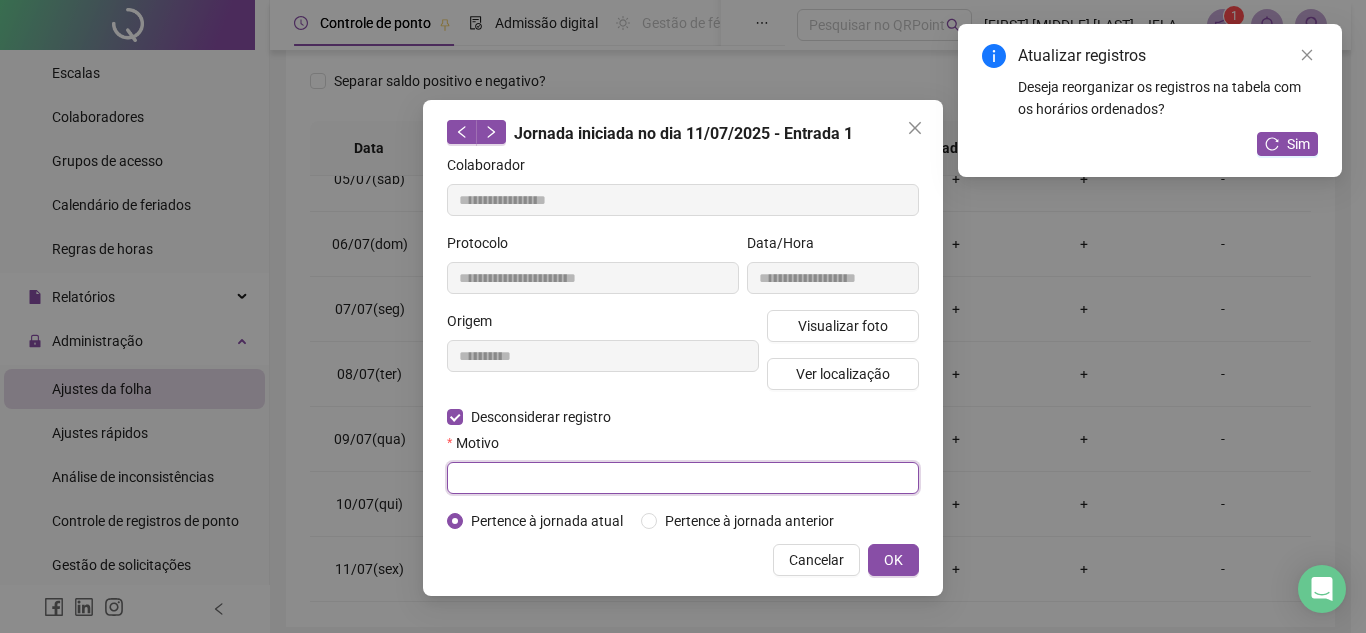 click at bounding box center (683, 478) 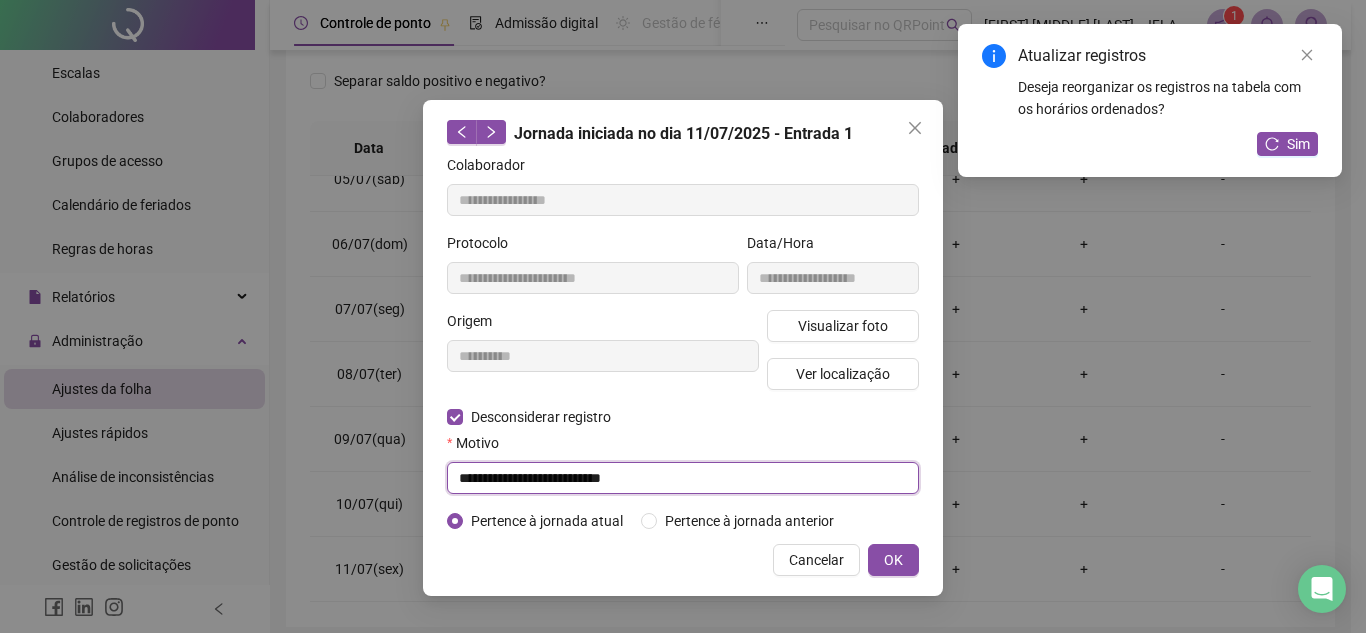 click on "**********" at bounding box center (683, 478) 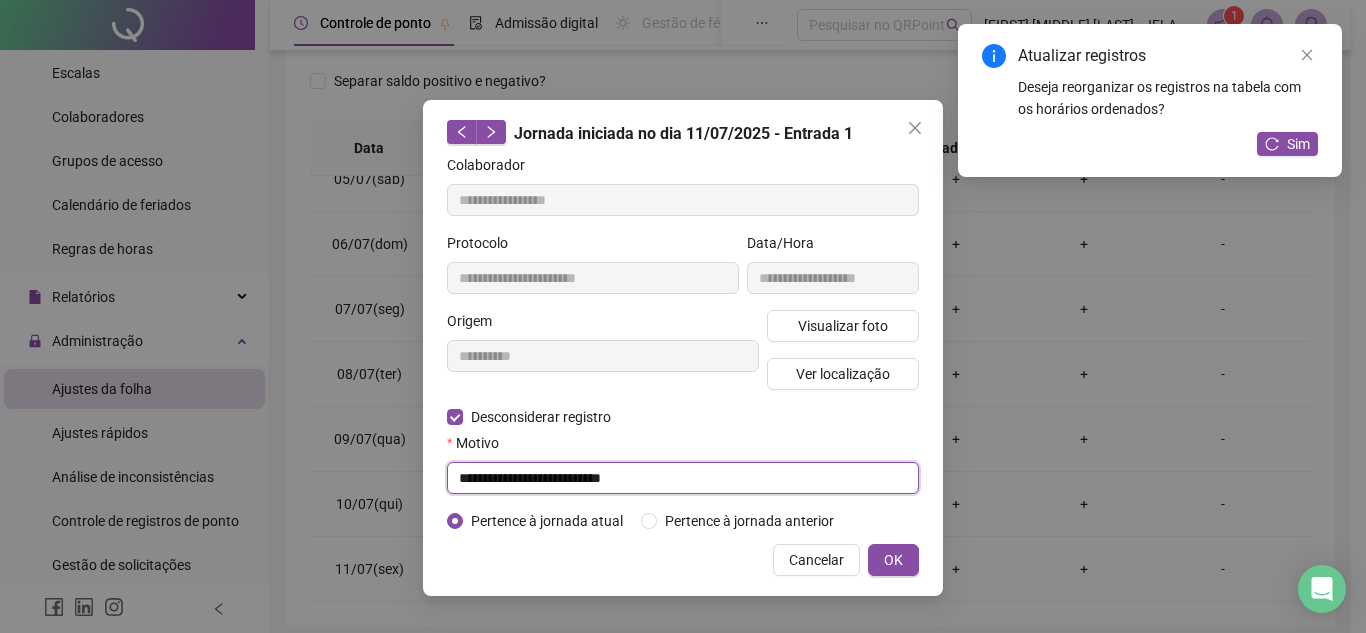 click on "**********" at bounding box center [683, 478] 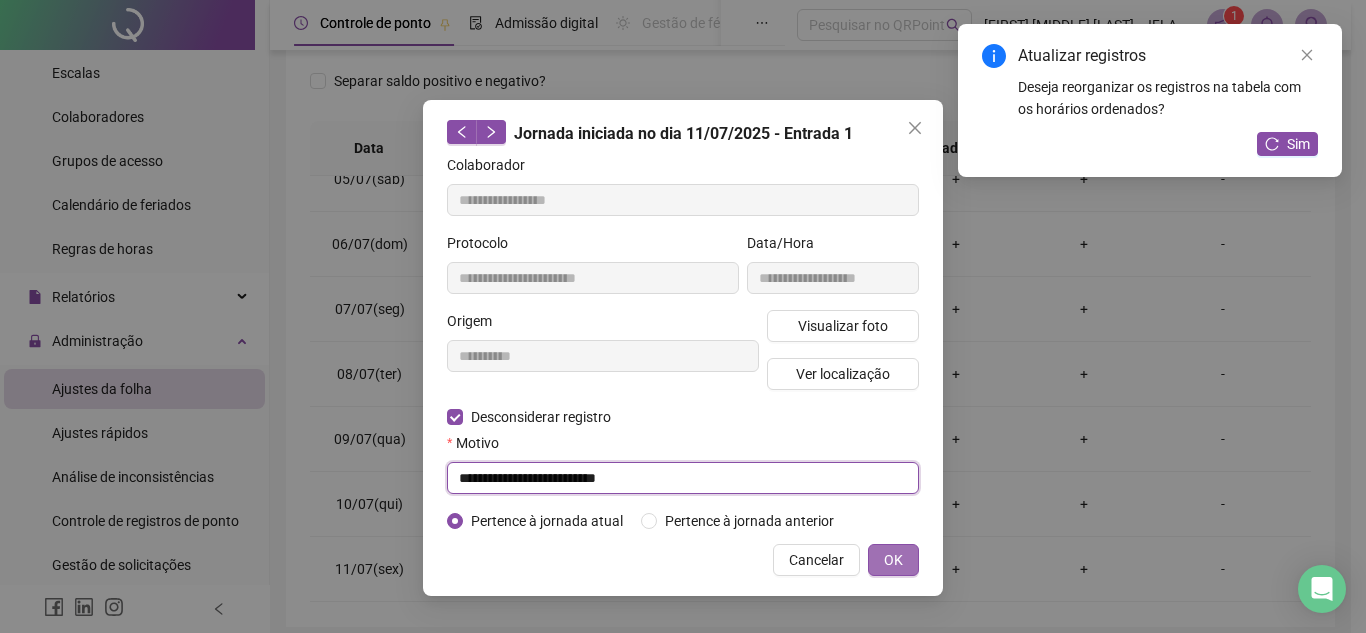 type on "**********" 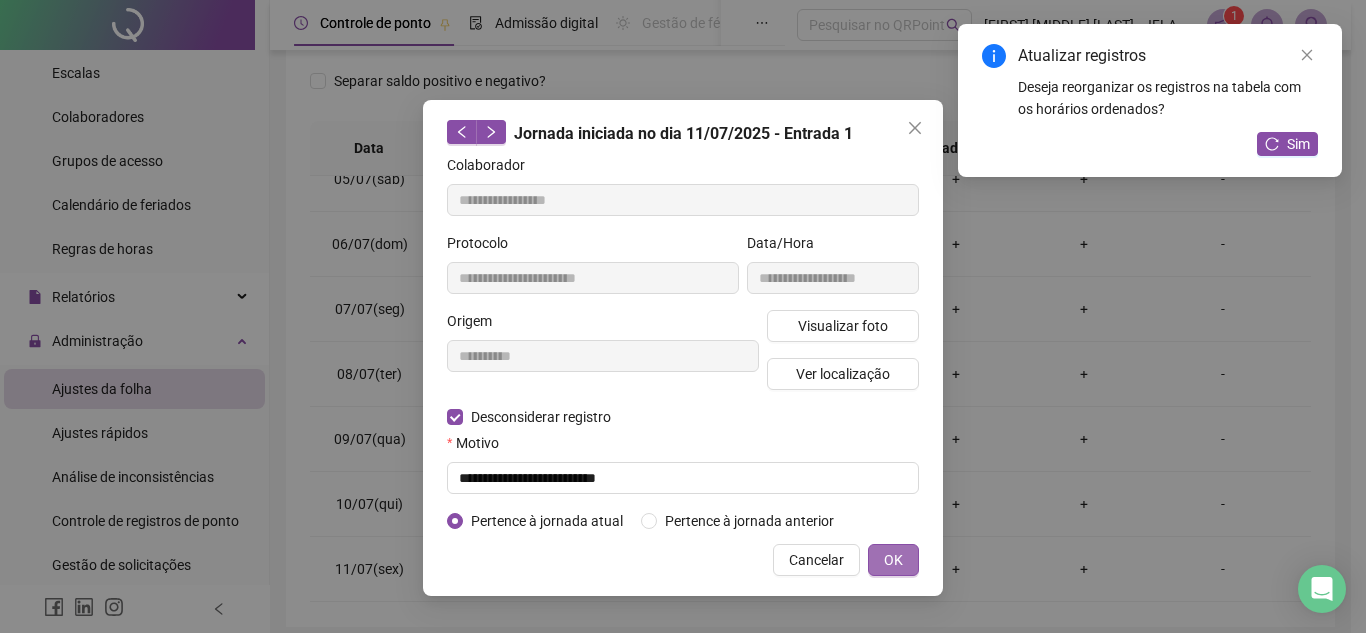 click on "OK" at bounding box center [893, 560] 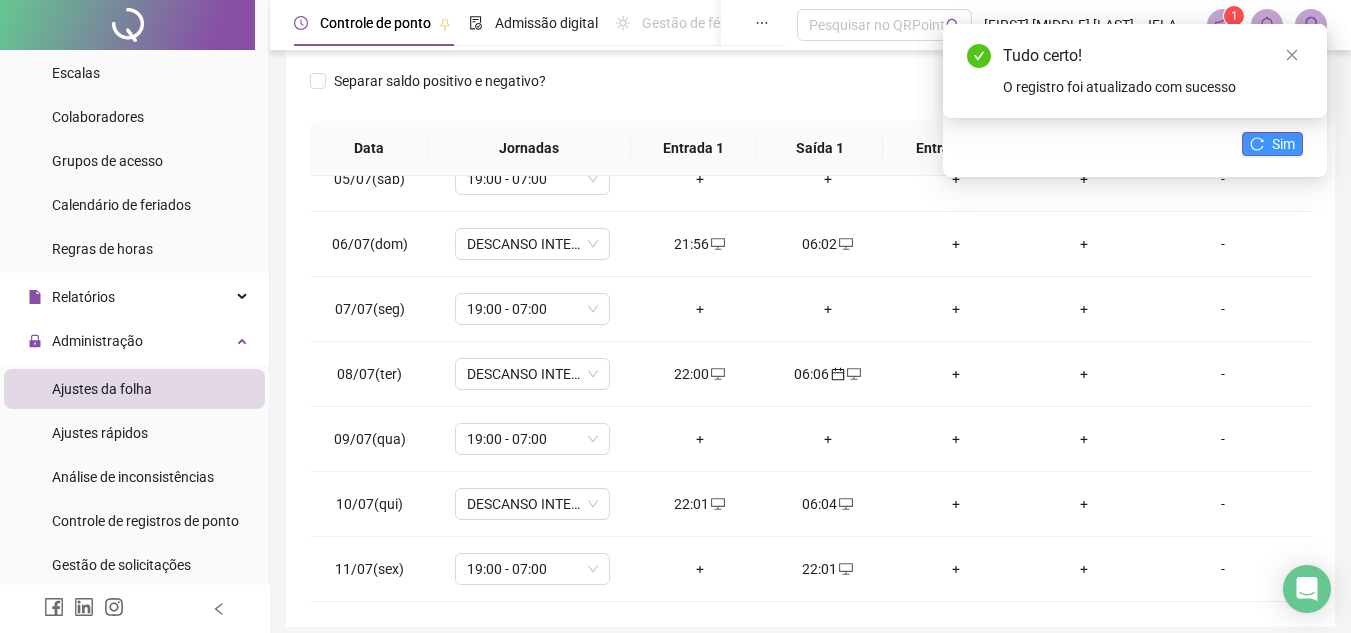 click 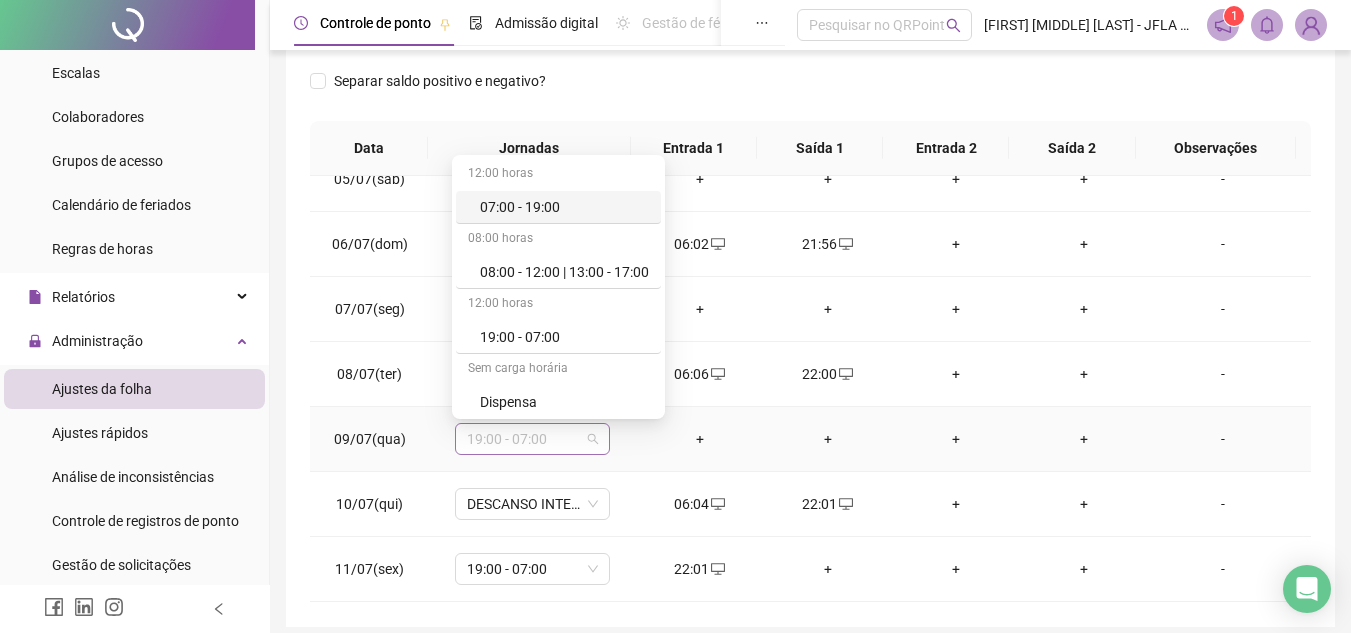 click on "19:00 - 07:00" at bounding box center (532, 439) 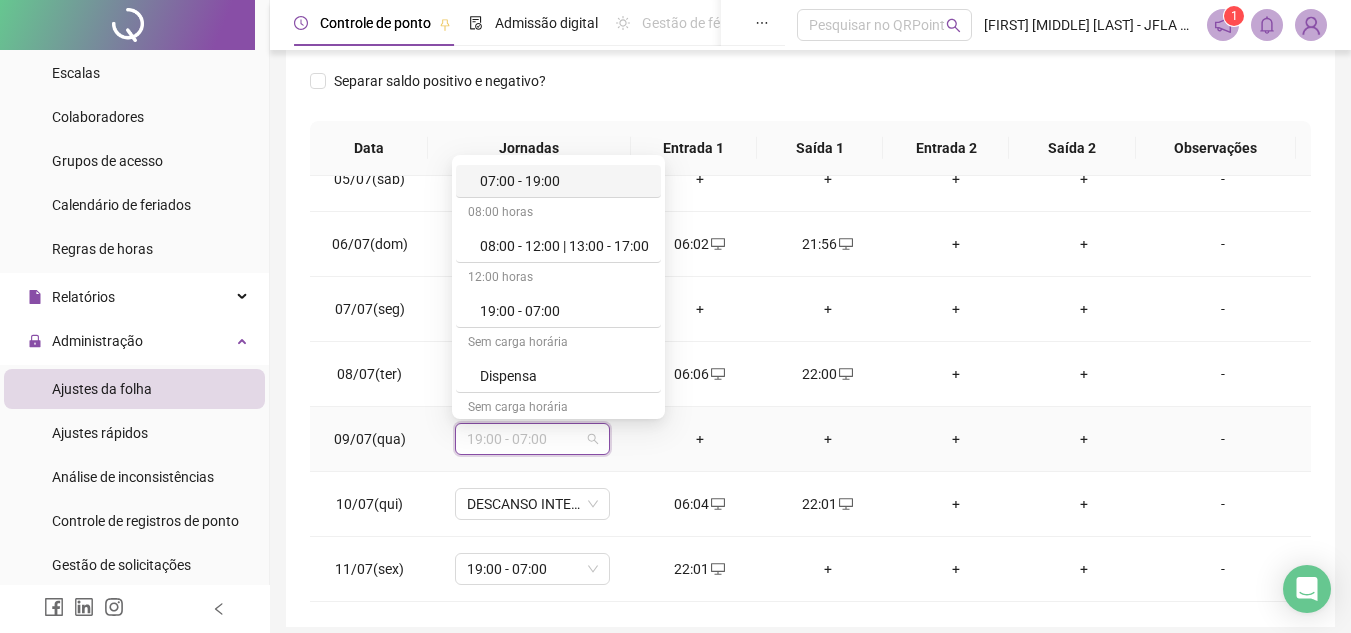 scroll, scrollTop: 0, scrollLeft: 0, axis: both 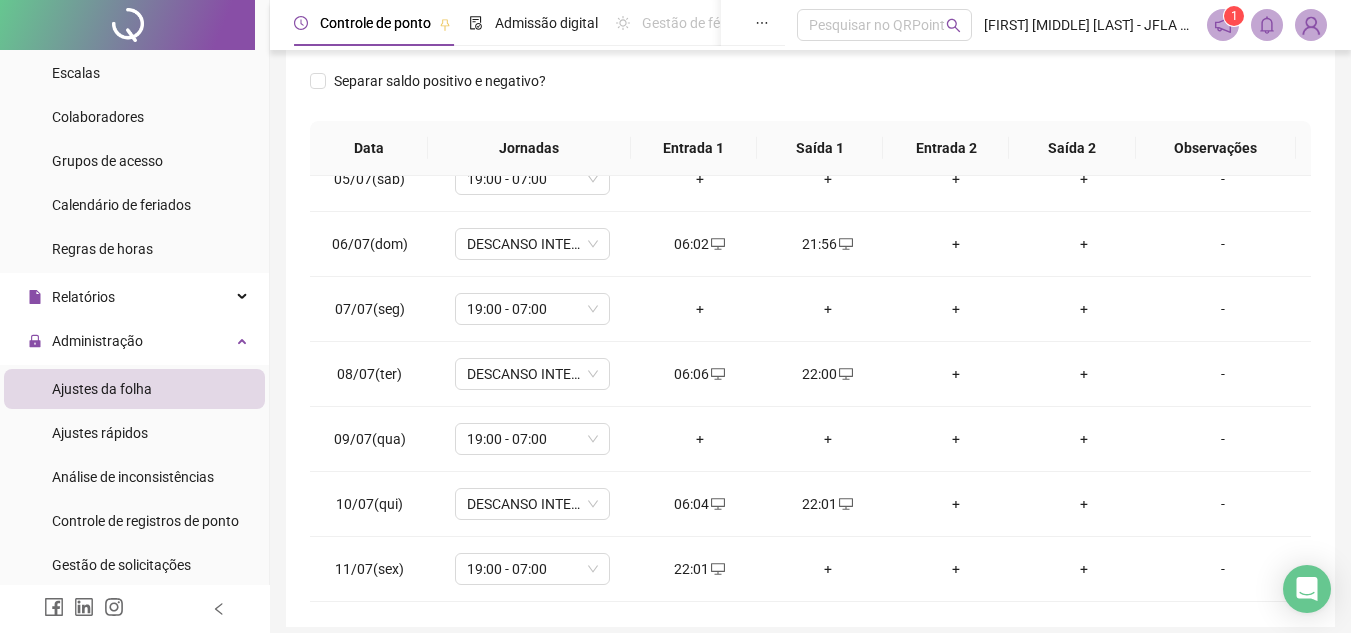 click on "Separar saldo positivo e negativo?" at bounding box center (810, 93) 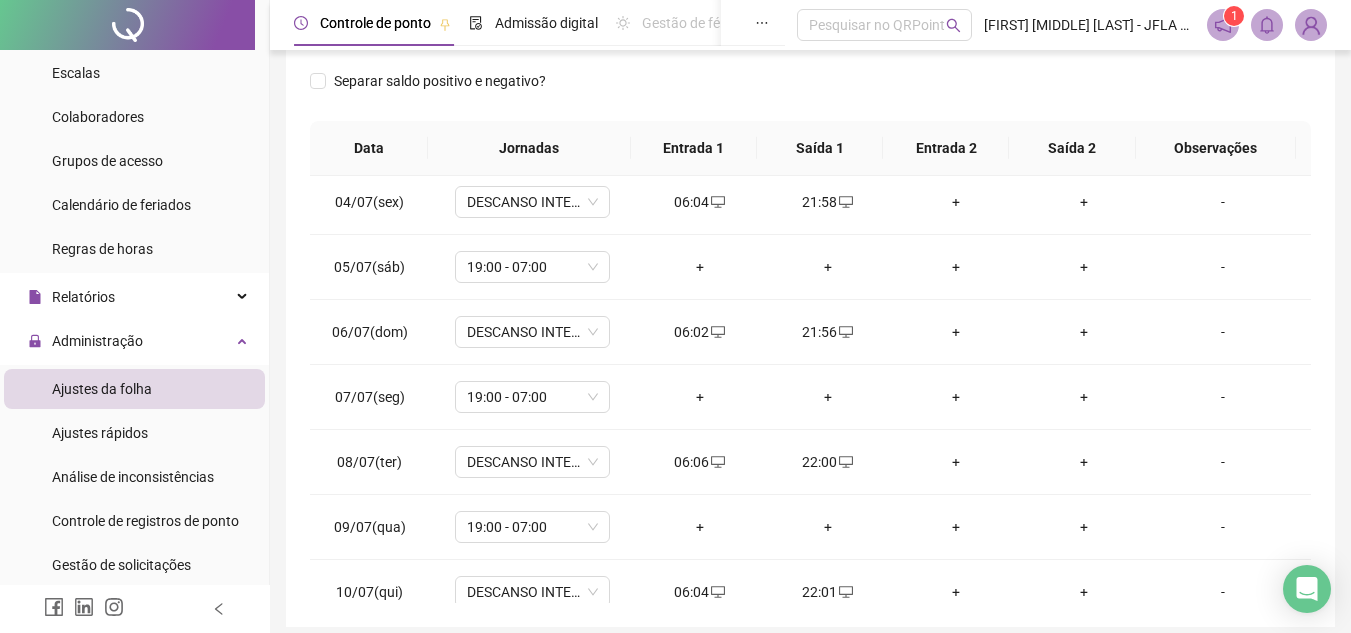 scroll, scrollTop: 0, scrollLeft: 0, axis: both 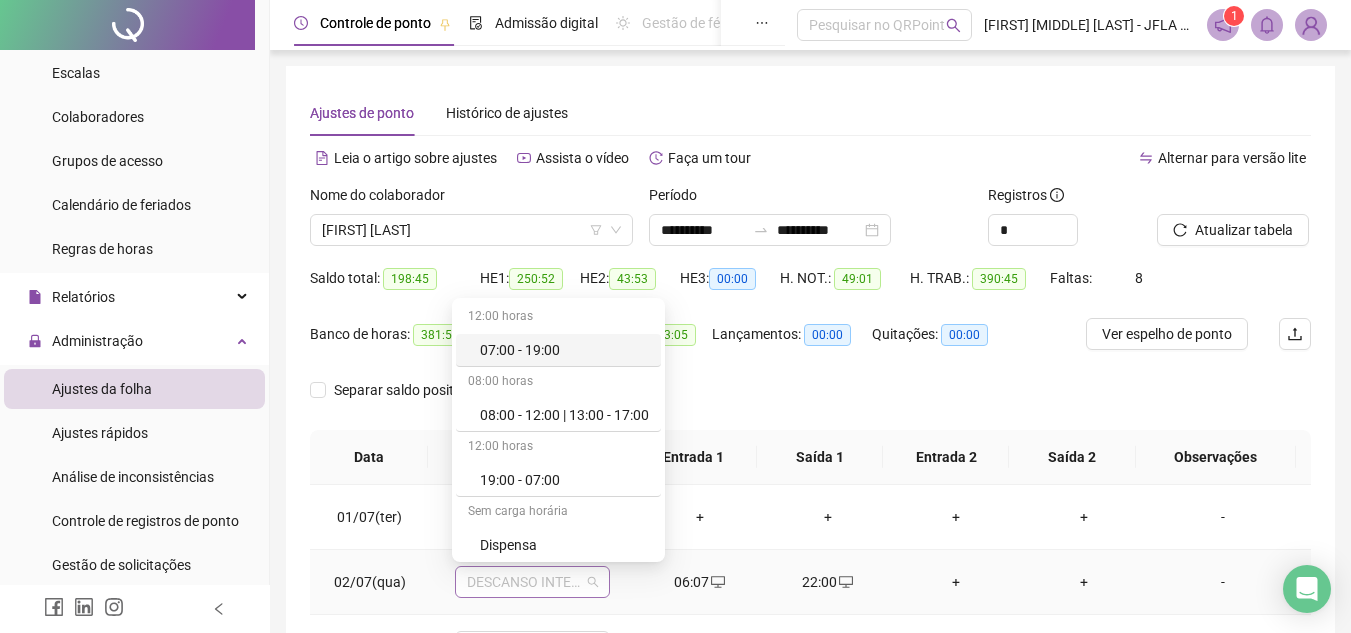 click on "DESCANSO INTER-JORNADA" at bounding box center (532, 582) 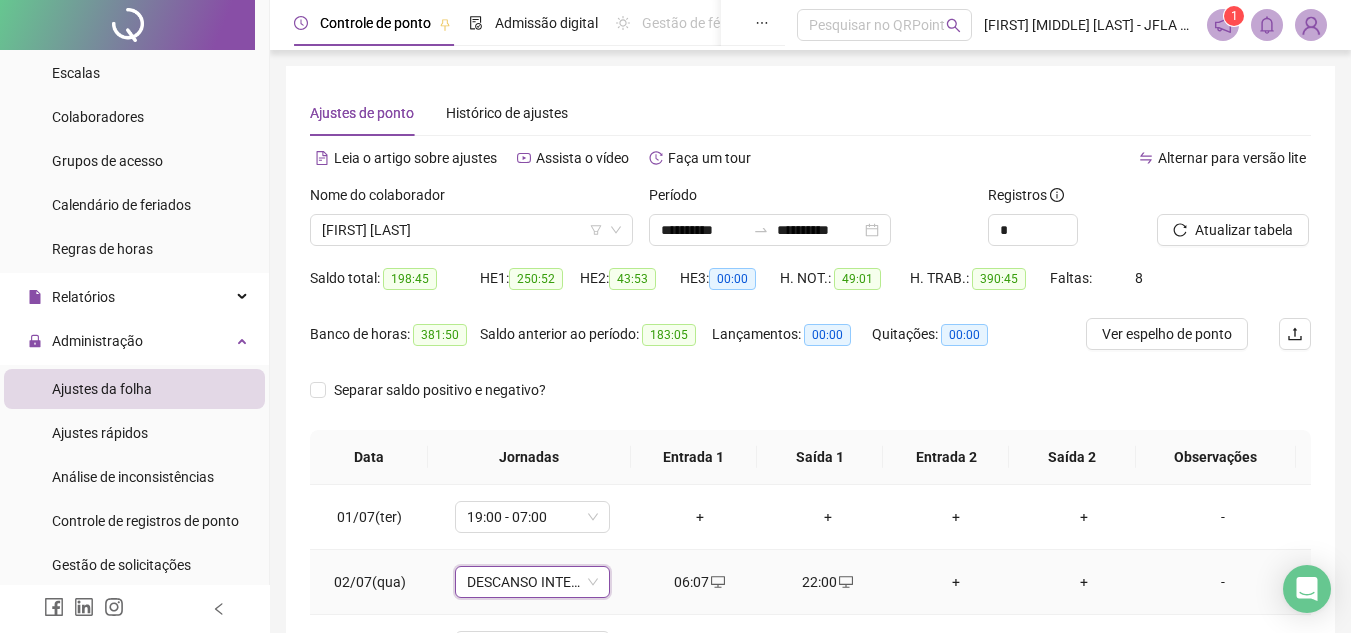 click on "DESCANSO INTER-JORNADA" at bounding box center [532, 582] 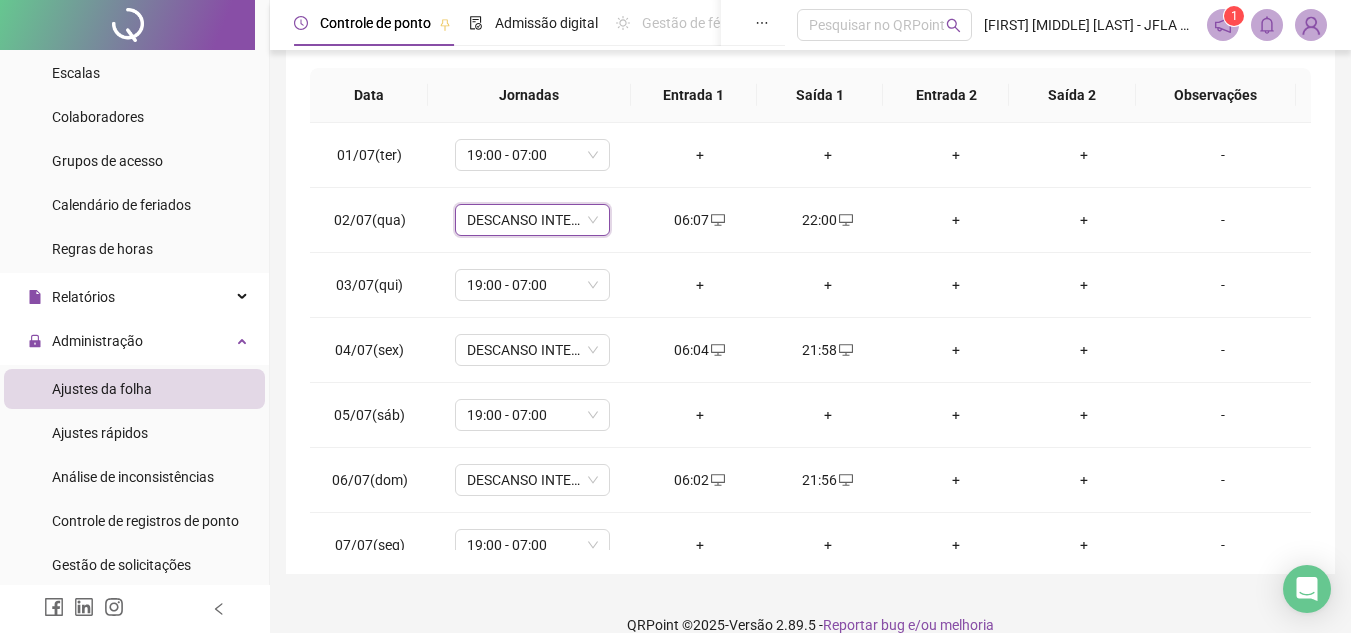 scroll, scrollTop: 358, scrollLeft: 0, axis: vertical 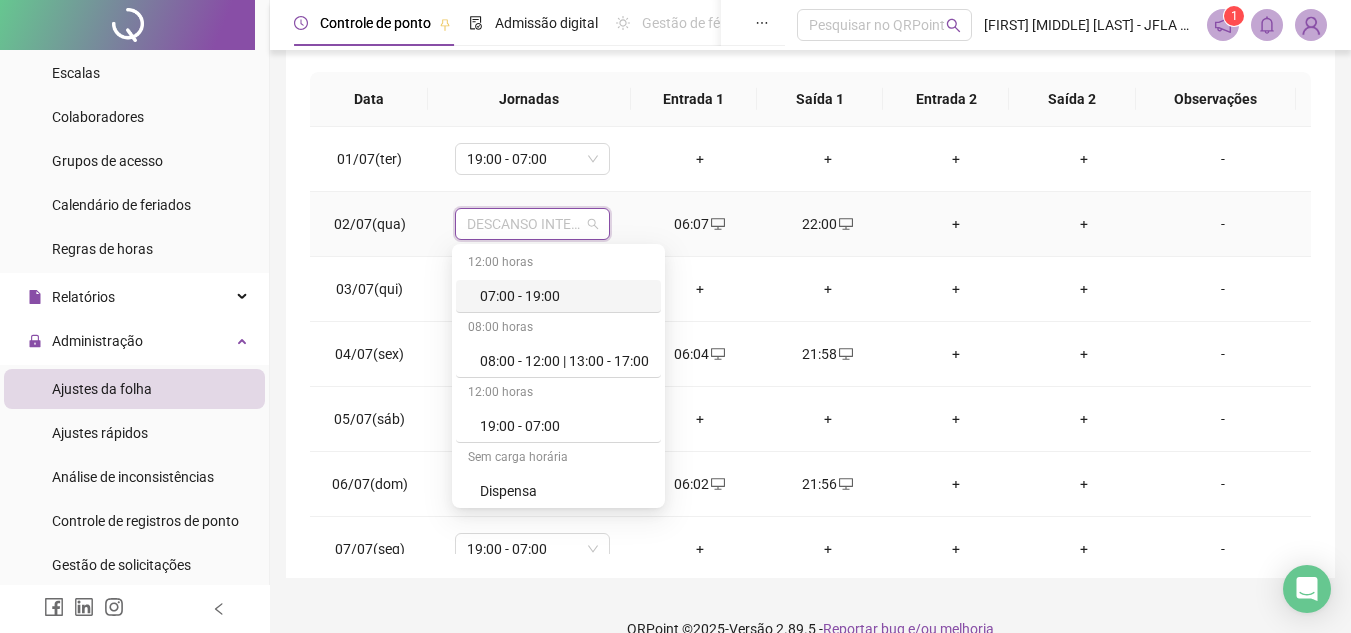 click on "DESCANSO INTER-JORNADA" at bounding box center [532, 224] 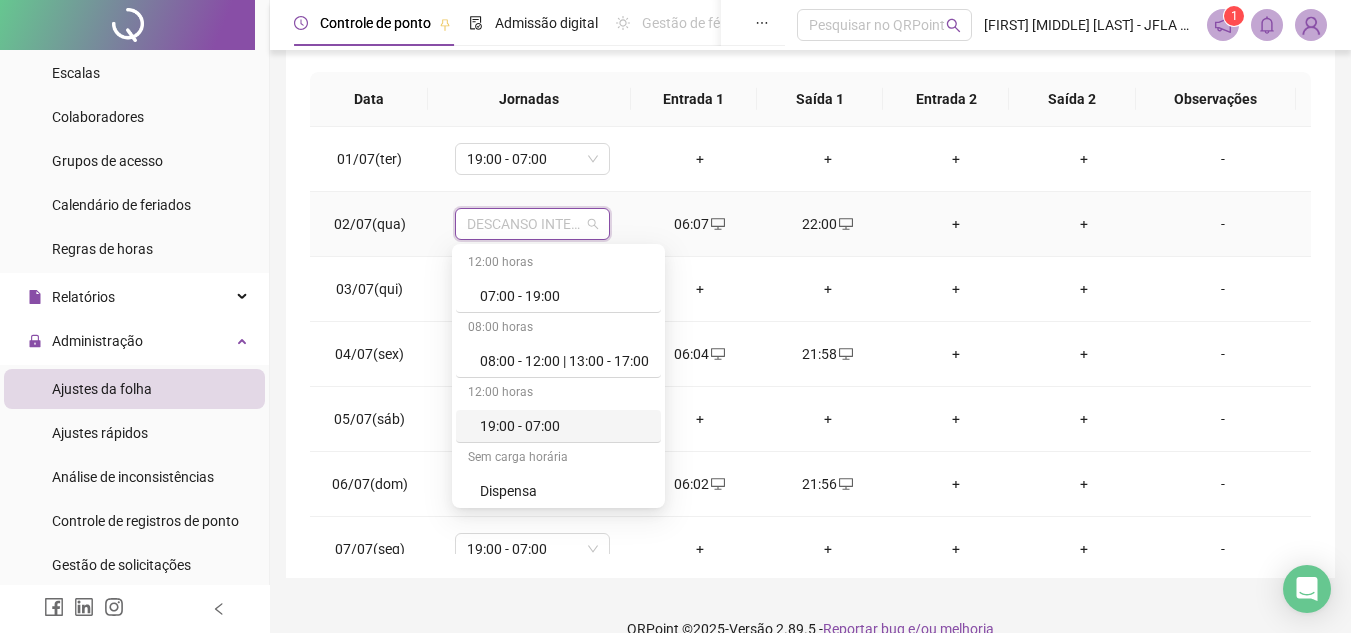 click on "19:00 - 07:00" at bounding box center [564, 426] 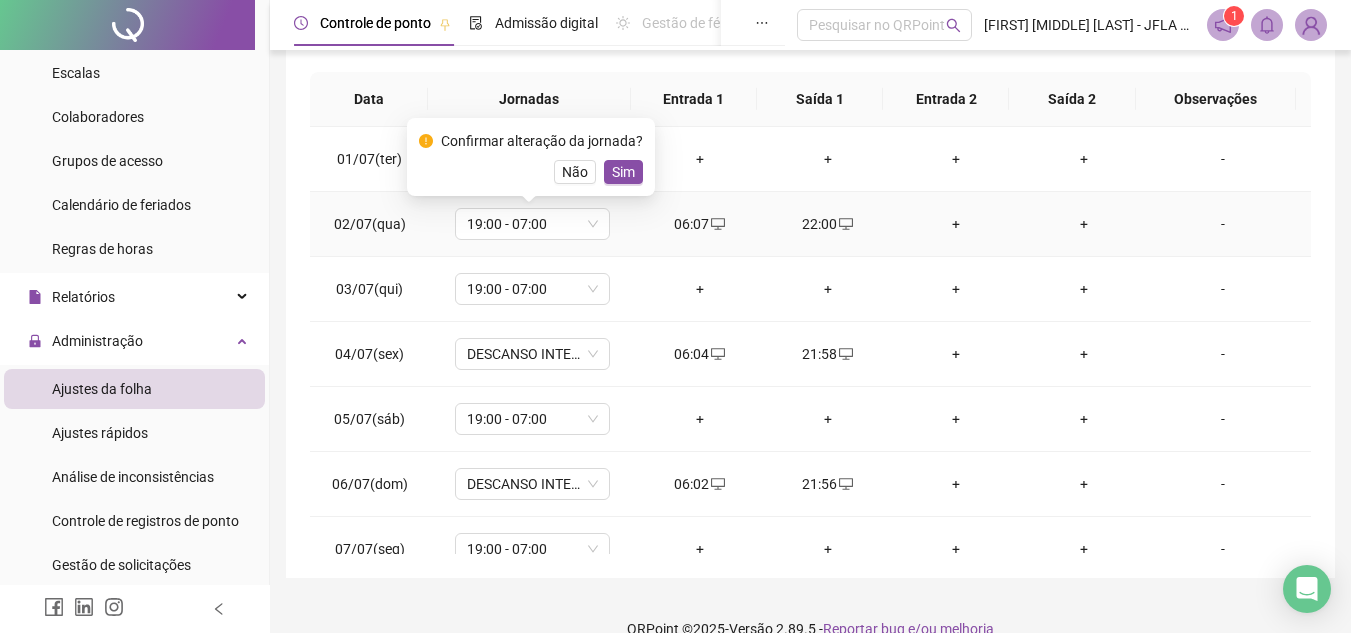 click on "Confirmar alteração da jornada? Não Sim" at bounding box center (531, 157) 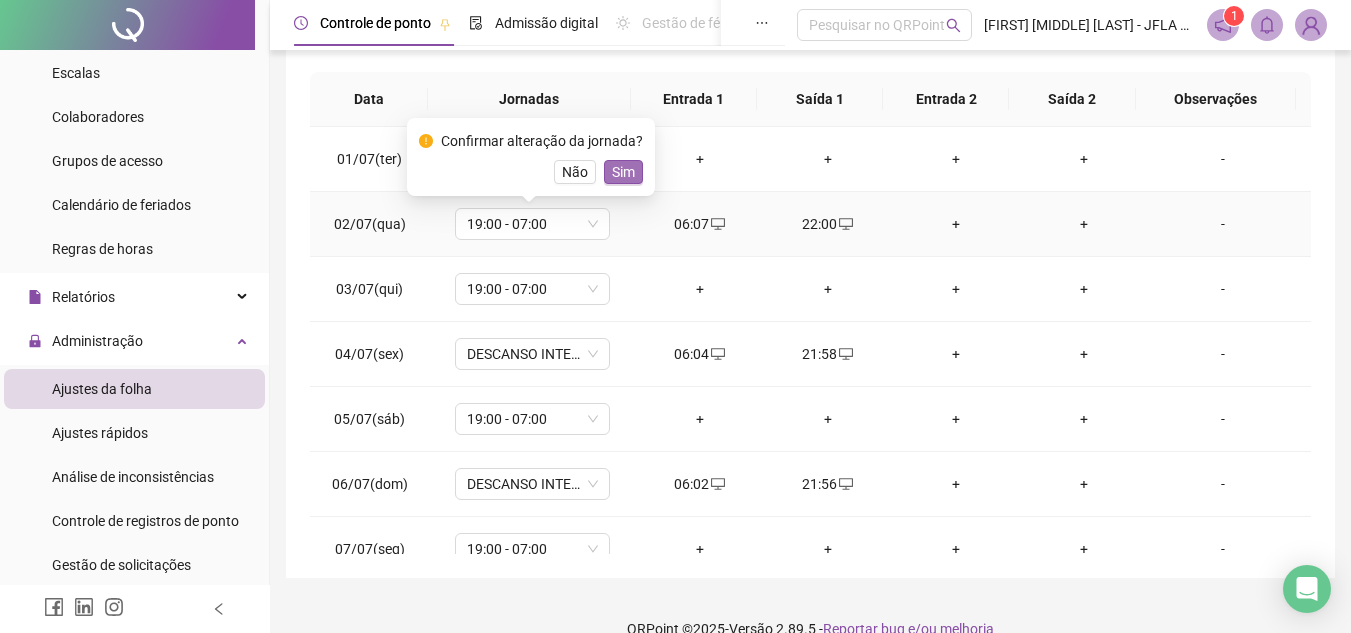 click on "Sim" at bounding box center (623, 172) 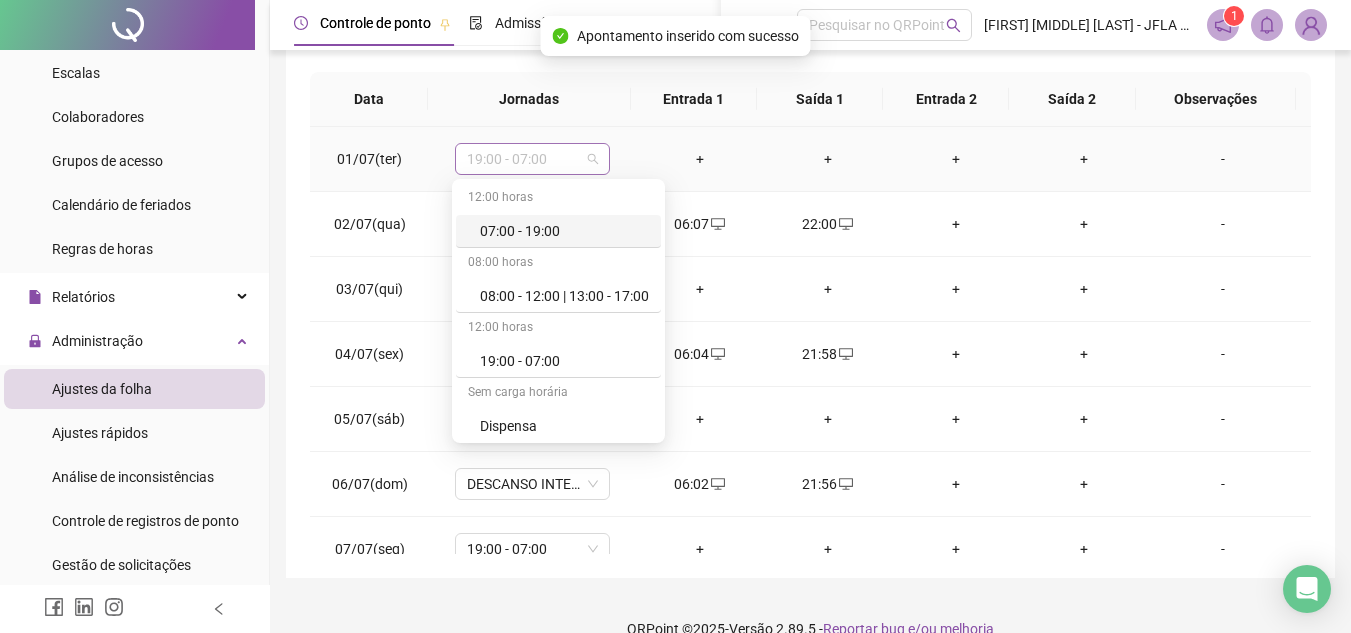 click on "19:00 - 07:00" at bounding box center [532, 159] 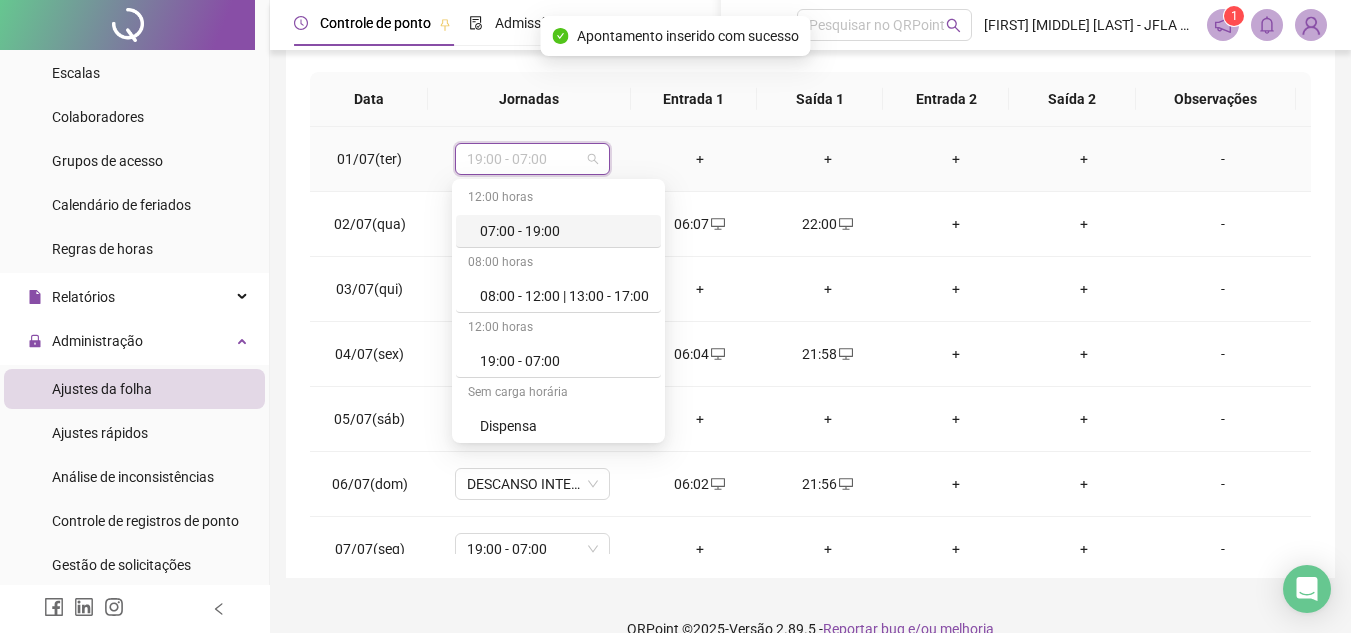 click on "07:00 - 19:00" at bounding box center (564, 231) 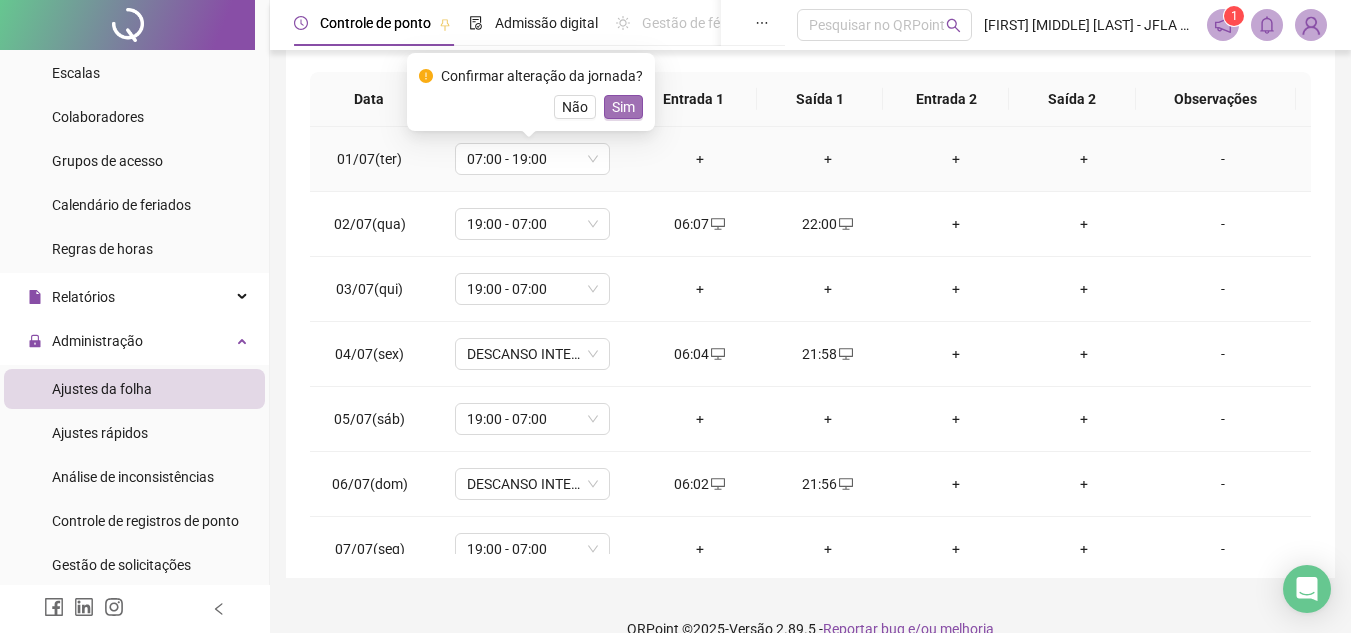 click on "Sim" at bounding box center (623, 107) 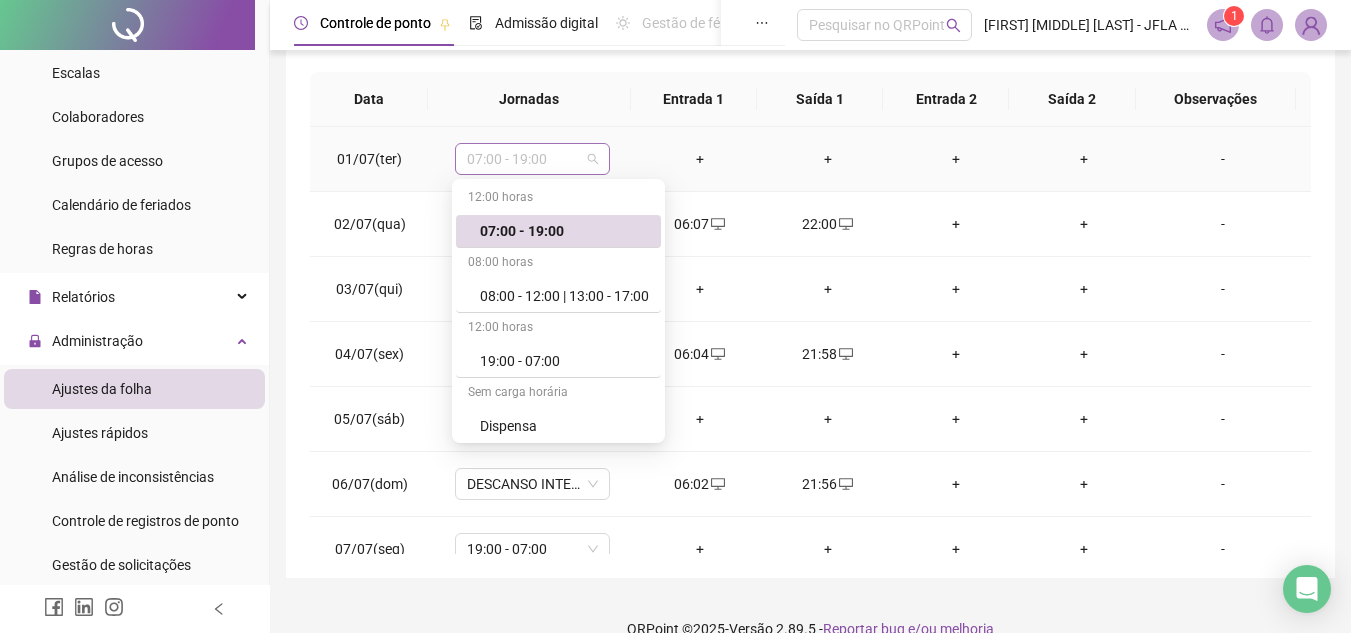 click on "07:00 - 19:00" at bounding box center [532, 159] 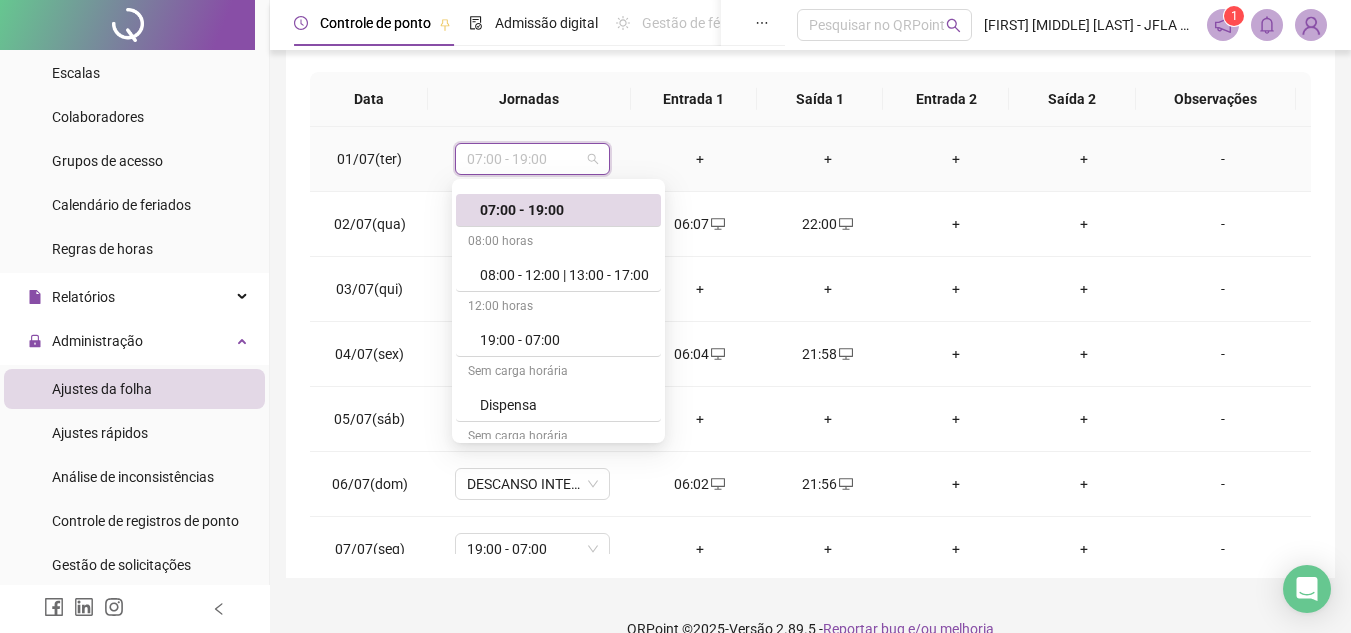 scroll, scrollTop: 2, scrollLeft: 0, axis: vertical 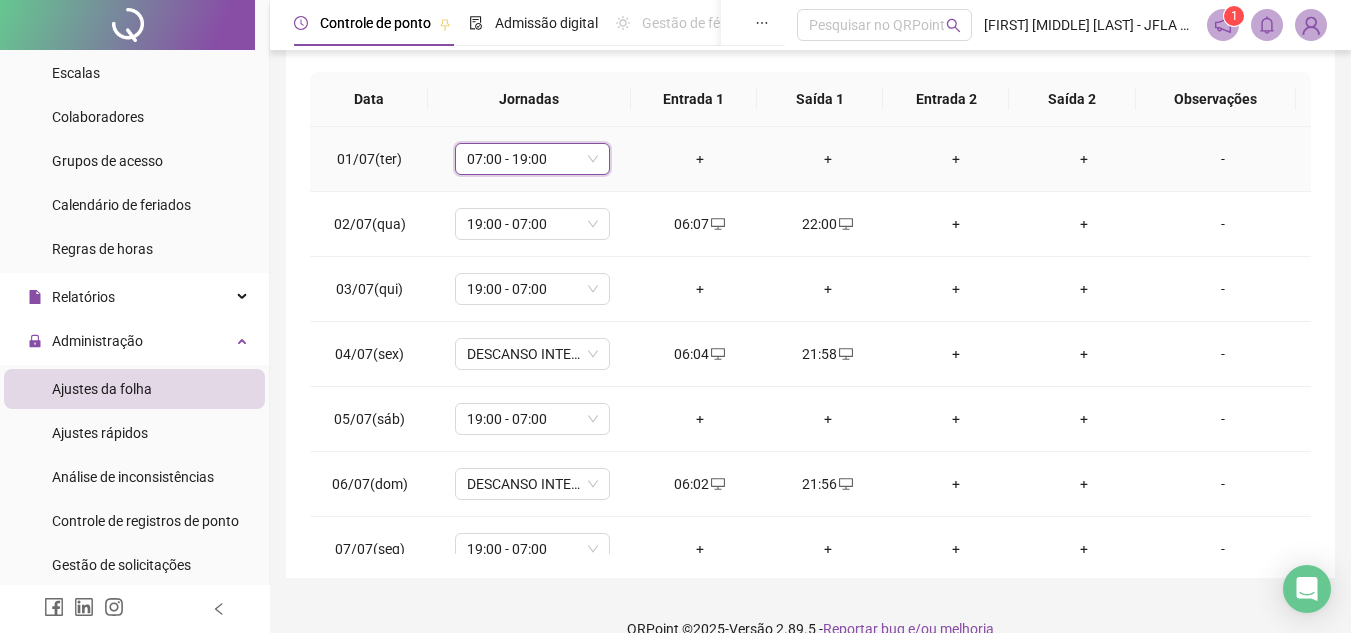 click on "07:00 - 19:00" at bounding box center [532, 159] 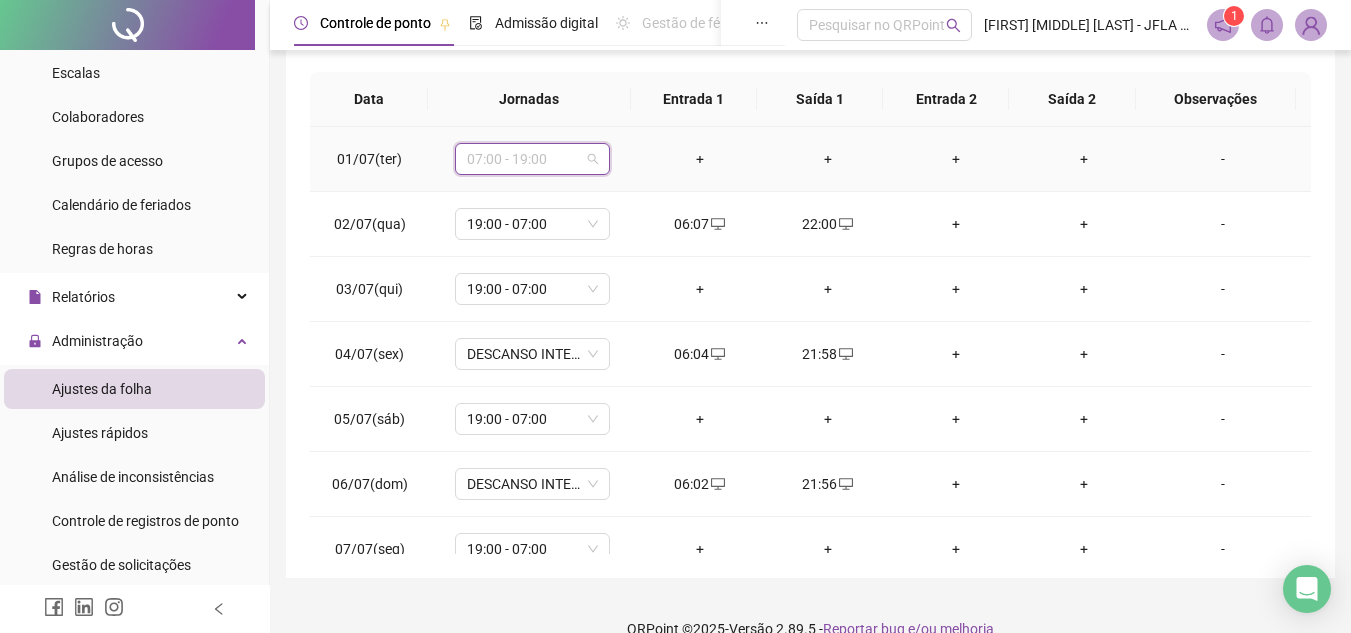 click on "07:00 - 19:00" at bounding box center (532, 159) 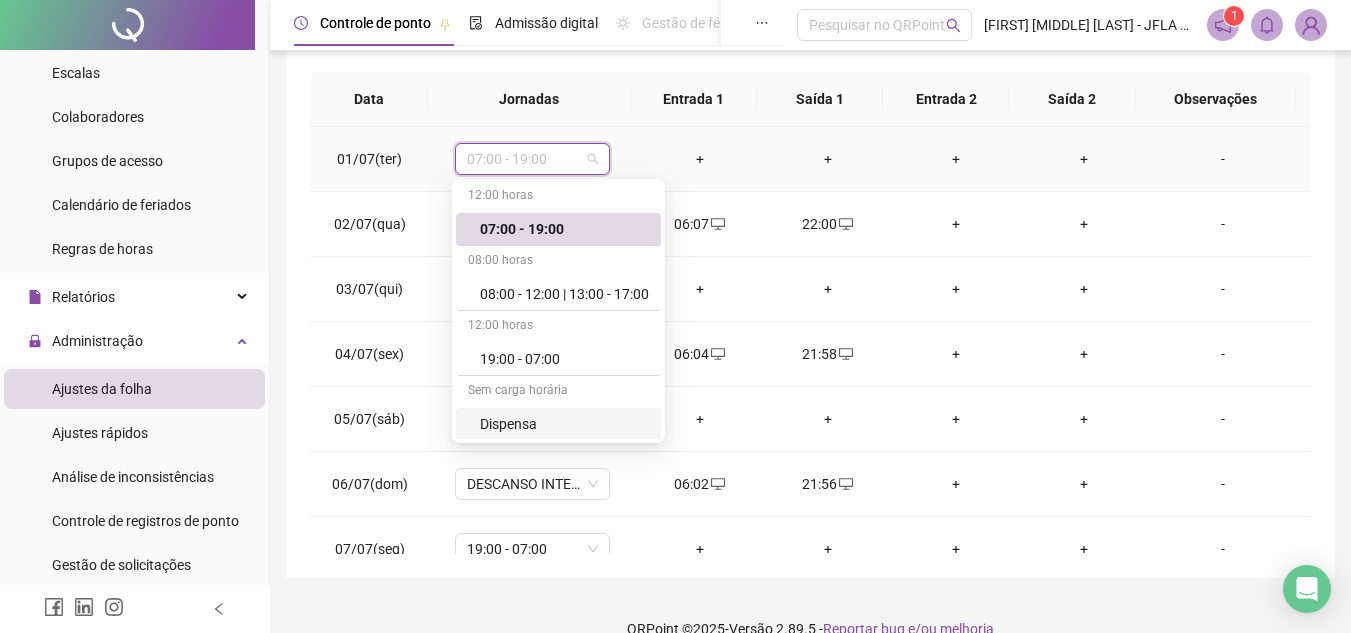 click on "Dispensa" at bounding box center (564, 424) 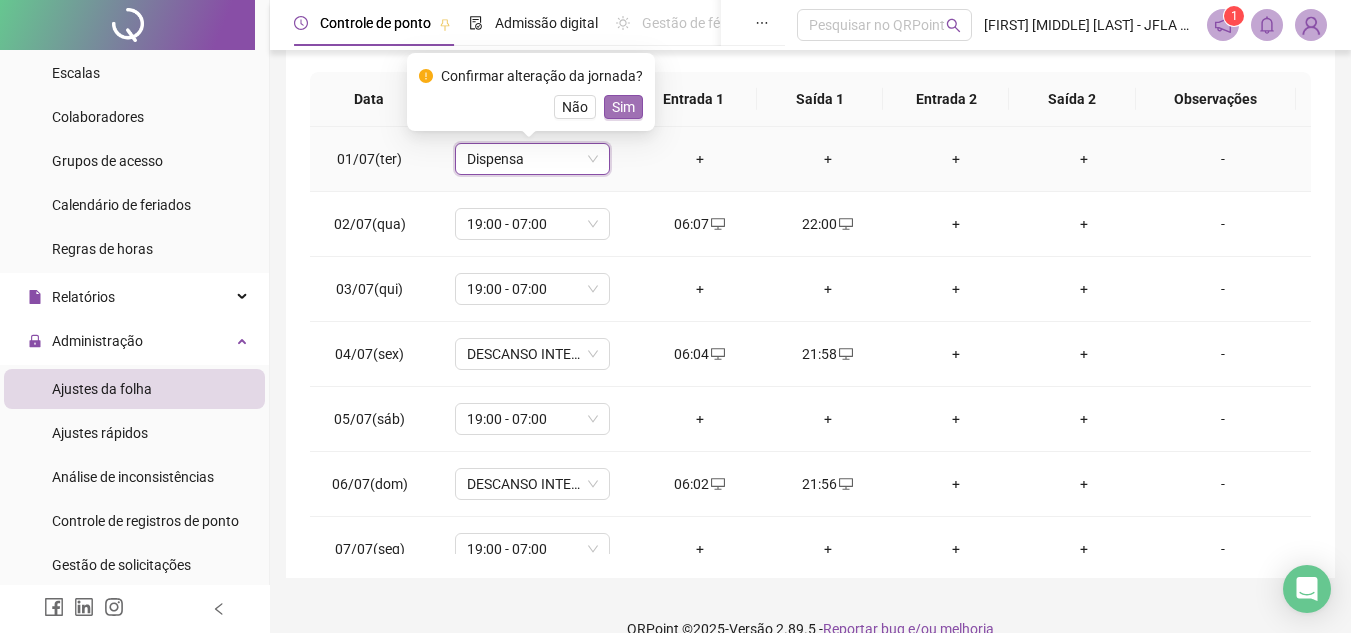 click on "Sim" at bounding box center (623, 107) 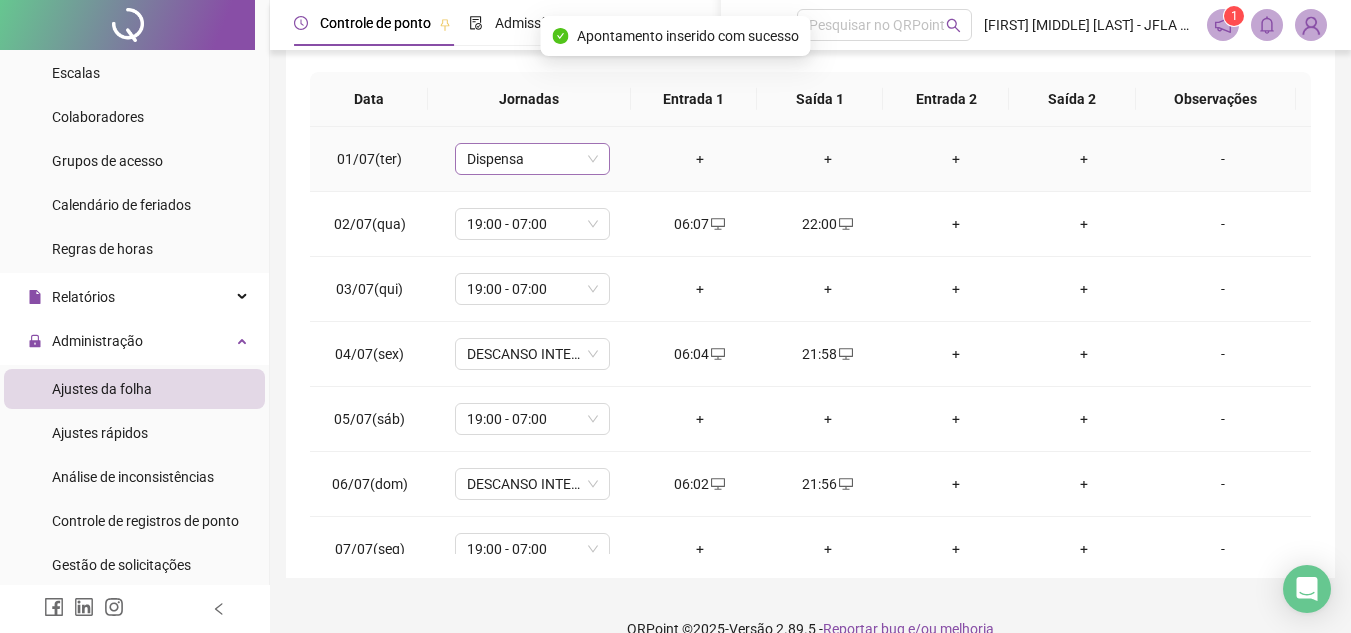 scroll, scrollTop: 4, scrollLeft: 0, axis: vertical 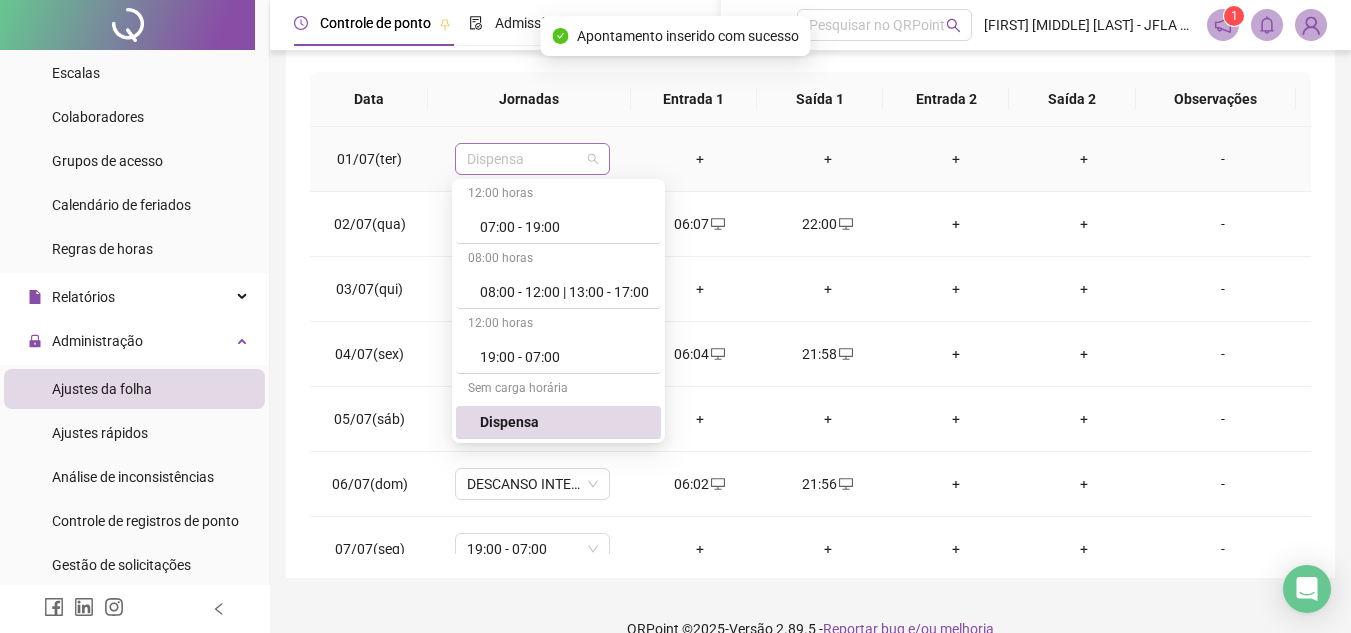 click on "Dispensa" at bounding box center [532, 159] 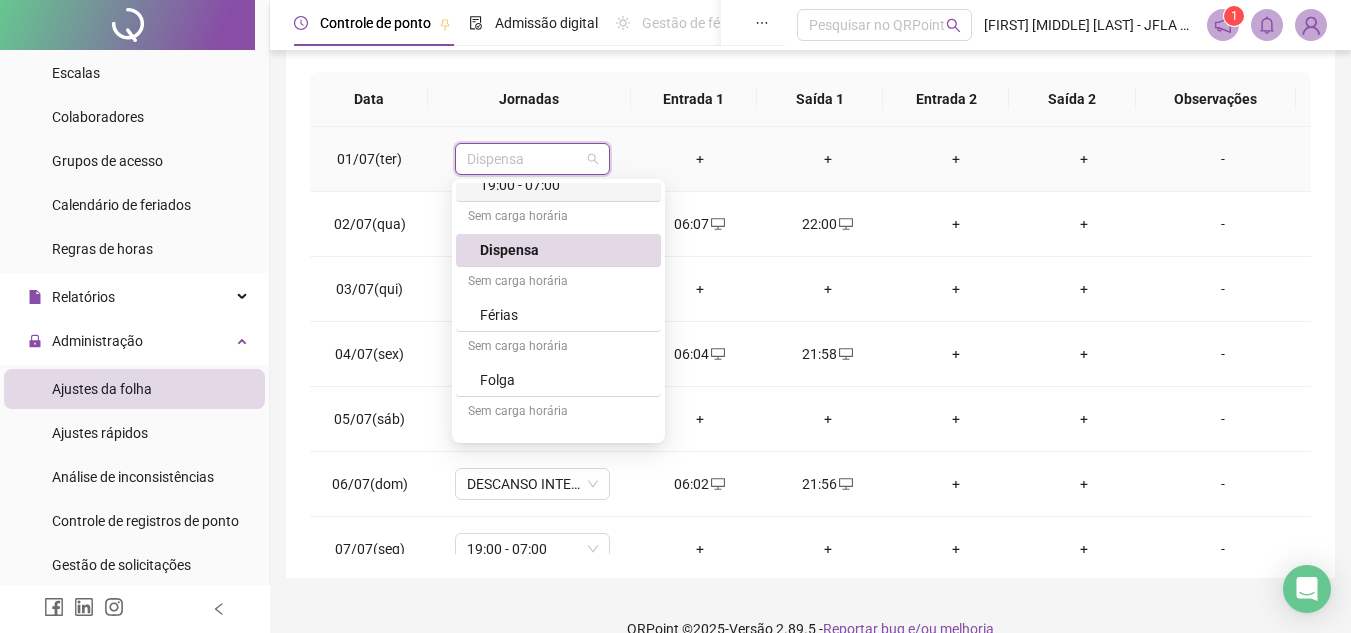 scroll, scrollTop: 264, scrollLeft: 0, axis: vertical 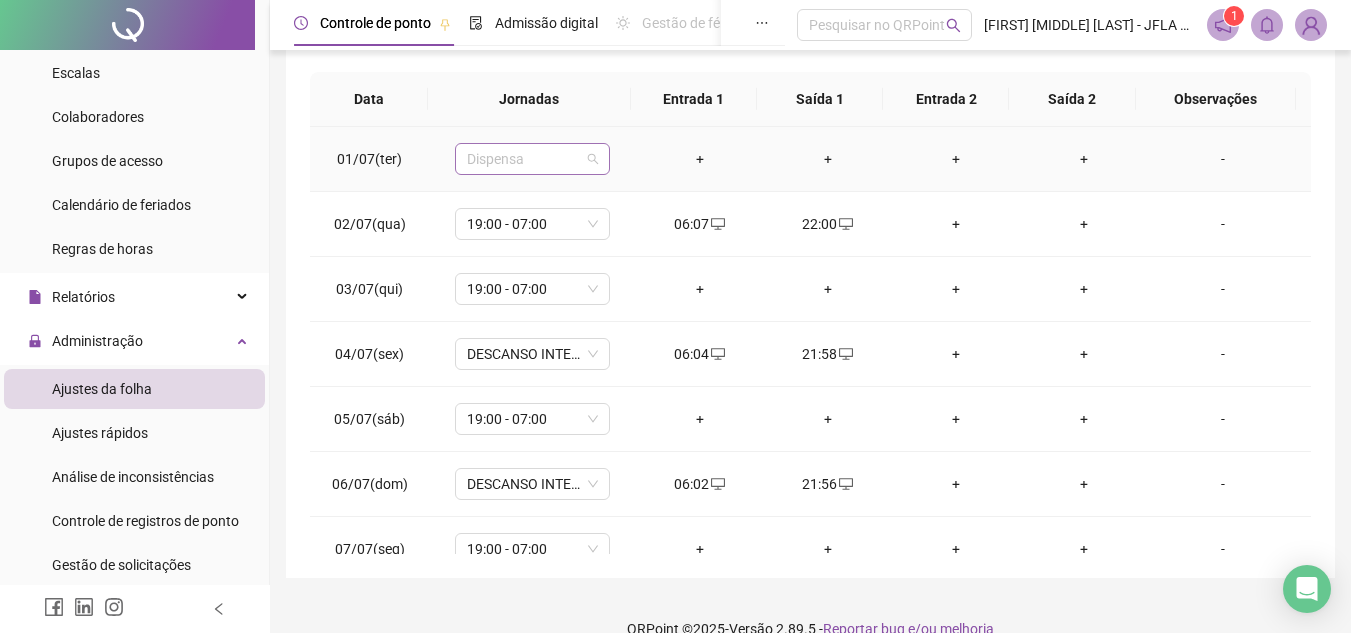 click on "Dispensa" at bounding box center [532, 159] 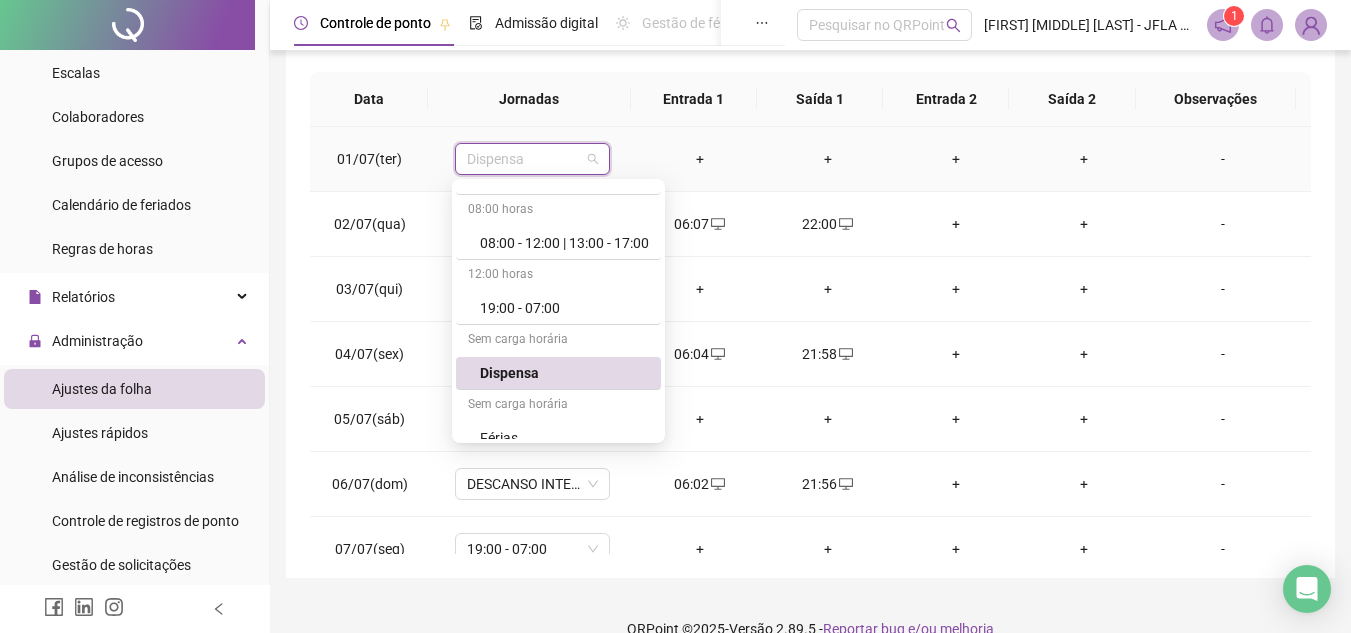 scroll, scrollTop: 0, scrollLeft: 0, axis: both 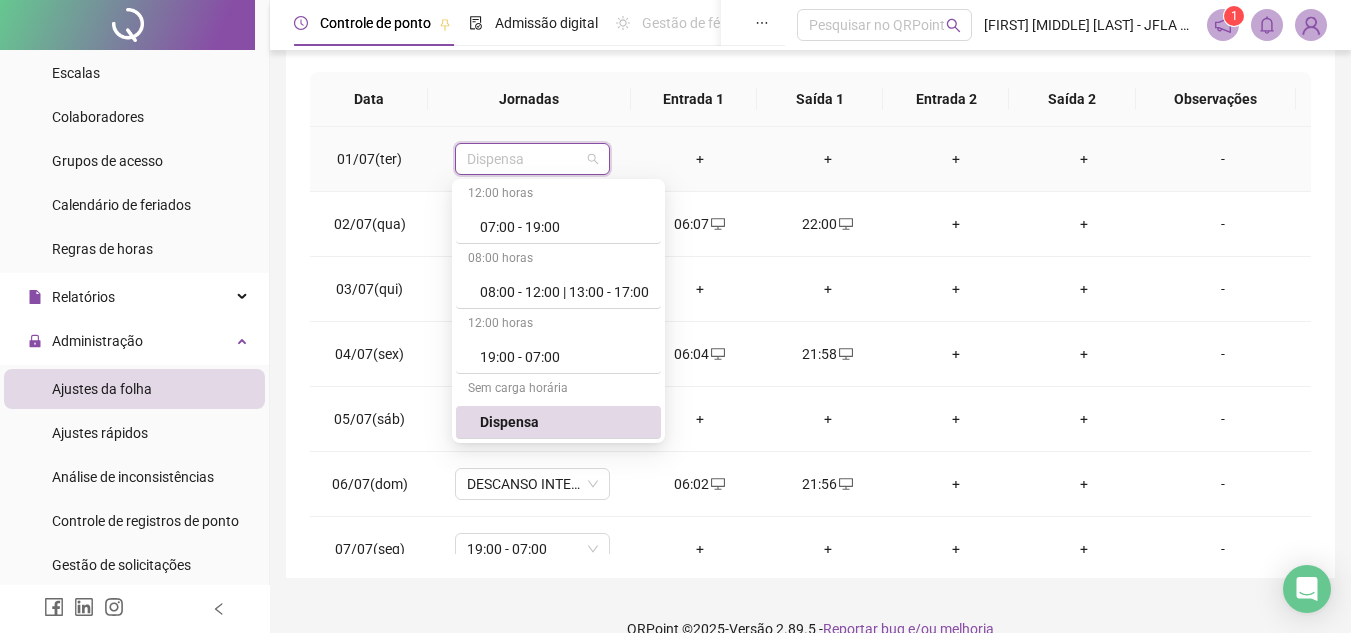 click on "Dispensa" at bounding box center (532, 159) 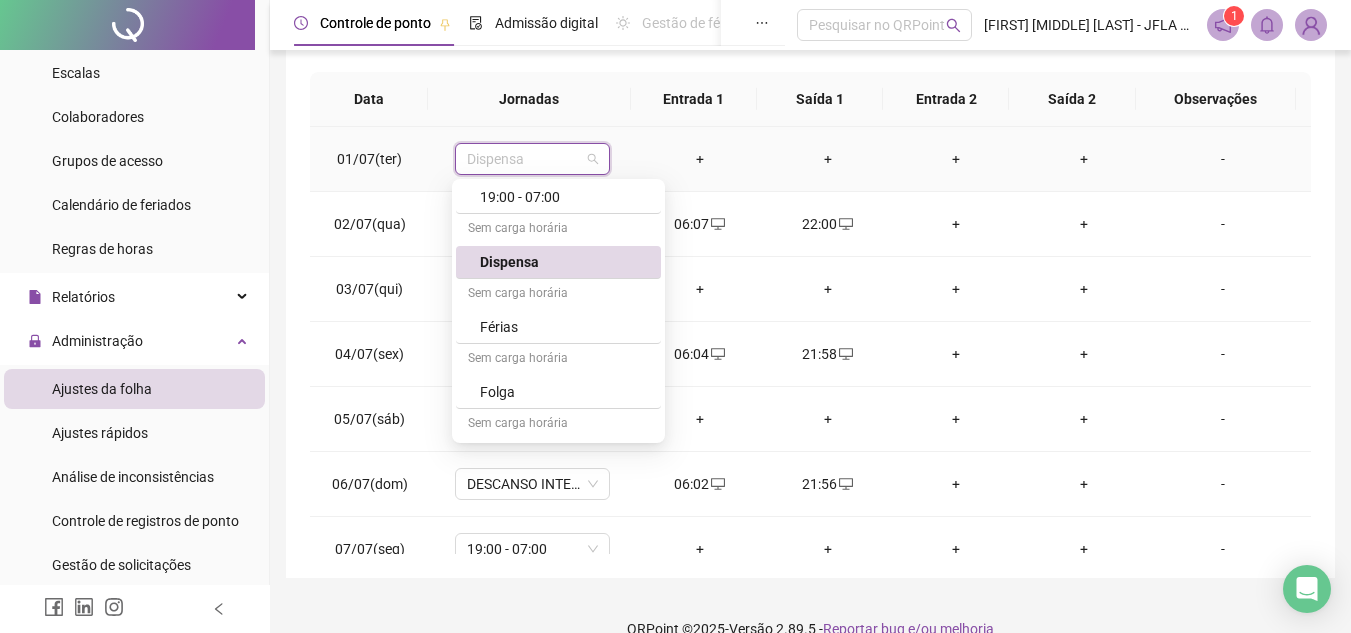 scroll, scrollTop: 204, scrollLeft: 0, axis: vertical 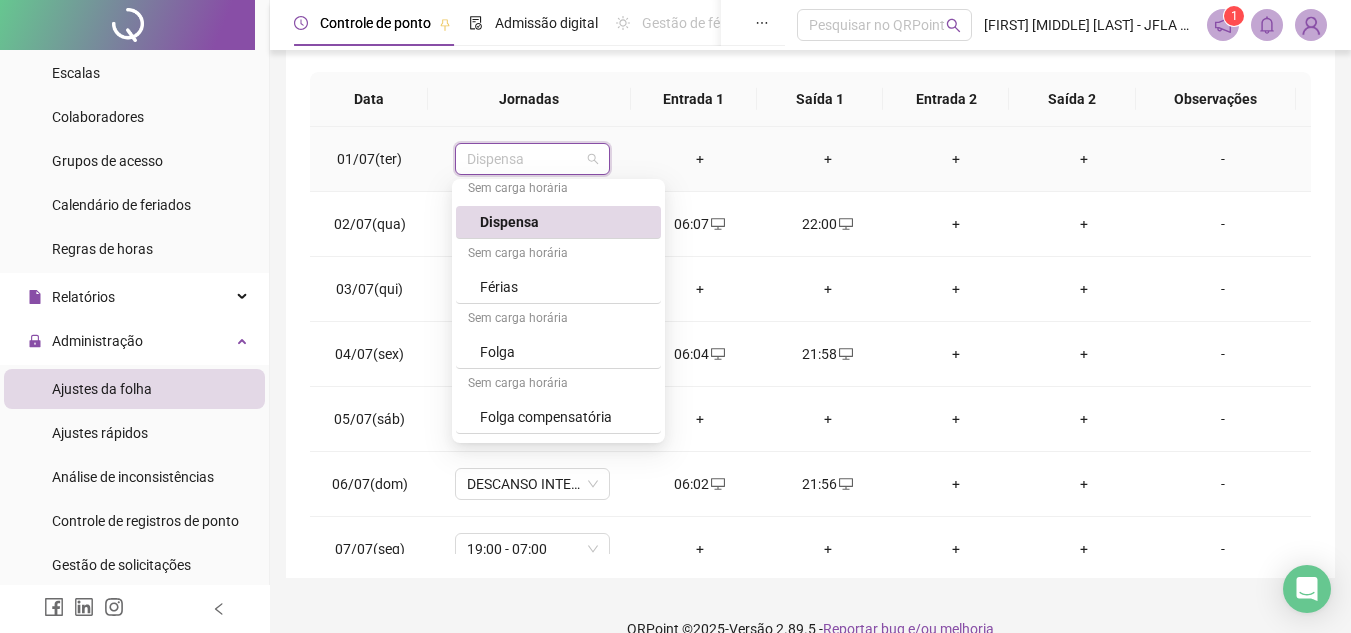 click on "Sem carga horária" at bounding box center [558, 320] 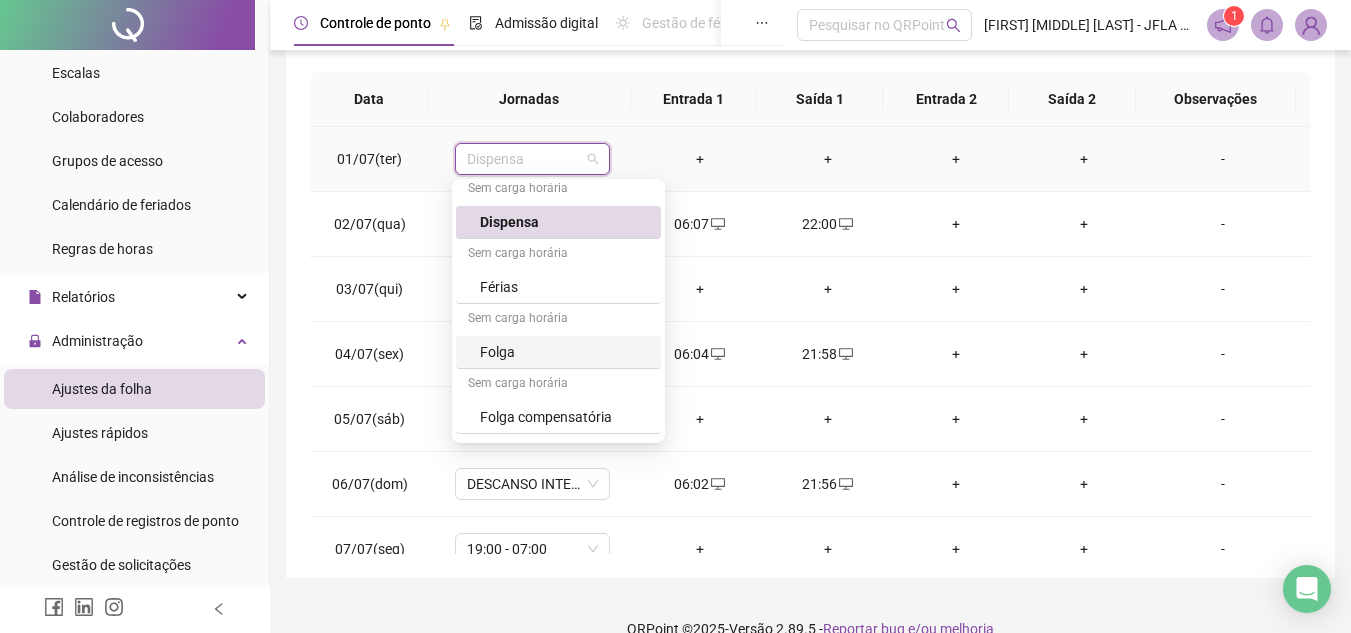 click on "Folga" at bounding box center (564, 352) 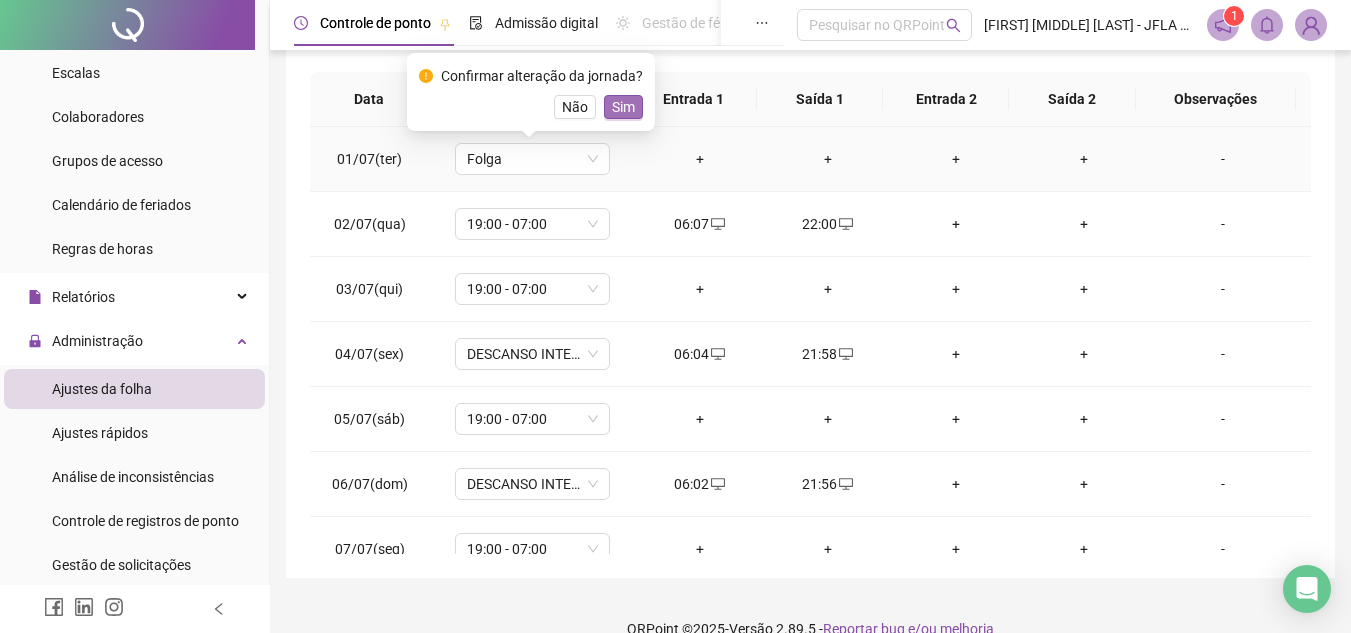 click on "Sim" at bounding box center [623, 107] 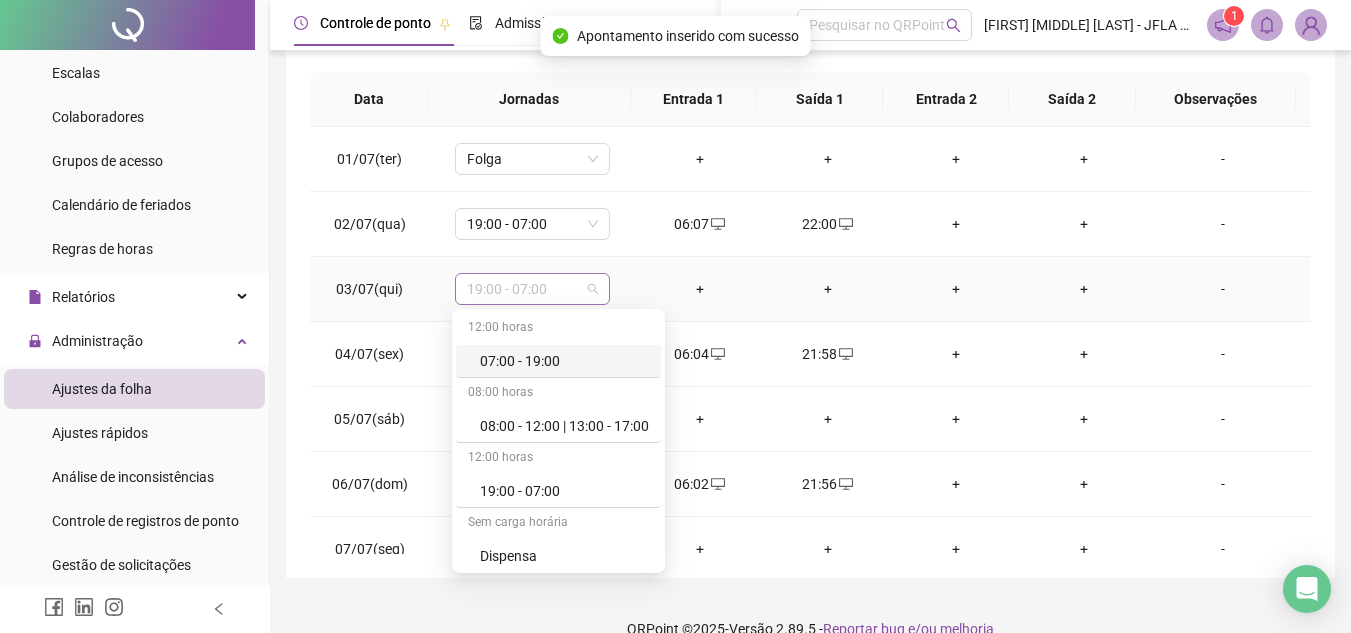click on "19:00 - 07:00" at bounding box center [532, 289] 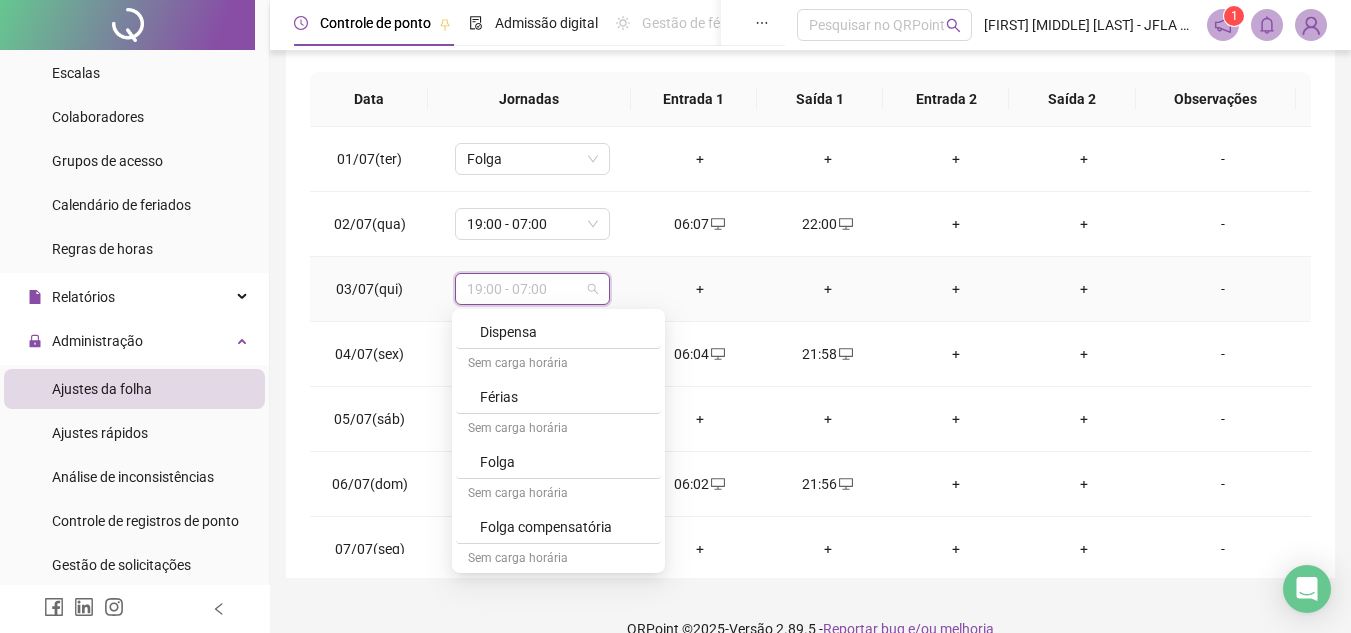 scroll, scrollTop: 264, scrollLeft: 0, axis: vertical 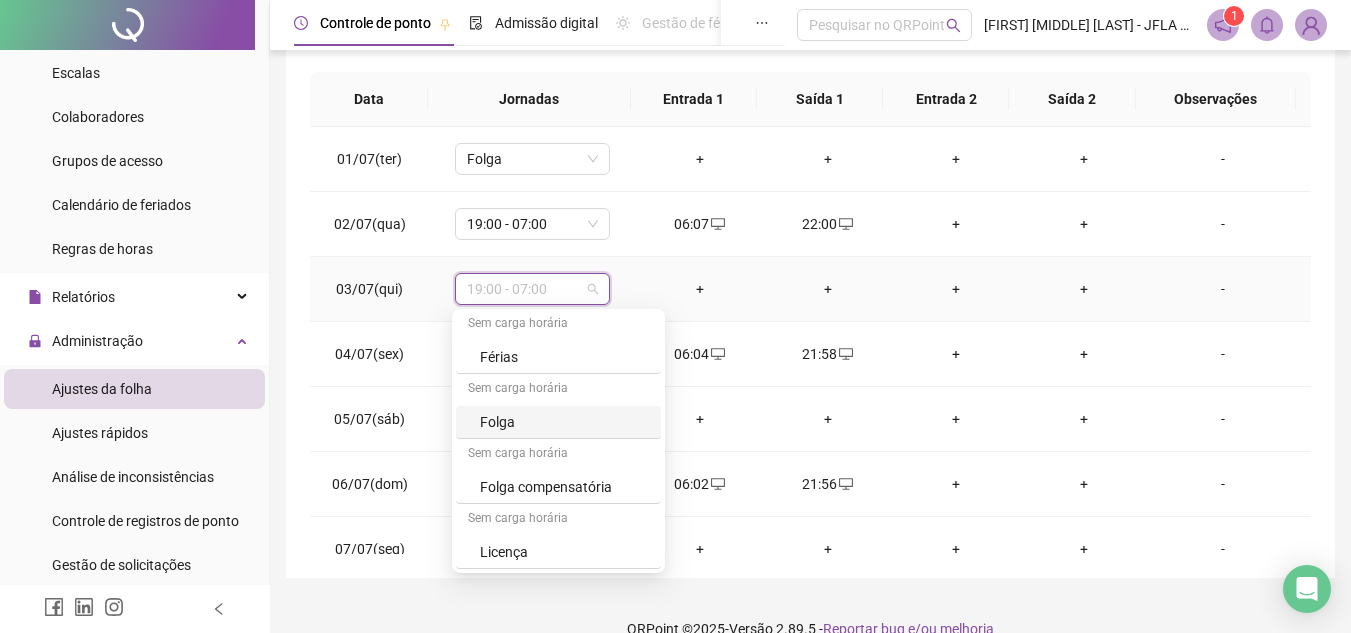 click on "Folga" at bounding box center [558, 422] 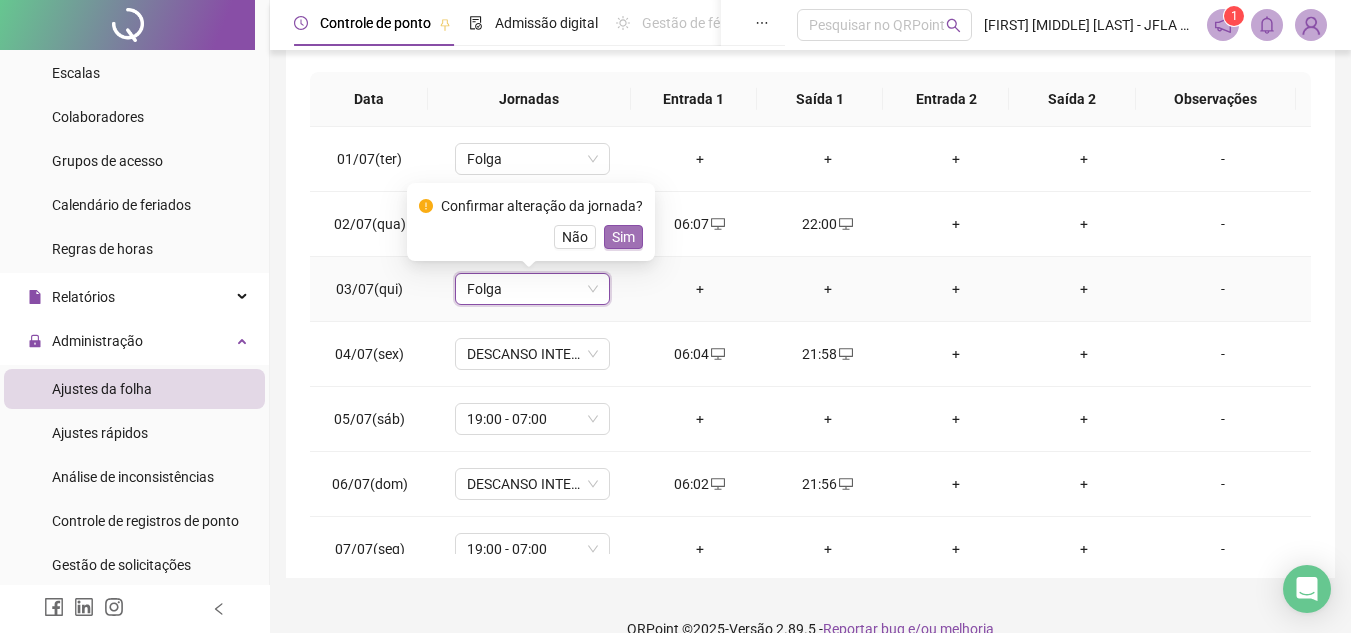 click on "Sim" at bounding box center (623, 237) 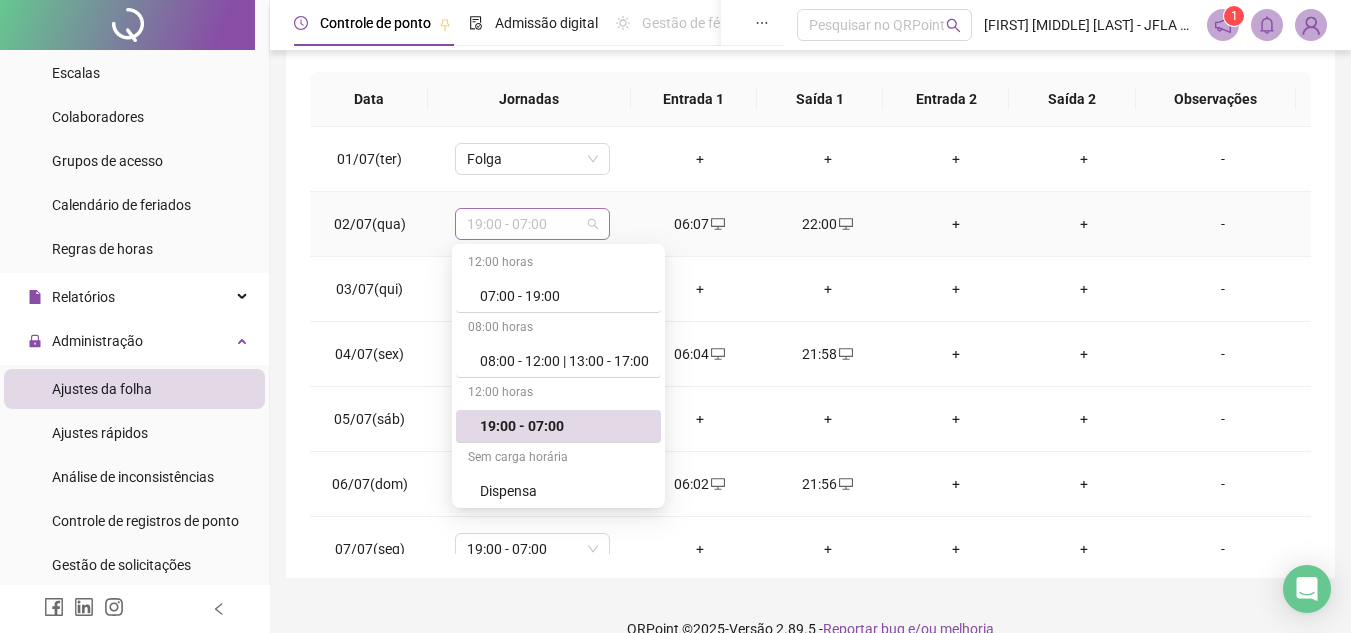 click on "19:00 - 07:00" at bounding box center (532, 224) 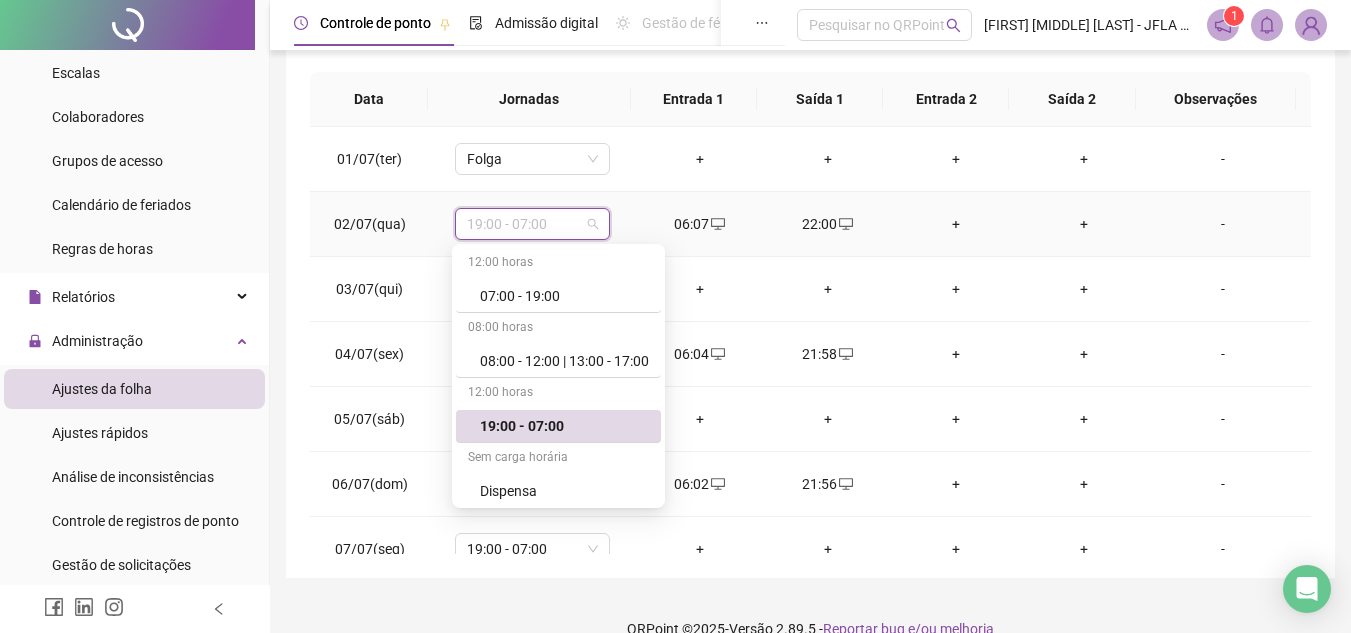 click on "19:00 - 07:00" at bounding box center [564, 426] 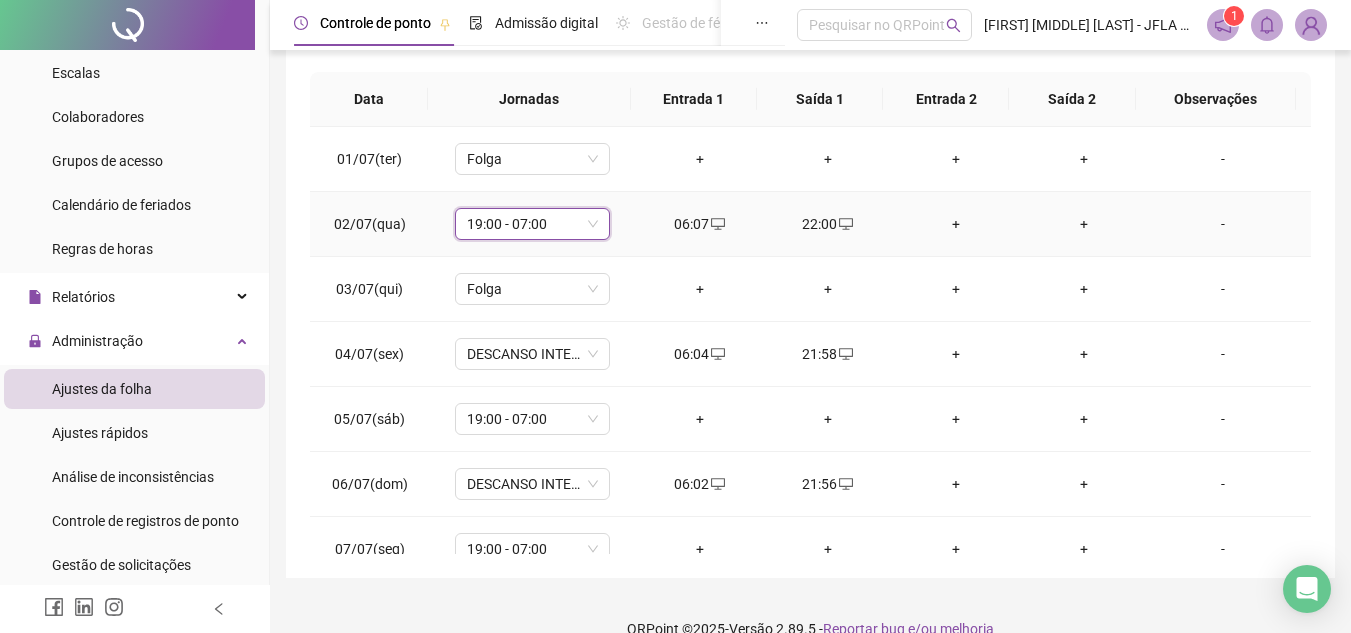 click on "19:00 - 07:00" at bounding box center [532, 224] 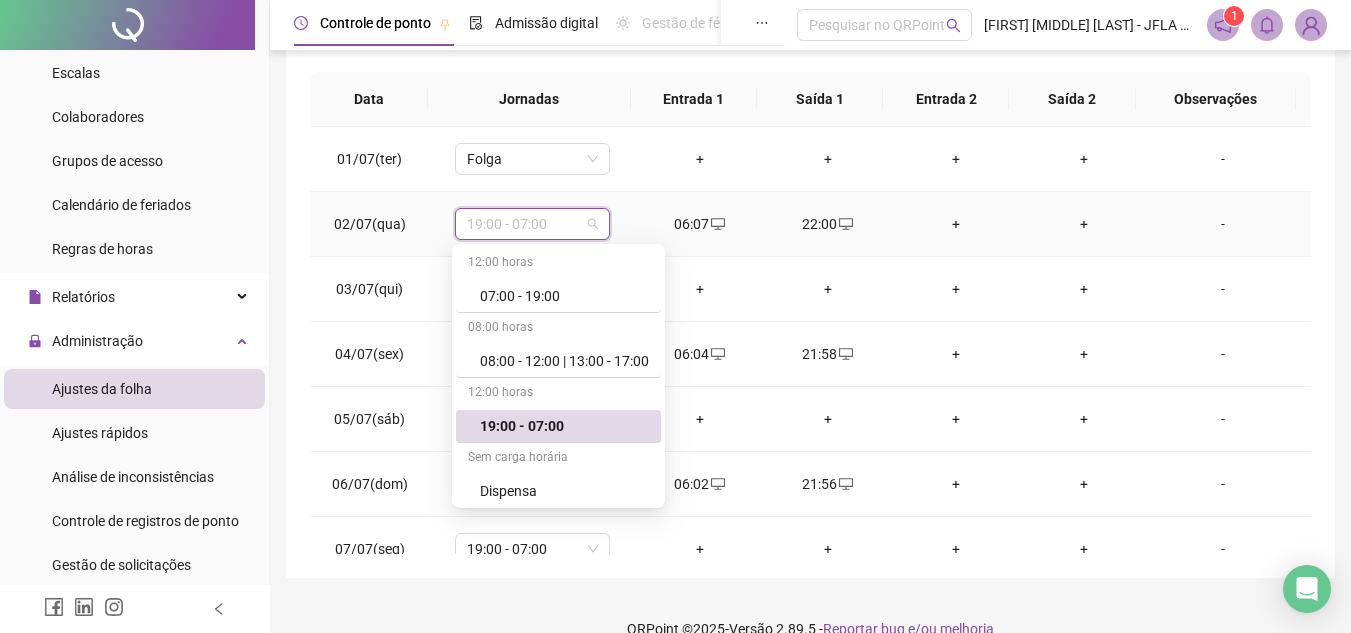 click on "19:00 - 07:00" at bounding box center (564, 426) 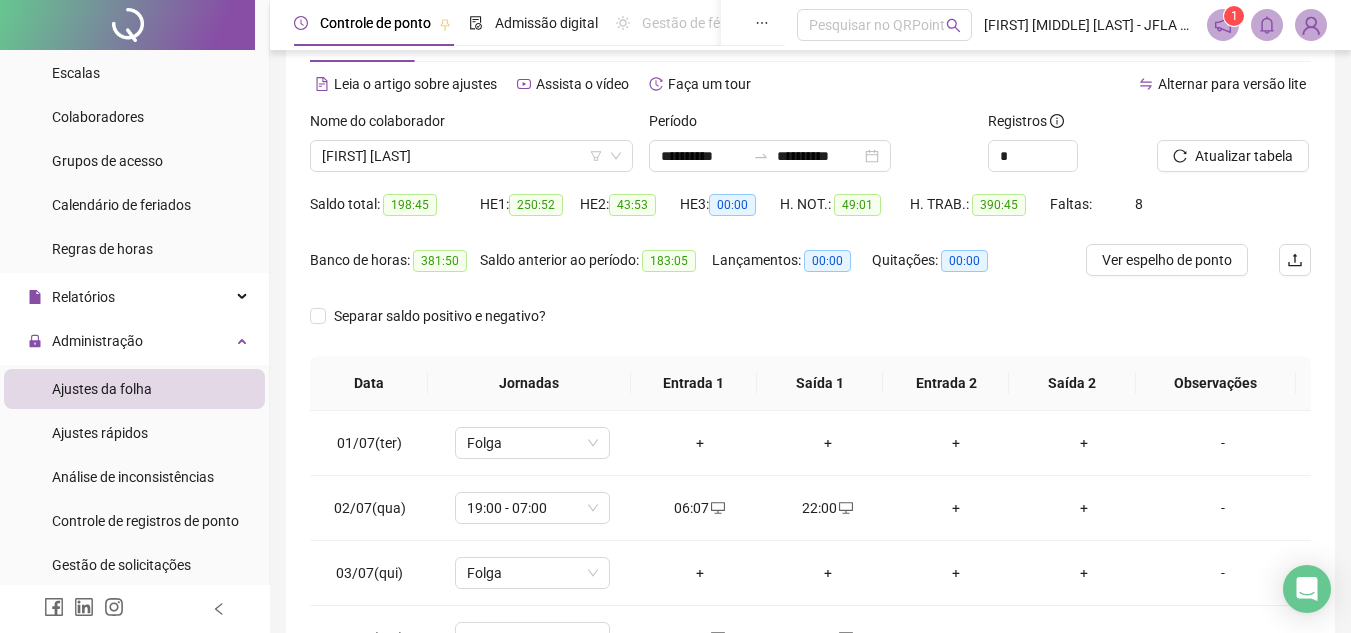 scroll, scrollTop: 57, scrollLeft: 0, axis: vertical 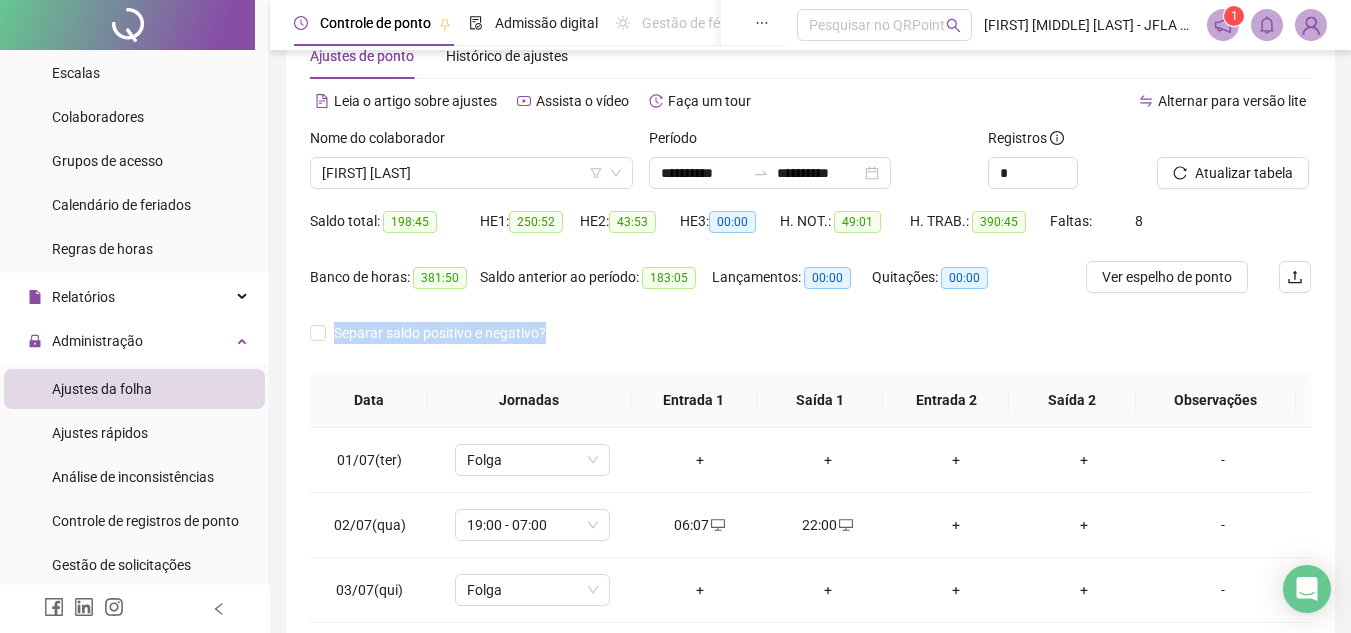 drag, startPoint x: 1350, startPoint y: 308, endPoint x: 1350, endPoint y: 355, distance: 47 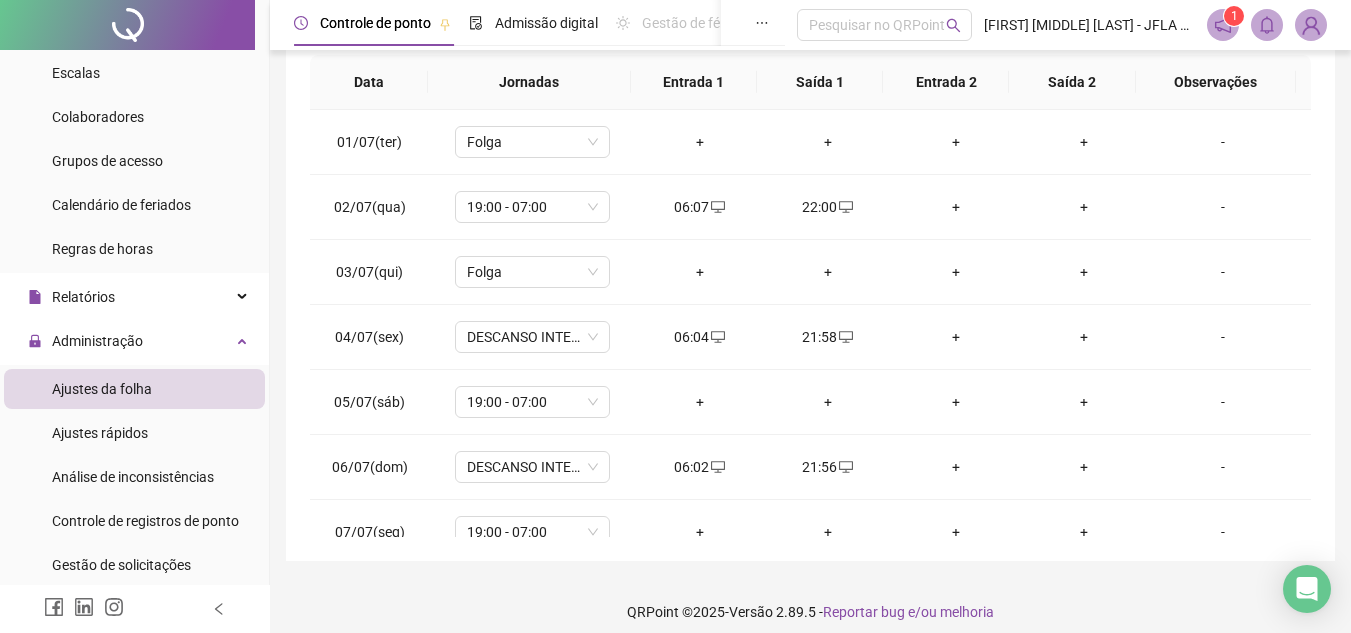 scroll, scrollTop: 389, scrollLeft: 0, axis: vertical 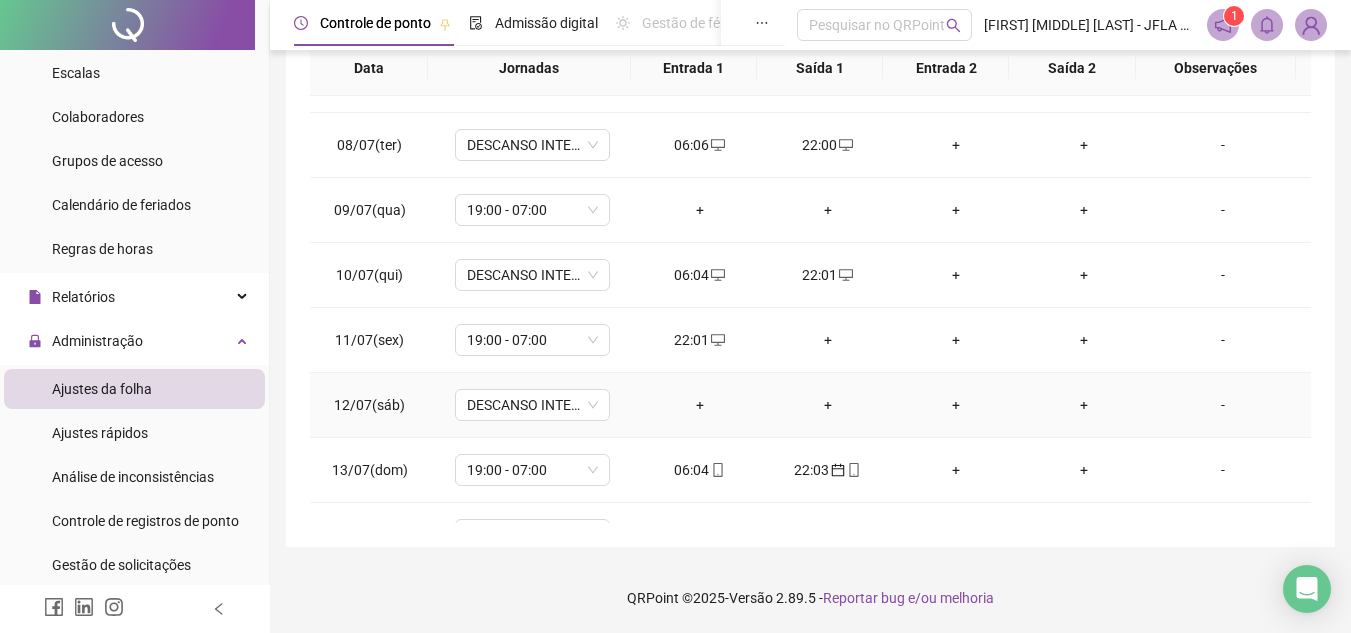 click on "+" at bounding box center [700, 405] 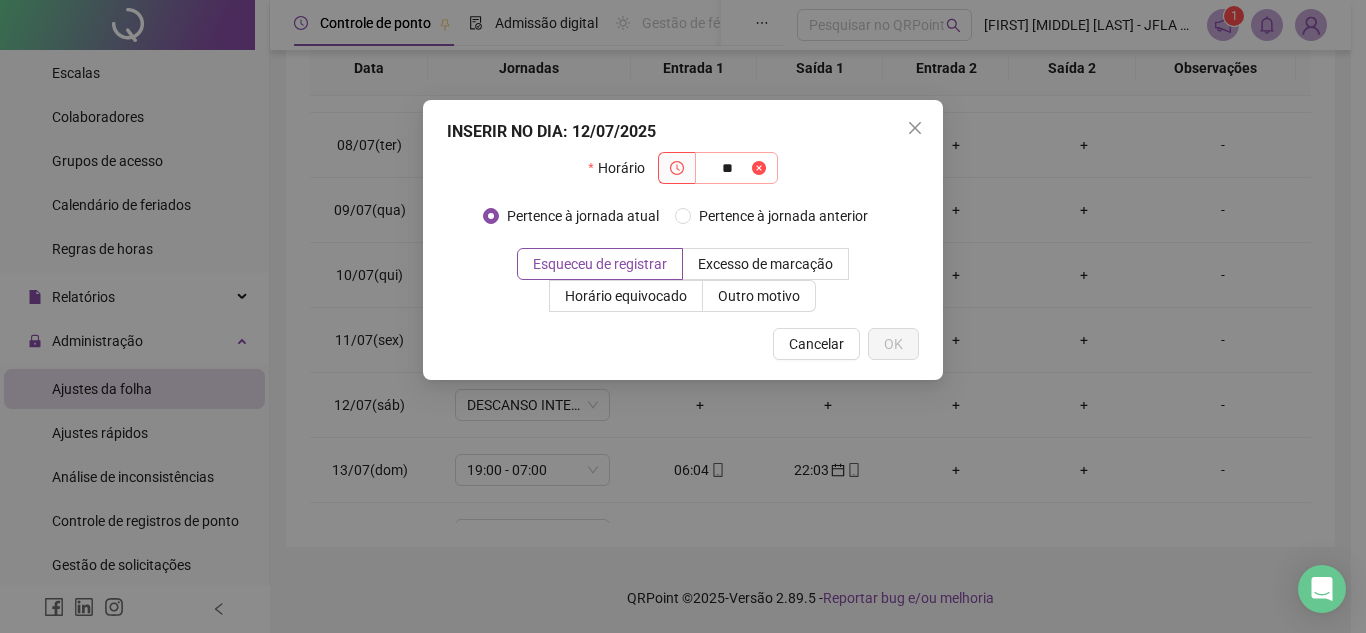 type on "*" 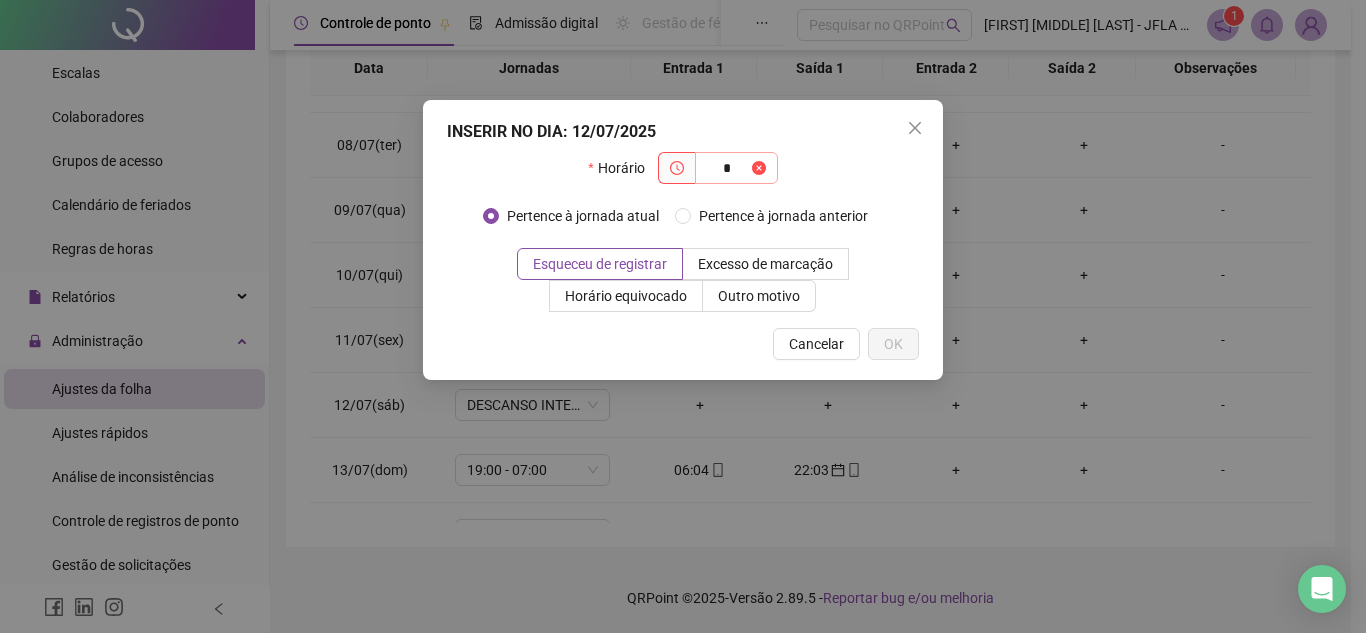 type 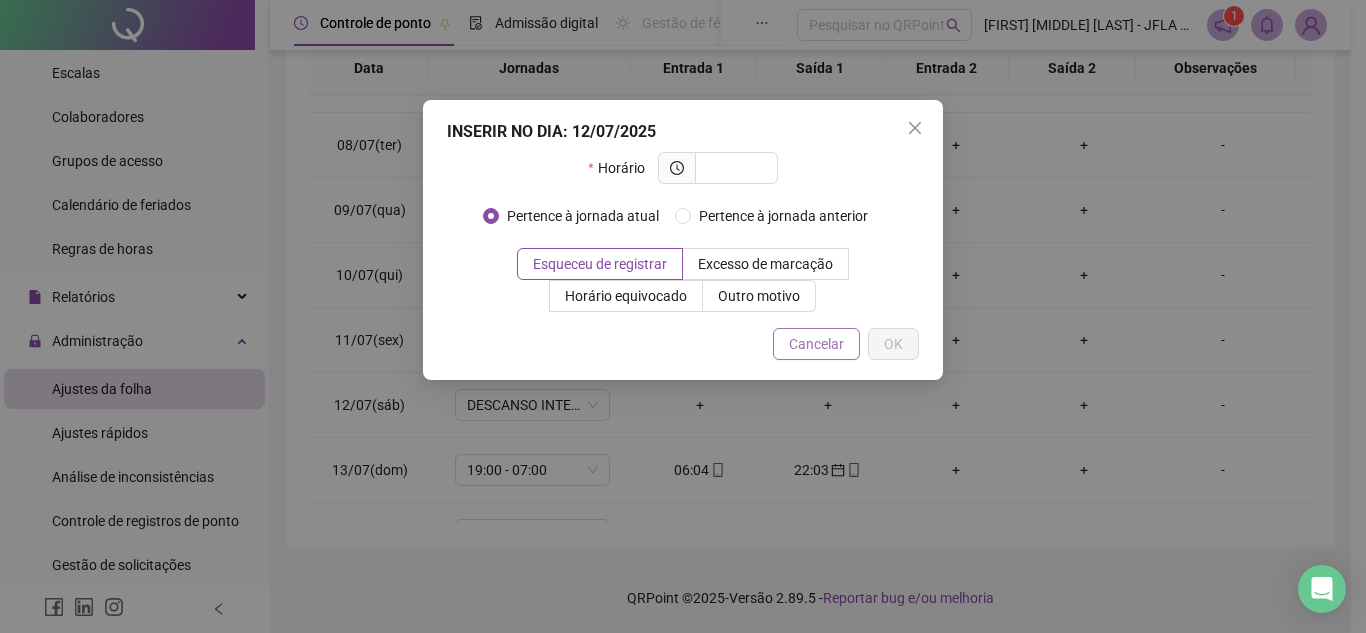 click on "Cancelar" at bounding box center (816, 344) 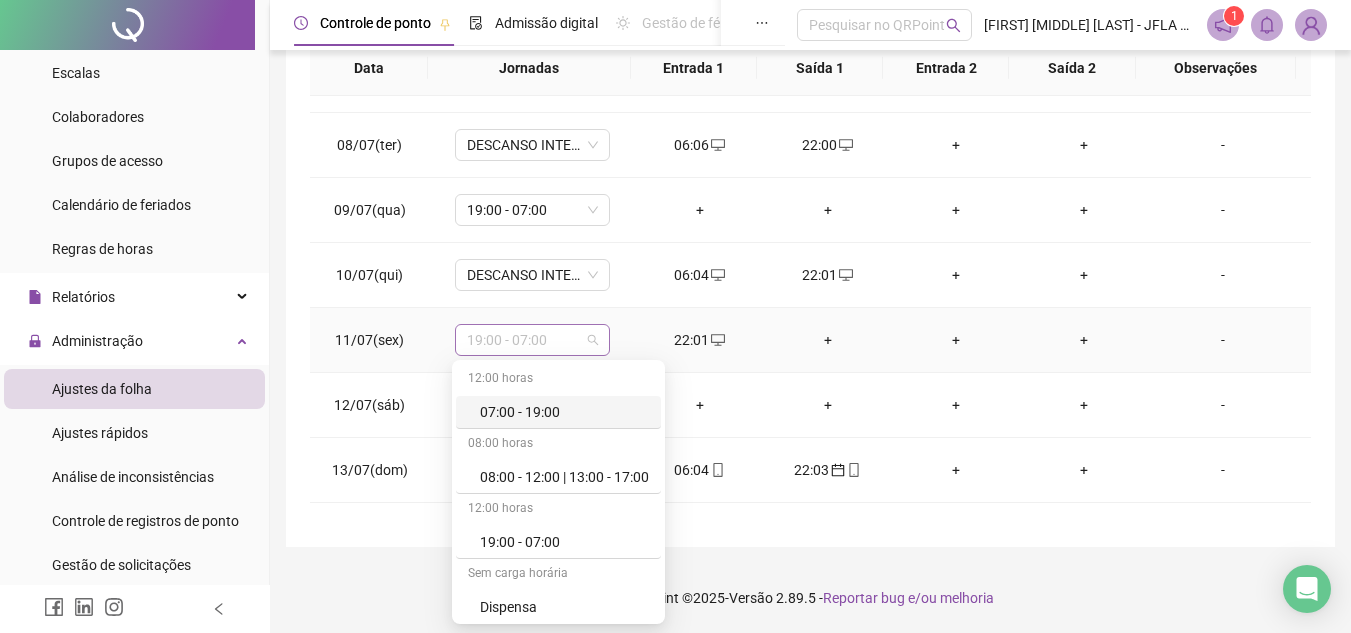 click on "19:00 - 07:00" at bounding box center (532, 340) 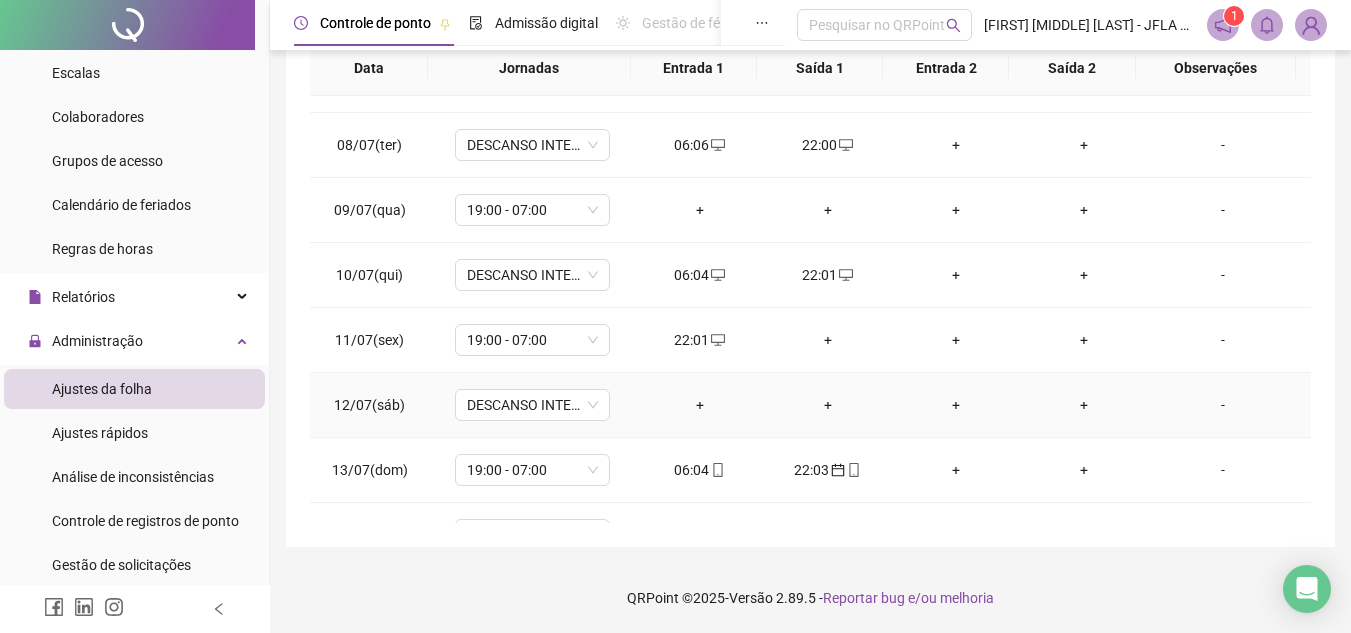 click on "+" at bounding box center (700, 405) 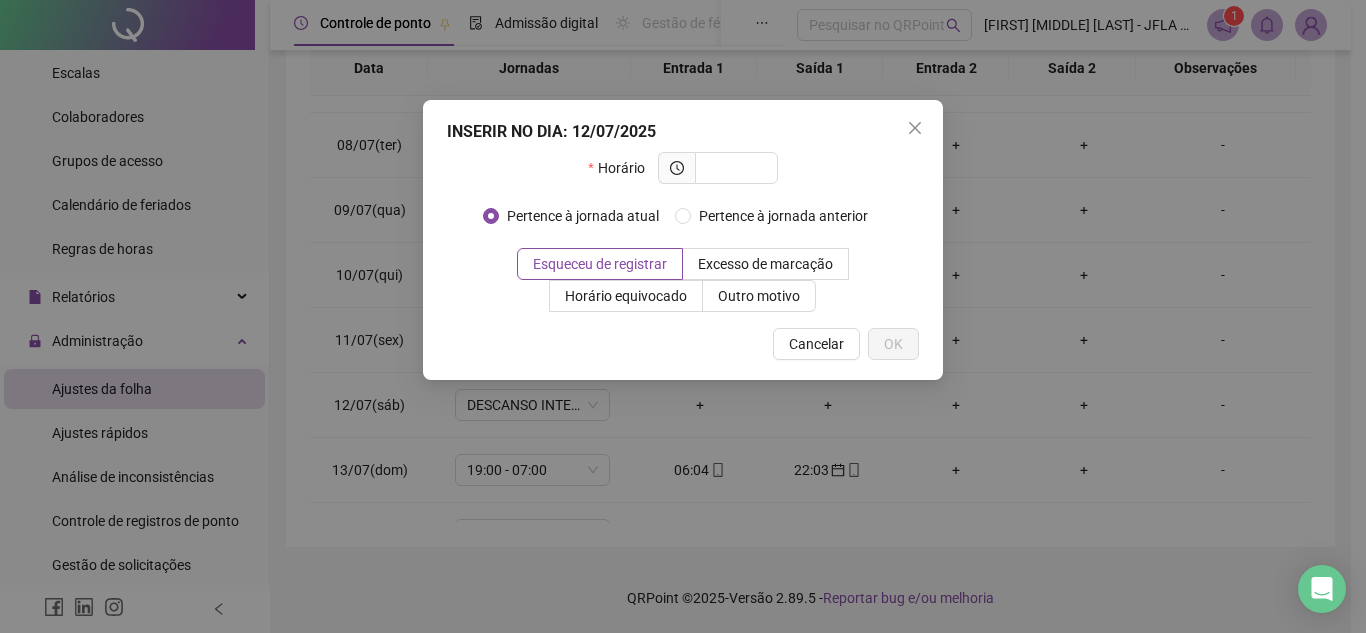 click on "INSERIR NO DIA :   12/07/2025 Horário Pertence à jornada atual Pertence à jornada anterior Esqueceu de registrar Excesso de marcação Horário equivocado Outro motivo Motivo Cancelar OK" at bounding box center (683, 316) 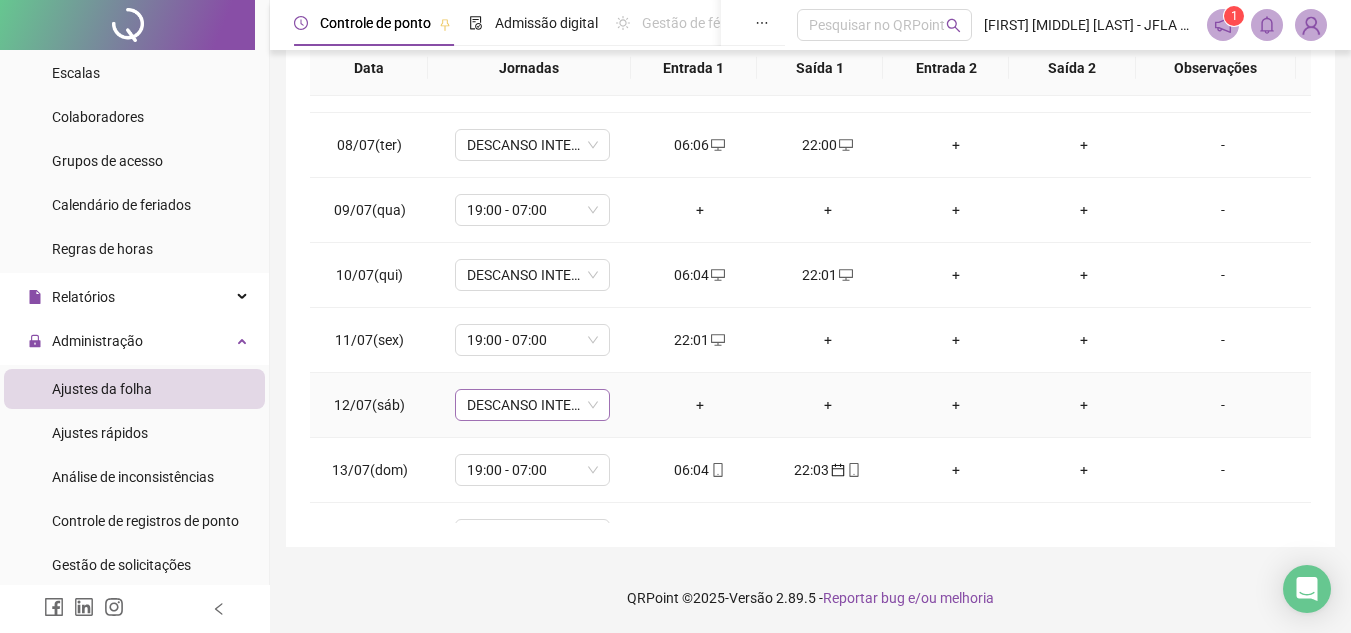 click on "DESCANSO INTER-JORNADA" at bounding box center [532, 405] 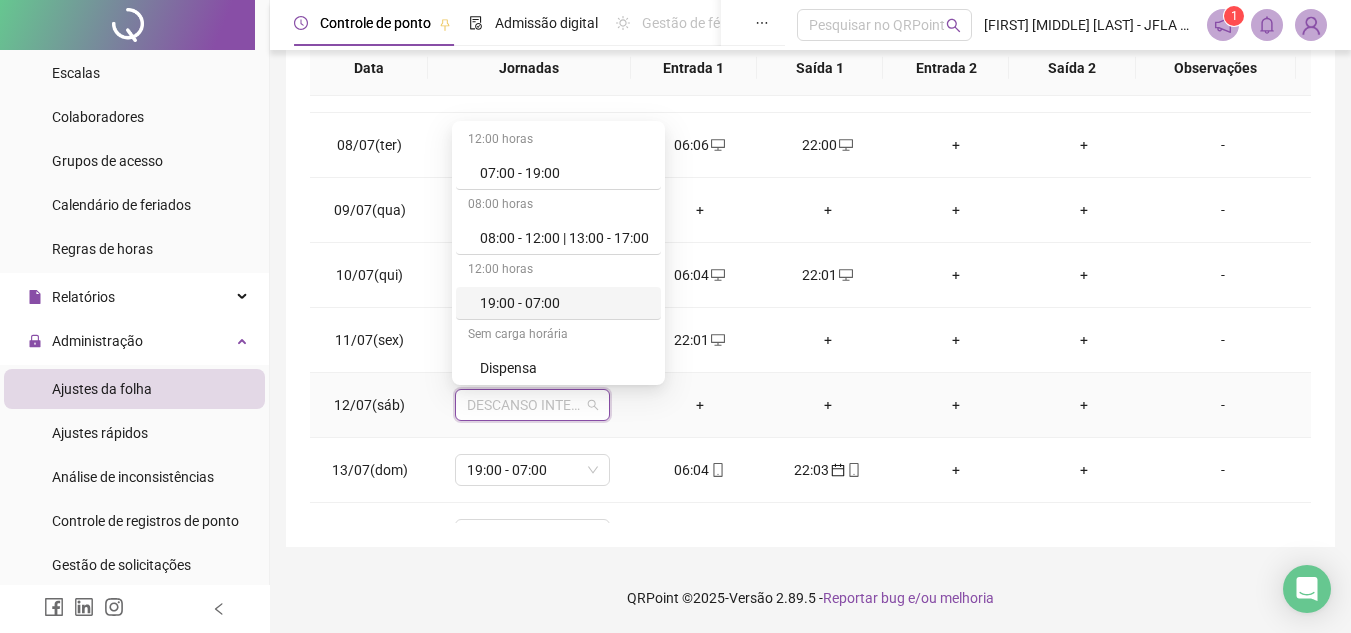 click on "19:00 - 07:00" at bounding box center [564, 303] 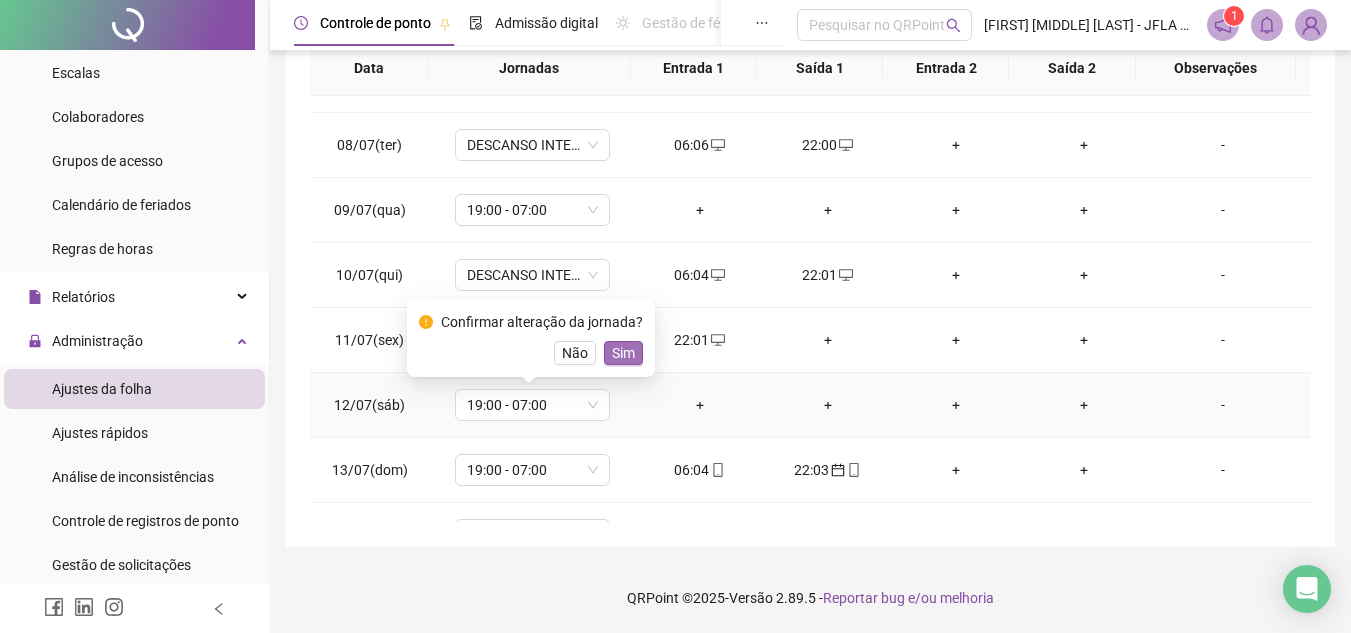 click on "Sim" at bounding box center (623, 353) 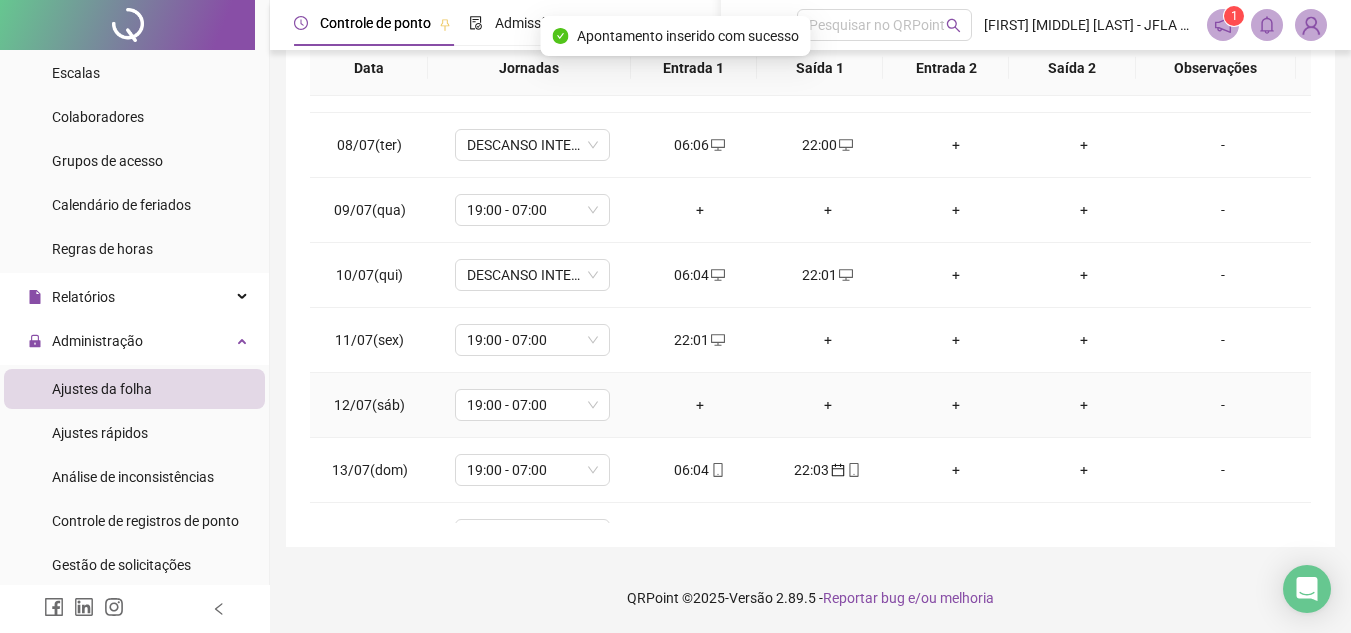 click on "+" at bounding box center (700, 405) 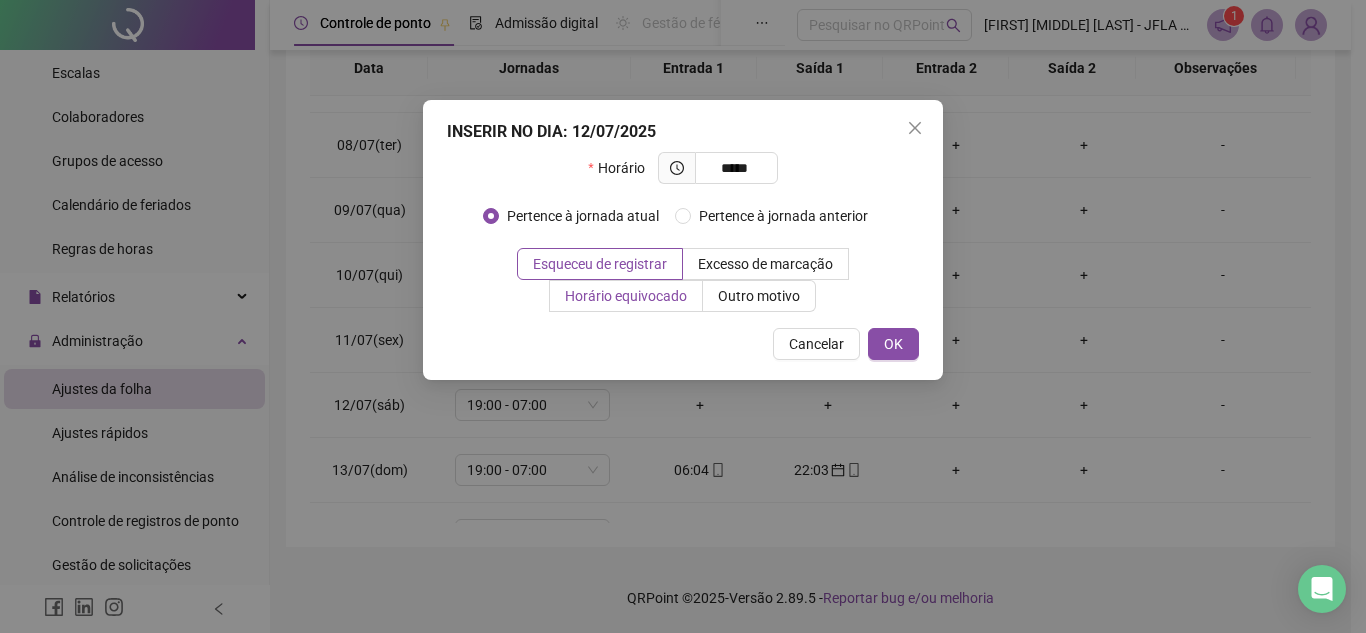 type on "*****" 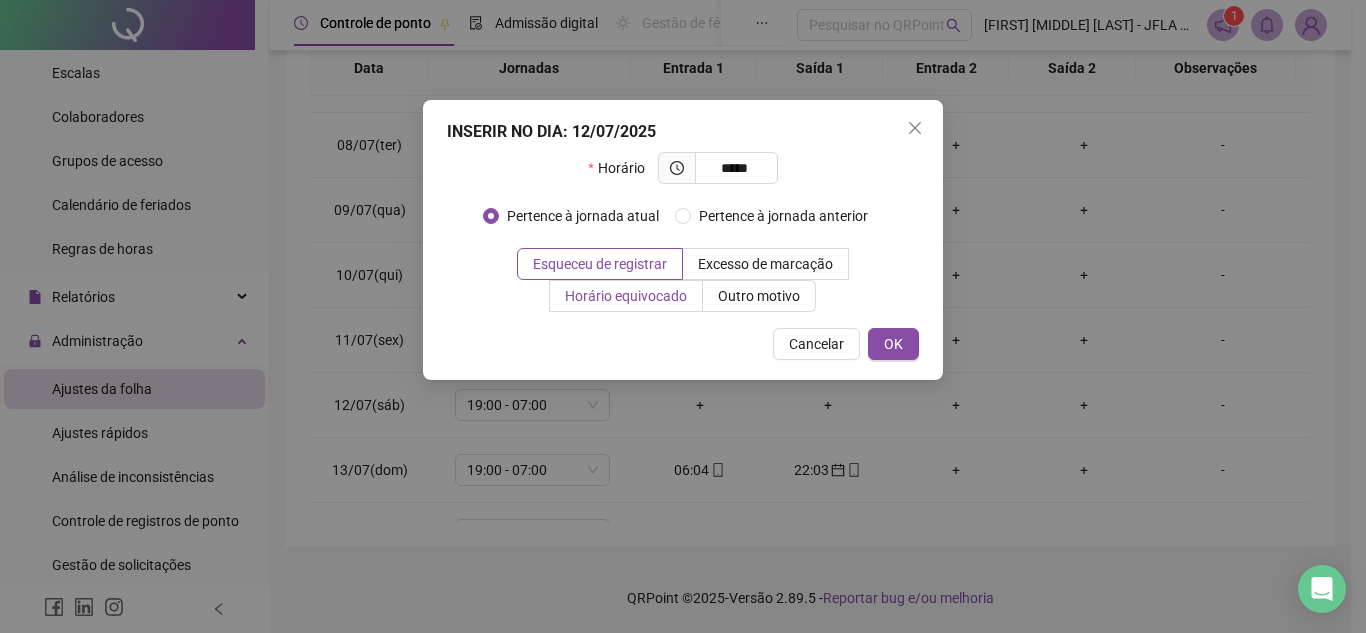 click on "Horário equivocado" at bounding box center [626, 296] 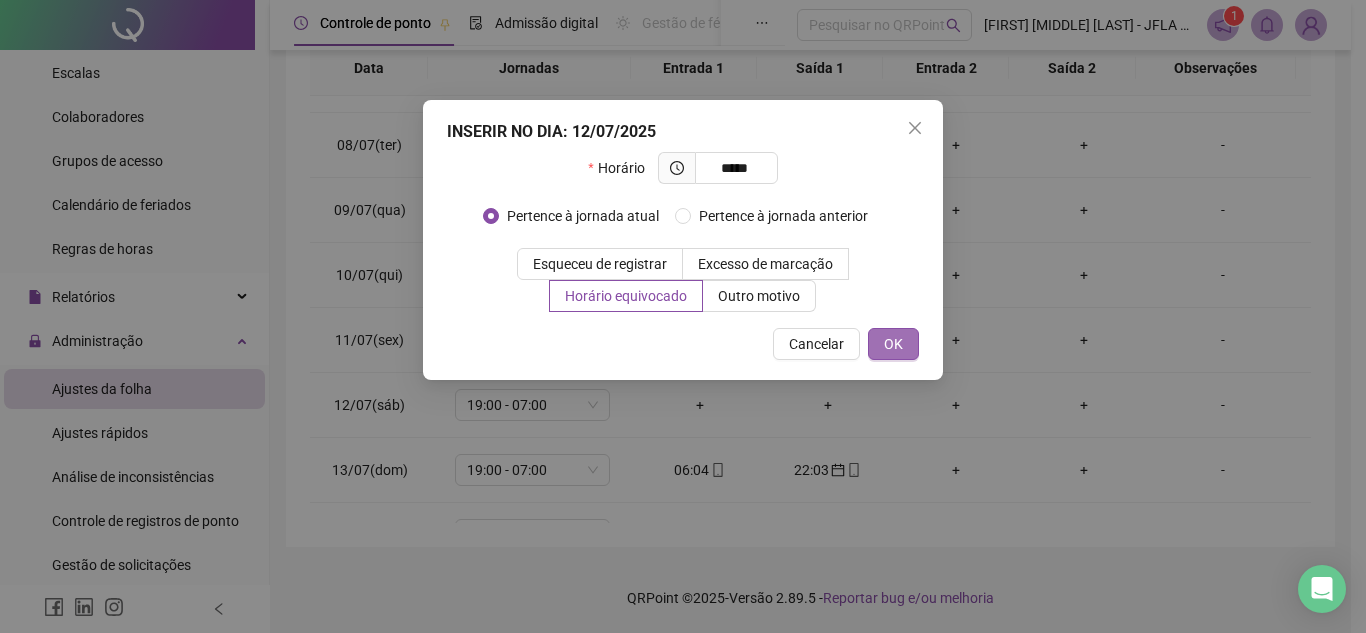 click on "OK" at bounding box center (893, 344) 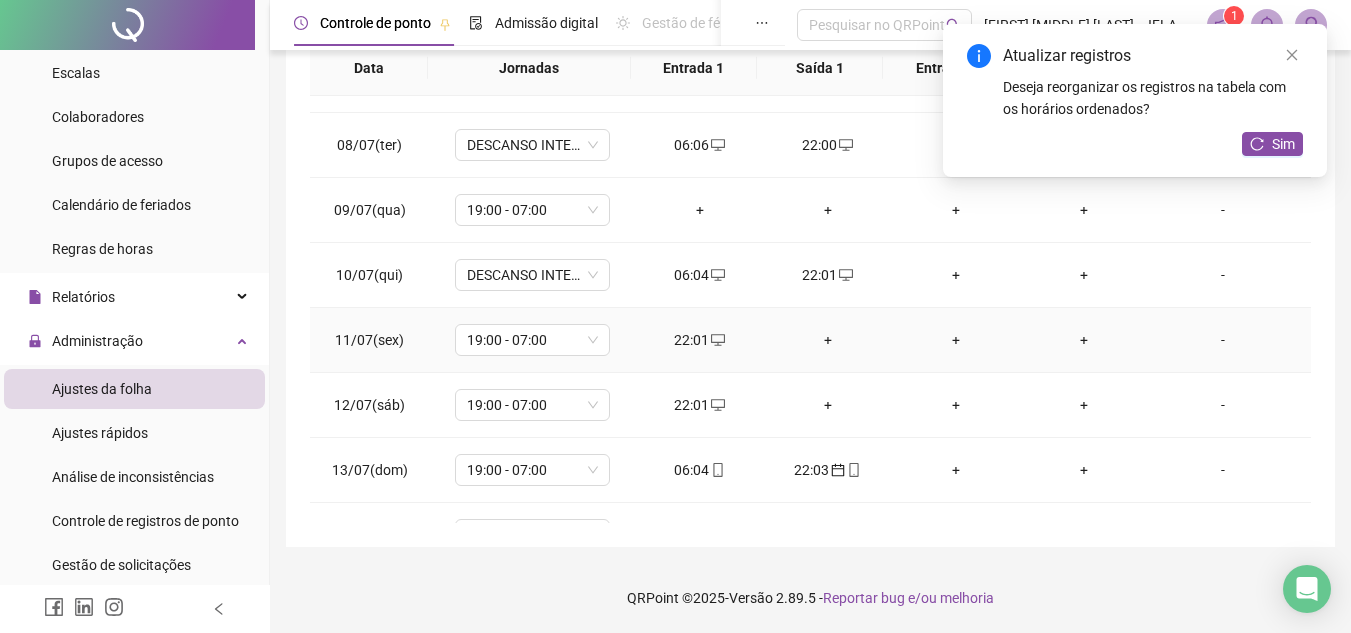 drag, startPoint x: 827, startPoint y: 273, endPoint x: 716, endPoint y: 339, distance: 129.13947 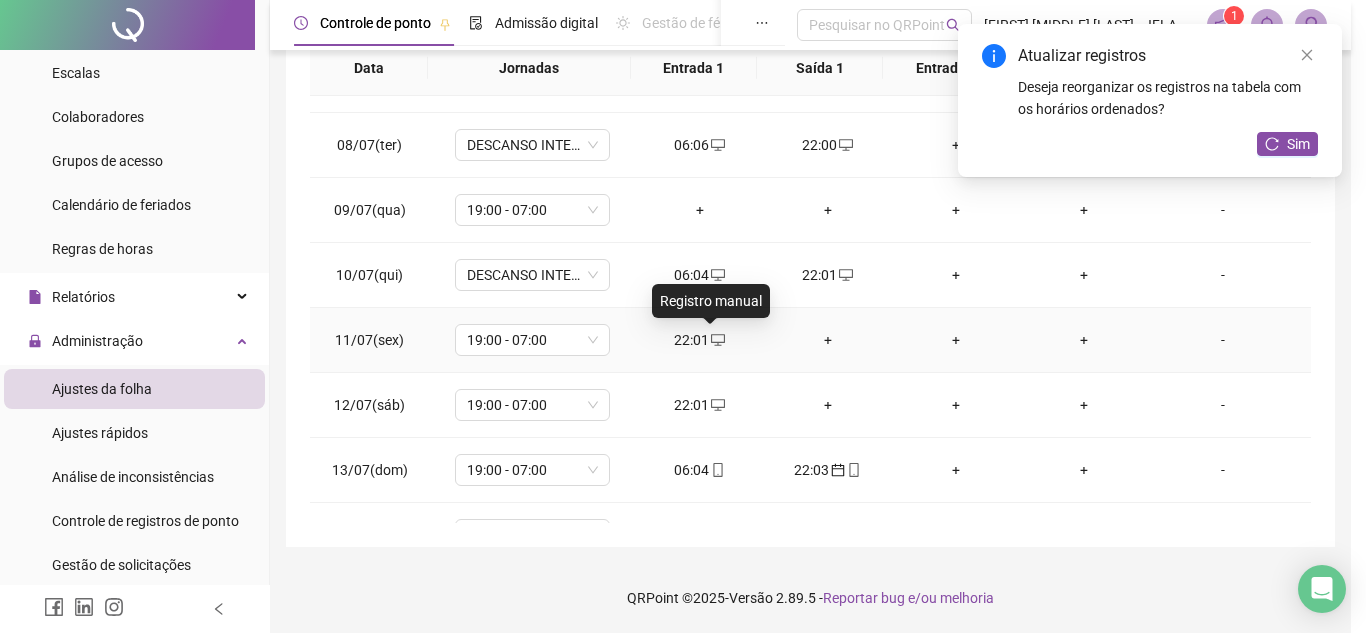 type on "**********" 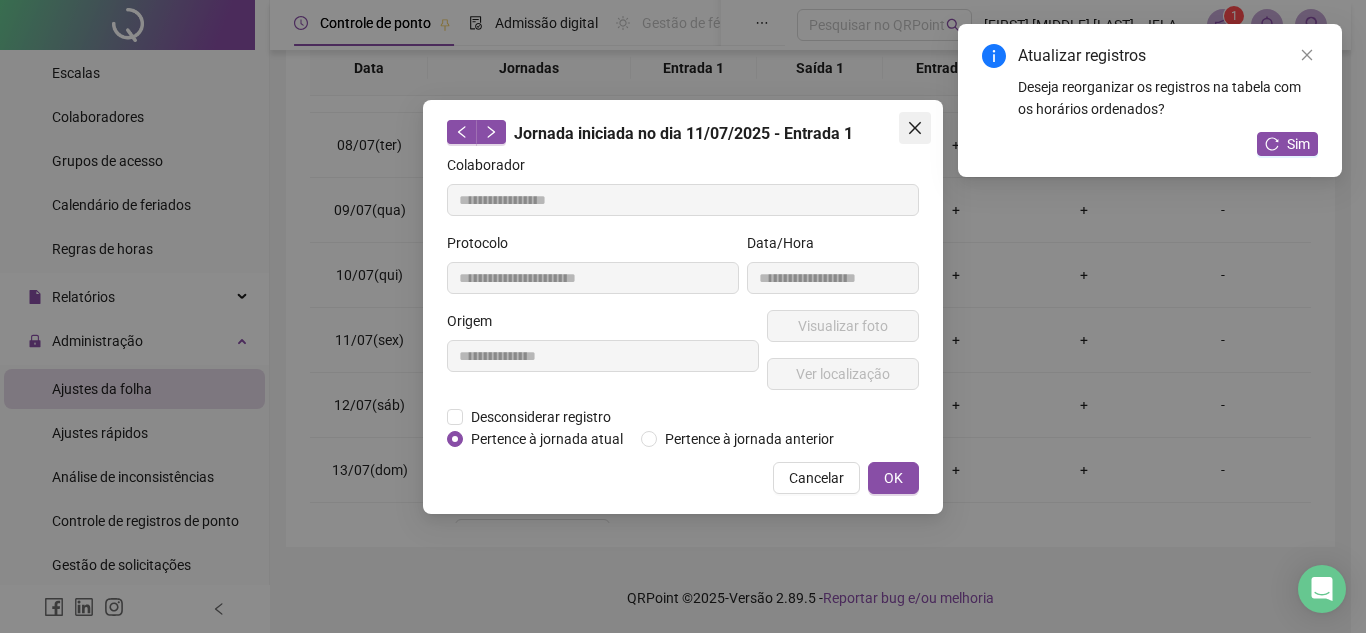 click at bounding box center [915, 128] 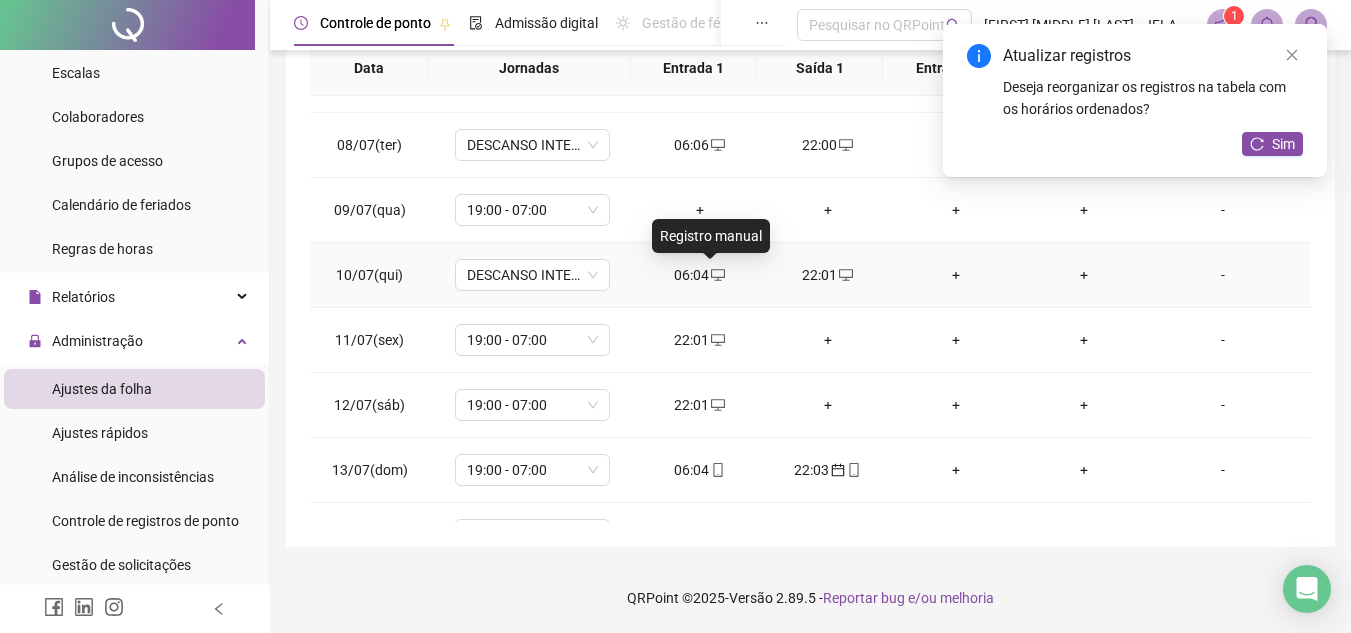 click 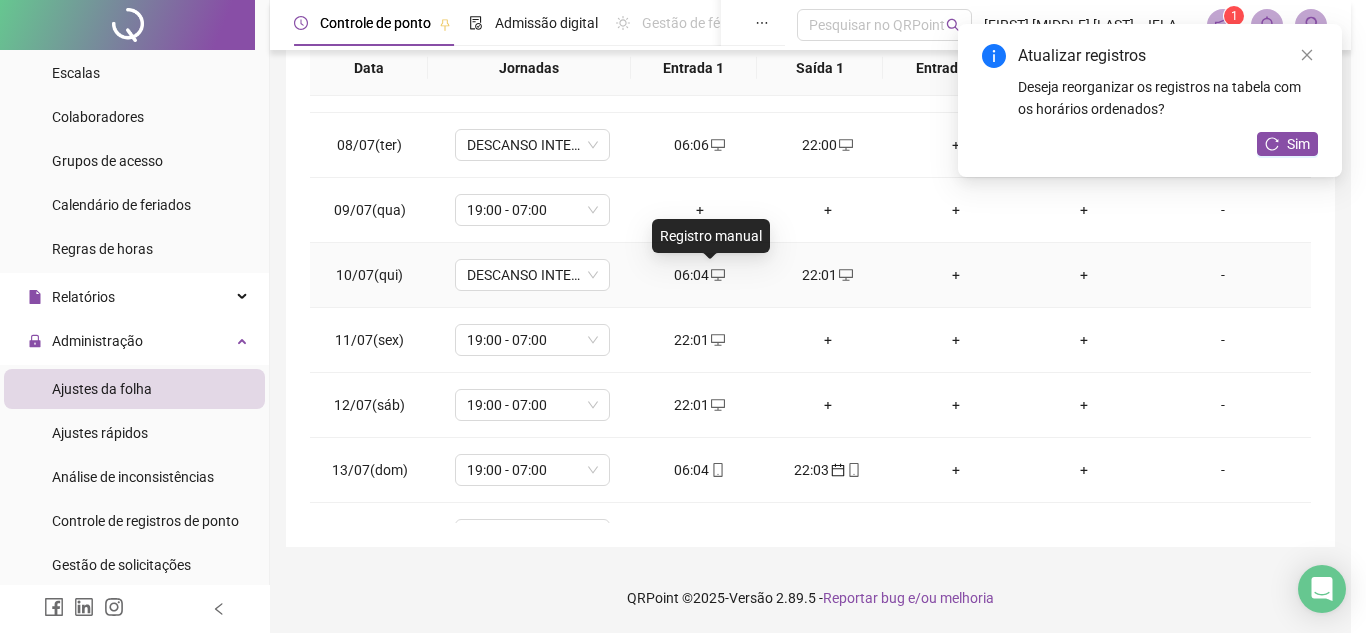 type on "**********" 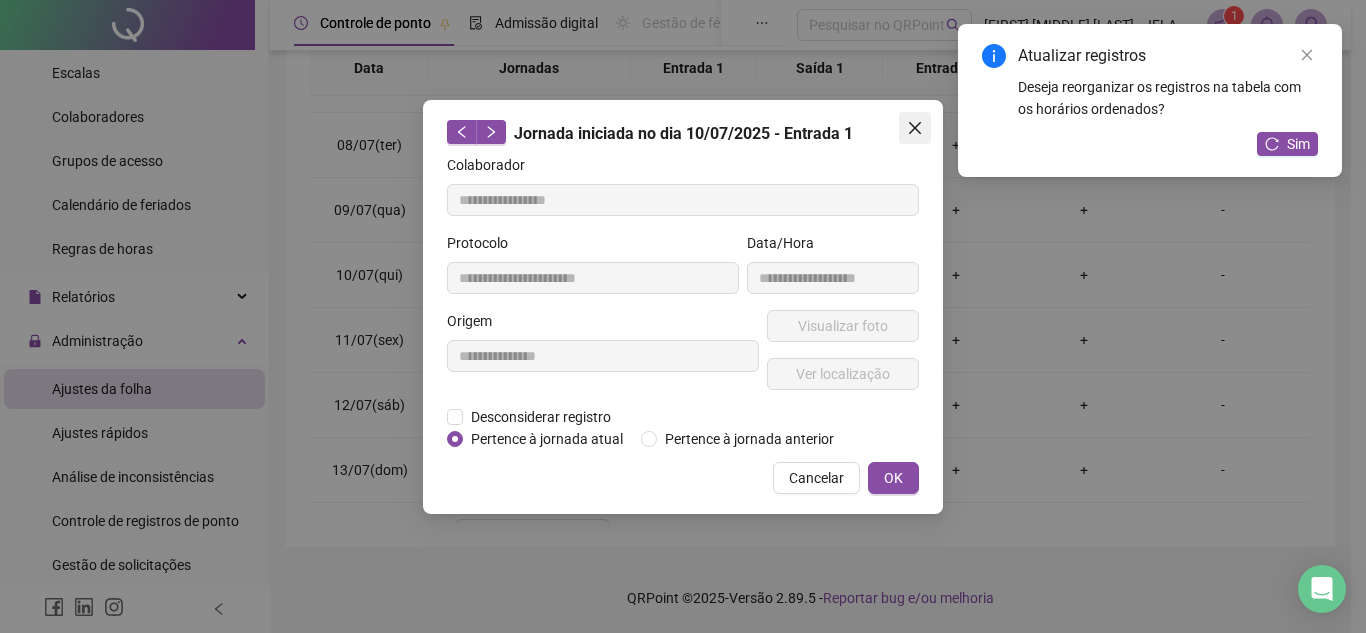 click 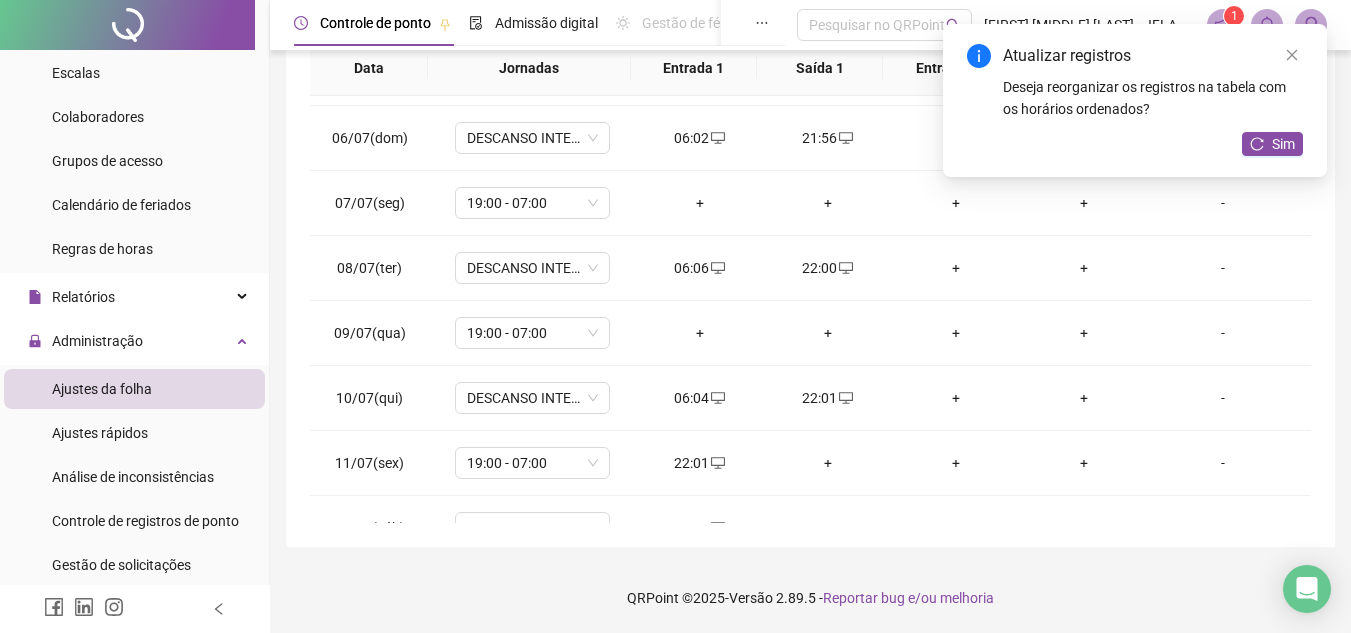 scroll, scrollTop: 278, scrollLeft: 0, axis: vertical 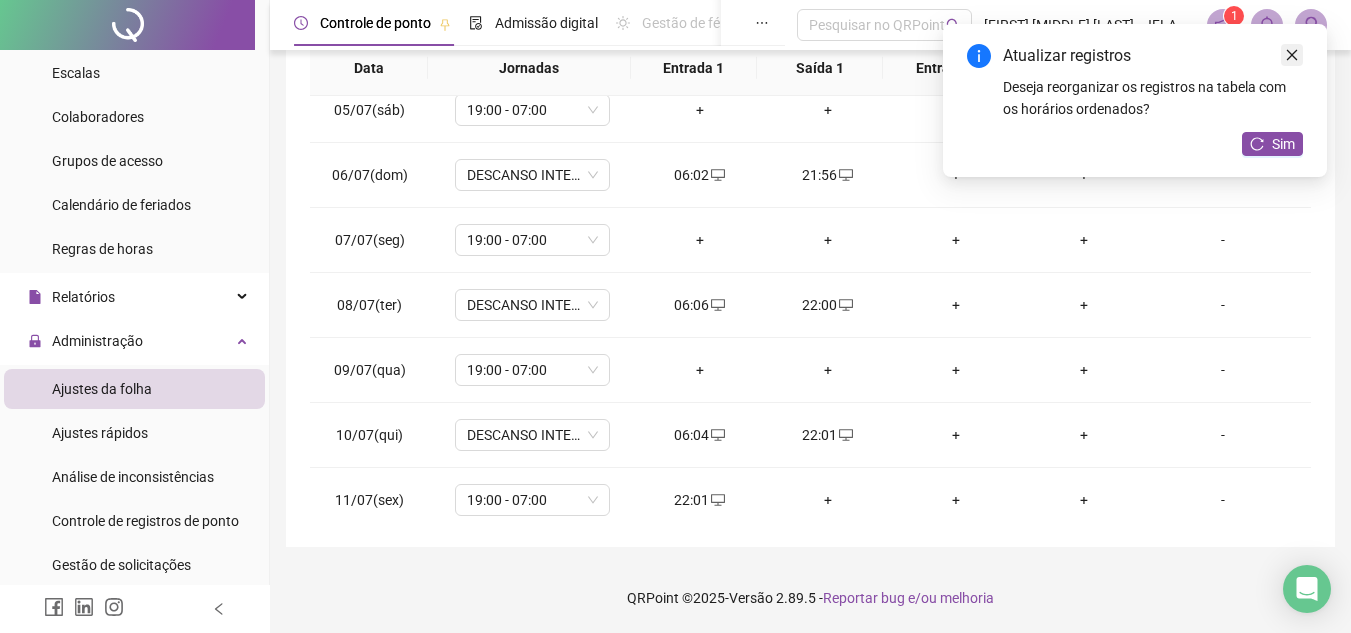 click 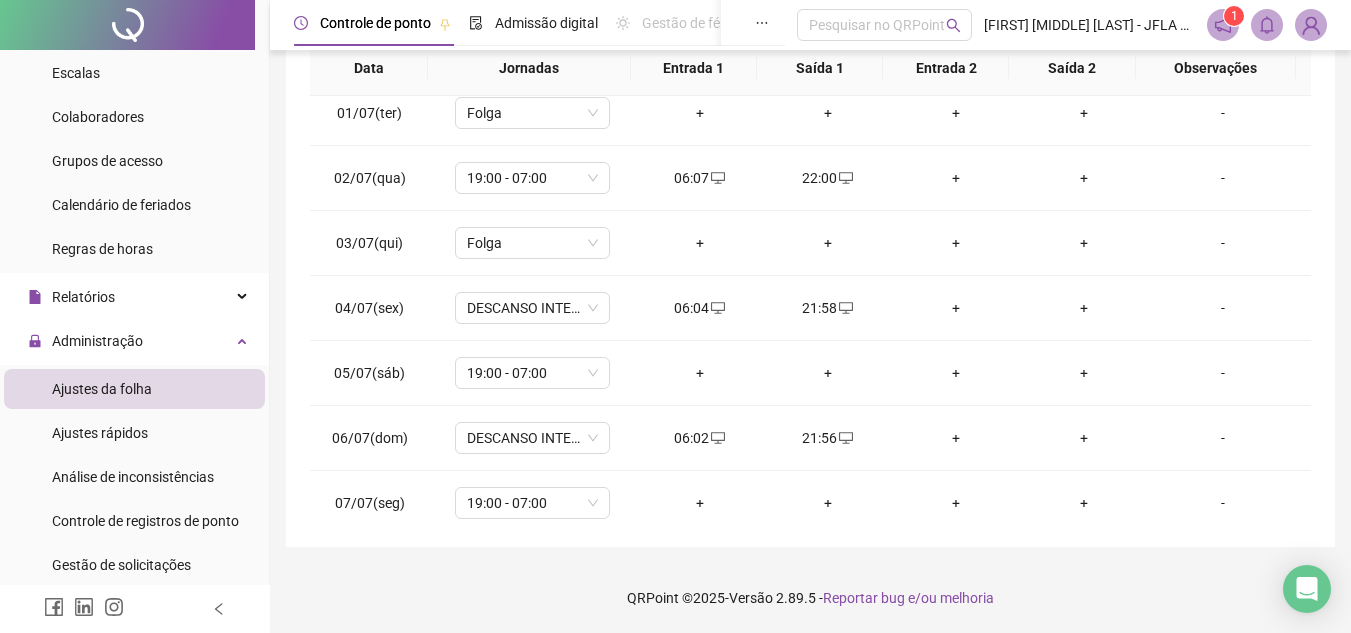 scroll, scrollTop: 0, scrollLeft: 0, axis: both 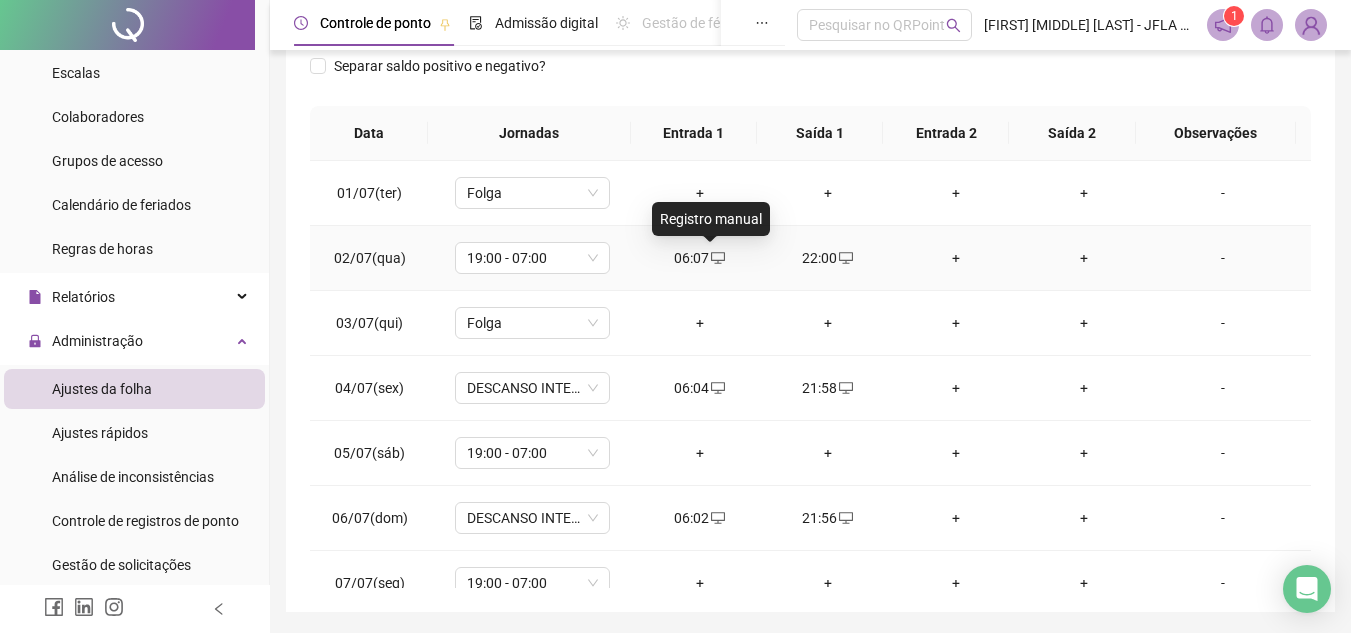 click 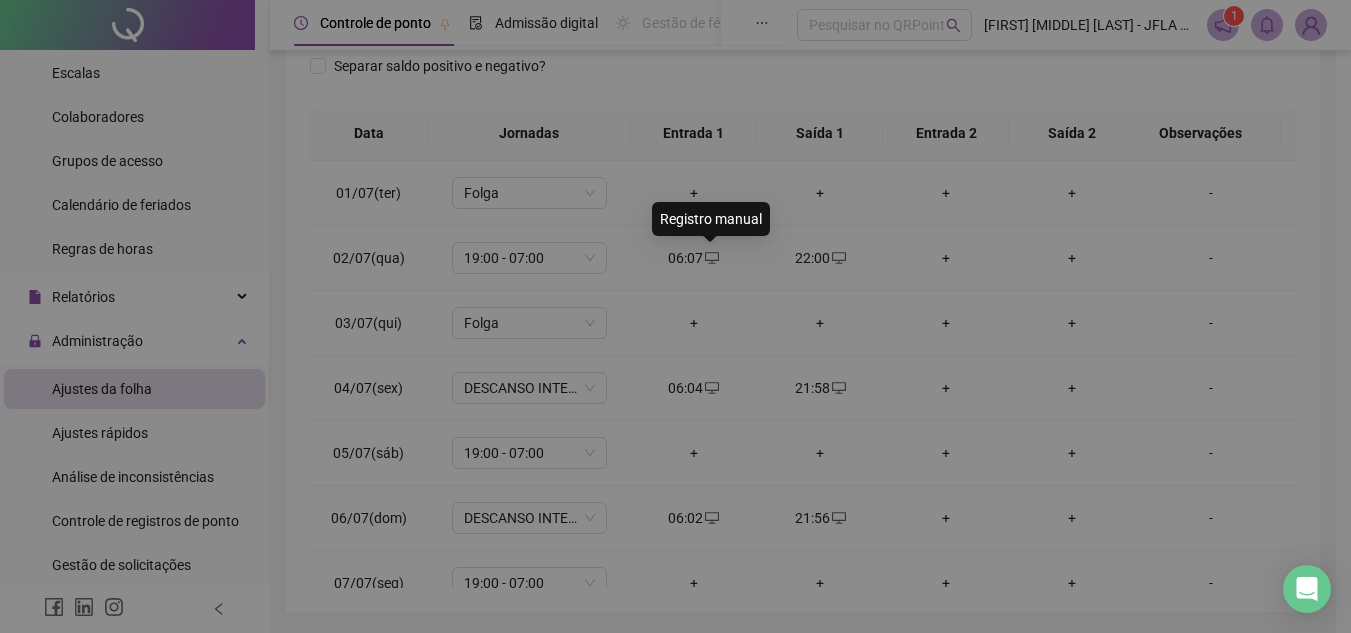 type on "**********" 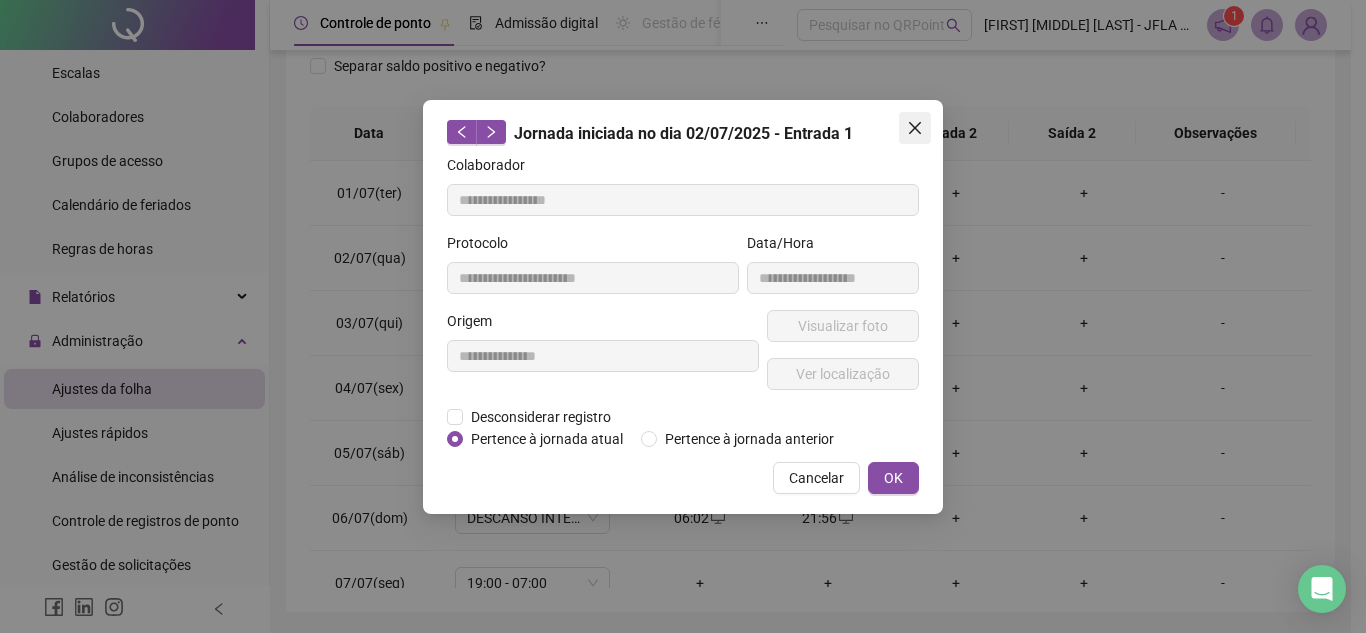 click 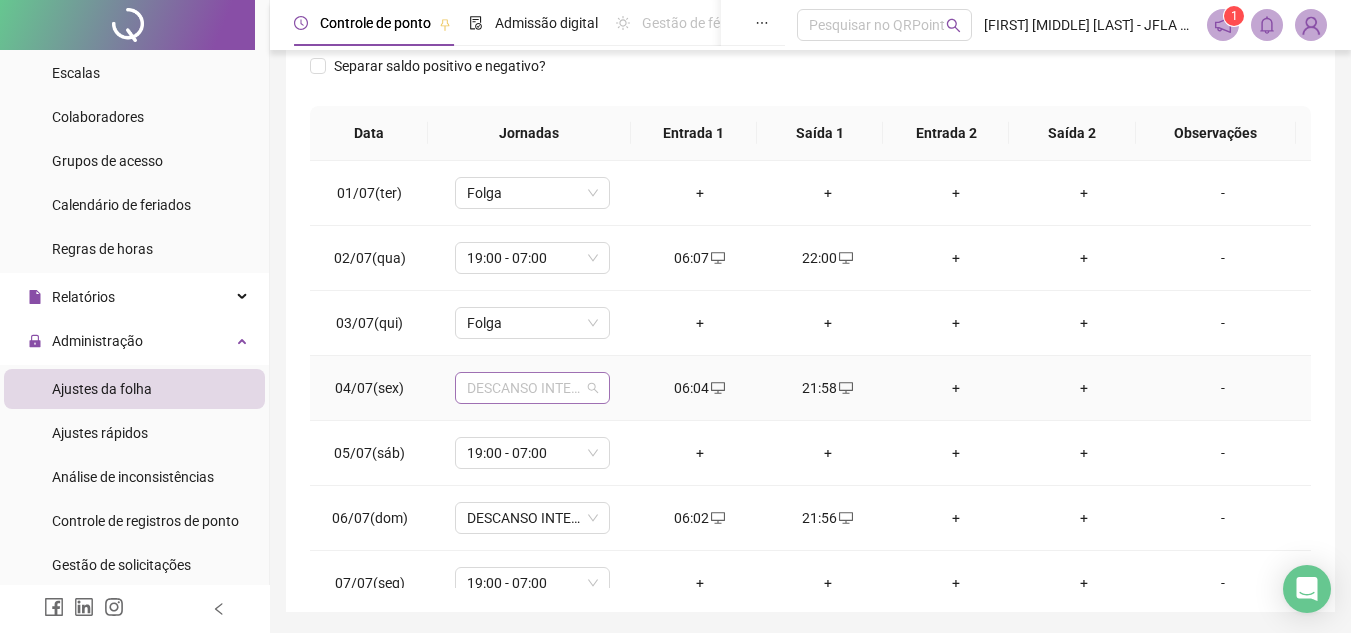 click on "DESCANSO INTER-JORNADA" at bounding box center (532, 388) 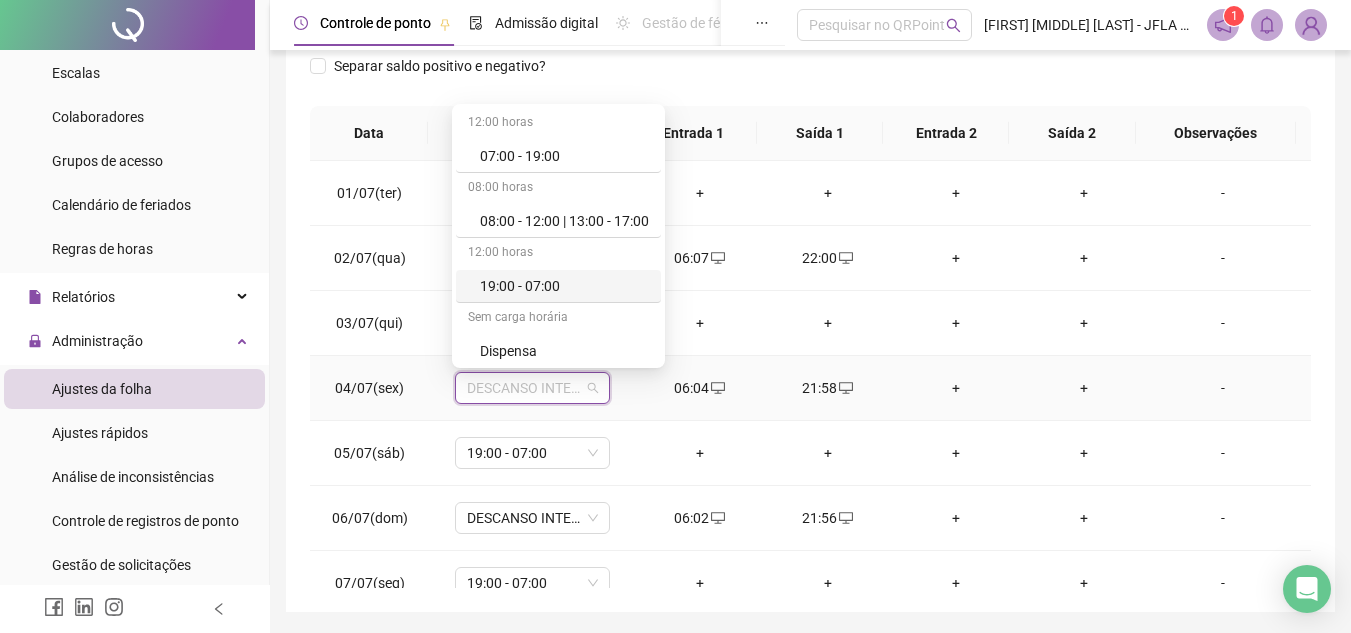 click on "19:00 - 07:00" at bounding box center [564, 286] 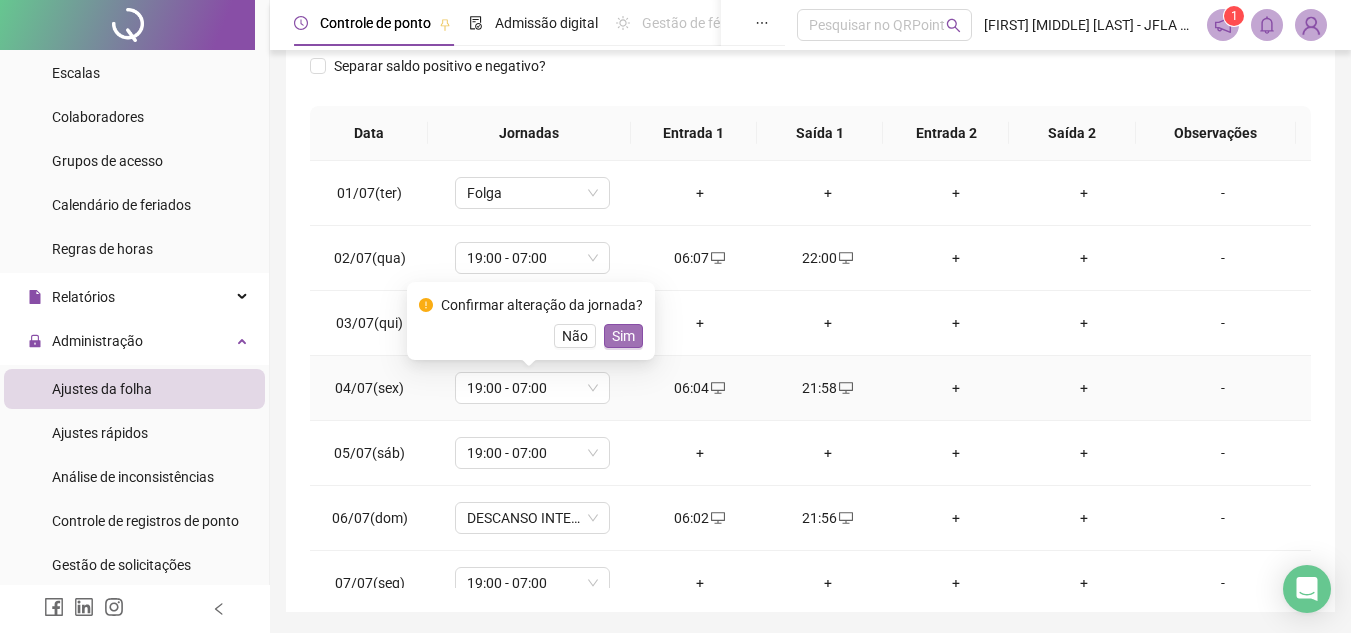 click on "Sim" at bounding box center [623, 336] 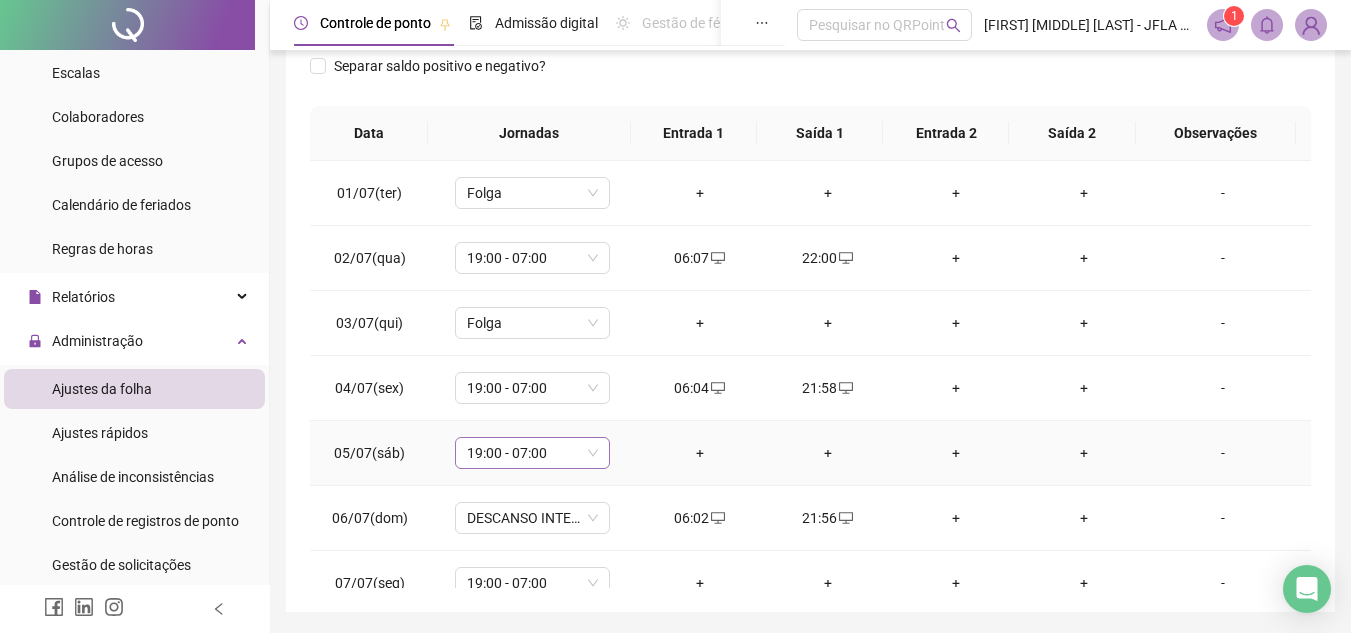 click on "19:00 - 07:00" at bounding box center [532, 453] 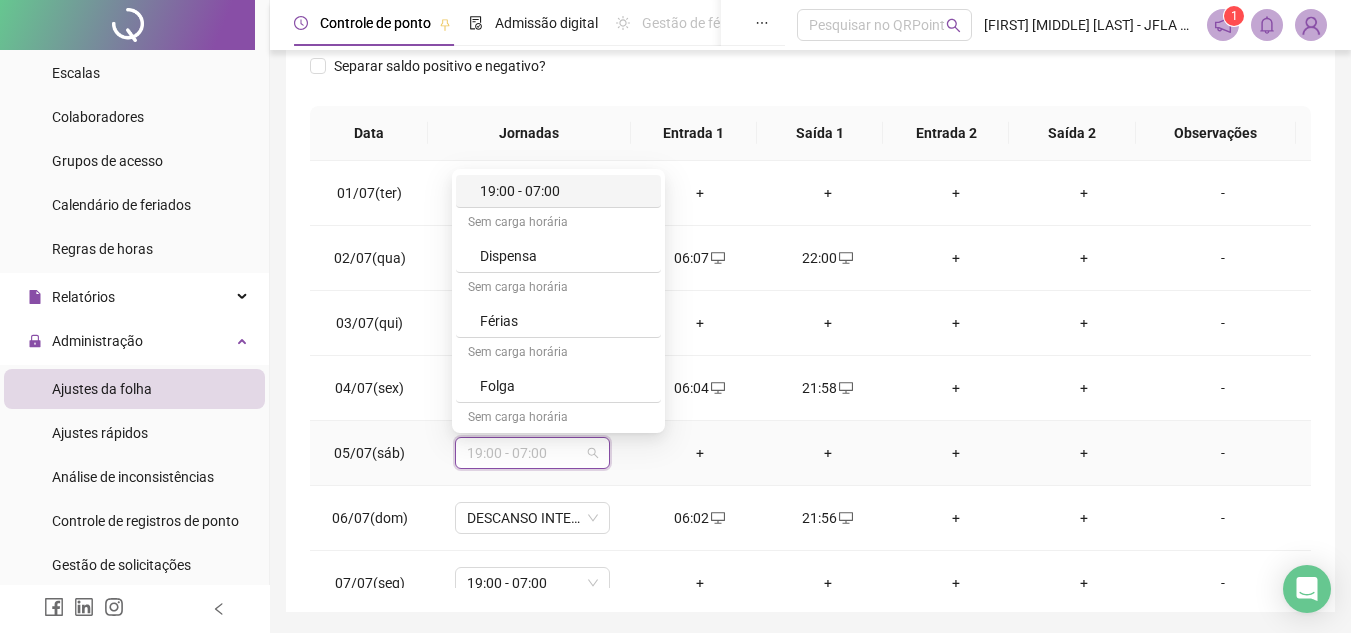 scroll, scrollTop: 200, scrollLeft: 0, axis: vertical 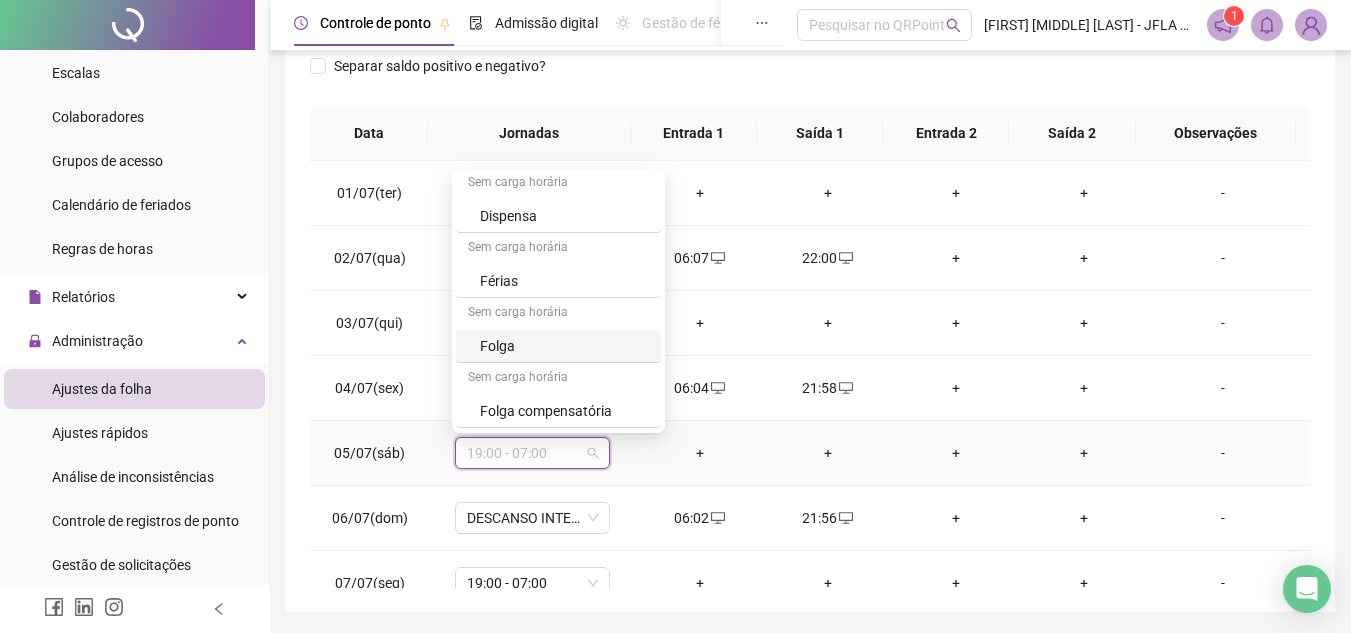 click on "Folga" at bounding box center [564, 346] 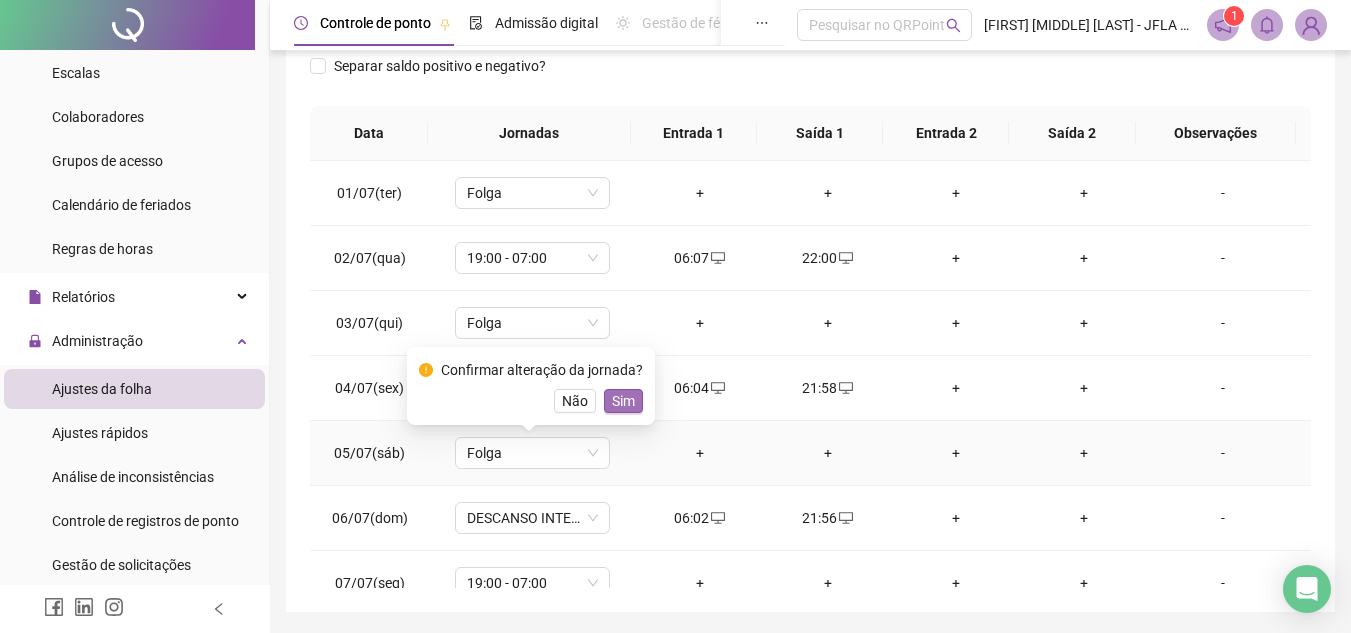 click on "Sim" at bounding box center (623, 401) 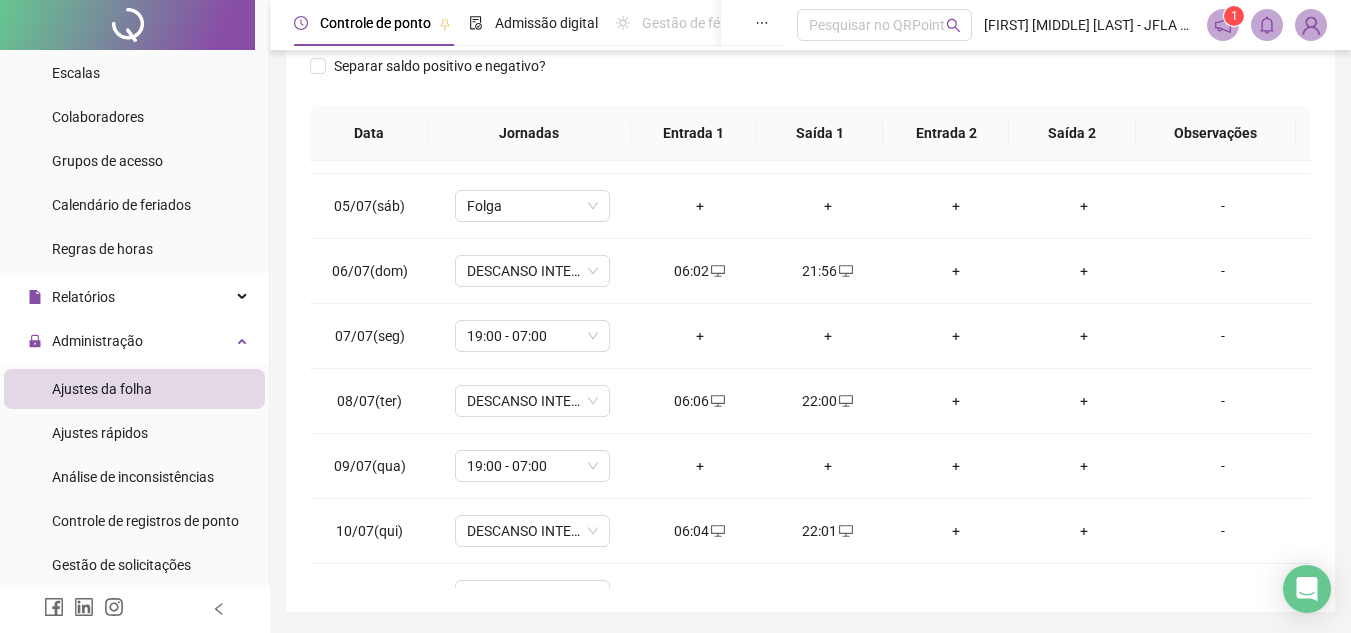 scroll, scrollTop: 268, scrollLeft: 0, axis: vertical 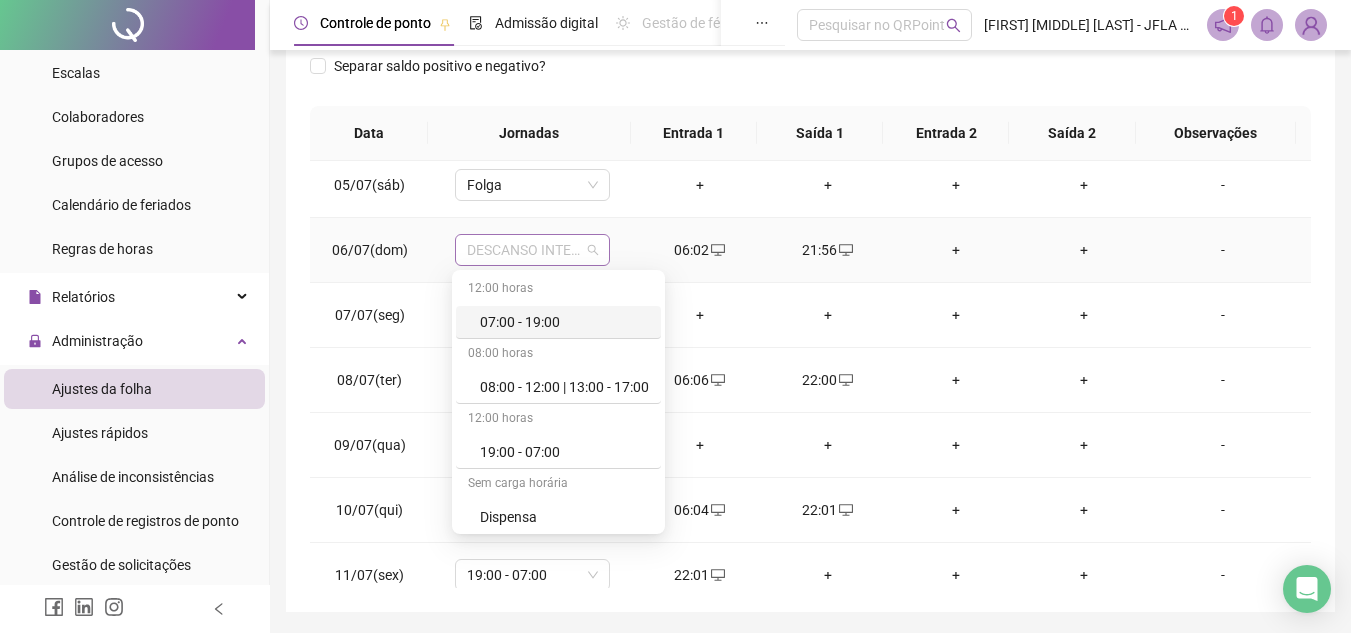 click on "DESCANSO INTER-JORNADA" at bounding box center (532, 250) 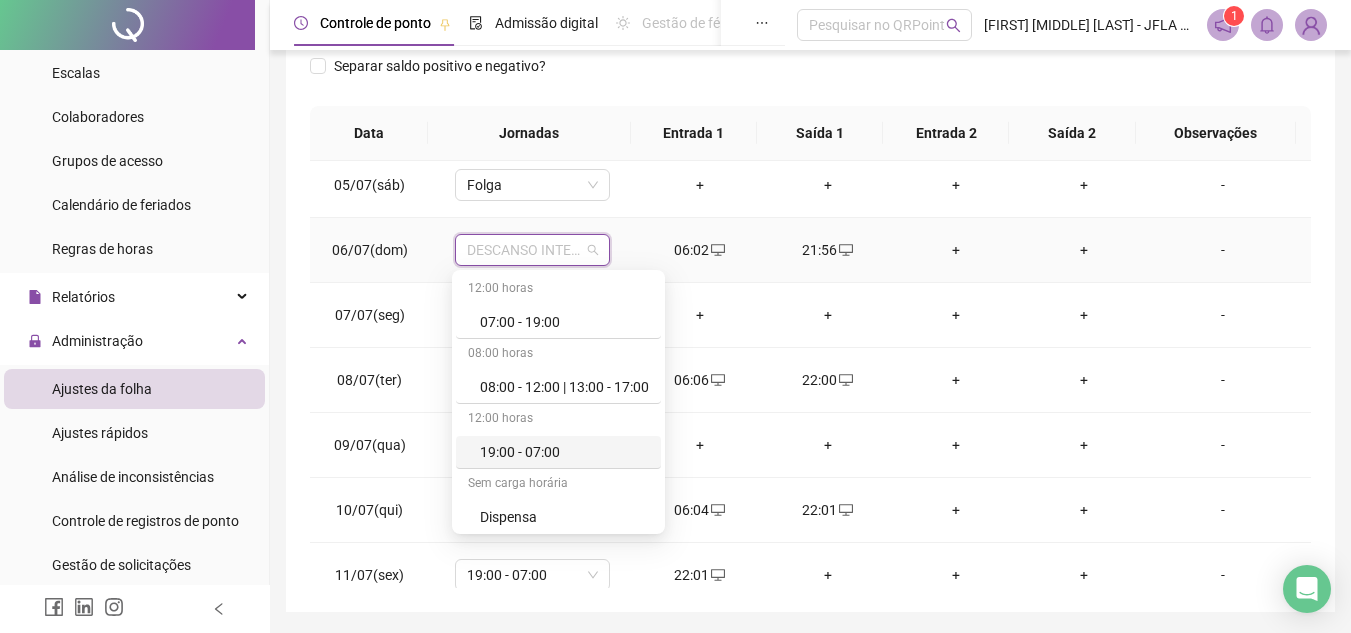 click on "19:00 - 07:00" at bounding box center (558, 452) 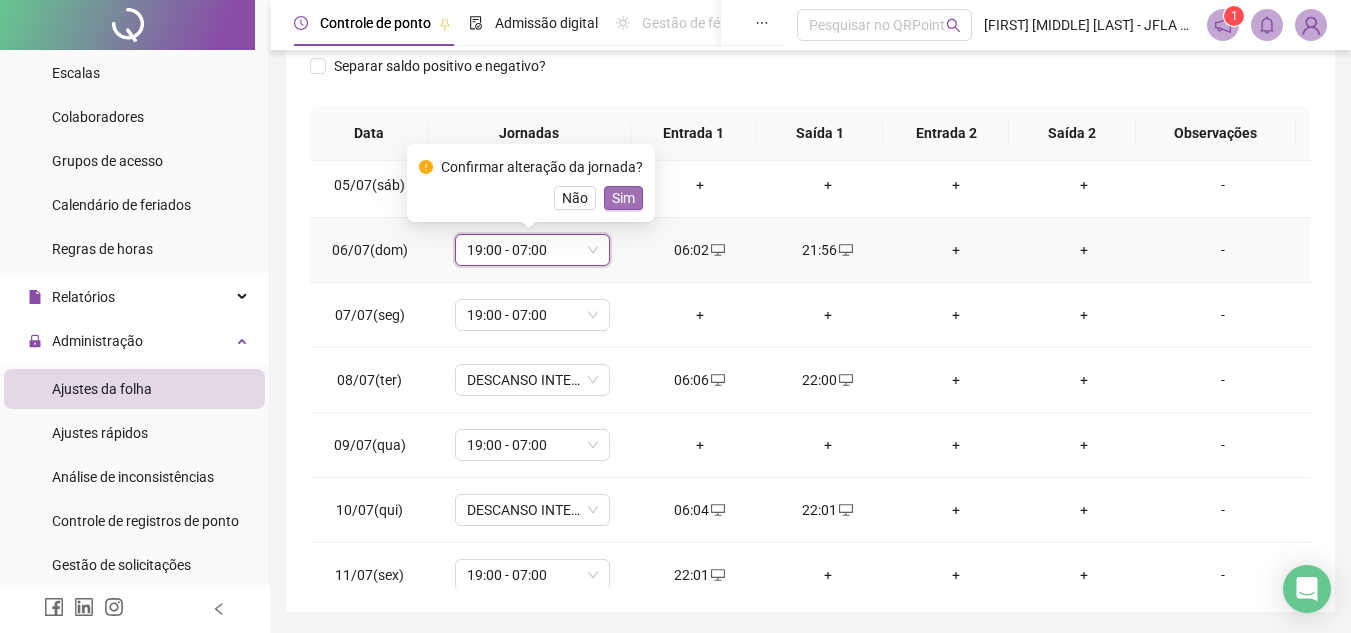 click on "Sim" at bounding box center [623, 198] 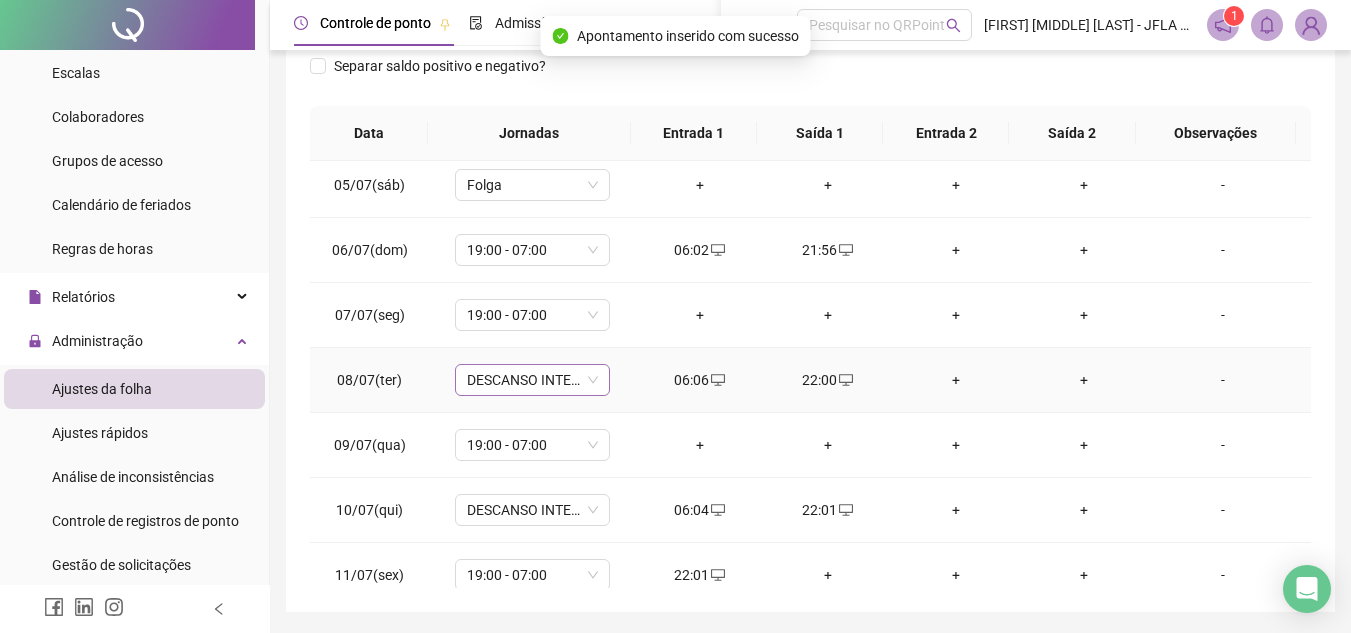 click on "DESCANSO INTER-JORNADA" at bounding box center (532, 380) 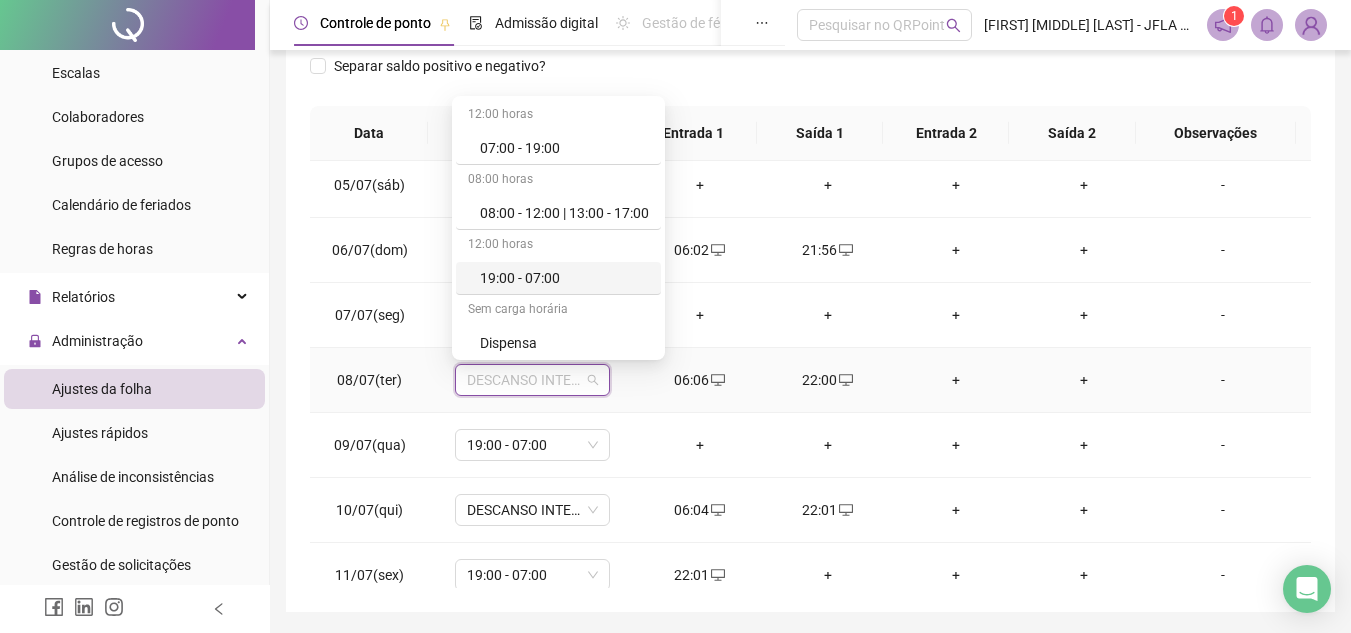 click on "19:00 - 07:00" at bounding box center [564, 278] 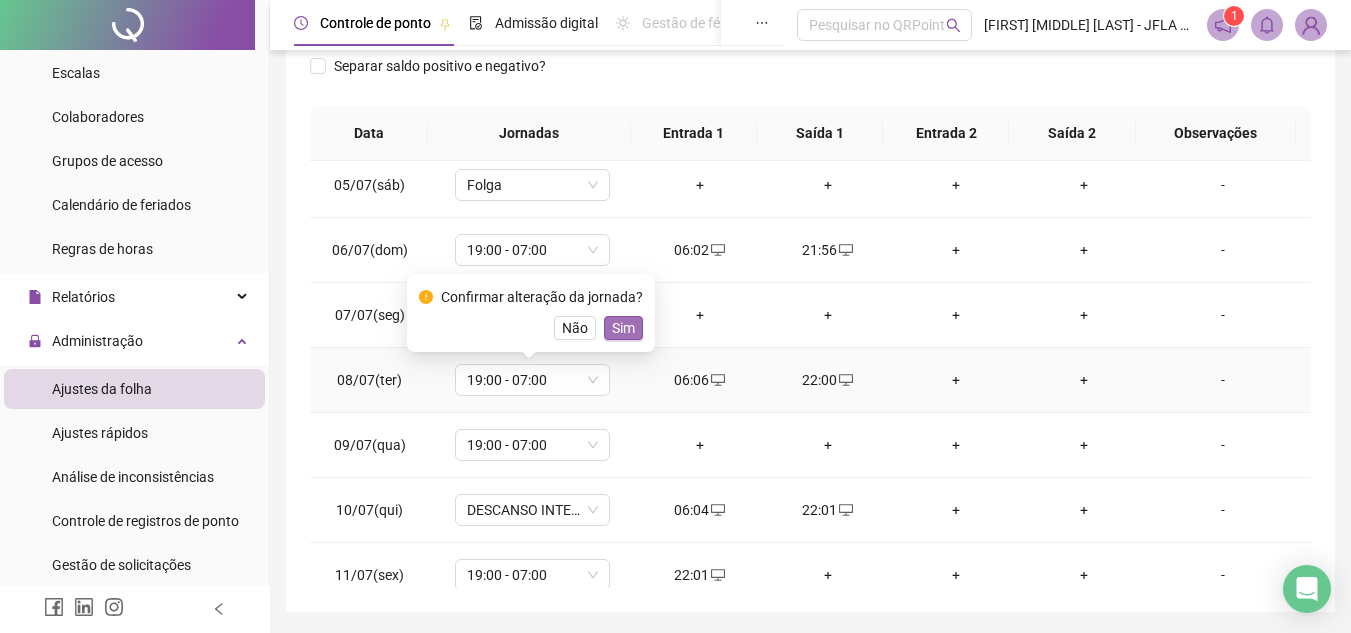 click on "Sim" at bounding box center [623, 328] 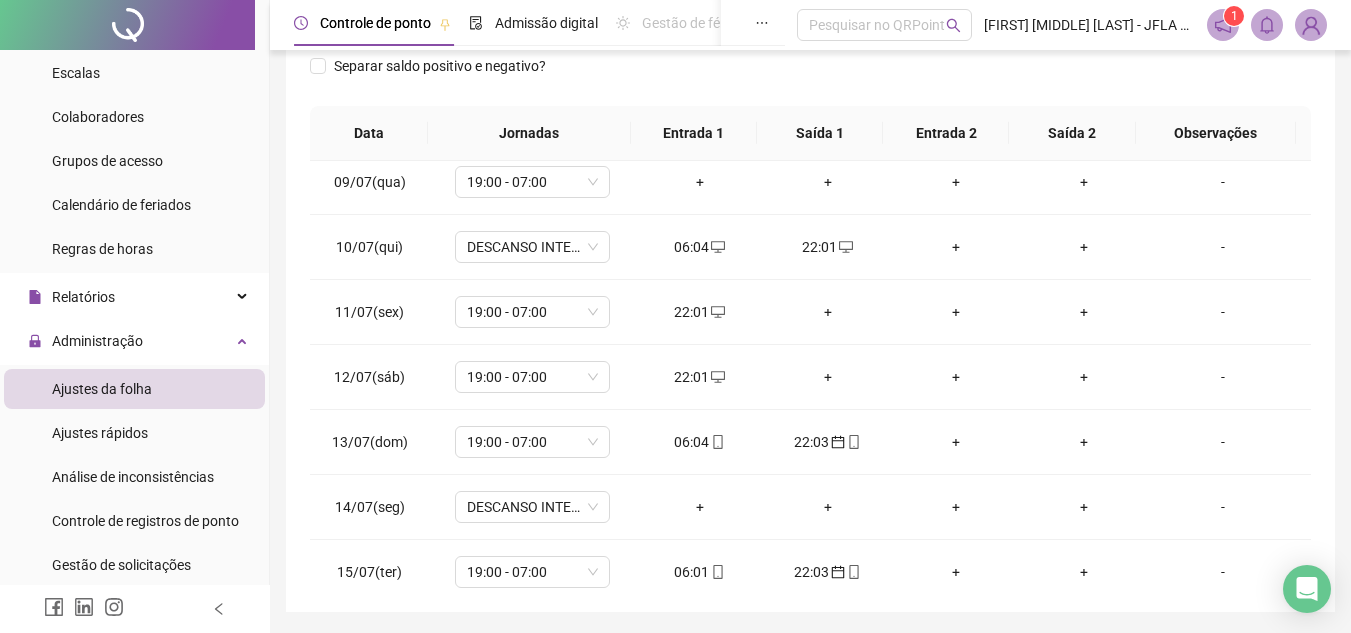 scroll, scrollTop: 541, scrollLeft: 0, axis: vertical 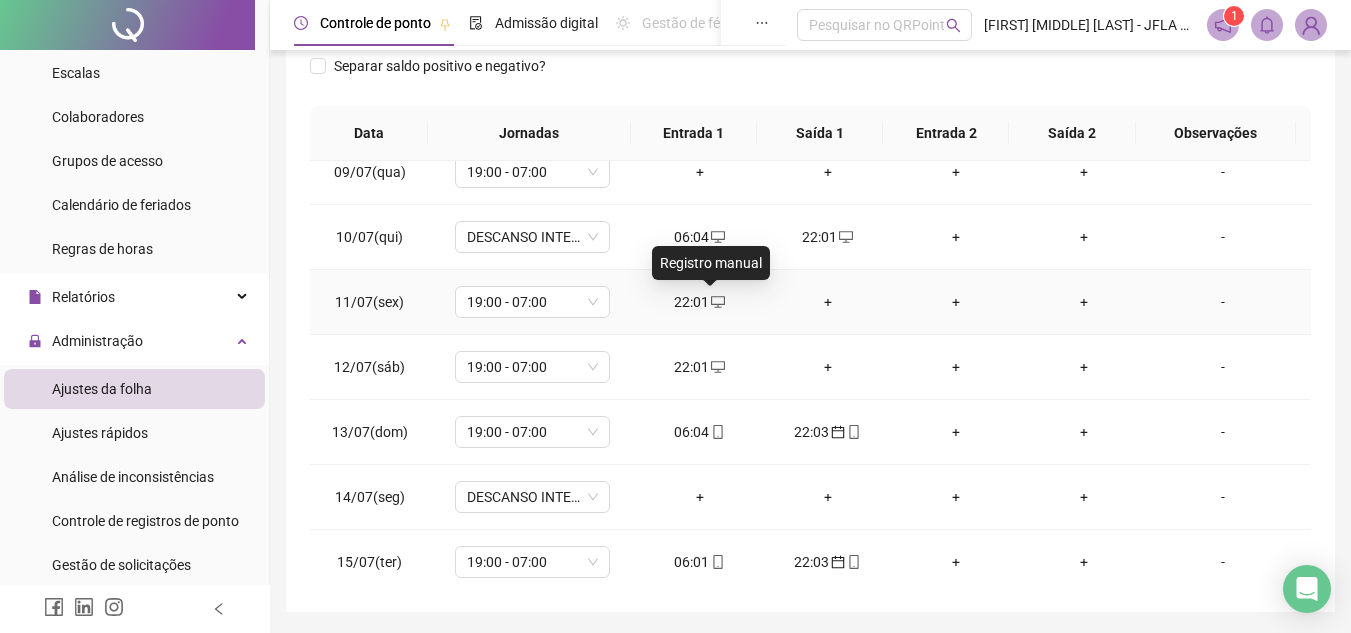 click 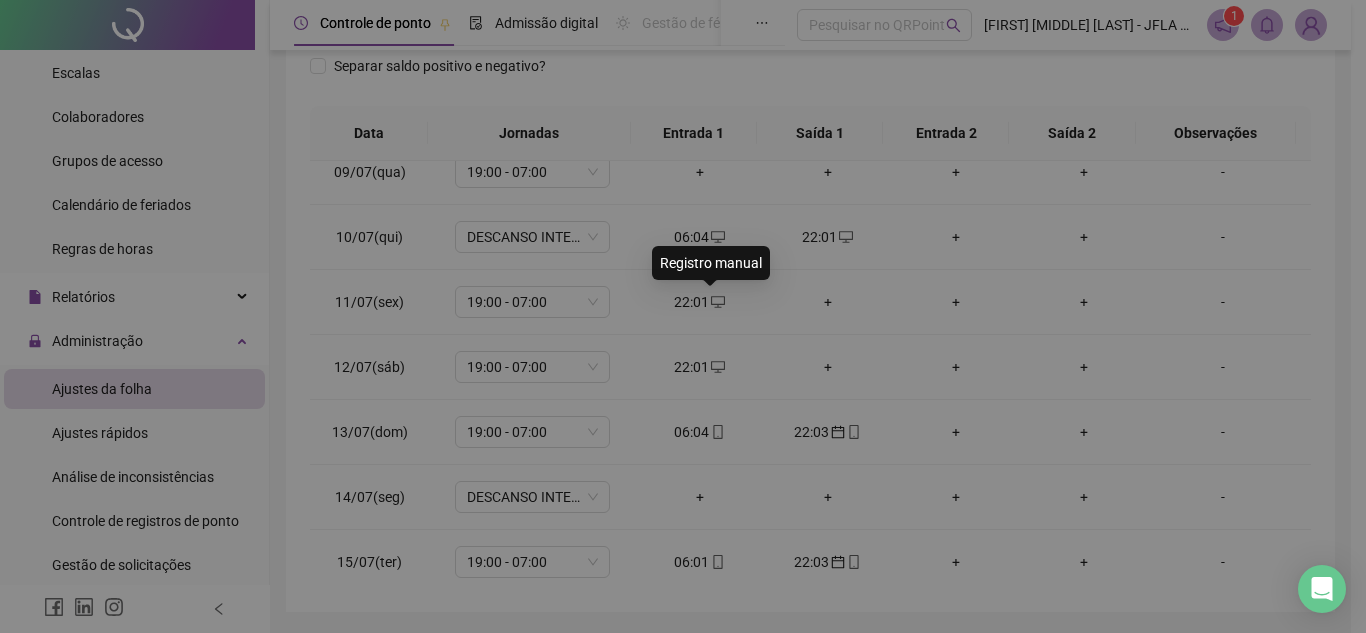 type on "**********" 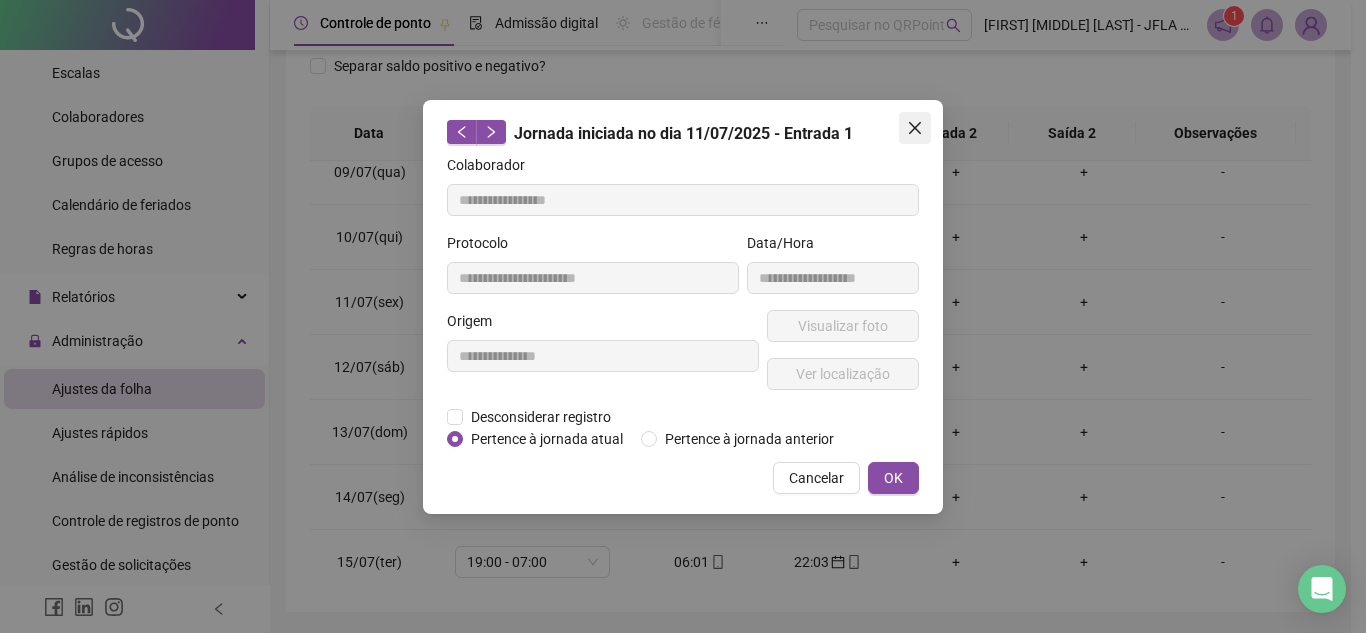 click 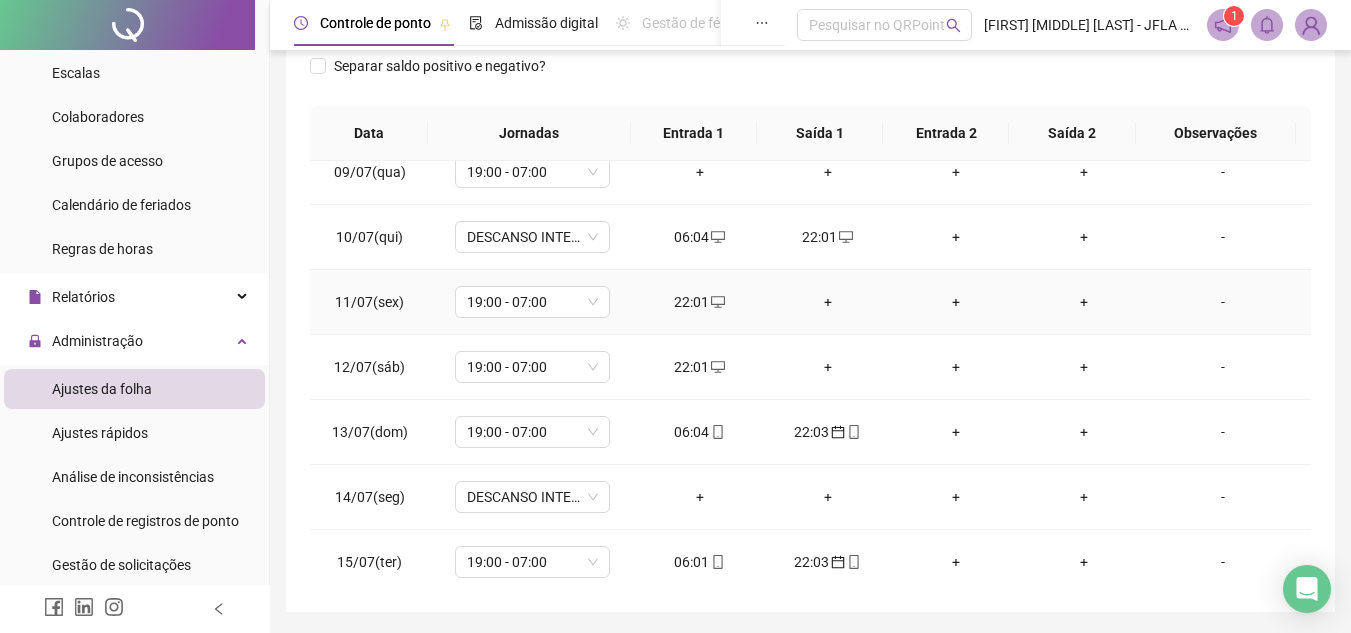 drag, startPoint x: 712, startPoint y: 303, endPoint x: 675, endPoint y: 311, distance: 37.85499 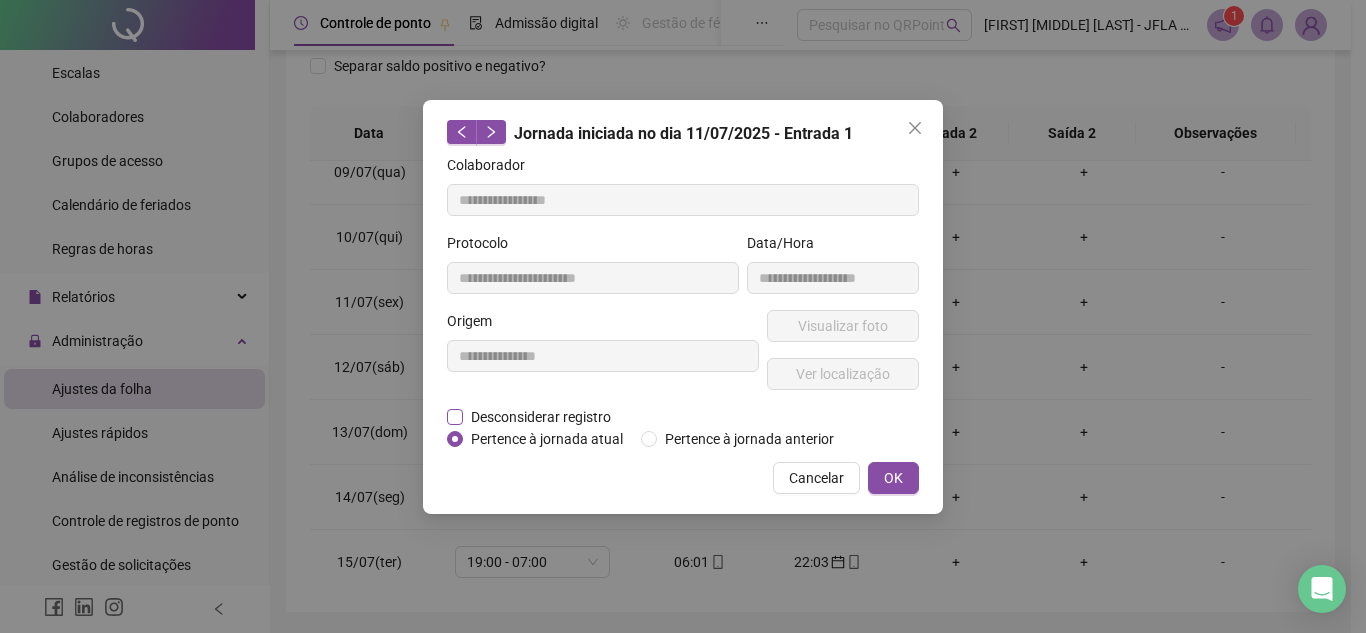 click on "Desconsiderar registro" at bounding box center (541, 417) 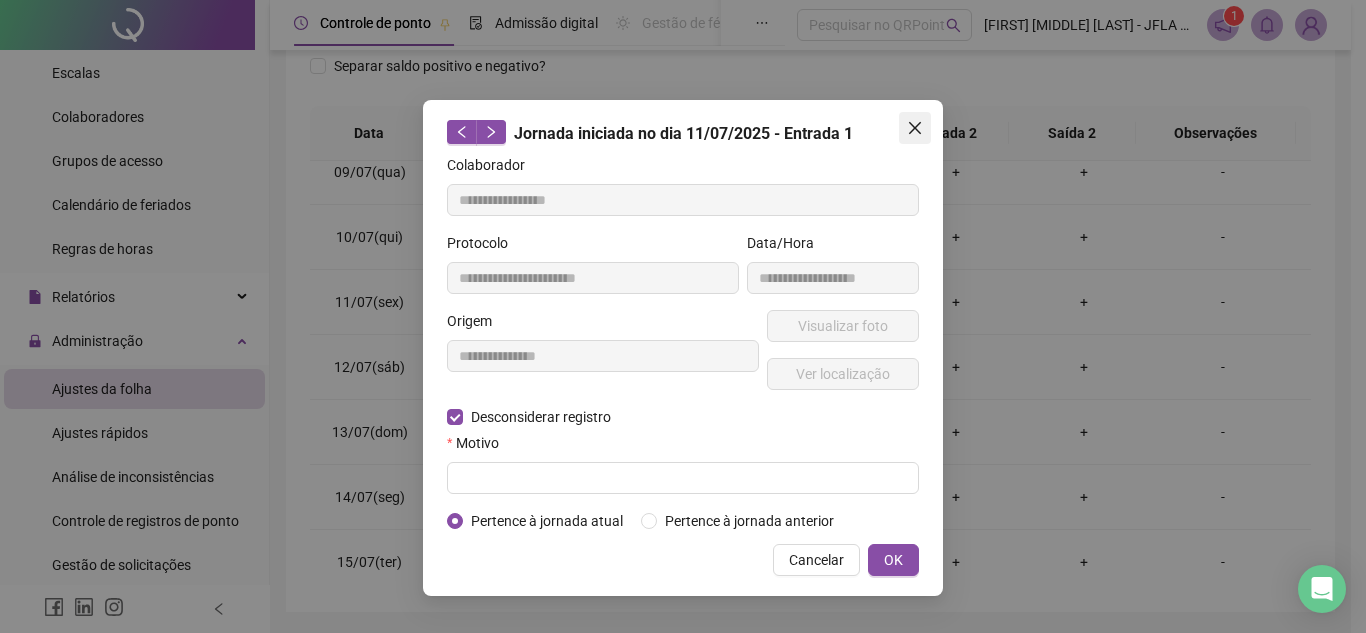 click 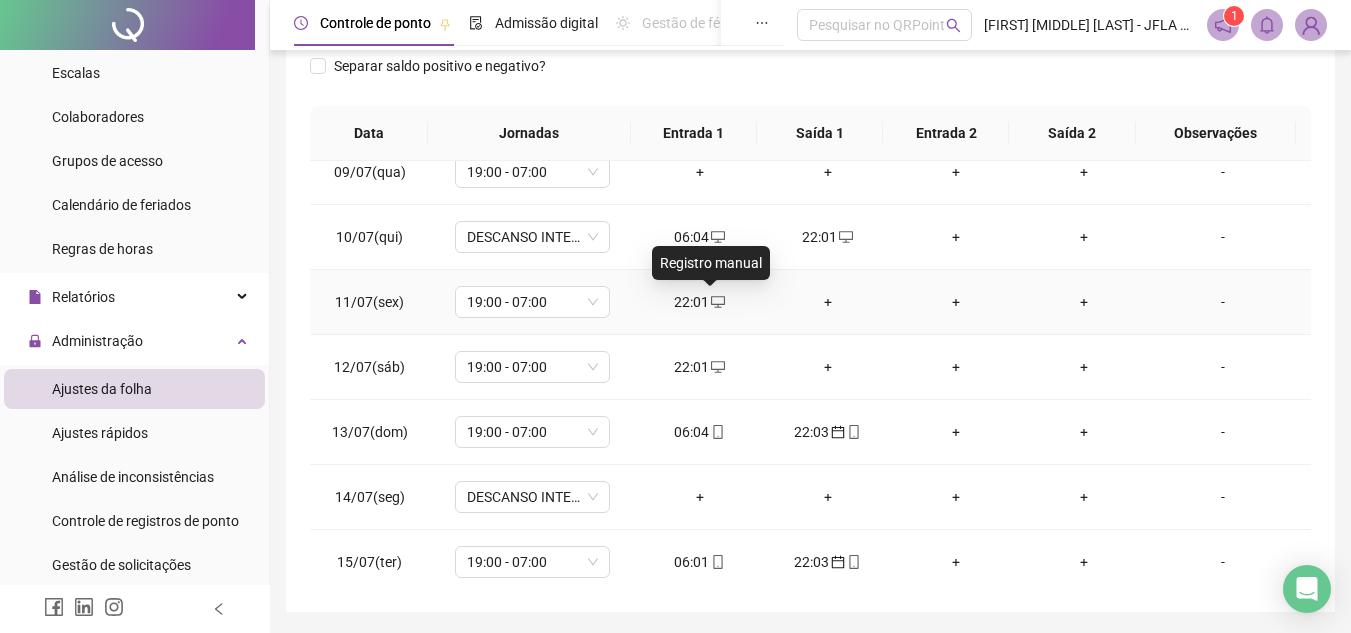 click 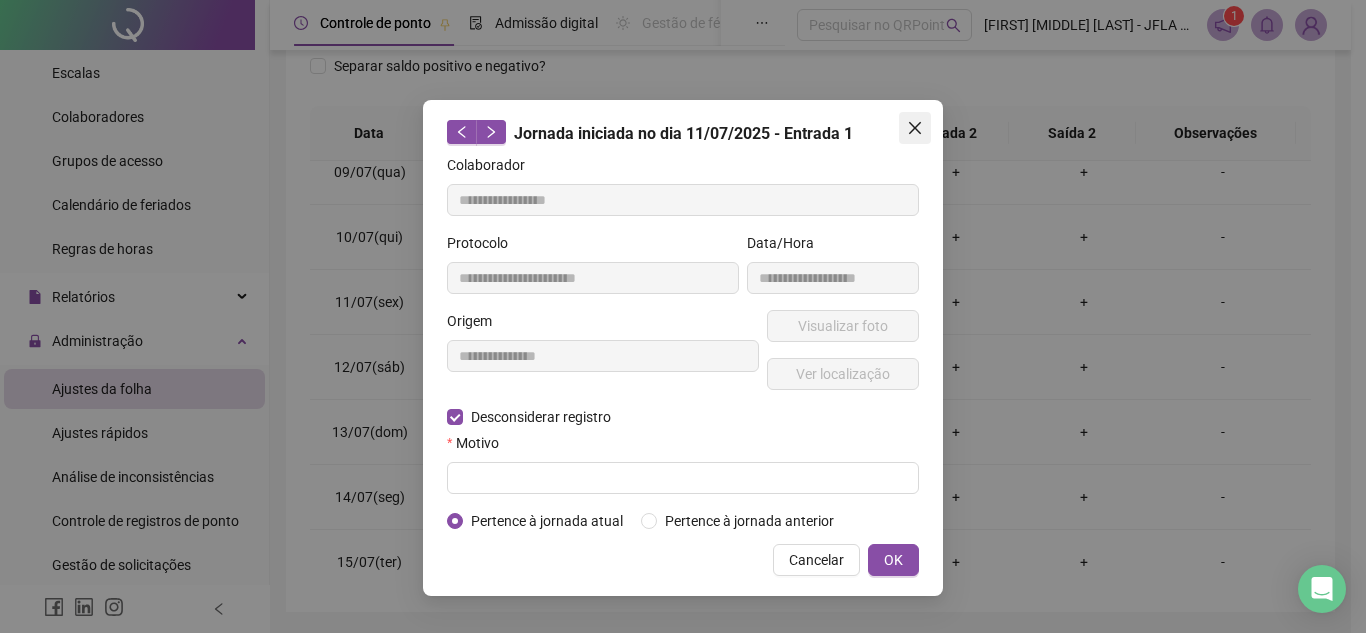 click 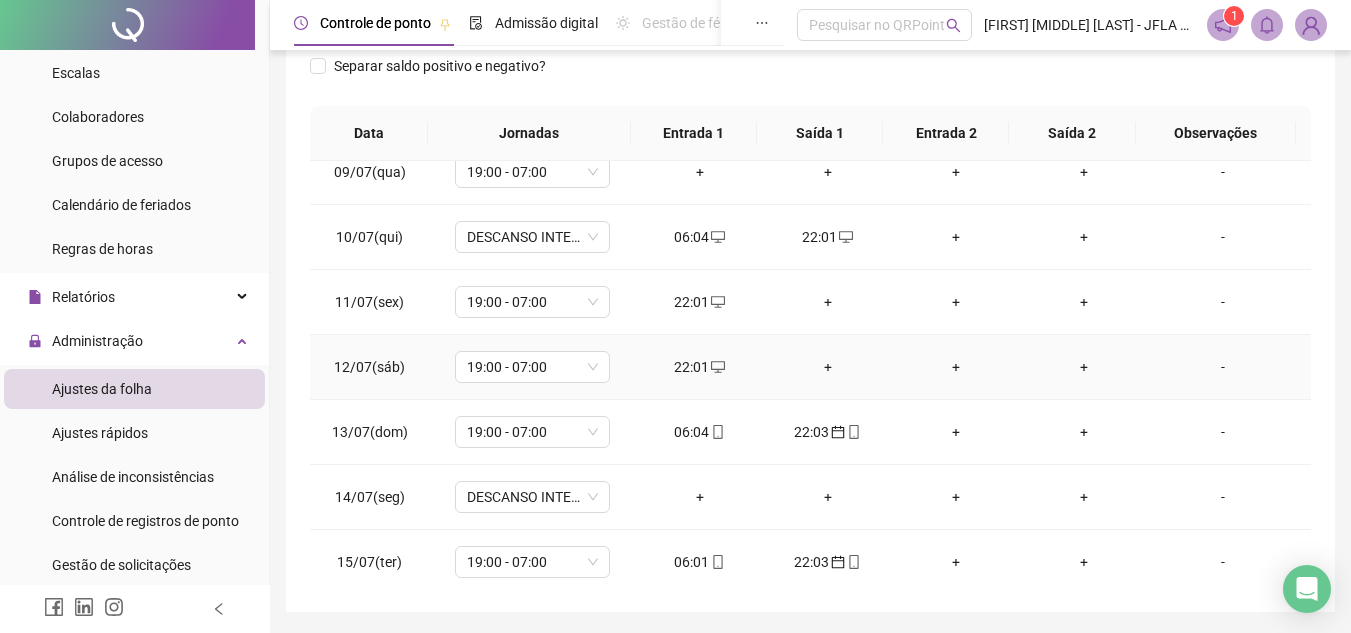click 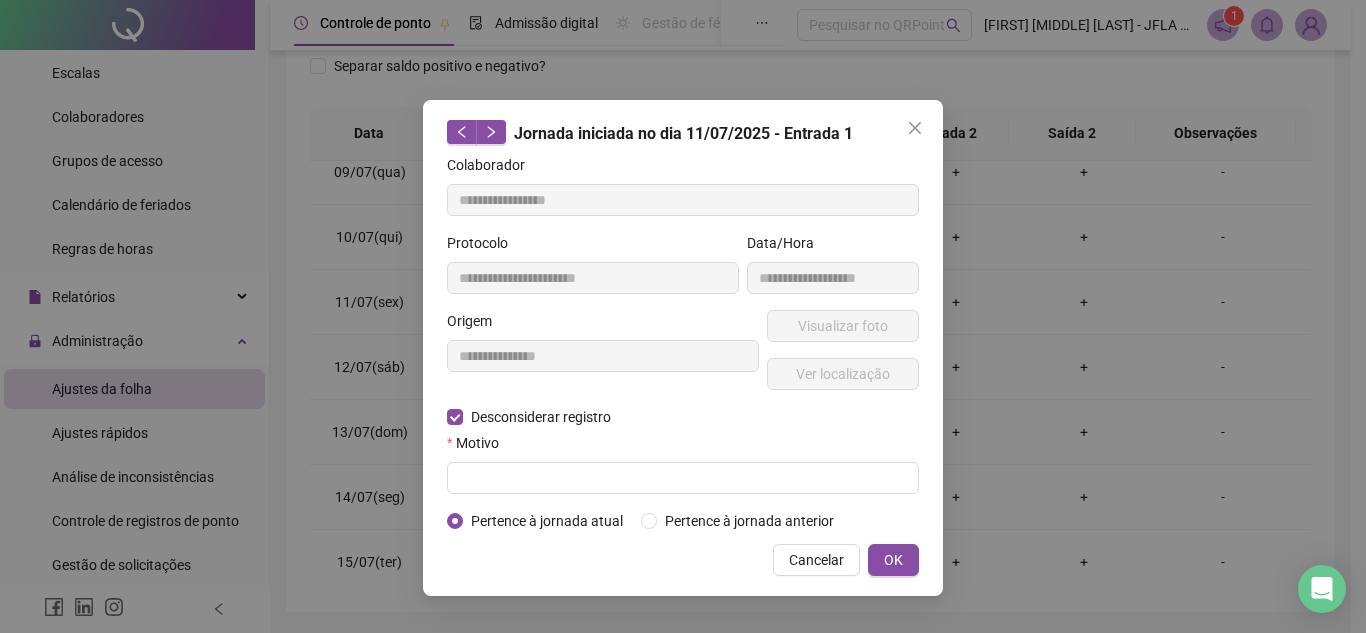 type on "**********" 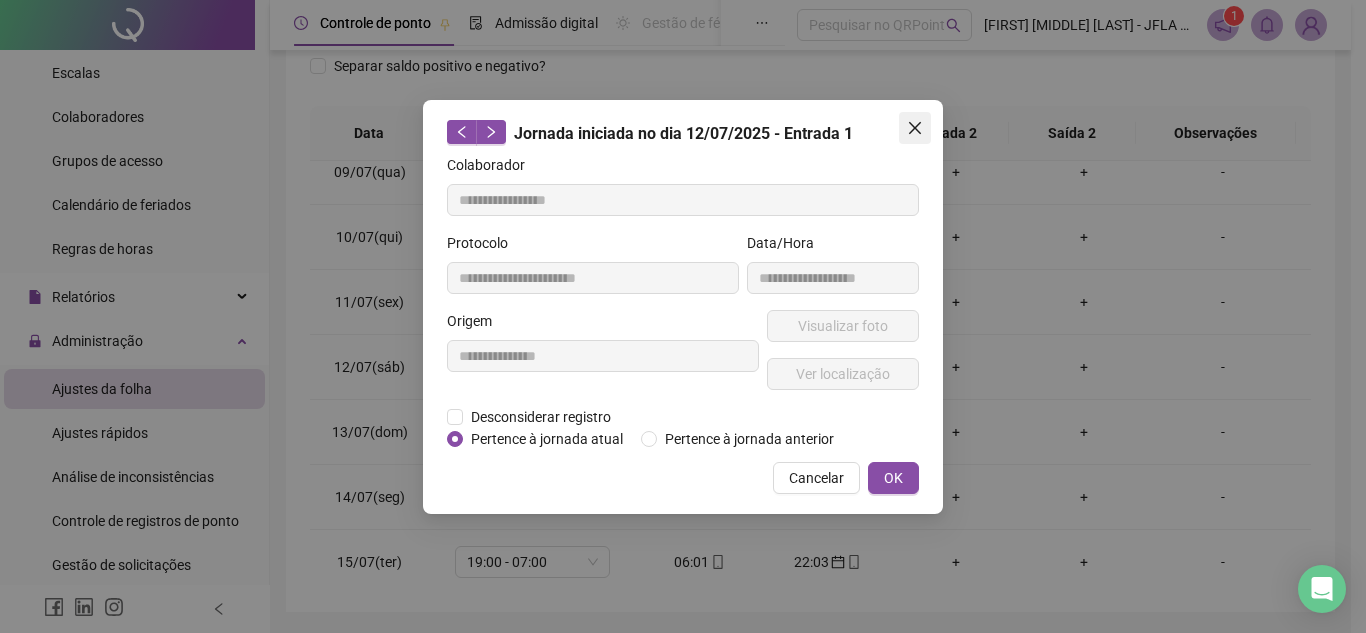click 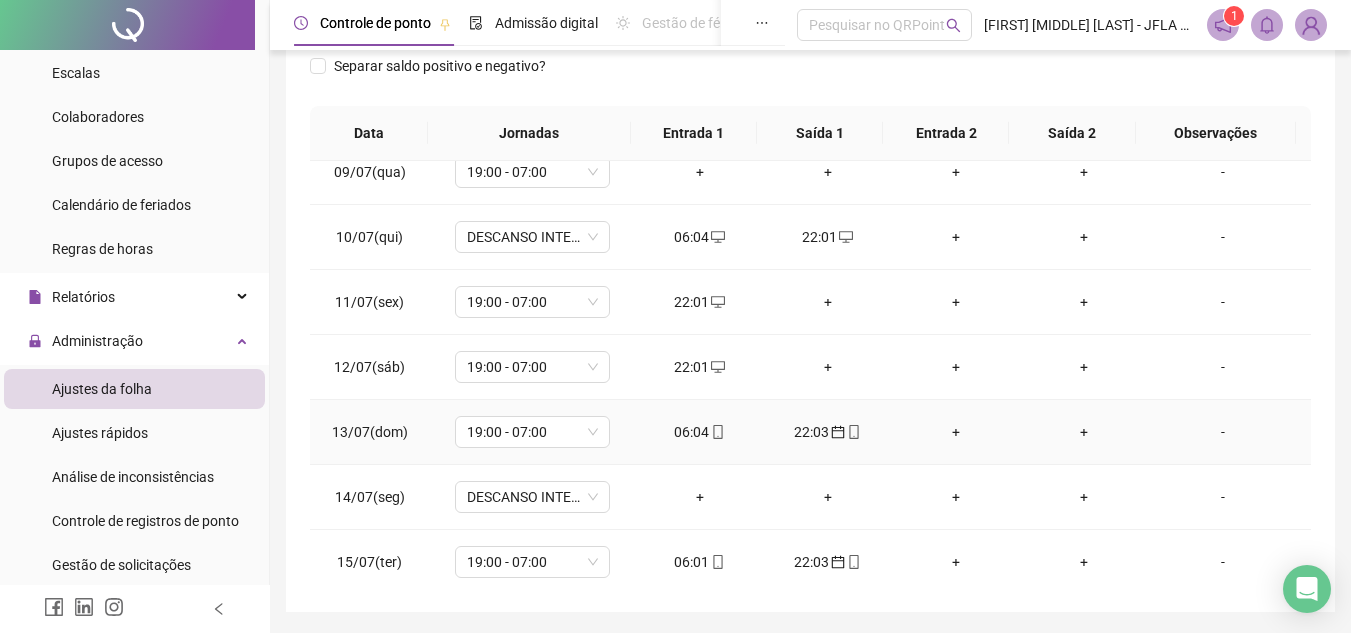 click on "06:04" at bounding box center [700, 432] 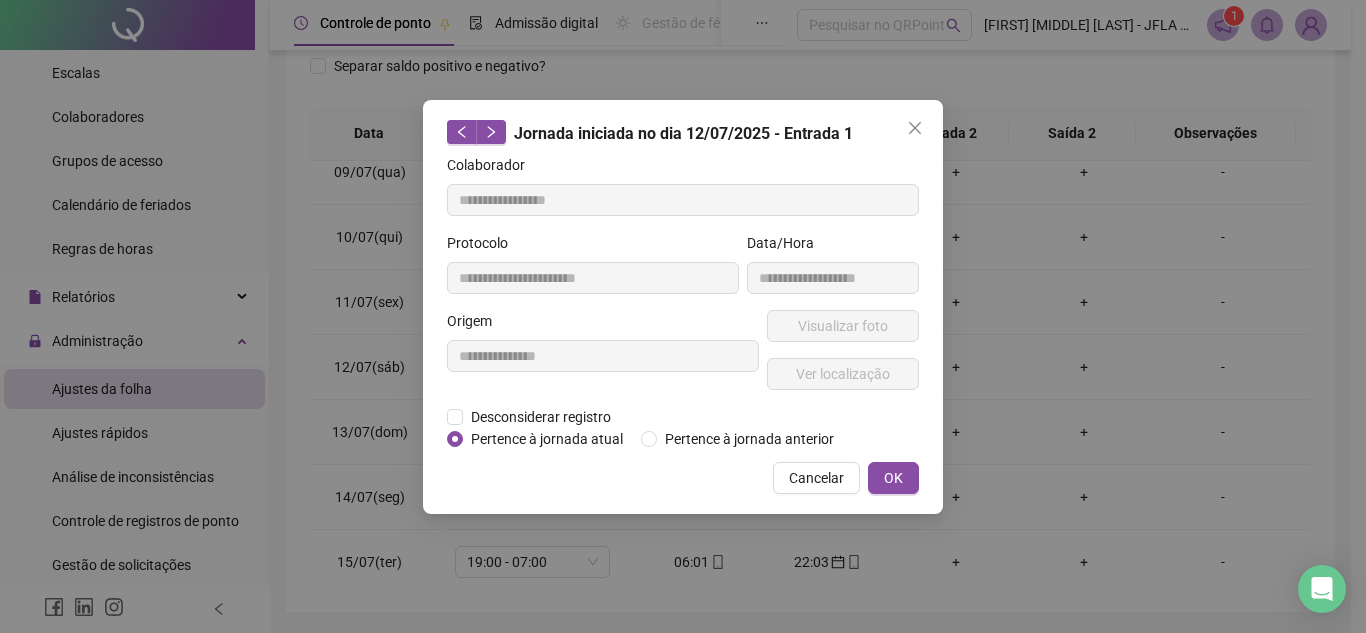 type on "**********" 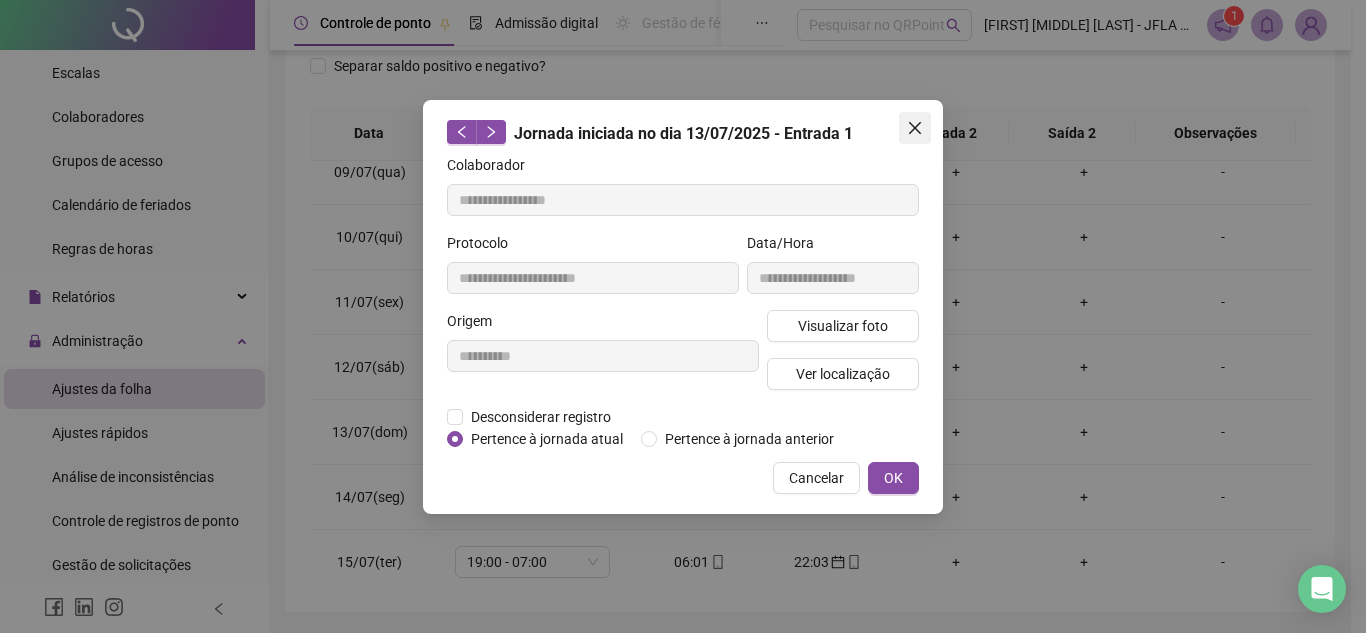 click at bounding box center [915, 128] 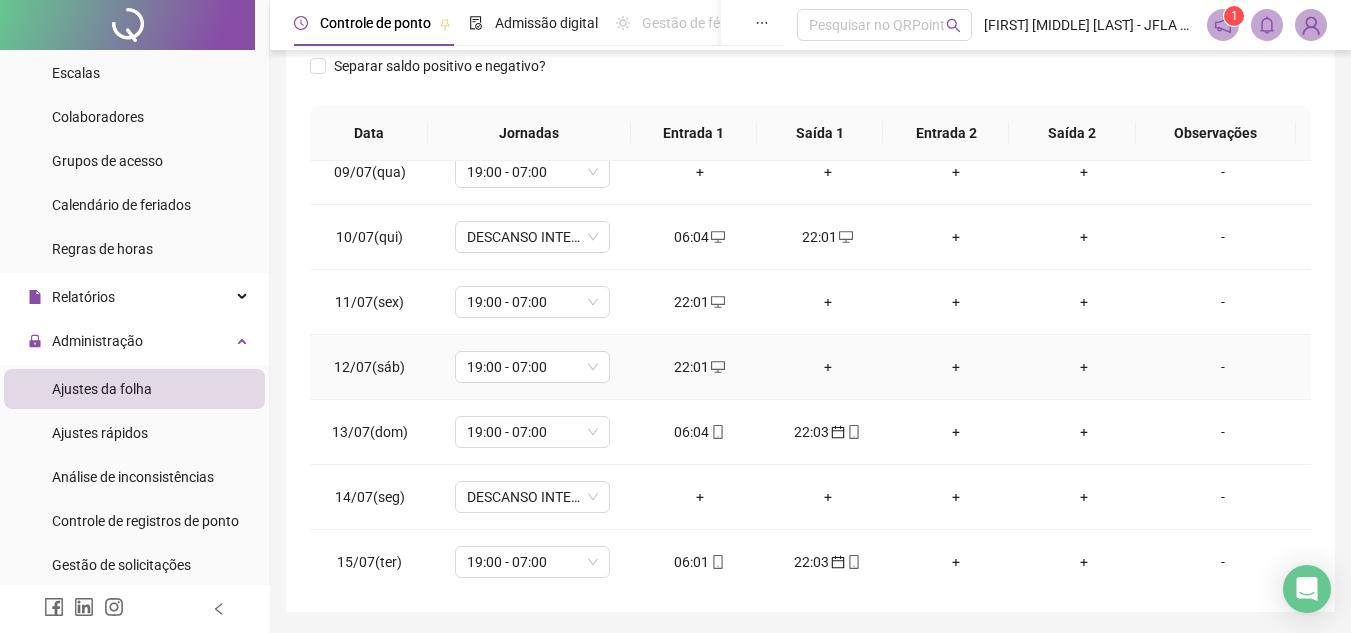 click on "+" at bounding box center [828, 367] 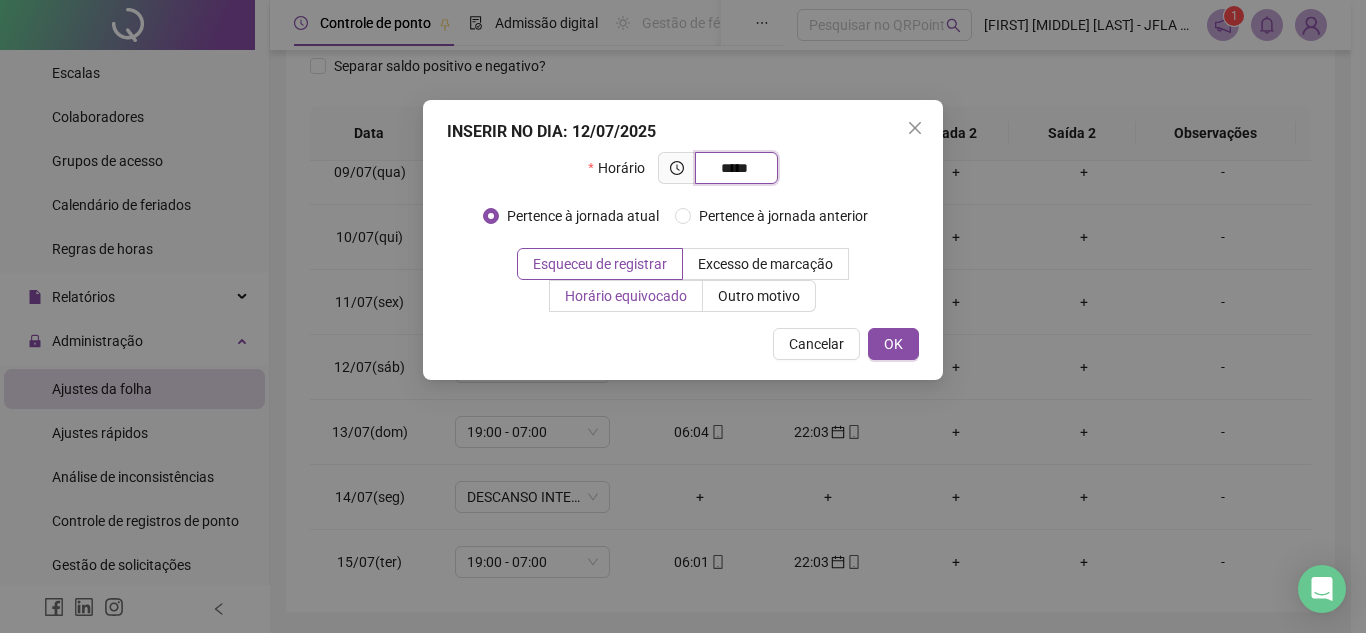 type on "*****" 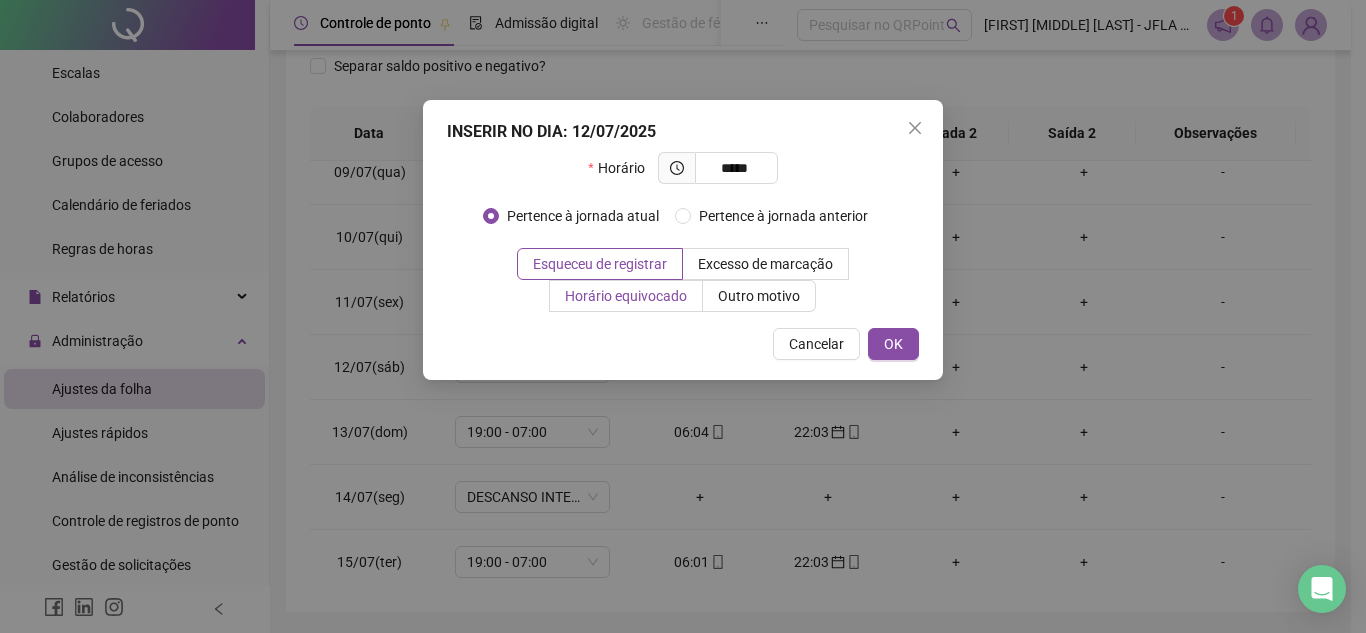 click on "Horário equivocado" at bounding box center [626, 296] 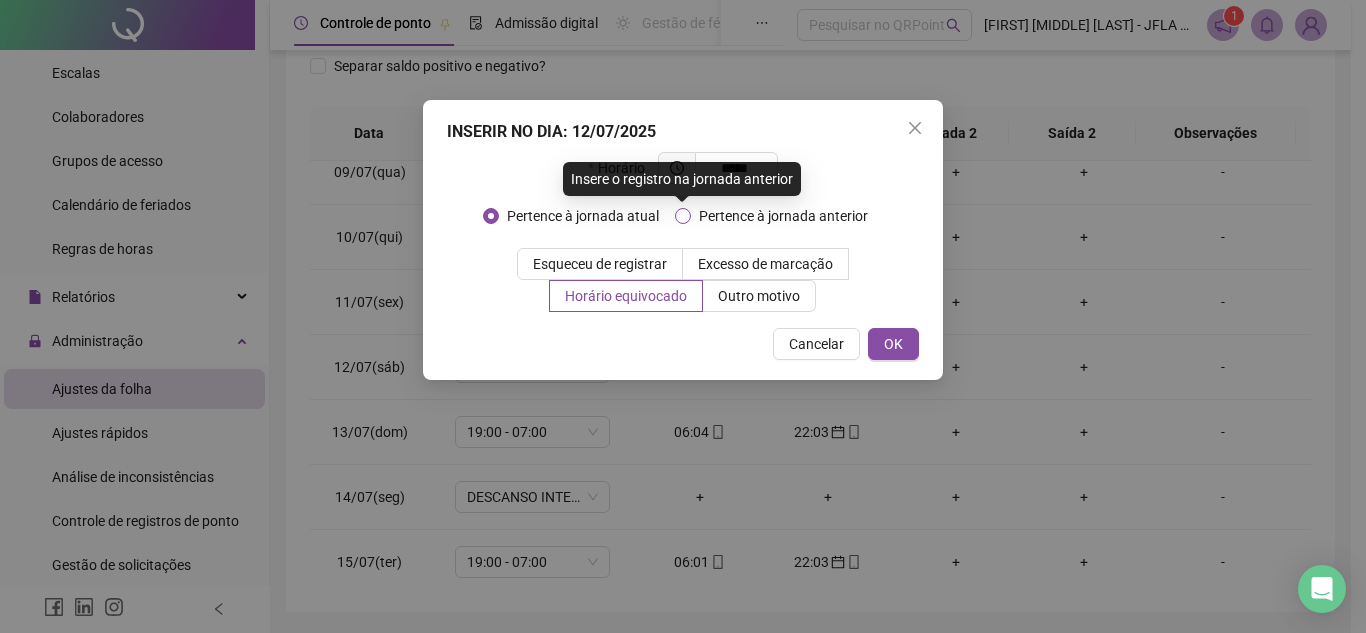 click on "Pertence à jornada anterior" at bounding box center [783, 216] 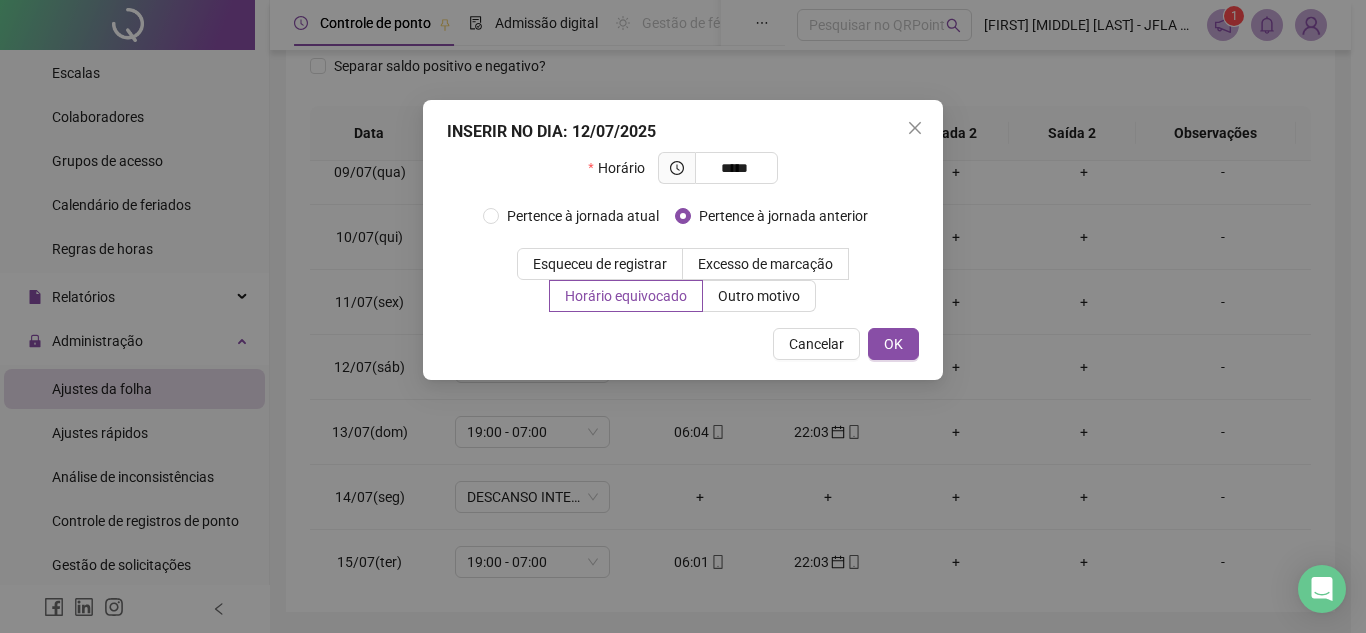 click on "Pertence à jornada atual Pertence à jornada anterior" at bounding box center [683, 216] 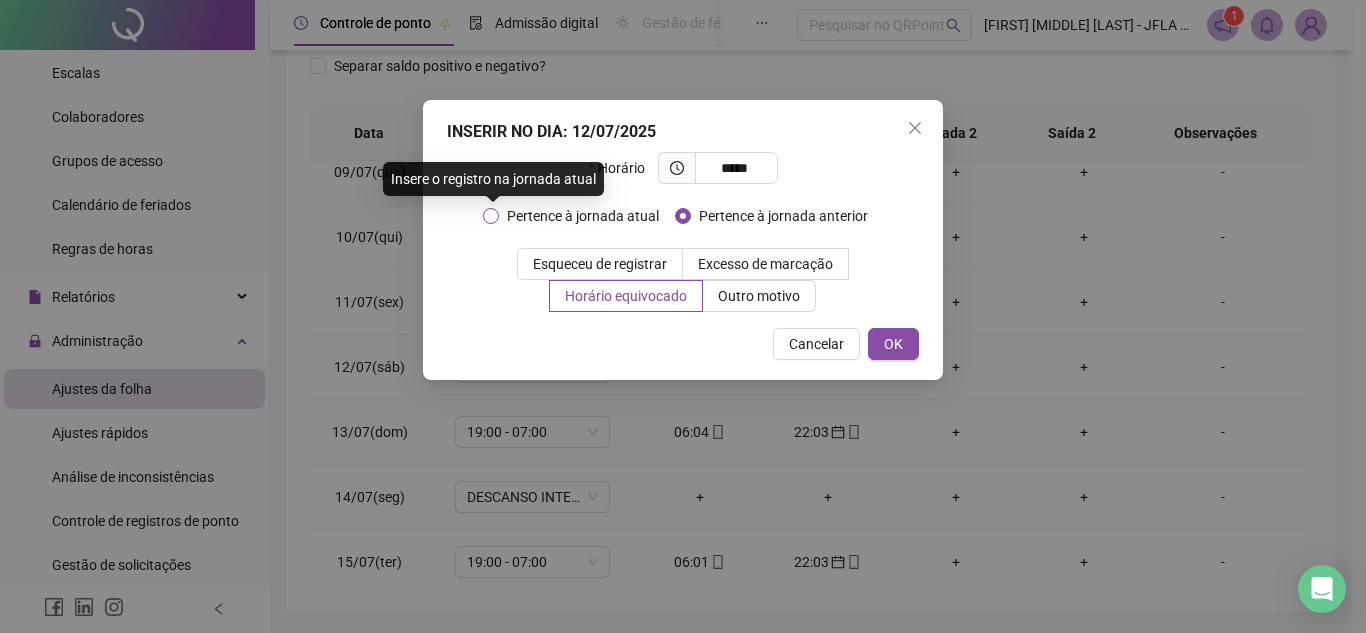 click on "Pertence à jornada atual" at bounding box center [583, 216] 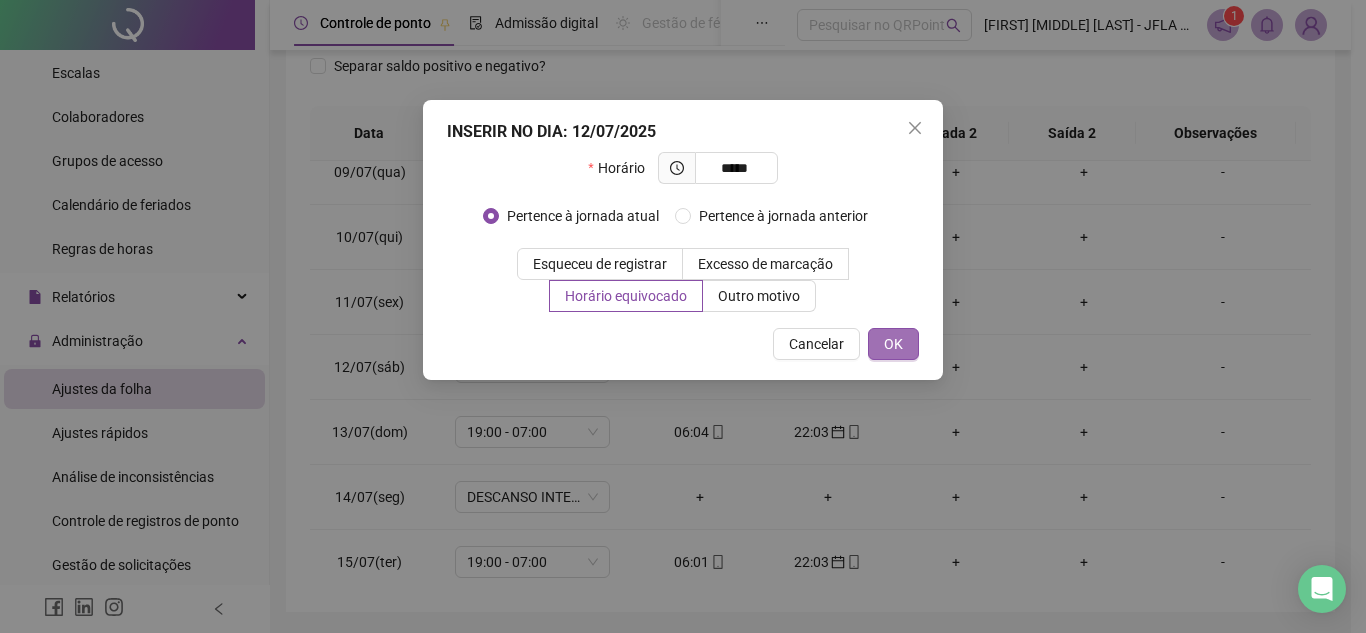 click on "OK" at bounding box center [893, 344] 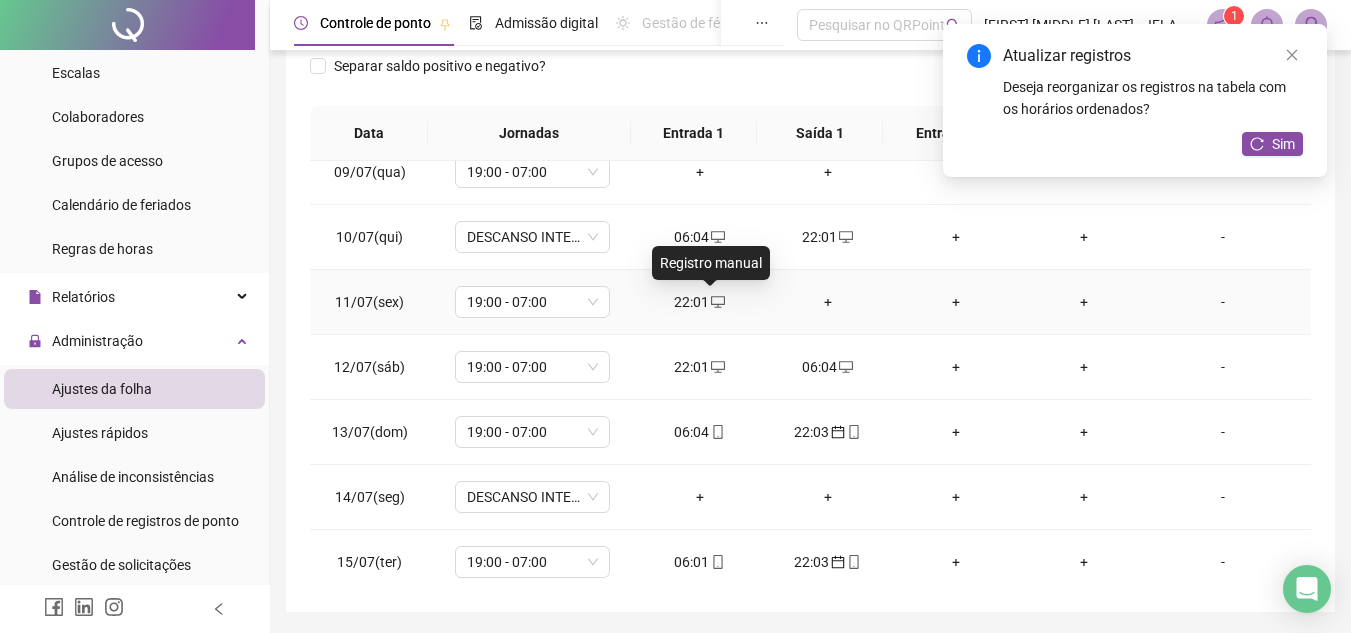 drag, startPoint x: 710, startPoint y: 292, endPoint x: 691, endPoint y: 301, distance: 21.023796 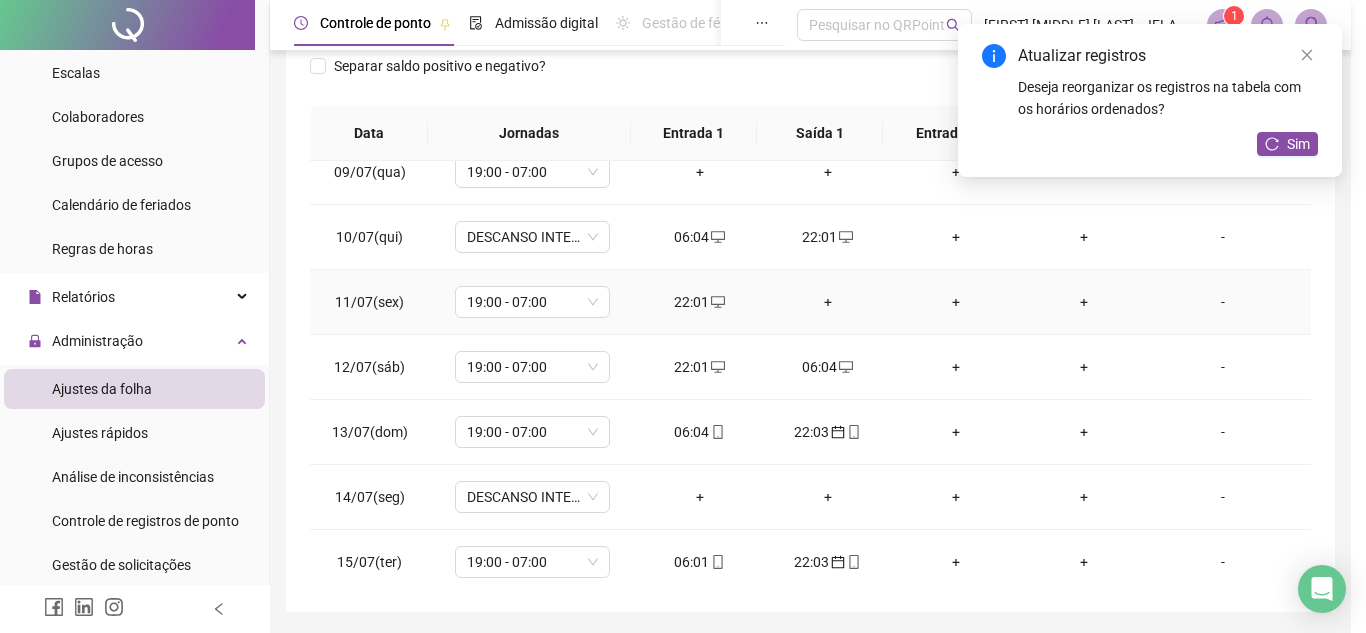type on "**********" 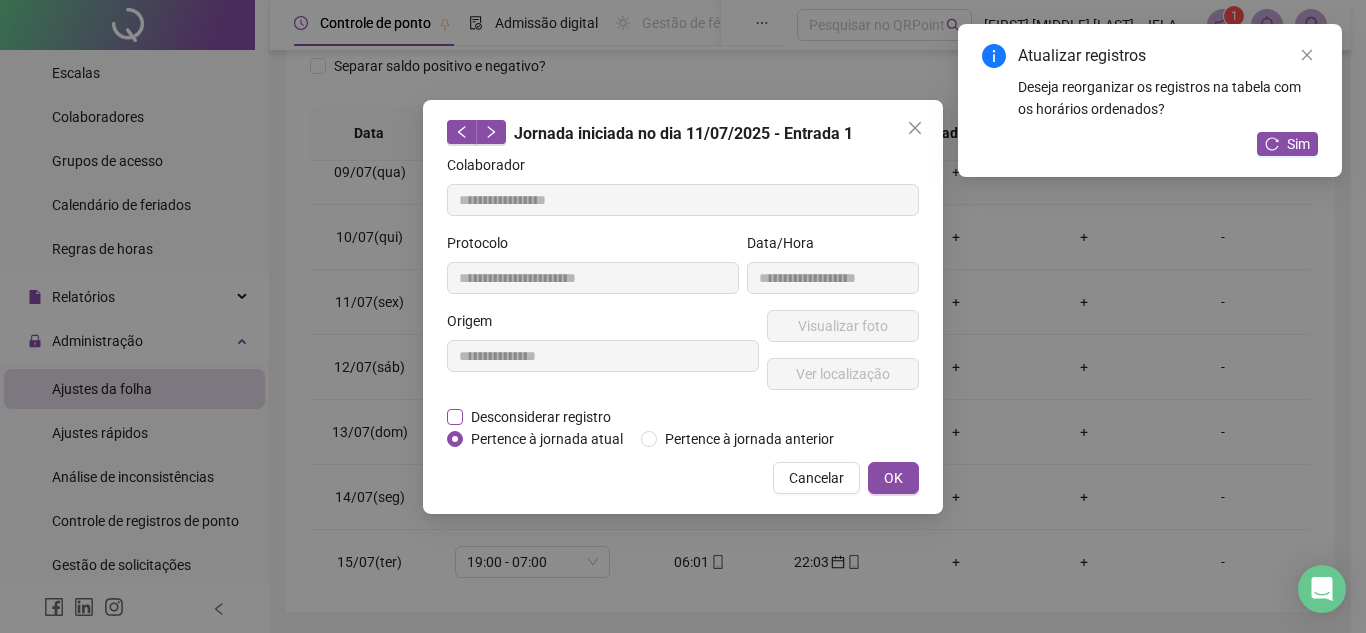 click on "Desconsiderar registro" at bounding box center (541, 417) 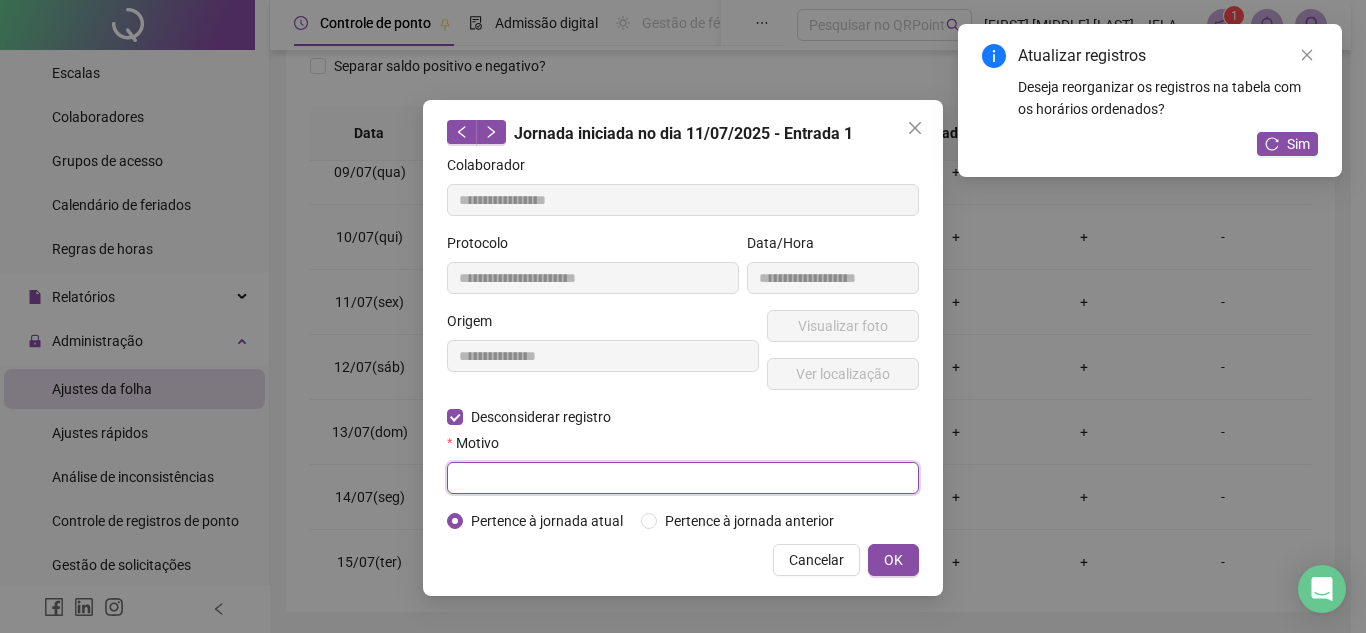 click at bounding box center [683, 478] 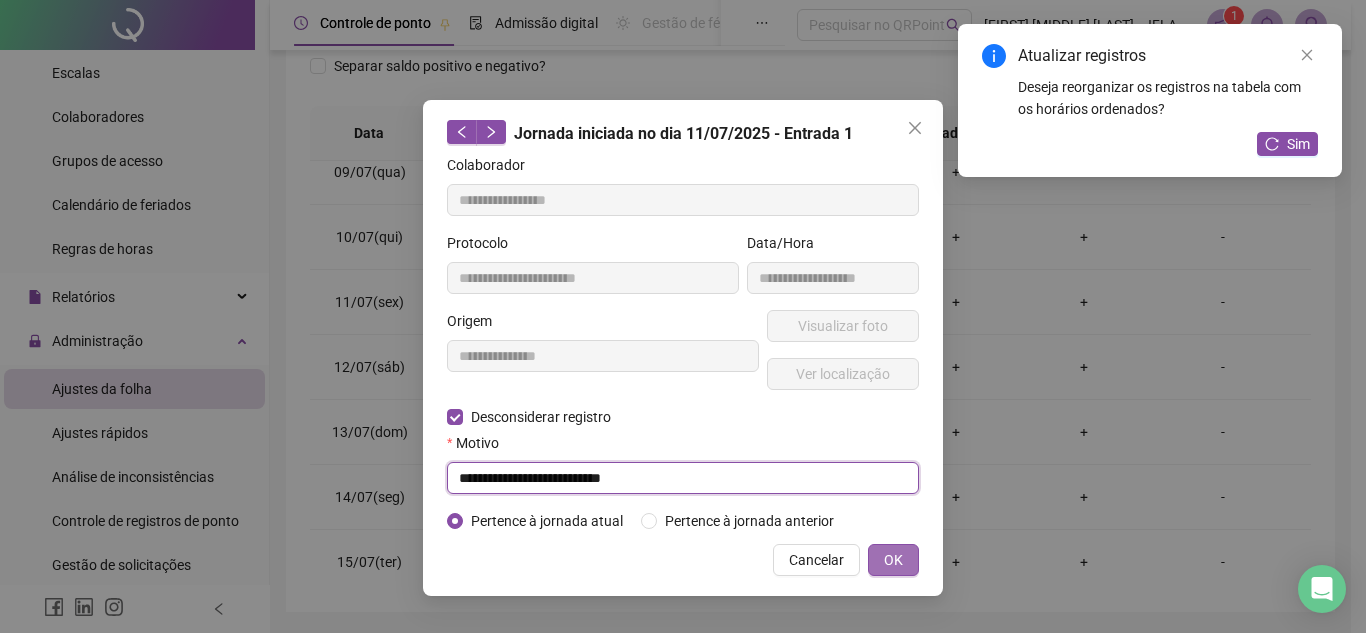 type on "**********" 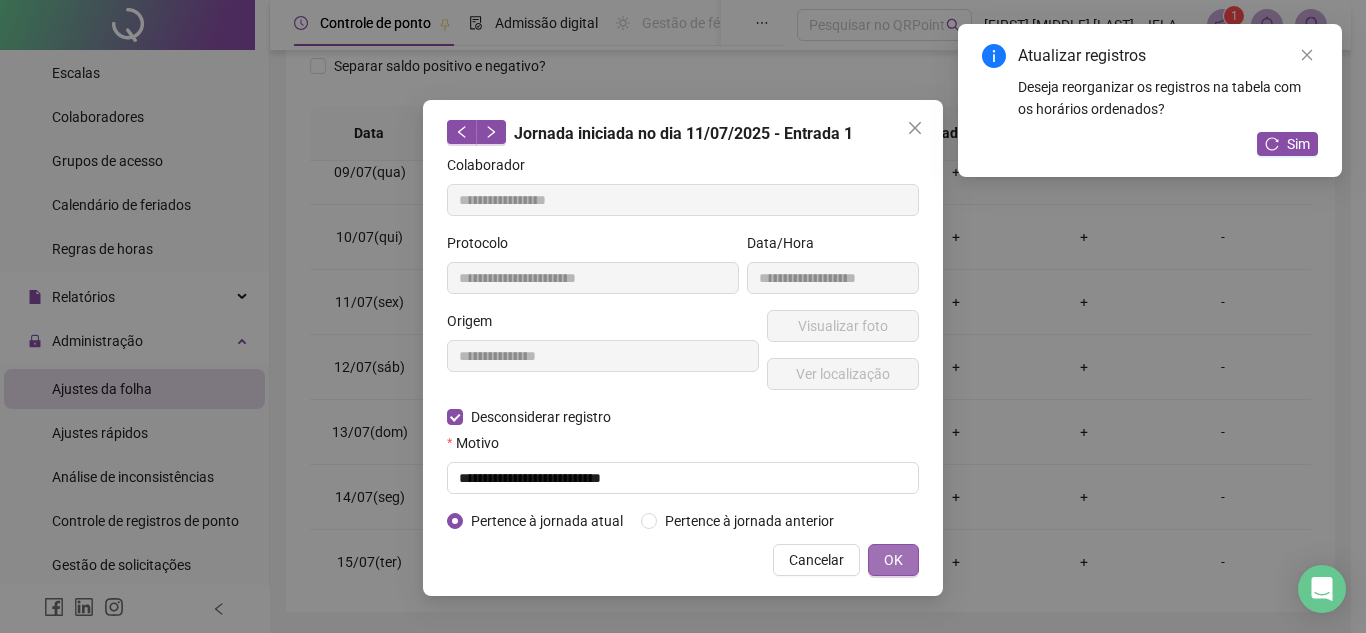 click on "OK" at bounding box center [893, 560] 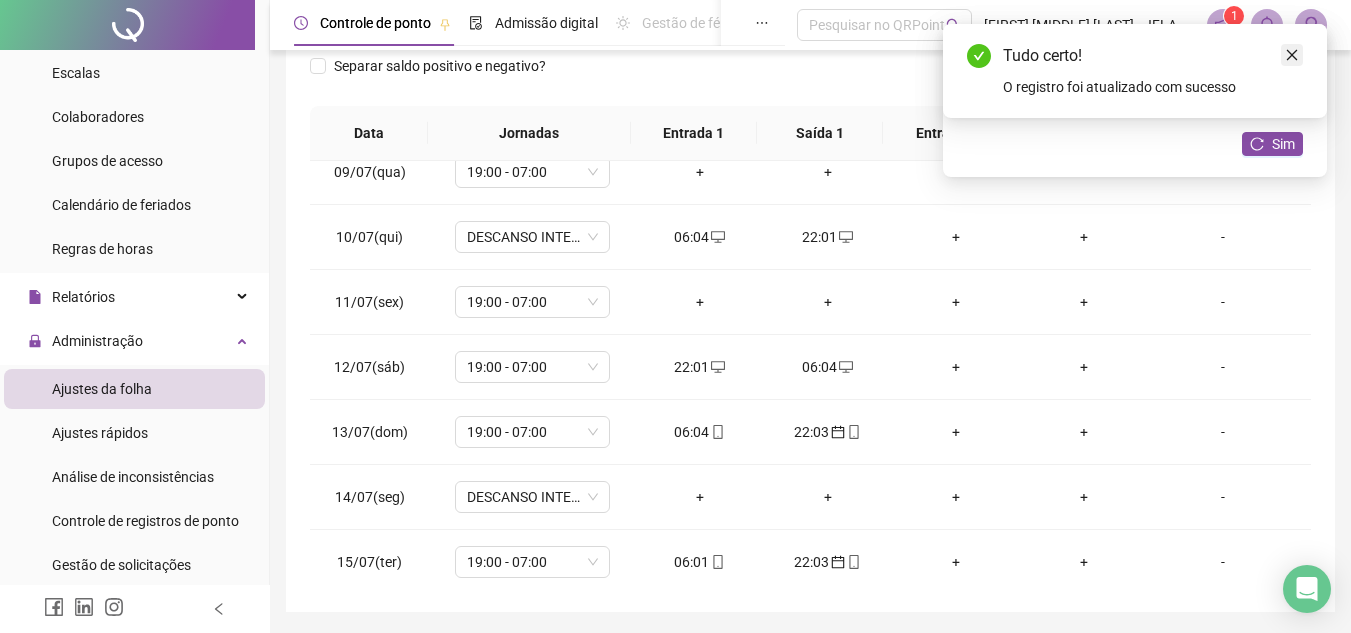 click 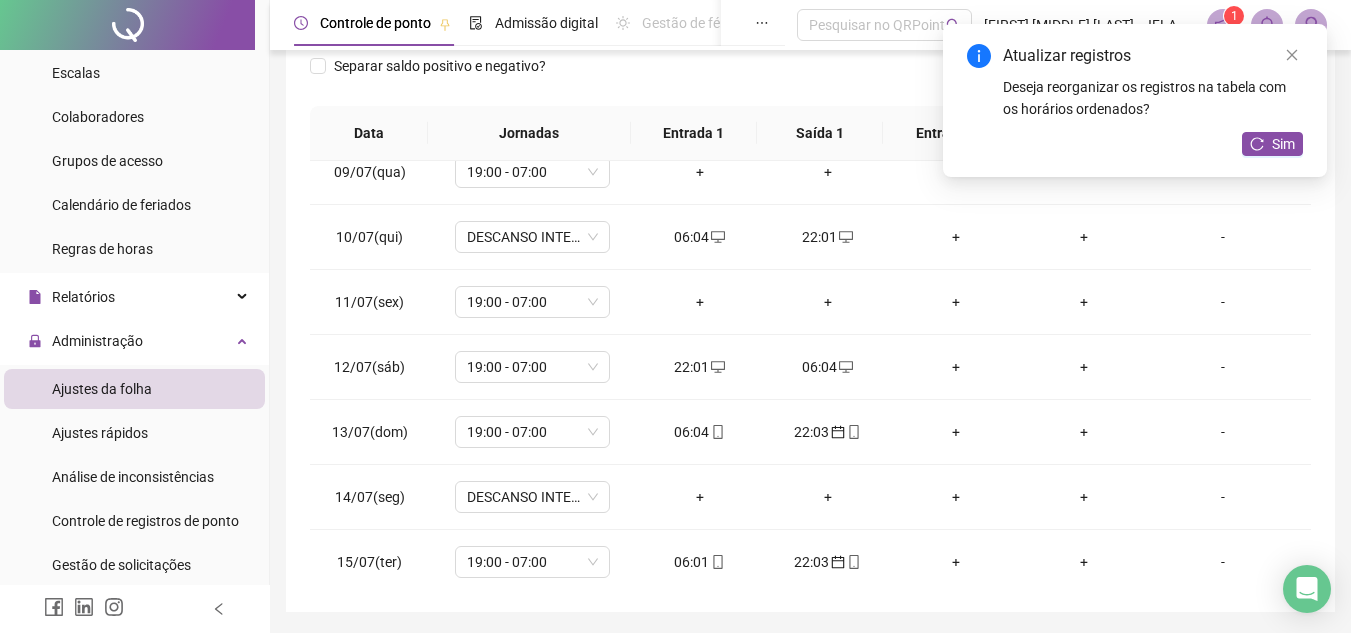 click 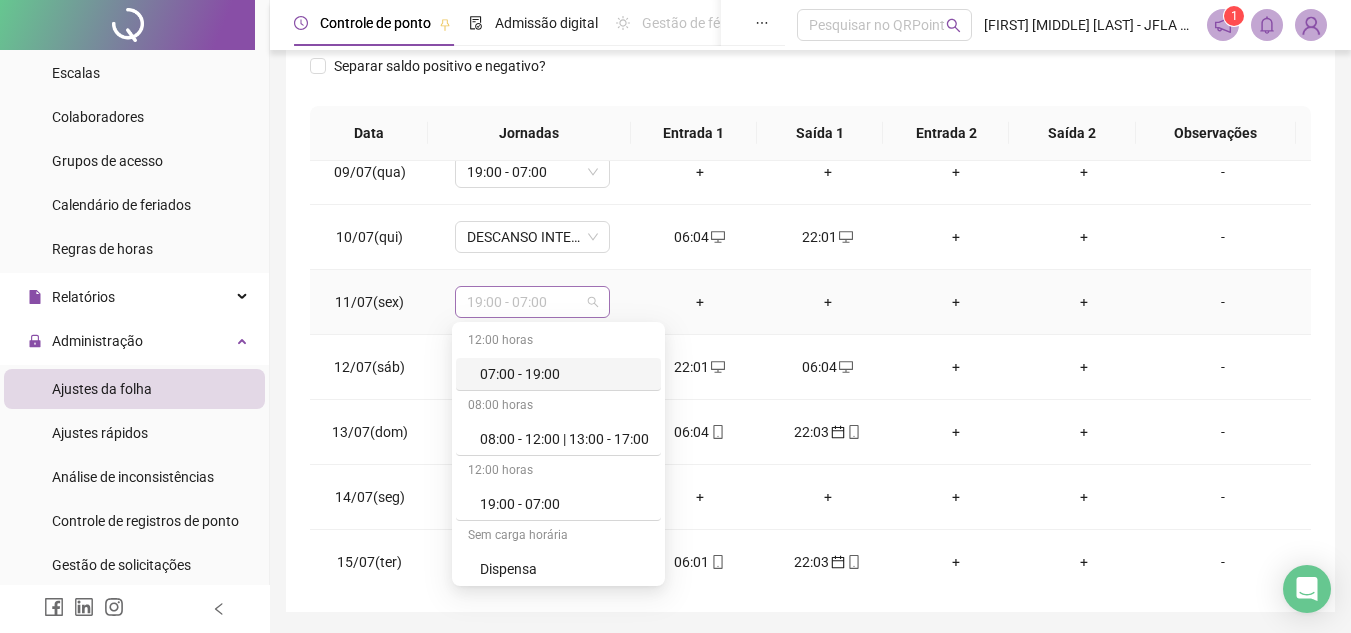 click on "19:00 - 07:00" at bounding box center [532, 302] 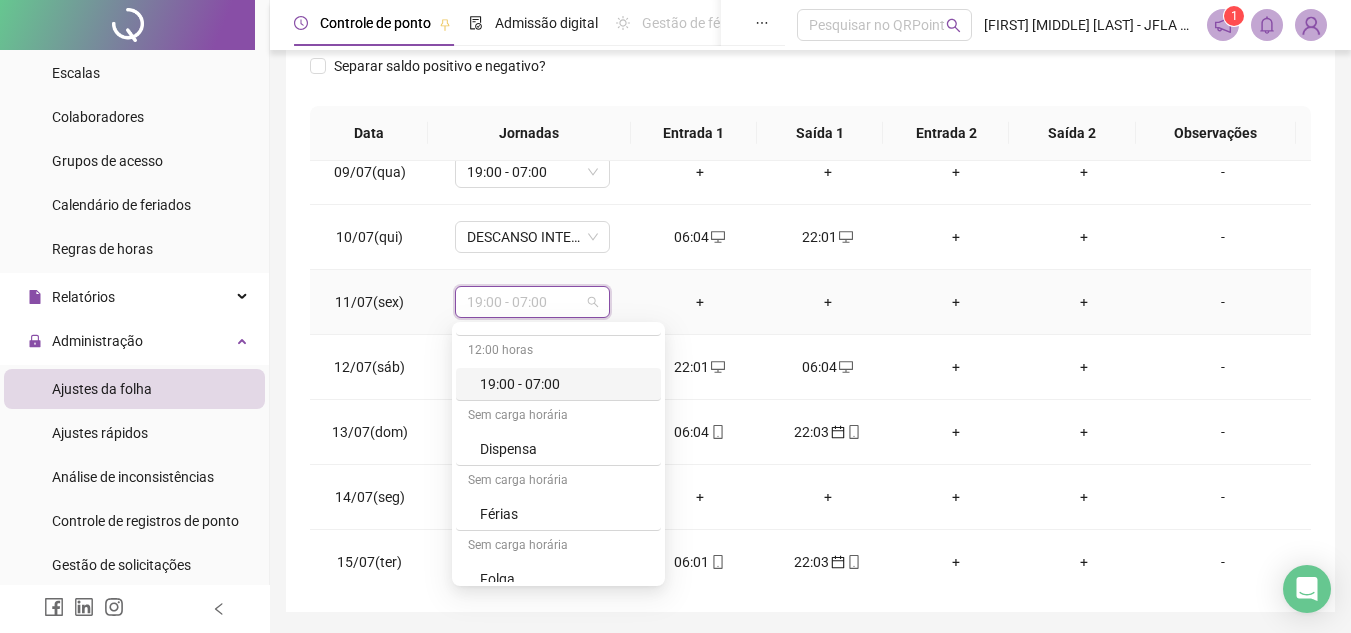 scroll, scrollTop: 160, scrollLeft: 0, axis: vertical 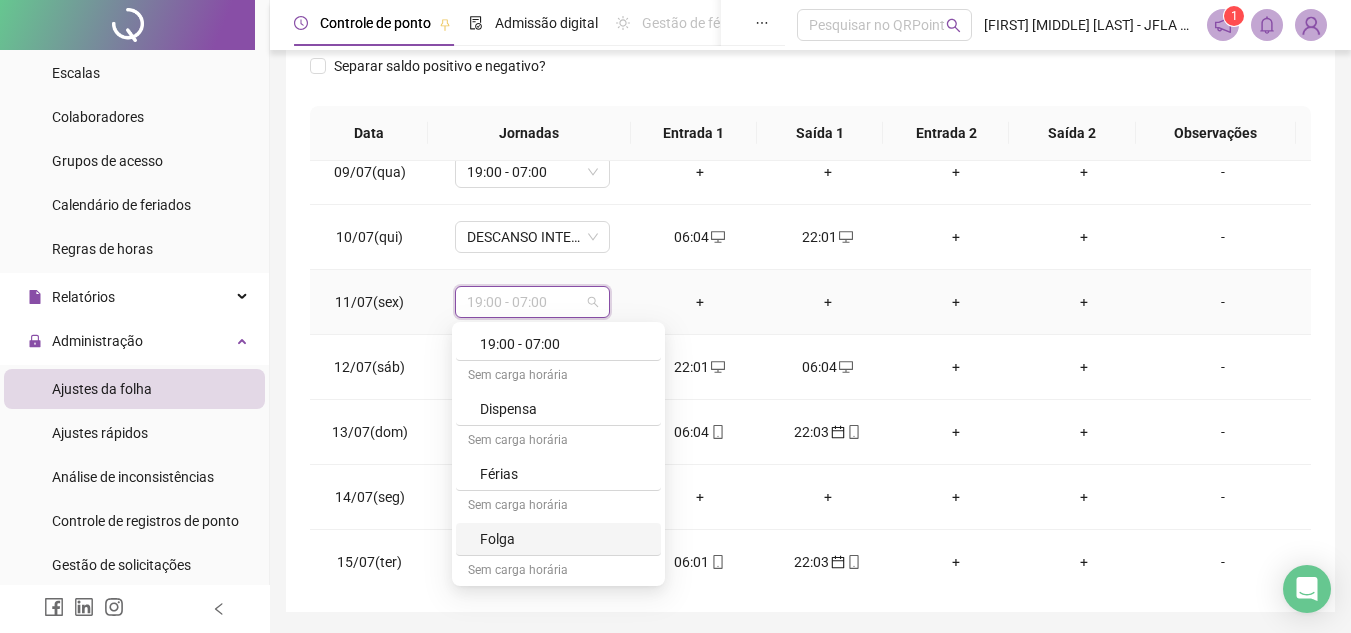 click on "Folga" at bounding box center (564, 539) 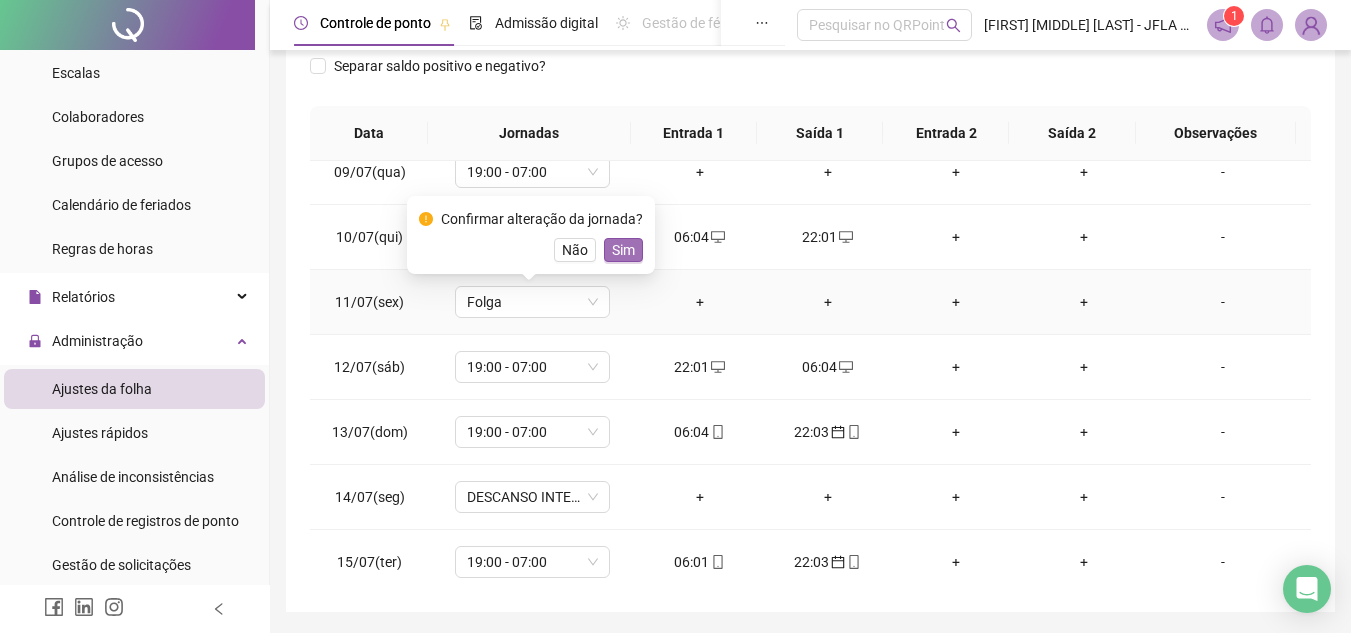 click on "Sim" at bounding box center [623, 250] 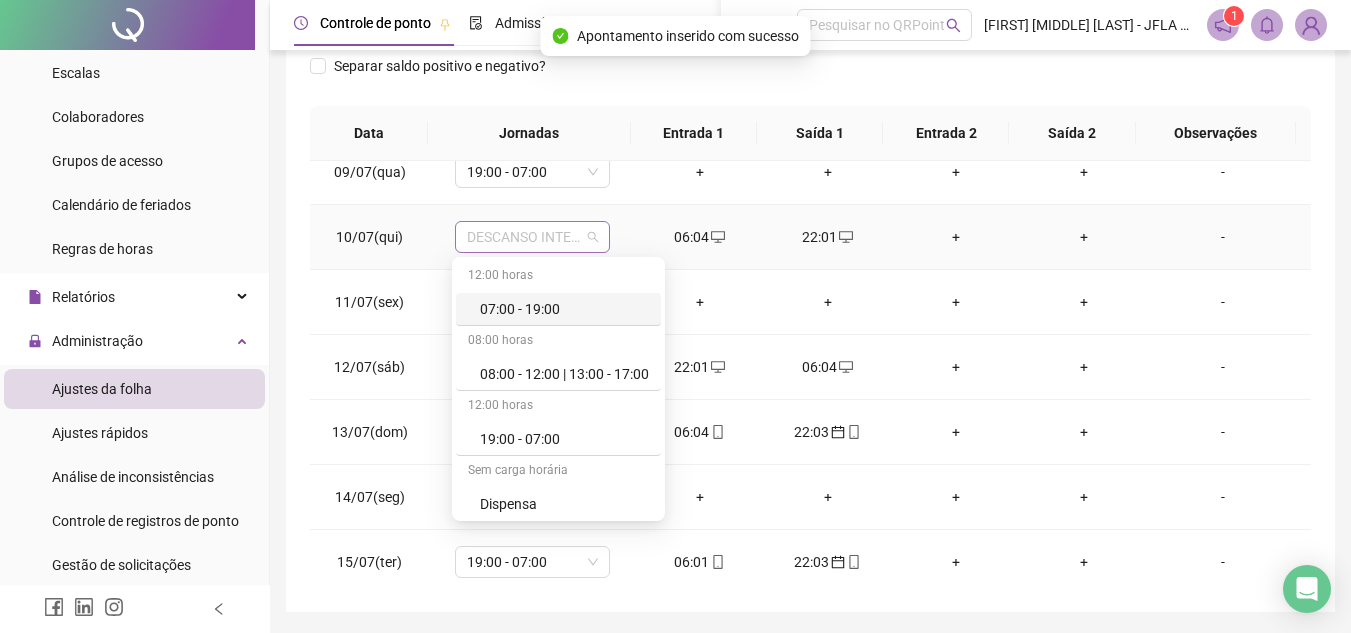 click on "DESCANSO INTER-JORNADA" at bounding box center (532, 237) 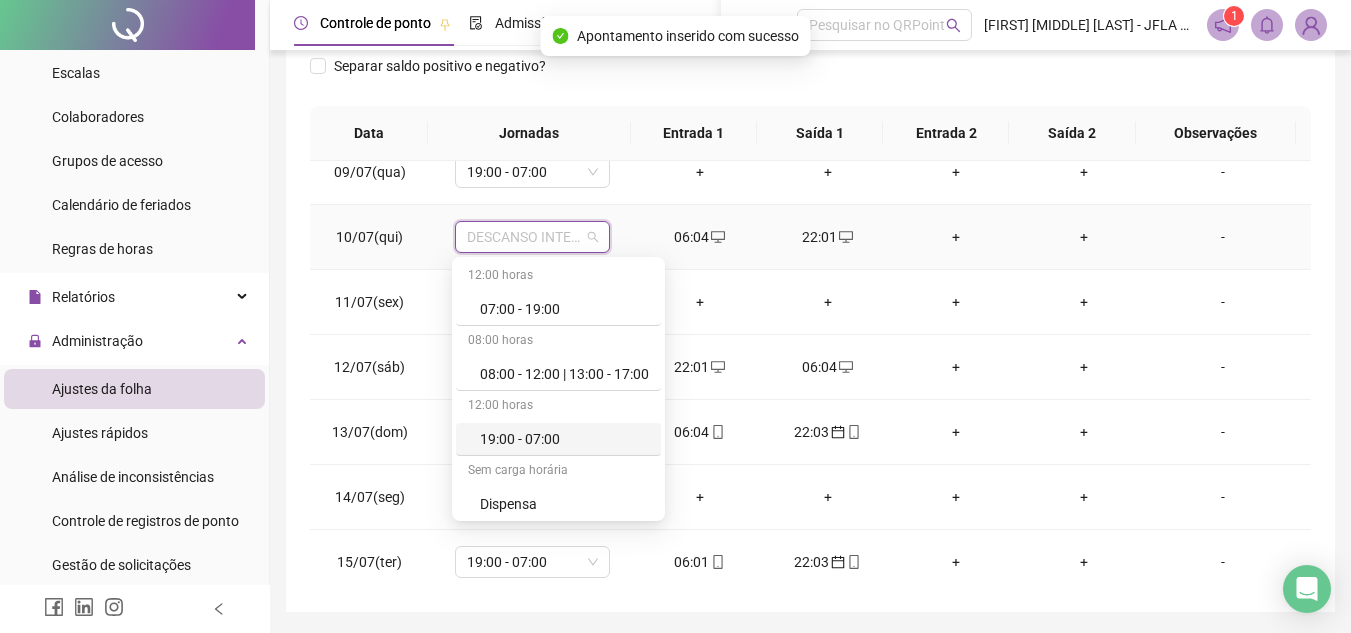 click on "19:00 - 07:00" at bounding box center [564, 439] 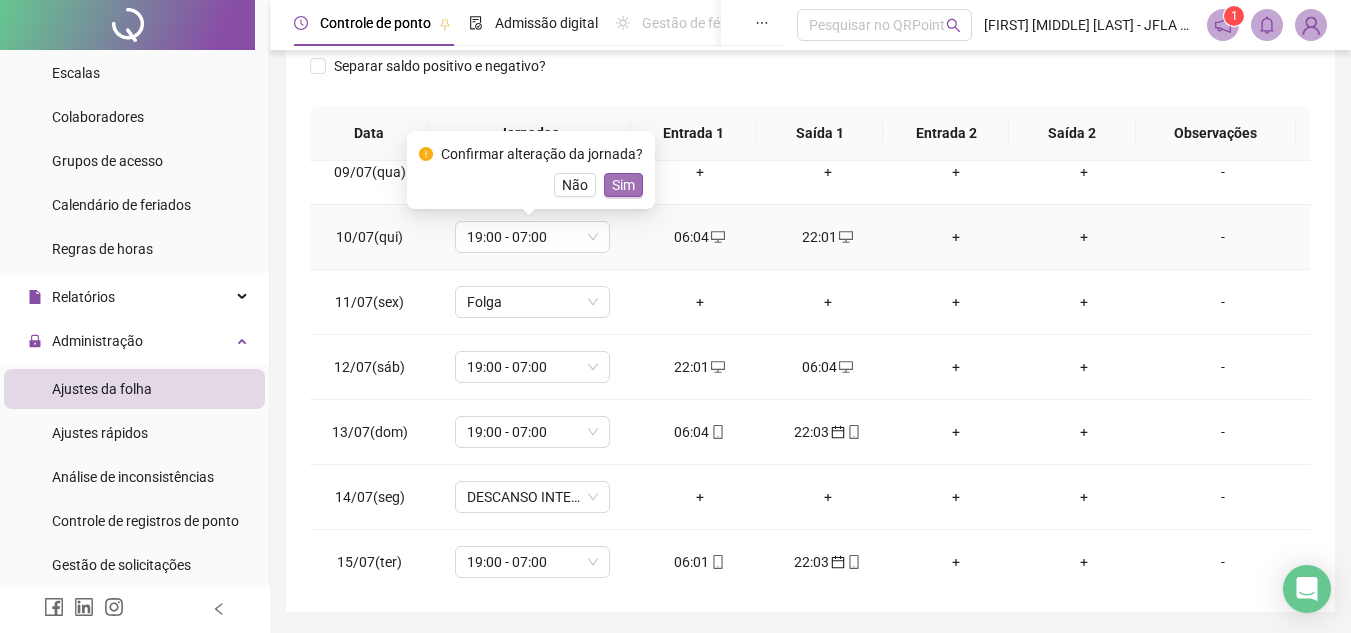 click on "Sim" at bounding box center [623, 185] 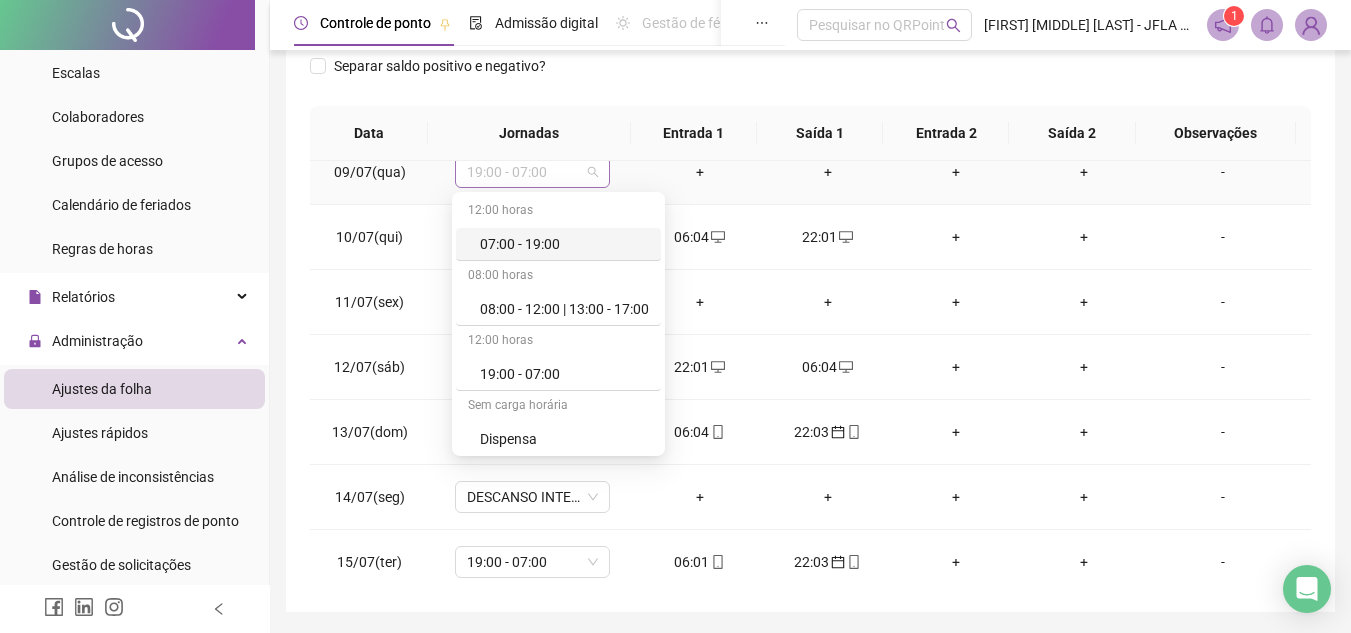 click on "19:00 - 07:00" at bounding box center (532, 172) 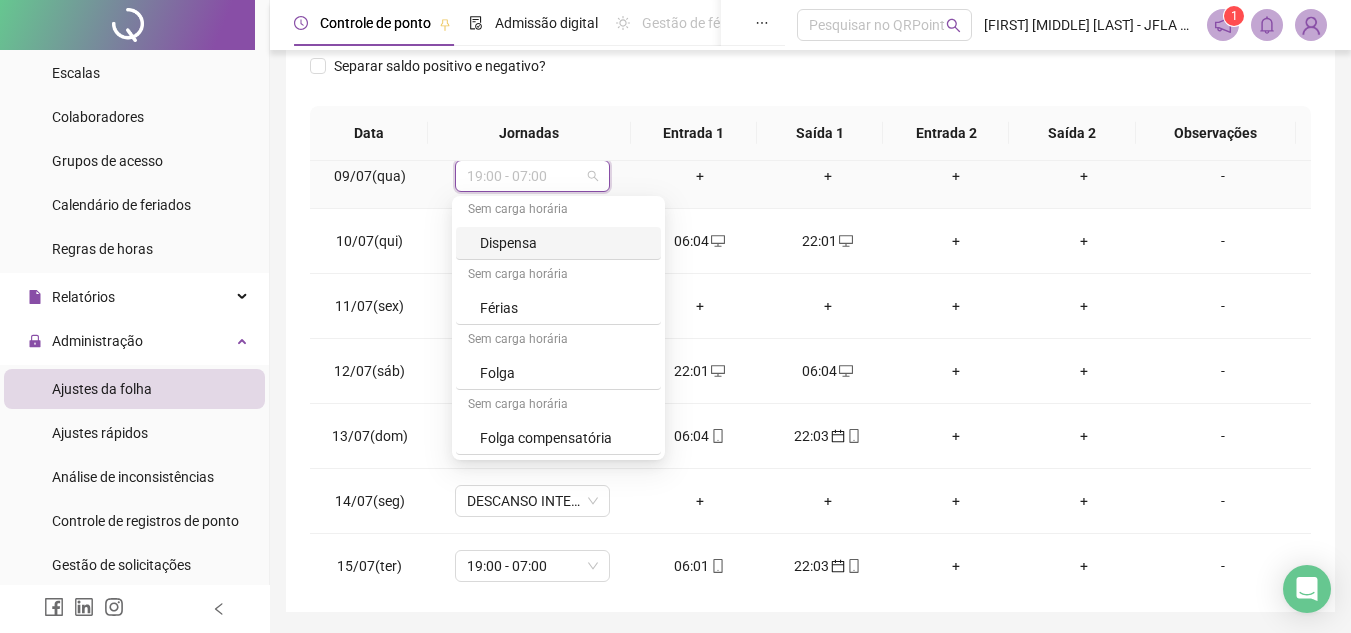 scroll, scrollTop: 240, scrollLeft: 0, axis: vertical 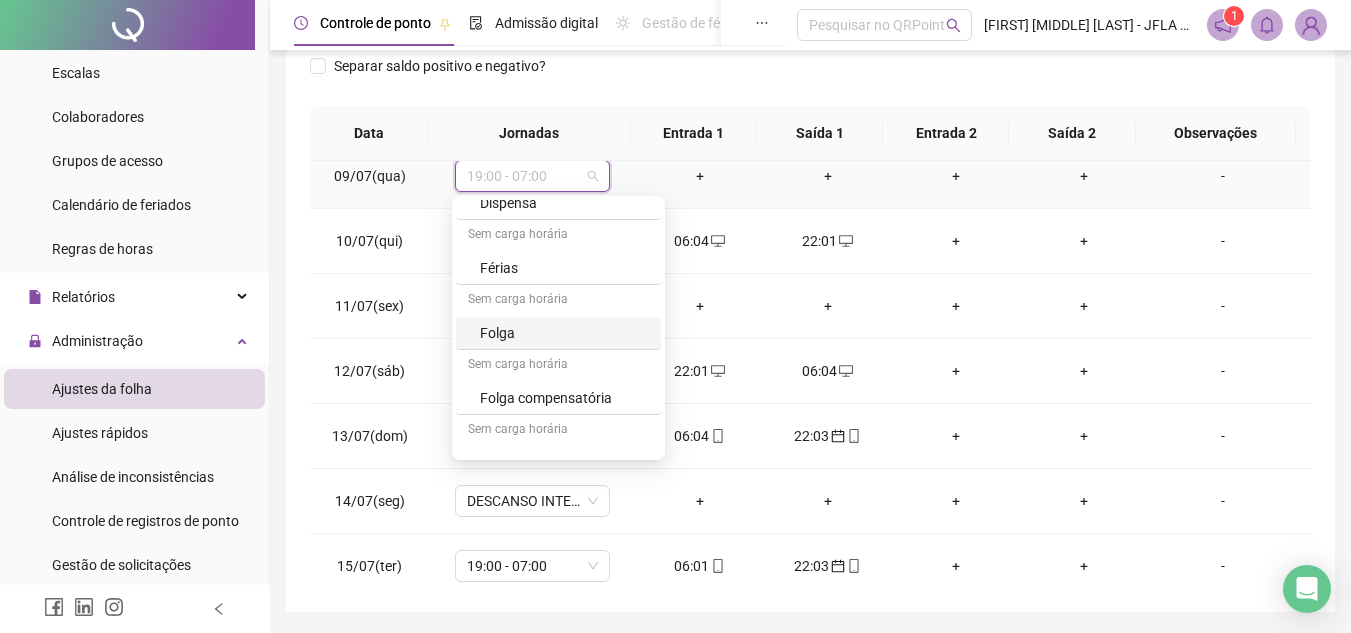 click on "Folga" at bounding box center (564, 333) 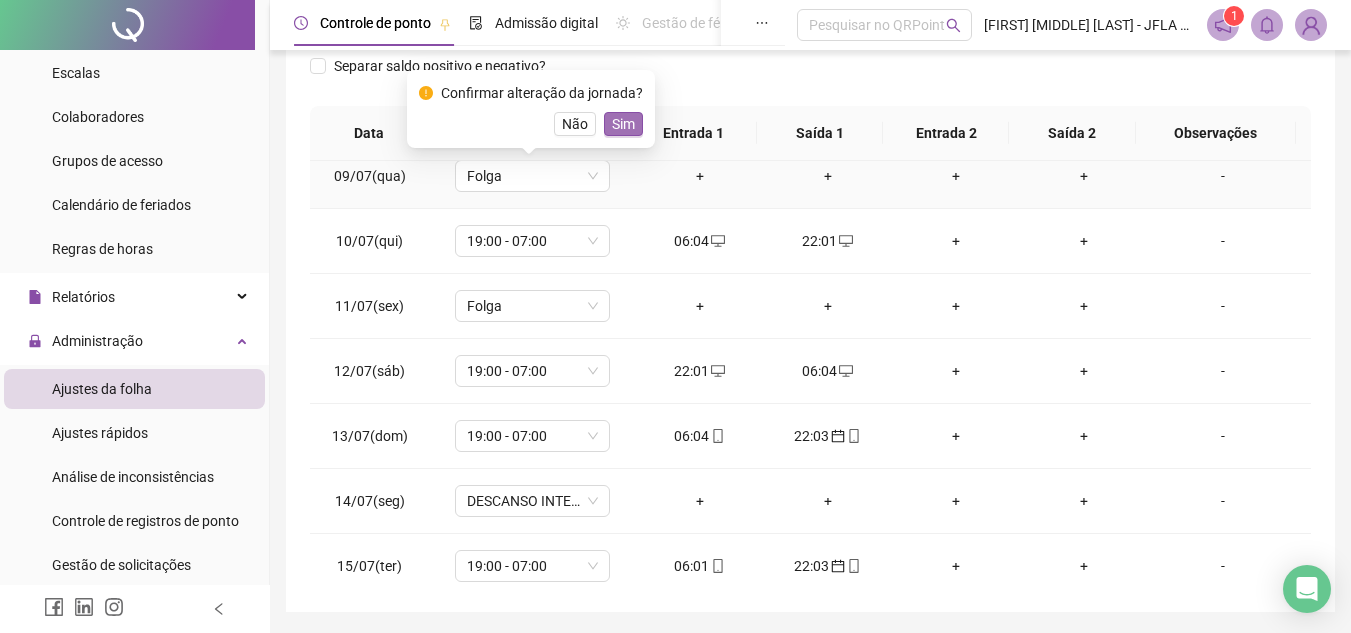 click on "Sim" at bounding box center (623, 124) 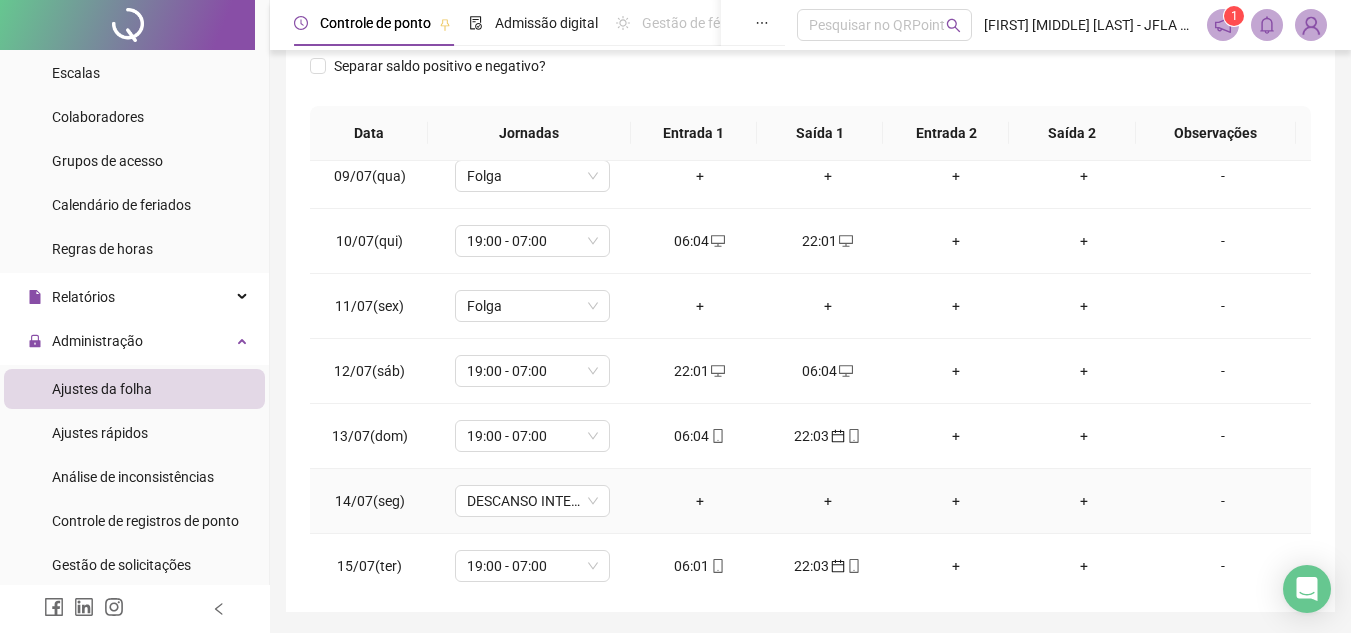 click on "+" at bounding box center (700, 501) 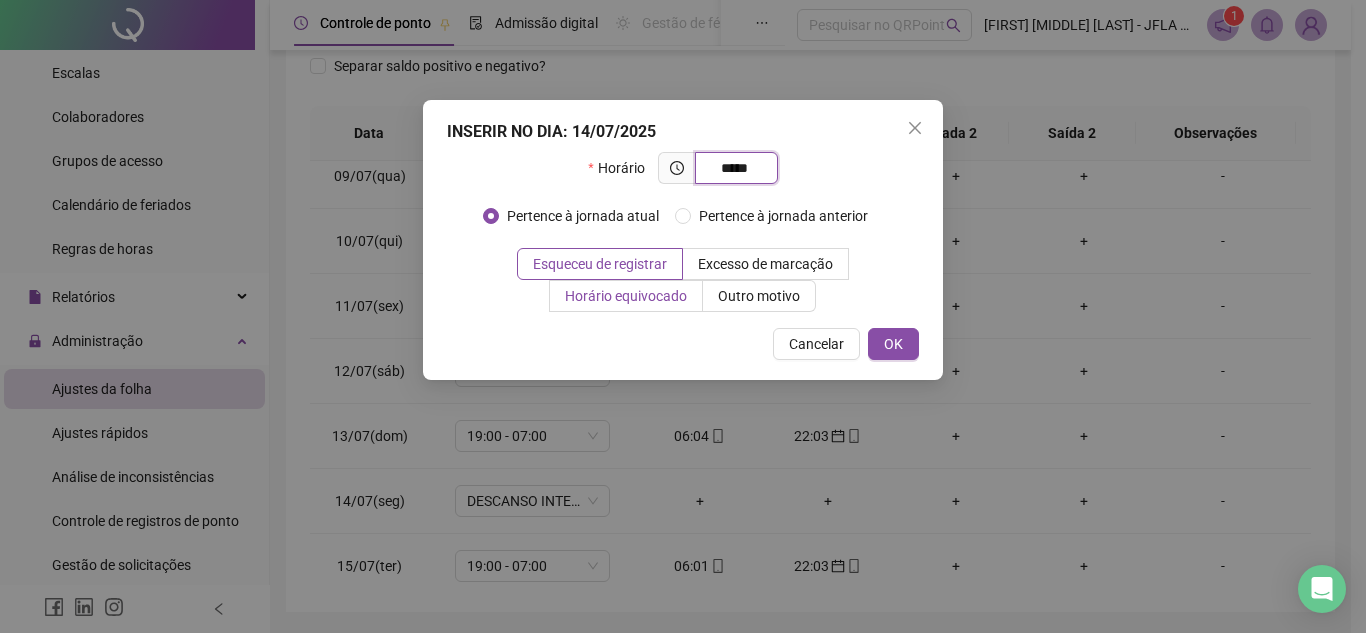 type on "*****" 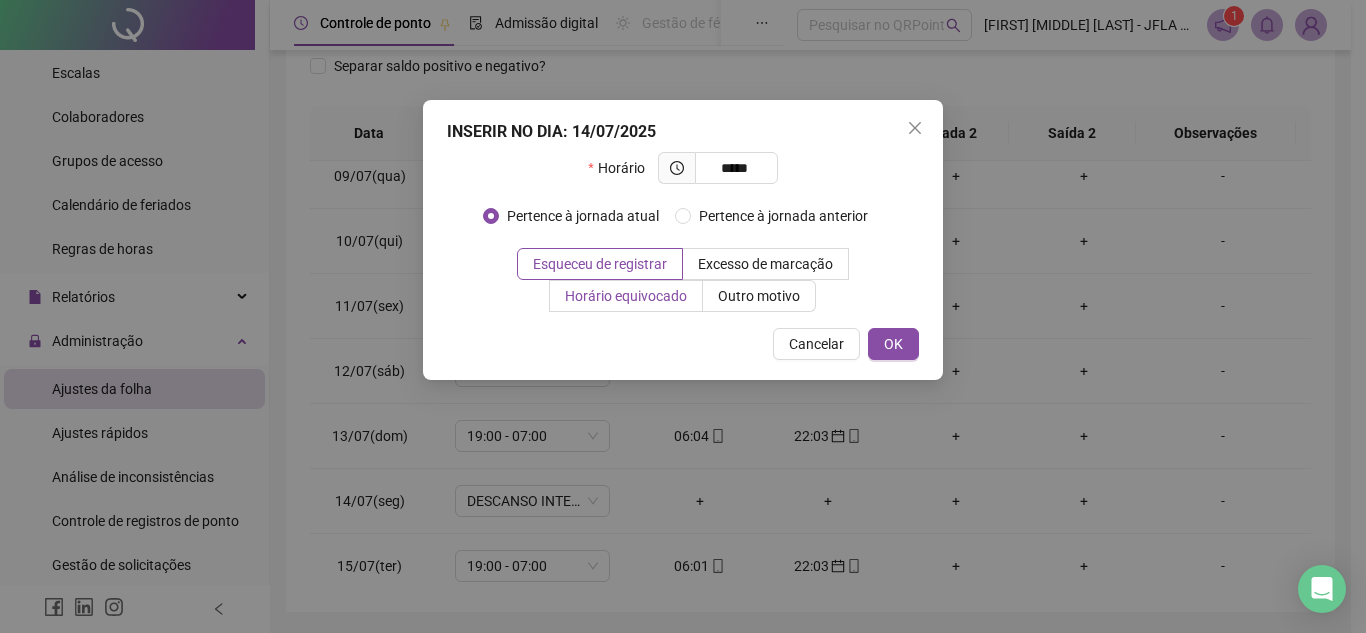 click on "Horário equivocado" at bounding box center (626, 296) 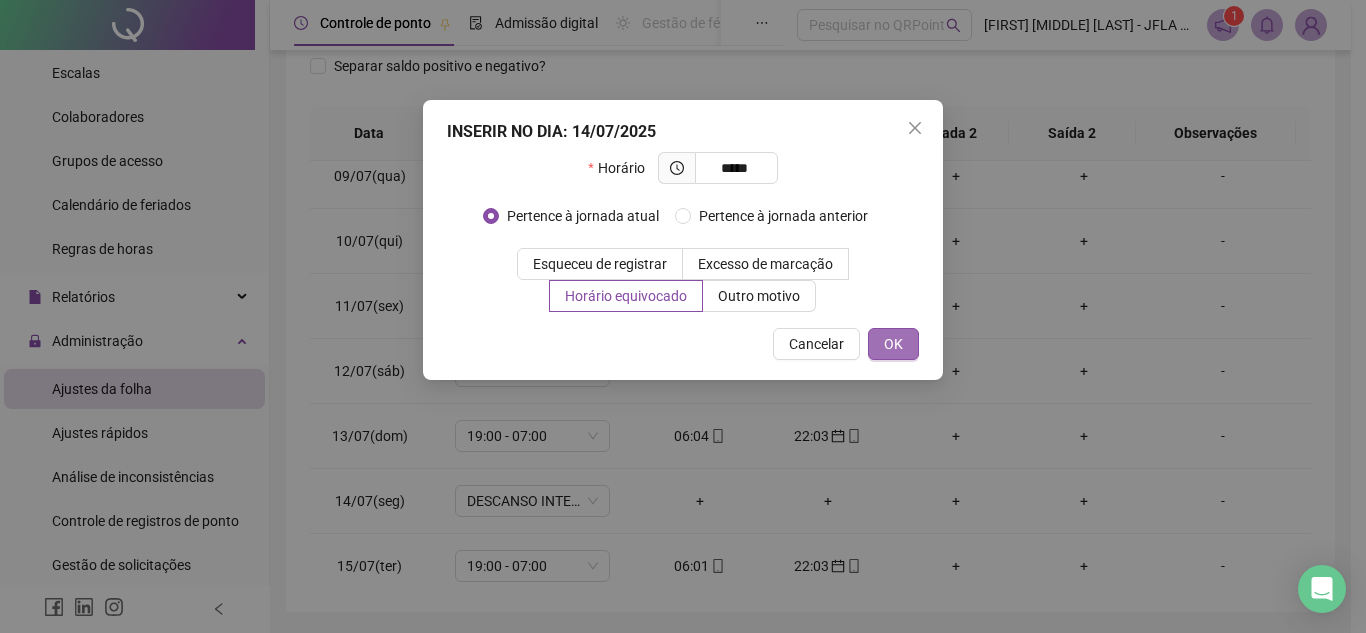 click on "OK" at bounding box center [893, 344] 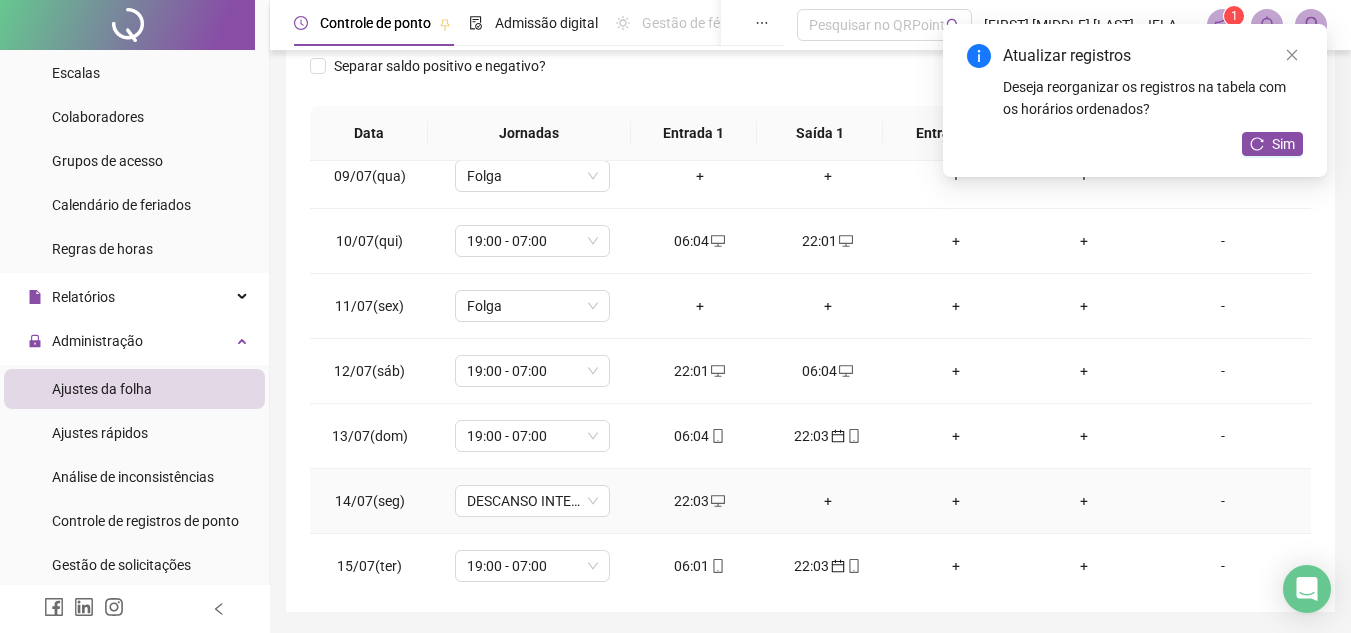 click on "+" at bounding box center (828, 501) 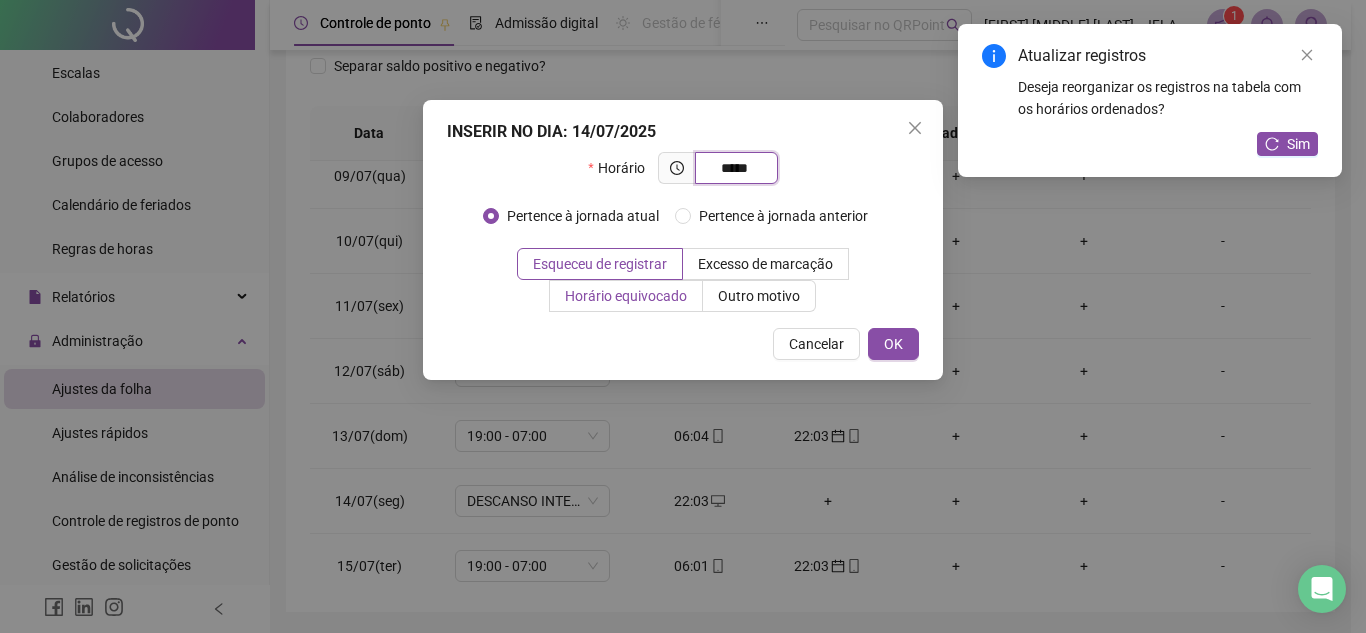type on "*****" 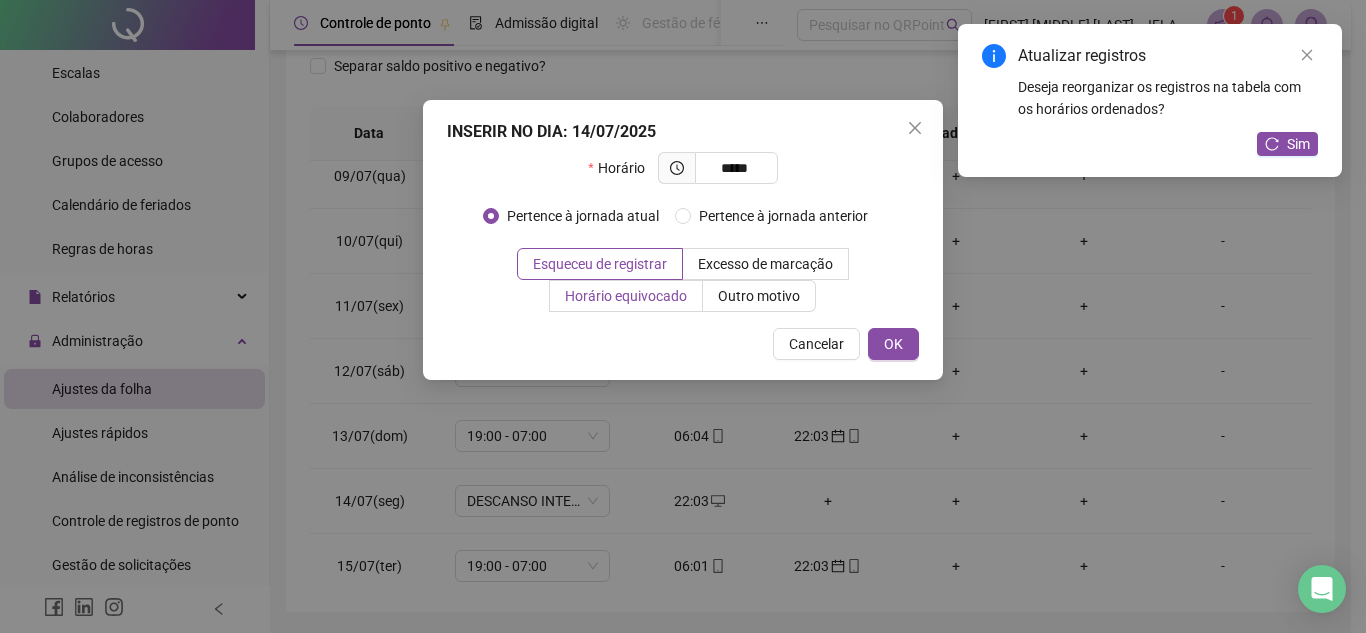click on "Horário equivocado" at bounding box center (626, 296) 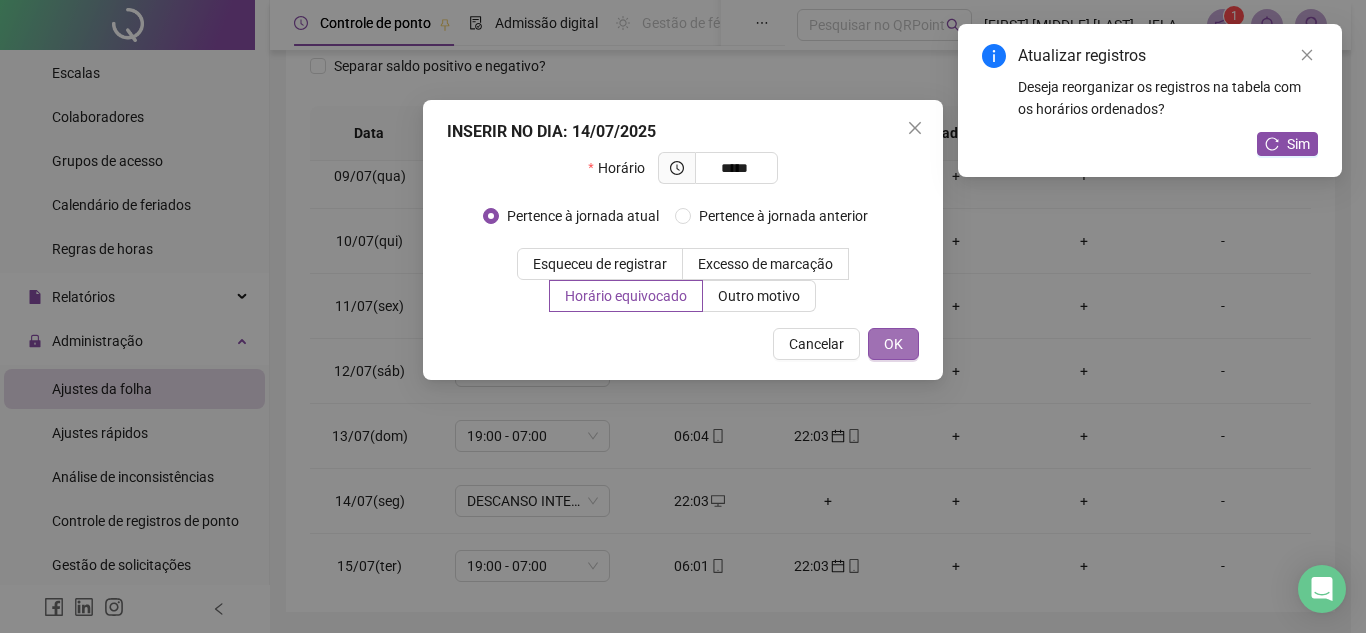 click on "OK" at bounding box center [893, 344] 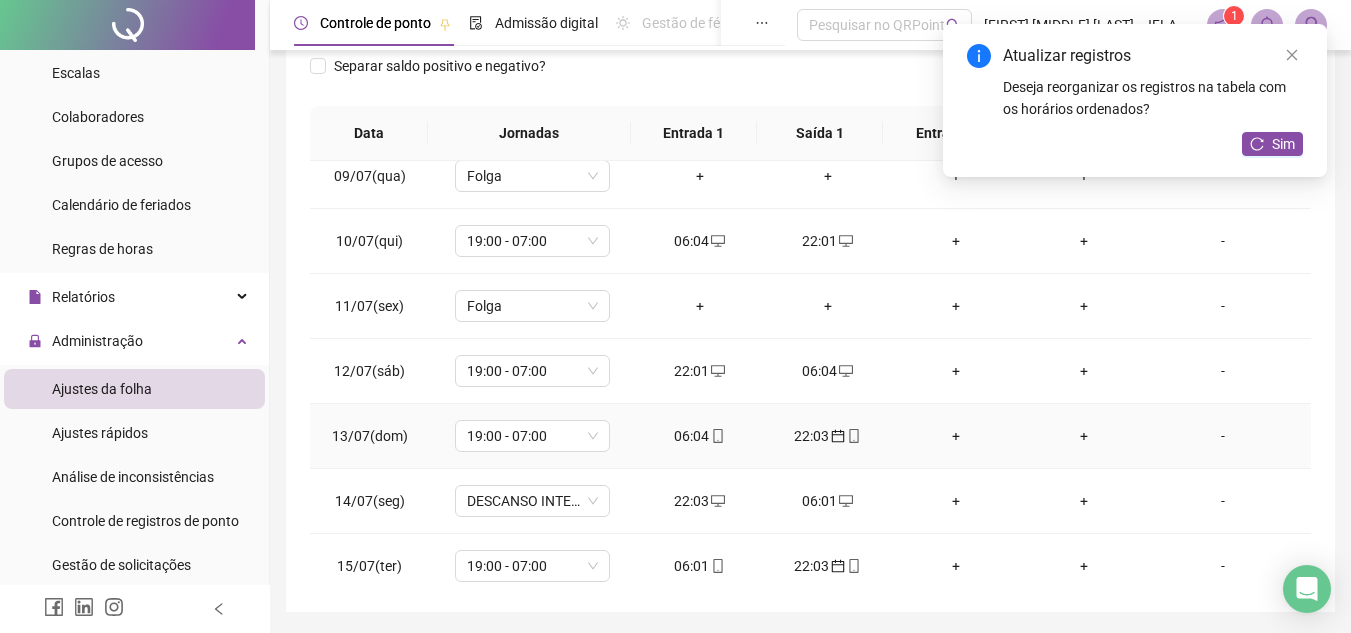 drag, startPoint x: 704, startPoint y: 435, endPoint x: 689, endPoint y: 437, distance: 15.132746 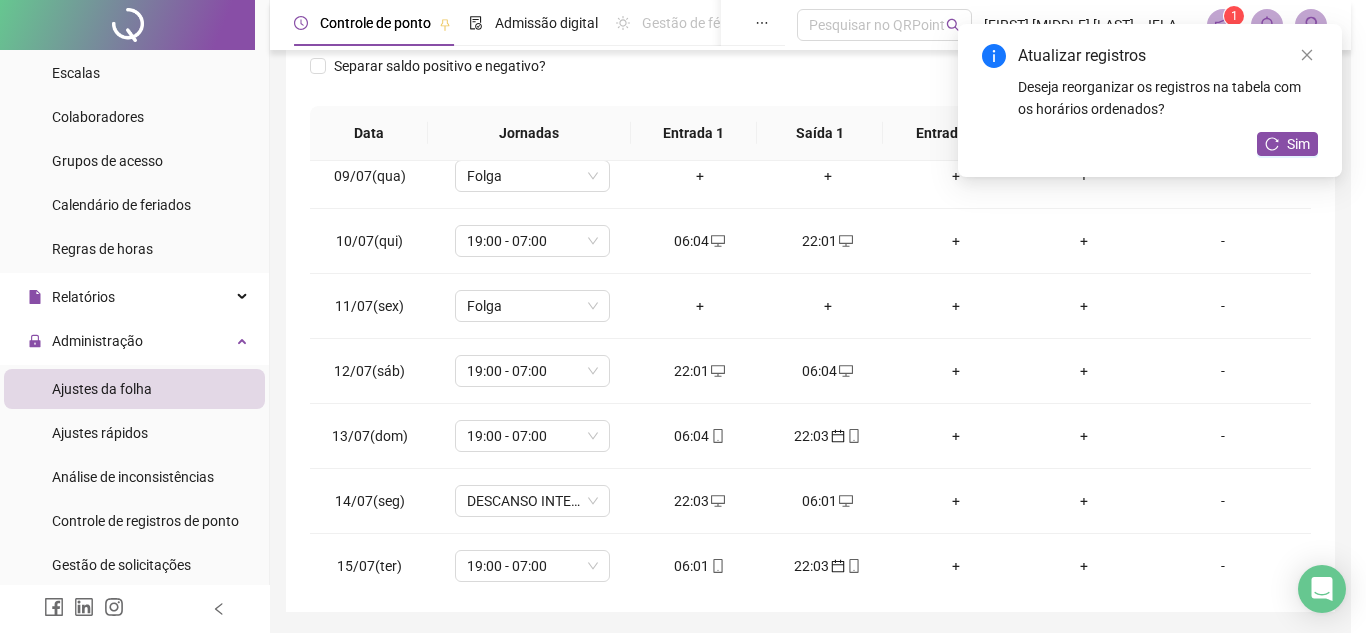 type on "**********" 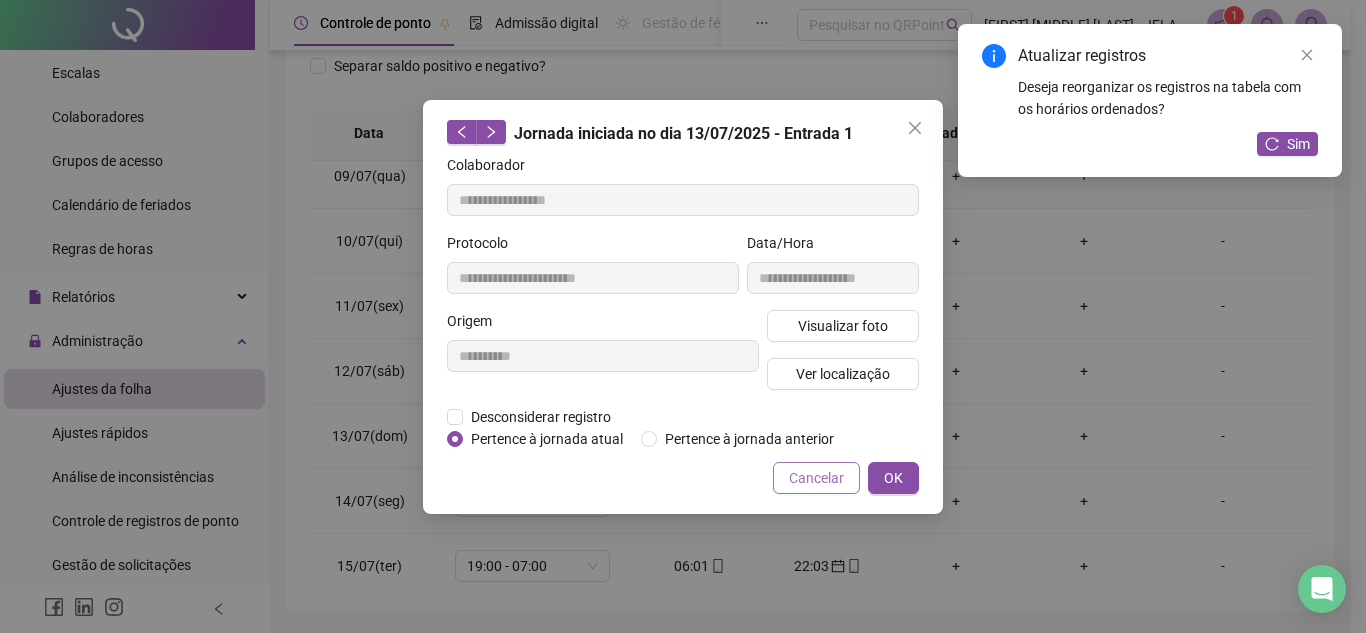 click on "Cancelar" at bounding box center (816, 478) 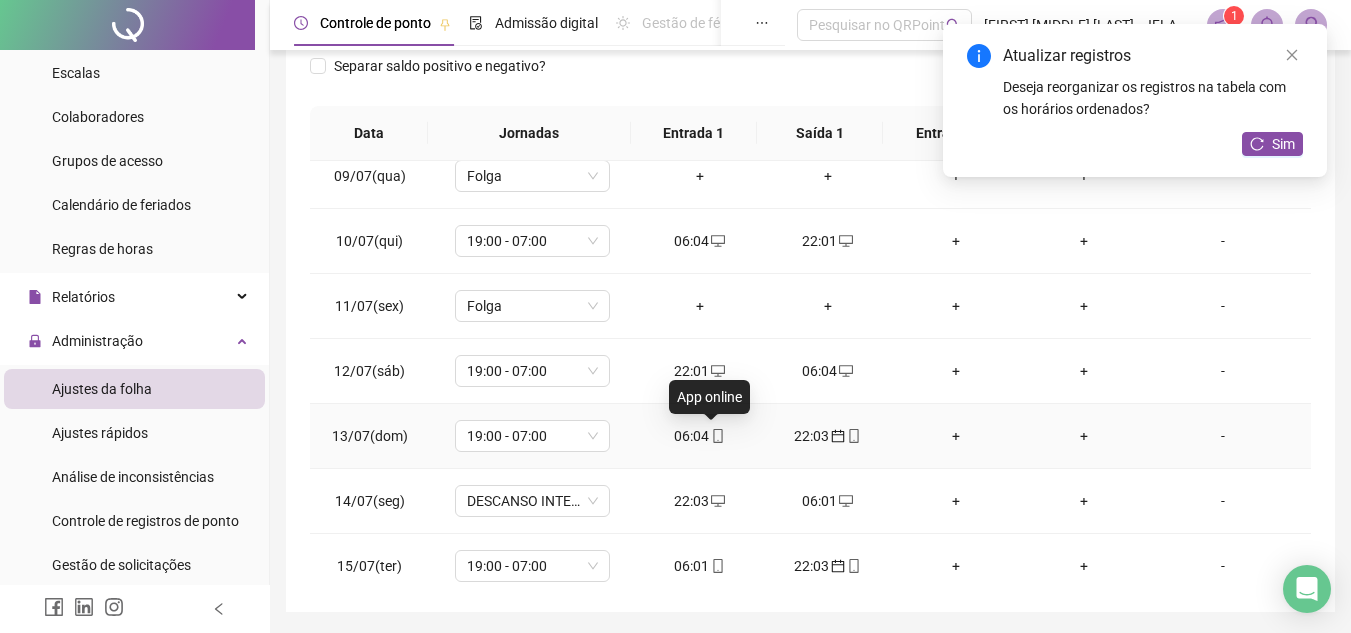 click 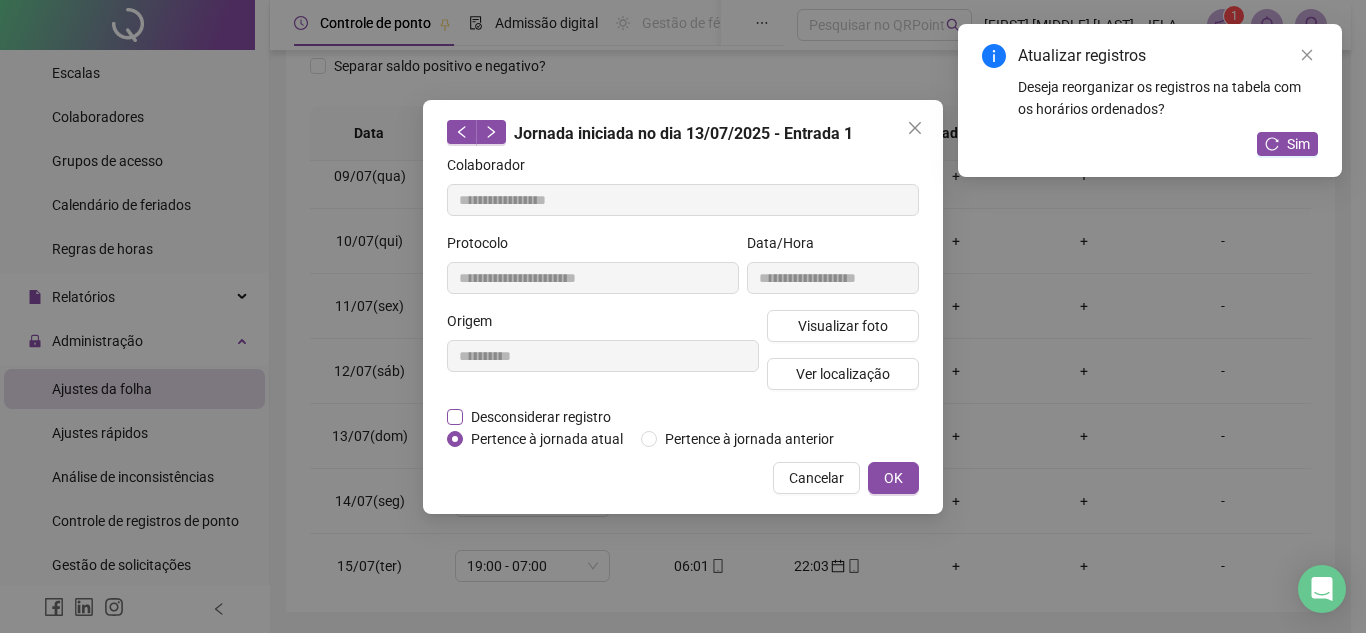 click on "Desconsiderar registro" at bounding box center [541, 417] 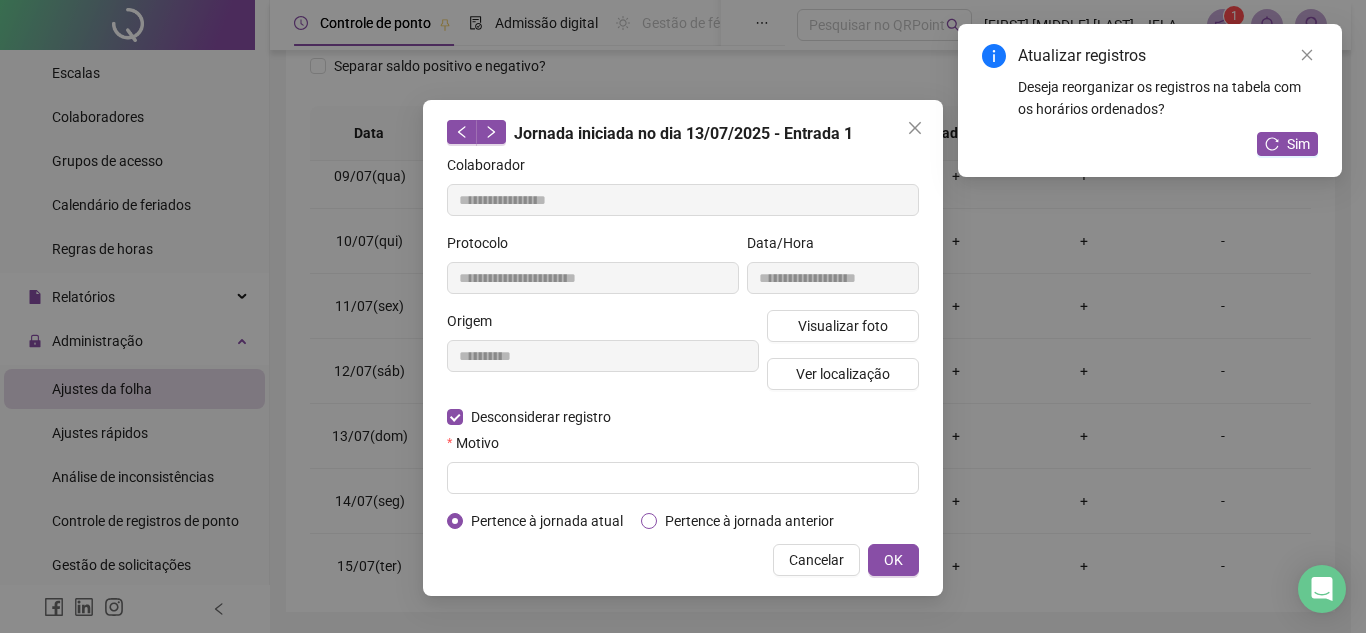 click on "Pertence à jornada anterior" at bounding box center (749, 521) 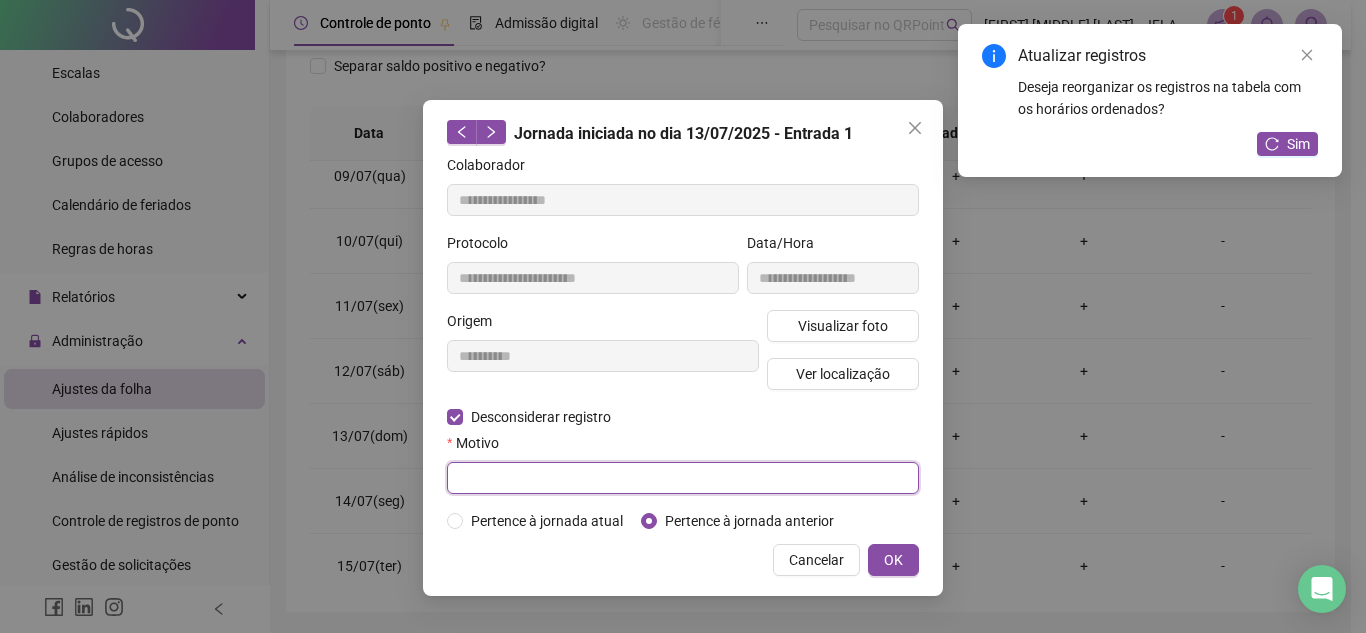 click at bounding box center (683, 478) 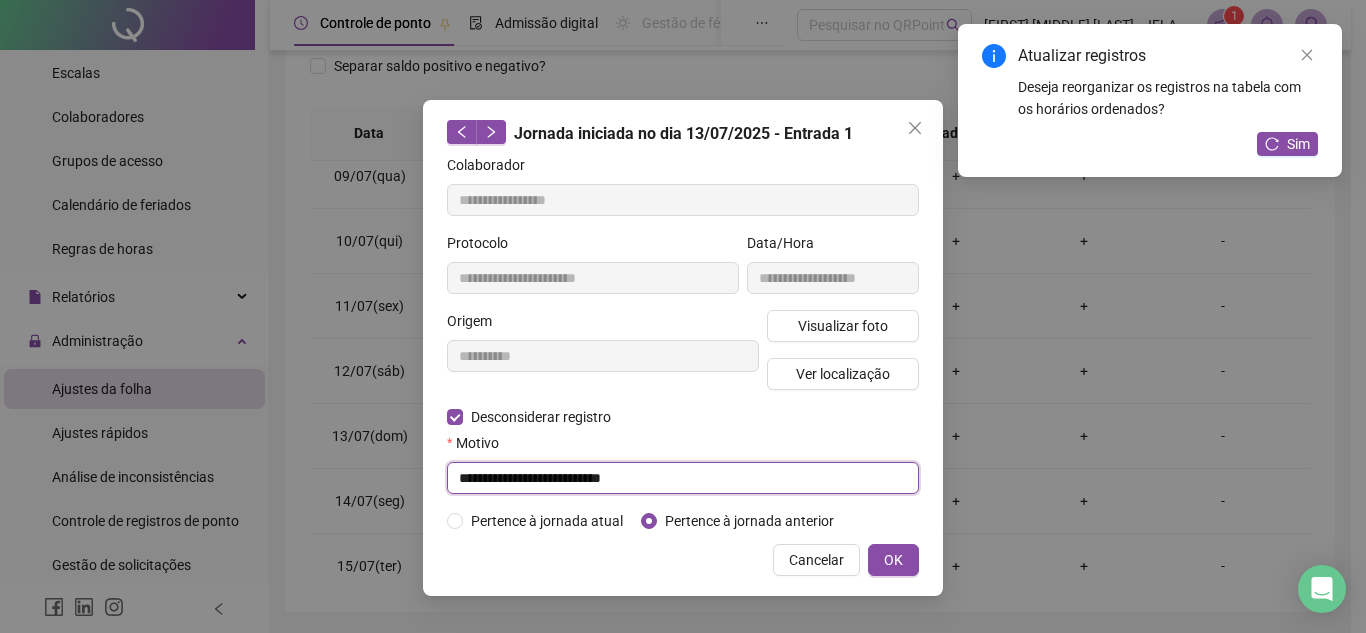 click on "**********" at bounding box center (683, 478) 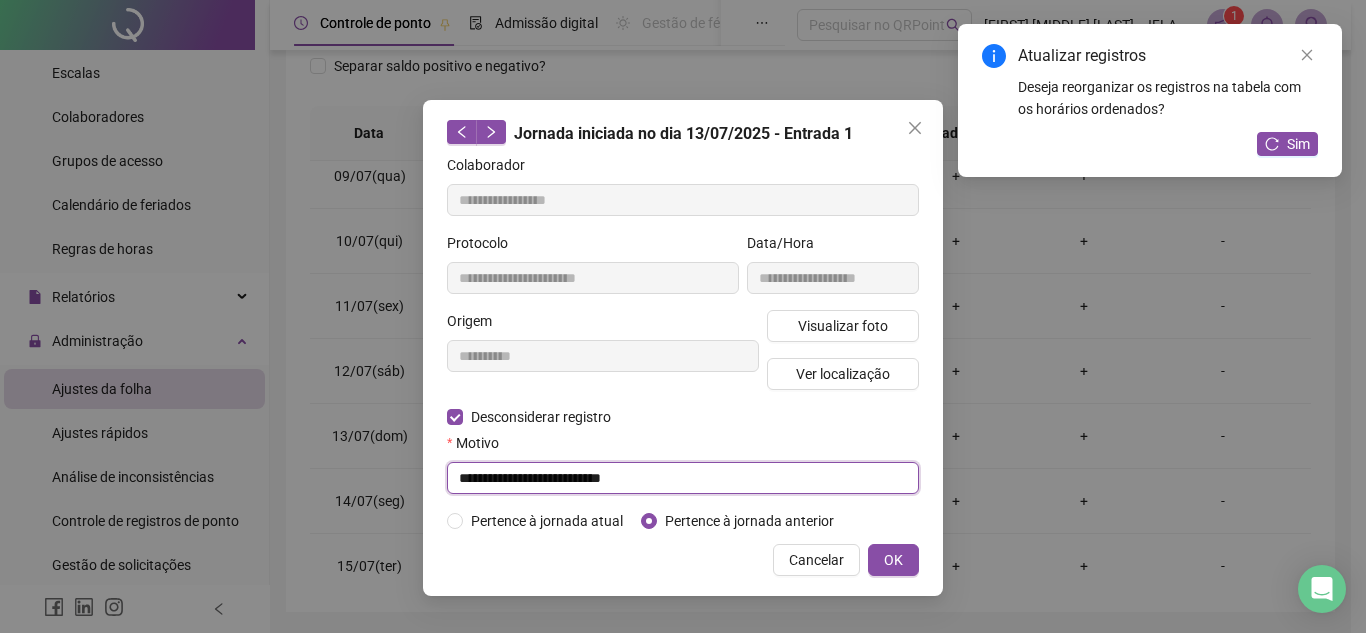 click on "**********" at bounding box center [683, 478] 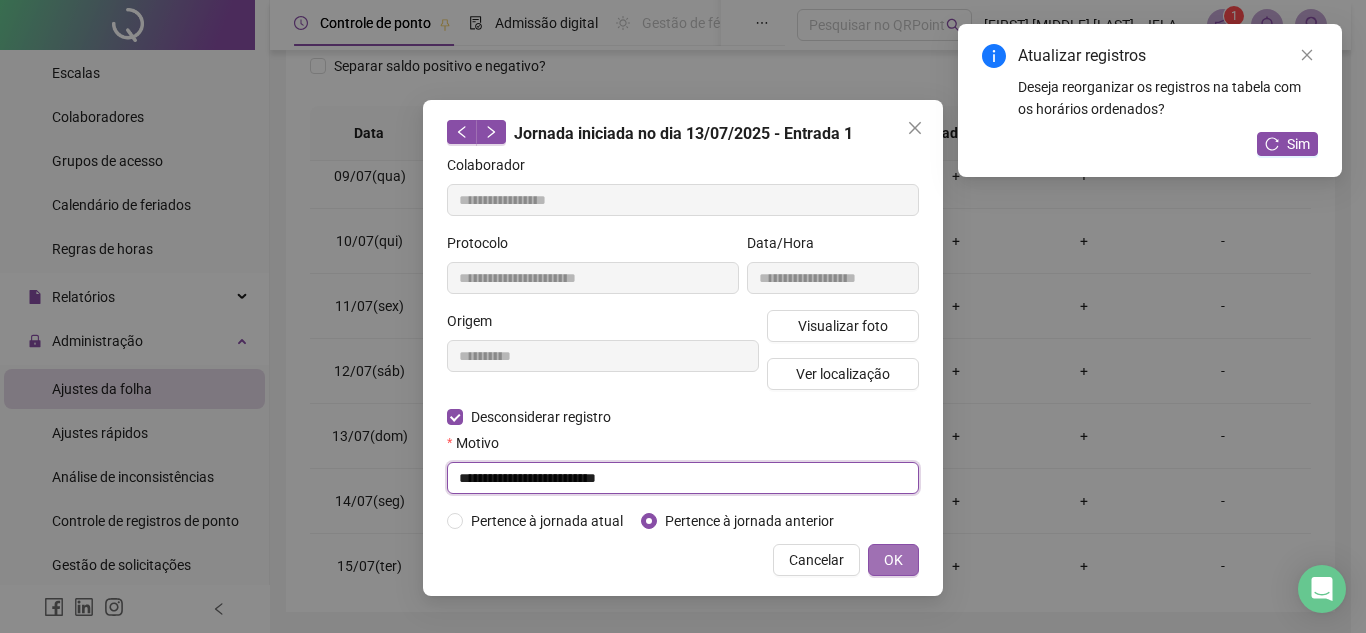 type on "**********" 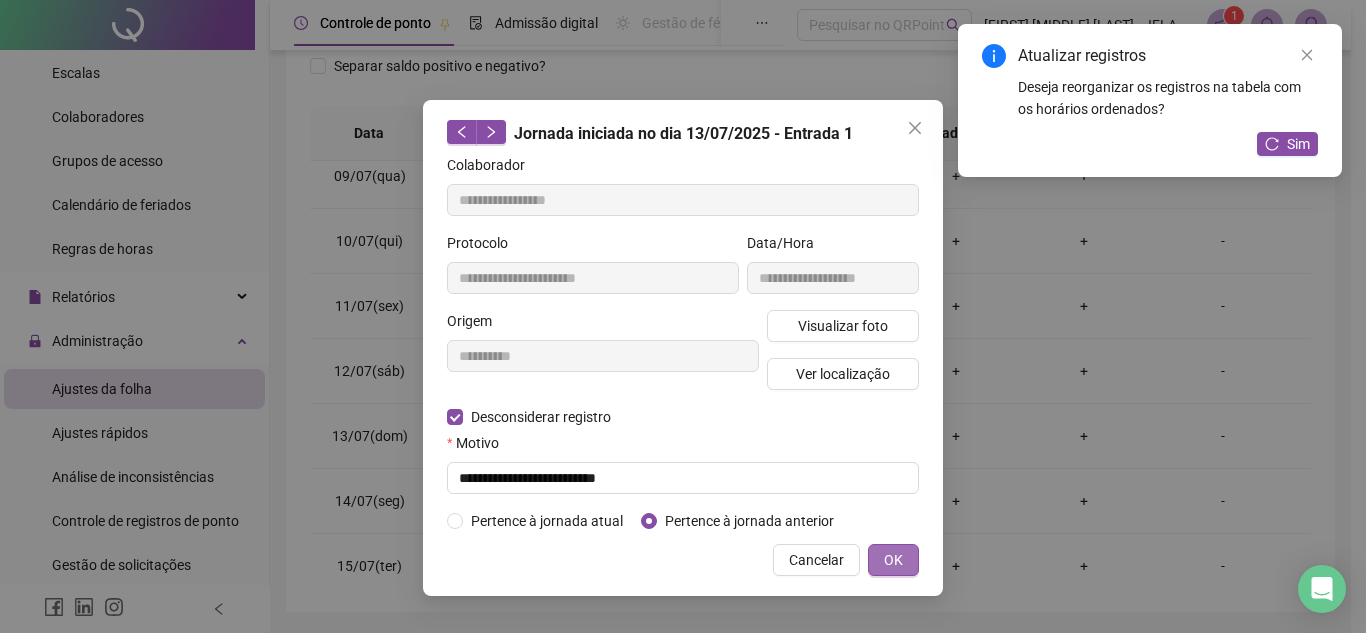 click on "OK" at bounding box center [893, 560] 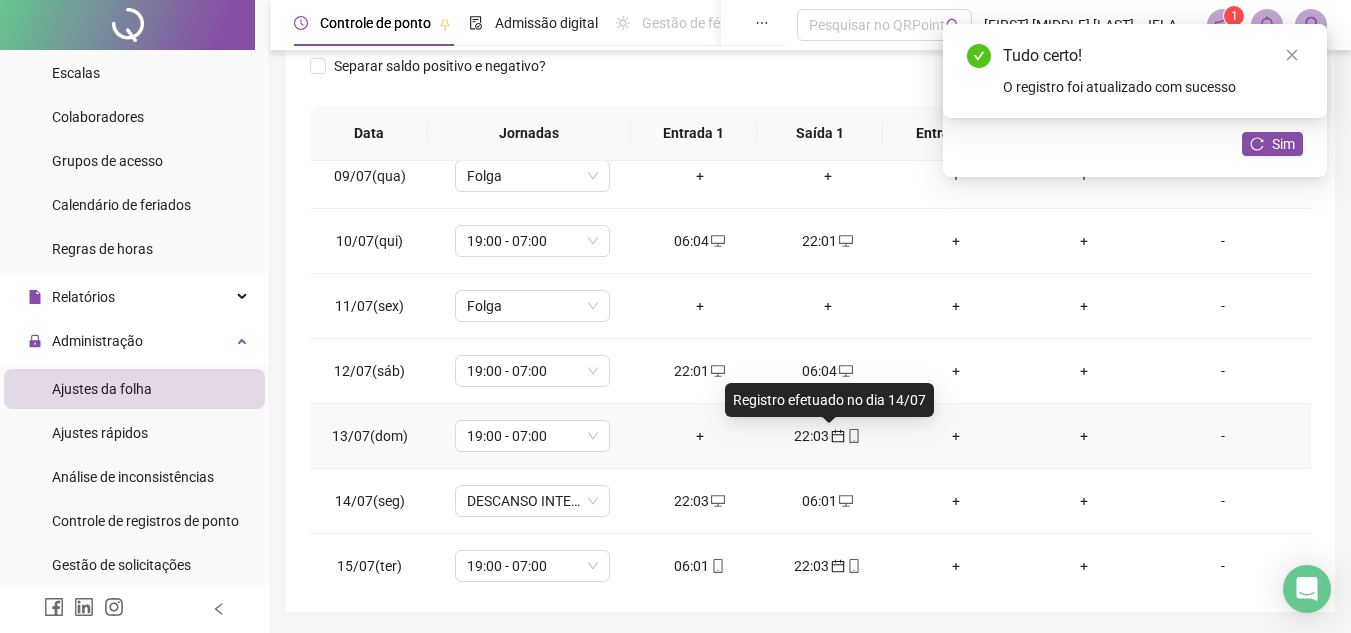 drag, startPoint x: 832, startPoint y: 440, endPoint x: 818, endPoint y: 439, distance: 14.035668 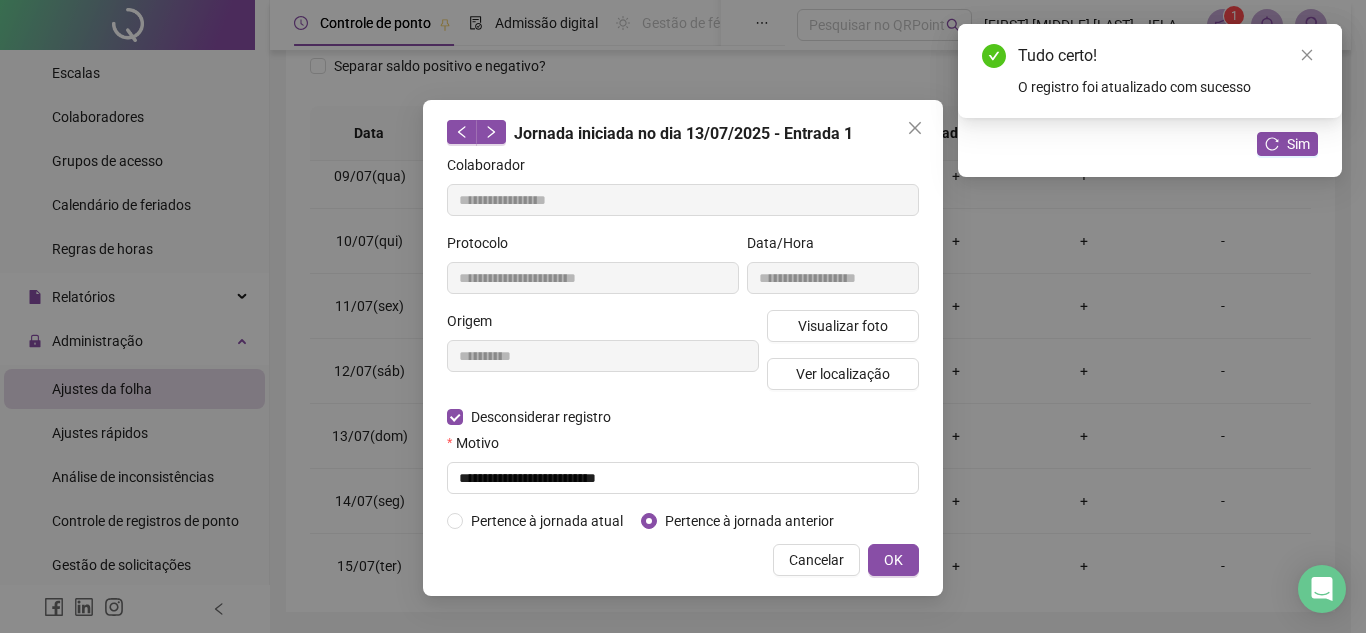 type on "**********" 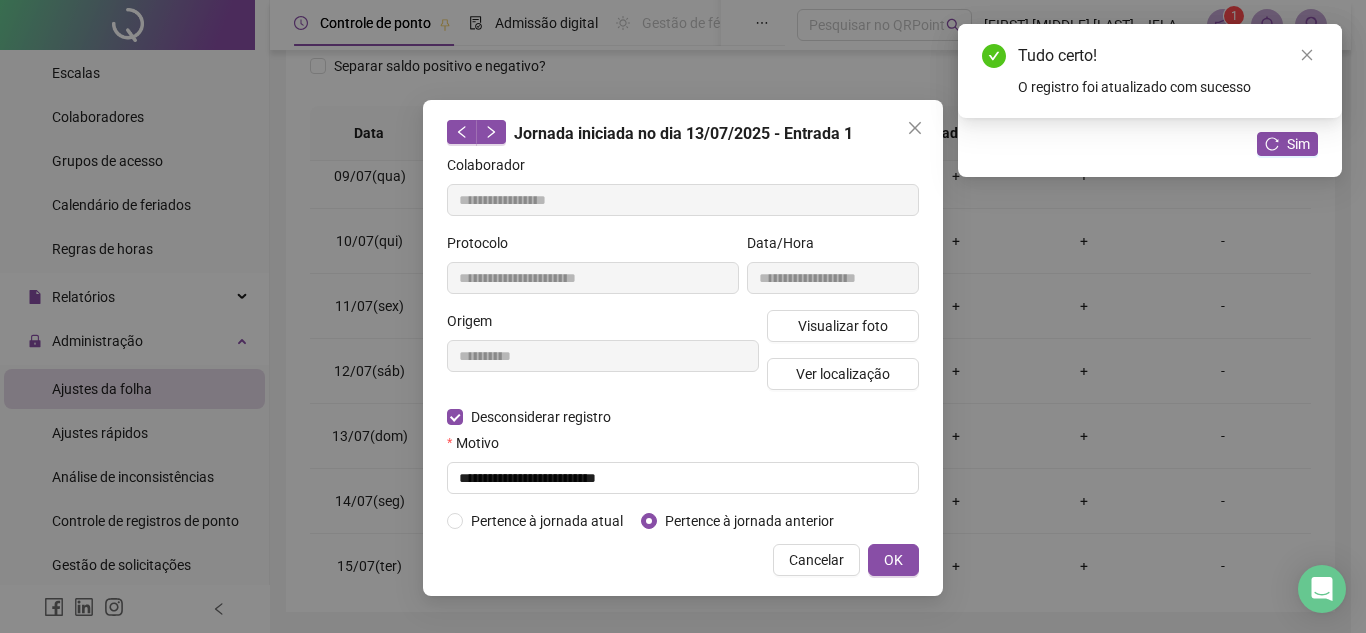 type on "**********" 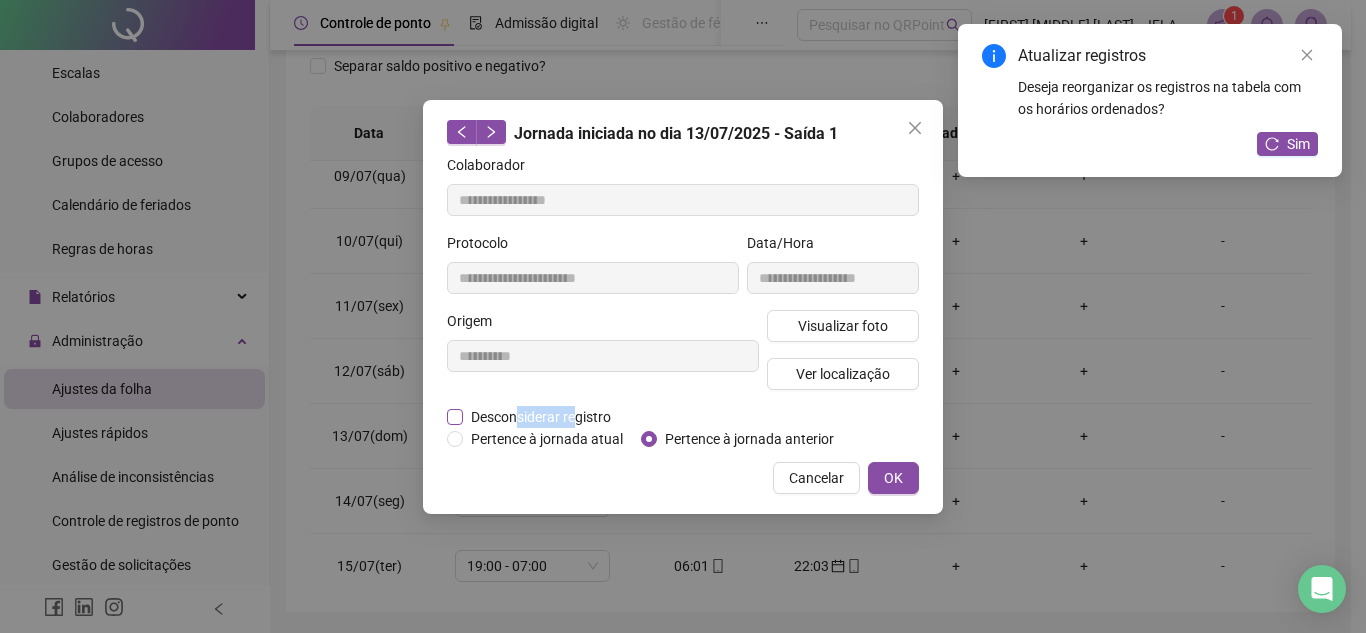 drag, startPoint x: 571, startPoint y: 417, endPoint x: 514, endPoint y: 420, distance: 57.07889 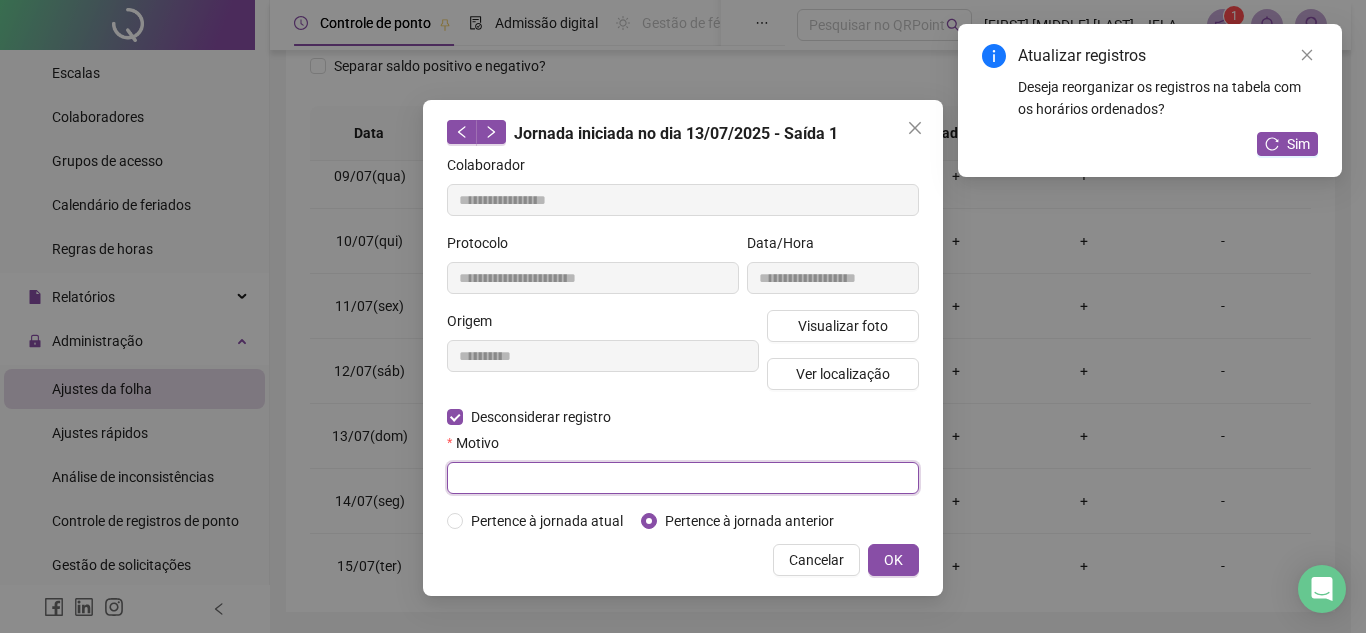 click at bounding box center (683, 478) 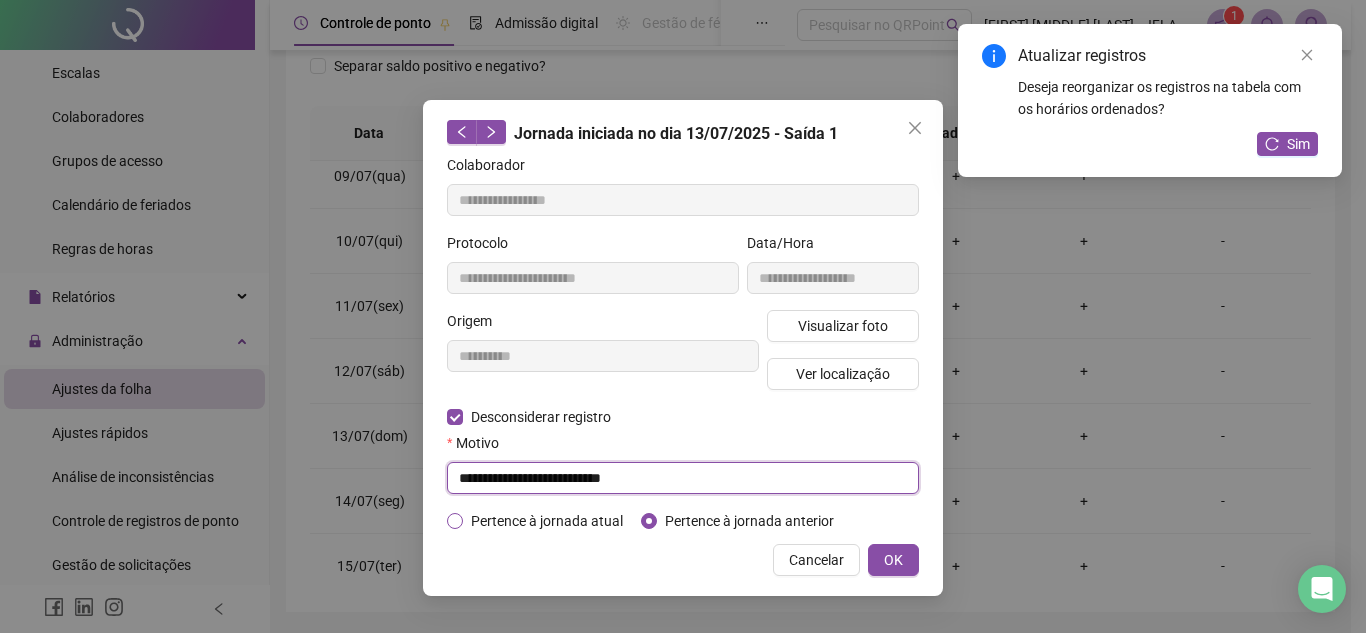 type on "**********" 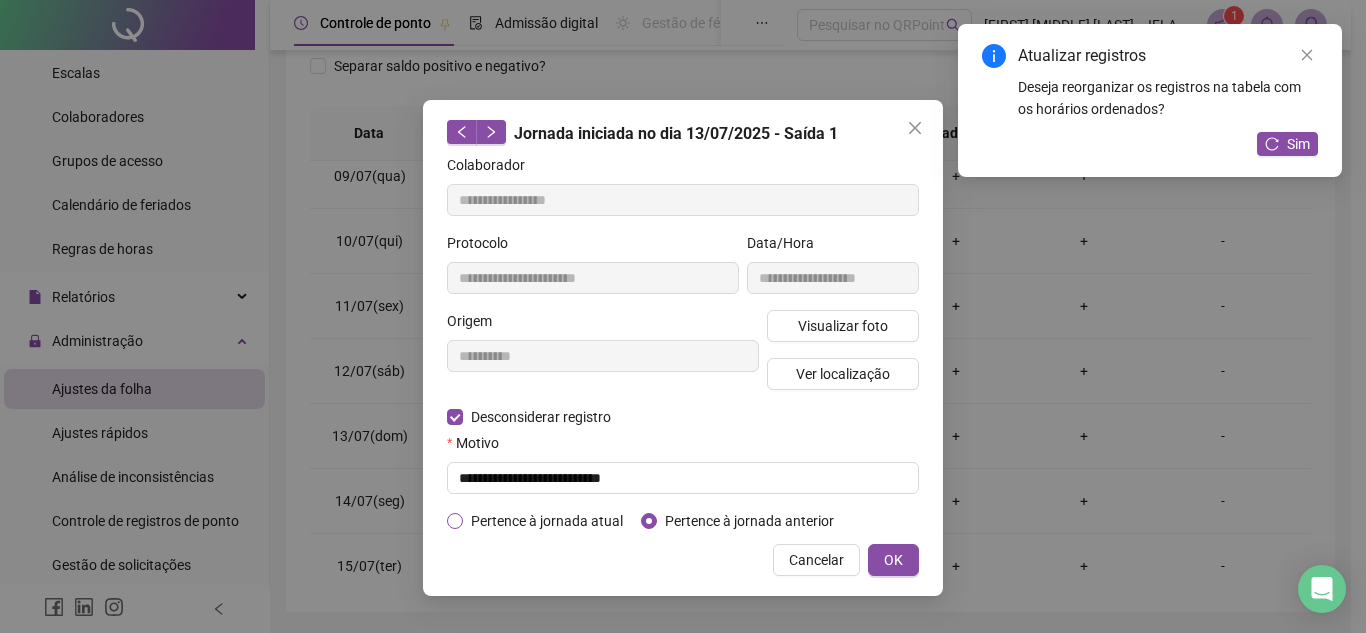 click on "Pertence à jornada atual" at bounding box center (547, 521) 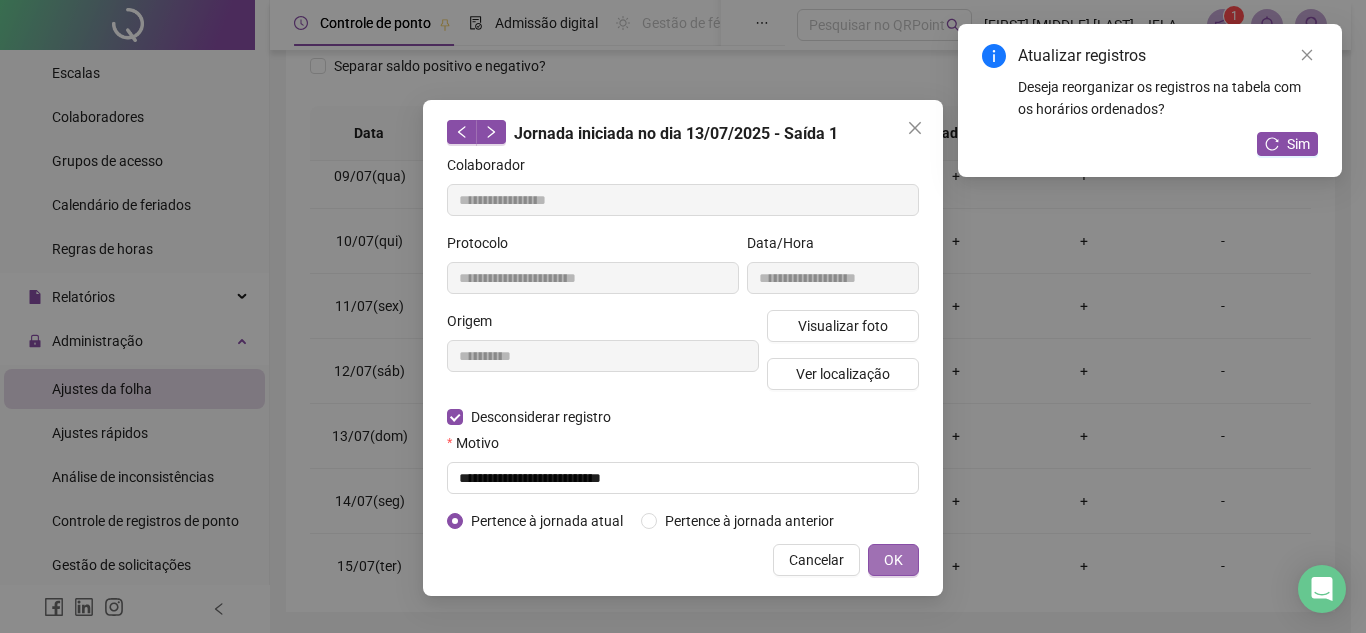 click on "OK" at bounding box center [893, 560] 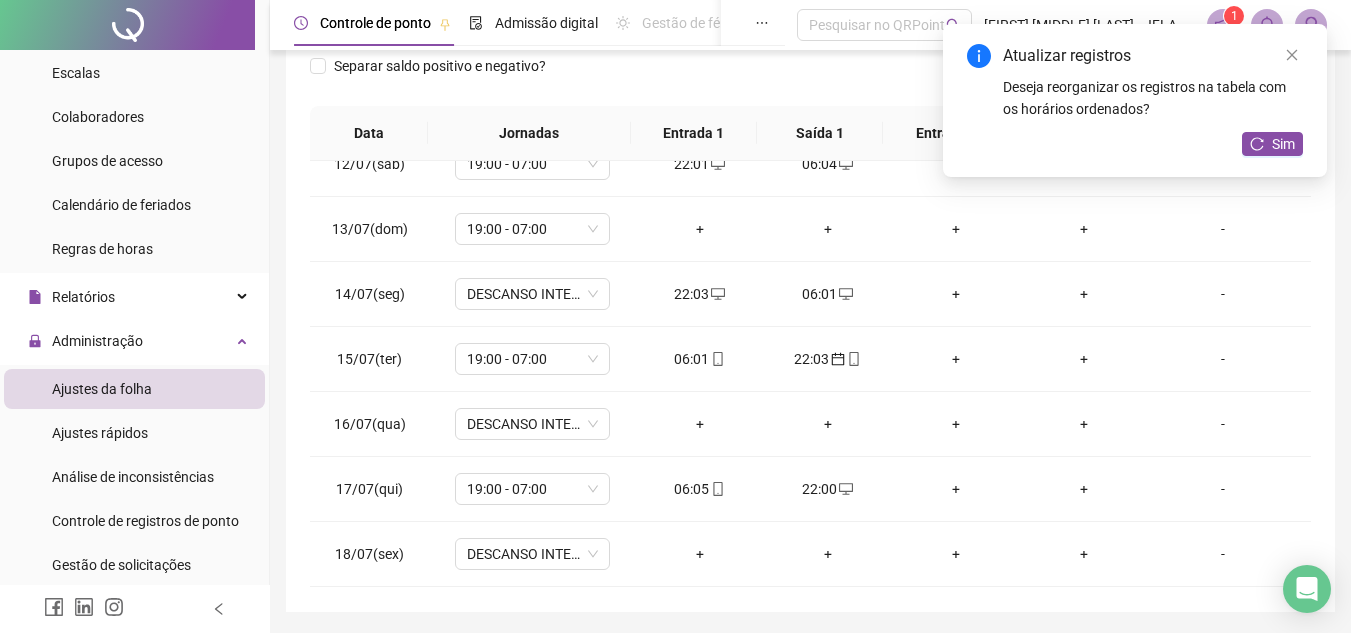 scroll, scrollTop: 738, scrollLeft: 0, axis: vertical 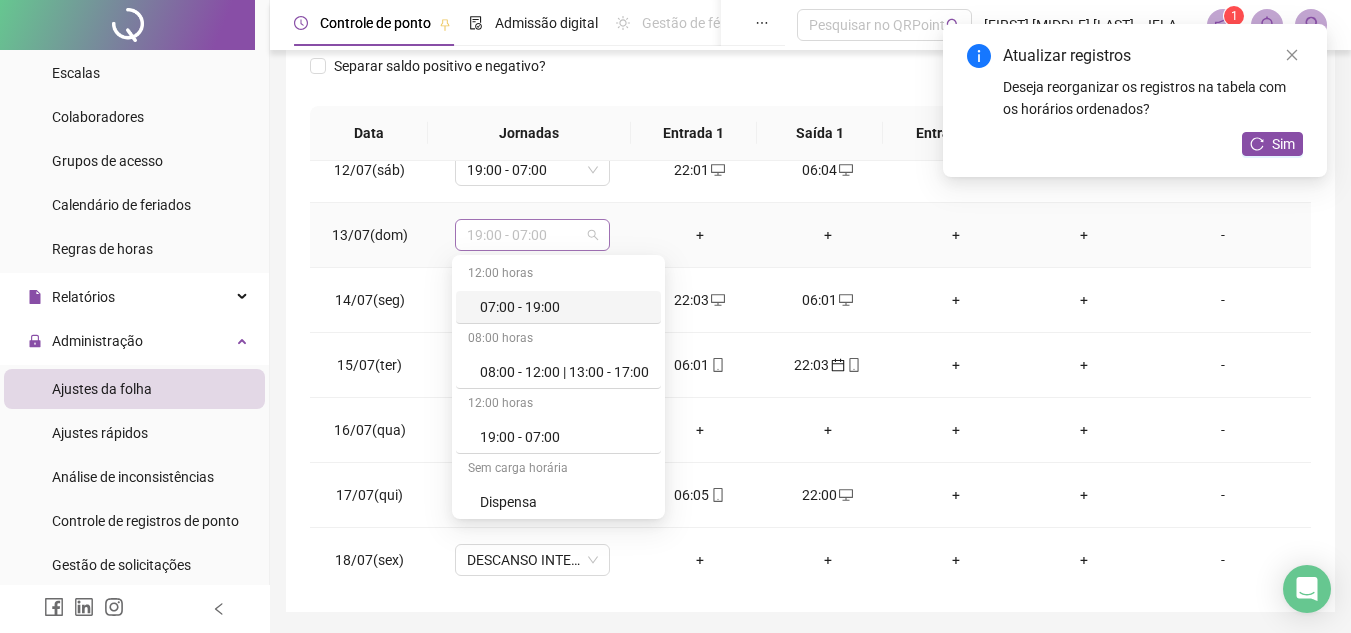 click on "19:00 - 07:00" at bounding box center [532, 235] 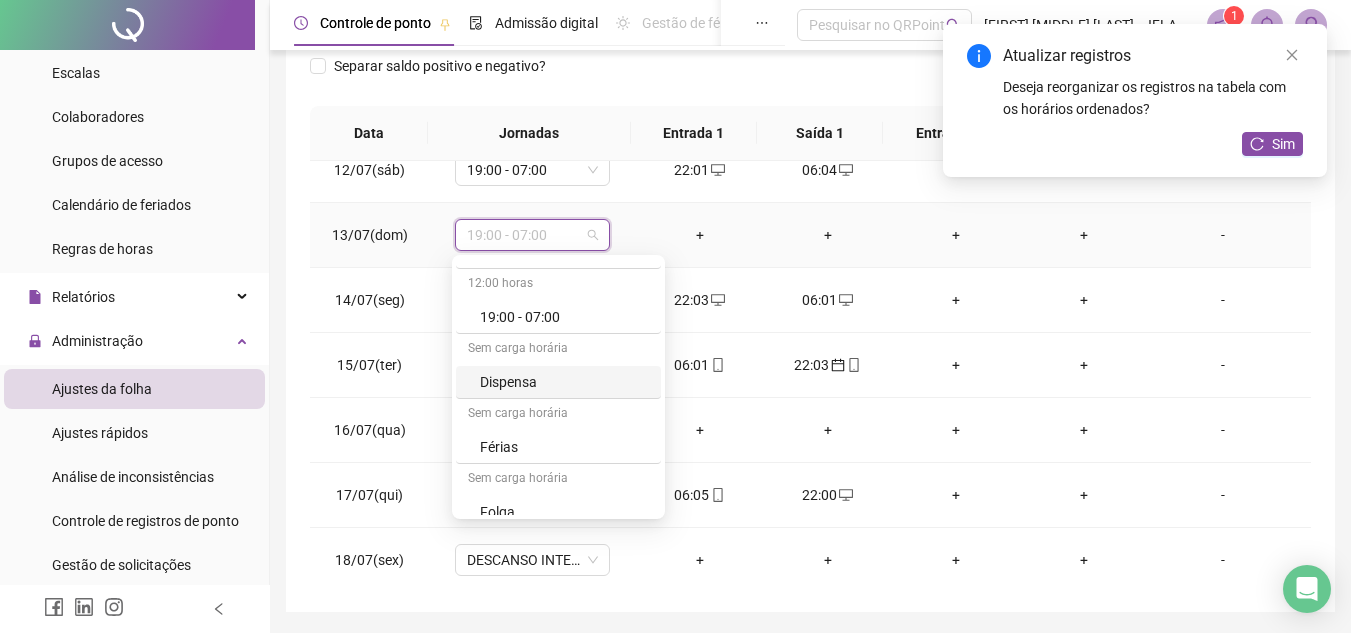 scroll, scrollTop: 160, scrollLeft: 0, axis: vertical 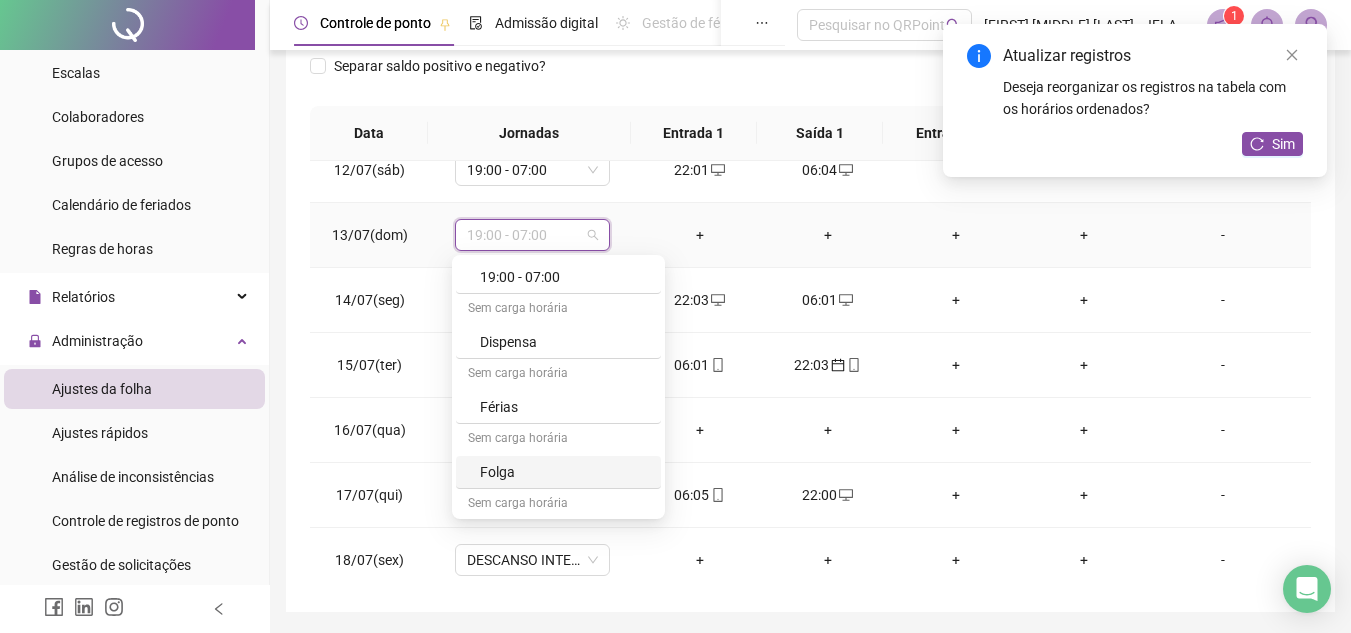 click on "Sem carga horária" at bounding box center (558, 440) 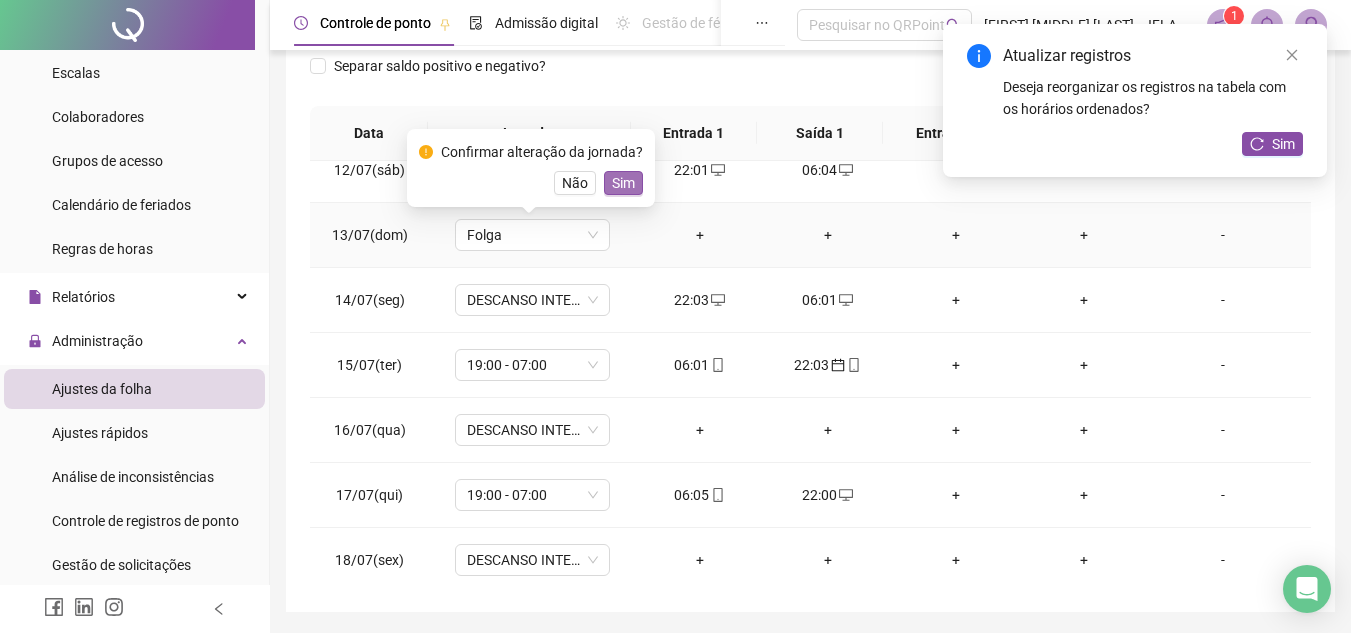click on "Sim" at bounding box center (623, 183) 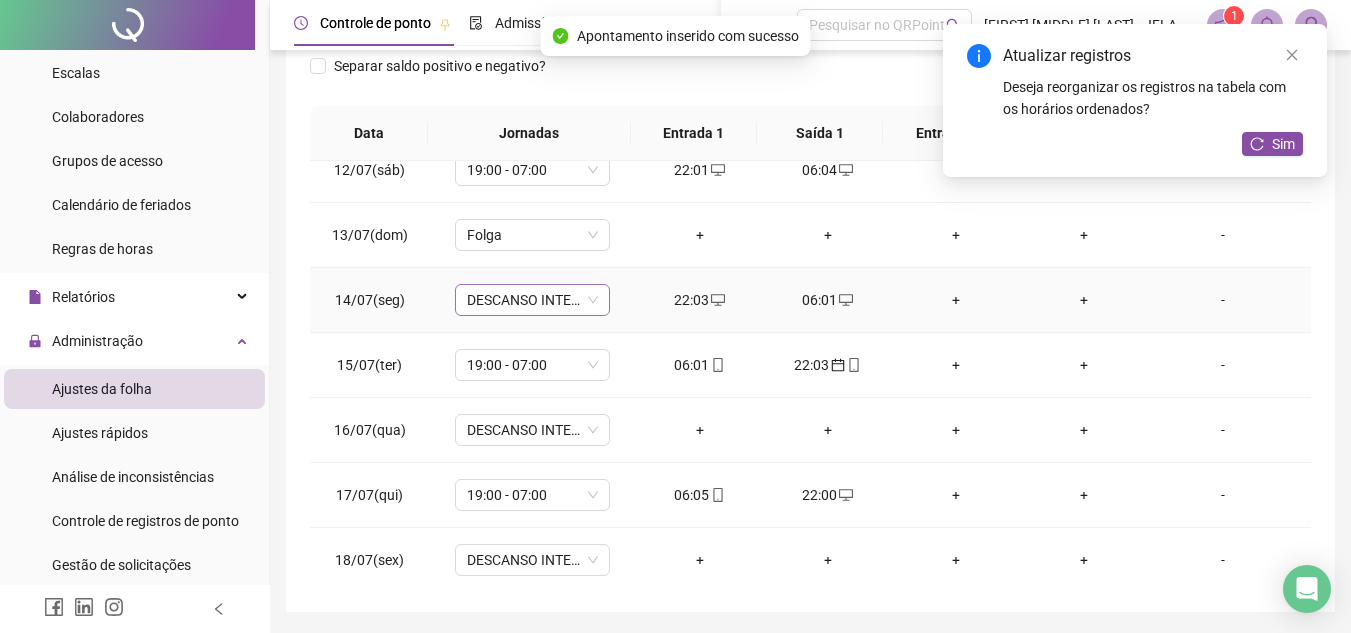 click on "DESCANSO INTER-JORNADA" at bounding box center (532, 300) 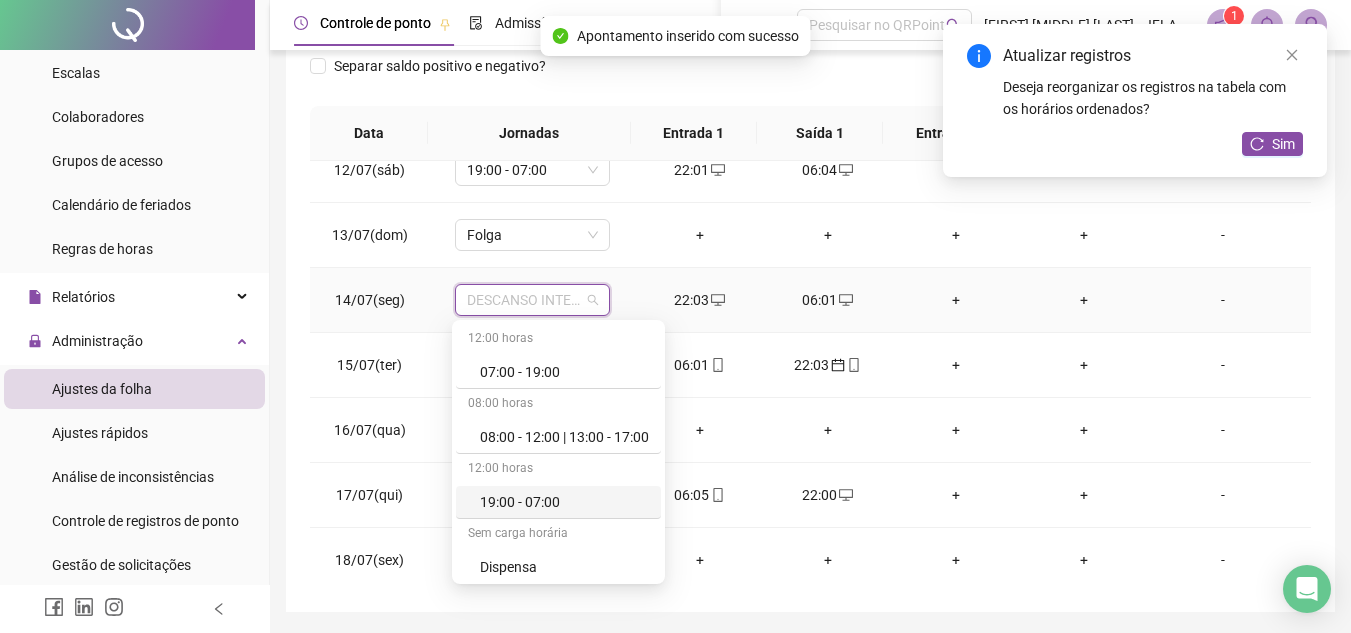 click on "19:00 - 07:00" at bounding box center [564, 502] 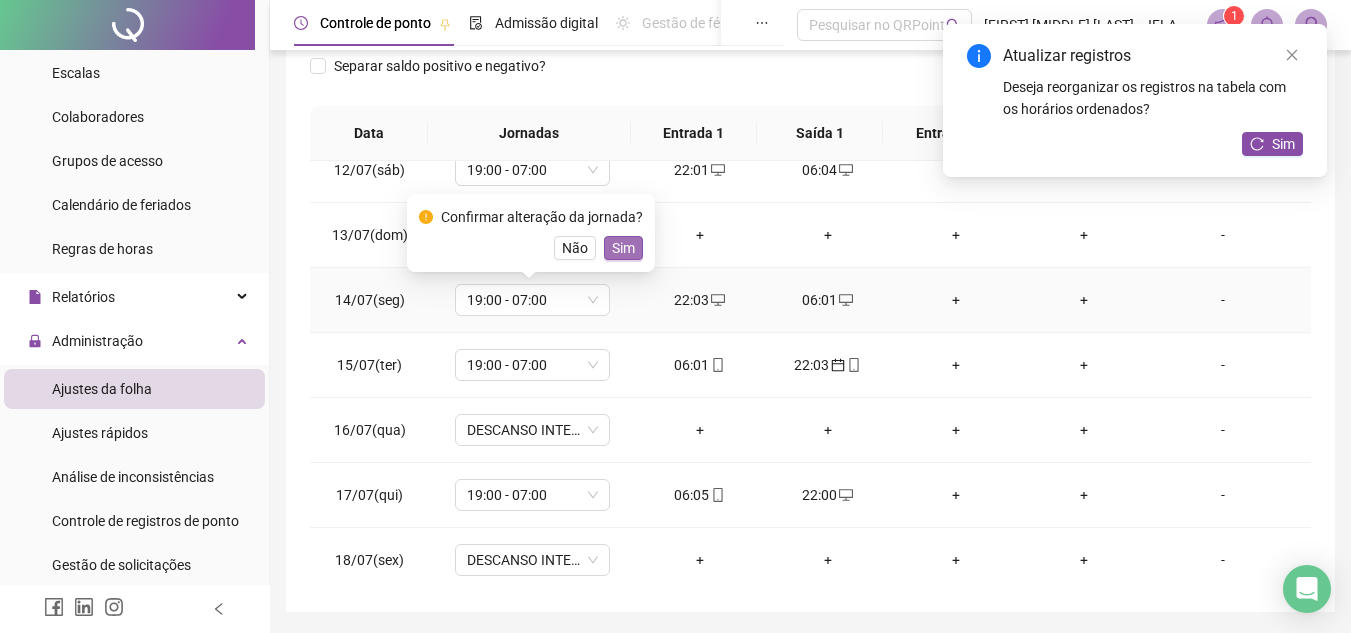 click on "Sim" at bounding box center [623, 248] 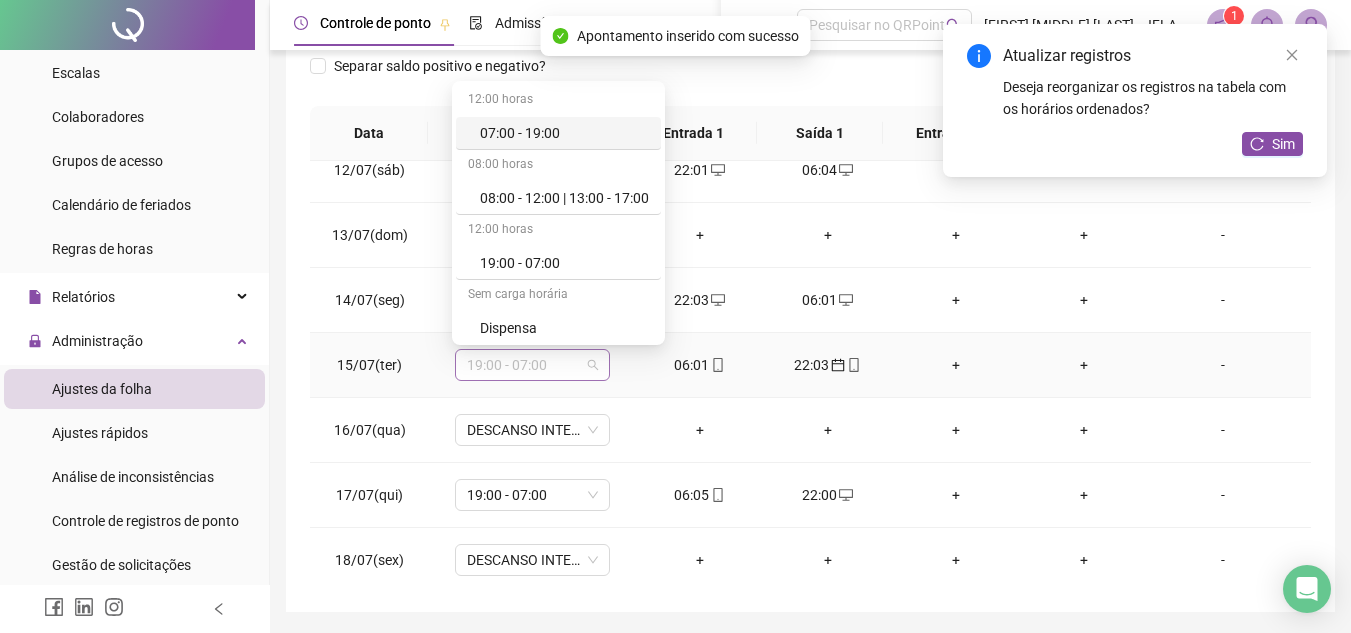 click on "19:00 - 07:00" at bounding box center [532, 365] 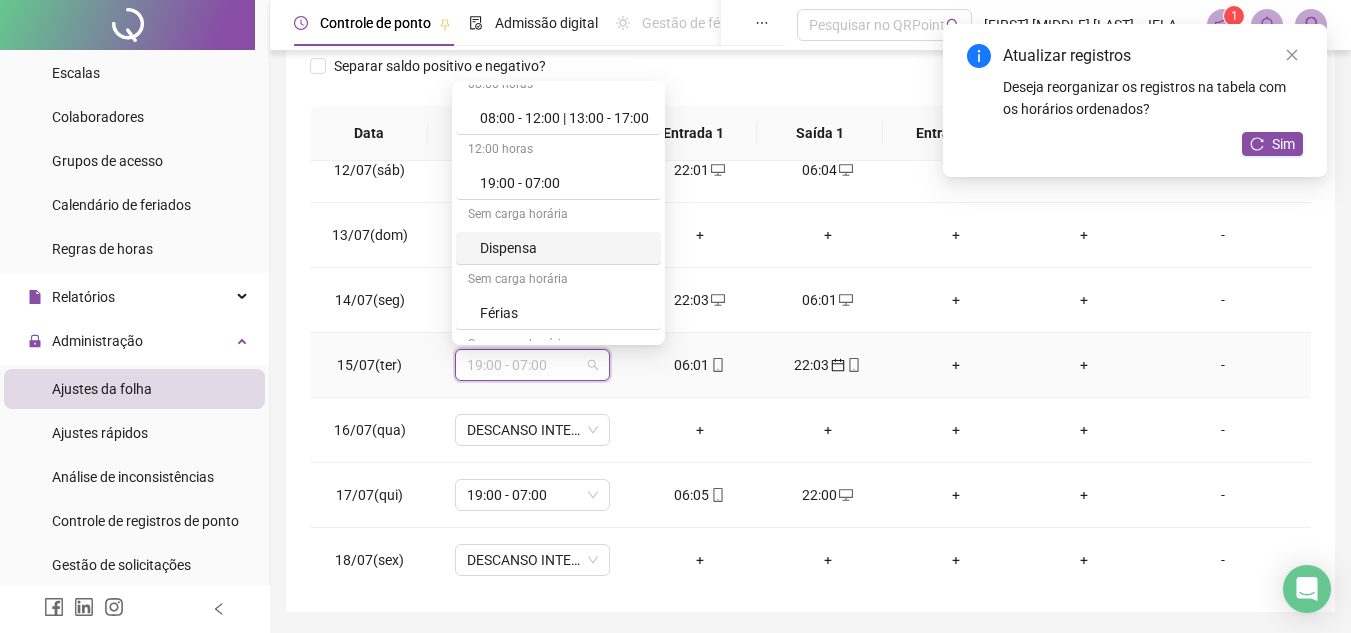scroll, scrollTop: 120, scrollLeft: 0, axis: vertical 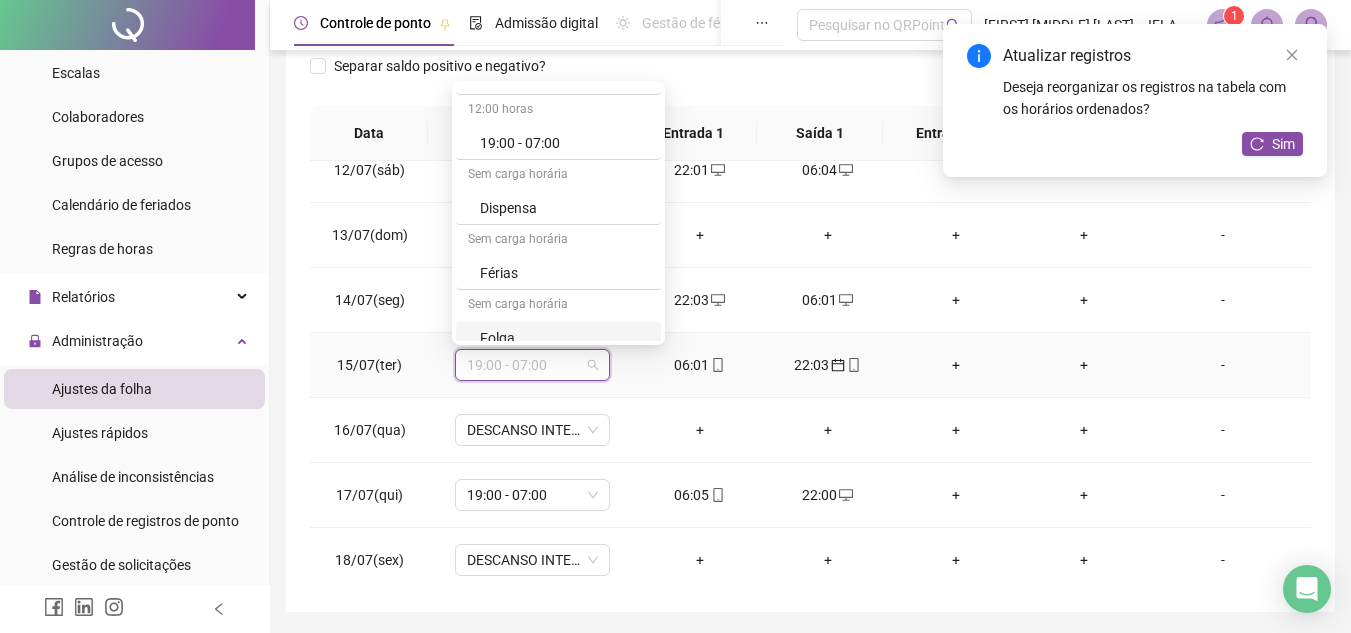 click on "Sem carga horária" at bounding box center (558, 306) 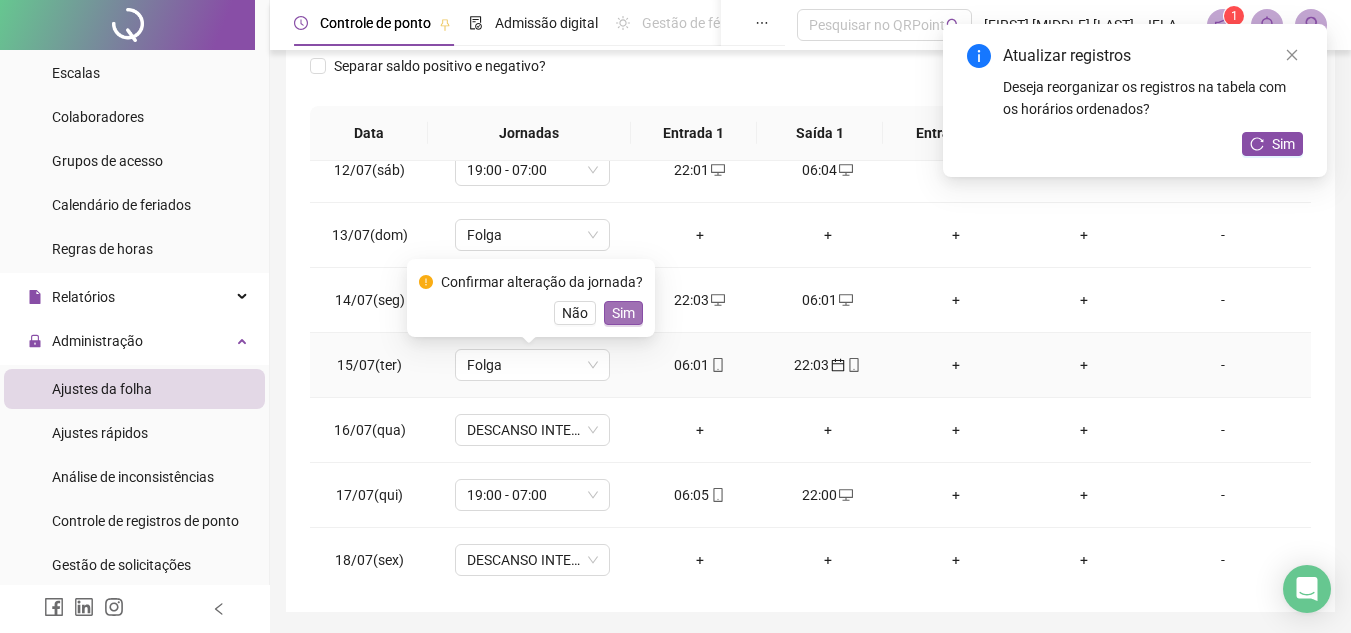 click on "Sim" at bounding box center (623, 313) 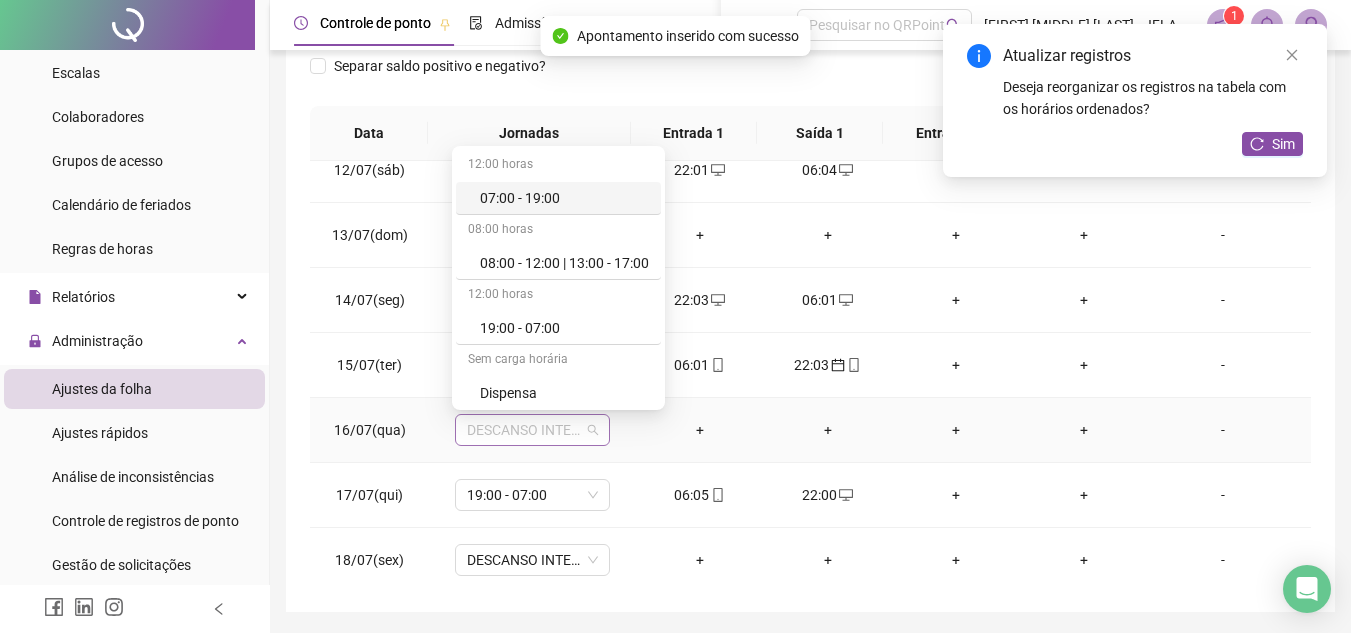 click on "DESCANSO INTER-JORNADA" at bounding box center (532, 430) 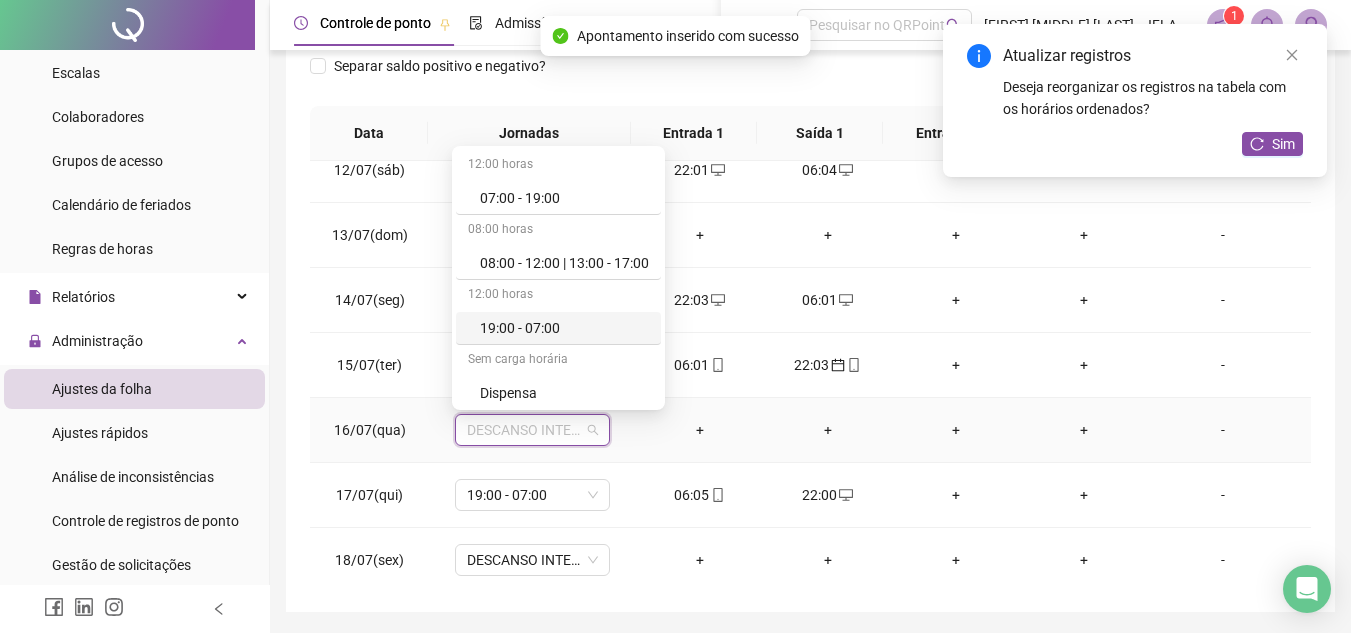 click on "19:00 - 07:00" at bounding box center [564, 328] 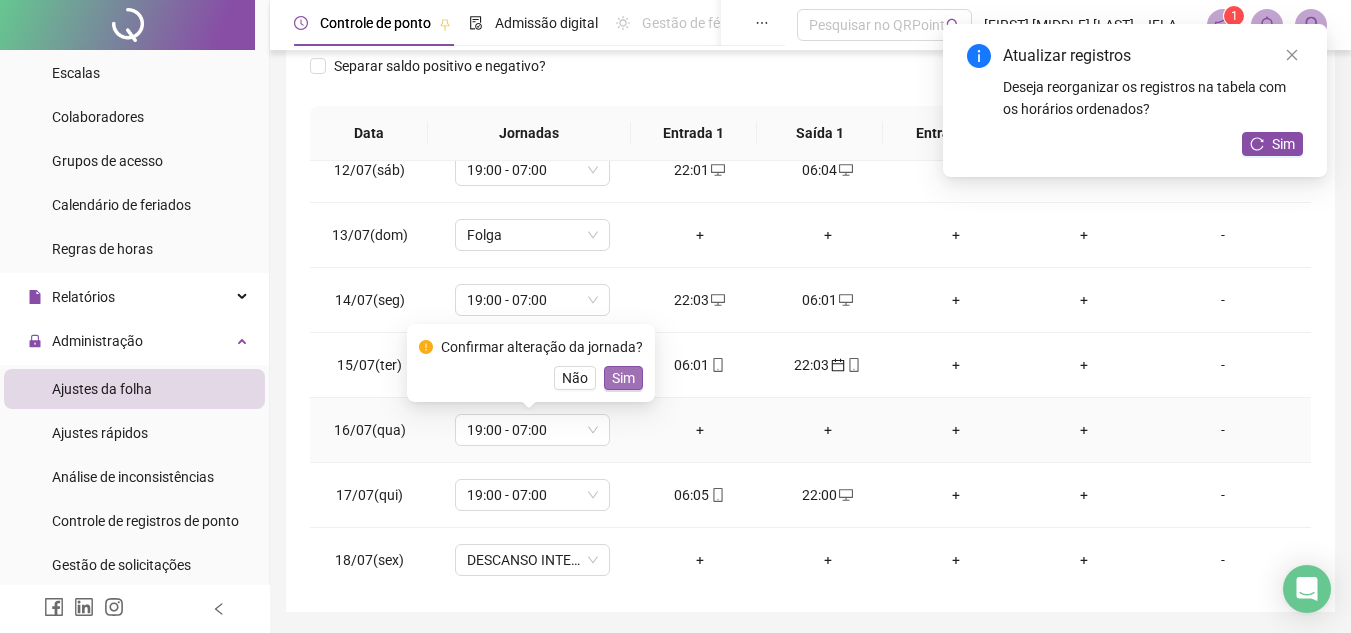 click on "Sim" at bounding box center (623, 378) 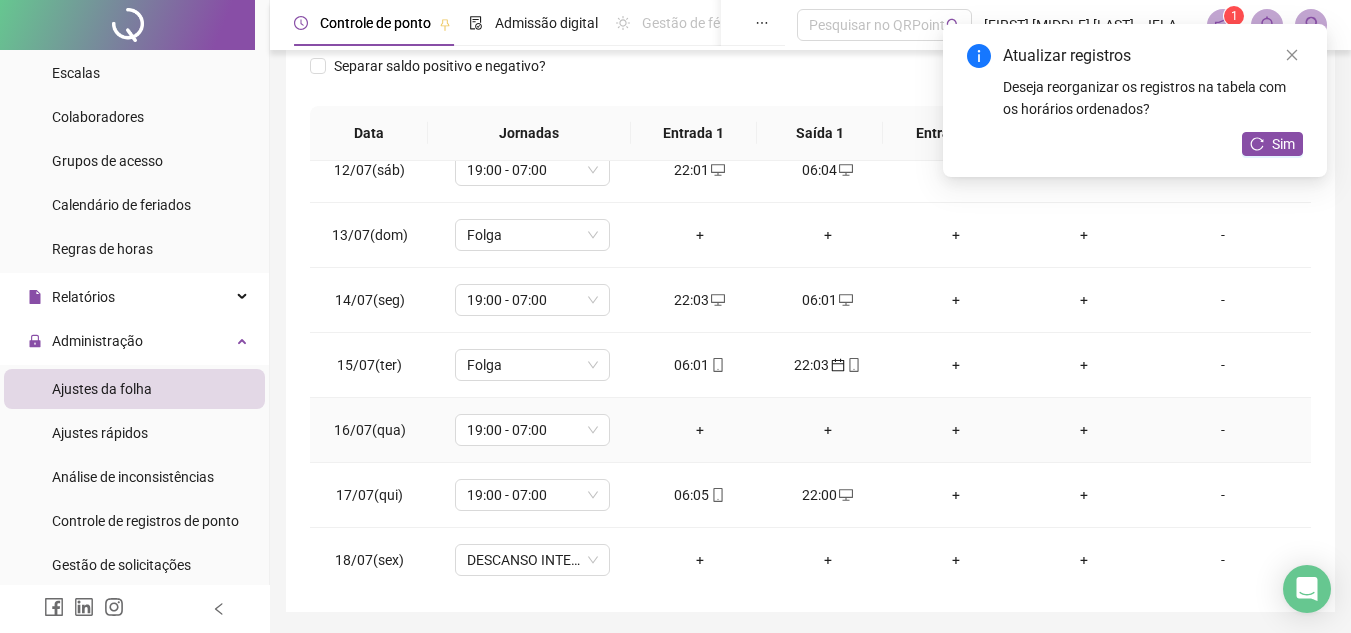 click on "+" at bounding box center (700, 430) 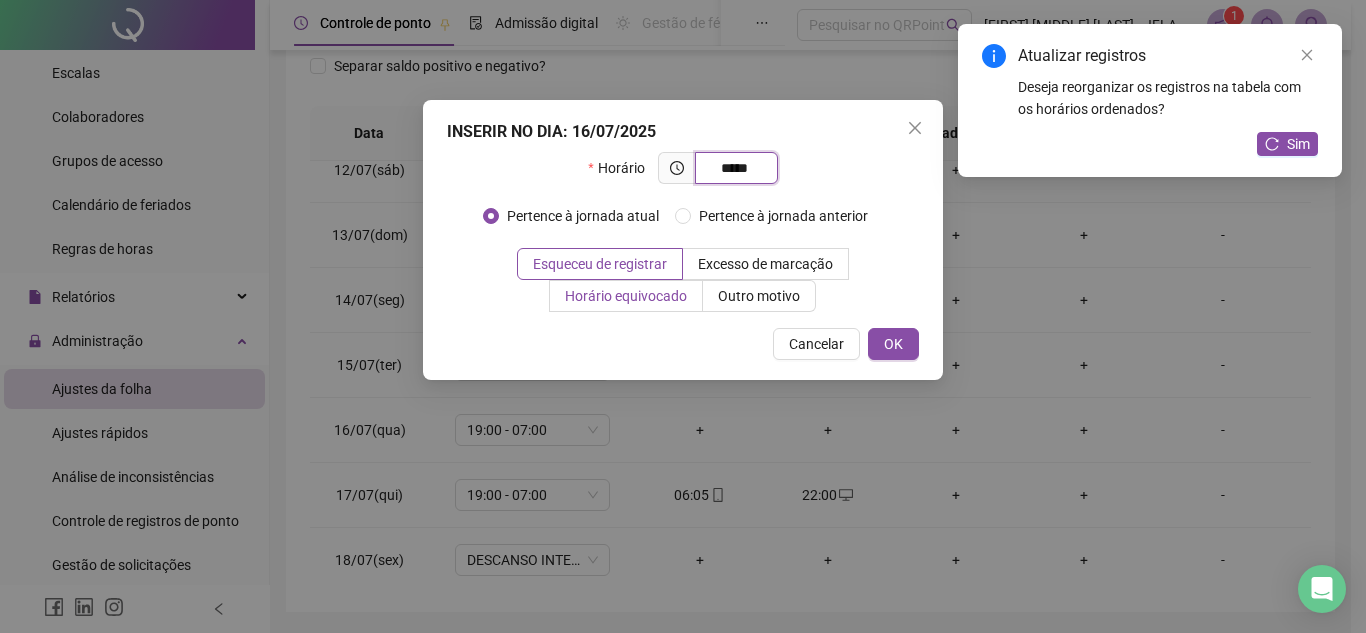 type on "*****" 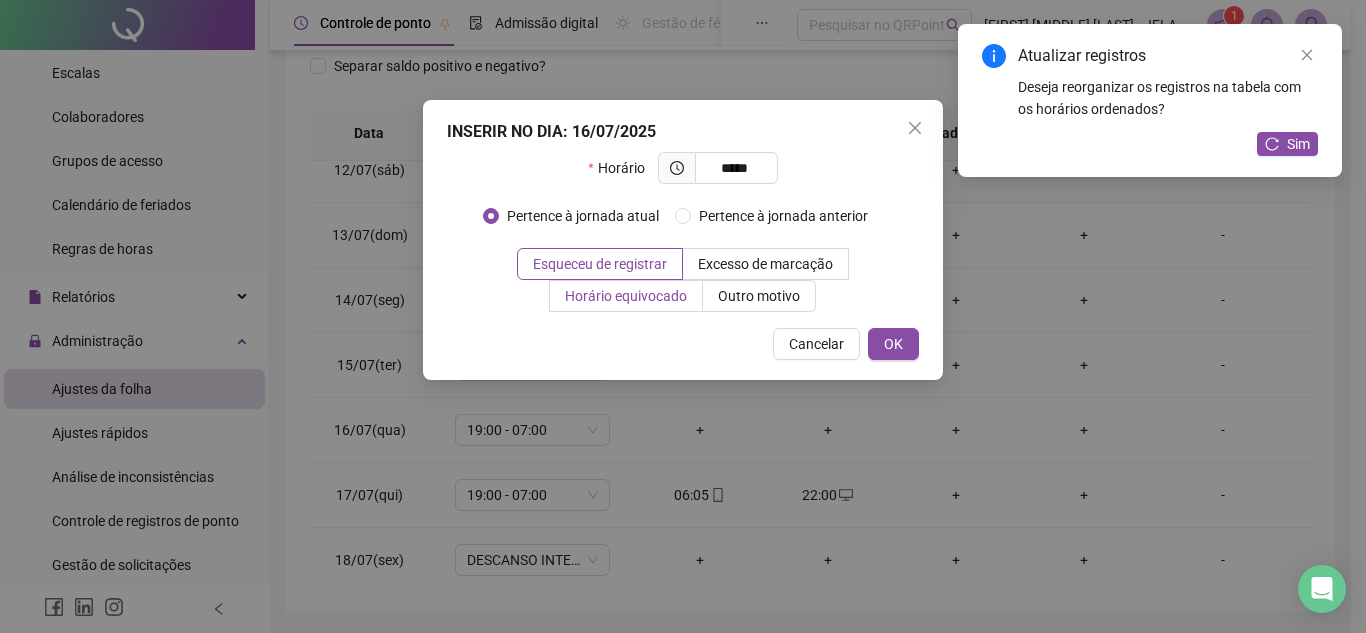 click on "Horário equivocado" at bounding box center (626, 296) 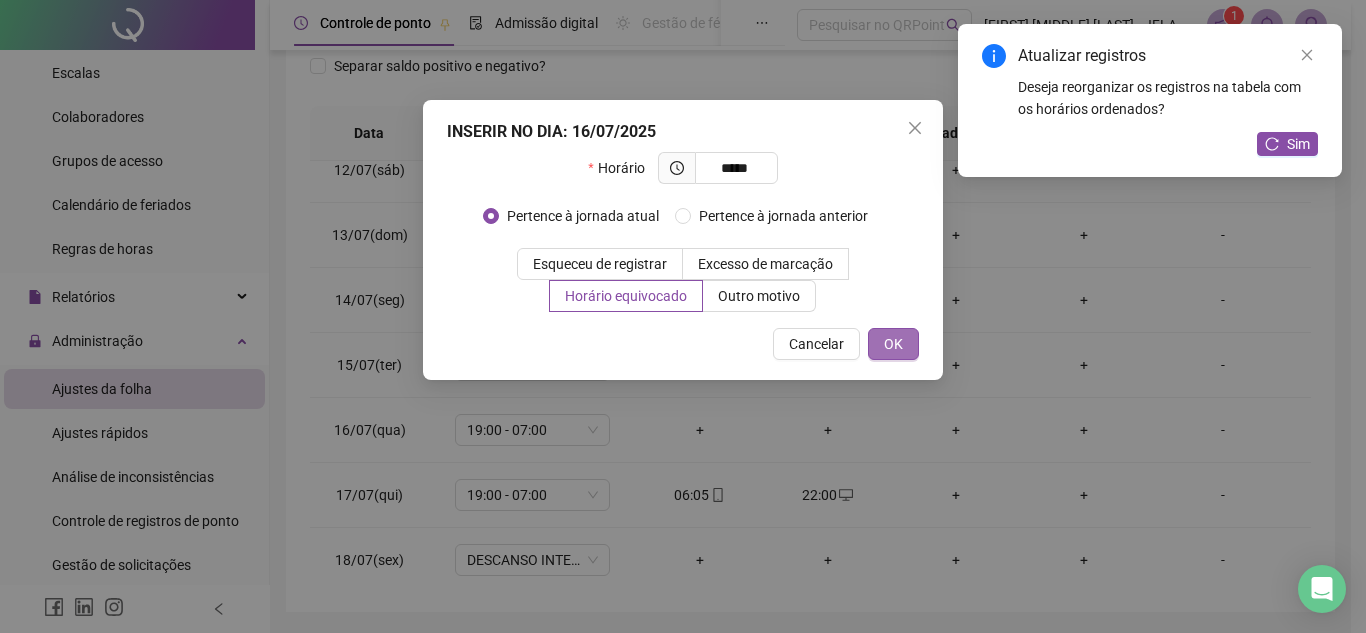 click on "OK" at bounding box center [893, 344] 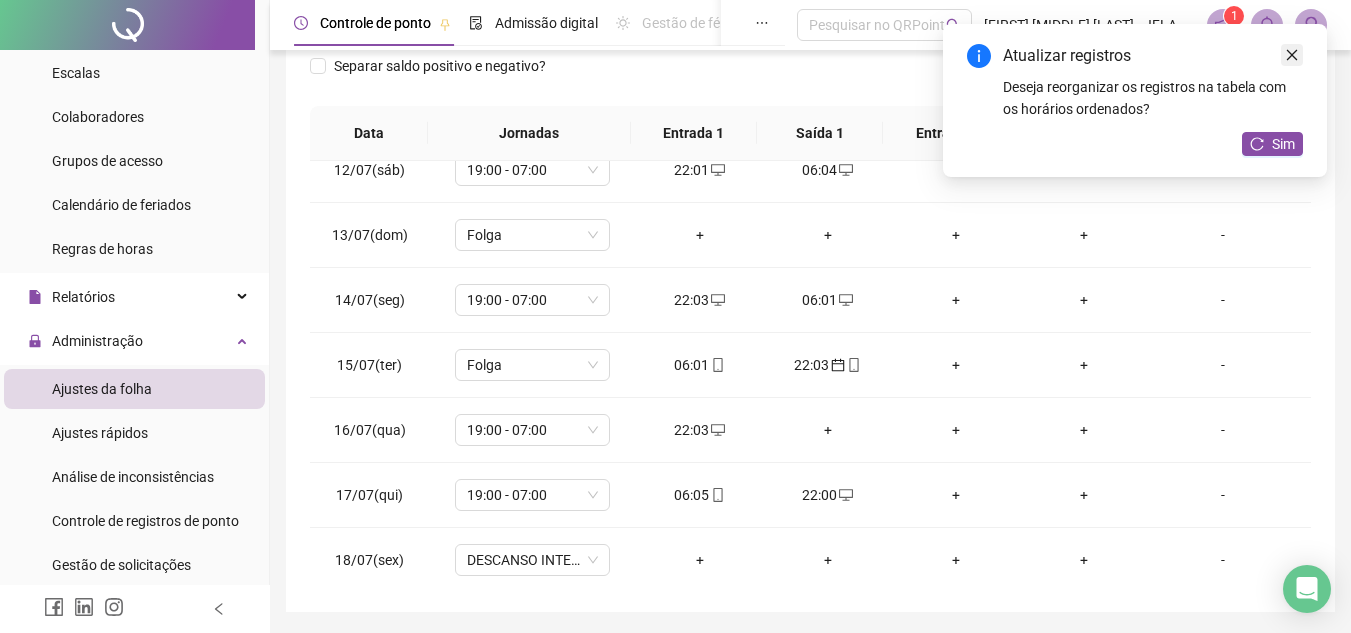 click 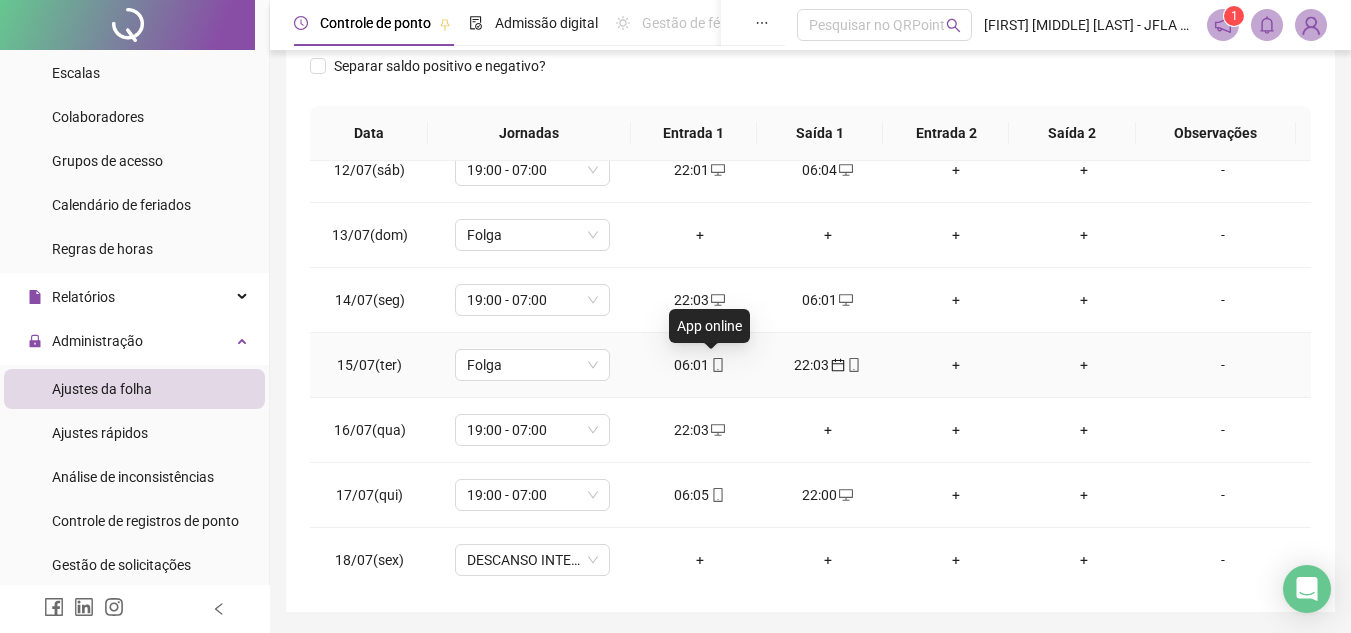 click 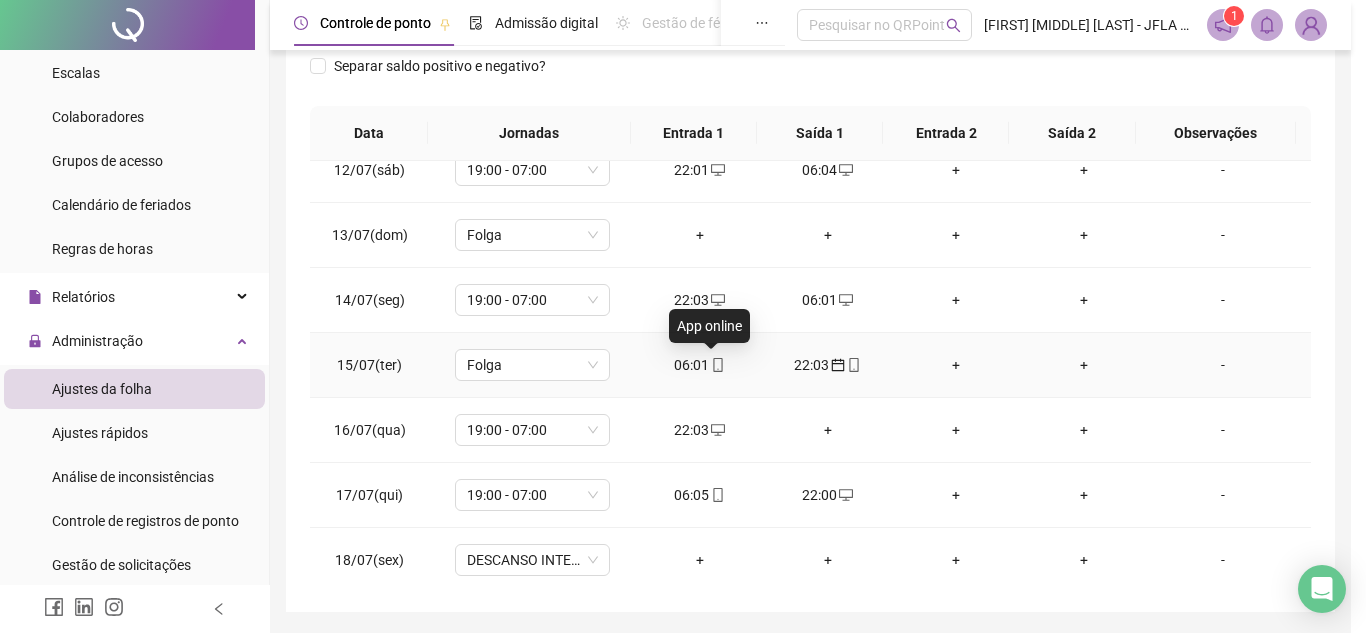 type on "**********" 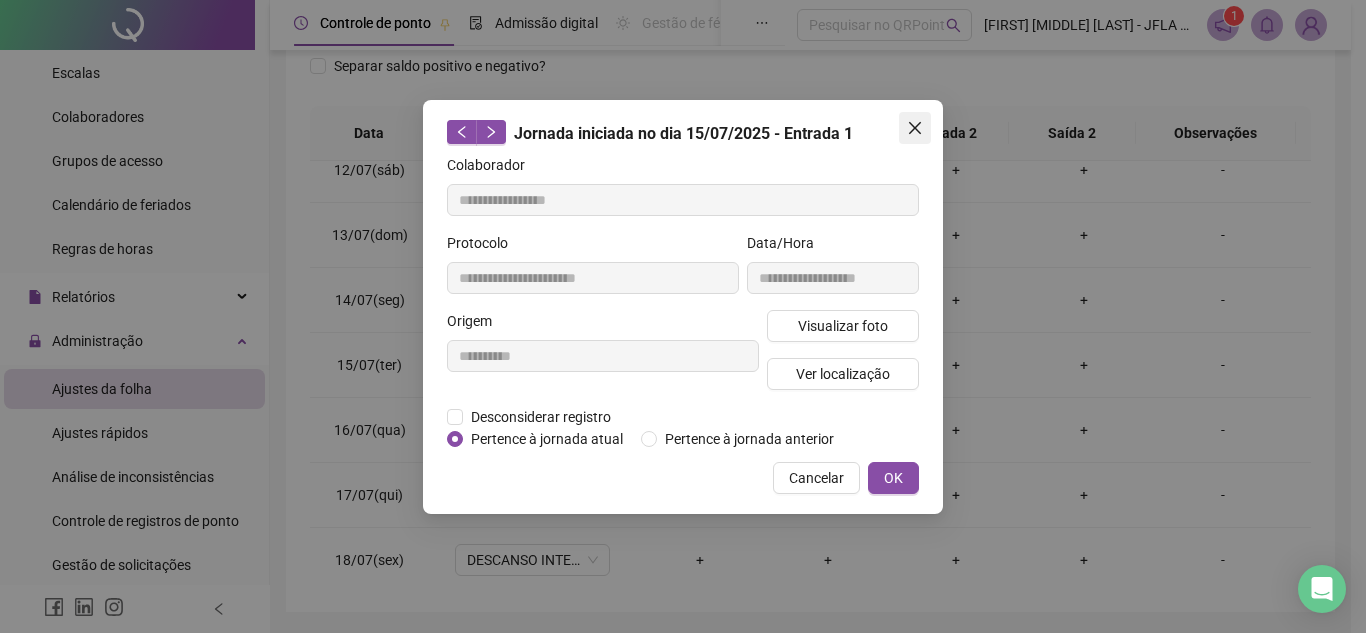 click 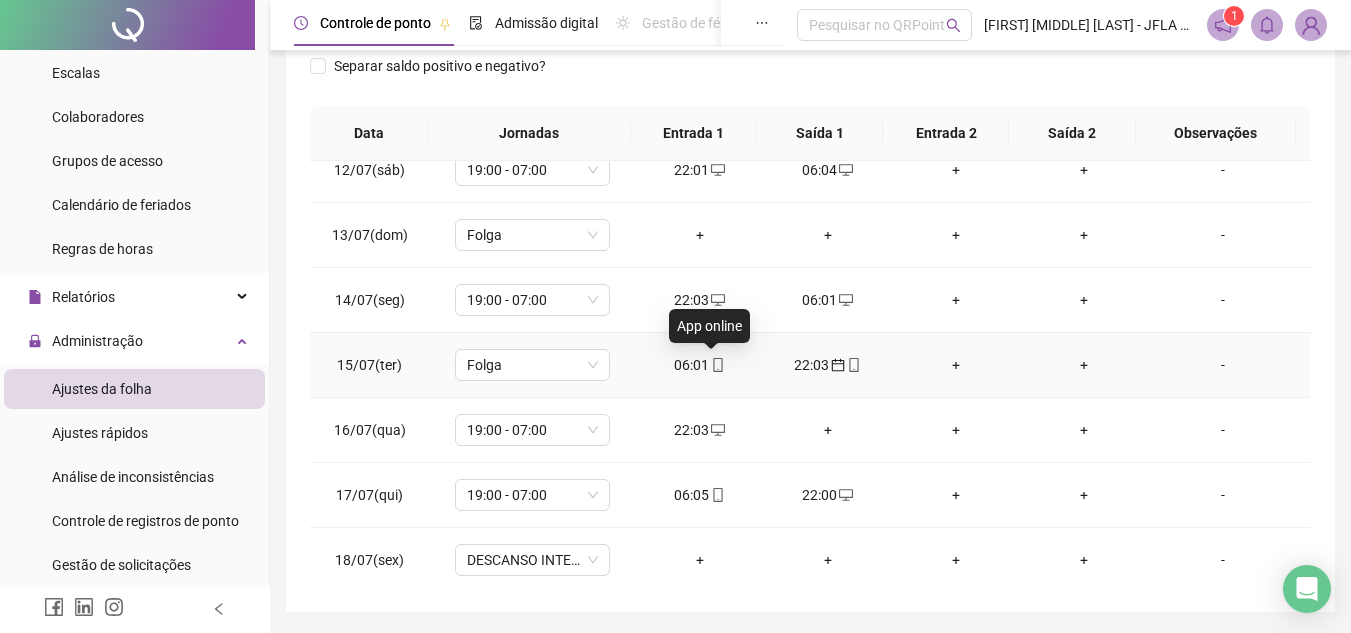 click 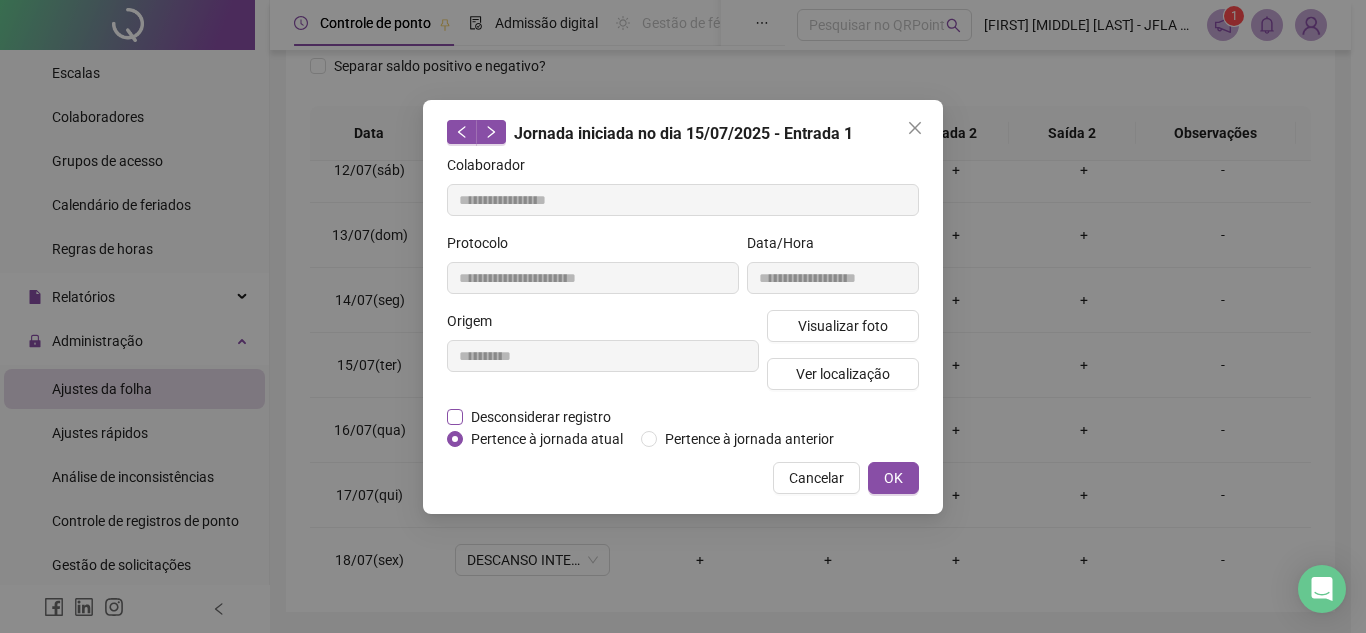 click on "Desconsiderar registro" at bounding box center (541, 417) 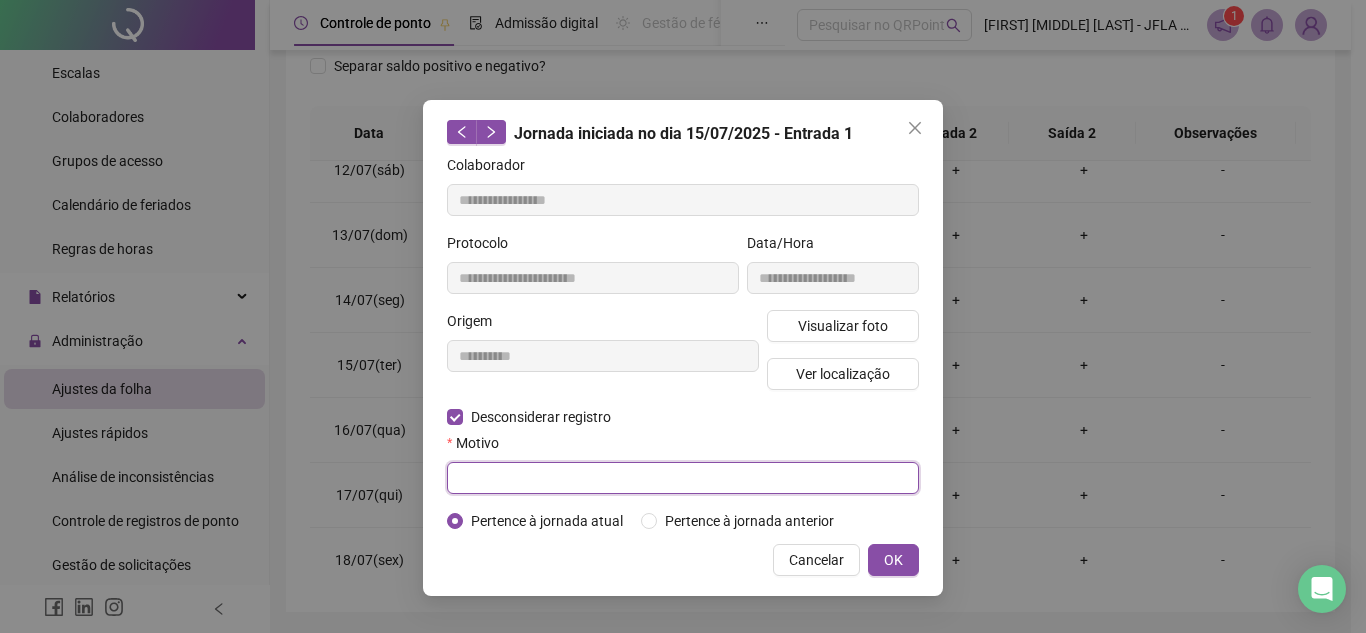 click at bounding box center (683, 478) 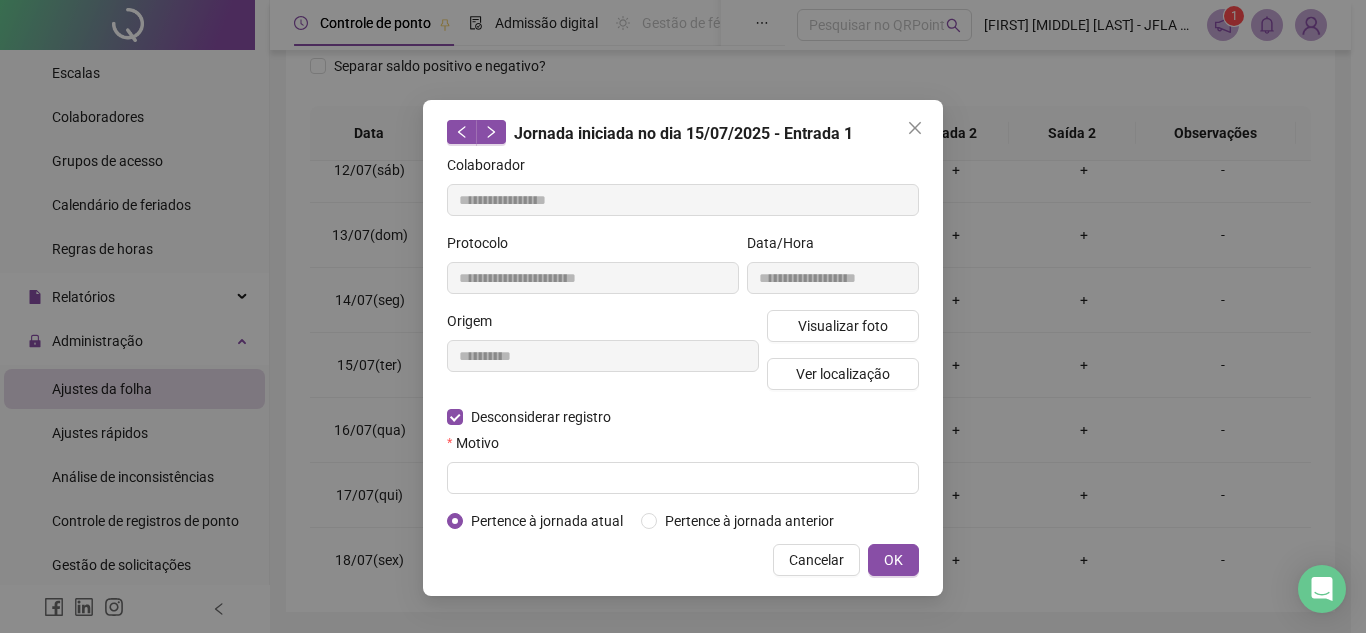 click on "**********" at bounding box center (683, 343) 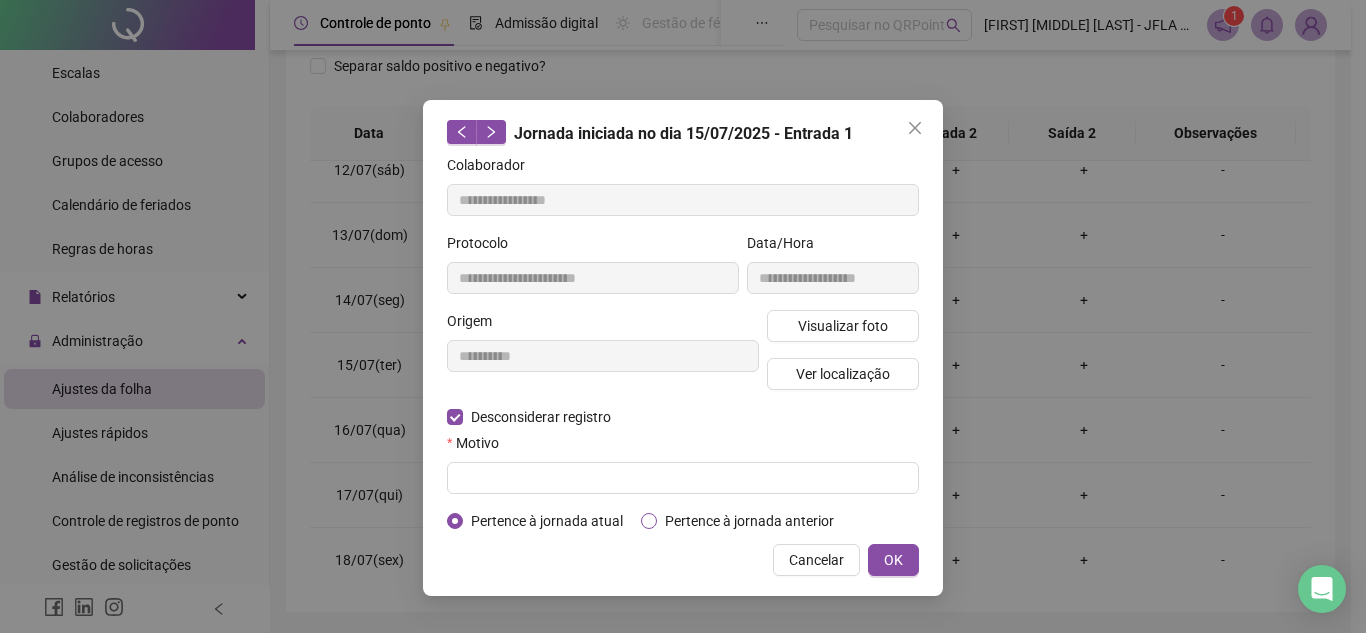 click on "Pertence à jornada anterior" at bounding box center (749, 521) 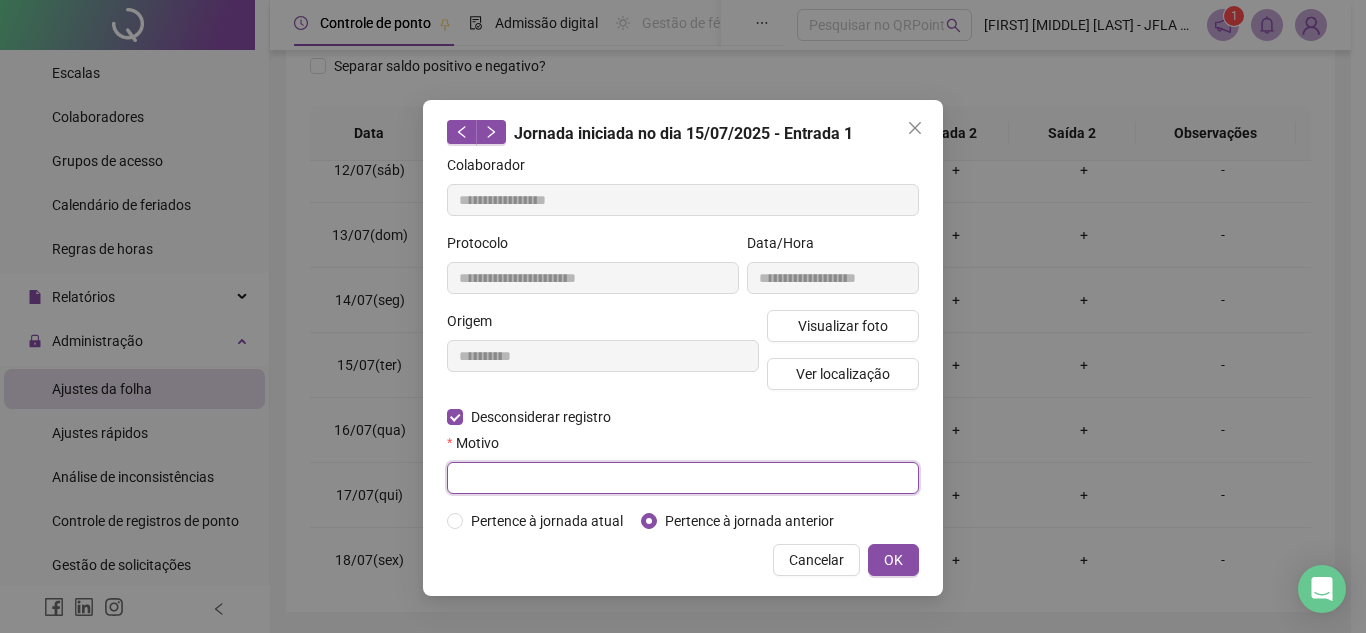 click at bounding box center [683, 478] 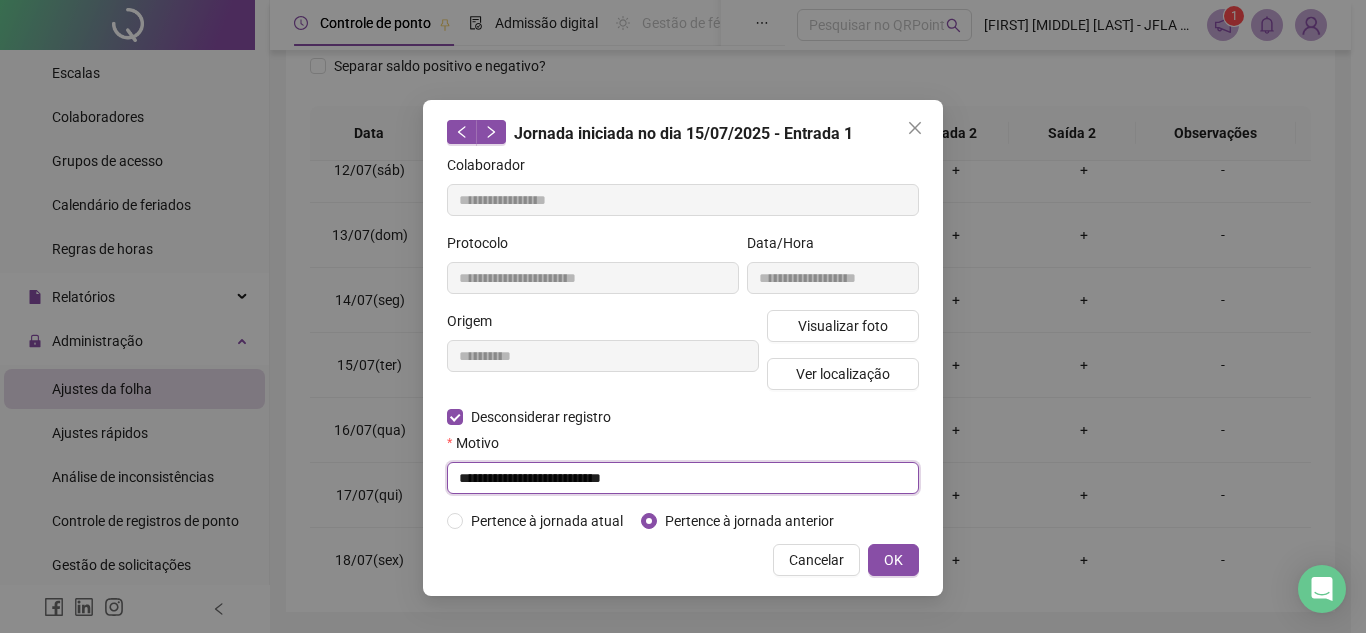 click on "**********" at bounding box center (683, 478) 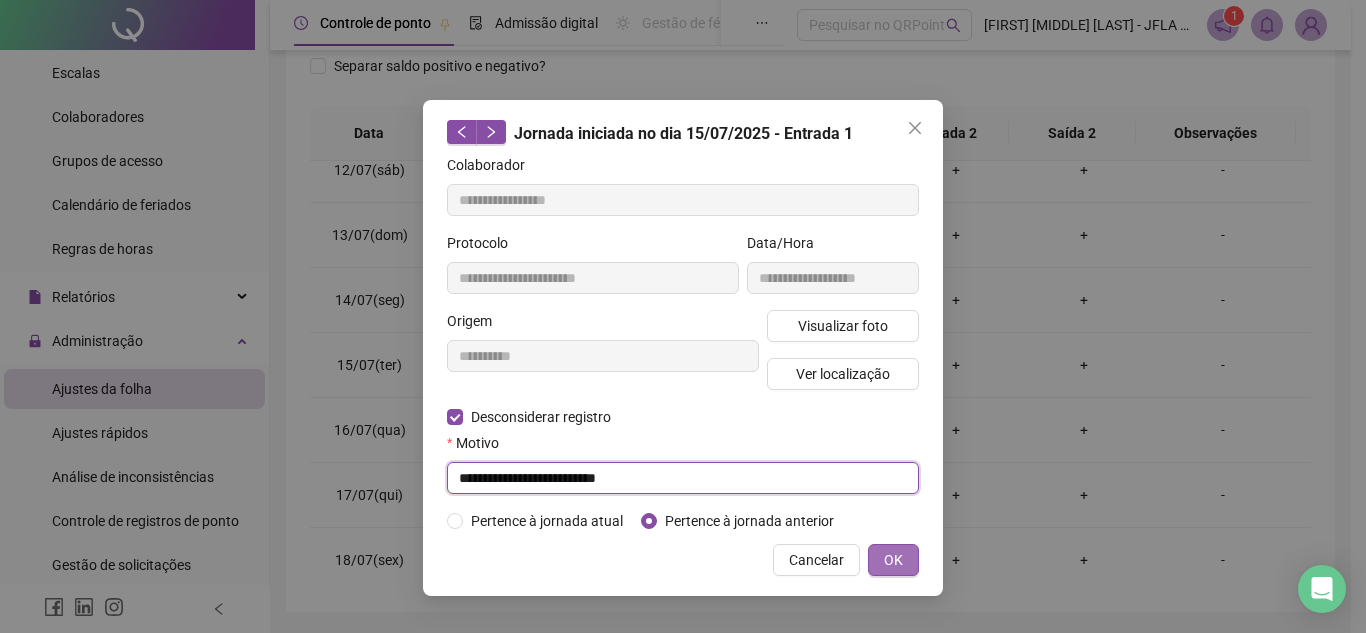 type on "**********" 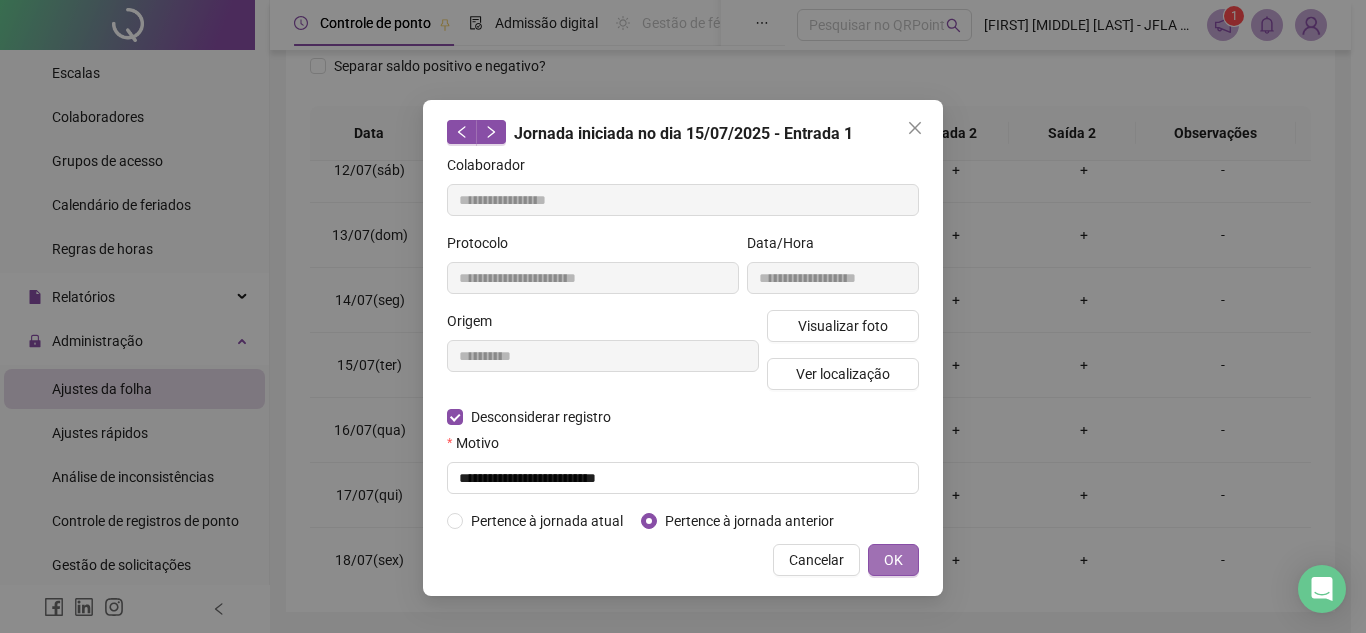 click on "OK" at bounding box center (893, 560) 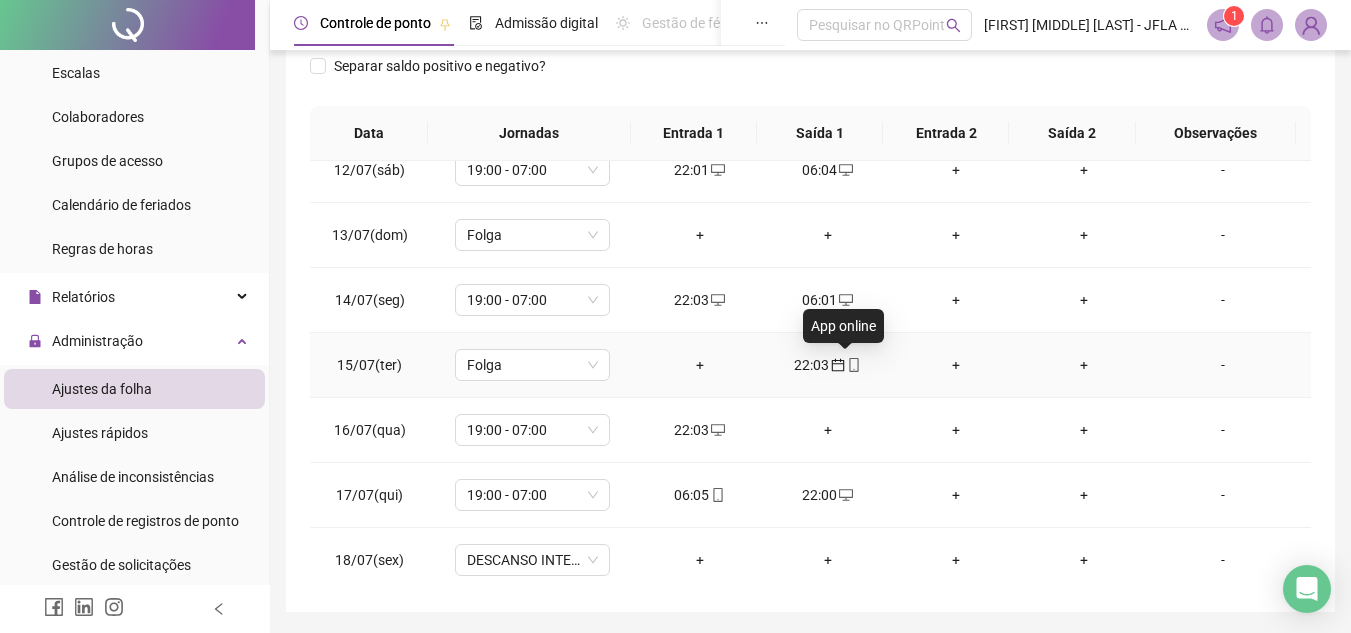 click 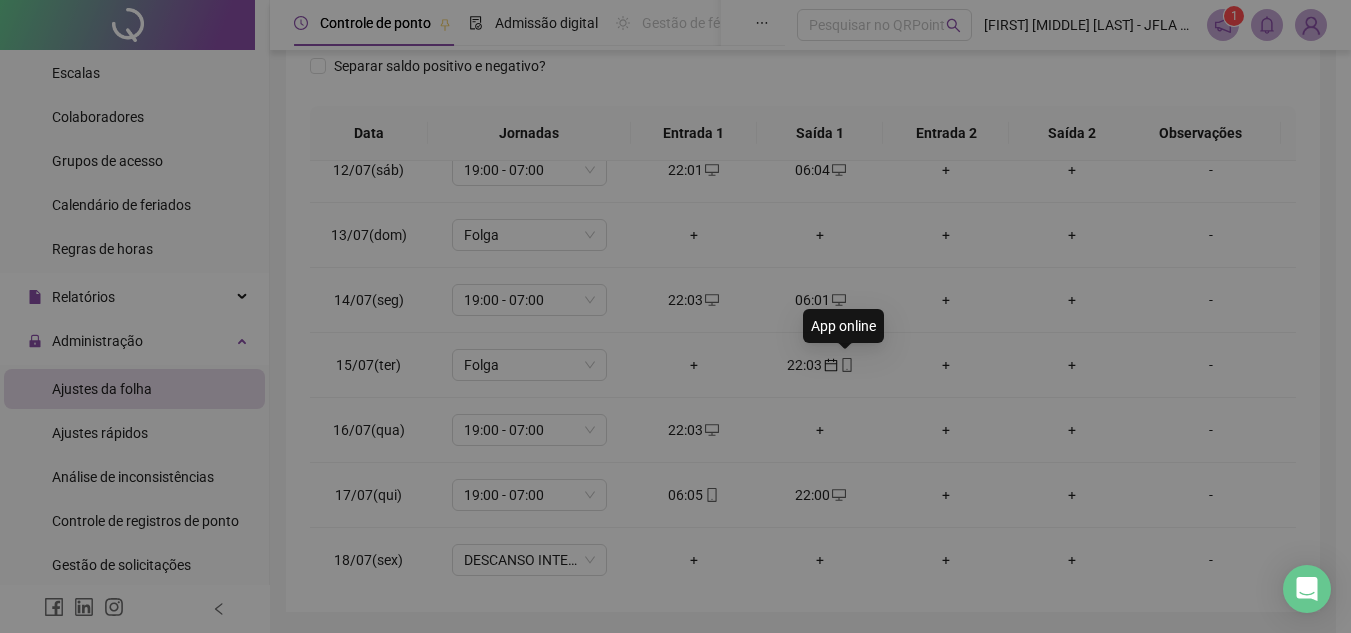 type on "**********" 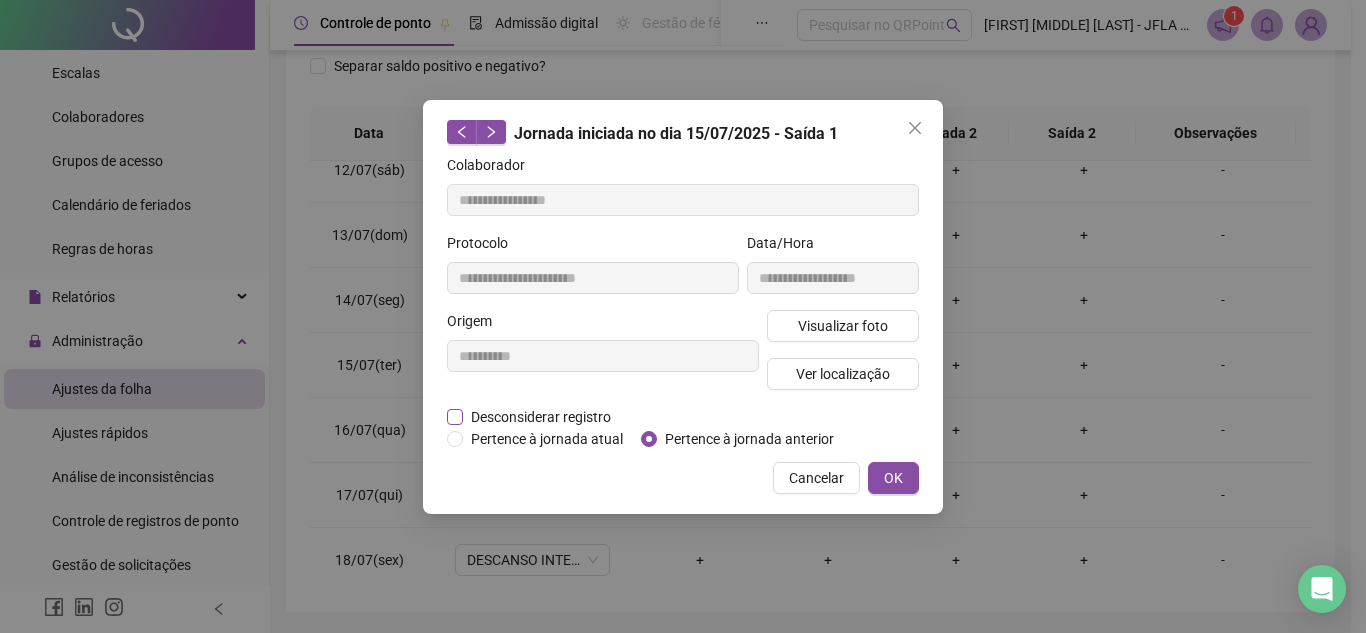 click on "Desconsiderar registro" at bounding box center (541, 417) 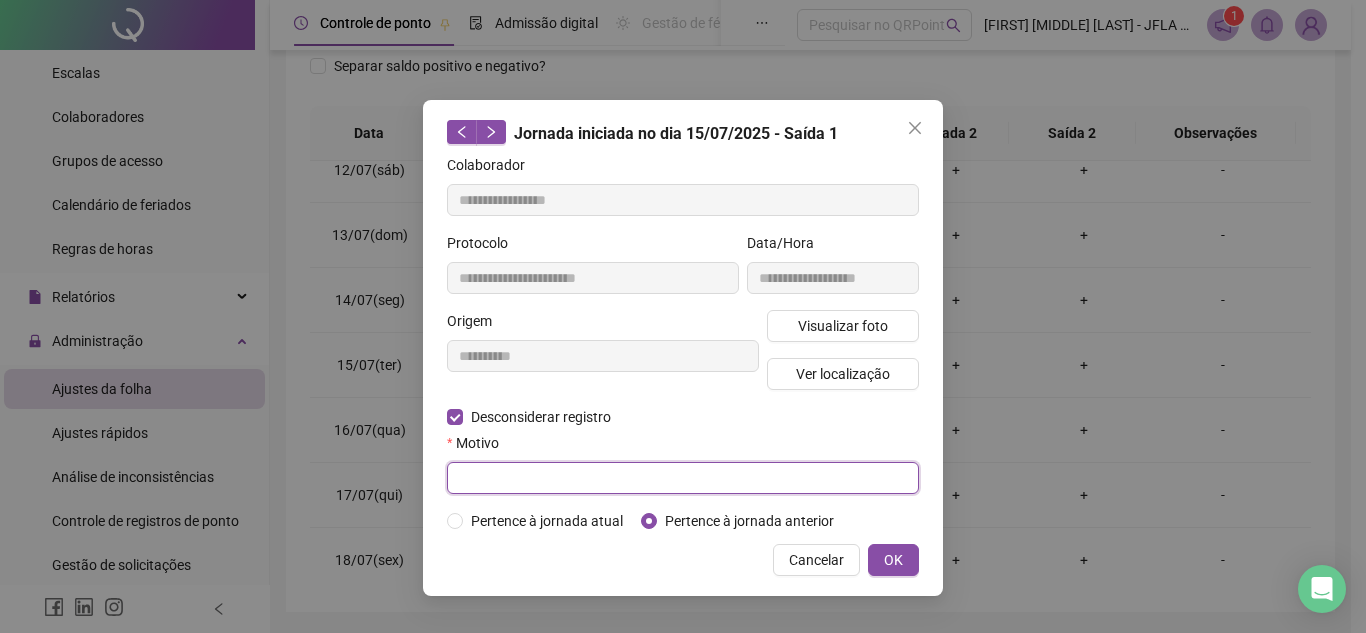 click at bounding box center [683, 478] 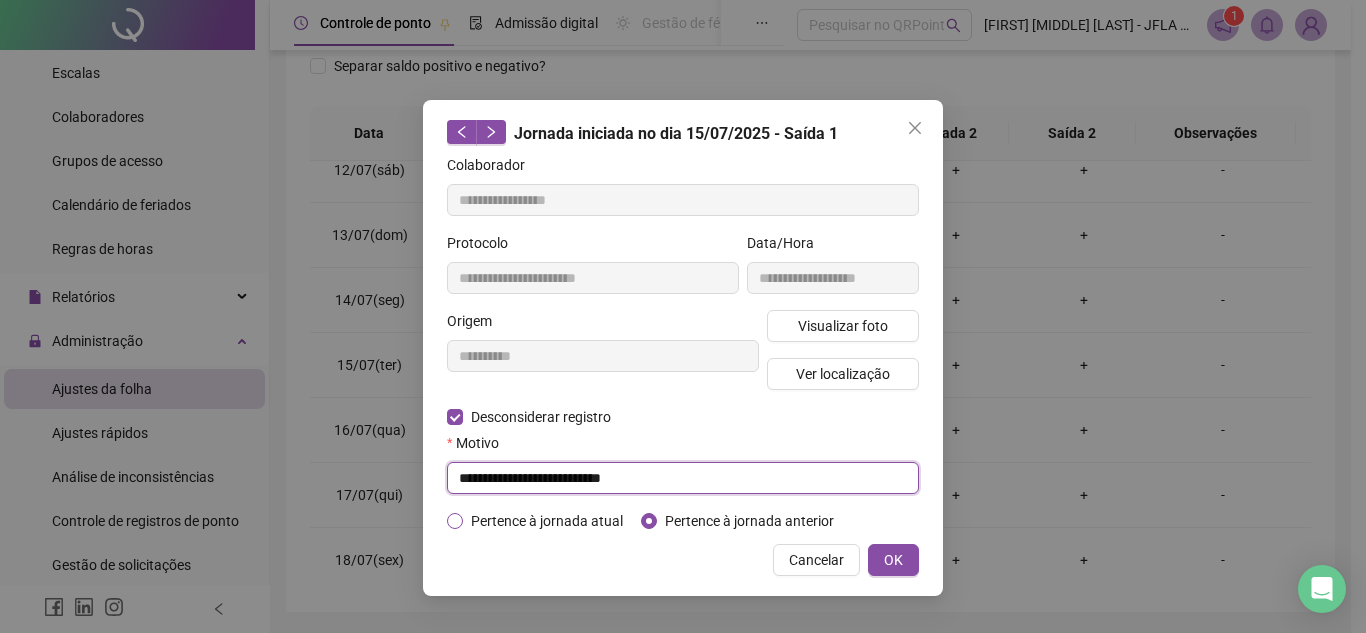 type on "**********" 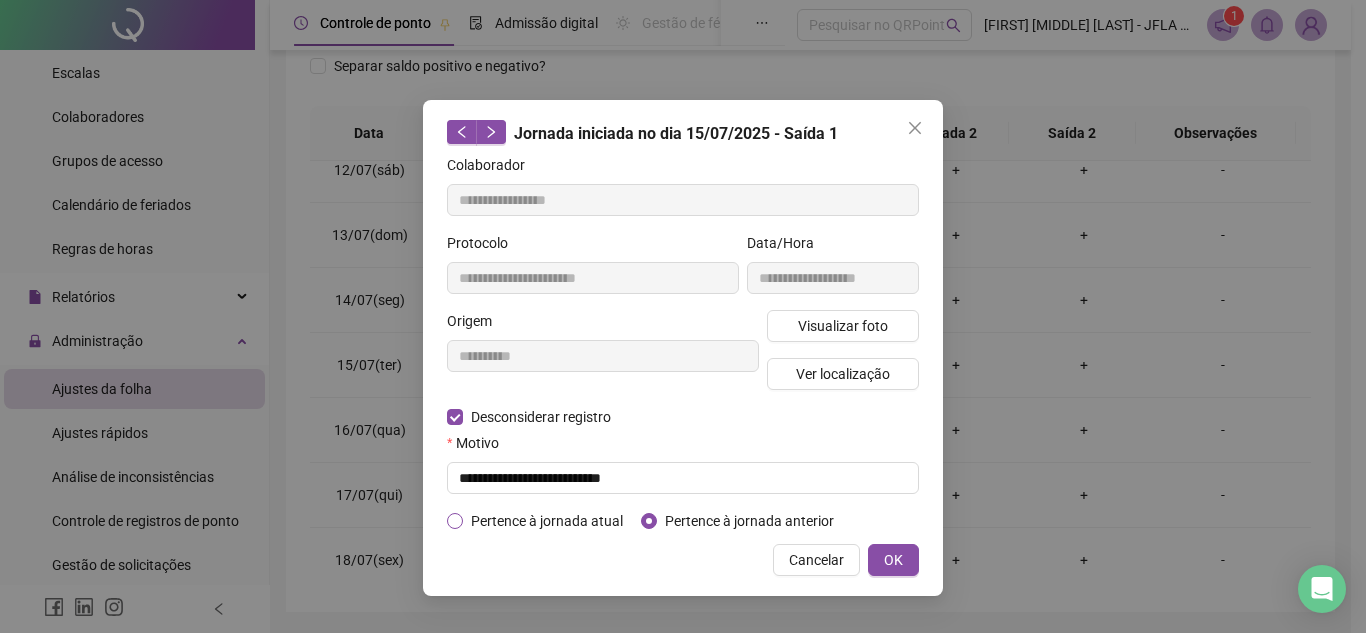 click on "Pertence à jornada atual" at bounding box center (547, 521) 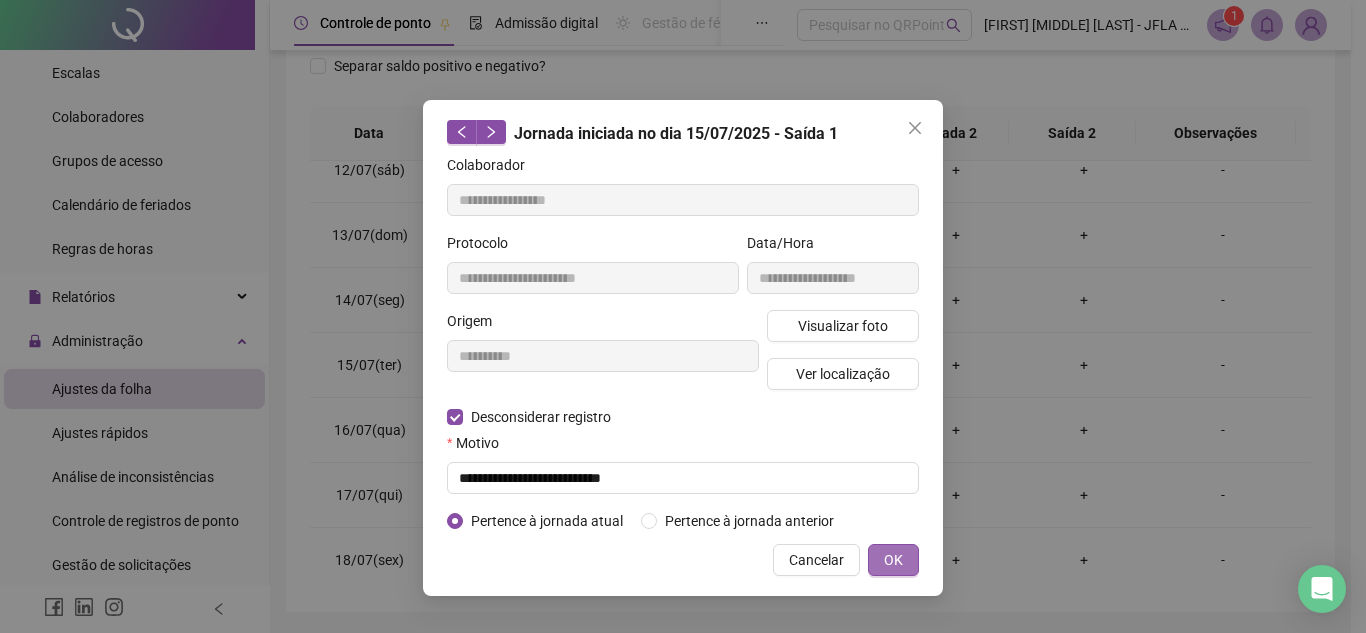 click on "OK" at bounding box center [893, 560] 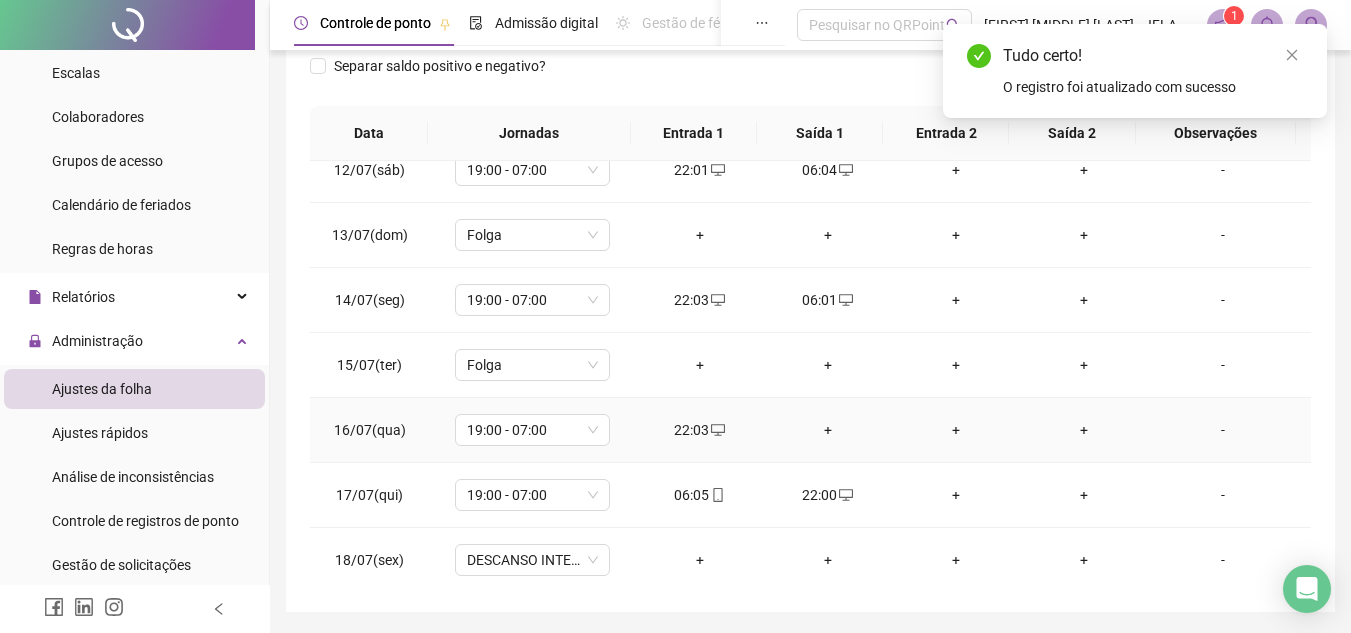 click on "+" at bounding box center [828, 430] 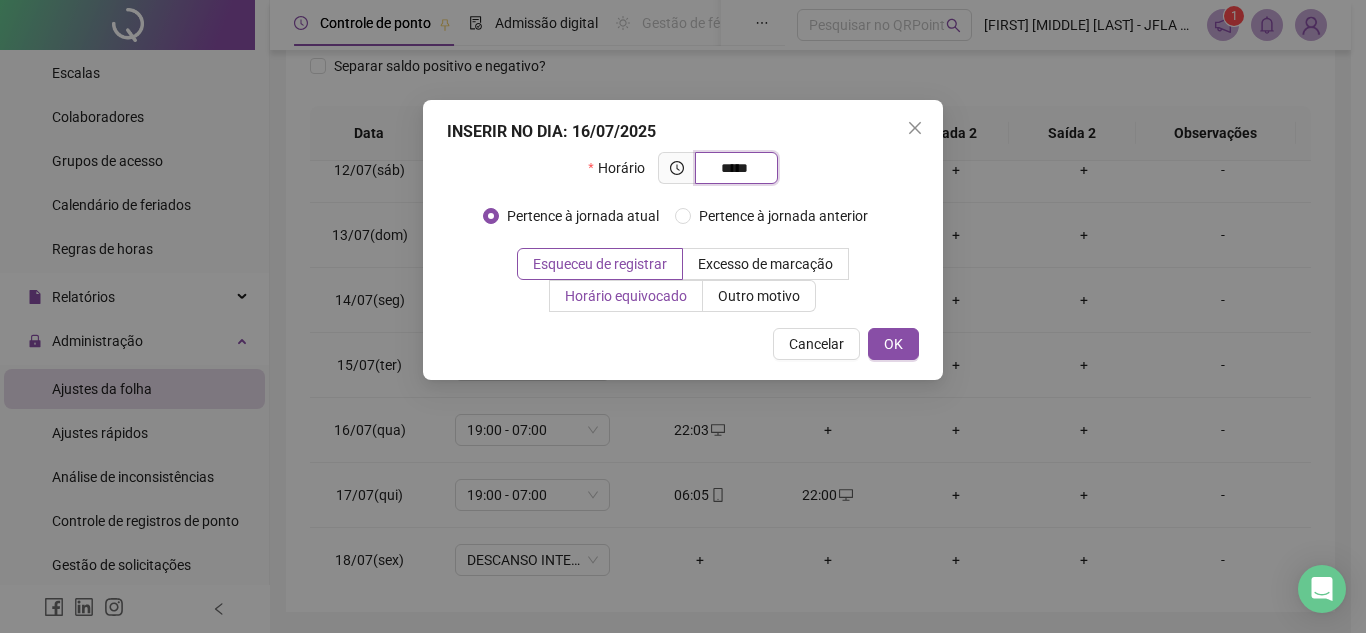 type on "*****" 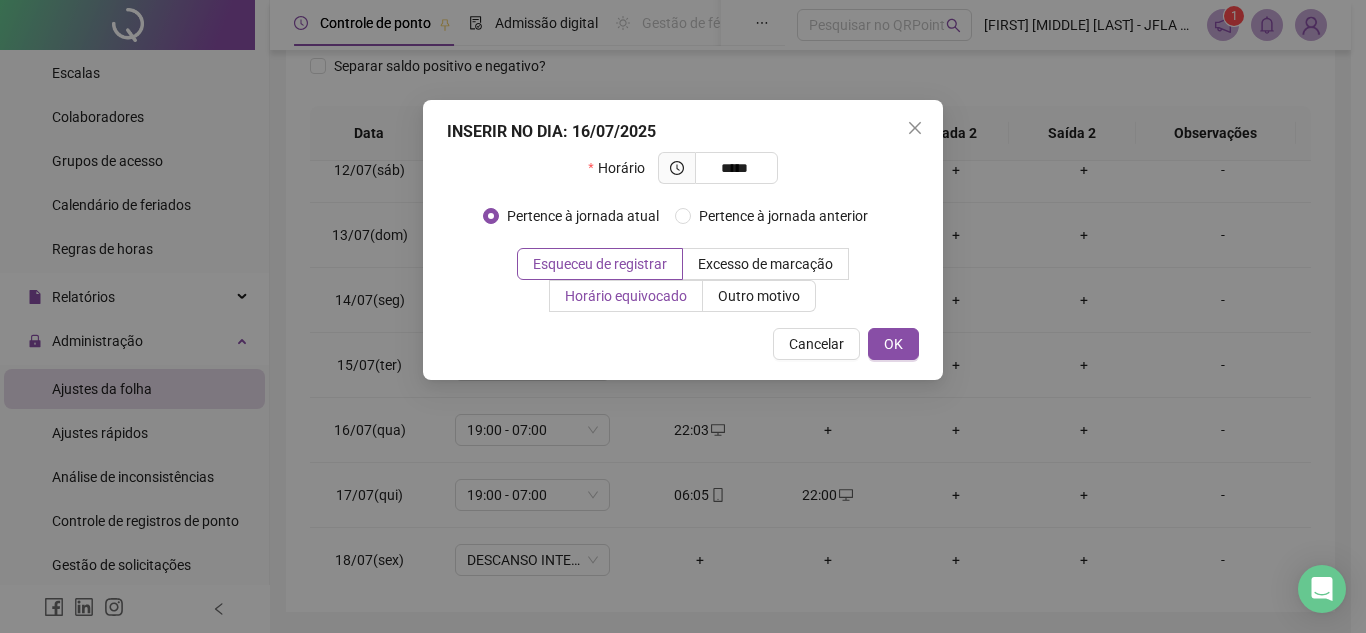 click on "Horário equivocado" at bounding box center [626, 296] 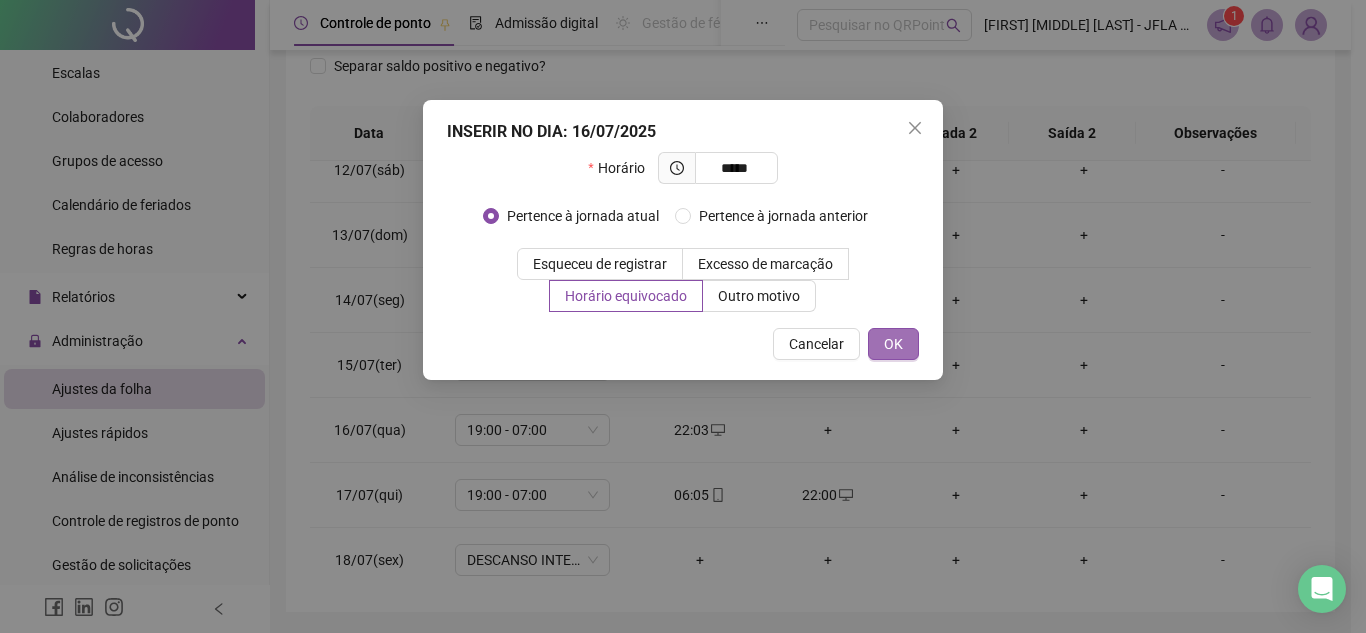 click on "OK" at bounding box center (893, 344) 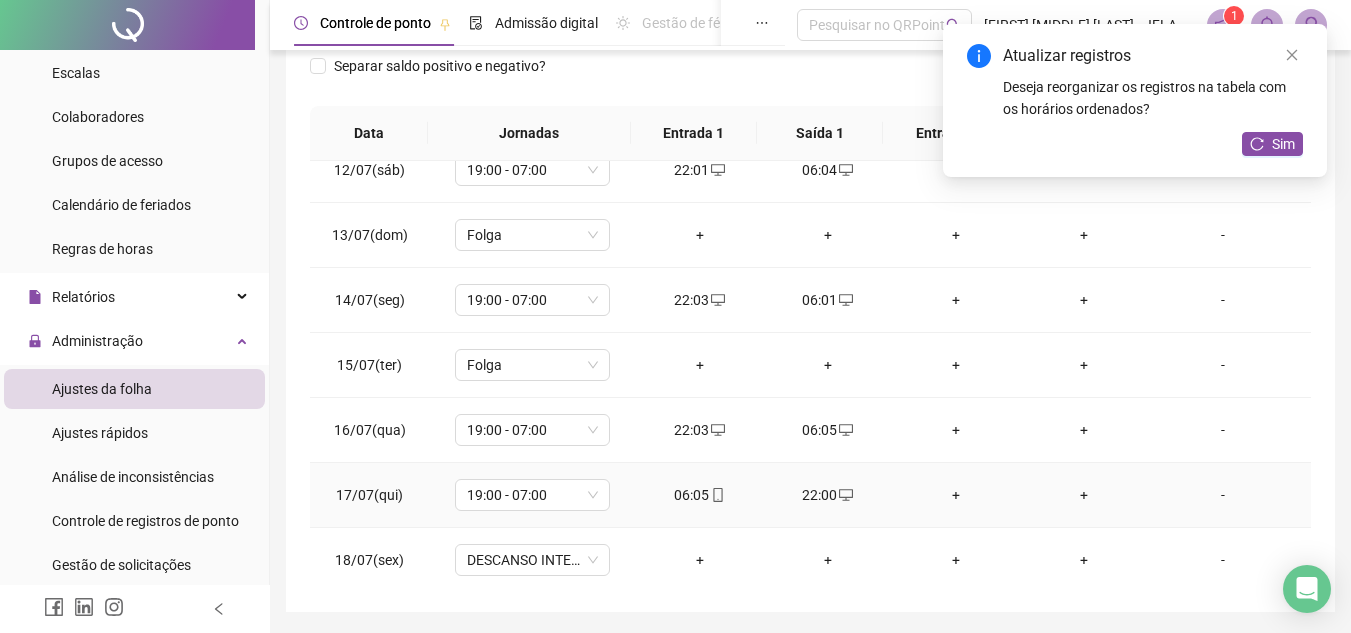 drag, startPoint x: 720, startPoint y: 494, endPoint x: 696, endPoint y: 495, distance: 24.020824 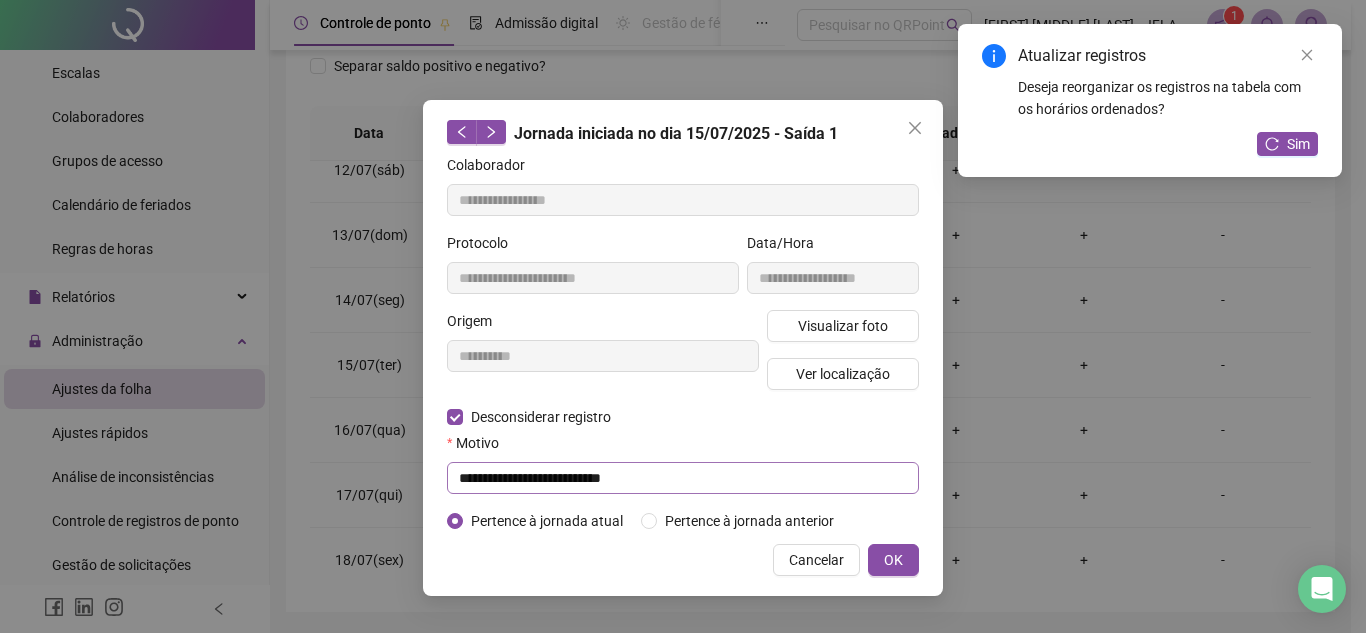 type on "**********" 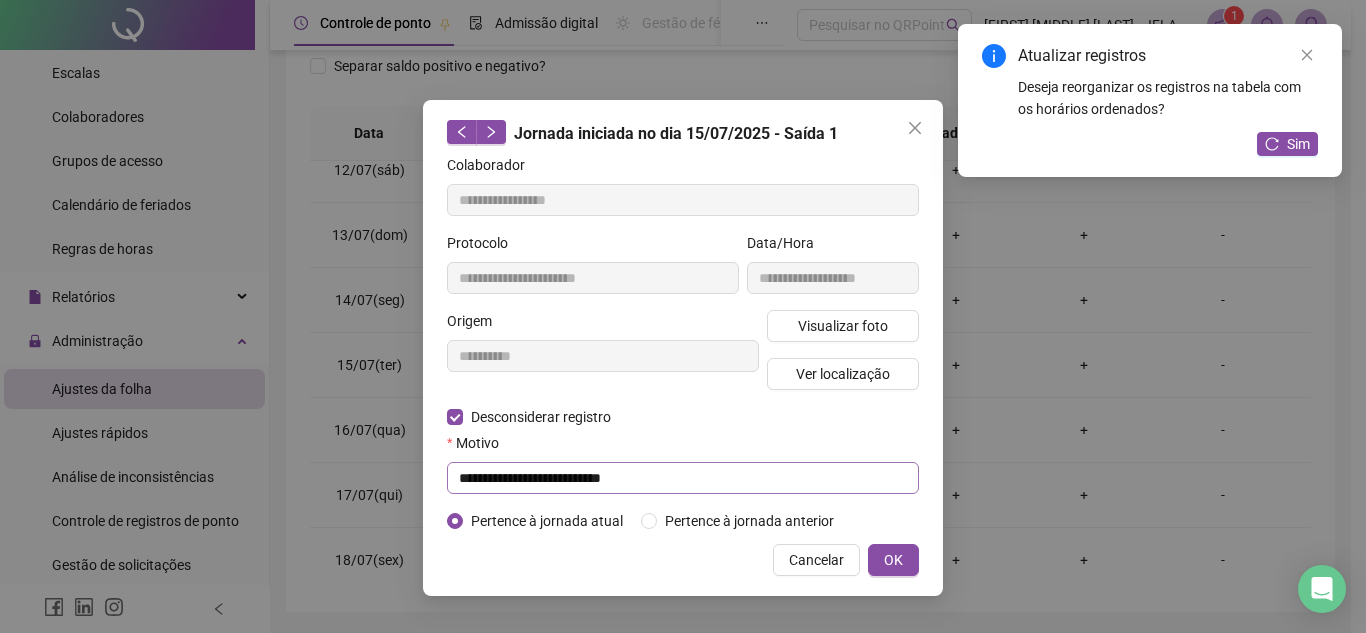 type on "**********" 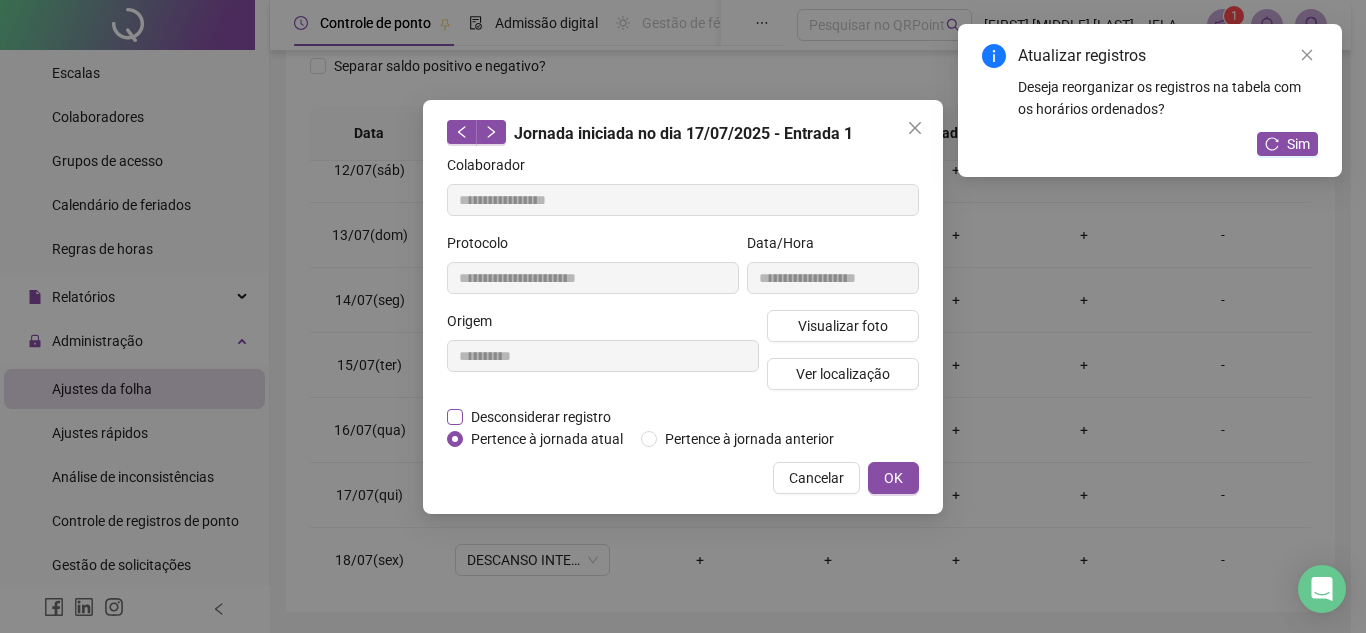 click on "Desconsiderar registro" at bounding box center (541, 417) 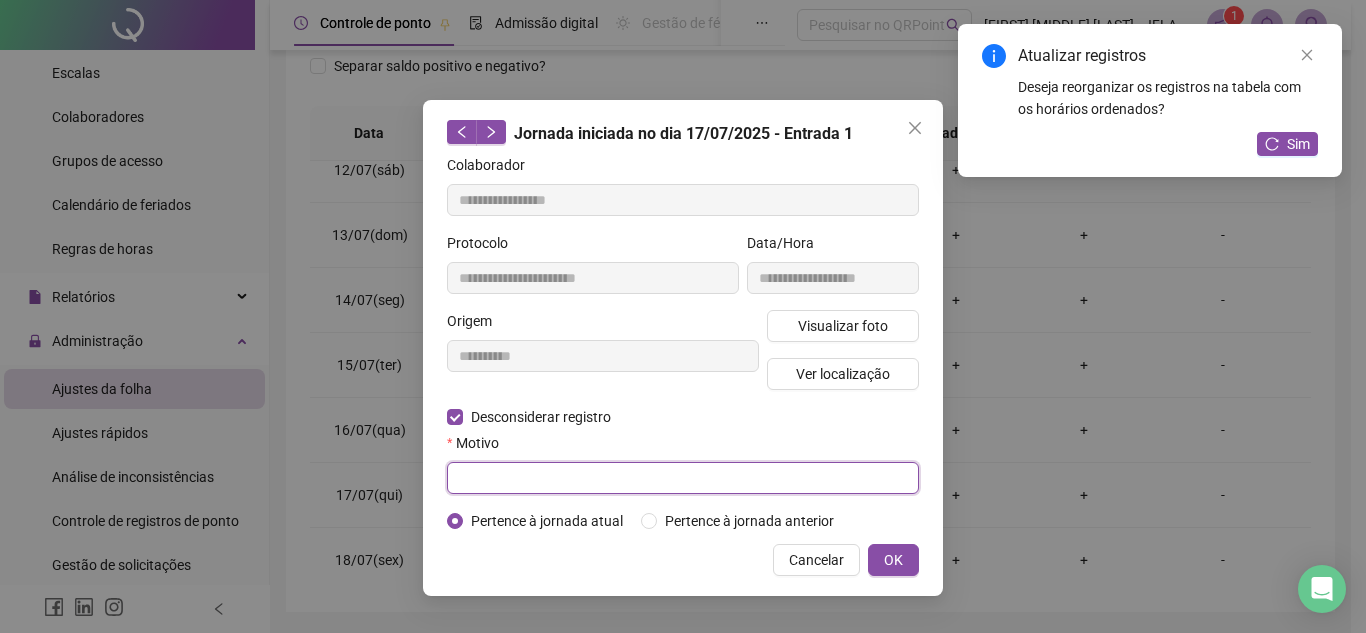 click at bounding box center [683, 478] 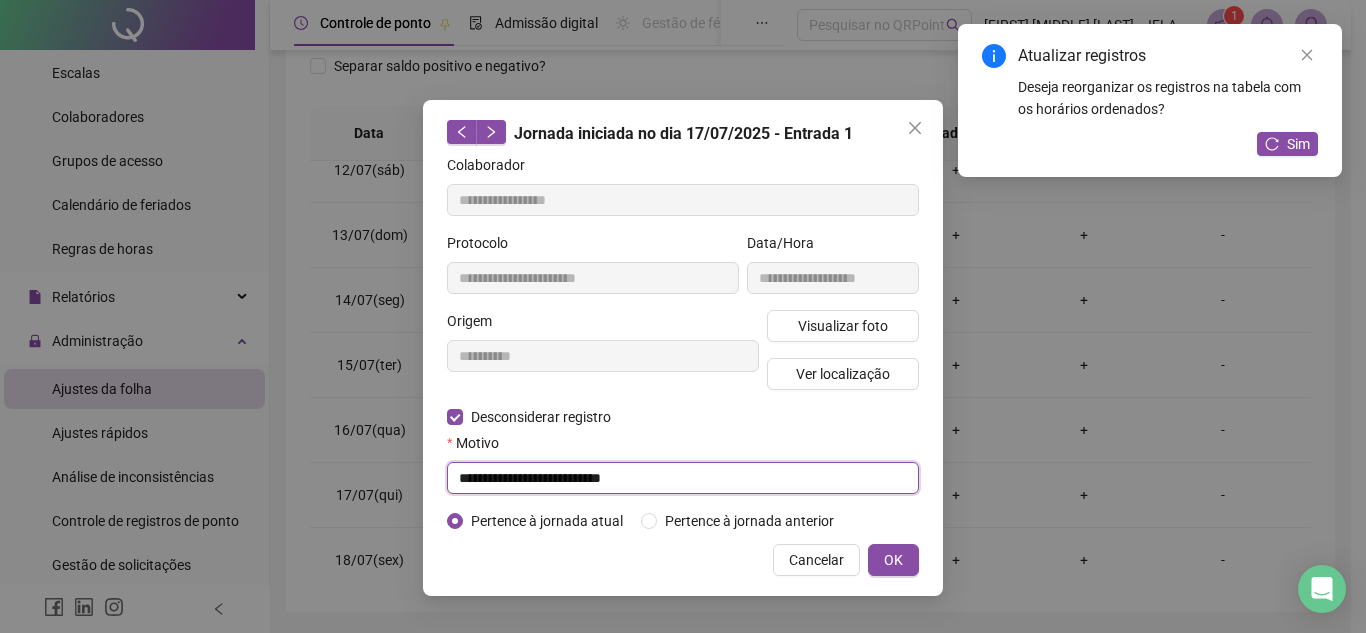 click on "**********" at bounding box center [683, 478] 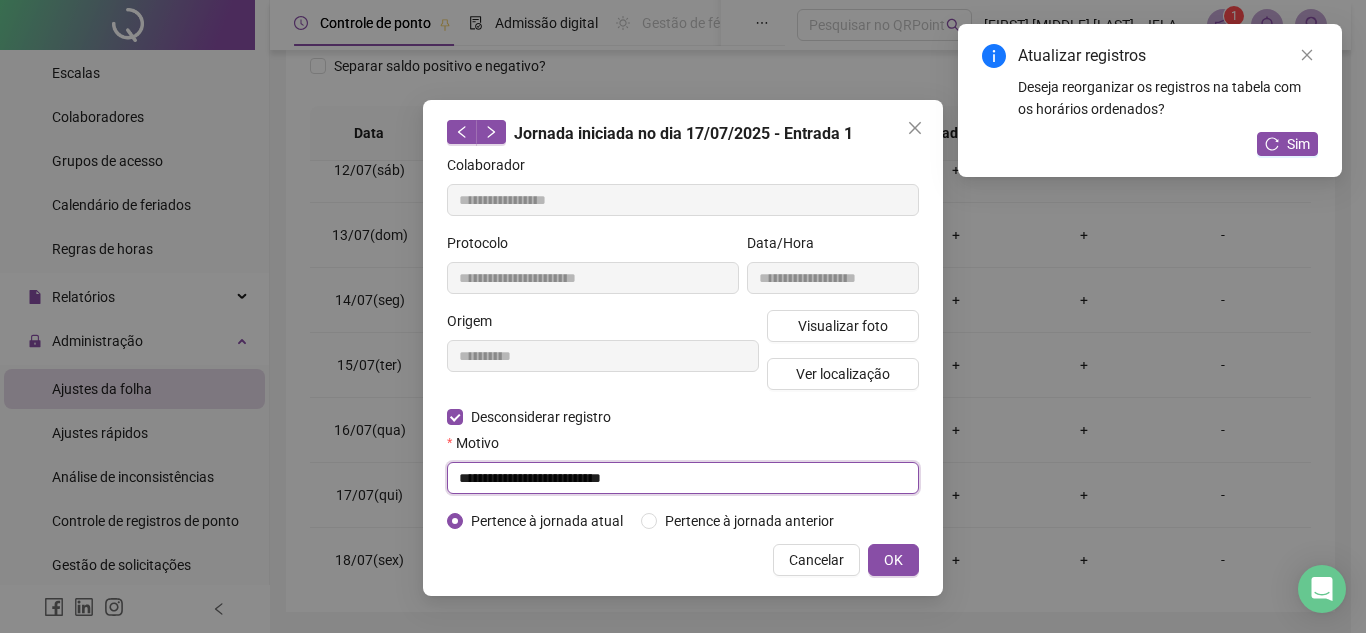 click on "**********" at bounding box center [683, 478] 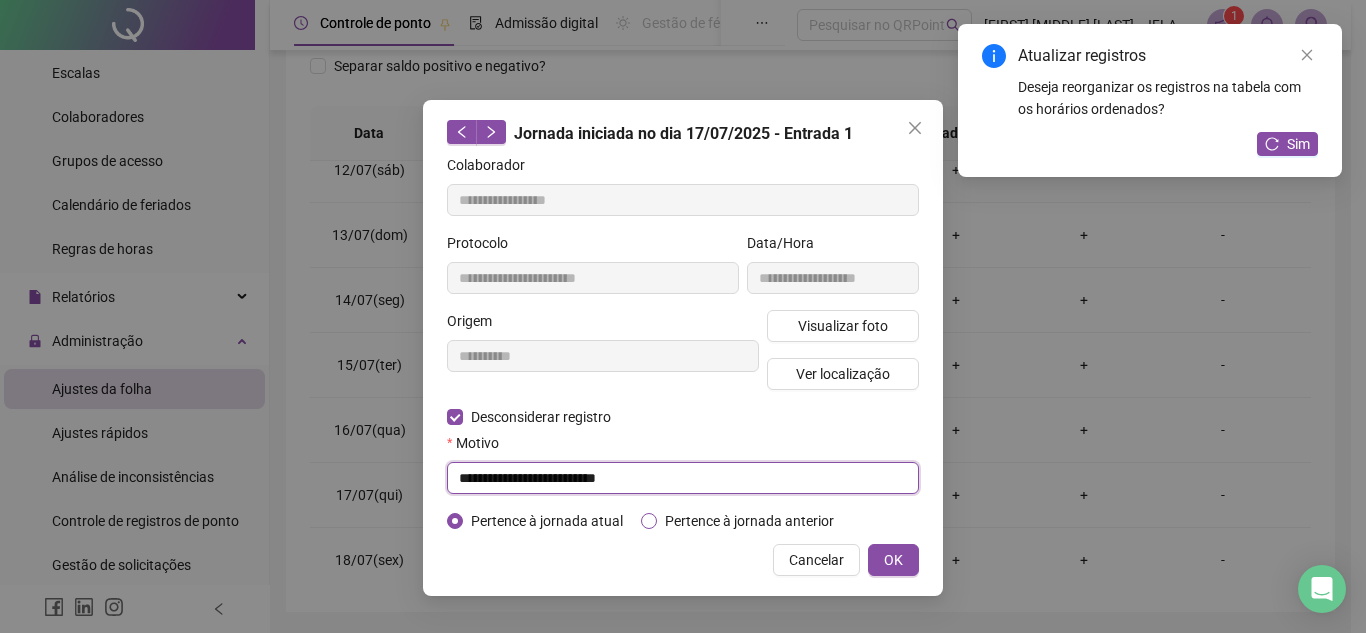 type on "**********" 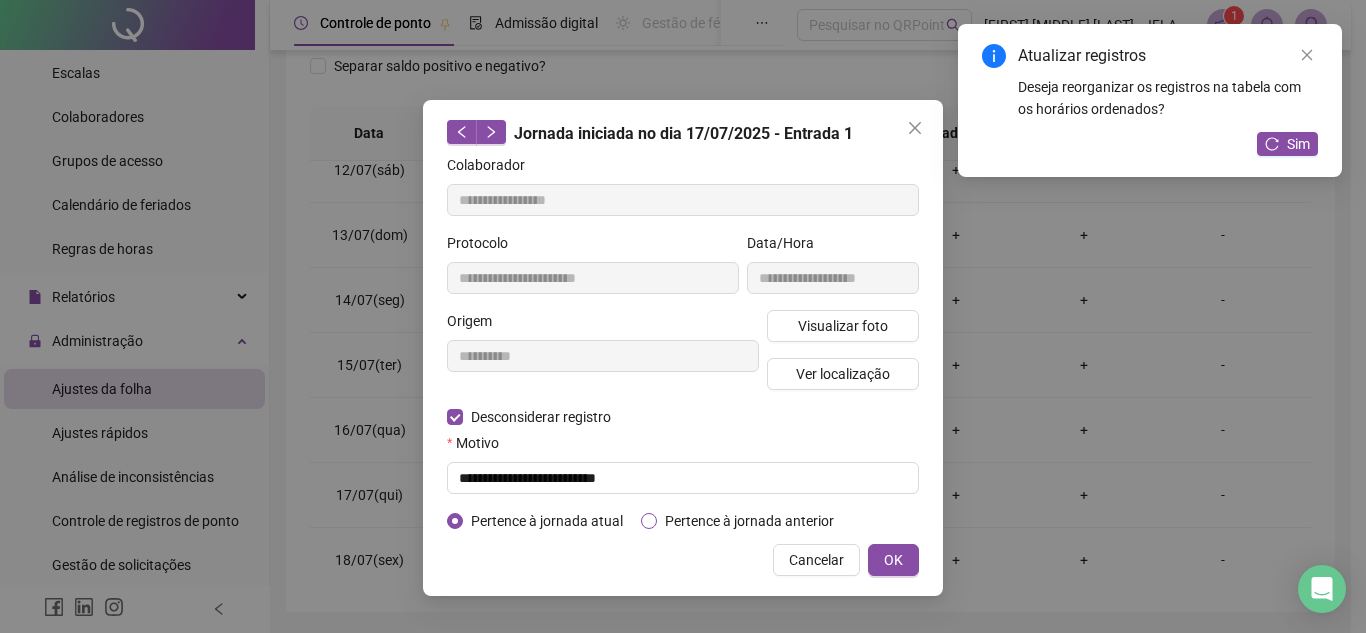 click on "Pertence à jornada anterior" at bounding box center (749, 521) 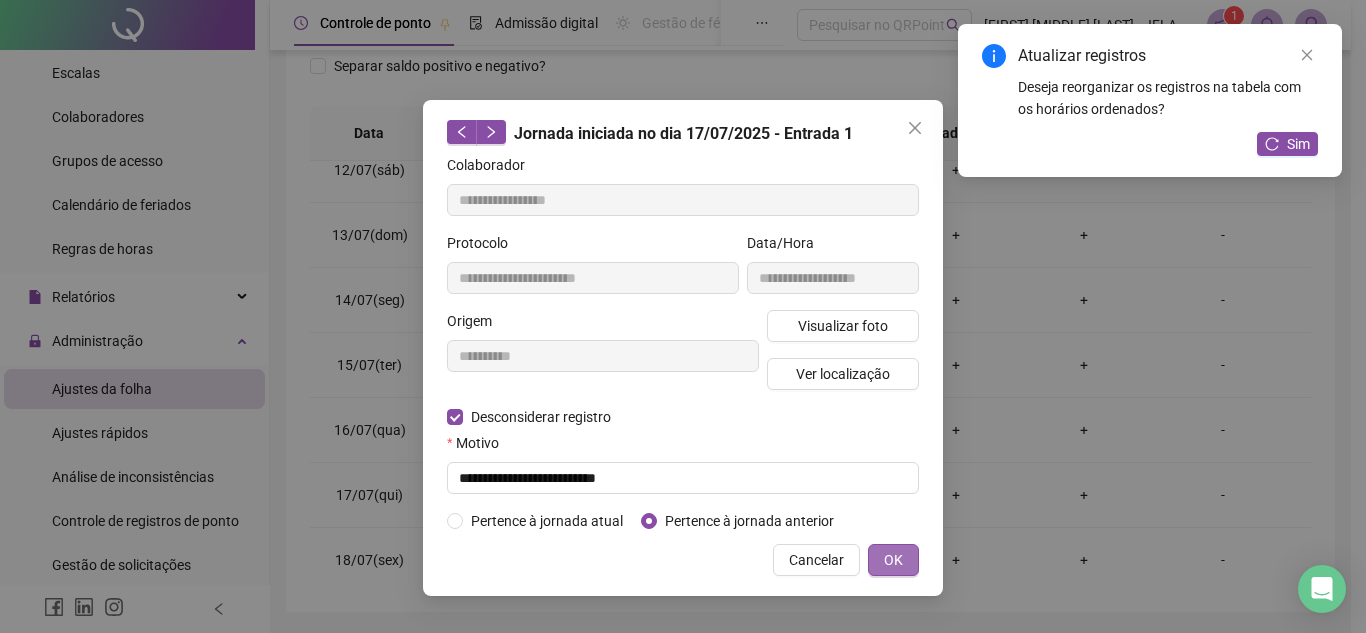 click on "OK" at bounding box center [893, 560] 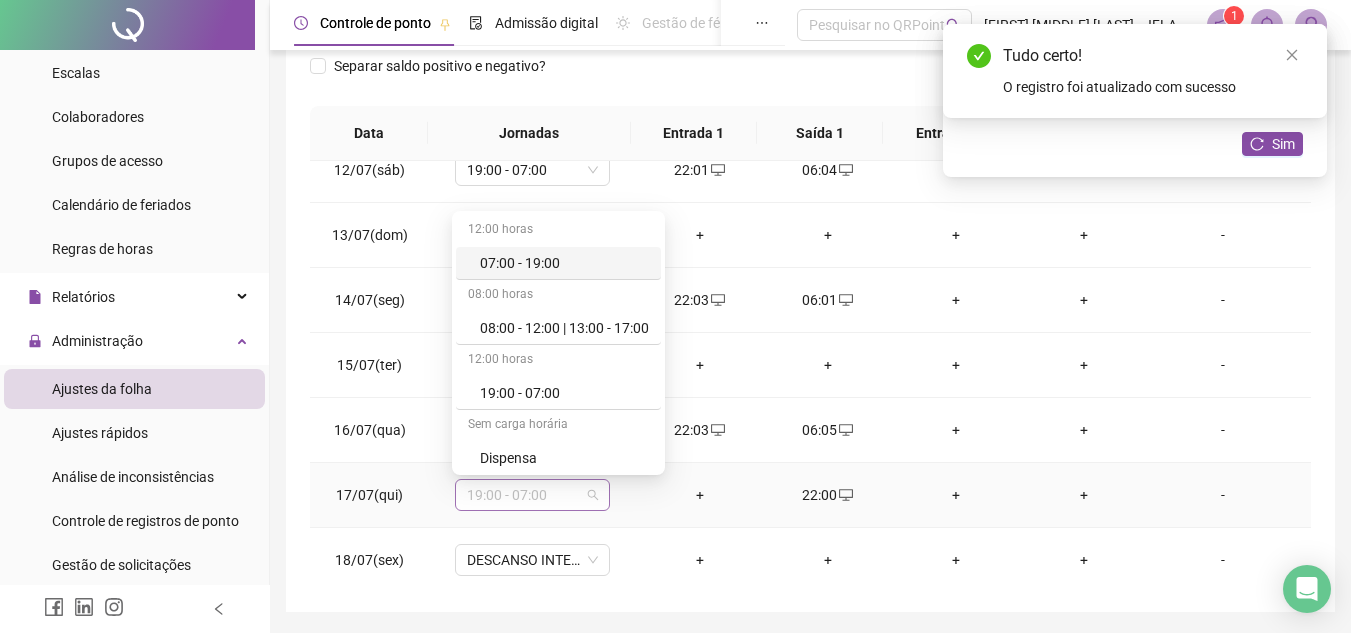 click on "19:00 - 07:00" at bounding box center (532, 495) 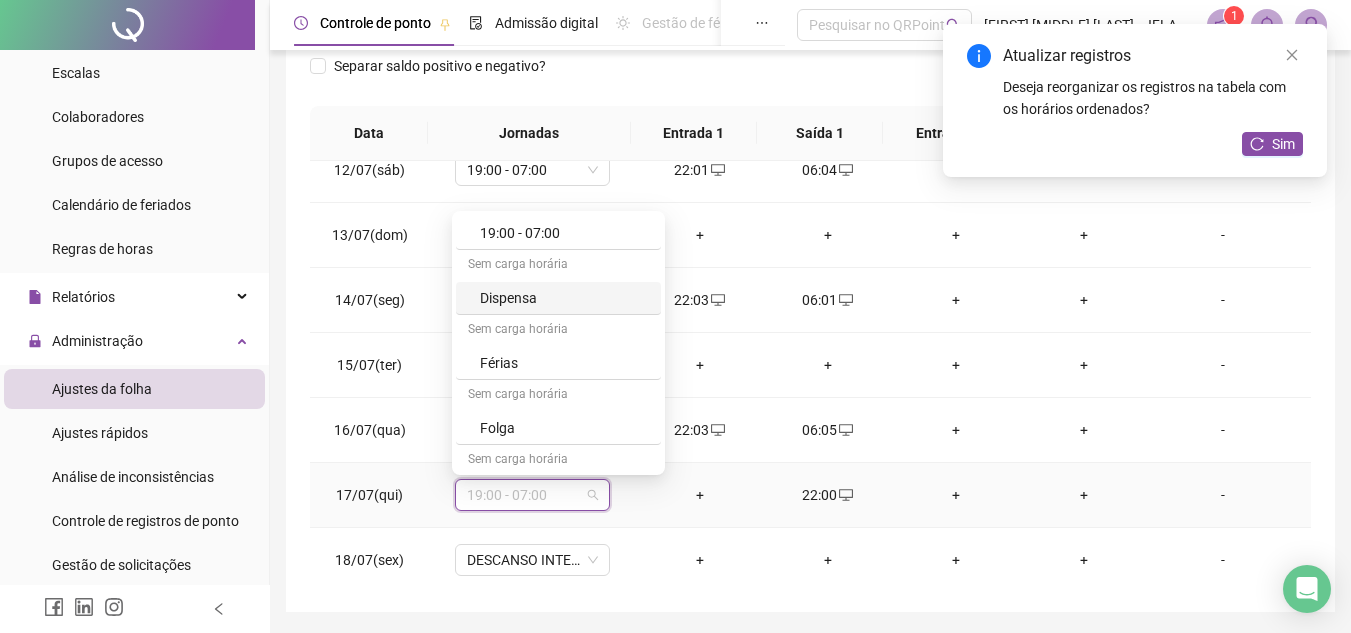 scroll, scrollTop: 264, scrollLeft: 0, axis: vertical 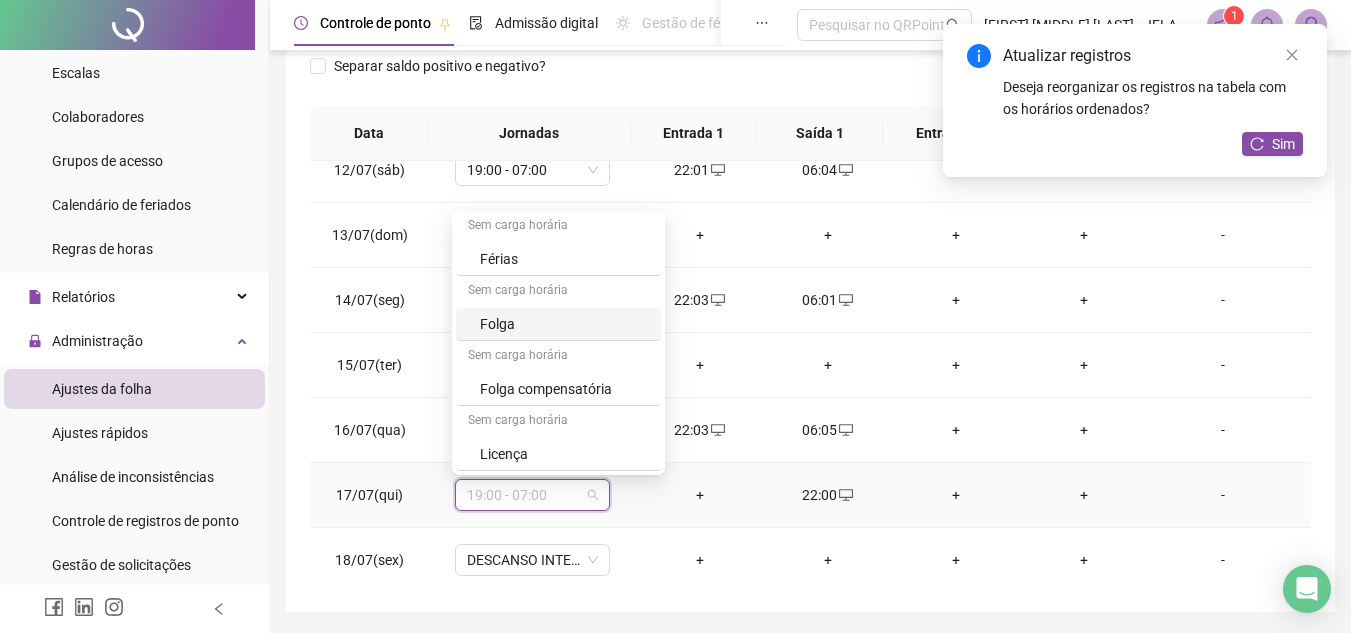 click on "Sem carga horária" at bounding box center (558, 292) 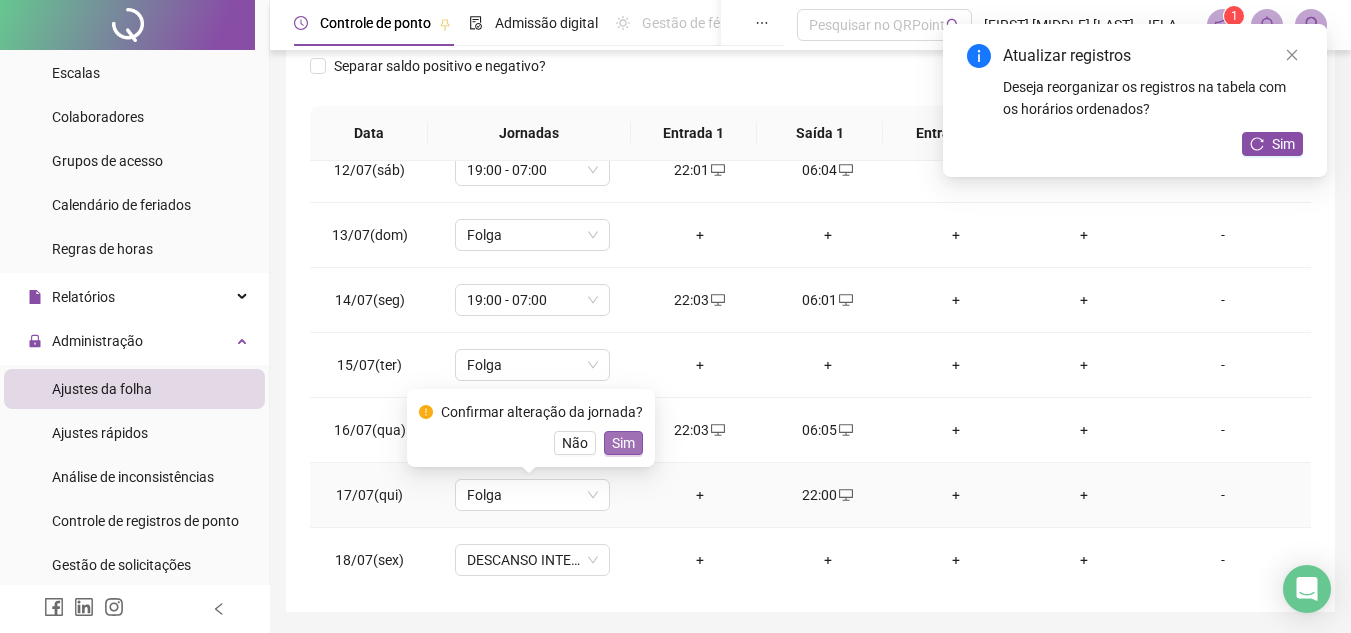 click on "Sim" at bounding box center [623, 443] 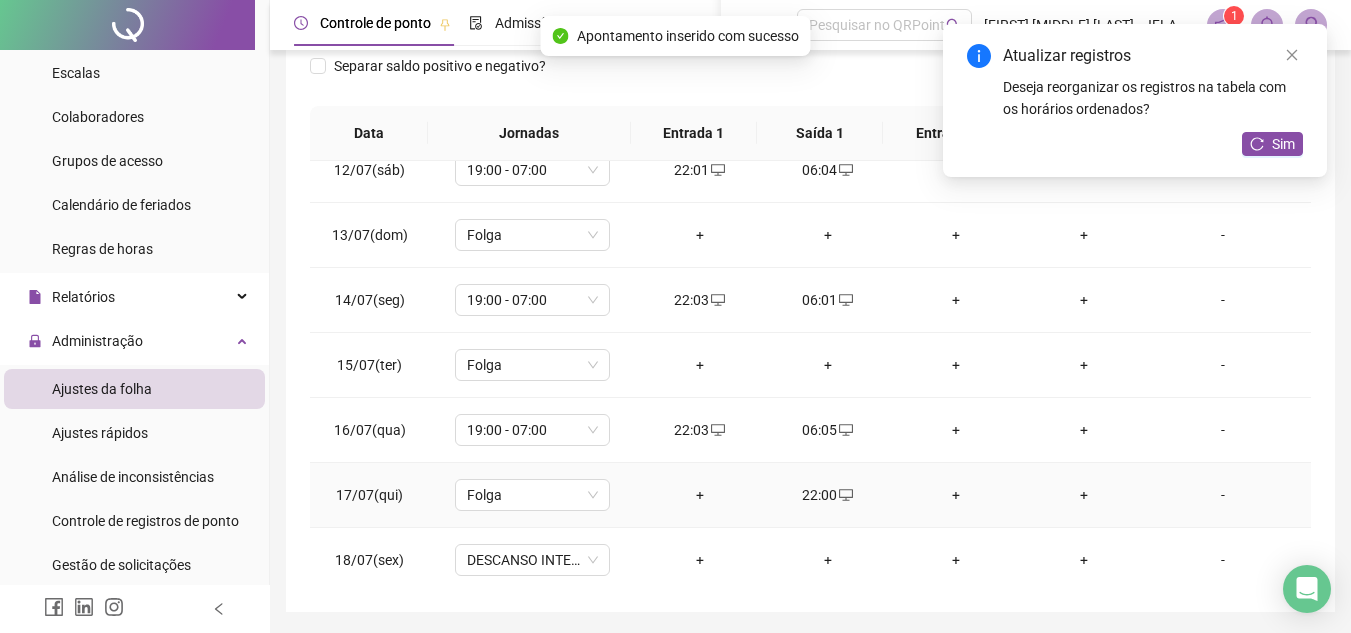 click on "22:00" at bounding box center (828, 495) 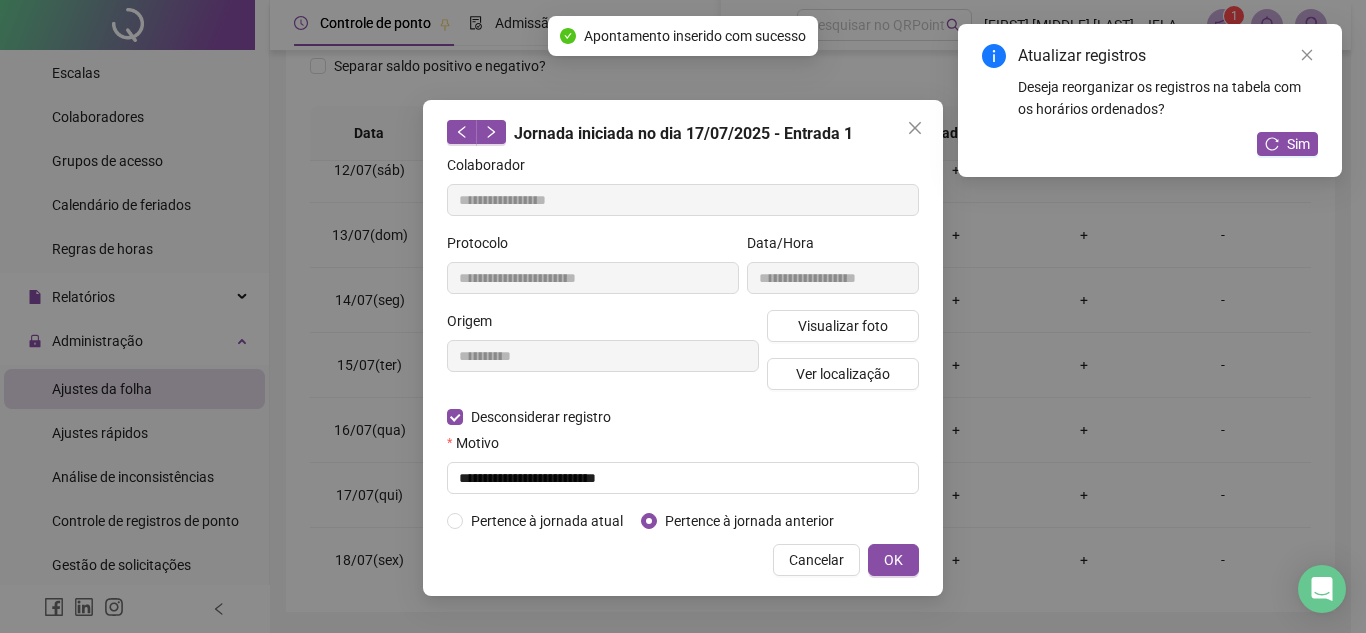type on "**********" 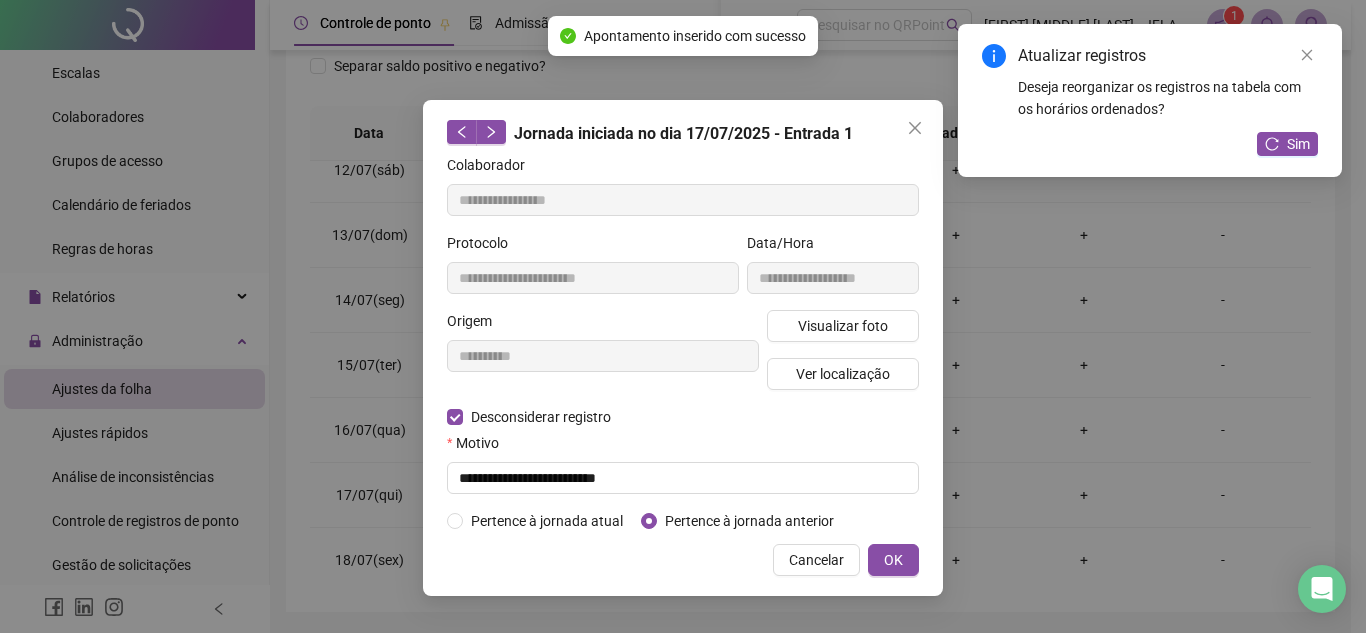 type on "**********" 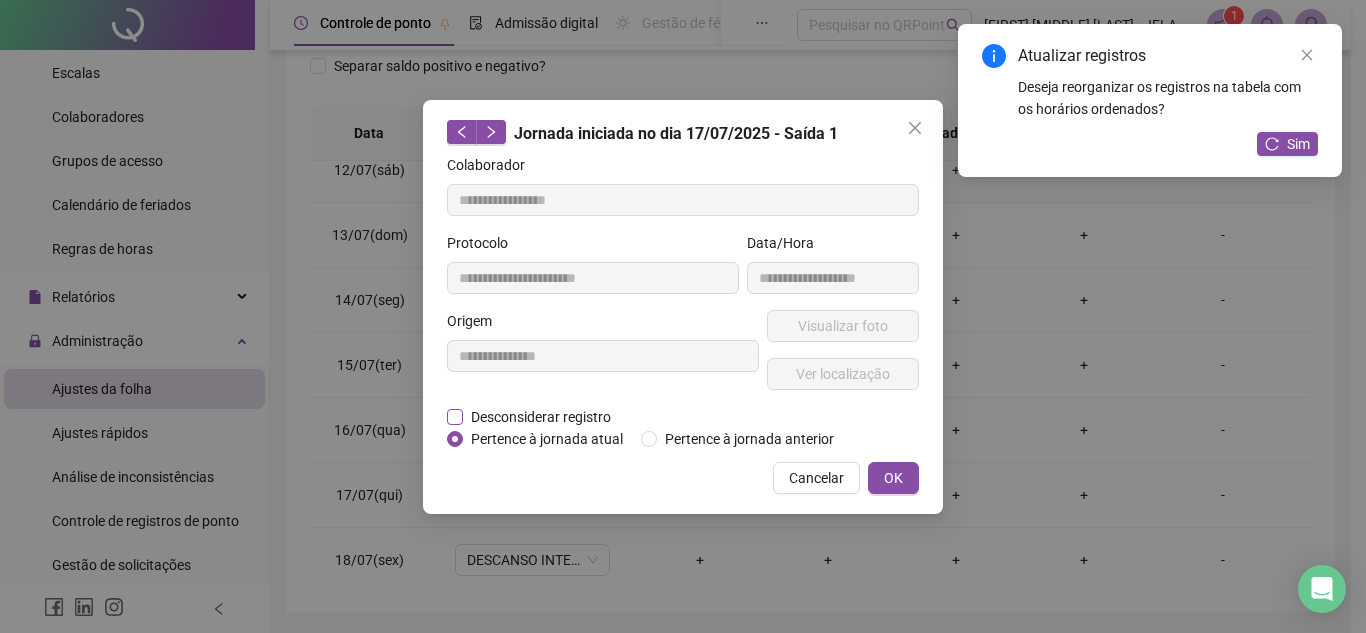 click on "Desconsiderar registro" at bounding box center [541, 417] 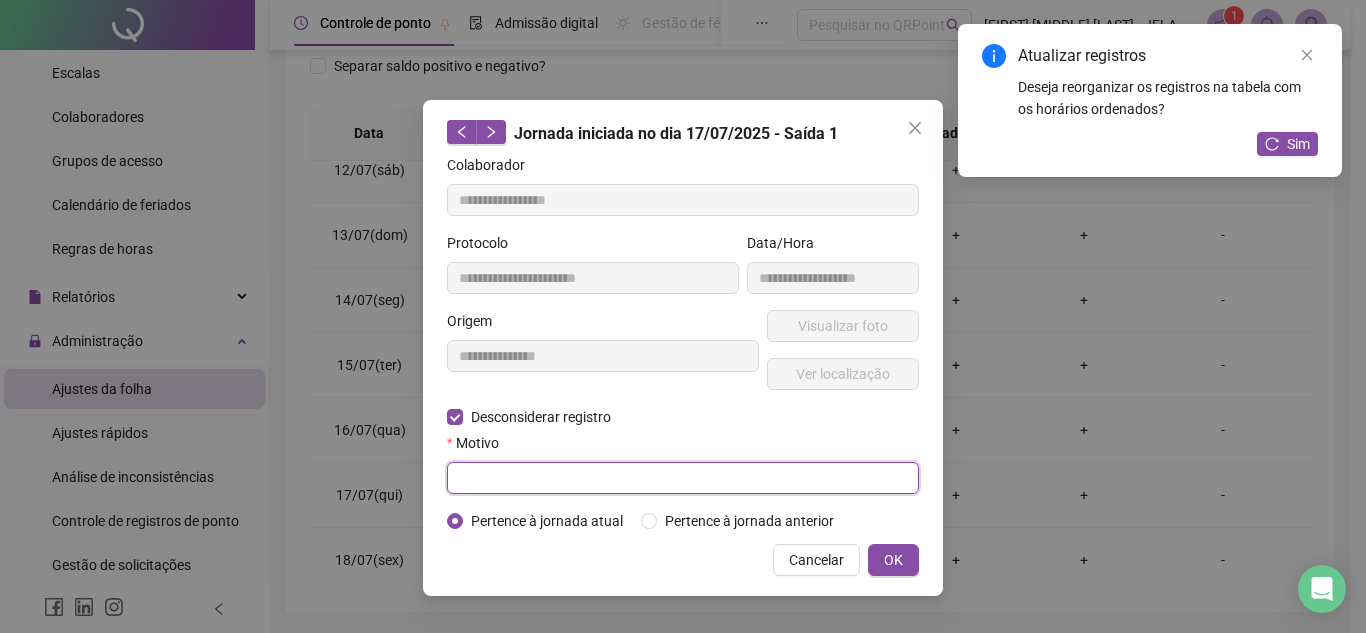 click at bounding box center [683, 478] 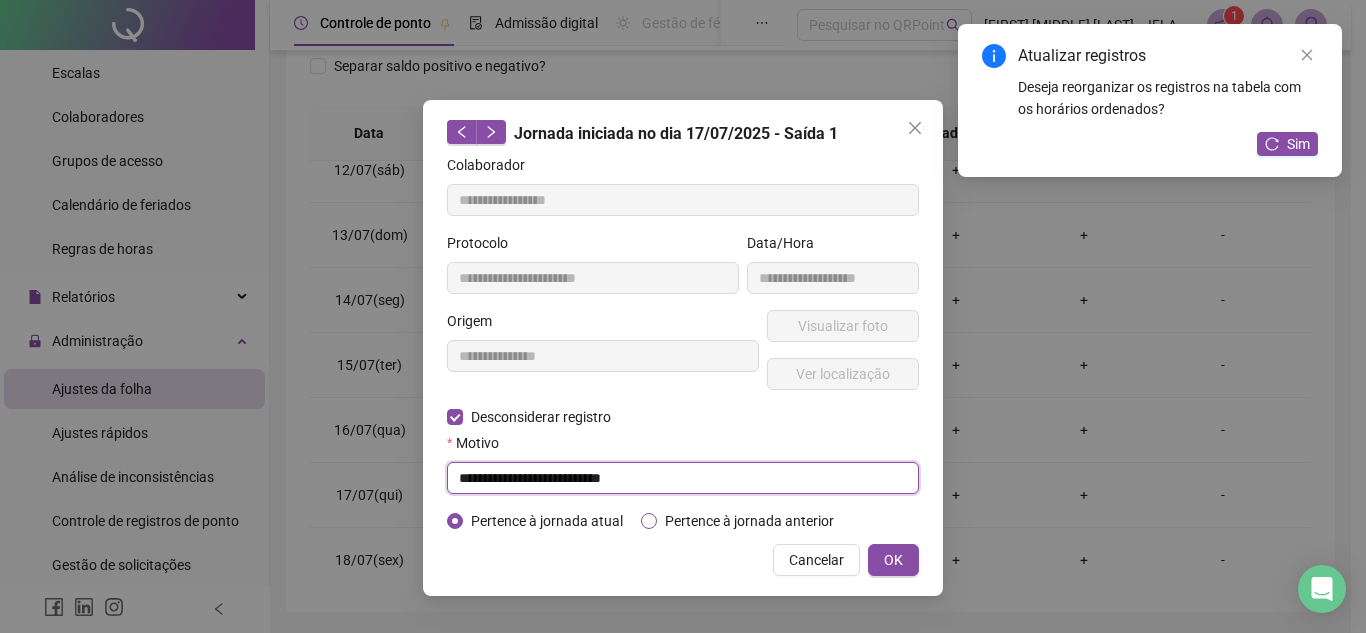 type on "**********" 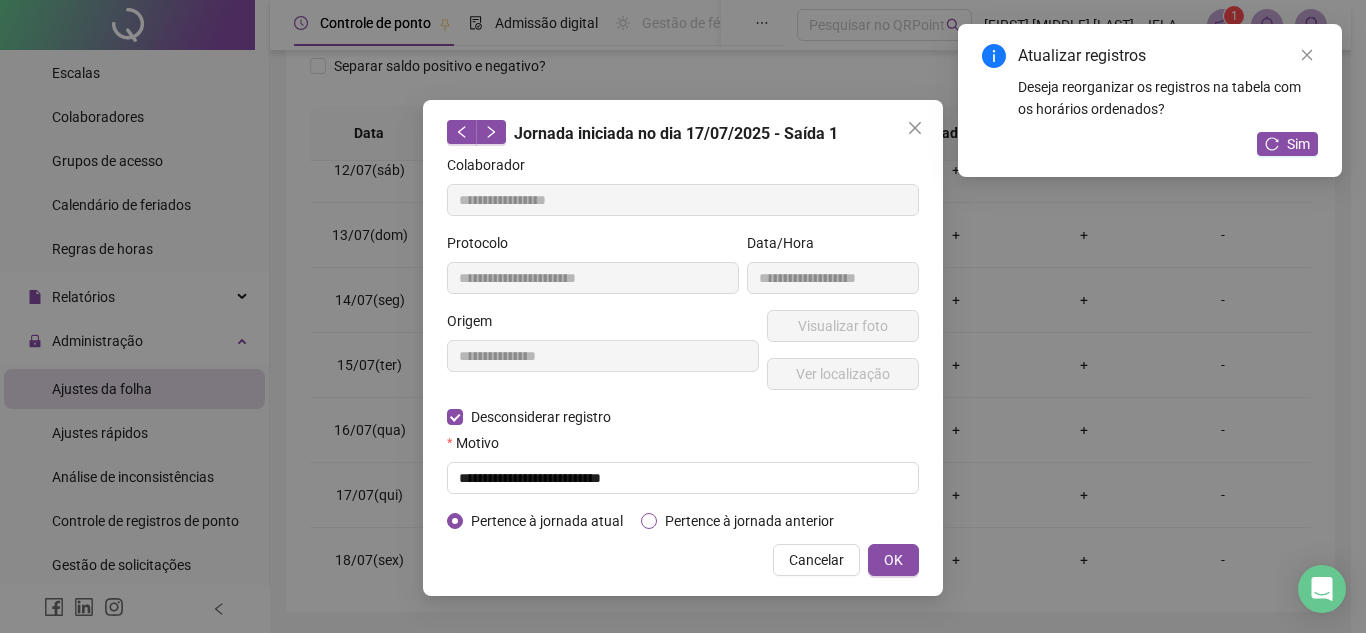 click on "Pertence à jornada anterior" at bounding box center [749, 521] 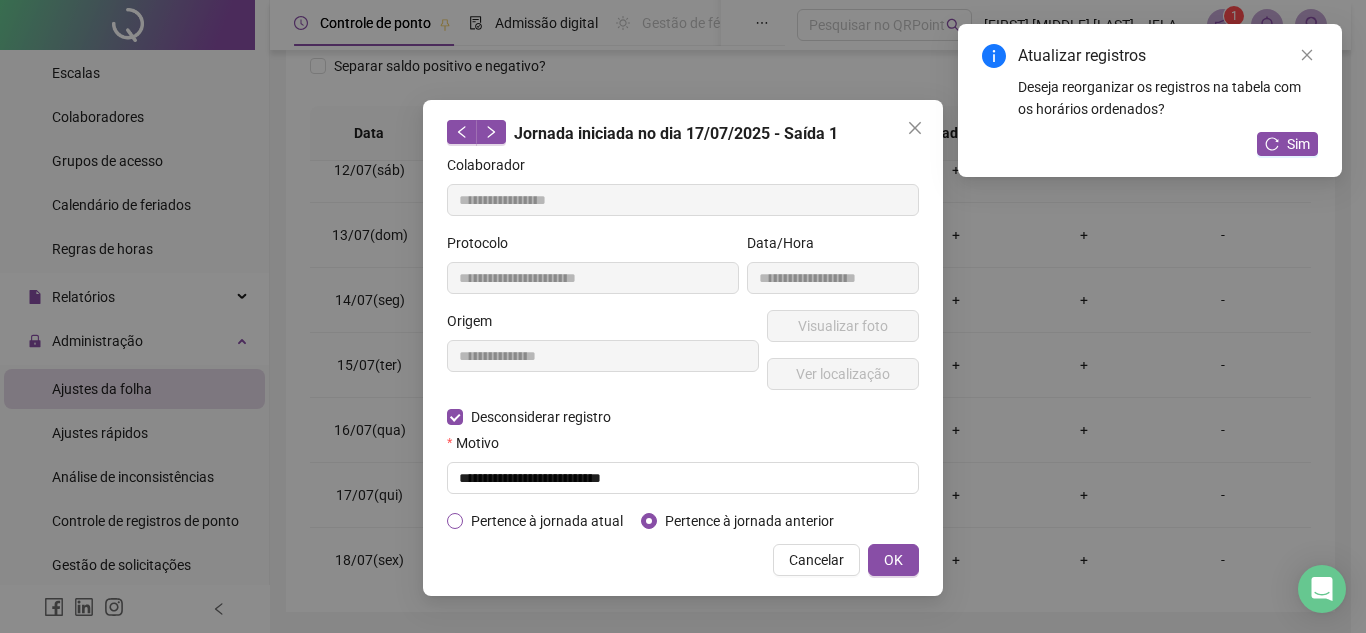 click on "Pertence à jornada atual" at bounding box center (547, 521) 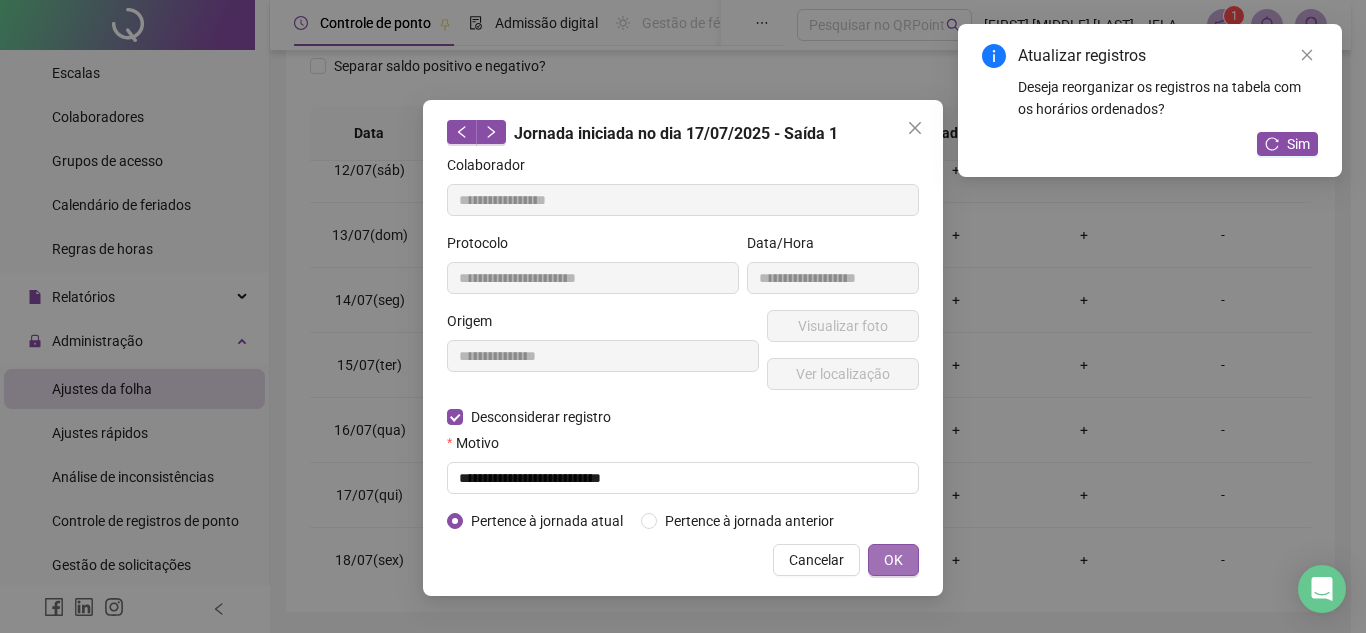 click on "OK" at bounding box center (893, 560) 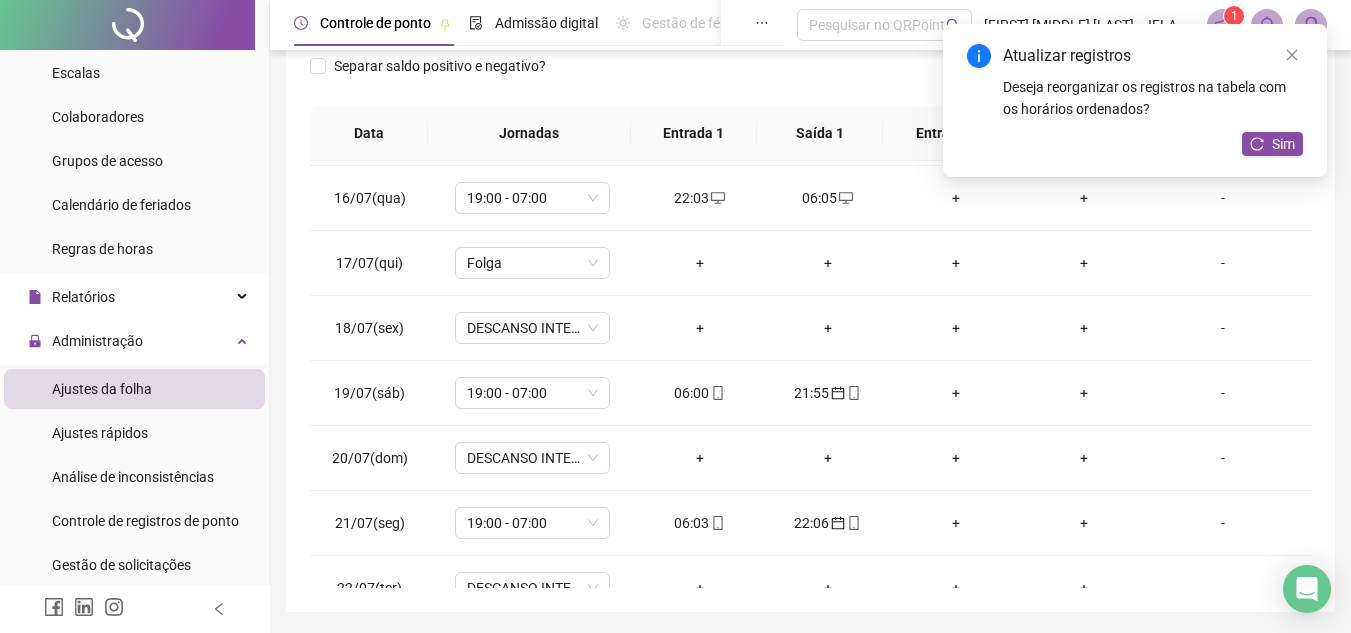 scroll, scrollTop: 929, scrollLeft: 0, axis: vertical 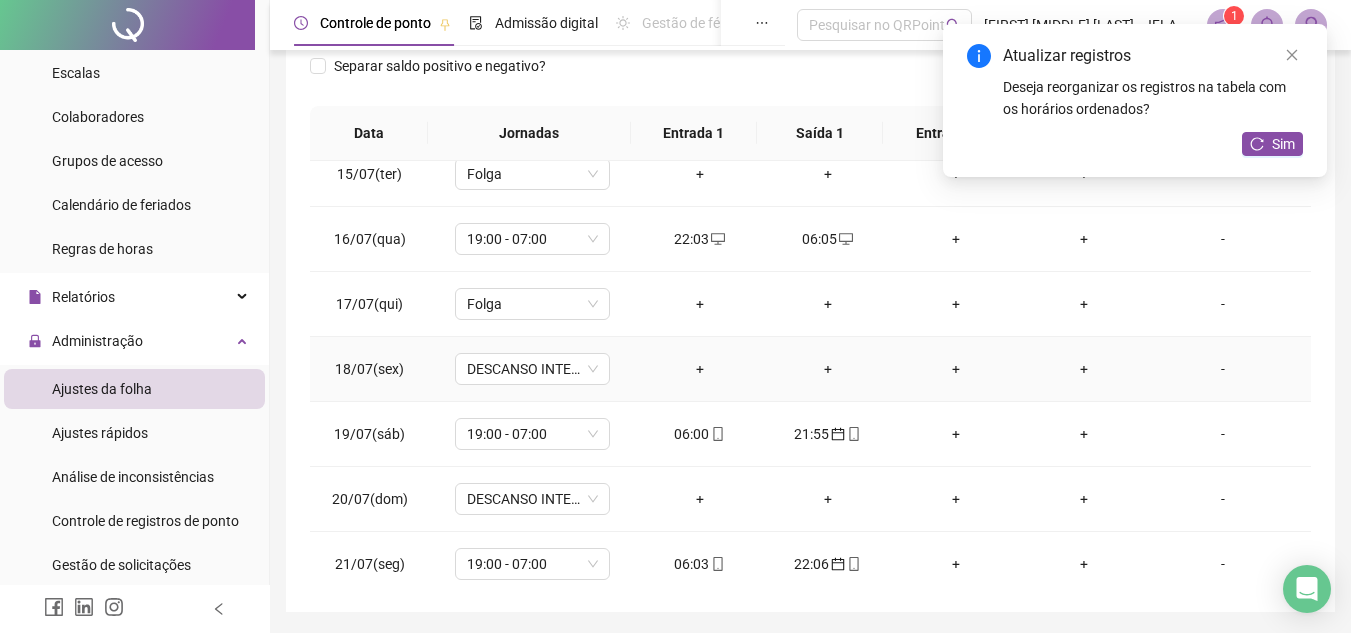 click on "+" at bounding box center [700, 369] 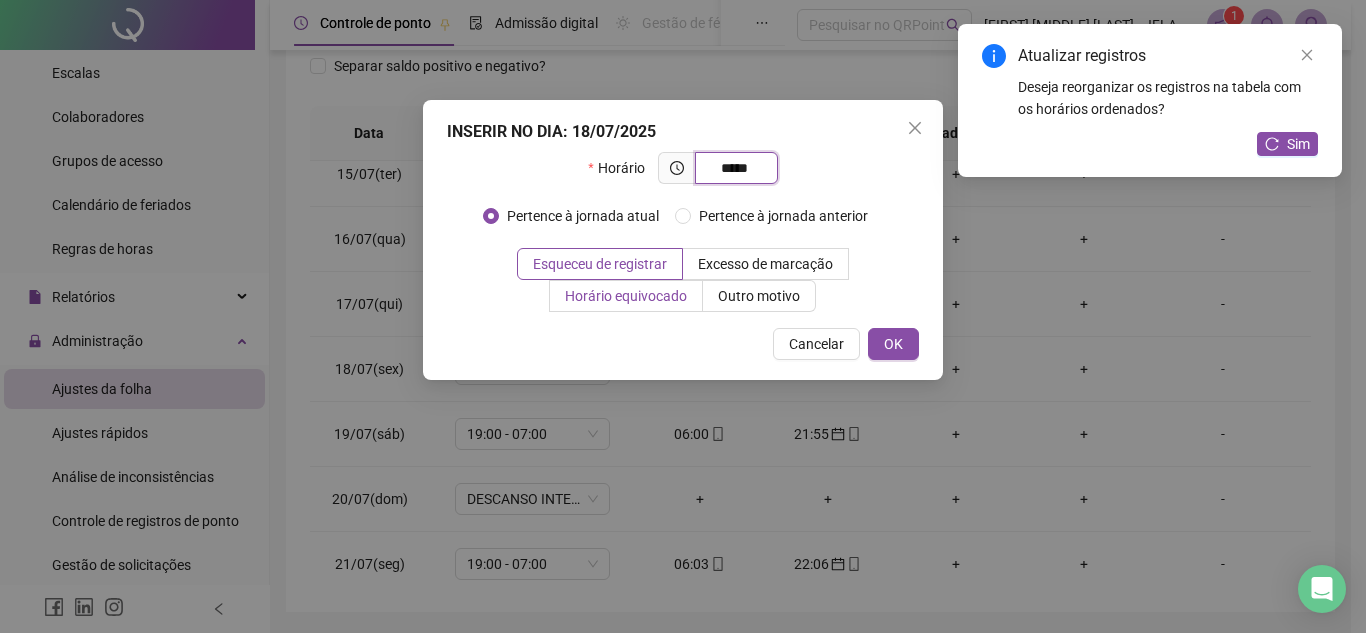 type on "*****" 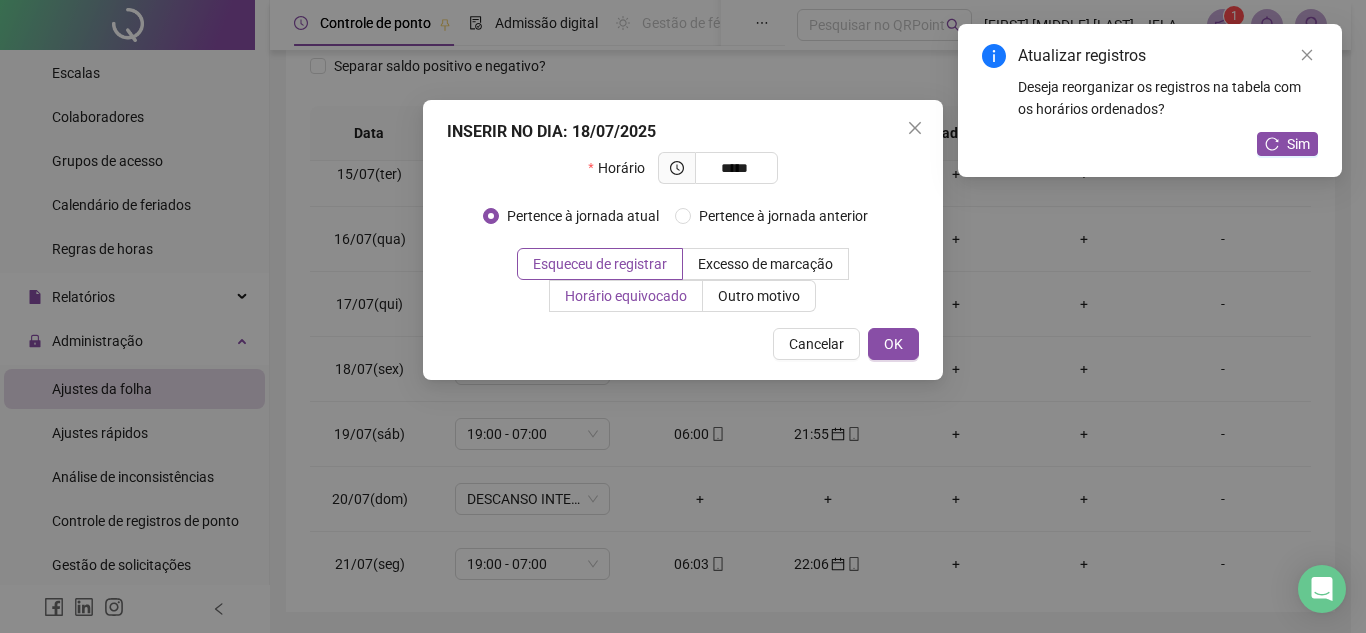 click on "Horário equivocado" at bounding box center (626, 296) 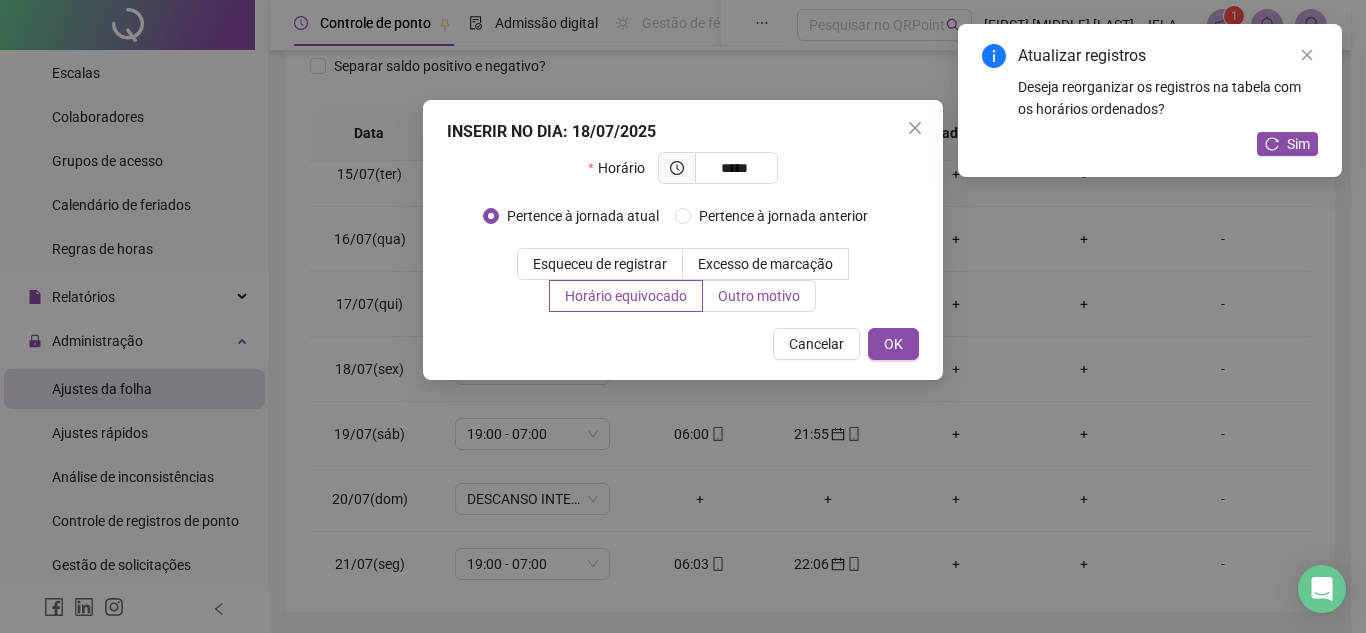 click on "Outro motivo" at bounding box center [759, 296] 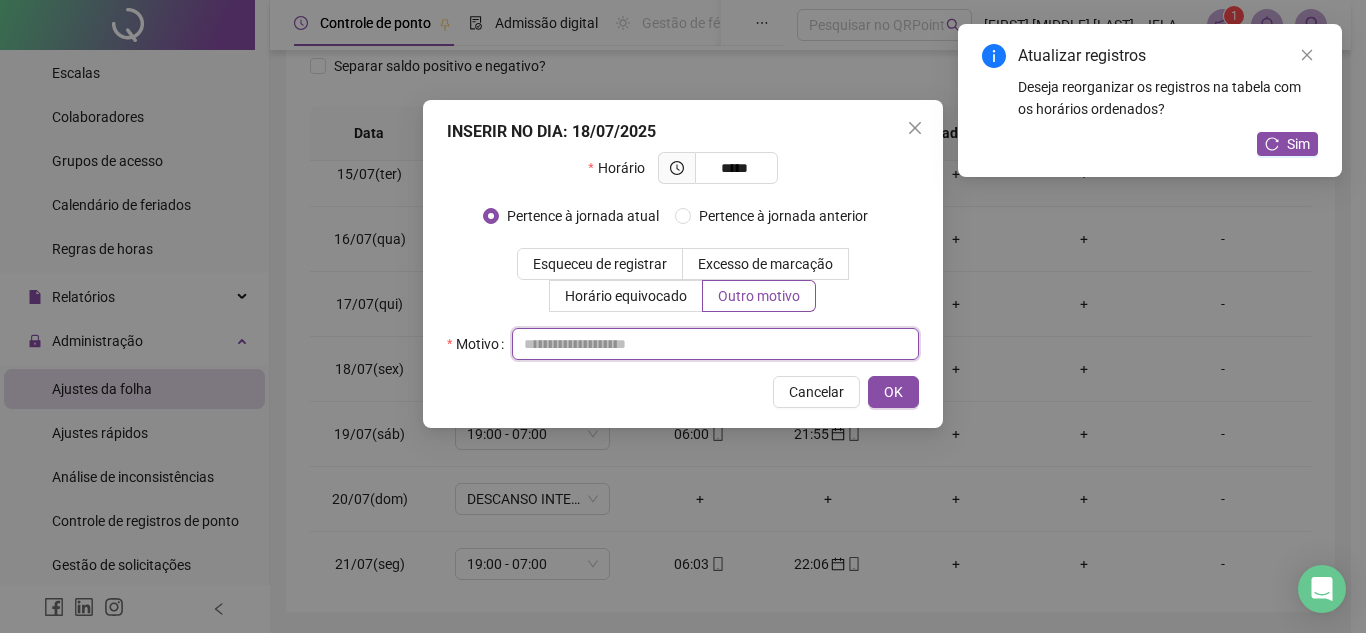 click at bounding box center (715, 344) 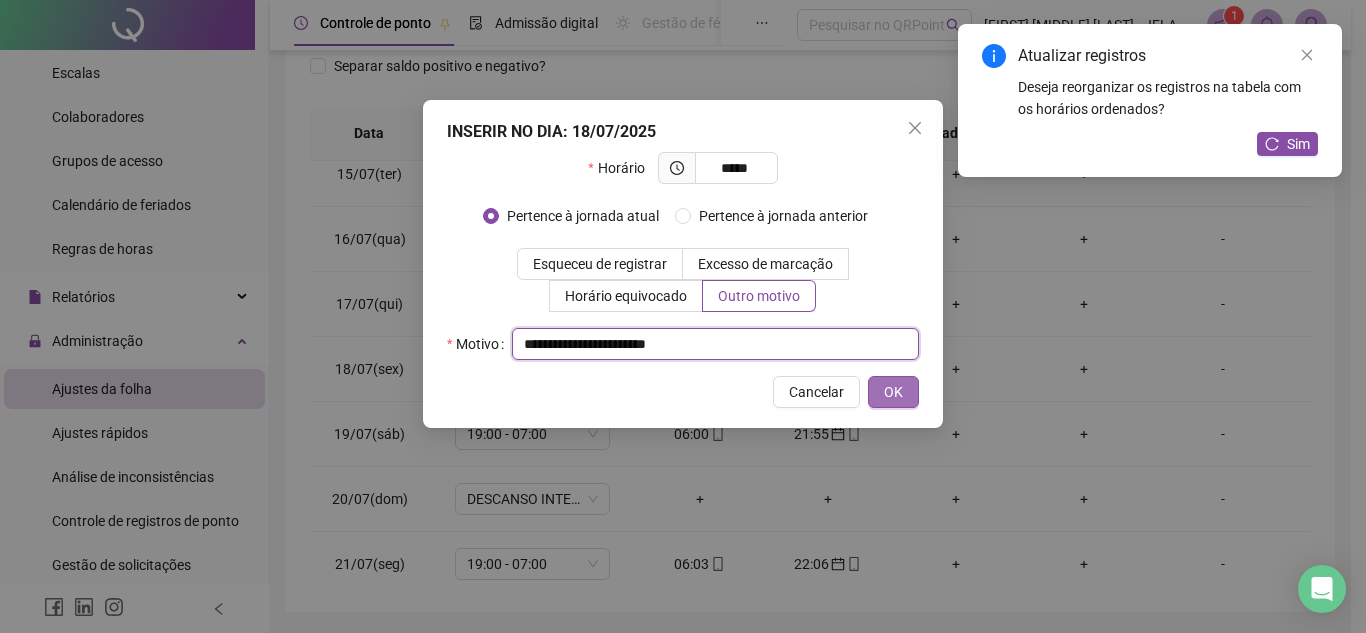 type on "**********" 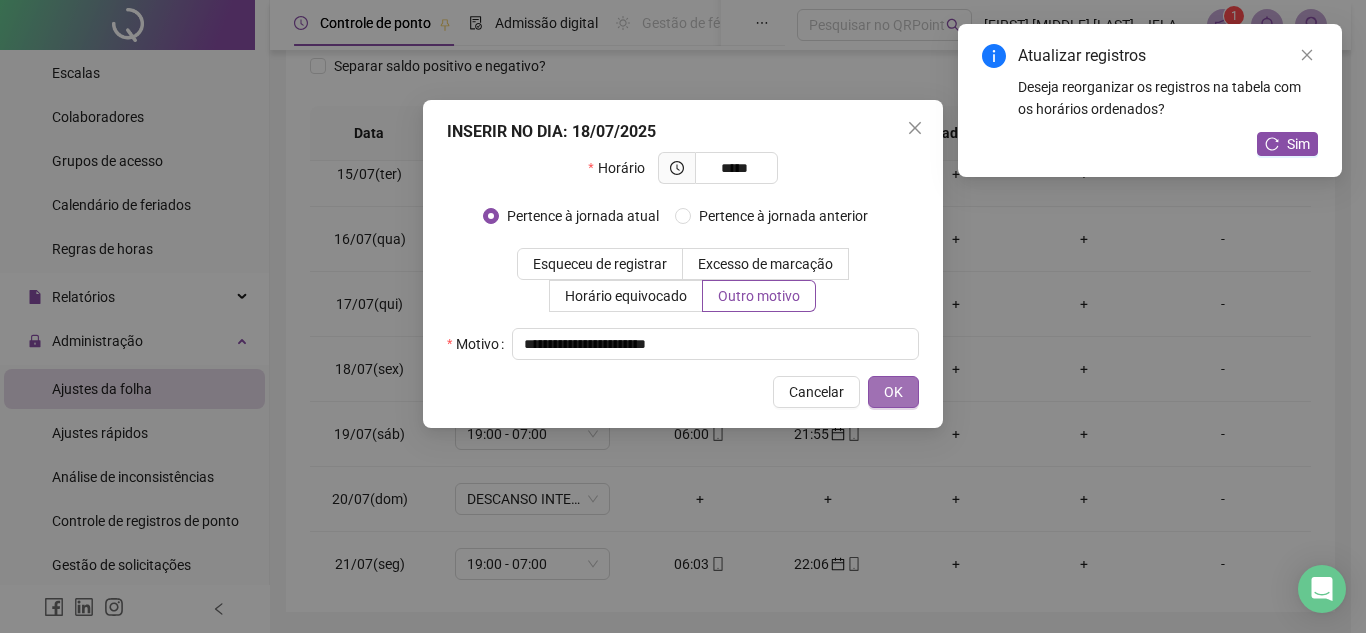 click on "OK" at bounding box center (893, 392) 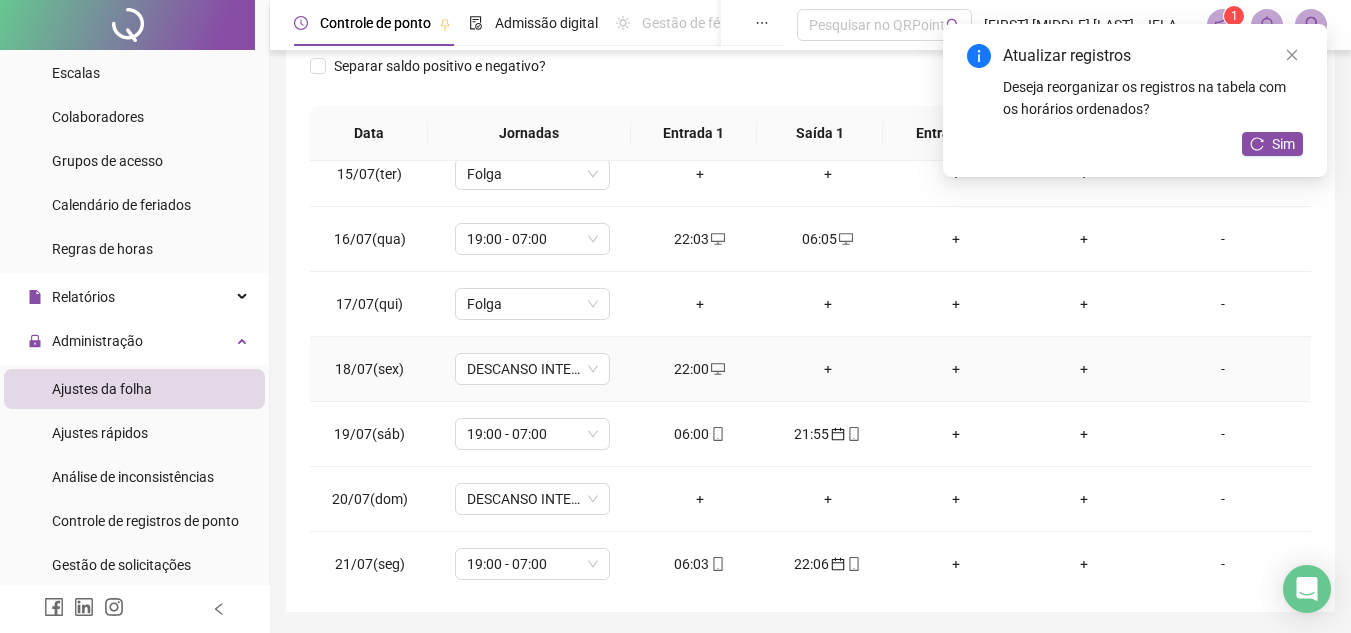 click on "+" at bounding box center [828, 369] 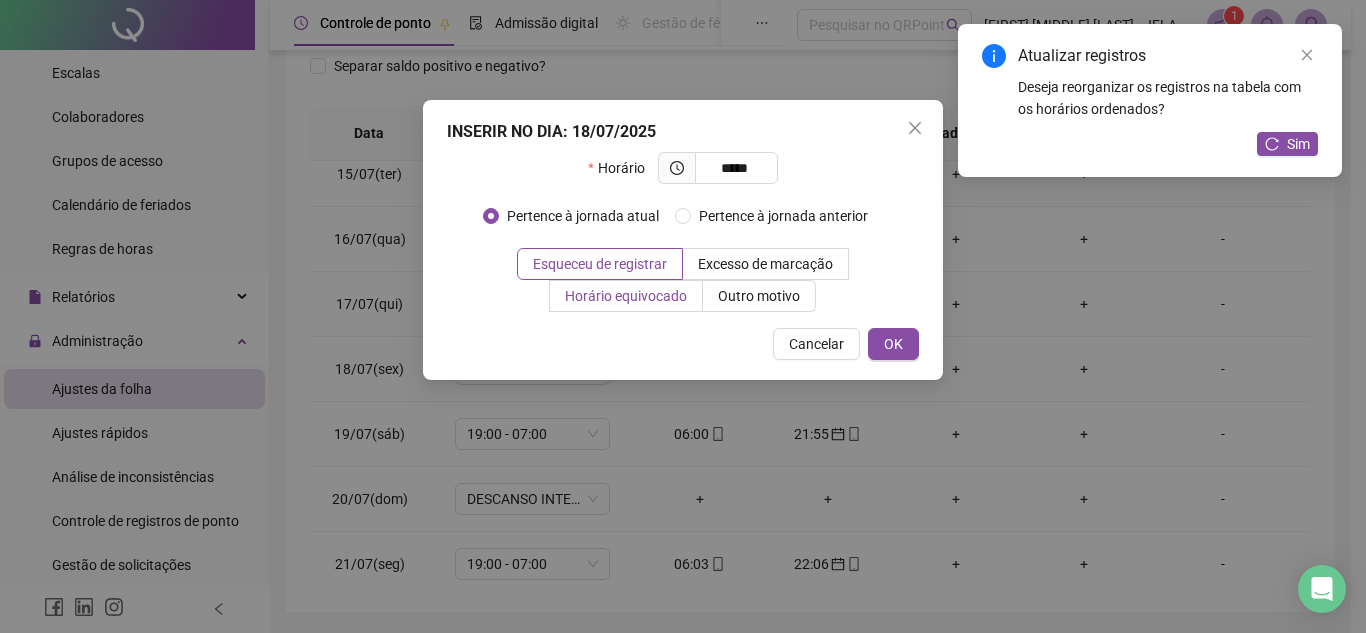 type on "*****" 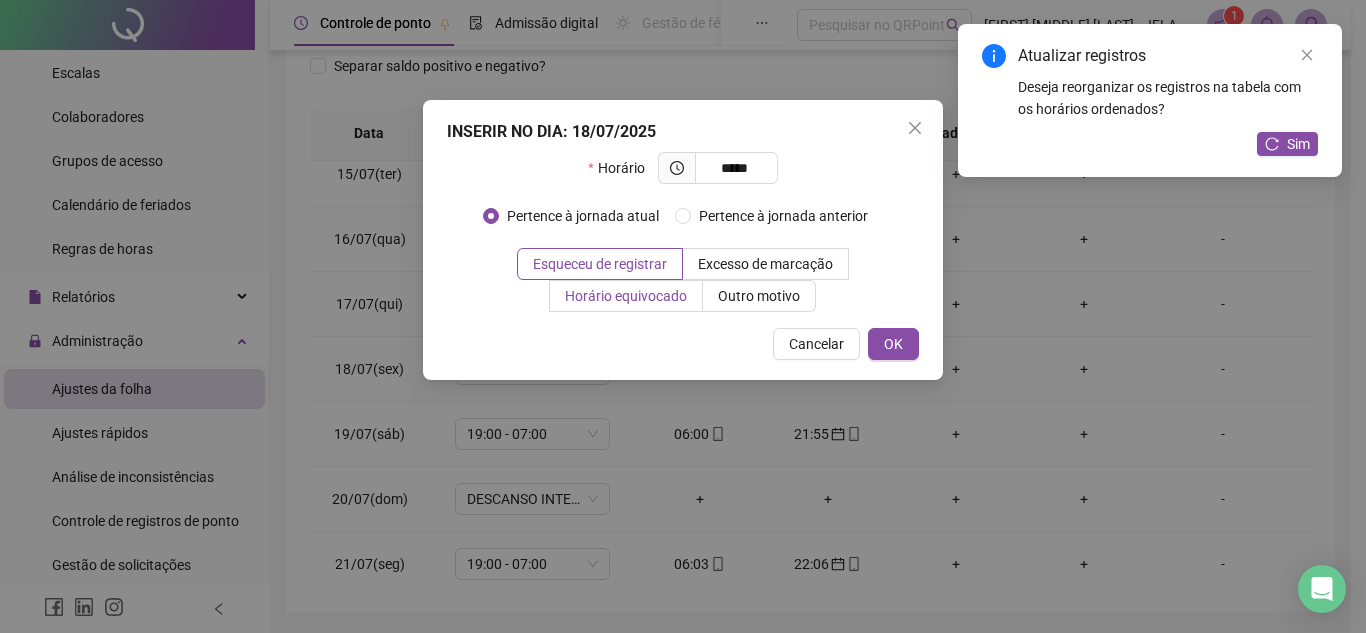 click on "Horário equivocado" at bounding box center [626, 296] 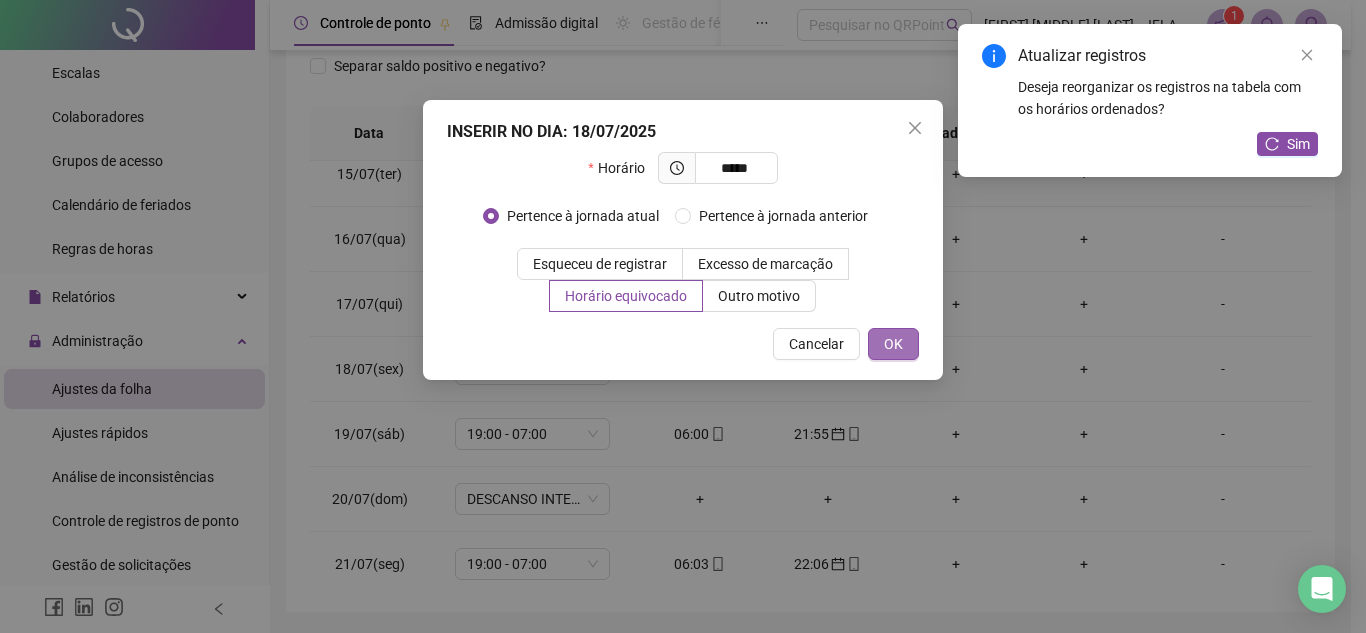 click on "OK" at bounding box center [893, 344] 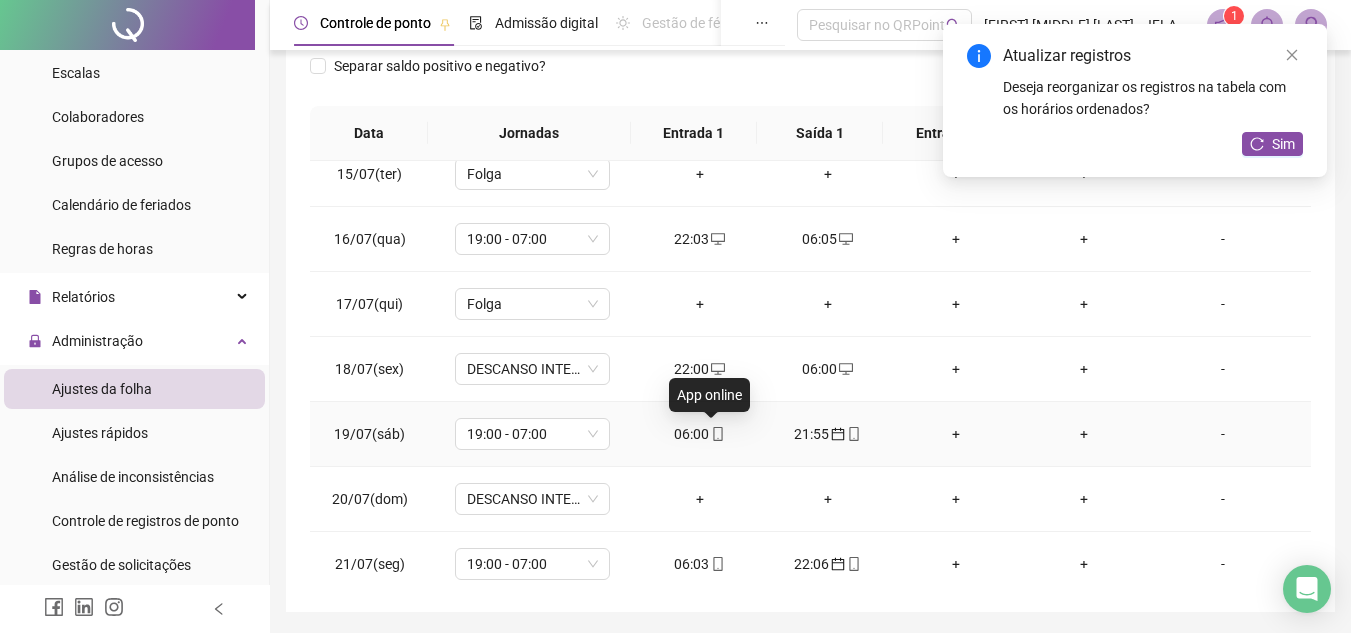 click 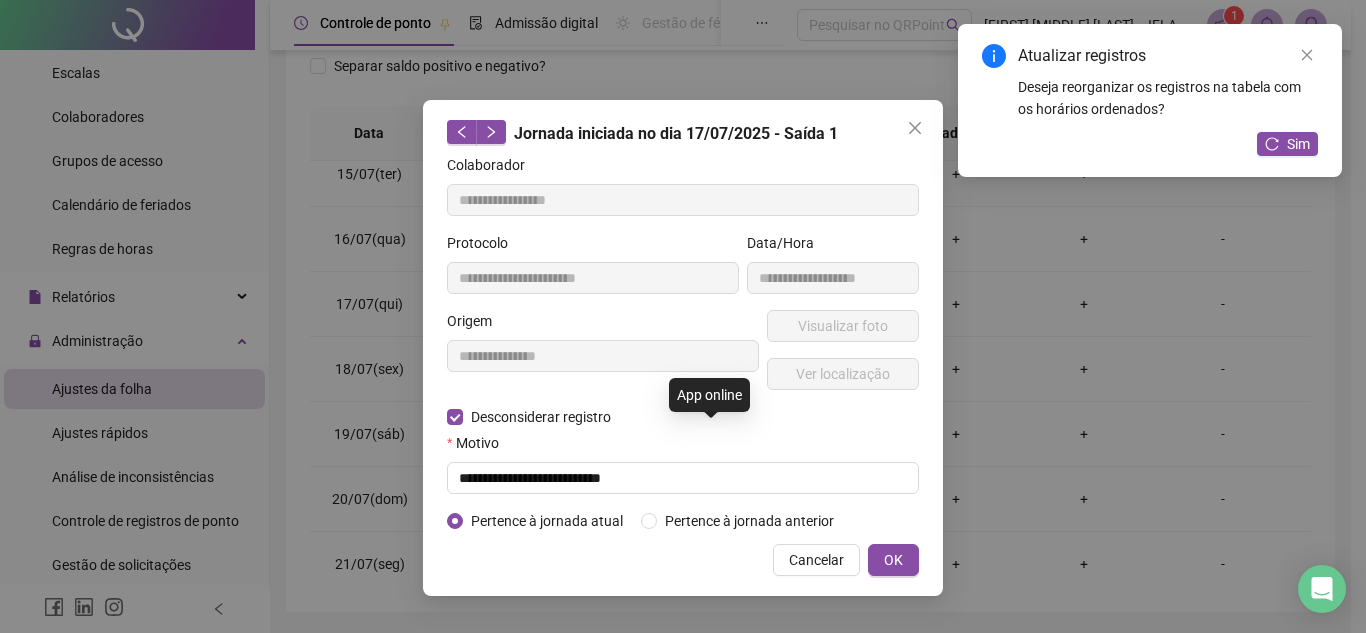 type on "**********" 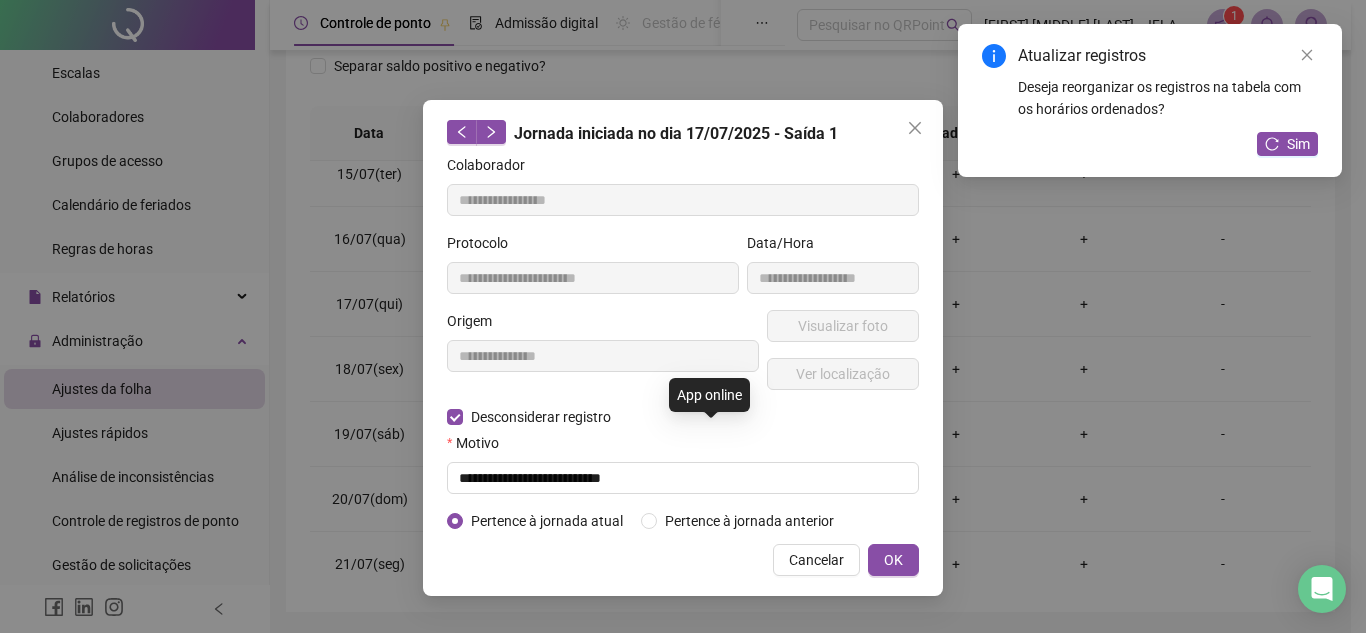 type on "**********" 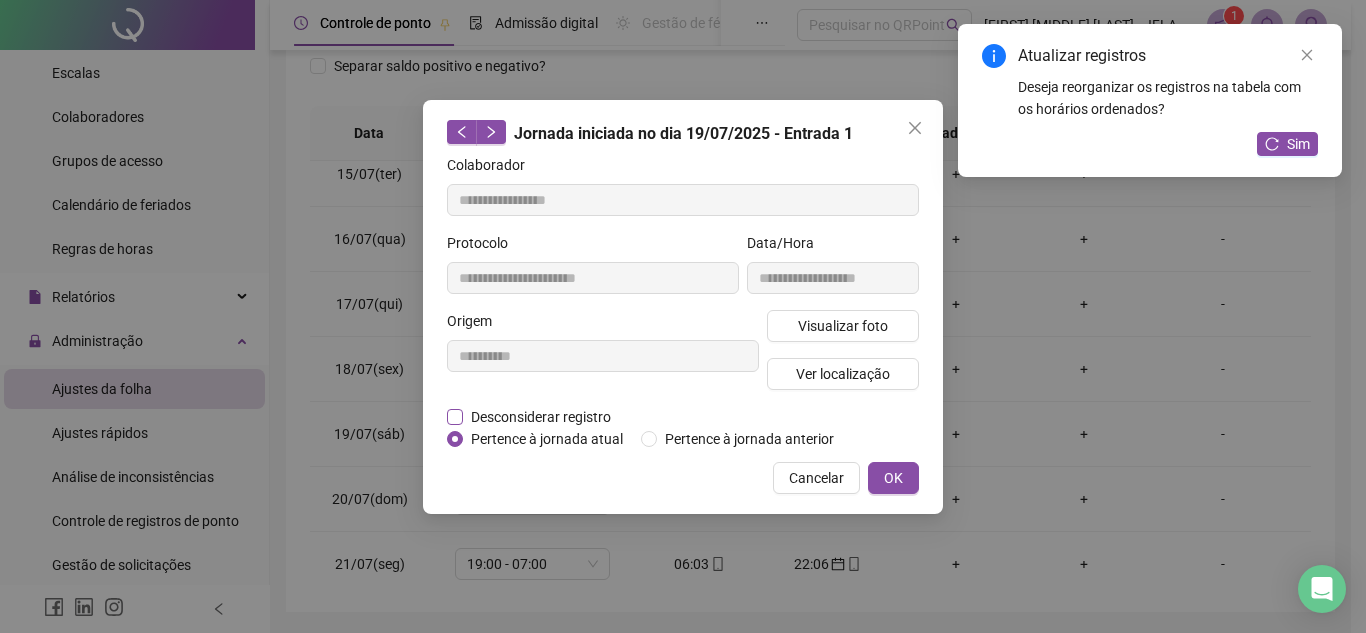 click on "Desconsiderar registro" at bounding box center (541, 417) 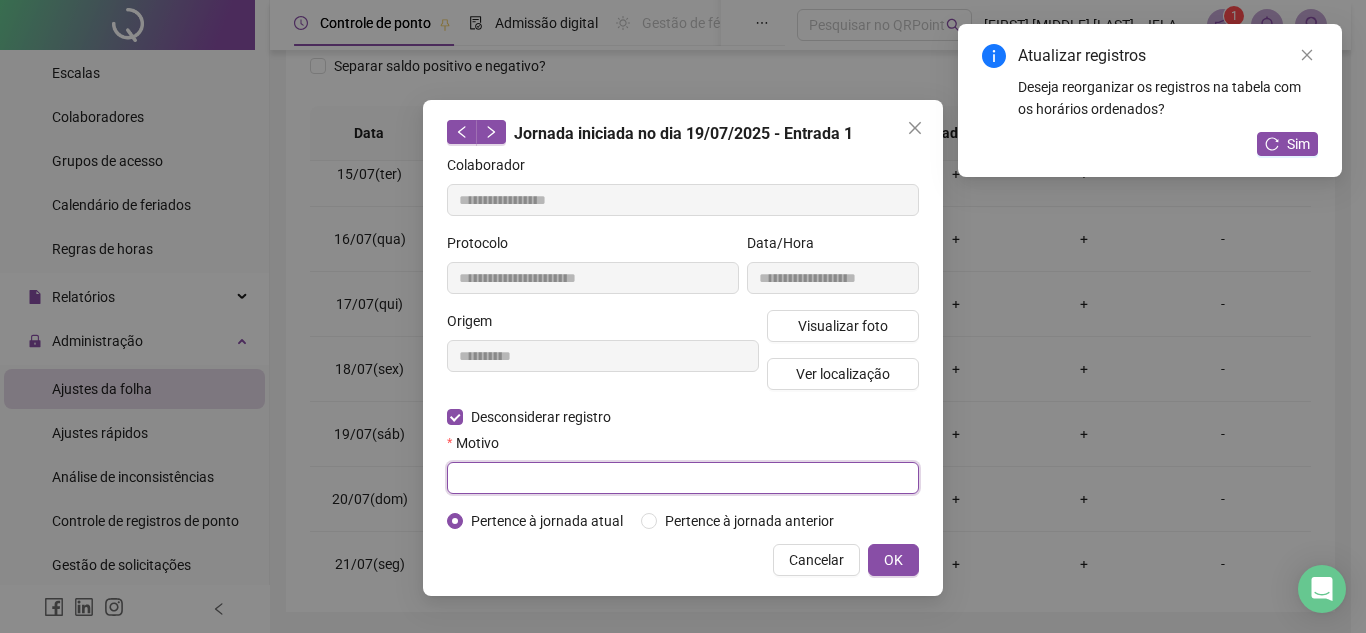 click at bounding box center [683, 478] 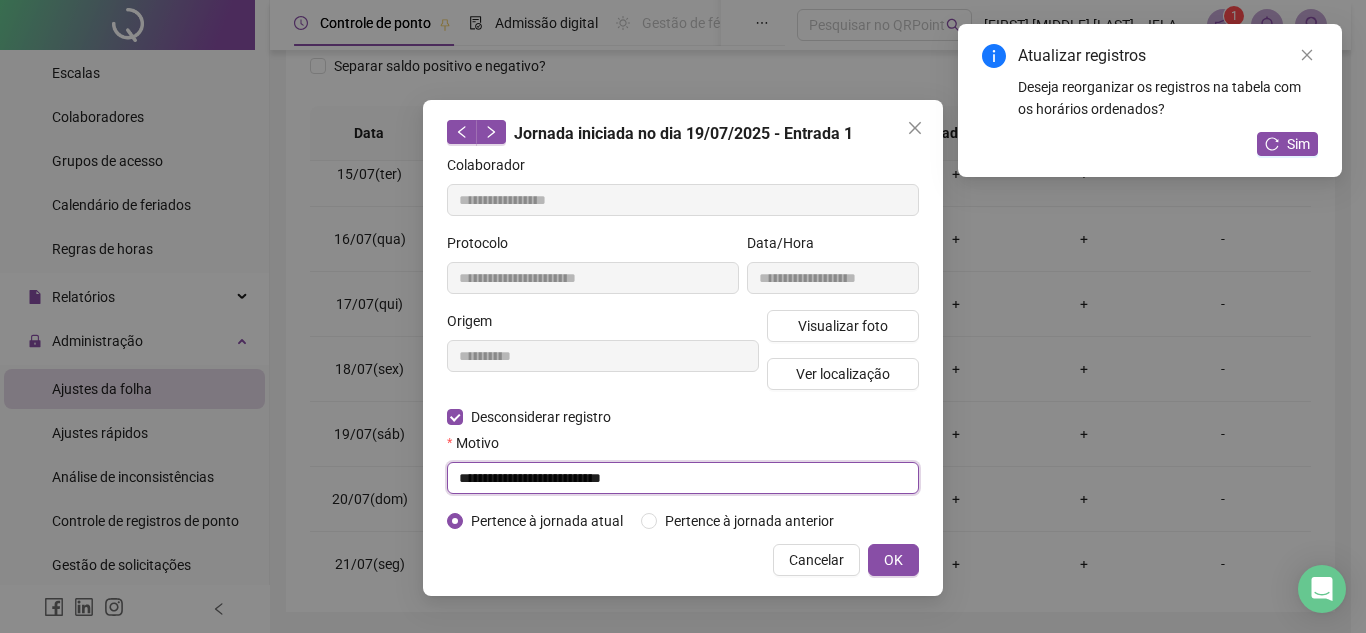 click on "**********" at bounding box center (683, 478) 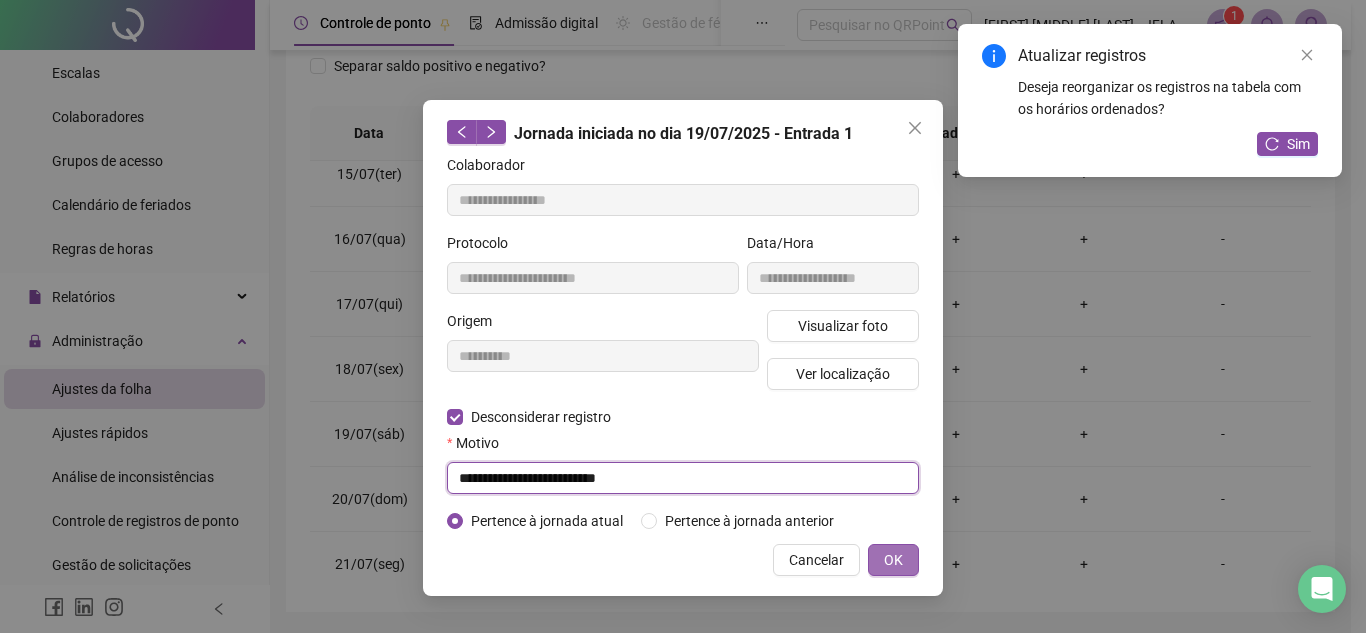 type on "**********" 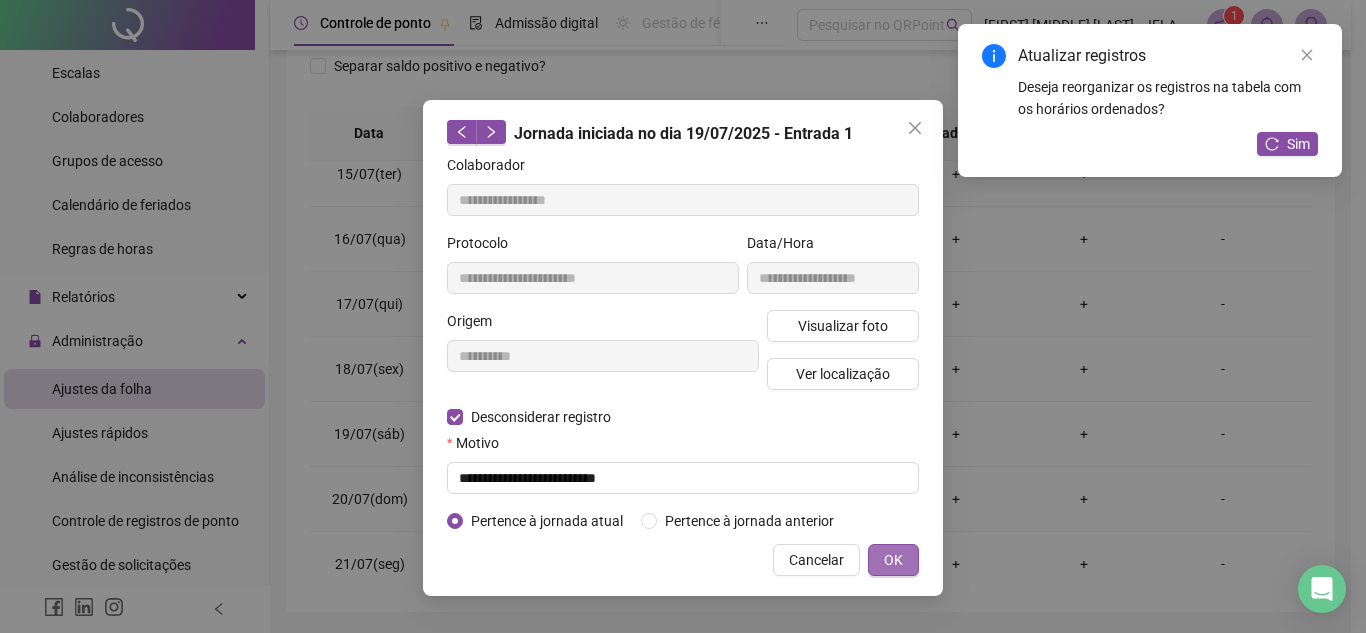 click on "OK" at bounding box center [893, 560] 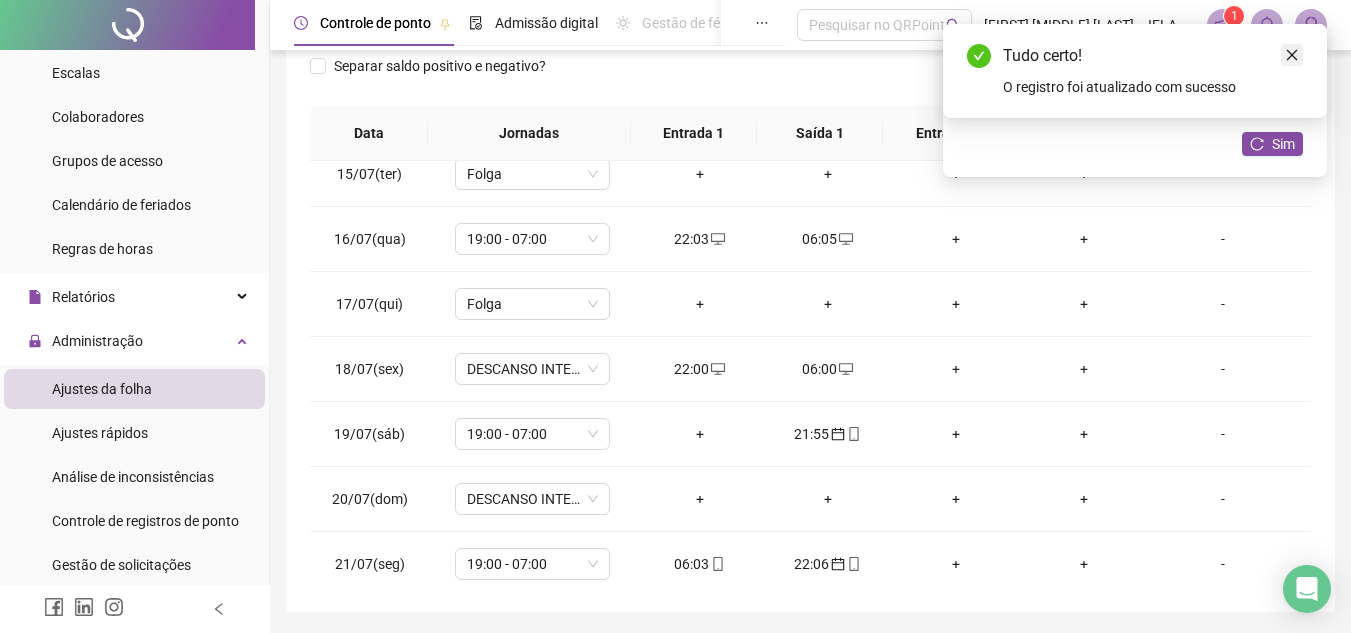 click 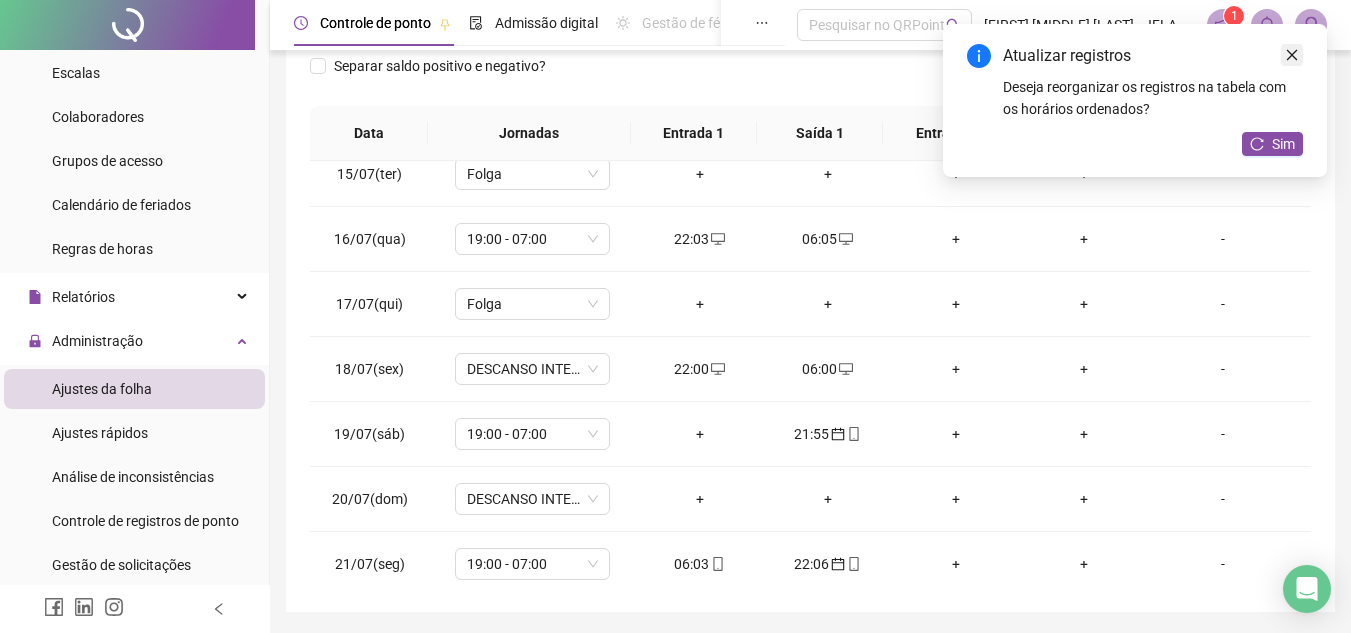 click 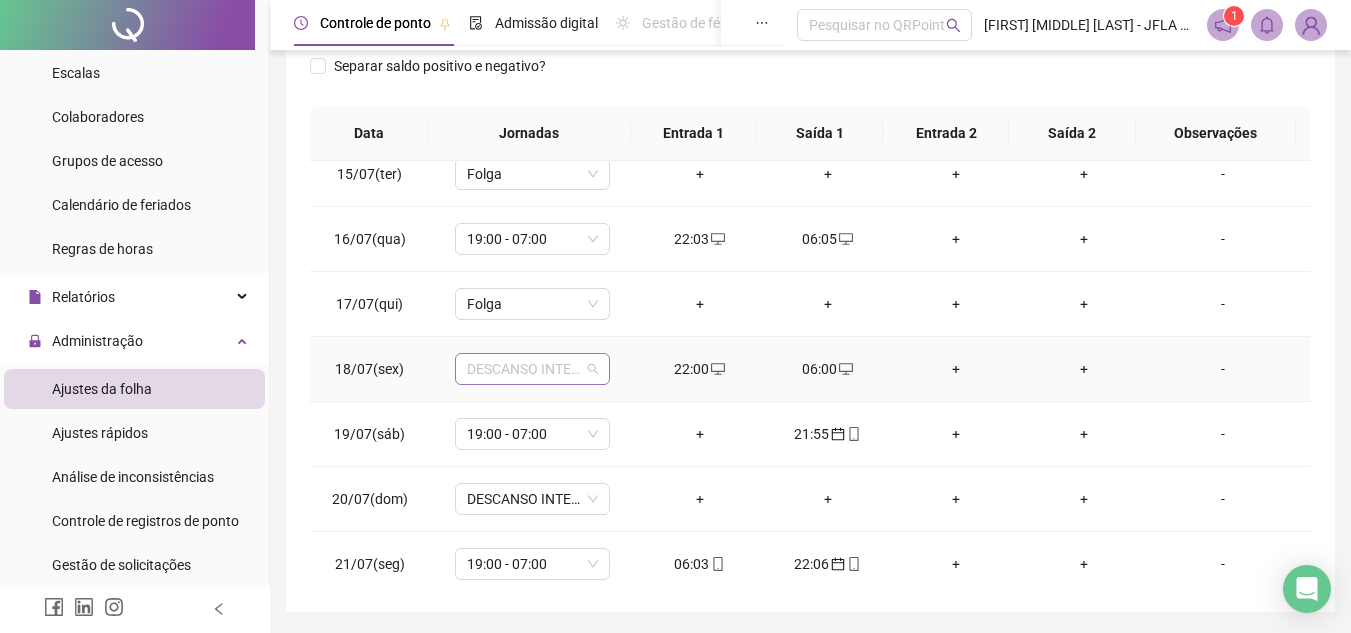 click on "DESCANSO INTER-JORNADA" at bounding box center [532, 369] 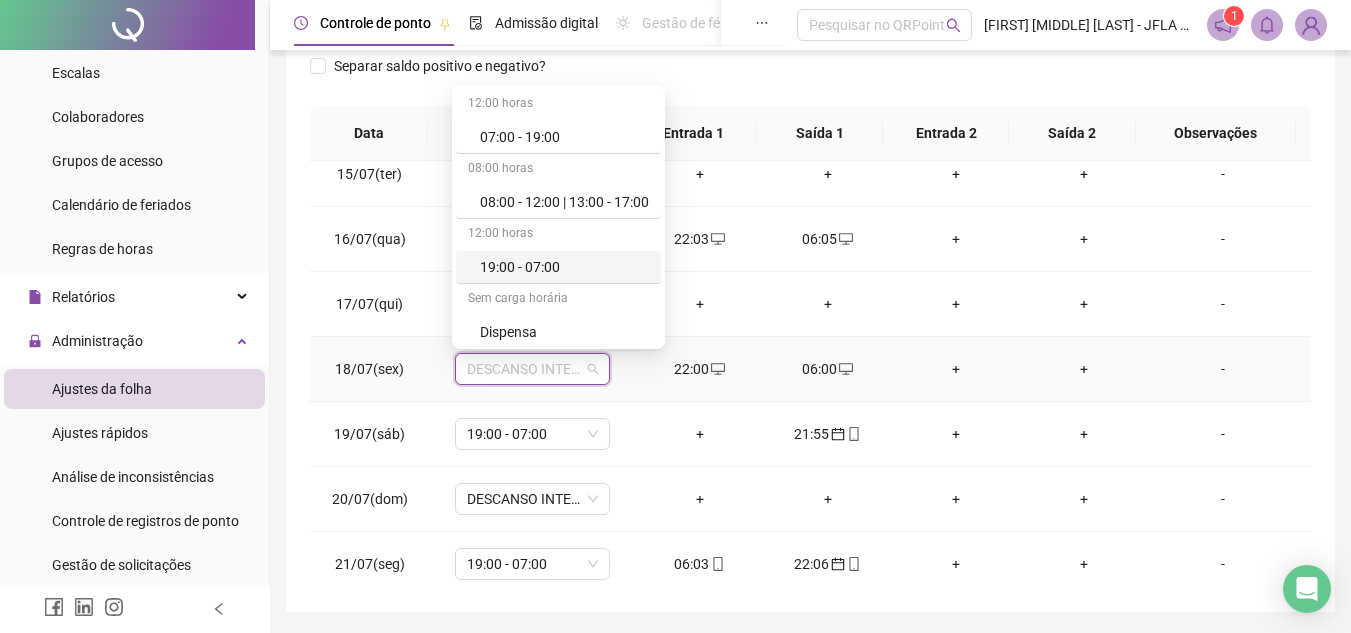 click on "12:00 horas" at bounding box center (558, 235) 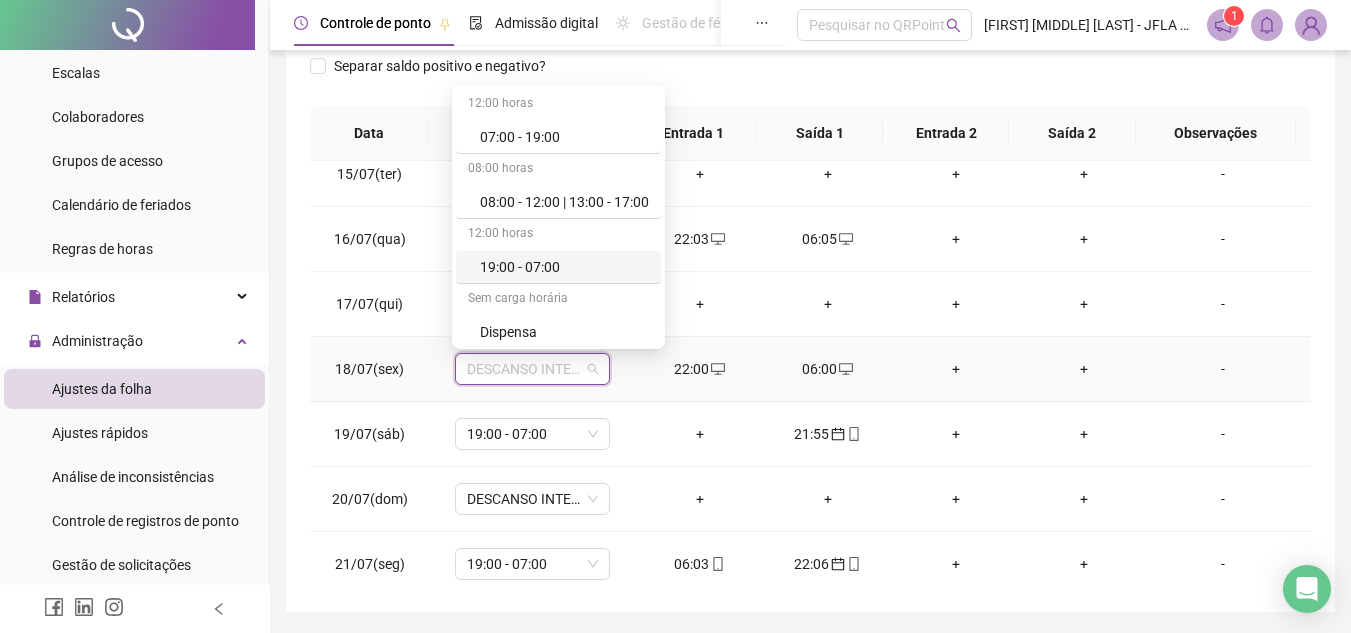 click on "19:00 - 07:00" at bounding box center [564, 267] 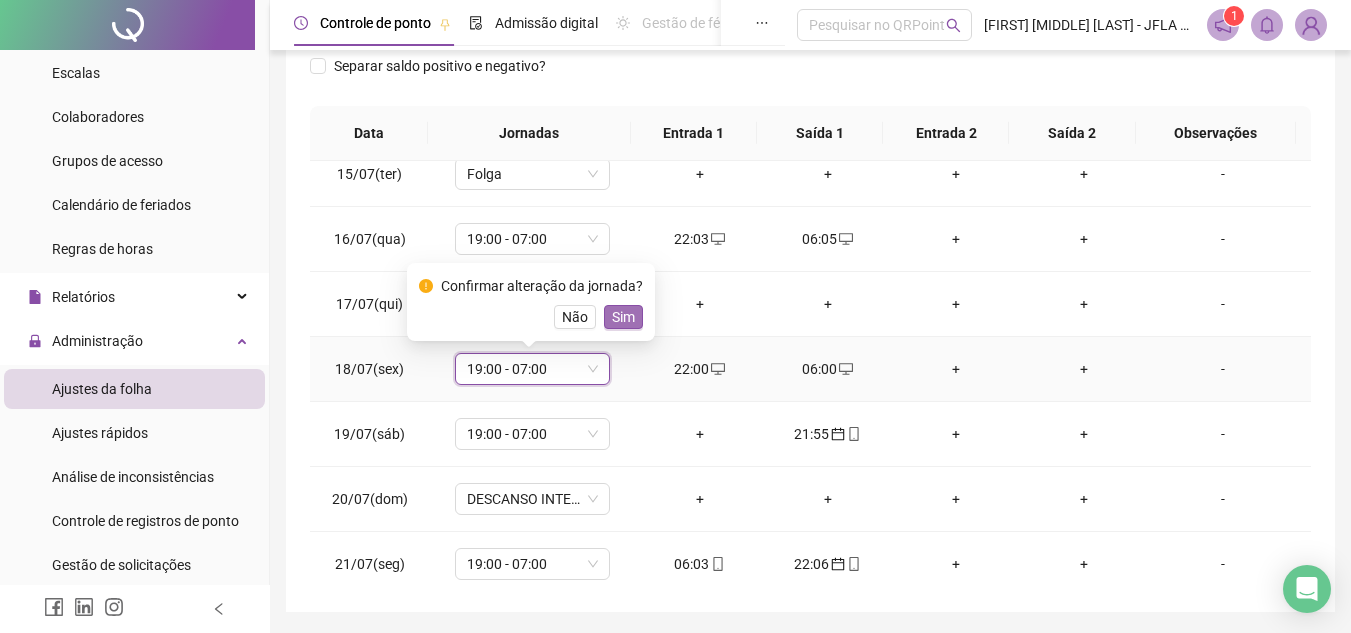 click on "Sim" at bounding box center [623, 317] 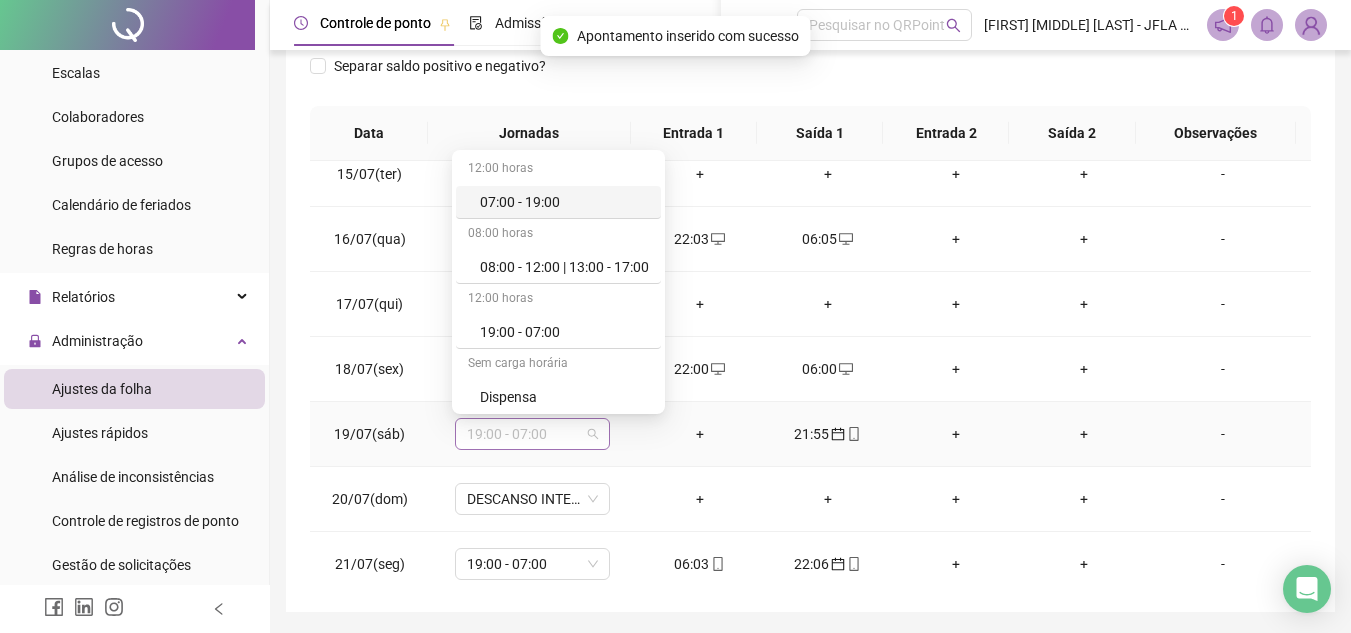 click on "19:00 - 07:00" at bounding box center (532, 434) 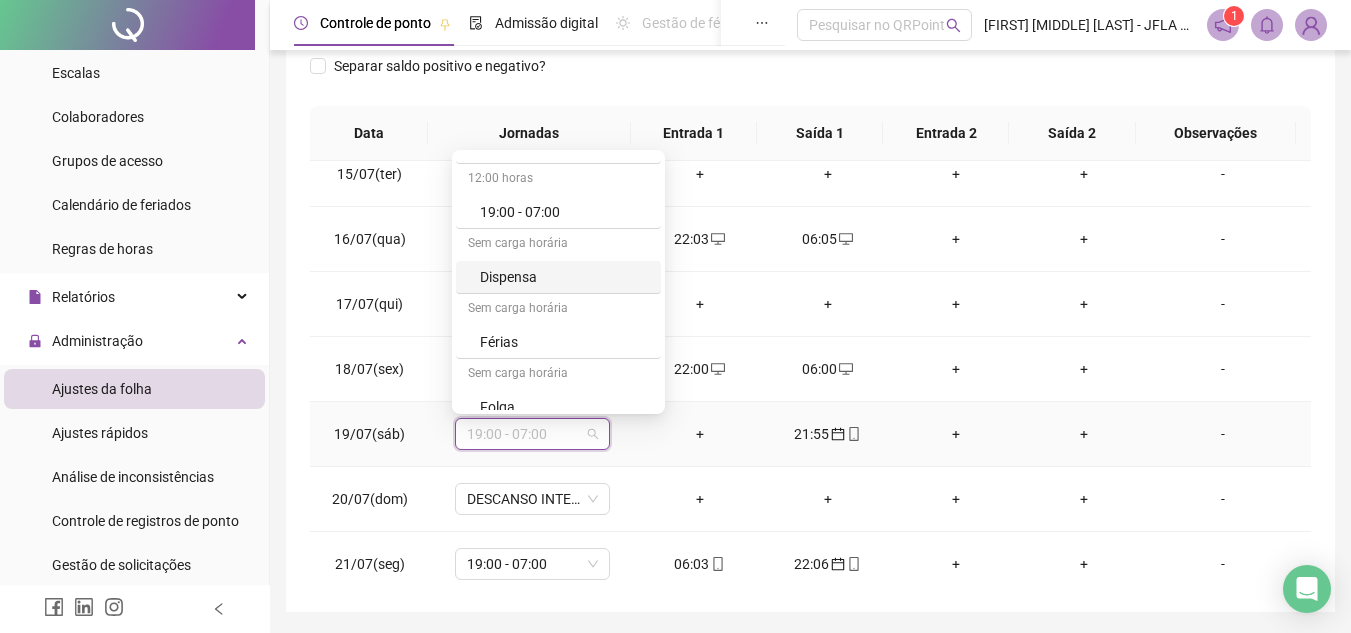 scroll, scrollTop: 160, scrollLeft: 0, axis: vertical 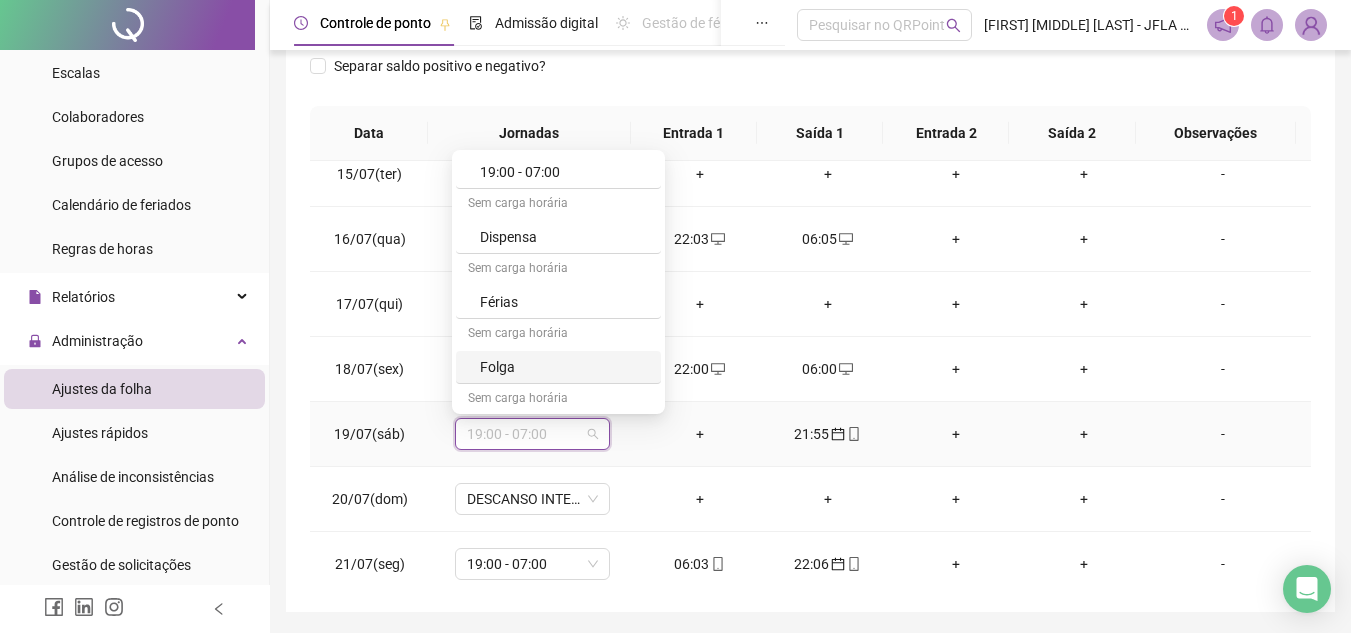 click on "Sem carga horária" at bounding box center [558, 335] 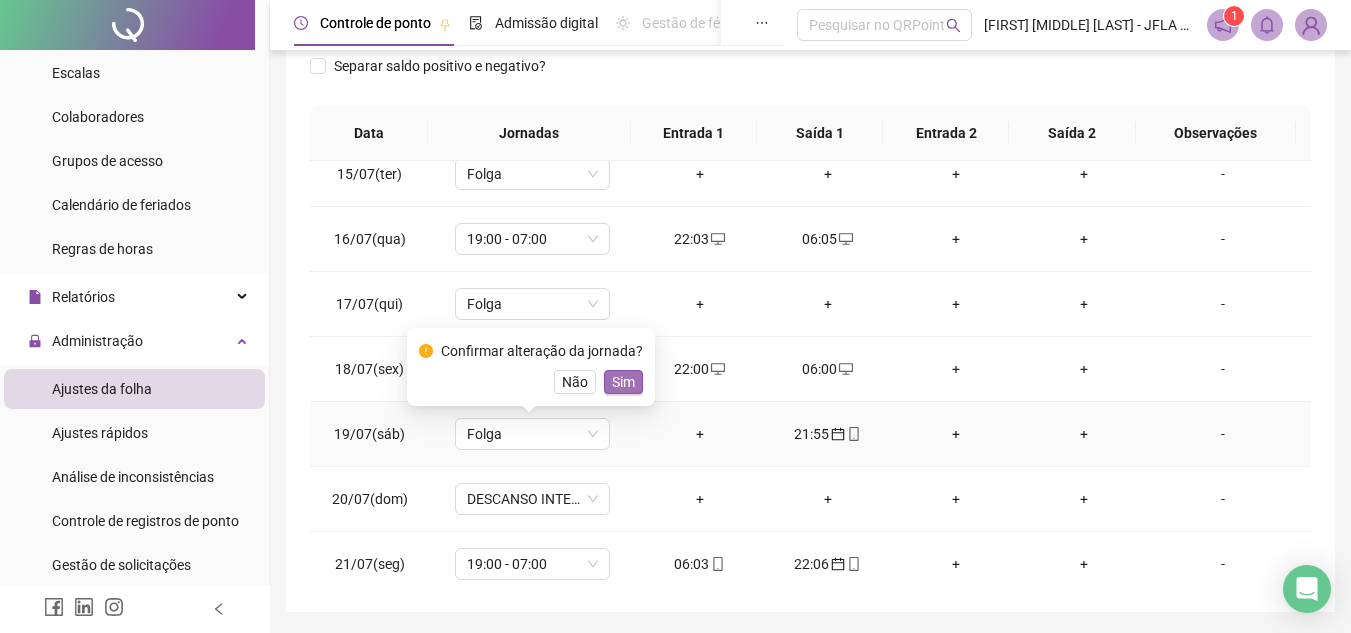 click on "Sim" at bounding box center (623, 382) 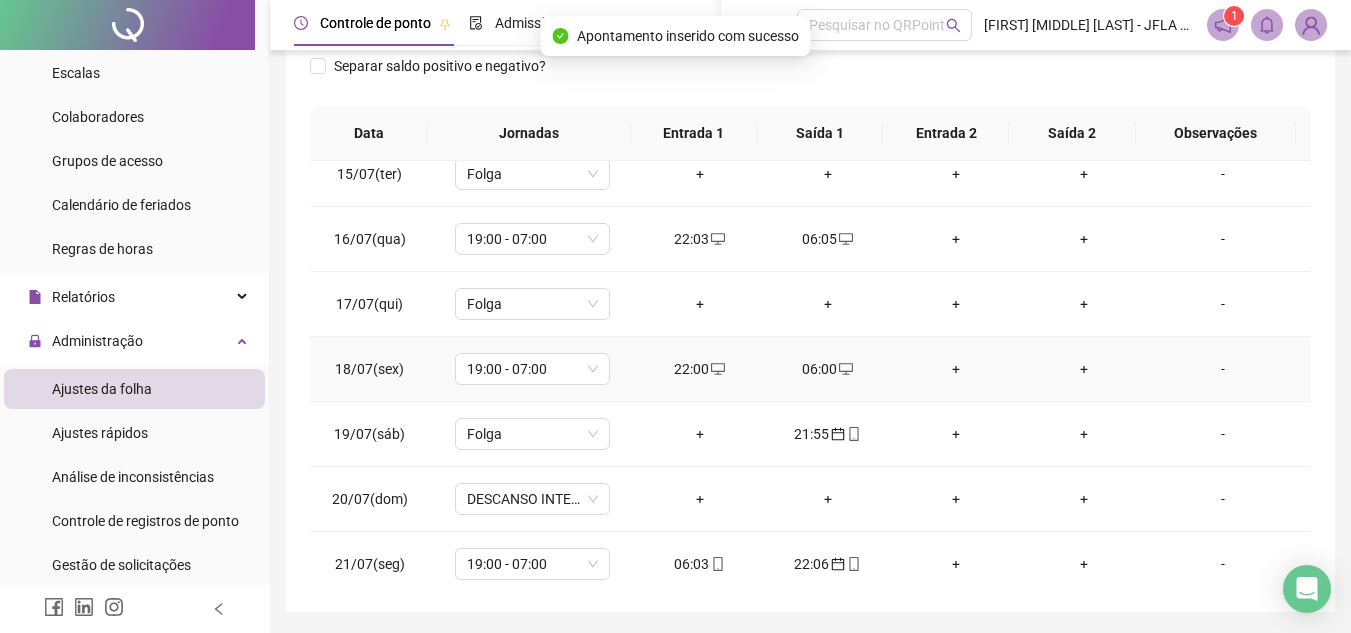 click on "19:00 - 07:00" at bounding box center (532, 369) 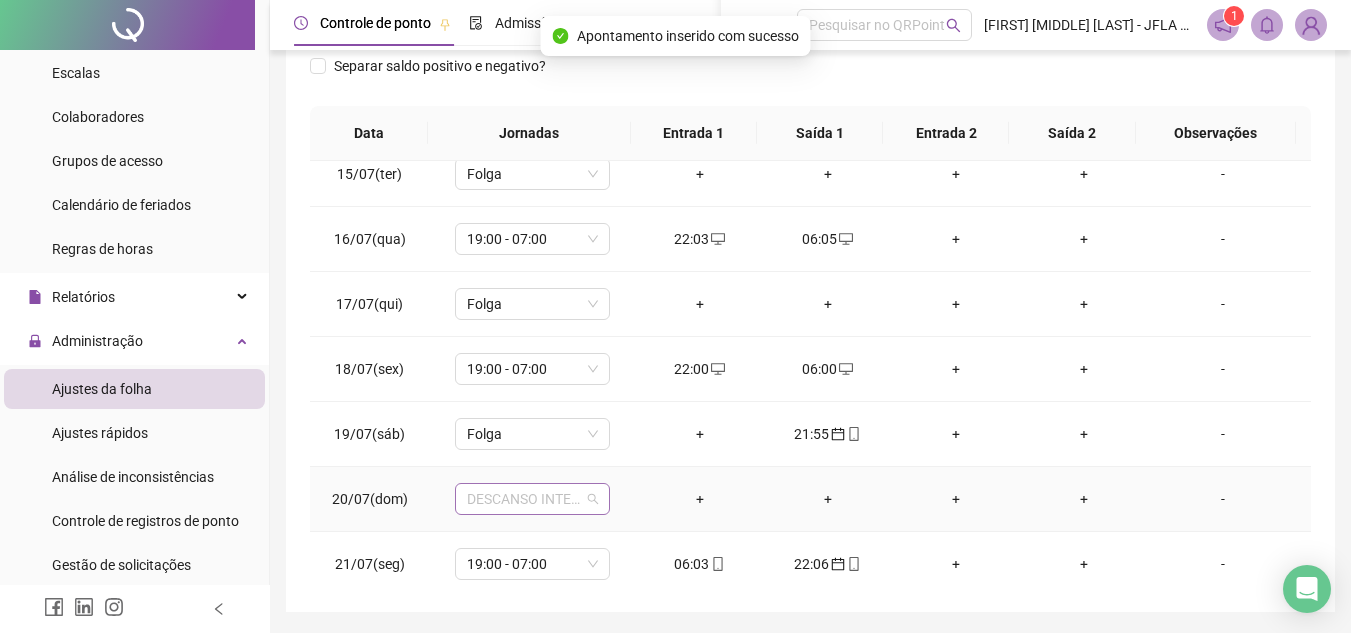 click on "DESCANSO INTER-JORNADA" at bounding box center [532, 499] 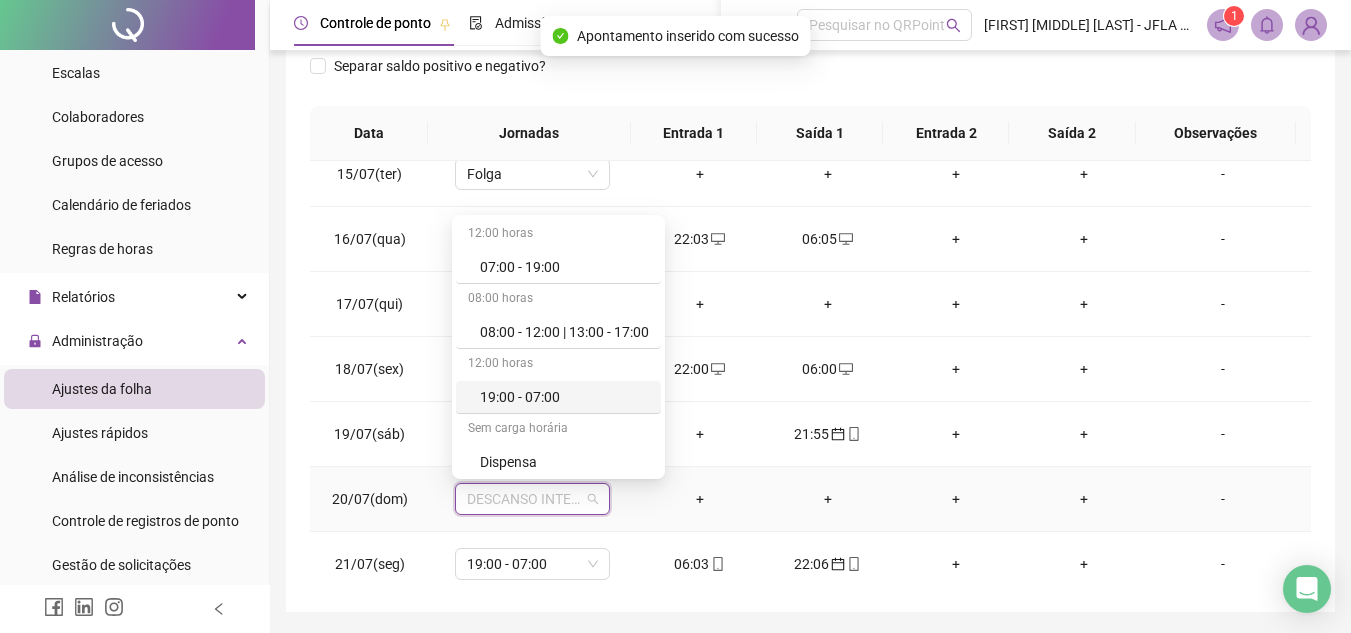 click on "19:00 - 07:00" at bounding box center [564, 397] 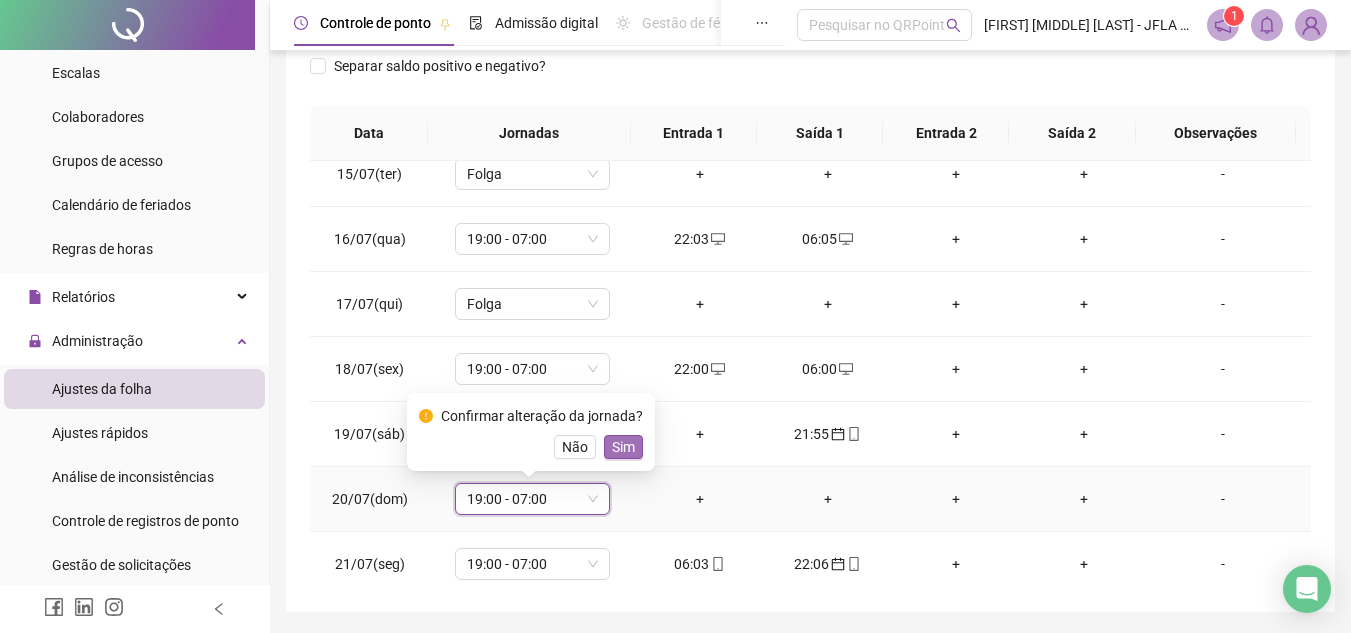 click on "Sim" at bounding box center [623, 447] 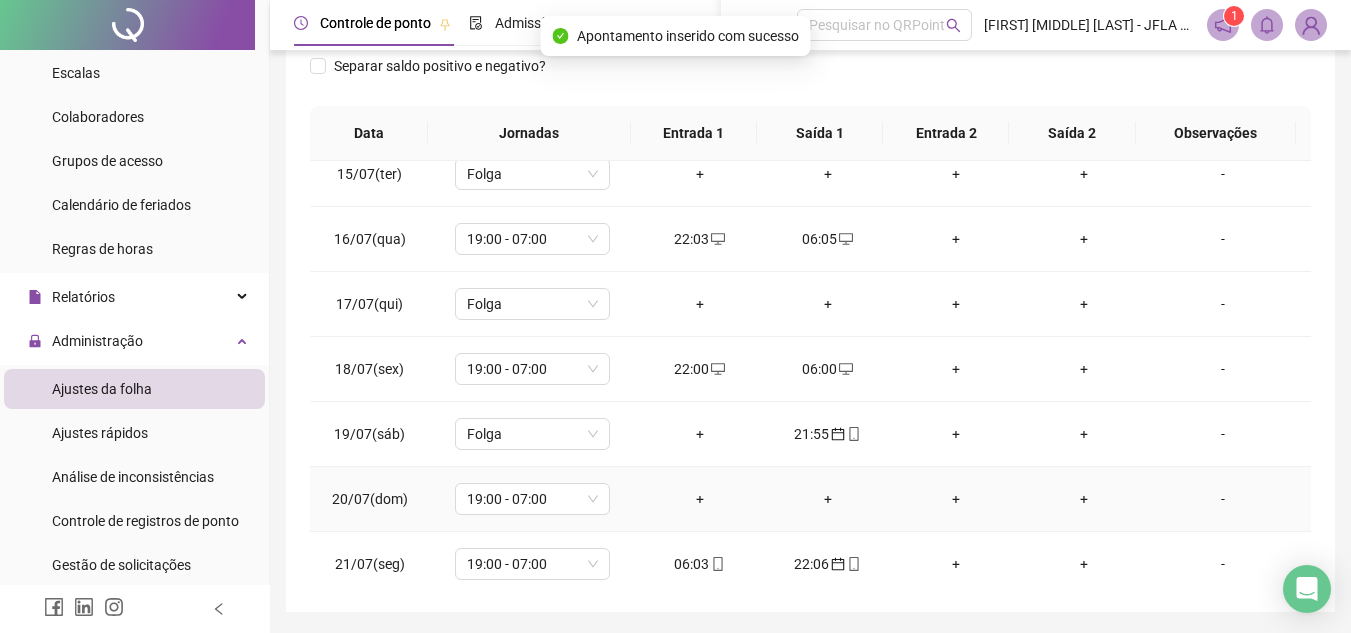 click on "+" at bounding box center [700, 499] 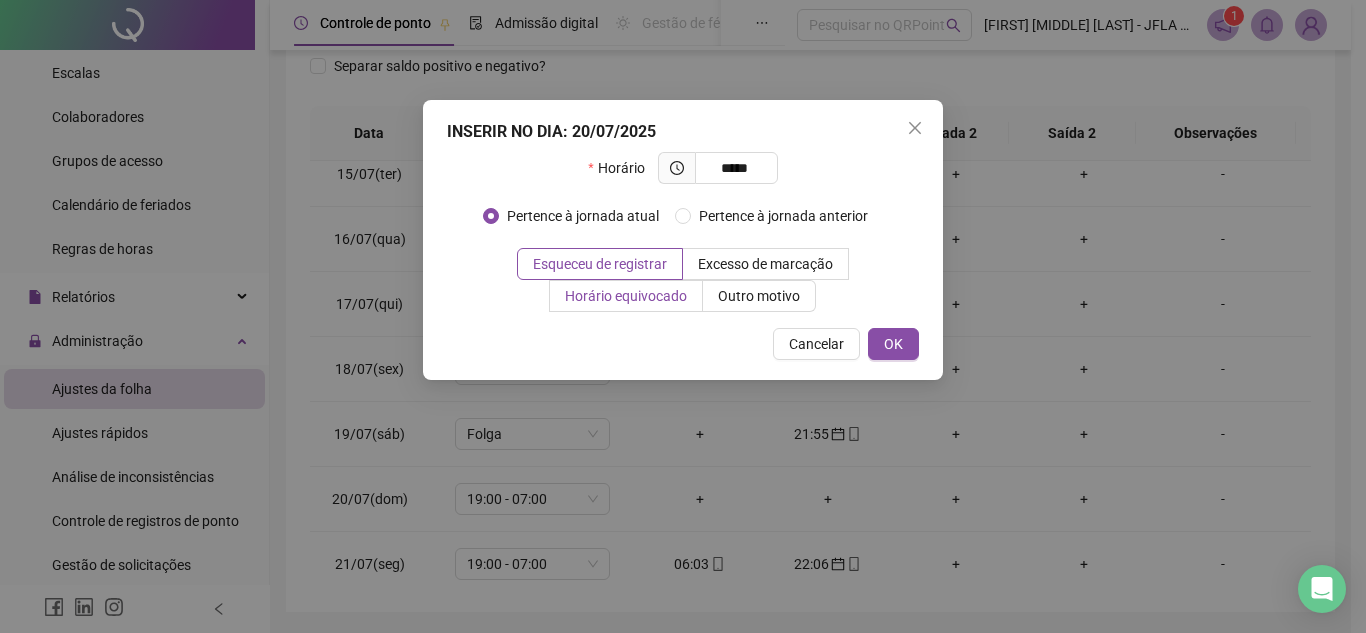 type on "*****" 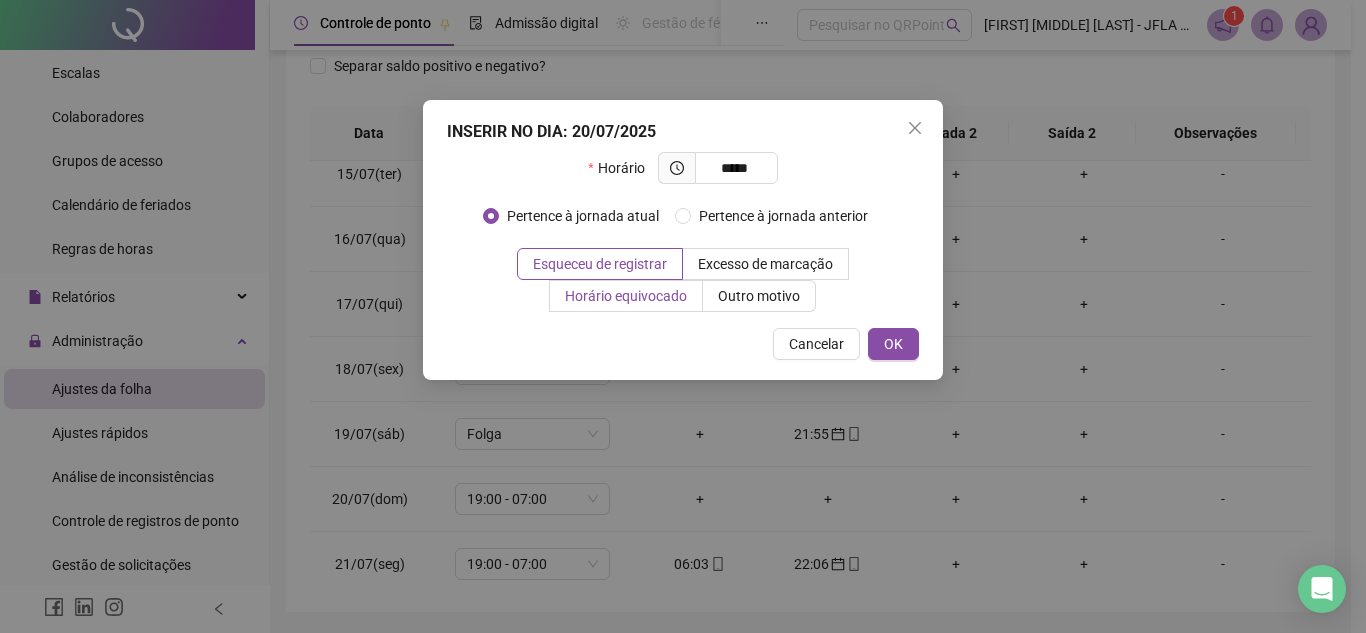 click on "Horário equivocado" at bounding box center [626, 296] 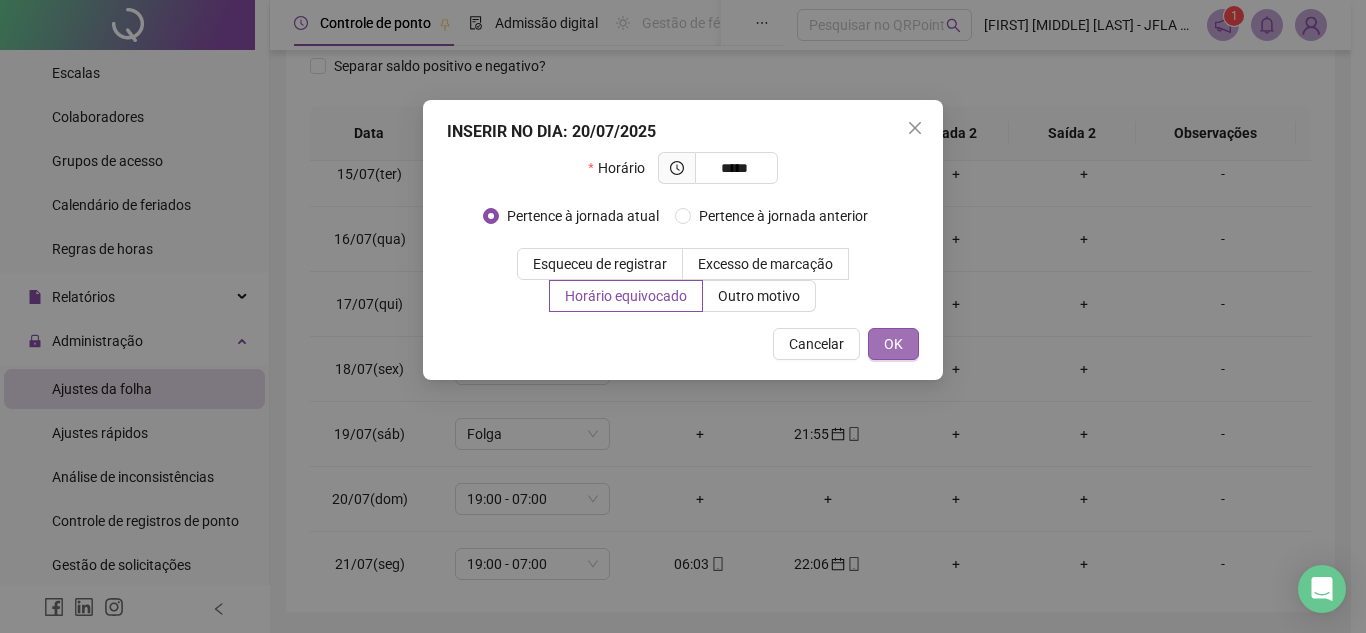 click on "OK" at bounding box center [893, 344] 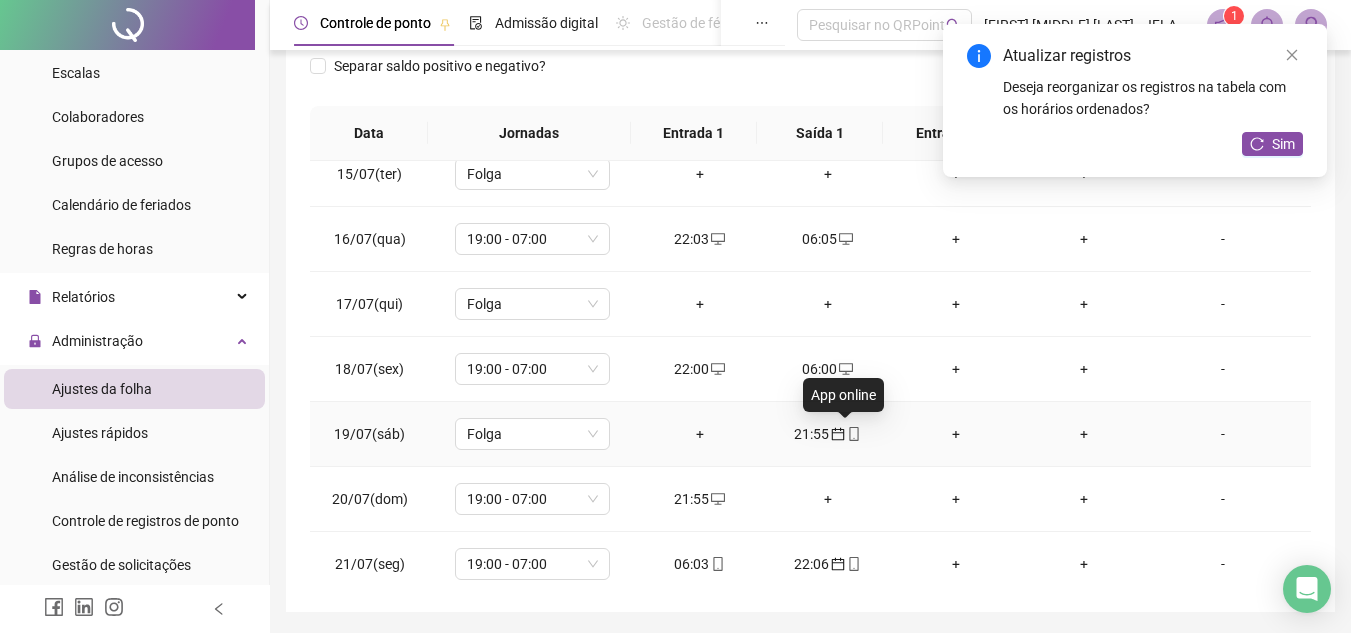 drag, startPoint x: 842, startPoint y: 429, endPoint x: 824, endPoint y: 430, distance: 18.027756 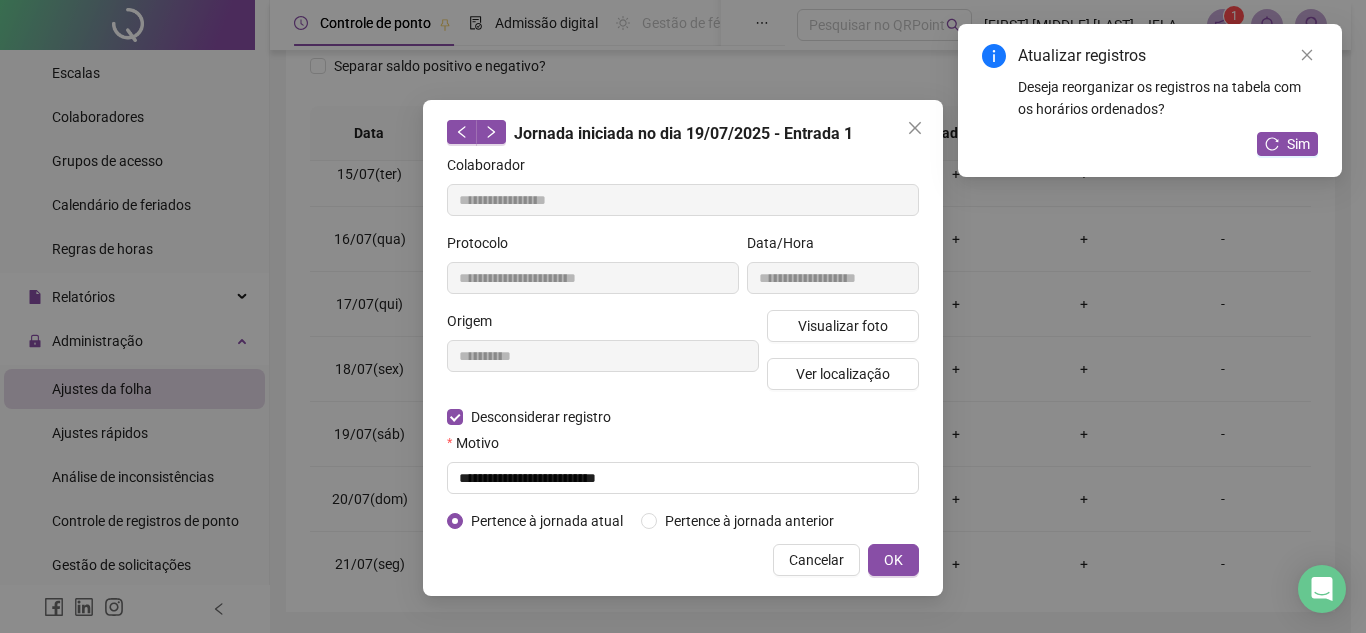 type on "**********" 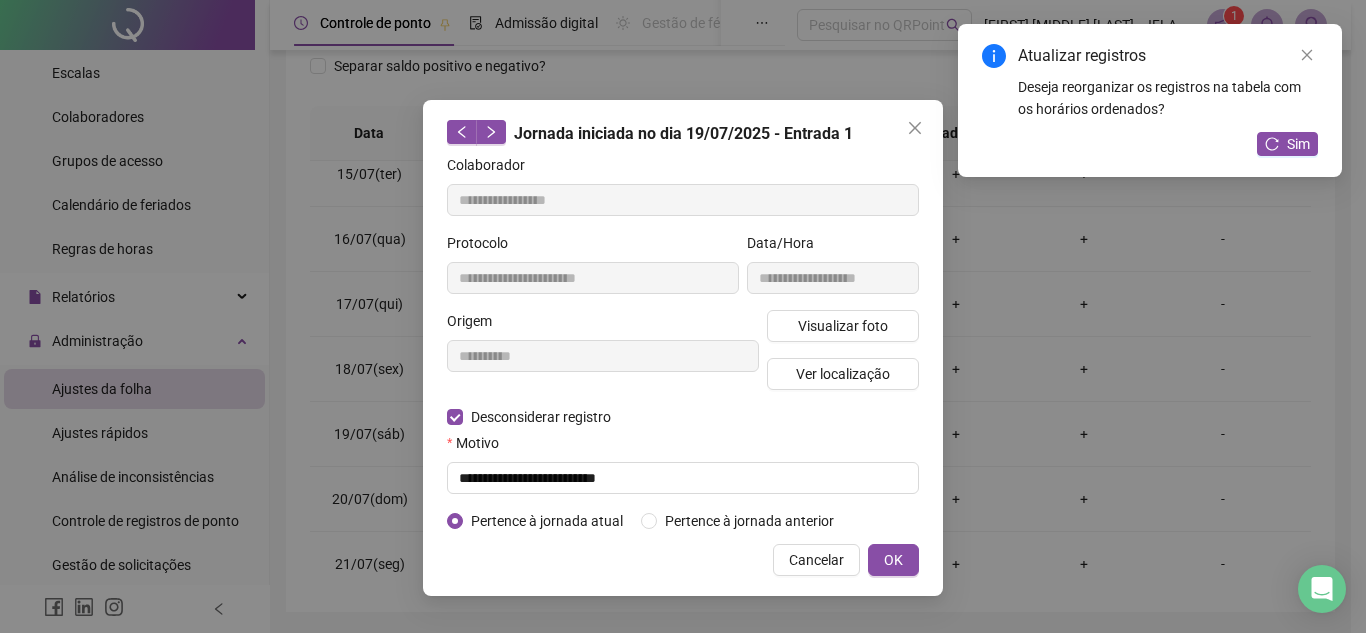 type on "**********" 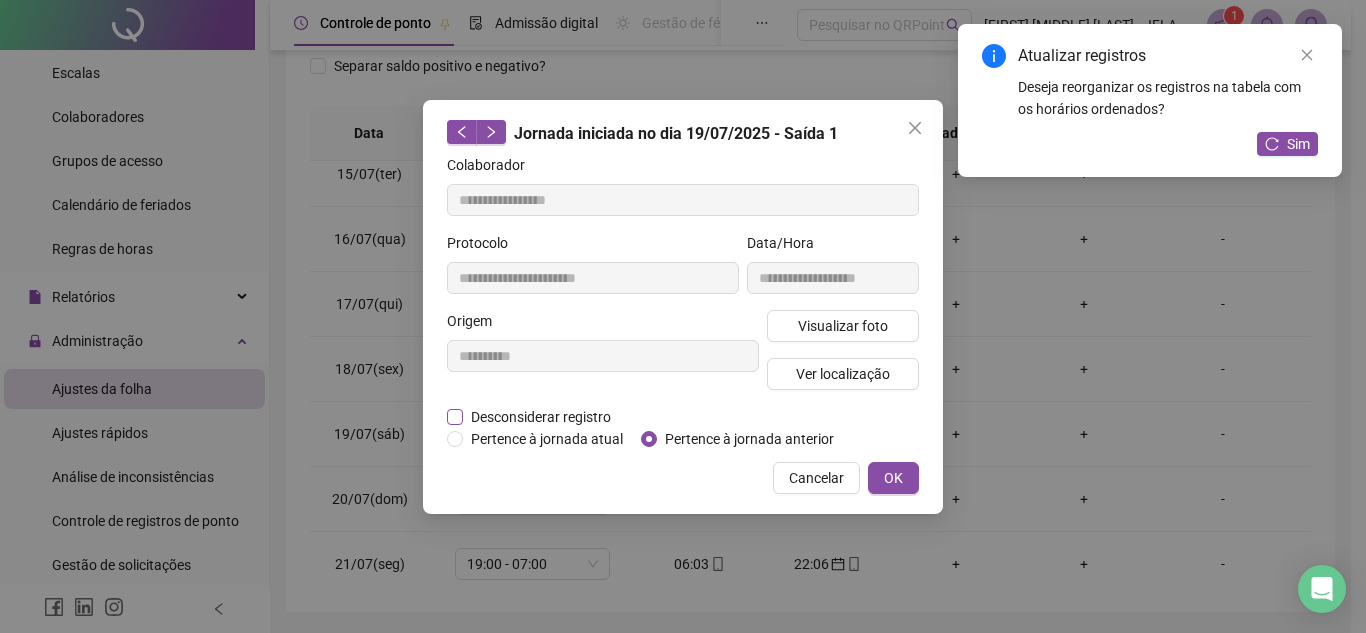 click on "Desconsiderar registro" at bounding box center [541, 417] 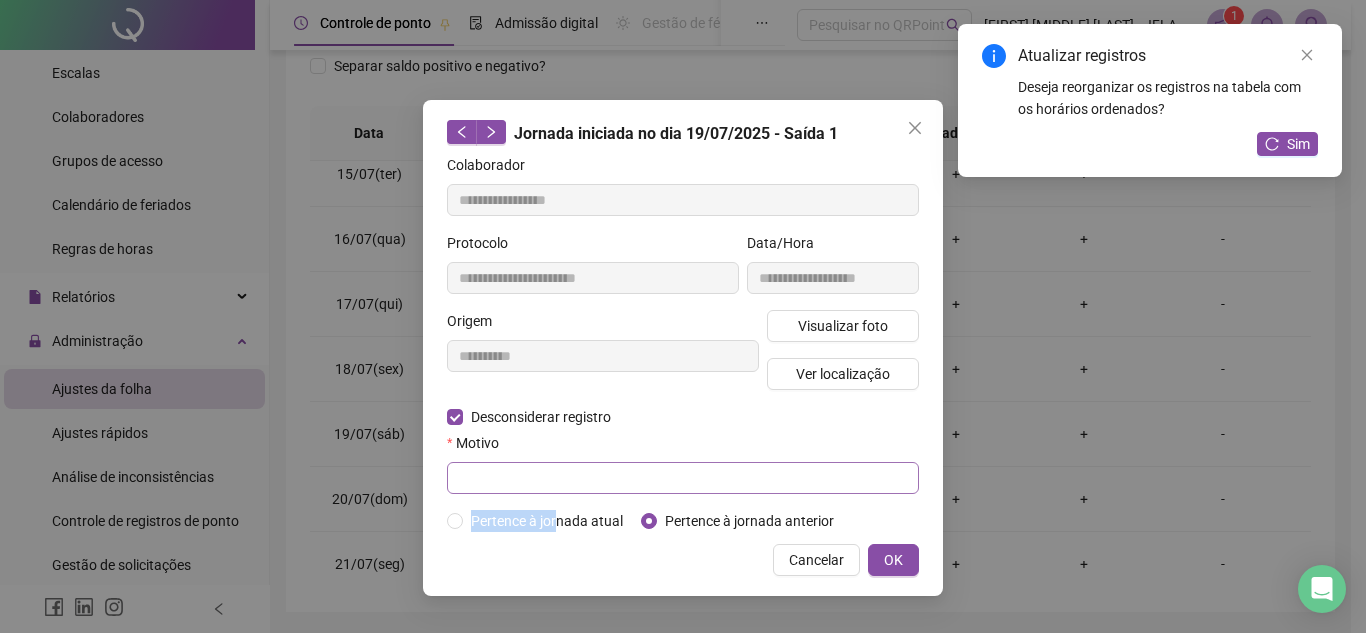 drag, startPoint x: 559, startPoint y: 514, endPoint x: 564, endPoint y: 472, distance: 42.296574 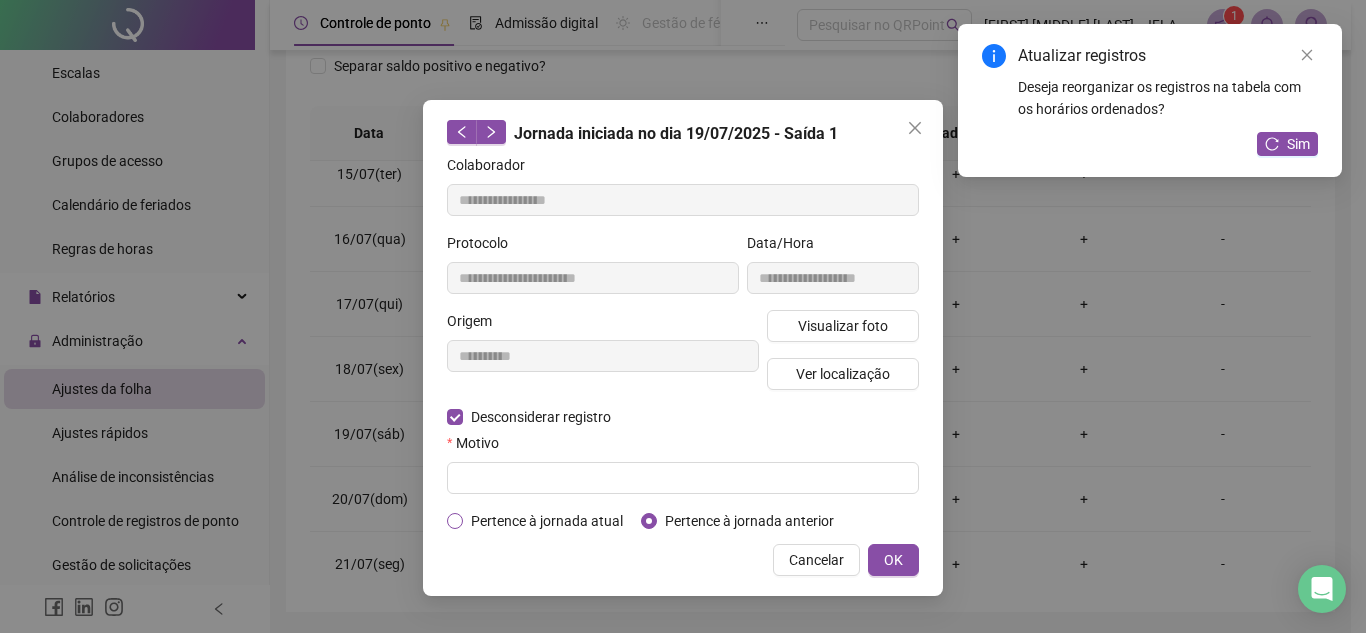 click on "Pertence à jornada atual" at bounding box center (547, 521) 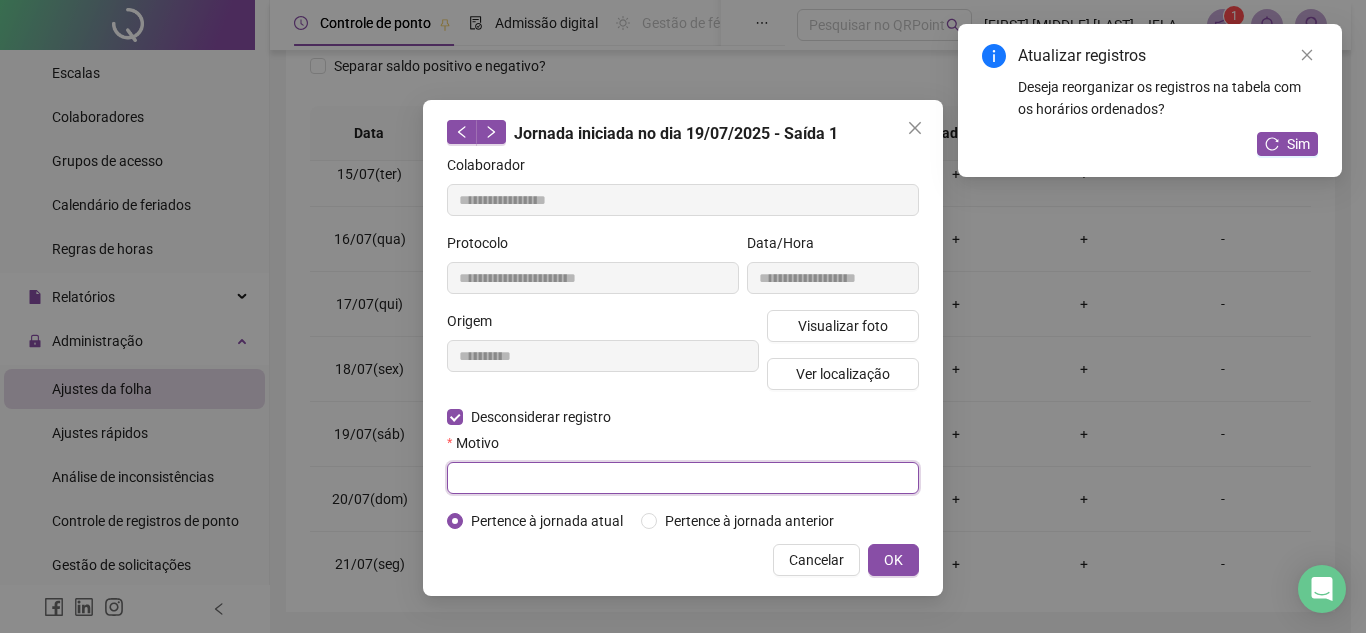 click at bounding box center [683, 478] 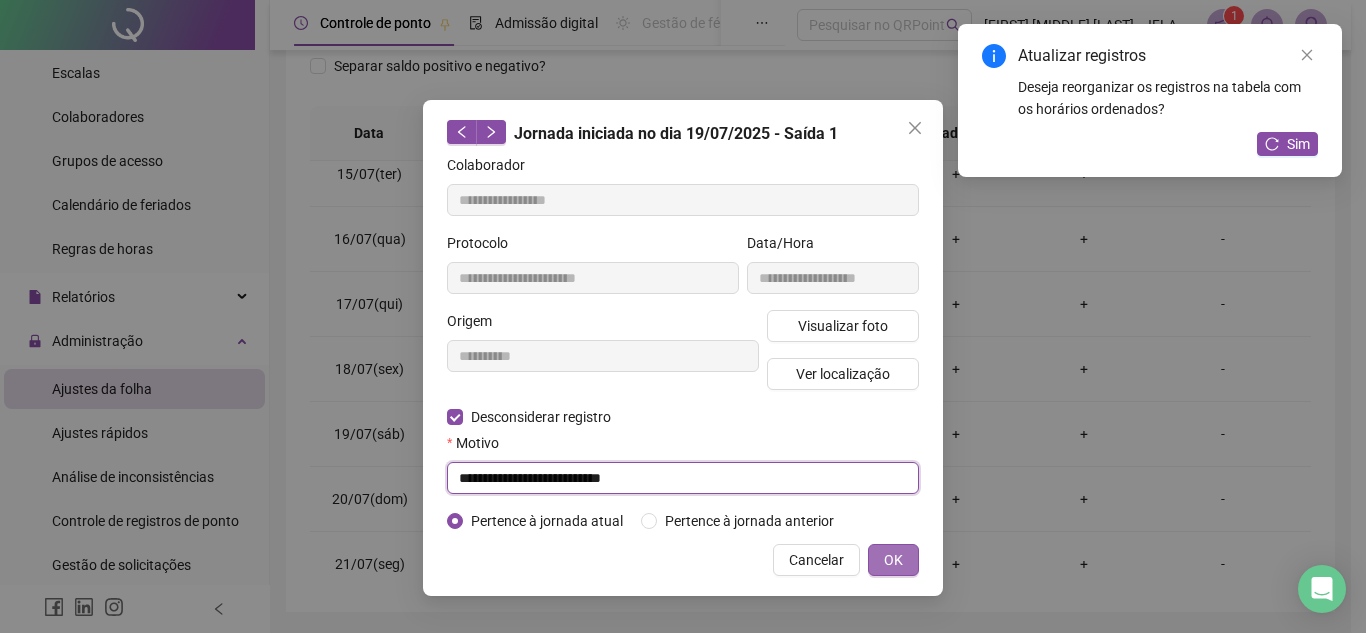 type on "**********" 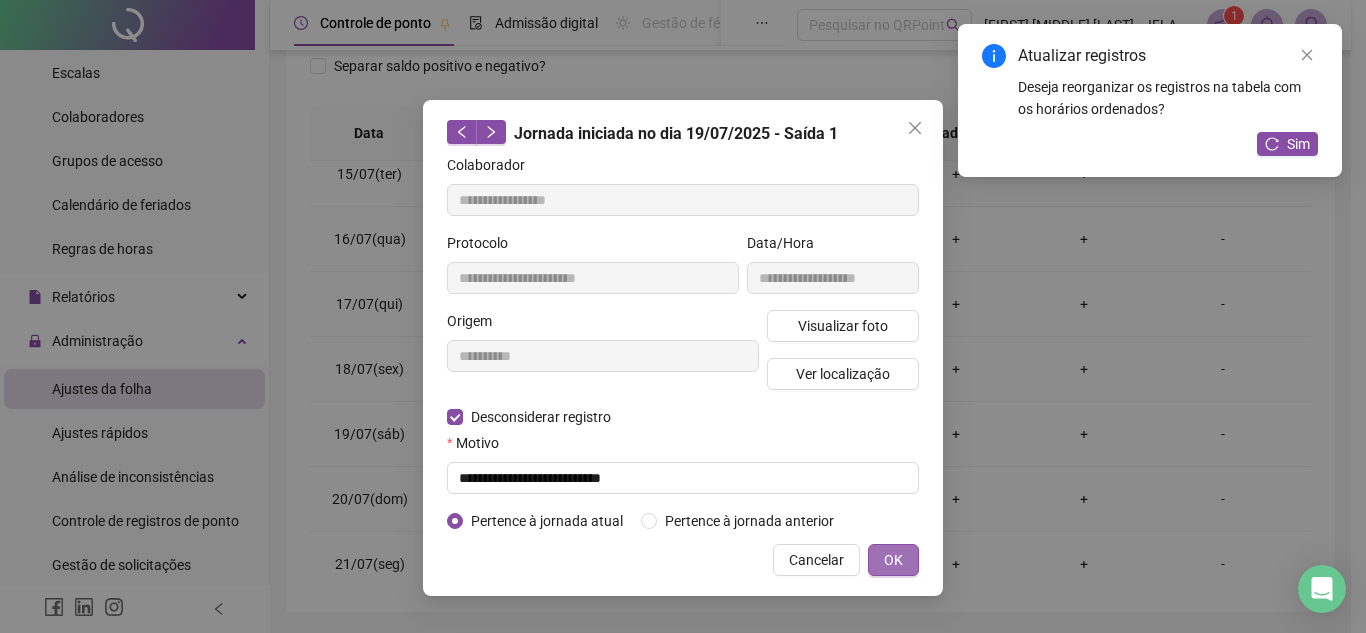 click on "OK" at bounding box center [893, 560] 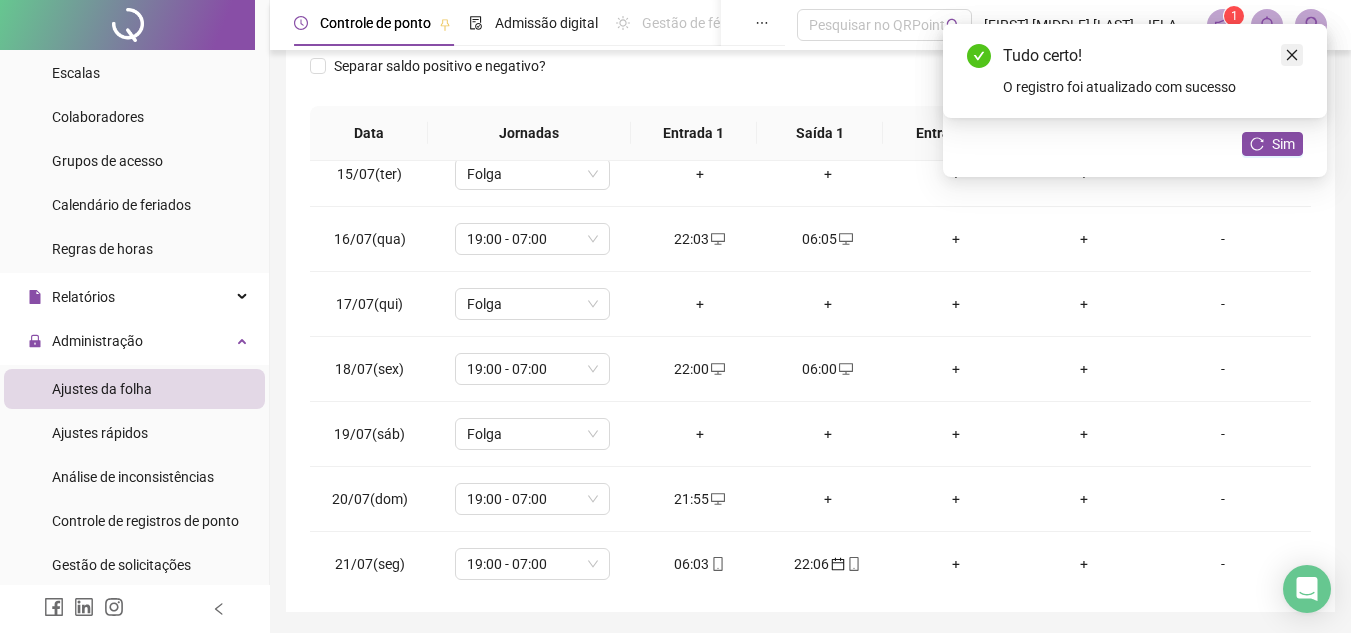 click at bounding box center [1292, 55] 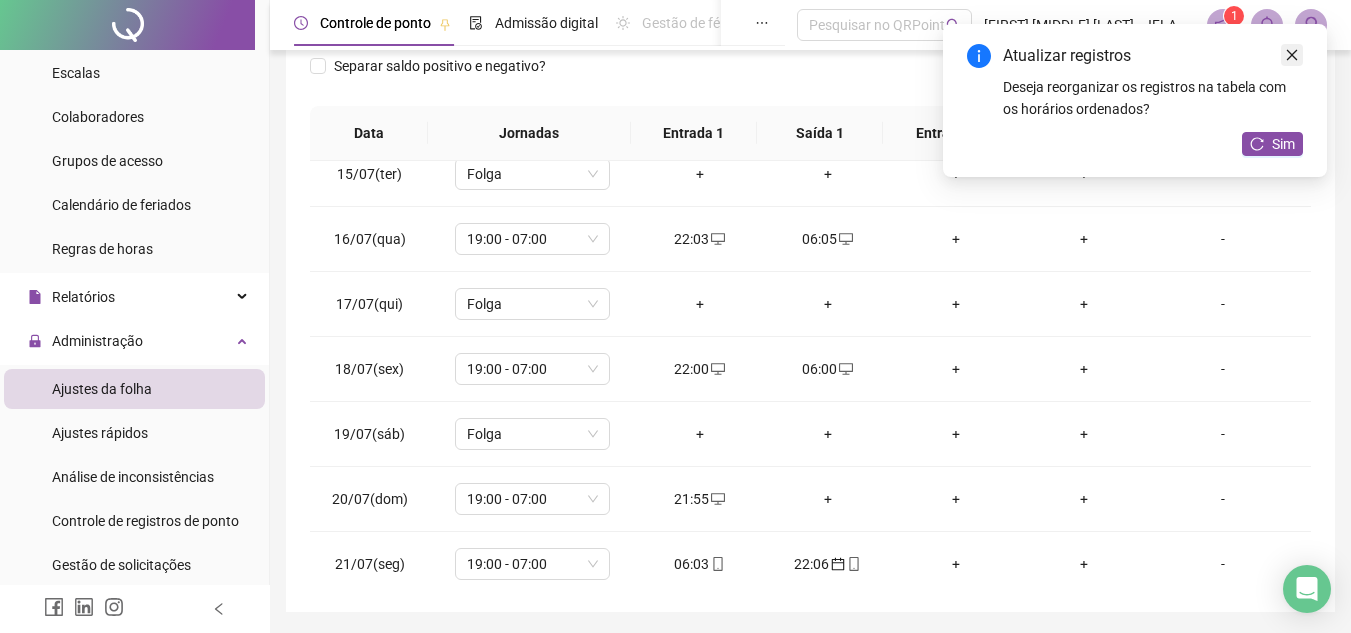 click 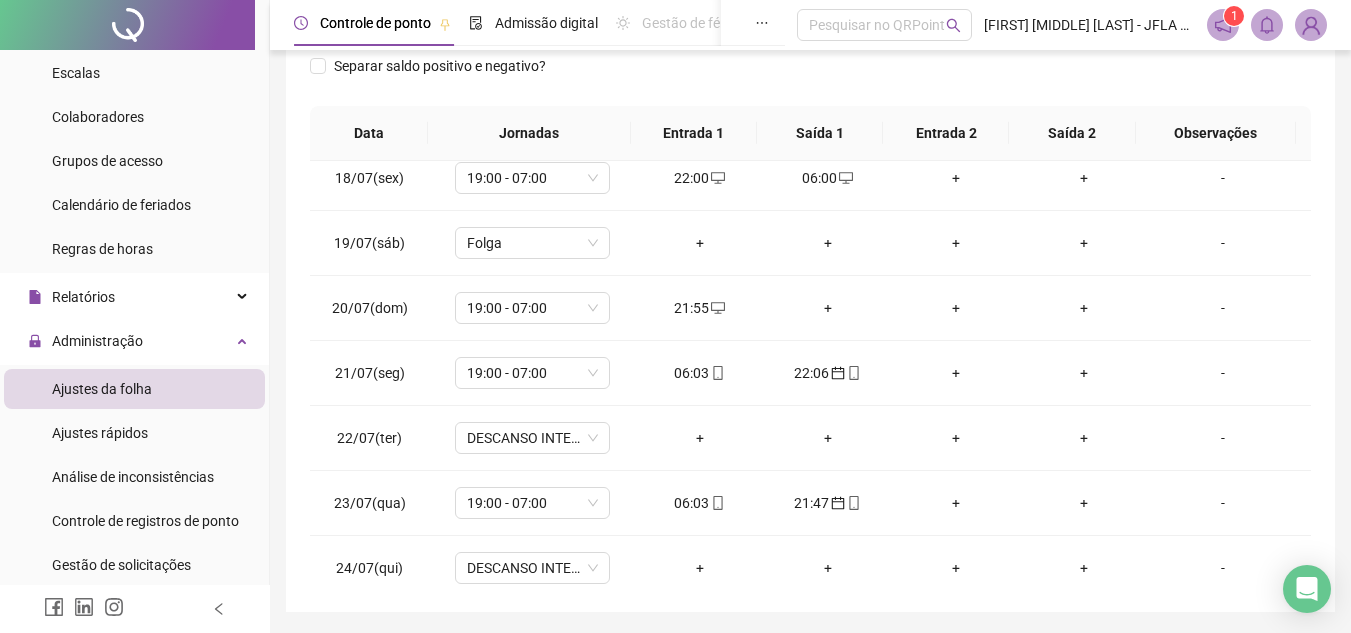 scroll, scrollTop: 1130, scrollLeft: 0, axis: vertical 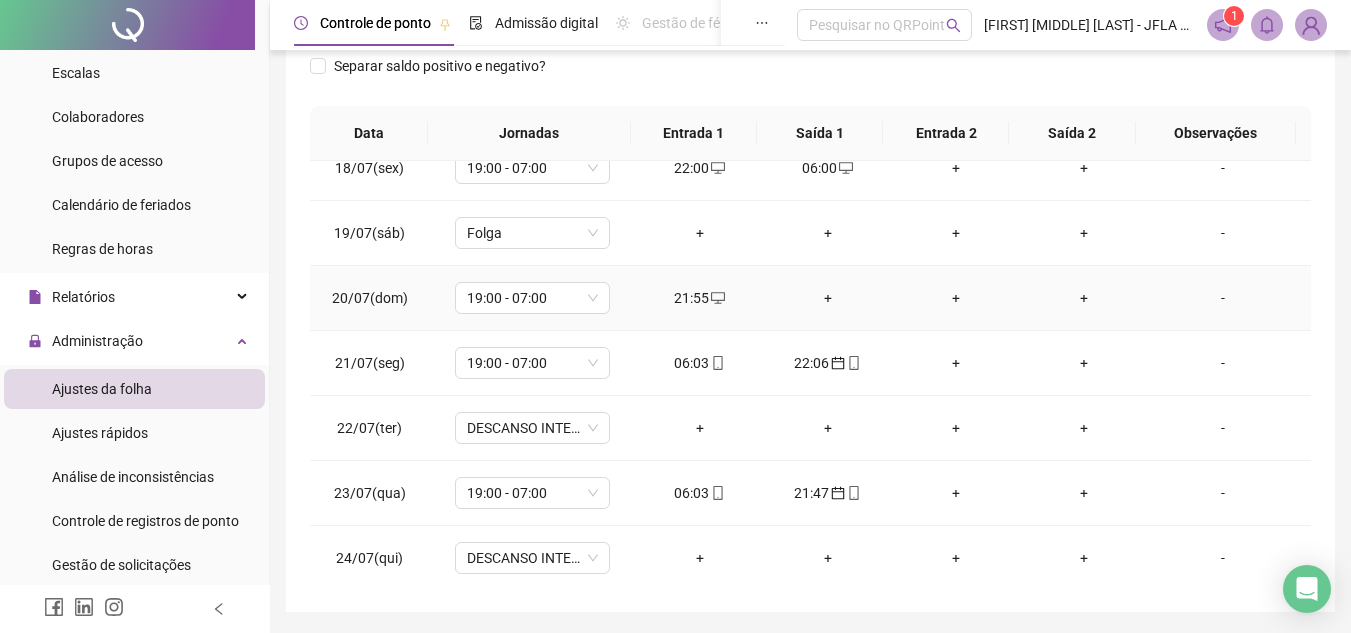 click on "+" at bounding box center [828, 298] 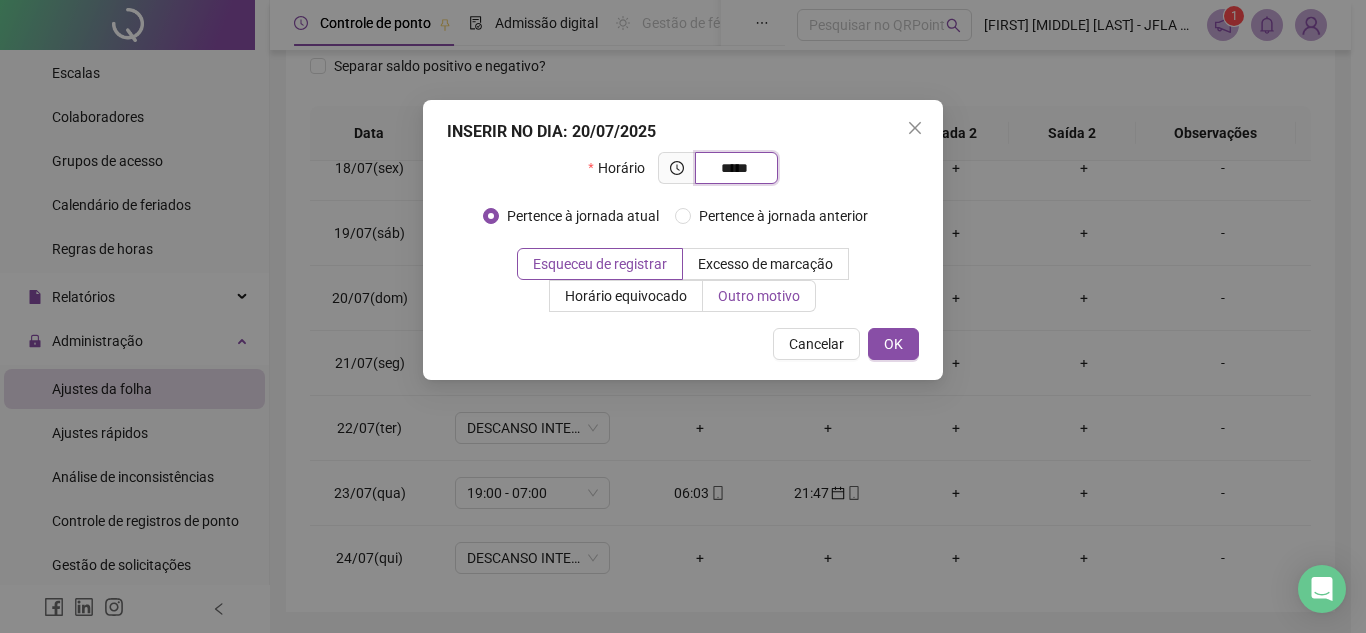 type on "*****" 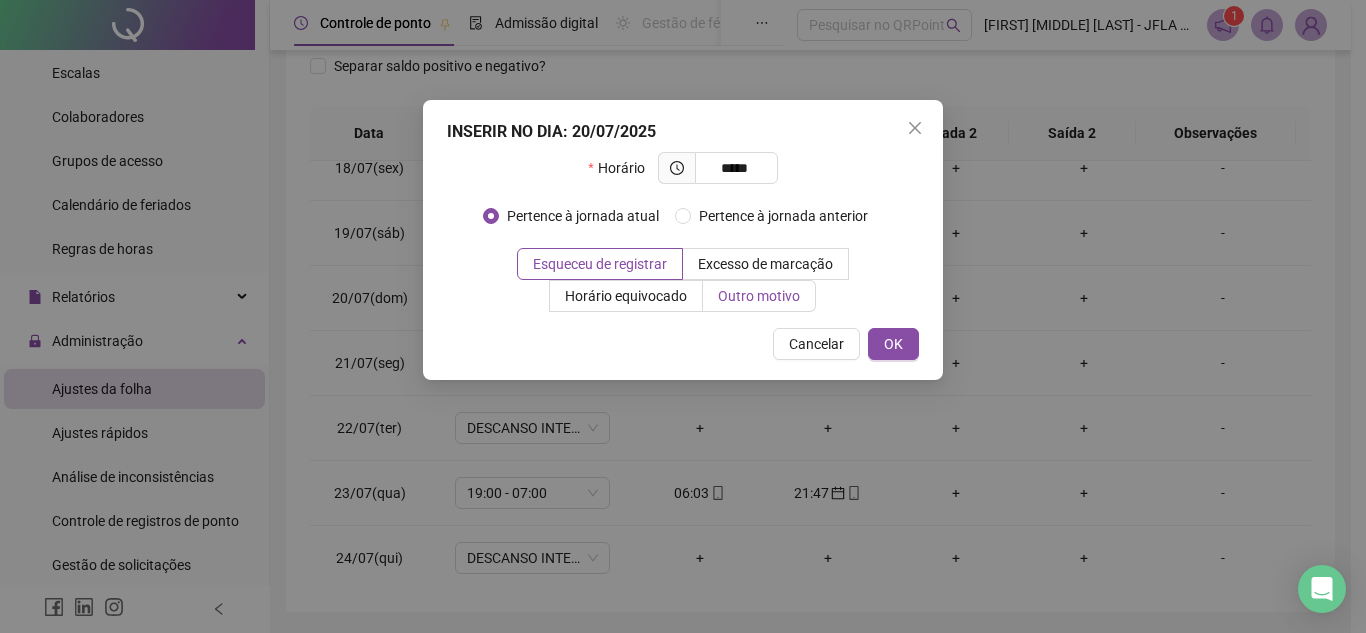 click on "Outro motivo" at bounding box center [759, 296] 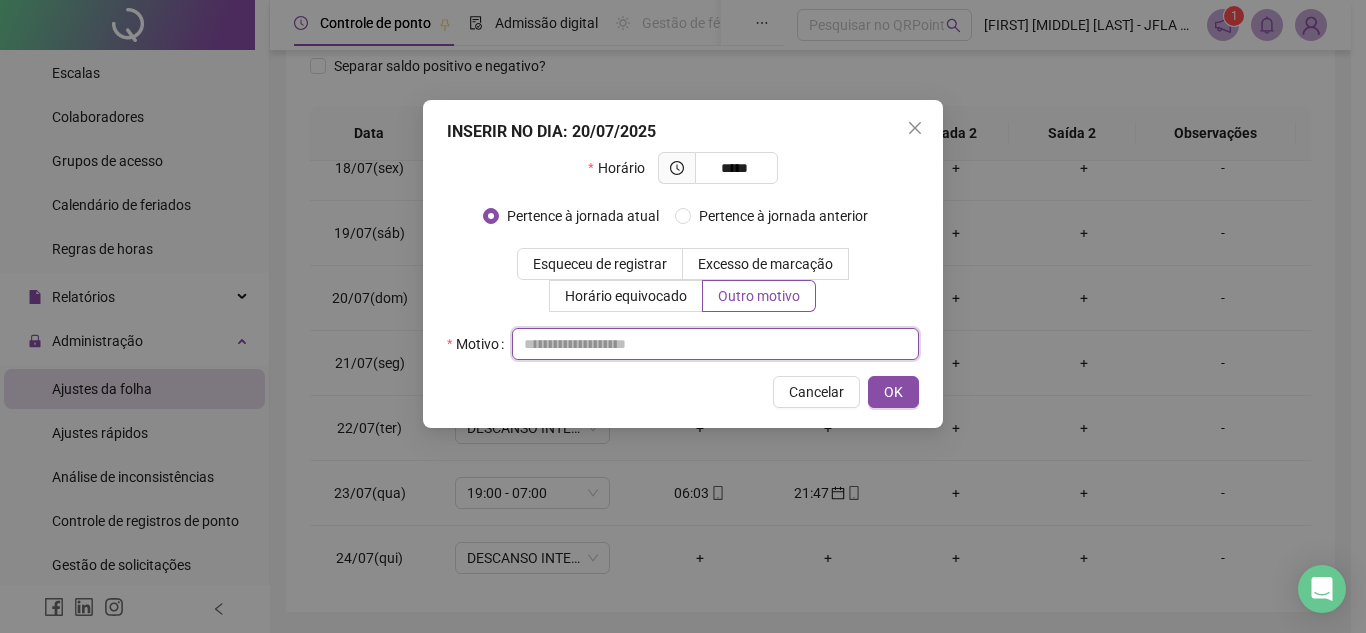 click at bounding box center [715, 344] 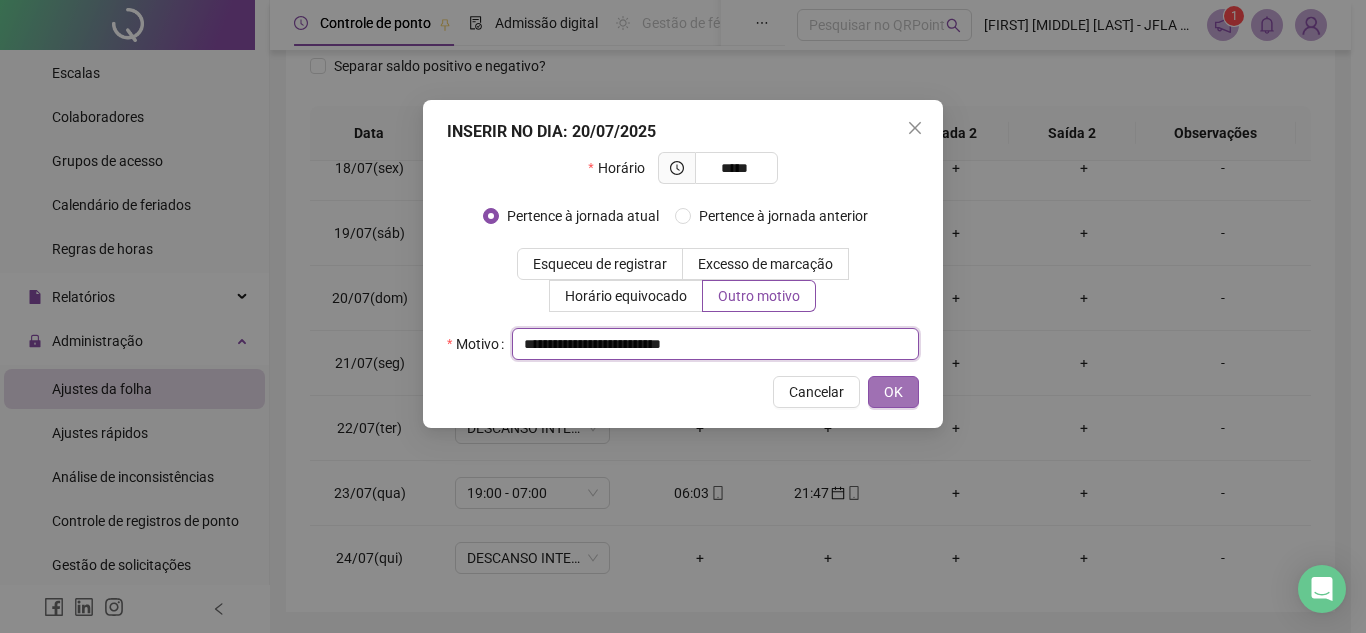 type on "**********" 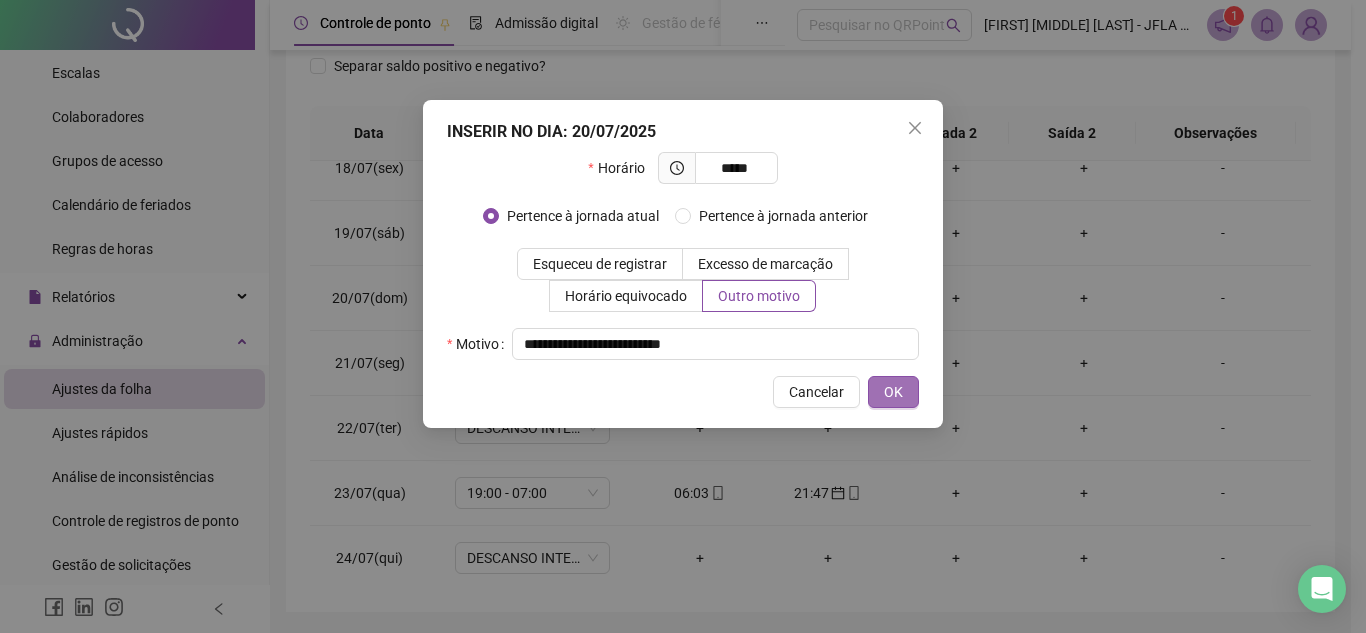 click on "OK" at bounding box center (893, 392) 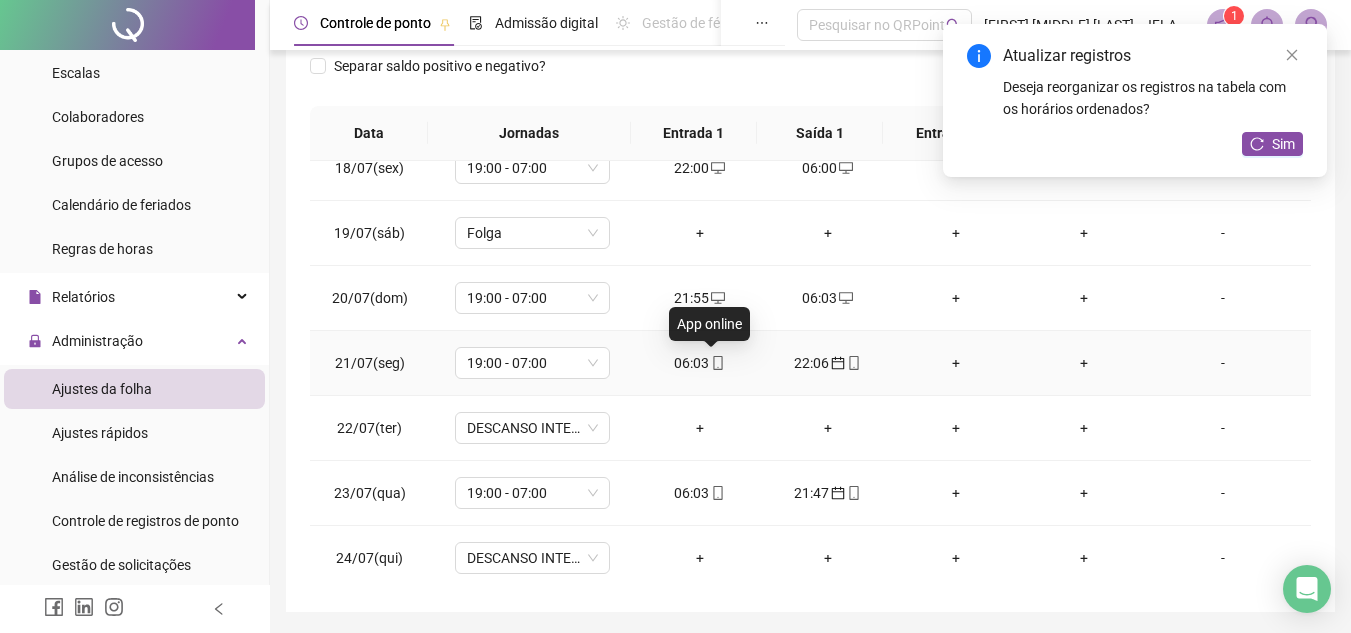 click 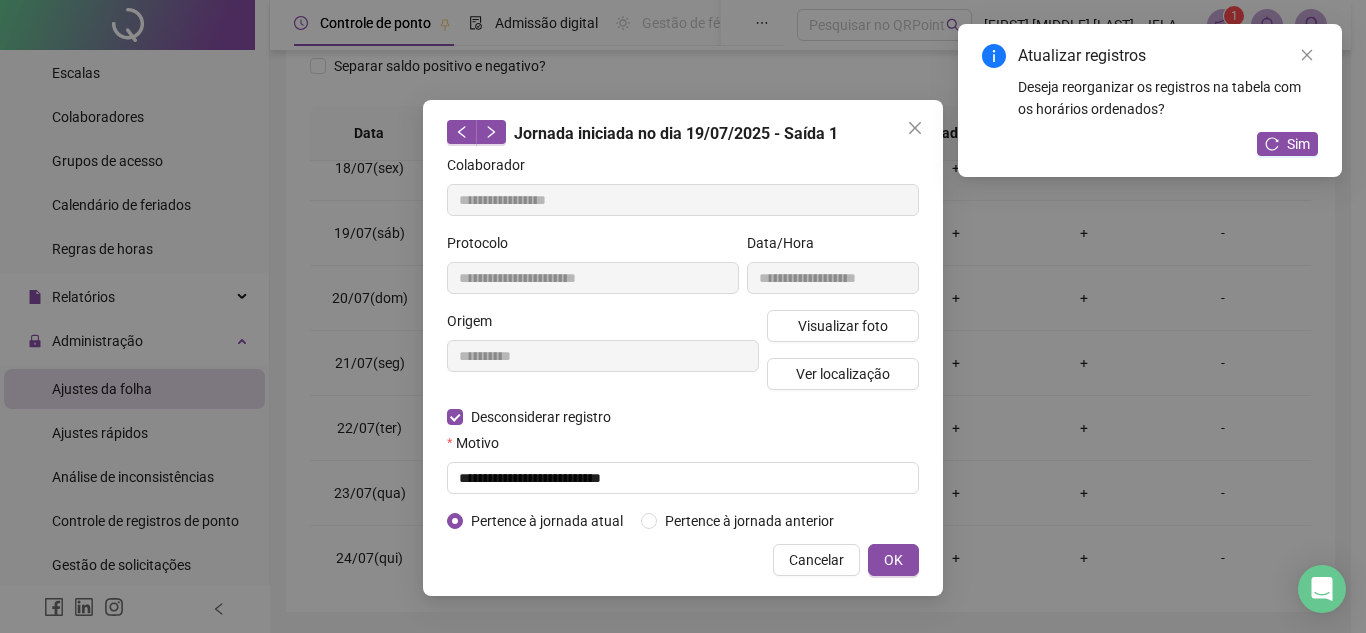 type on "**********" 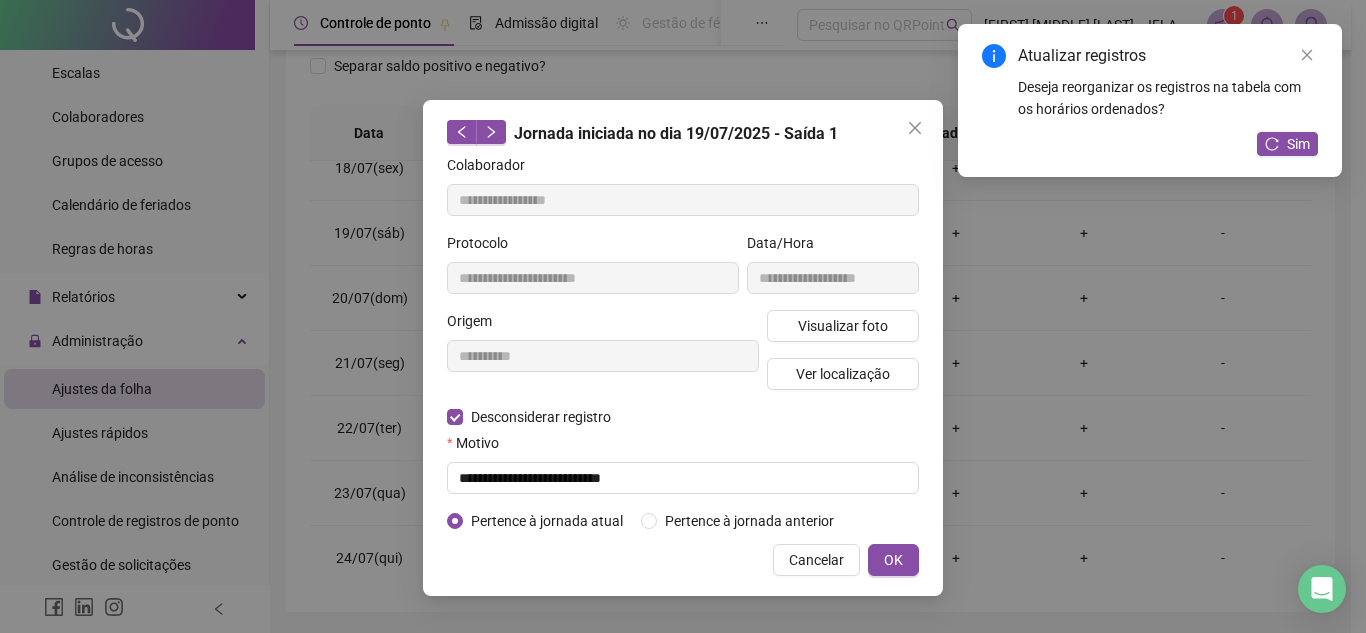 type on "**********" 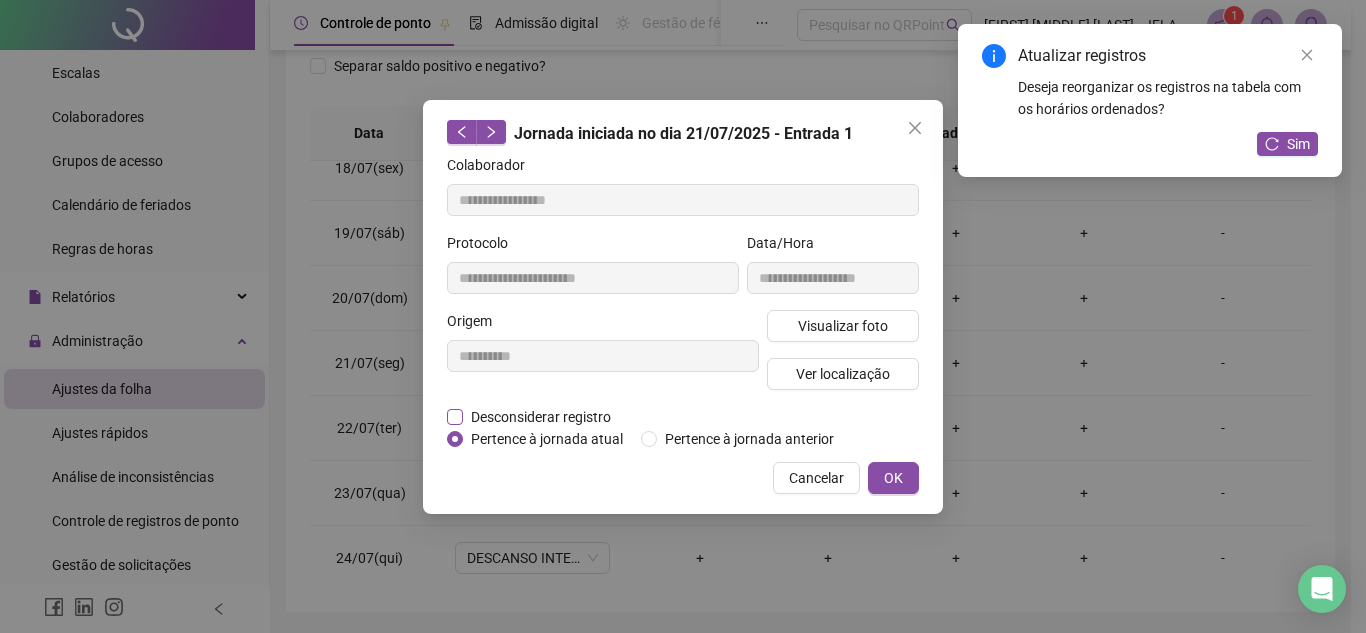 click on "Desconsiderar registro" at bounding box center [541, 417] 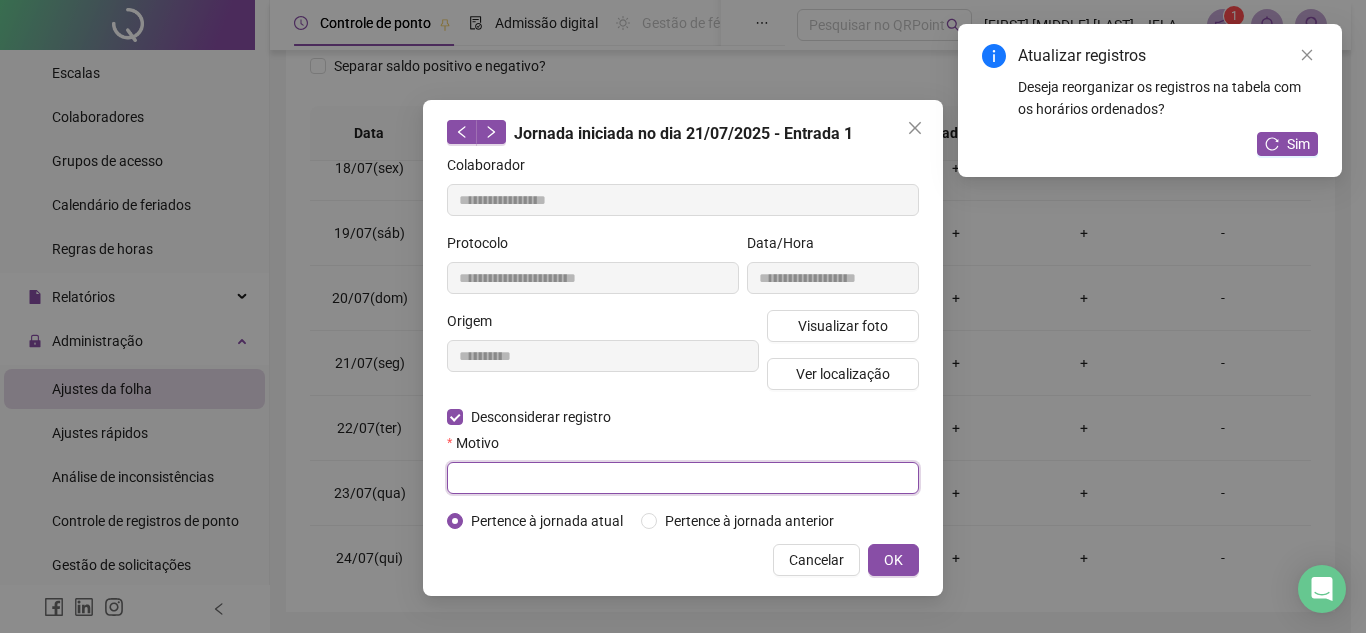 click at bounding box center (683, 478) 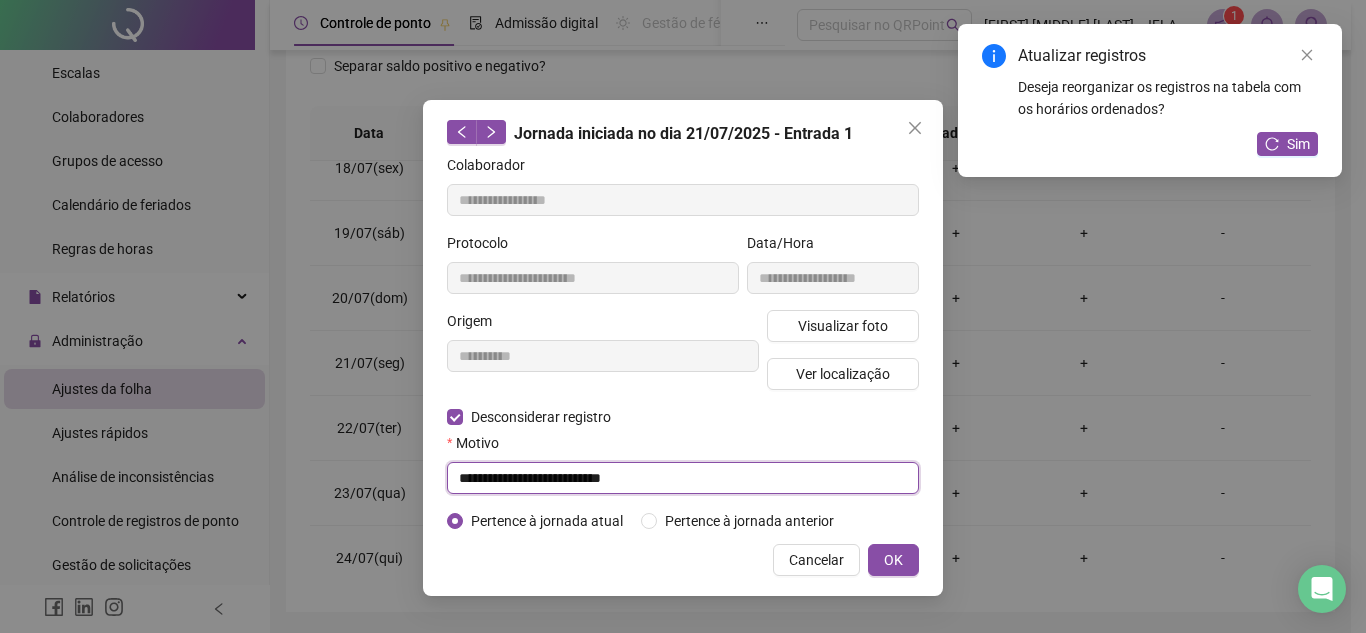 type on "**********" 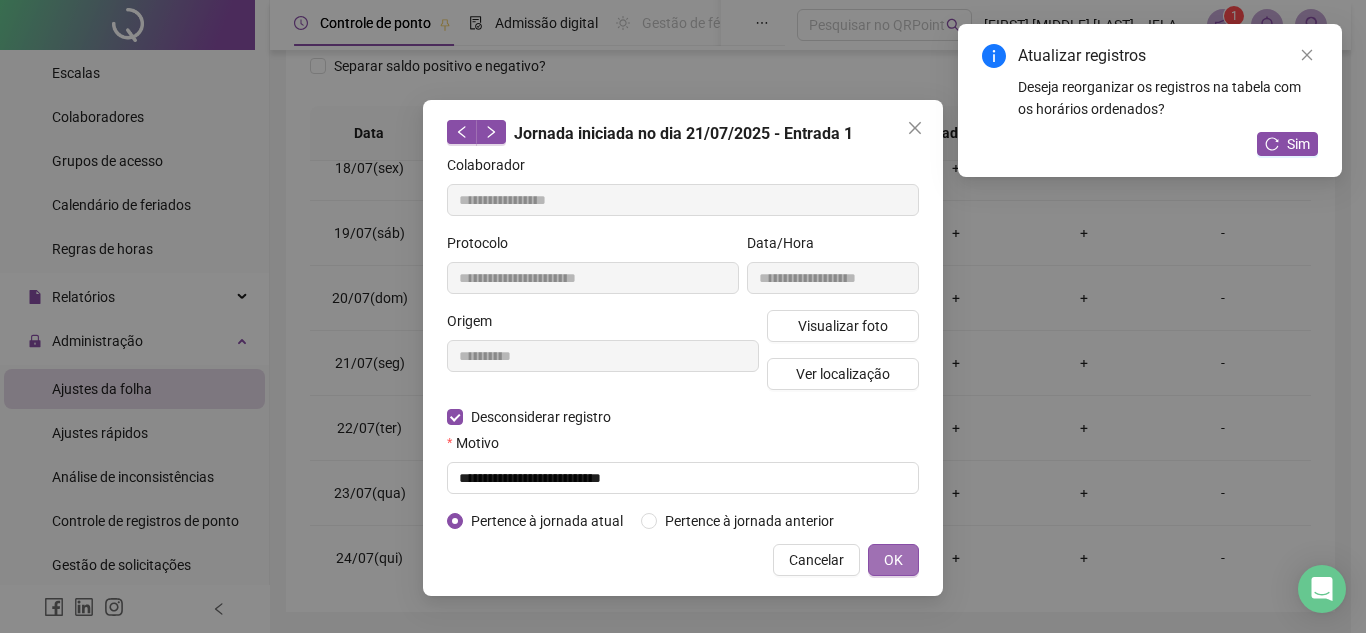 drag, startPoint x: 925, startPoint y: 548, endPoint x: 902, endPoint y: 551, distance: 23.194826 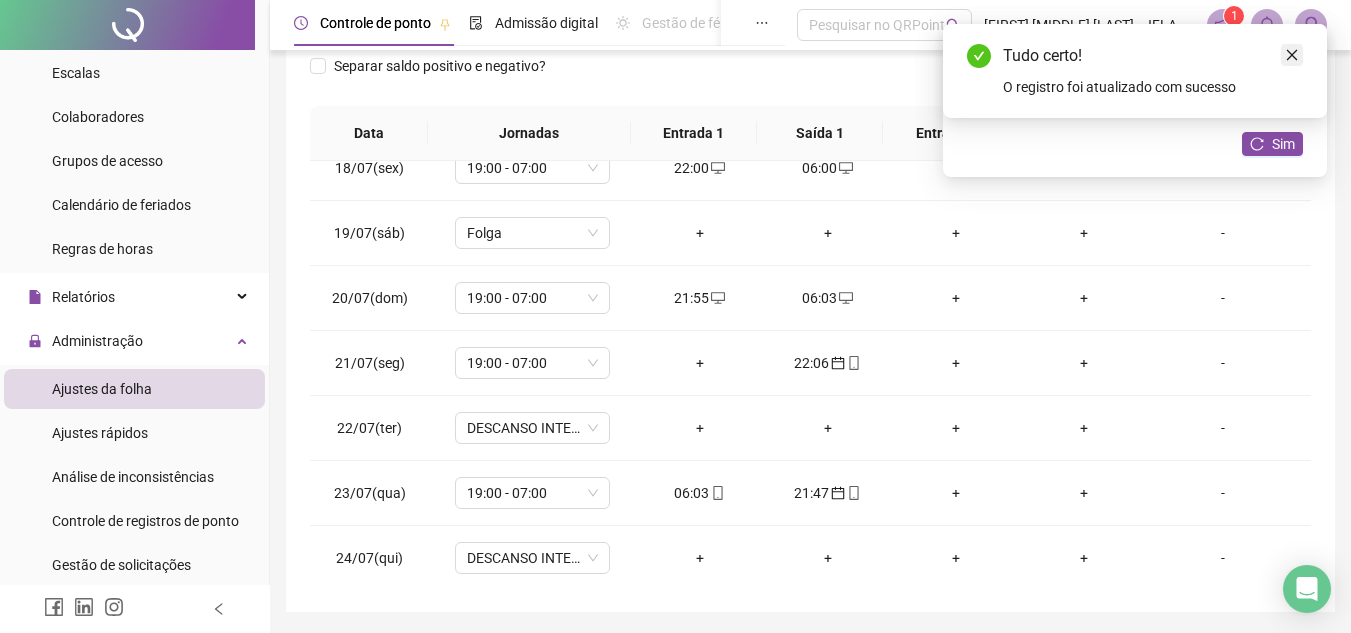click 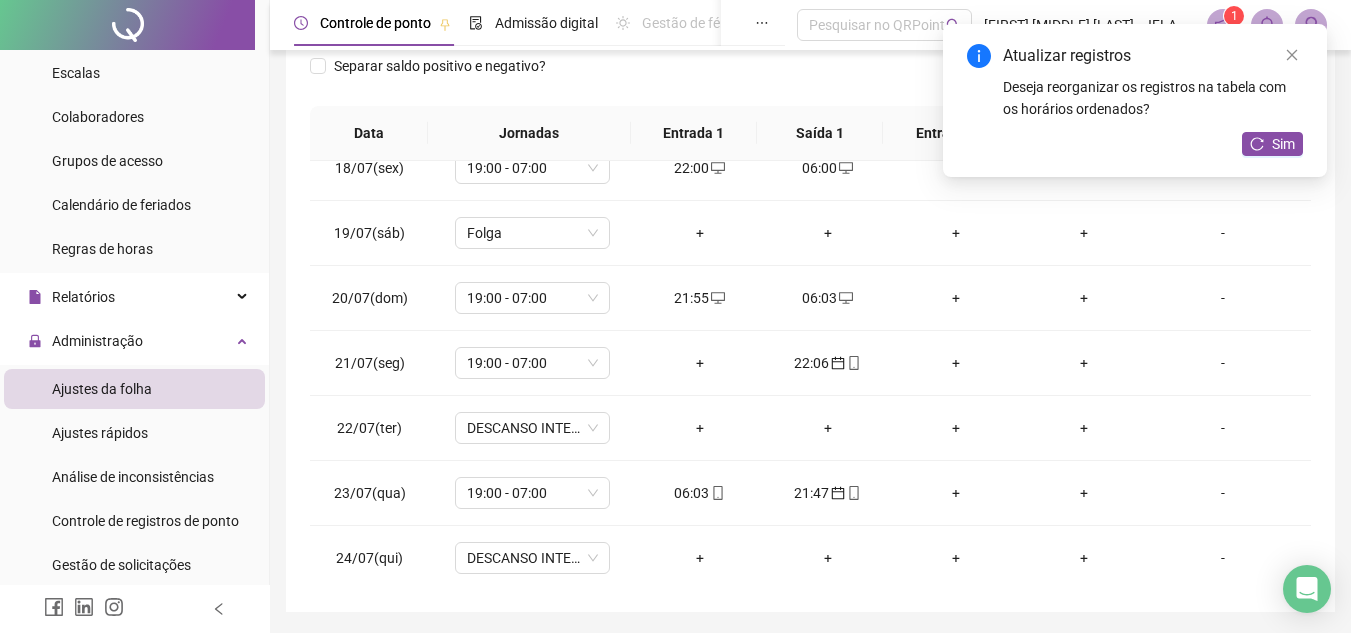 click 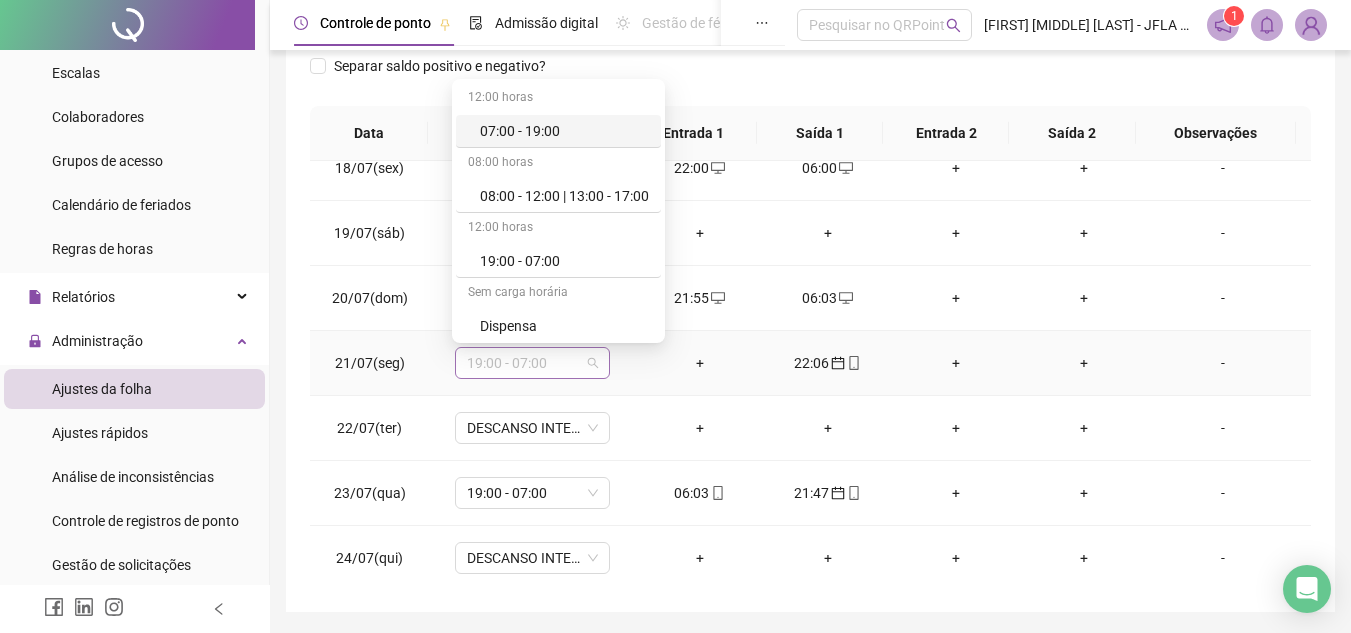 click on "19:00 - 07:00" at bounding box center (532, 363) 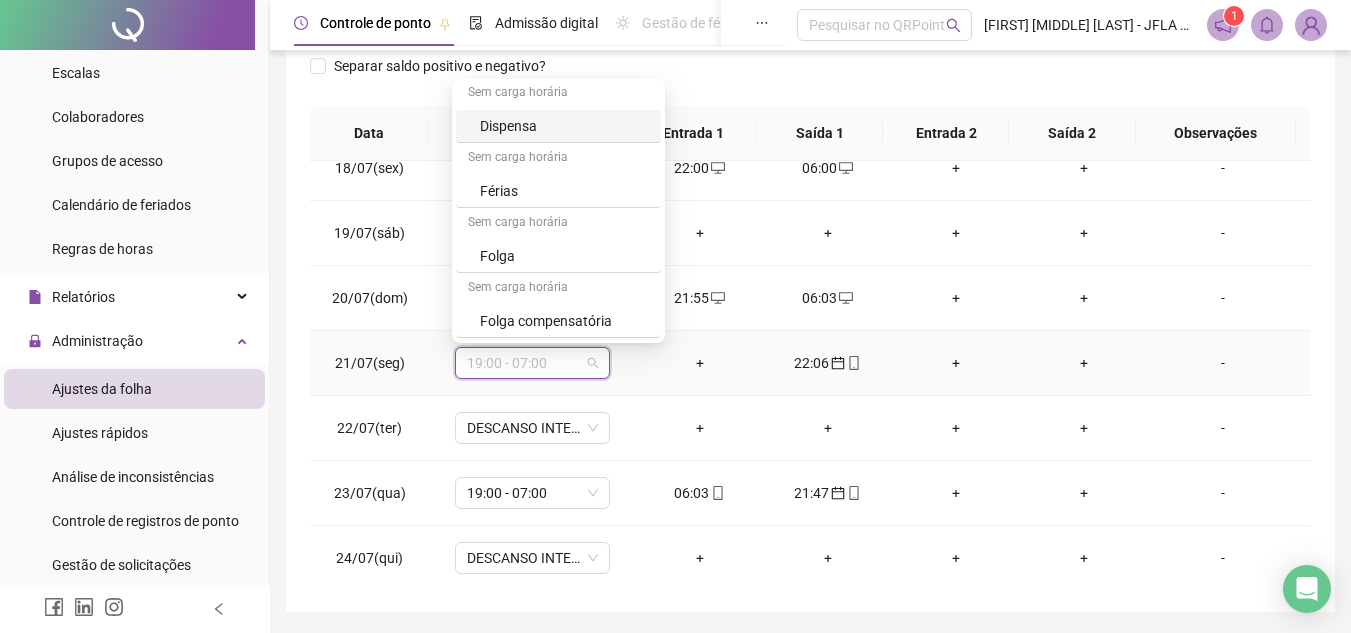 scroll, scrollTop: 240, scrollLeft: 0, axis: vertical 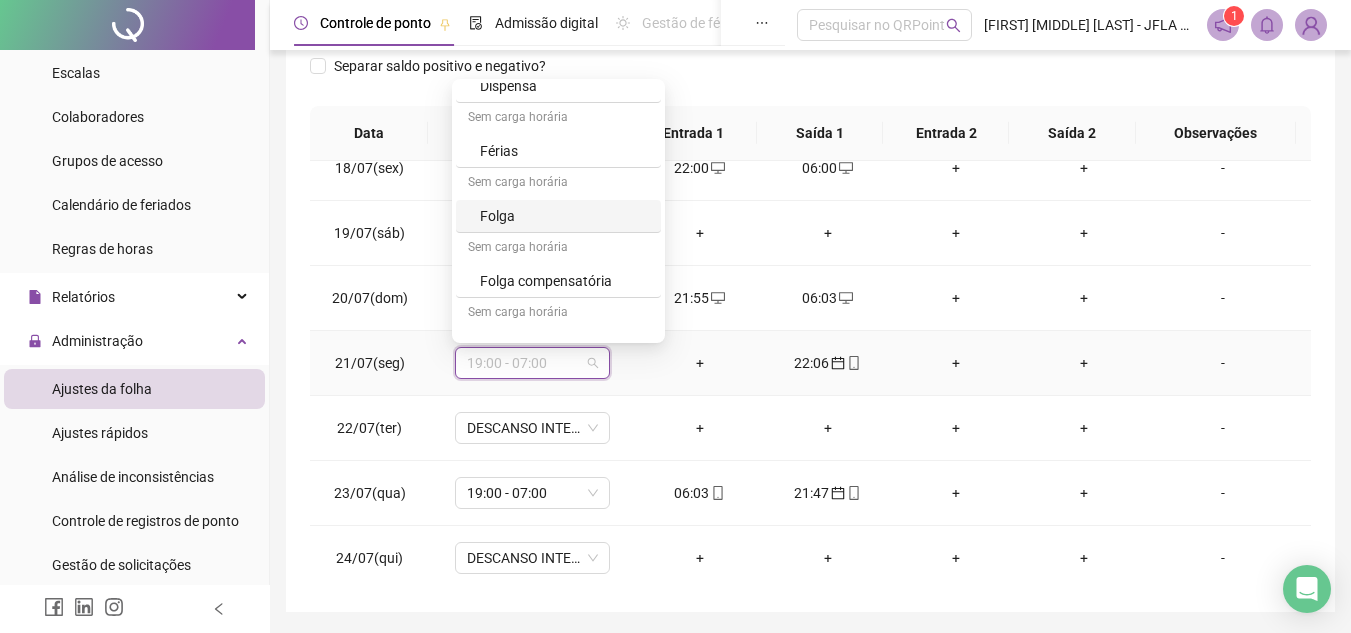 click on "Folga" at bounding box center (564, 216) 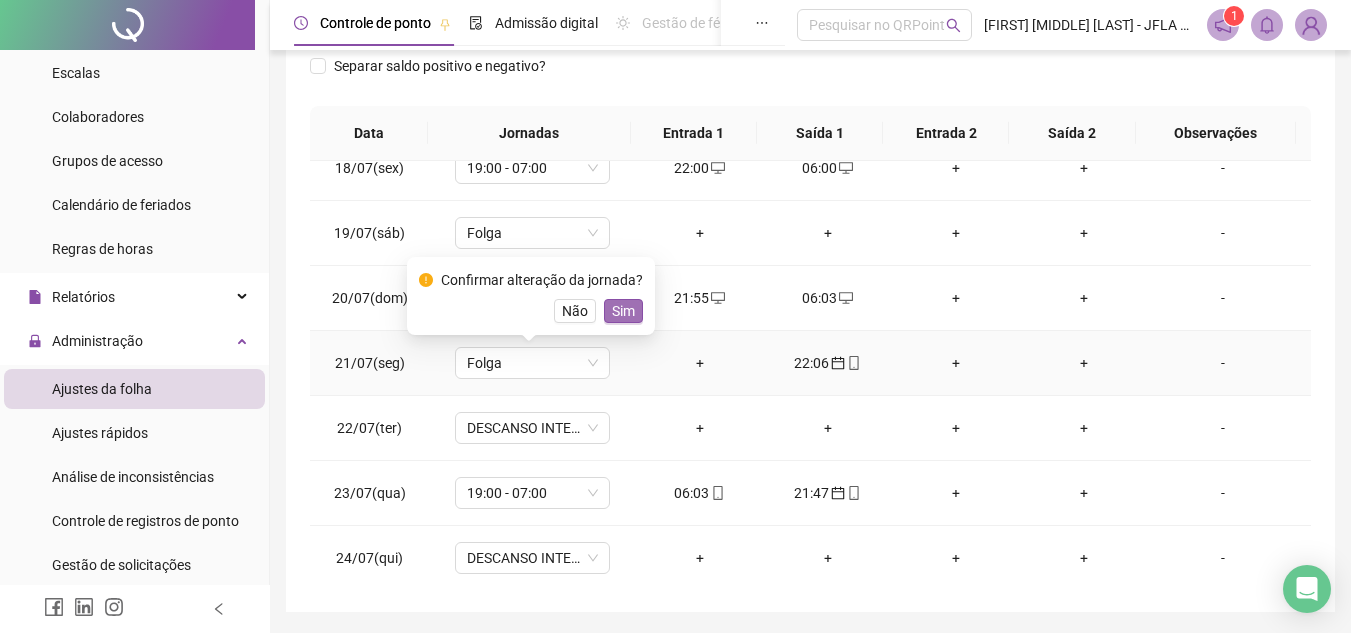 click on "Sim" at bounding box center (623, 311) 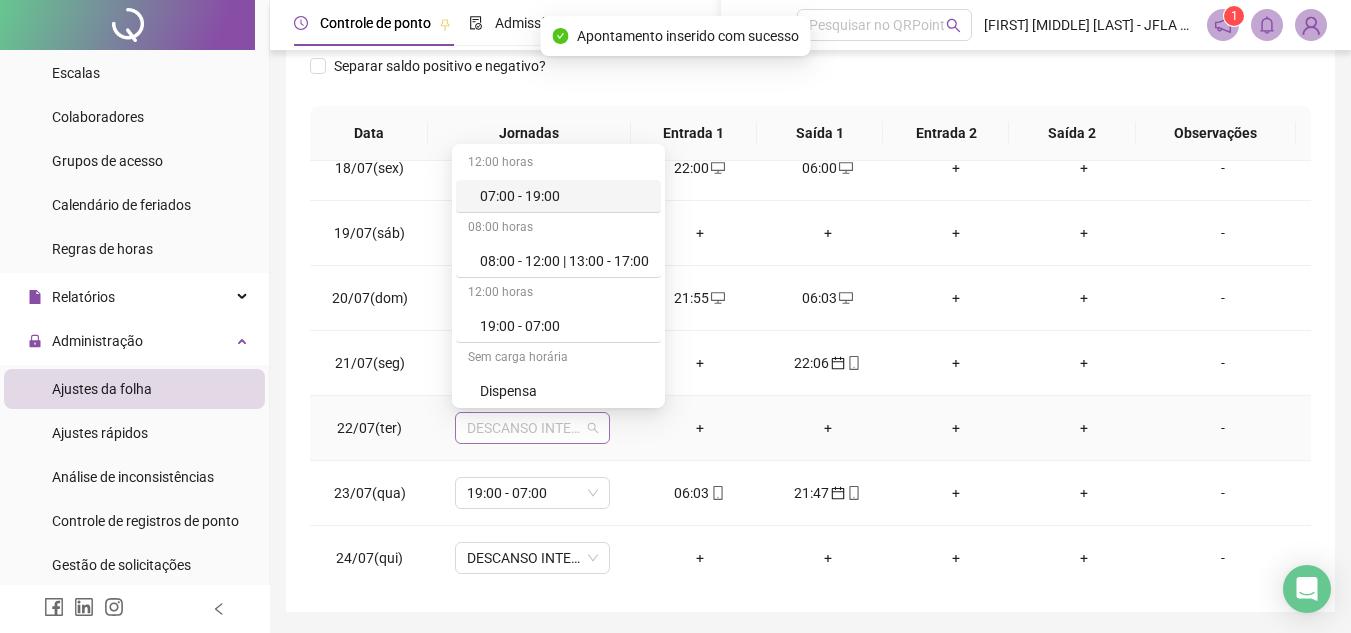 click on "DESCANSO INTER-JORNADA" at bounding box center (532, 428) 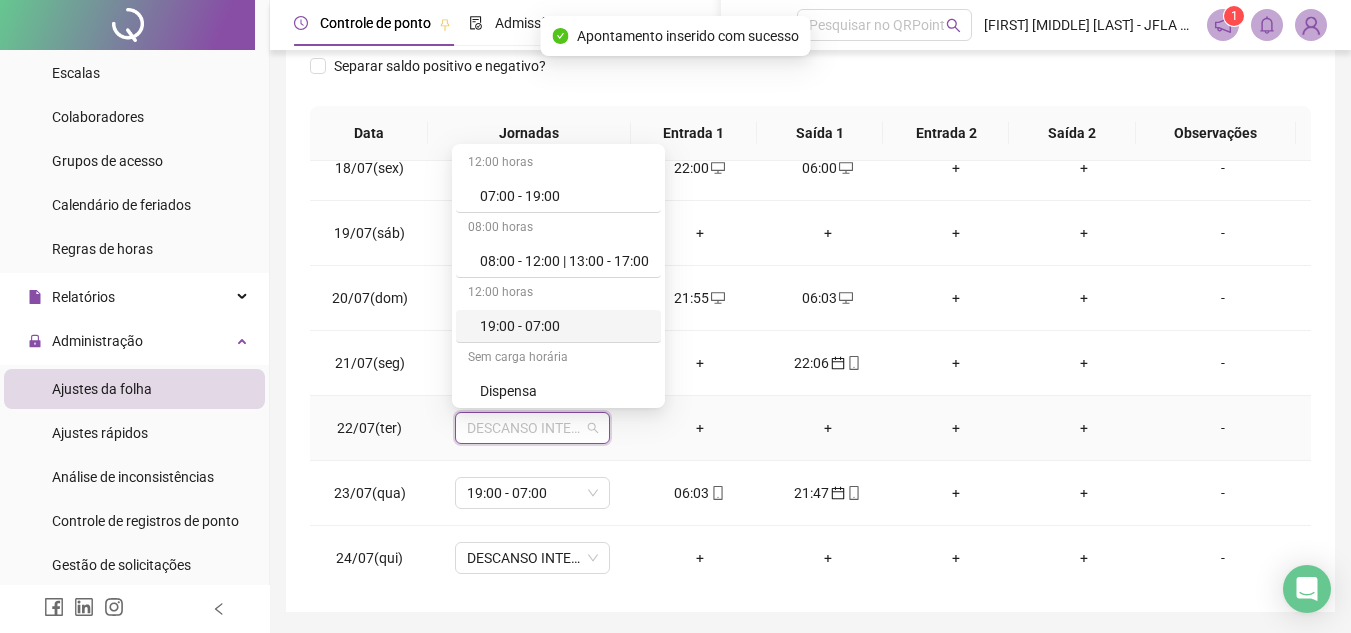 click on "19:00 - 07:00" at bounding box center [564, 326] 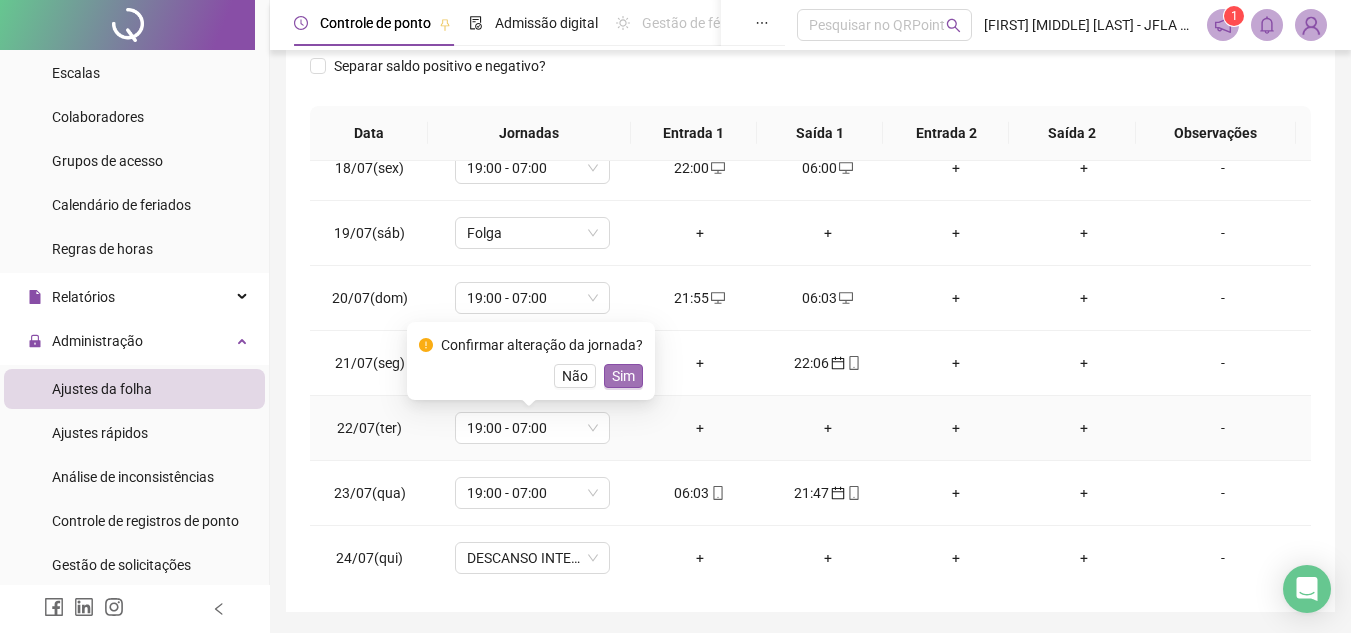 click on "Sim" at bounding box center [623, 376] 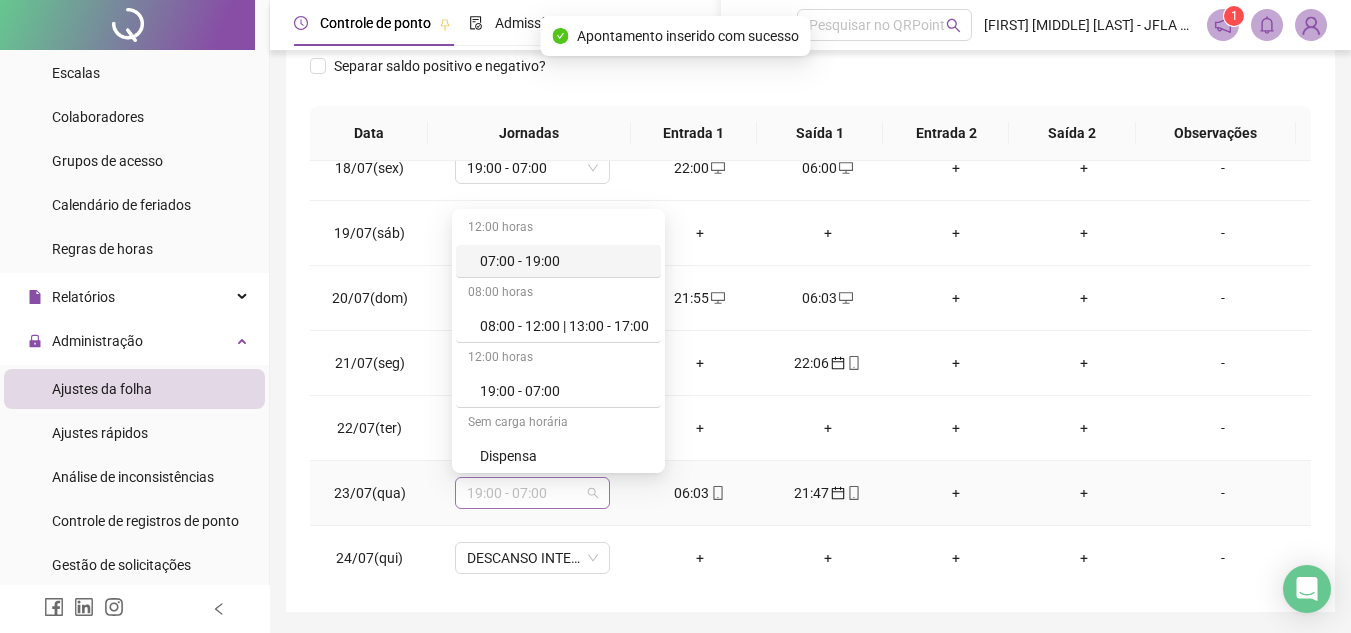click on "19:00 - 07:00" at bounding box center (532, 493) 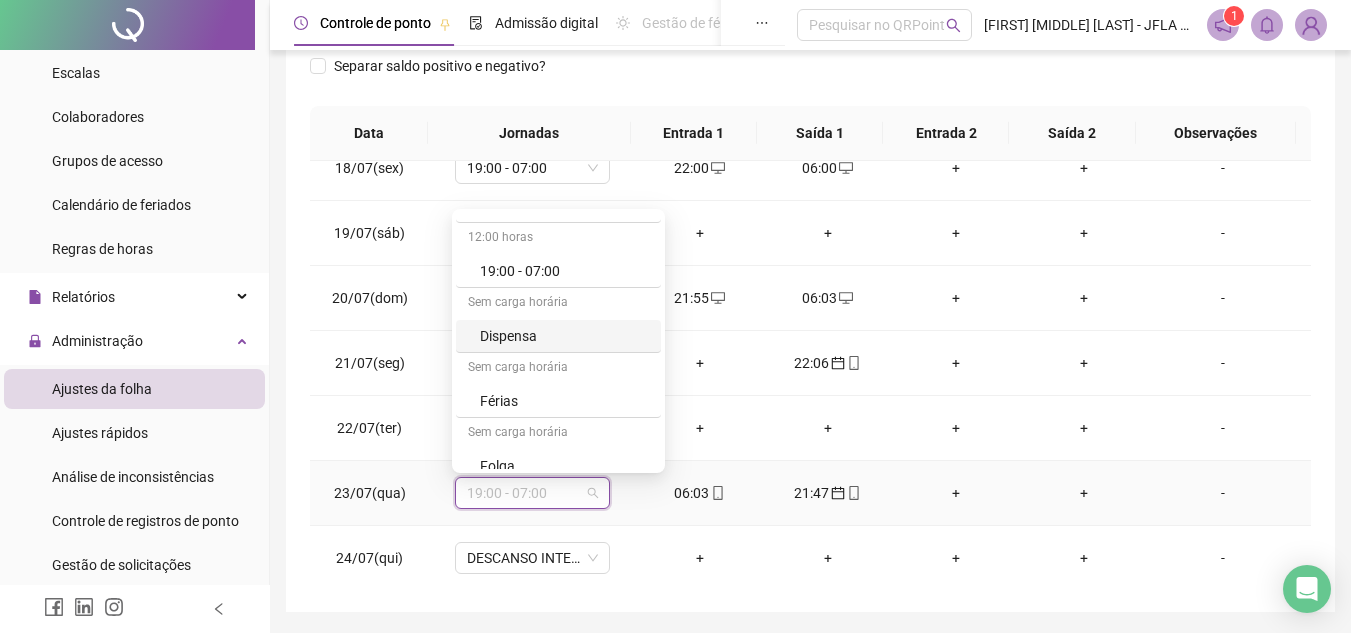 scroll, scrollTop: 160, scrollLeft: 0, axis: vertical 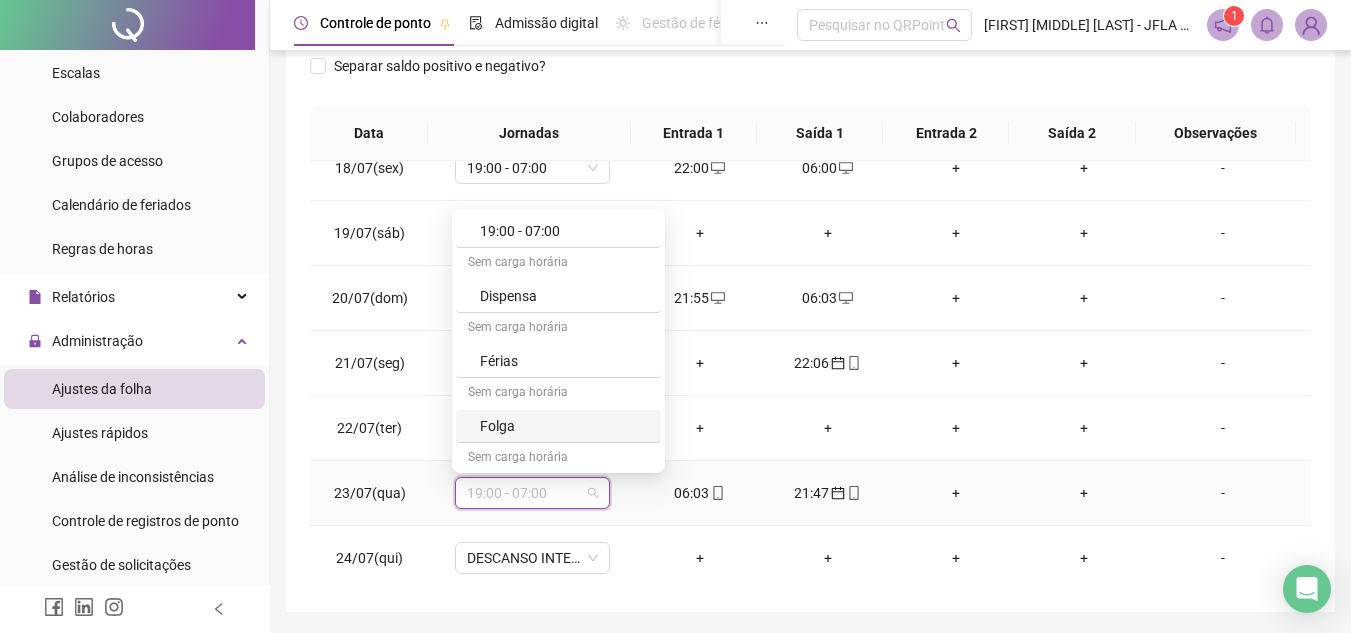 click on "Folga" at bounding box center [564, 426] 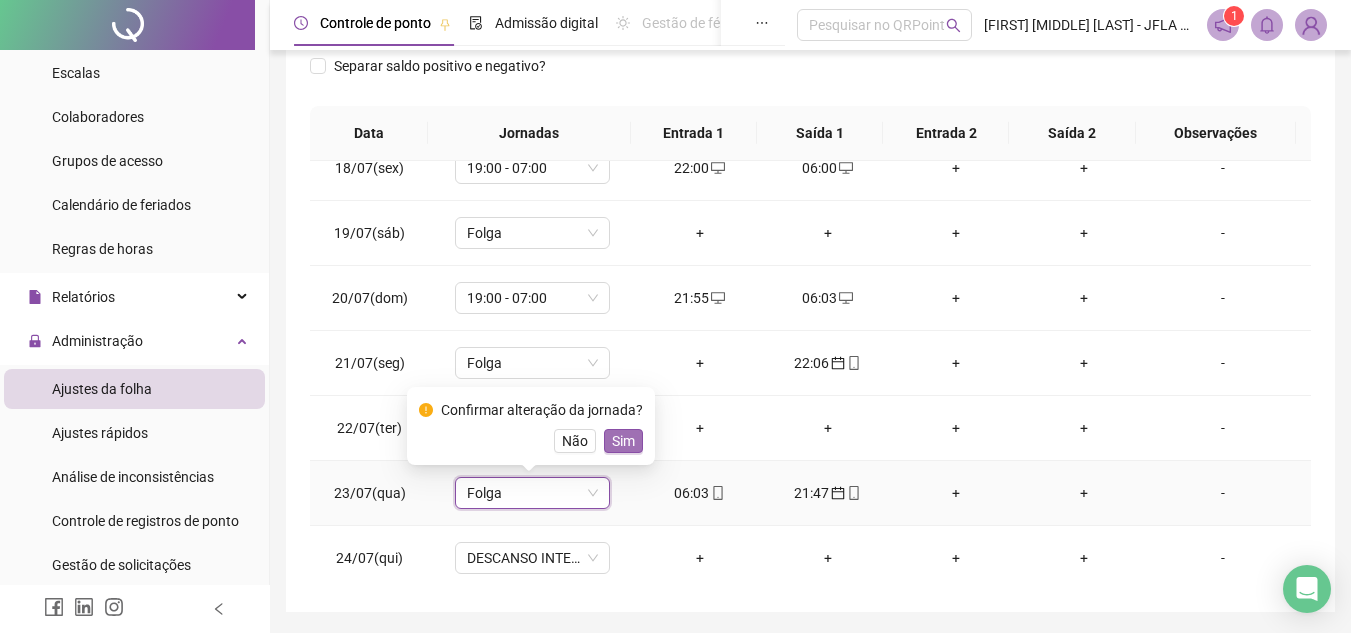 click on "Sim" at bounding box center [623, 441] 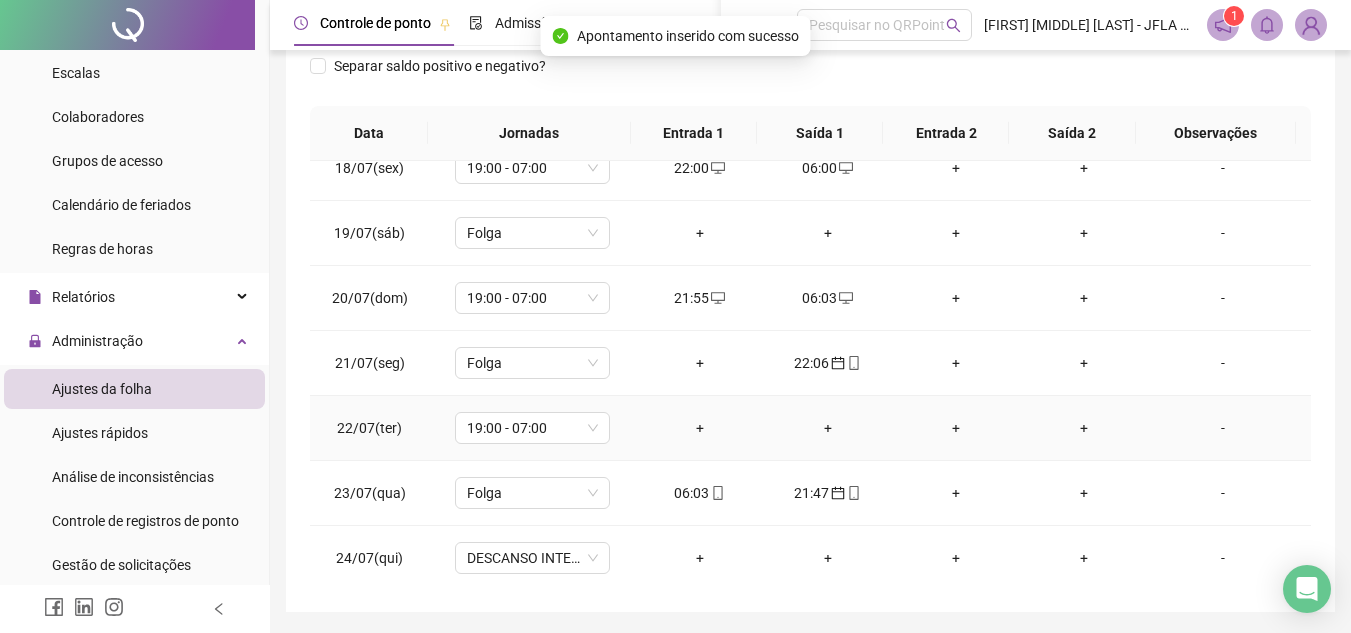 click on "+" at bounding box center (700, 428) 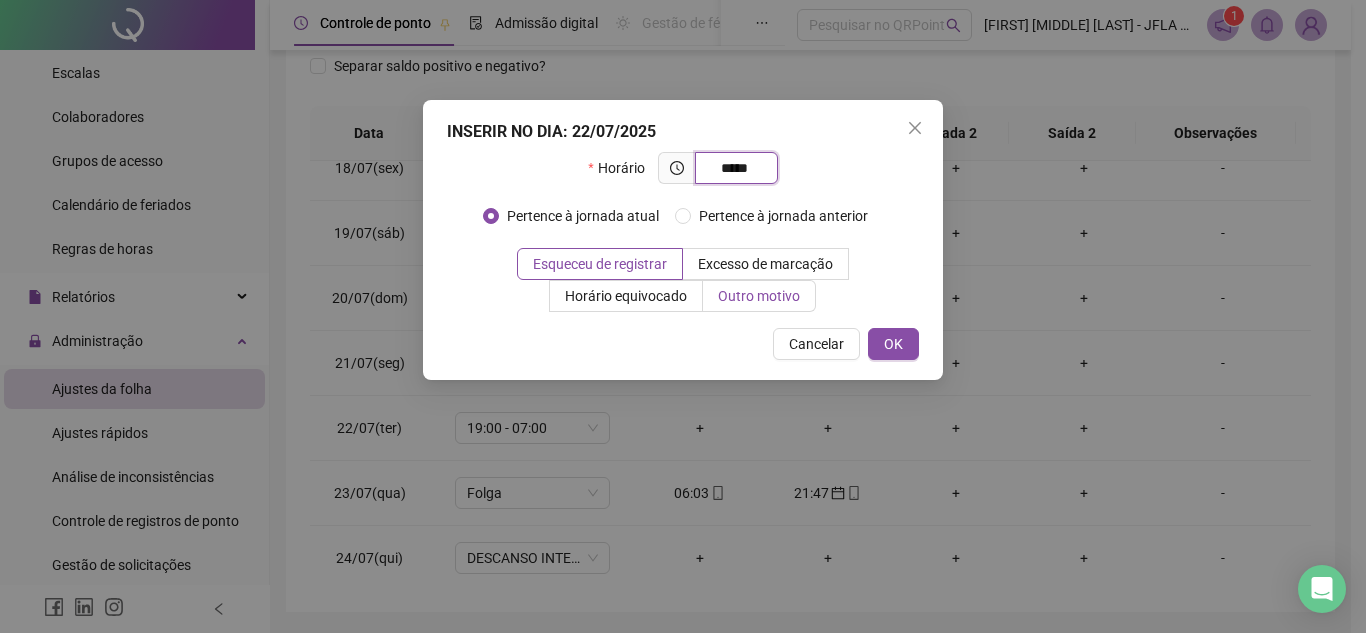 type on "*****" 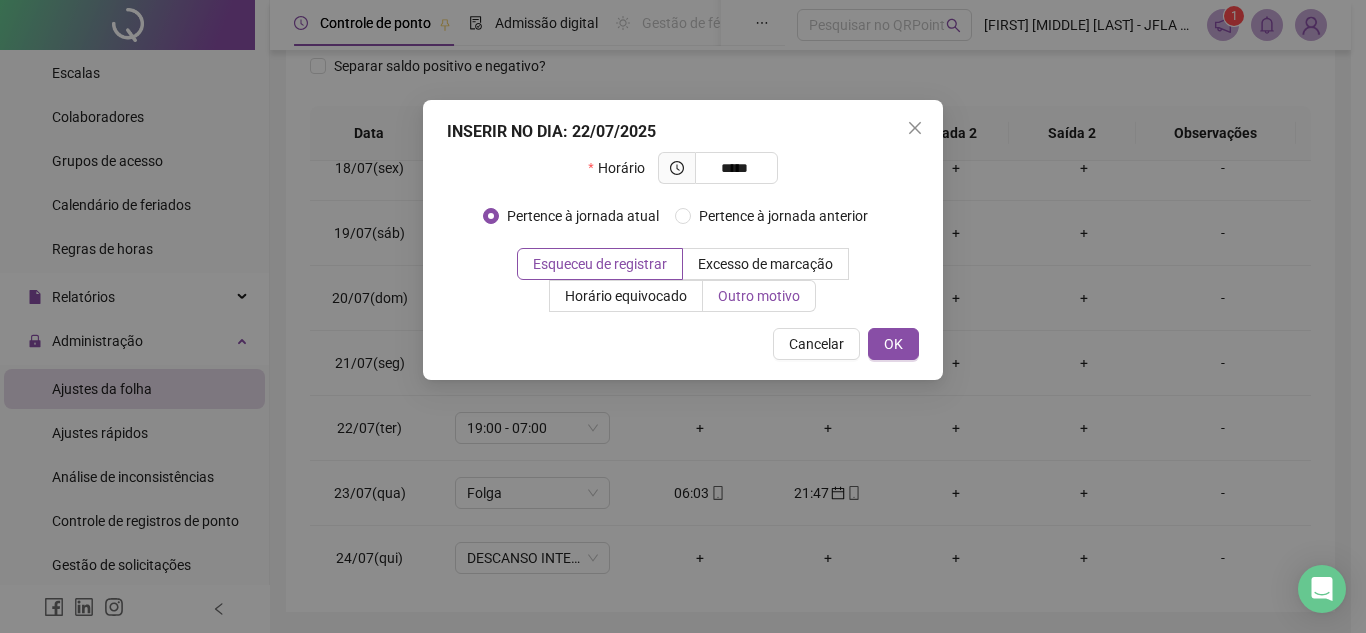 click on "Outro motivo" at bounding box center (759, 296) 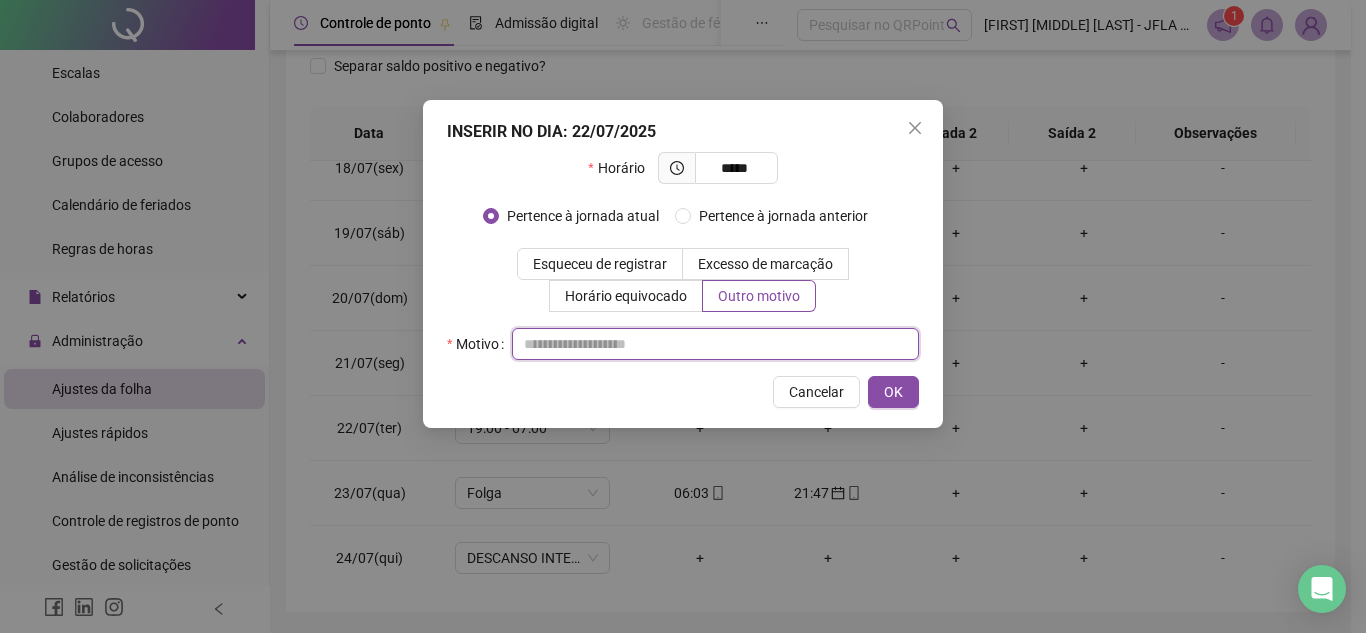 click at bounding box center [715, 344] 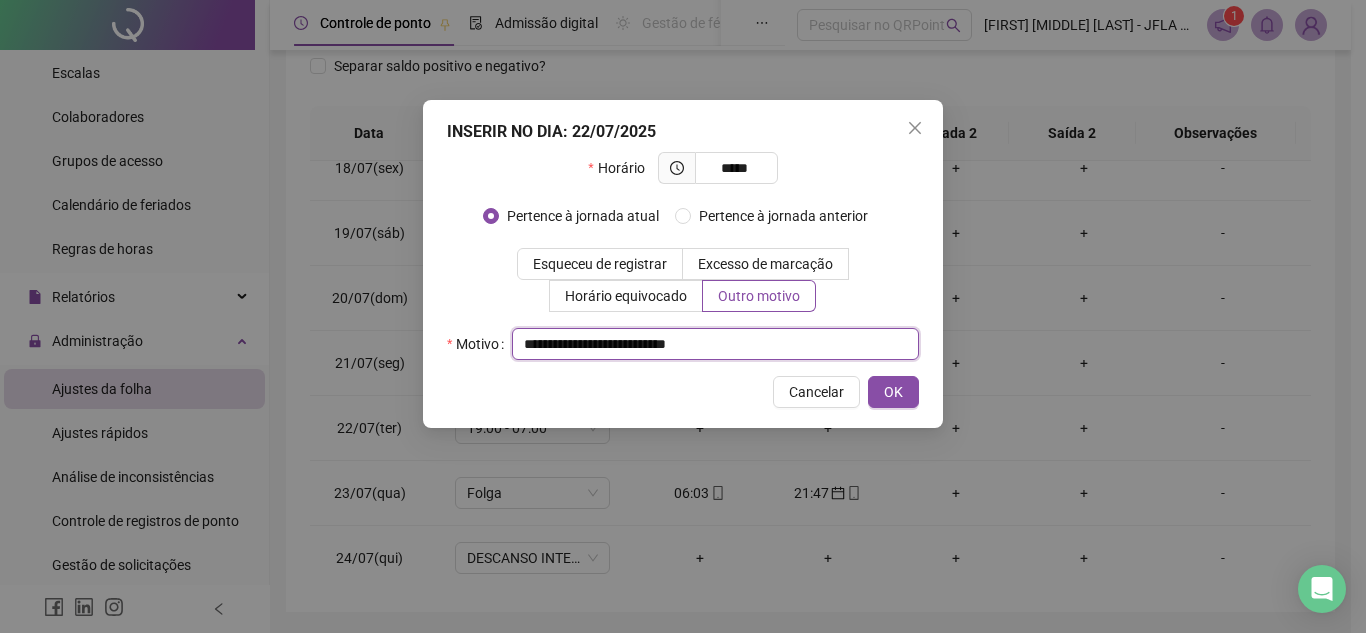 click on "**********" at bounding box center (715, 344) 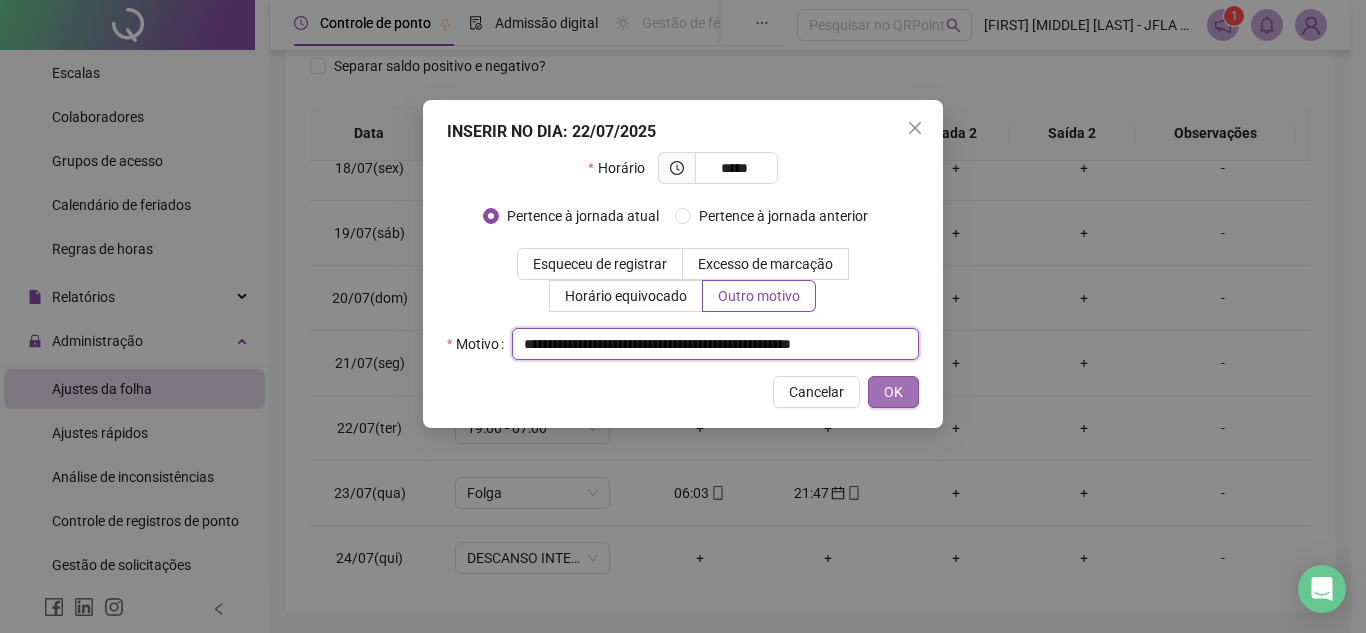 type on "**********" 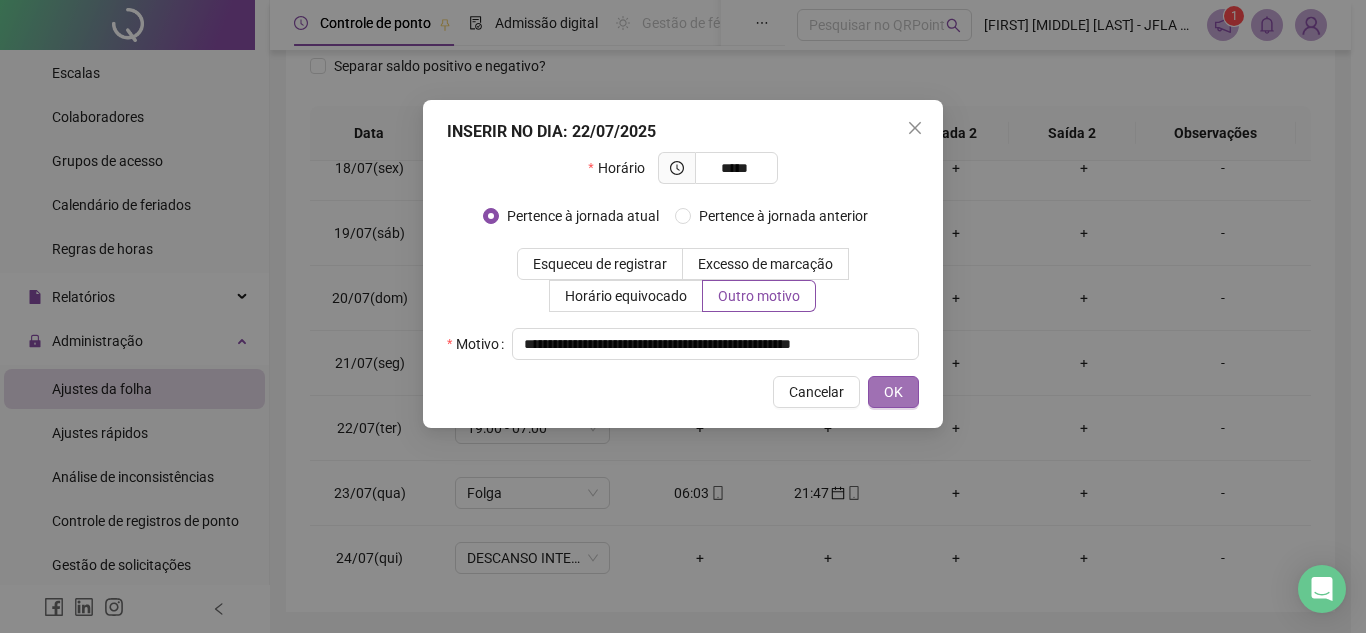 click on "OK" at bounding box center (893, 392) 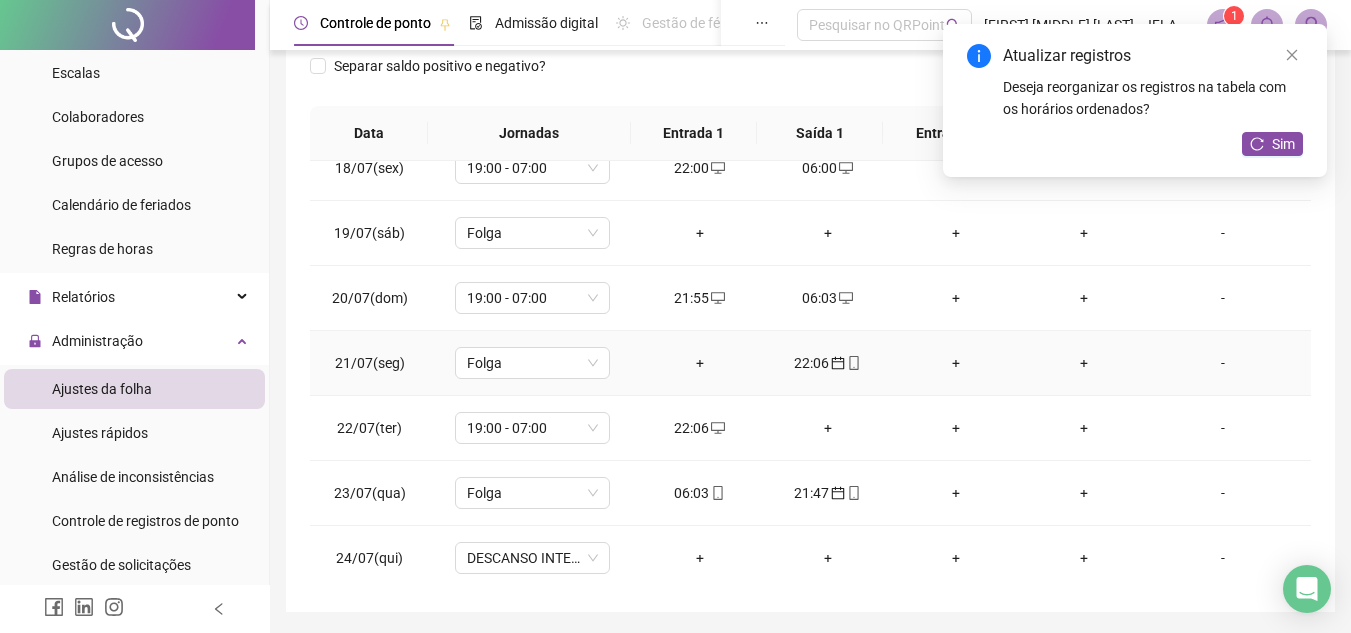 drag, startPoint x: 843, startPoint y: 358, endPoint x: 799, endPoint y: 363, distance: 44.28318 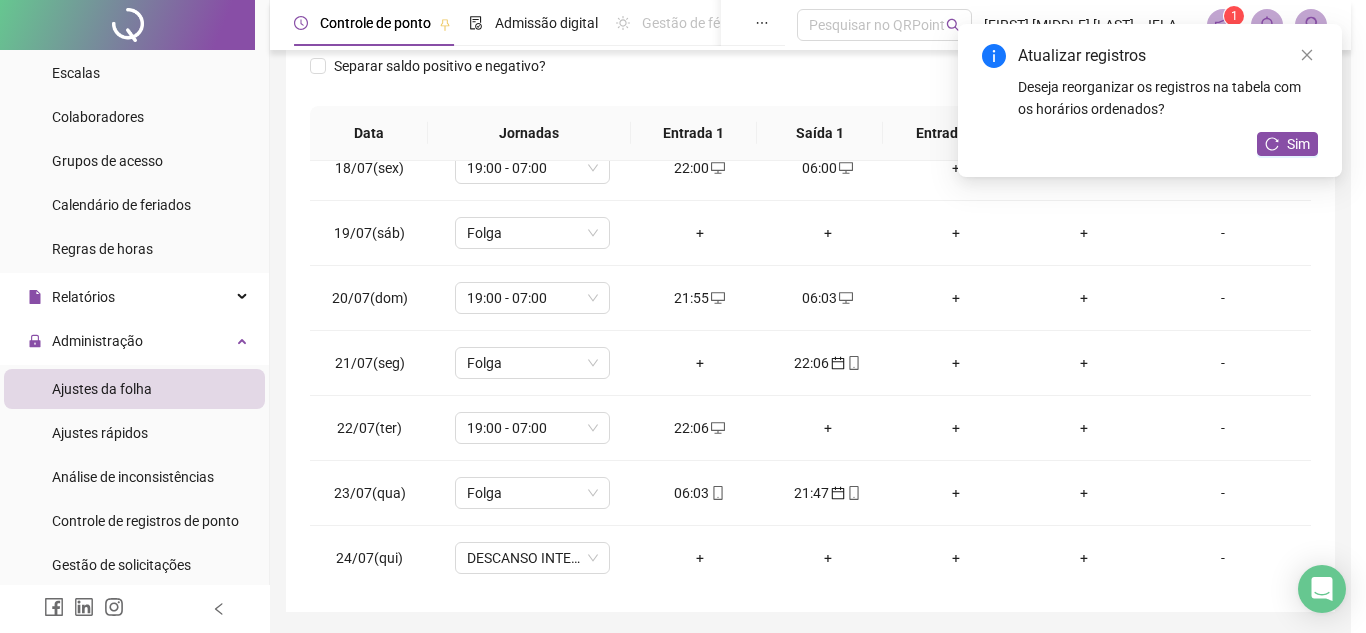 type on "**********" 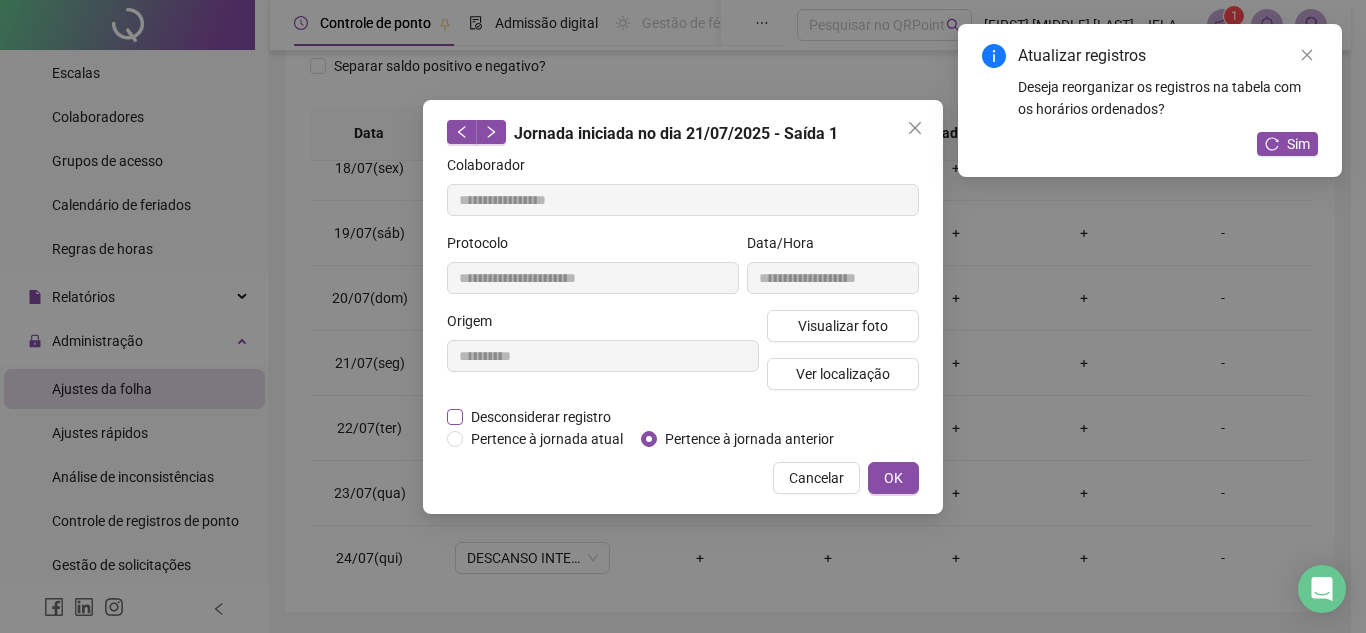 click on "Desconsiderar registro" at bounding box center (541, 417) 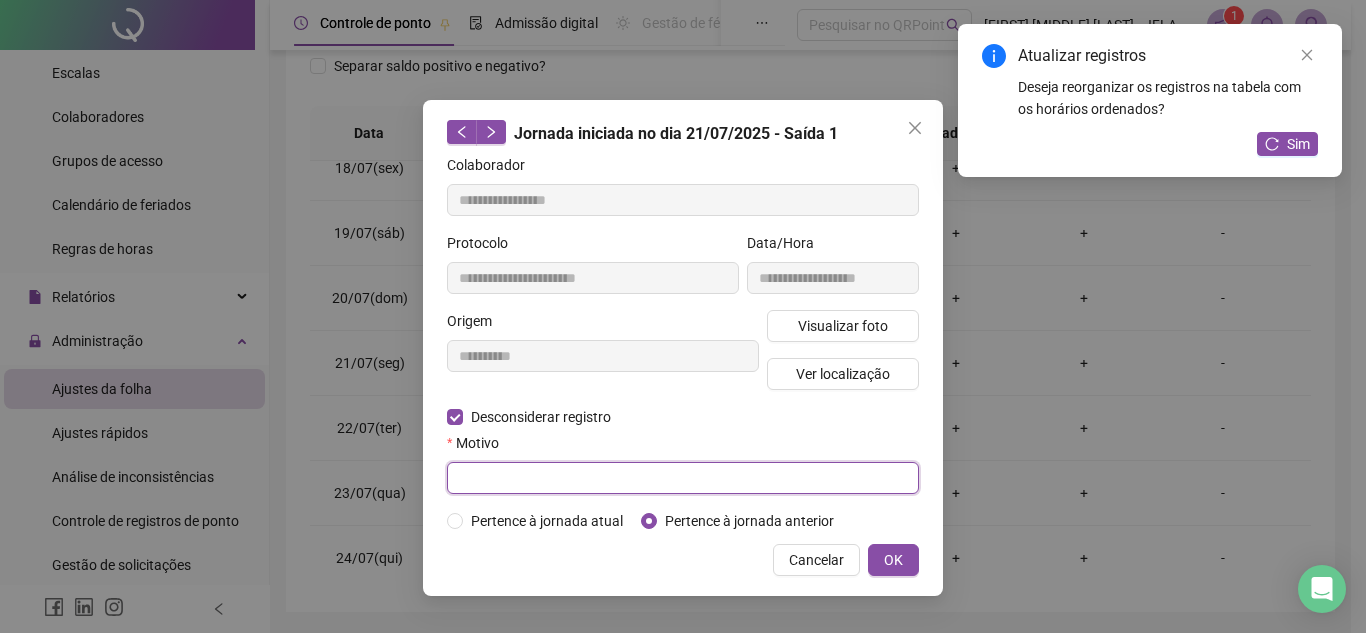 click at bounding box center (683, 478) 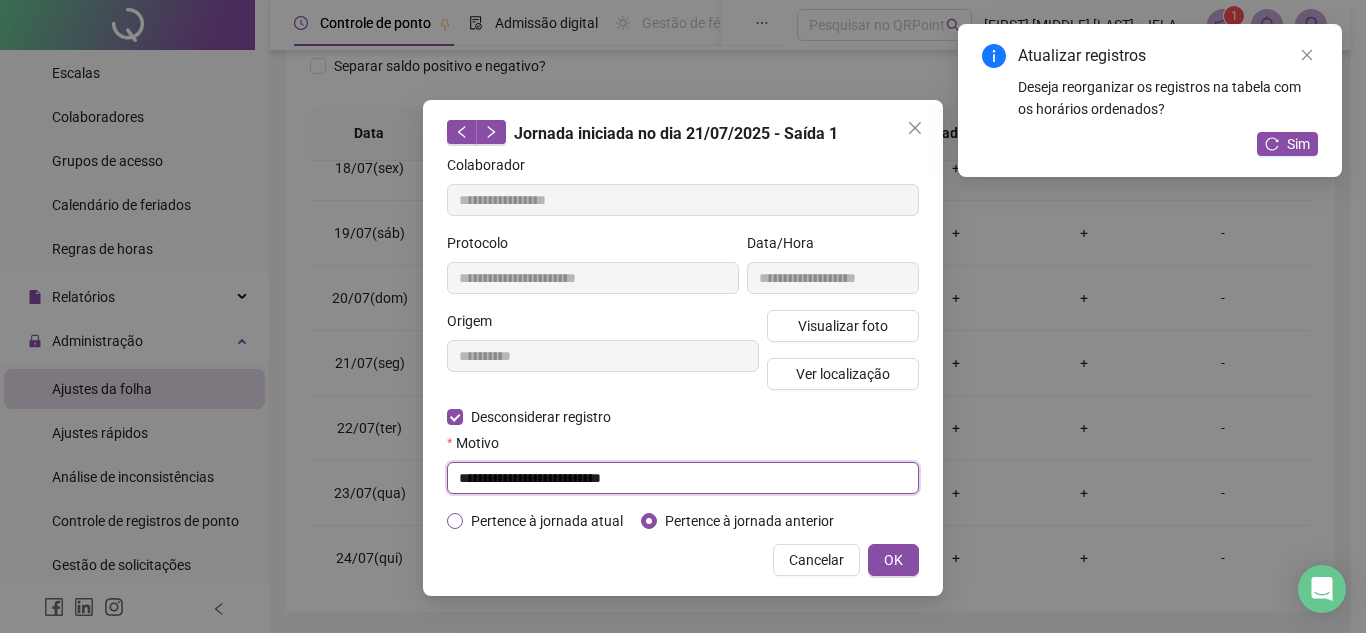 type on "**********" 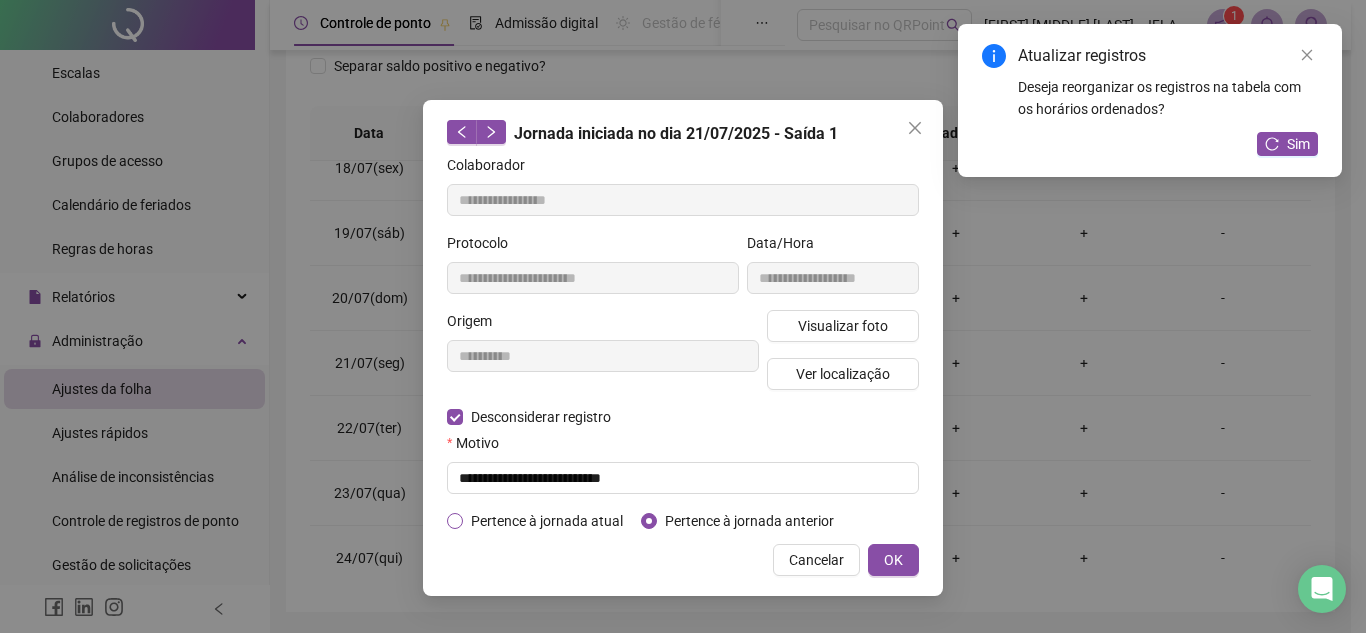 click on "Pertence à jornada atual" at bounding box center [547, 521] 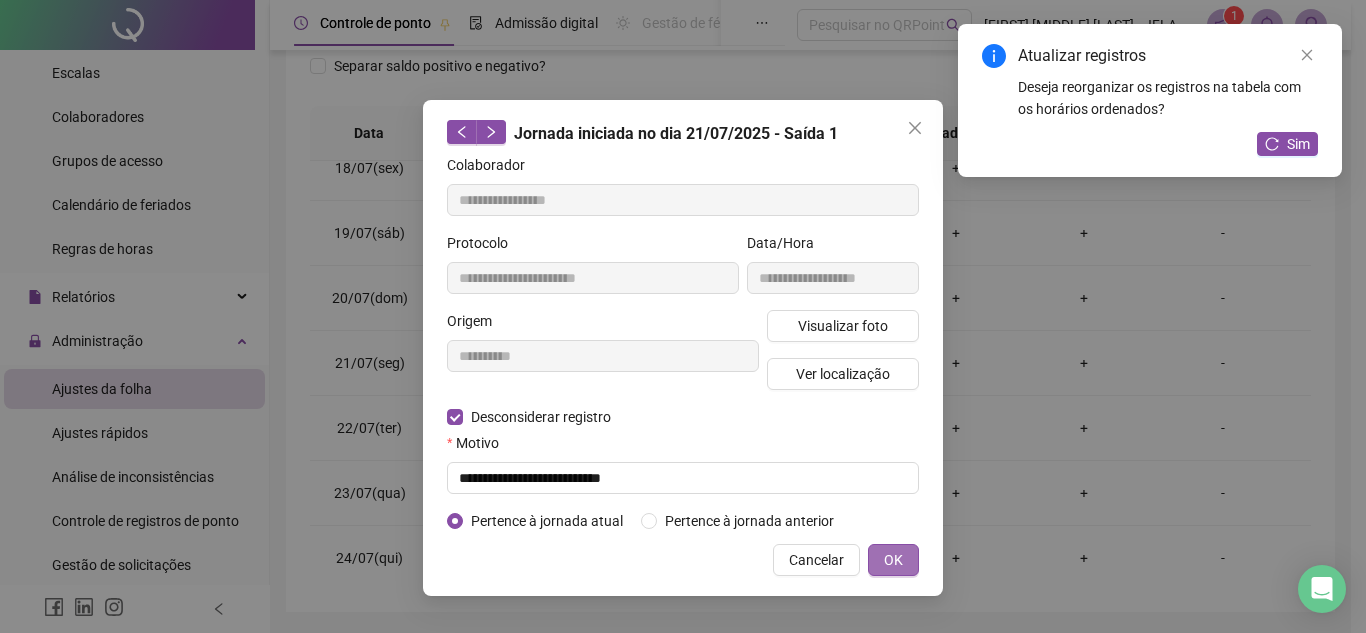 click on "OK" at bounding box center (893, 560) 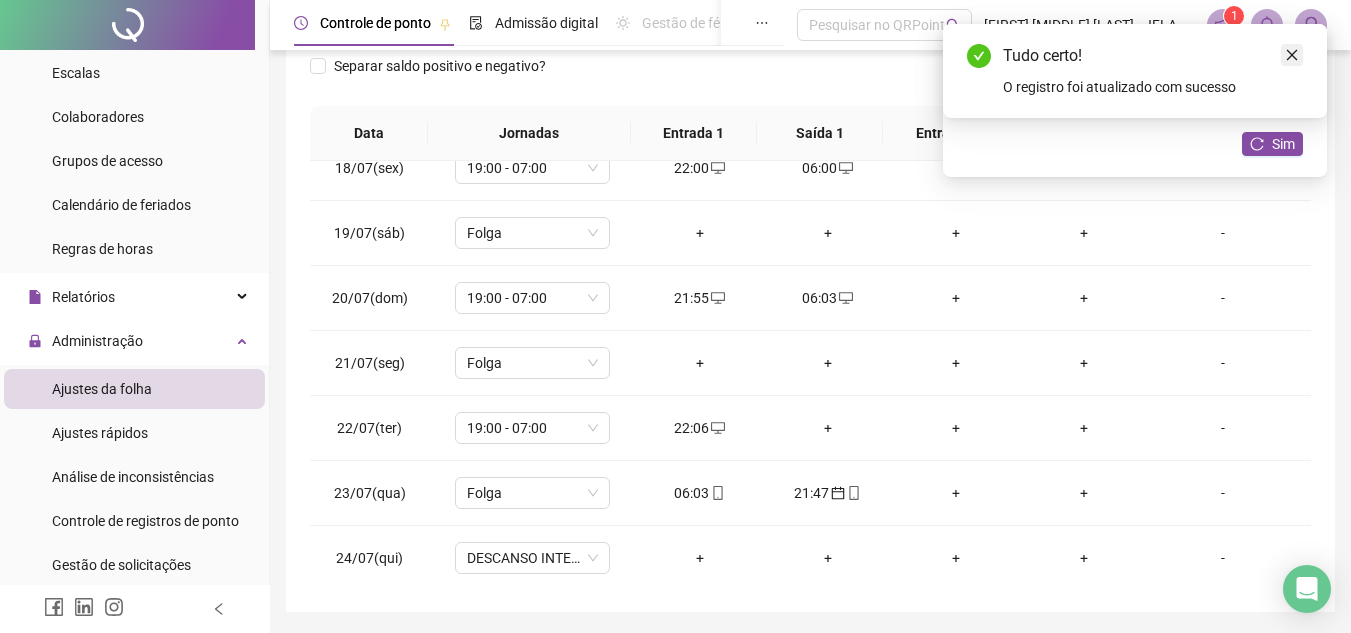 click at bounding box center [1292, 55] 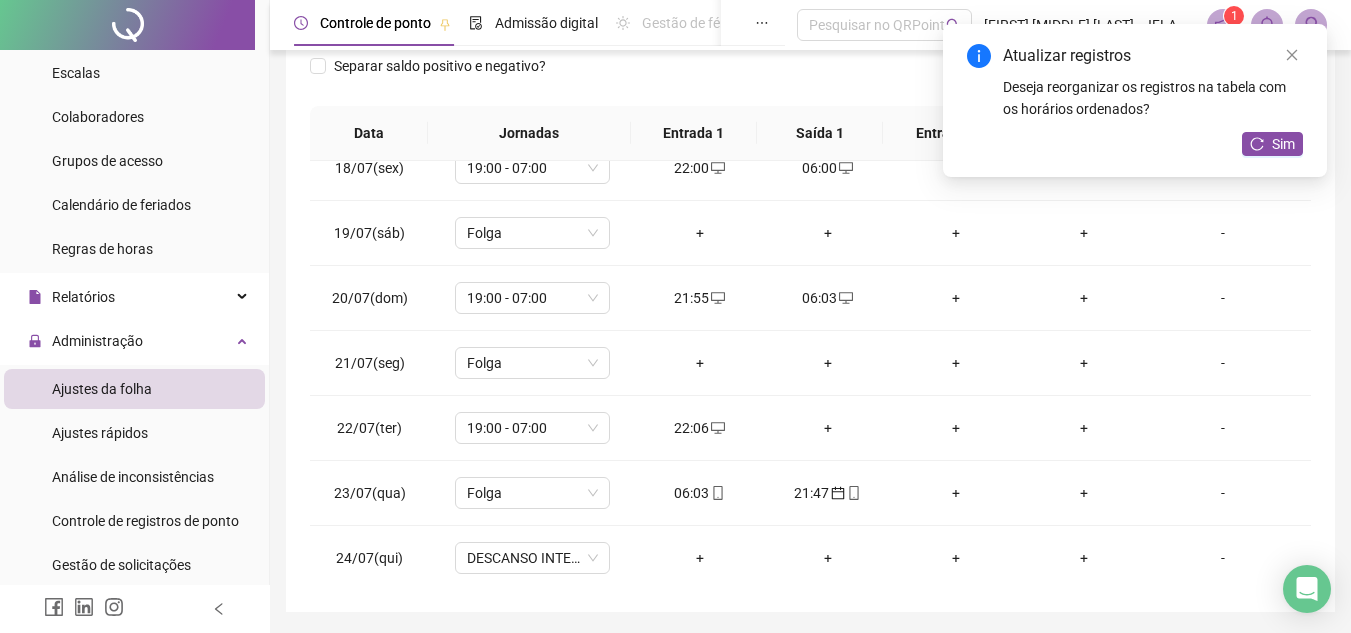 click at bounding box center [1292, 55] 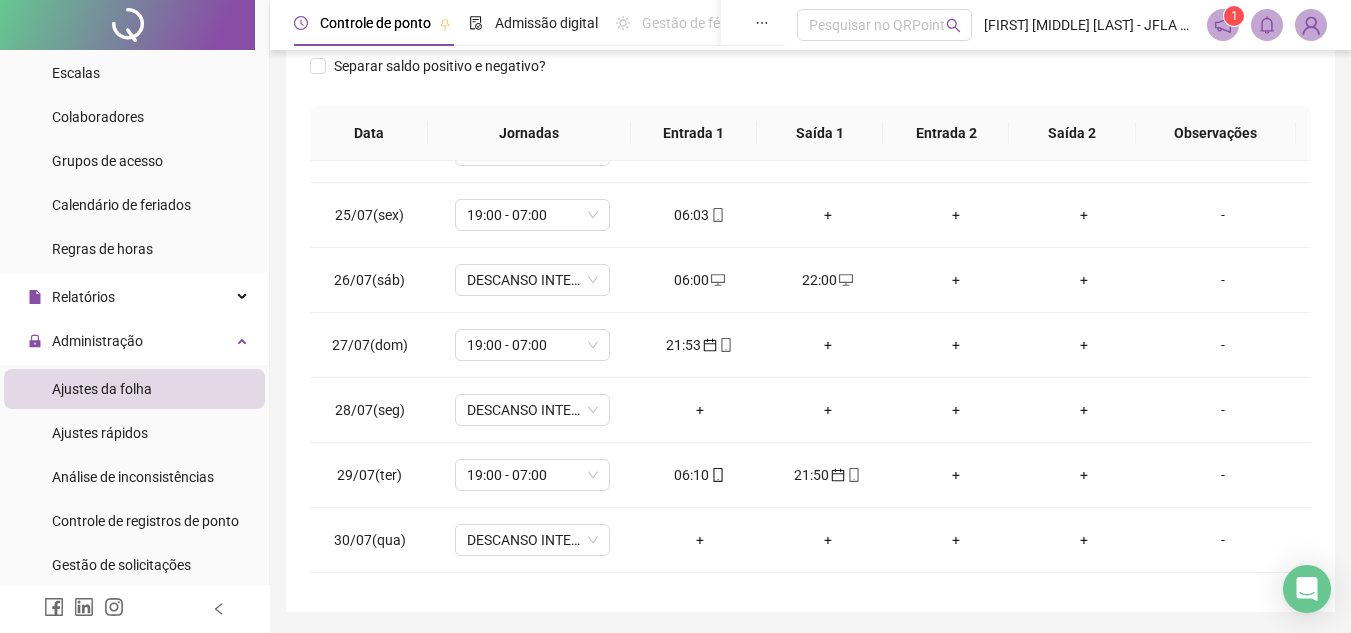 scroll, scrollTop: 1588, scrollLeft: 0, axis: vertical 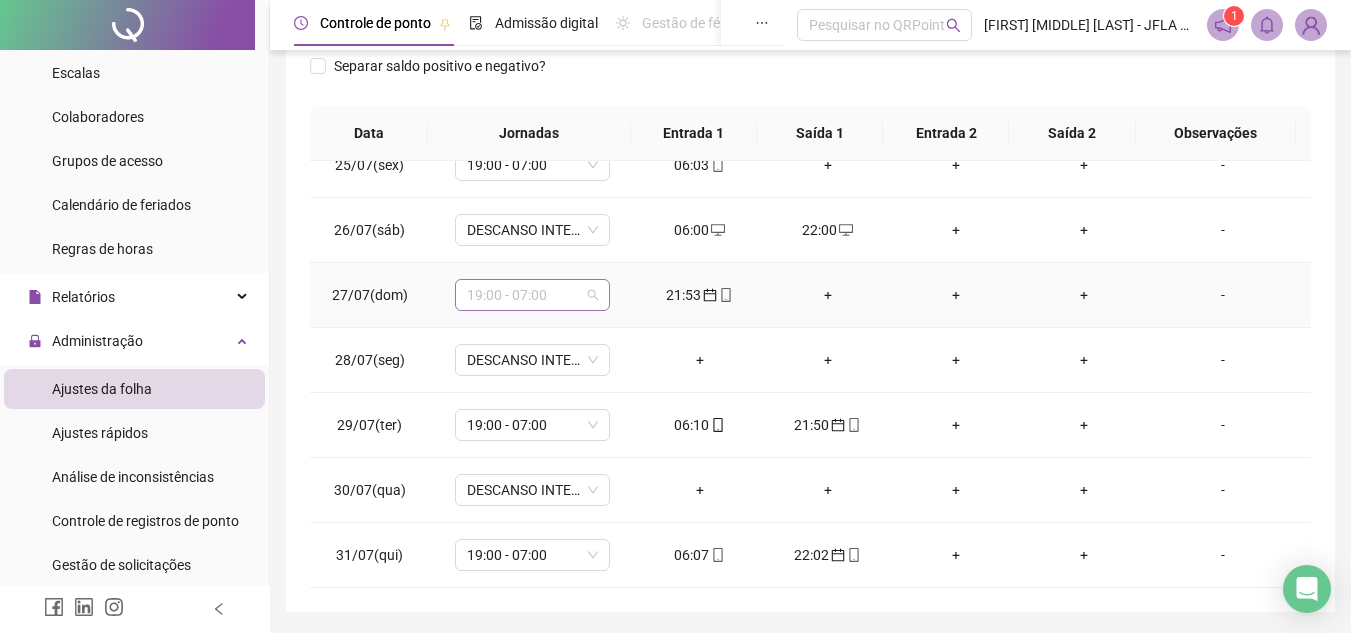 click on "19:00 - 07:00" at bounding box center [532, 295] 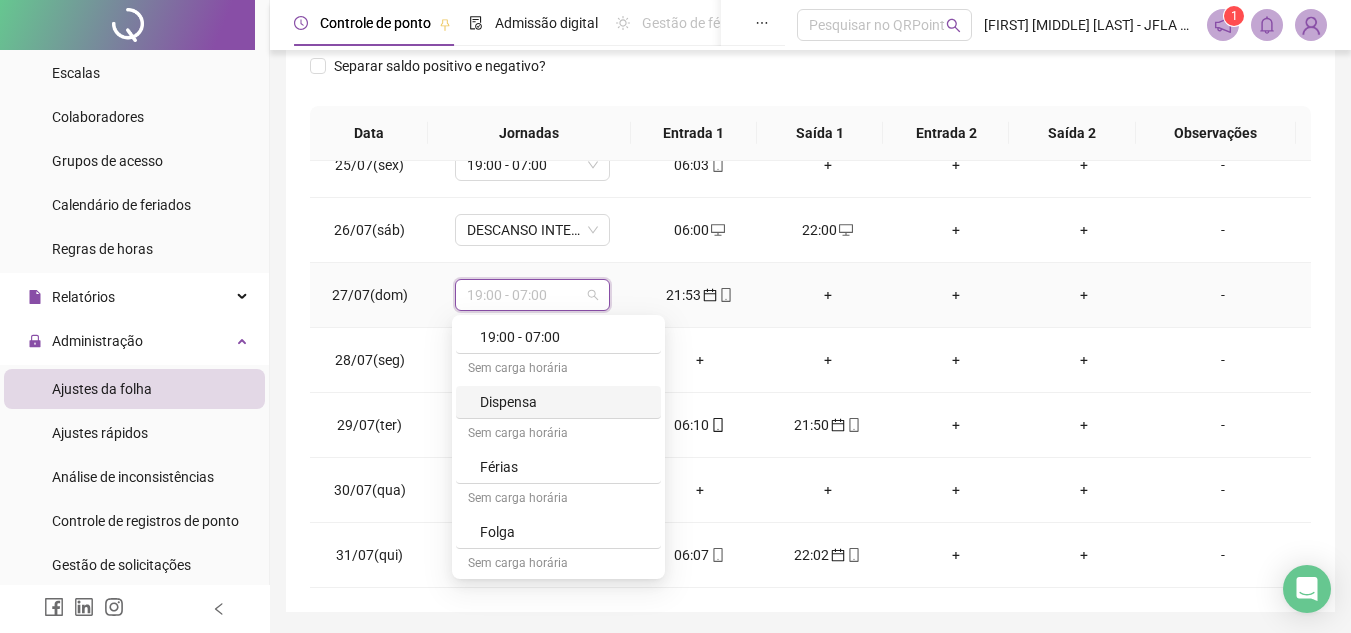 scroll, scrollTop: 200, scrollLeft: 0, axis: vertical 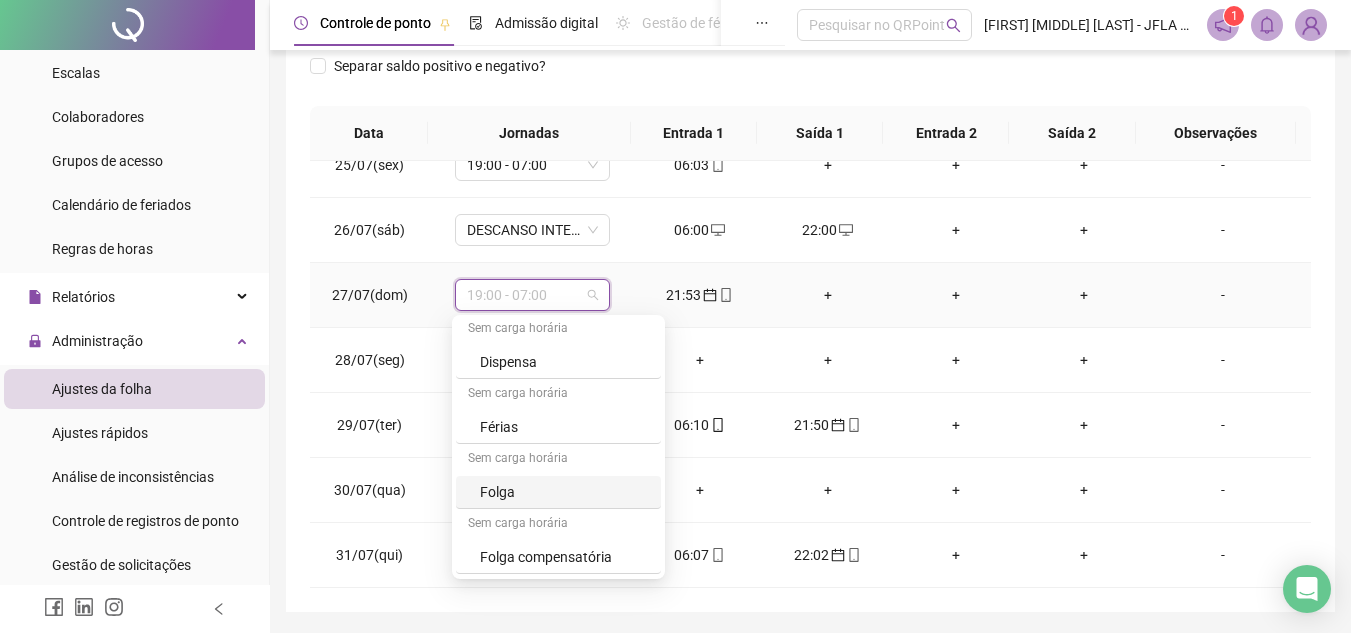 click on "Folga" at bounding box center (558, 492) 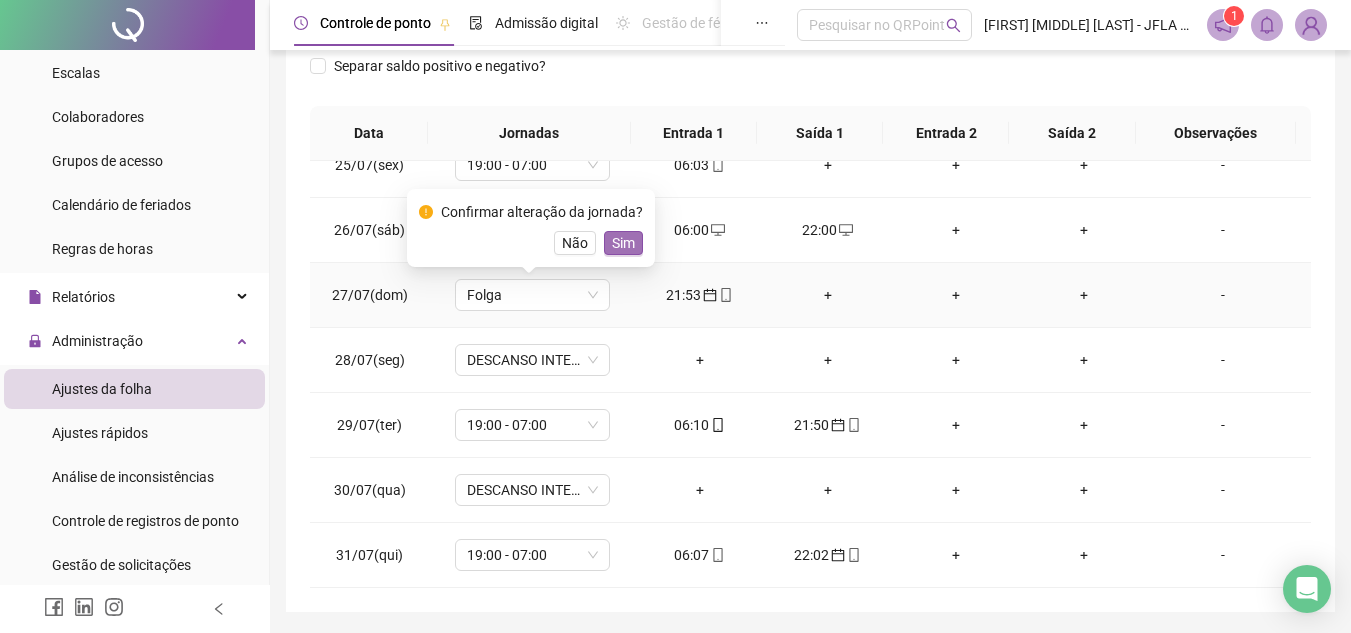 click on "Sim" at bounding box center [623, 243] 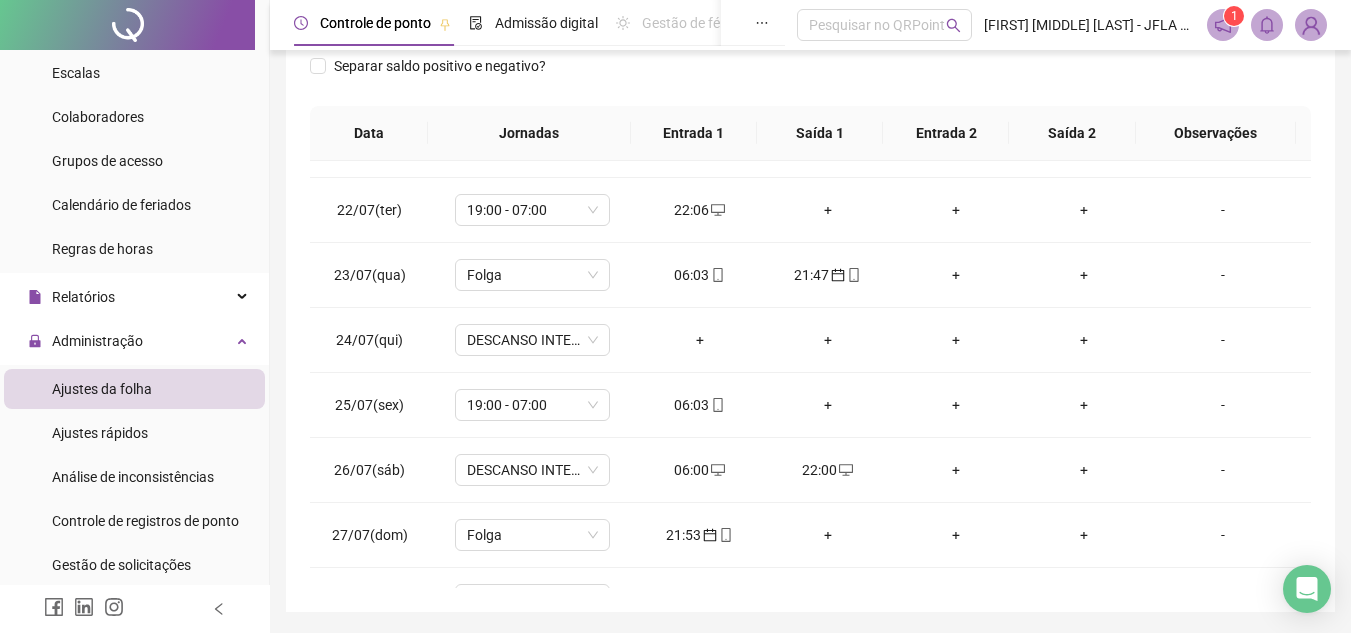 scroll, scrollTop: 1308, scrollLeft: 0, axis: vertical 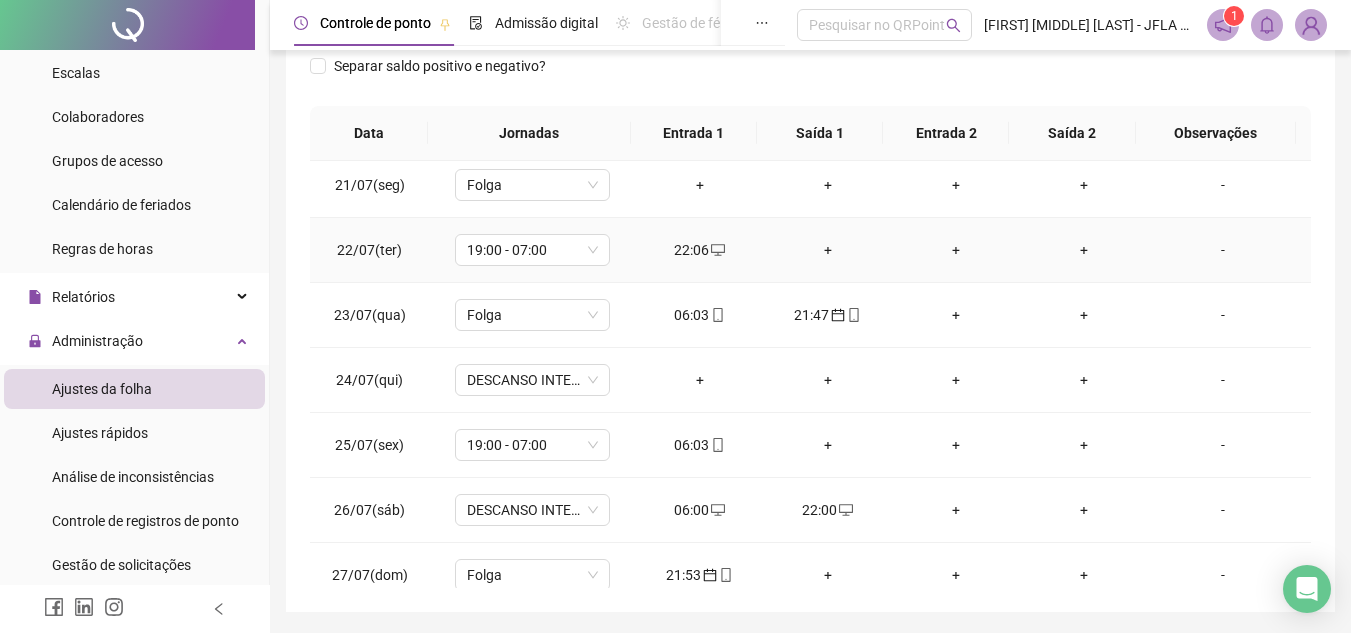 click on "+" at bounding box center (828, 250) 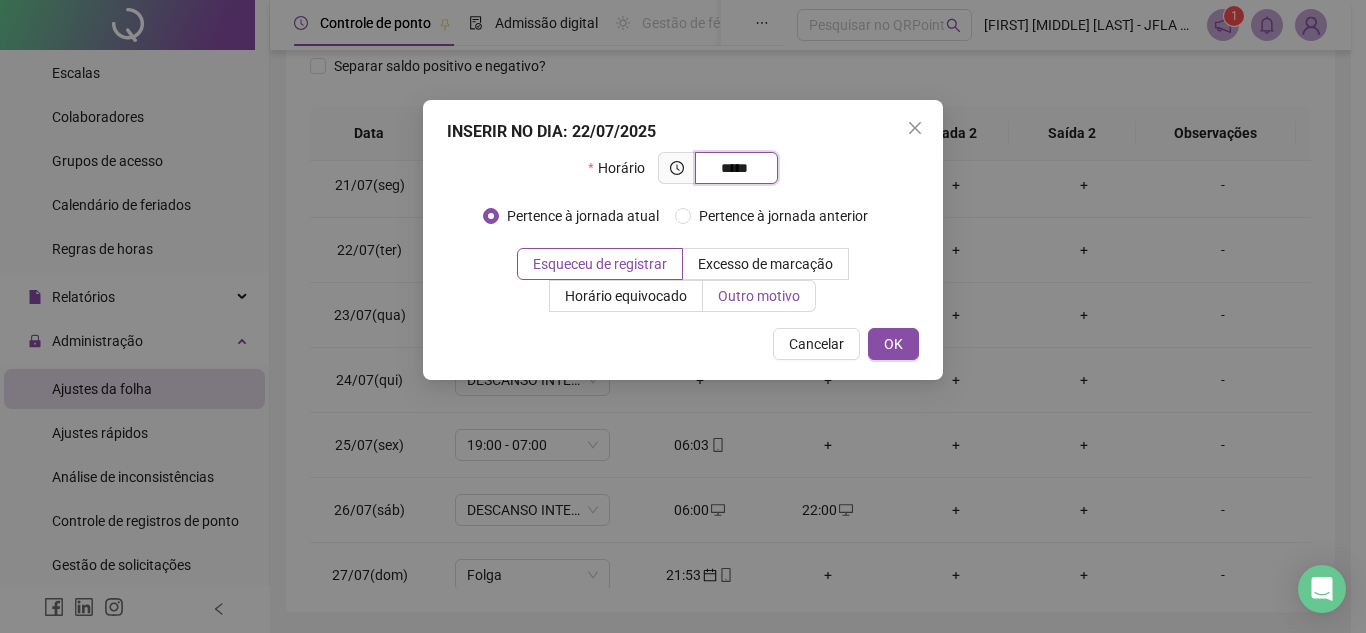 type on "*****" 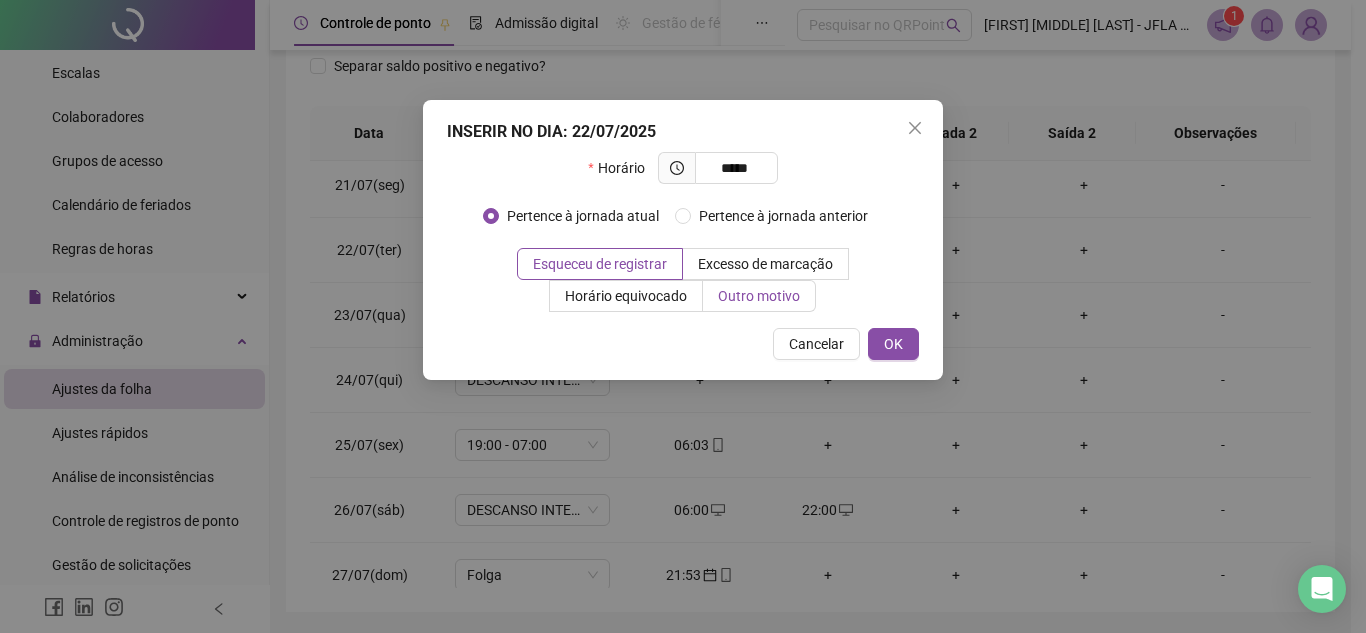 click on "Outro motivo" at bounding box center [759, 296] 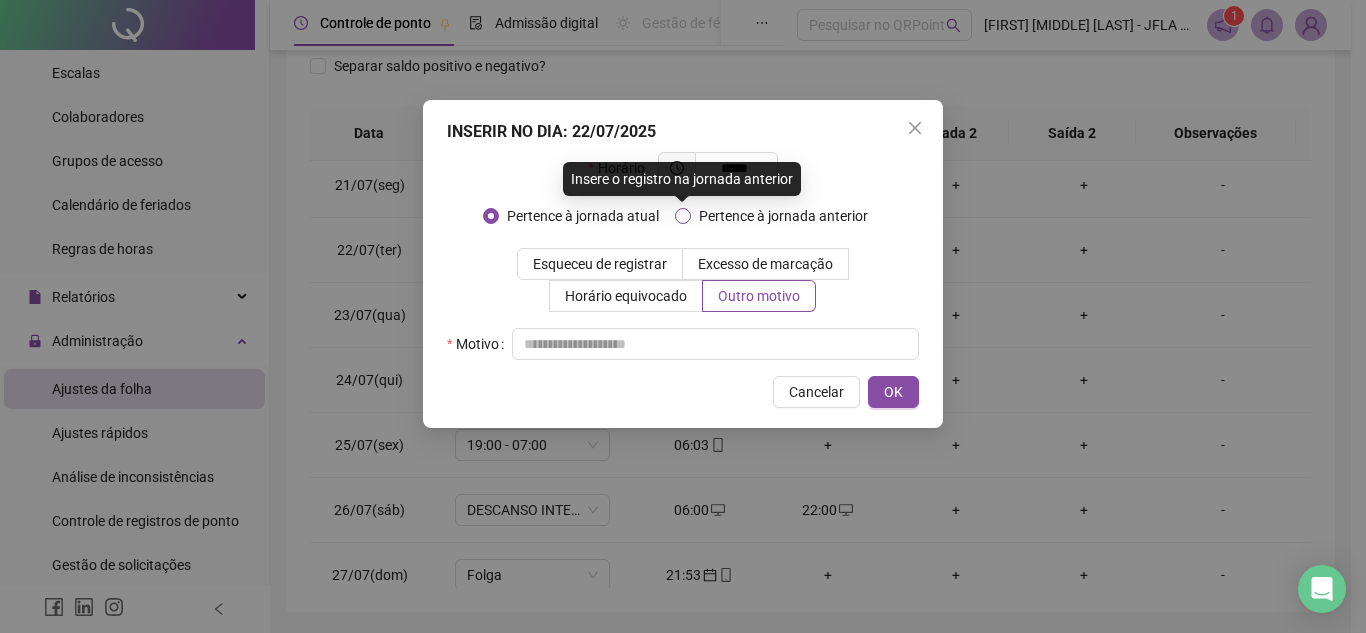 click on "Pertence à jornada anterior" at bounding box center [783, 216] 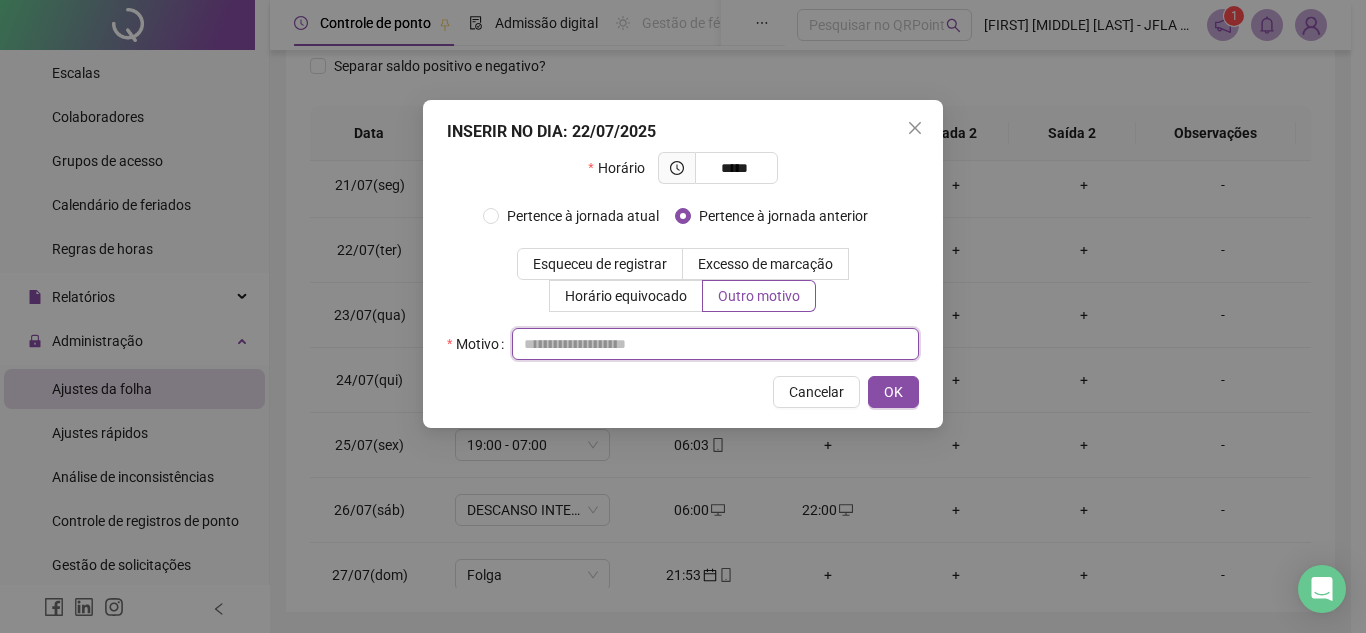 click at bounding box center (715, 344) 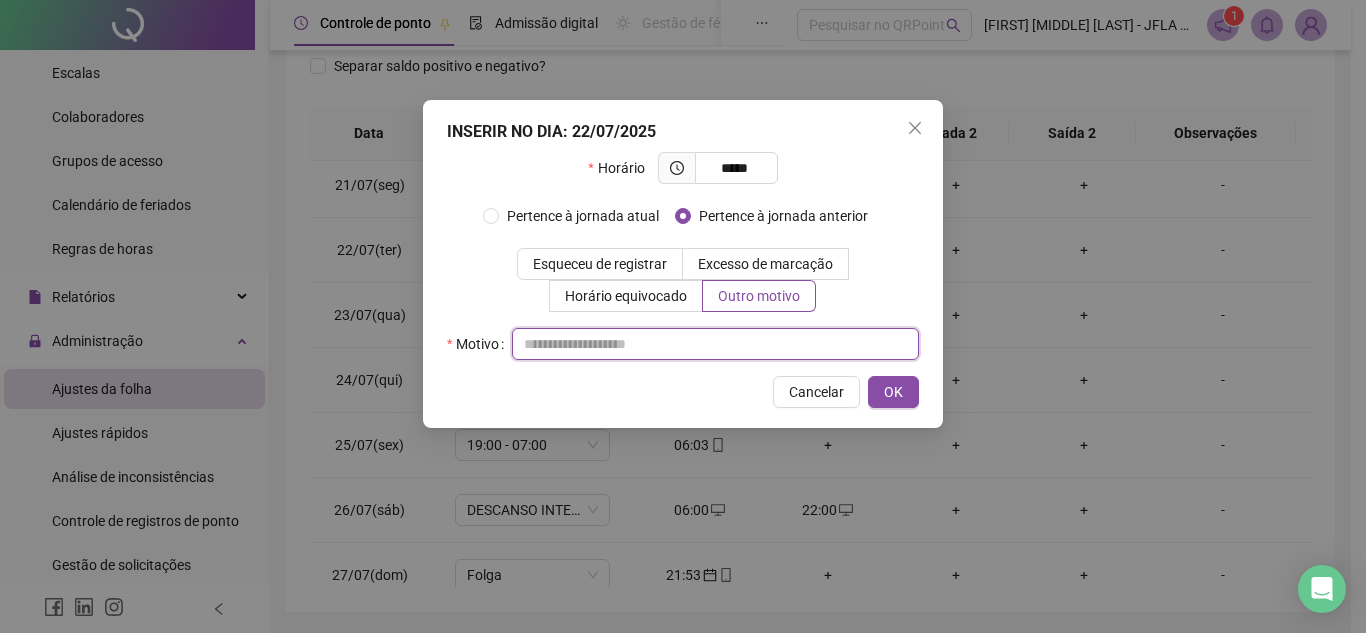 paste on "**********" 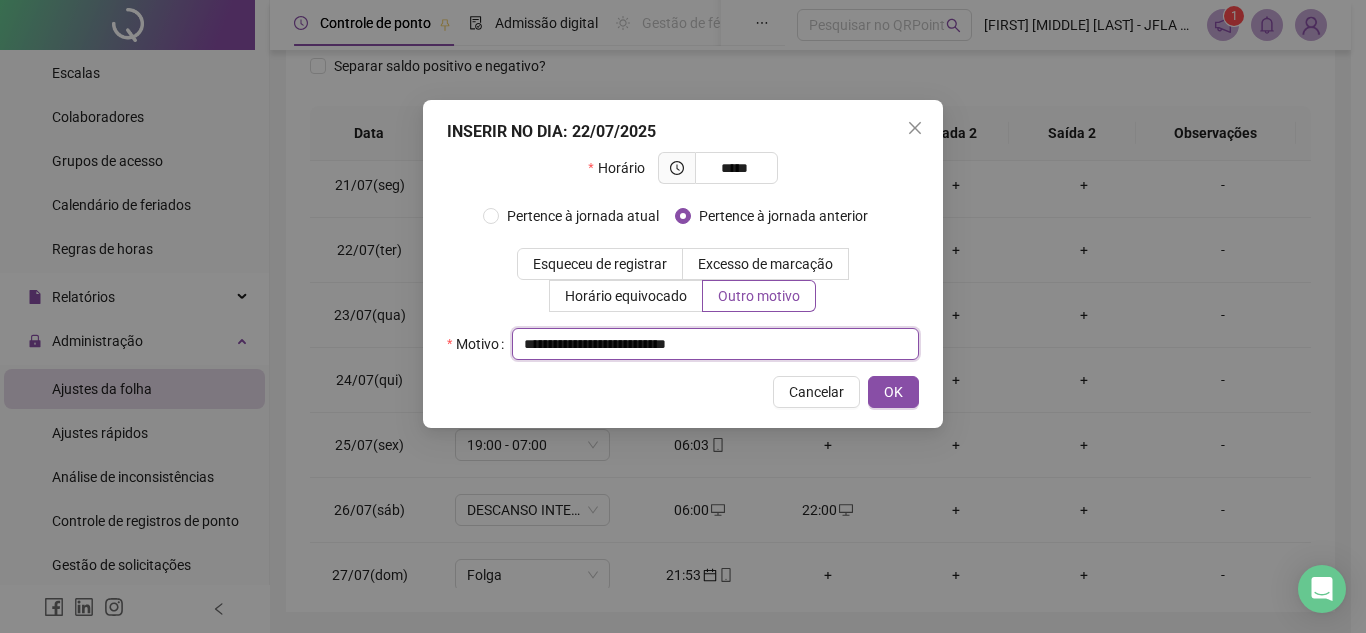 click on "**********" at bounding box center (715, 344) 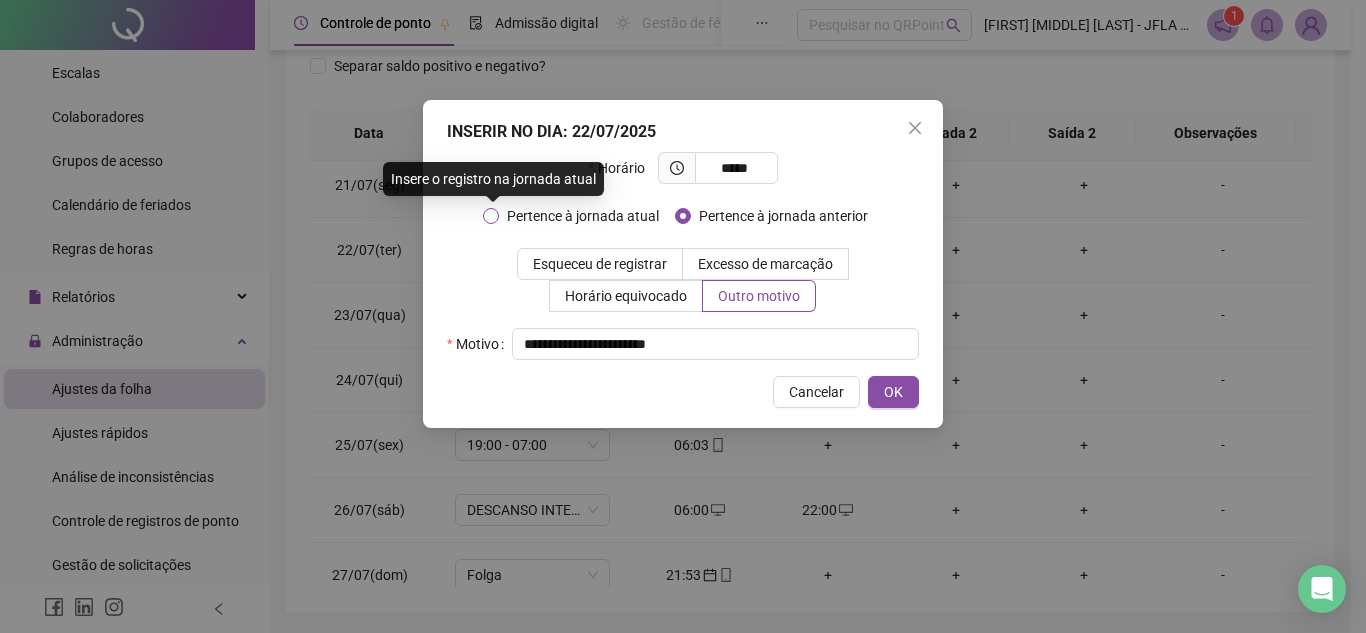 click on "Pertence à jornada atual" at bounding box center [583, 216] 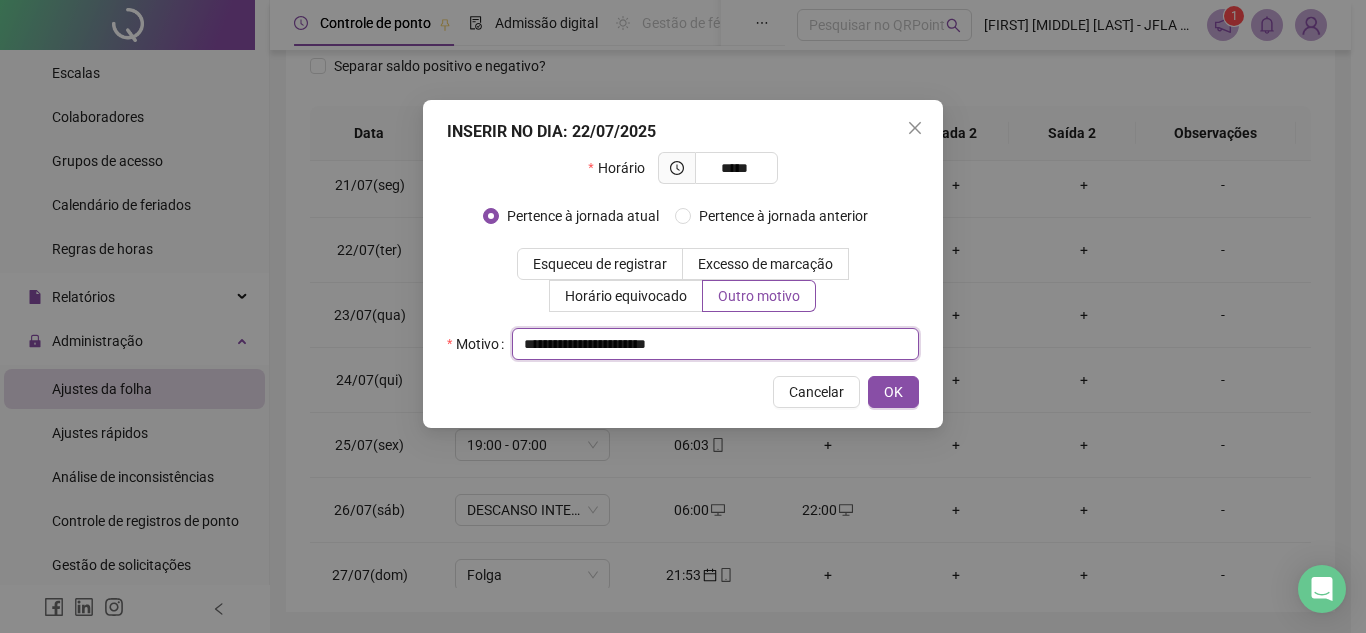 click on "**********" at bounding box center [715, 344] 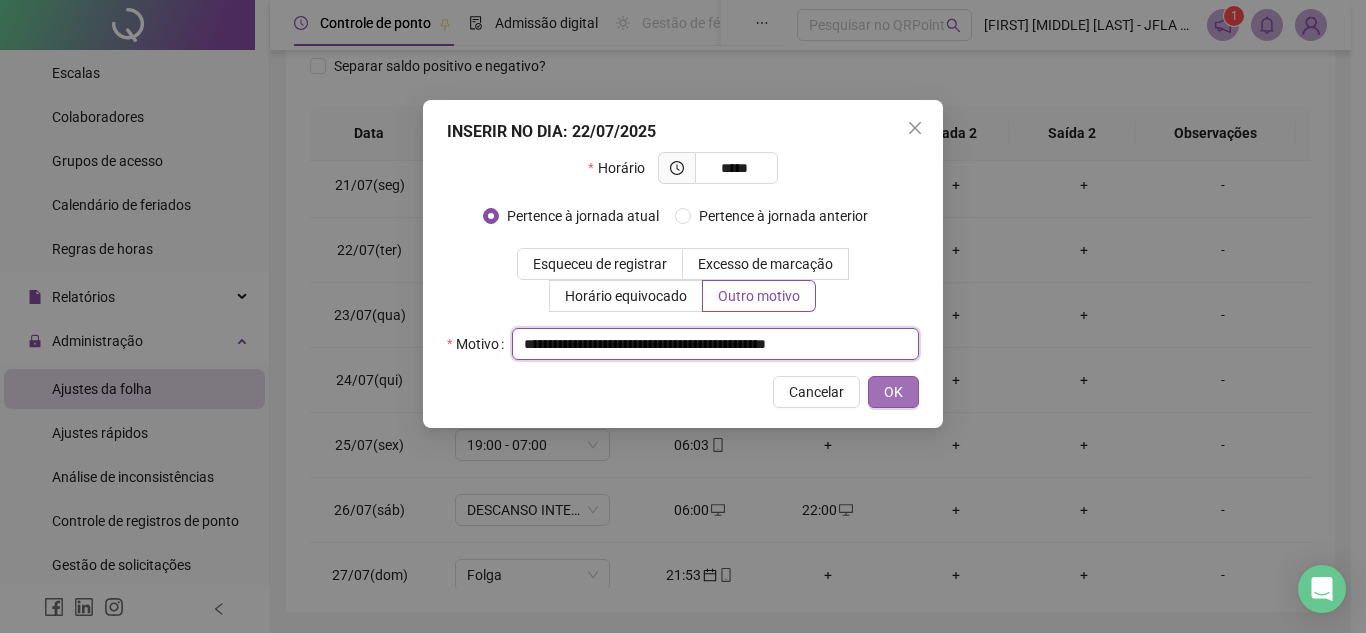 type on "**********" 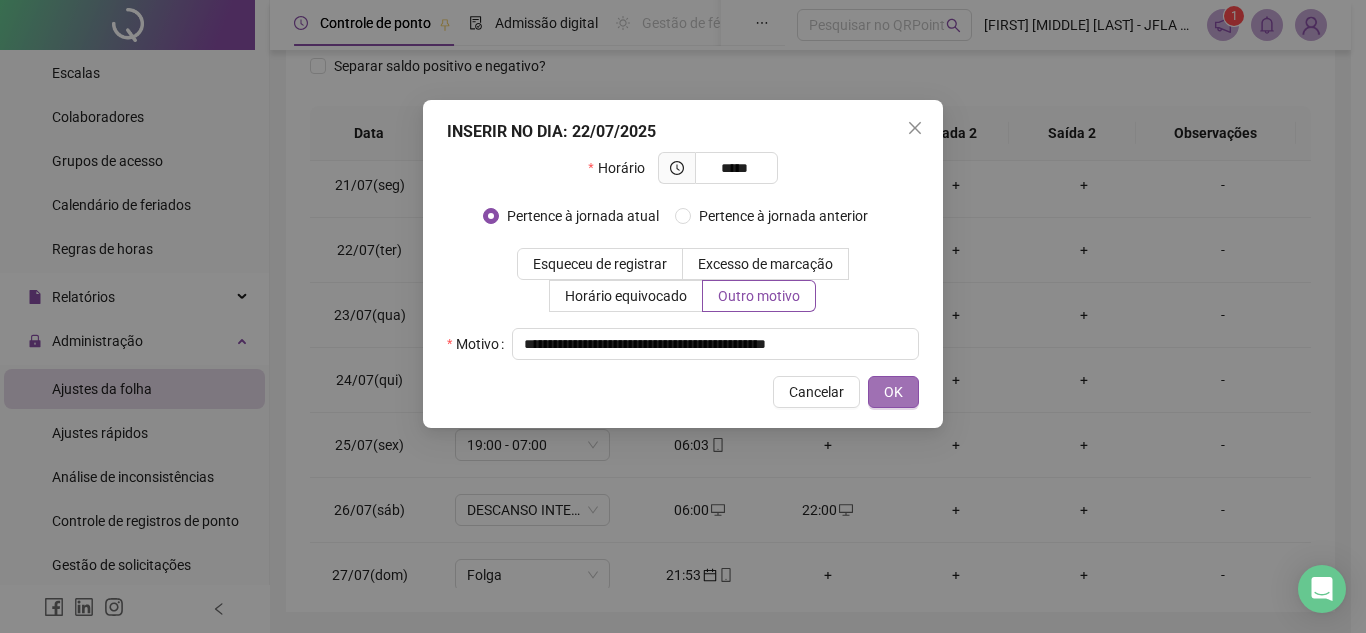 click on "OK" at bounding box center [893, 392] 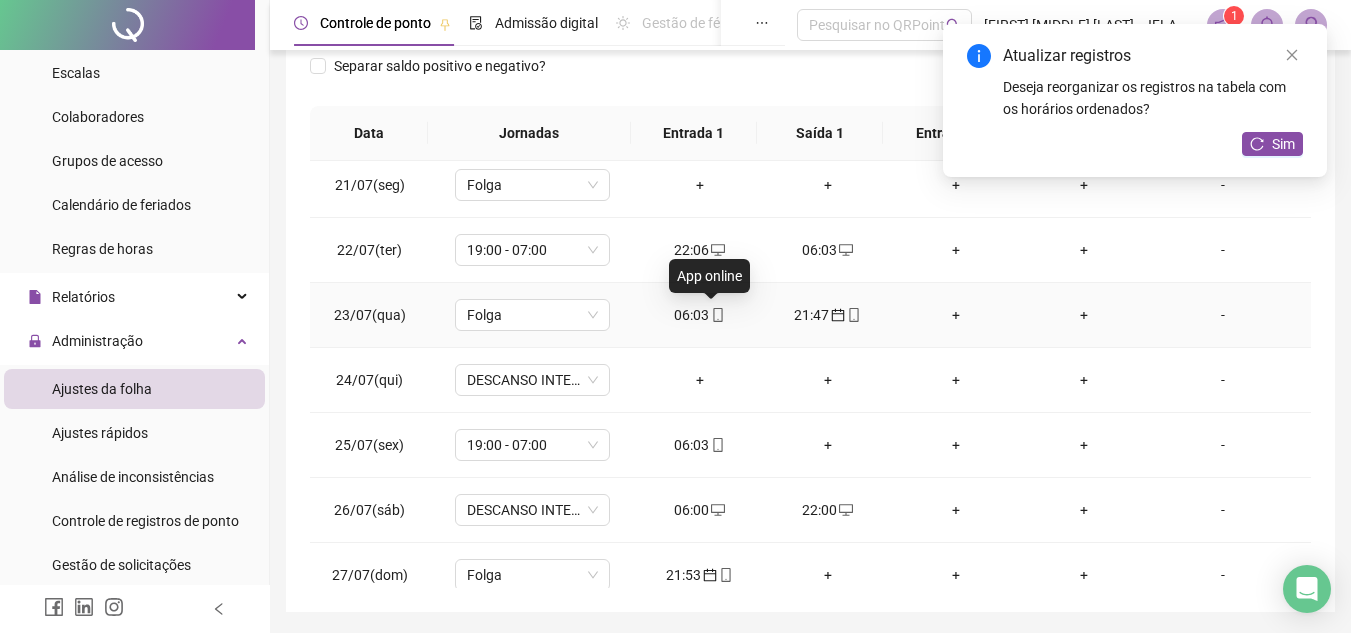click 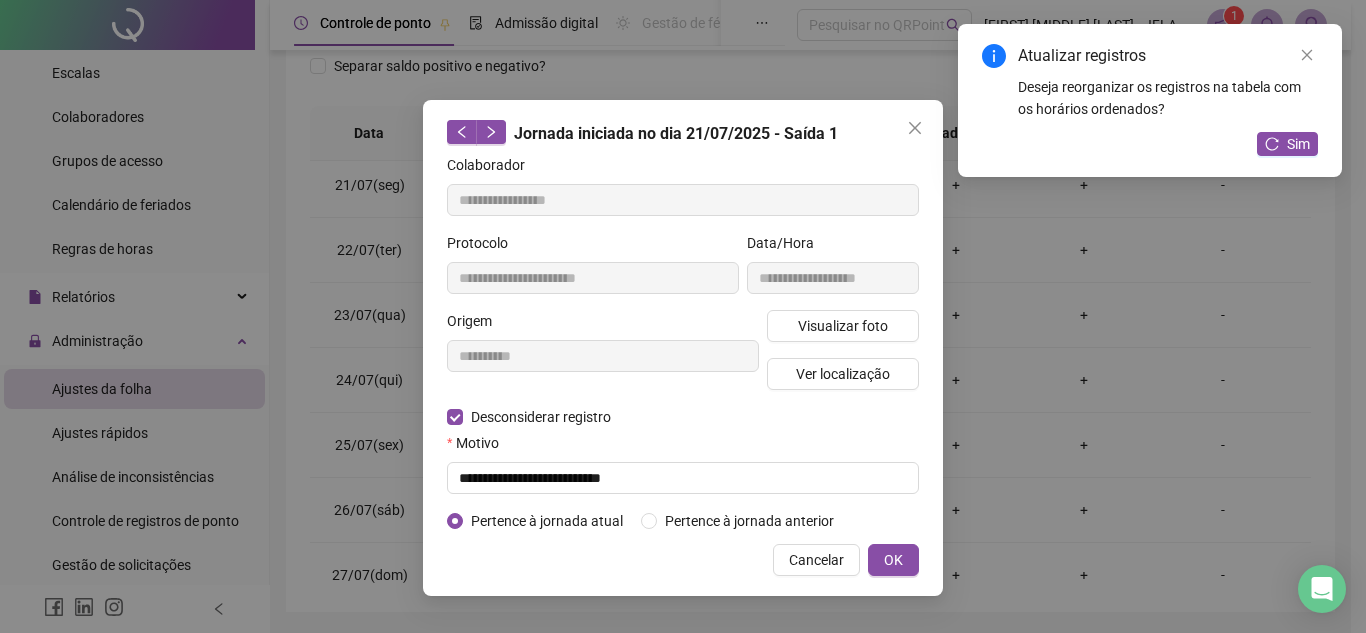 type on "**********" 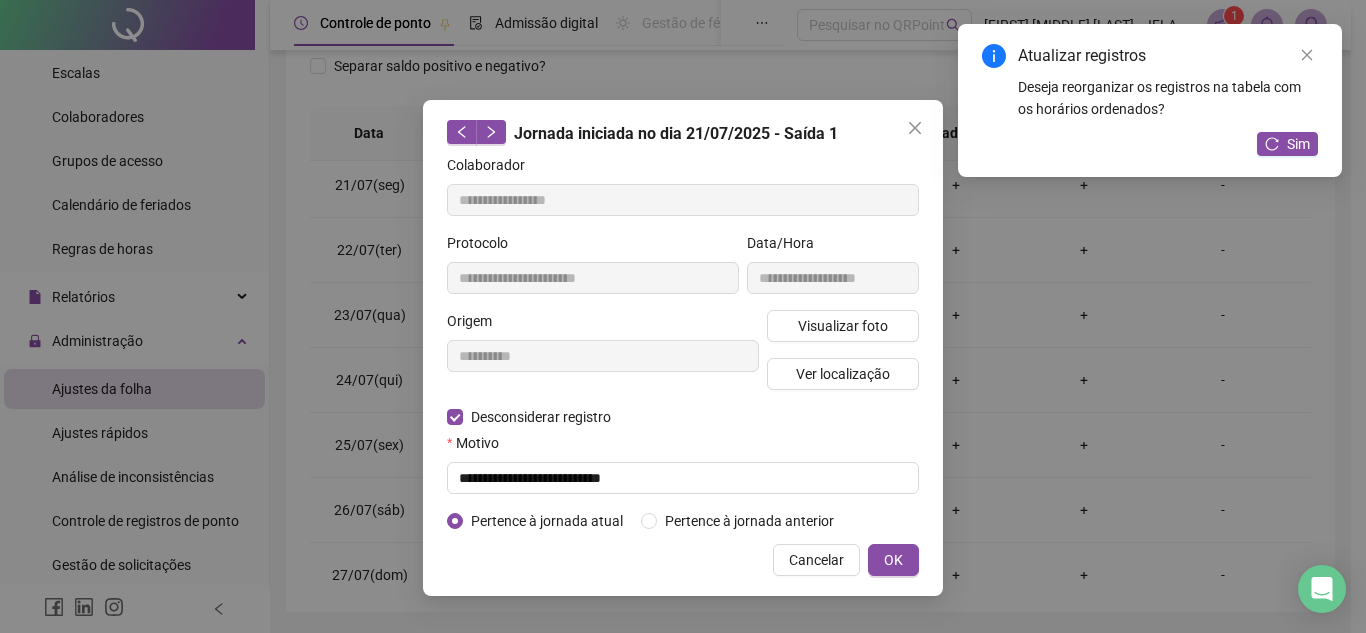type on "**********" 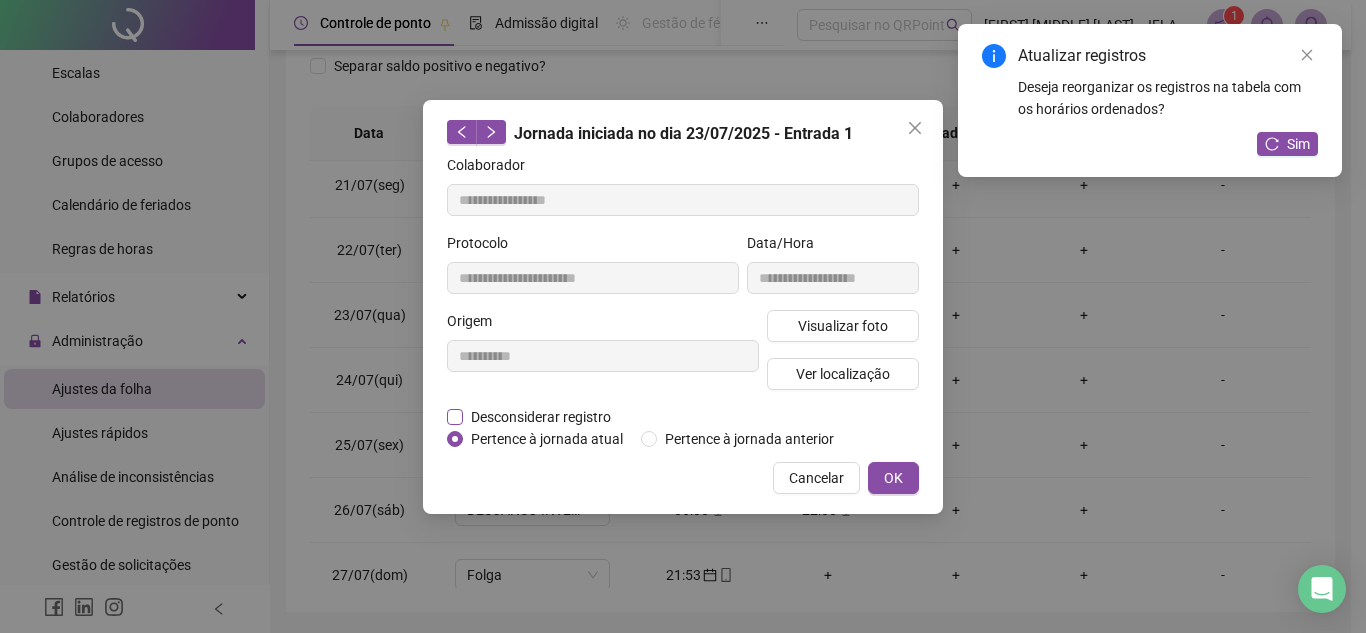 click on "Desconsiderar registro" at bounding box center [541, 417] 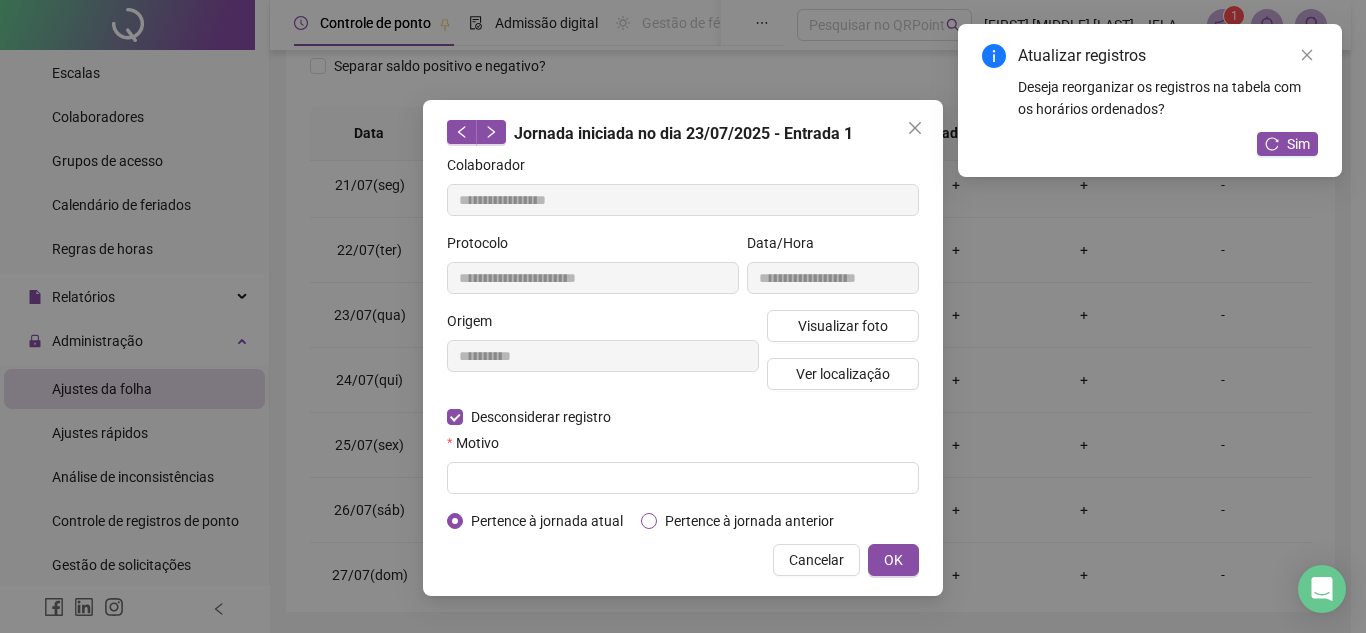 click on "Pertence à jornada anterior" at bounding box center (749, 521) 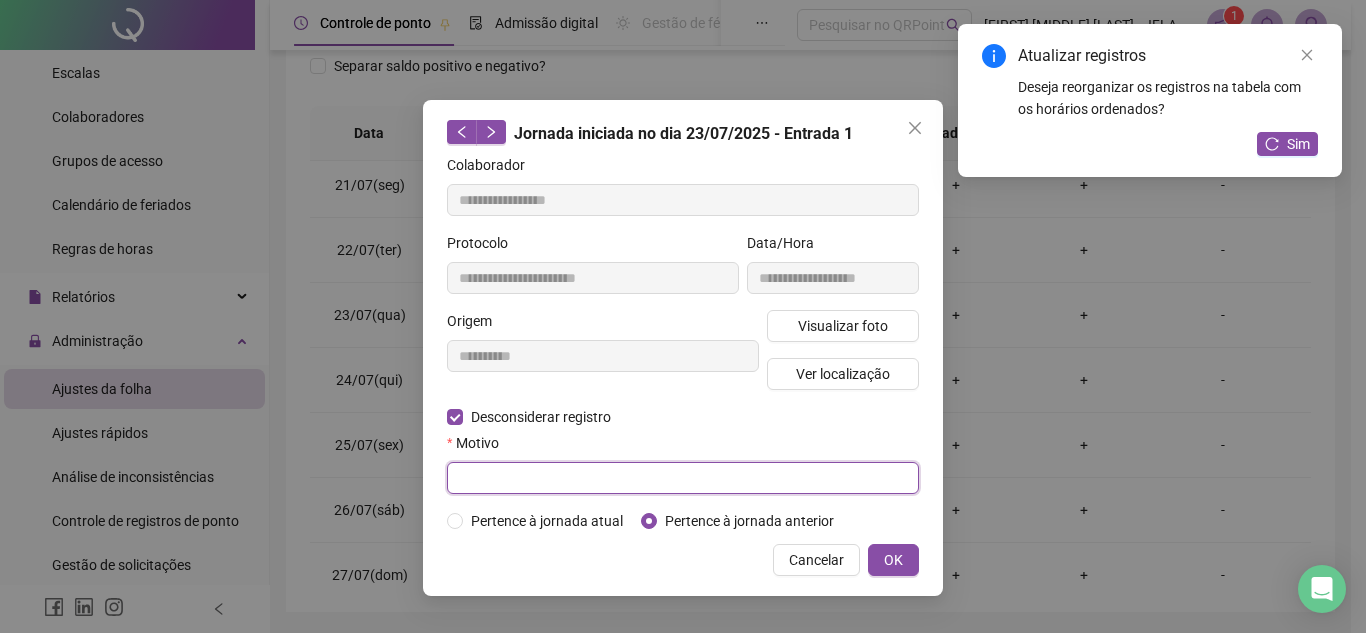 click at bounding box center (683, 478) 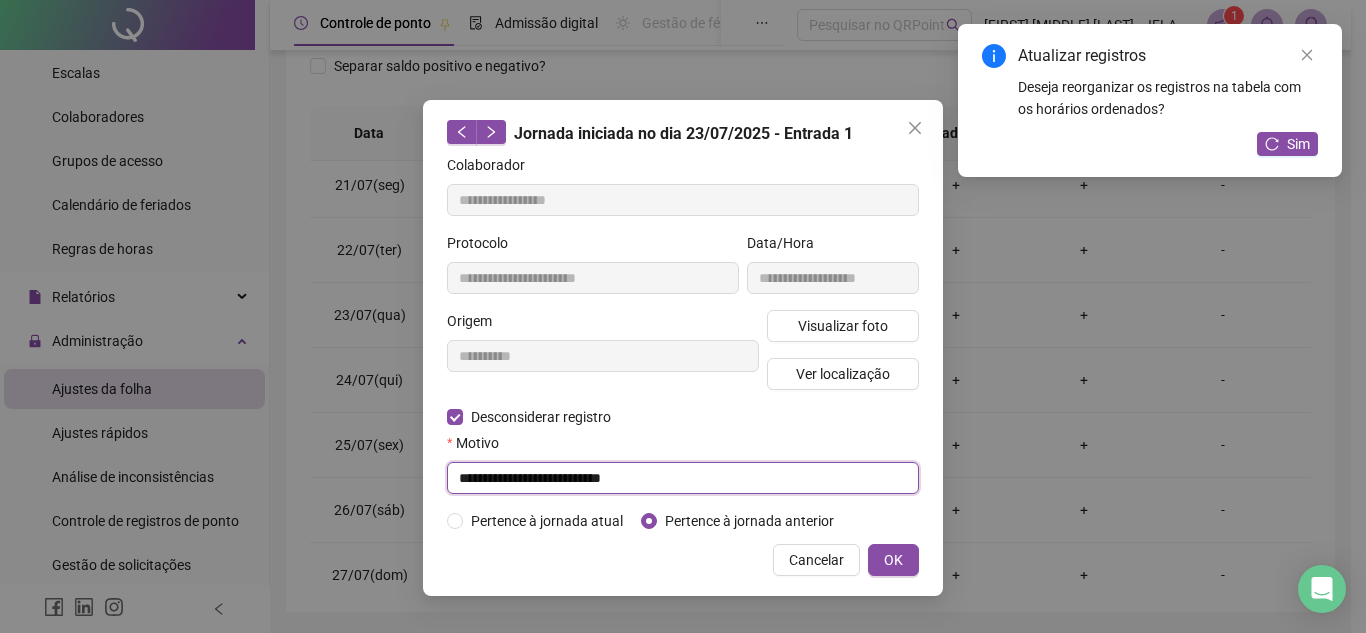 click on "**********" at bounding box center (683, 478) 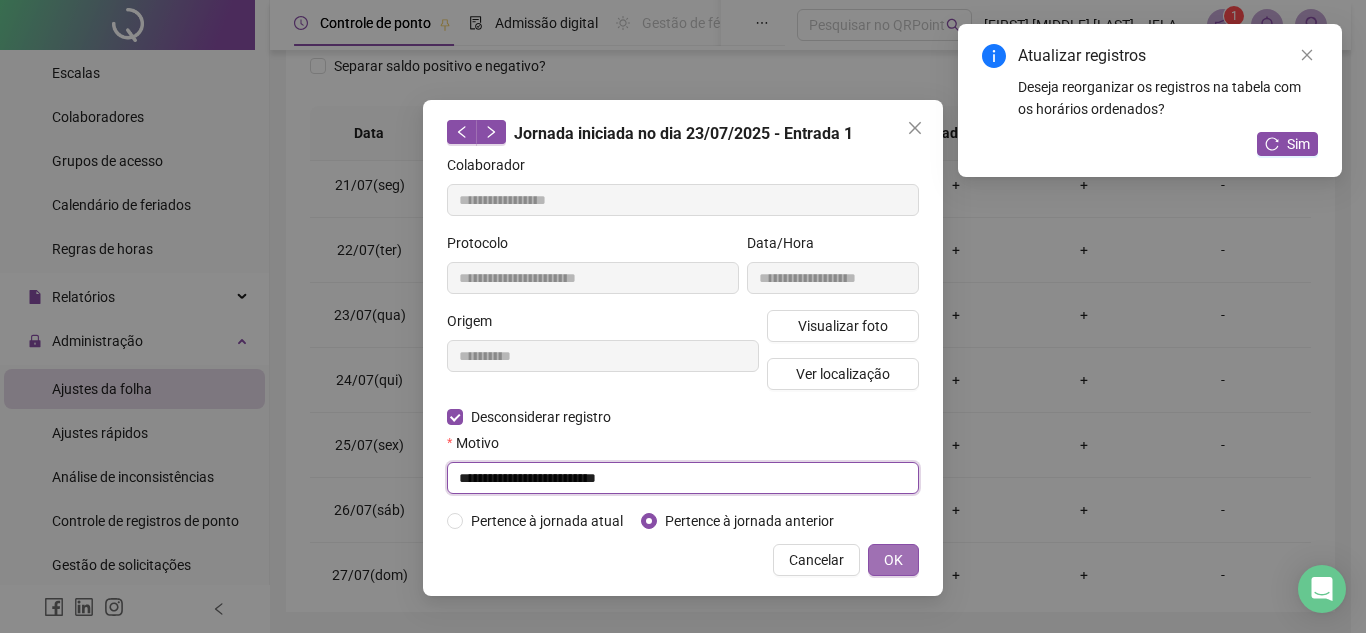 type on "**********" 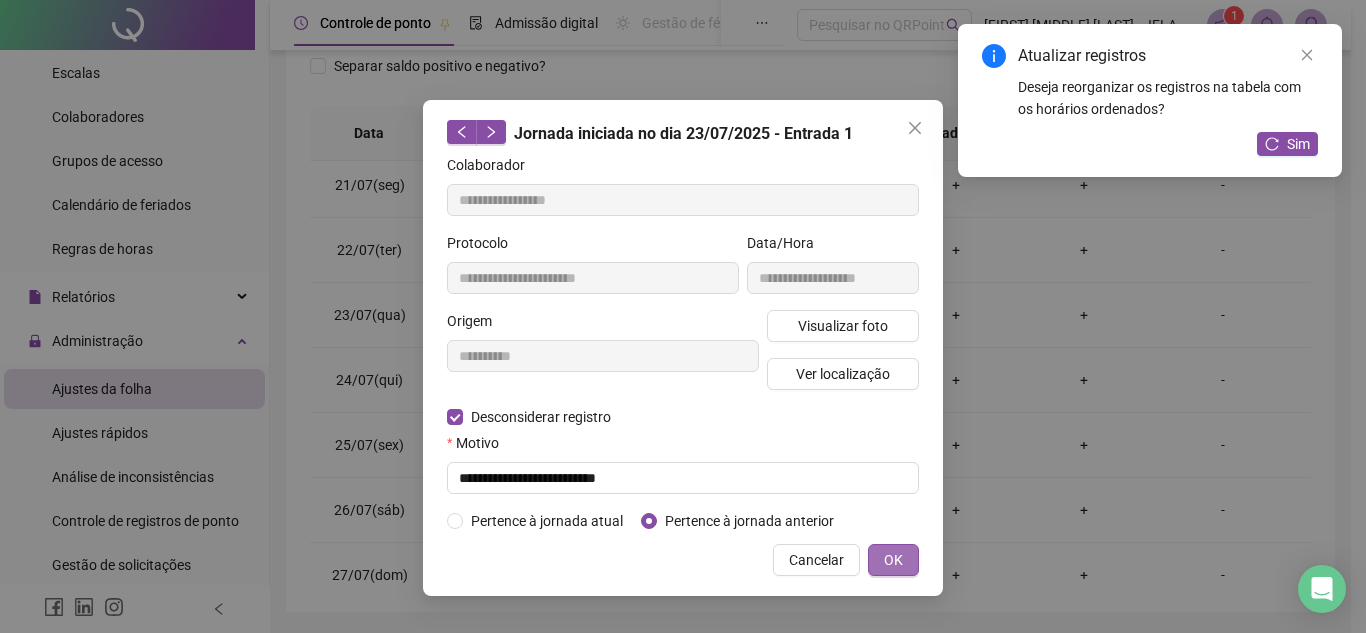 click on "OK" at bounding box center [893, 560] 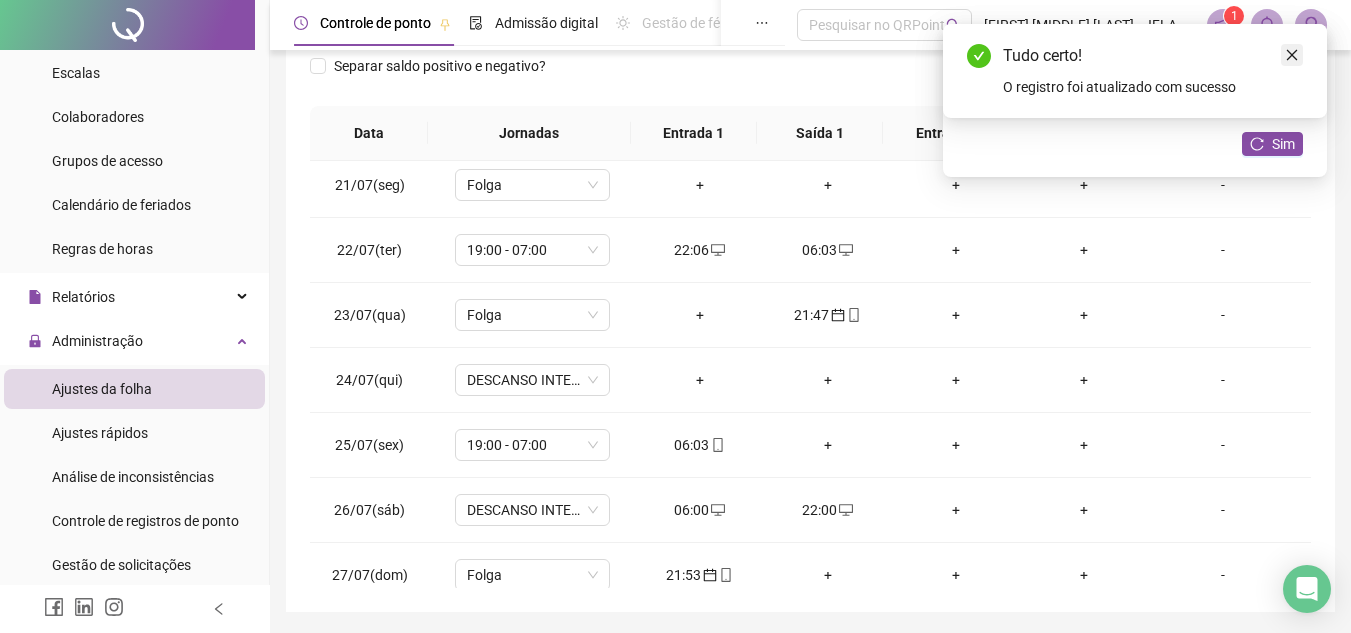 click 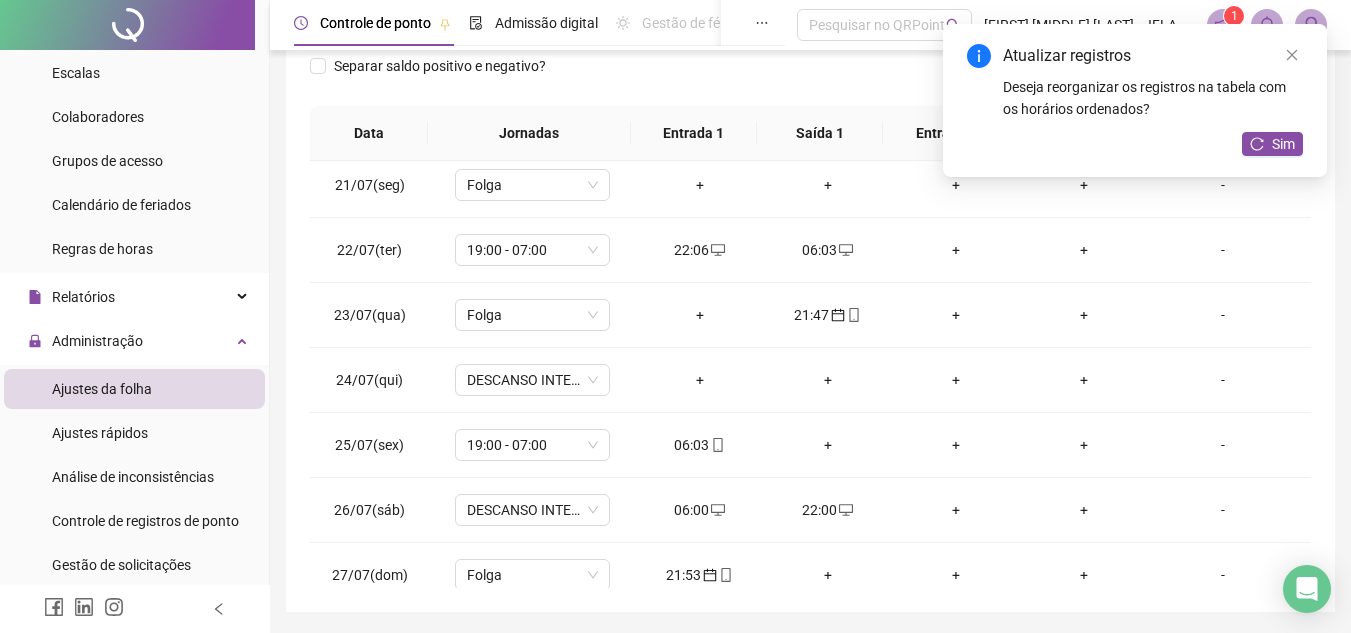 click 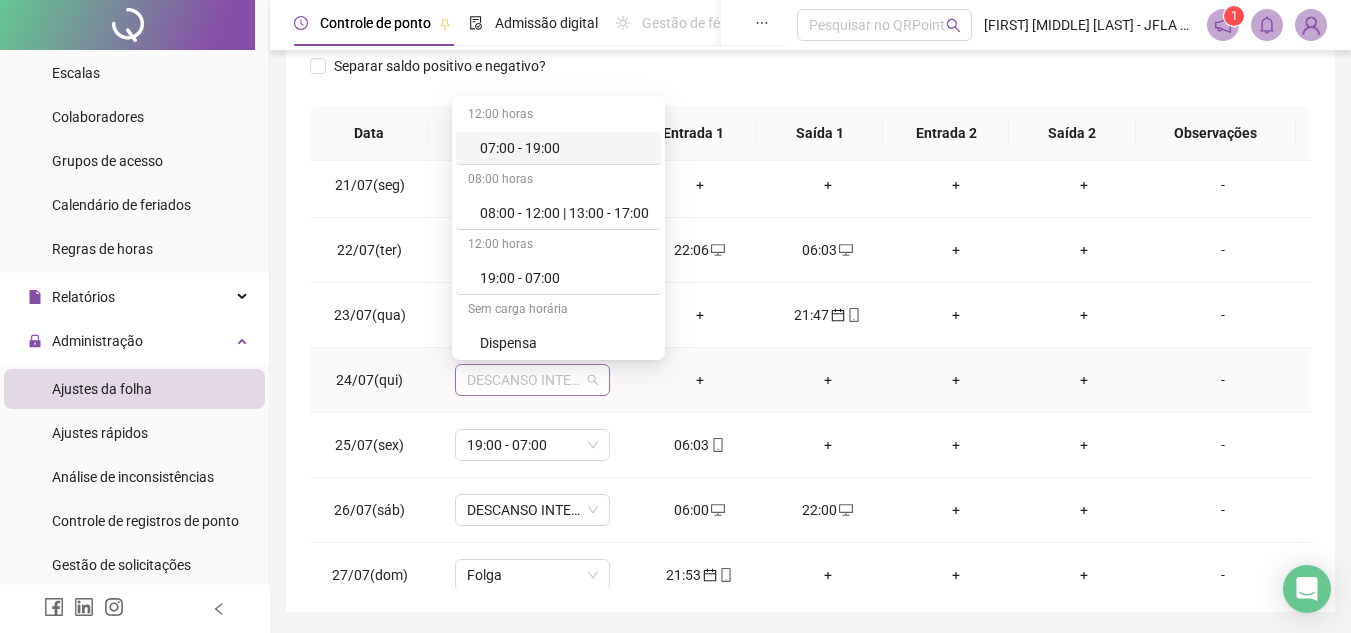 click on "DESCANSO INTER-JORNADA" at bounding box center (532, 380) 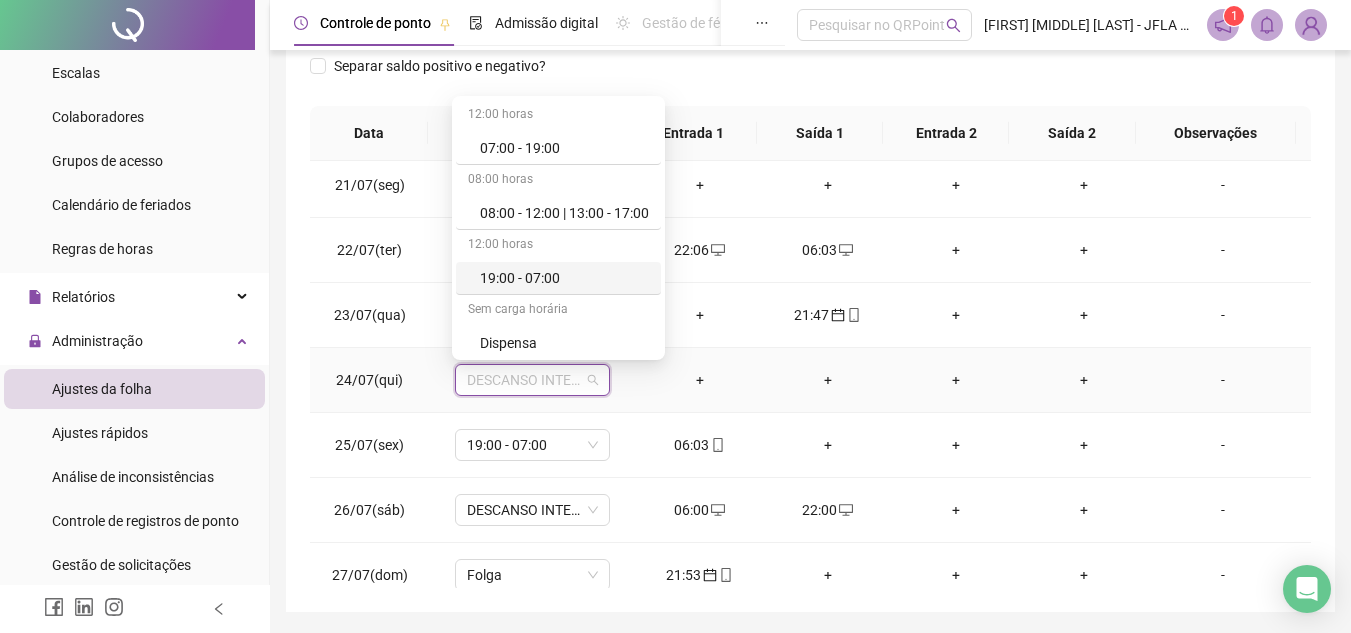 click on "19:00 - 07:00" at bounding box center (558, 278) 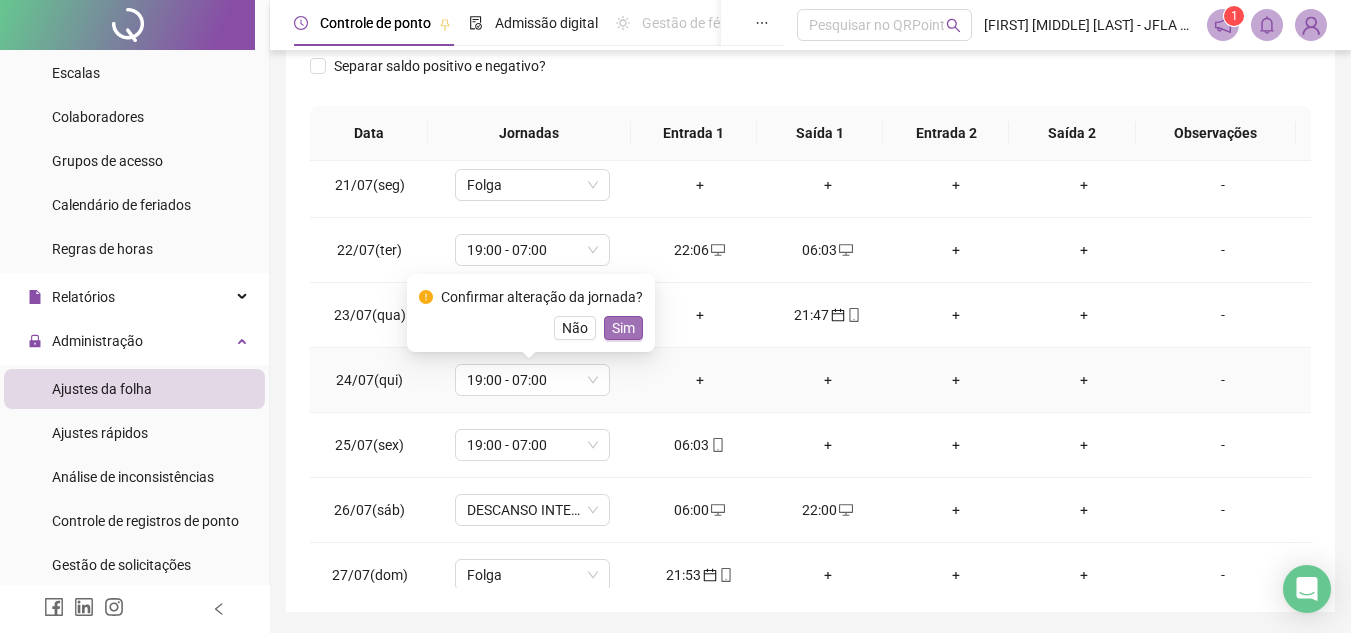 click on "Sim" at bounding box center [623, 328] 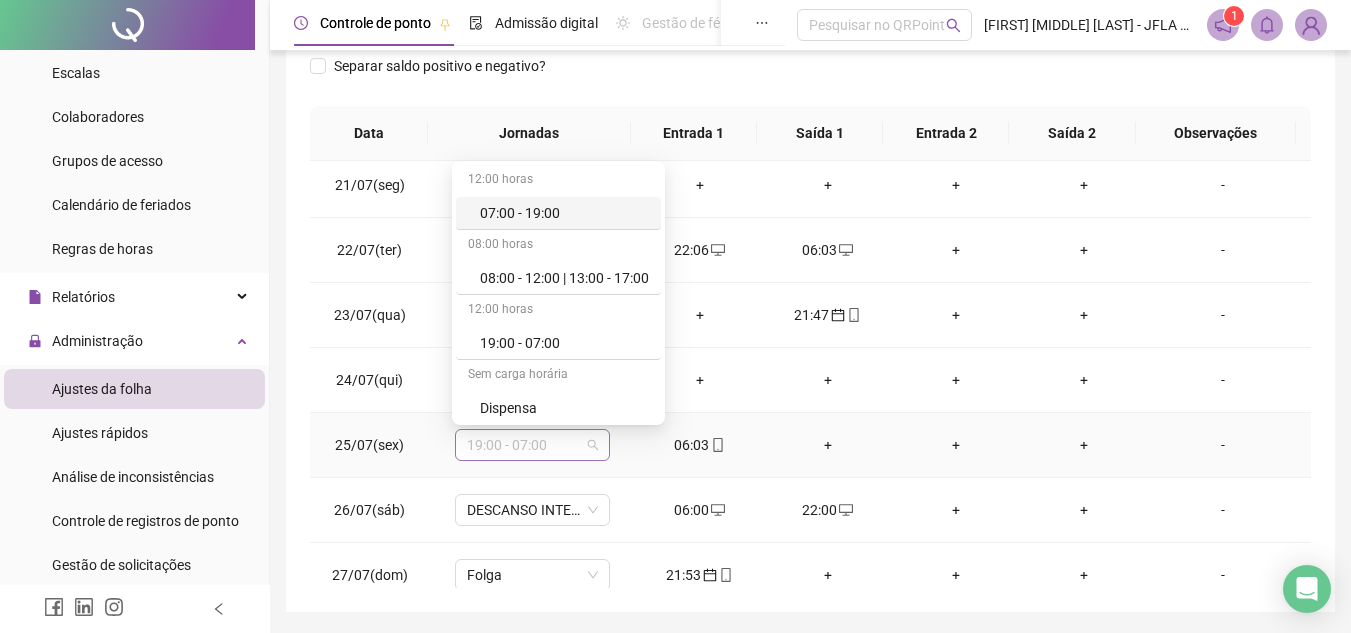 click on "19:00 - 07:00" at bounding box center (532, 445) 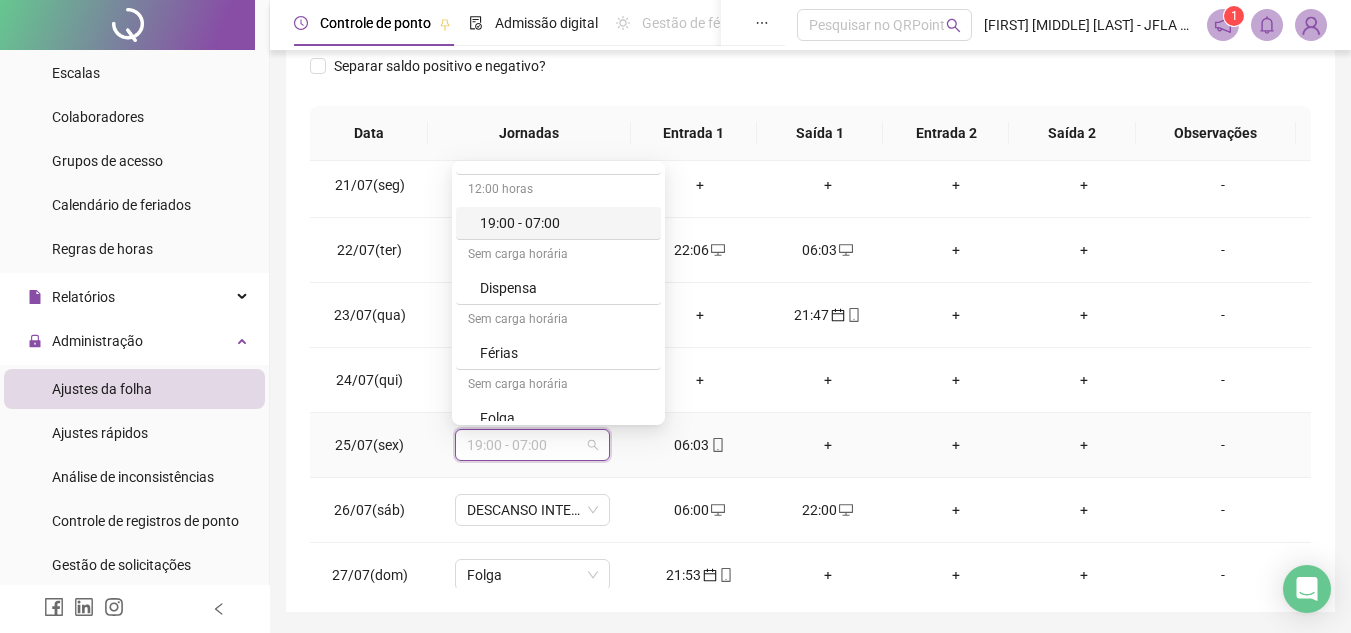 scroll, scrollTop: 160, scrollLeft: 0, axis: vertical 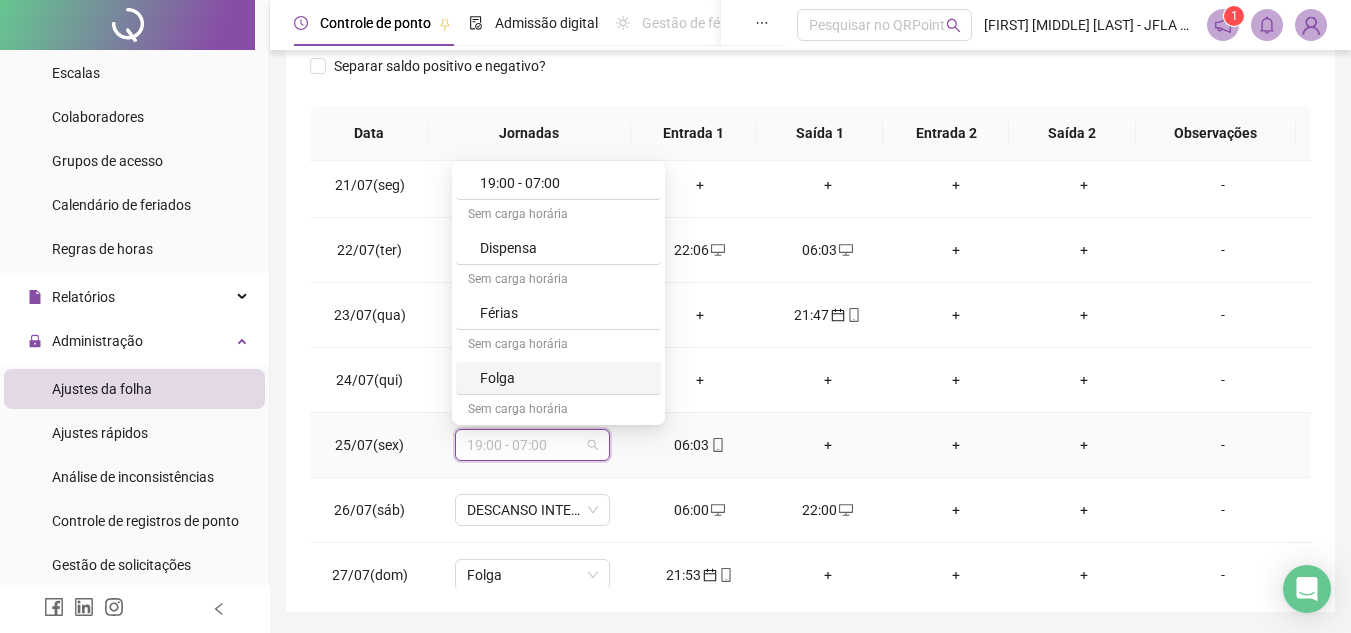 click on "Folga" at bounding box center (564, 378) 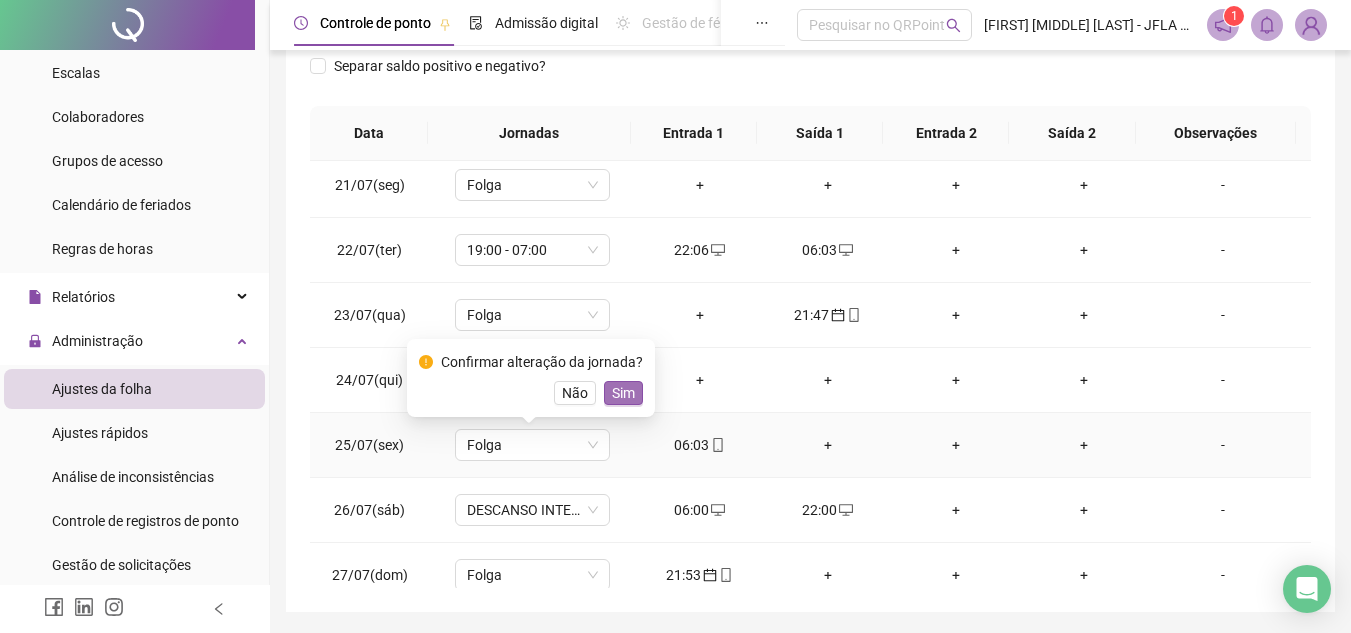 click on "Sim" at bounding box center (623, 393) 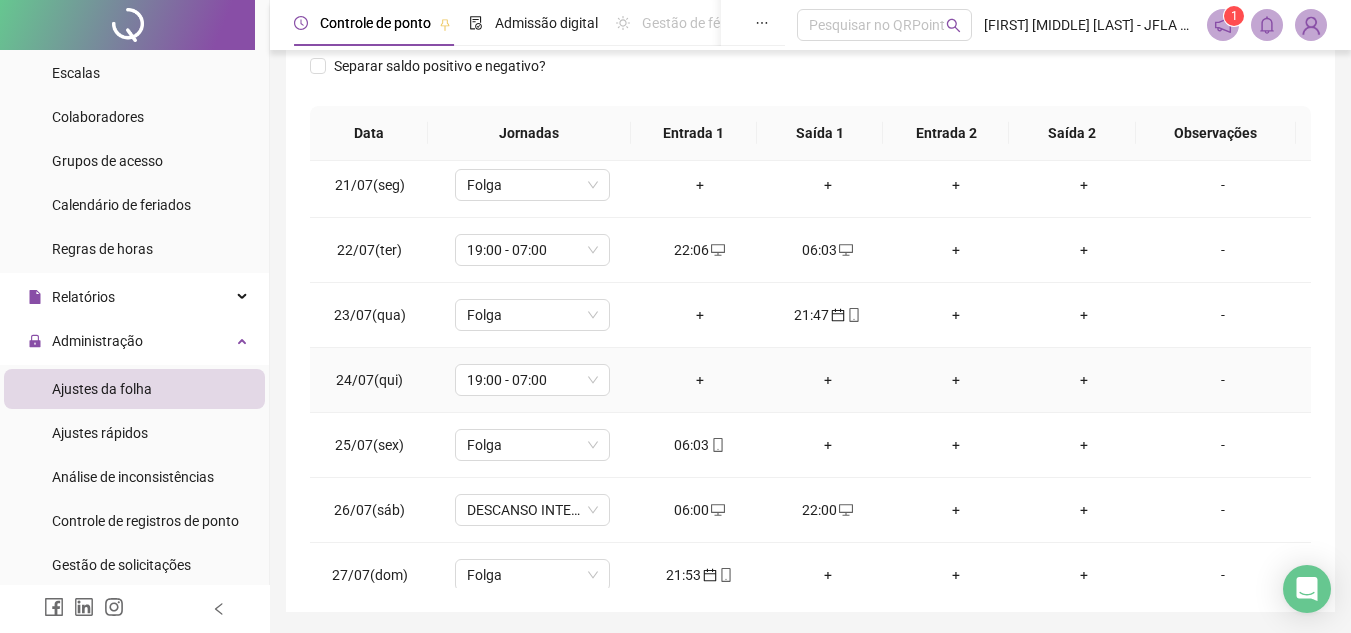 click on "+" at bounding box center [700, 380] 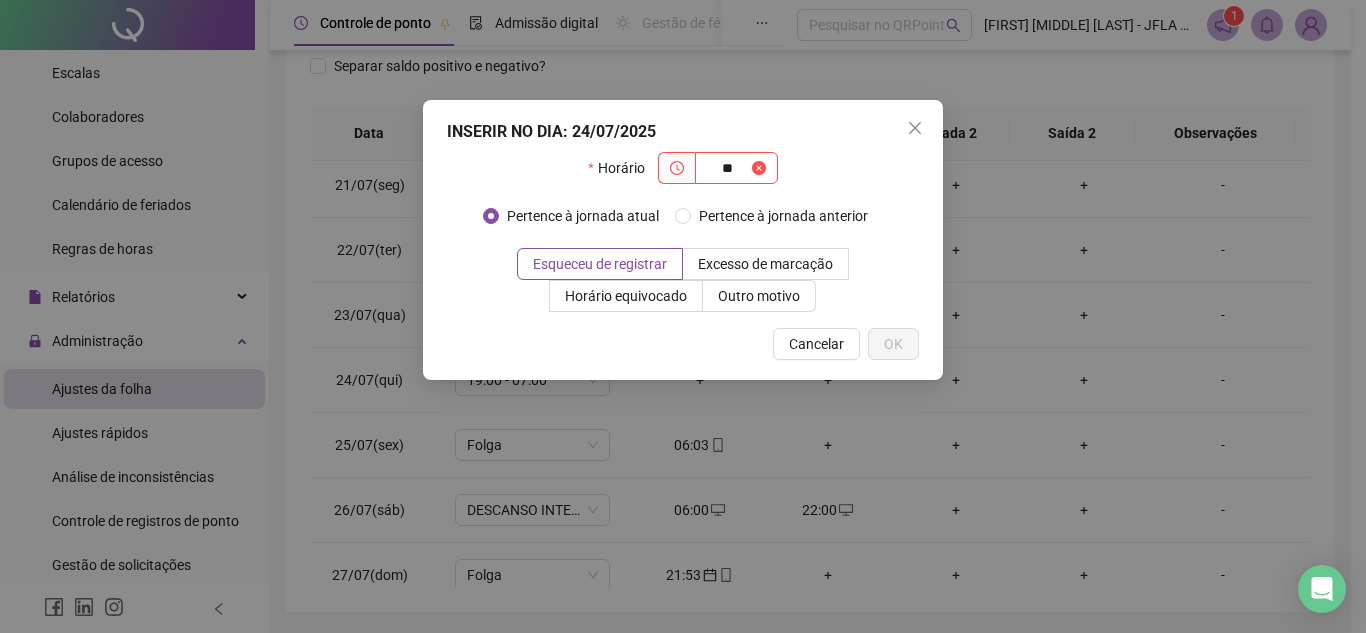 type on "*" 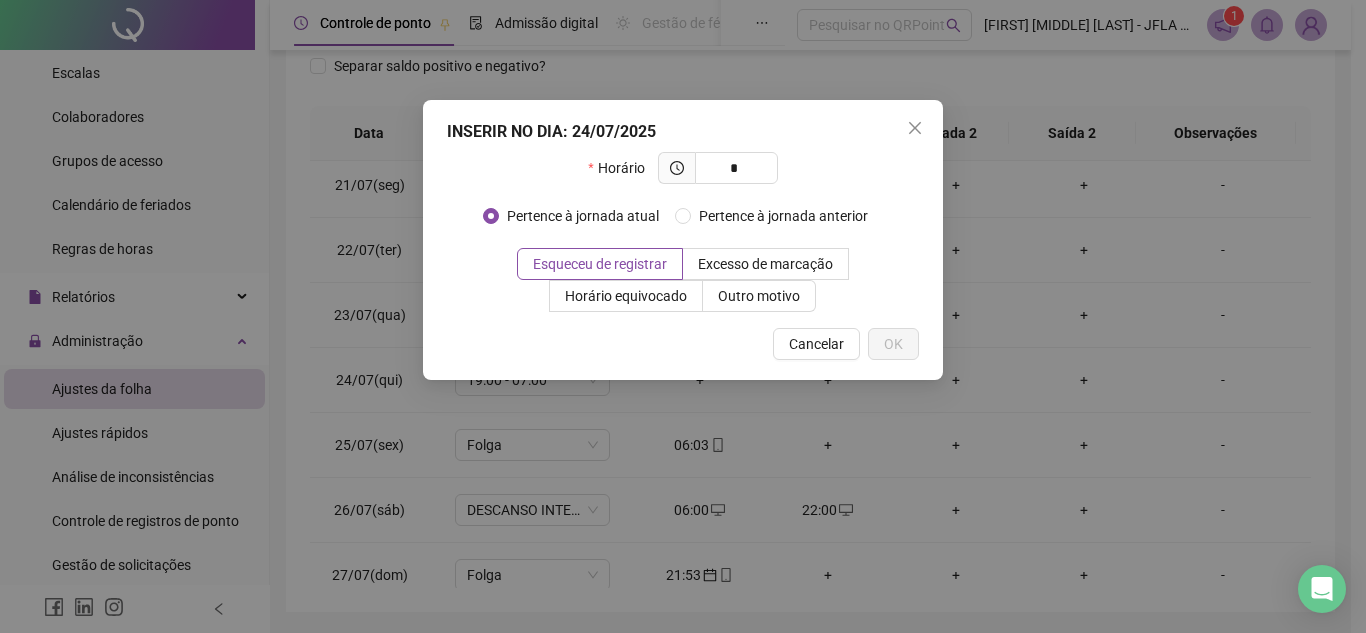 type 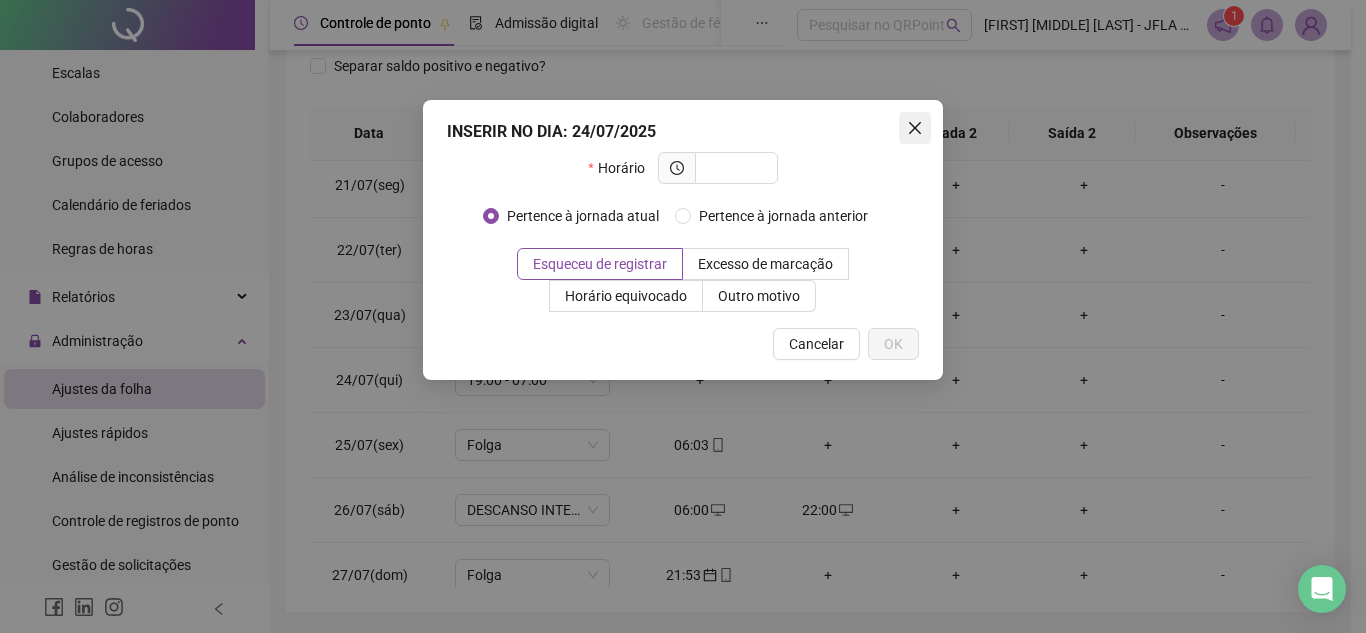 click 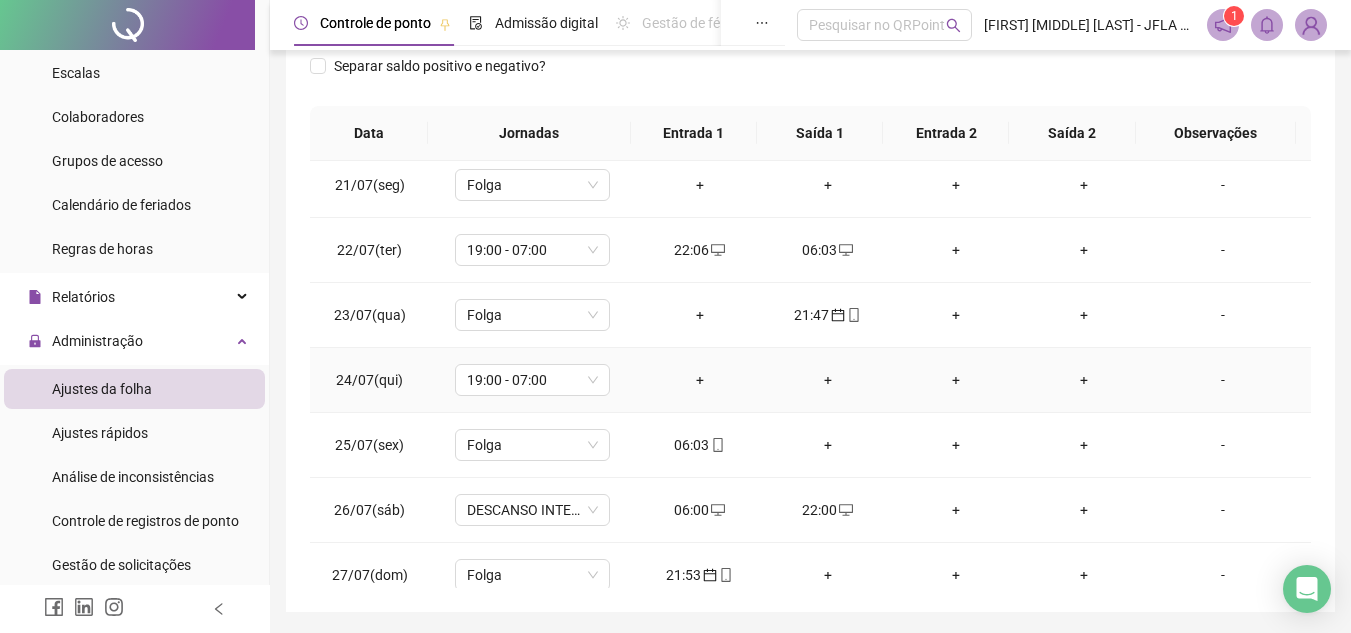 click on "+" at bounding box center (700, 380) 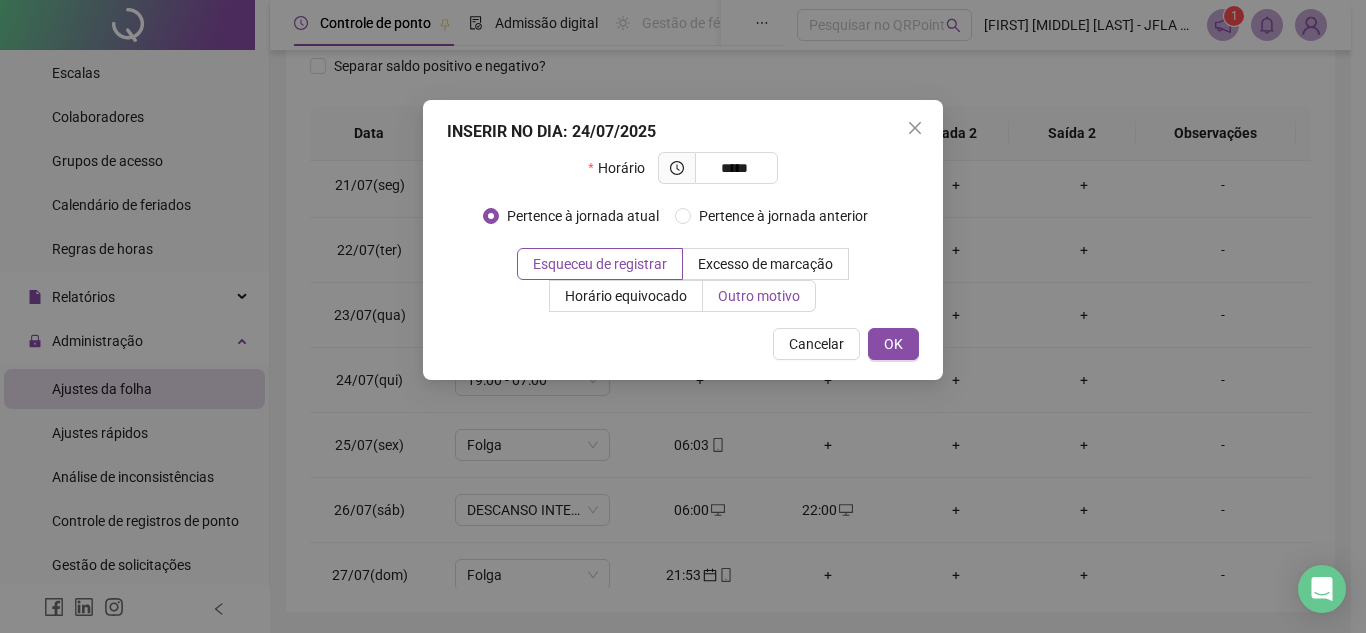 type on "*****" 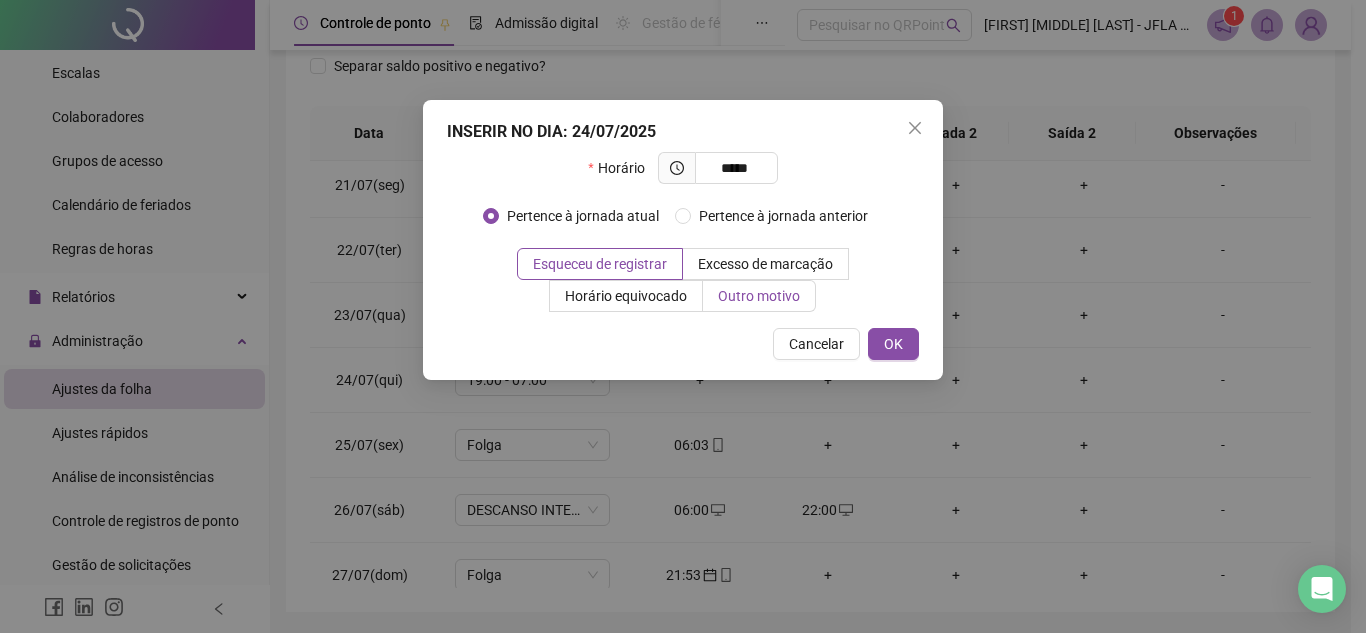 click on "Outro motivo" at bounding box center [759, 296] 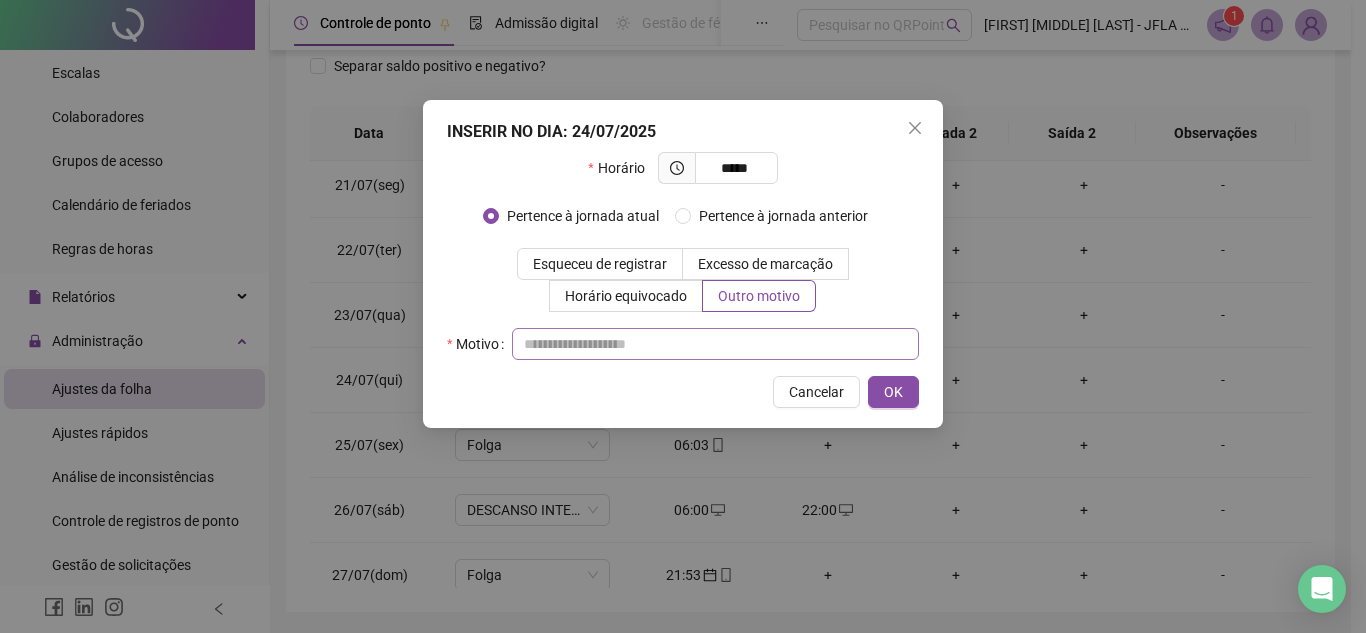 drag, startPoint x: 709, startPoint y: 360, endPoint x: 708, endPoint y: 338, distance: 22.022715 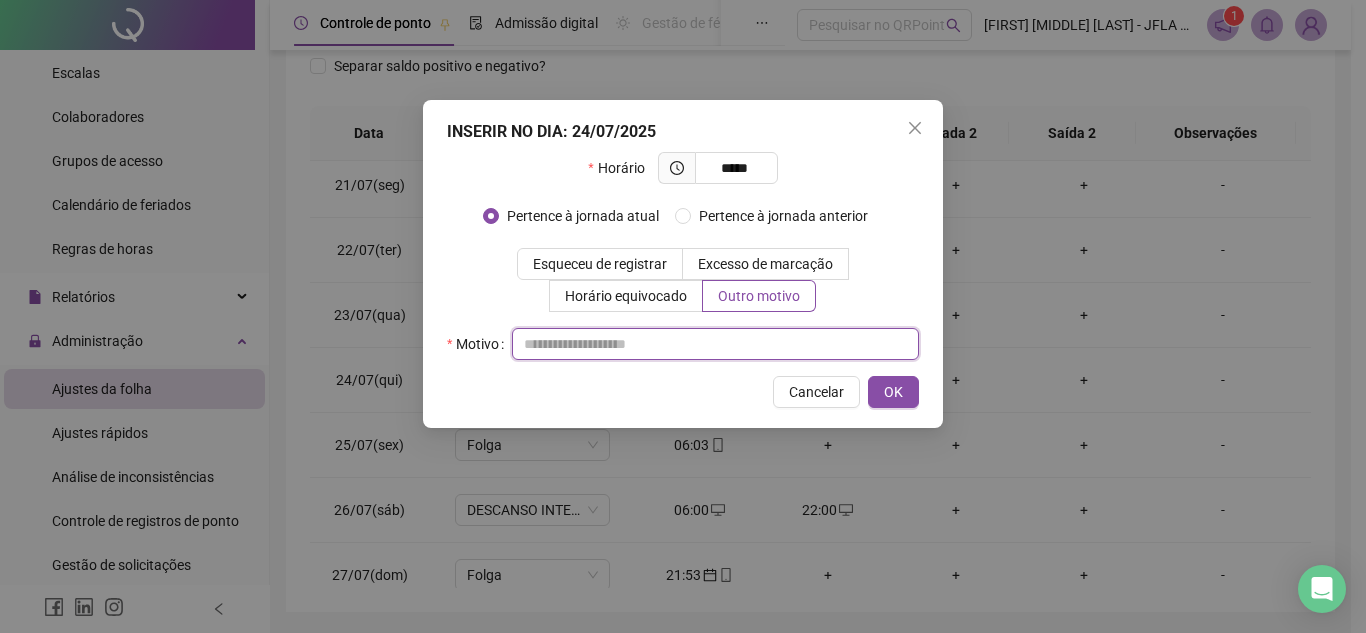 paste on "**********" 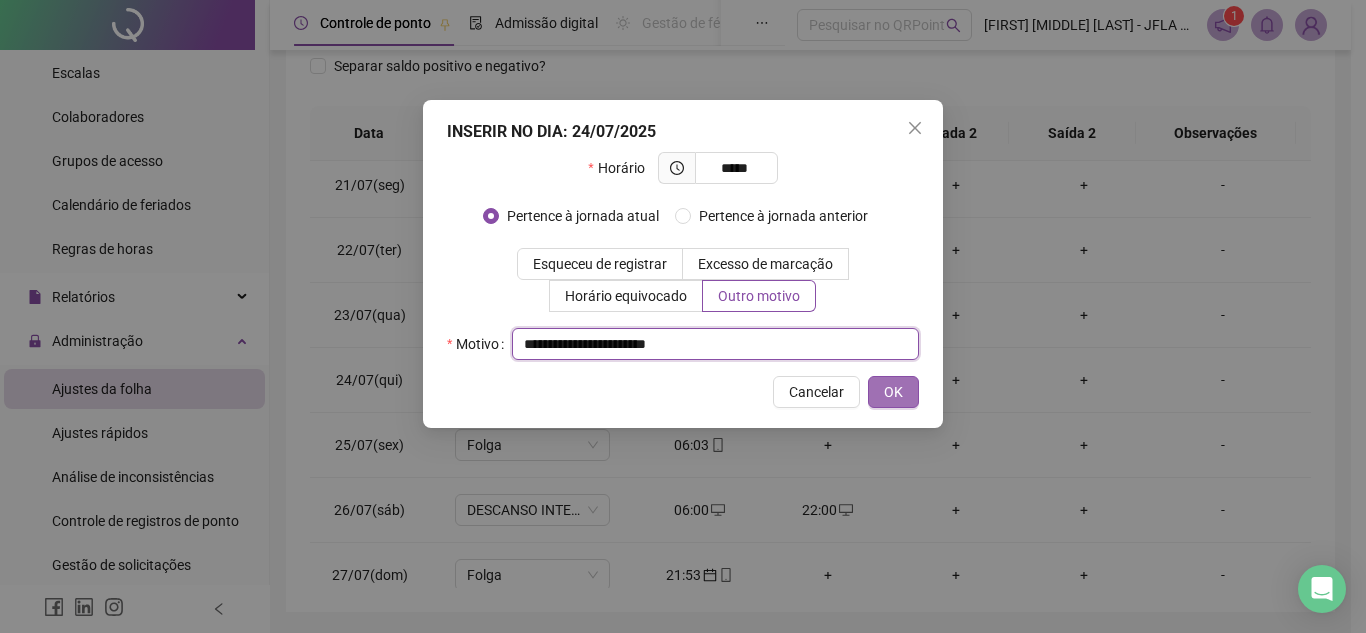 type on "**********" 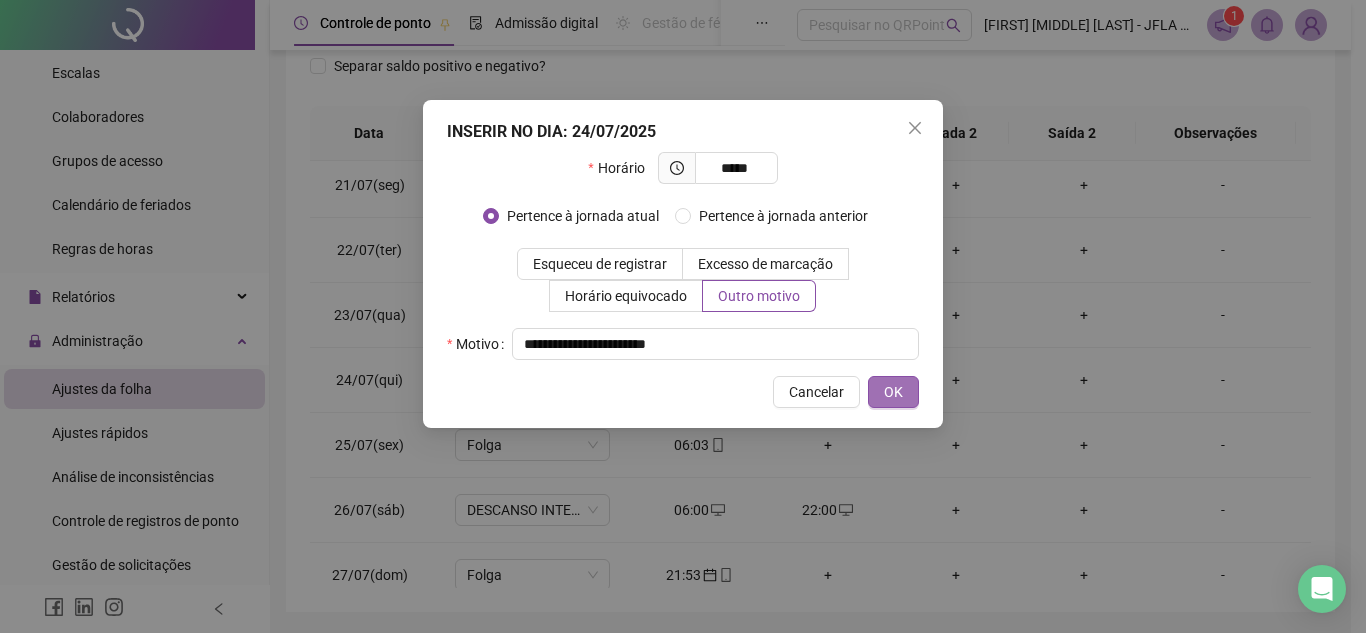 click on "OK" at bounding box center (893, 392) 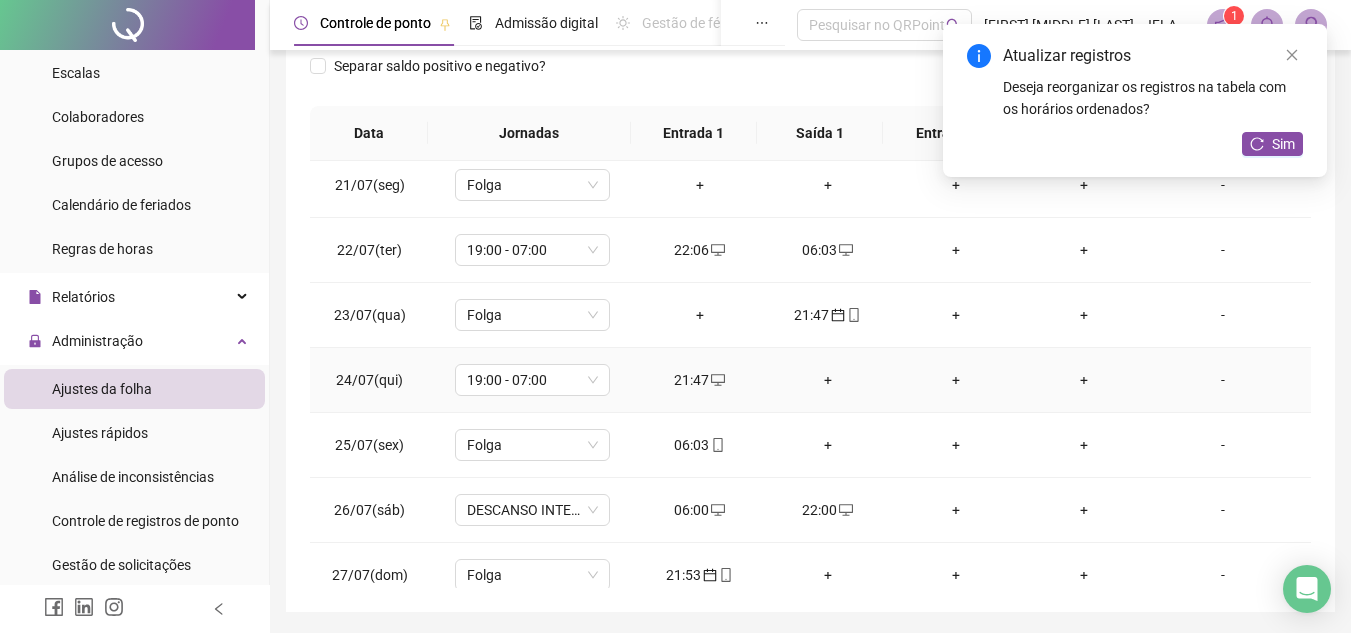 click on "+" at bounding box center (828, 380) 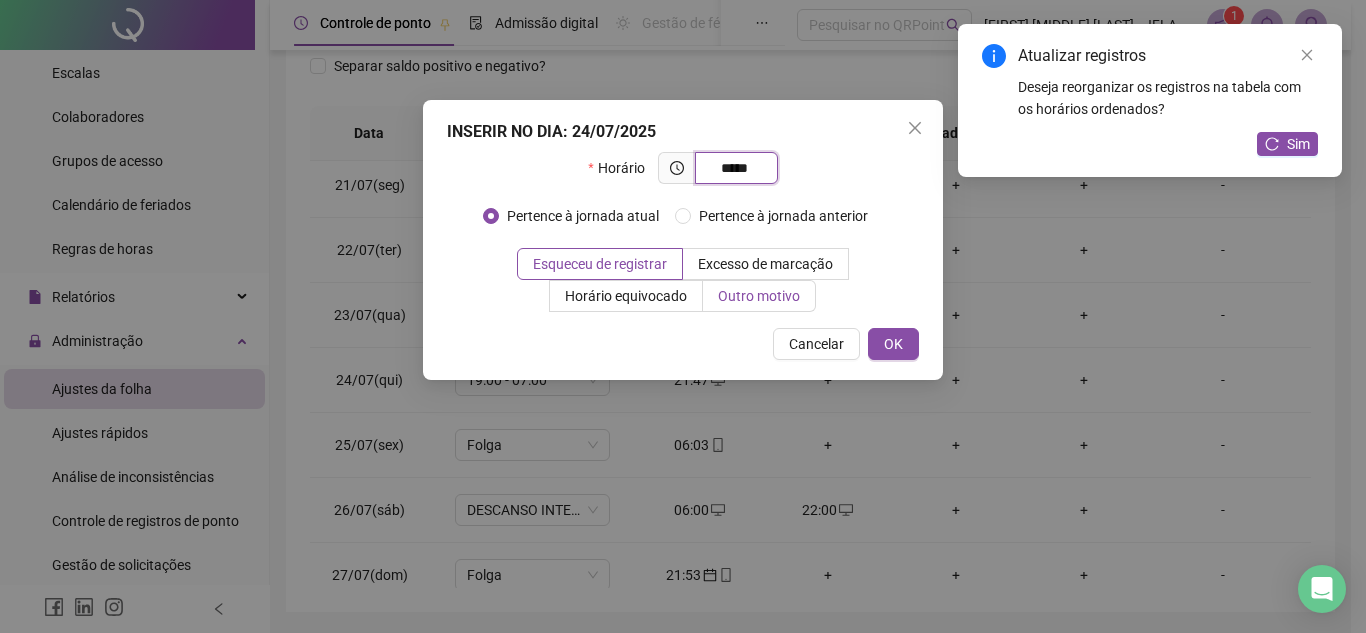 type on "*****" 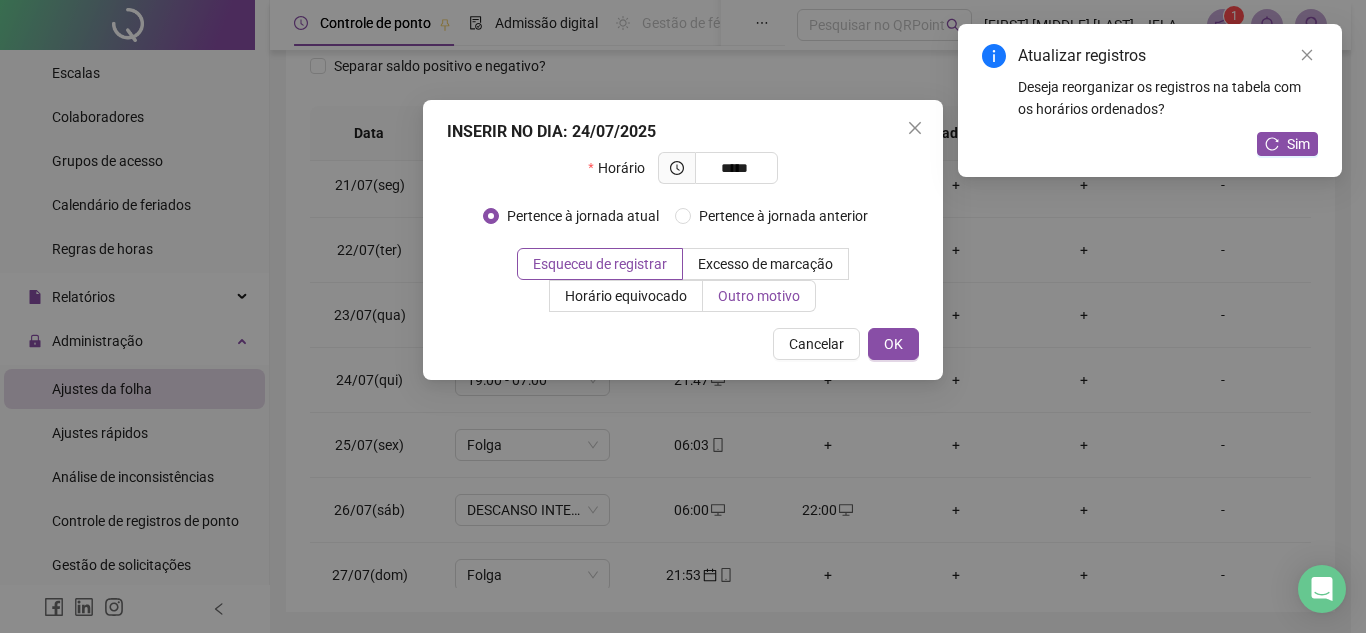 click on "Outro motivo" at bounding box center (759, 296) 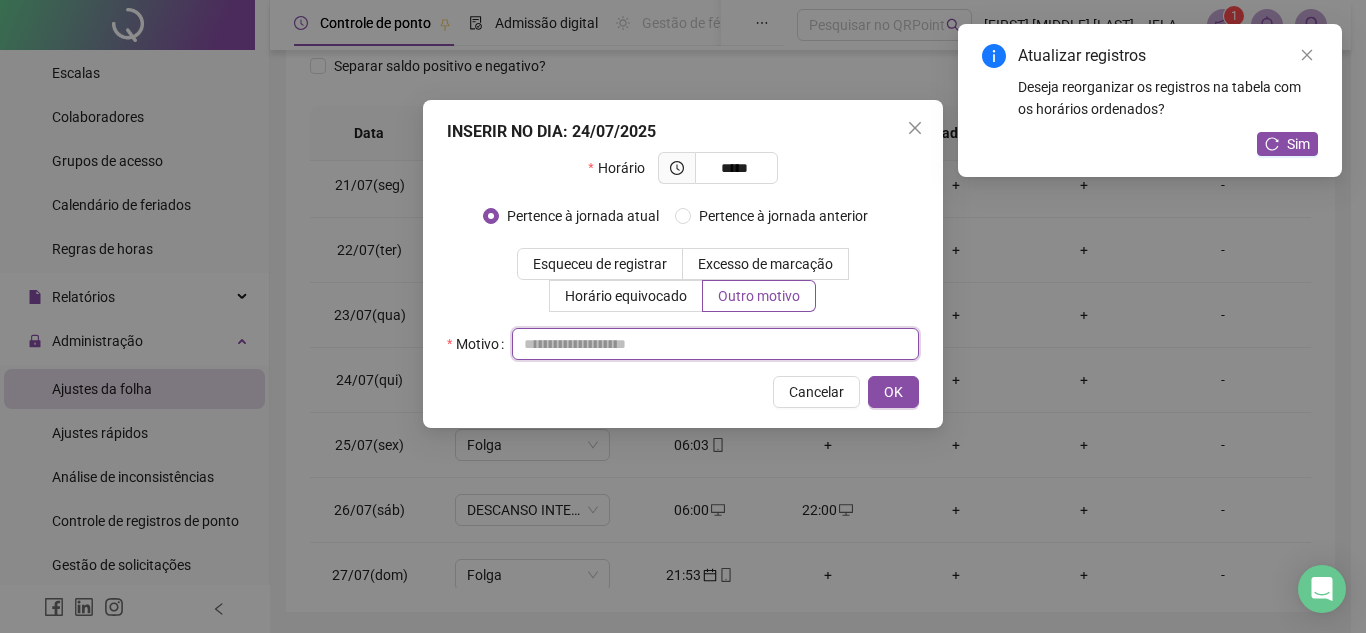 click at bounding box center (715, 344) 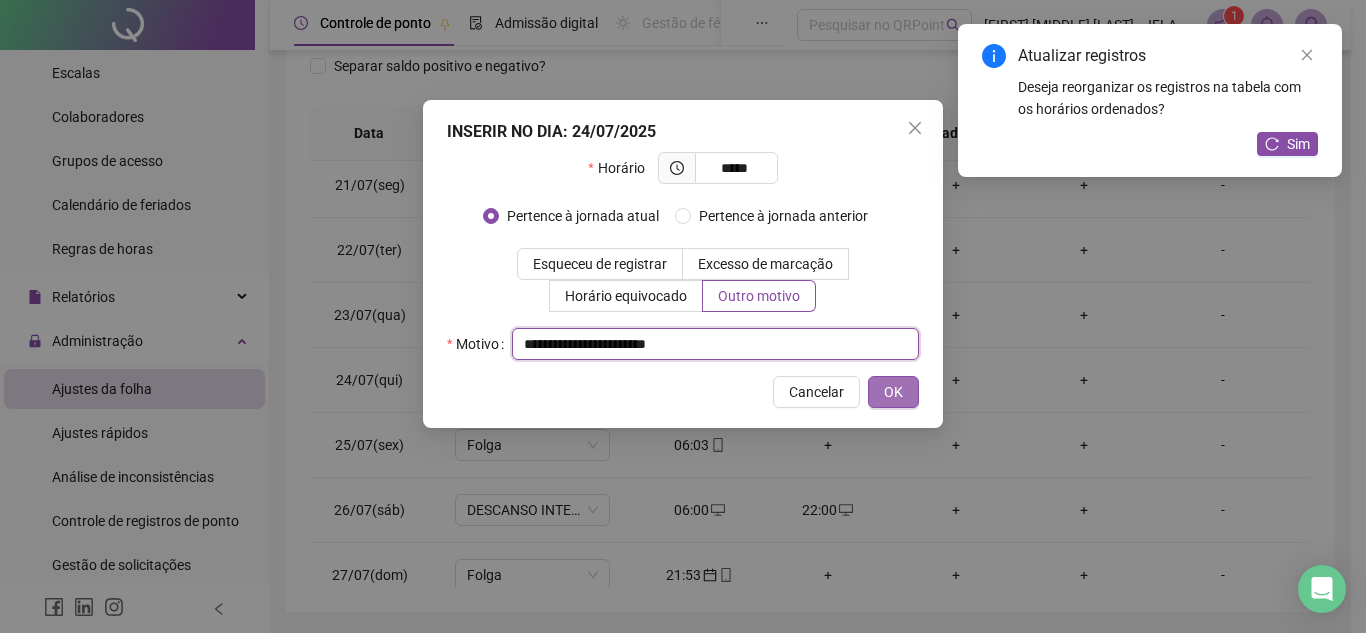 type on "**********" 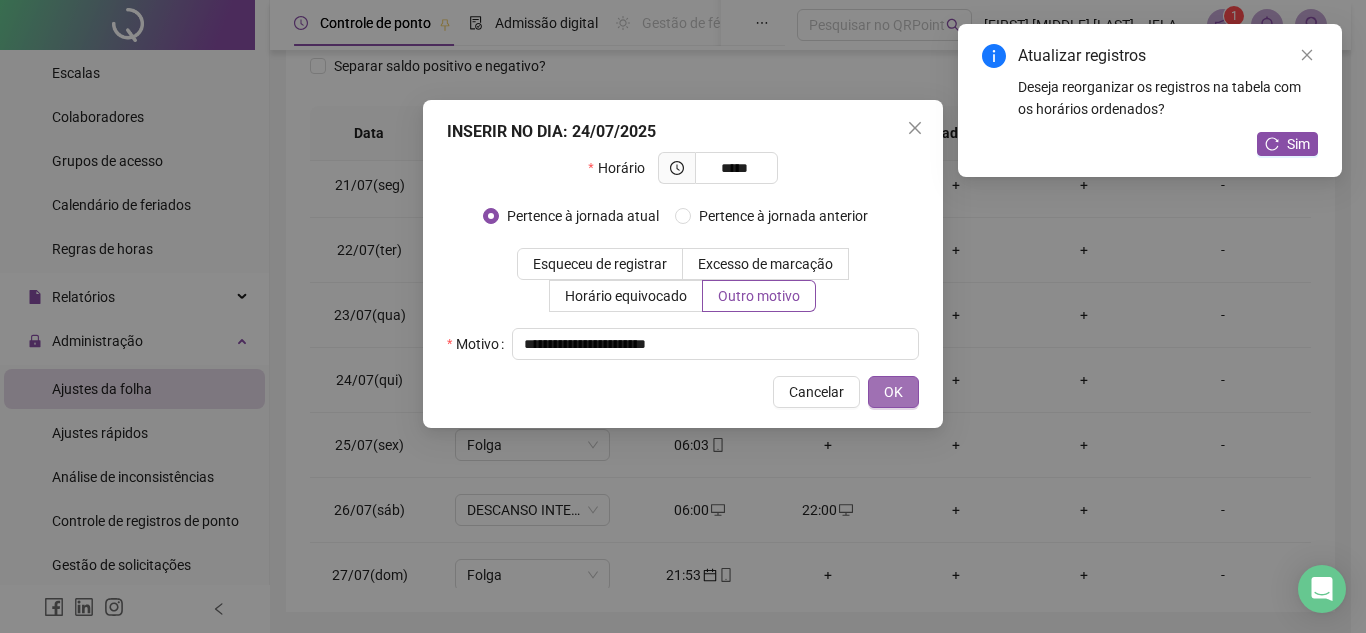 click on "OK" at bounding box center (893, 392) 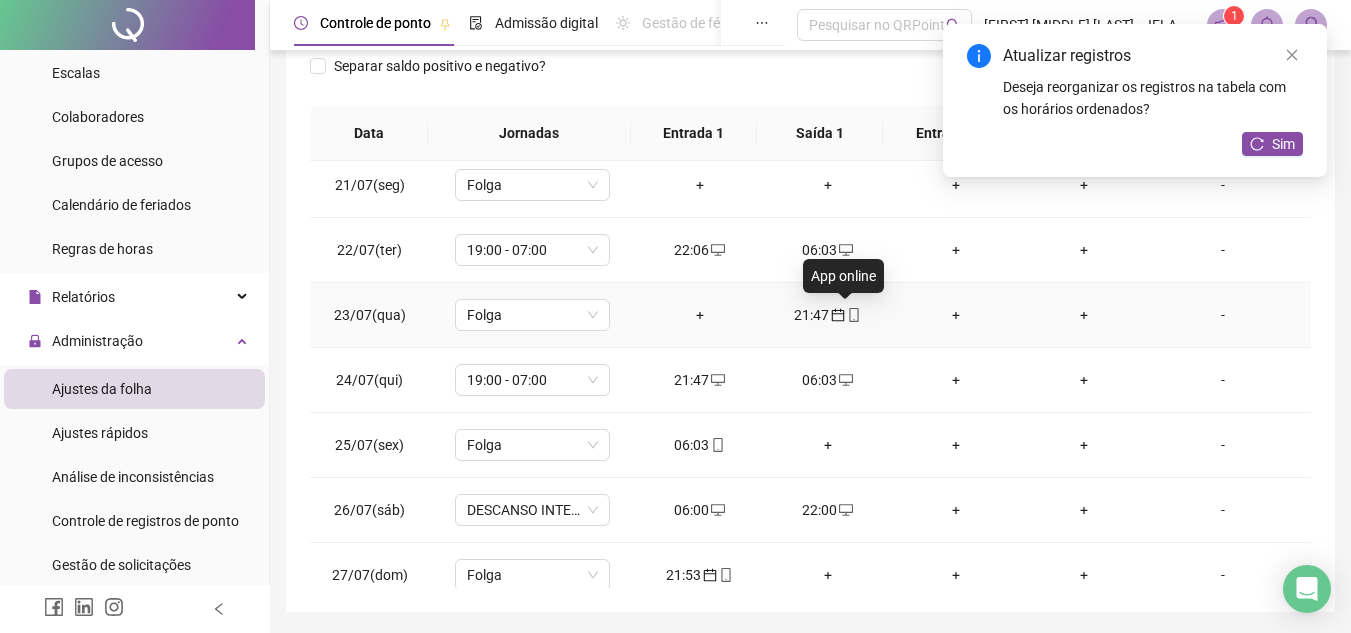 click 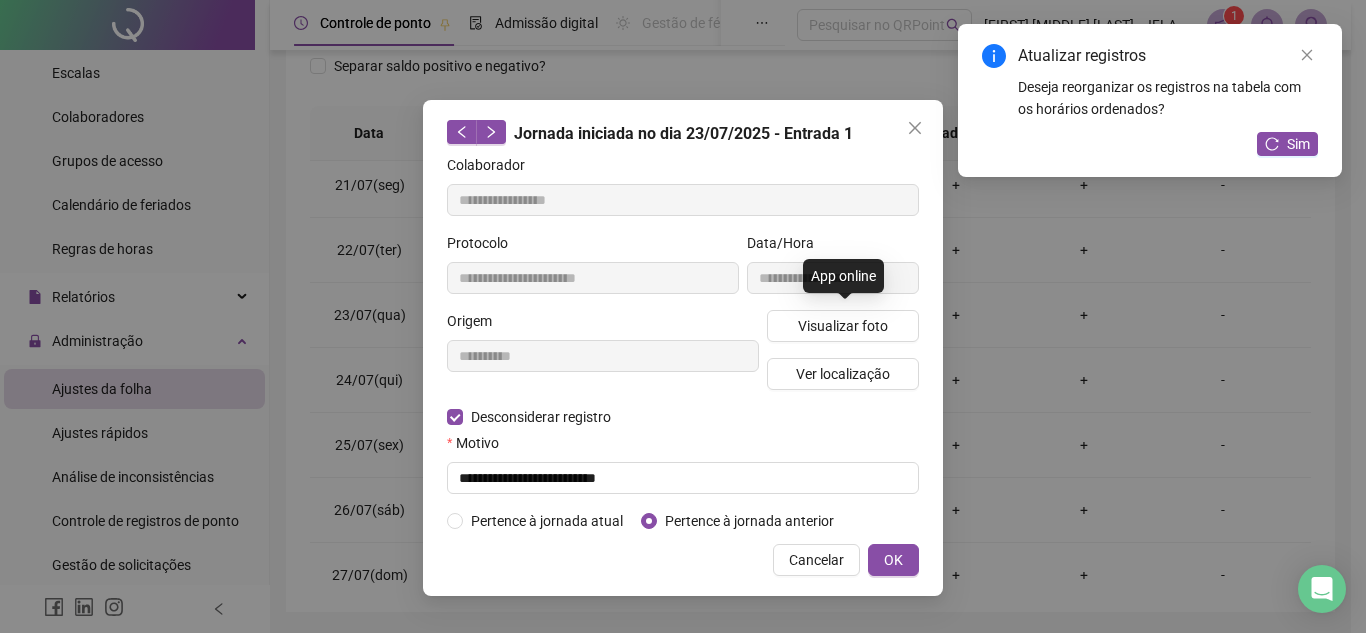 type on "**********" 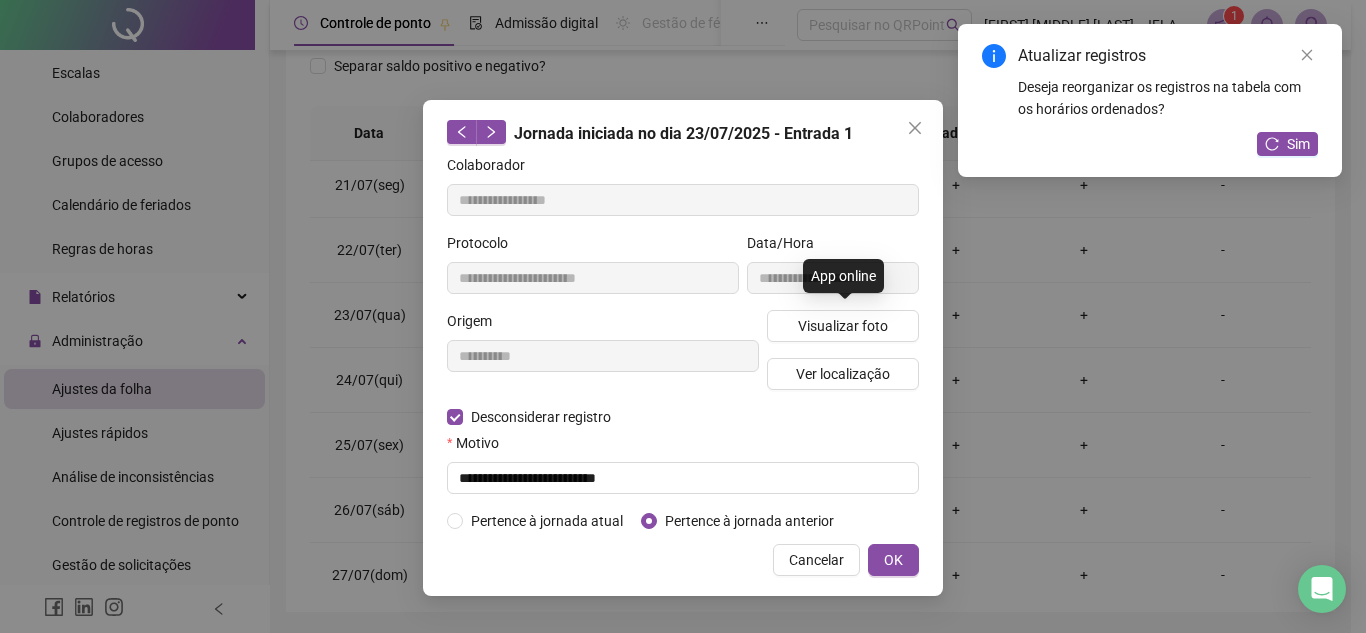type on "**********" 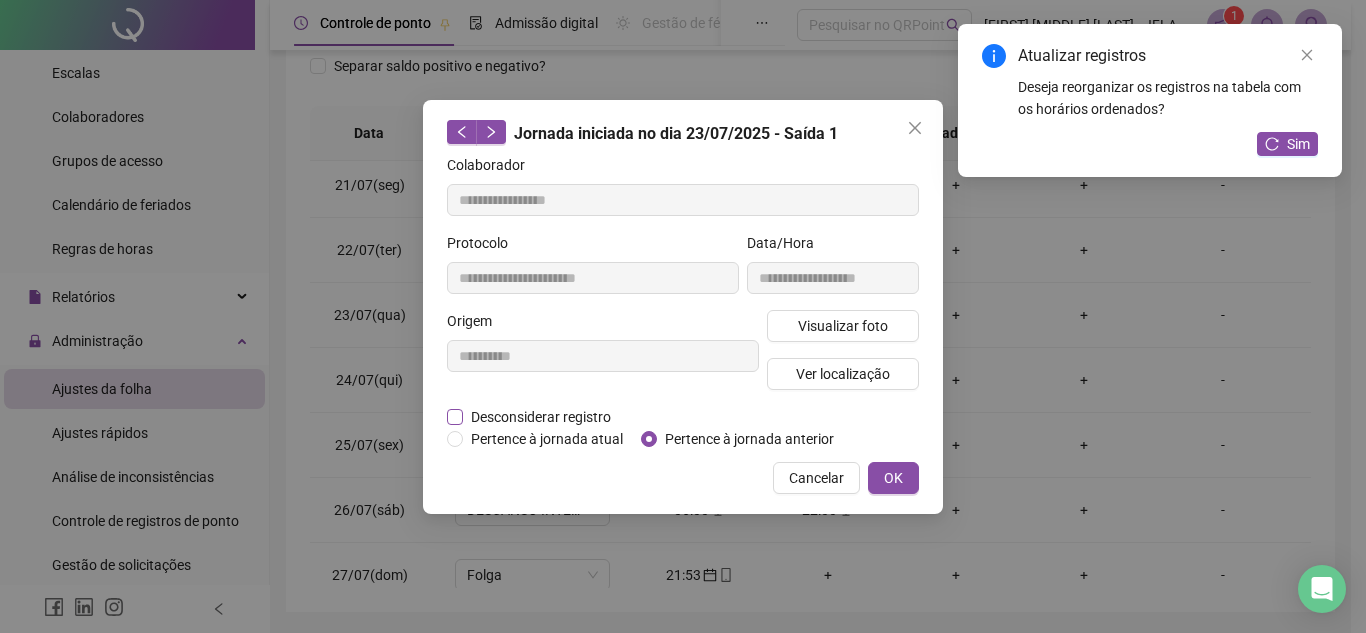click on "Desconsiderar registro" at bounding box center [541, 417] 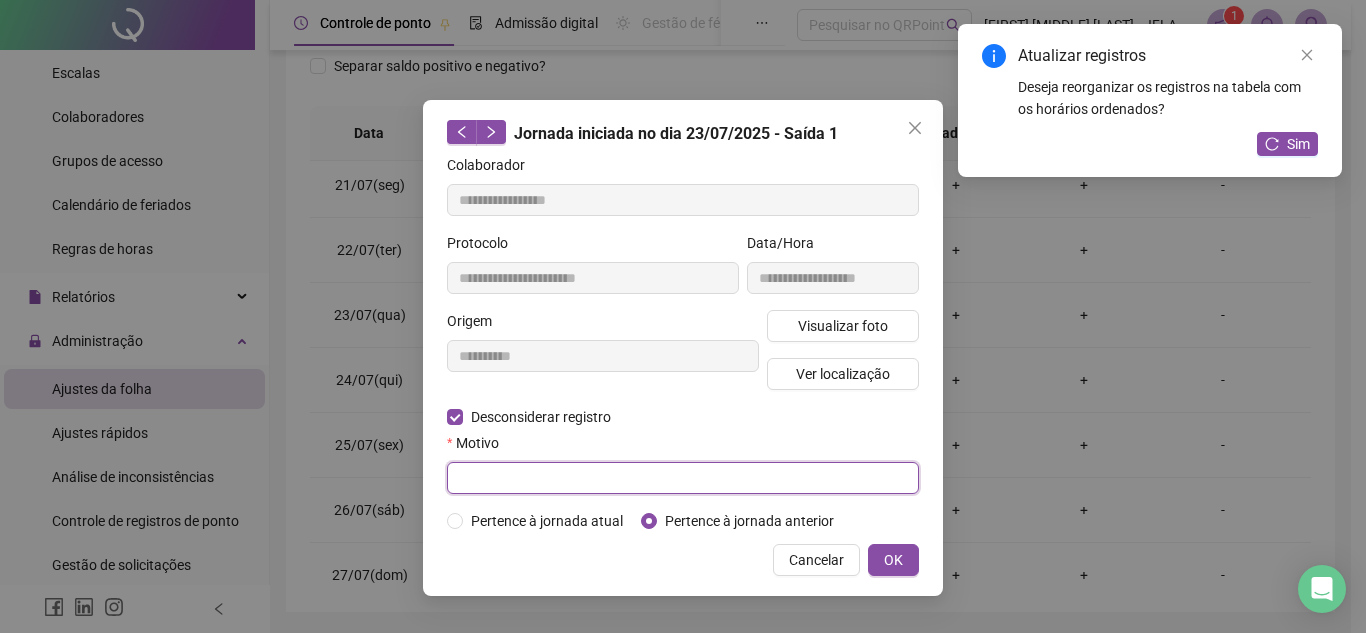 click at bounding box center (683, 478) 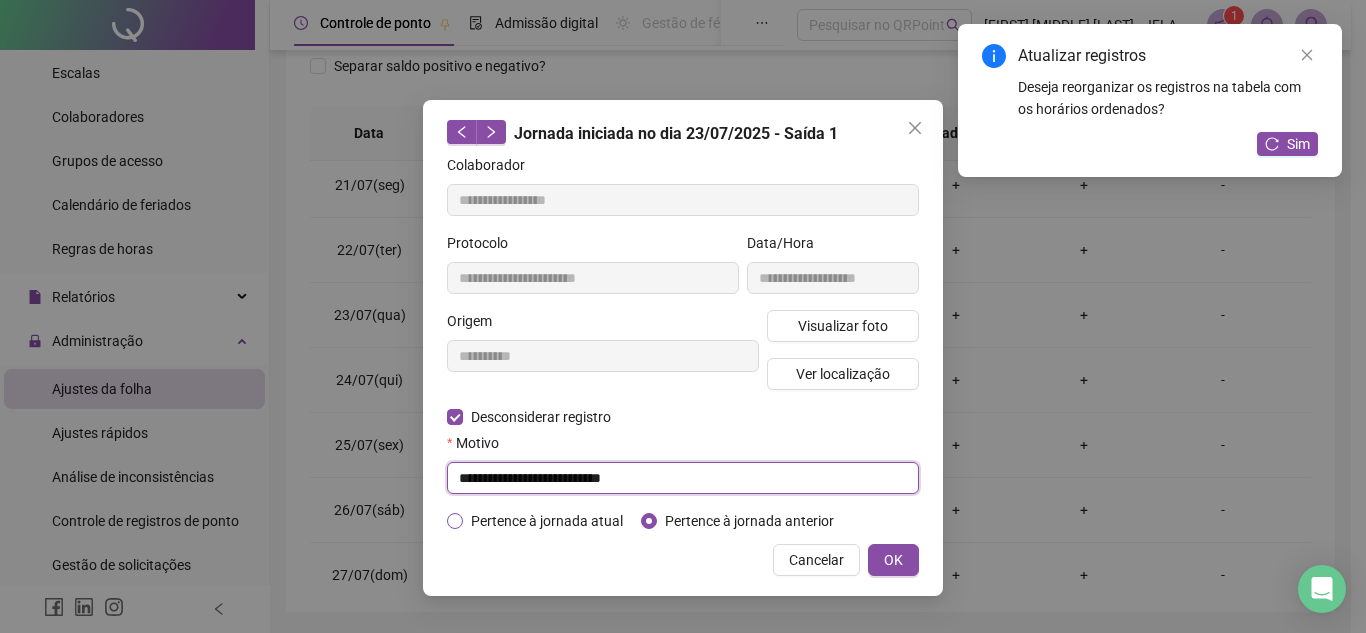 type on "**********" 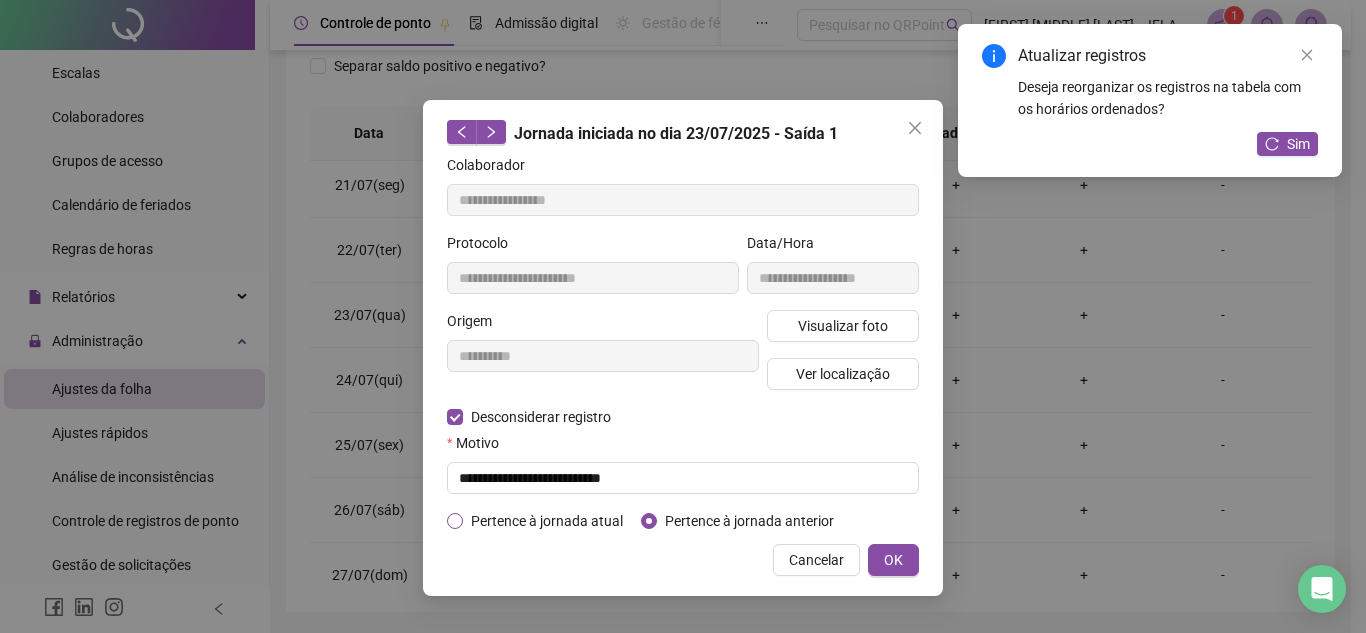 click on "Pertence à jornada atual" at bounding box center (547, 521) 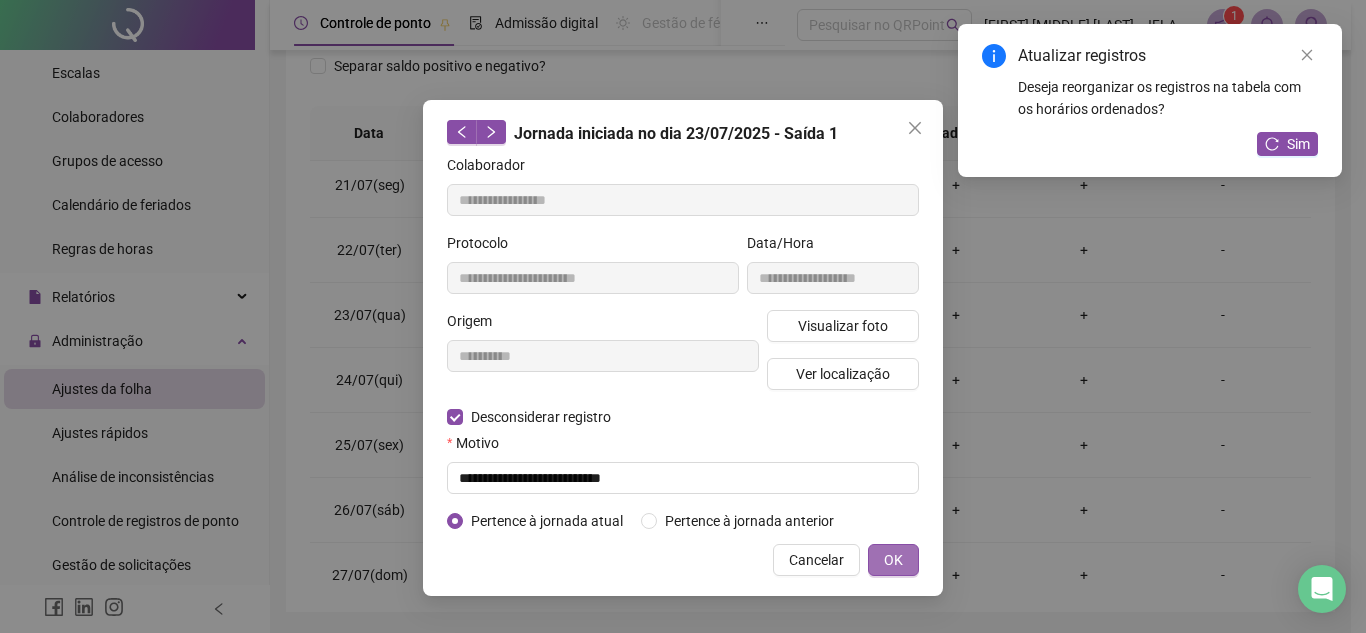 click on "OK" at bounding box center (893, 560) 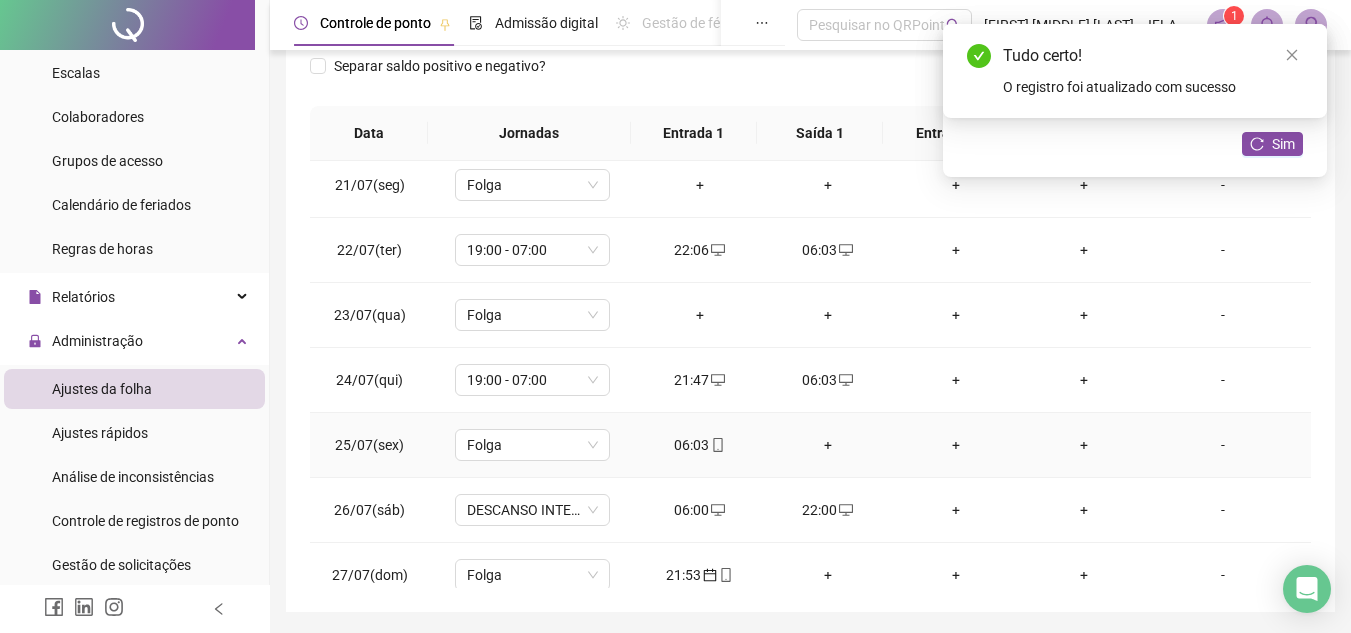 drag, startPoint x: 697, startPoint y: 444, endPoint x: 680, endPoint y: 444, distance: 17 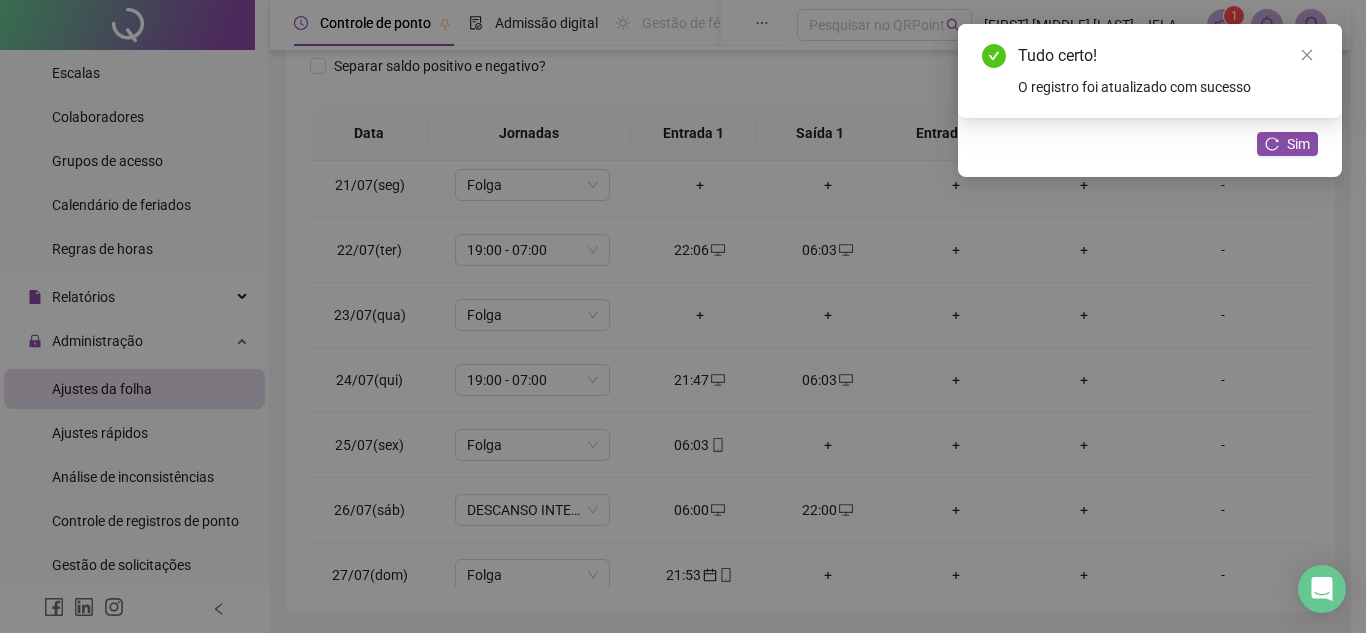 type on "**********" 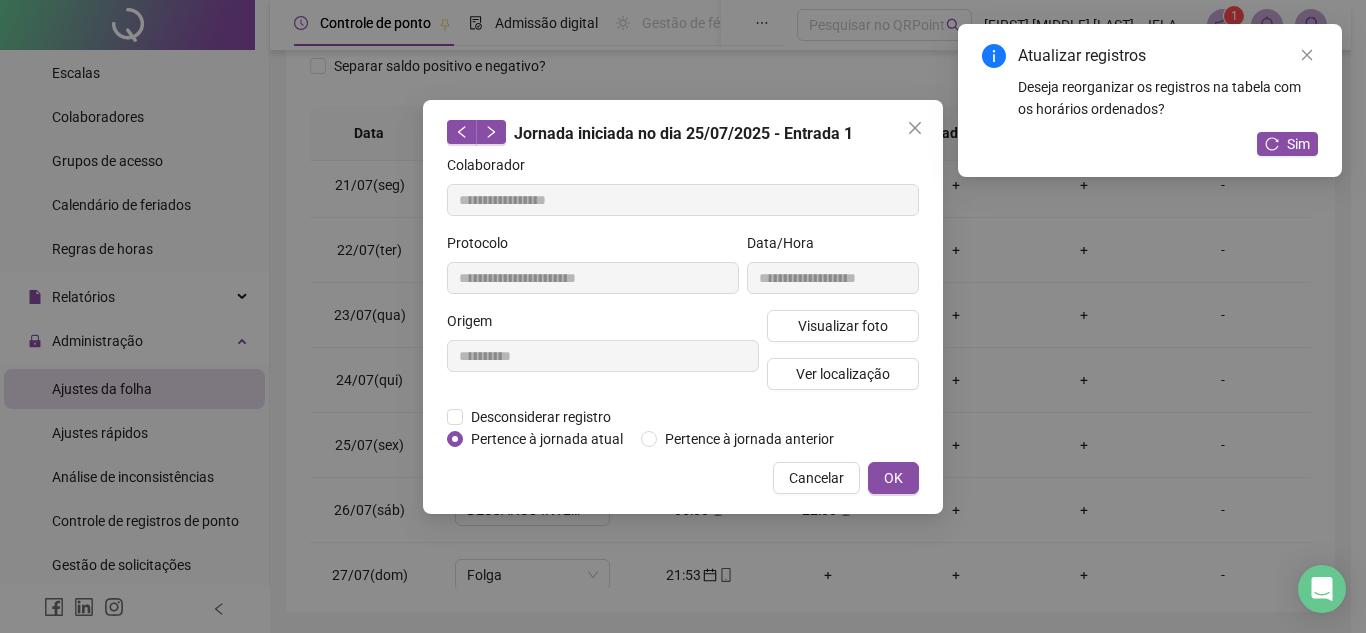click on "**********" at bounding box center [603, 358] 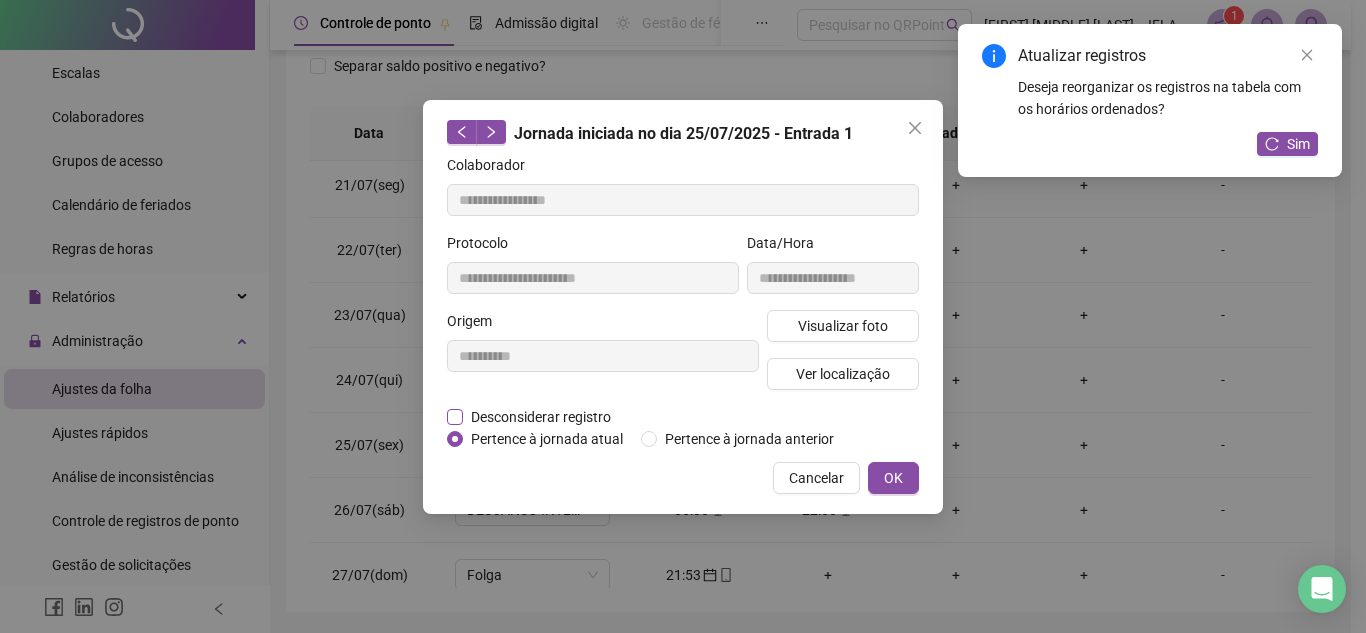click on "Desconsiderar registro" at bounding box center (541, 417) 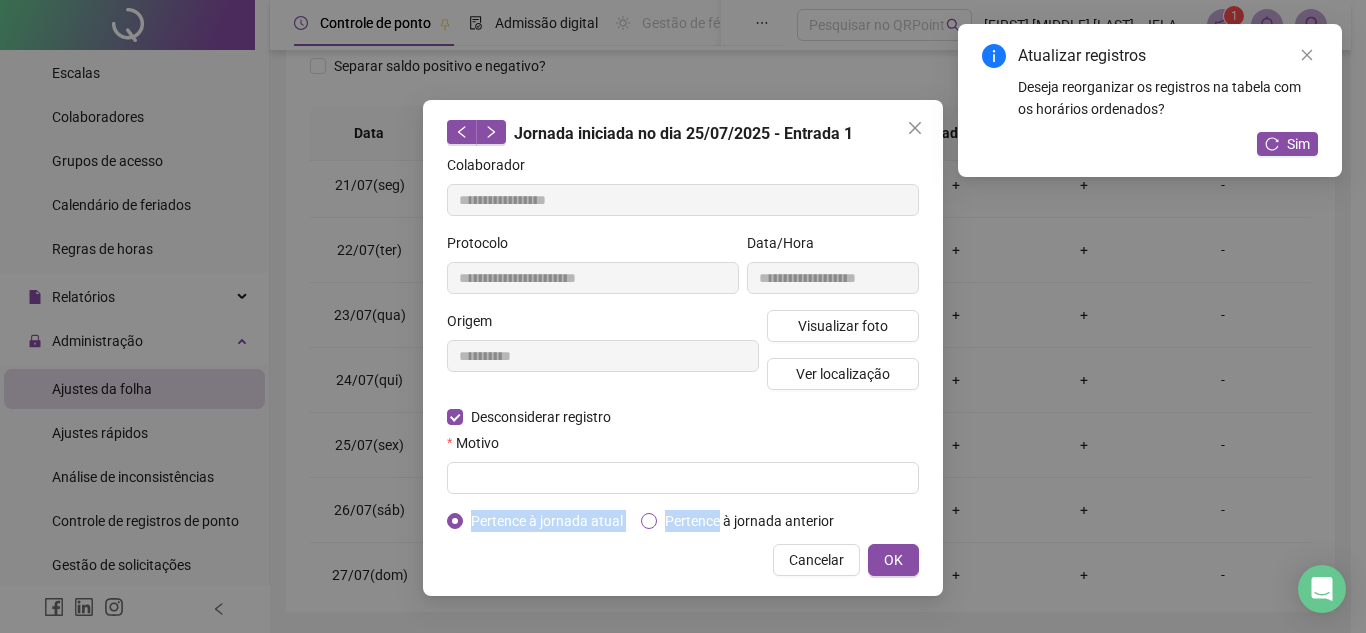 drag, startPoint x: 722, startPoint y: 507, endPoint x: 716, endPoint y: 530, distance: 23.769728 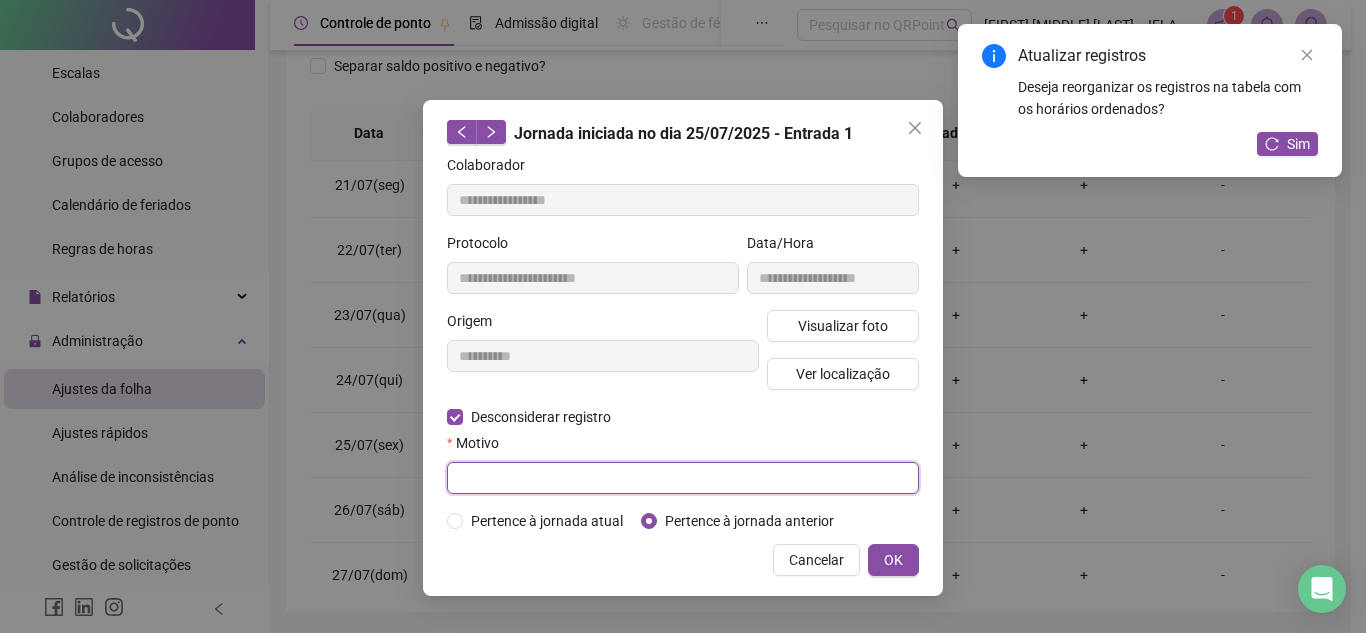 click at bounding box center [683, 478] 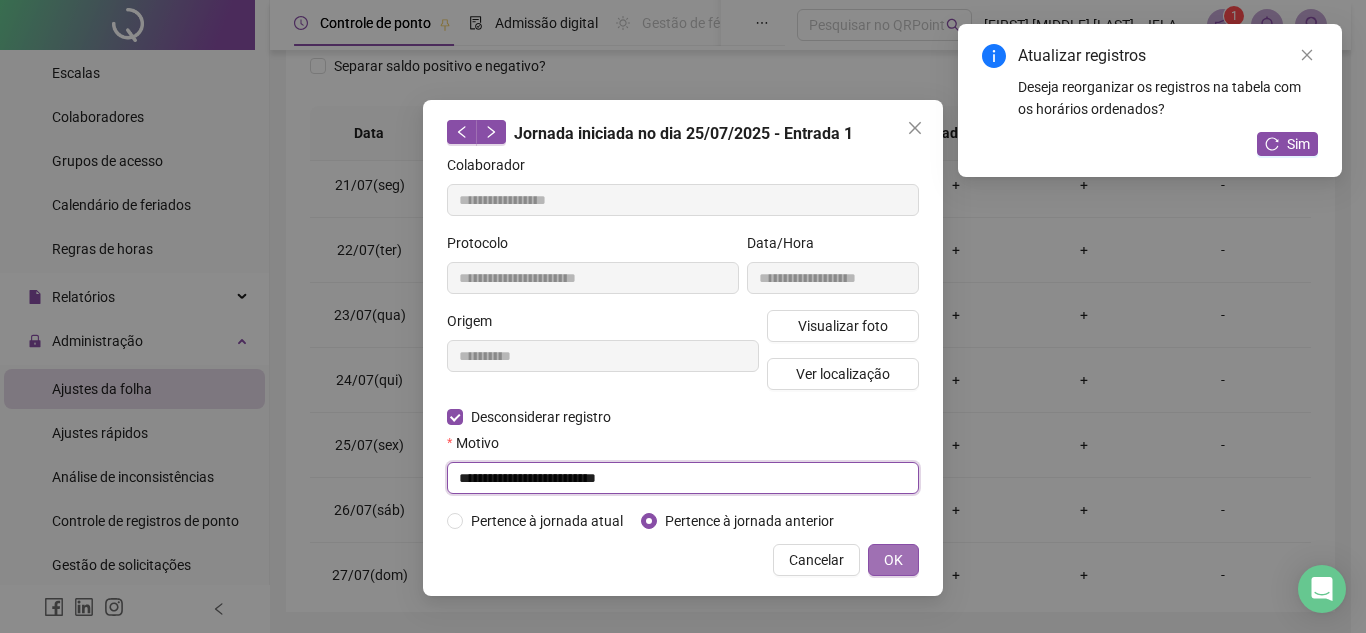 type on "**********" 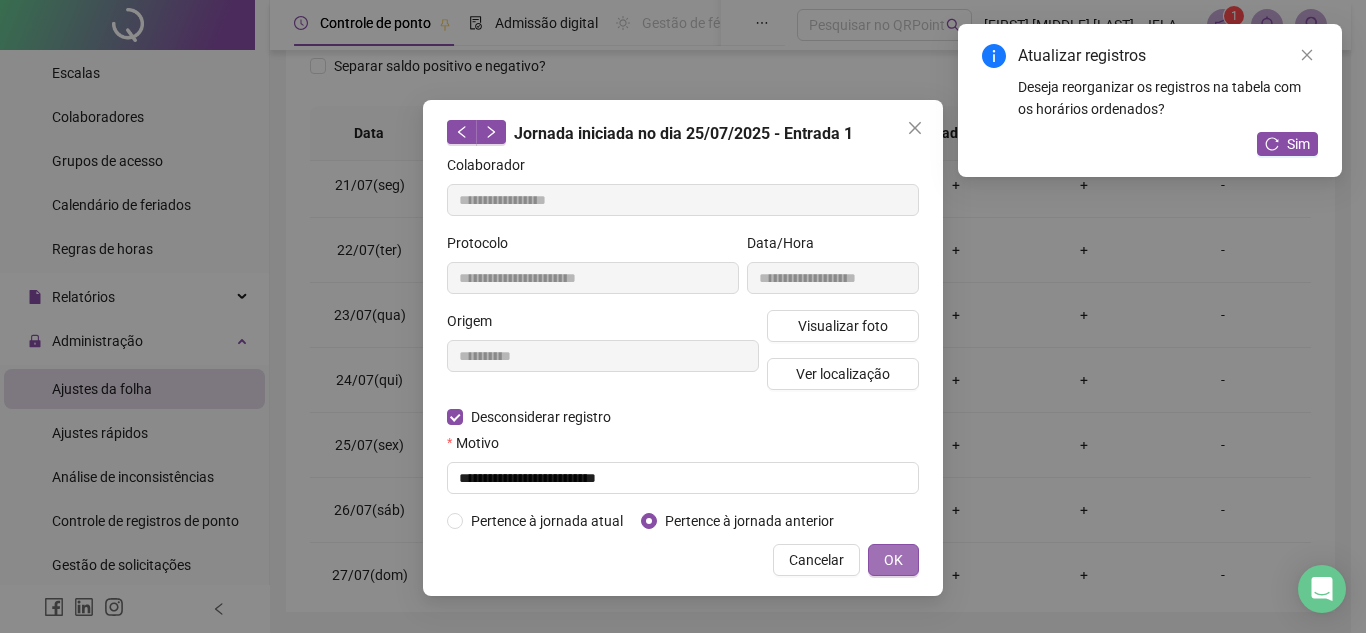 click on "OK" at bounding box center (893, 560) 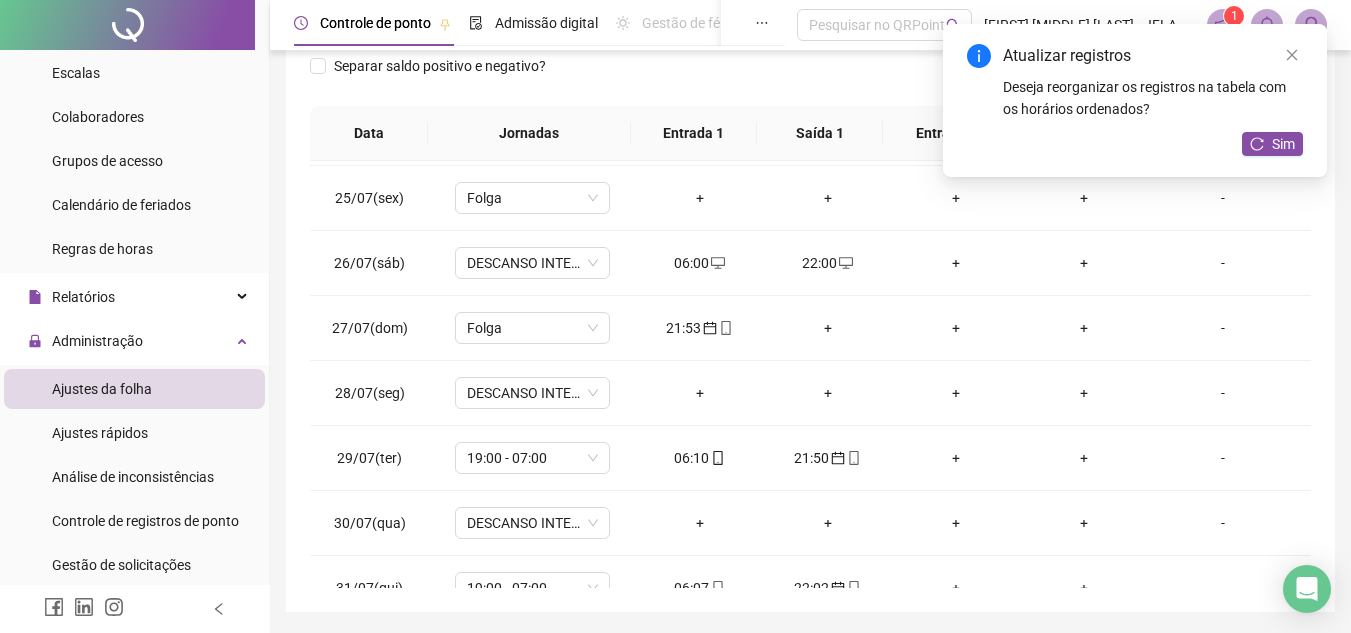 scroll, scrollTop: 1483, scrollLeft: 0, axis: vertical 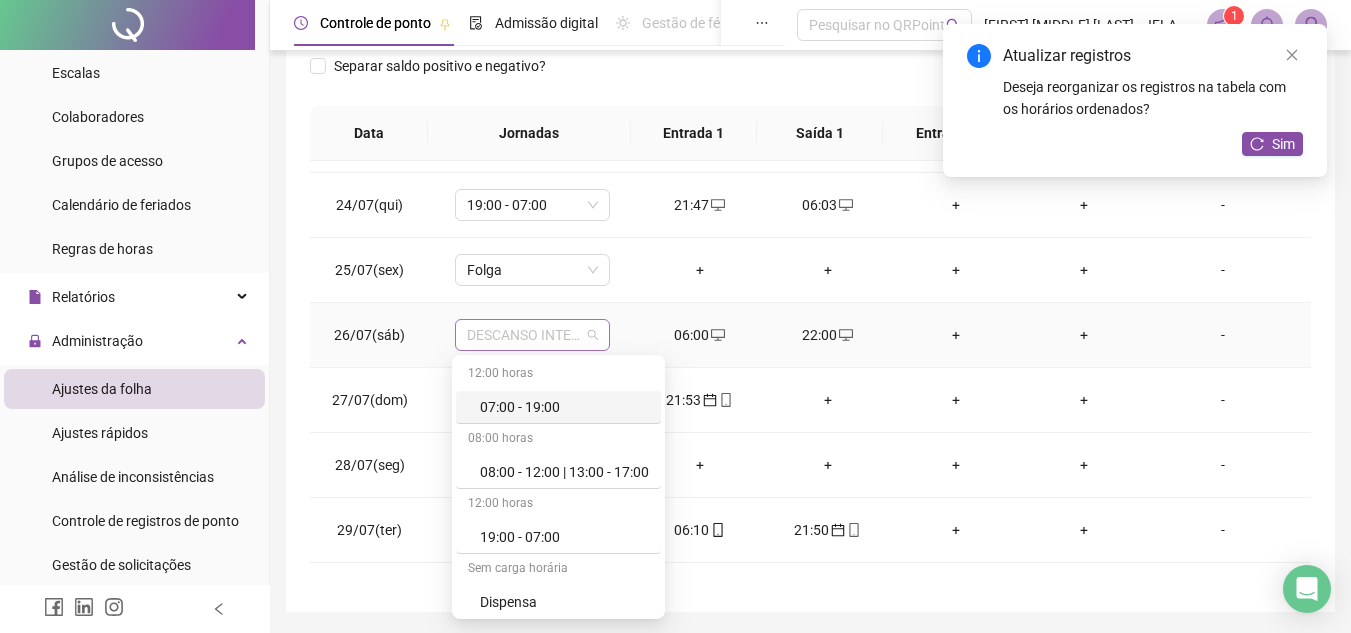 click on "DESCANSO INTER-JORNADA" at bounding box center (532, 335) 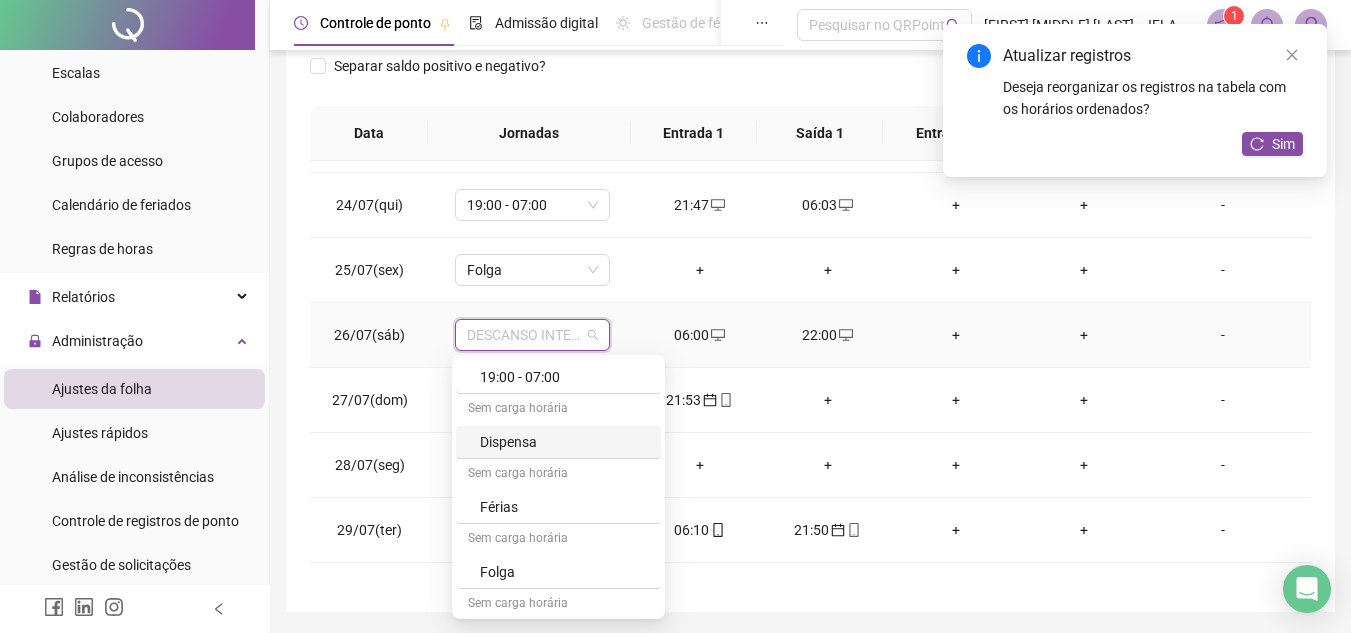scroll, scrollTop: 200, scrollLeft: 0, axis: vertical 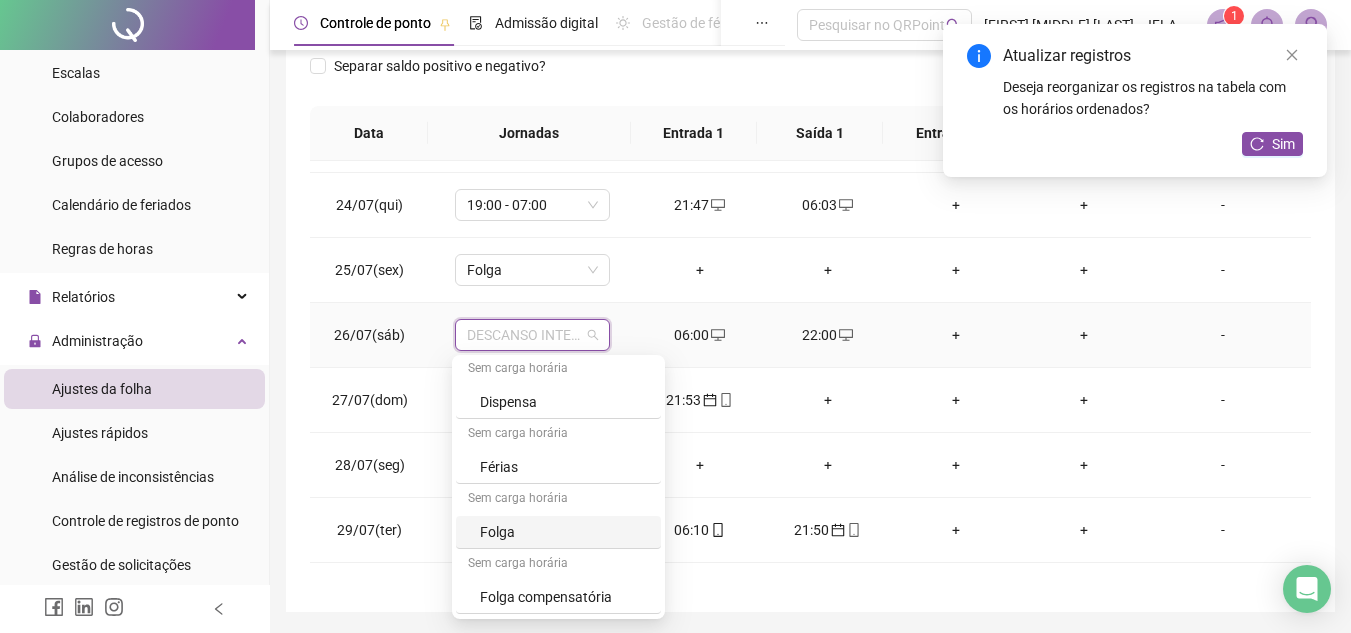 click on "Folga" at bounding box center [564, 532] 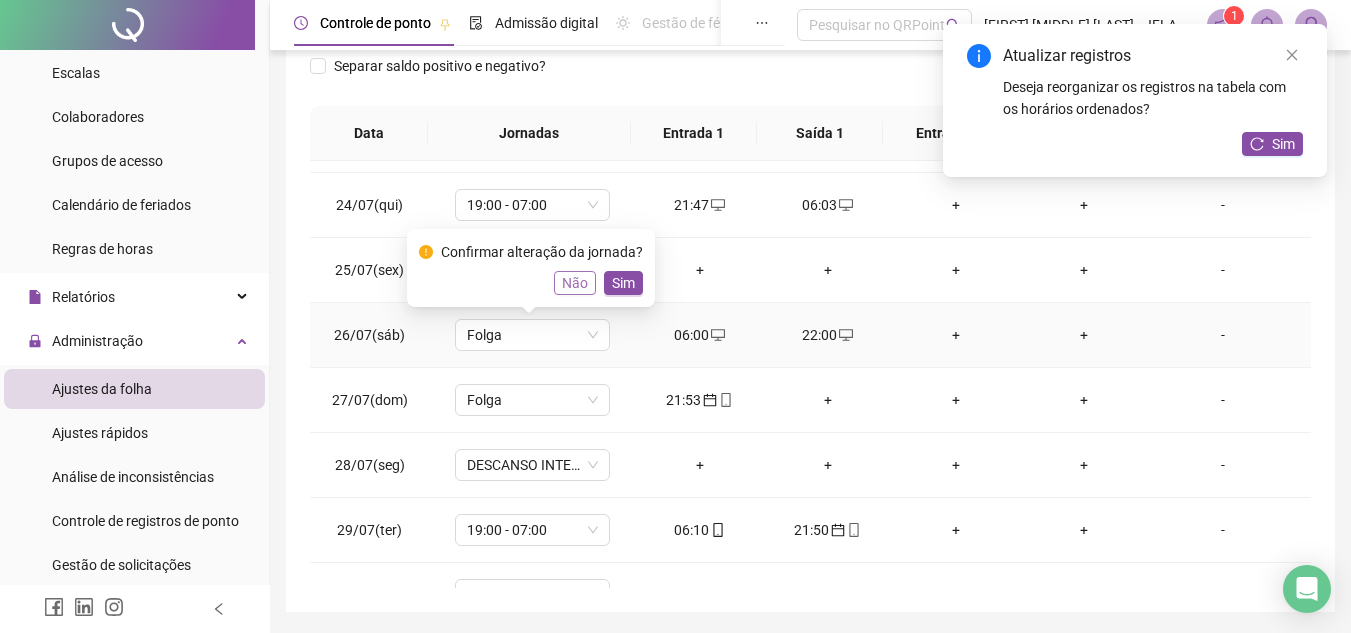 click on "Não" at bounding box center [575, 283] 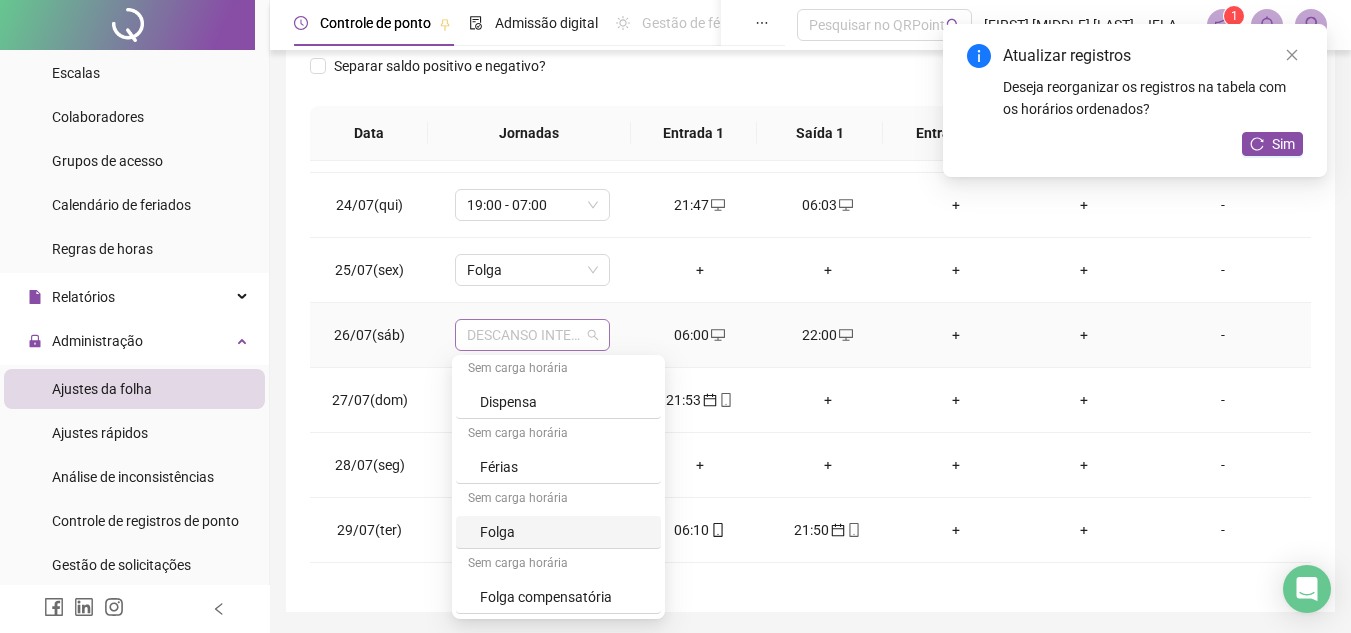 click on "DESCANSO INTER-JORNADA" at bounding box center [532, 335] 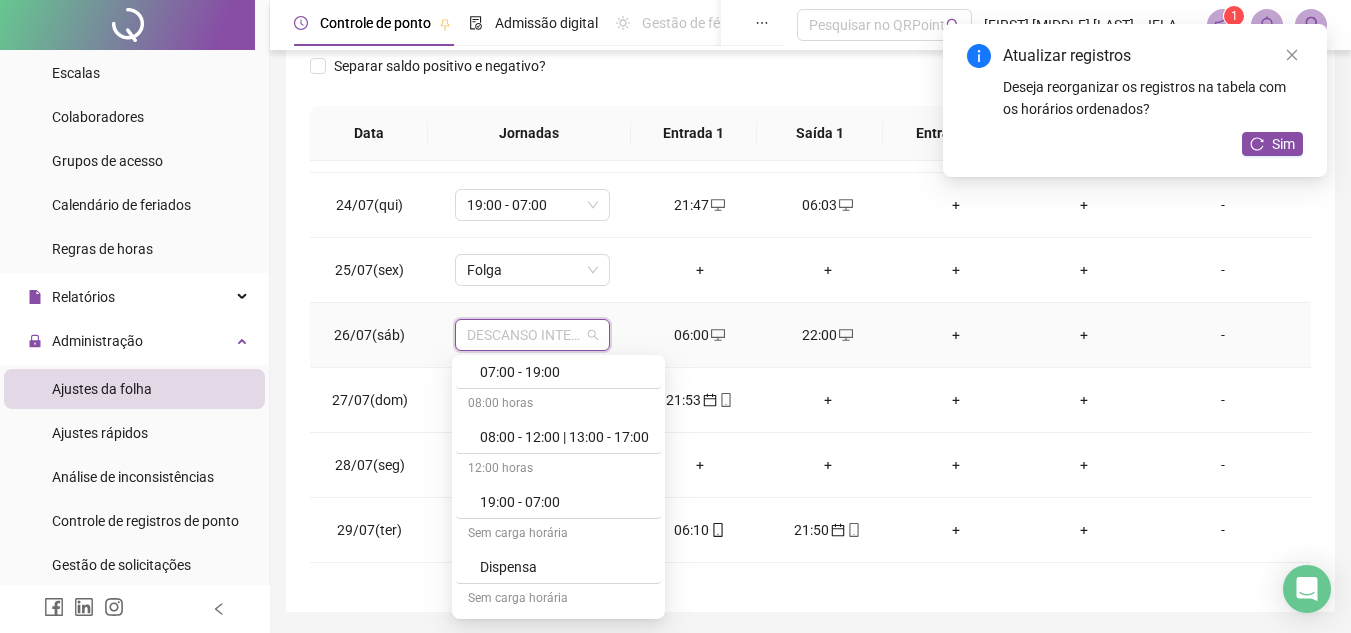 scroll, scrollTop: 0, scrollLeft: 0, axis: both 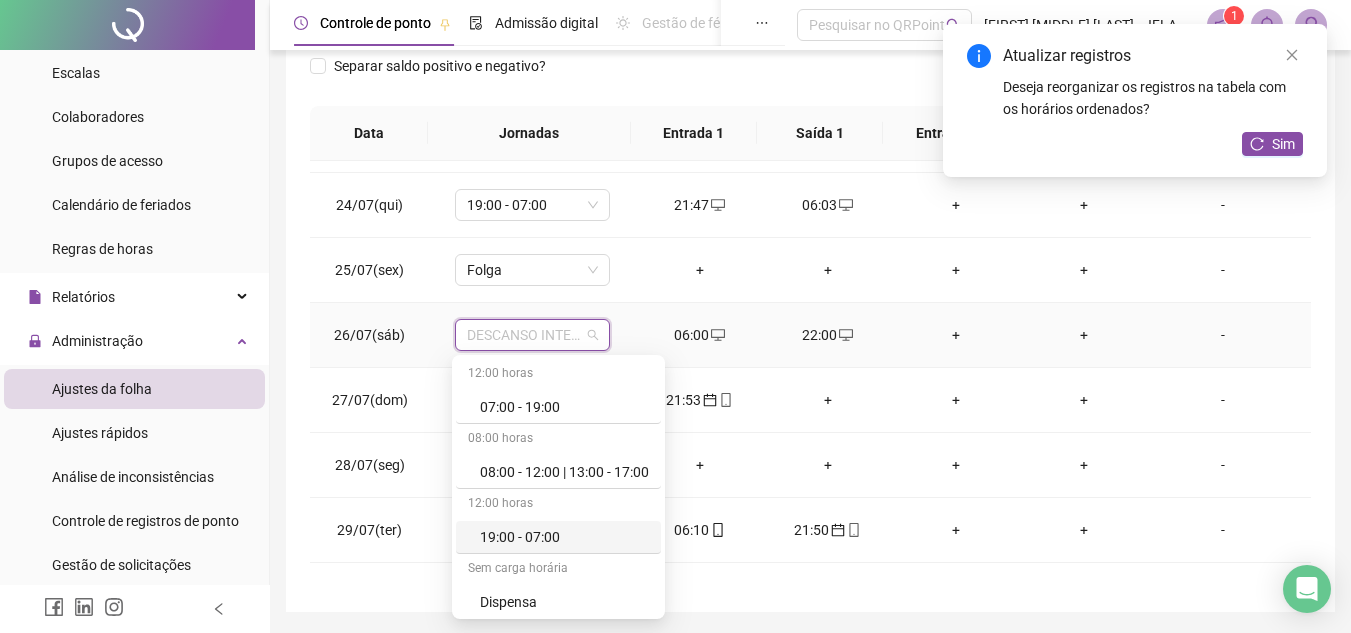click on "19:00 - 07:00" at bounding box center [564, 537] 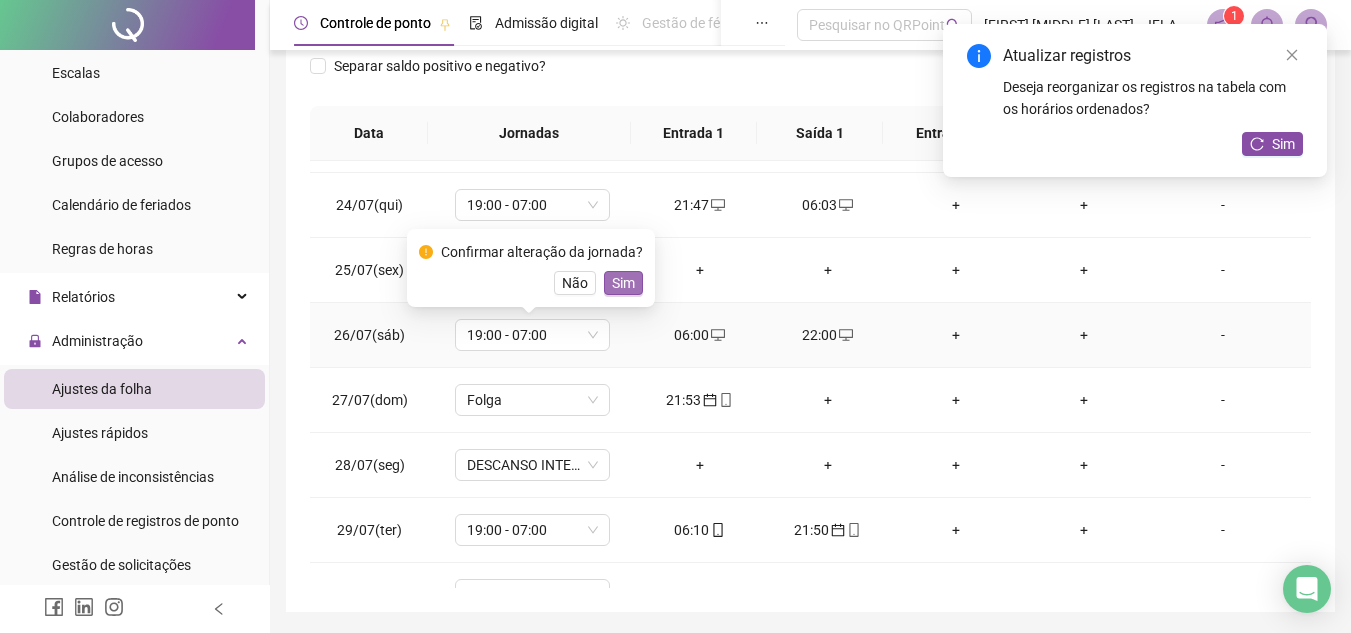 click on "Sim" at bounding box center [623, 283] 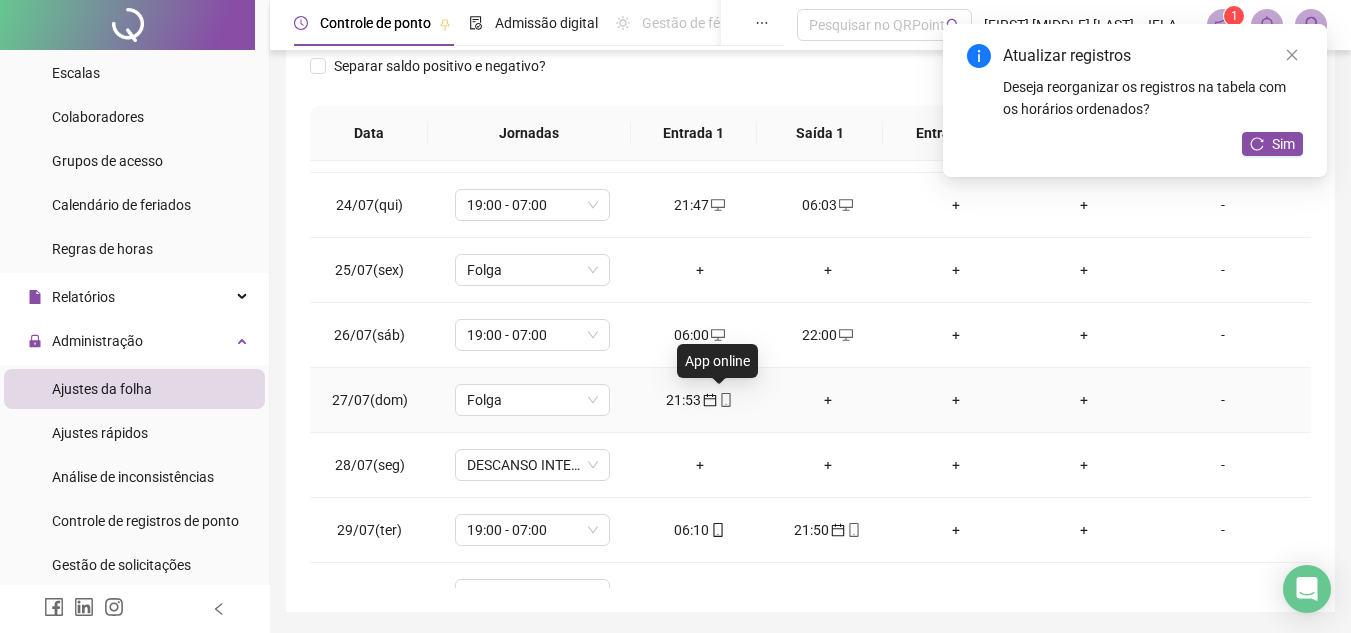 click 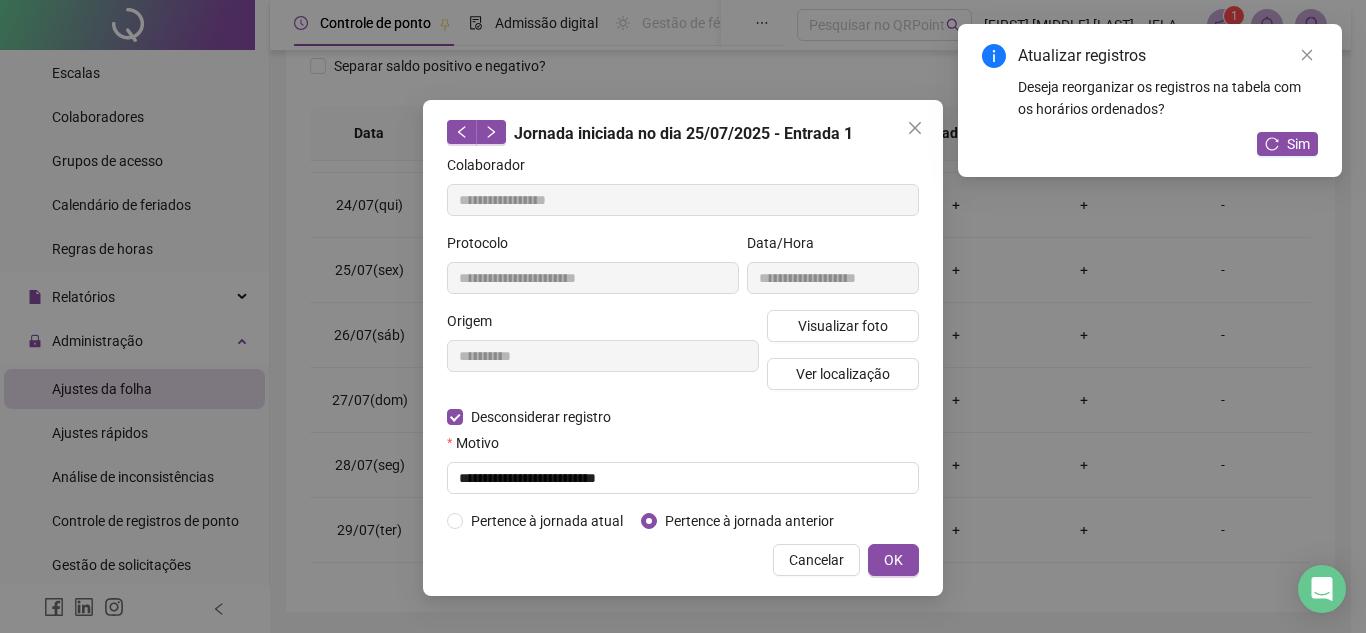 type on "**********" 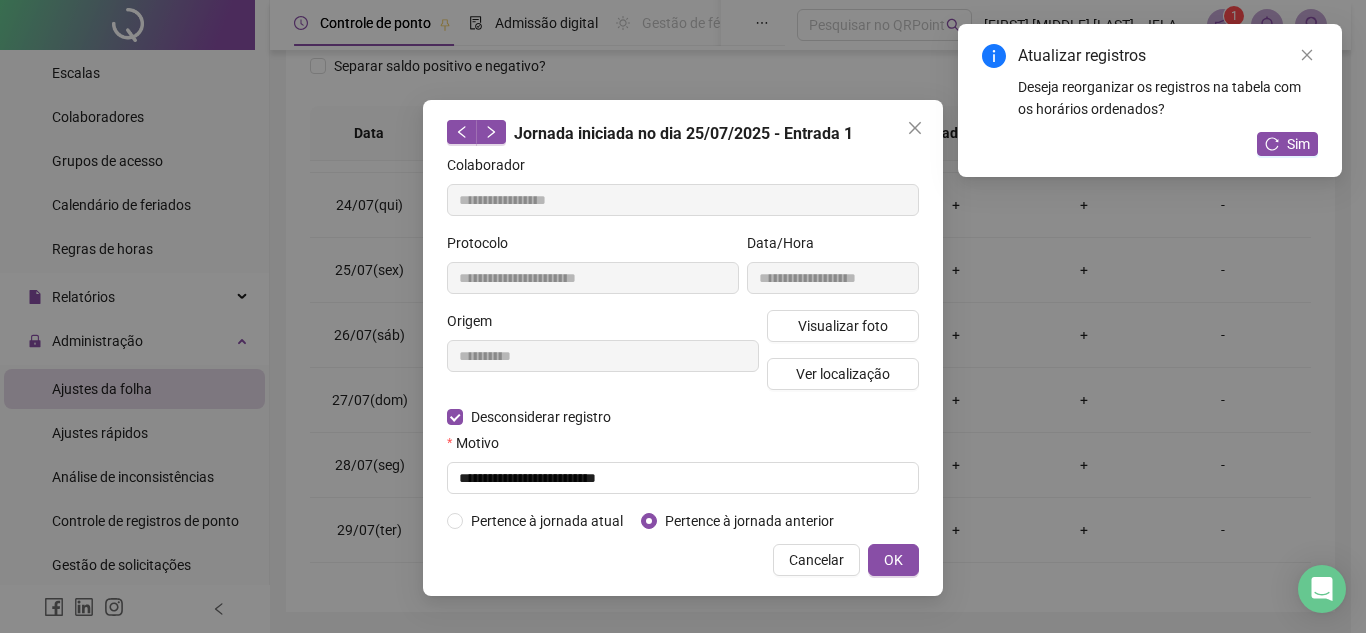 type on "**********" 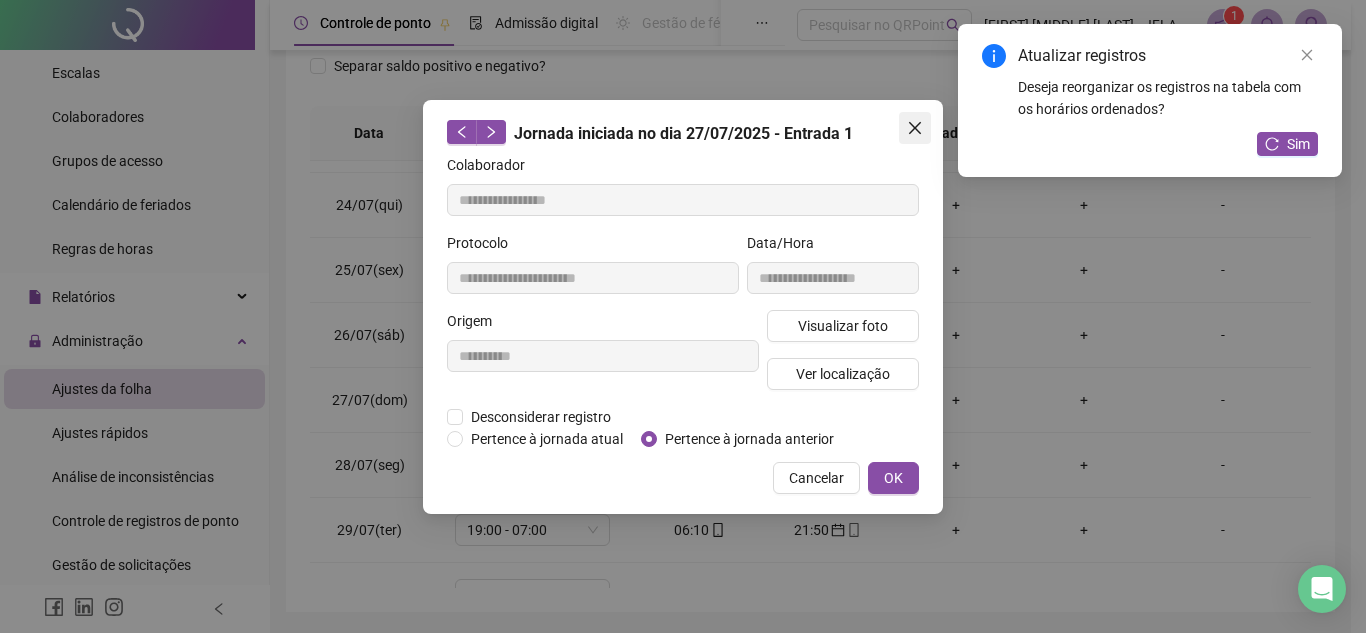 click 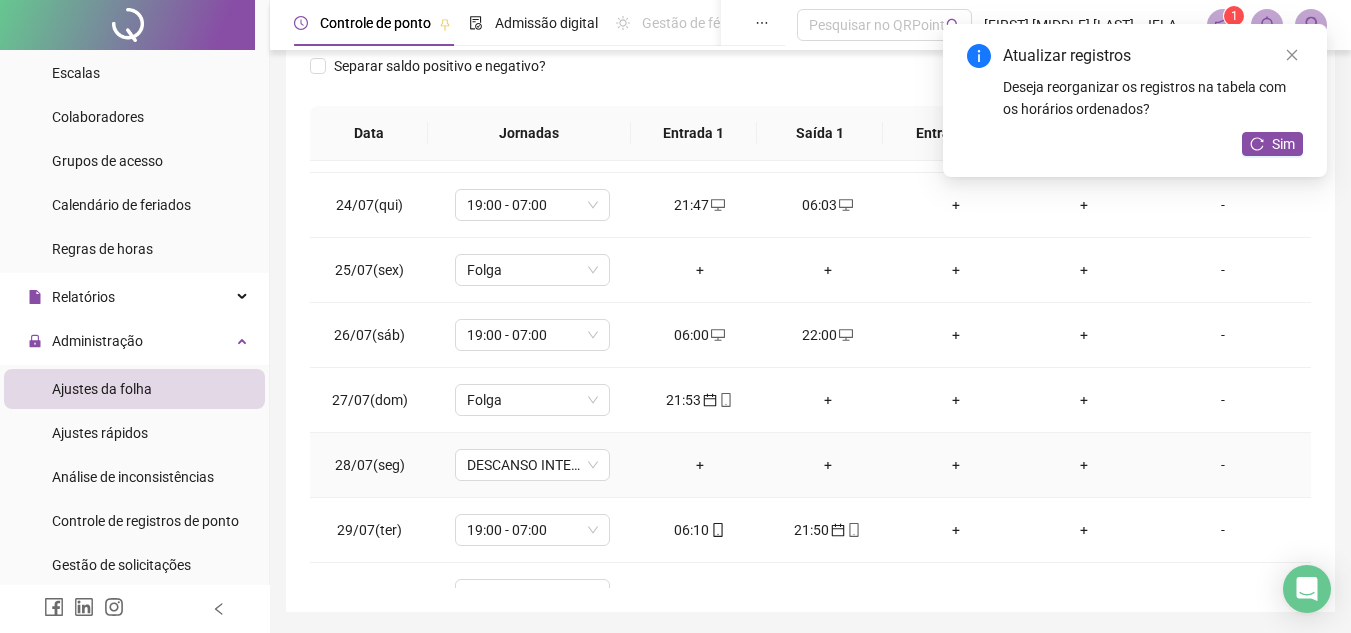 click on "+" at bounding box center [700, 465] 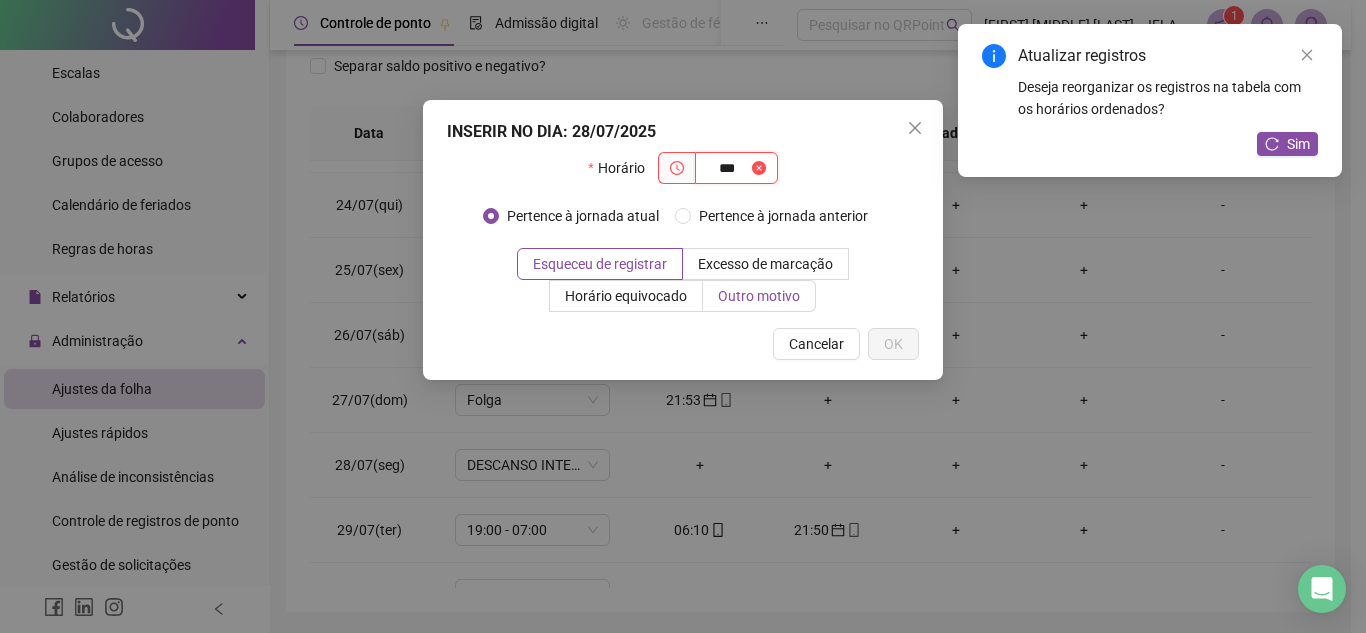 type on "***" 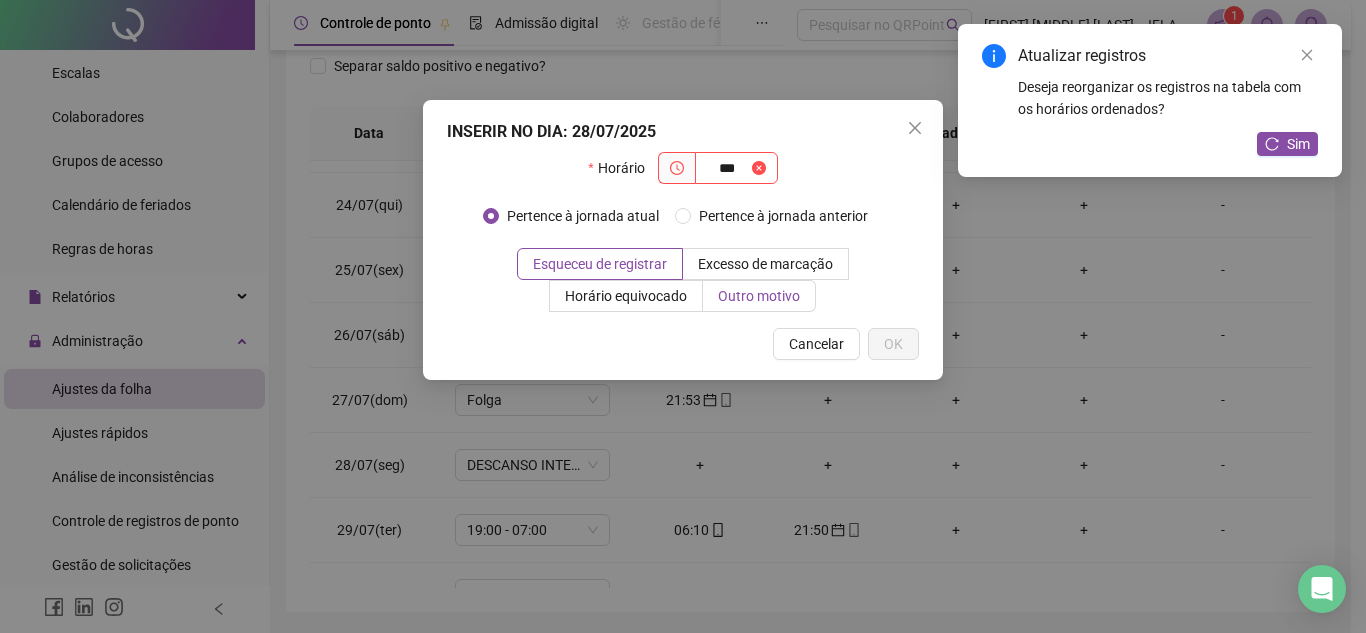 click on "Outro motivo" at bounding box center (759, 296) 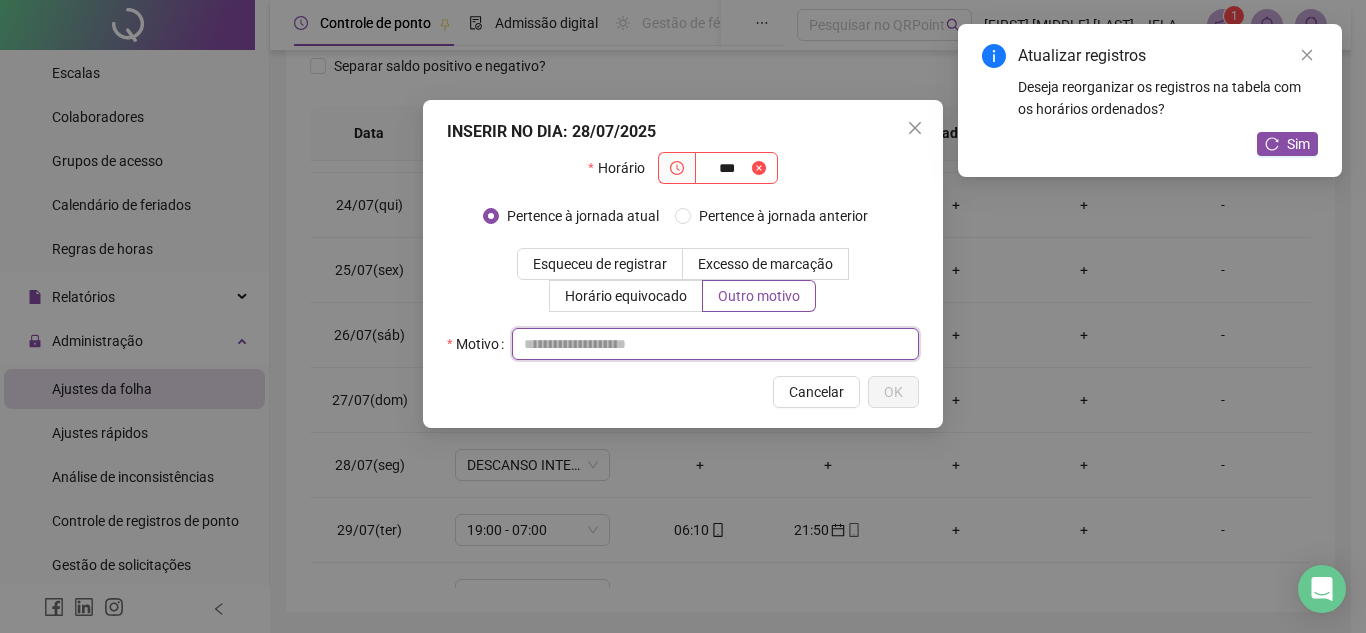 click at bounding box center (715, 344) 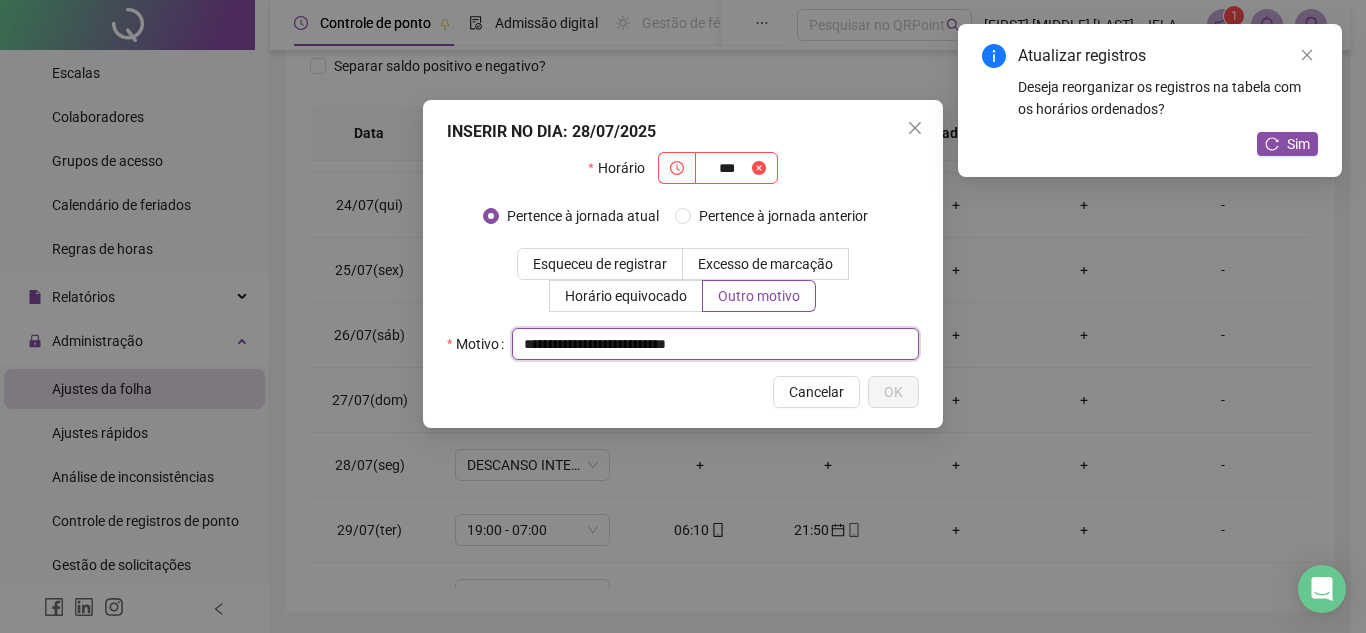 click on "**********" at bounding box center (715, 344) 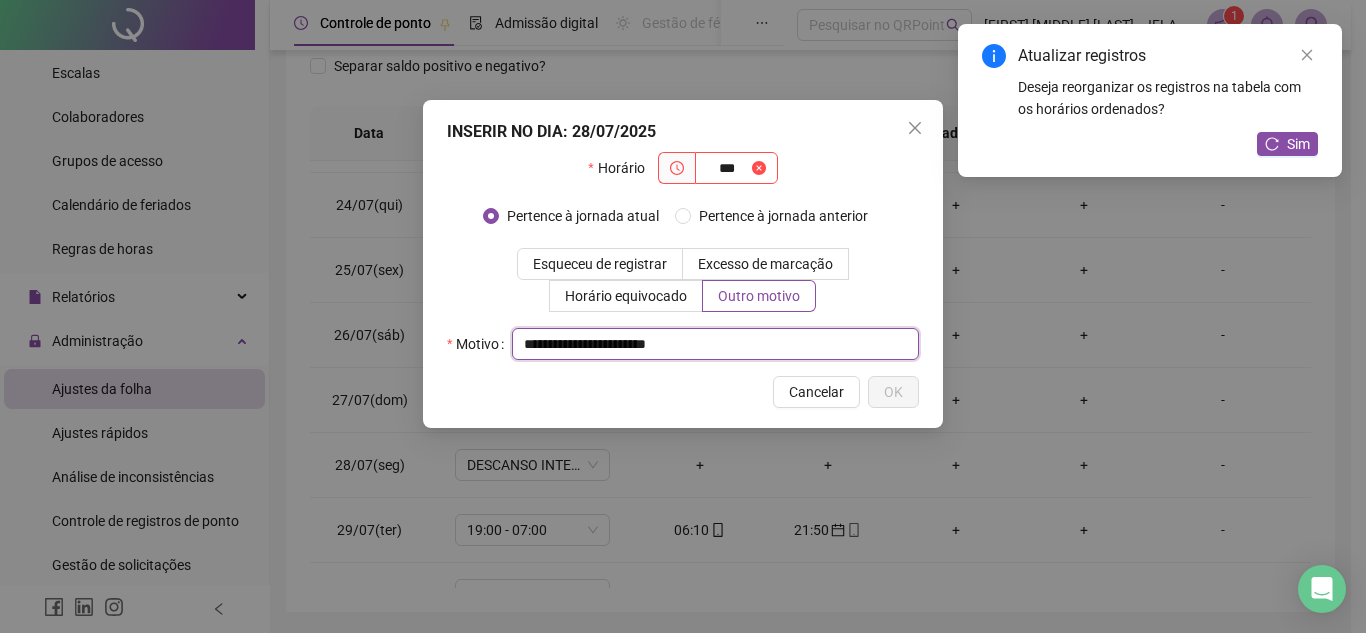 click on "**********" at bounding box center (715, 344) 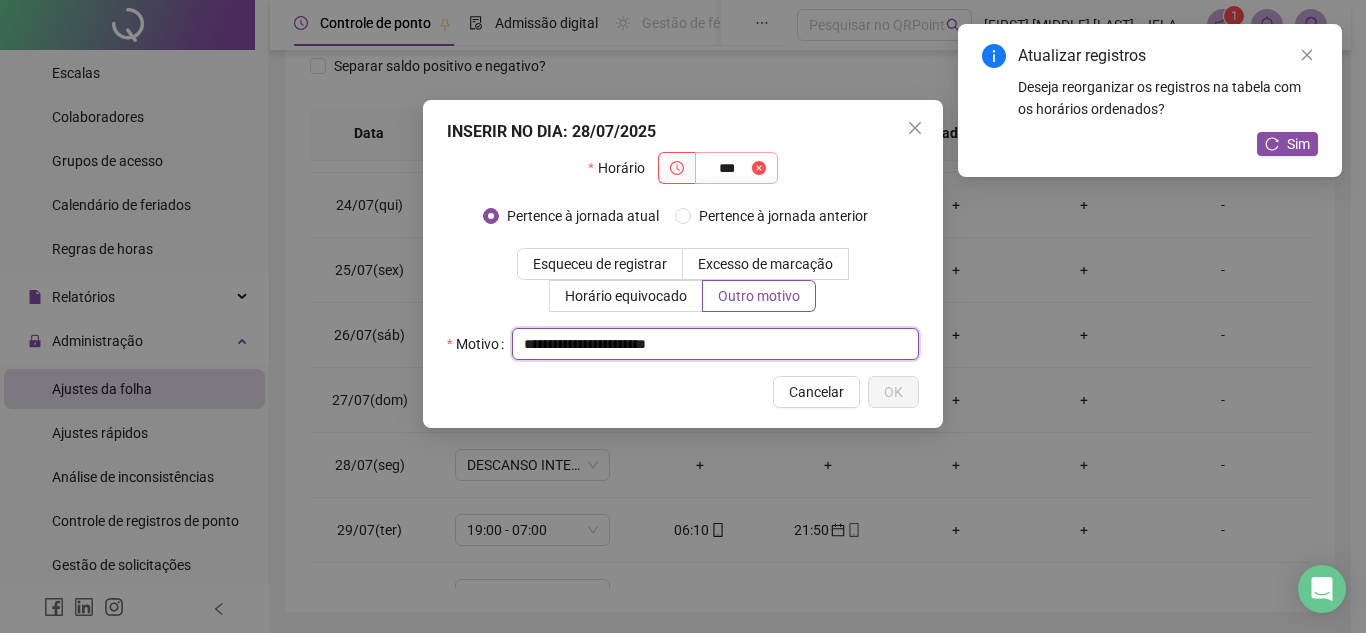 type on "**********" 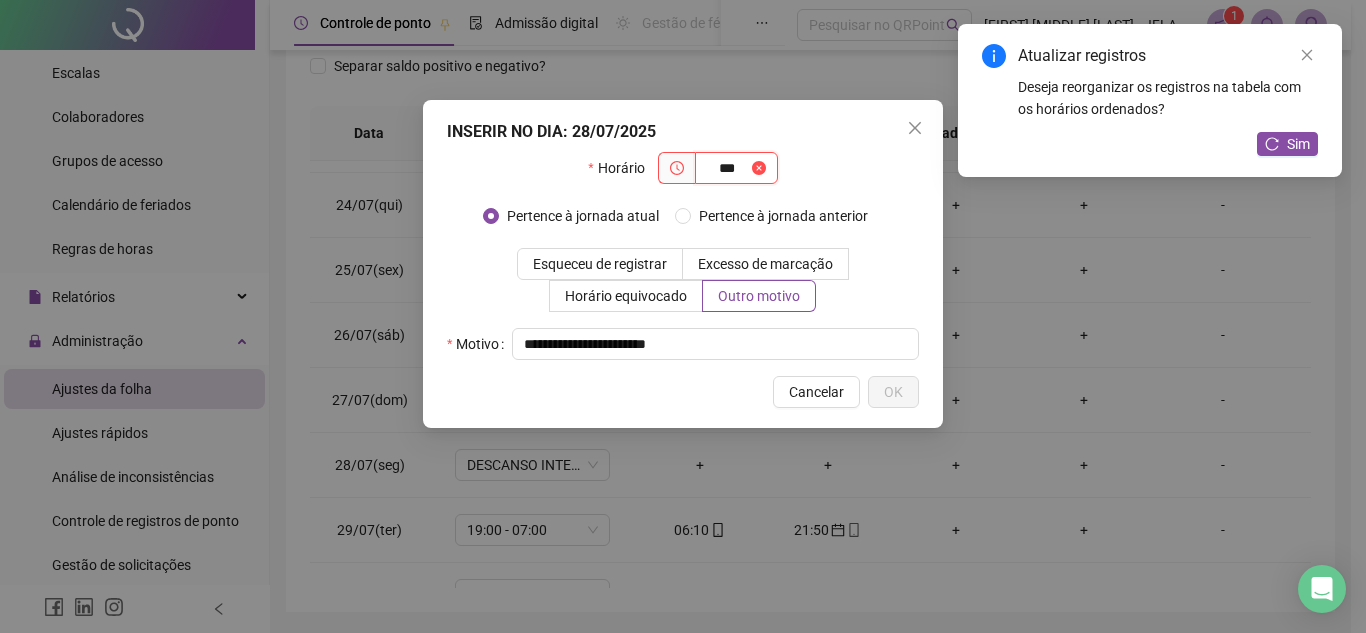 click on "***" at bounding box center (727, 168) 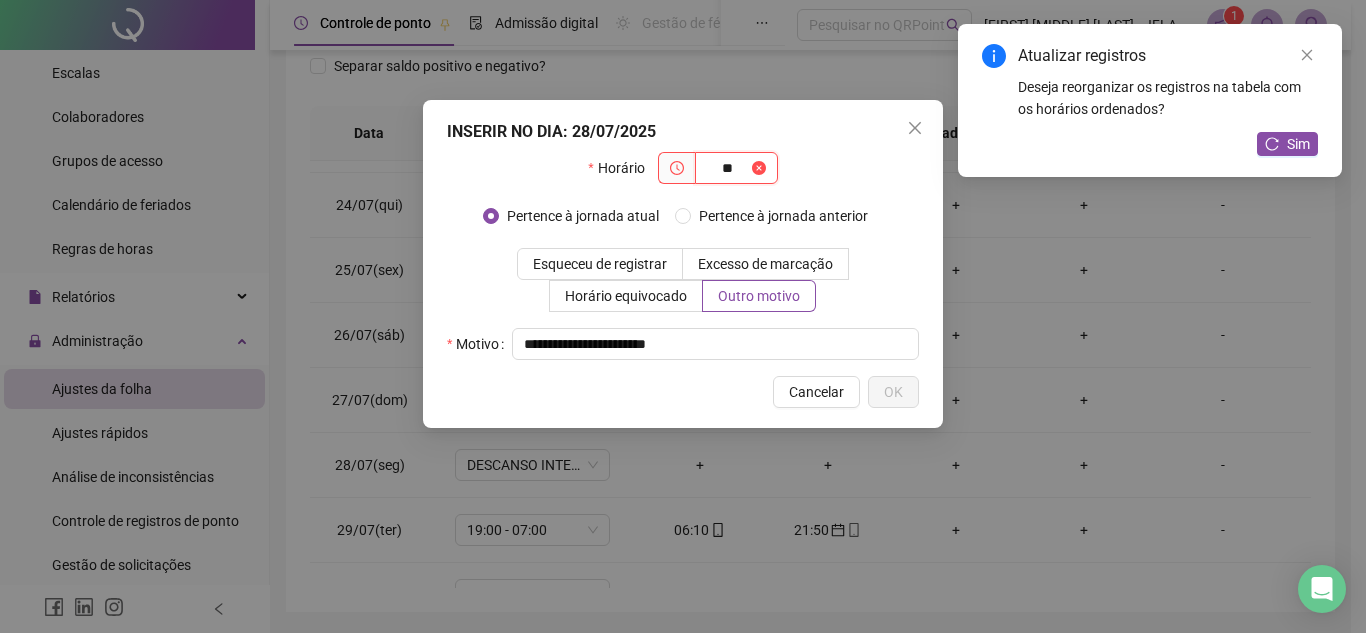 type on "*" 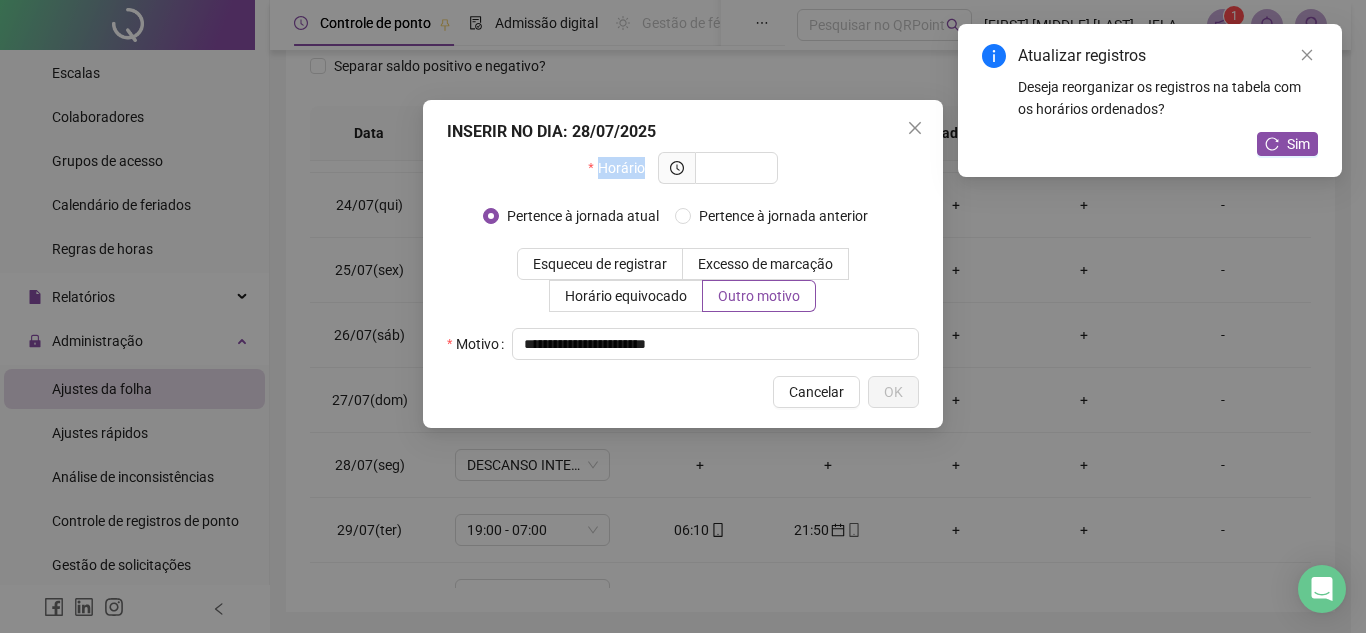 drag, startPoint x: 803, startPoint y: 121, endPoint x: 804, endPoint y: 175, distance: 54.00926 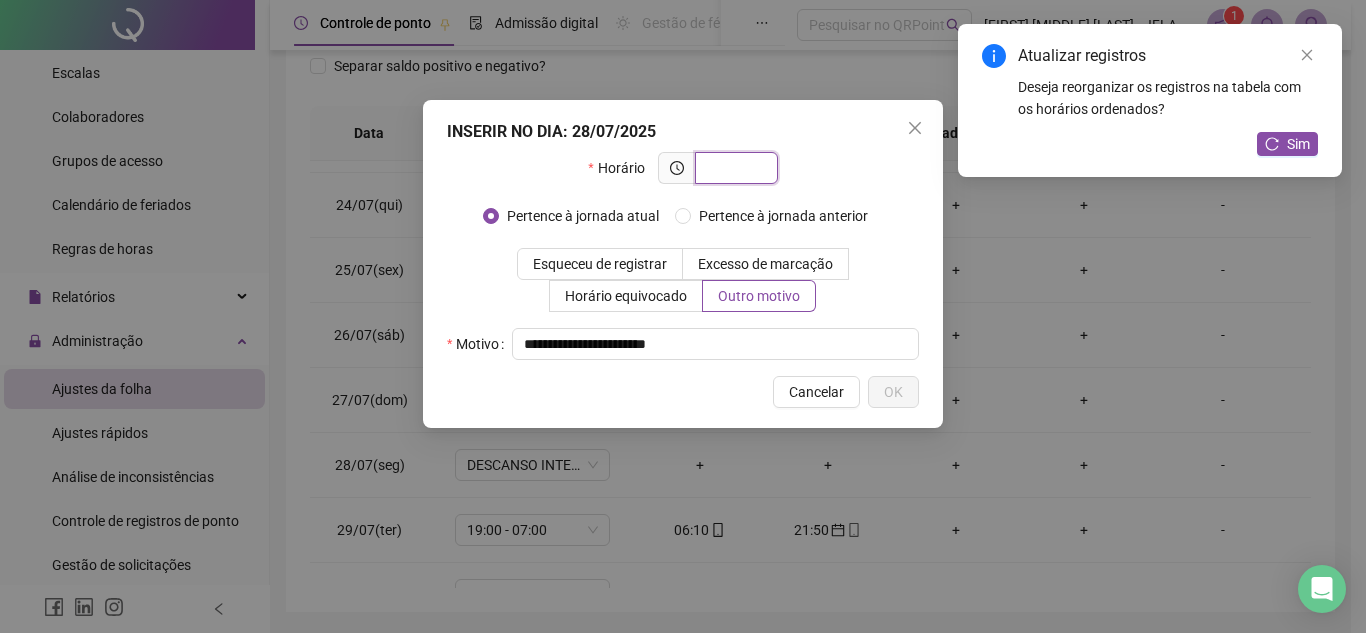 click at bounding box center [734, 168] 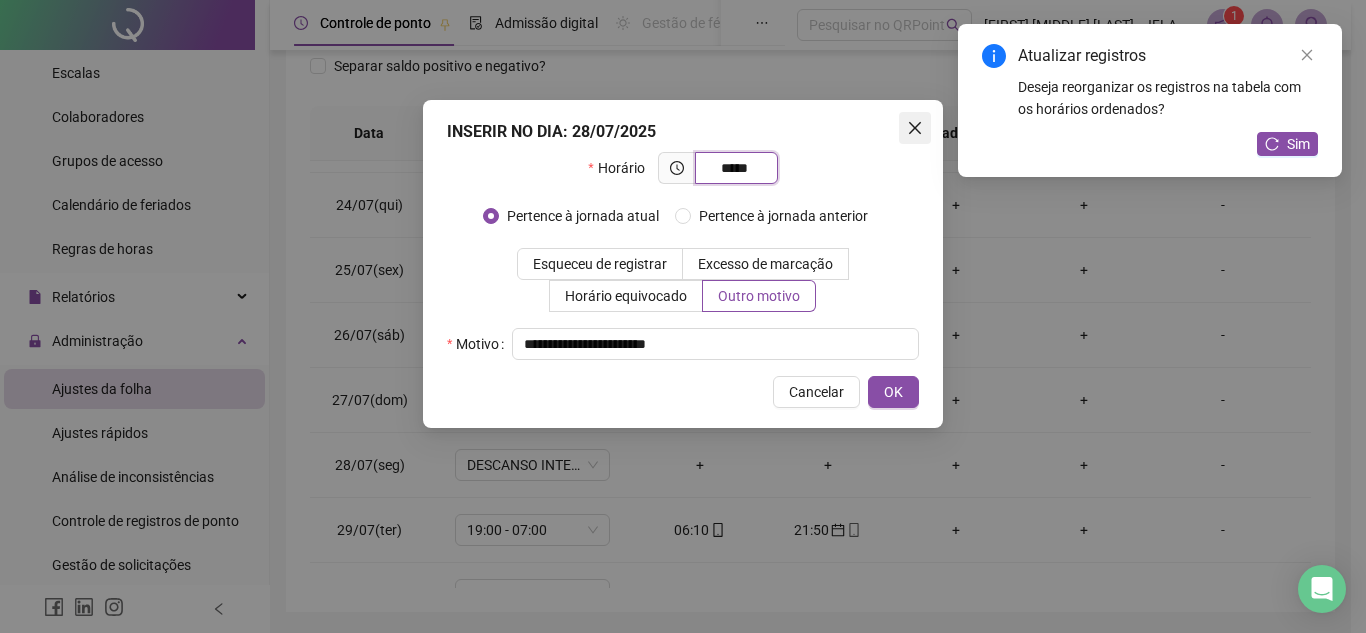 type on "*****" 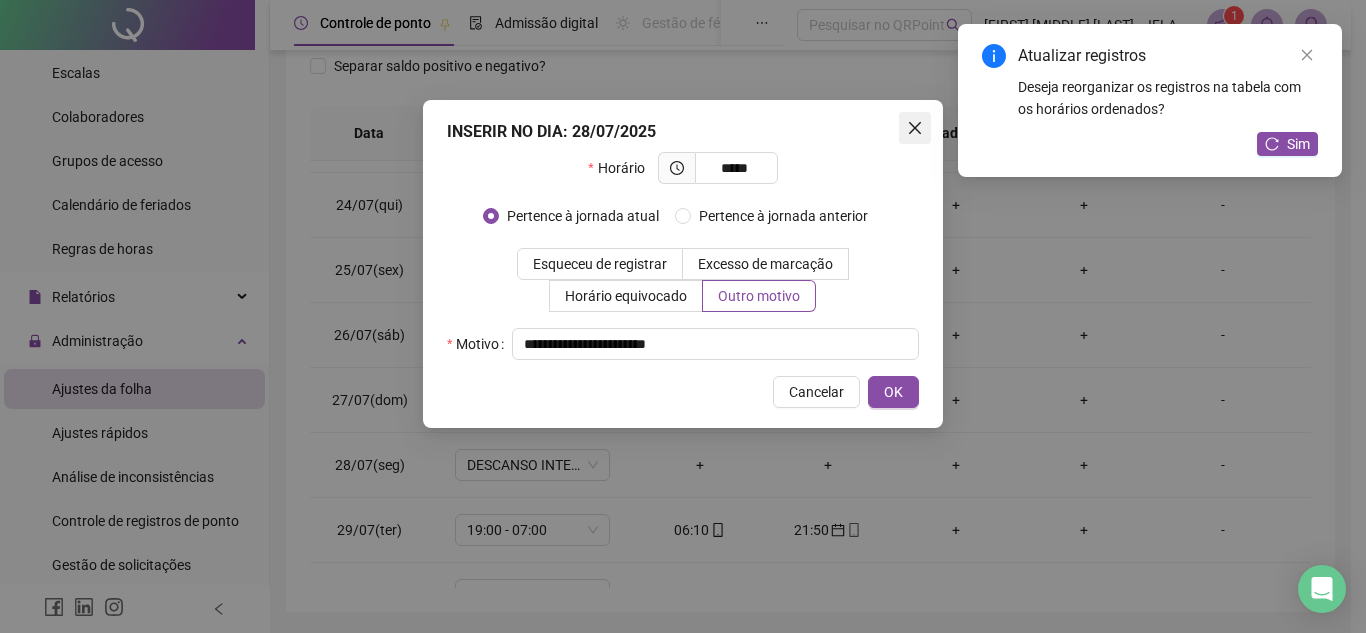 click at bounding box center [915, 128] 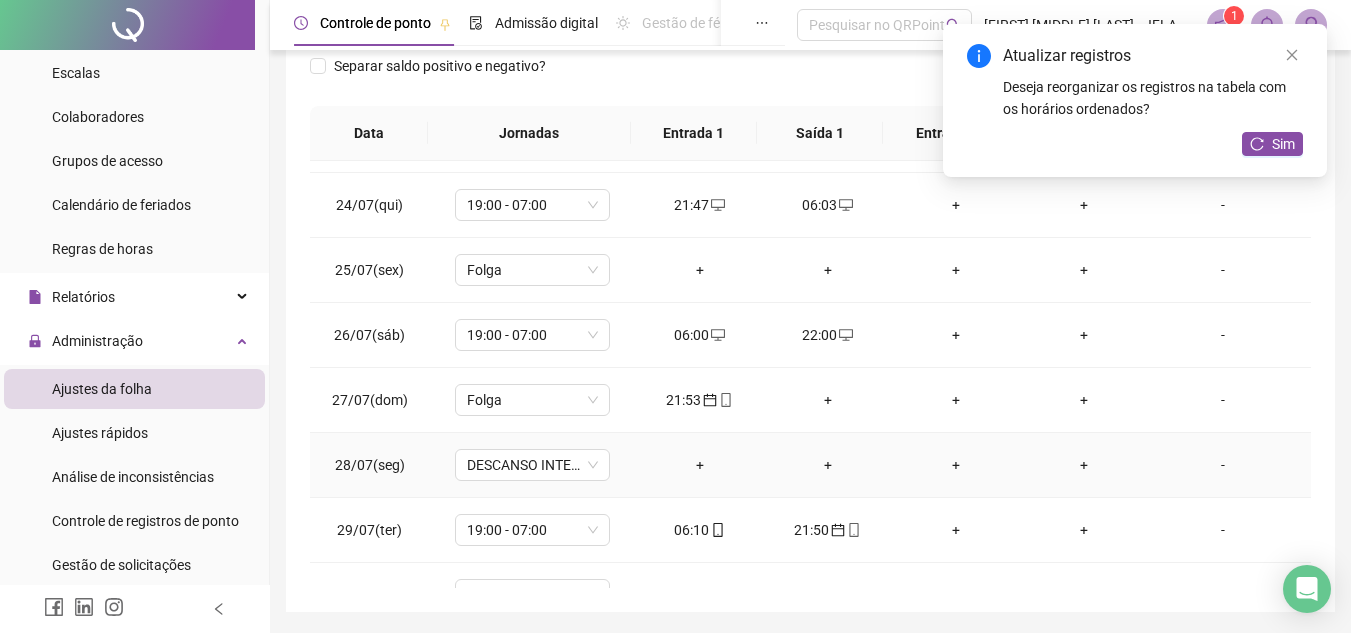 click on "+" at bounding box center [700, 465] 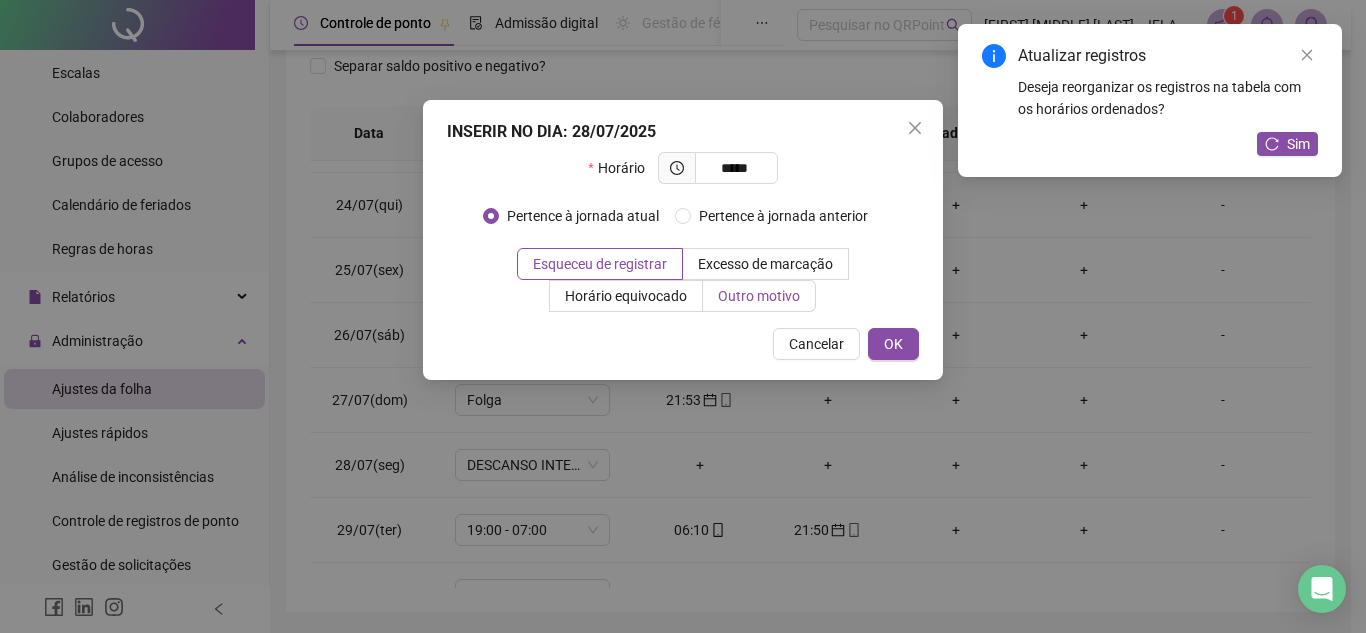 type on "*****" 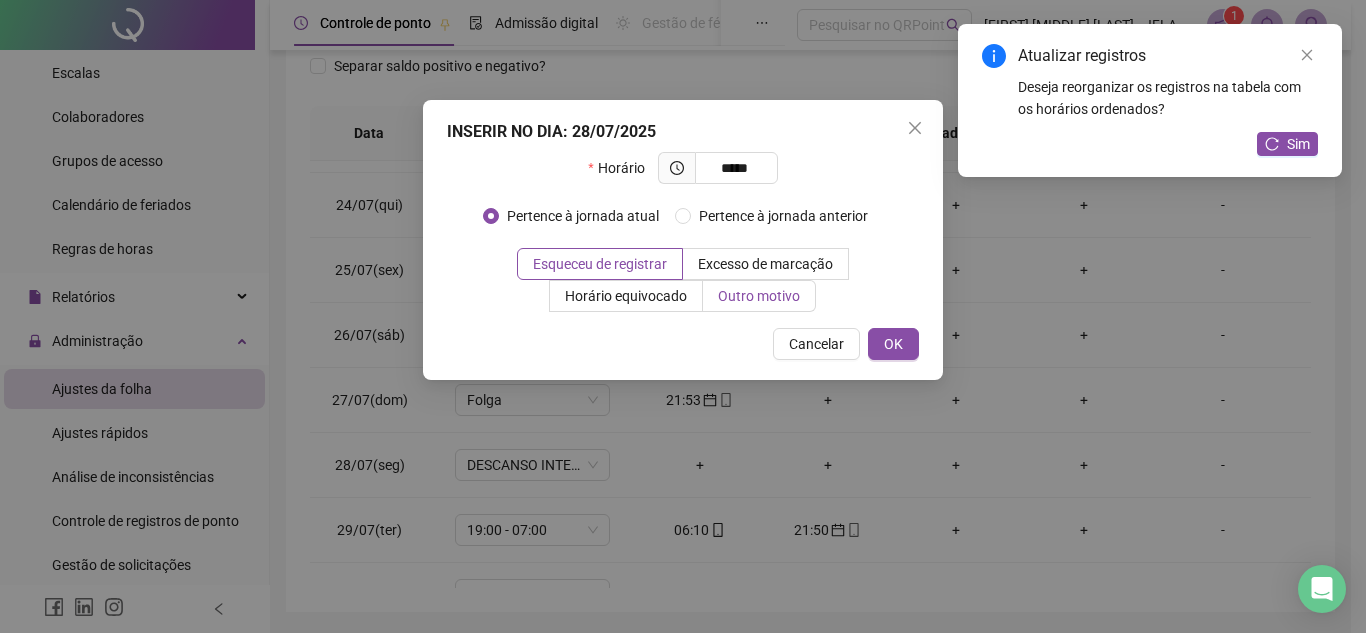 click on "Outro motivo" at bounding box center (759, 296) 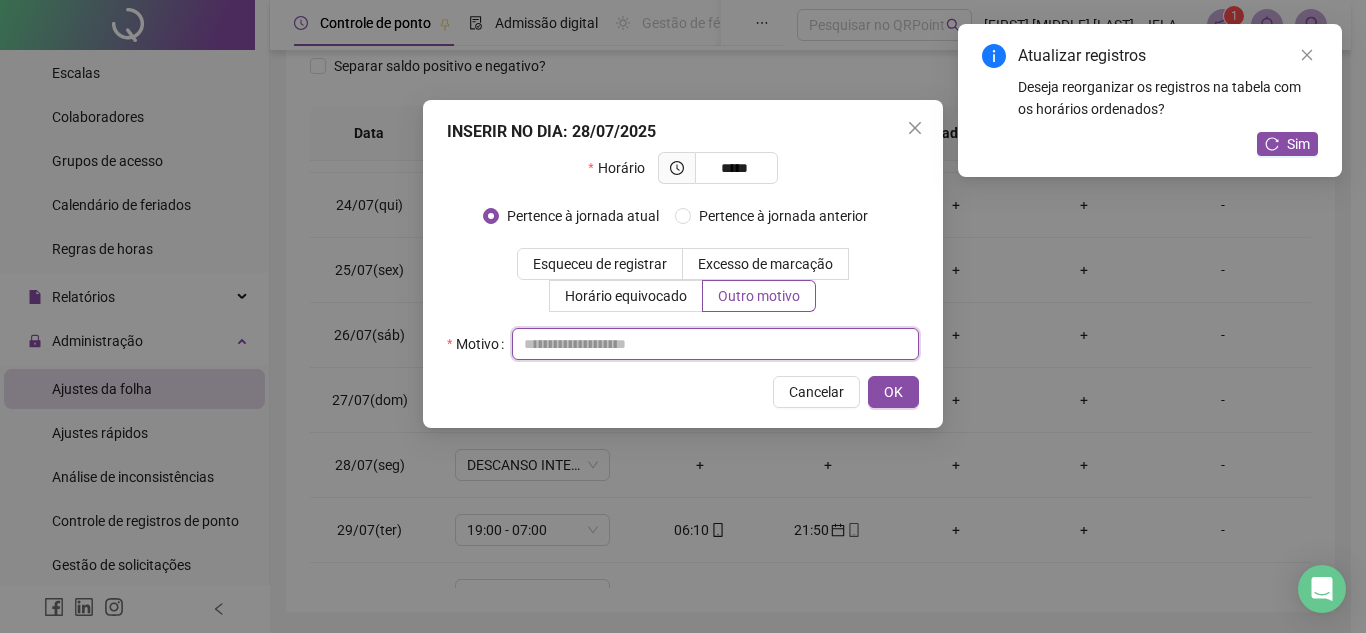 click at bounding box center [715, 344] 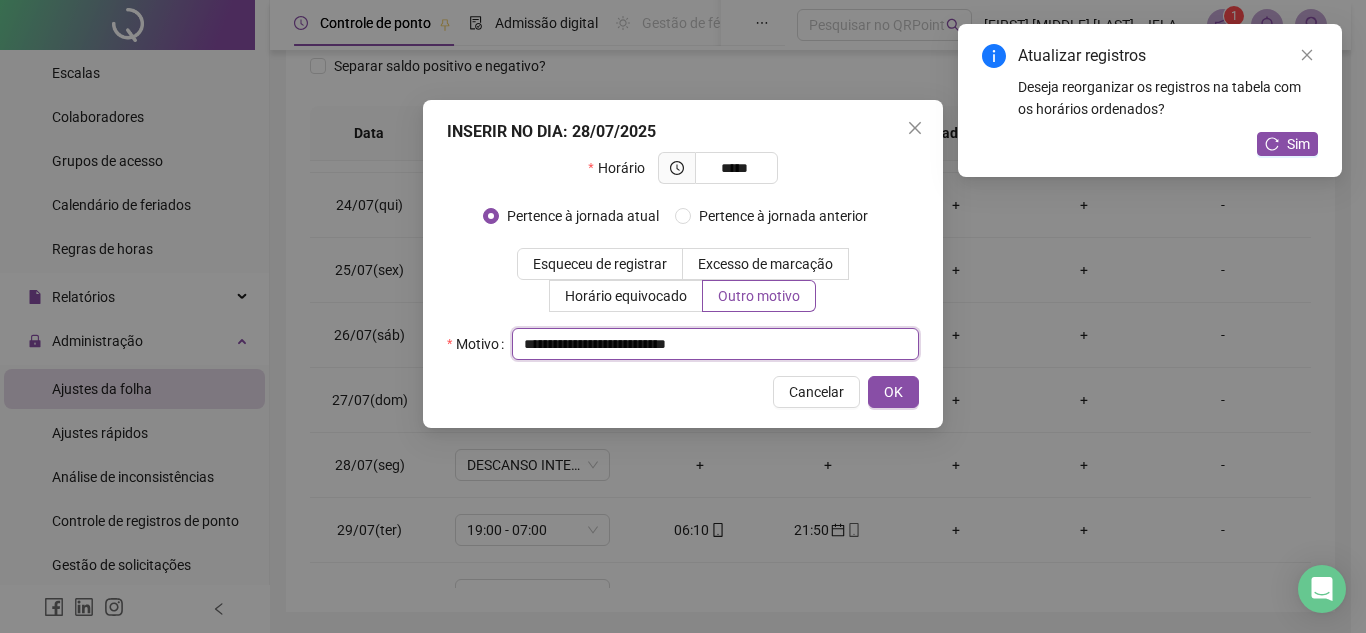click on "**********" at bounding box center (715, 344) 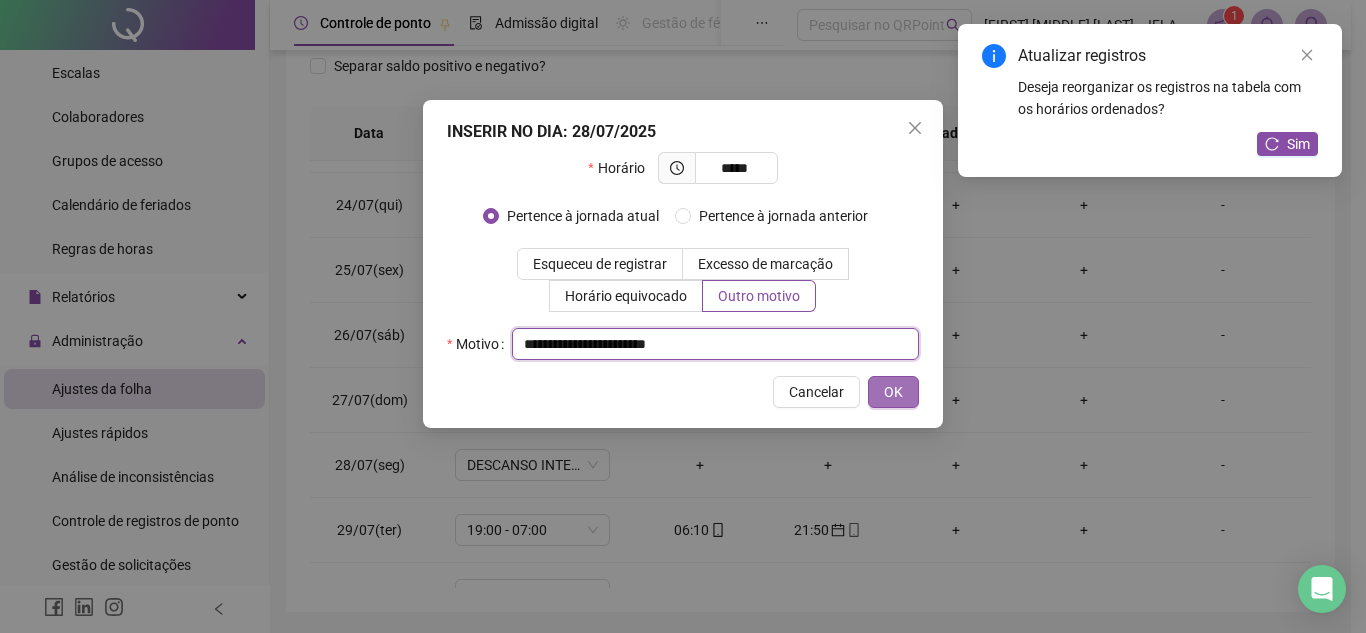 type on "**********" 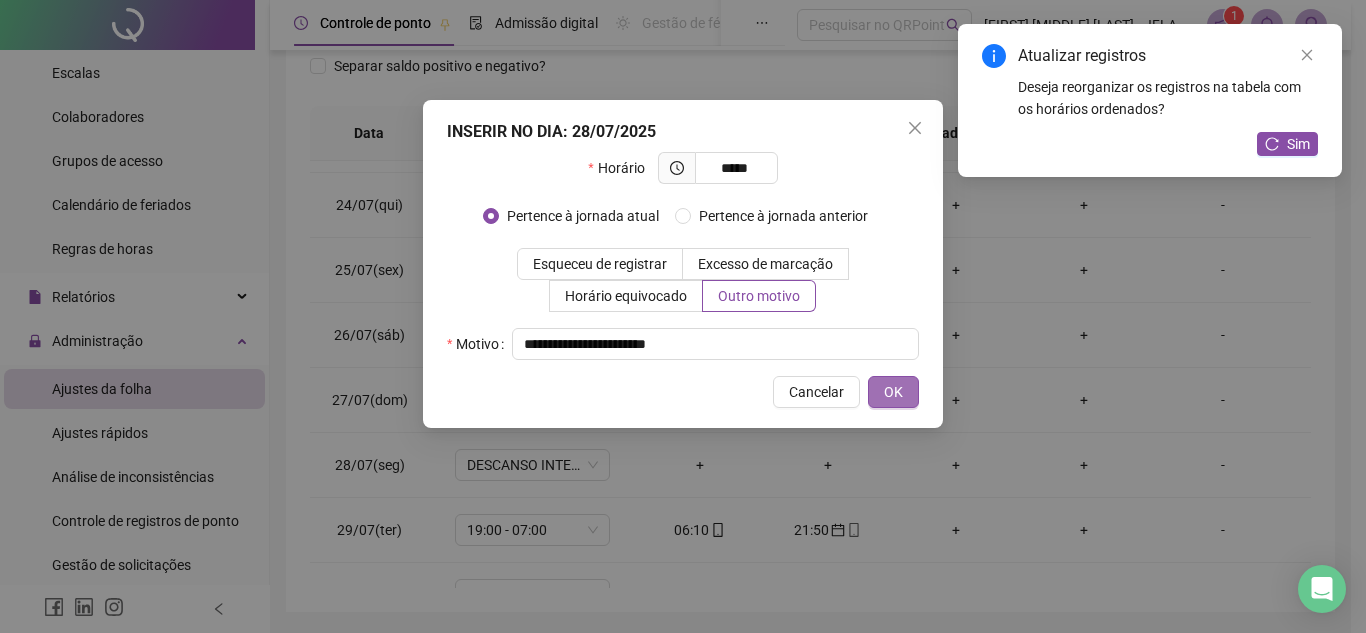 click on "OK" at bounding box center [893, 392] 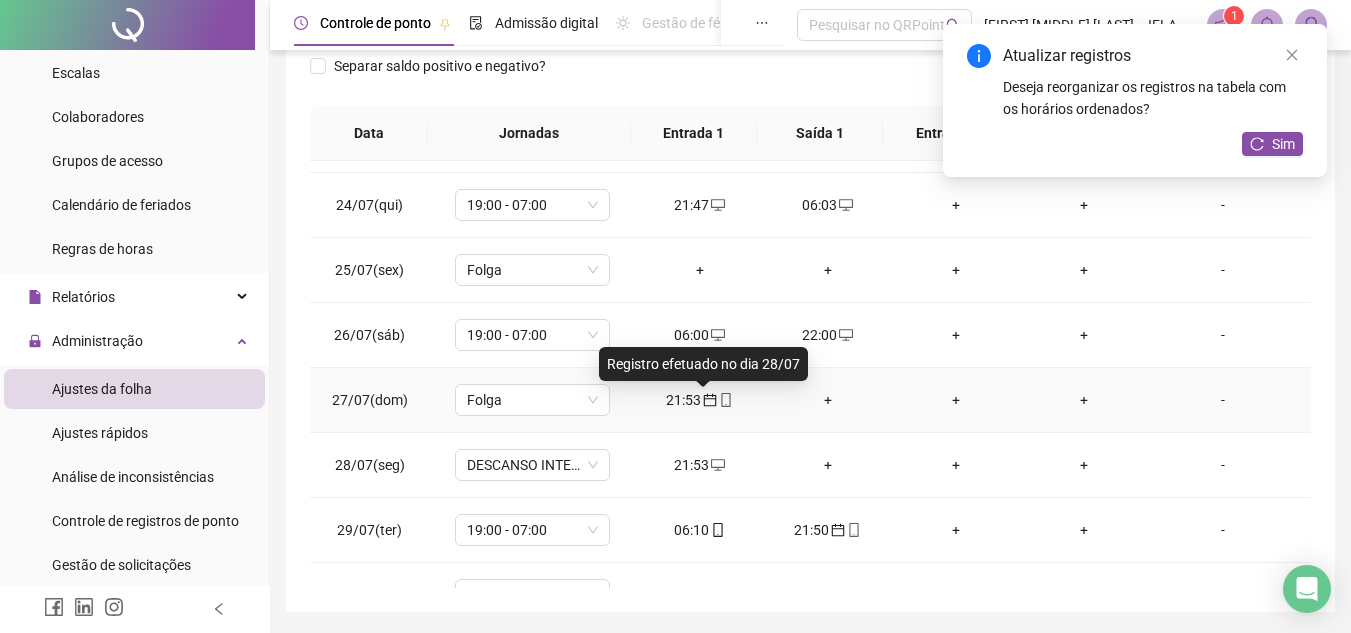 drag, startPoint x: 704, startPoint y: 396, endPoint x: 687, endPoint y: 398, distance: 17.117243 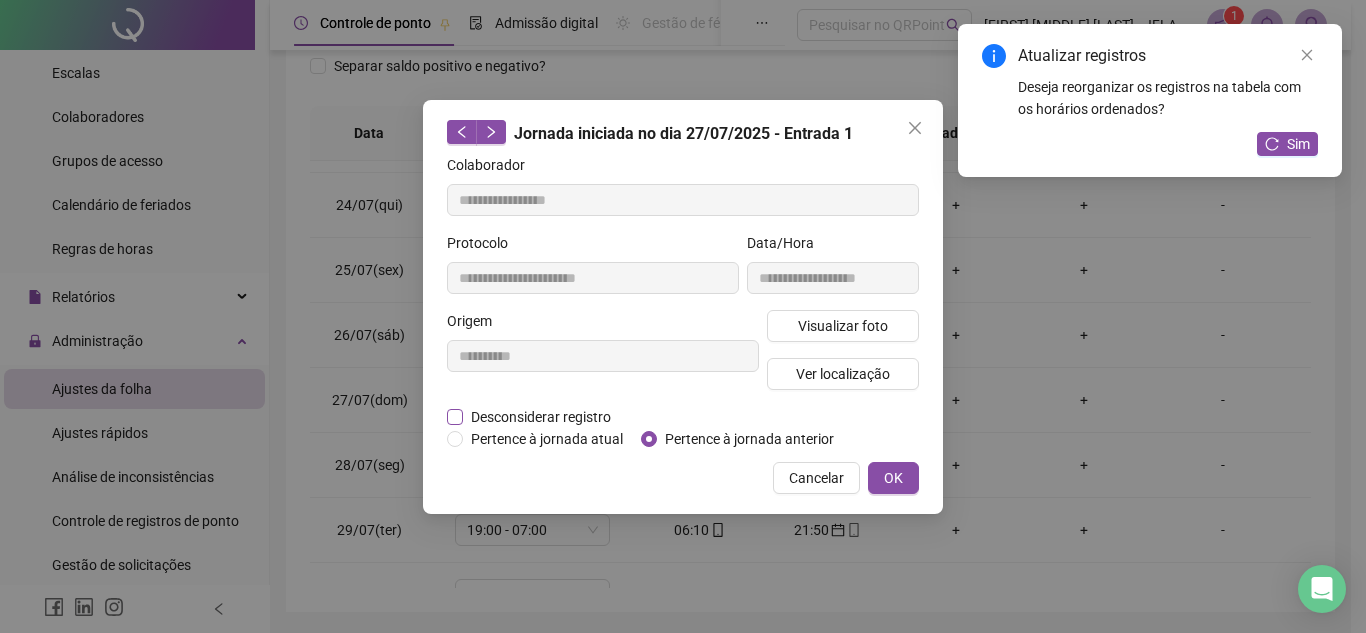 click on "Desconsiderar registro" at bounding box center (541, 417) 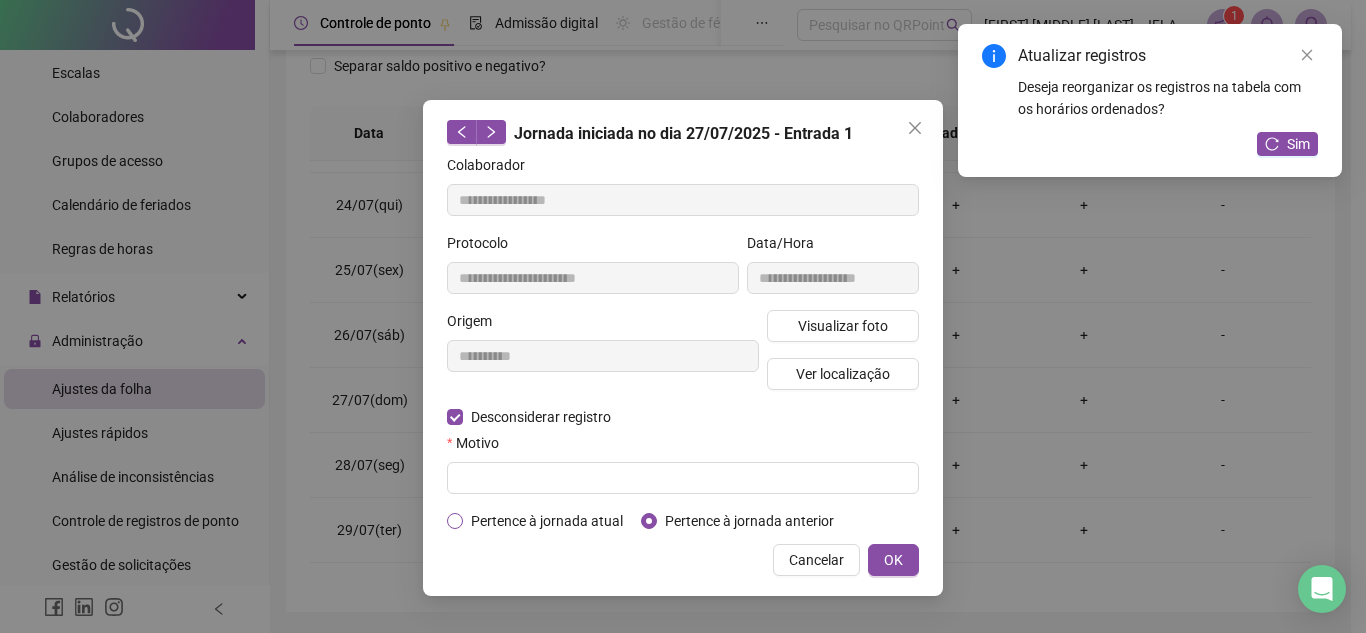 click on "Pertence à jornada atual" at bounding box center [547, 521] 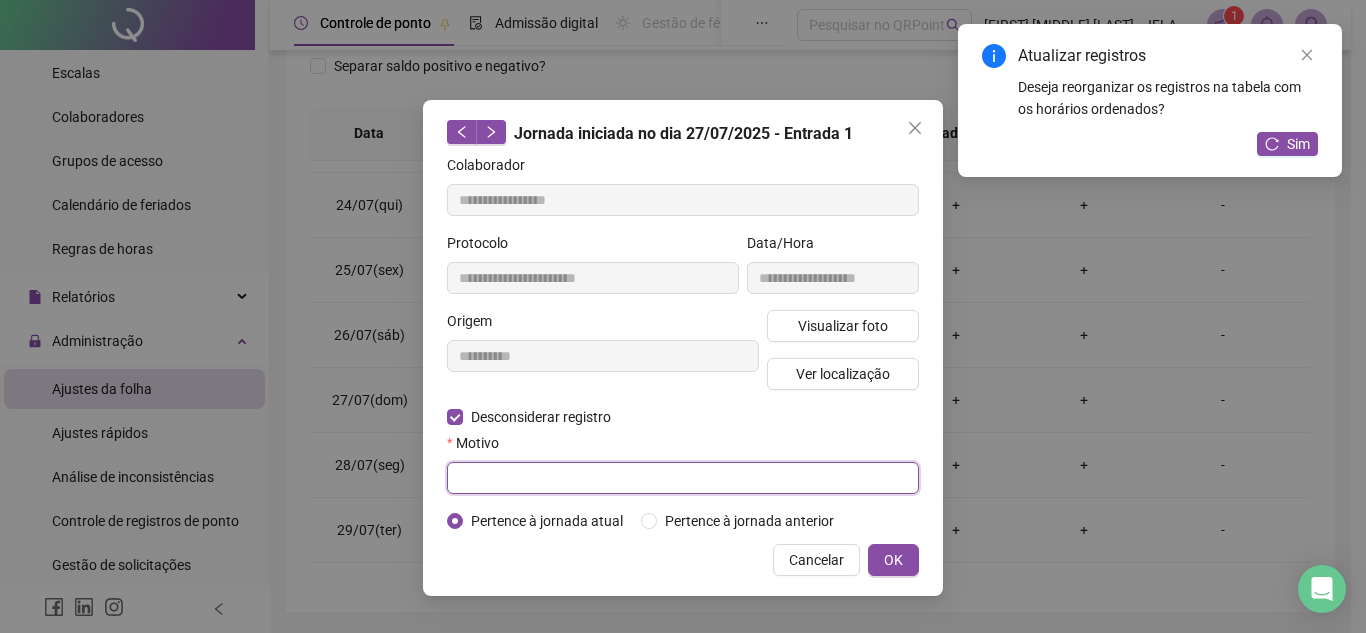 click at bounding box center (683, 478) 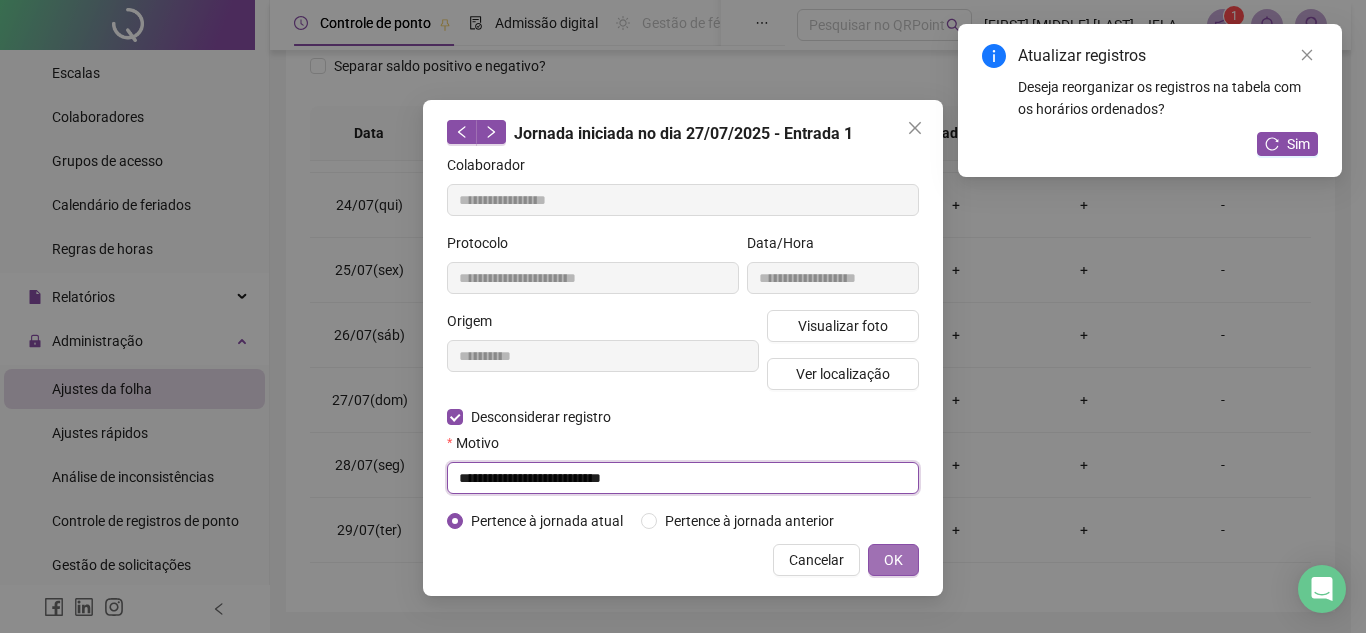 type on "**********" 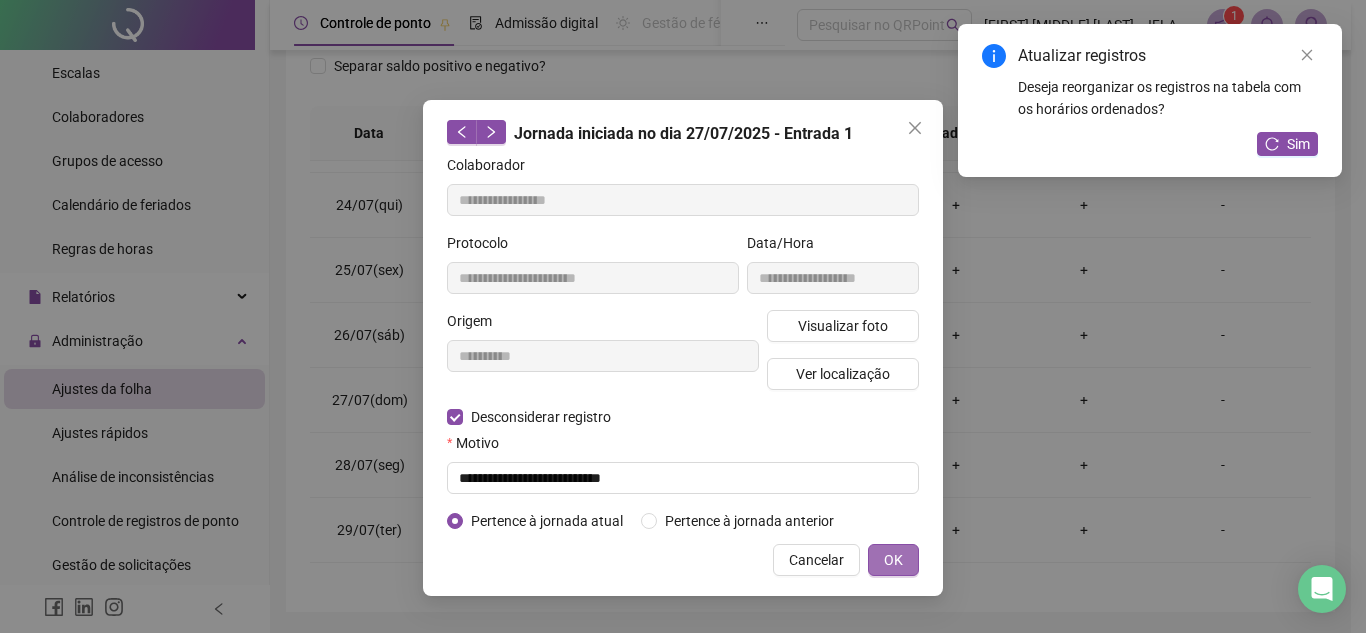 click on "OK" at bounding box center (893, 560) 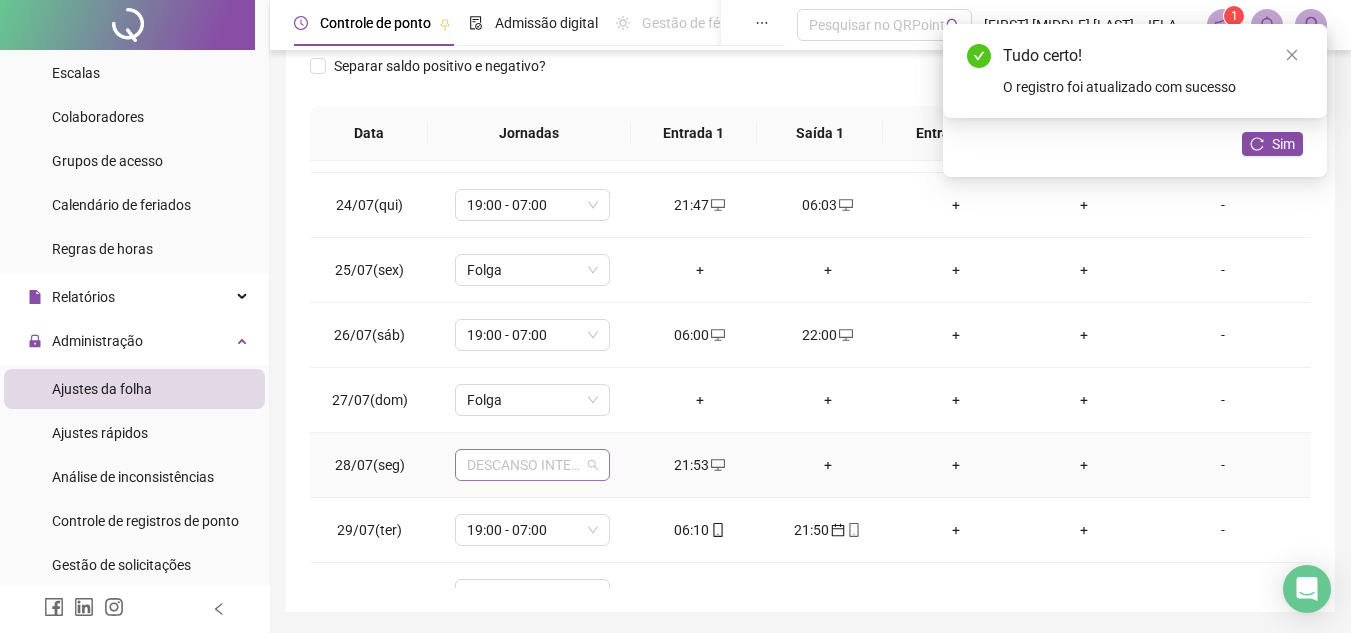 click on "DESCANSO INTER-JORNADA" at bounding box center [532, 465] 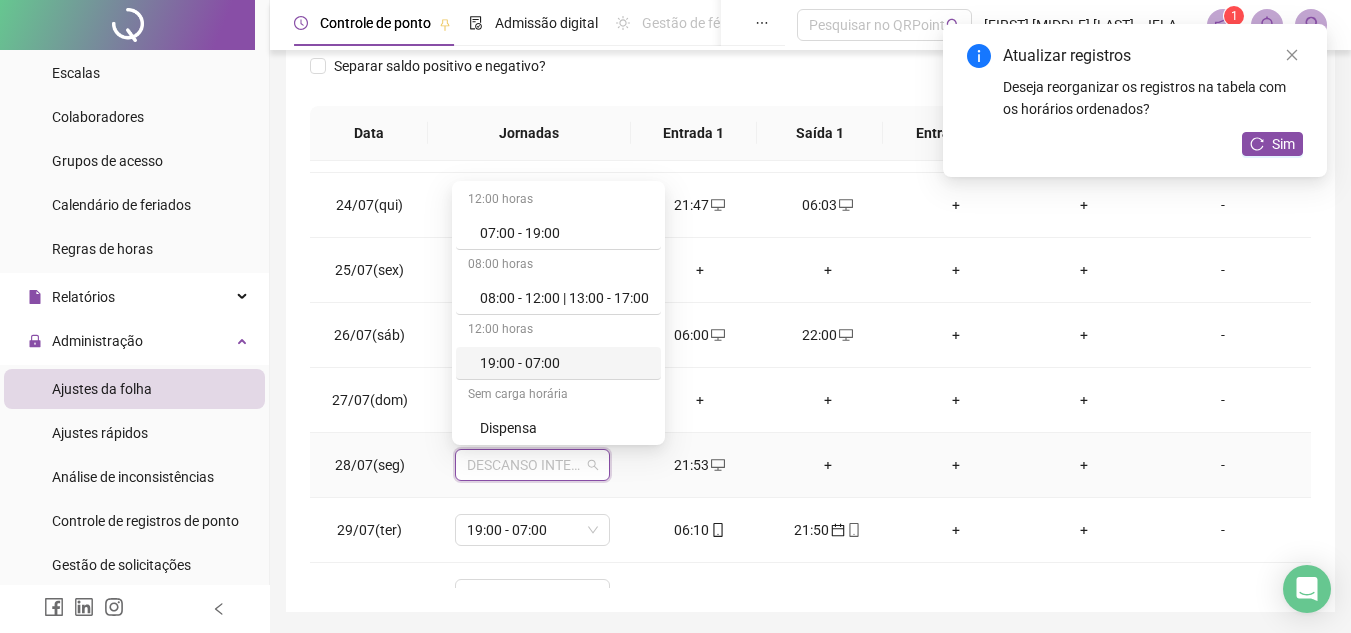 click on "19:00 - 07:00" at bounding box center (564, 363) 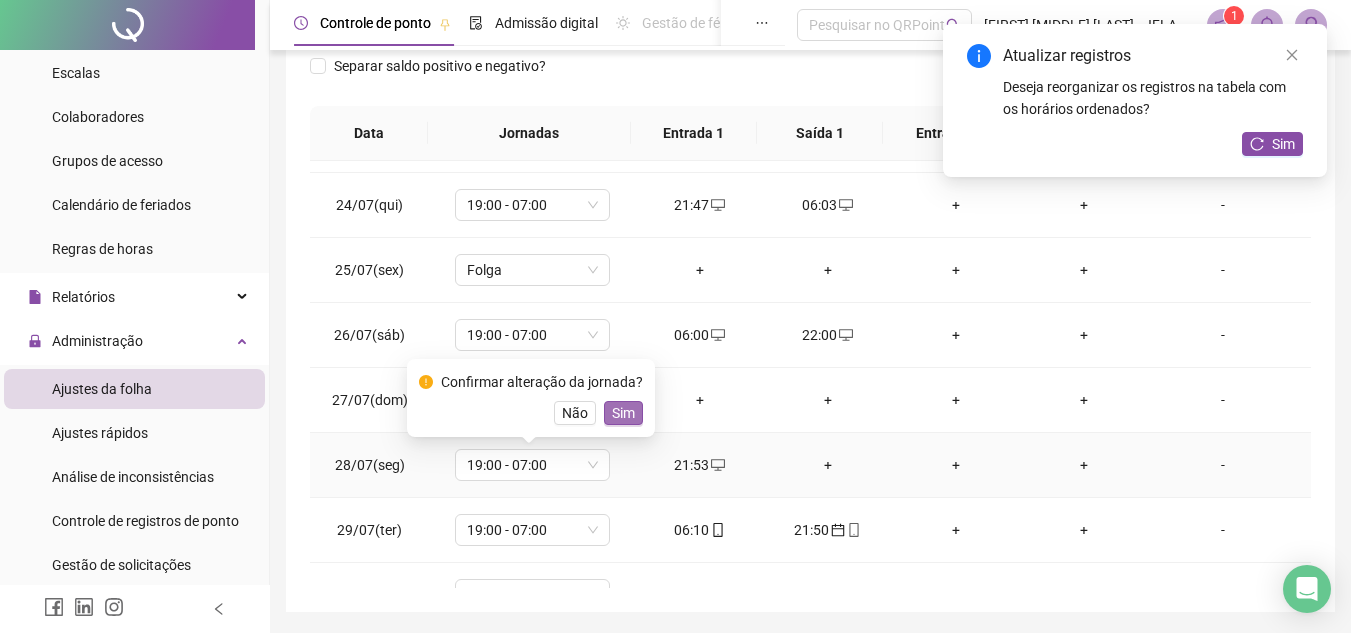 click on "Sim" at bounding box center (623, 413) 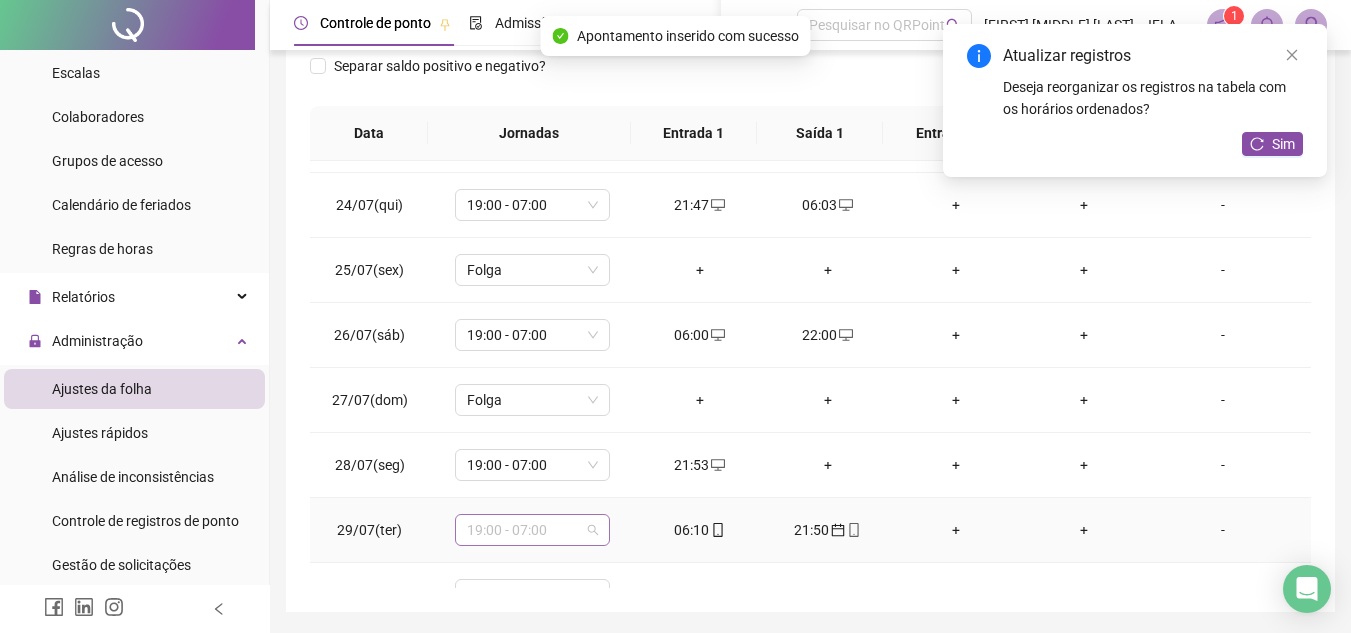 click on "19:00 - 07:00" at bounding box center (532, 530) 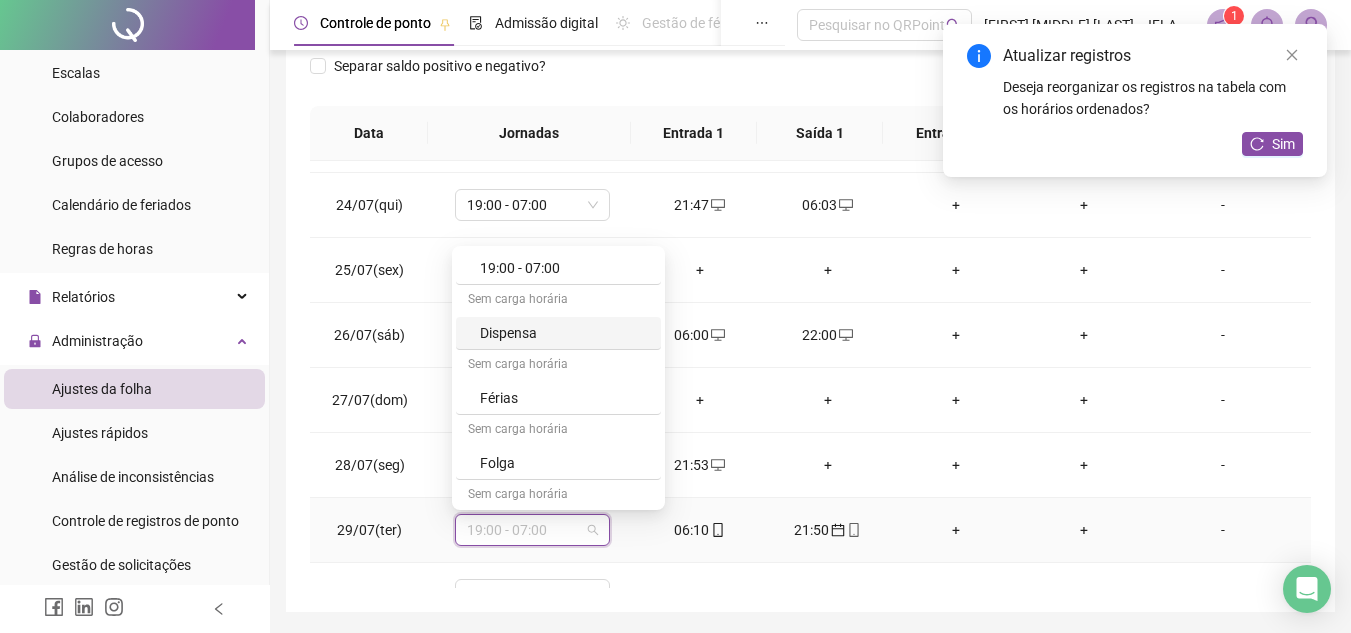 scroll, scrollTop: 200, scrollLeft: 0, axis: vertical 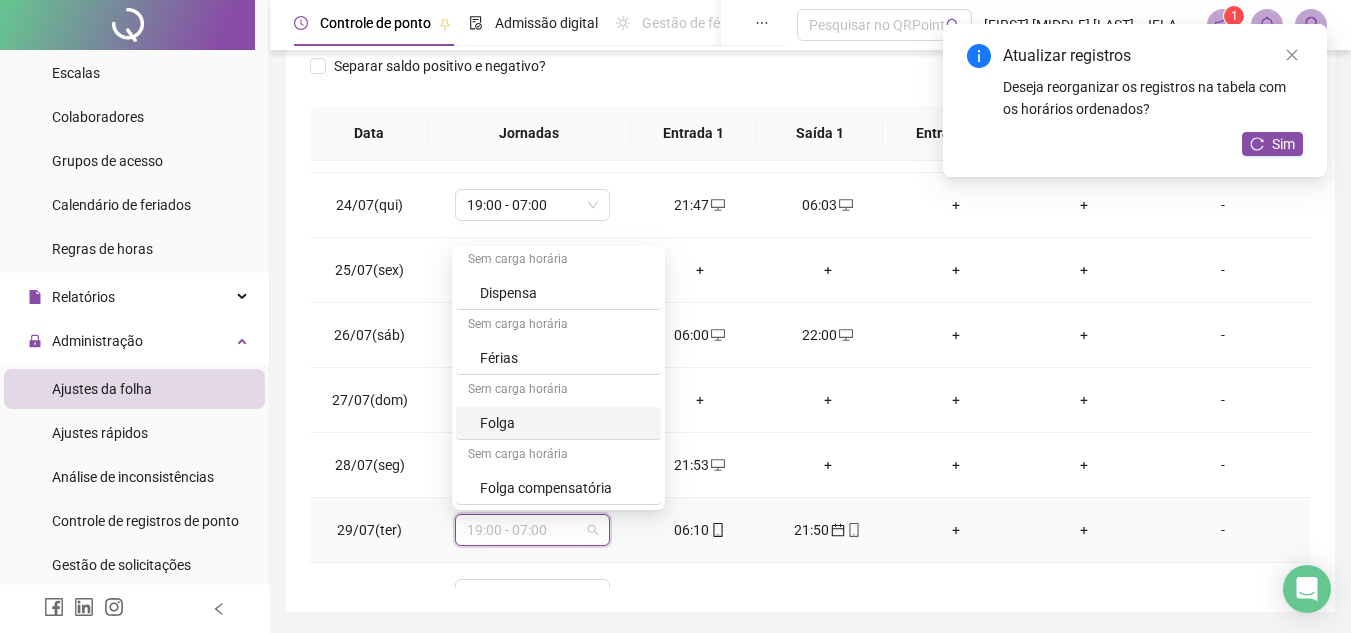 click on "Folga" at bounding box center [564, 423] 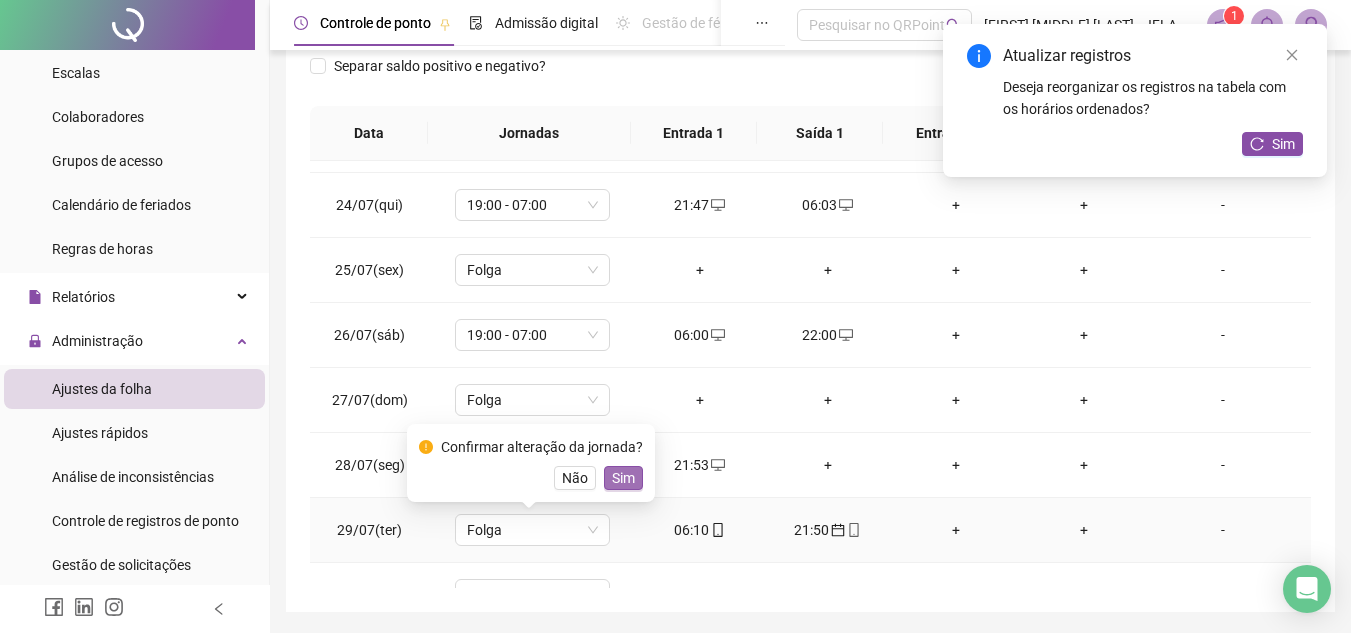 click on "Sim" at bounding box center (623, 478) 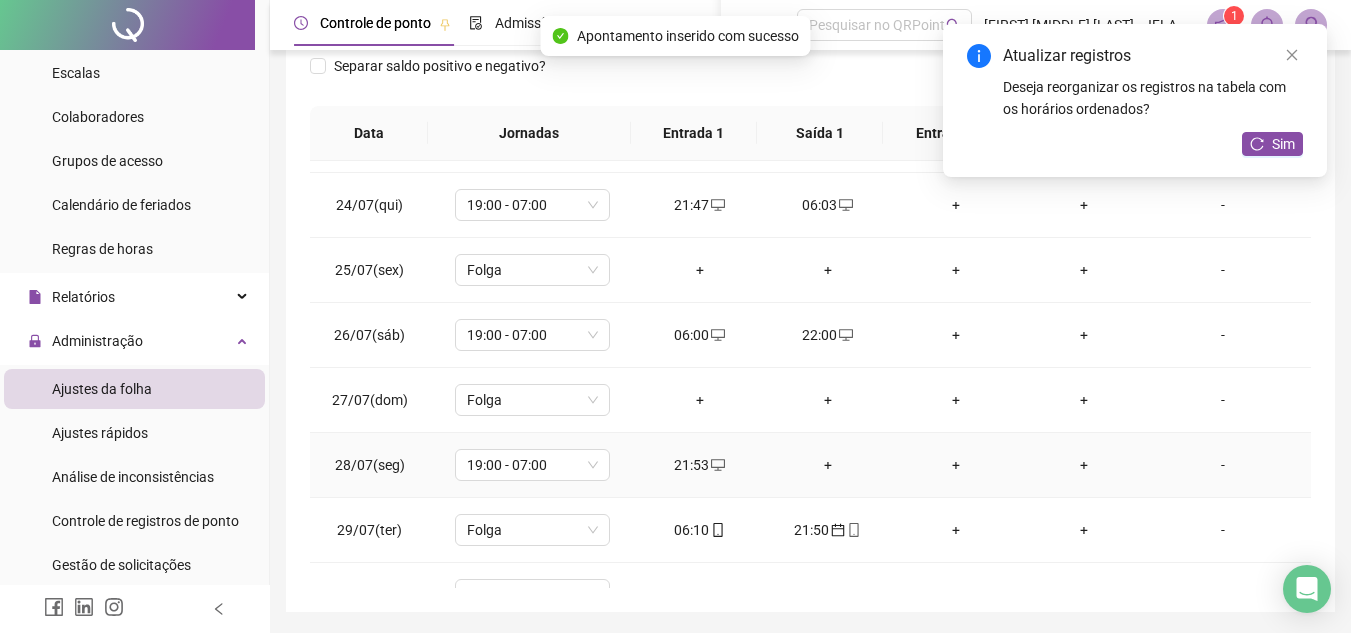 click on "+" at bounding box center [828, 465] 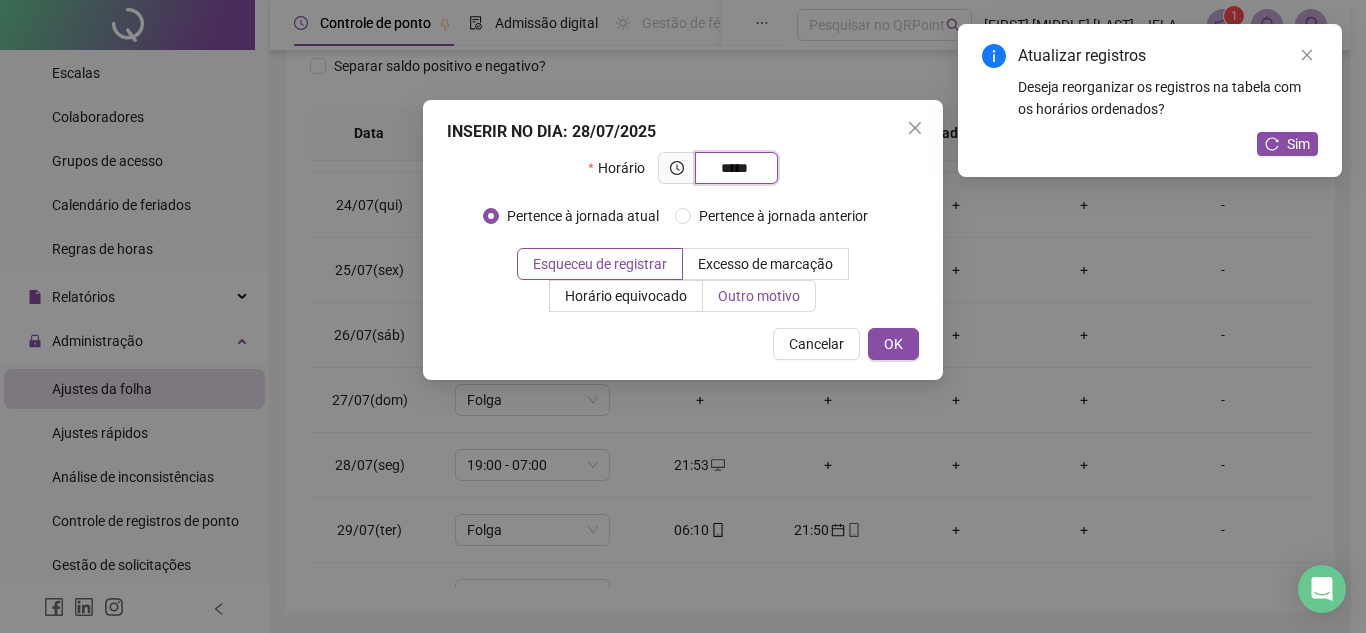 type on "*****" 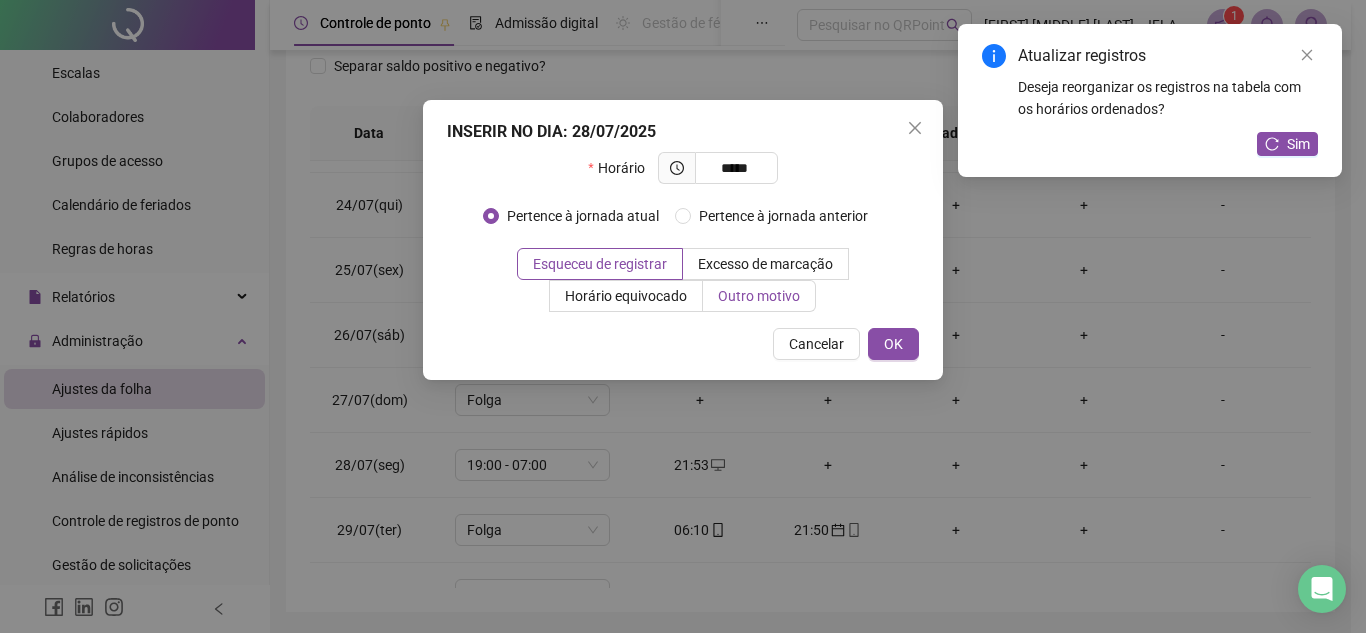 click on "Outro motivo" at bounding box center [759, 296] 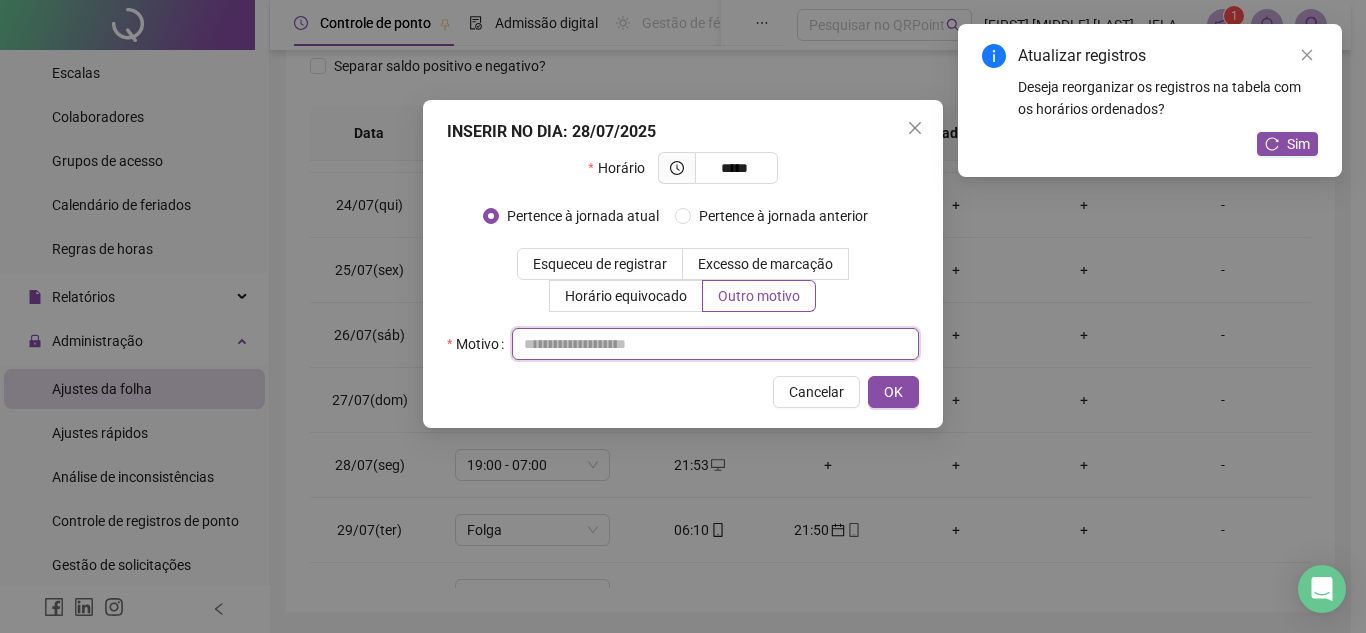 click at bounding box center [715, 344] 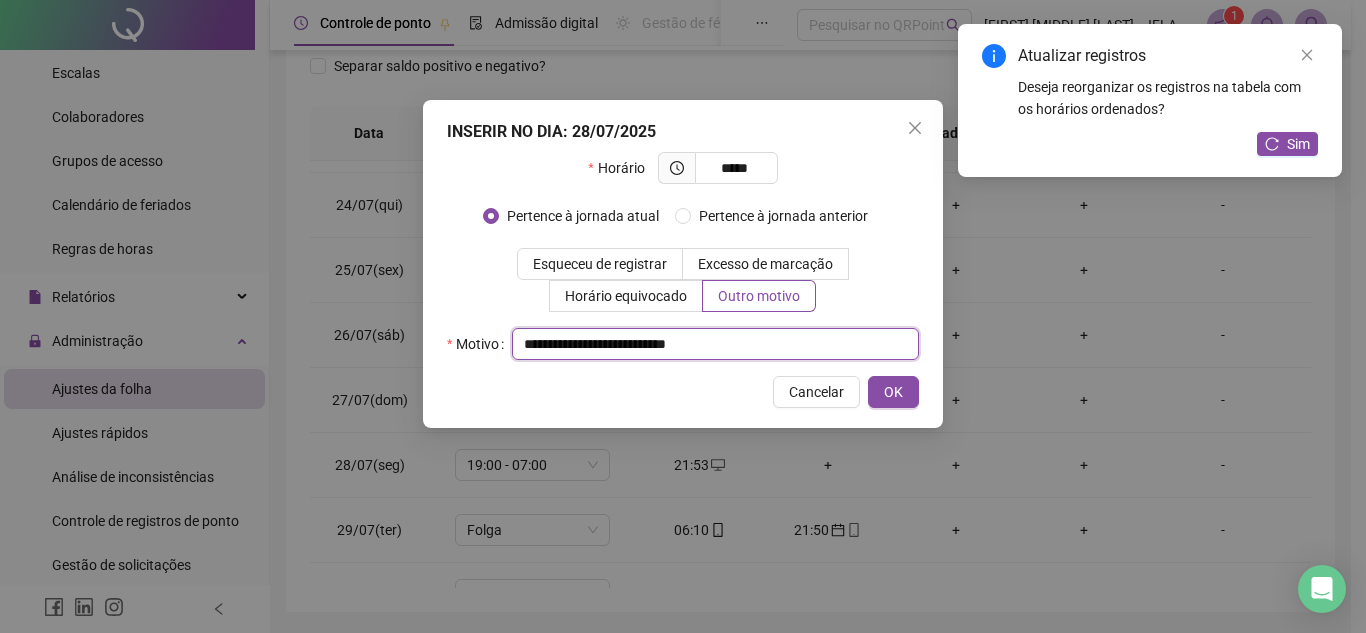click on "**********" at bounding box center [715, 344] 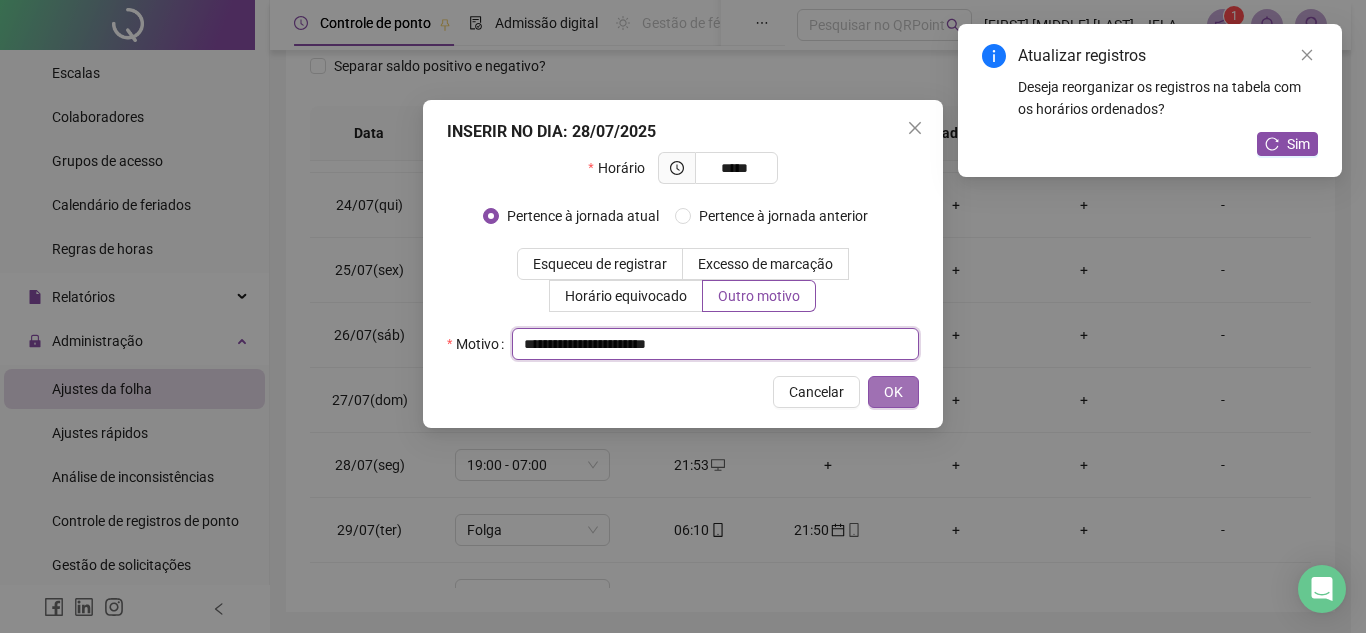 type on "**********" 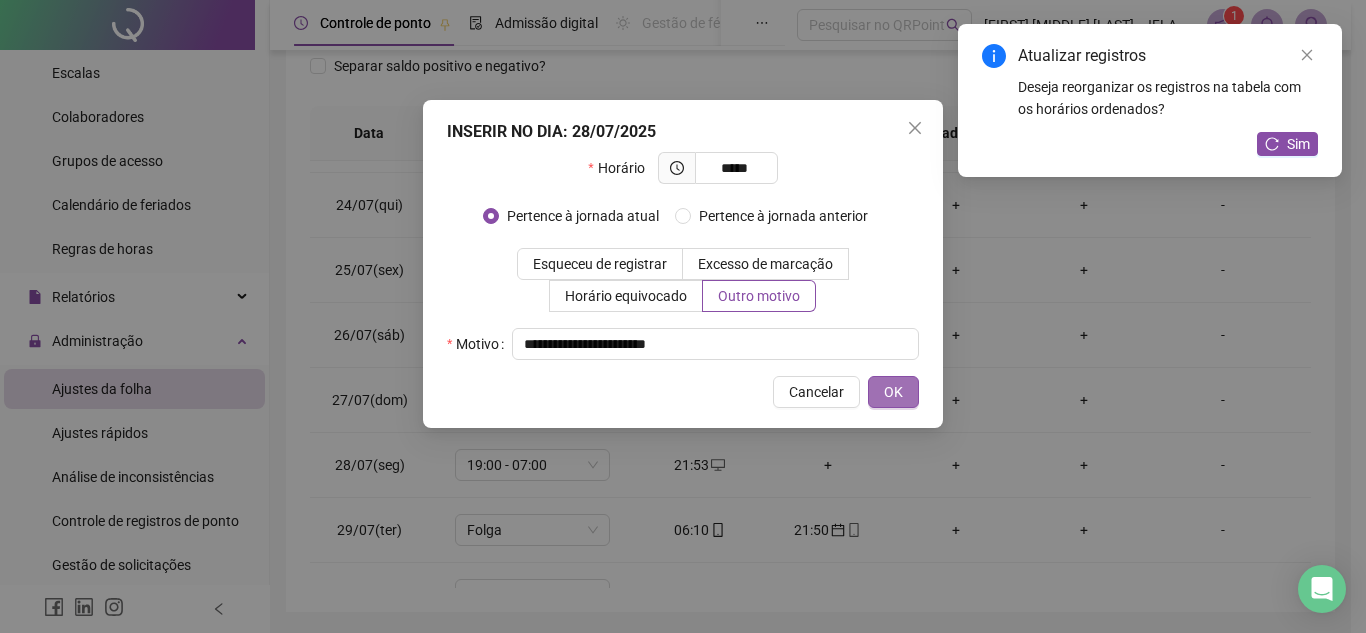 click on "OK" at bounding box center [893, 392] 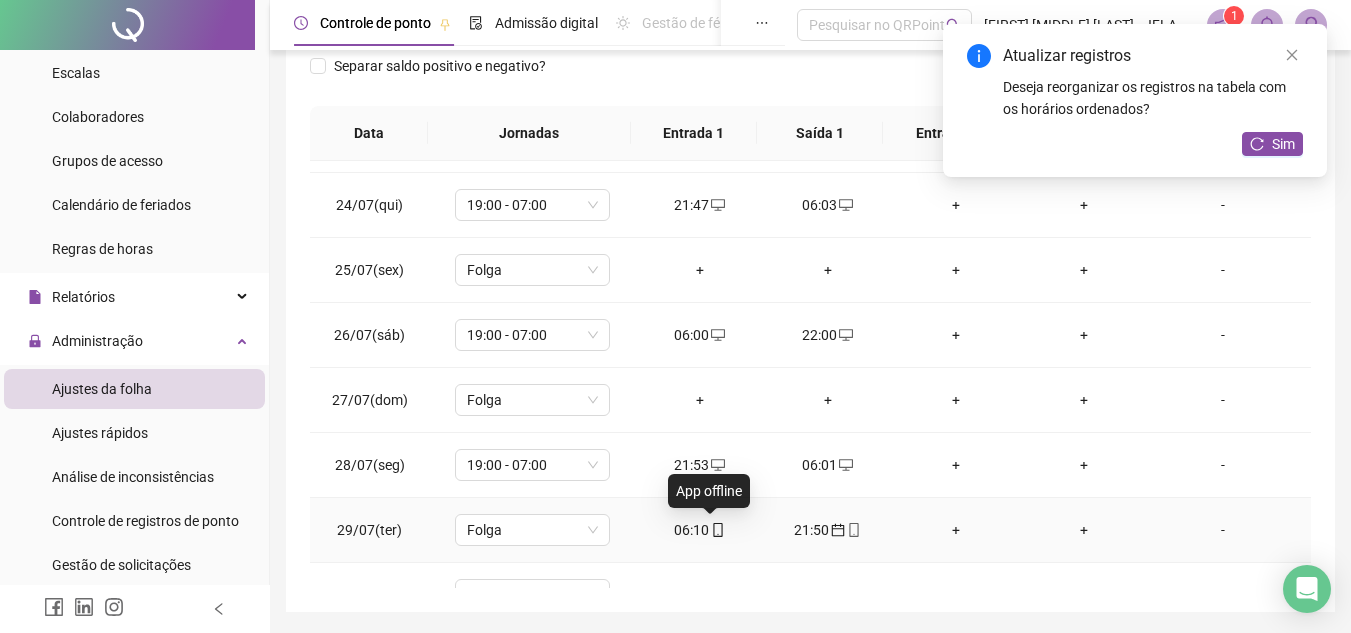 drag, startPoint x: 715, startPoint y: 536, endPoint x: 685, endPoint y: 529, distance: 30.805843 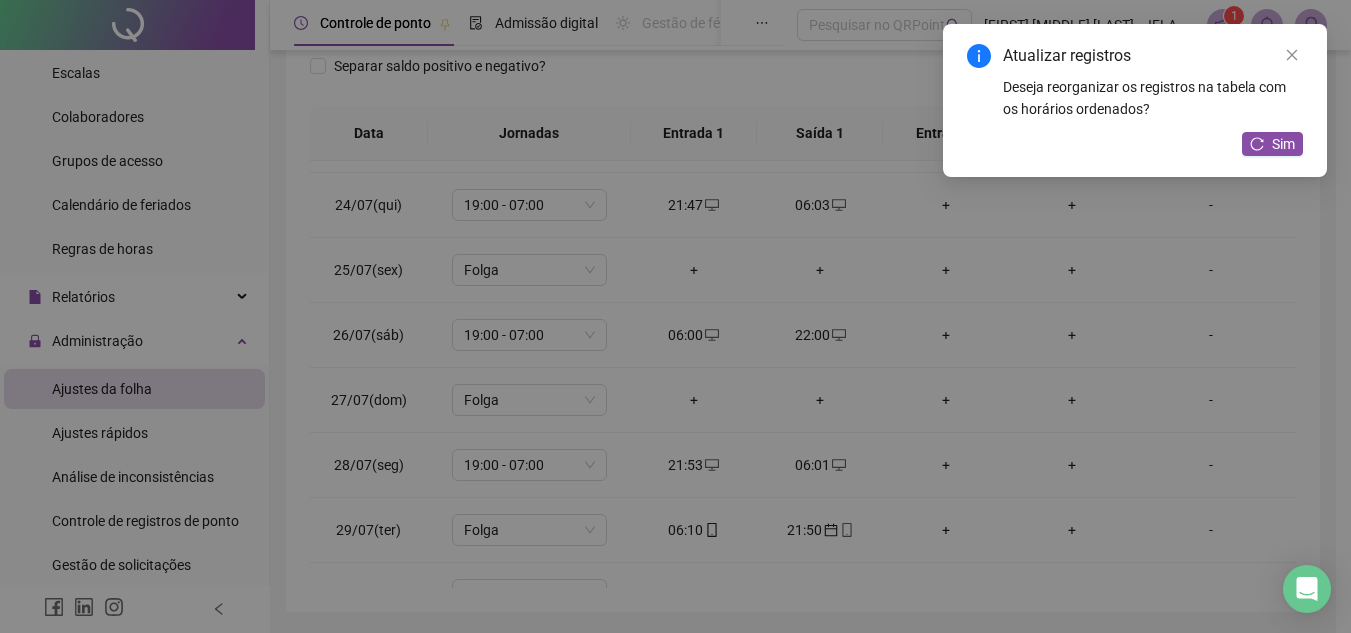 type on "**********" 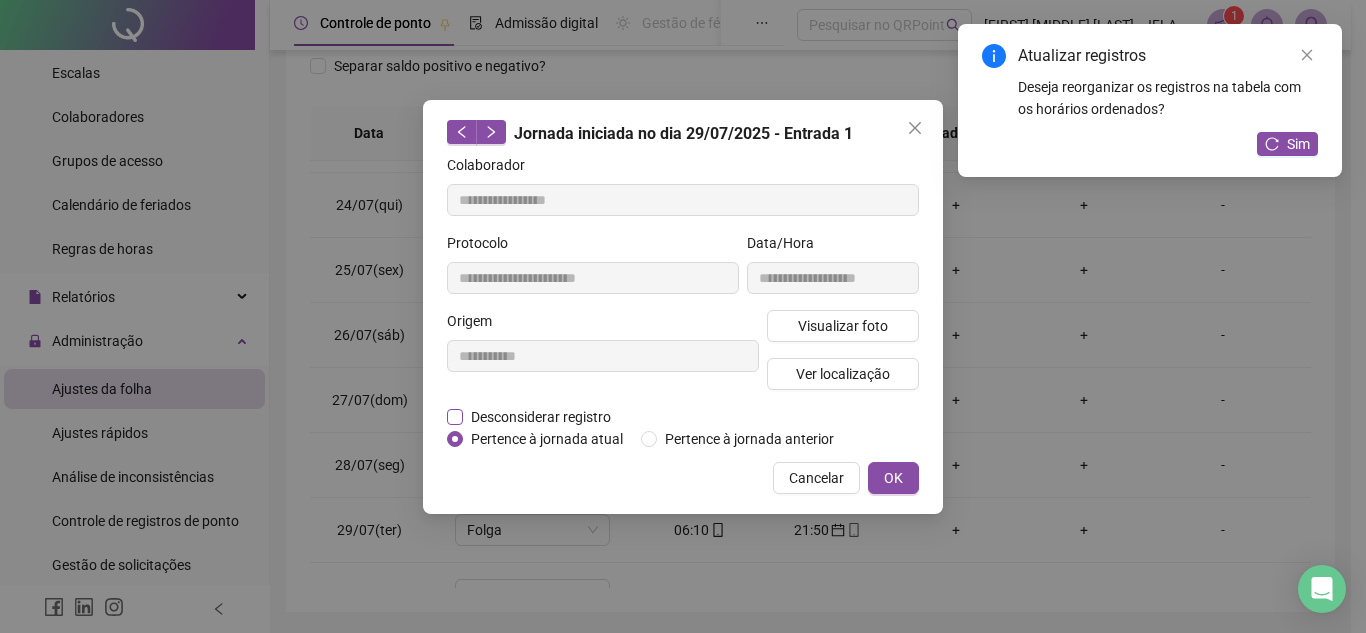 click on "Desconsiderar registro" at bounding box center [541, 417] 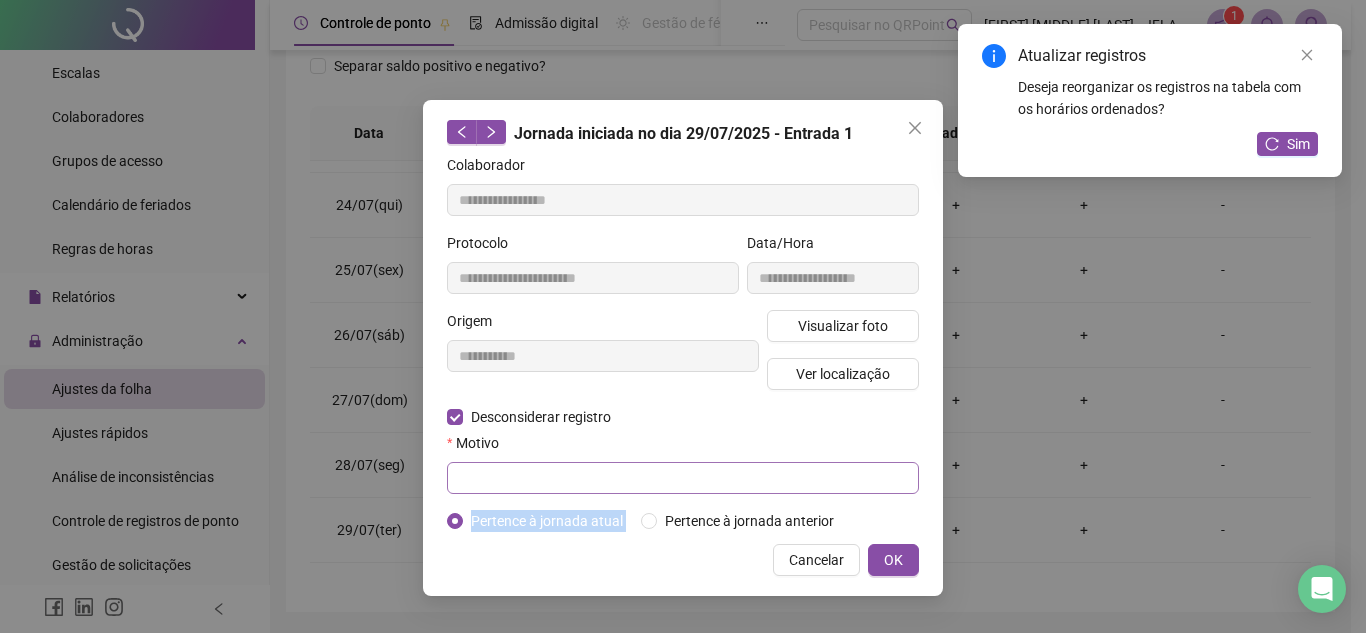 drag, startPoint x: 668, startPoint y: 514, endPoint x: 667, endPoint y: 488, distance: 26.019224 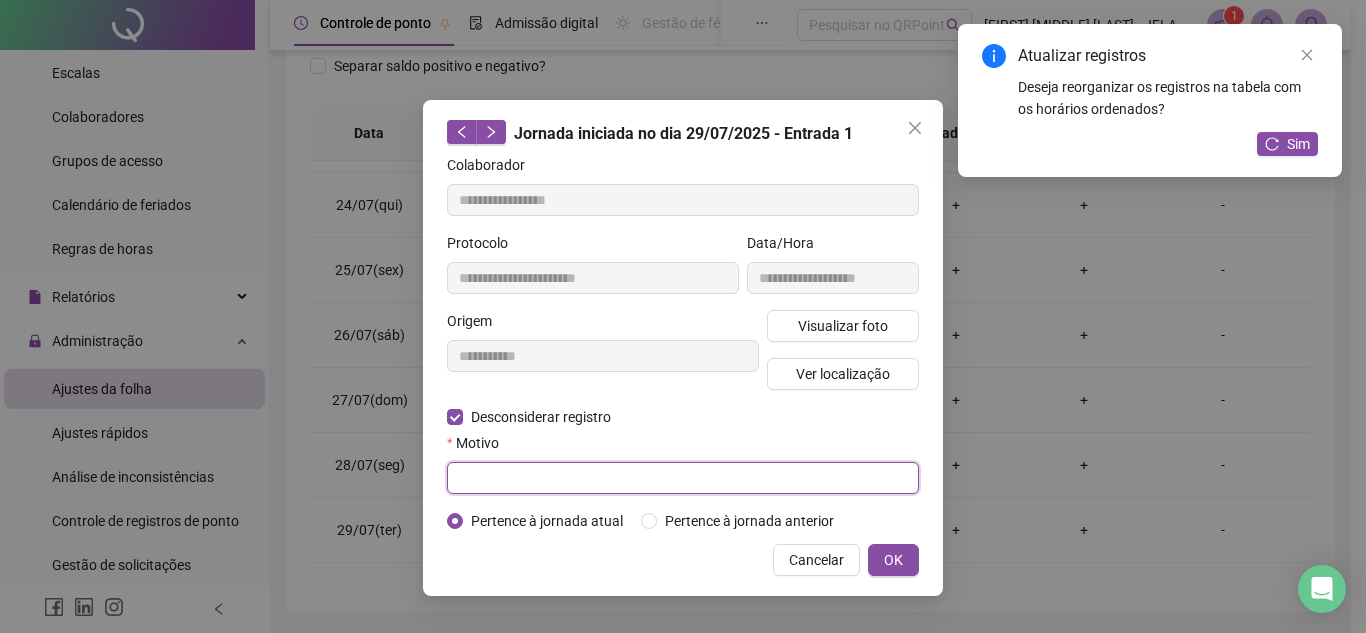paste on "**********" 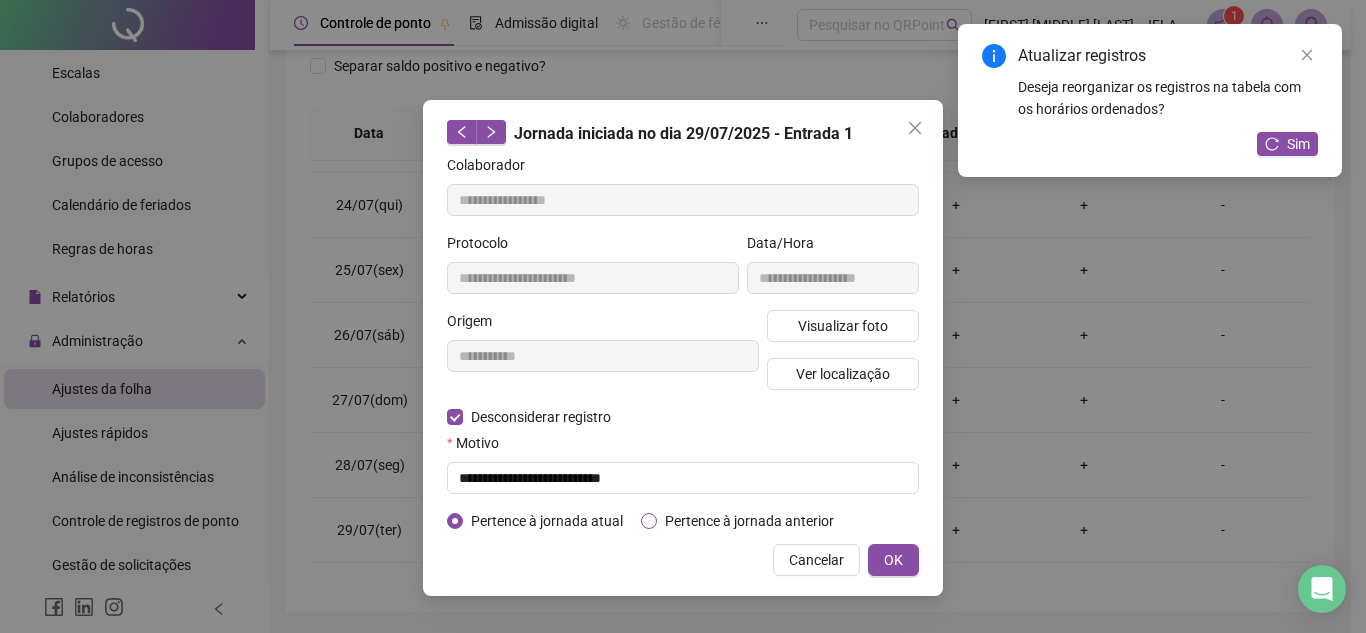 click on "Pertence à jornada anterior" at bounding box center (749, 521) 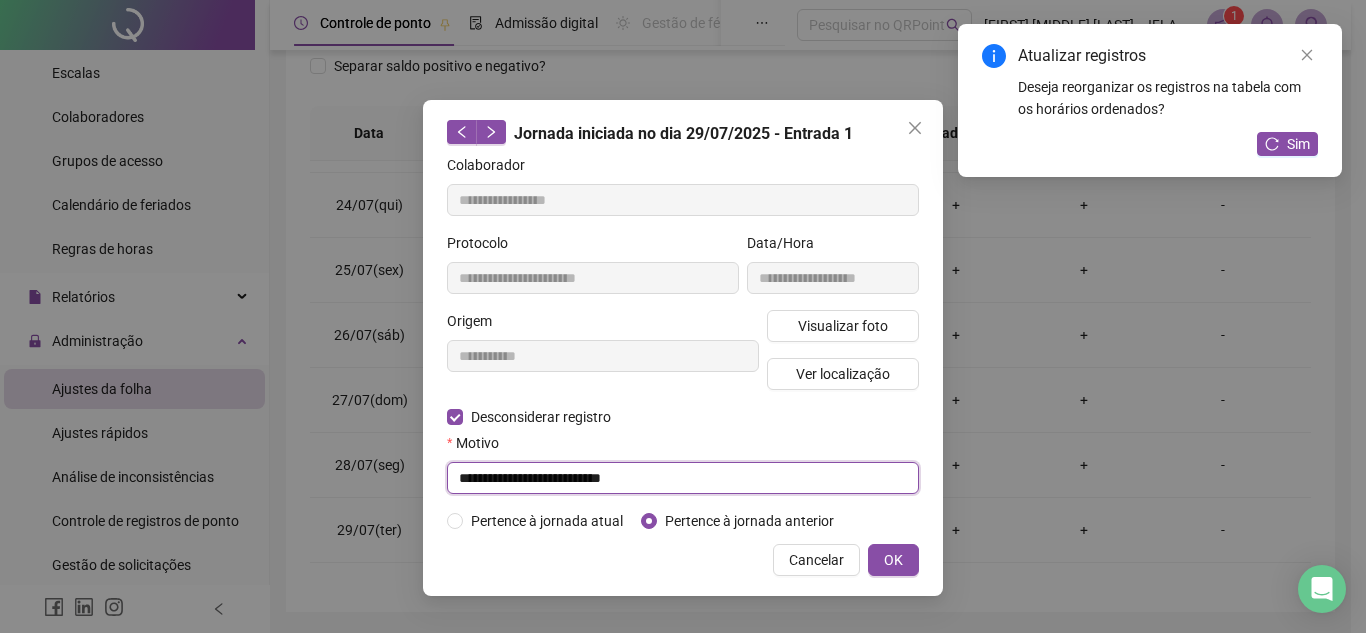 click on "**********" at bounding box center [683, 478] 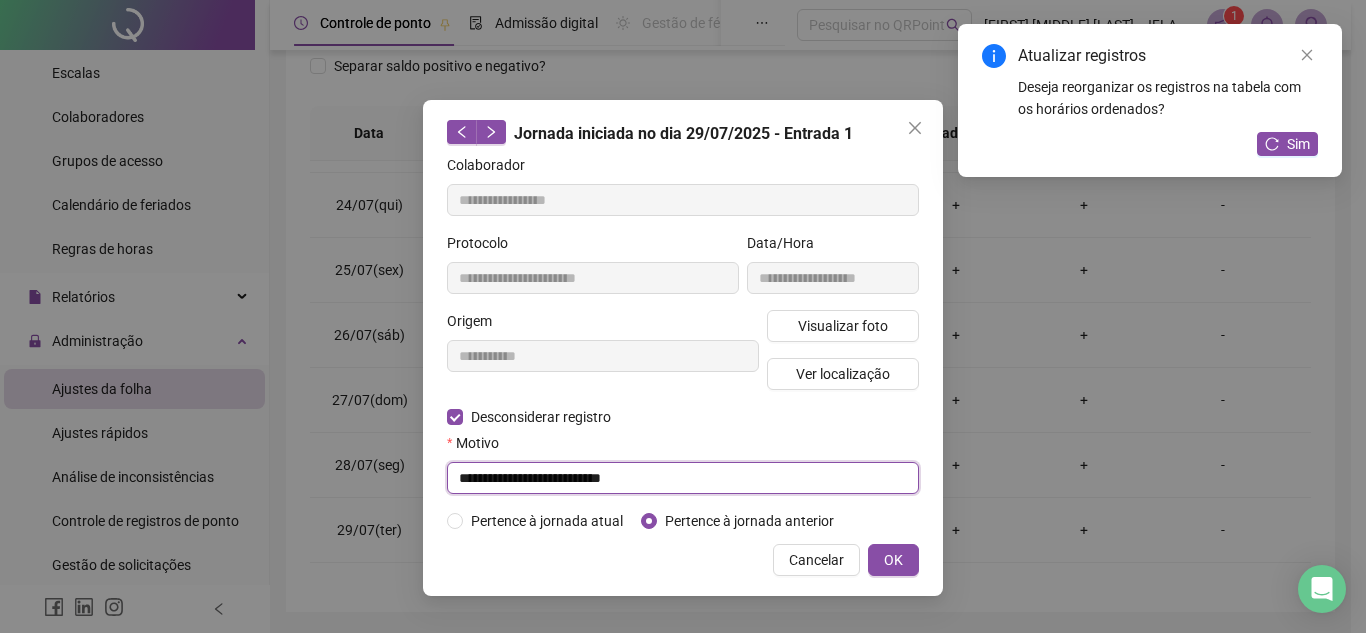 click on "**********" at bounding box center (683, 478) 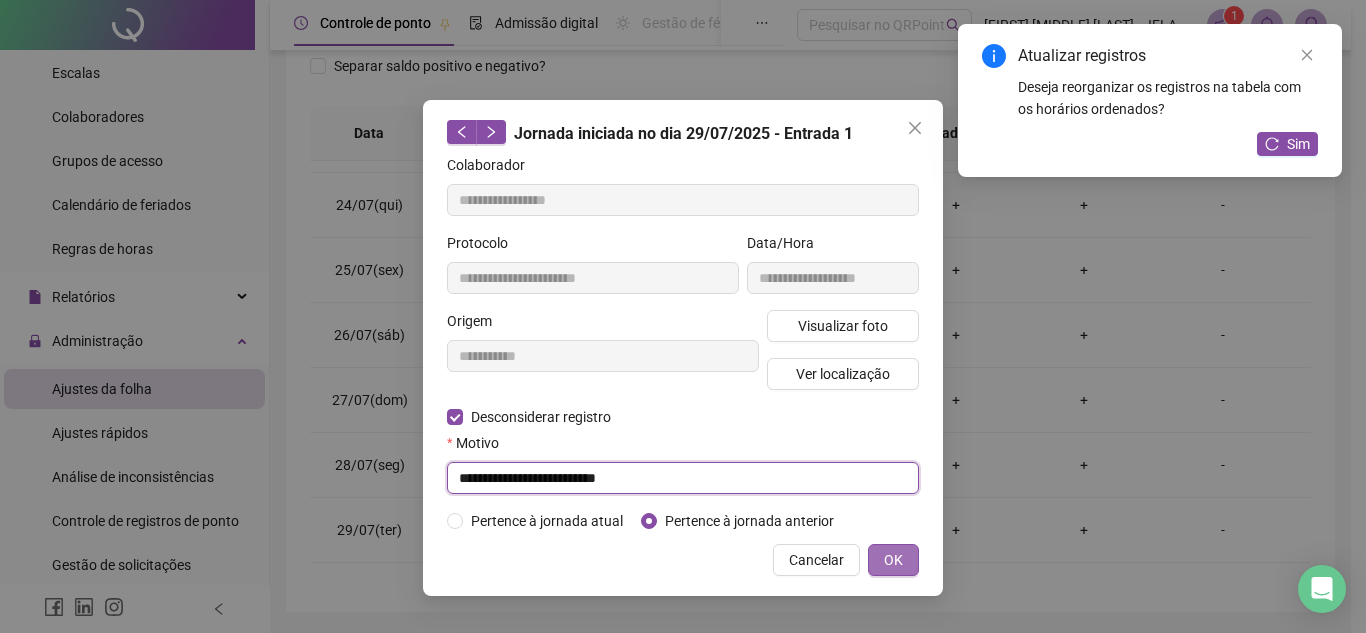 type on "**********" 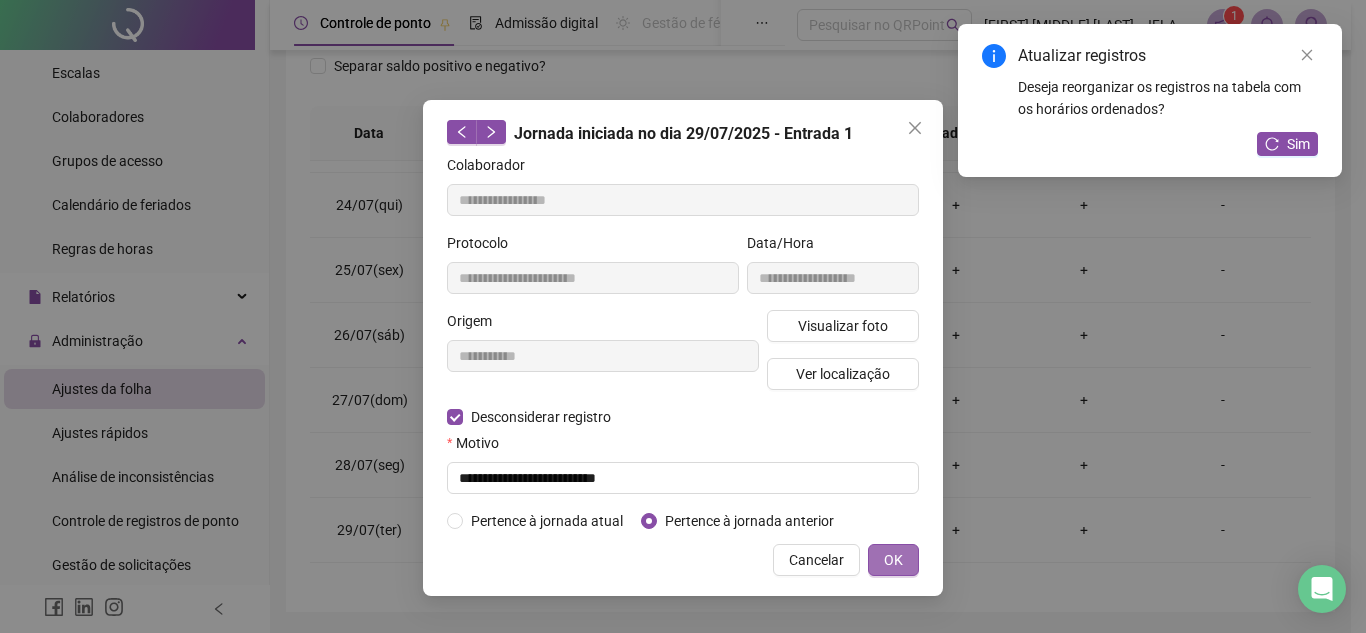 click on "OK" at bounding box center [893, 560] 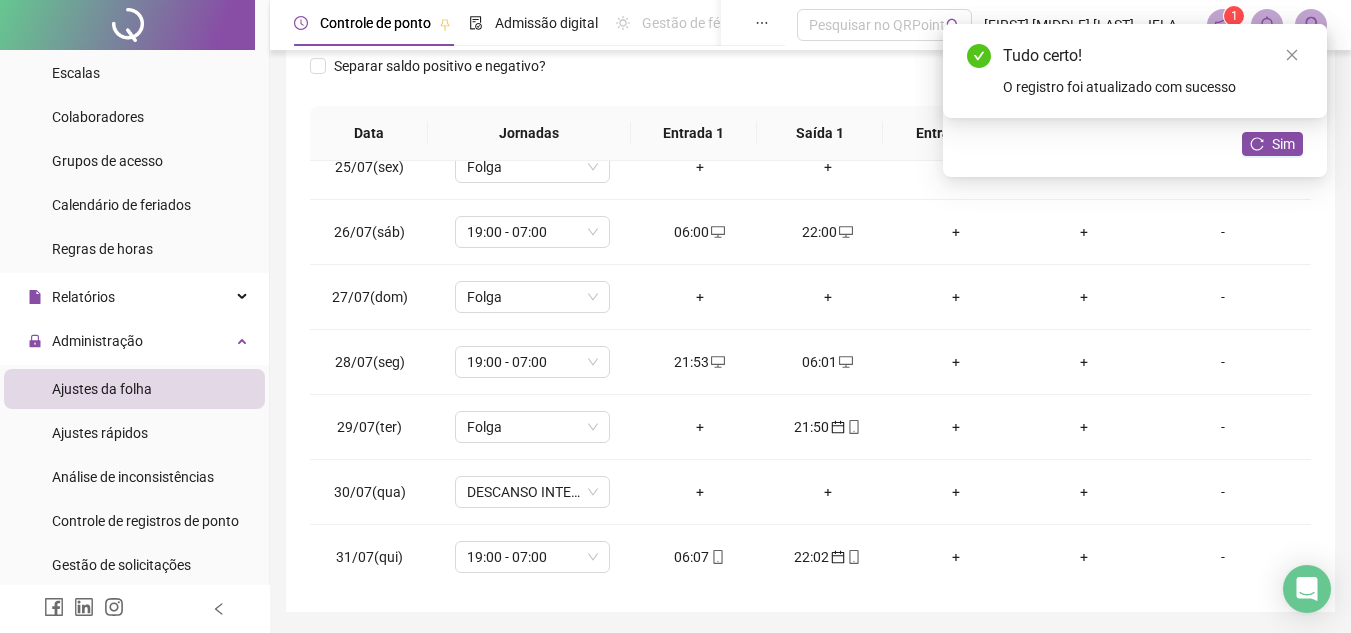 scroll, scrollTop: 1588, scrollLeft: 0, axis: vertical 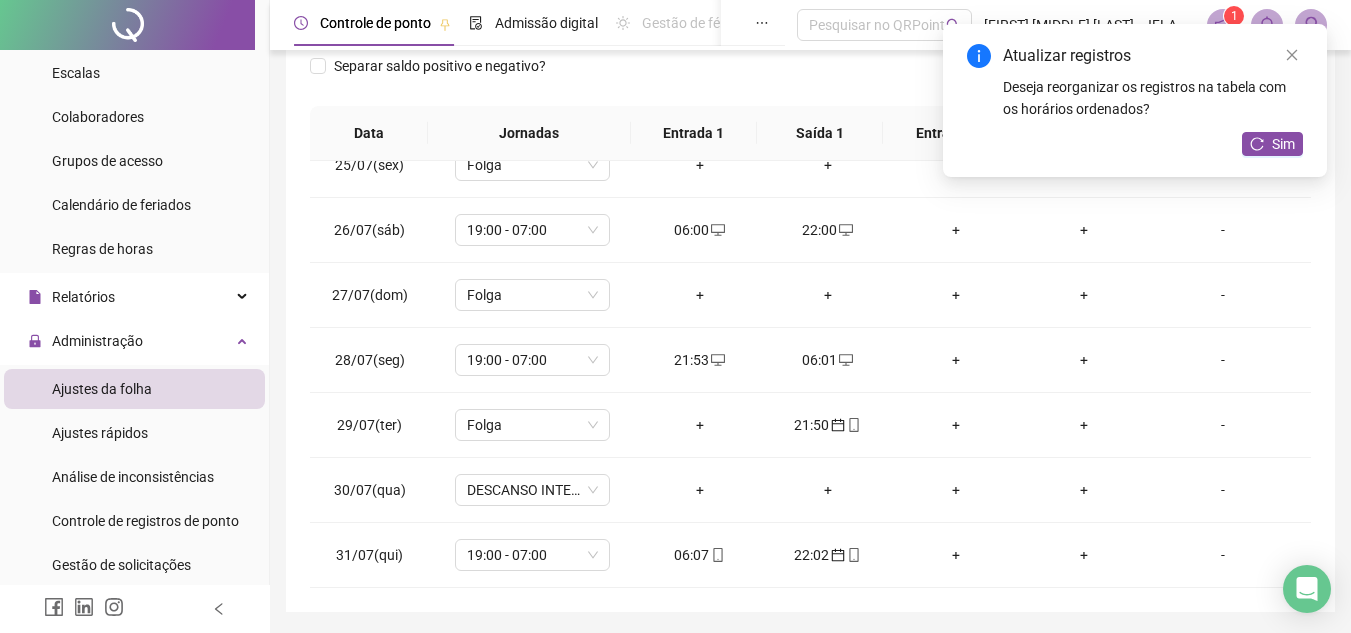 click on "Atualizar registros Deseja reorganizar os registros na tabela com os horários ordenados? Sim" at bounding box center [1135, 100] 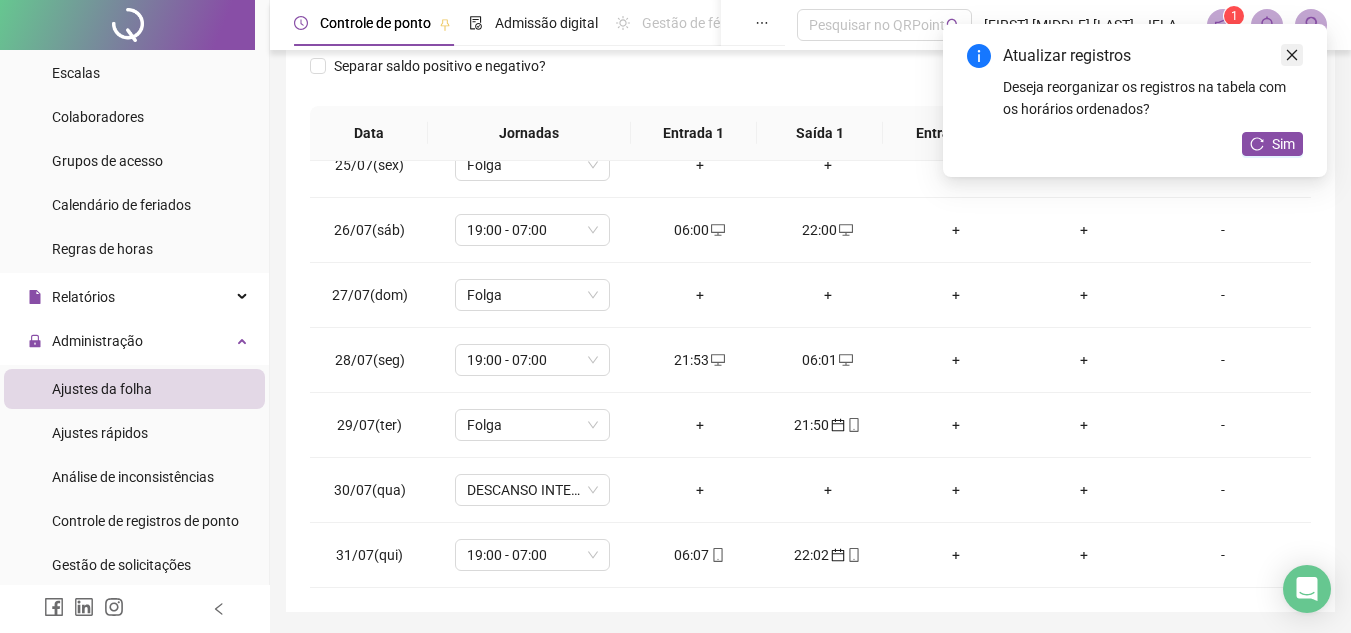 click 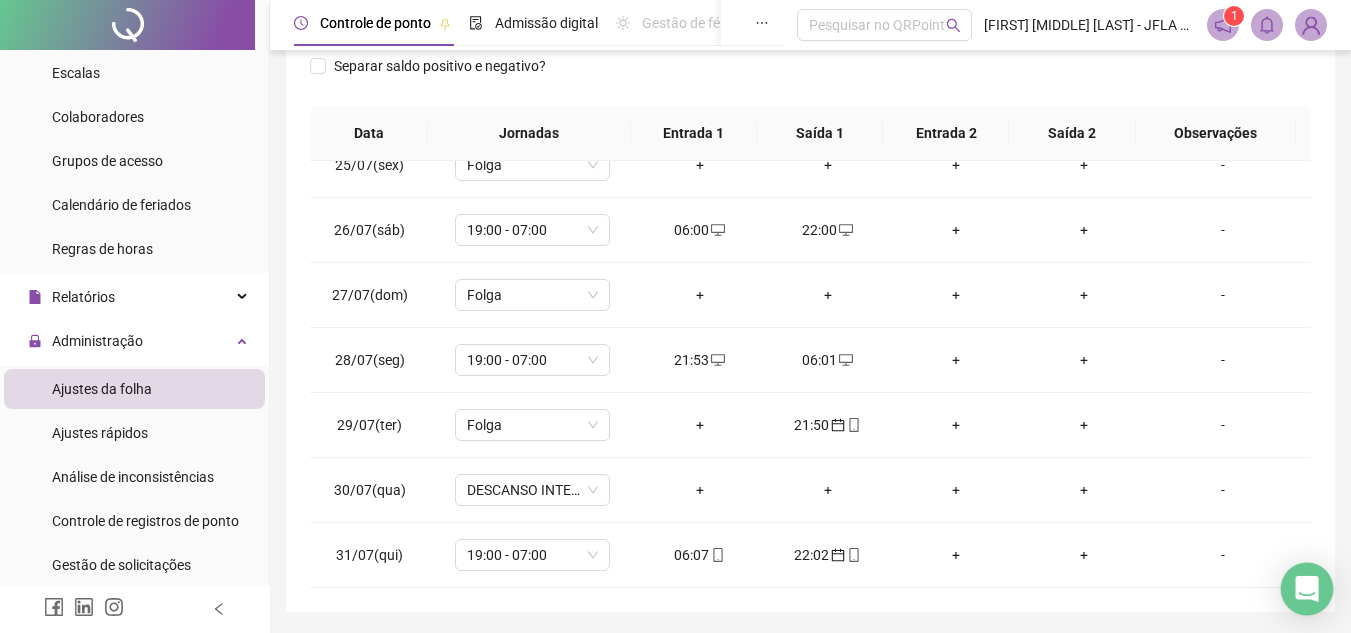 click at bounding box center (1307, 589) 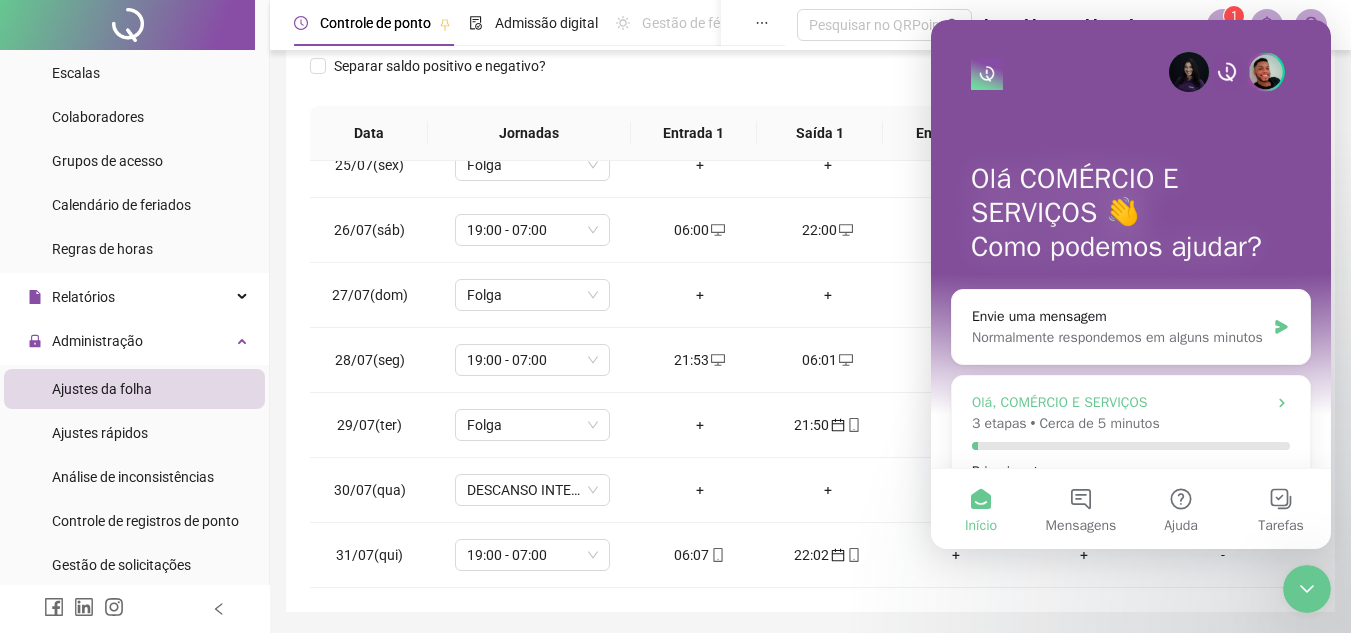 scroll, scrollTop: 0, scrollLeft: 0, axis: both 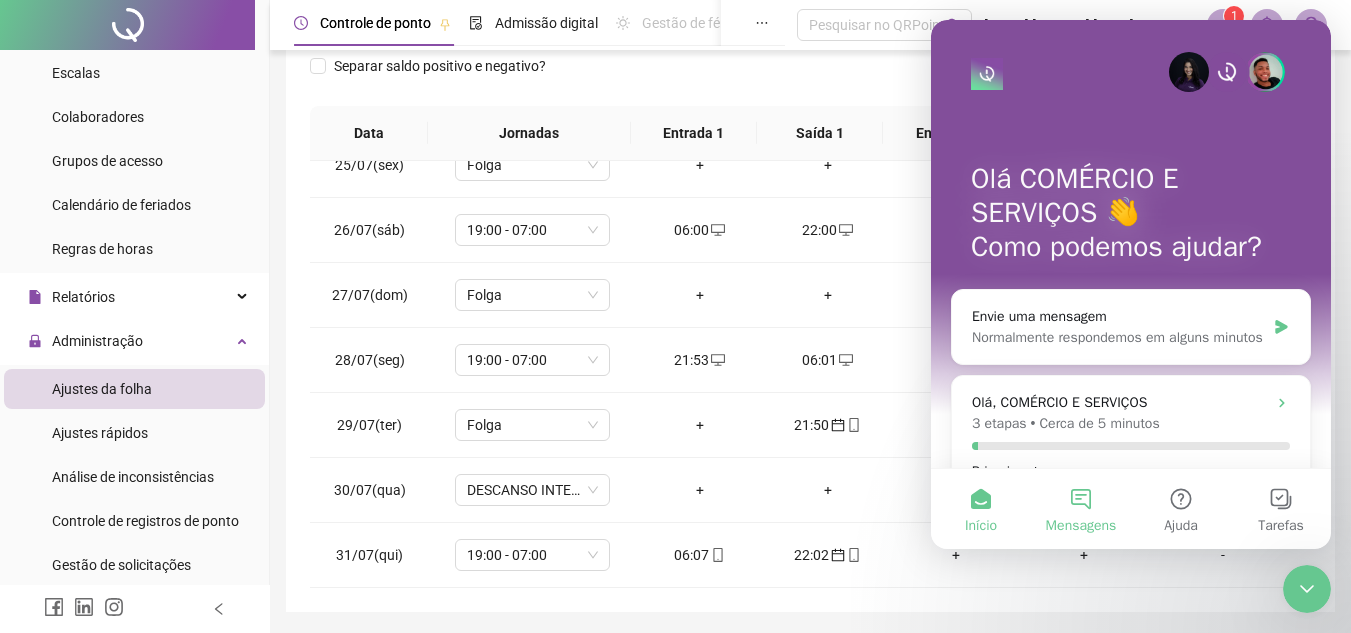 click on "Mensagens" at bounding box center [1081, 509] 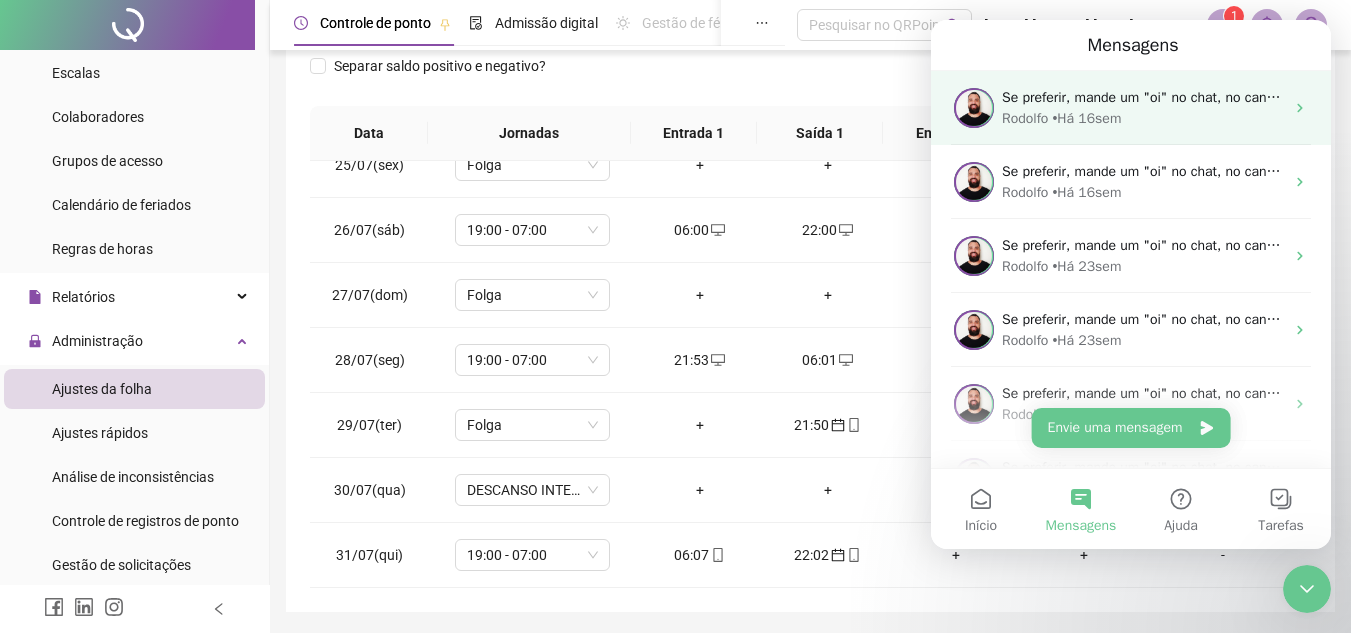 click on "Rodolfo • <TAB> Há 16sem" at bounding box center [1143, 118] 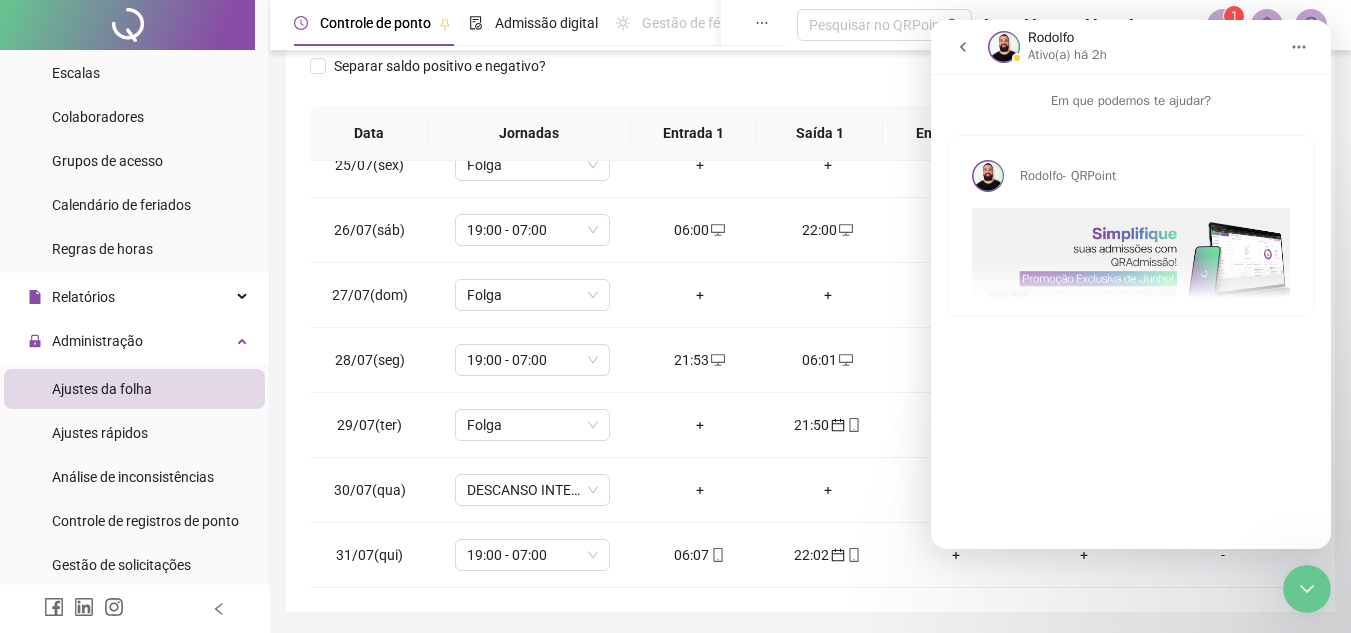 click at bounding box center [963, 47] 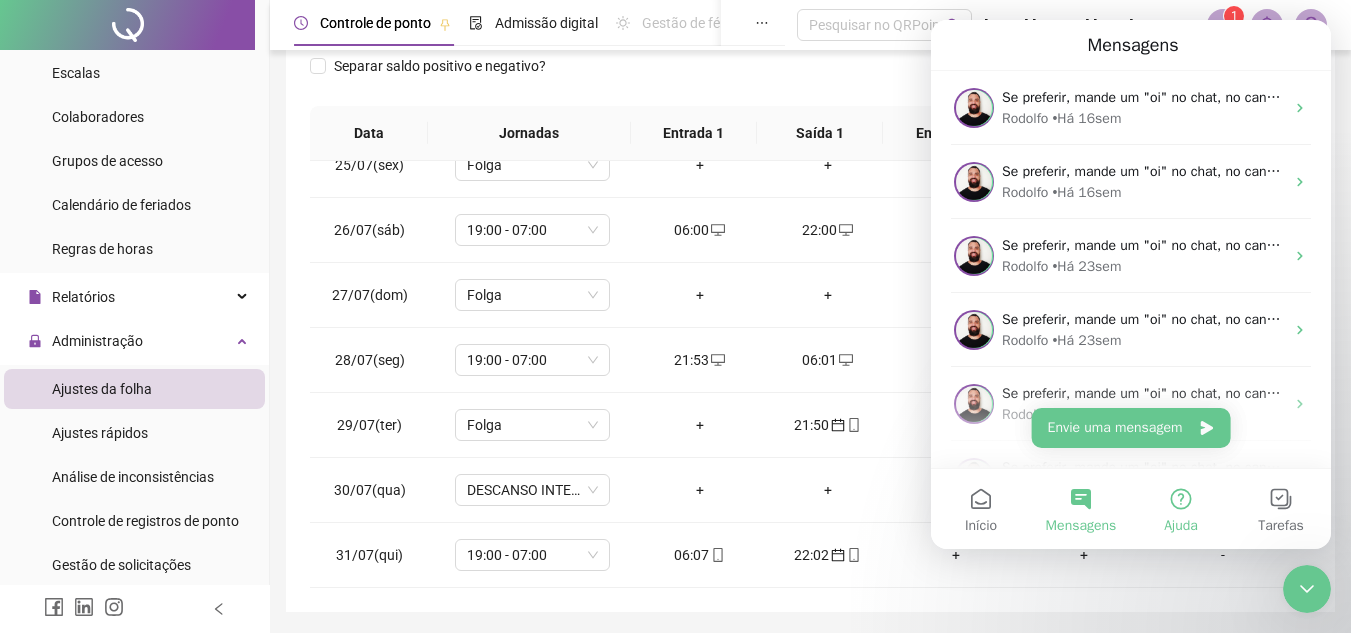 click on "Ajuda" at bounding box center (1181, 509) 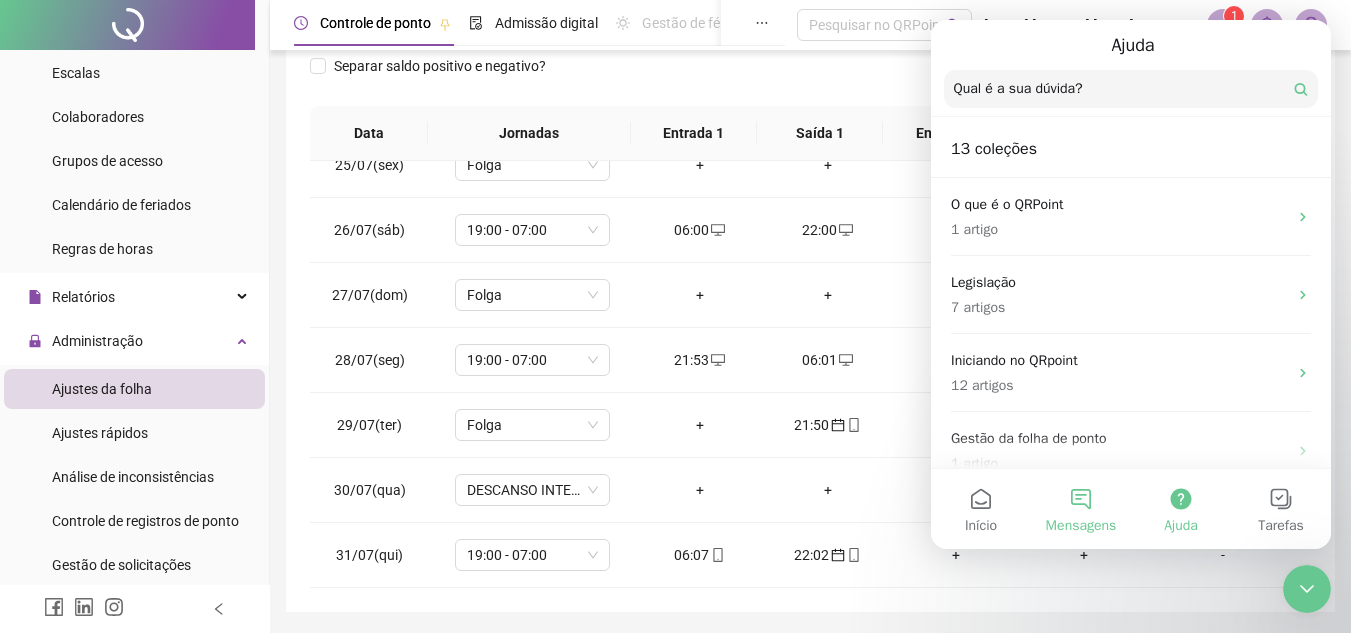 click on "Mensagens" at bounding box center [1081, 509] 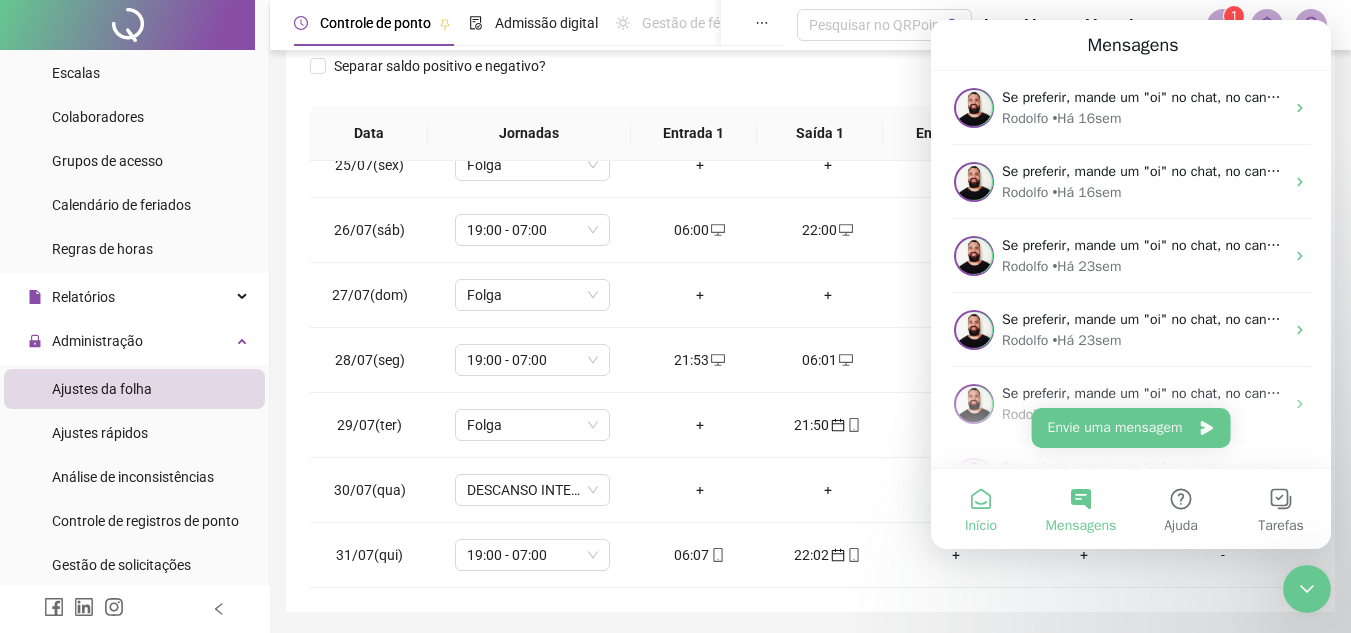 click on "Início" at bounding box center [981, 509] 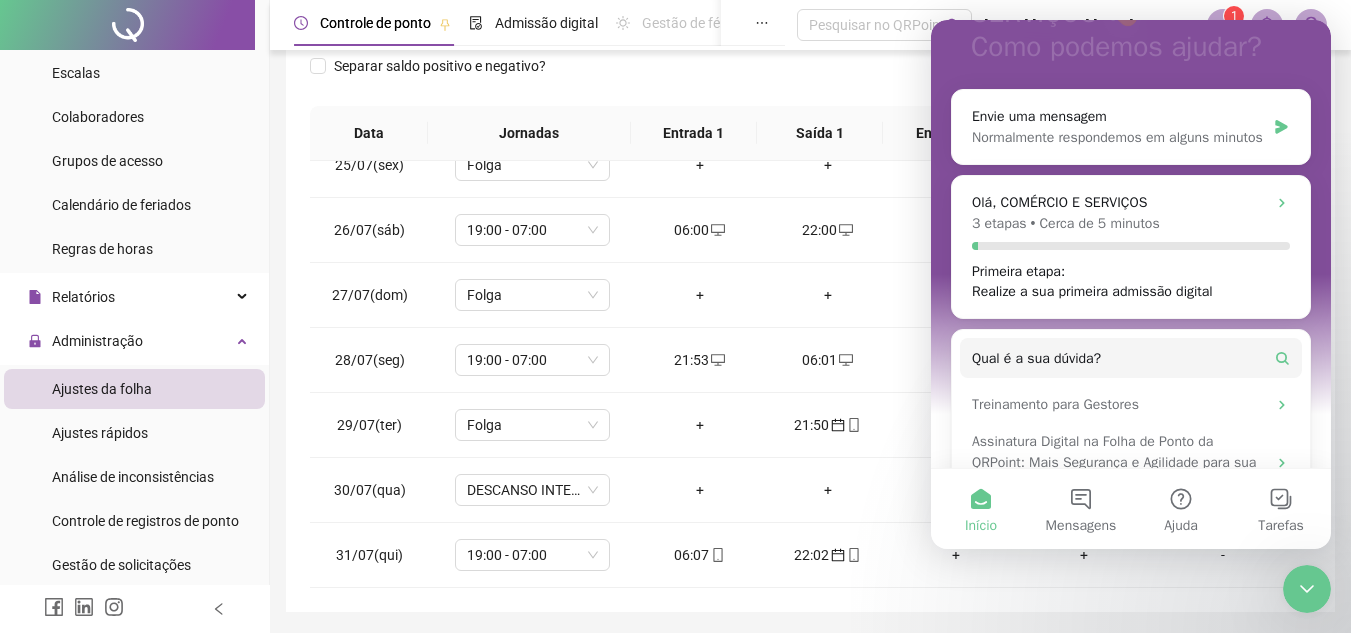 scroll, scrollTop: 348, scrollLeft: 0, axis: vertical 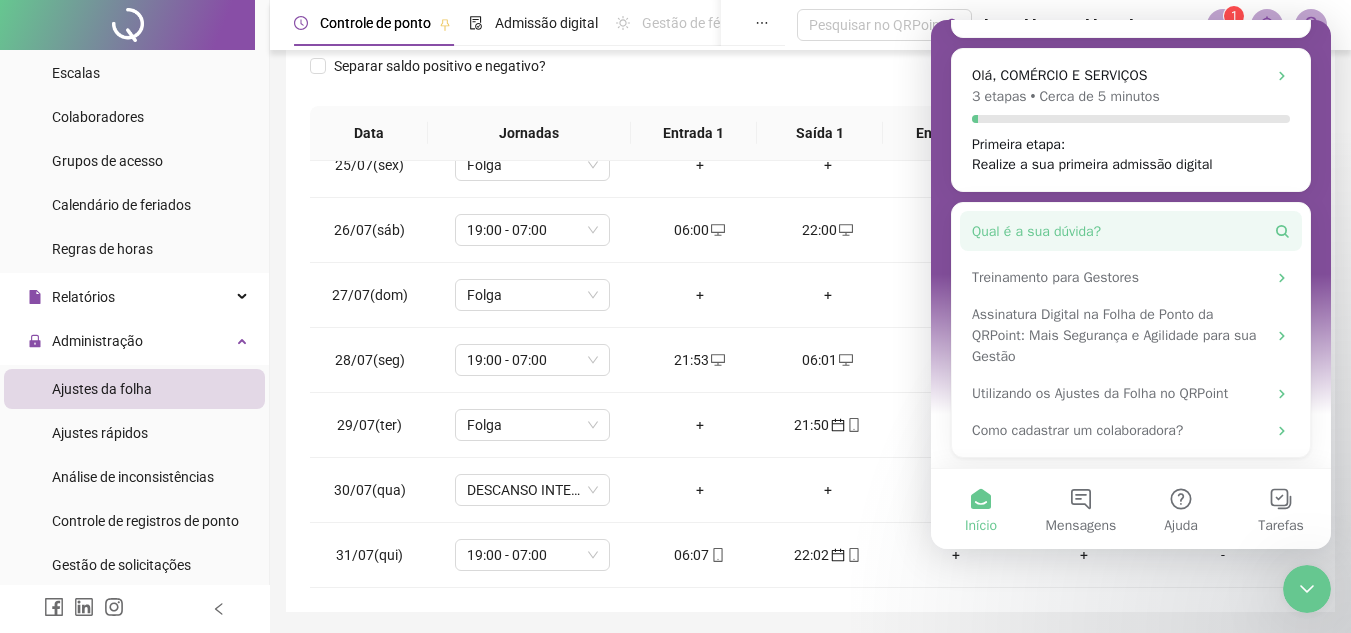 click on "Qual é a sua dúvida?" at bounding box center (1131, 231) 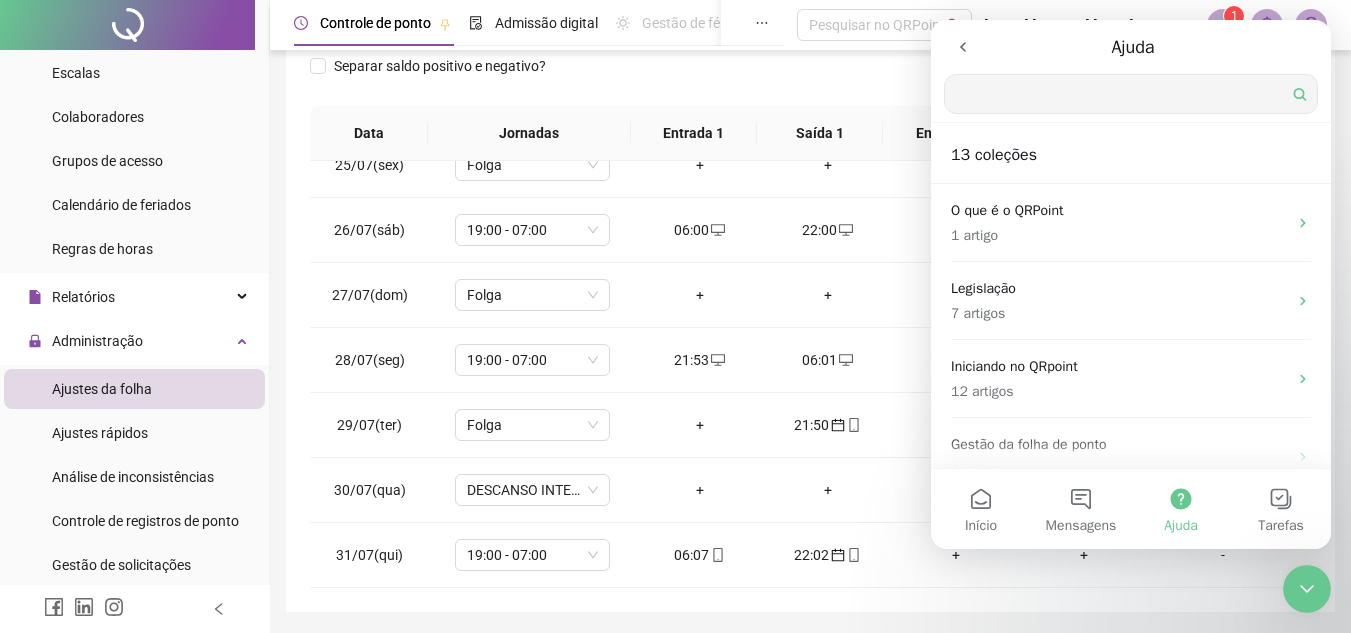 scroll, scrollTop: 0, scrollLeft: 0, axis: both 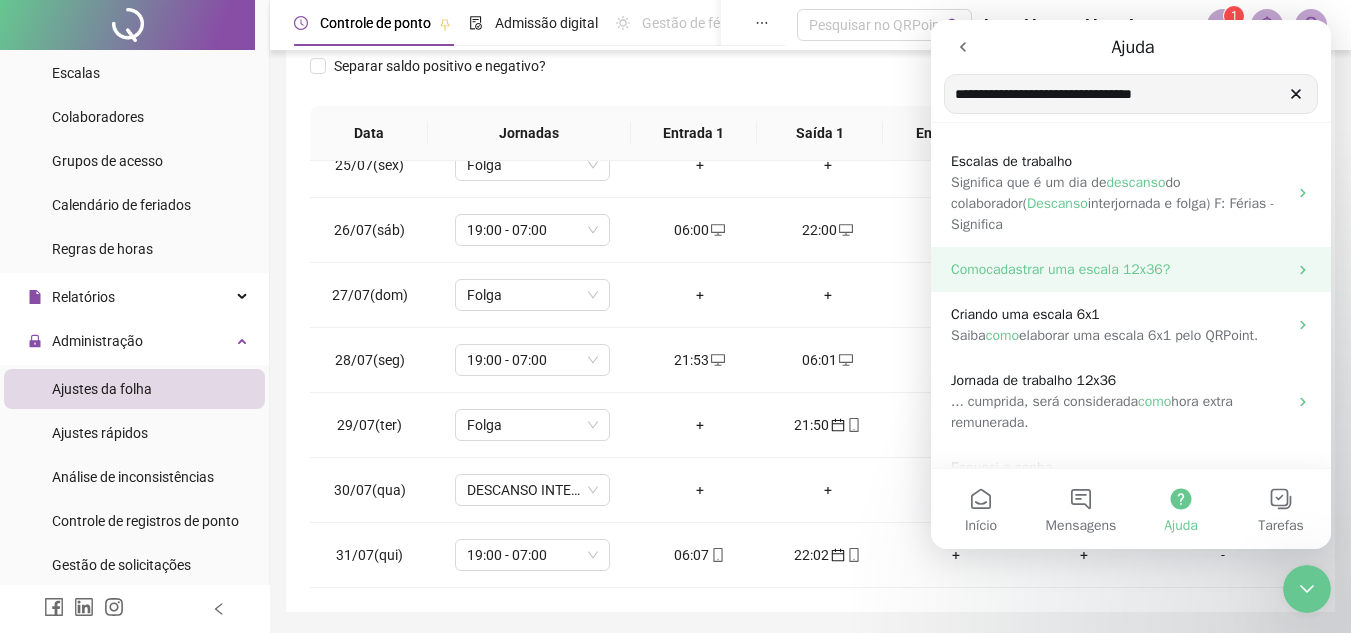 type on "**********" 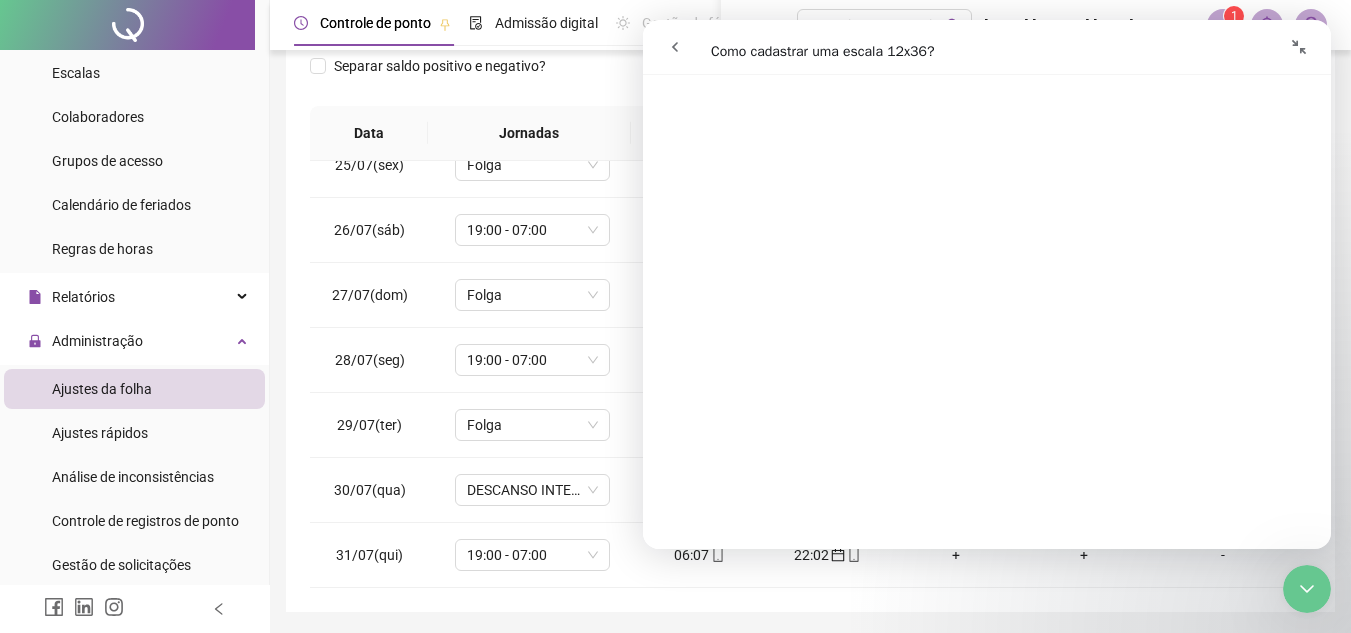 scroll, scrollTop: 2594, scrollLeft: 0, axis: vertical 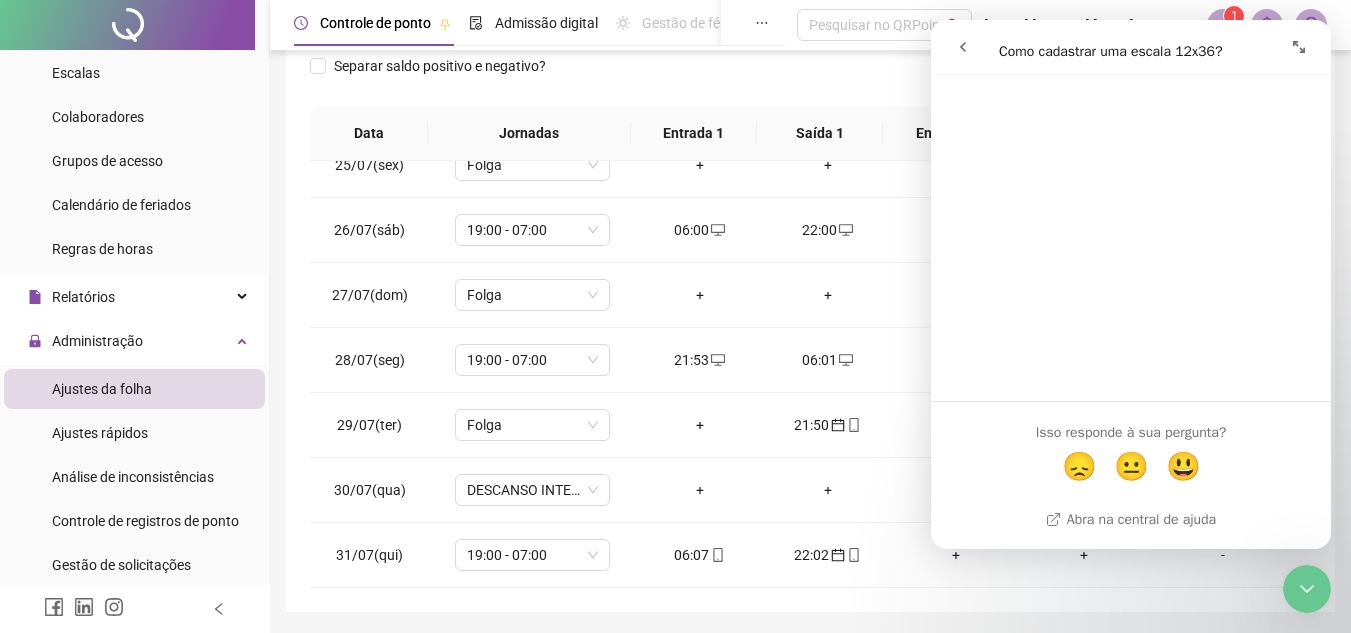 click 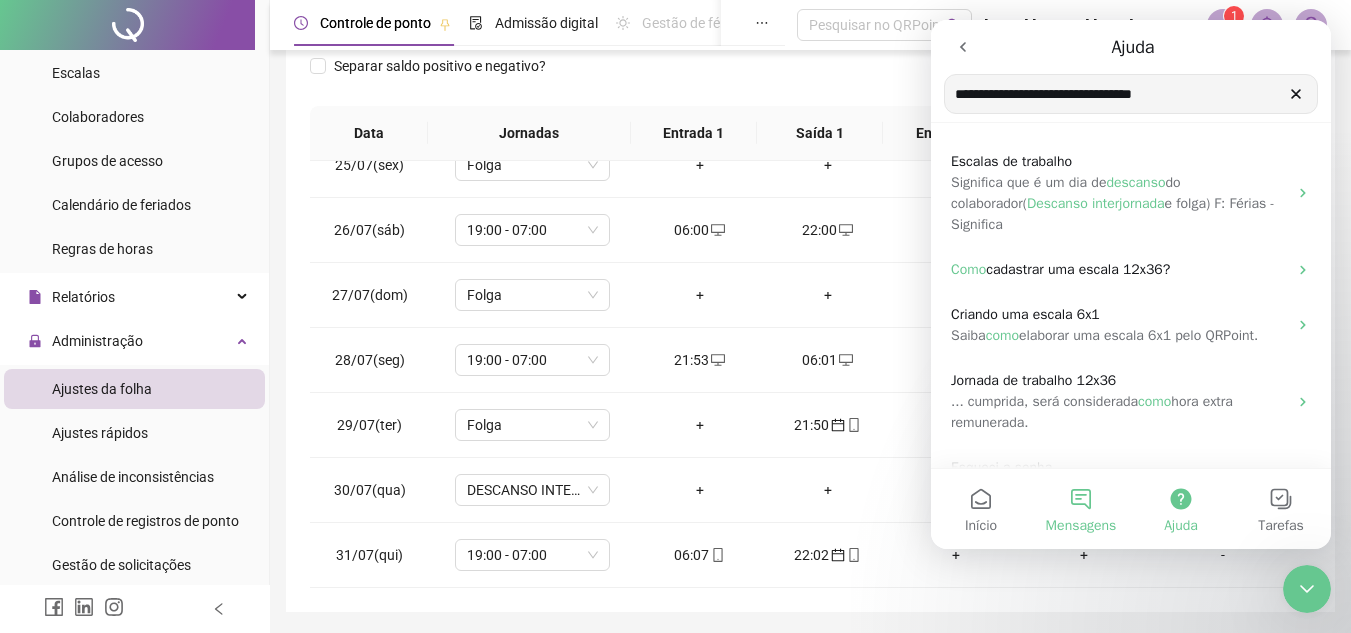 click on "Mensagens" at bounding box center [1081, 509] 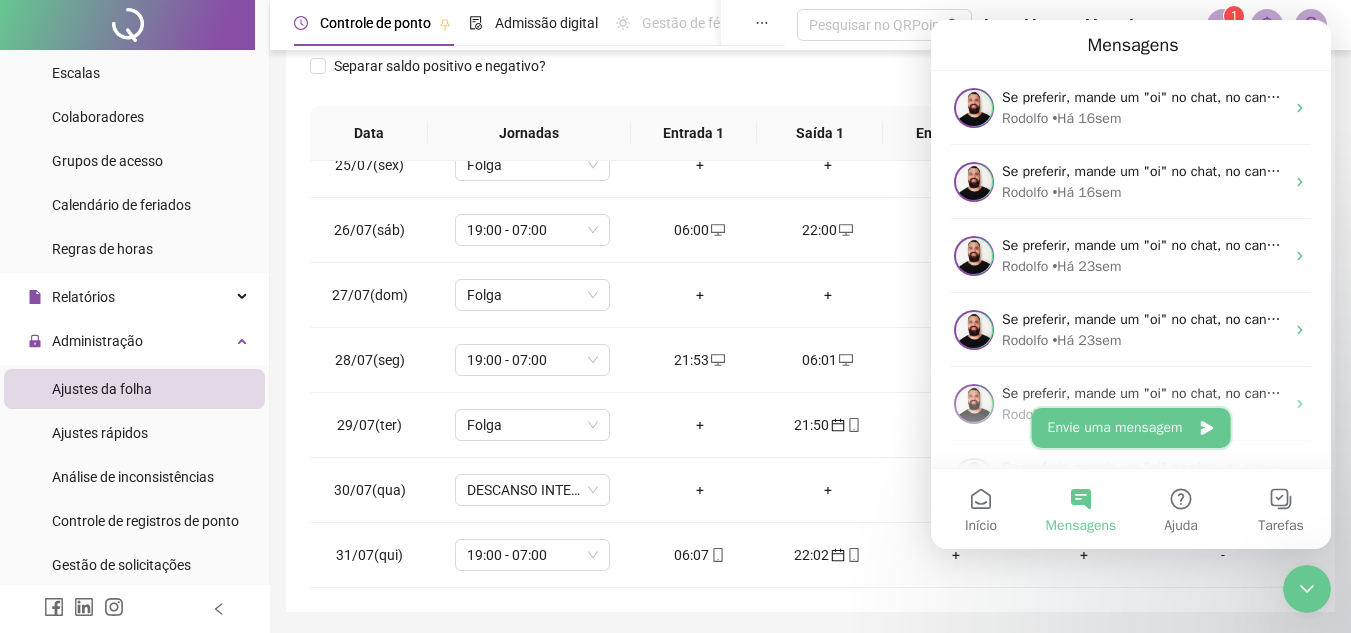 click on "Envie uma mensagem" at bounding box center [1131, 428] 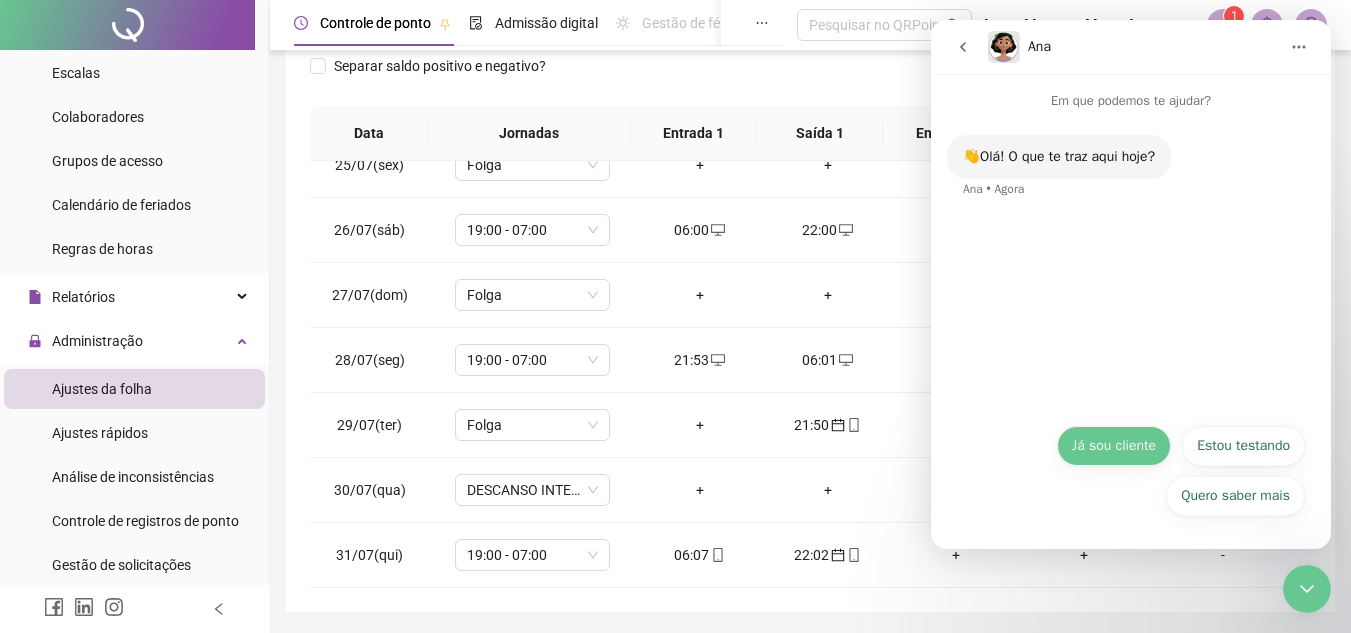 click on "Já sou cliente" at bounding box center [1114, 446] 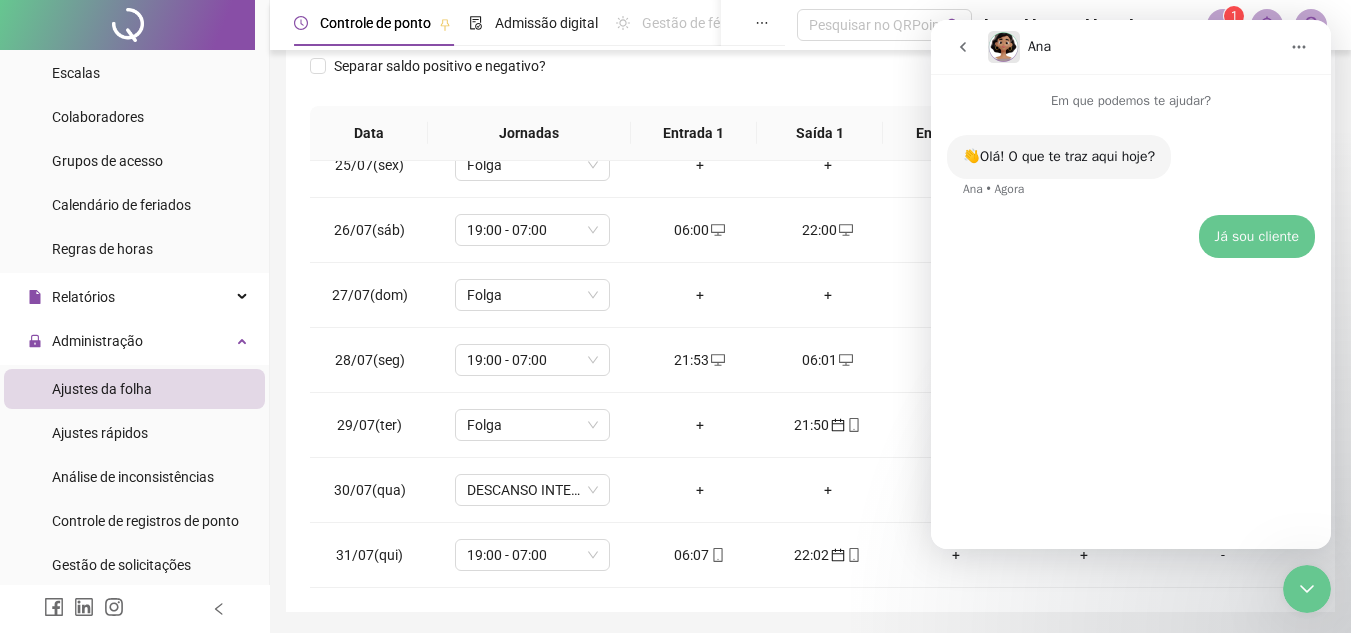 click 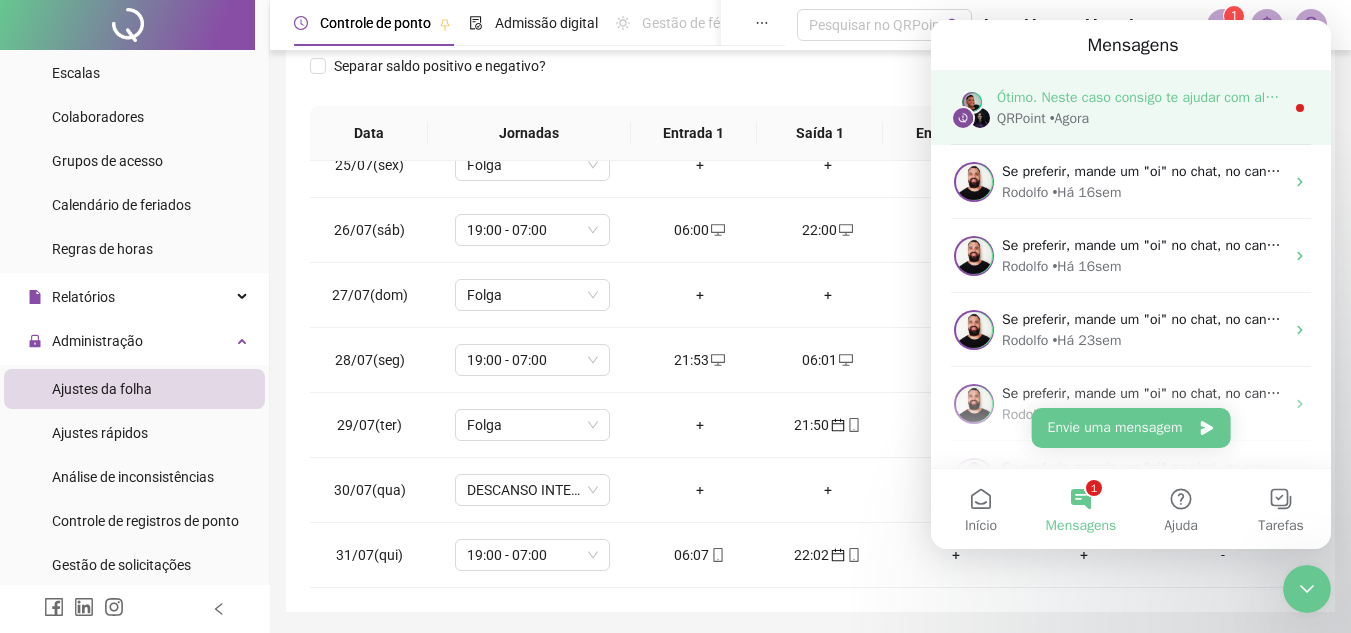 click on "•  Agora" at bounding box center (1069, 118) 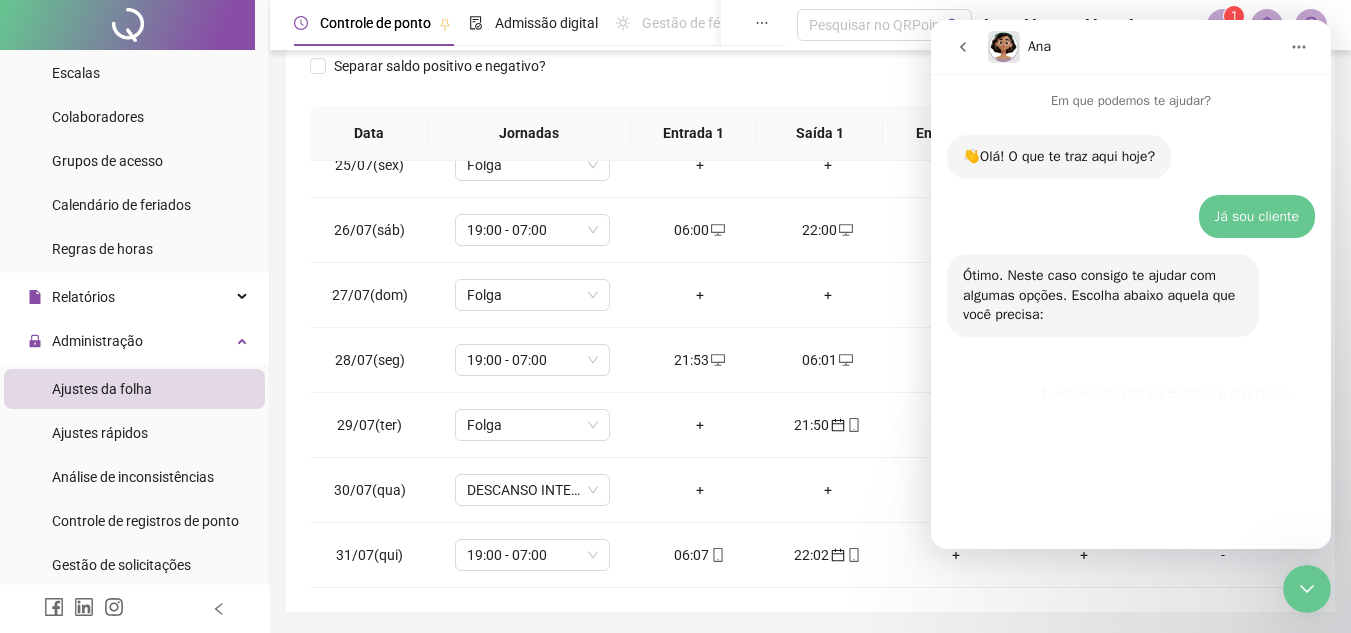 scroll, scrollTop: 48, scrollLeft: 0, axis: vertical 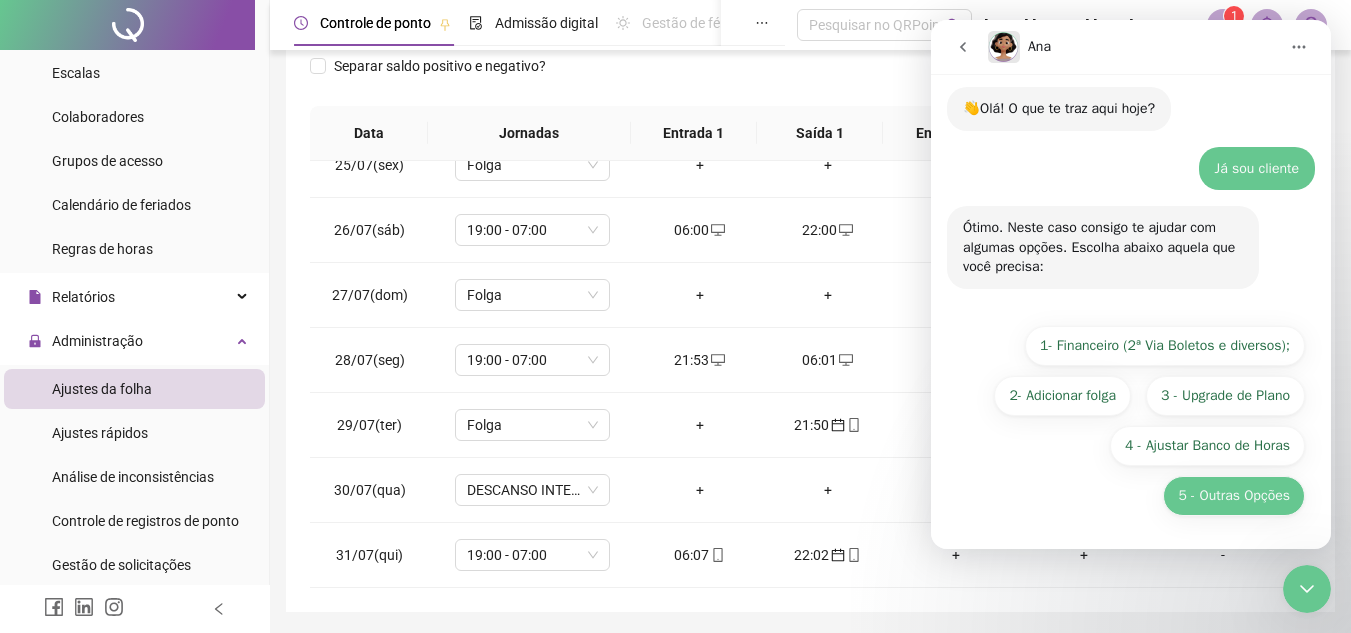 click on "5 - Outras Opções" at bounding box center [1234, 496] 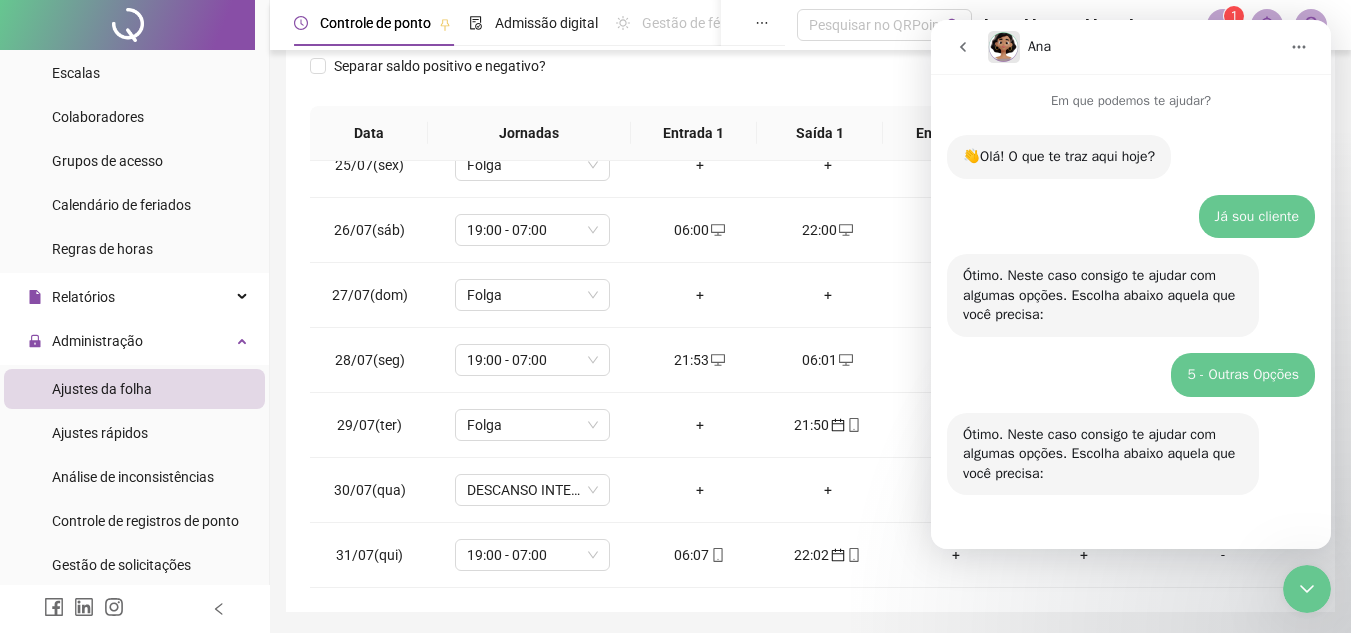 scroll, scrollTop: 274, scrollLeft: 0, axis: vertical 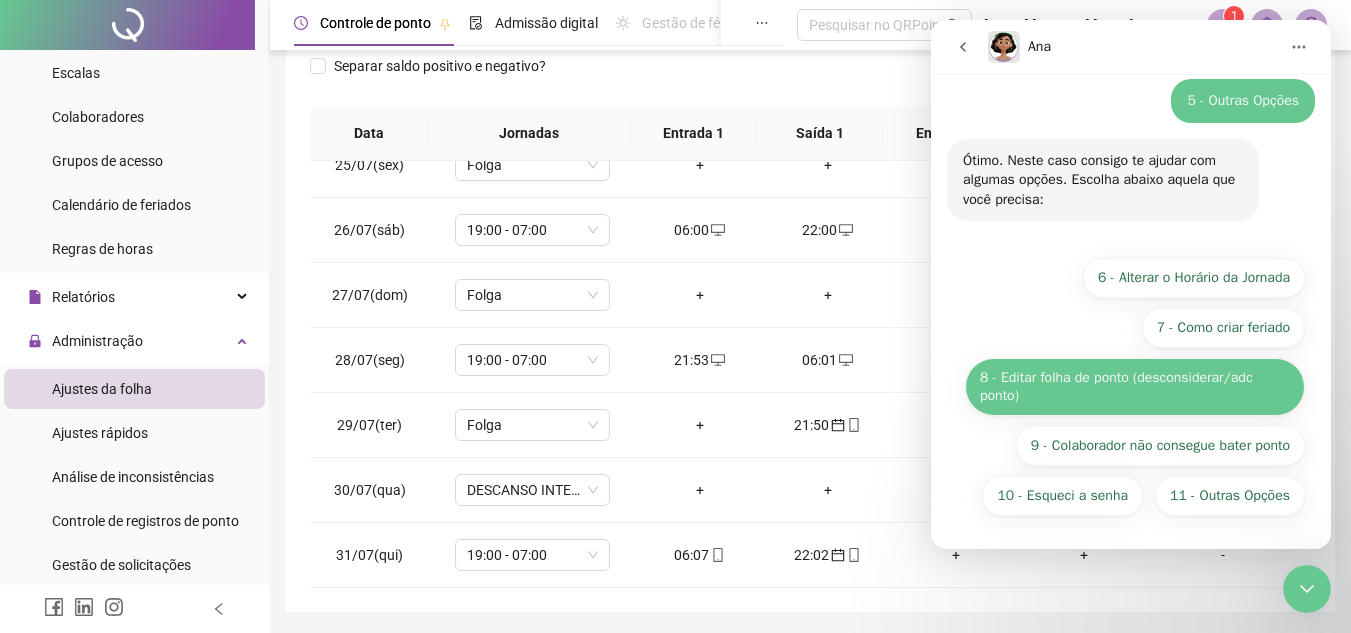 click on "8 - Editar folha de ponto (desconsiderar/adc ponto)" at bounding box center (1135, 387) 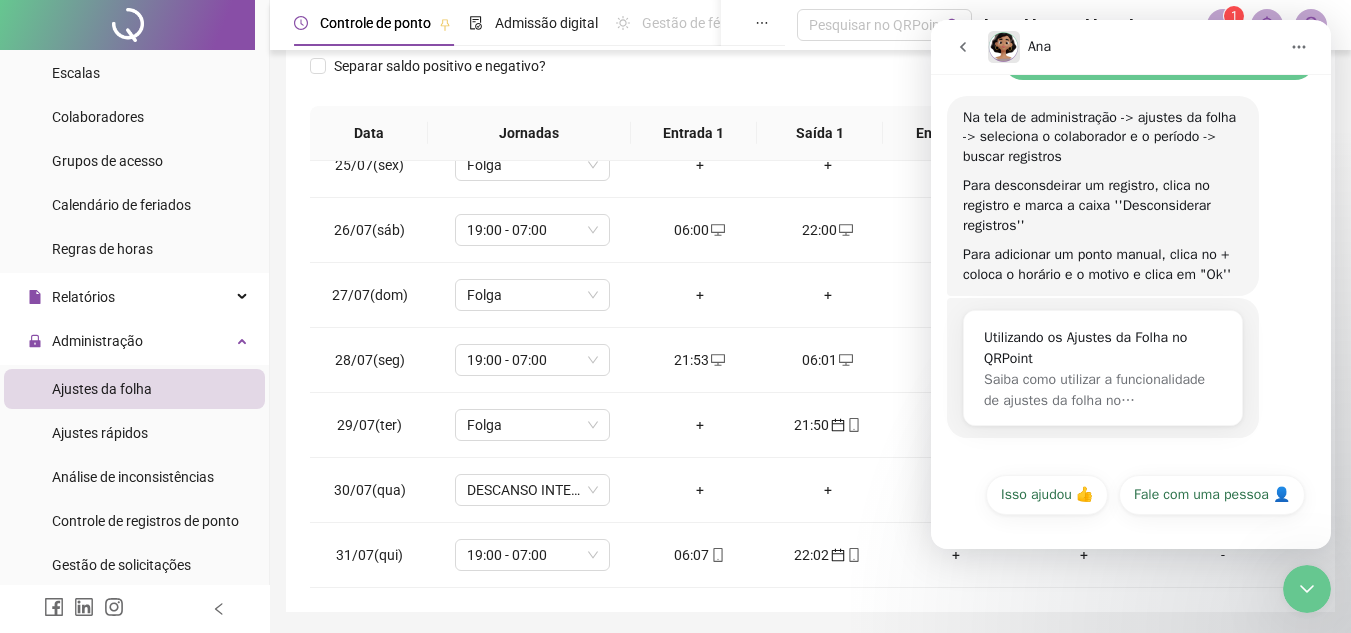 scroll, scrollTop: 496, scrollLeft: 0, axis: vertical 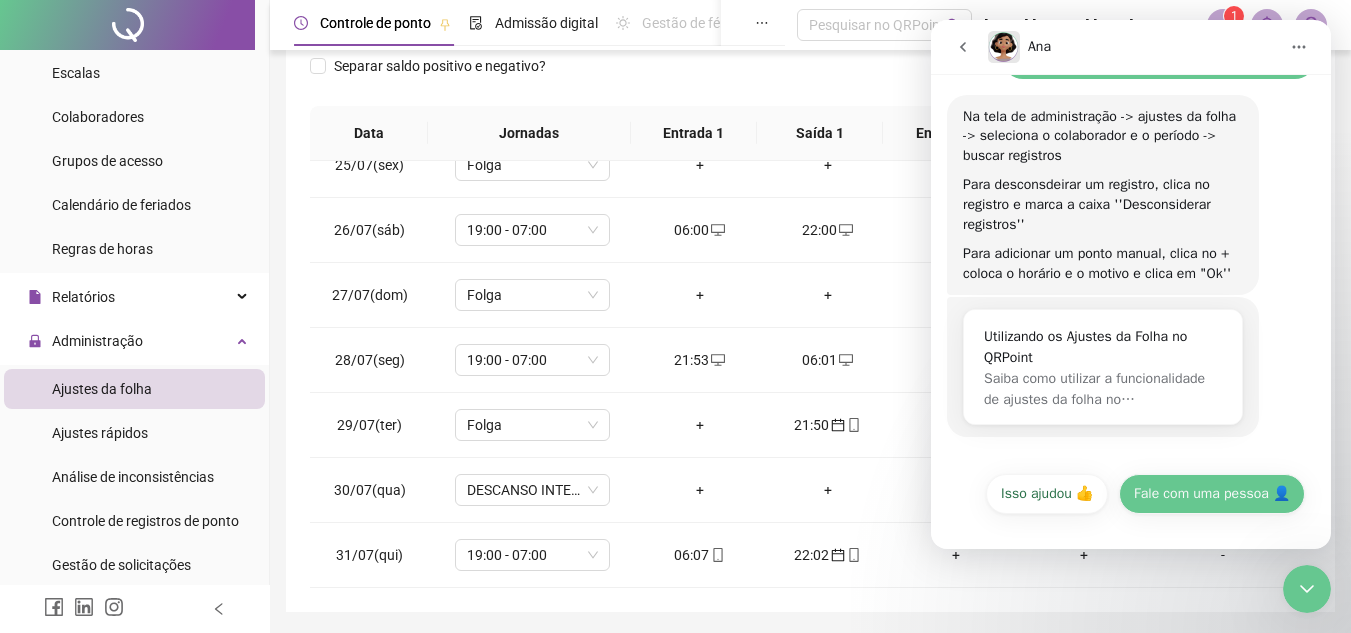 click on "Fale com uma pessoa 👤" at bounding box center [1212, 494] 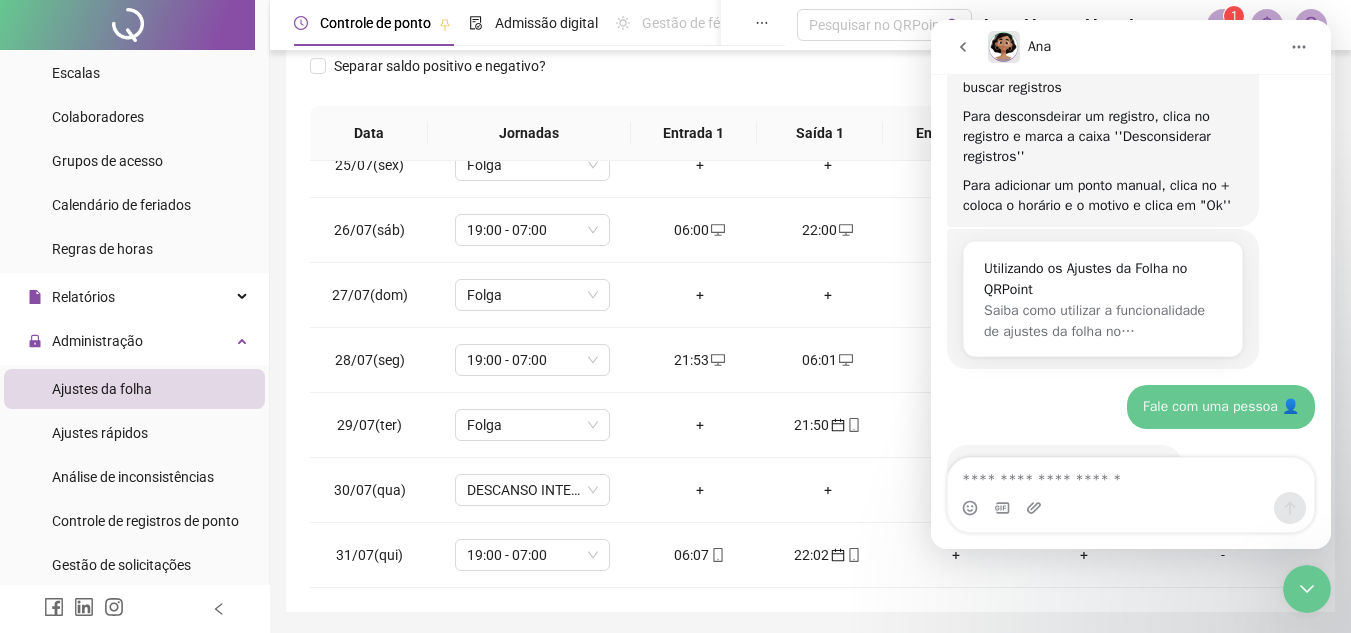 scroll, scrollTop: 636, scrollLeft: 0, axis: vertical 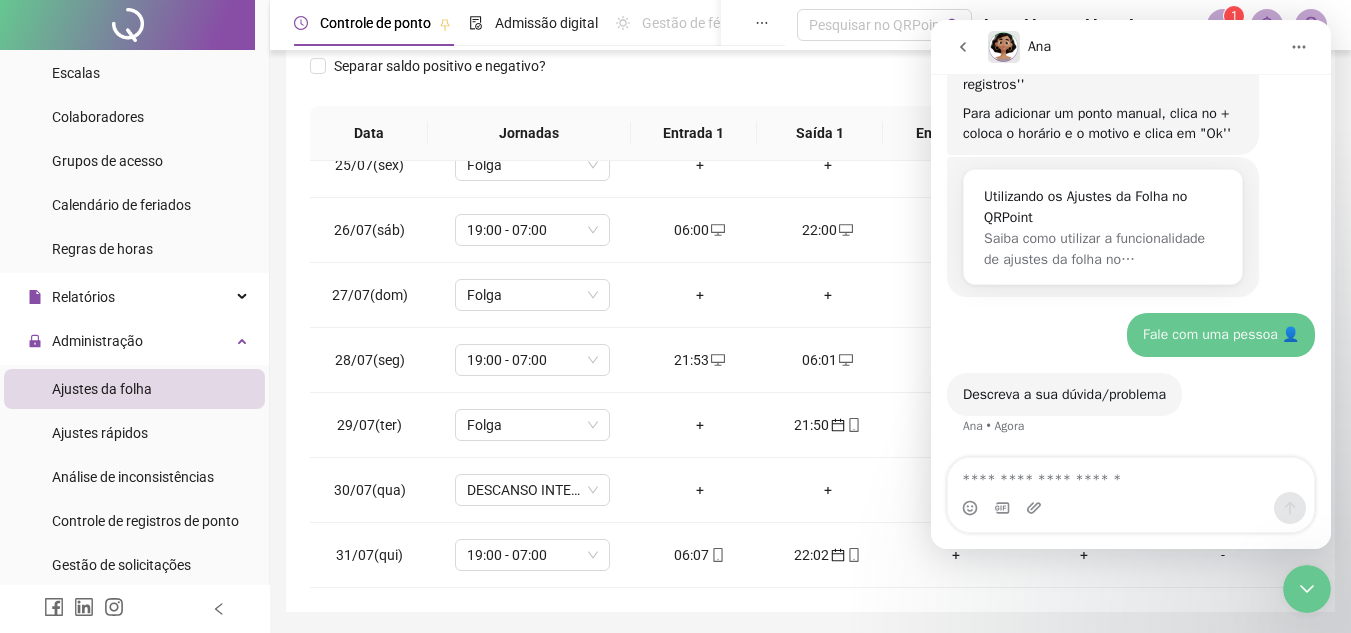 type on "*" 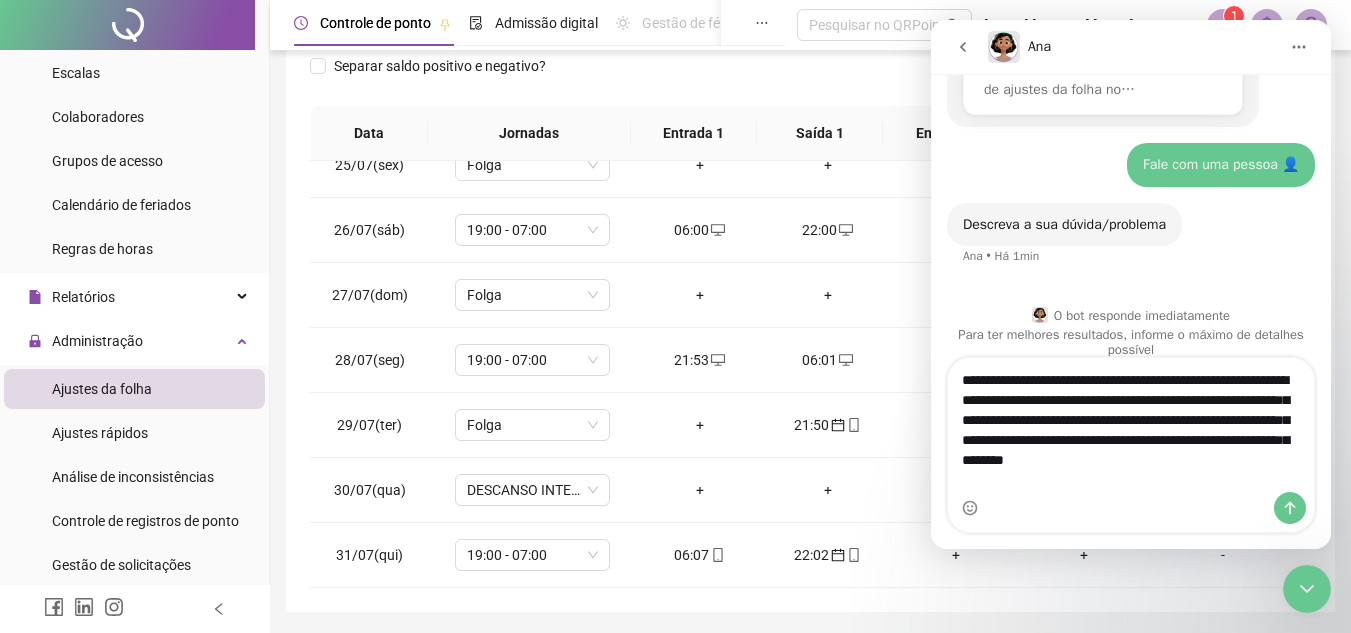 scroll, scrollTop: 826, scrollLeft: 0, axis: vertical 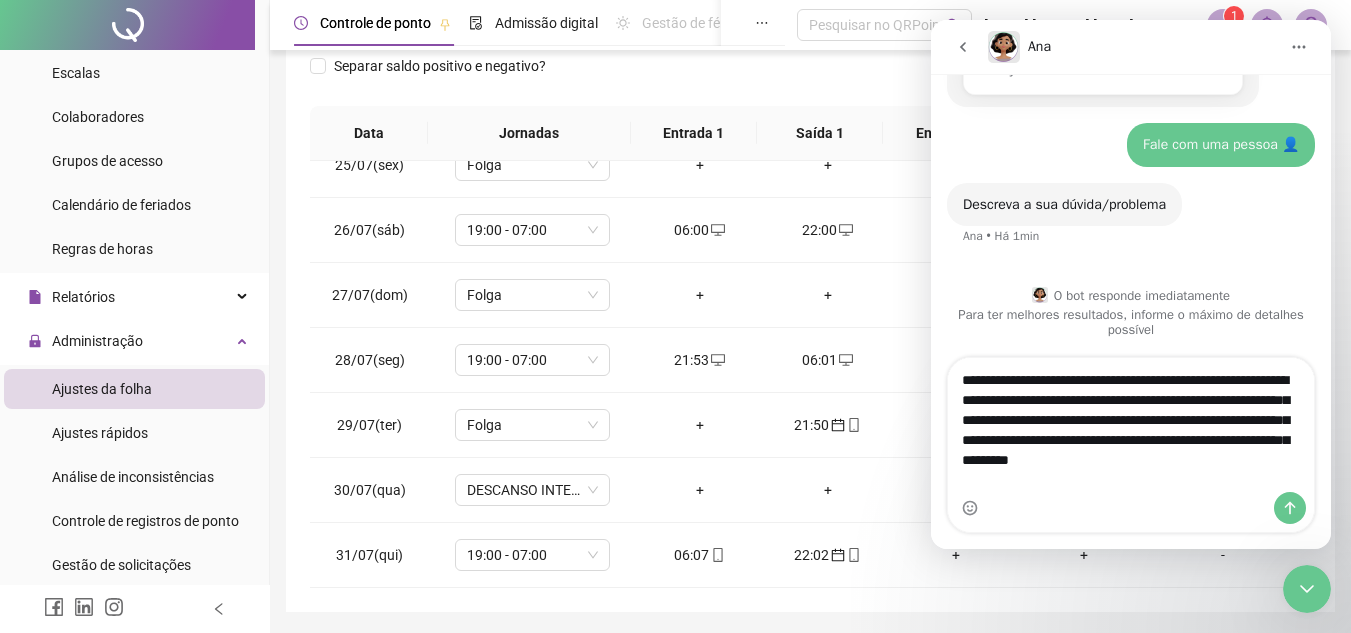 click on "**********" at bounding box center [1131, 425] 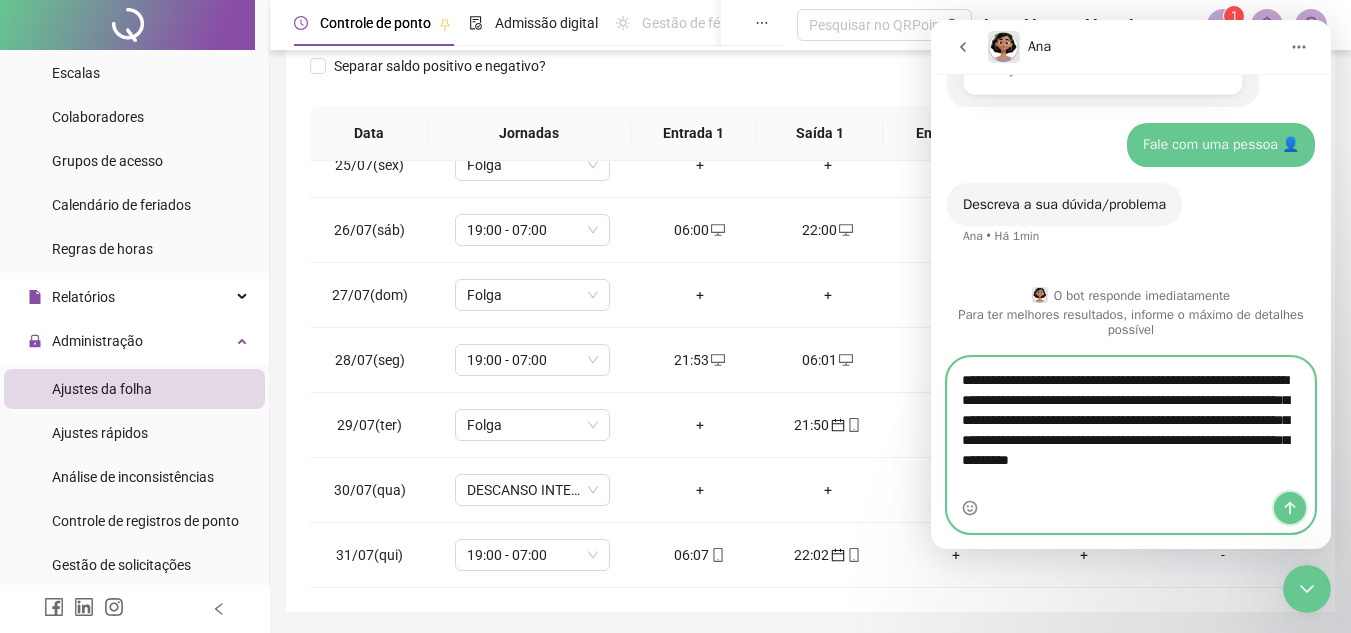click 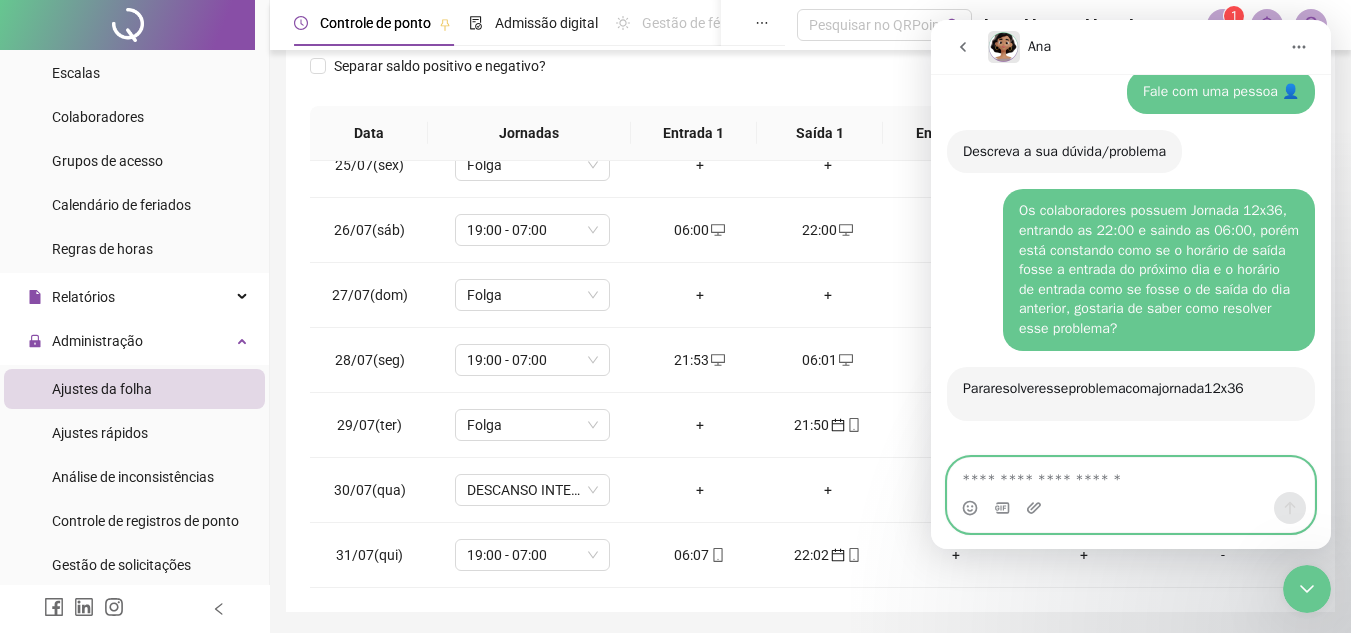 scroll, scrollTop: 884, scrollLeft: 0, axis: vertical 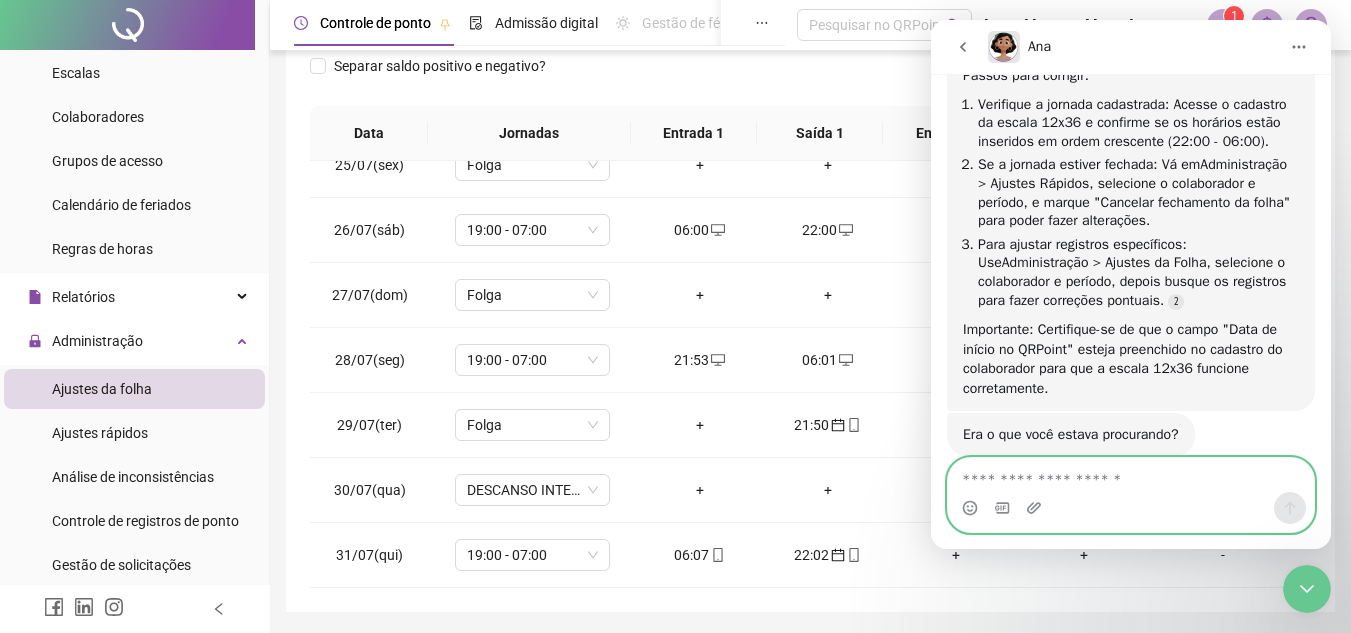 click at bounding box center (1131, 475) 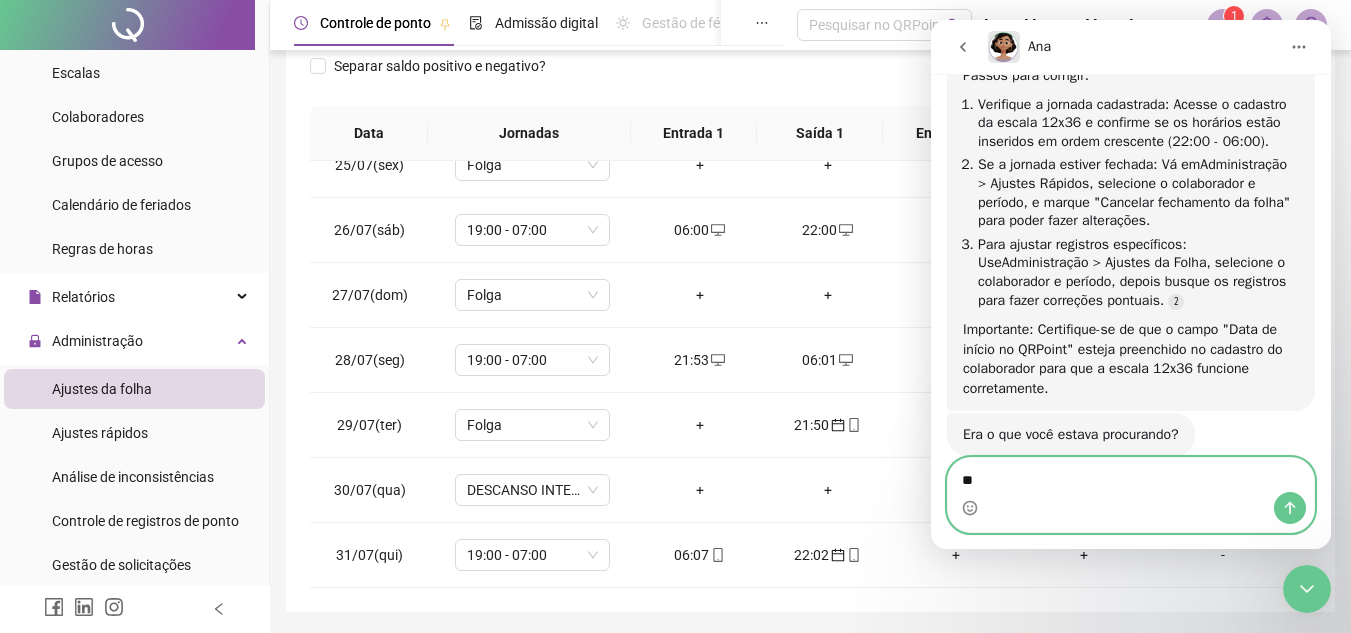 type on "*" 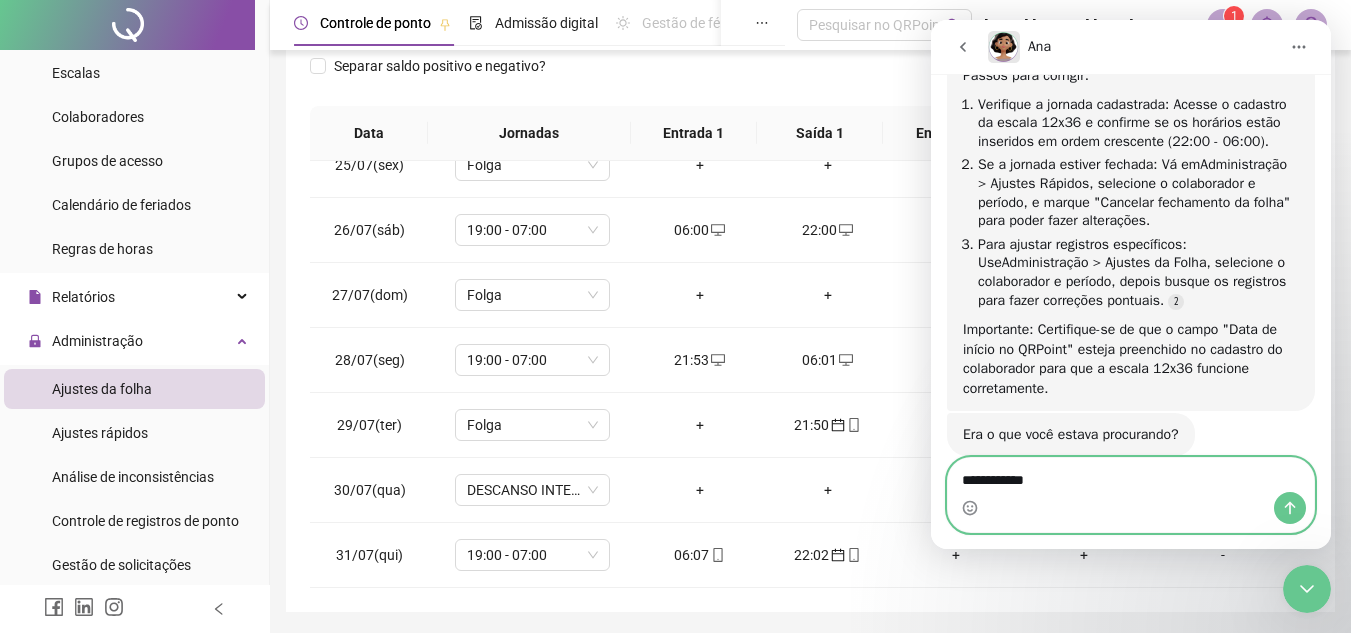 type on "**********" 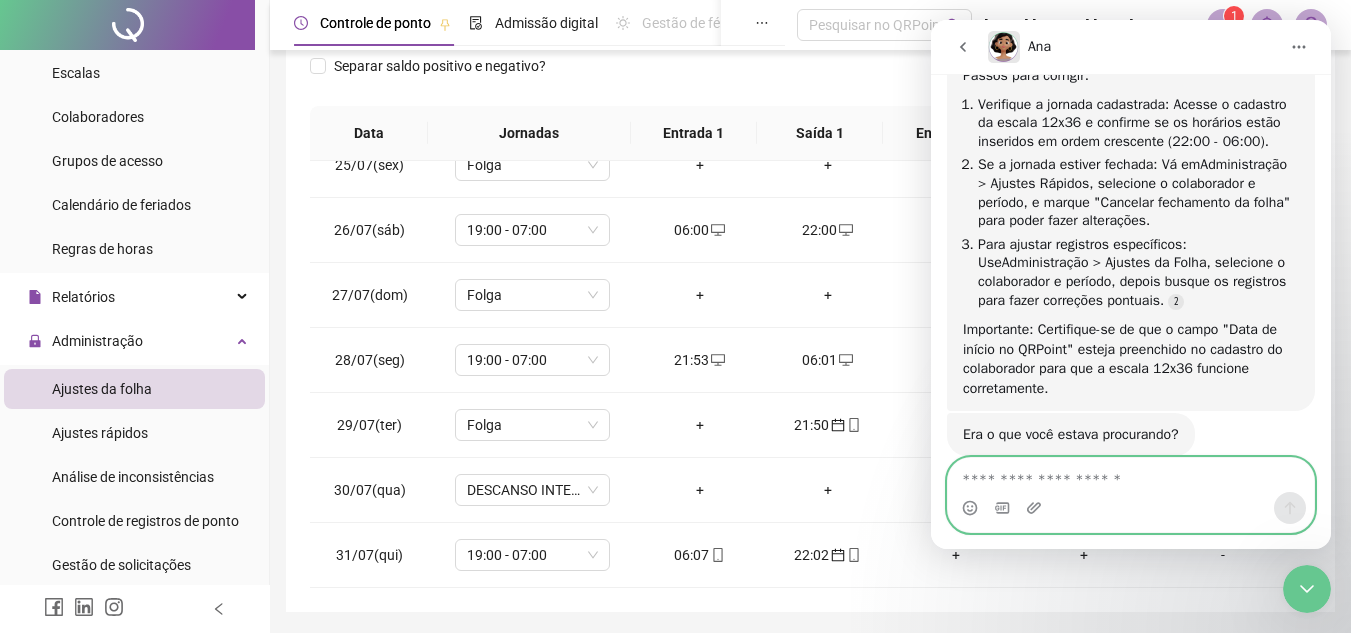scroll, scrollTop: 1159, scrollLeft: 0, axis: vertical 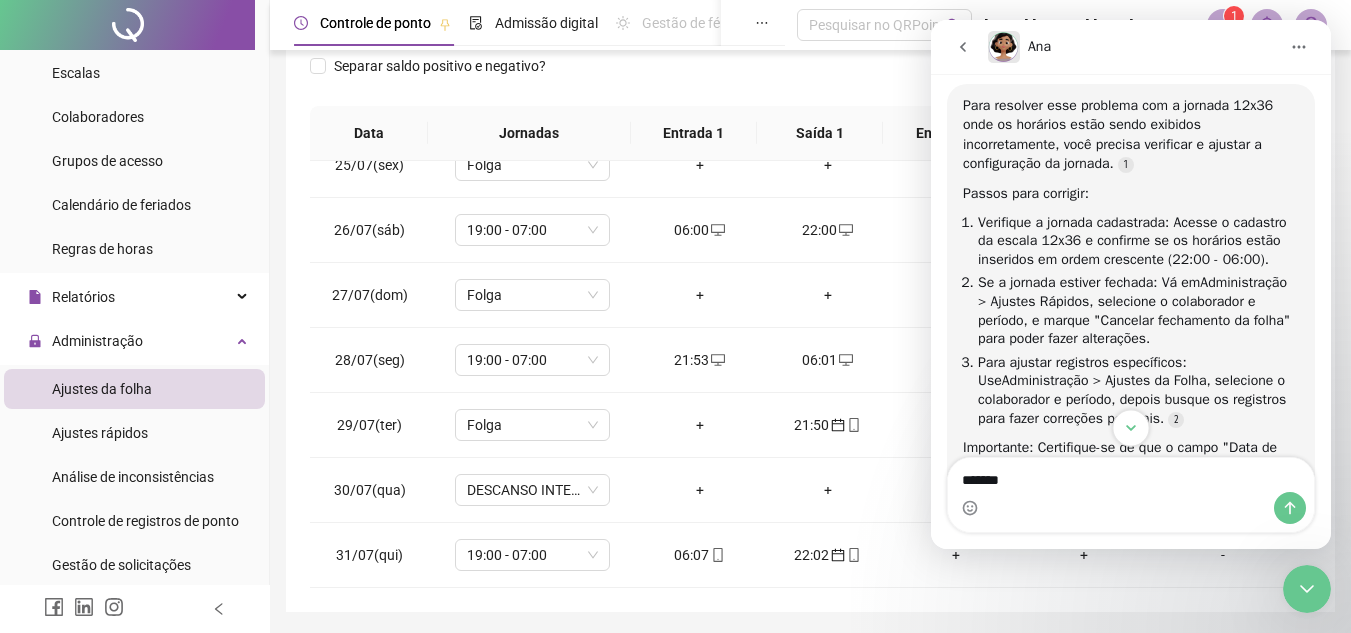 click 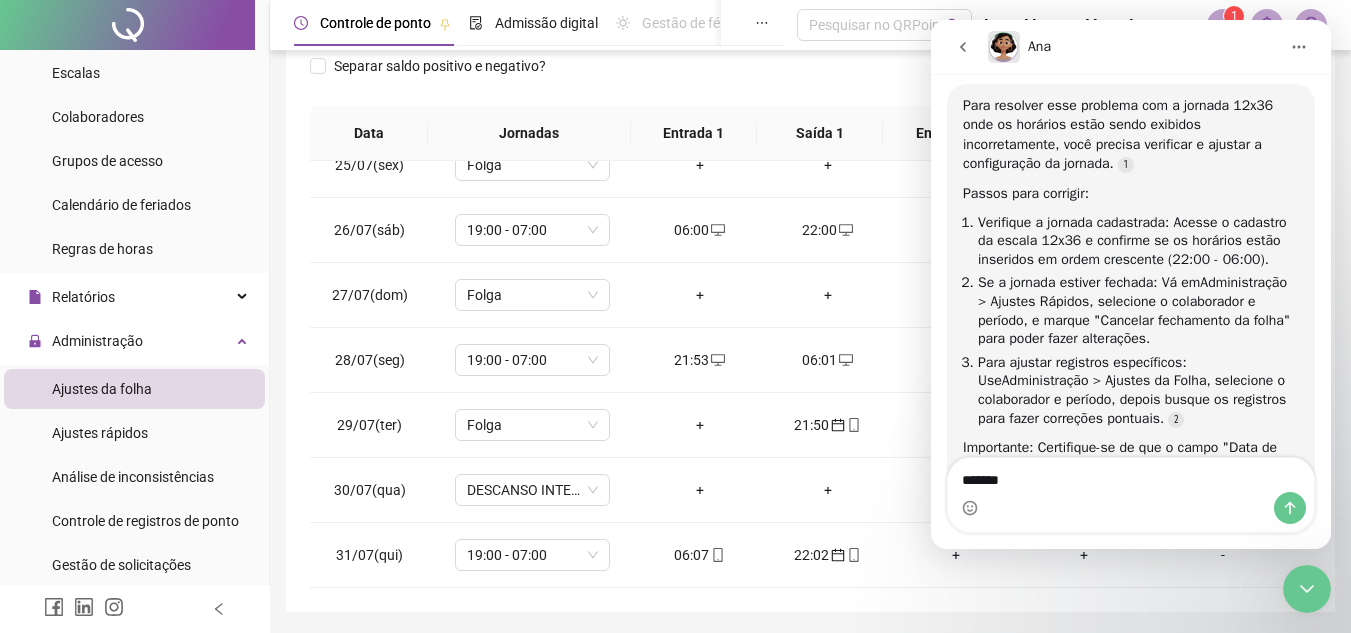scroll, scrollTop: 1445, scrollLeft: 0, axis: vertical 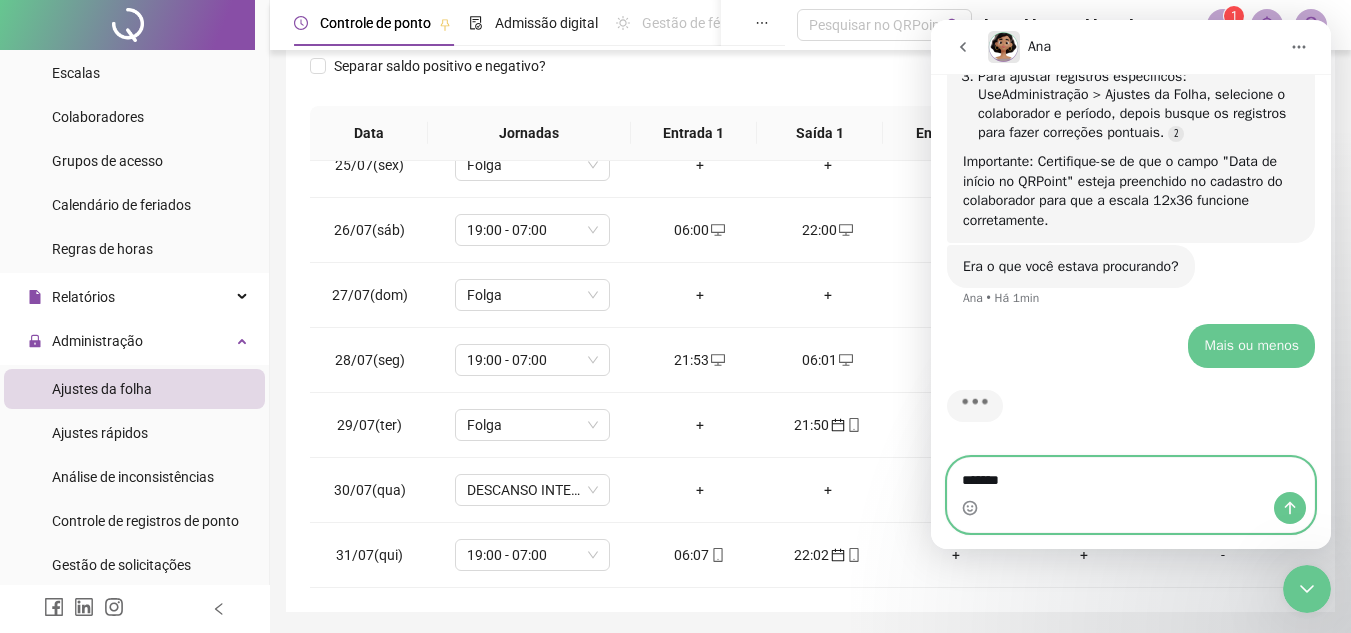 click on "******" at bounding box center [1131, 475] 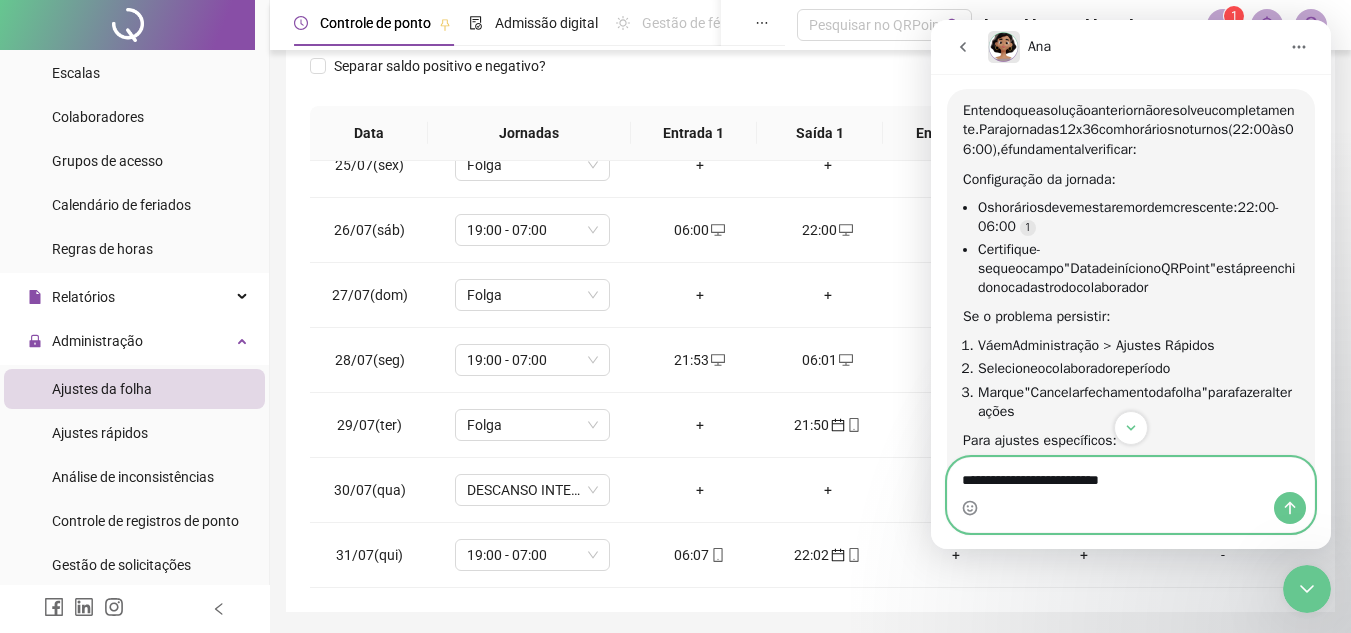 scroll, scrollTop: 1725, scrollLeft: 0, axis: vertical 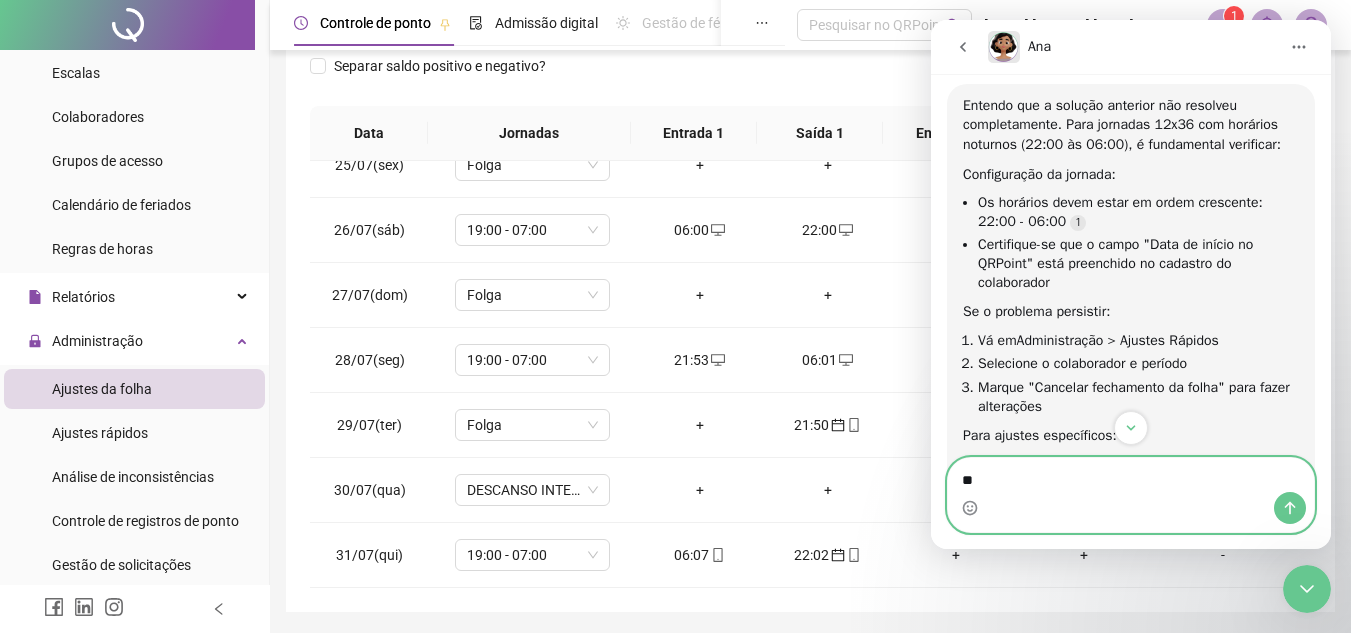 type on "*" 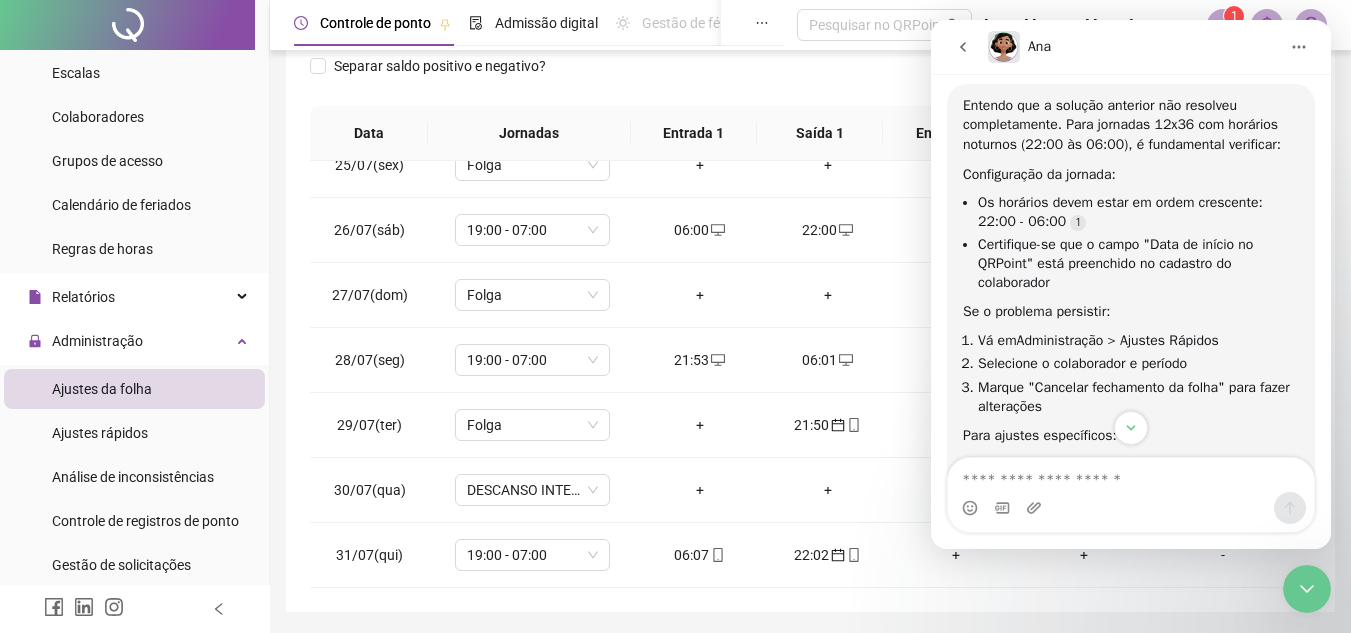 click at bounding box center [1299, 47] 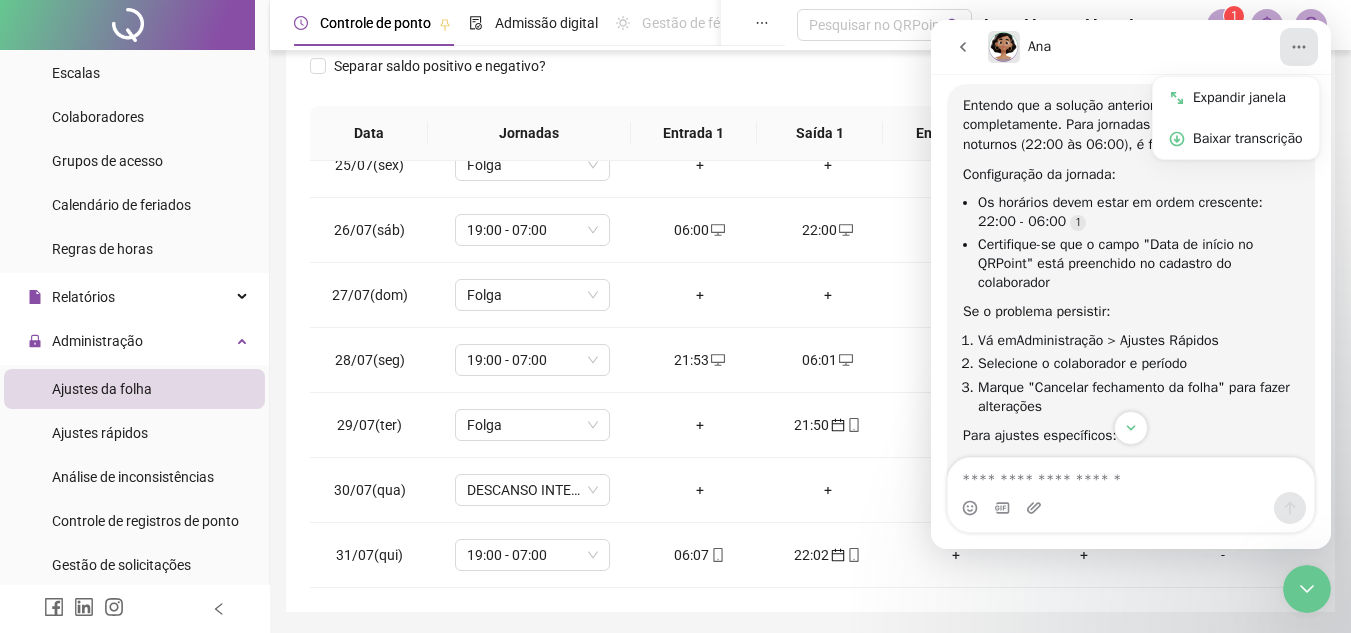 click on "Ana" at bounding box center [1133, 47] 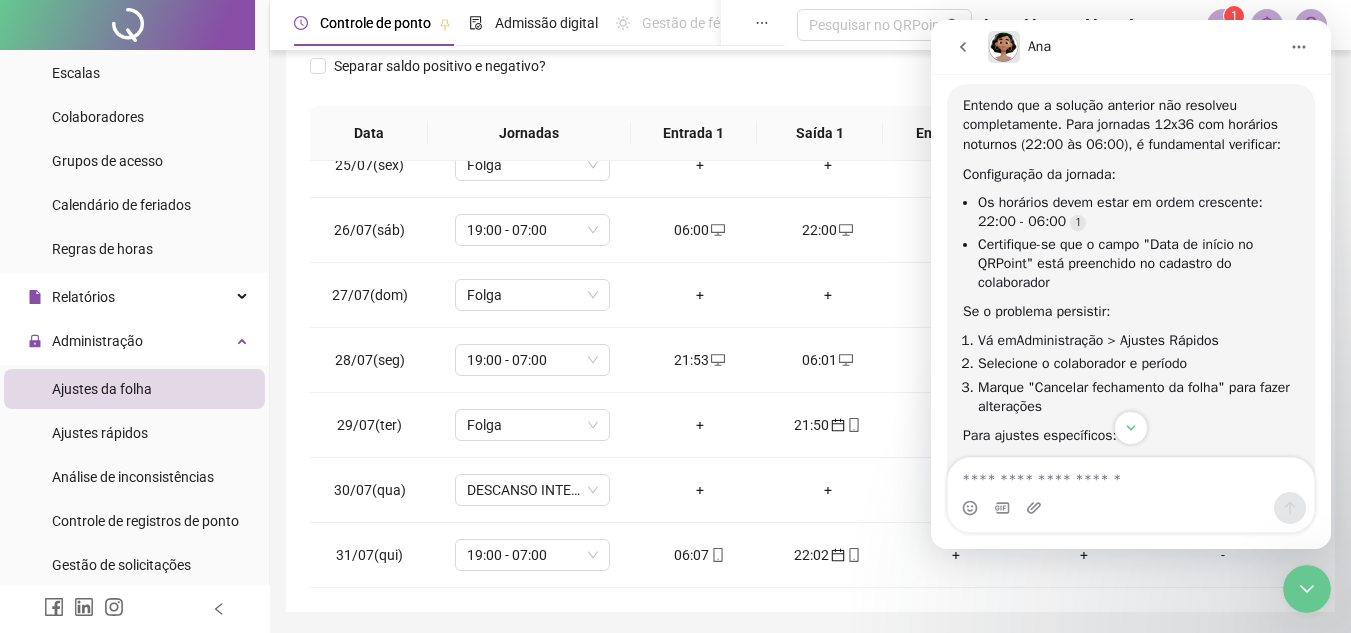 click on "Controle de ponto Admissão digital Gestão de férias Painel do DP Folha de pagamento   Pesquisar no QRPoint [FULL_NAME]  - JFLA CONSULTORIA, COMÉRCIO E SERVIÇOS  1" at bounding box center [810, 25] 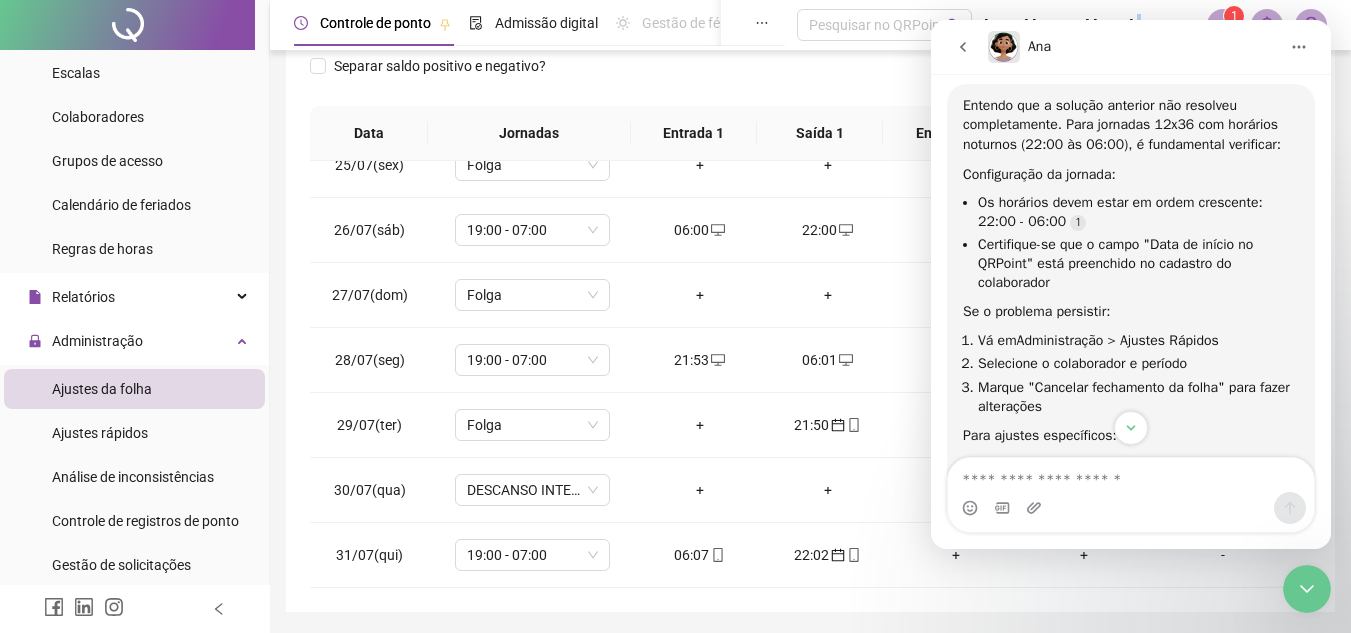 click on "Controle de ponto Admissão digital Gestão de férias Painel do DP Folha de pagamento   Pesquisar no QRPoint [FULL_NAME]  - JFLA CONSULTORIA, COMÉRCIO E SERVIÇOS  1" at bounding box center (810, 25) 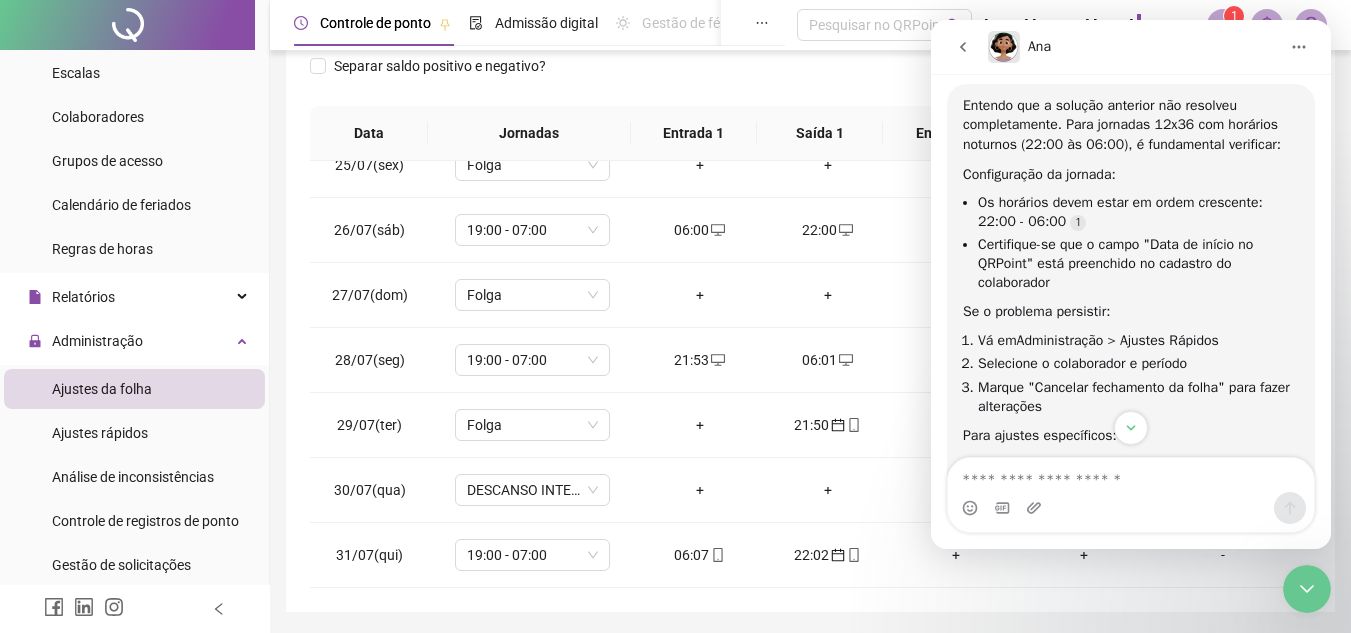 scroll, scrollTop: 1888, scrollLeft: 0, axis: vertical 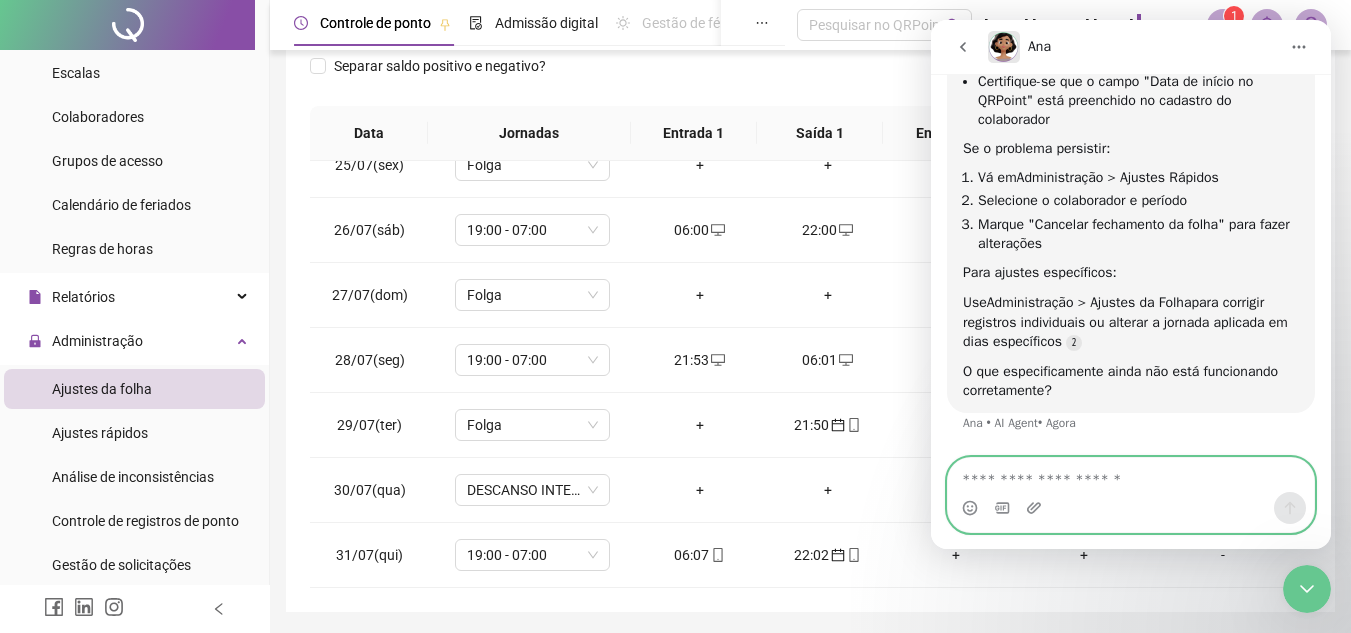 click at bounding box center (1131, 475) 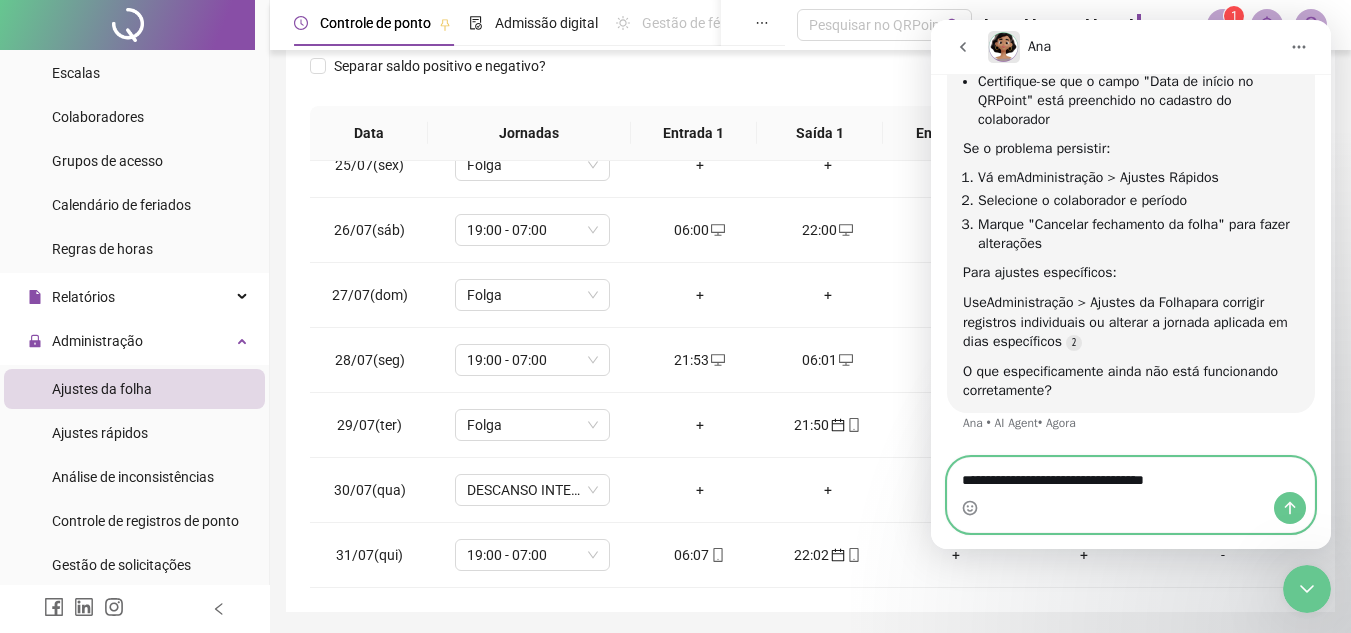 click on "**********" at bounding box center [1131, 475] 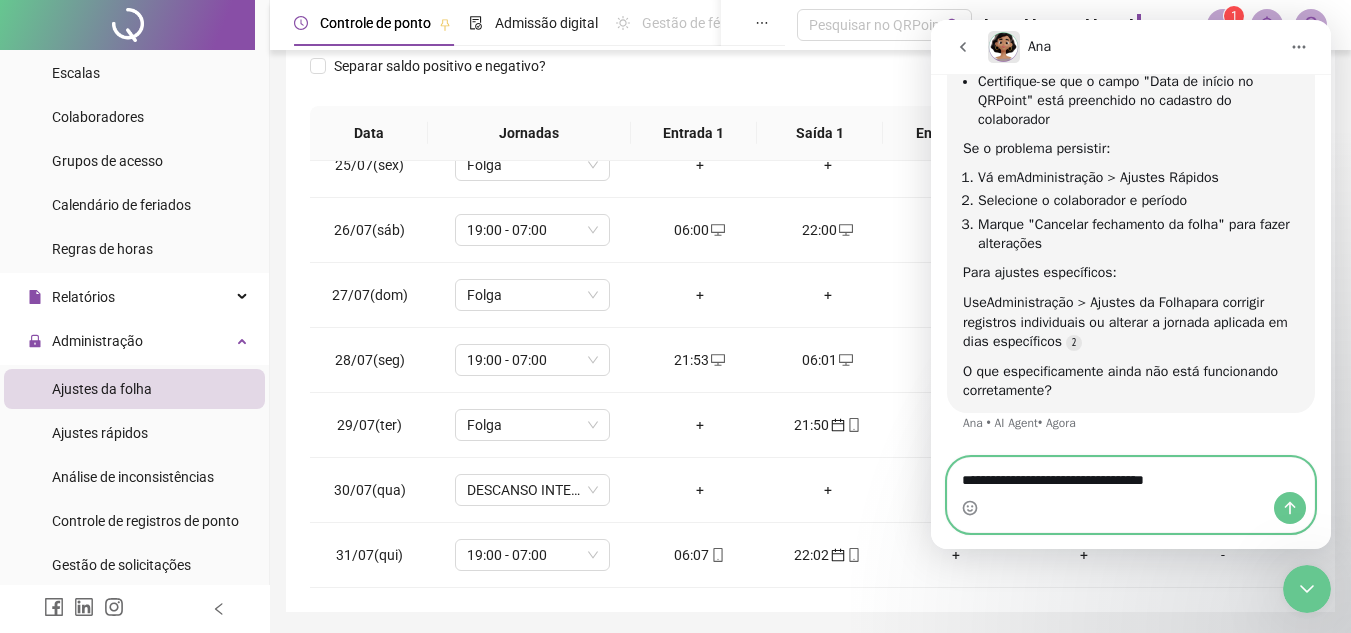 click on "**********" at bounding box center (1131, 475) 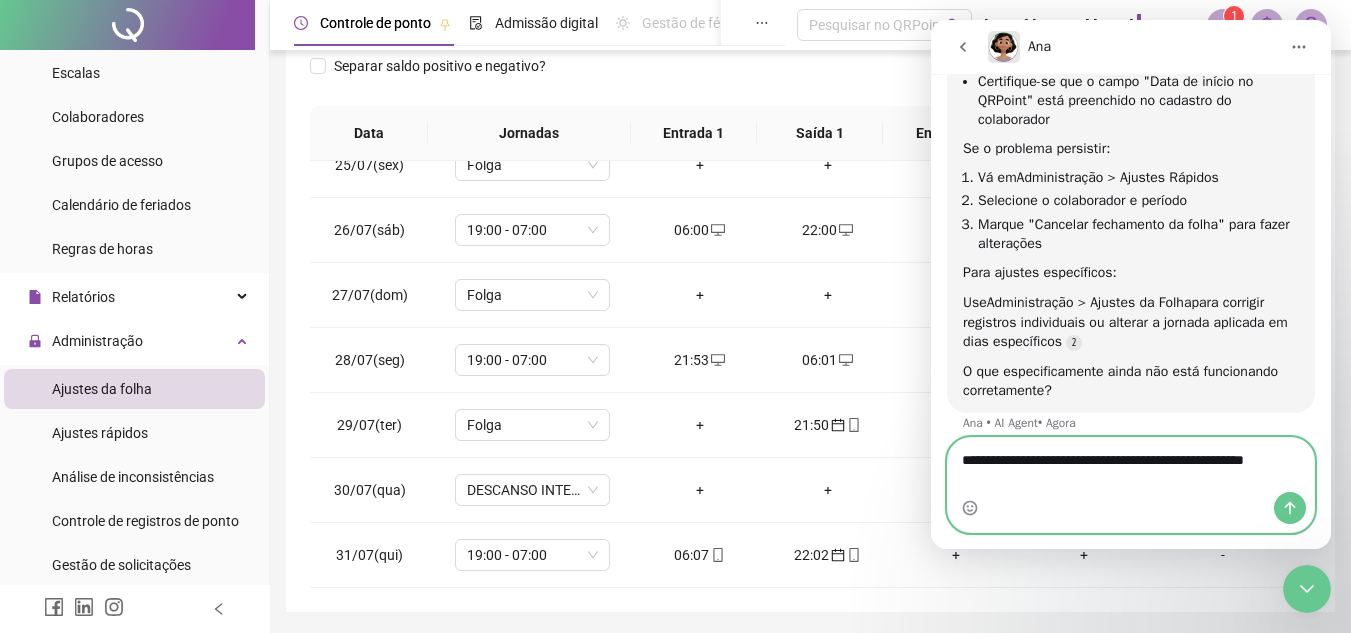 scroll, scrollTop: 1725, scrollLeft: 0, axis: vertical 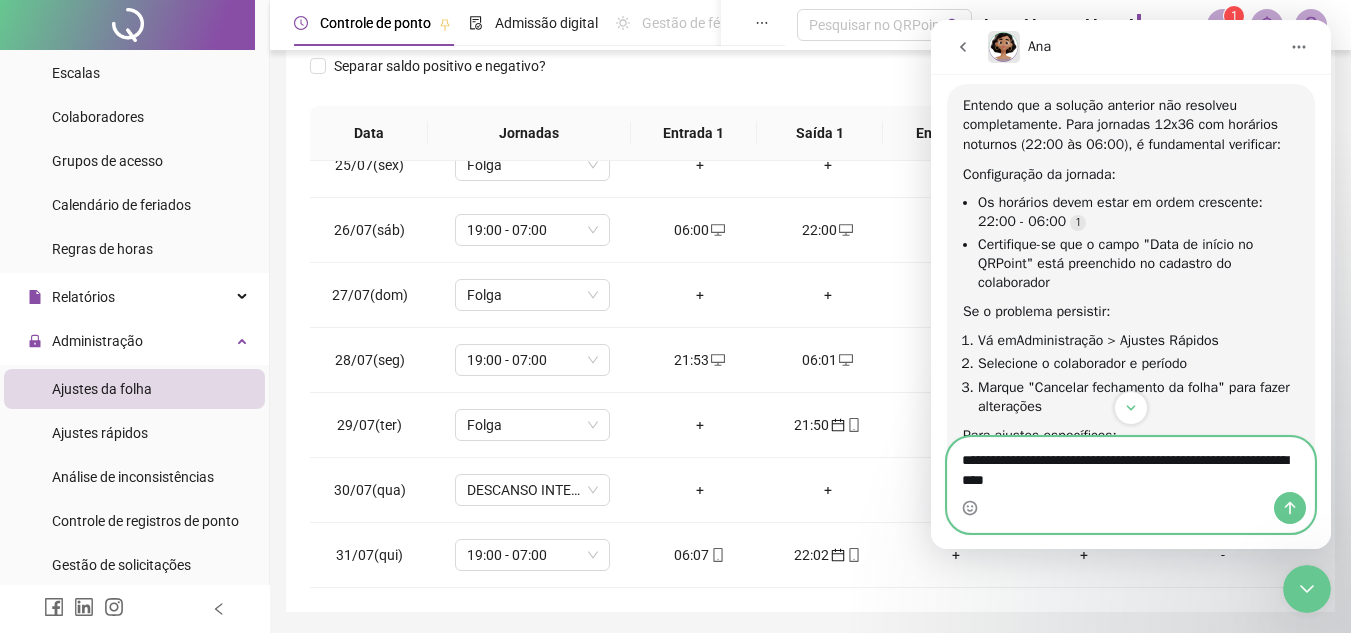 type on "**********" 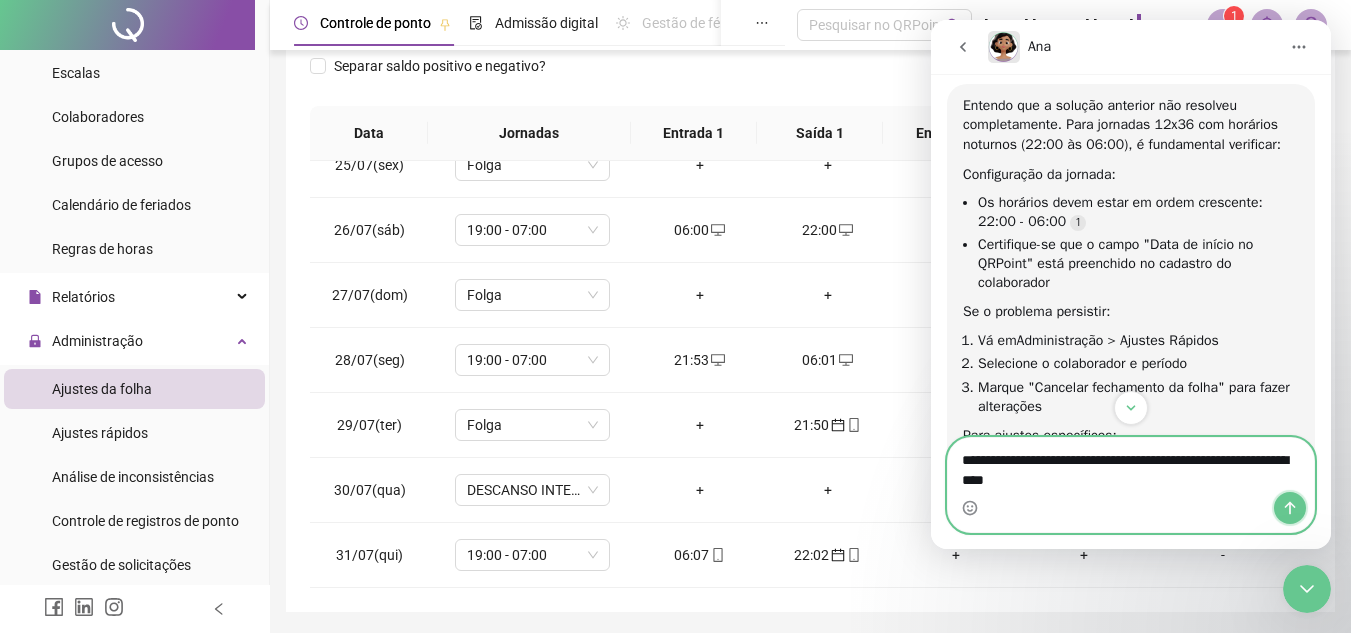 click 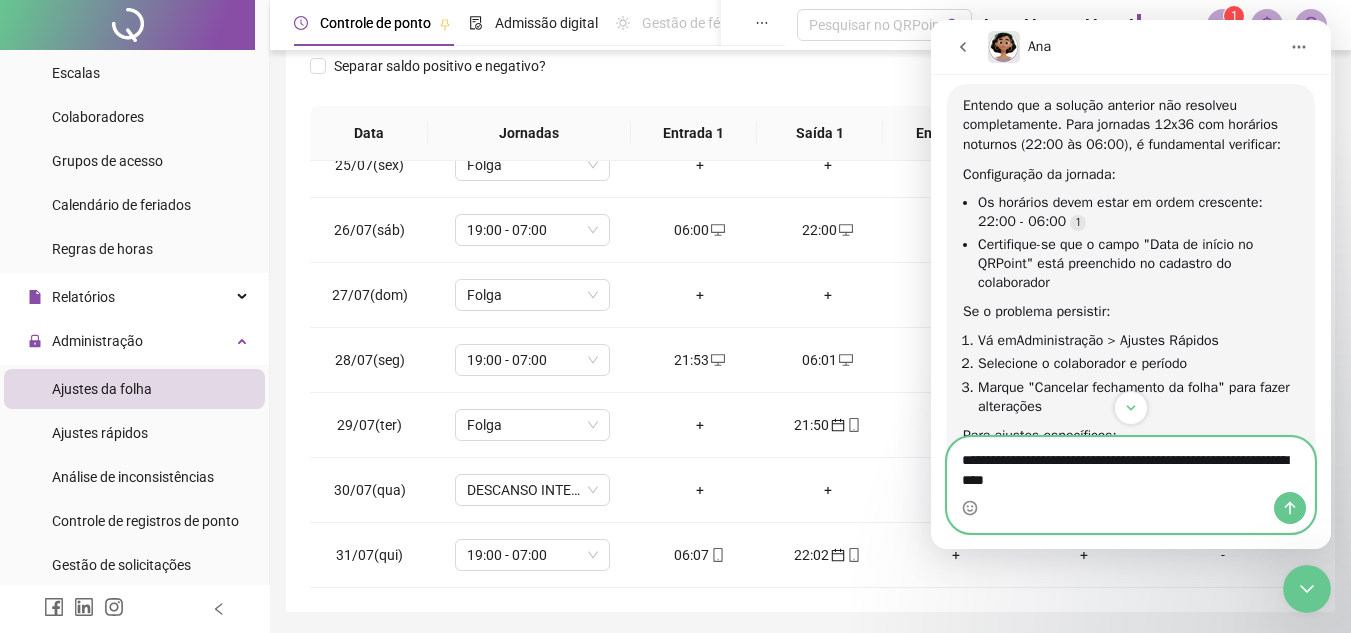 type 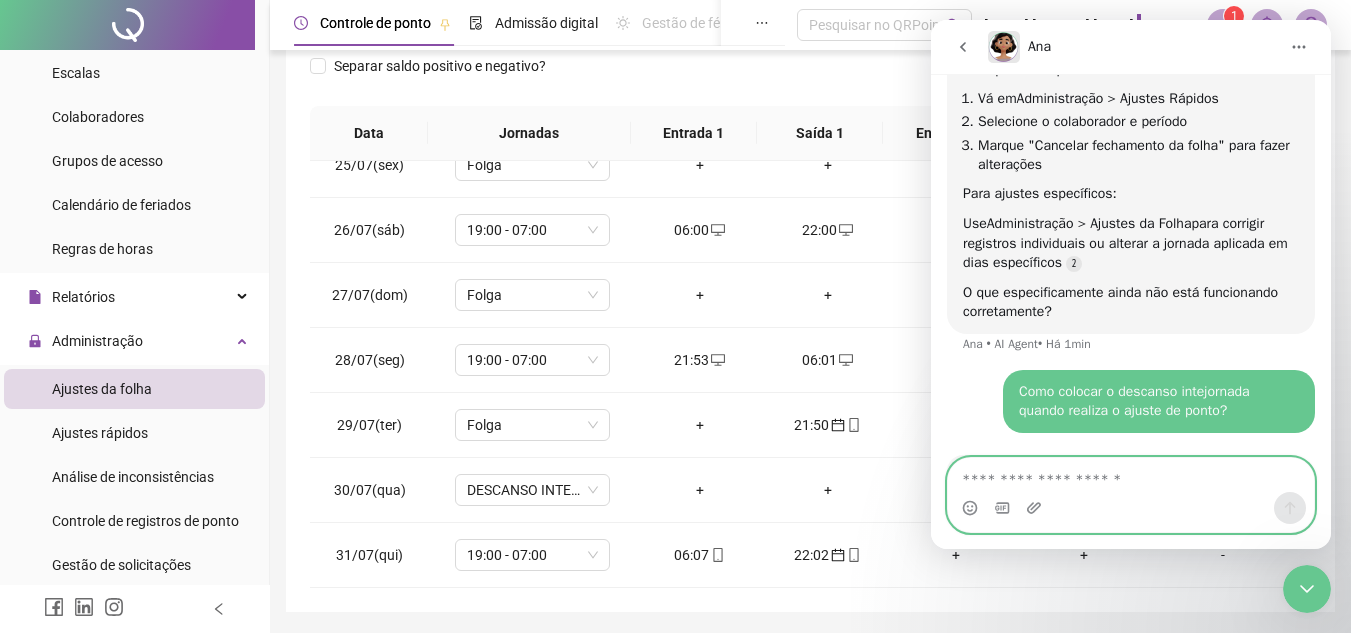 scroll, scrollTop: 2032, scrollLeft: 0, axis: vertical 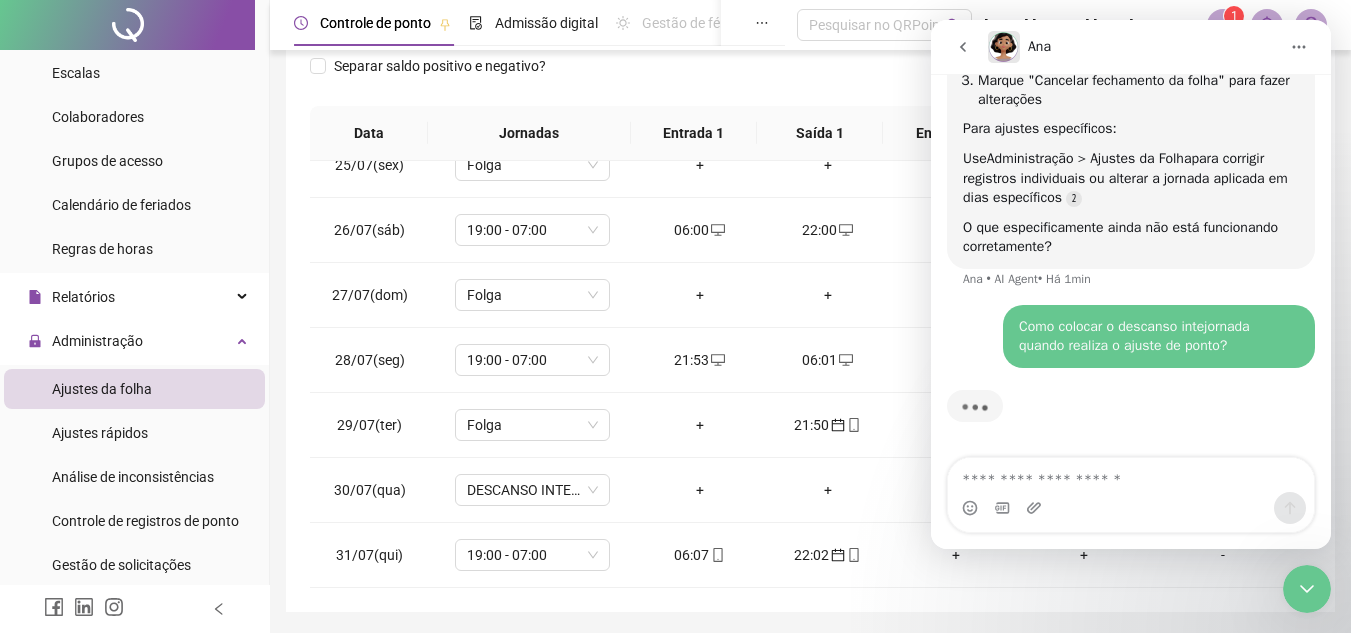 click on "Controle de ponto Admissão digital Gestão de férias Painel do DP Folha de pagamento   Pesquisar no QRPoint [FULL_NAME]  - JFLA CONSULTORIA, COMÉRCIO E SERVIÇOS  1" at bounding box center (810, 25) 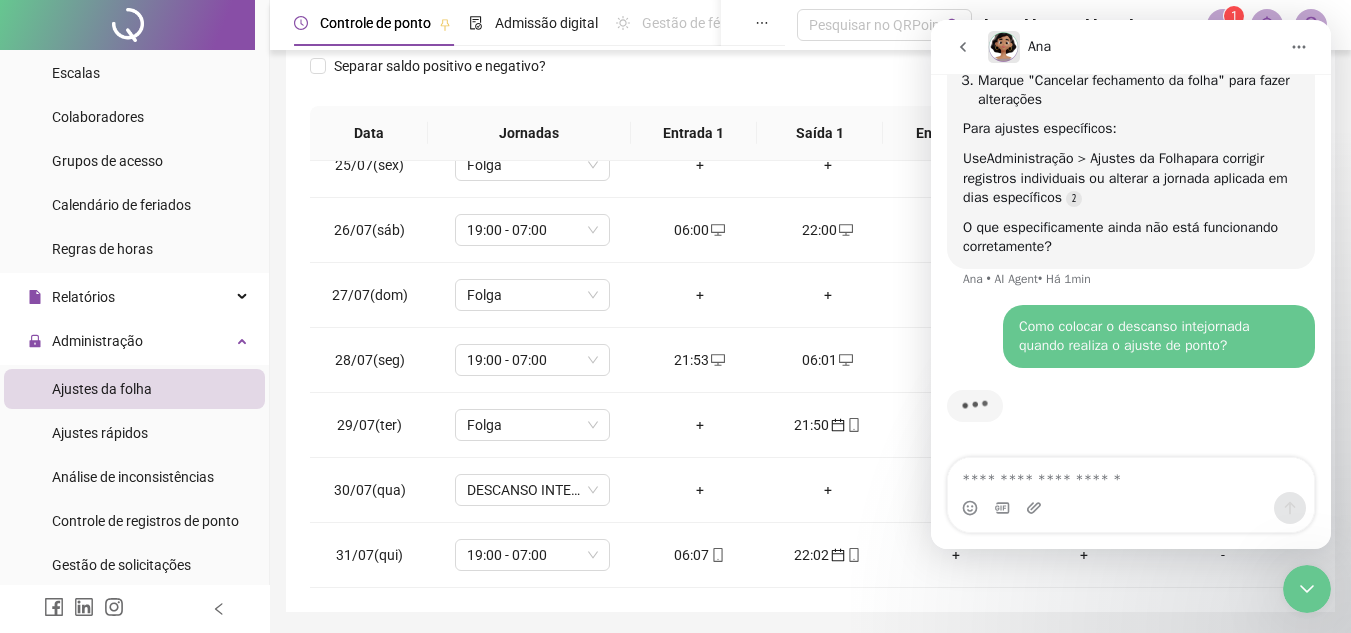 click 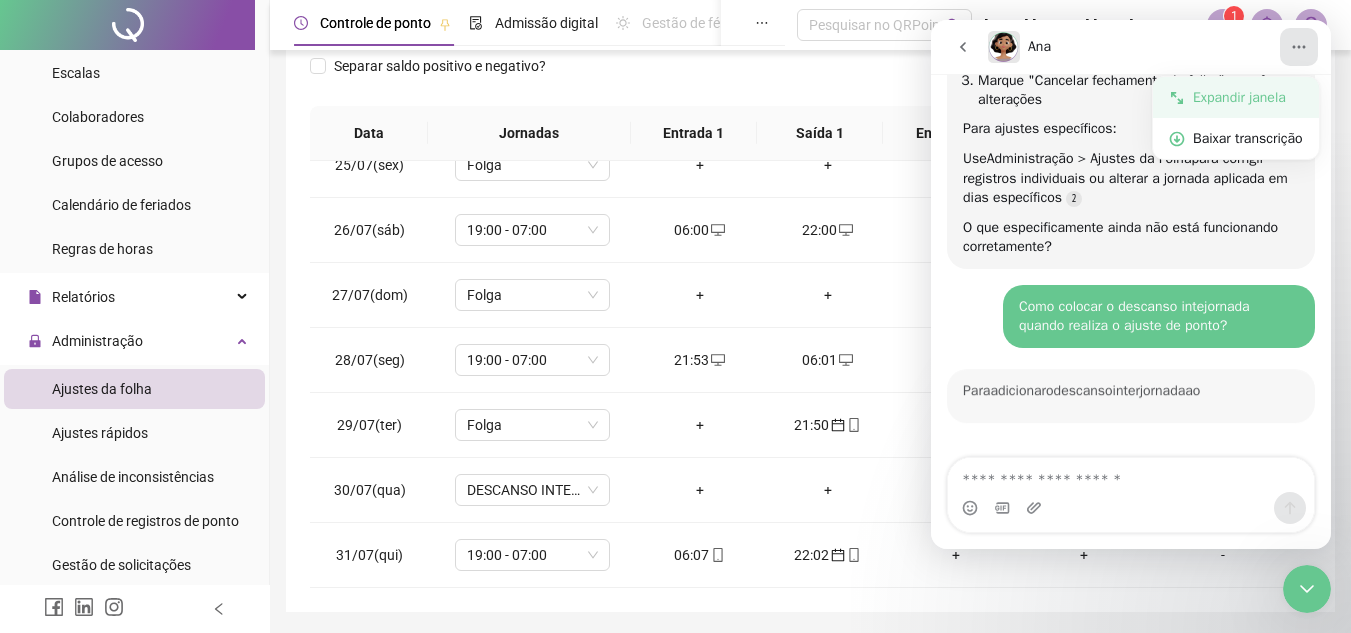 scroll, scrollTop: 2251, scrollLeft: 0, axis: vertical 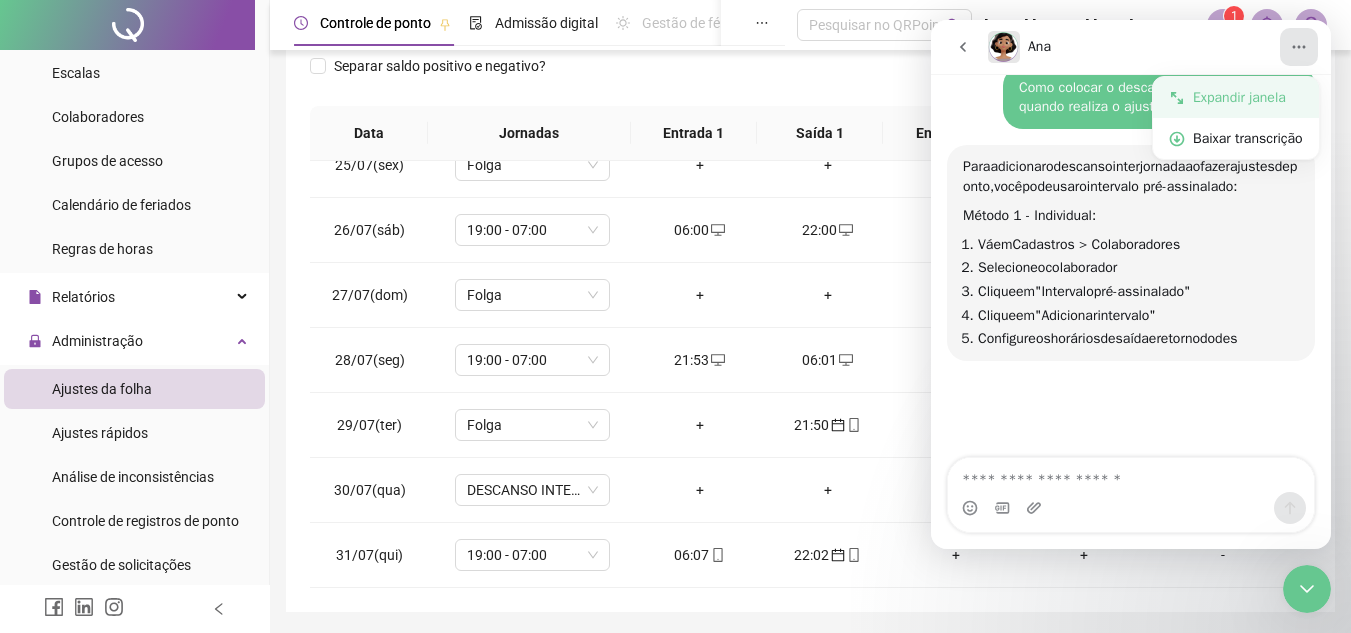 click on "Expandir janela" at bounding box center (1248, 97) 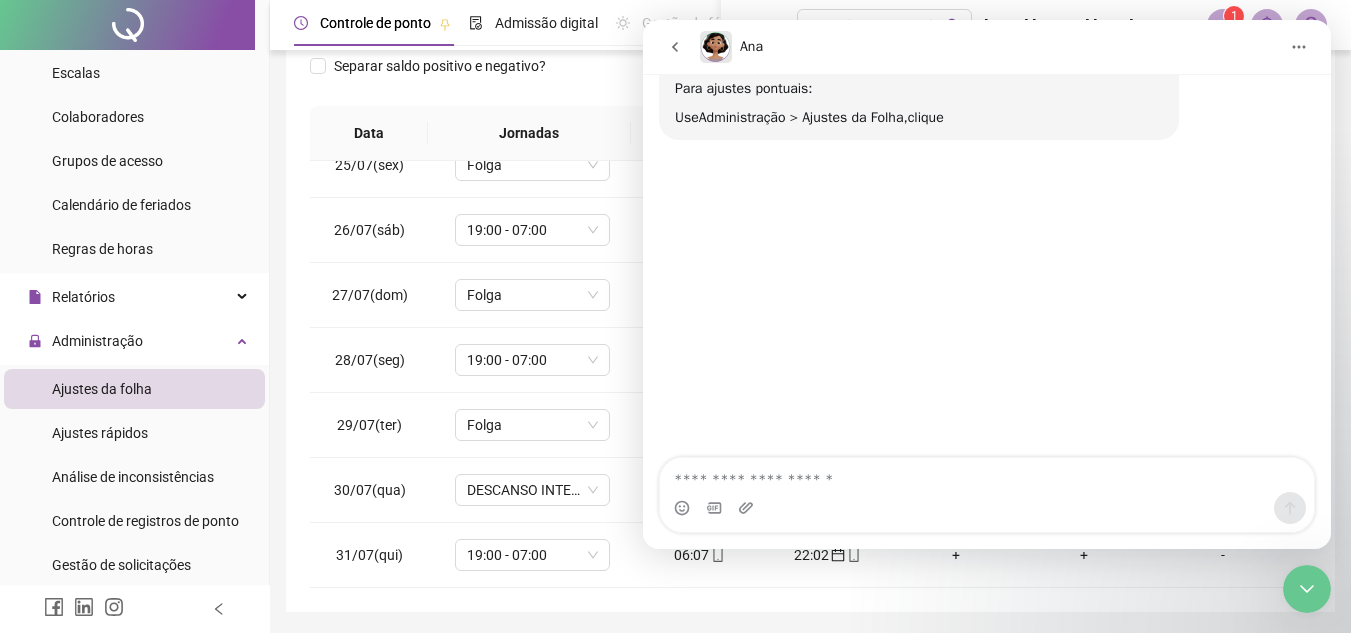click 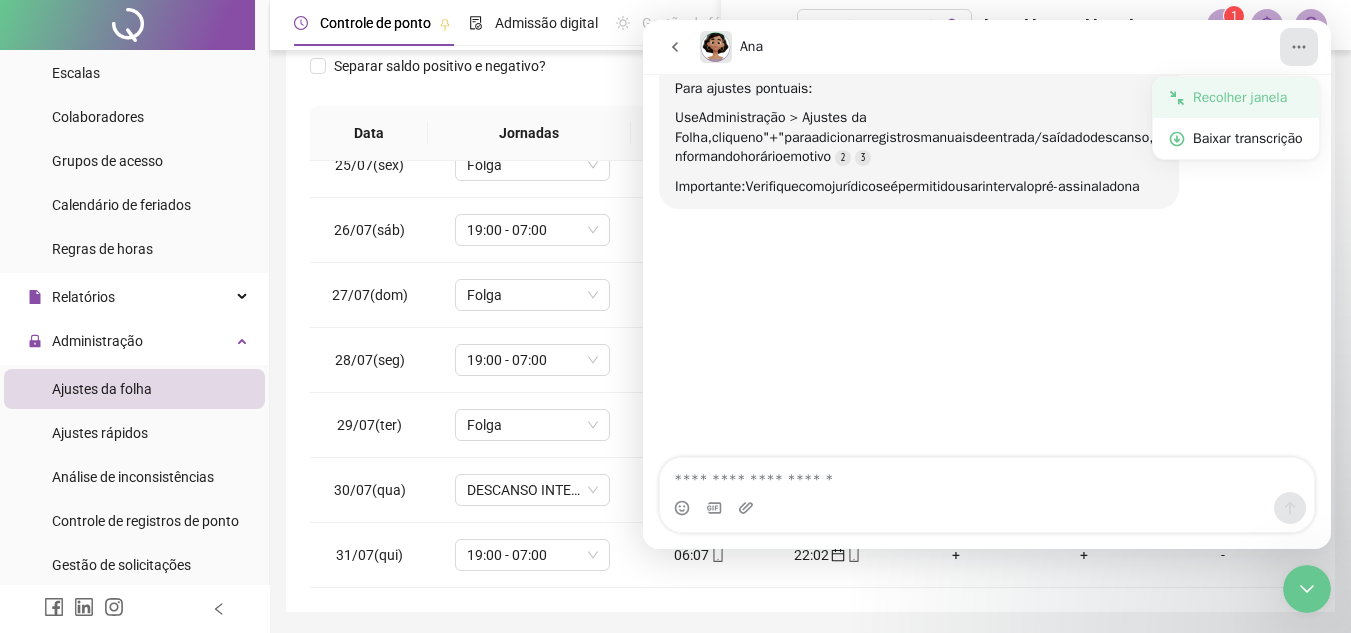 click on "Recolher janela" at bounding box center [1248, 97] 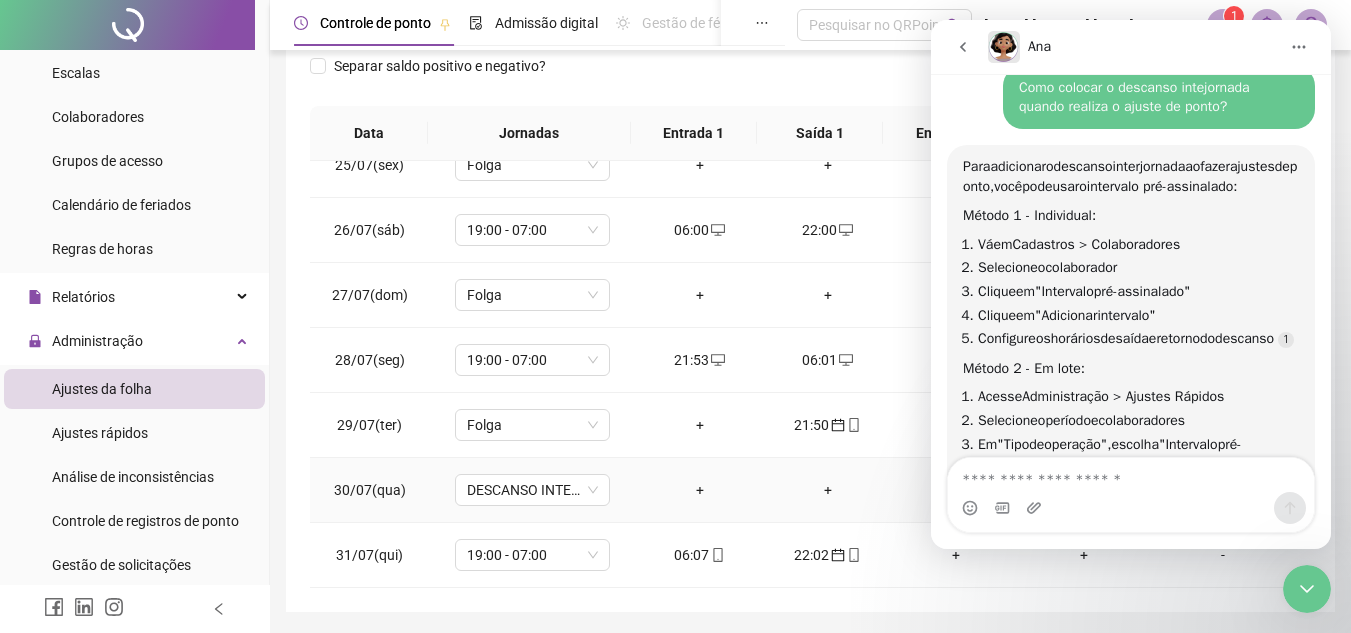 scroll, scrollTop: 2312, scrollLeft: 0, axis: vertical 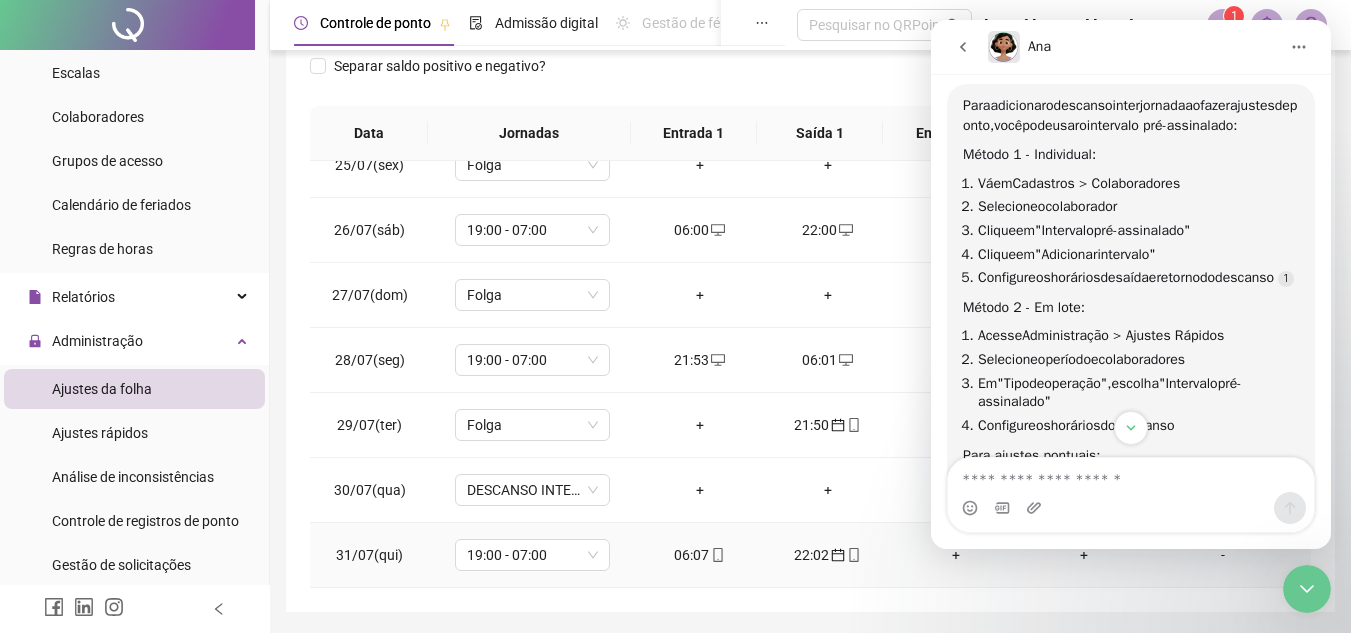 click on "06:07" at bounding box center (700, 555) 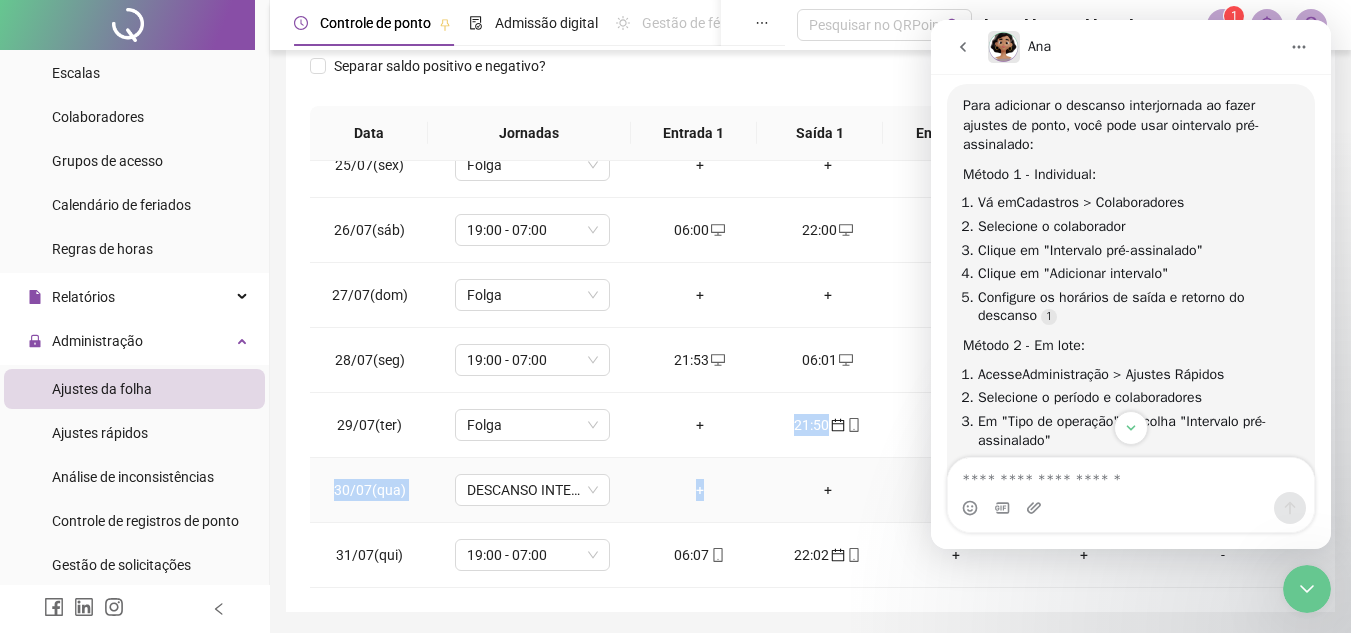 drag, startPoint x: 696, startPoint y: 512, endPoint x: 723, endPoint y: 453, distance: 64.884514 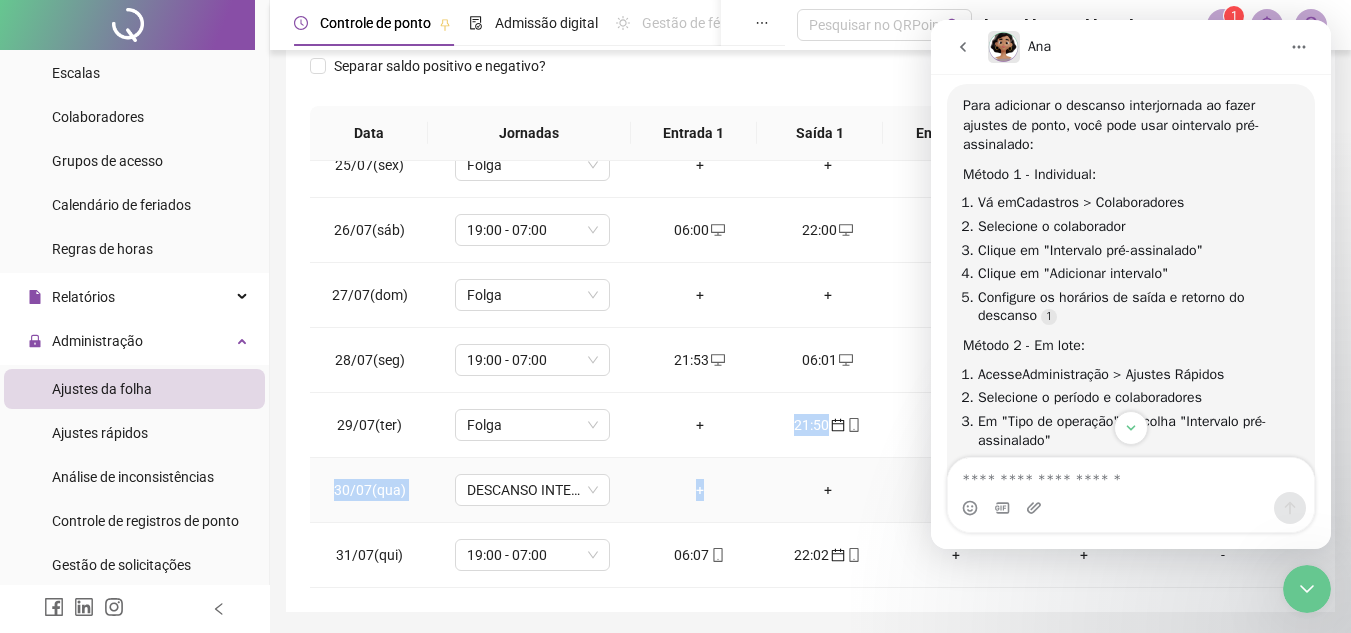 click on "+" at bounding box center [700, 490] 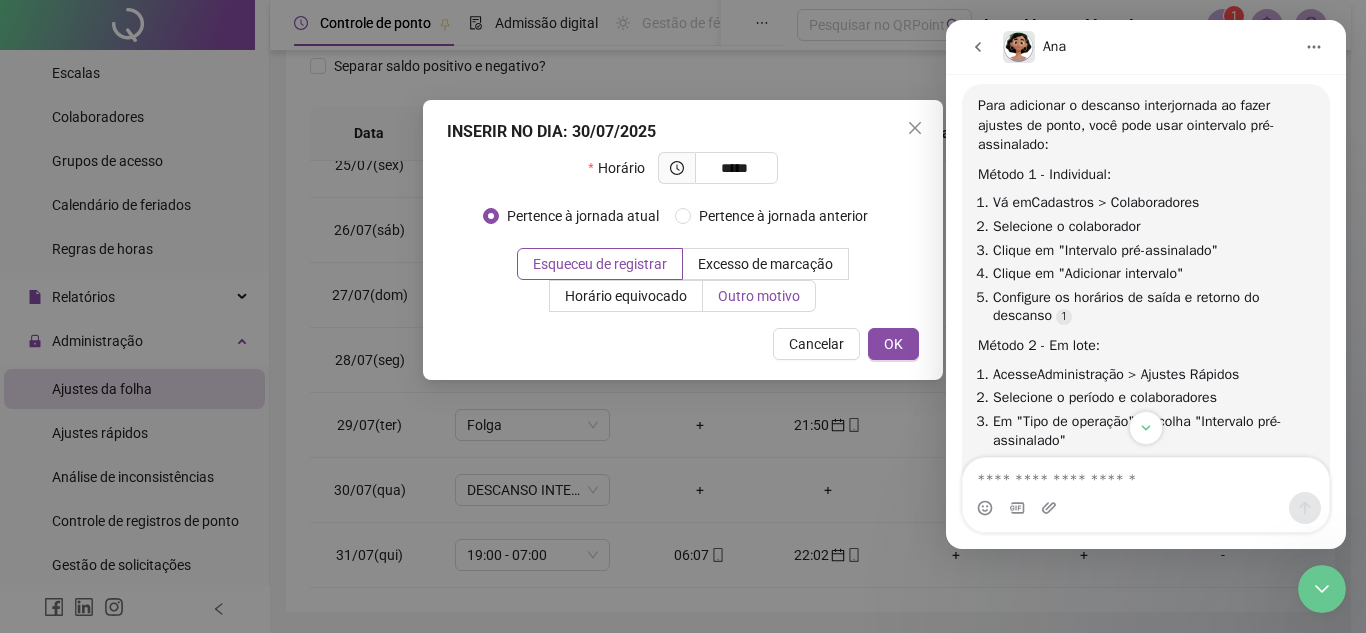 type on "*****" 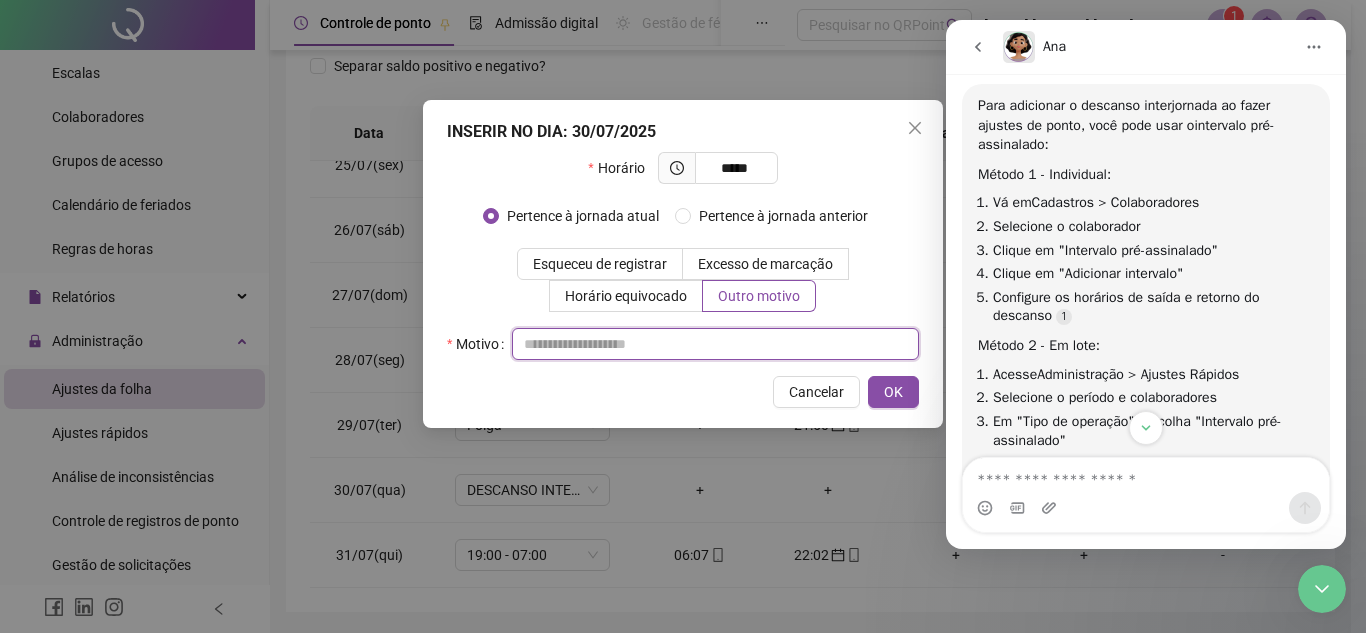 click at bounding box center (715, 344) 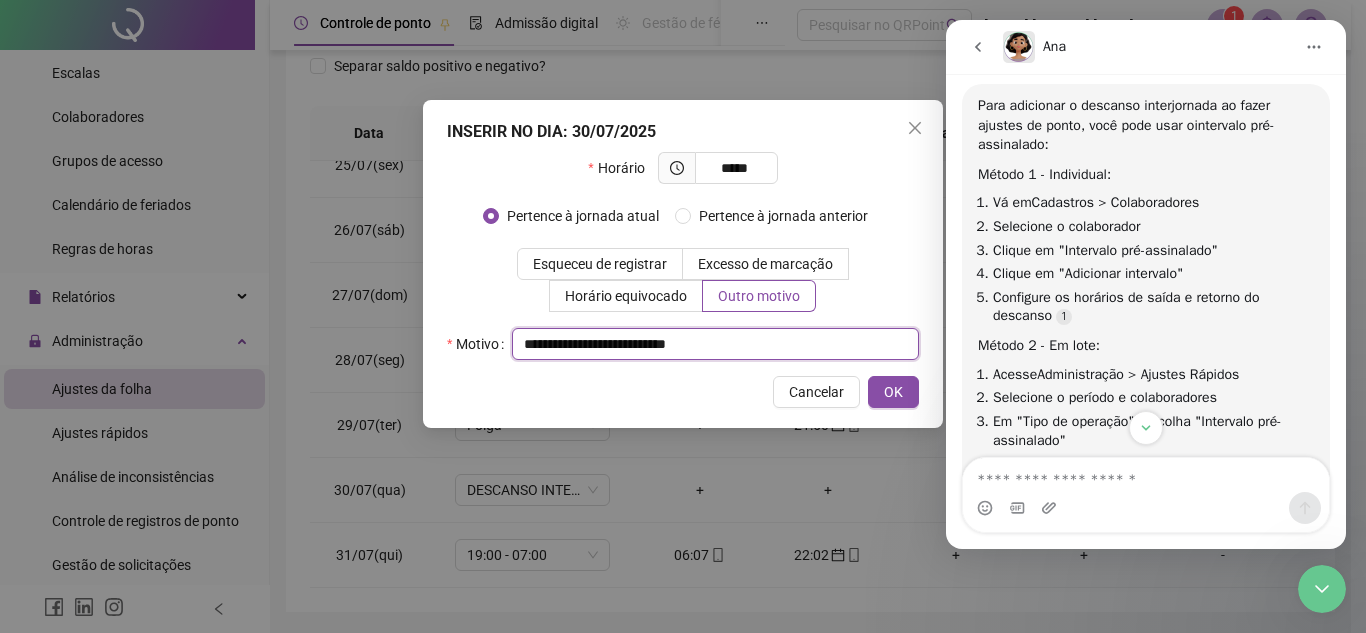 click on "**********" at bounding box center [715, 344] 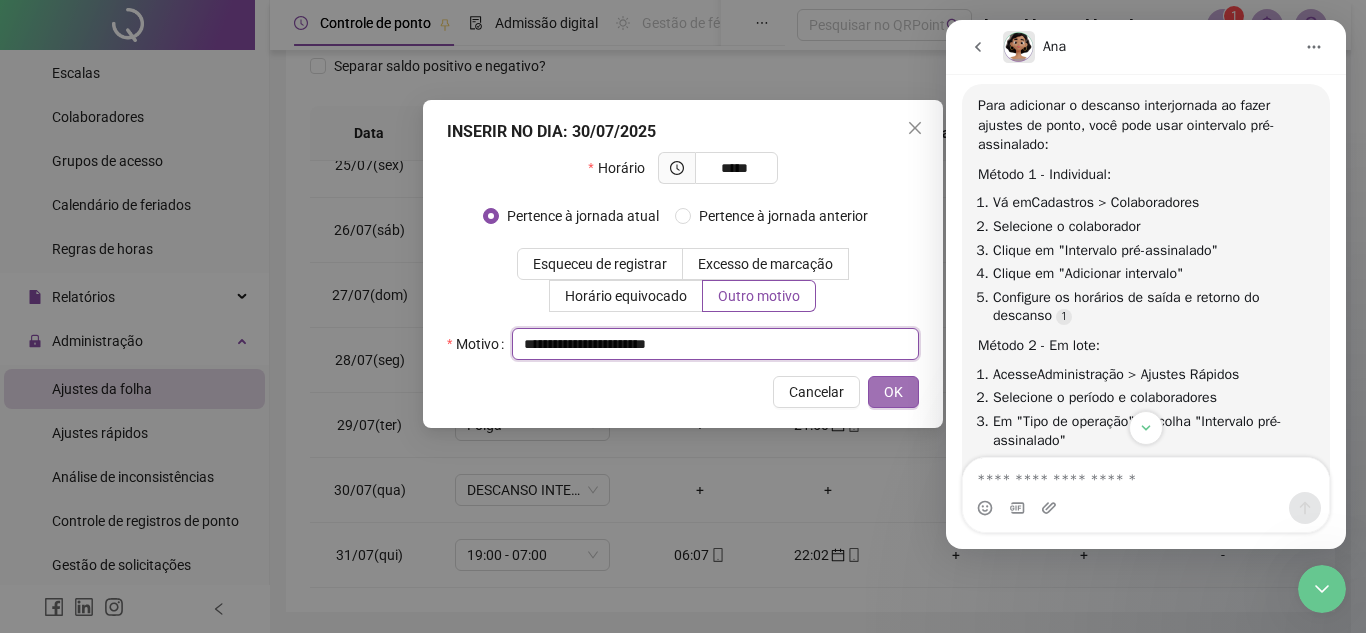 type on "**********" 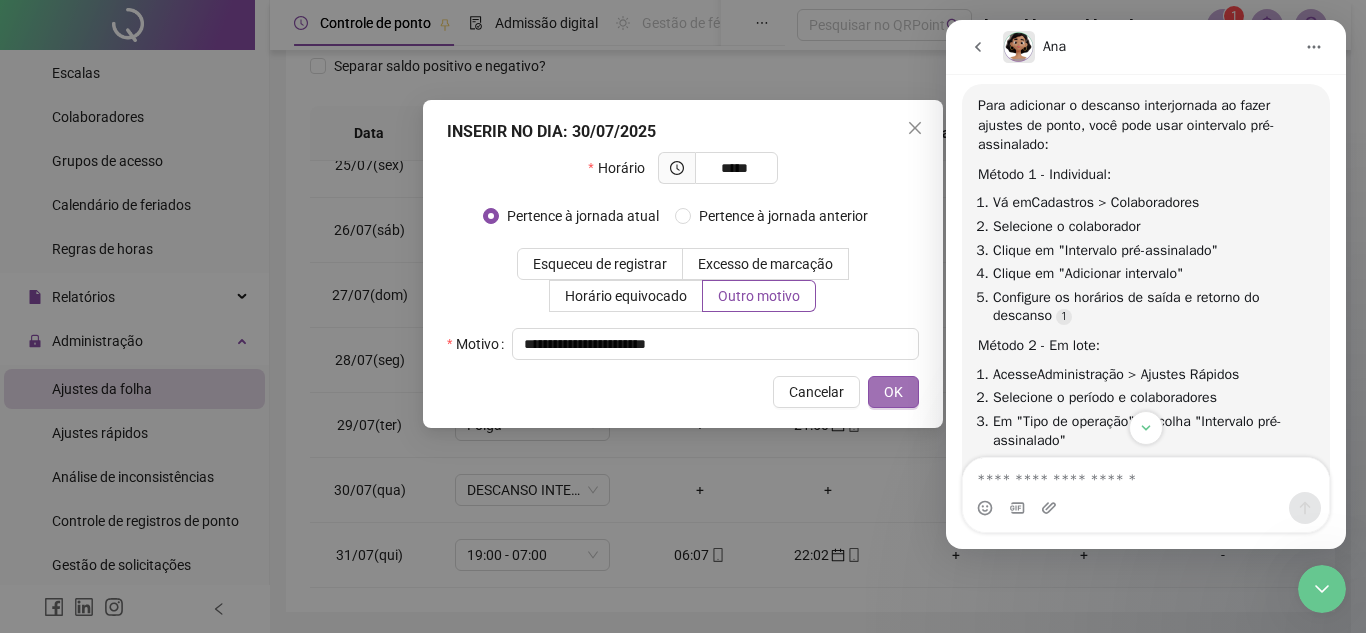 drag, startPoint x: 895, startPoint y: 390, endPoint x: 281, endPoint y: 352, distance: 615.17474 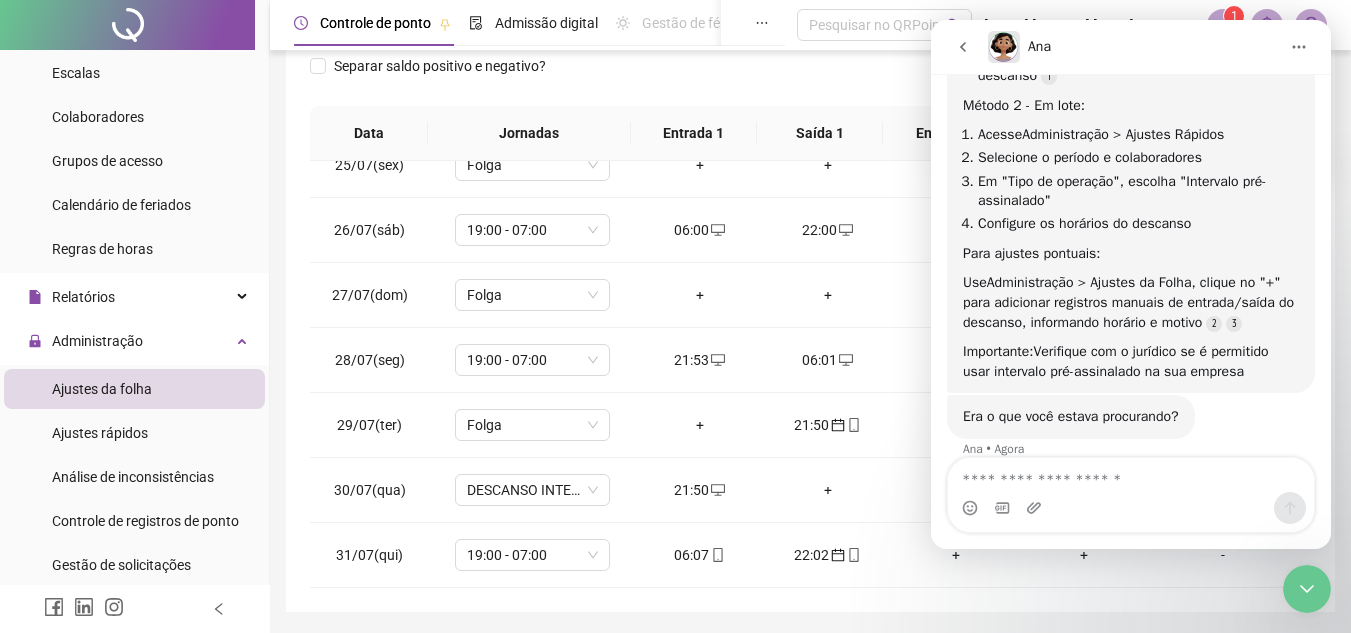 scroll, scrollTop: 2592, scrollLeft: 0, axis: vertical 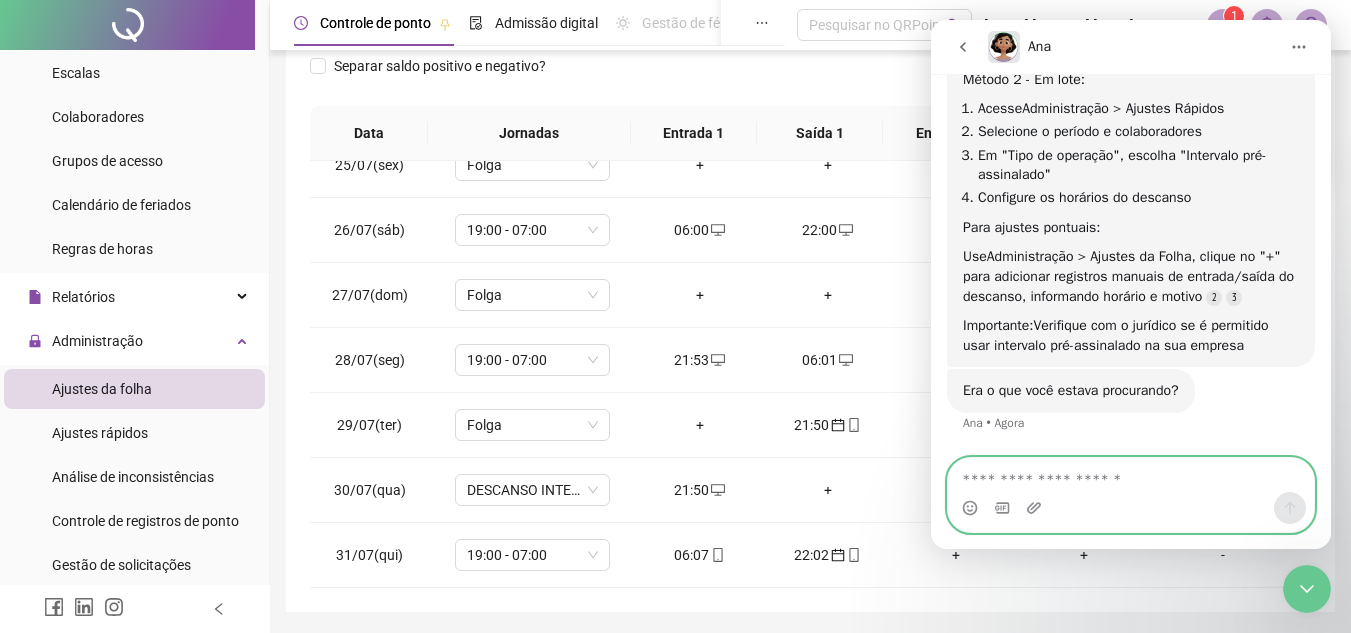 click at bounding box center (1131, 475) 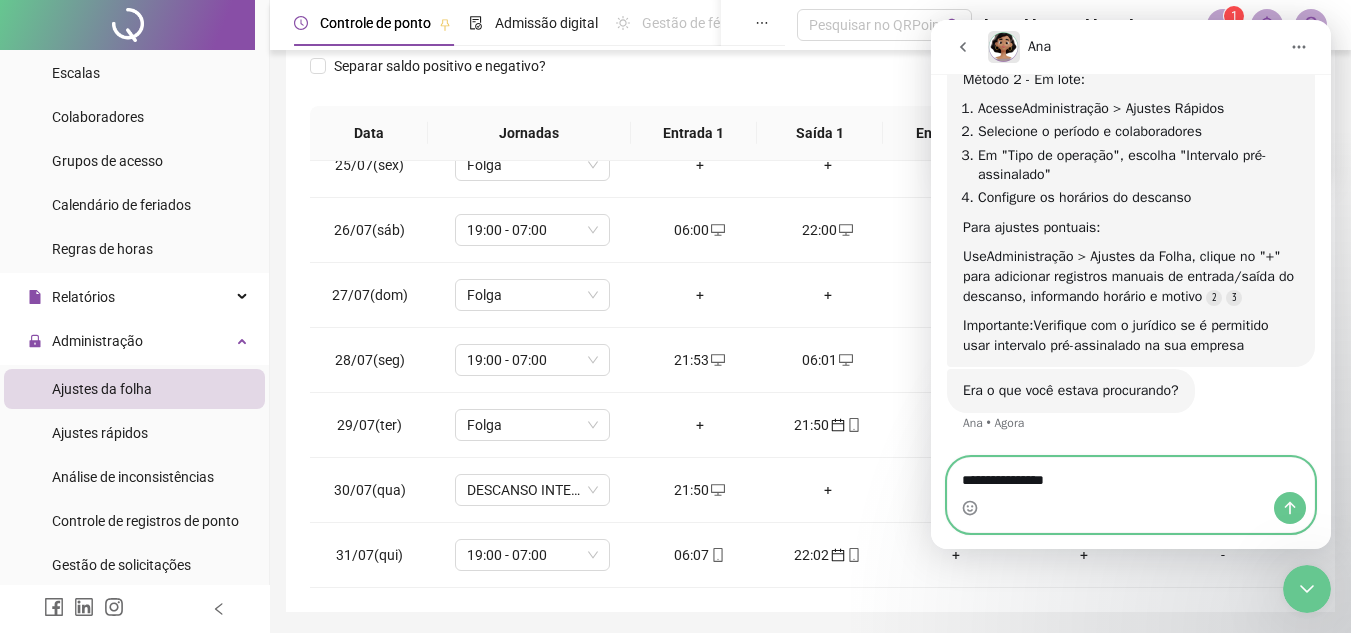 type 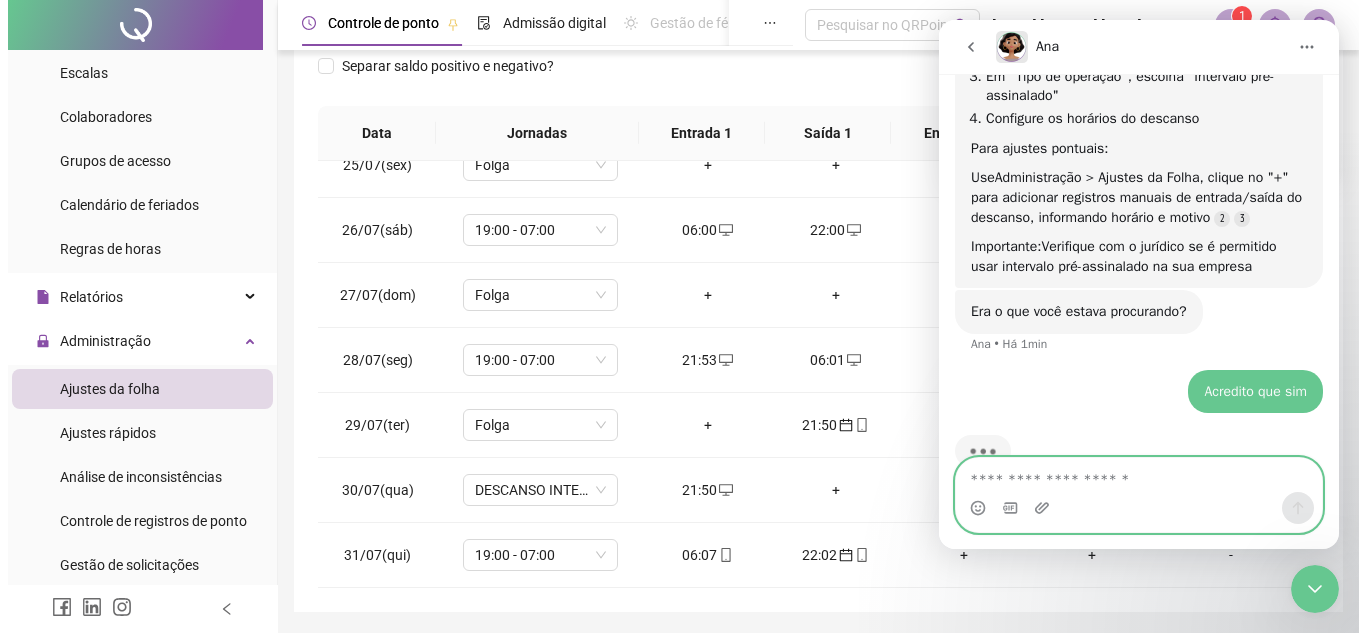 scroll, scrollTop: 2722, scrollLeft: 0, axis: vertical 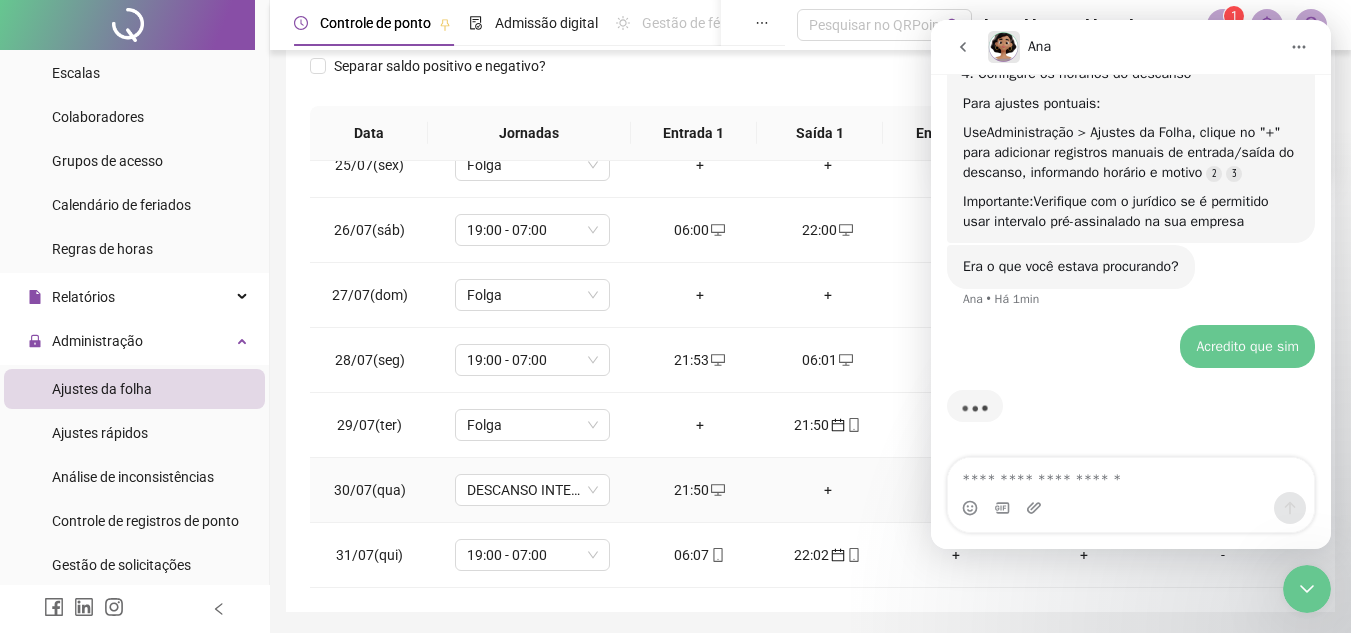 click on "+" at bounding box center [828, 490] 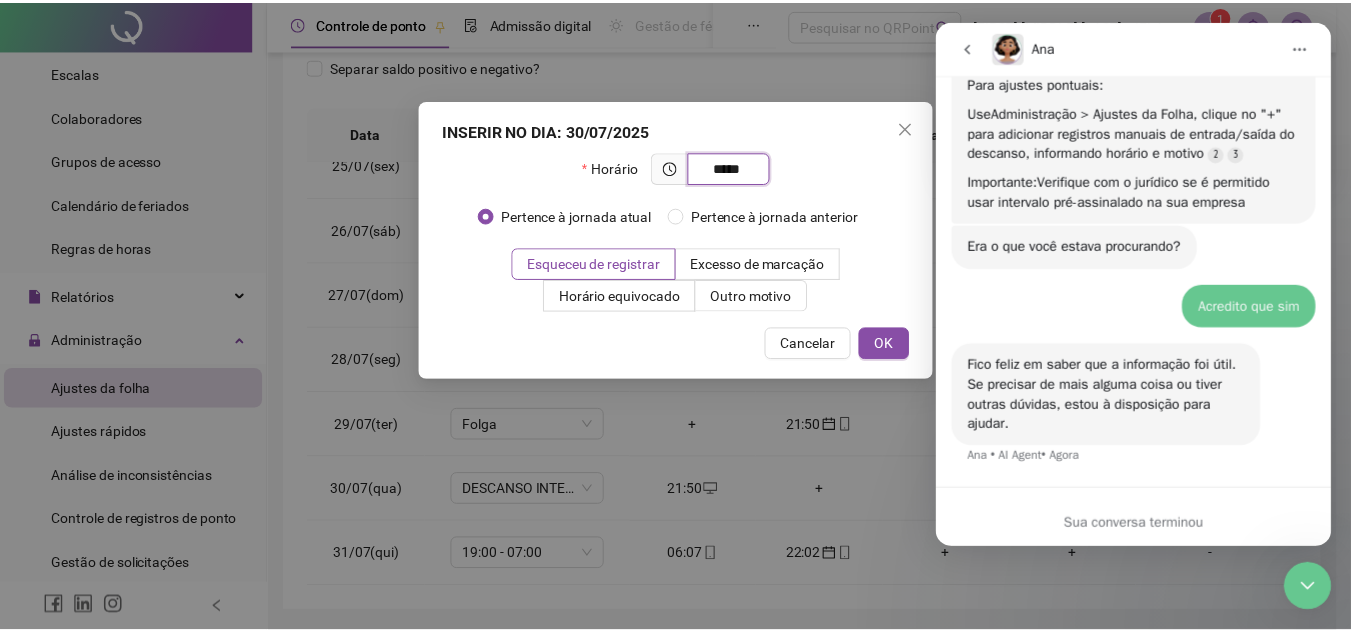 scroll, scrollTop: 2763, scrollLeft: 0, axis: vertical 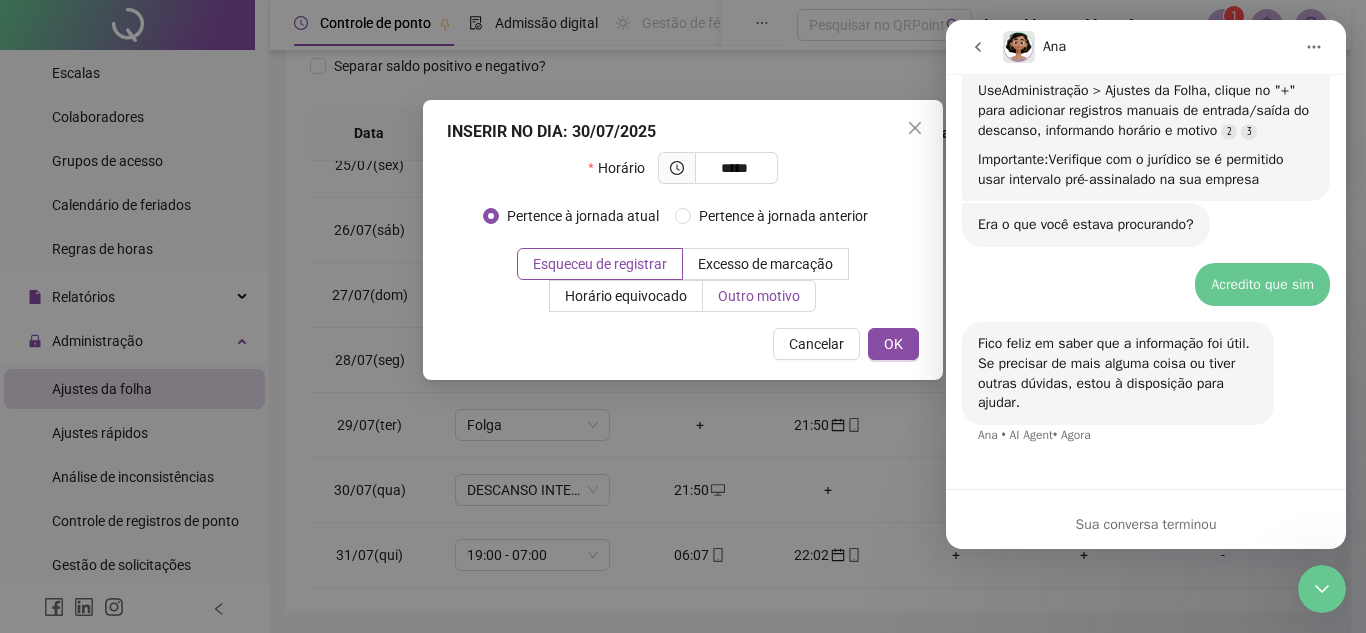 click on "Outro motivo" at bounding box center [759, 296] 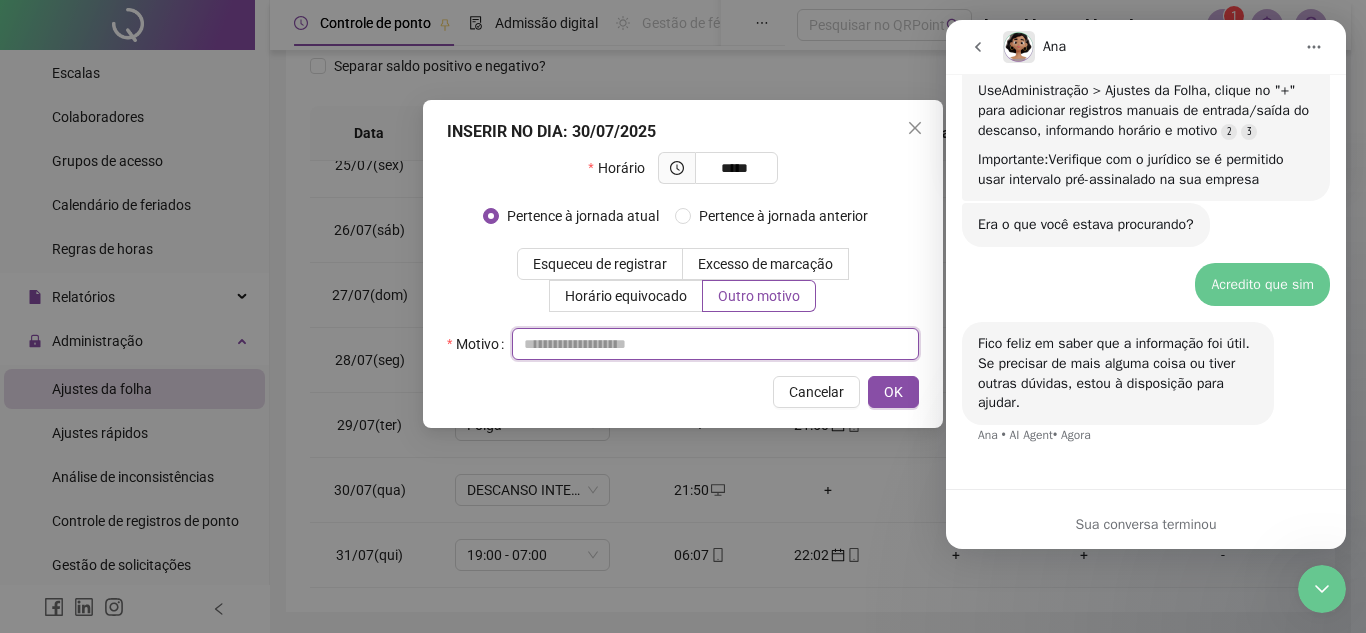 click at bounding box center [715, 344] 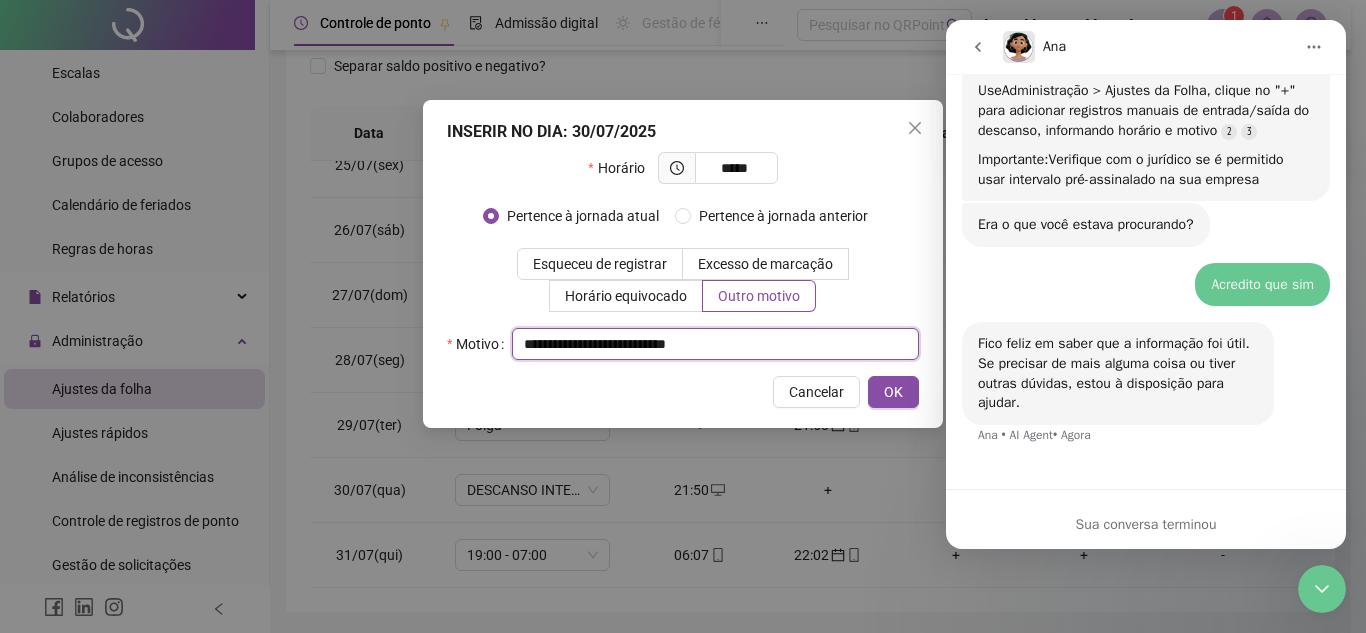 click on "**********" at bounding box center (715, 344) 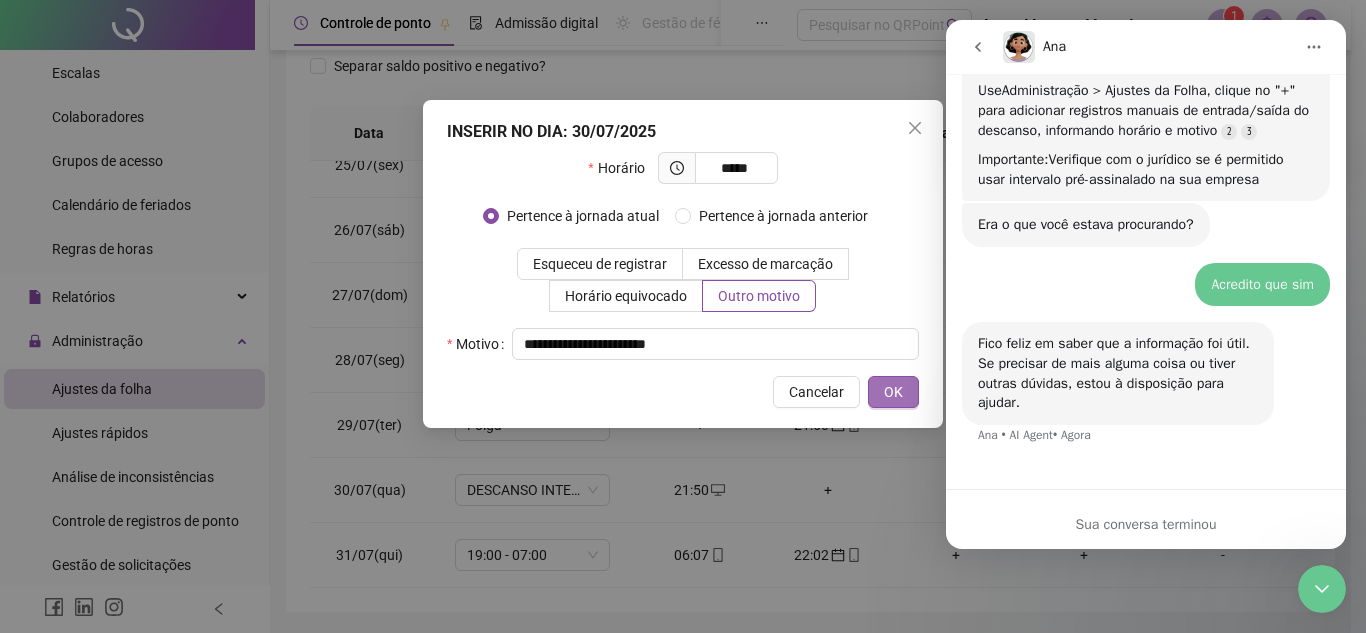 click on "OK" at bounding box center (893, 392) 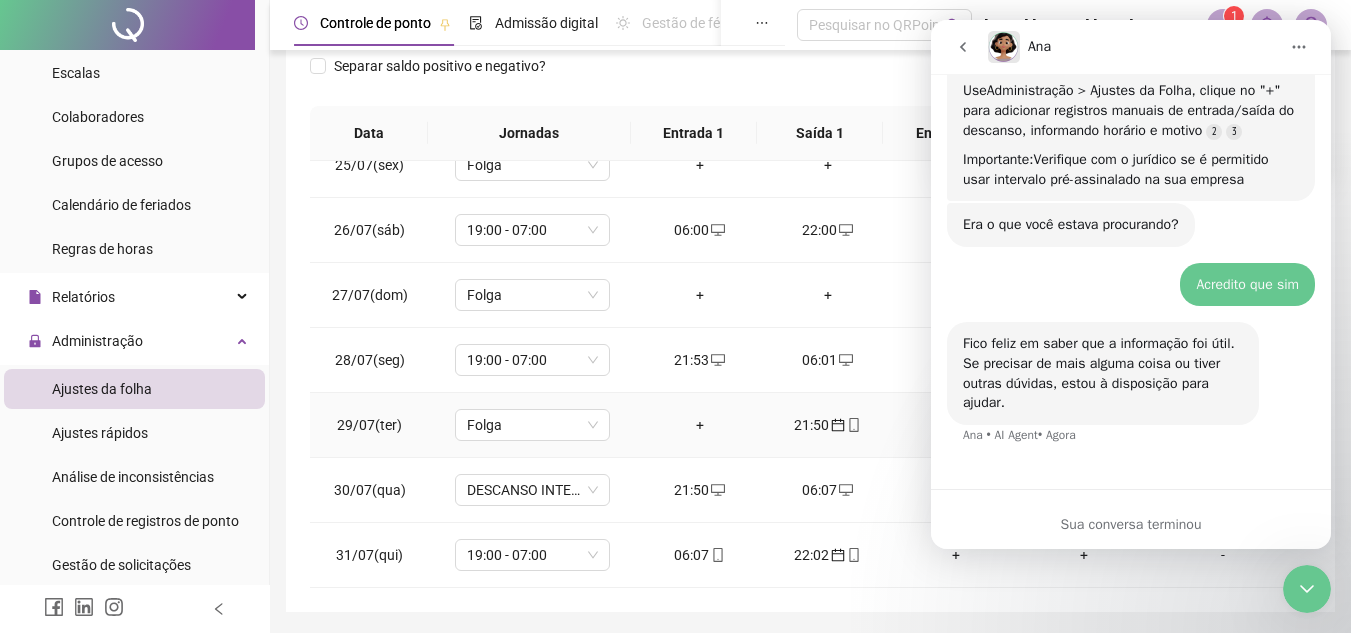 drag, startPoint x: 843, startPoint y: 421, endPoint x: 811, endPoint y: 427, distance: 32.55764 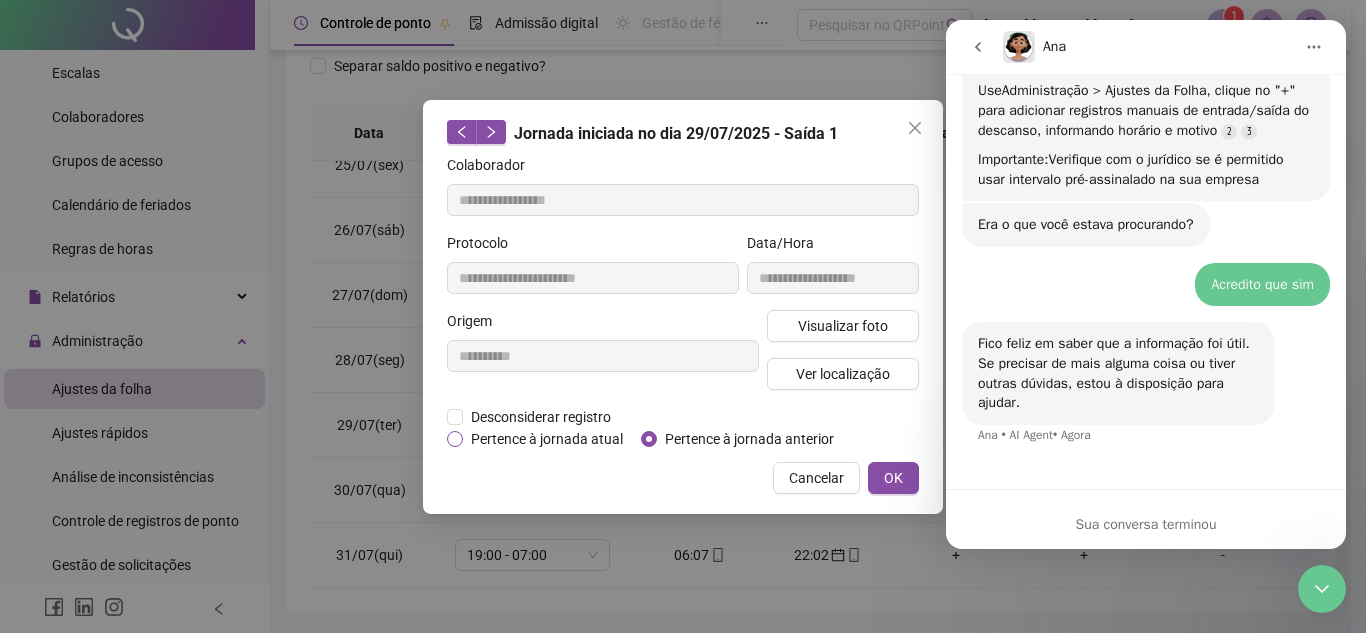 click on "Pertence à jornada atual" at bounding box center (547, 439) 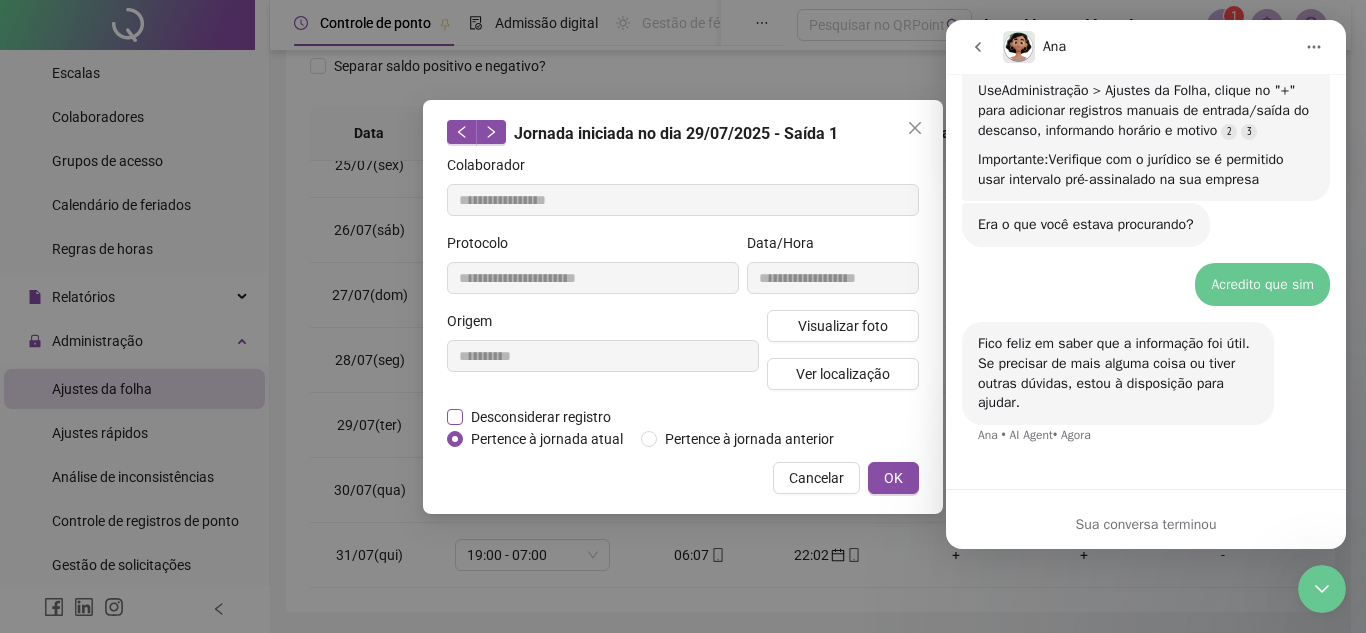 click on "Desconsiderar registro" at bounding box center (541, 417) 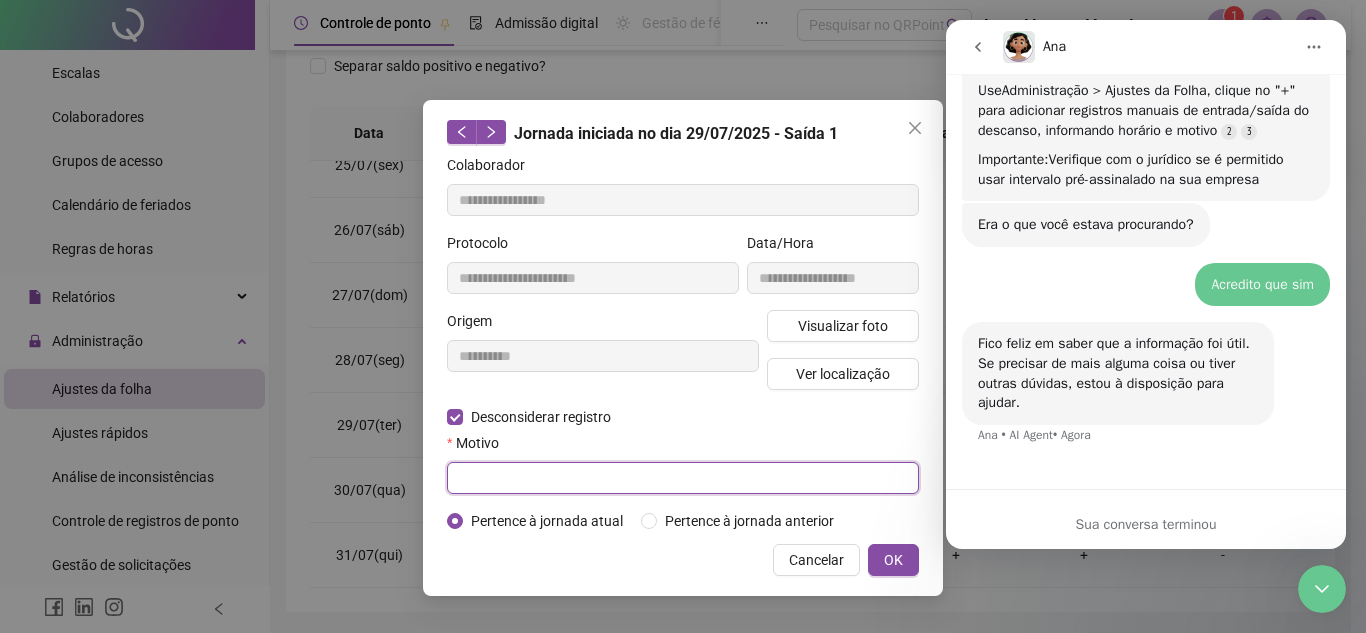 click at bounding box center [683, 478] 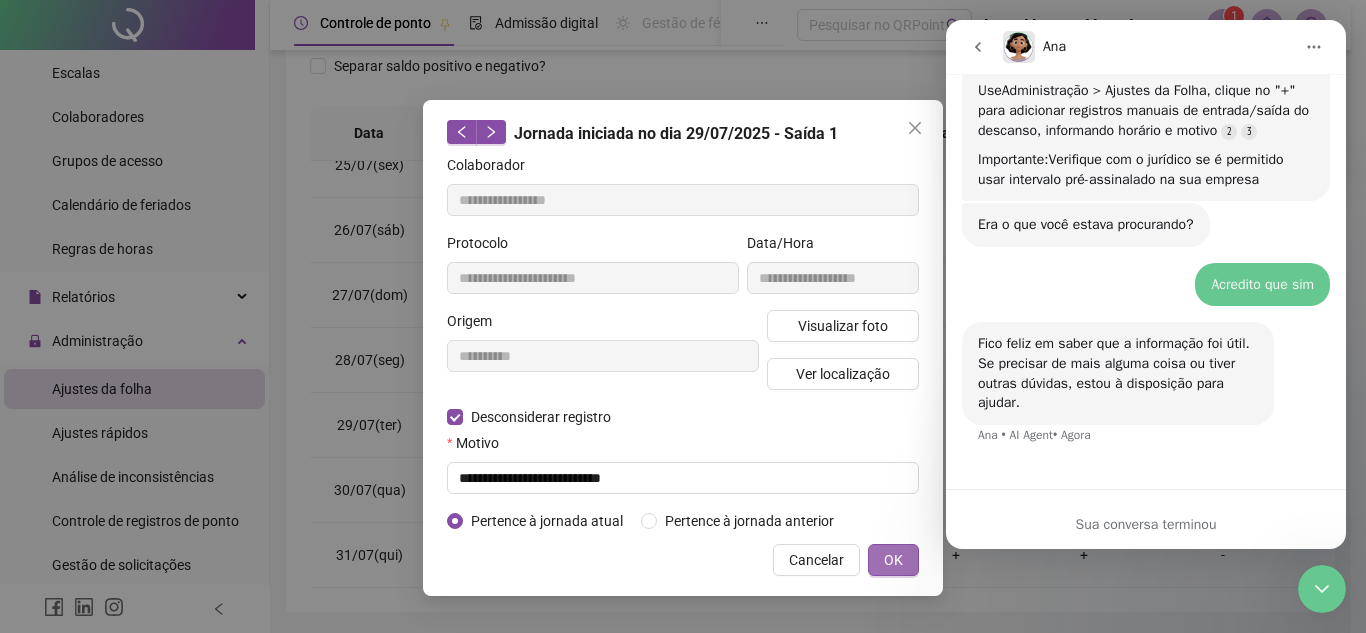 click on "OK" at bounding box center [893, 560] 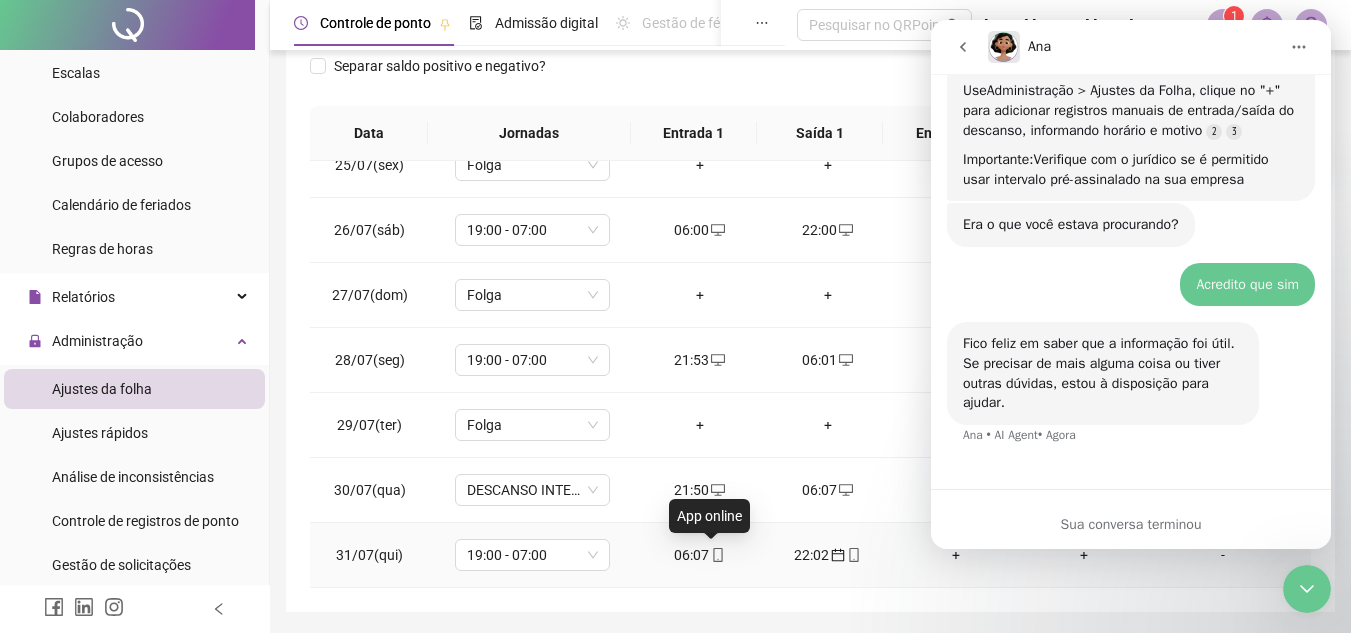 click 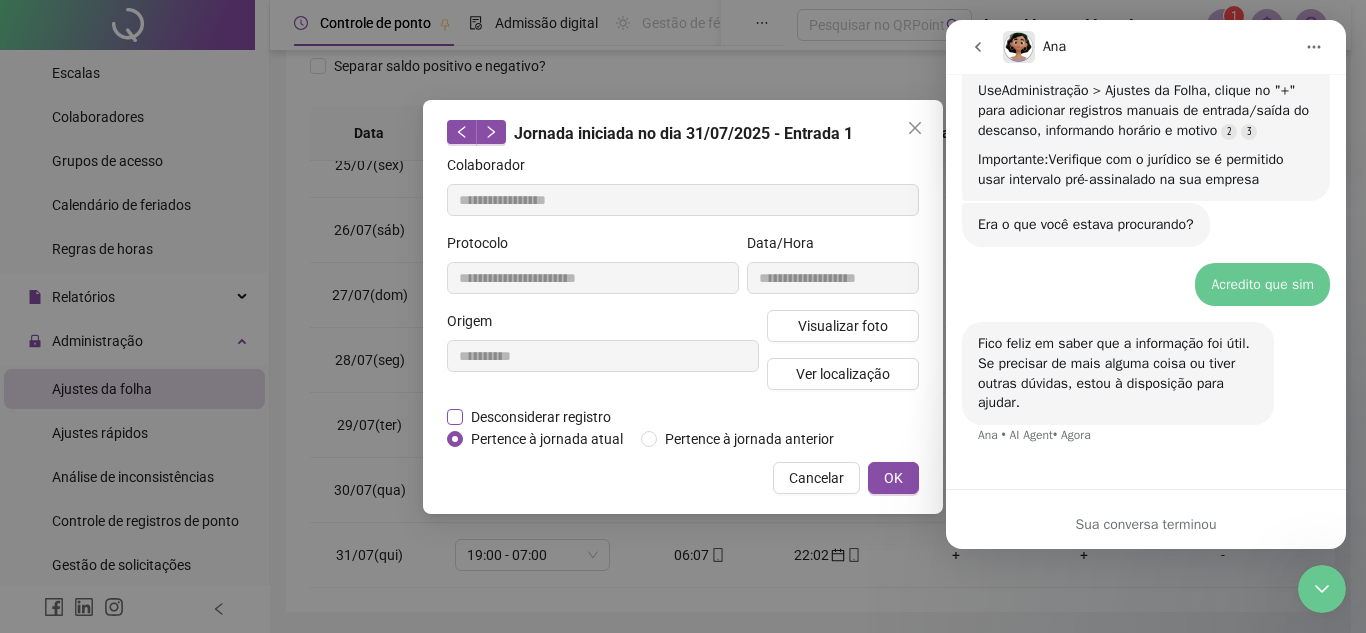 click on "Desconsiderar registro" at bounding box center (541, 417) 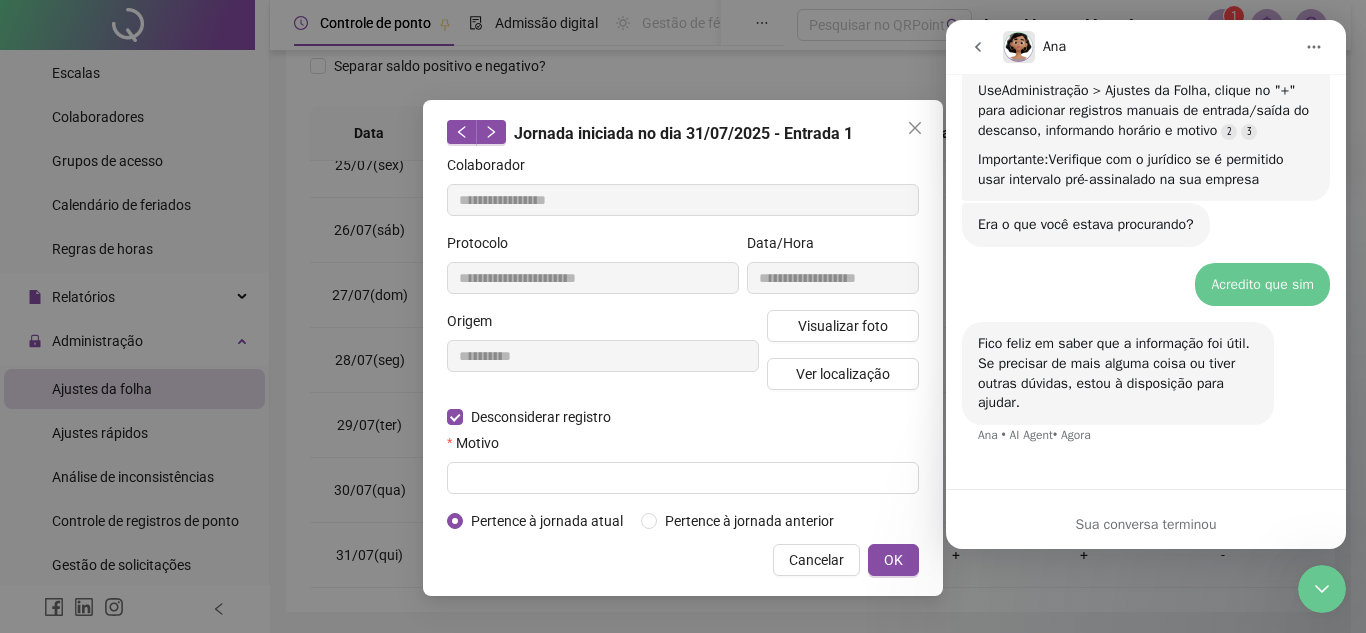 click on "**********" at bounding box center [683, 348] 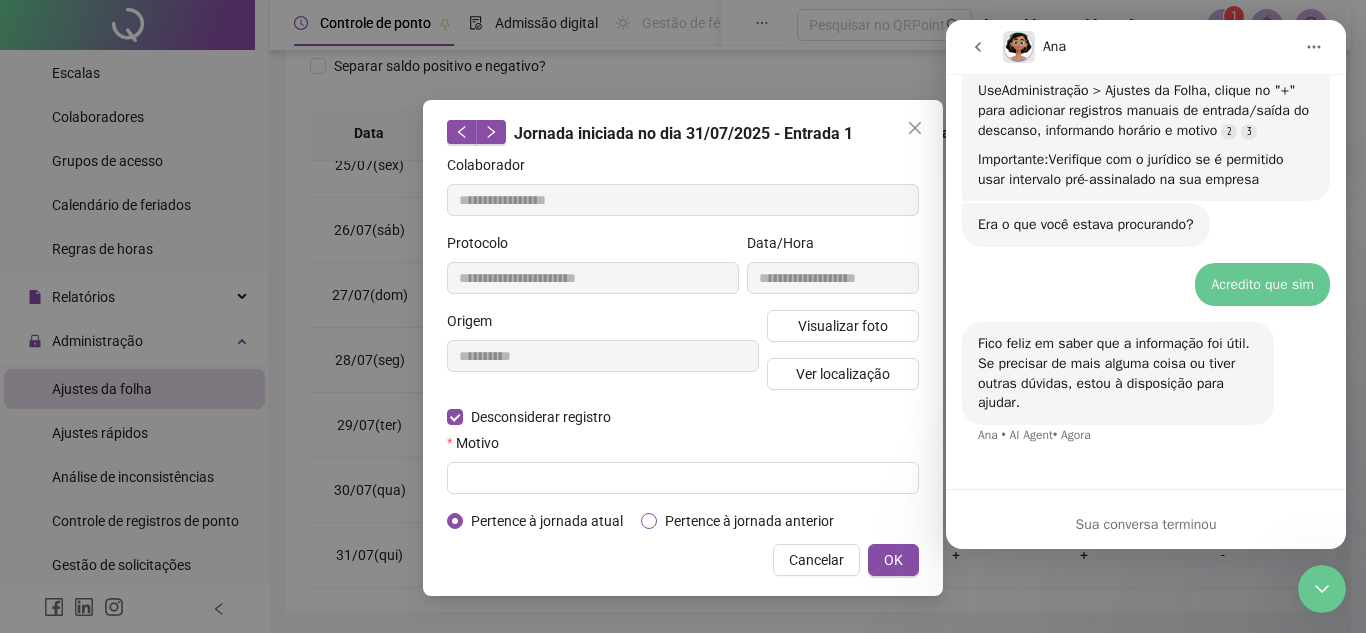 click on "Pertence à jornada anterior" at bounding box center [749, 521] 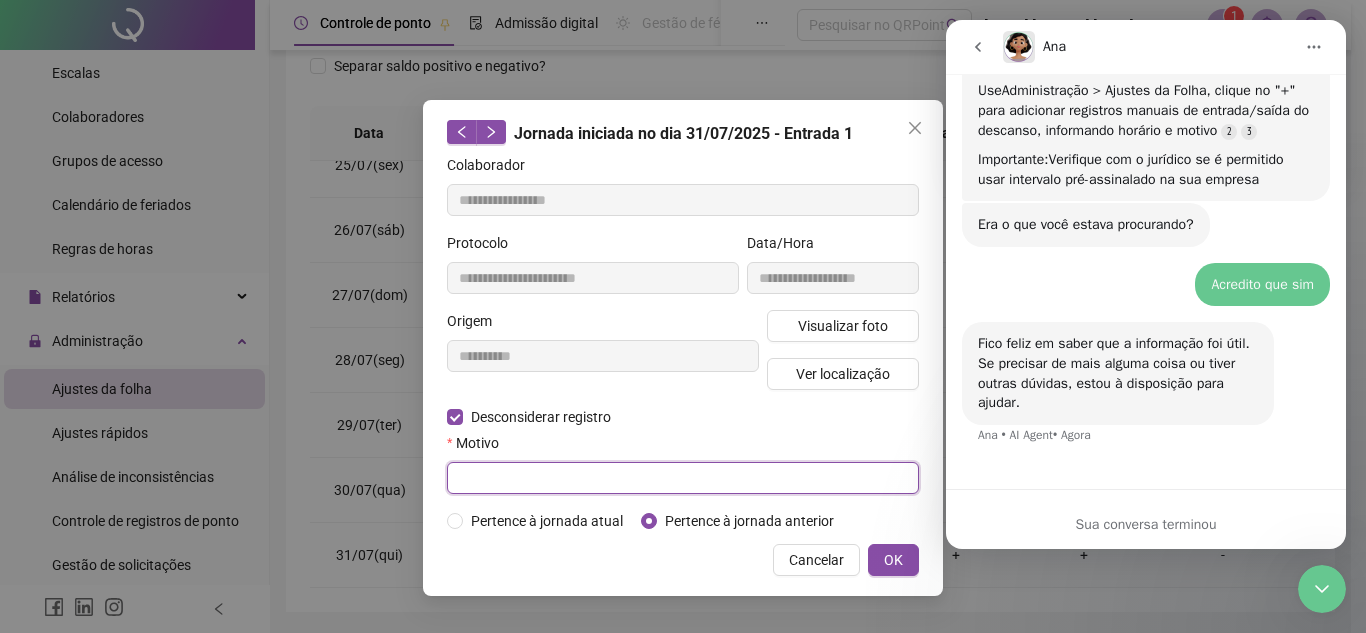 click at bounding box center (683, 478) 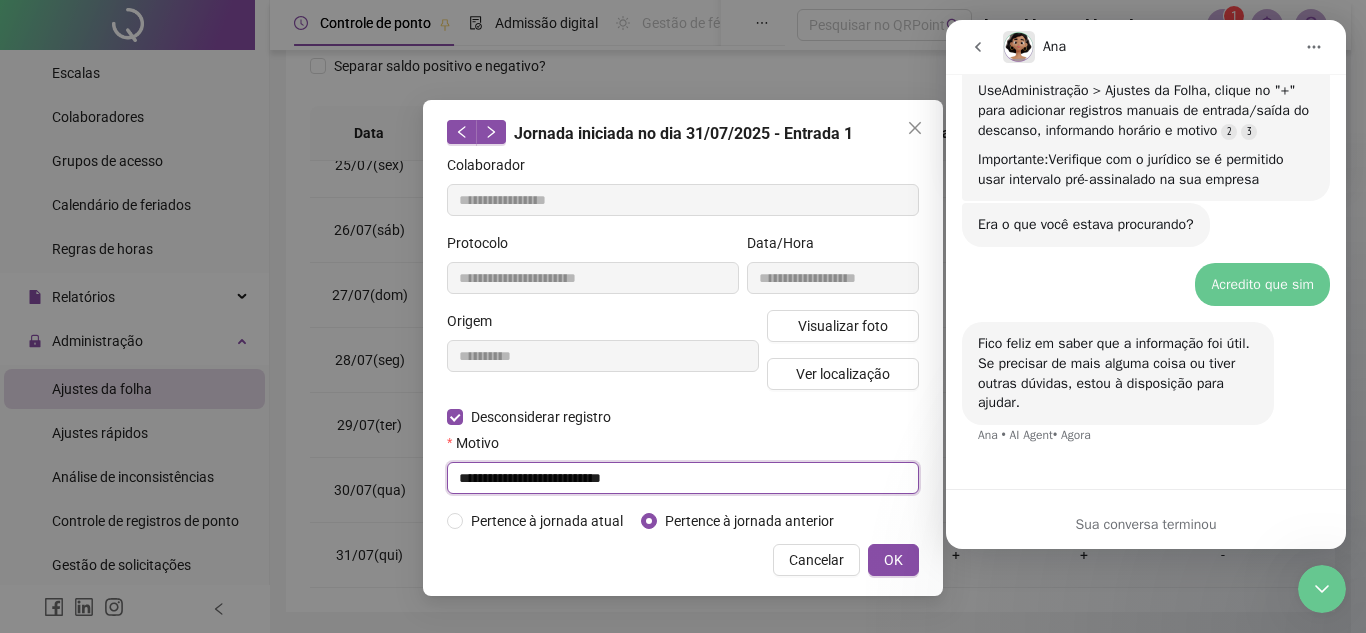click on "**********" at bounding box center (683, 478) 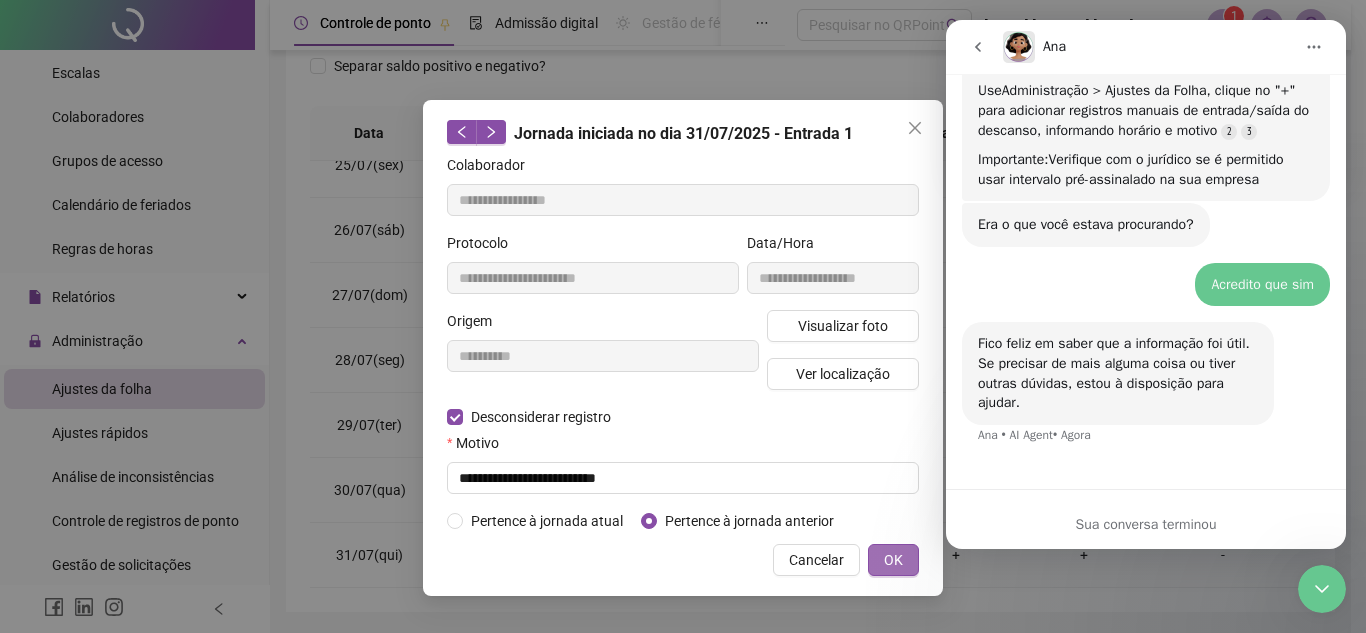 click on "OK" at bounding box center [893, 560] 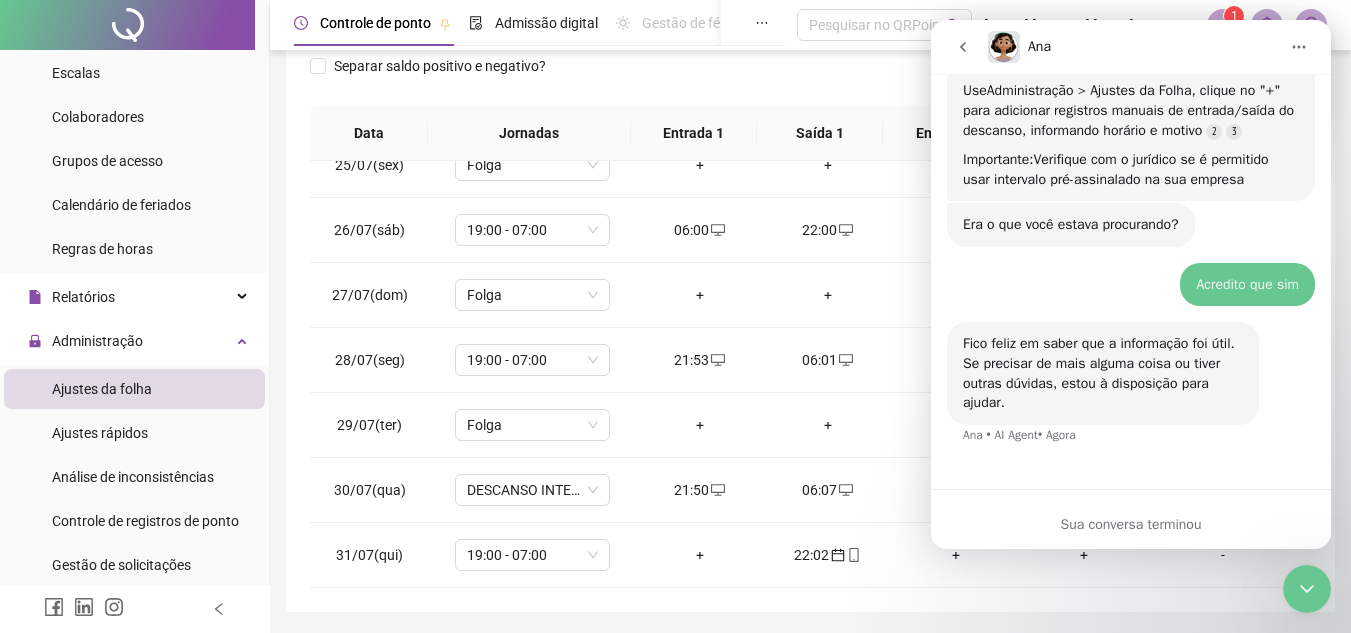 click 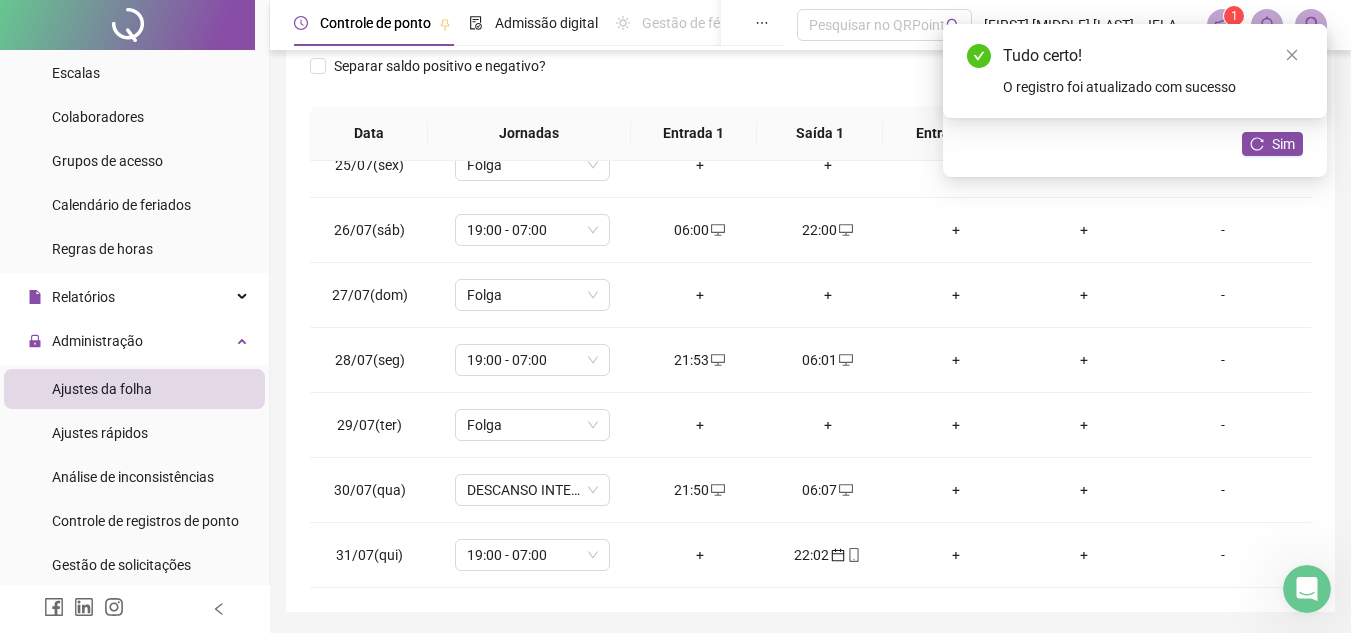 scroll, scrollTop: 0, scrollLeft: 0, axis: both 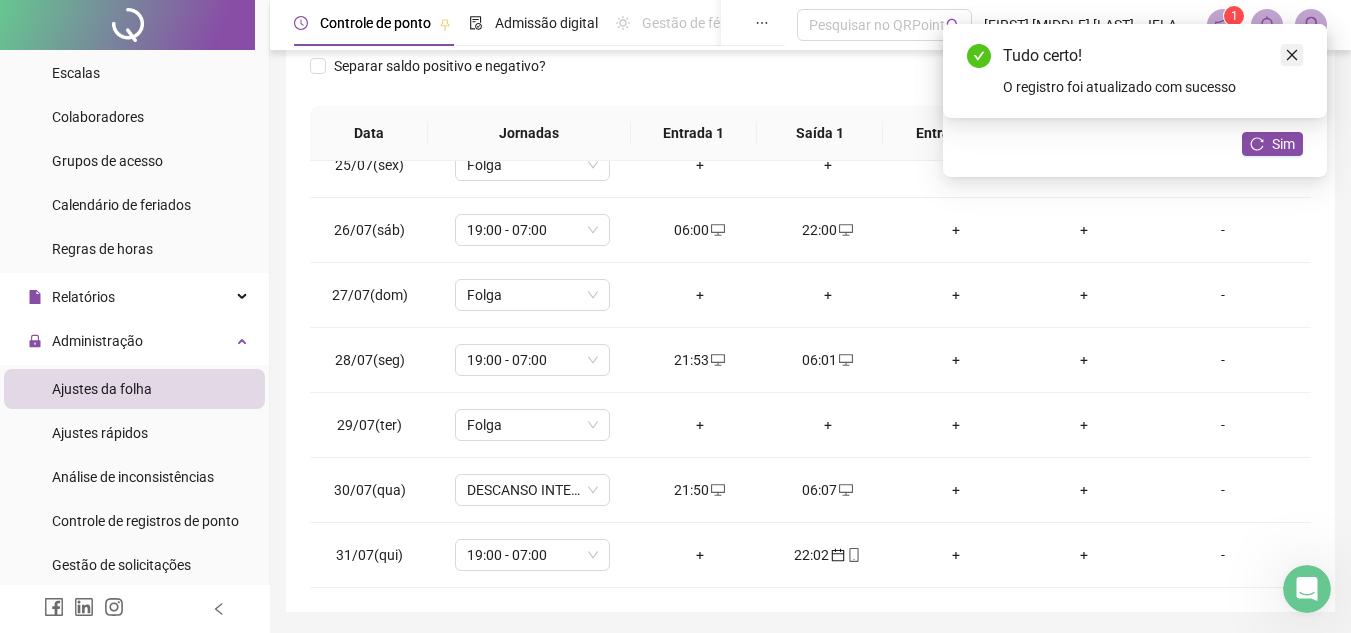 click 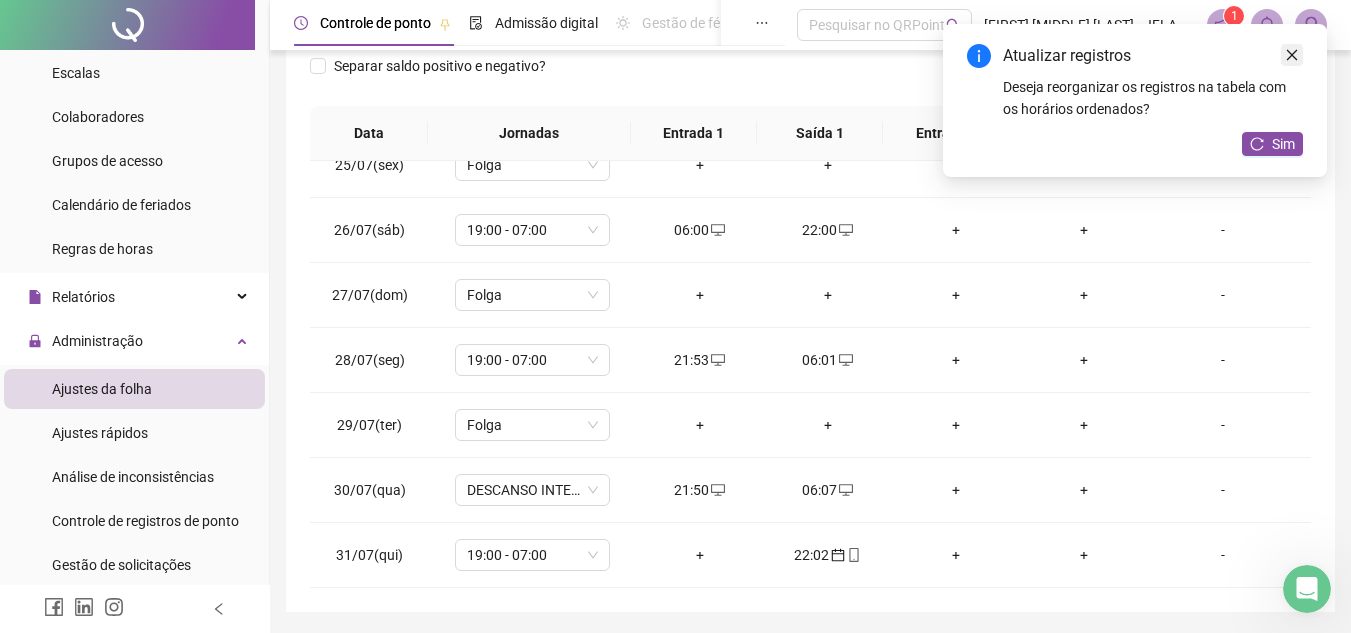 click 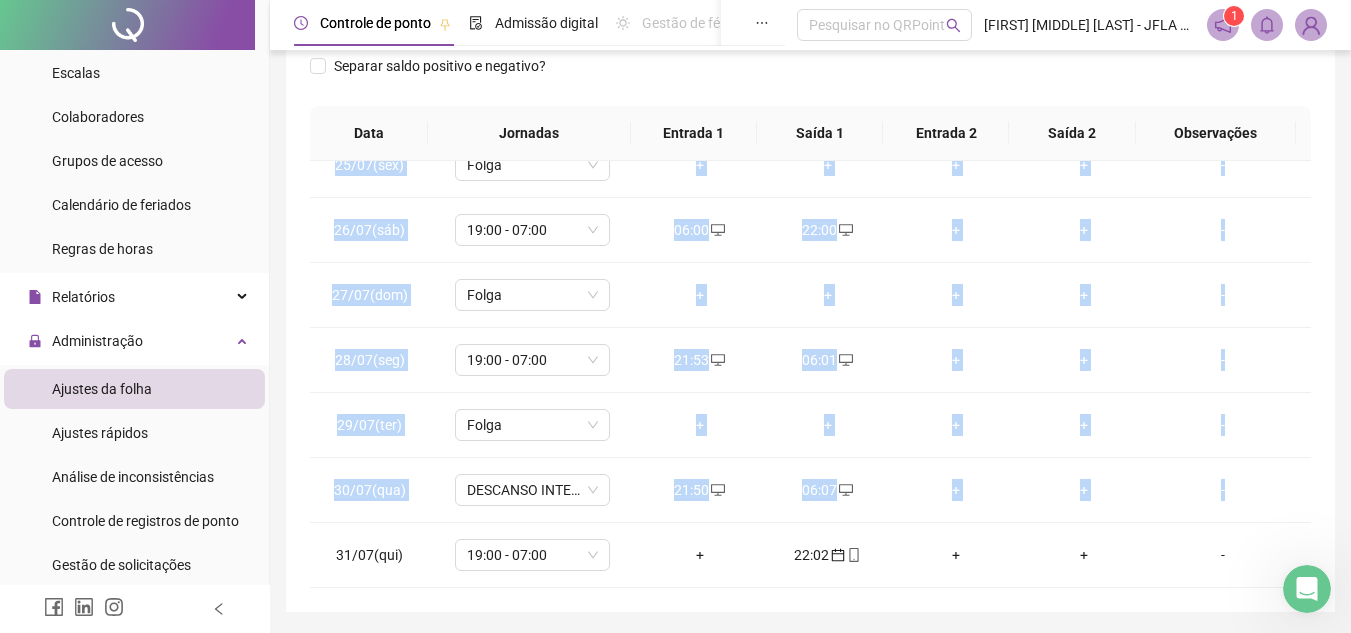 drag, startPoint x: 1294, startPoint y: 500, endPoint x: 1303, endPoint y: 350, distance: 150.26976 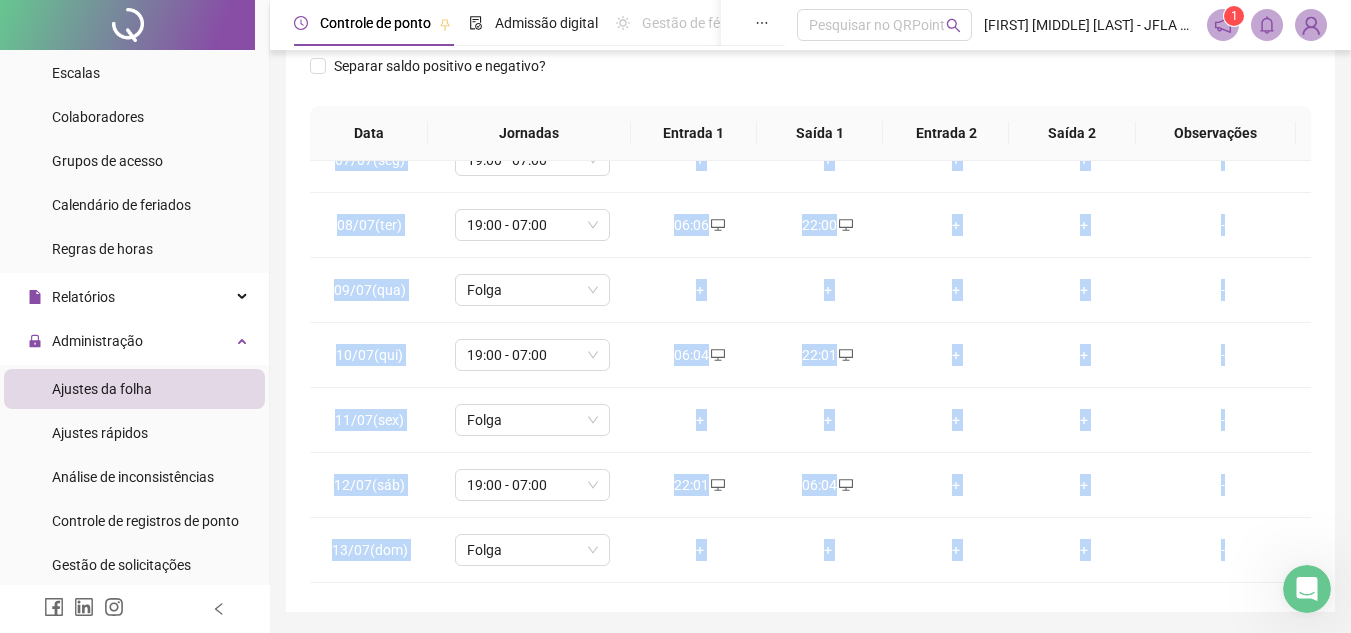 scroll, scrollTop: 0, scrollLeft: 0, axis: both 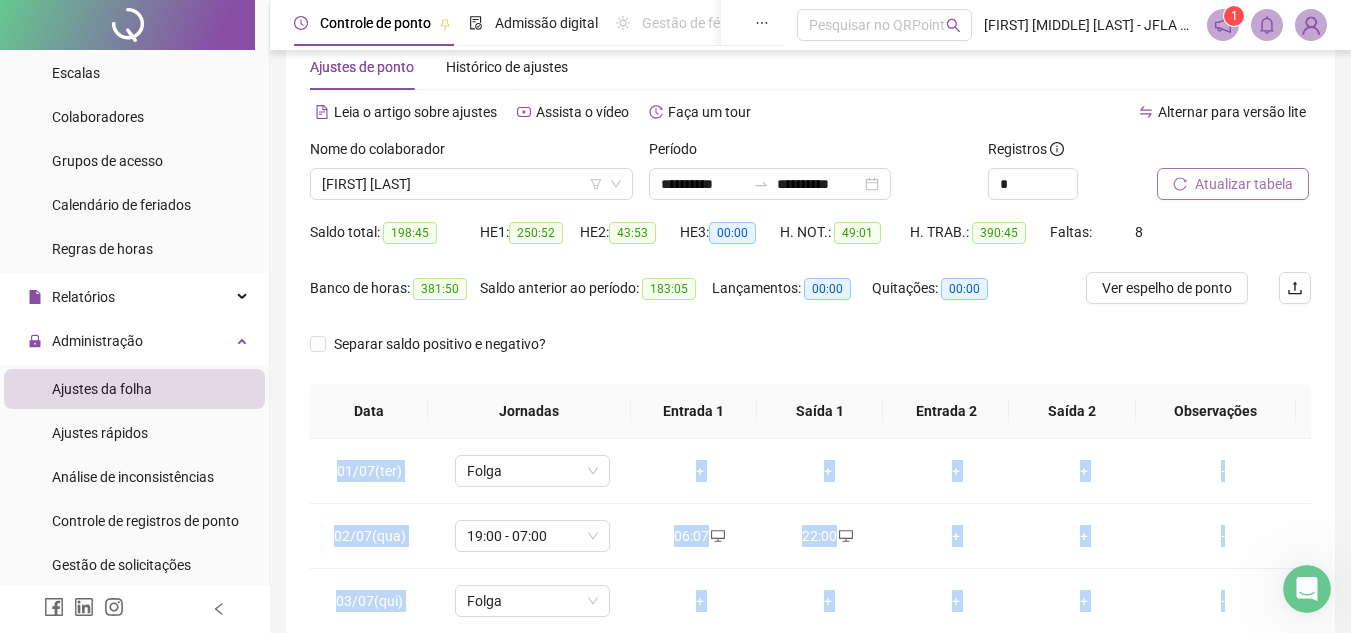 click 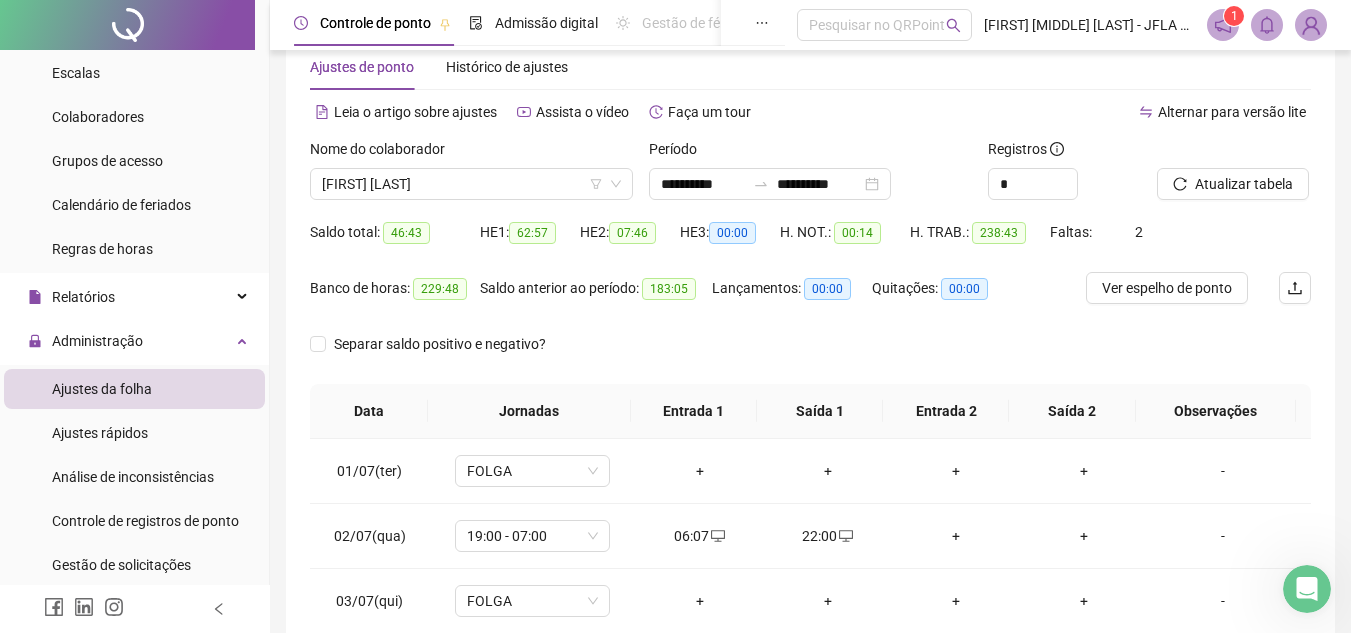 click on "Saldo total:   46:43 HE 1:   62:57 HE 2:   07:46 HE 3:   00:00 H. NOT.:   00:14 H. TRAB.:   238:43 Faltas:   2" at bounding box center (810, 244) 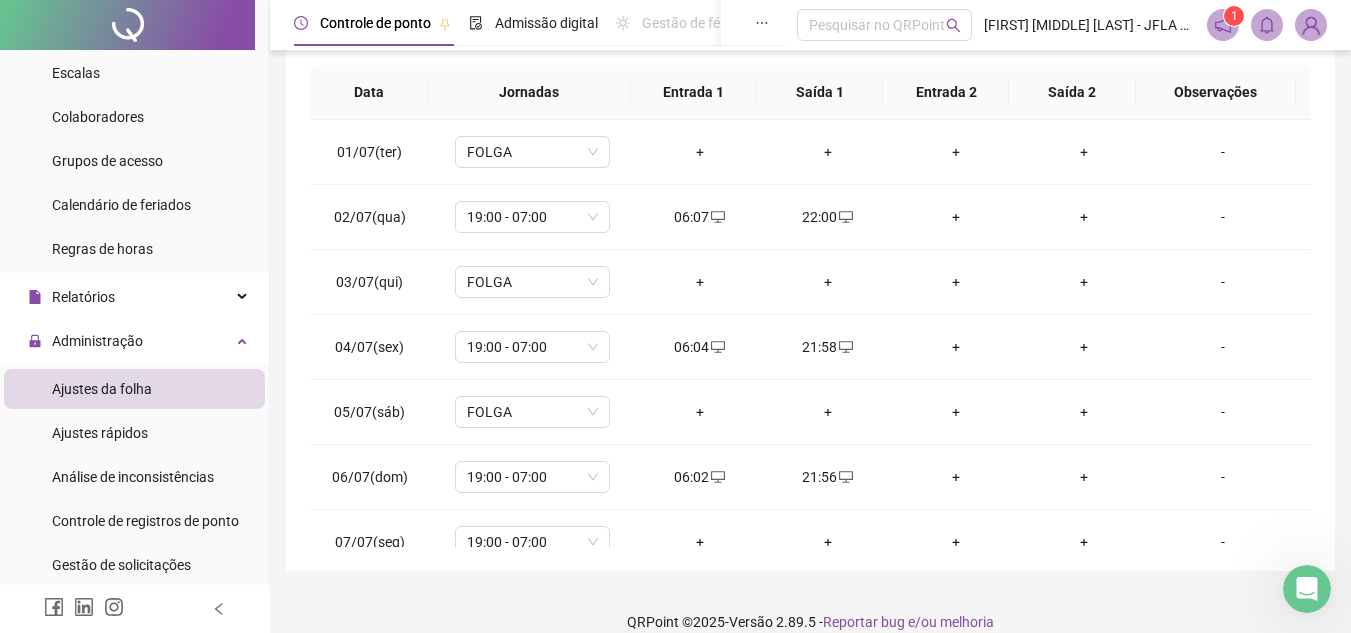 scroll, scrollTop: 389, scrollLeft: 0, axis: vertical 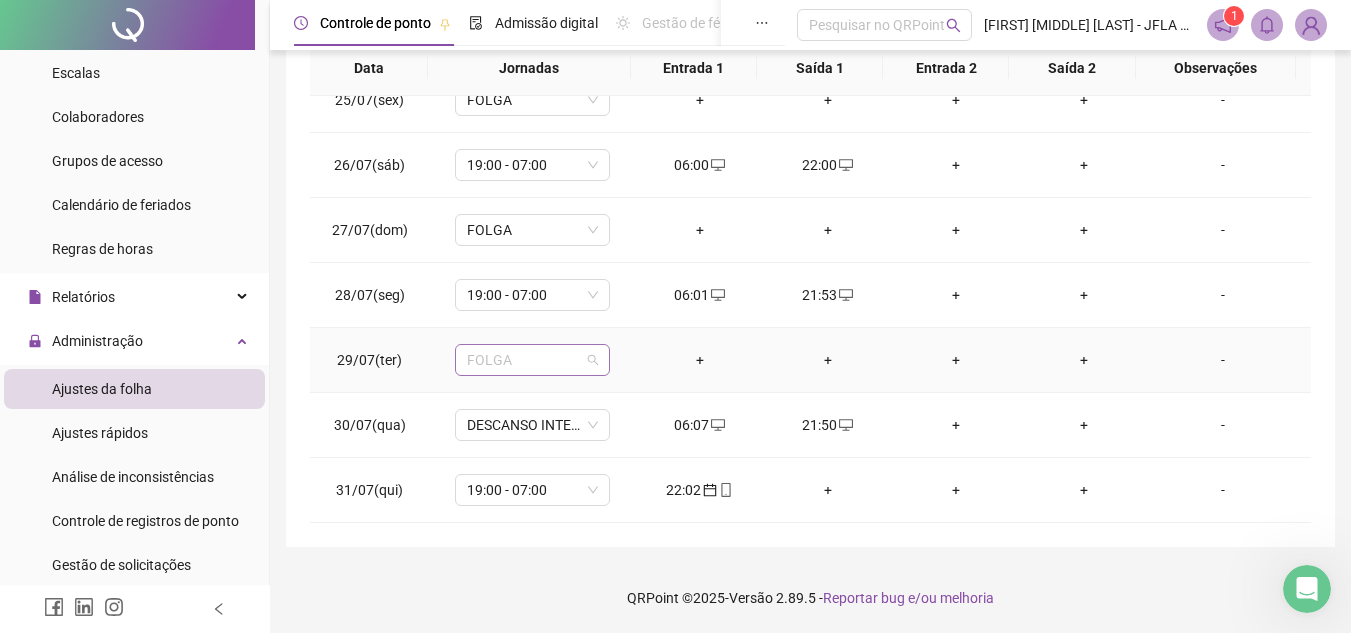 click on "FOLGA" at bounding box center (532, 360) 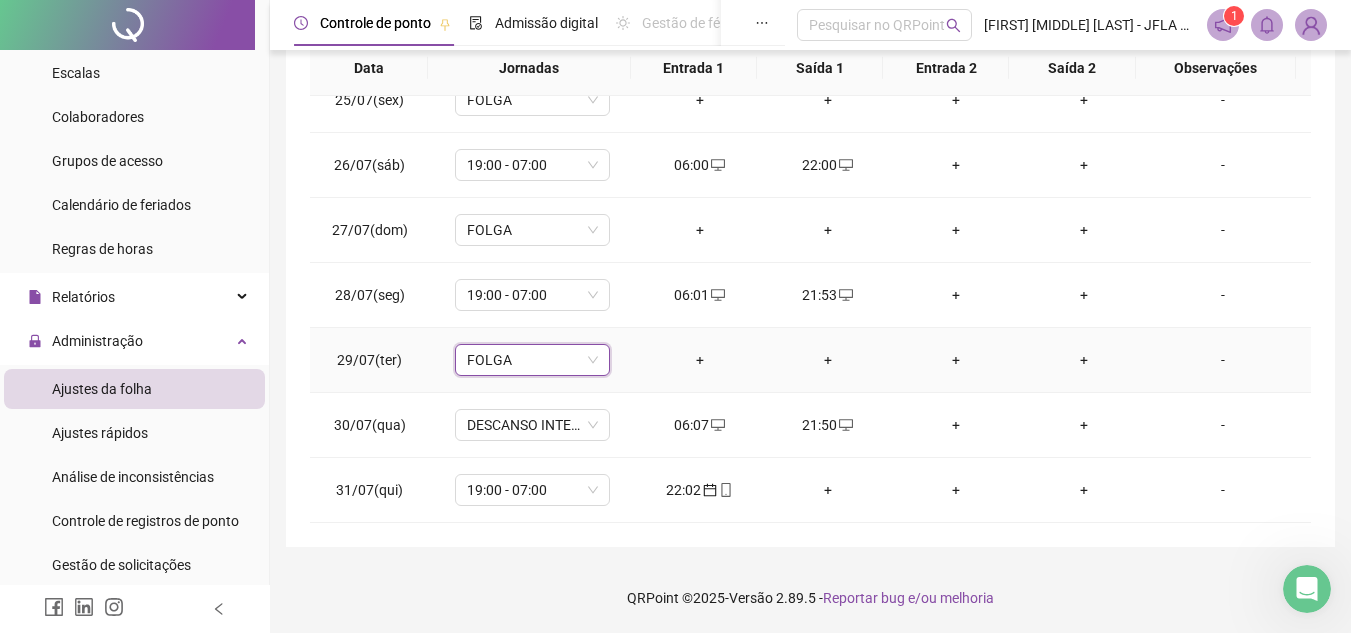 click on "FOLGA" at bounding box center [532, 360] 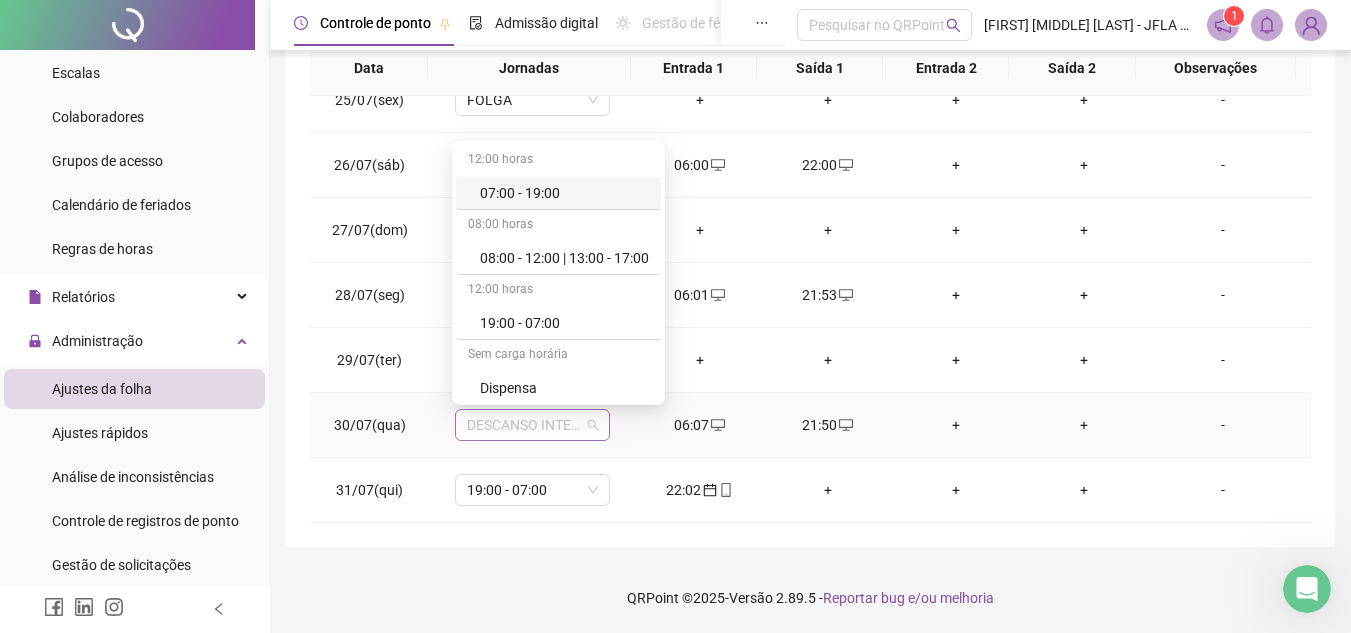 click on "DESCANSO INTER-JORNADA" at bounding box center (532, 425) 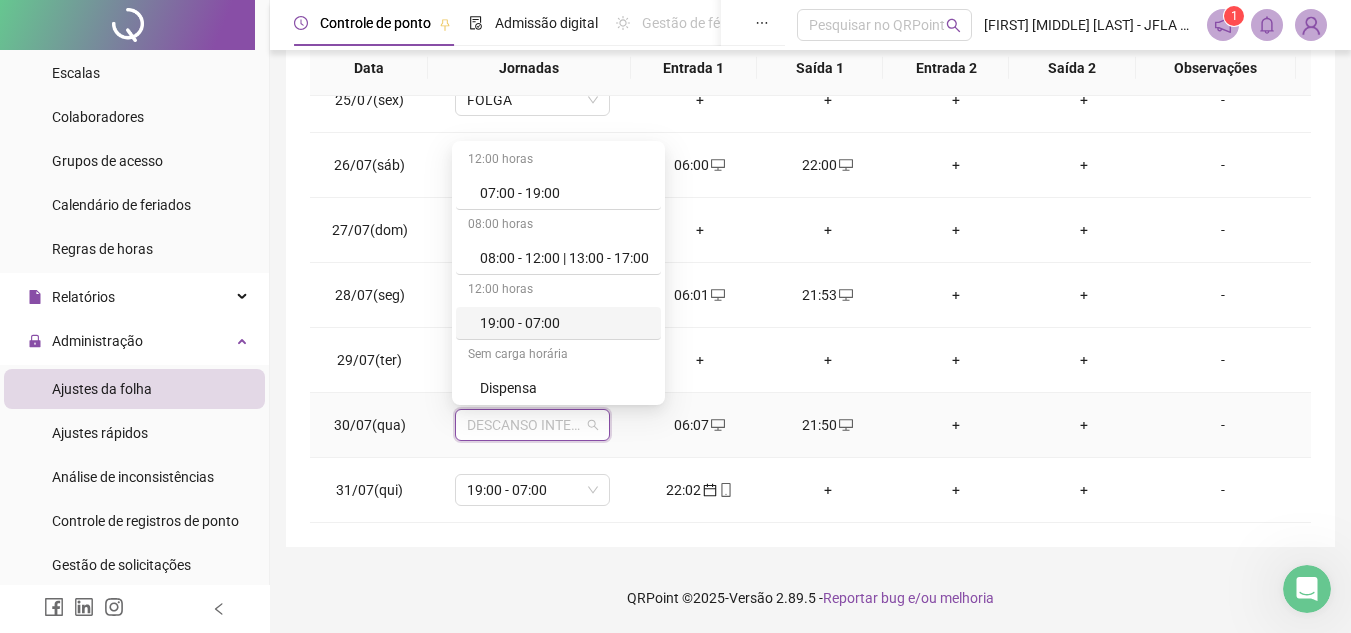 click on "19:00 - 07:00" at bounding box center [564, 323] 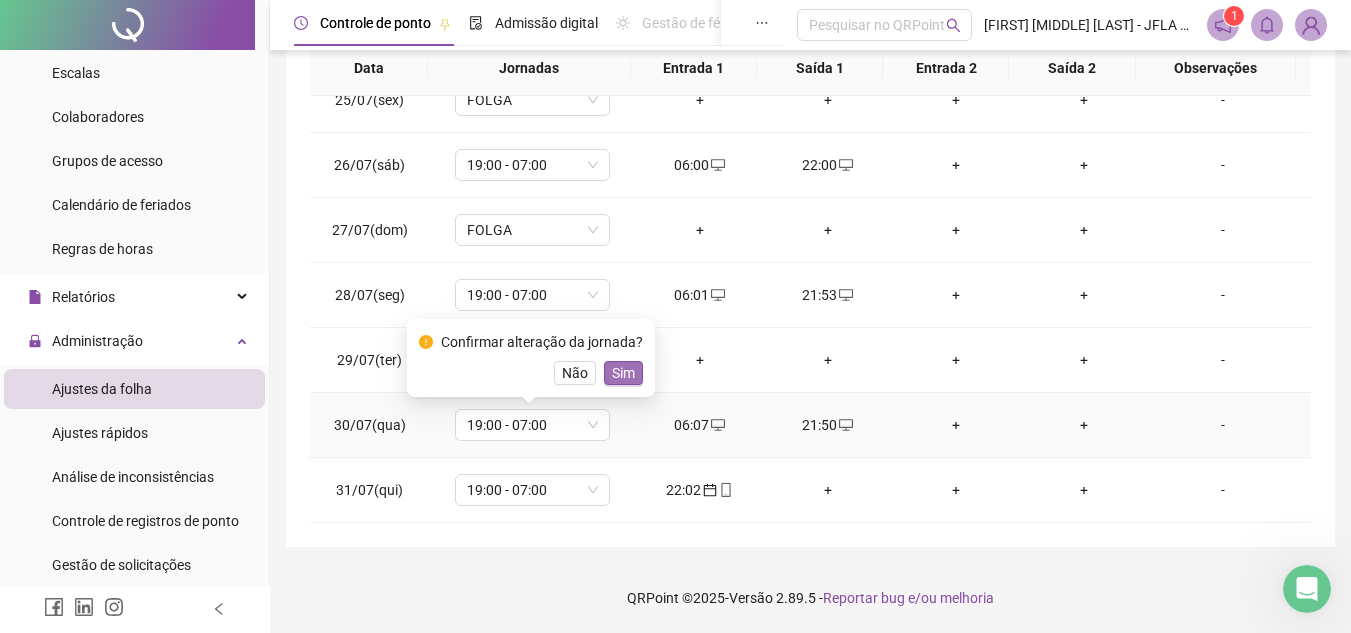 click on "Sim" at bounding box center [623, 373] 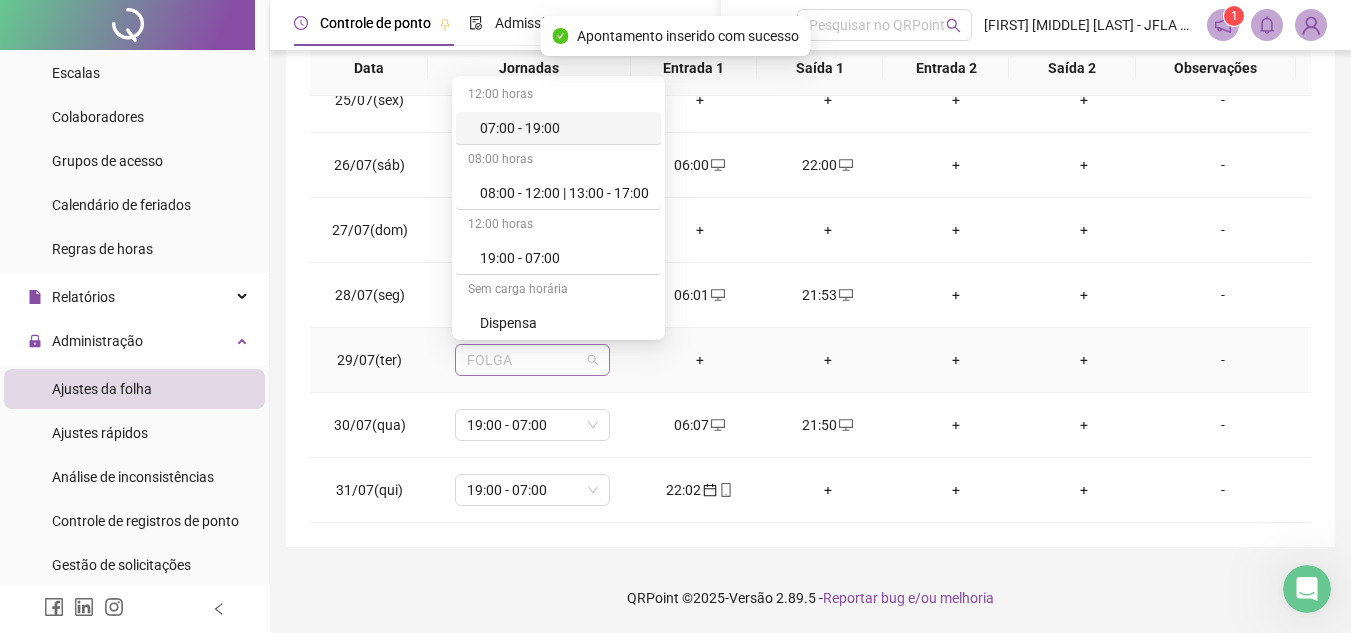 click on "FOLGA" at bounding box center [532, 360] 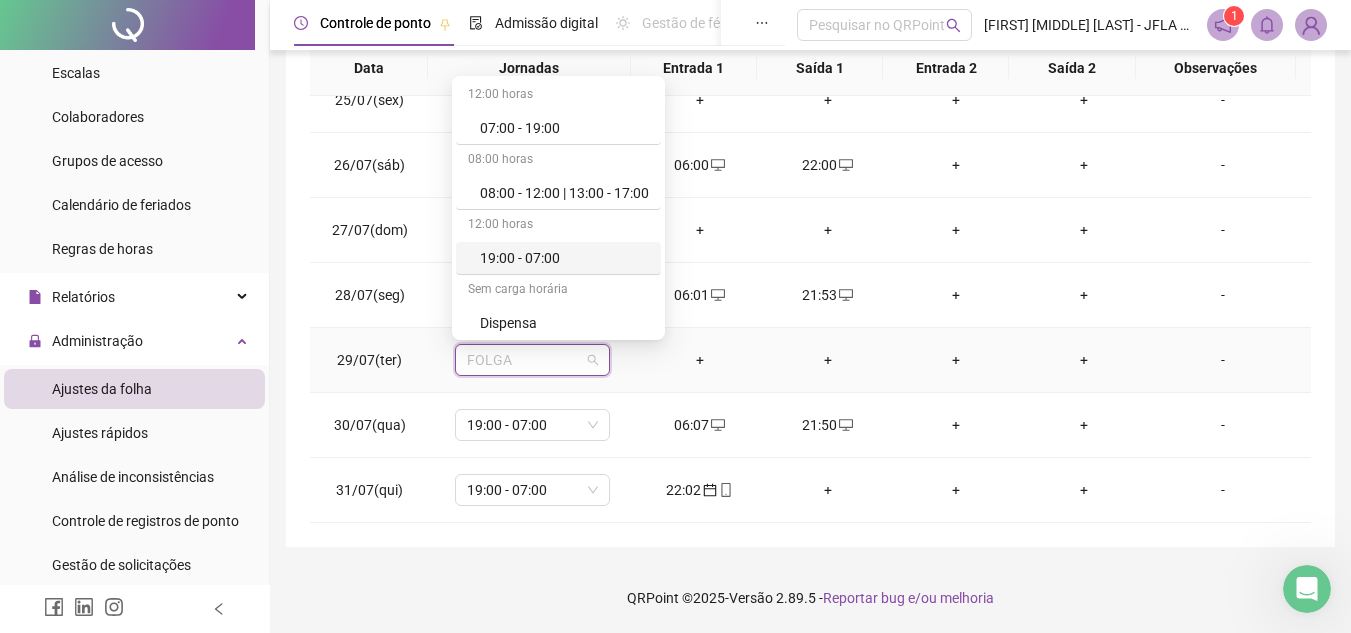 drag, startPoint x: 661, startPoint y: 166, endPoint x: 658, endPoint y: 238, distance: 72.06247 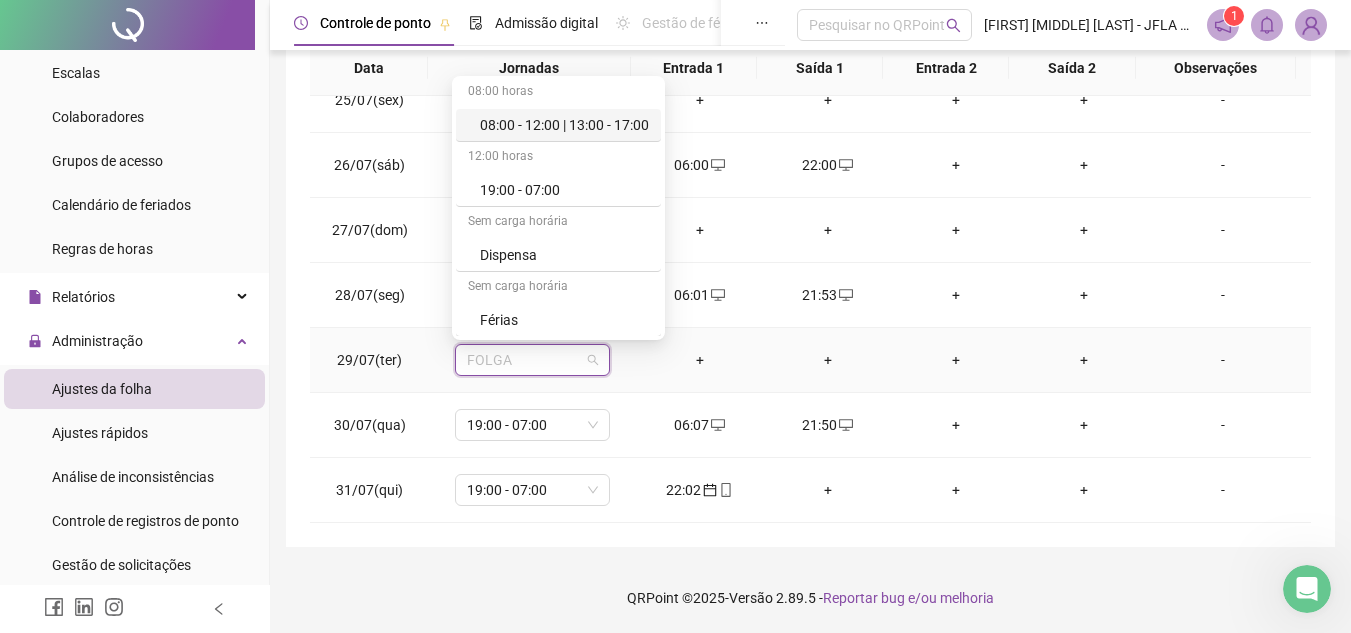 scroll, scrollTop: 0, scrollLeft: 0, axis: both 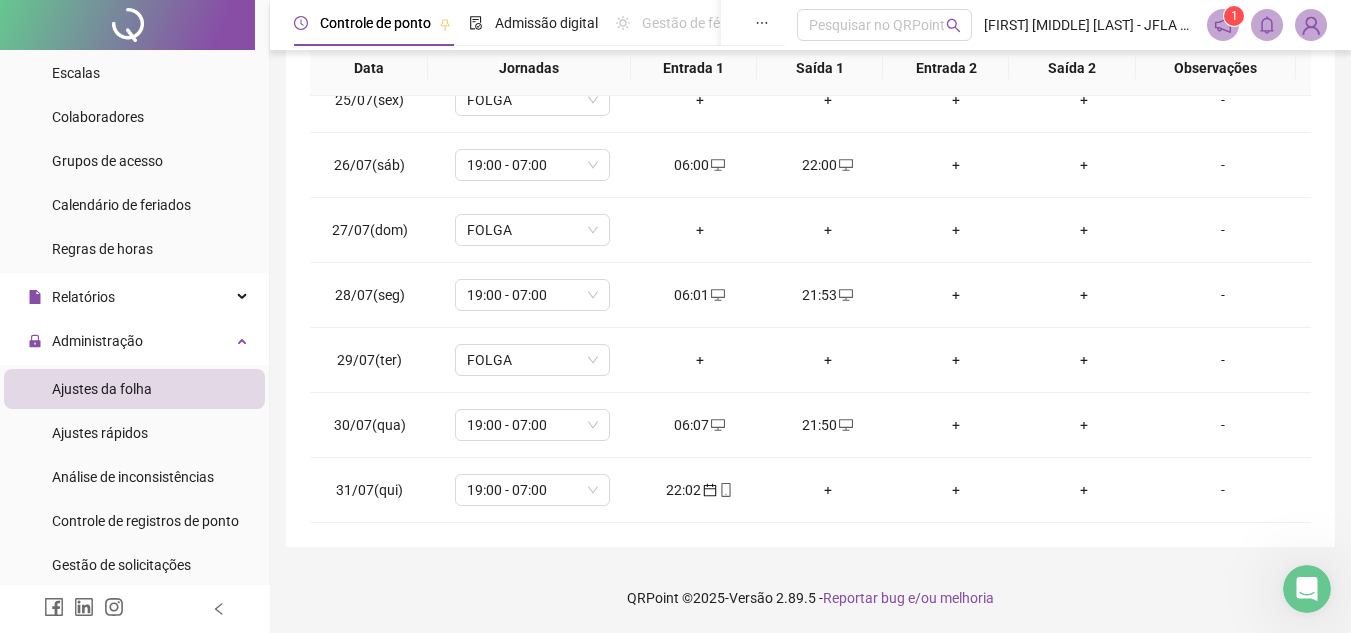 click on "**********" at bounding box center [810, 112] 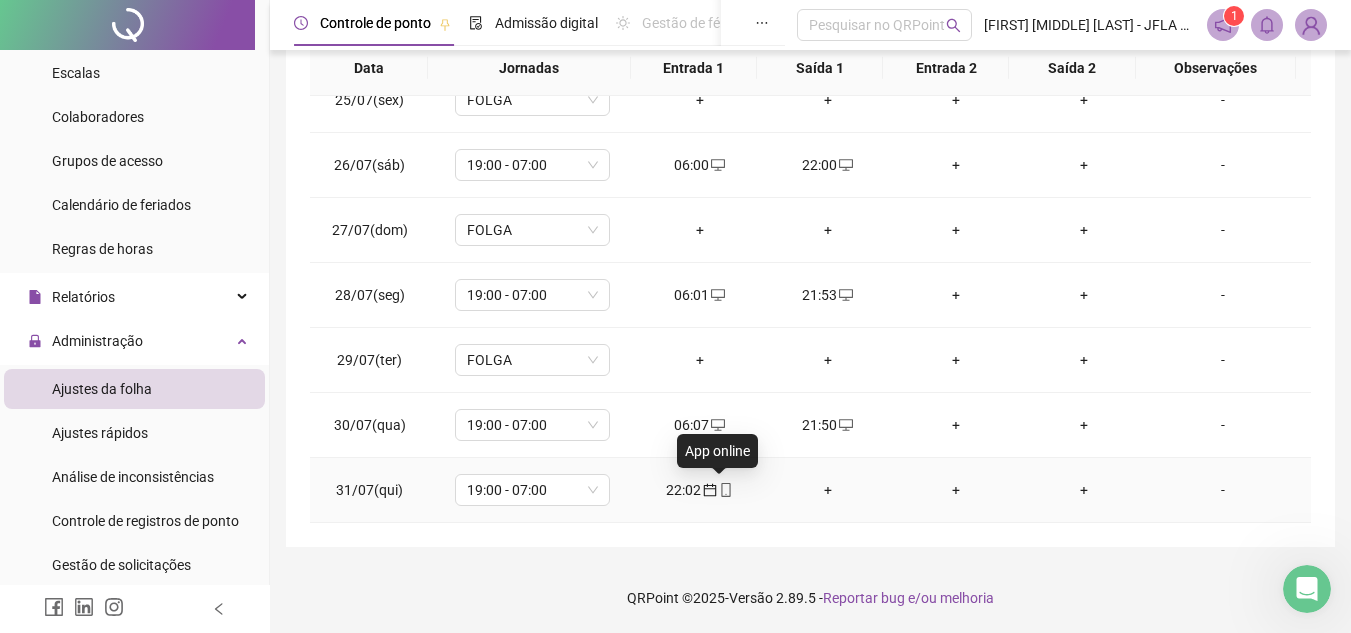 click 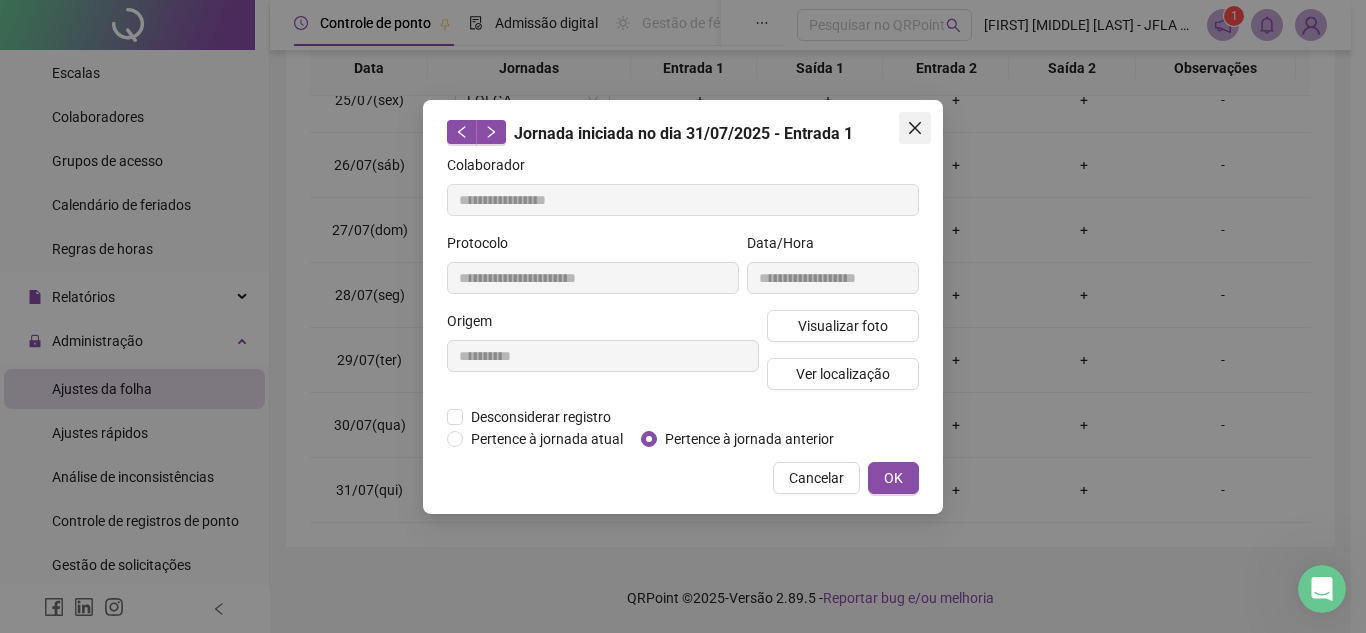 click 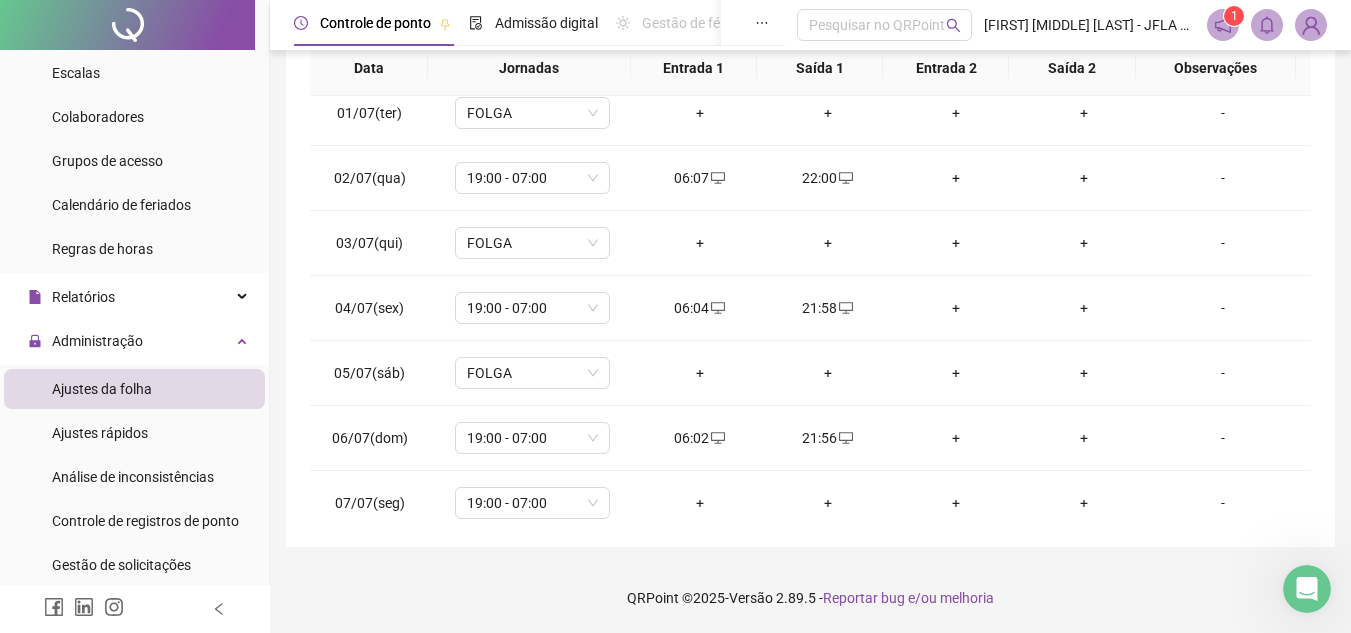 scroll, scrollTop: 0, scrollLeft: 0, axis: both 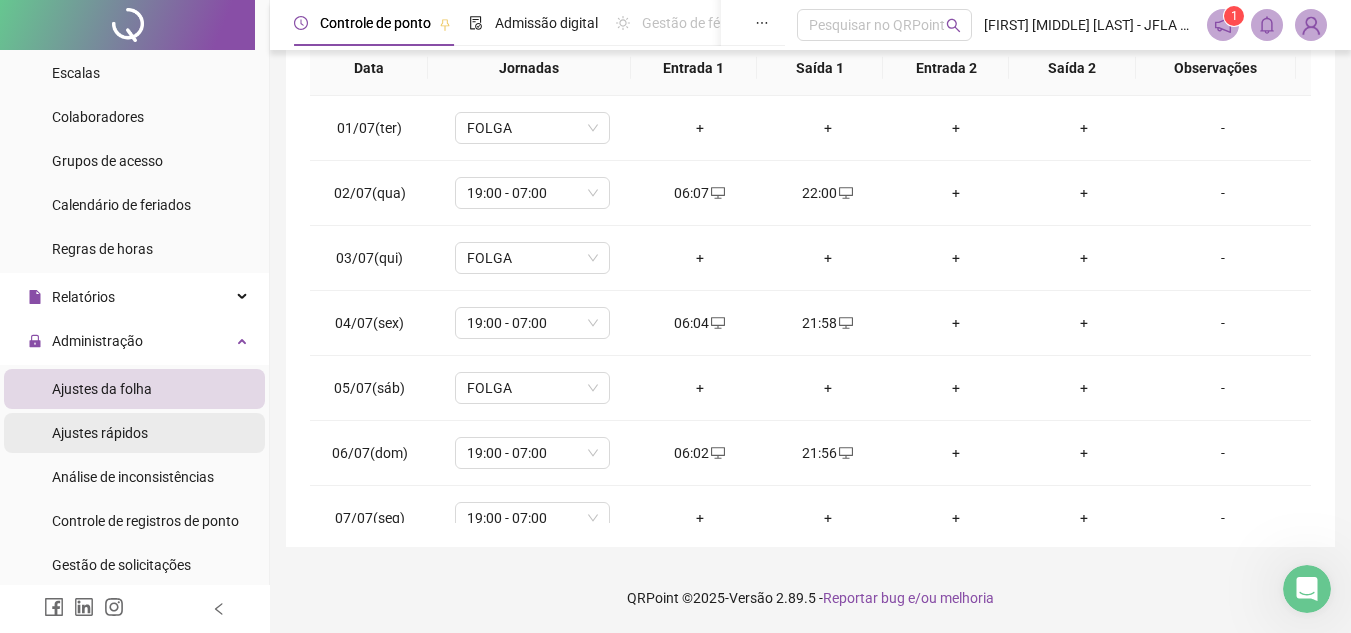 click on "Ajustes rápidos" at bounding box center [100, 433] 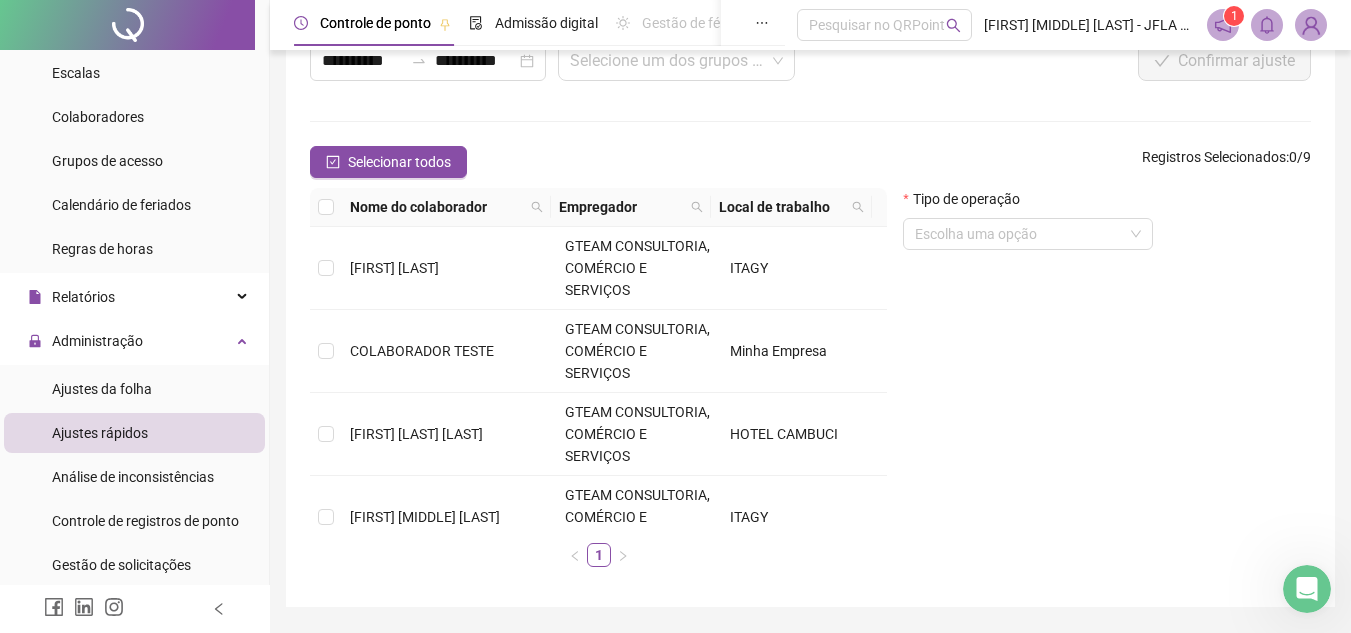 scroll, scrollTop: 201, scrollLeft: 0, axis: vertical 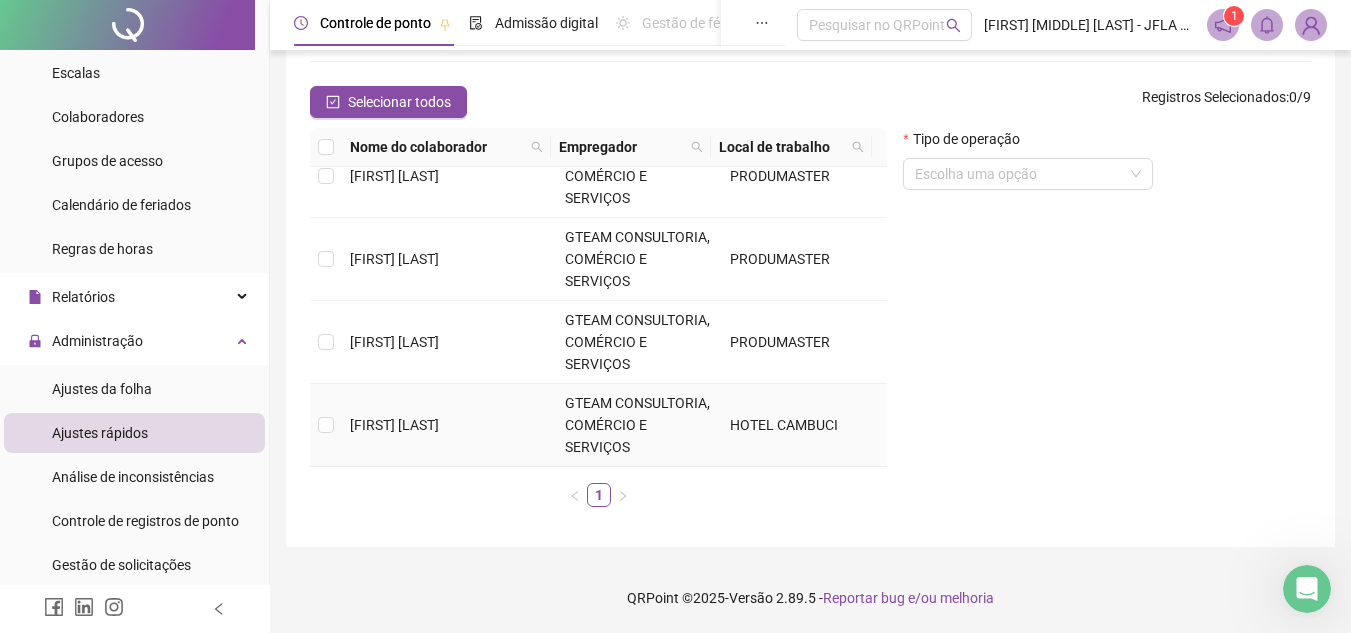click on "[FIRST] [LAST]" at bounding box center [449, 425] 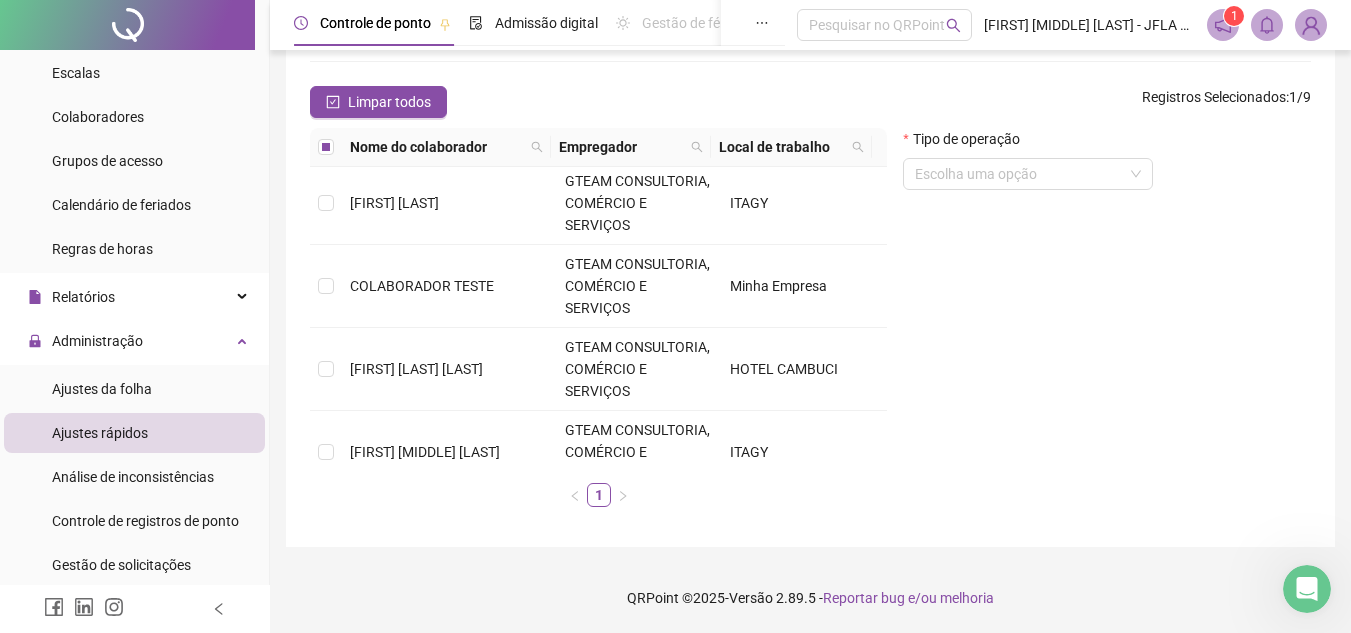 scroll, scrollTop: 0, scrollLeft: 0, axis: both 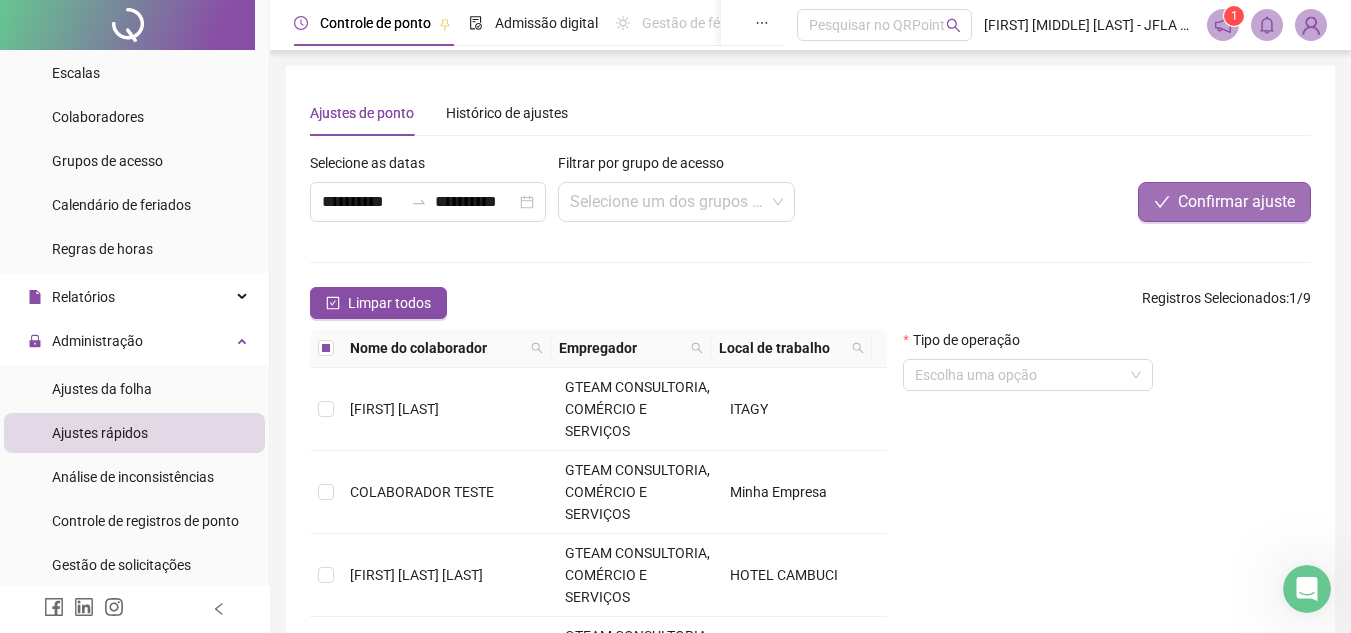 click on "Confirmar ajuste" at bounding box center (1236, 202) 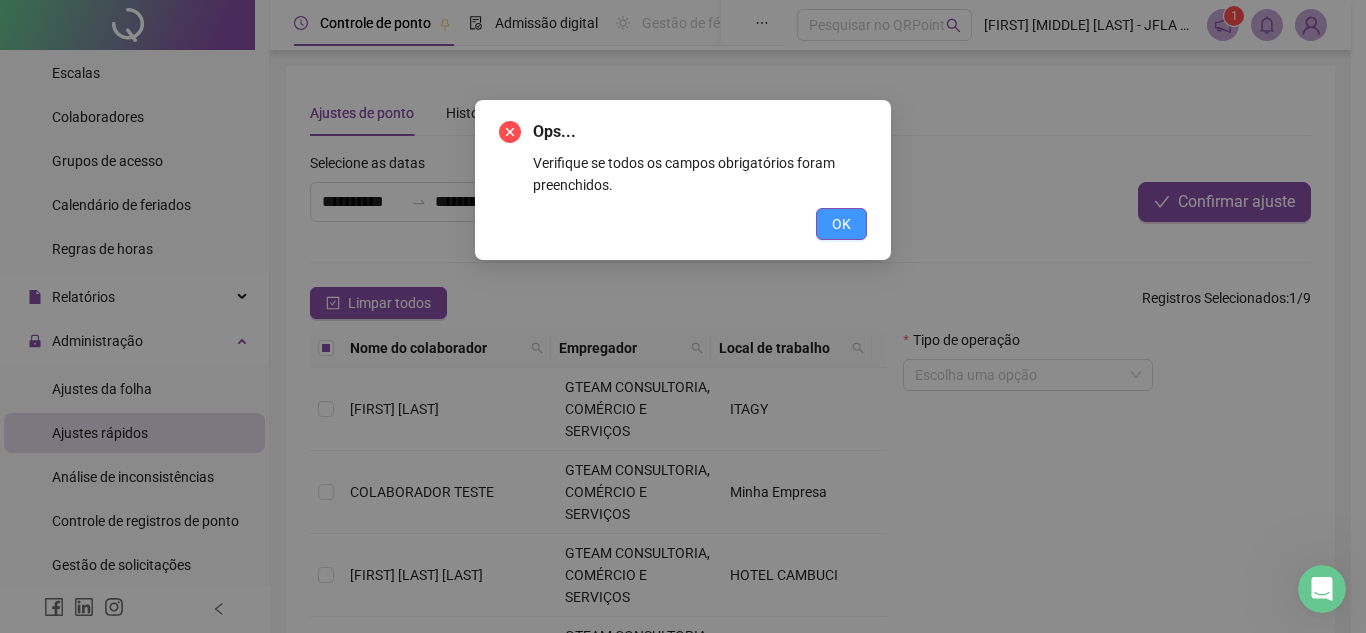 click on "OK" at bounding box center (841, 224) 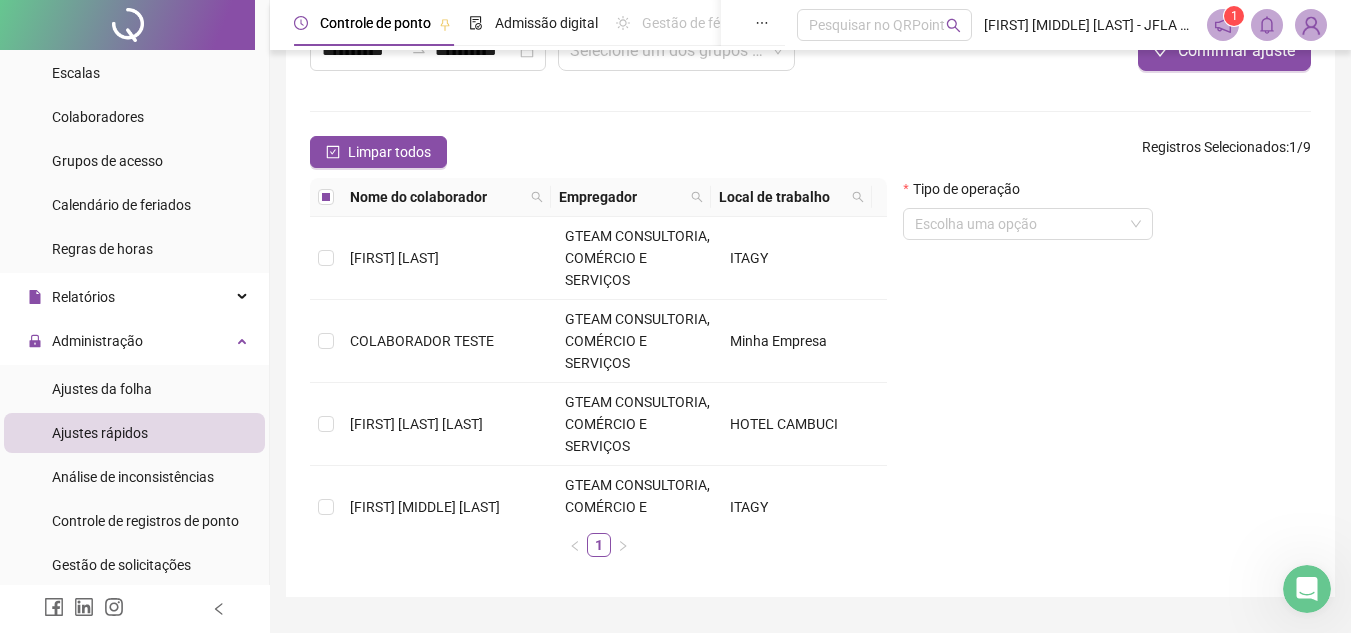 scroll, scrollTop: 201, scrollLeft: 0, axis: vertical 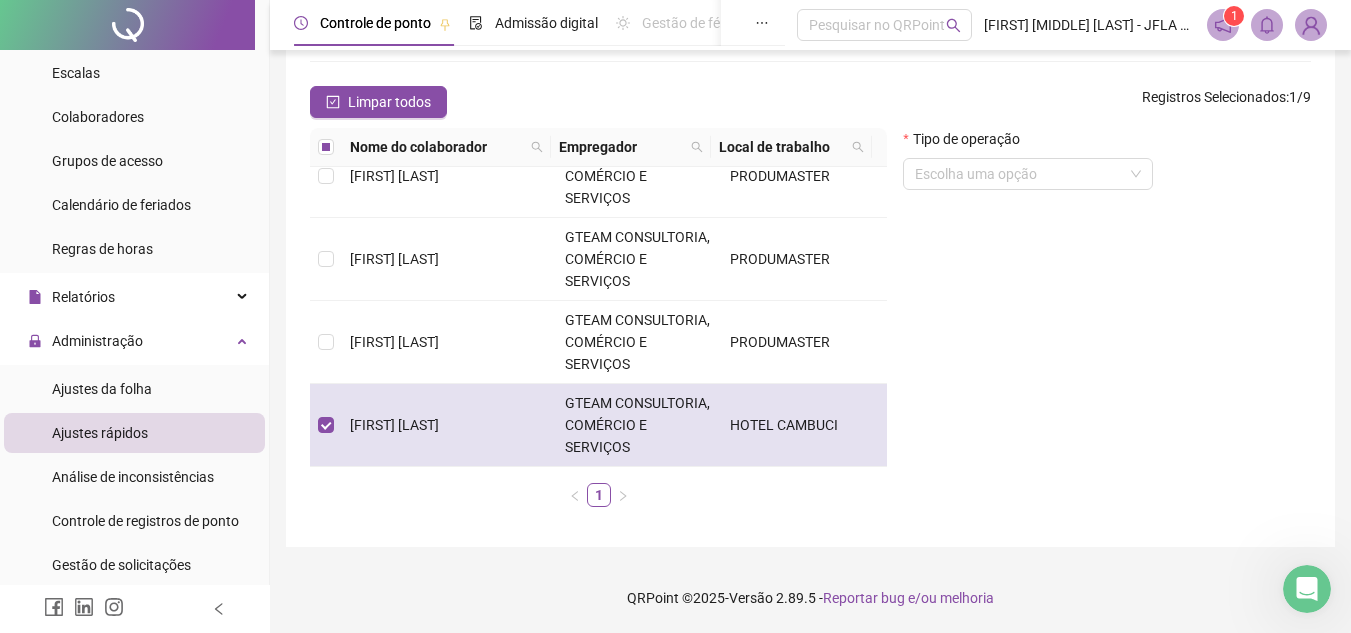 click on "GTEAM CONSULTORIA, COMÉRCIO E SERVIÇOS" at bounding box center [639, 425] 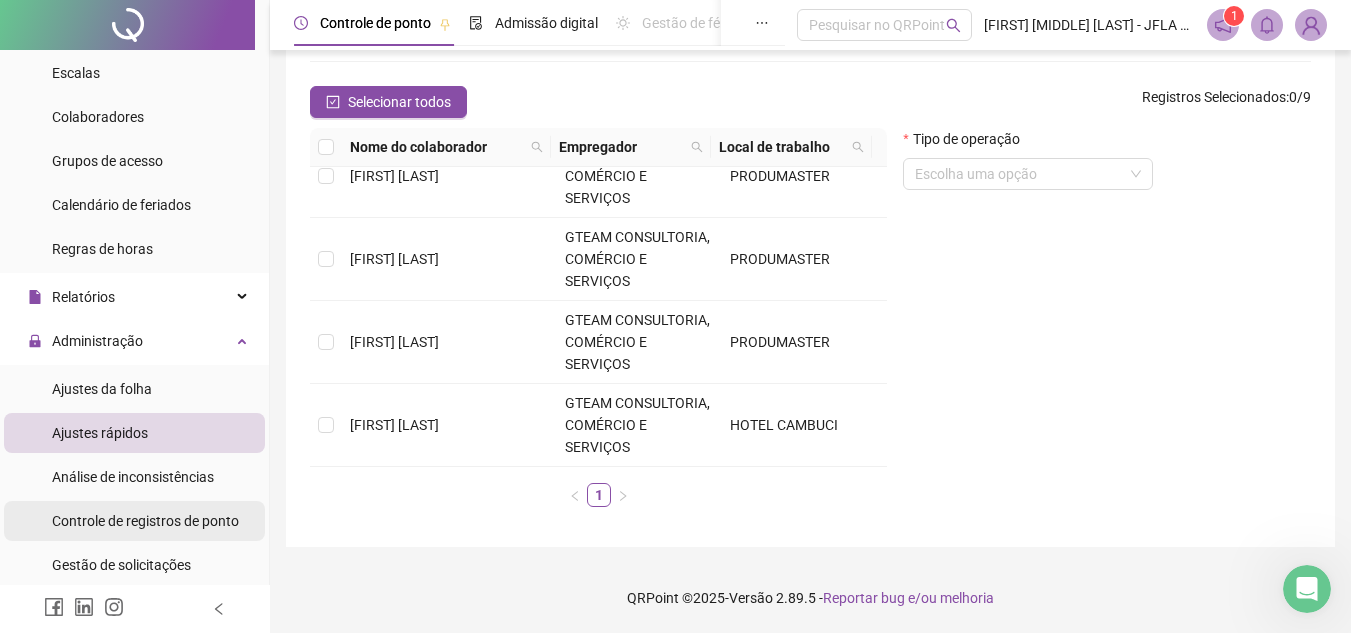 click on "Controle de registros de ponto" at bounding box center [145, 521] 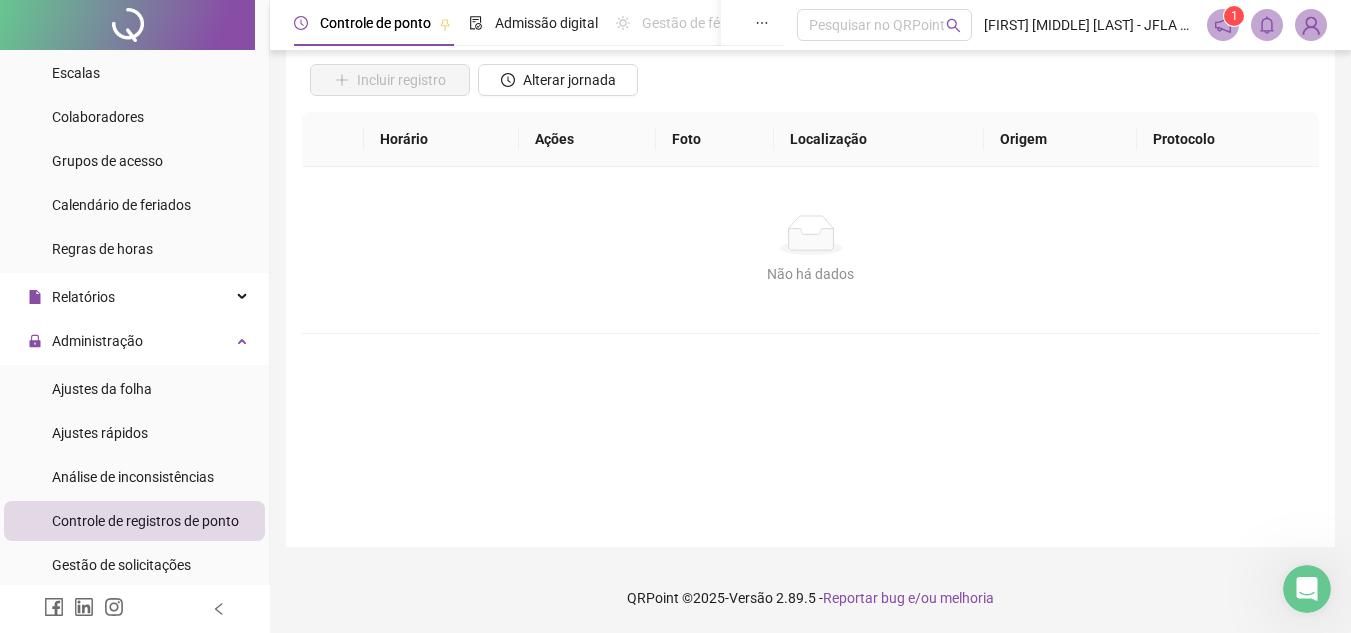 scroll, scrollTop: 142, scrollLeft: 0, axis: vertical 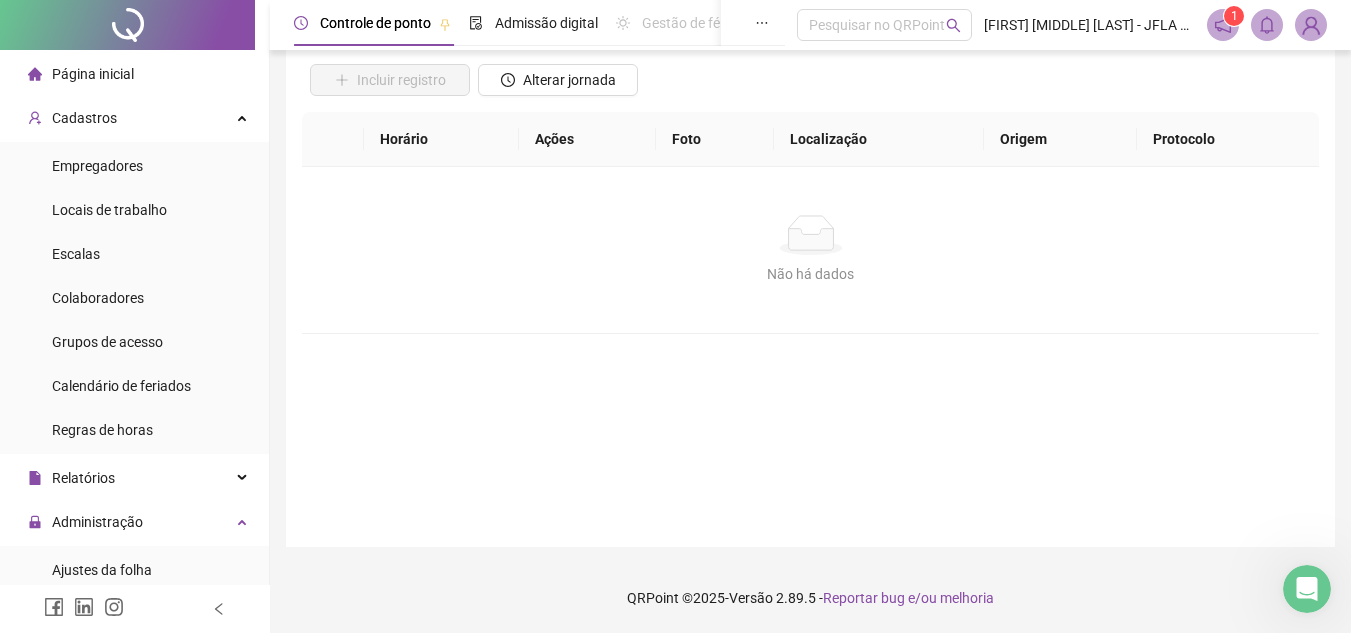 click 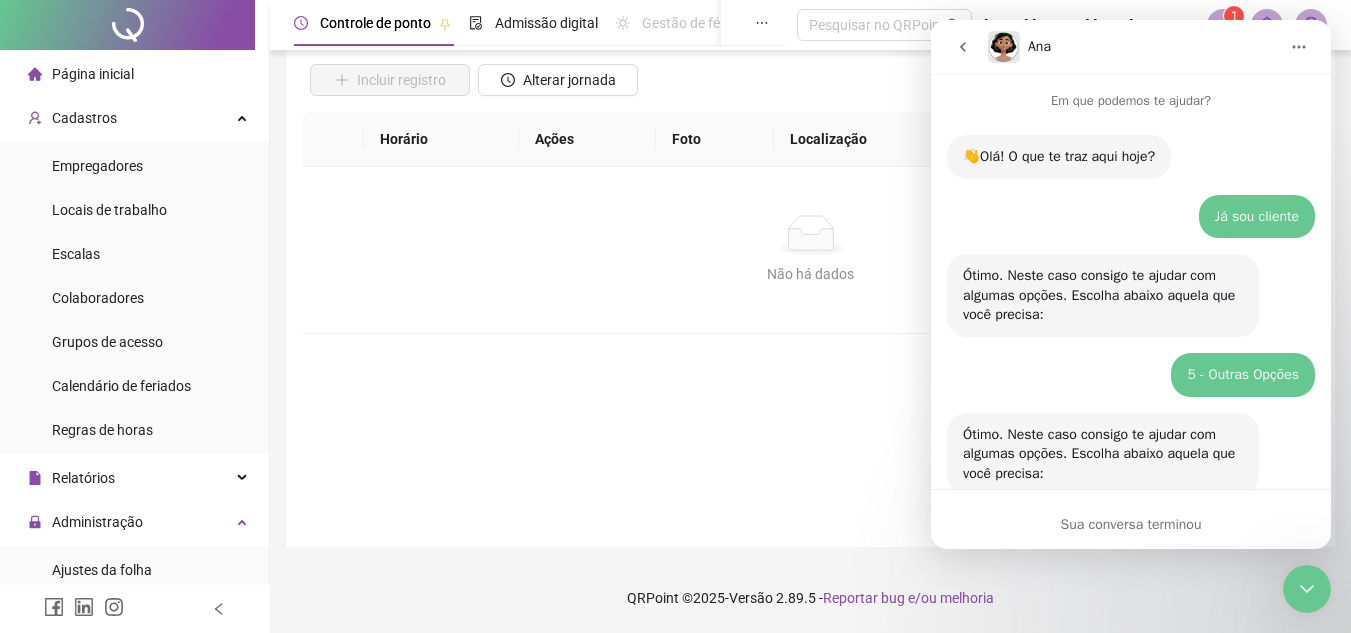 scroll, scrollTop: 2763, scrollLeft: 0, axis: vertical 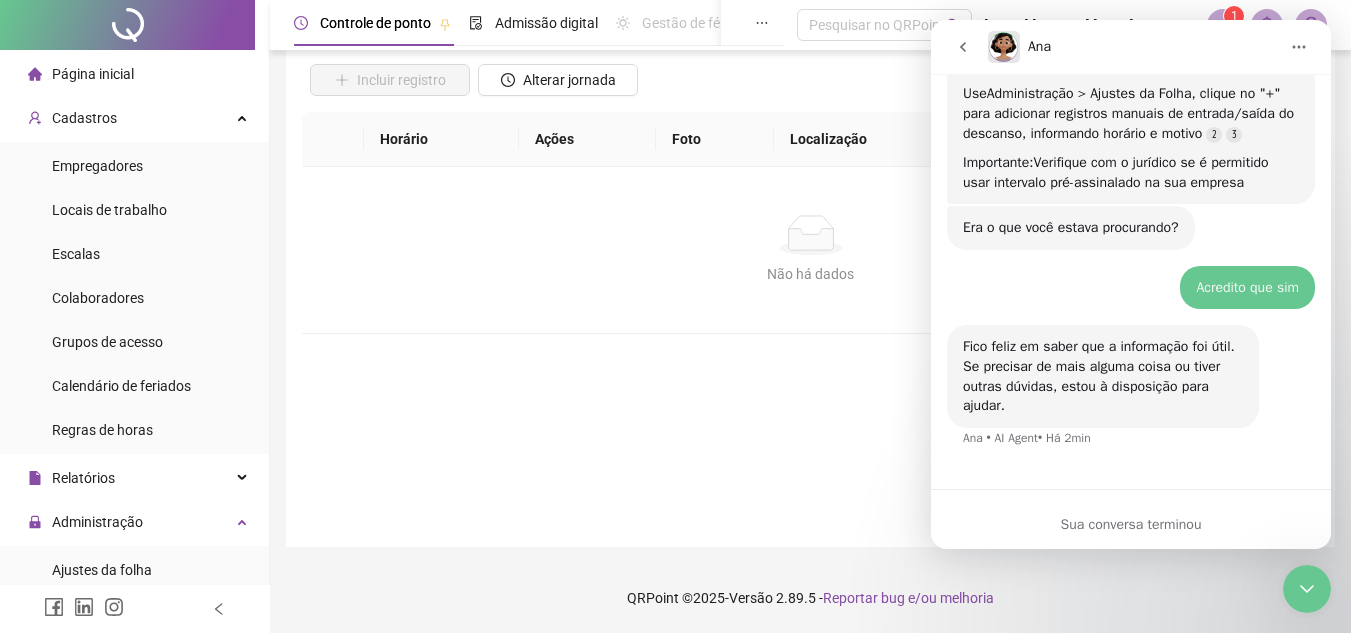 click on "Fico feliz em saber que a informação foi útil. Se precisar de mais alguma coisa ou tiver outras dúvidas, estou à disposição para ajudar." at bounding box center (1103, 376) 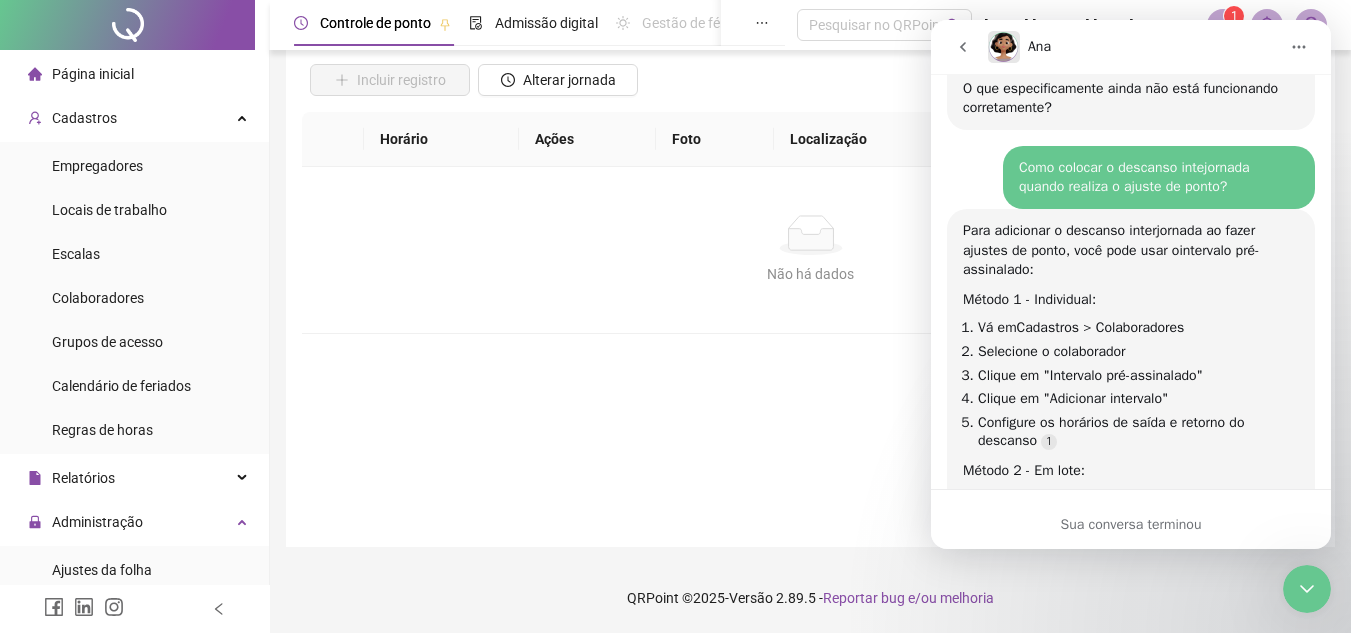 scroll, scrollTop: 2325, scrollLeft: 0, axis: vertical 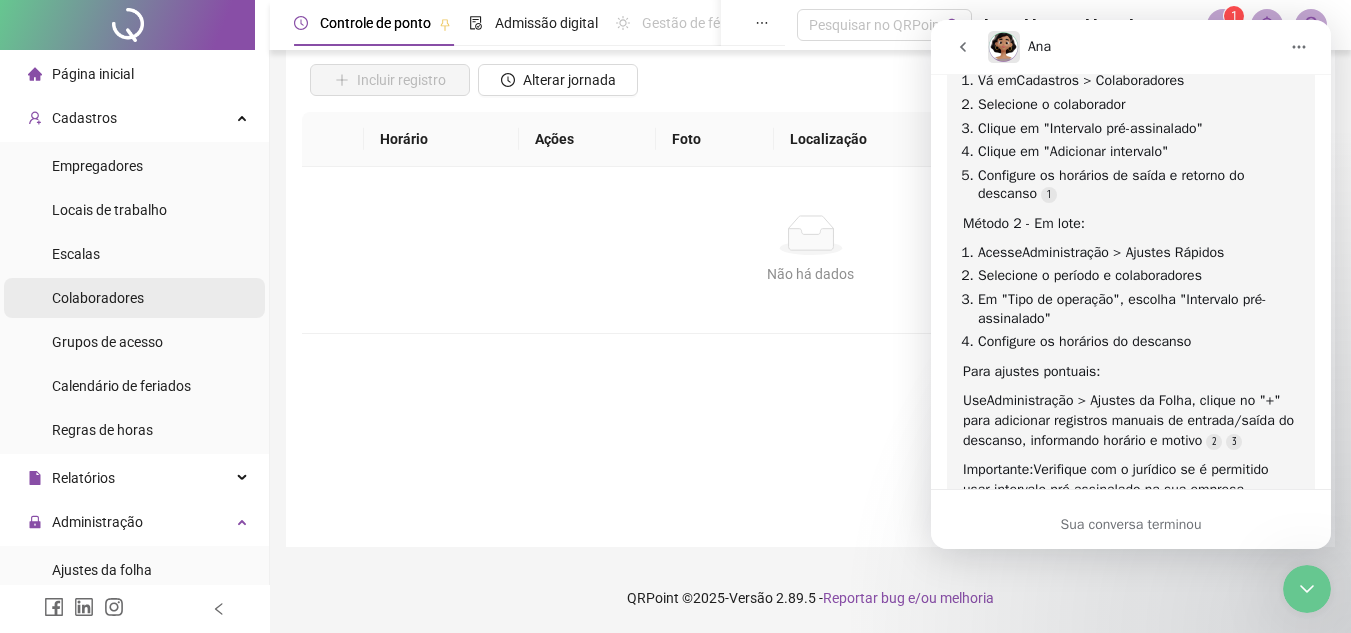 click on "Colaboradores" at bounding box center [98, 298] 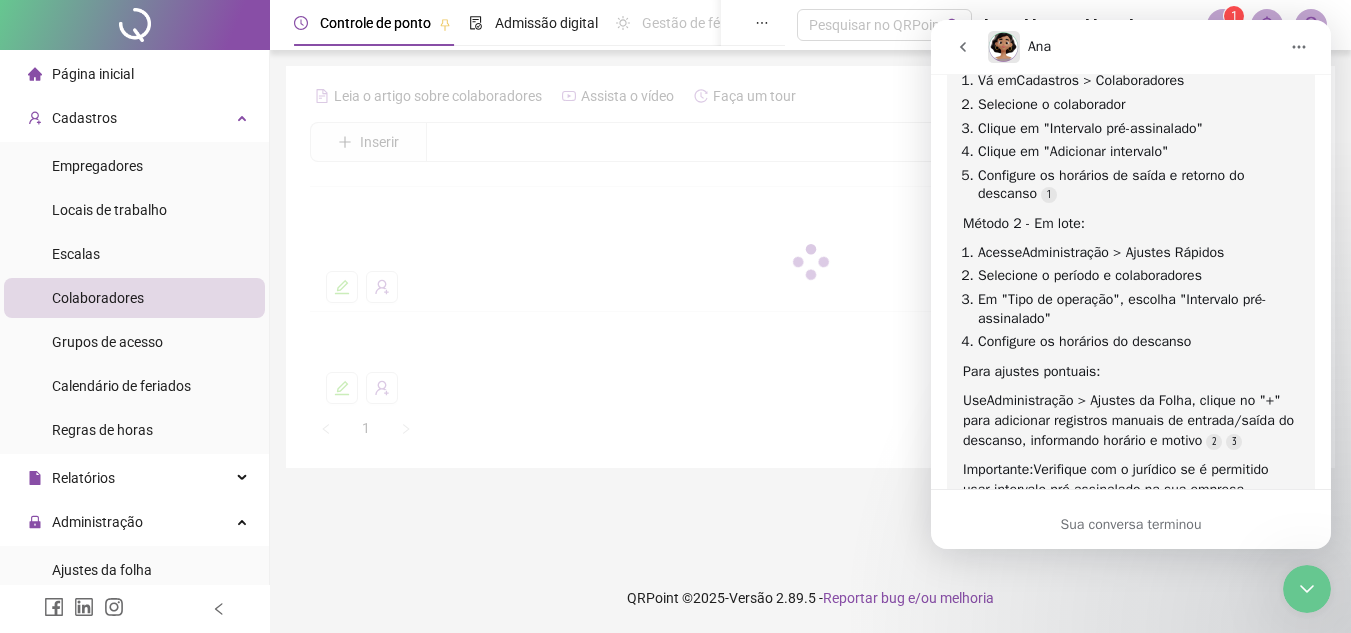 scroll, scrollTop: 0, scrollLeft: 0, axis: both 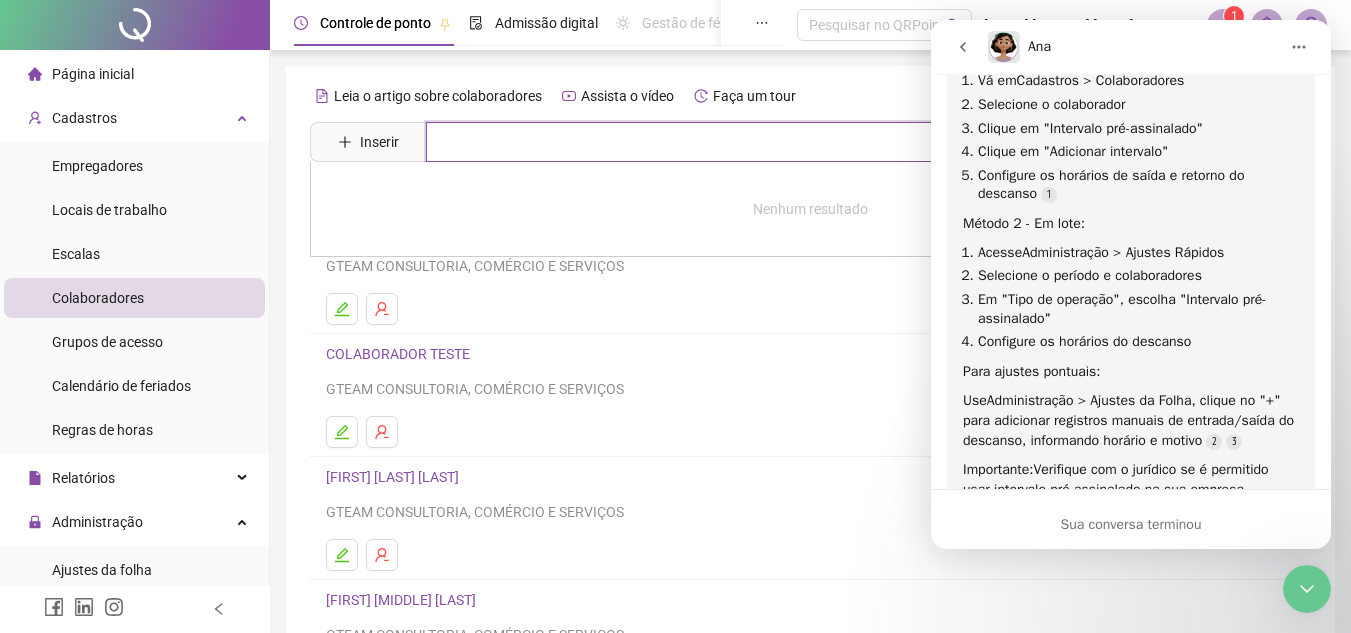click at bounding box center (825, 142) 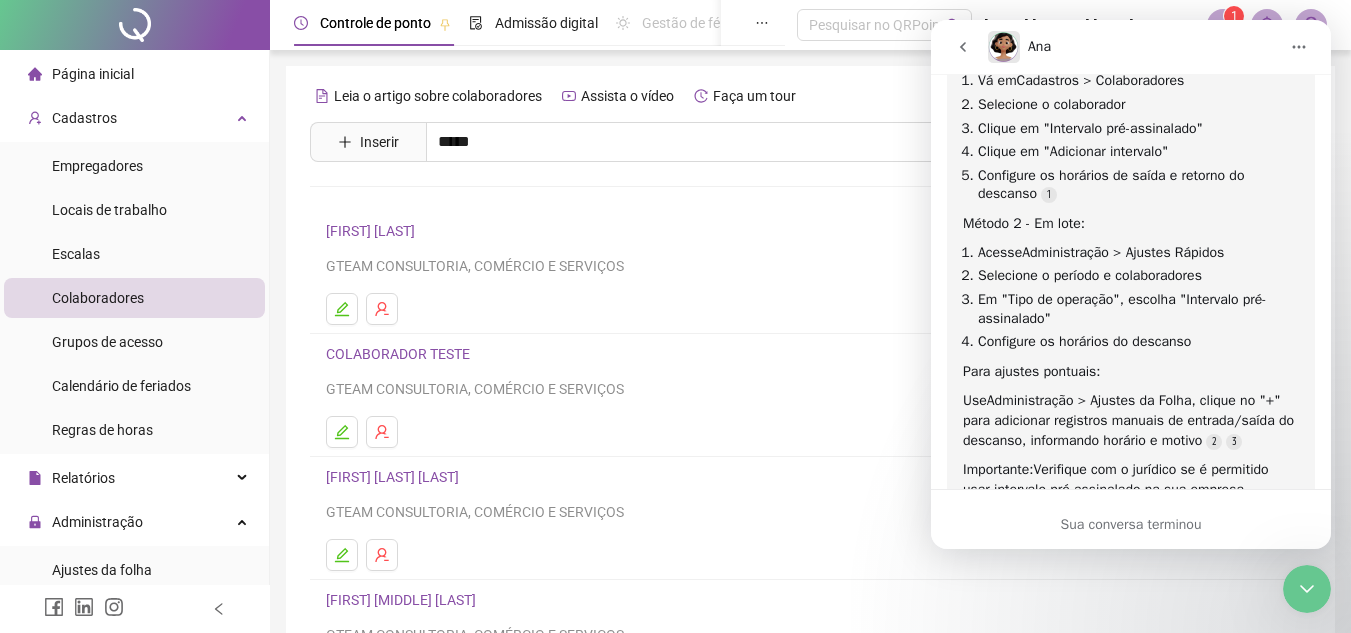 click on "Leia o artigo sobre colaboradores Assista o vídeo Faça um tour Inserir ***** [FIRST] [LAST]   [FIRST] [LAST]    GTEAM CONSULTORIA, COMÉRCIO E SERVIÇOS  COLABORADOR TESTE    GTEAM CONSULTORIA, COMÉRCIO E SERVIÇOS  [FIRST] [LAST]    GTEAM CONSULTORIA, COMÉRCIO E SERVIÇOS  [FIRST] [LAST]    GTEAM CONSULTORIA, COMÉRCIO E SERVIÇOS  [FIRST] [LAST]    GTEAM CONSULTORIA, COMÉRCIO E SERVIÇOS  1 2" at bounding box center (810, 468) 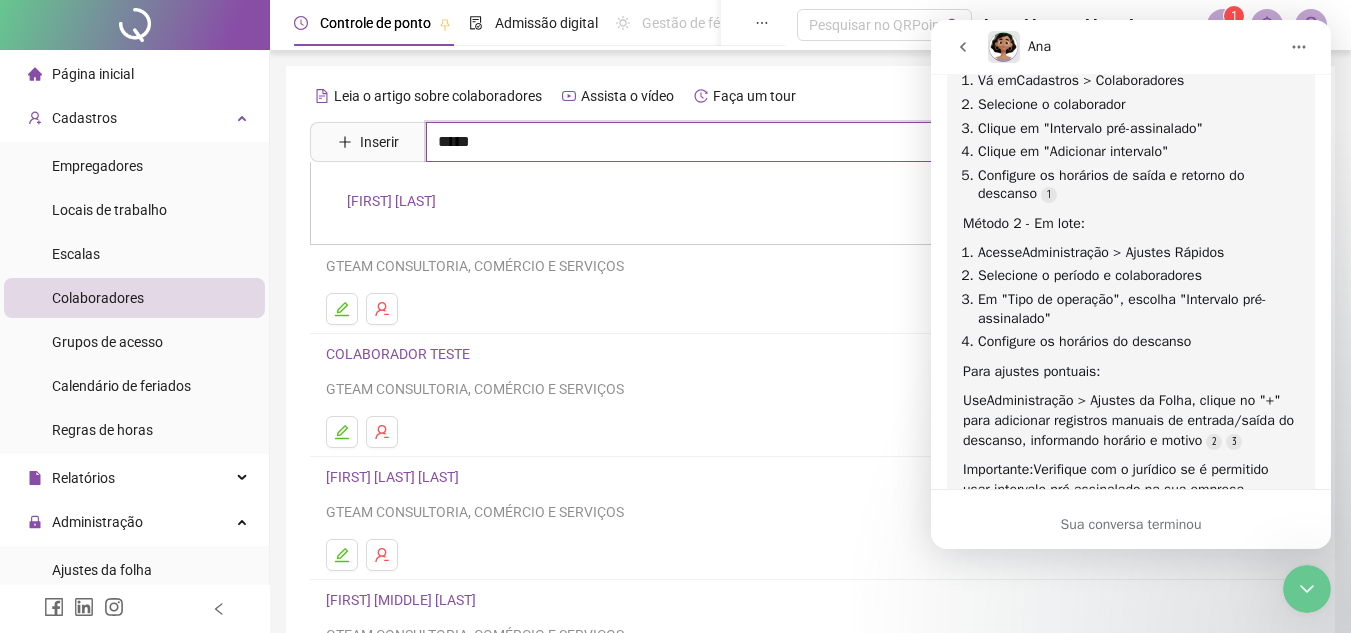 click on "*****" at bounding box center [825, 142] 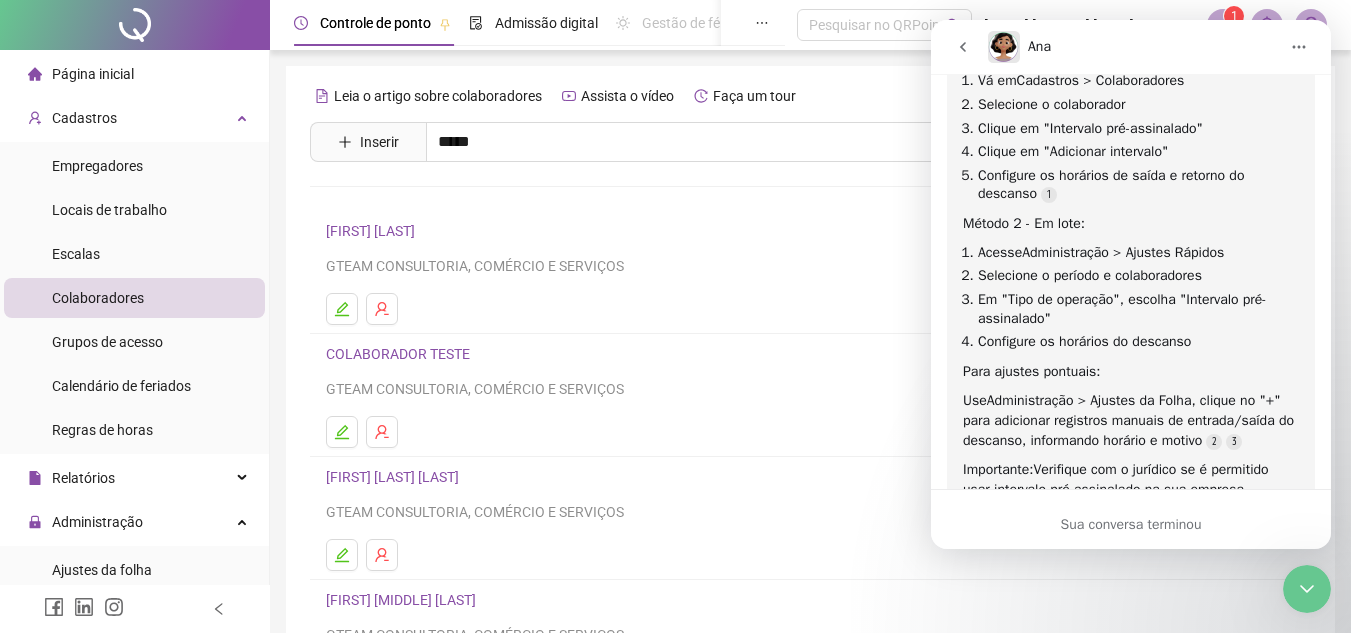 click on "[FIRST] [LAST]" at bounding box center (391, 201) 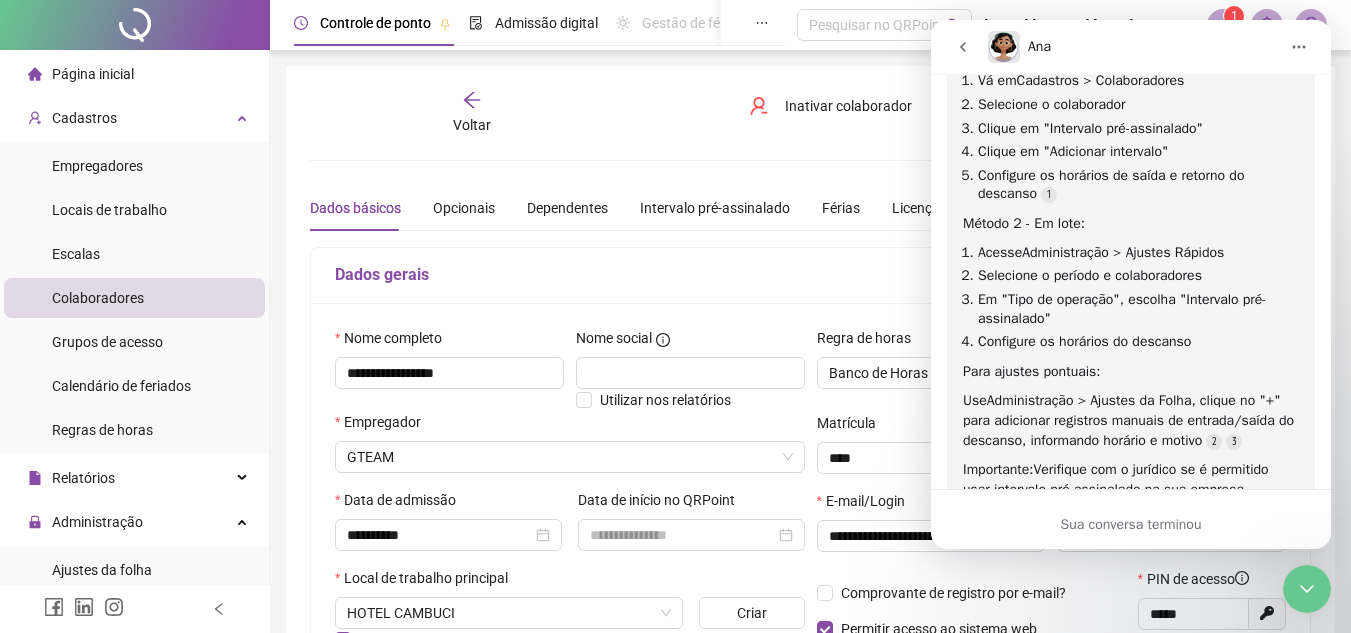 click 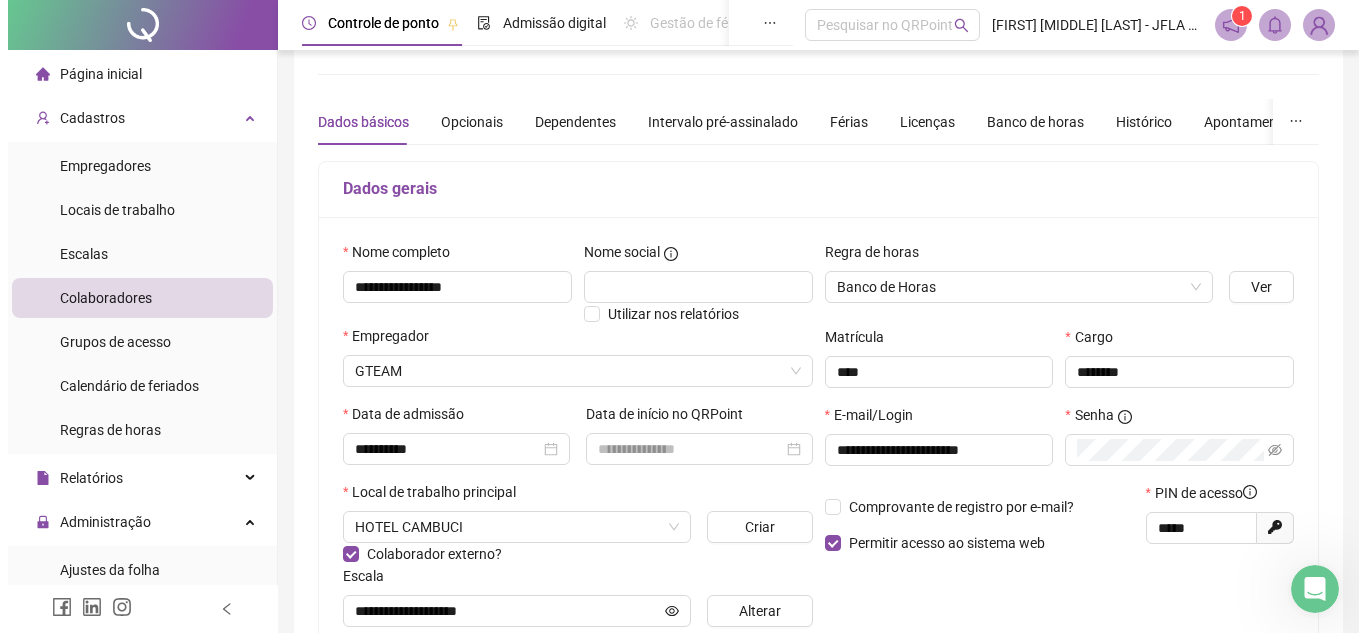 scroll, scrollTop: 0, scrollLeft: 0, axis: both 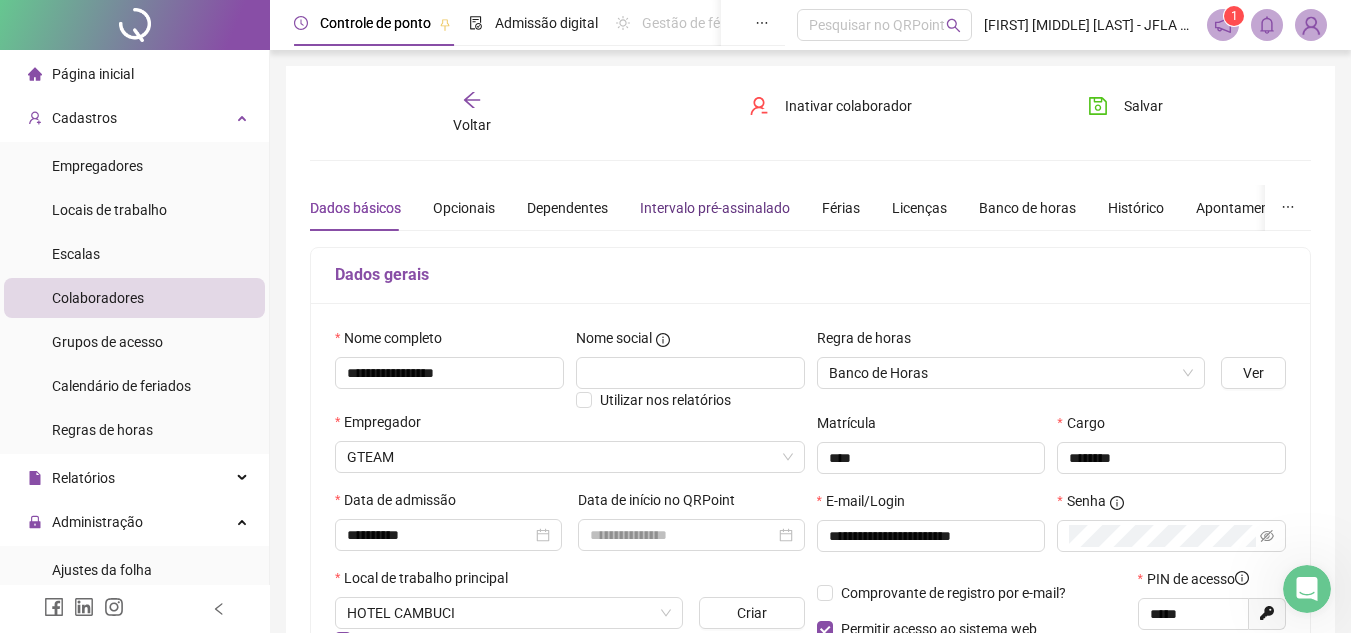 click on "Intervalo pré-assinalado" at bounding box center [715, 208] 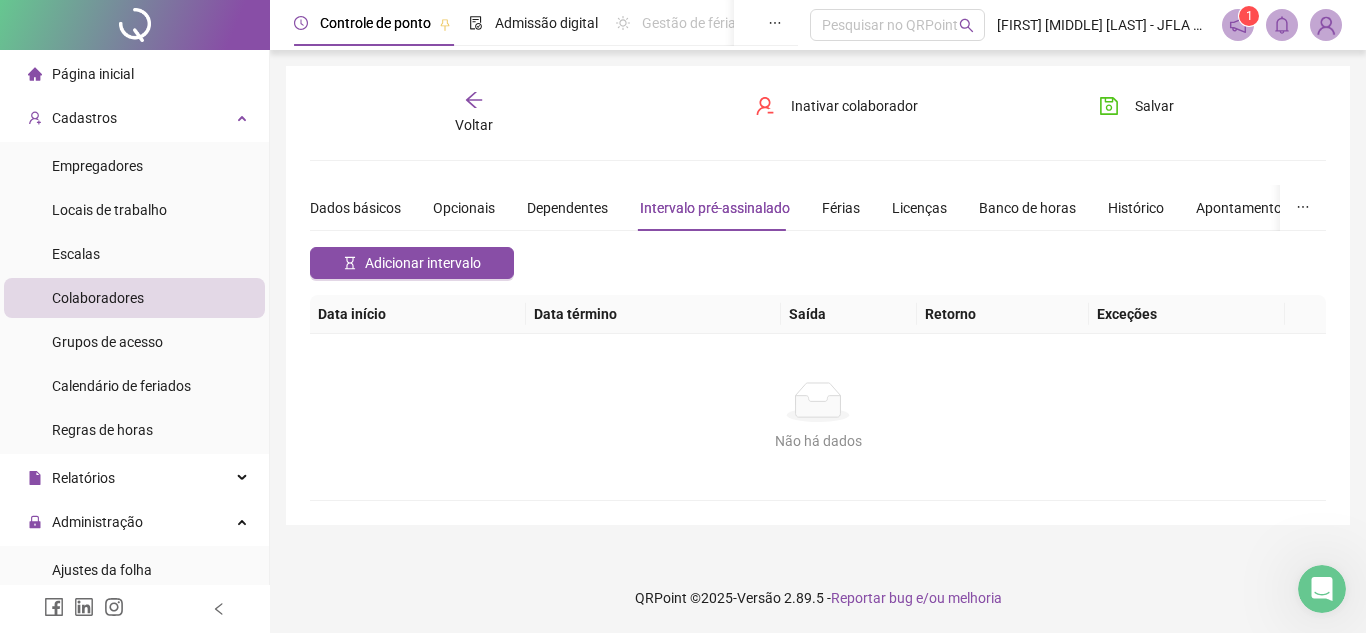 click 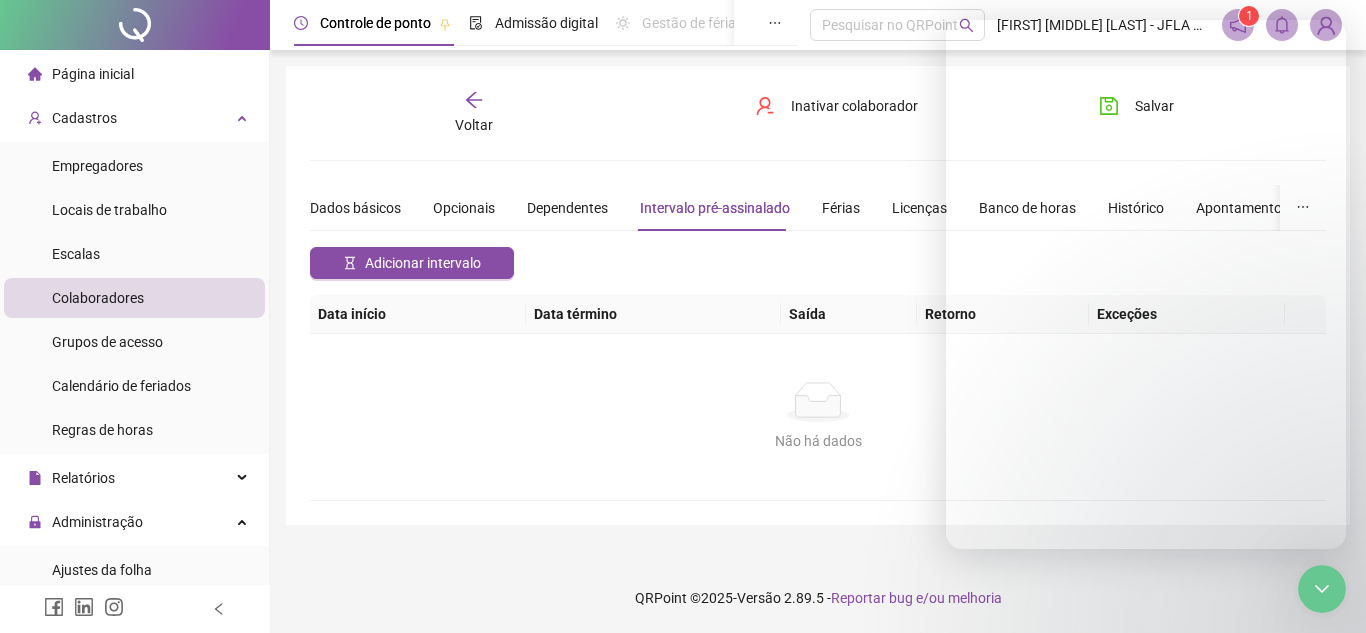 scroll, scrollTop: 2763, scrollLeft: 0, axis: vertical 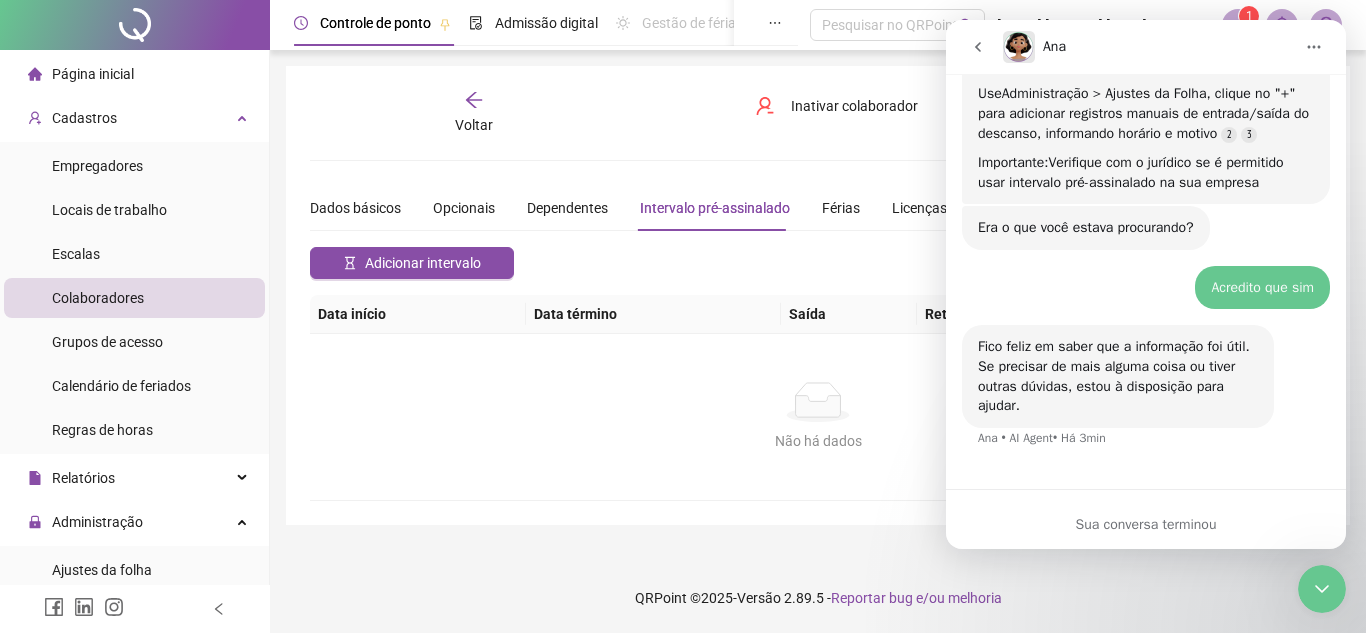 click on "Acredito que sim  COMÉRCIO E SERVIÇOS    •   Há 3min" at bounding box center [1146, 296] 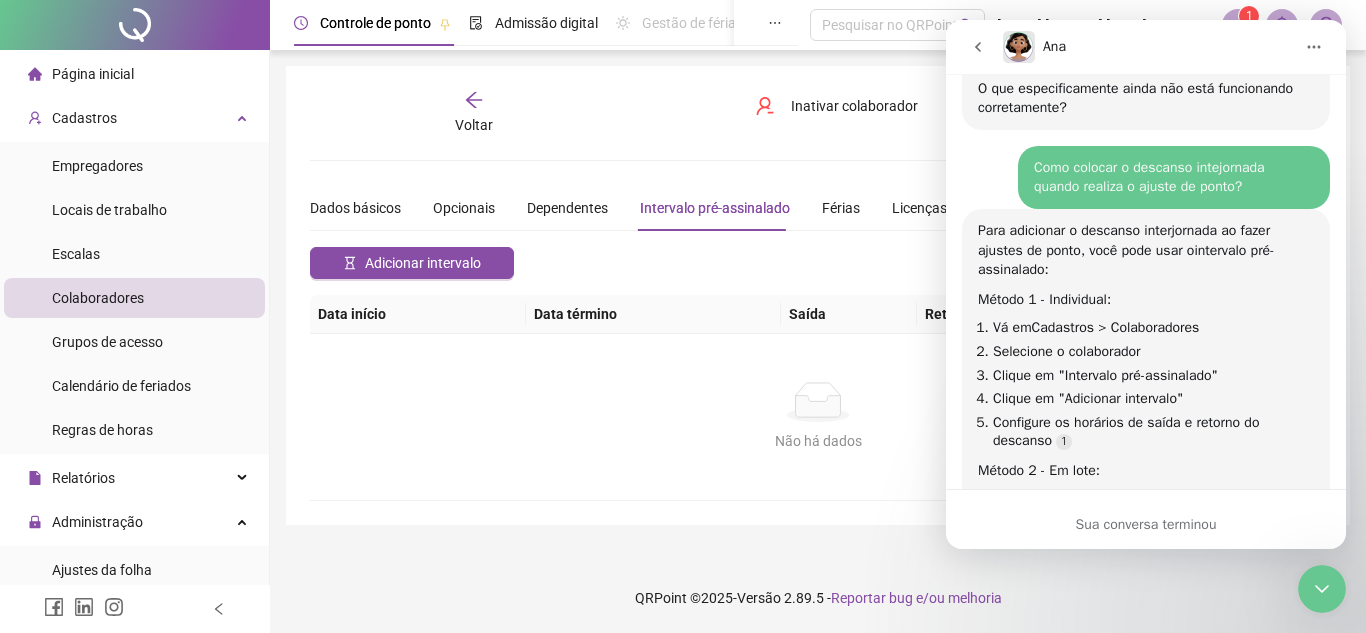 scroll, scrollTop: 1831, scrollLeft: 0, axis: vertical 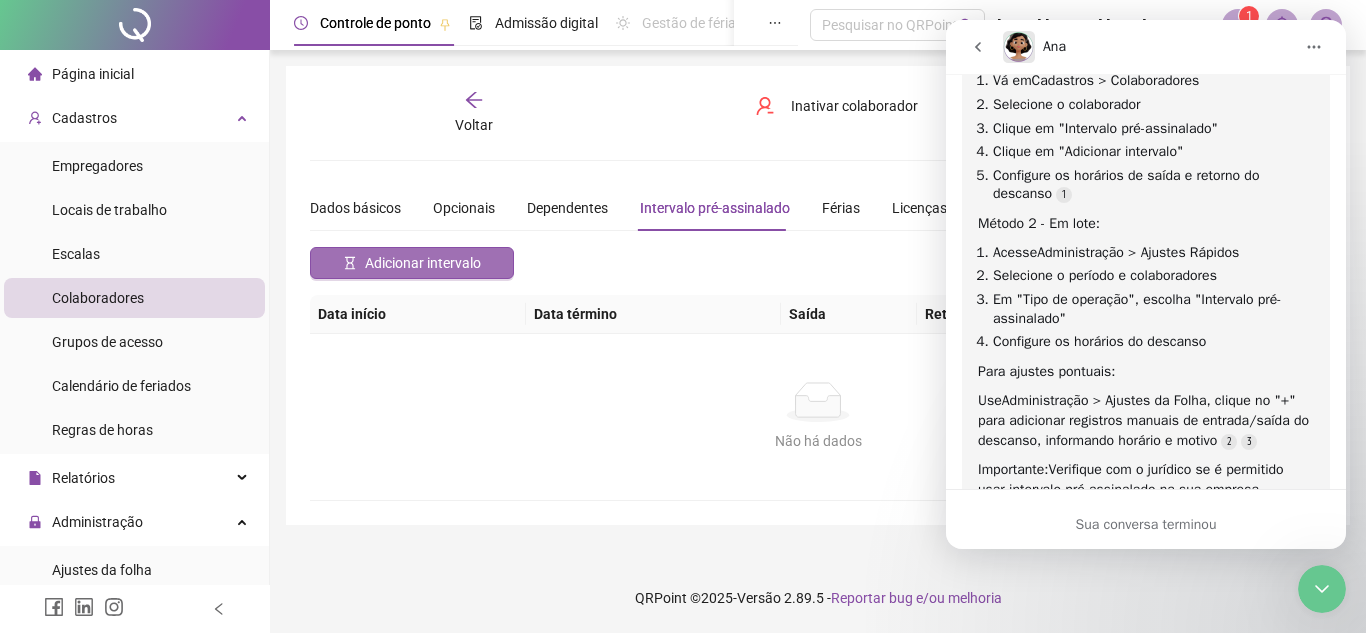 click on "Adicionar intervalo" at bounding box center [423, 263] 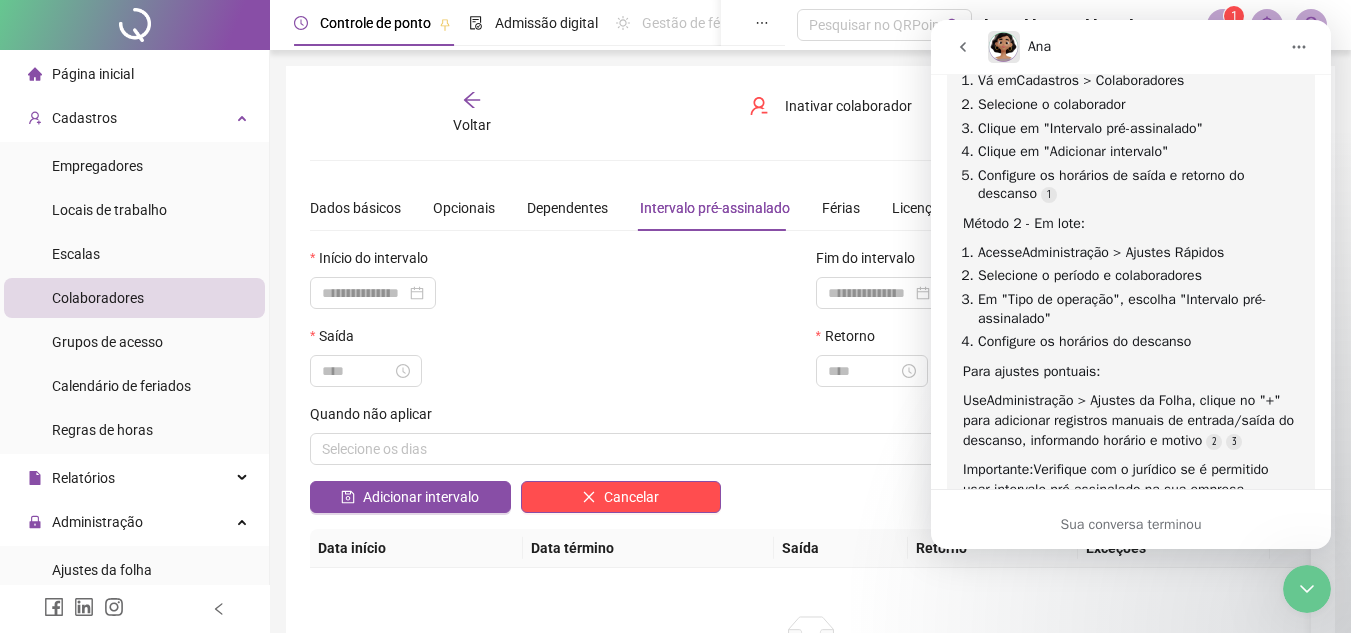 click at bounding box center [558, 371] 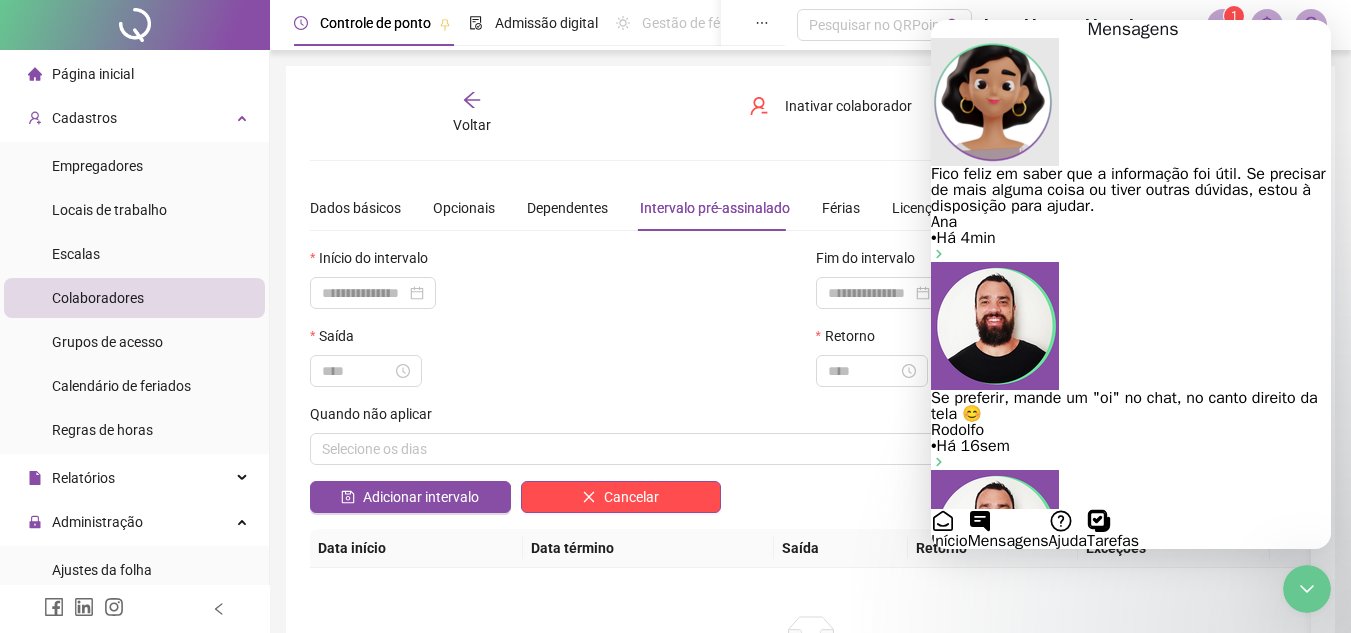 click on "•  Há 4min" at bounding box center [1131, 238] 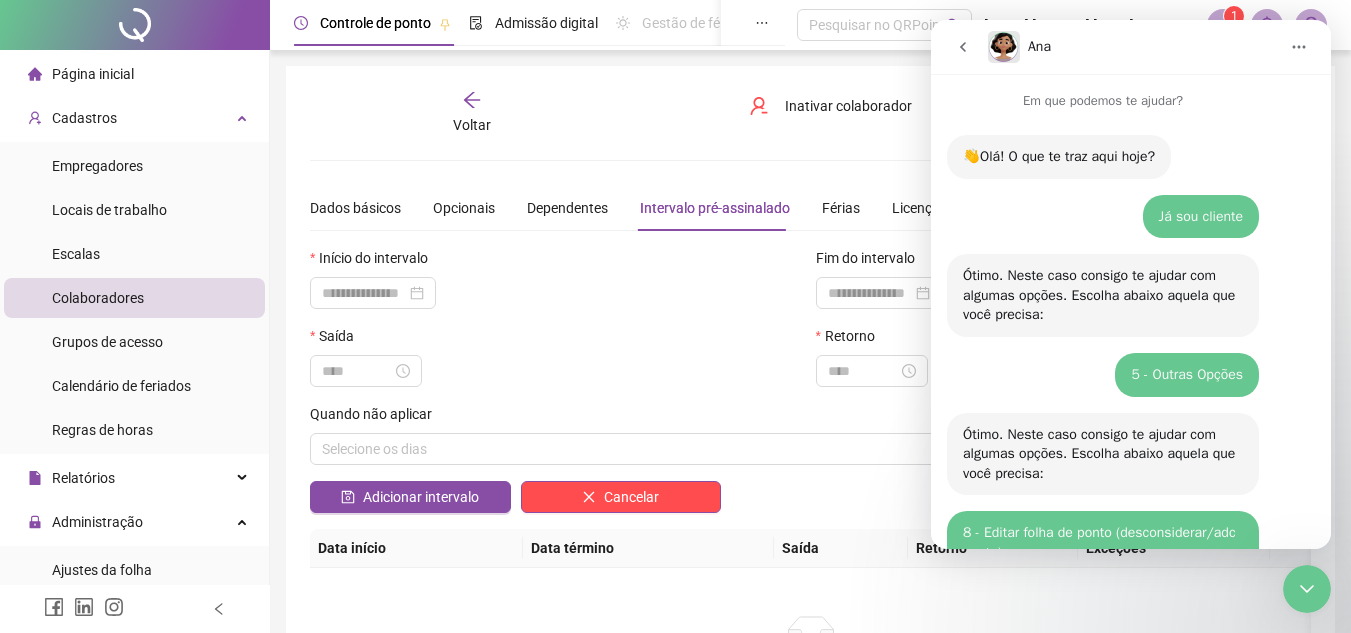 scroll, scrollTop: 2763, scrollLeft: 0, axis: vertical 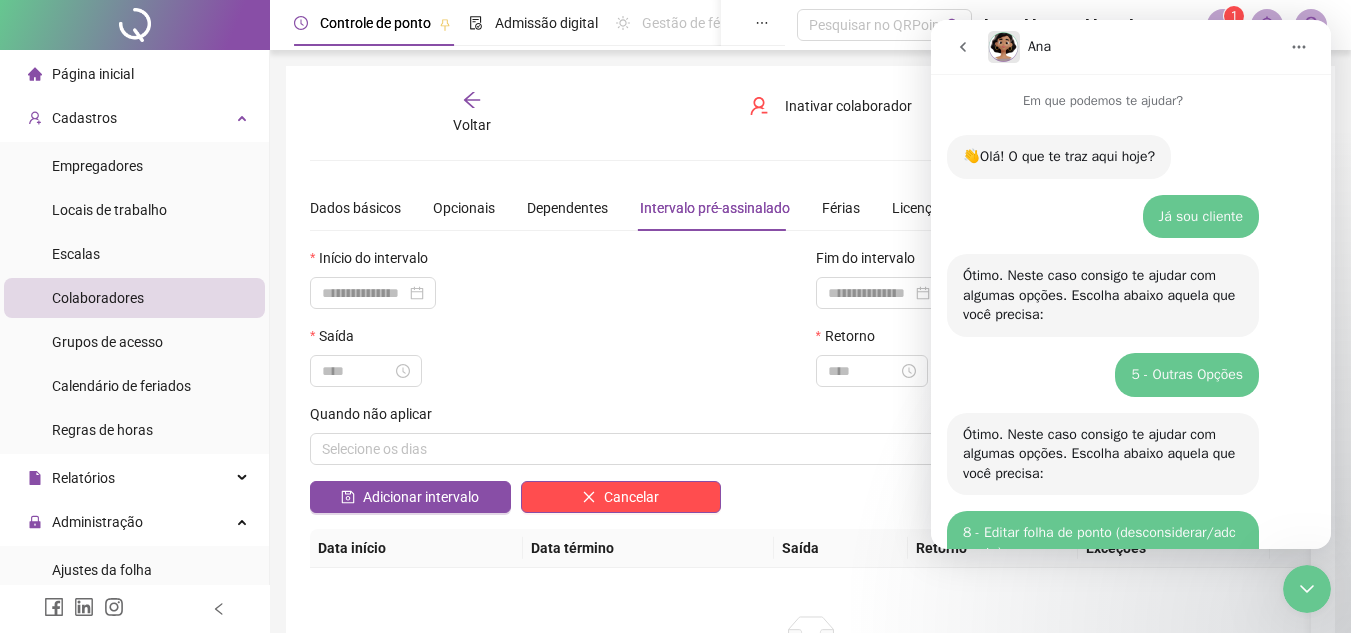 click 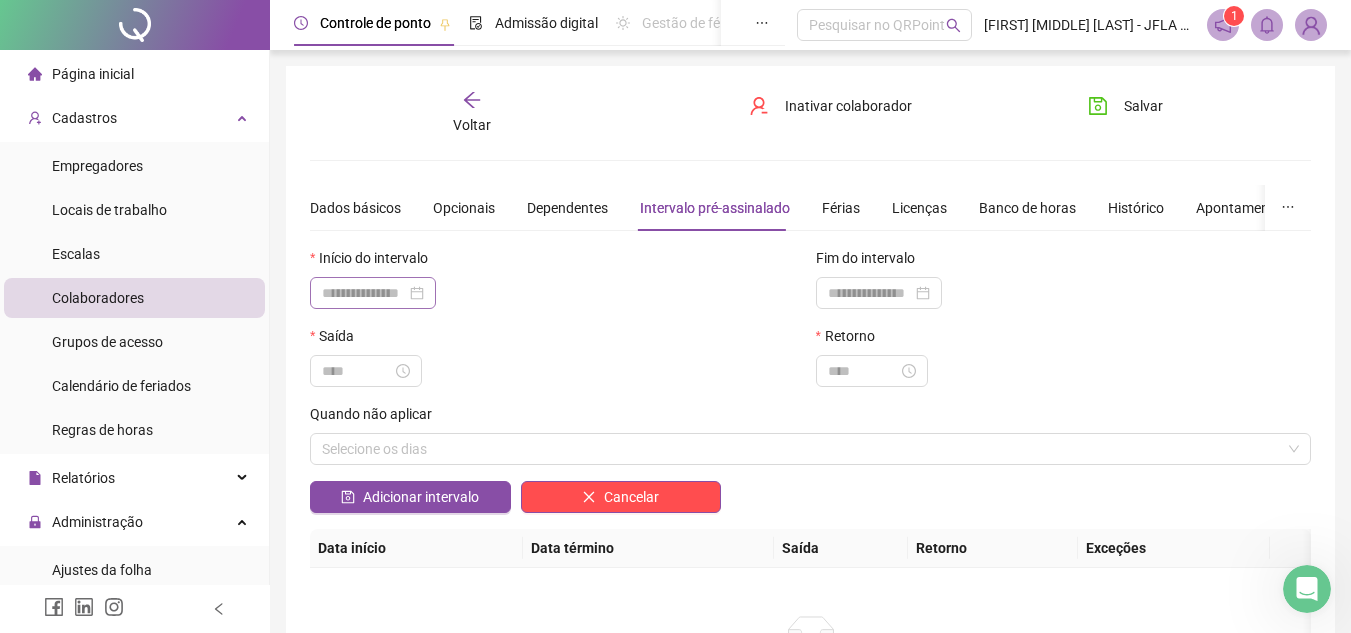 click at bounding box center (373, 293) 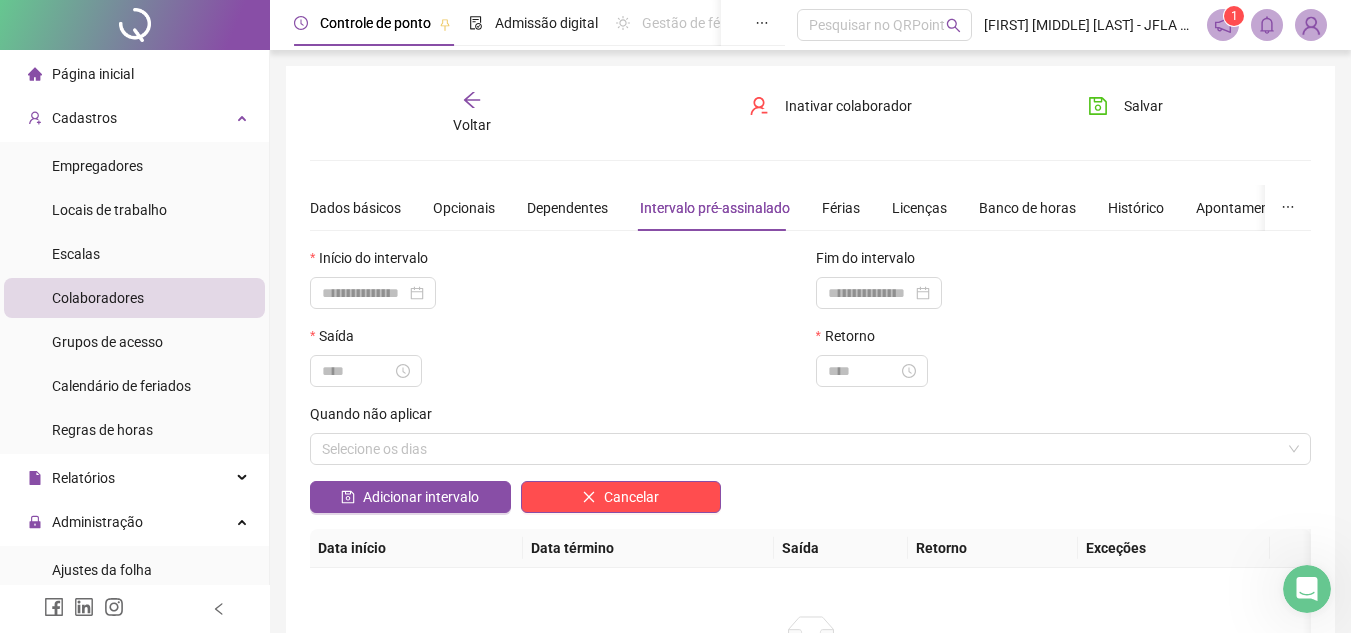 click on "Início do intervalo" at bounding box center (558, 262) 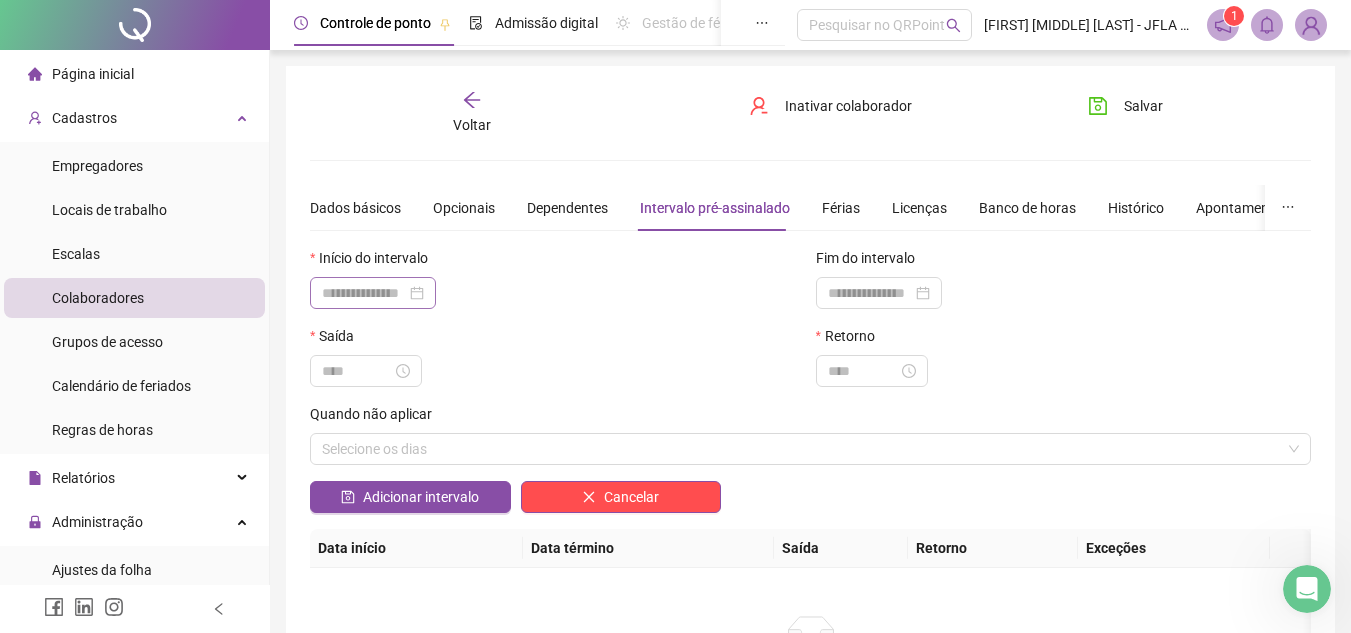 click at bounding box center [373, 293] 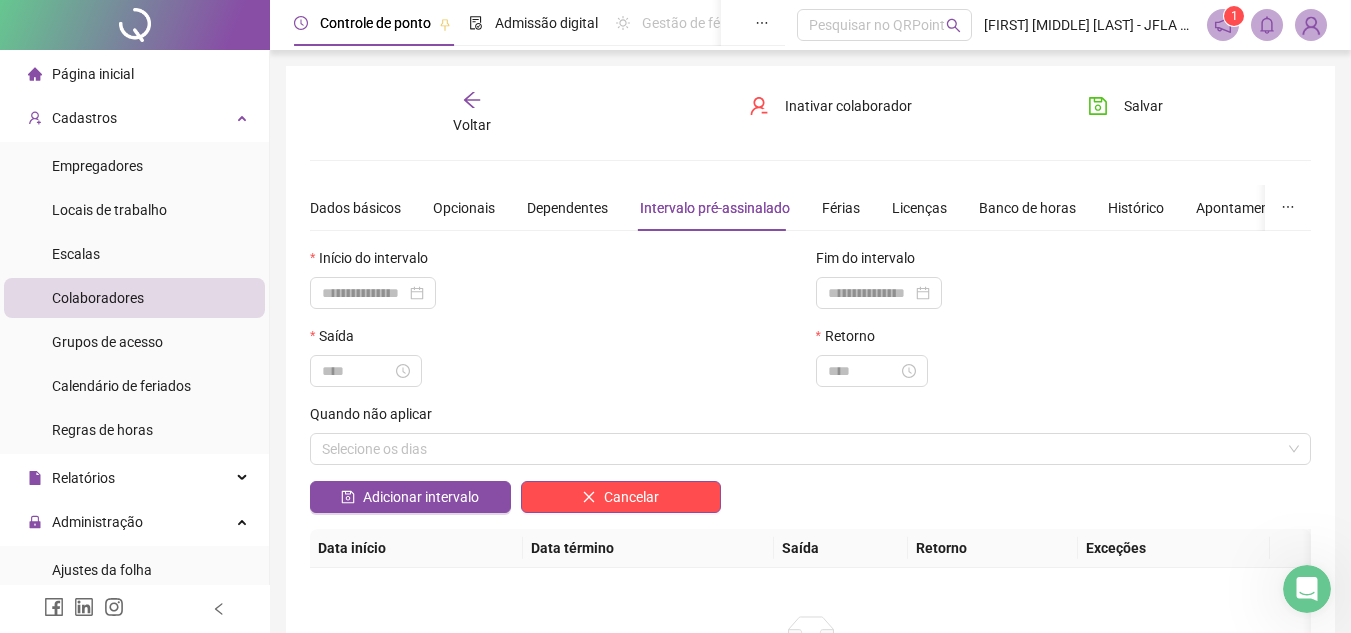click on "Início do intervalo" at bounding box center [558, 262] 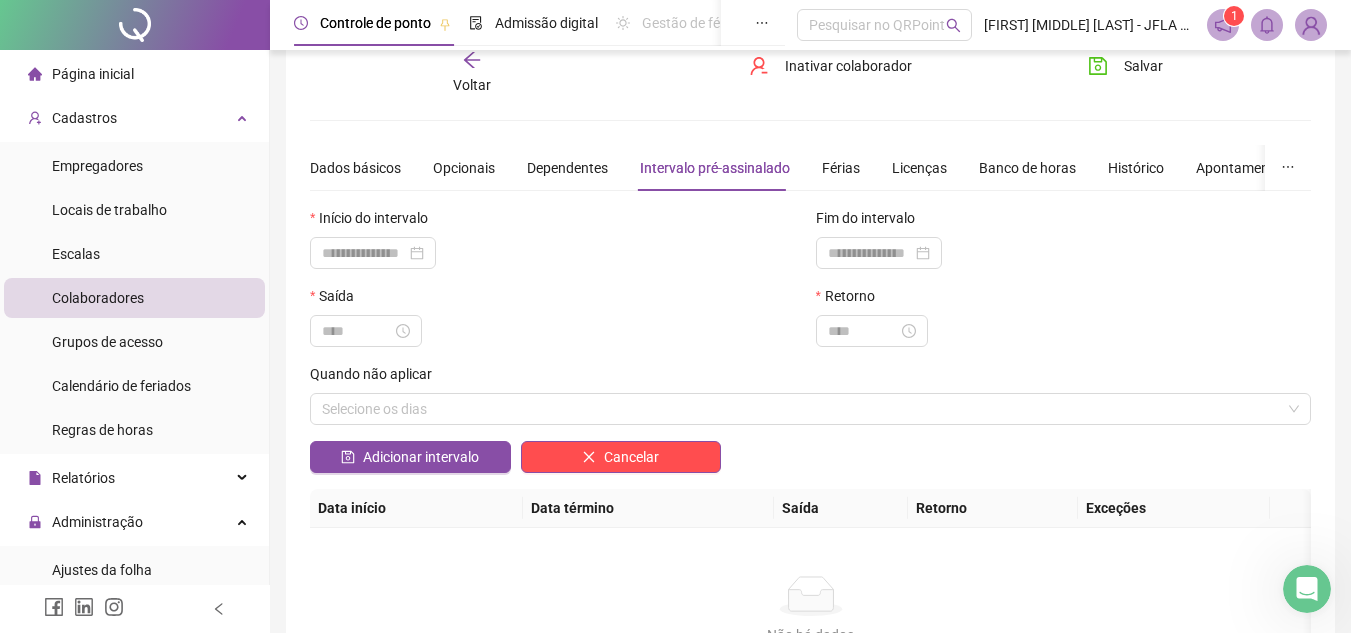 scroll, scrollTop: 41, scrollLeft: 0, axis: vertical 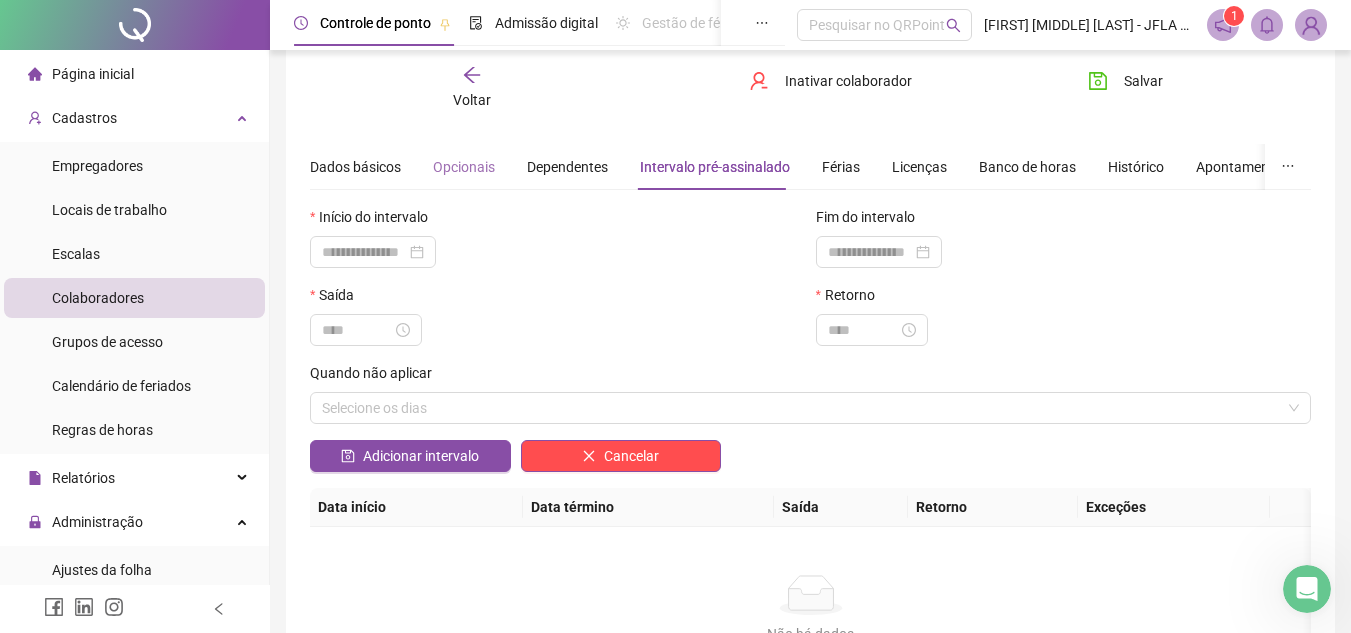 click on "Opcionais" at bounding box center (464, 167) 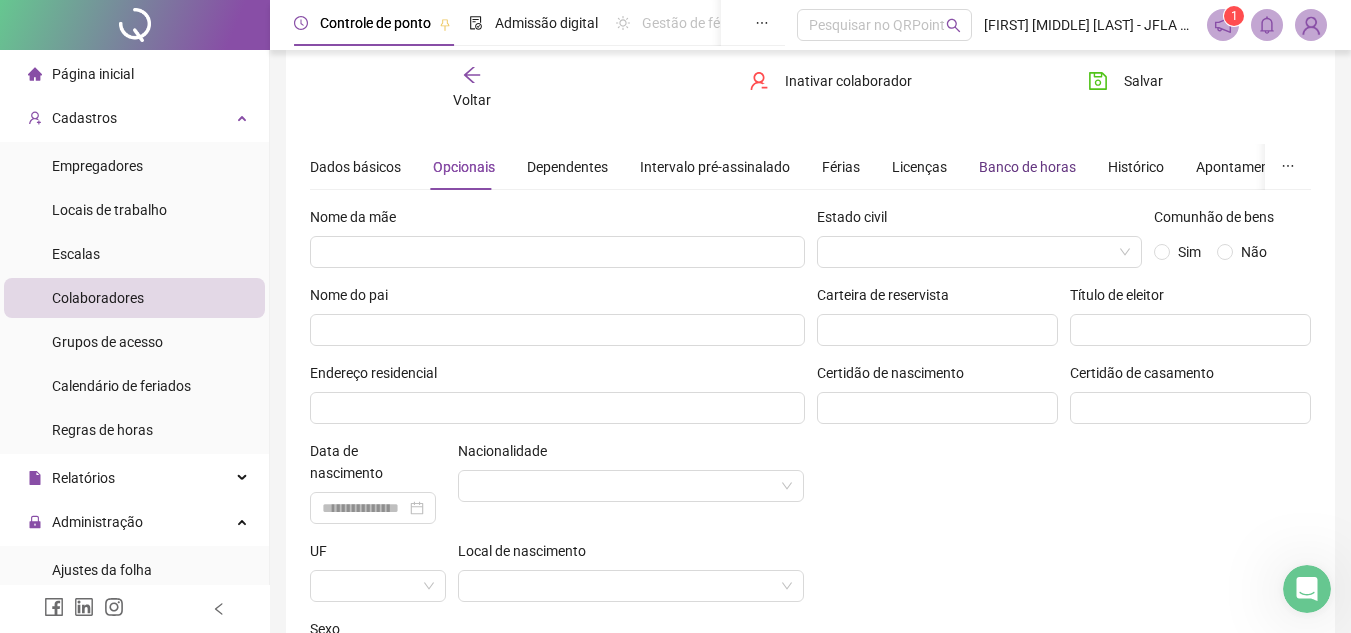 click on "Banco de horas" at bounding box center [1027, 167] 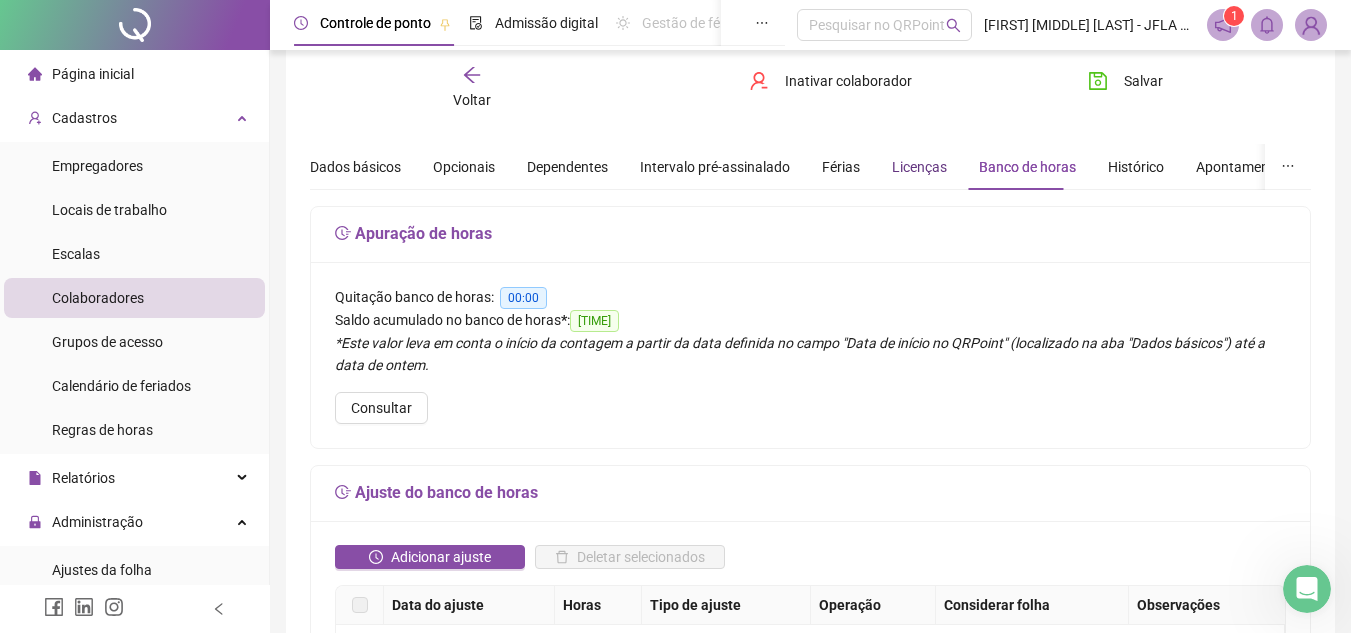 click on "Licenças" at bounding box center (919, 167) 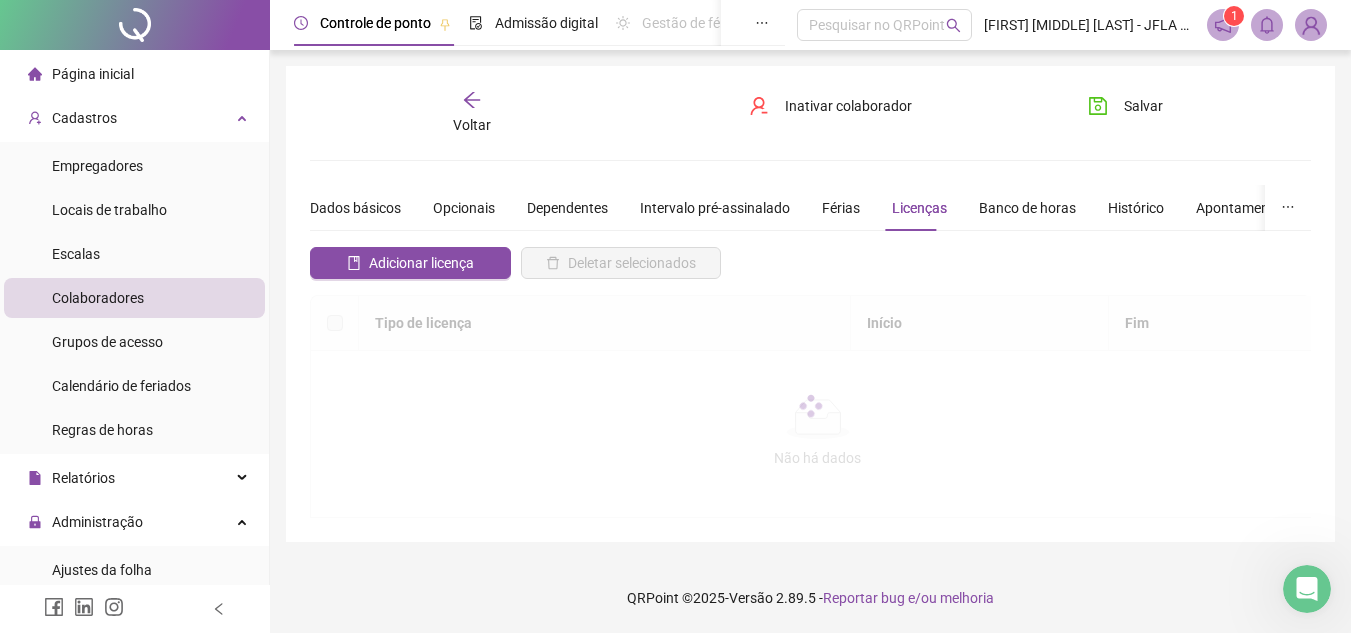 scroll, scrollTop: 0, scrollLeft: 0, axis: both 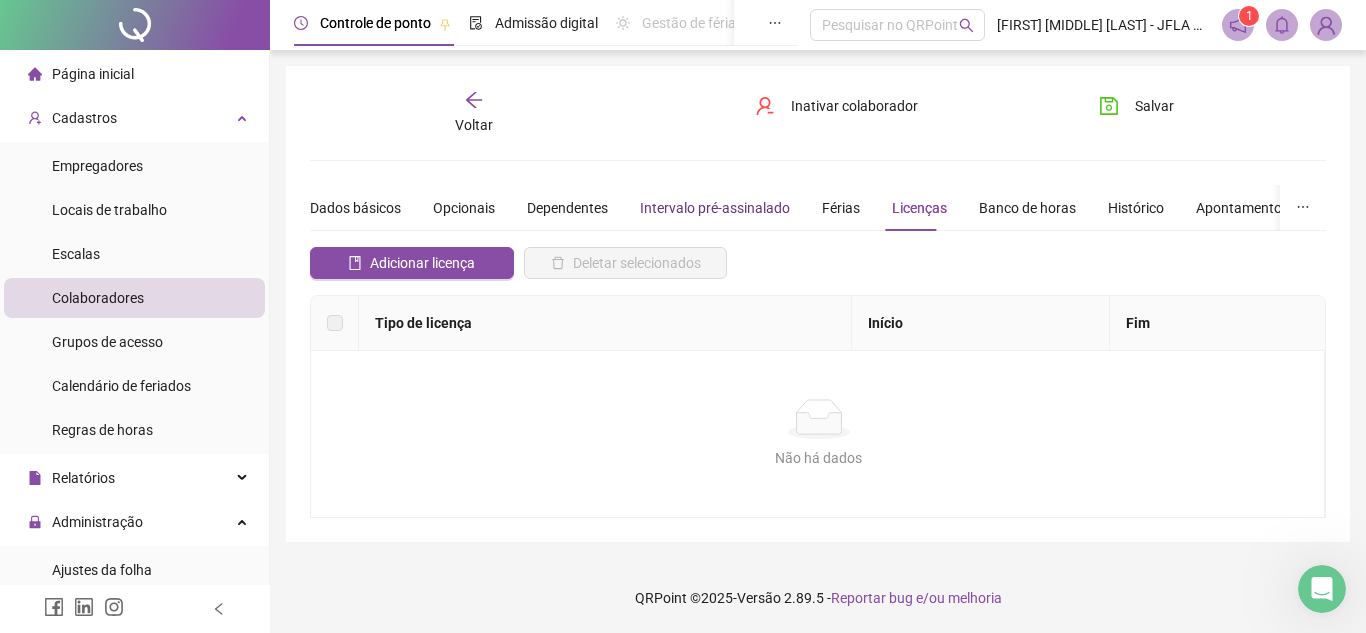 click on "Intervalo pré-assinalado" at bounding box center (715, 208) 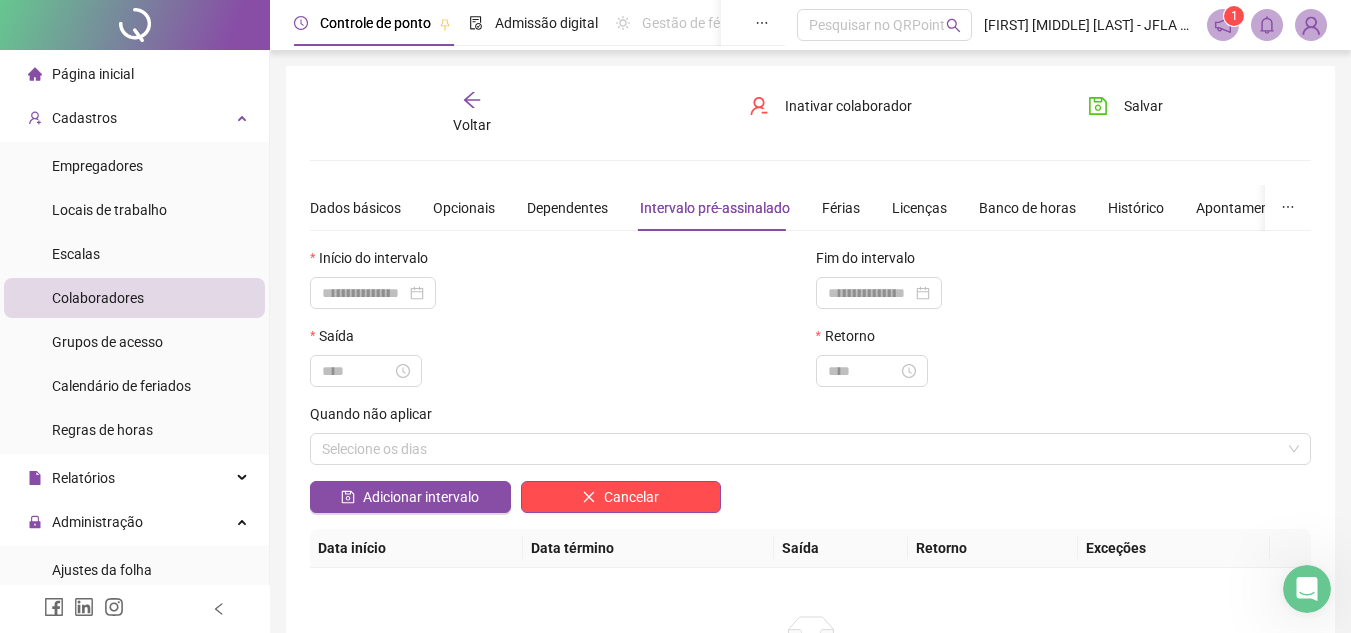click at bounding box center (1307, 589) 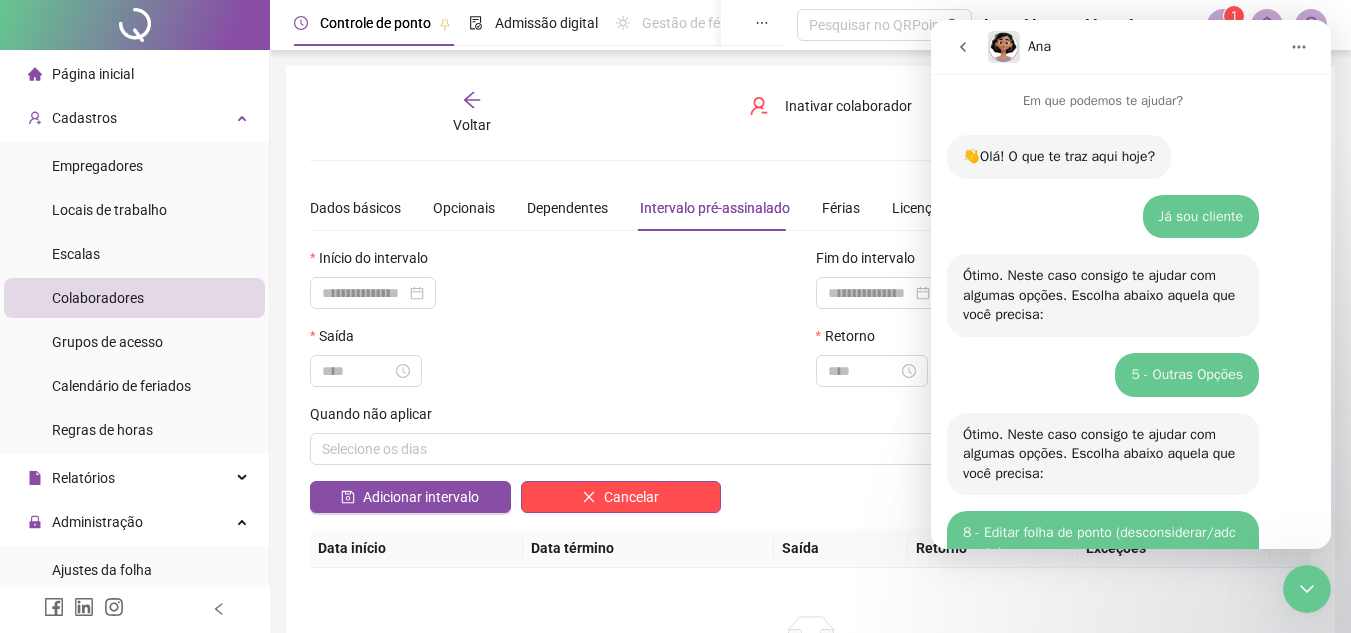 scroll, scrollTop: 2763, scrollLeft: 0, axis: vertical 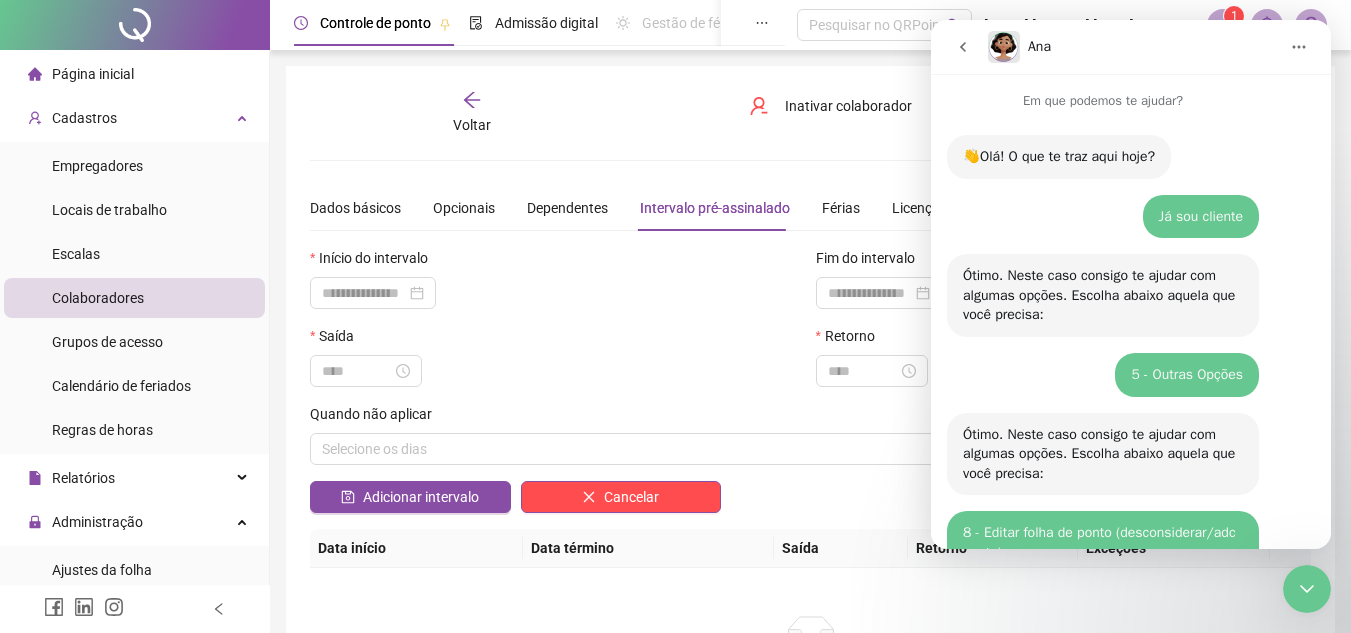 click at bounding box center [1307, 589] 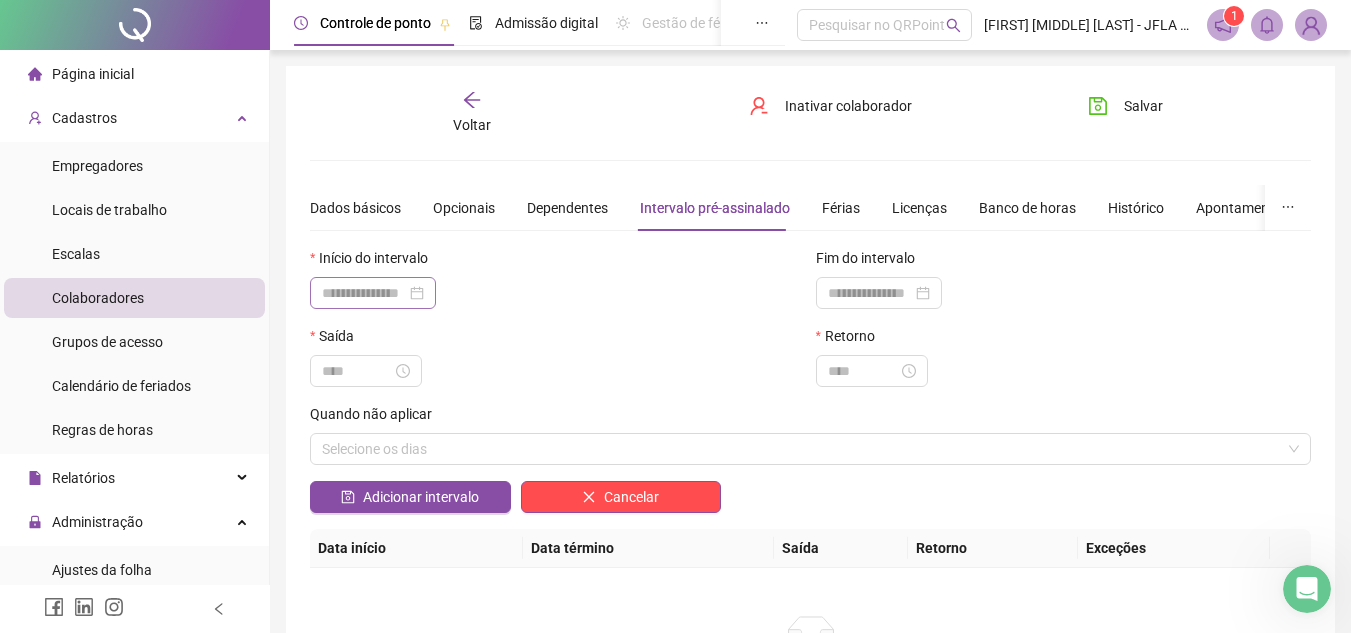 click at bounding box center (373, 293) 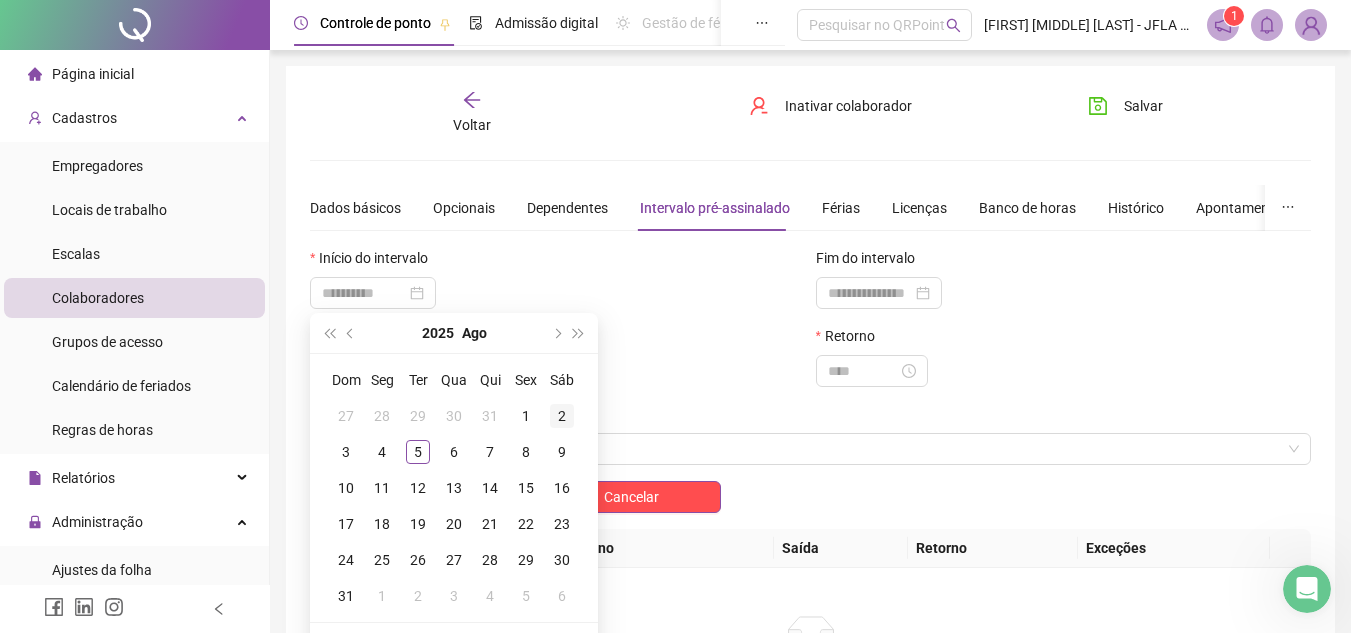 click on "2" at bounding box center [562, 416] 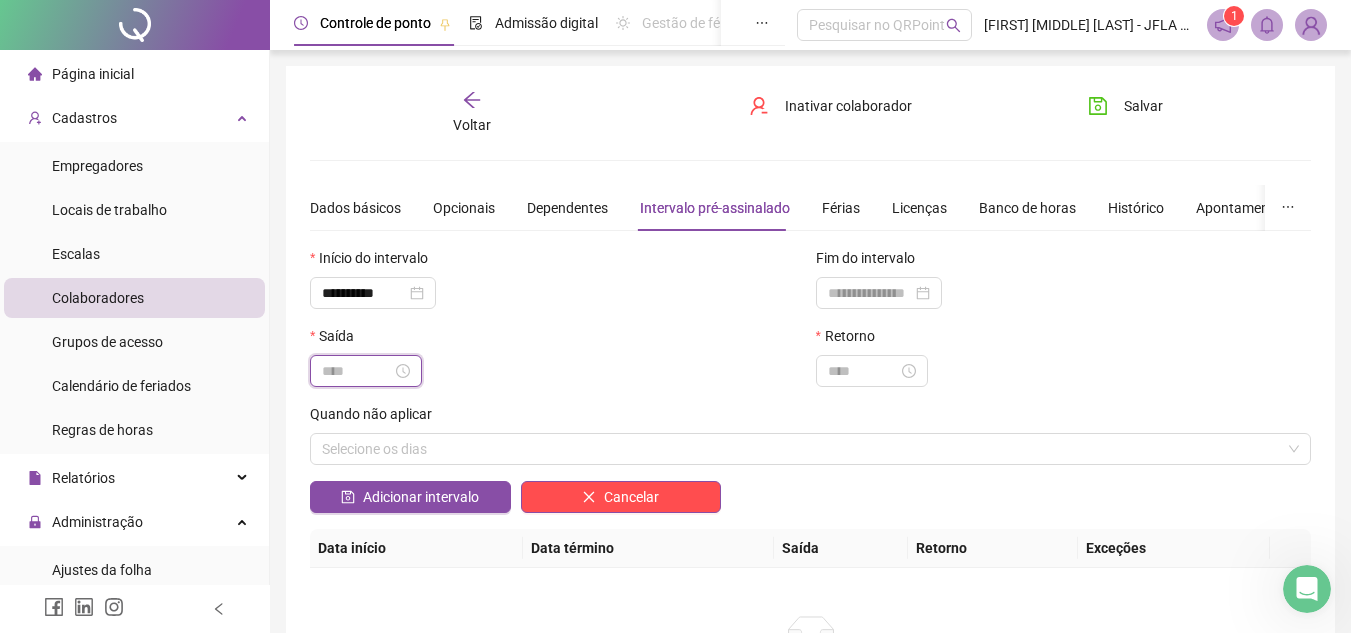 click at bounding box center (357, 371) 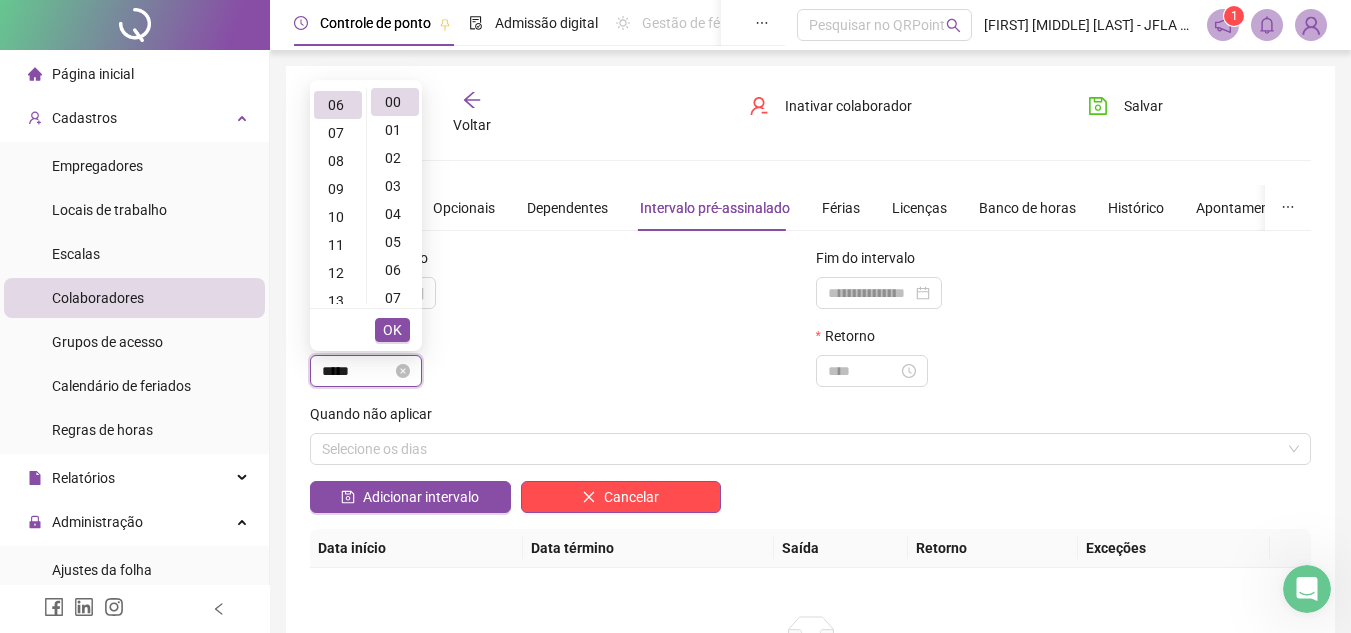 scroll, scrollTop: 168, scrollLeft: 0, axis: vertical 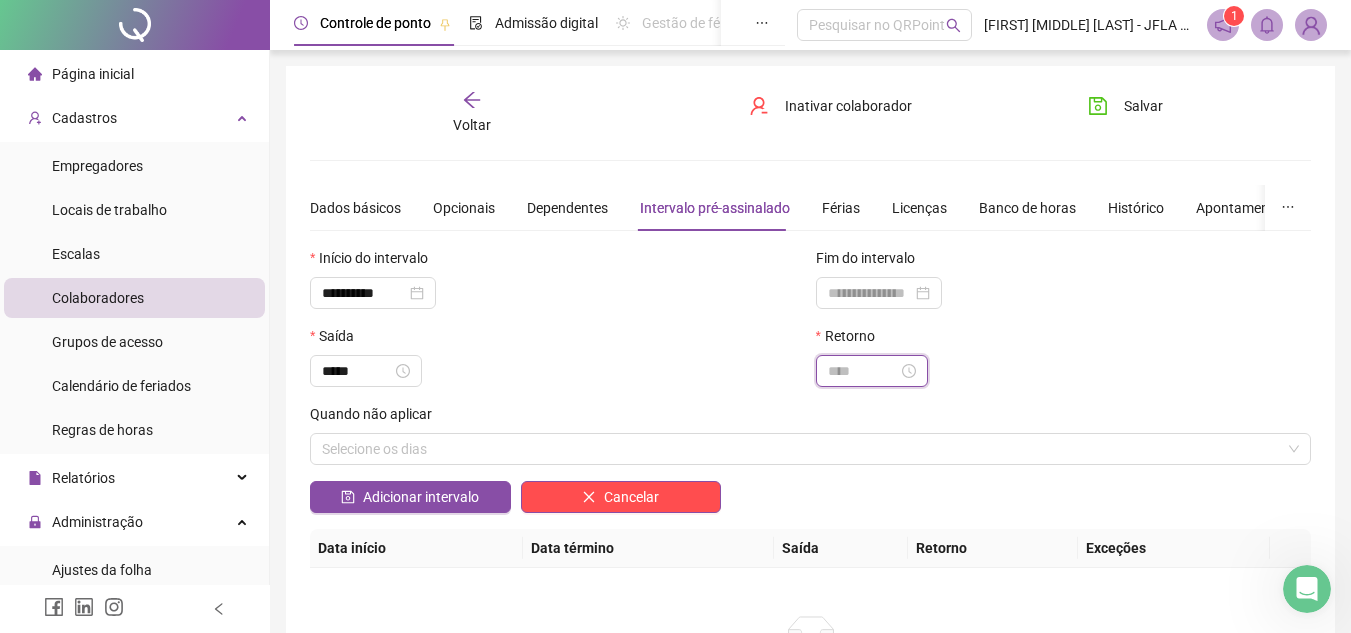 click at bounding box center [863, 371] 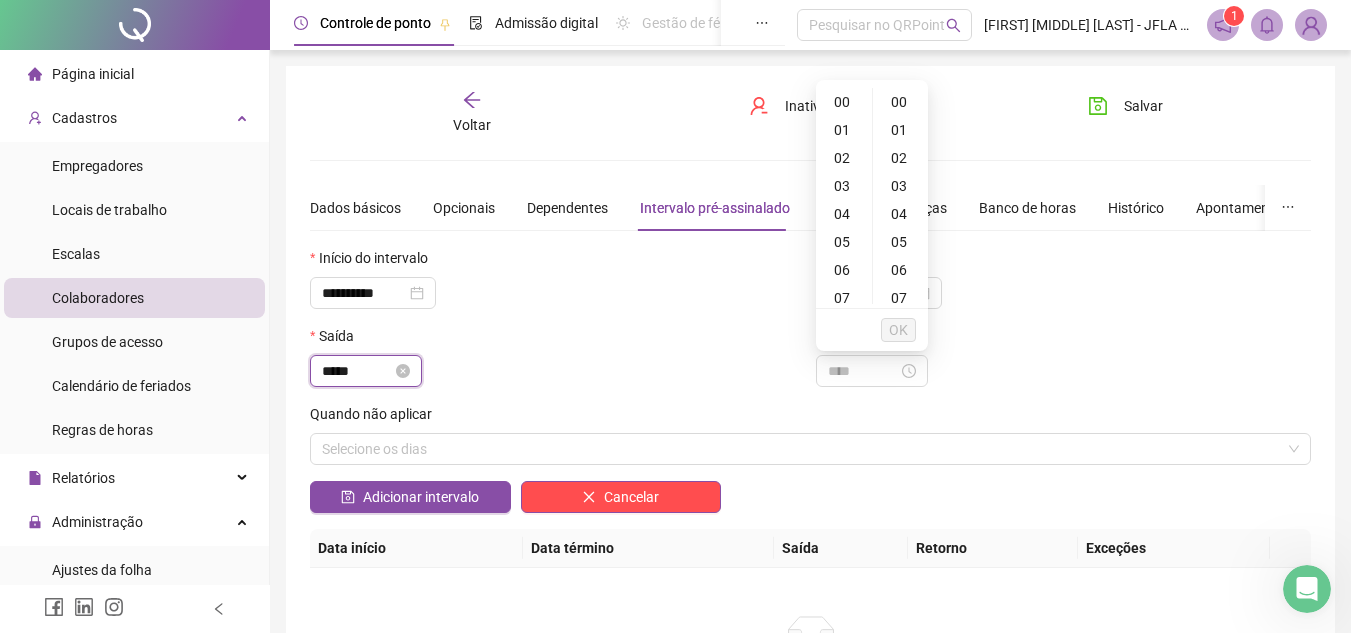 click on "*****" at bounding box center (357, 371) 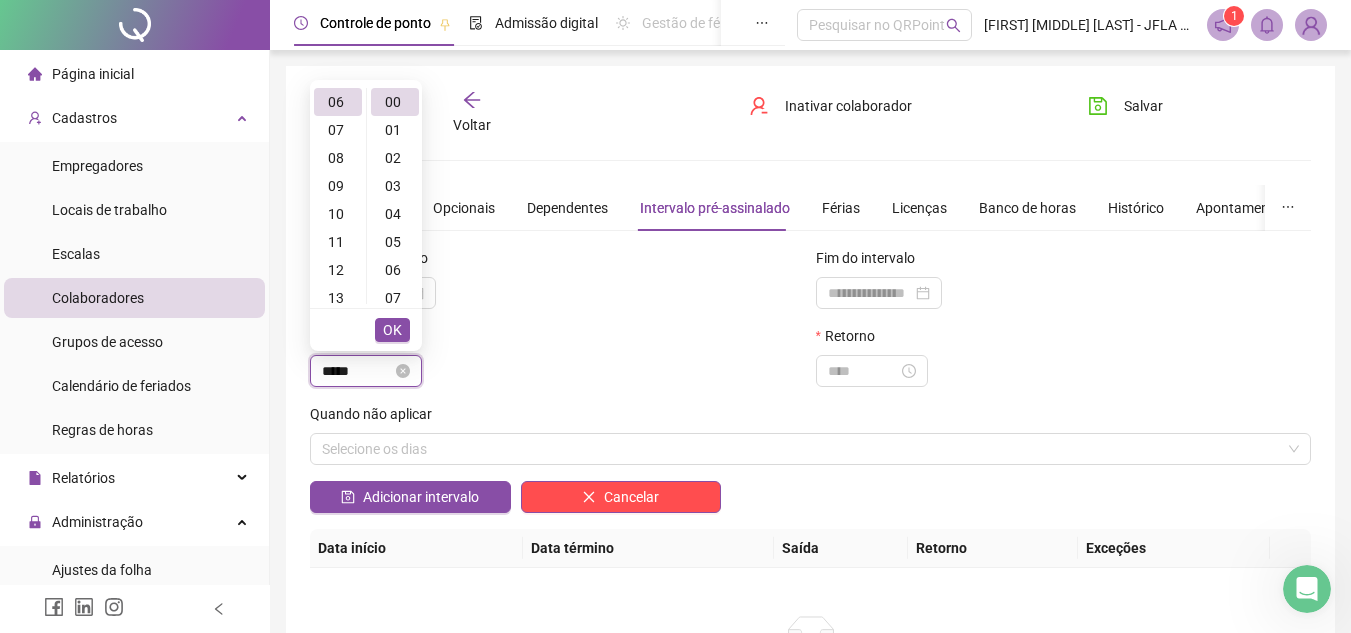 click on "*****" at bounding box center [357, 371] 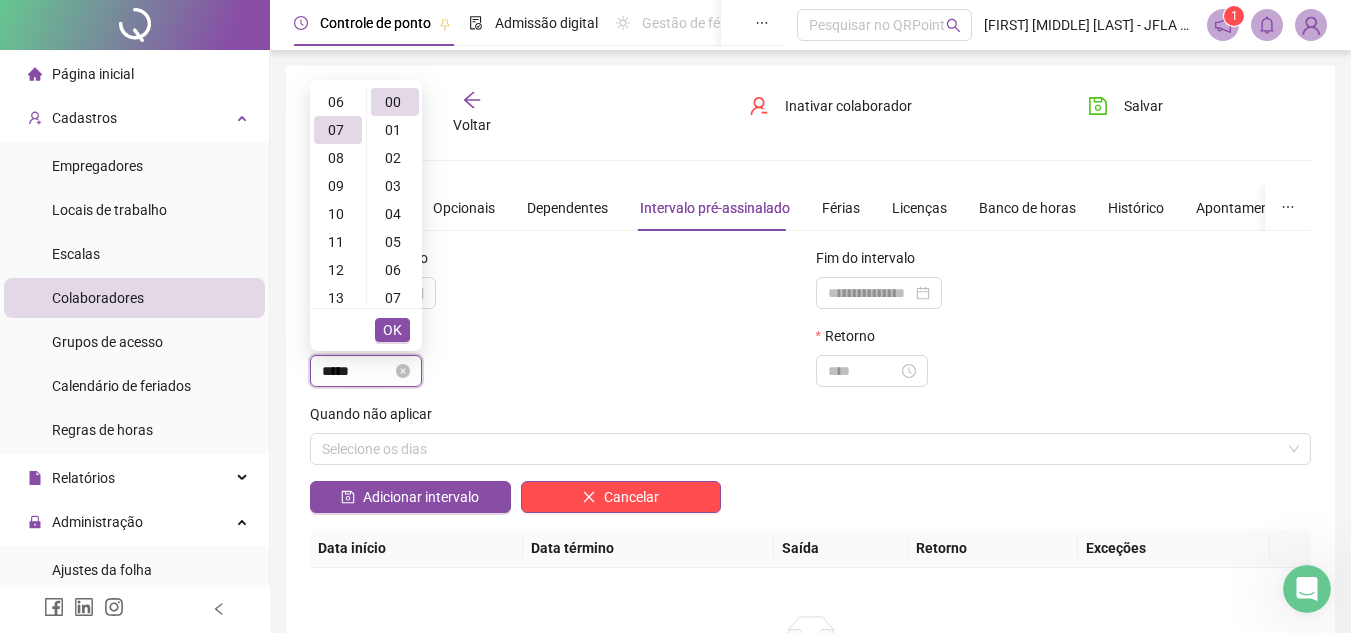 scroll, scrollTop: 196, scrollLeft: 0, axis: vertical 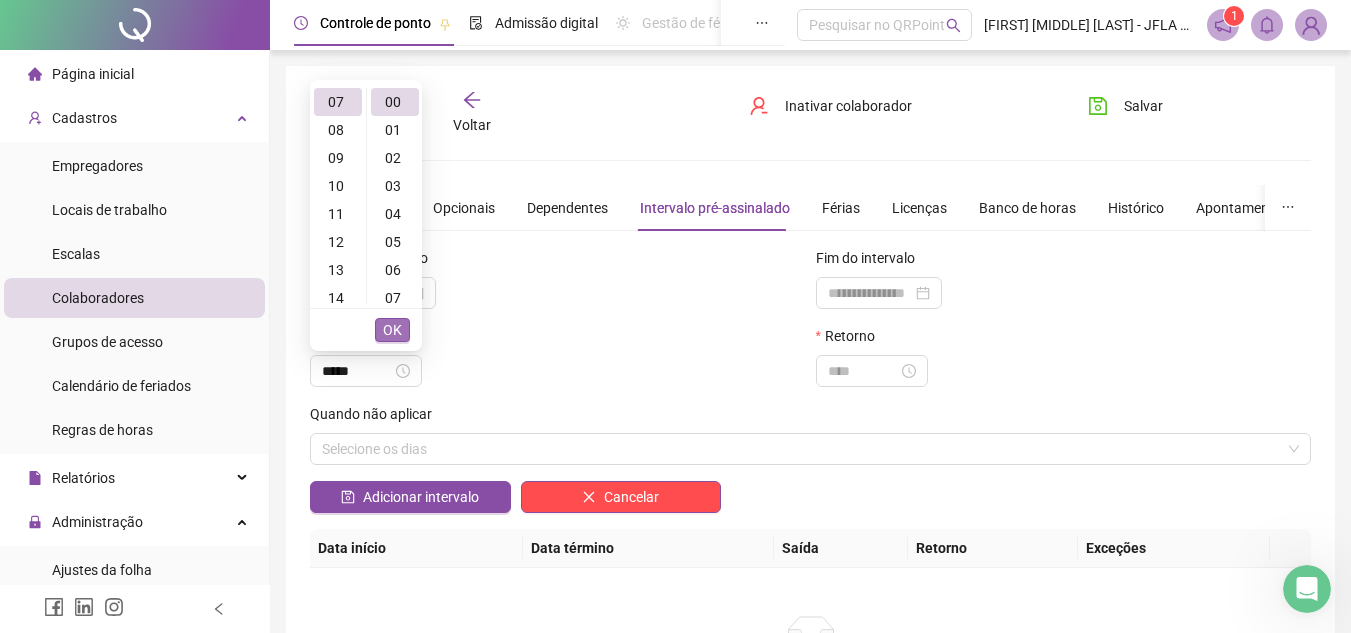 click on "OK" at bounding box center [392, 330] 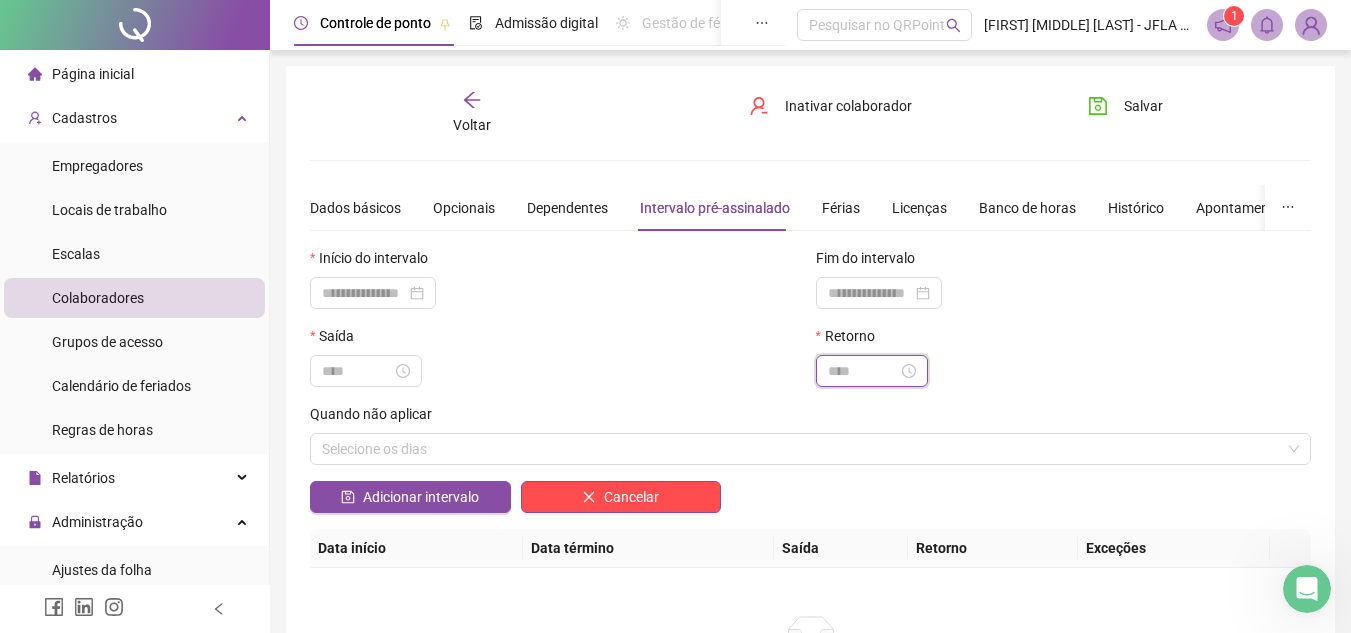 click at bounding box center (863, 371) 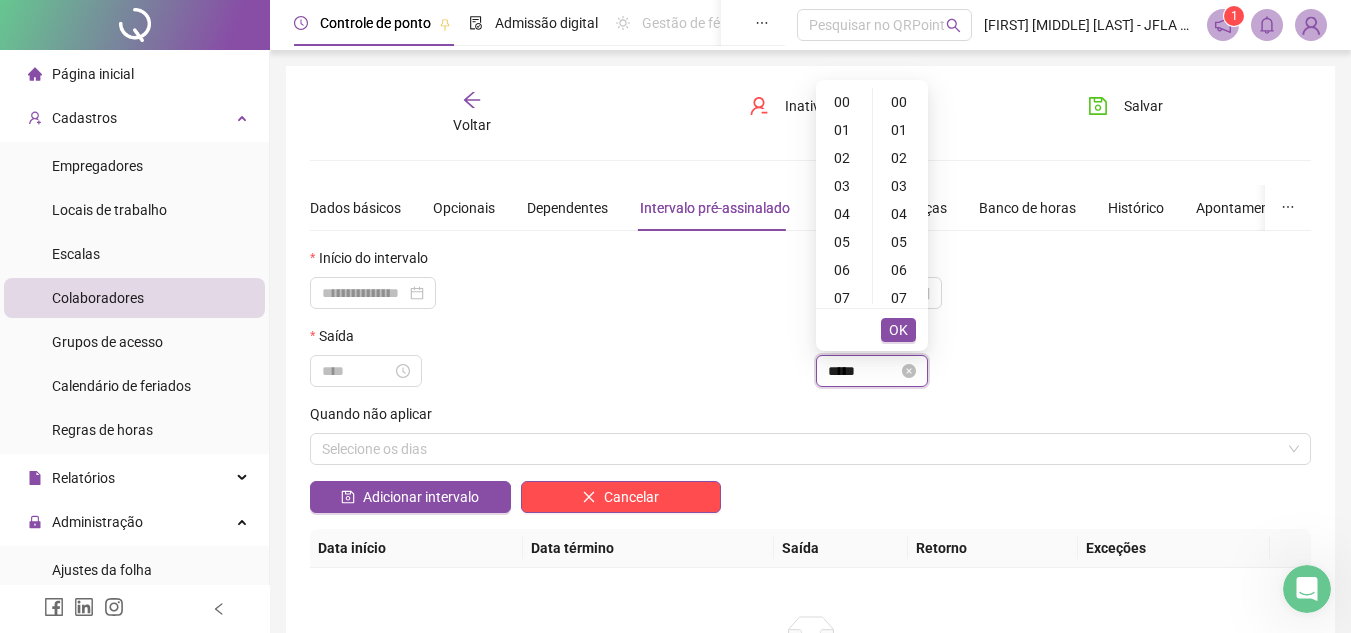 scroll, scrollTop: 588, scrollLeft: 0, axis: vertical 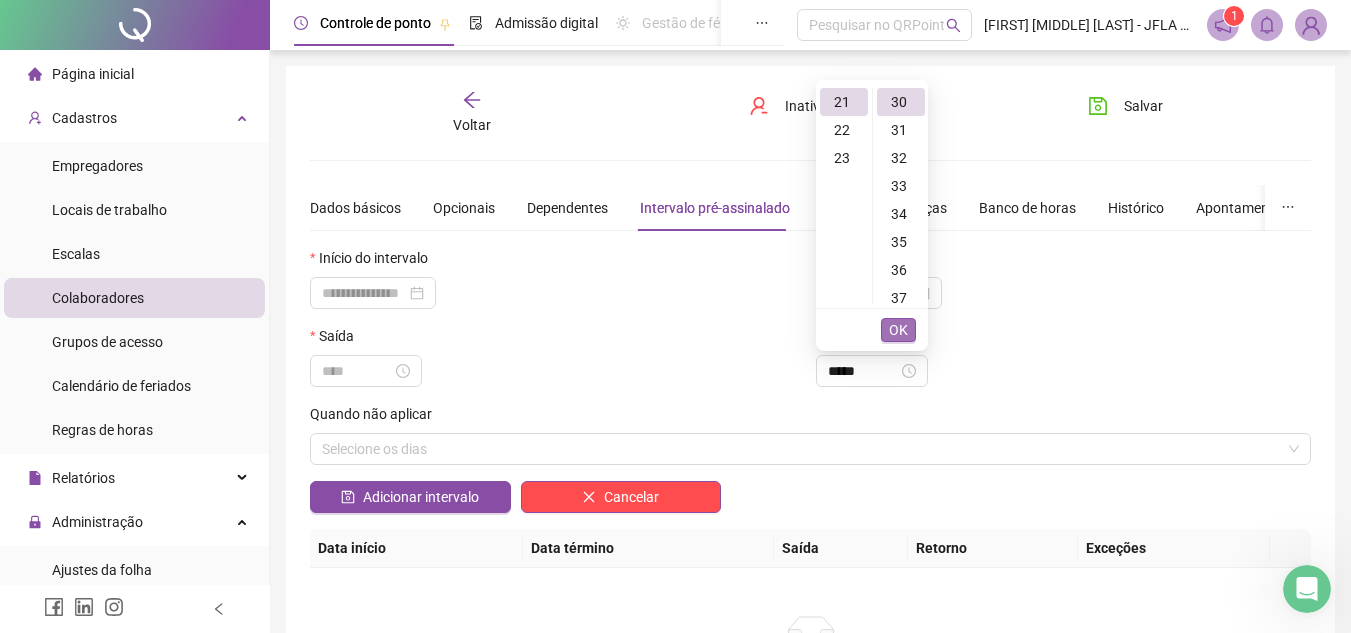 click on "OK" at bounding box center [898, 330] 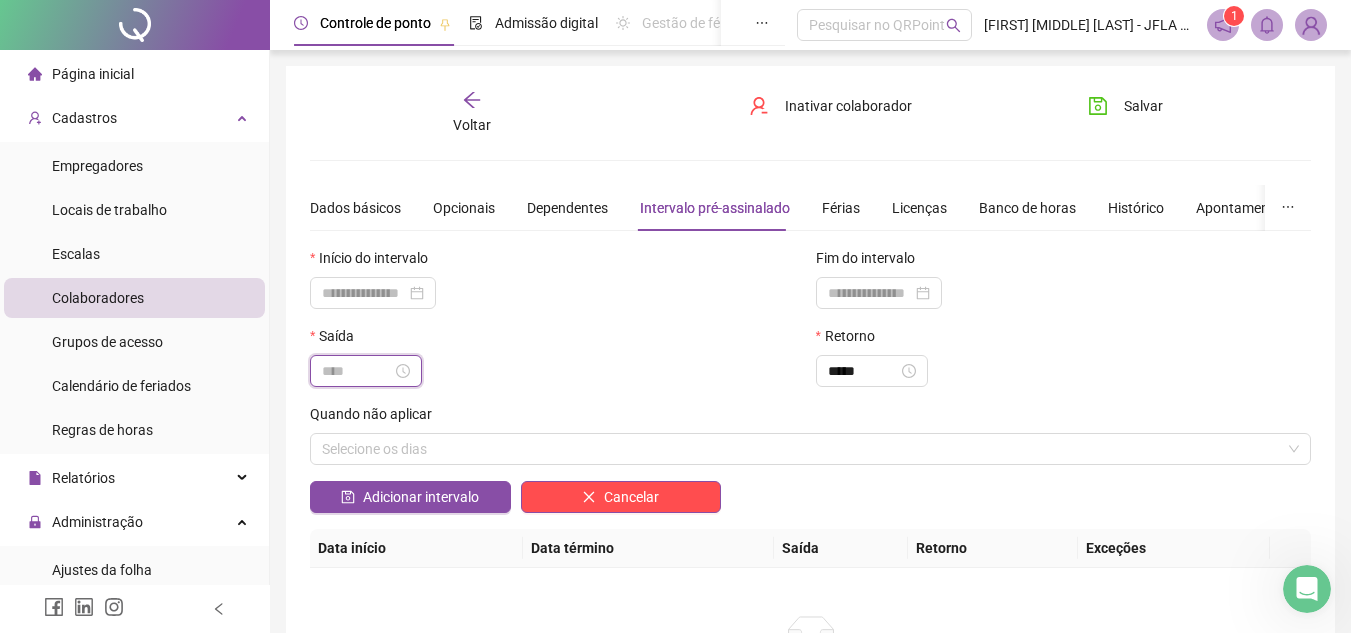 click at bounding box center (357, 371) 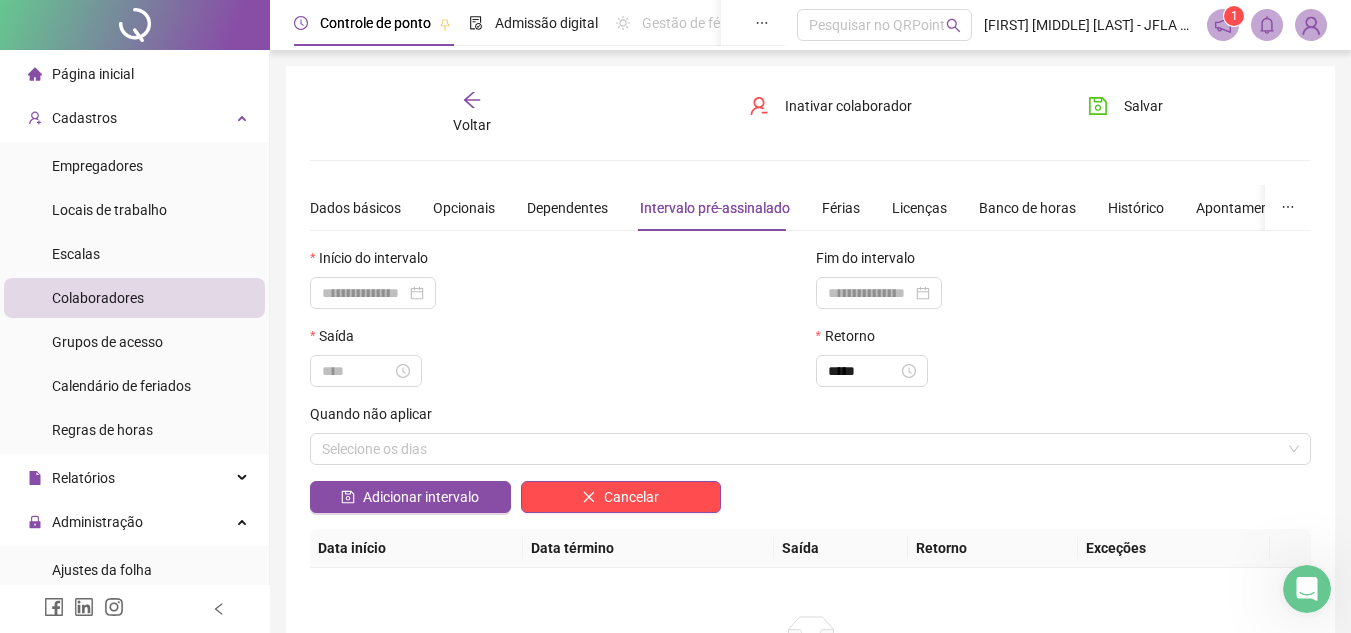 click at bounding box center (558, 371) 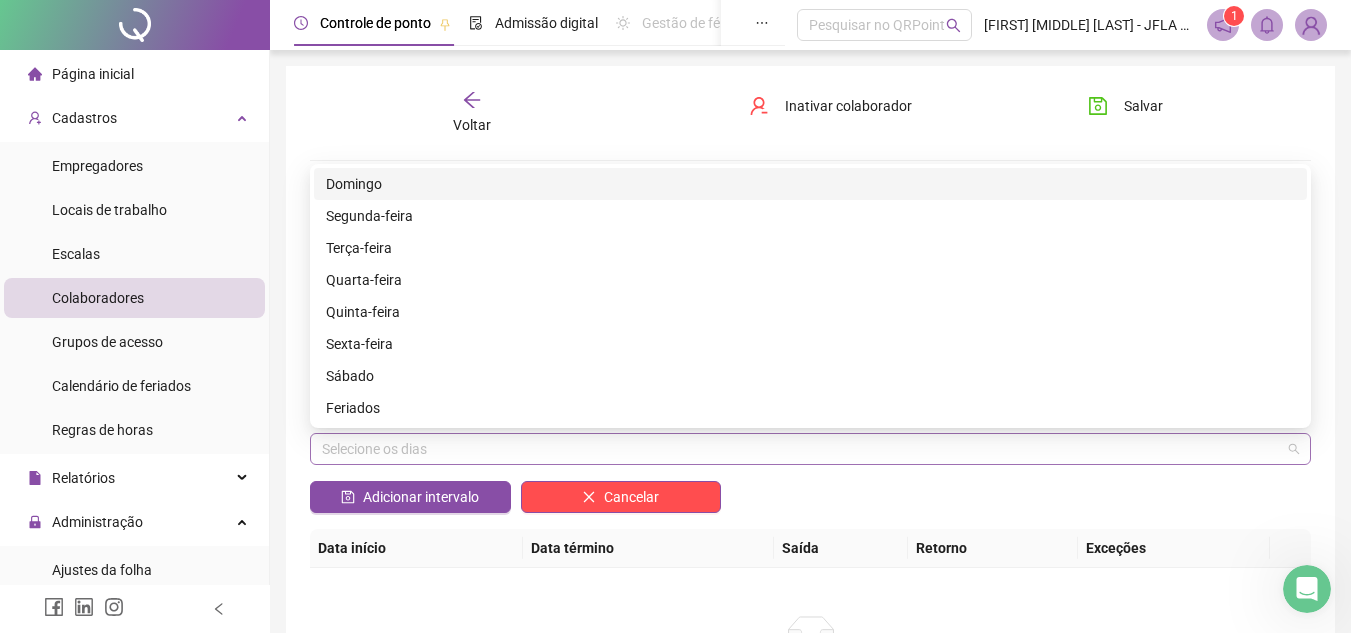 click on "Selecione os dias" at bounding box center (810, 449) 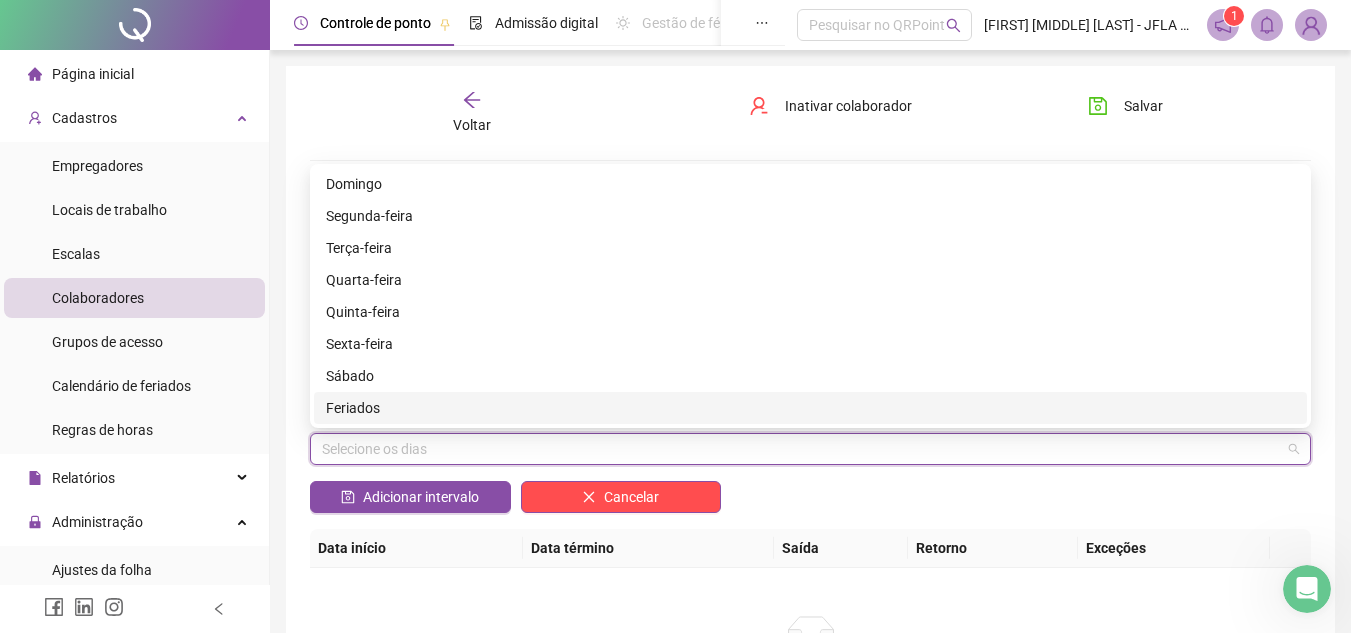 click on "Feriados" at bounding box center (810, 408) 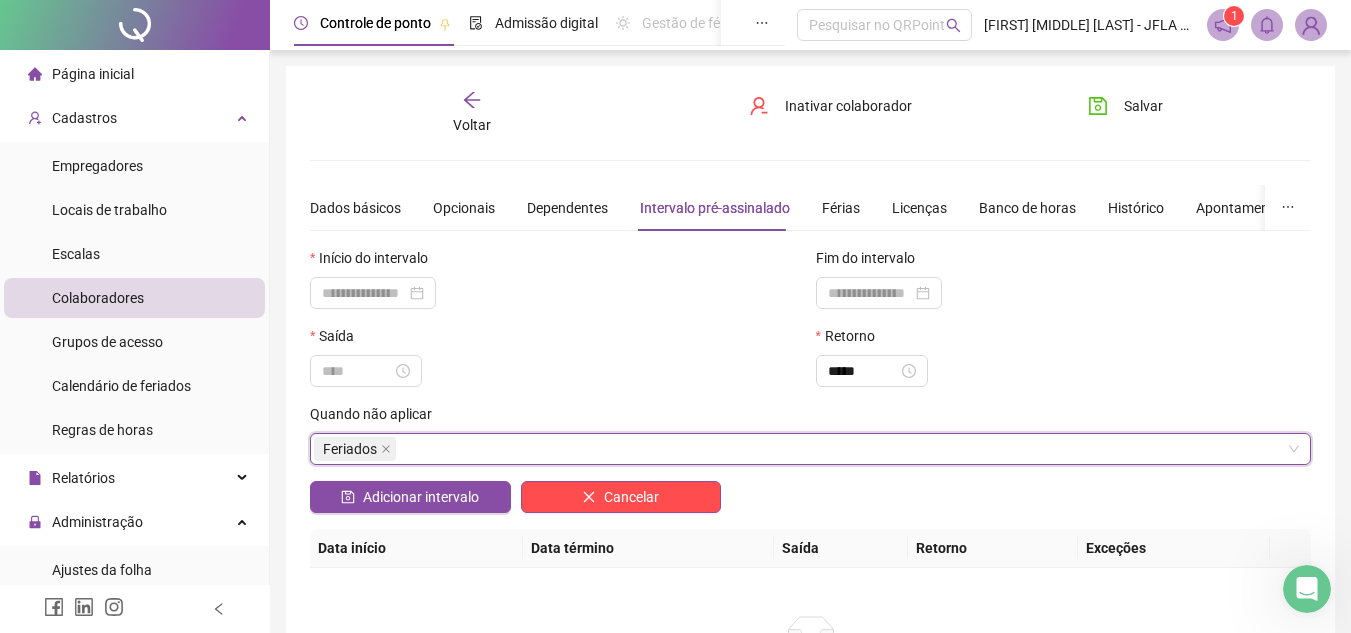 click on "Feriados" at bounding box center [810, 449] 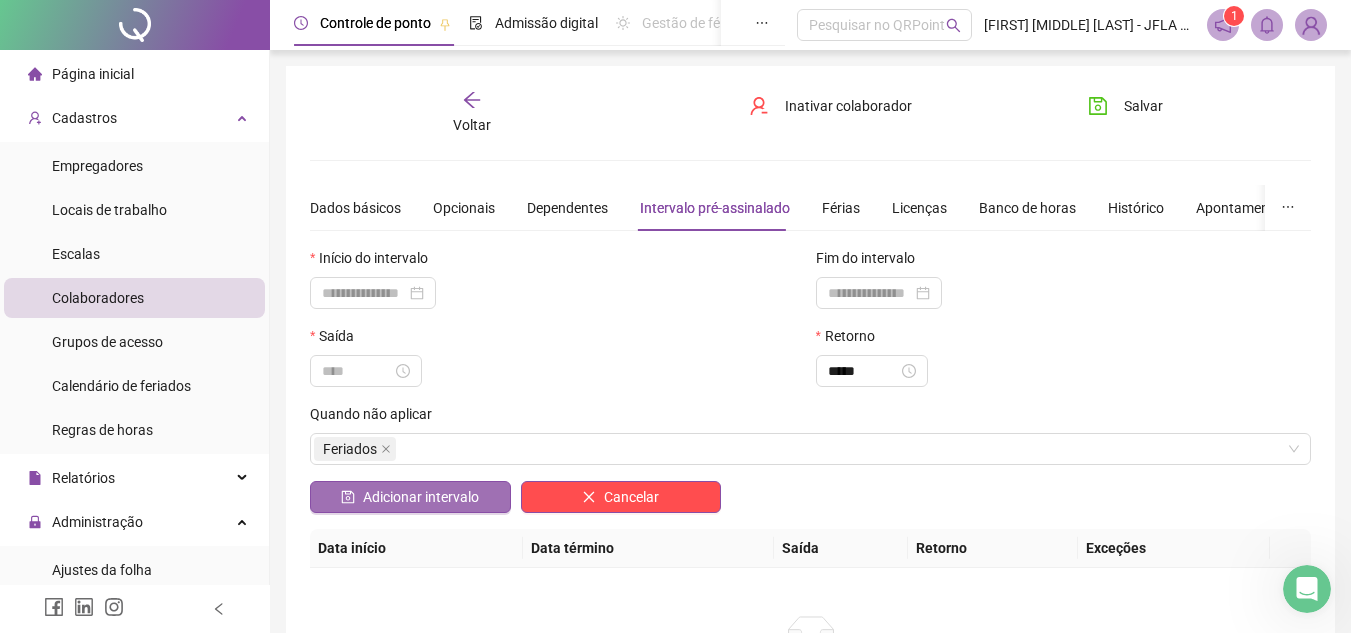 click on "Adicionar intervalo" at bounding box center (421, 497) 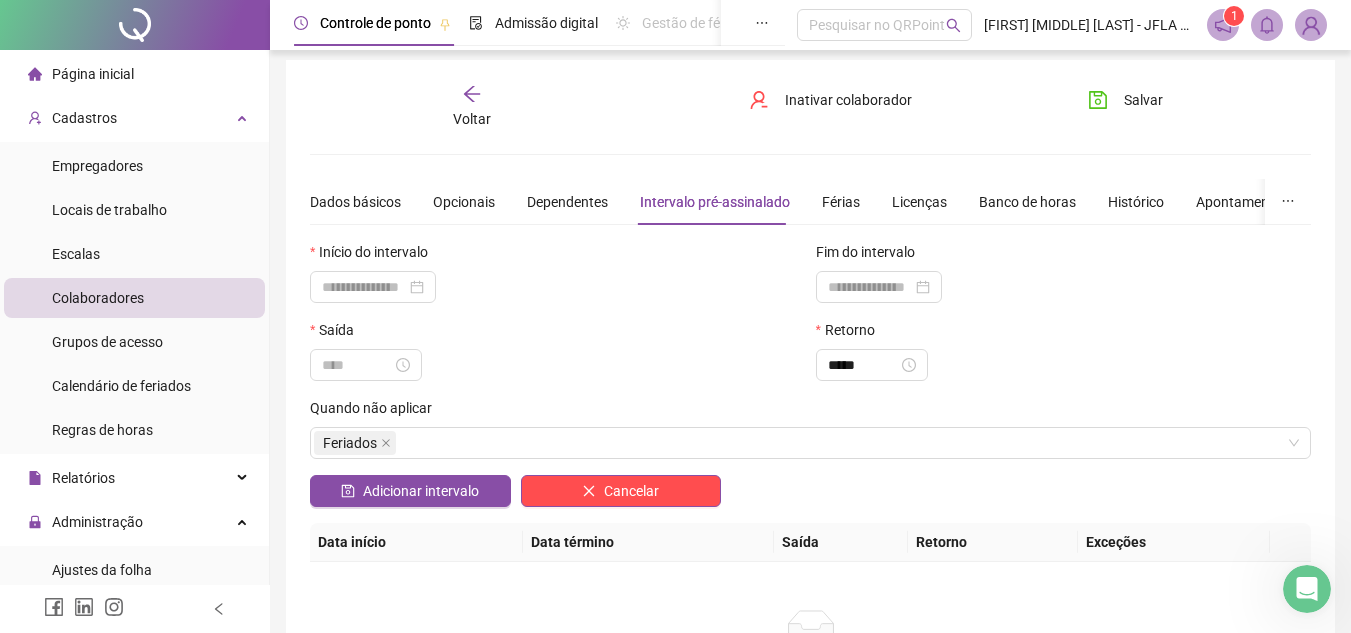 scroll, scrollTop: 4, scrollLeft: 0, axis: vertical 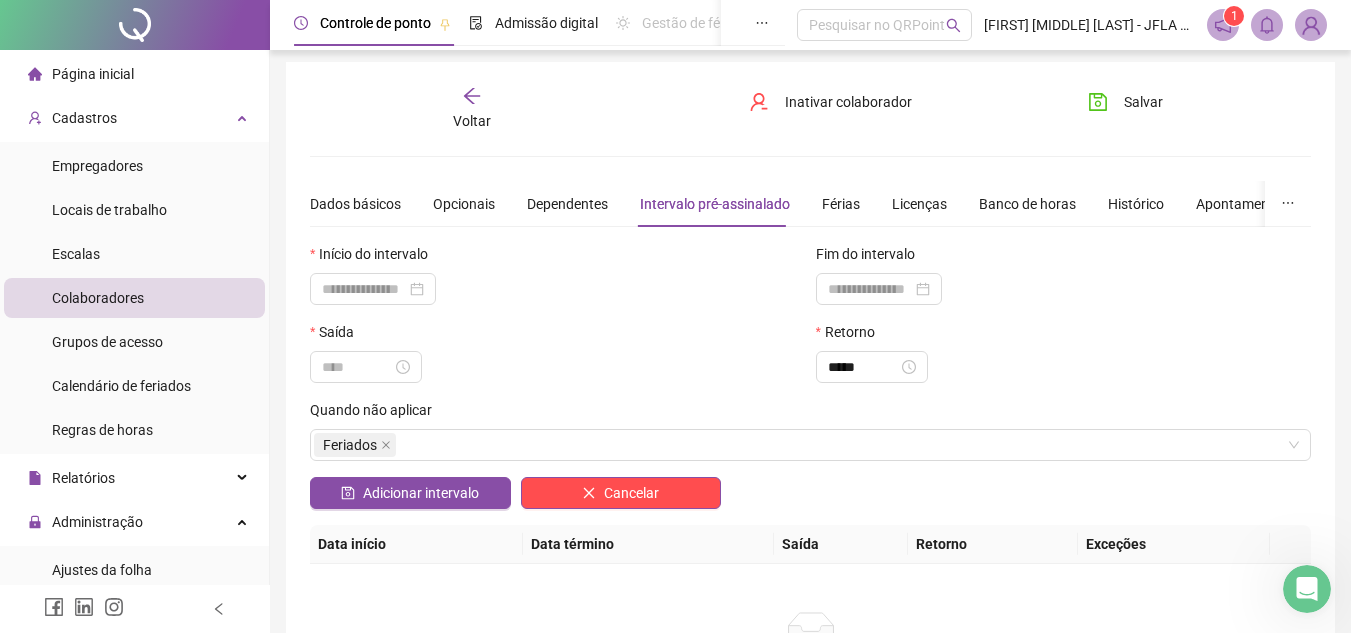 click on "Fim do intervalo" at bounding box center (1064, 282) 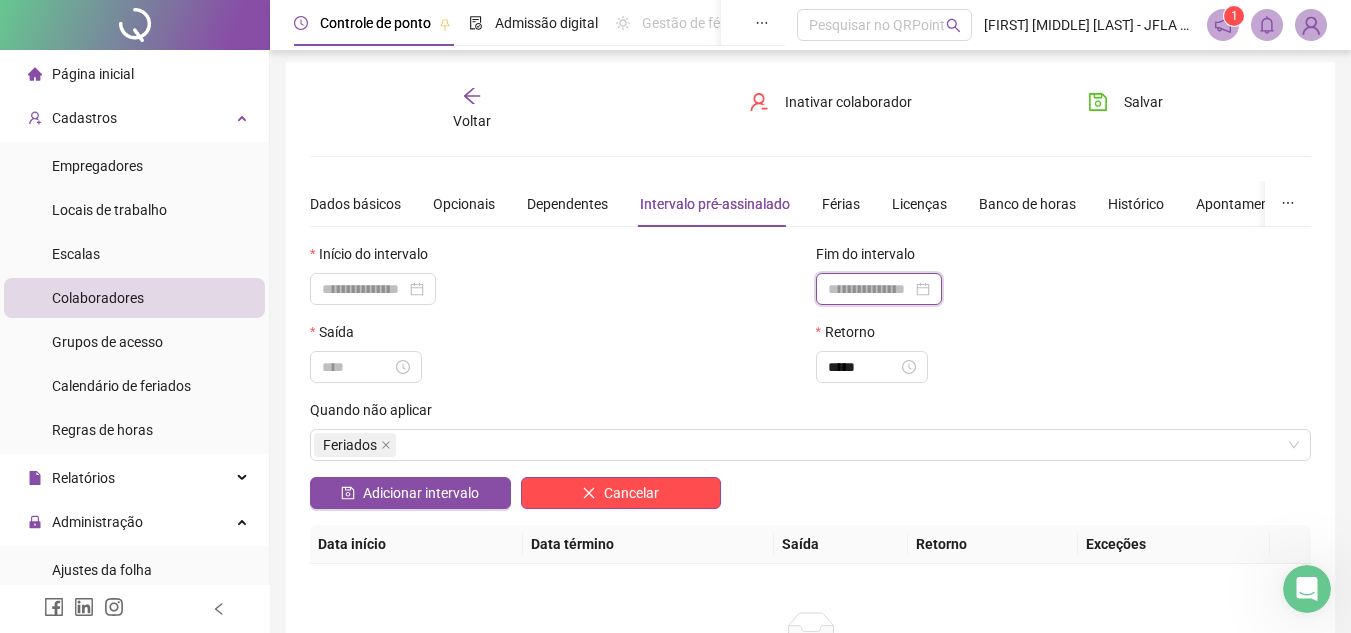 click at bounding box center [870, 289] 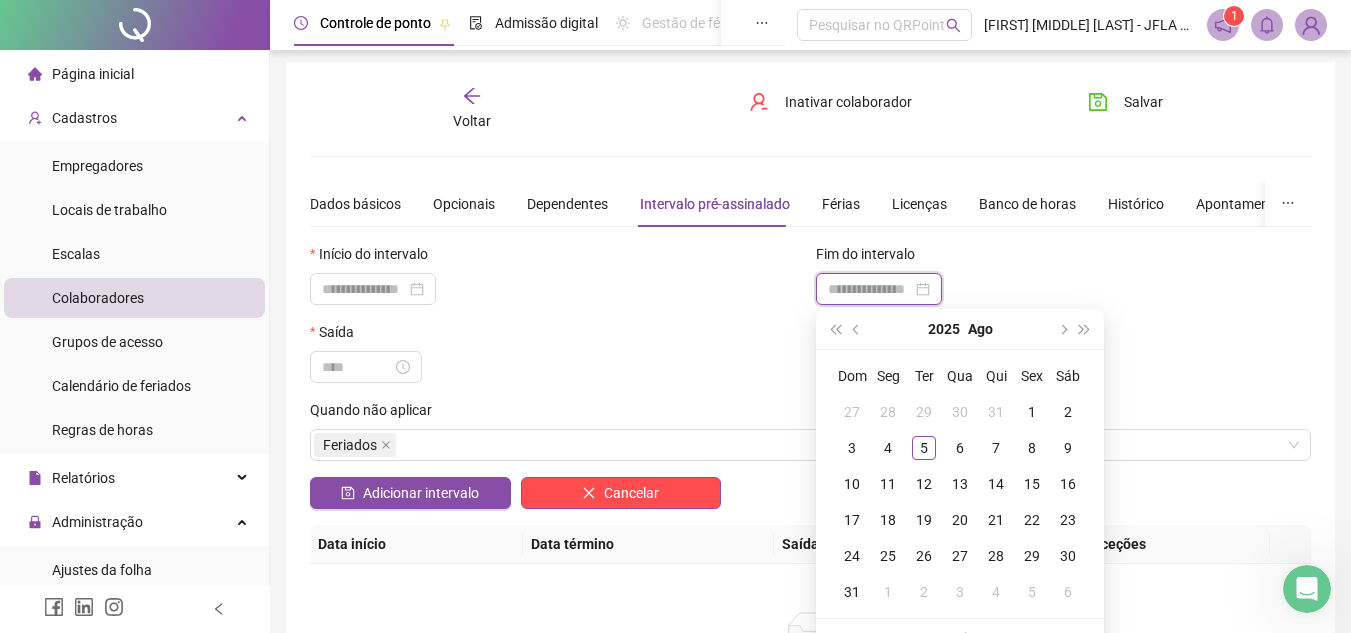 click at bounding box center [870, 289] 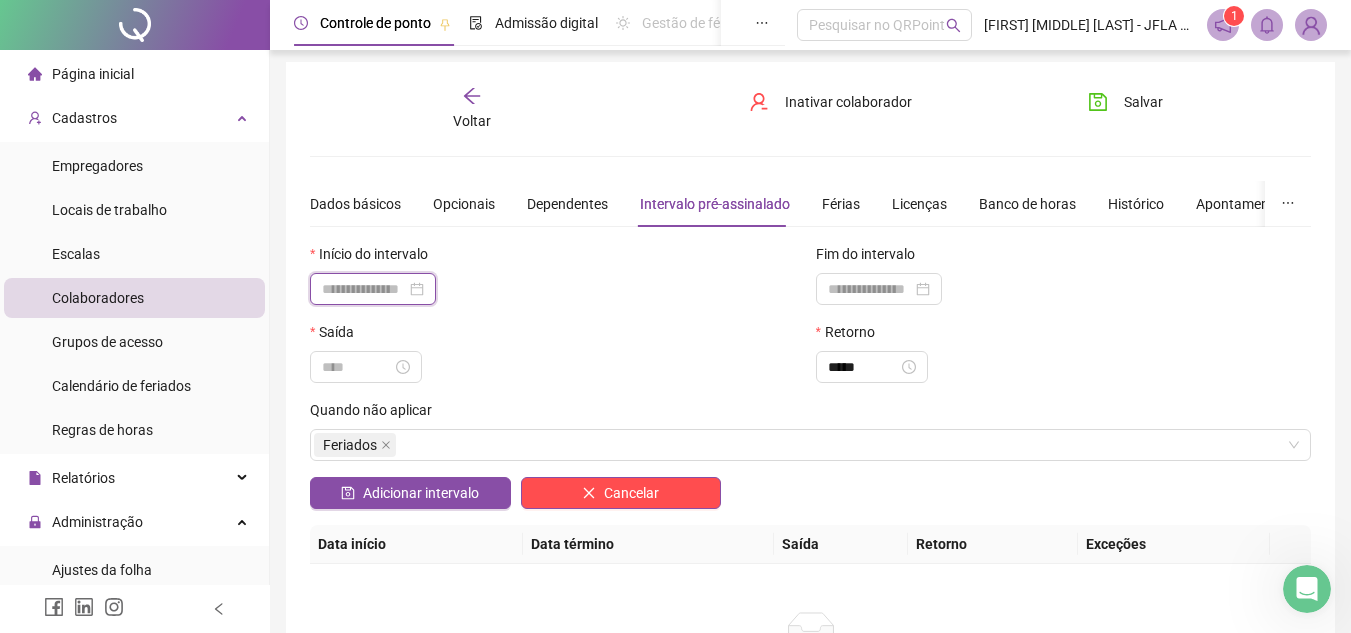 click at bounding box center [364, 289] 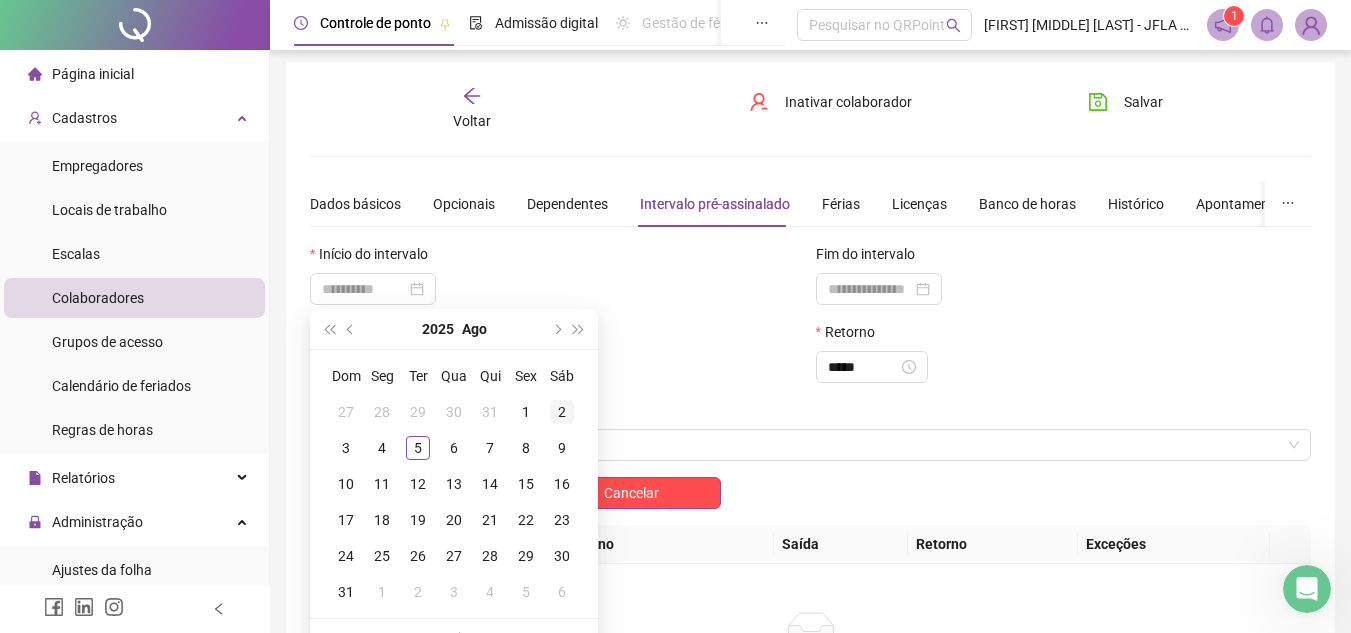 click on "2" at bounding box center [562, 412] 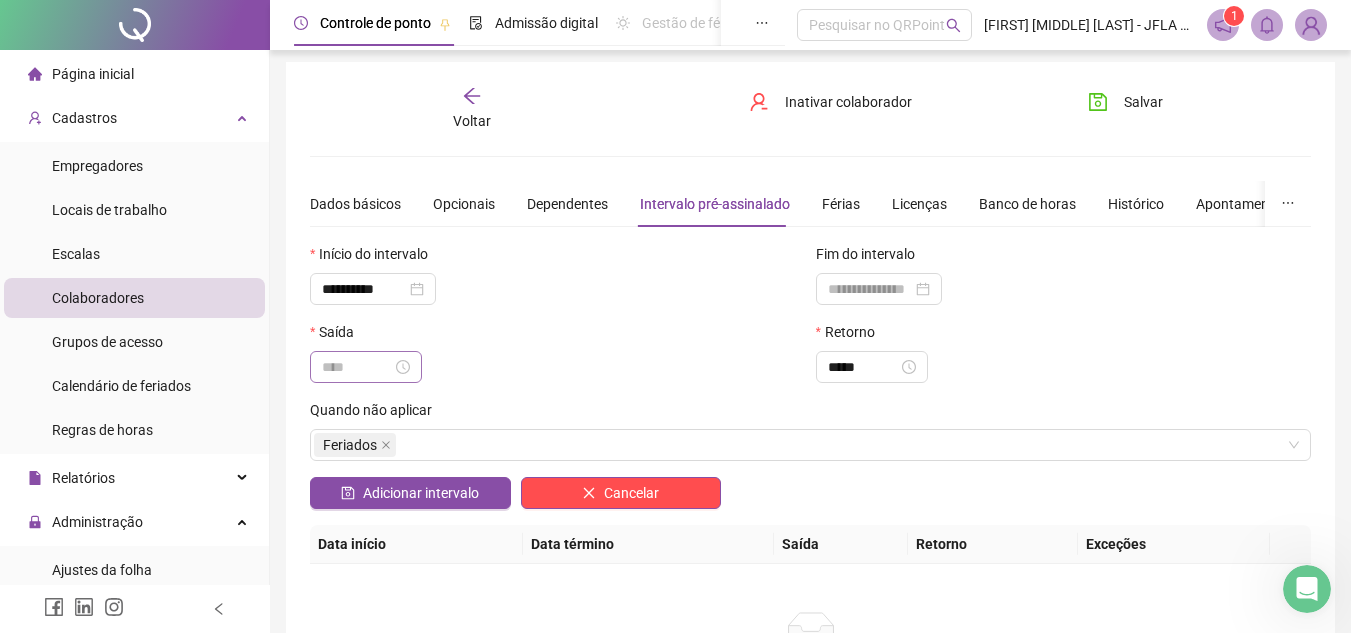 click at bounding box center [366, 367] 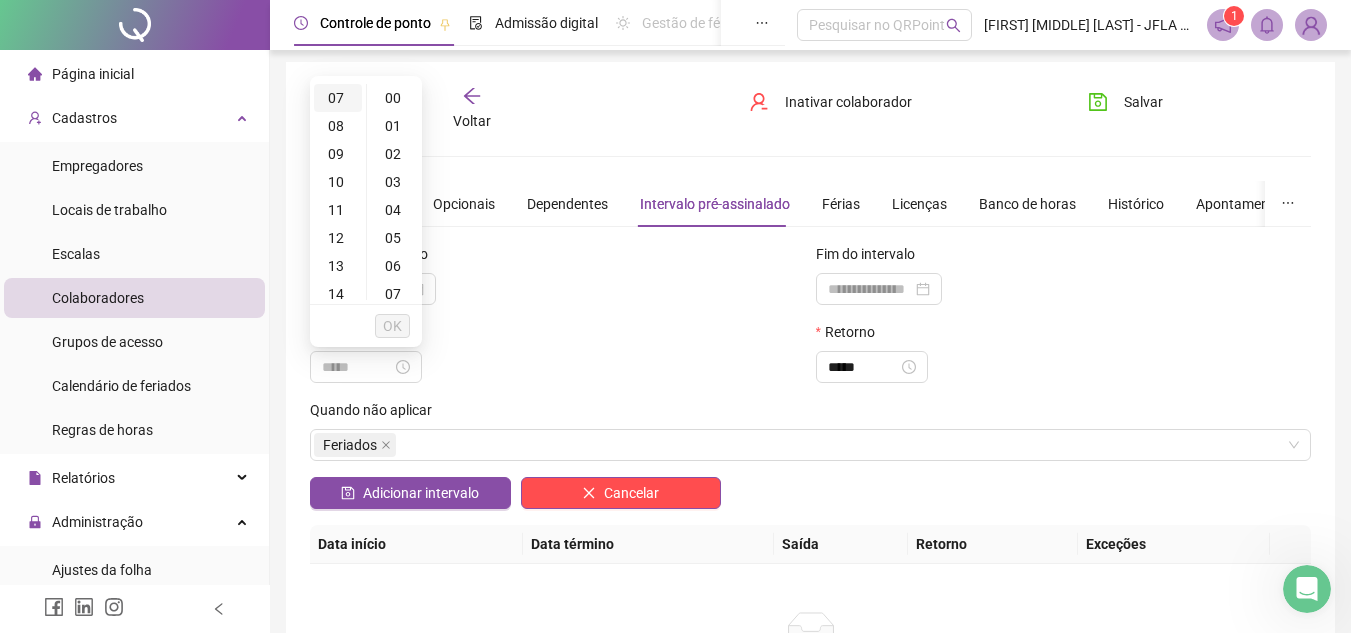 click on "07" at bounding box center [338, 98] 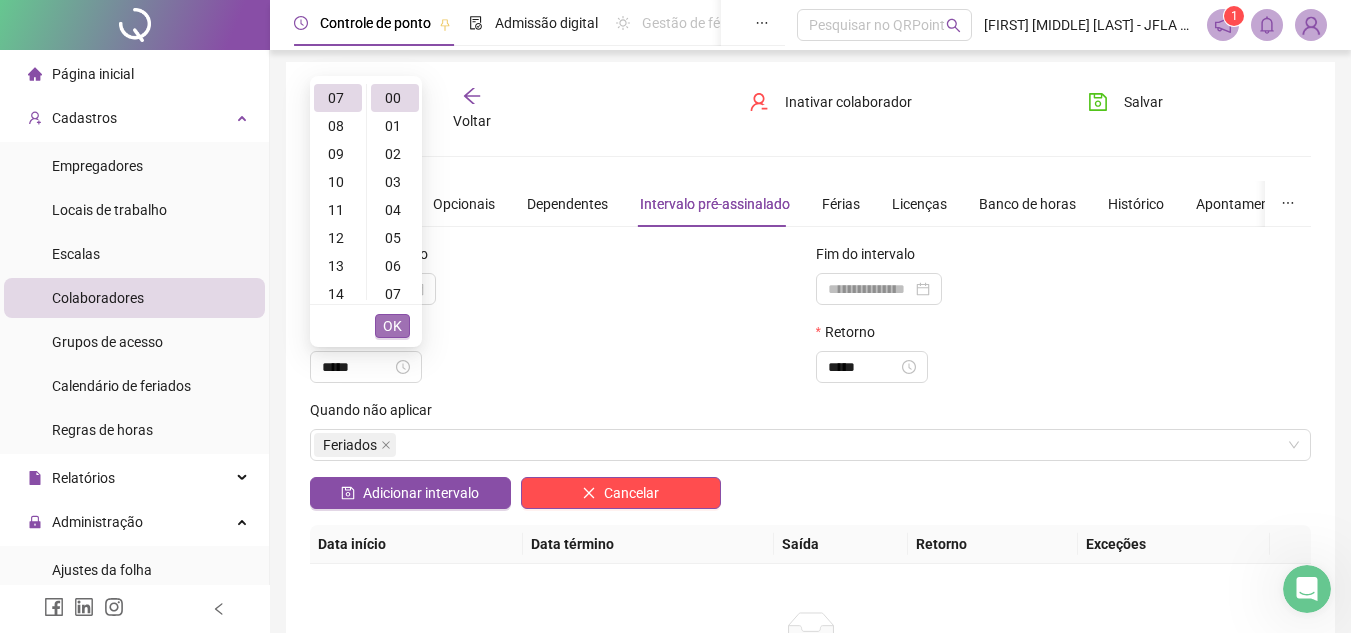 click on "OK" at bounding box center [392, 326] 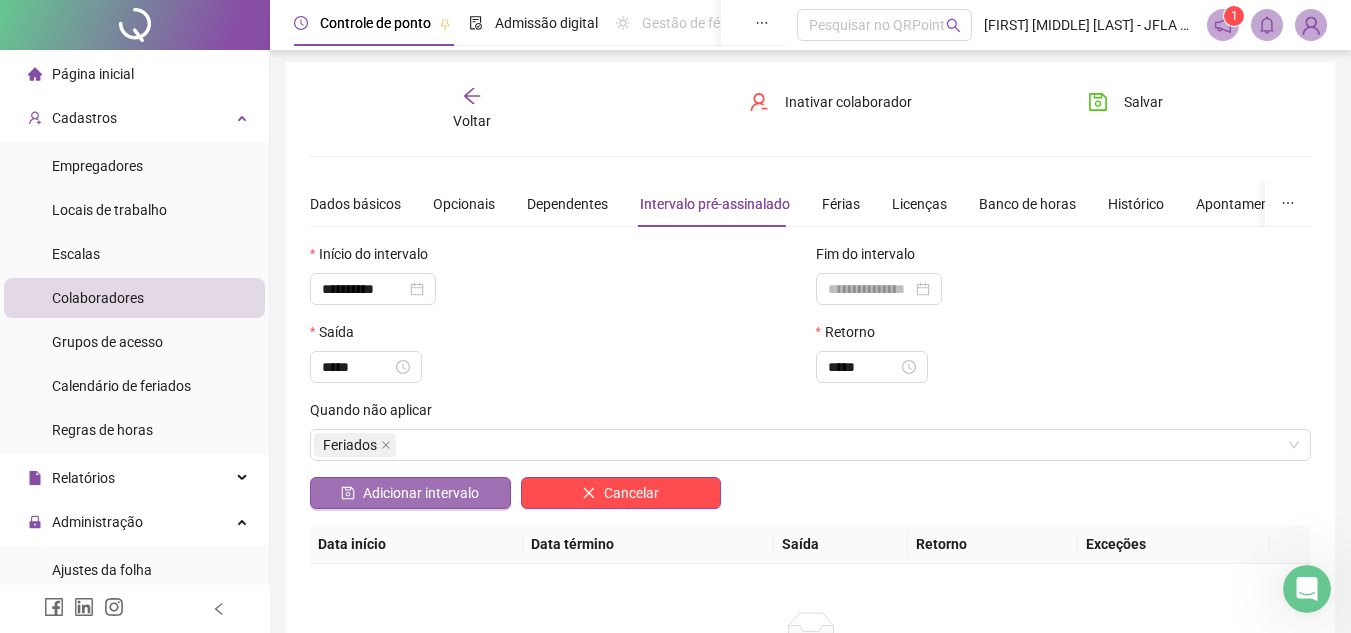 click on "Adicionar intervalo" at bounding box center [410, 493] 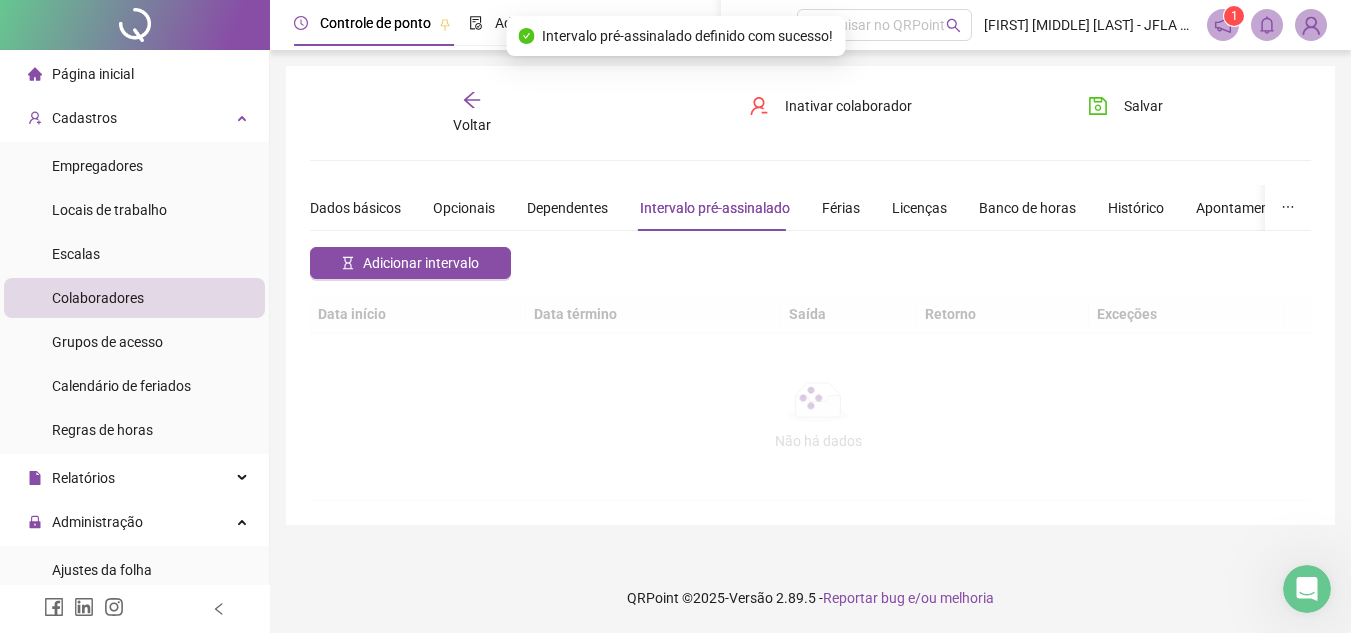 scroll, scrollTop: 0, scrollLeft: 0, axis: both 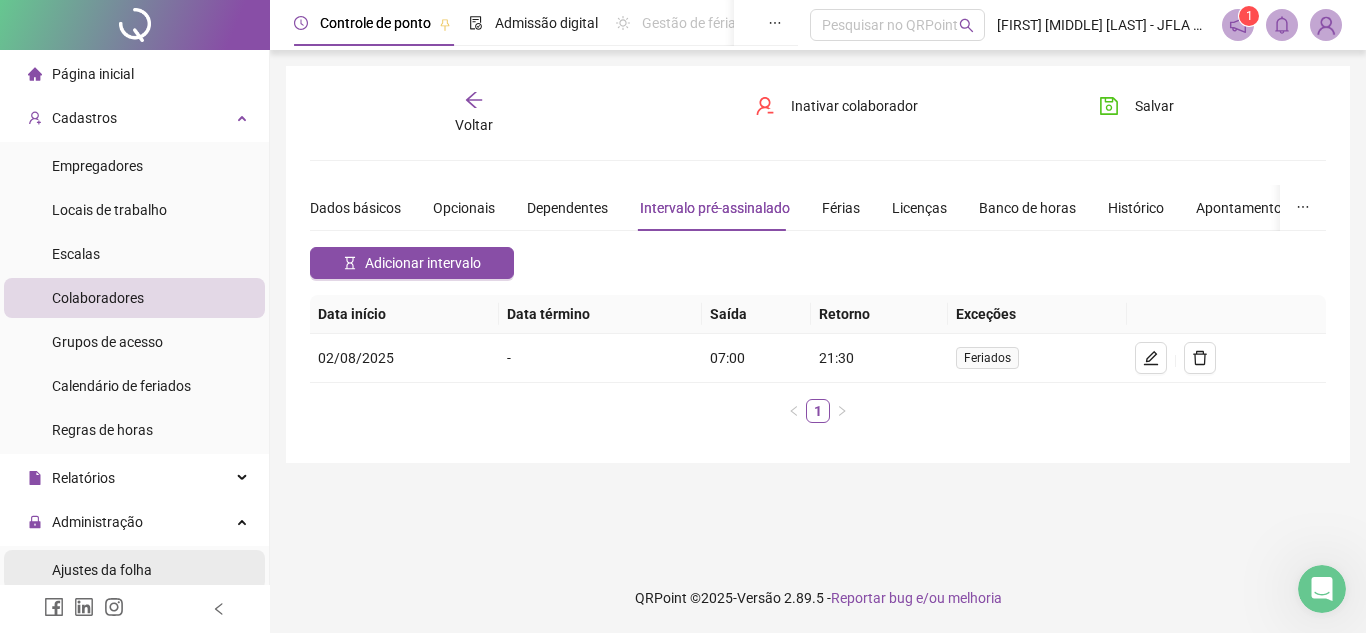 click on "Ajustes da folha" at bounding box center (102, 570) 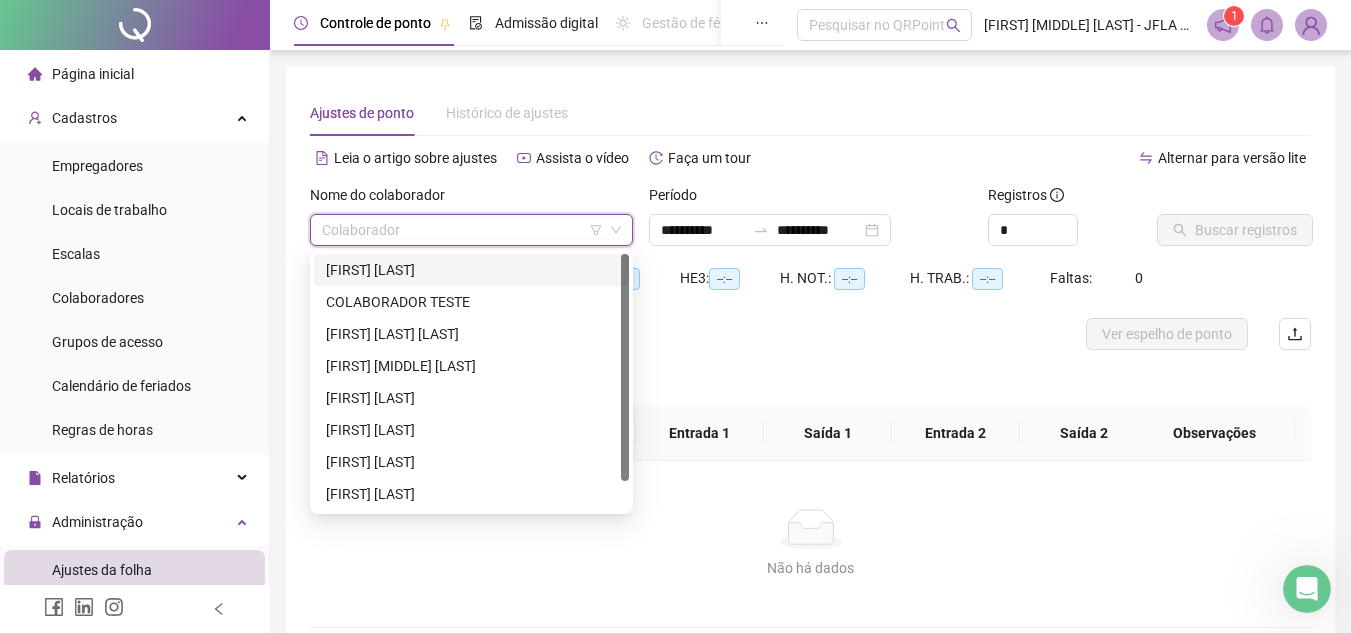 click at bounding box center (462, 230) 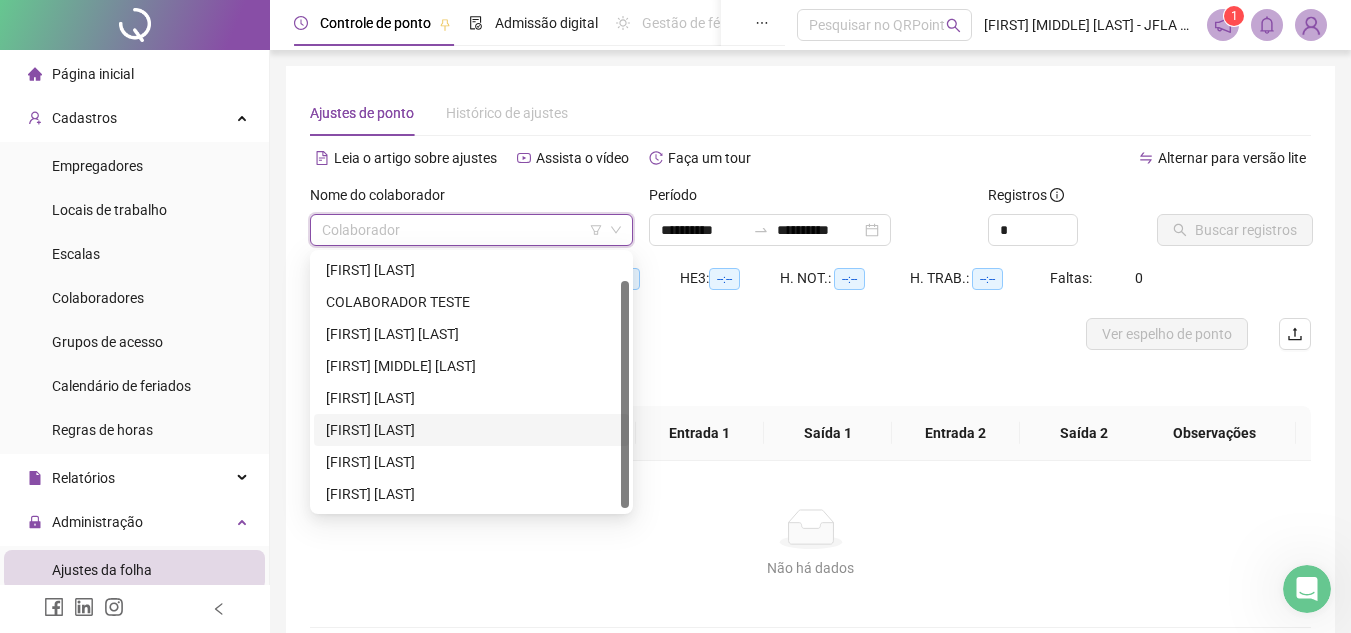 scroll, scrollTop: 32, scrollLeft: 0, axis: vertical 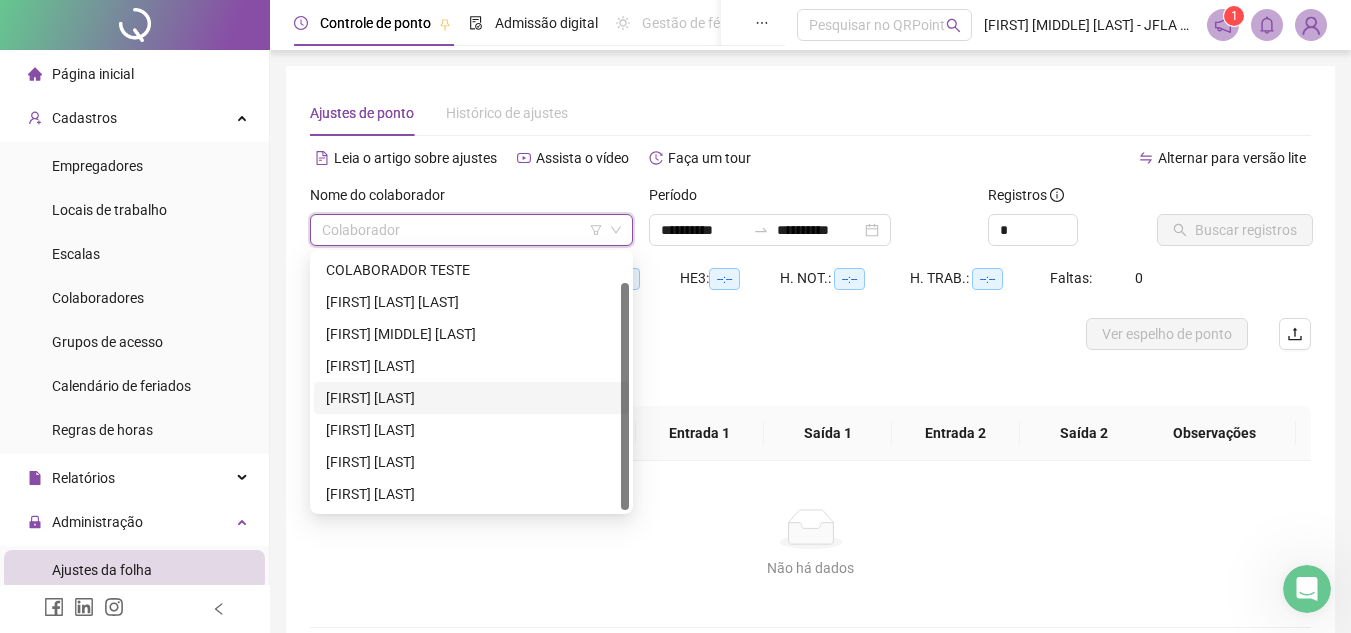 drag, startPoint x: 625, startPoint y: 418, endPoint x: 624, endPoint y: 469, distance: 51.009804 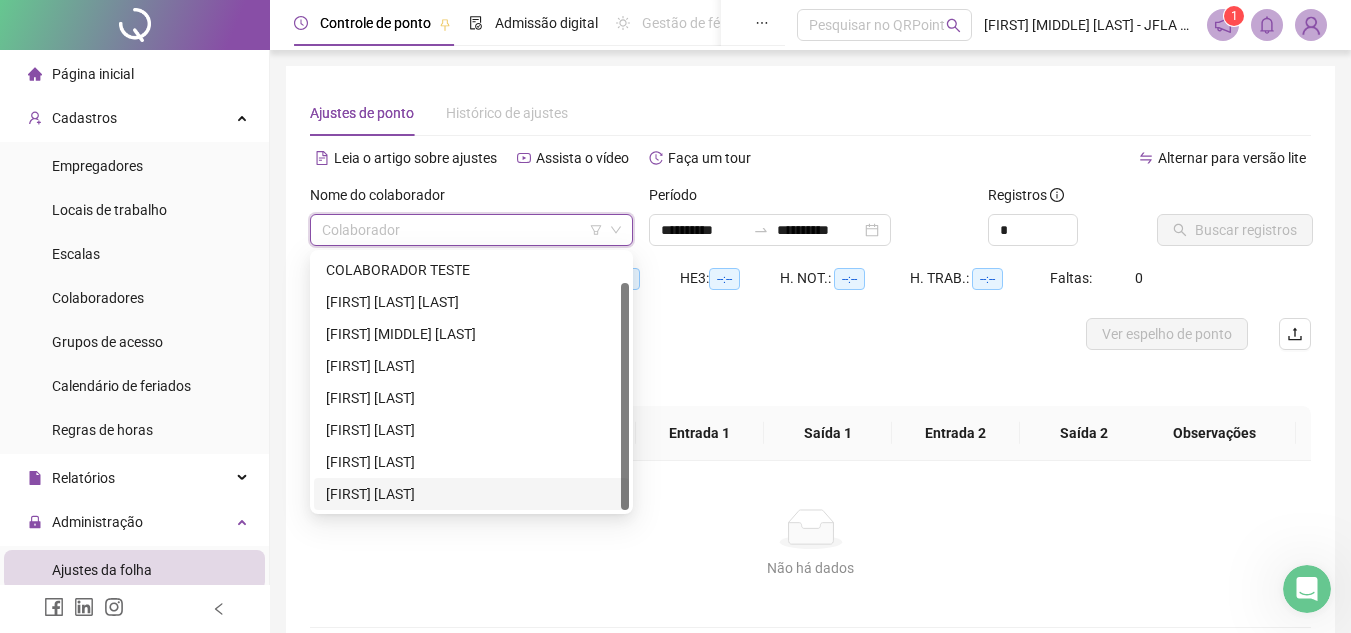 click on "[FIRST] [LAST]" at bounding box center (471, 494) 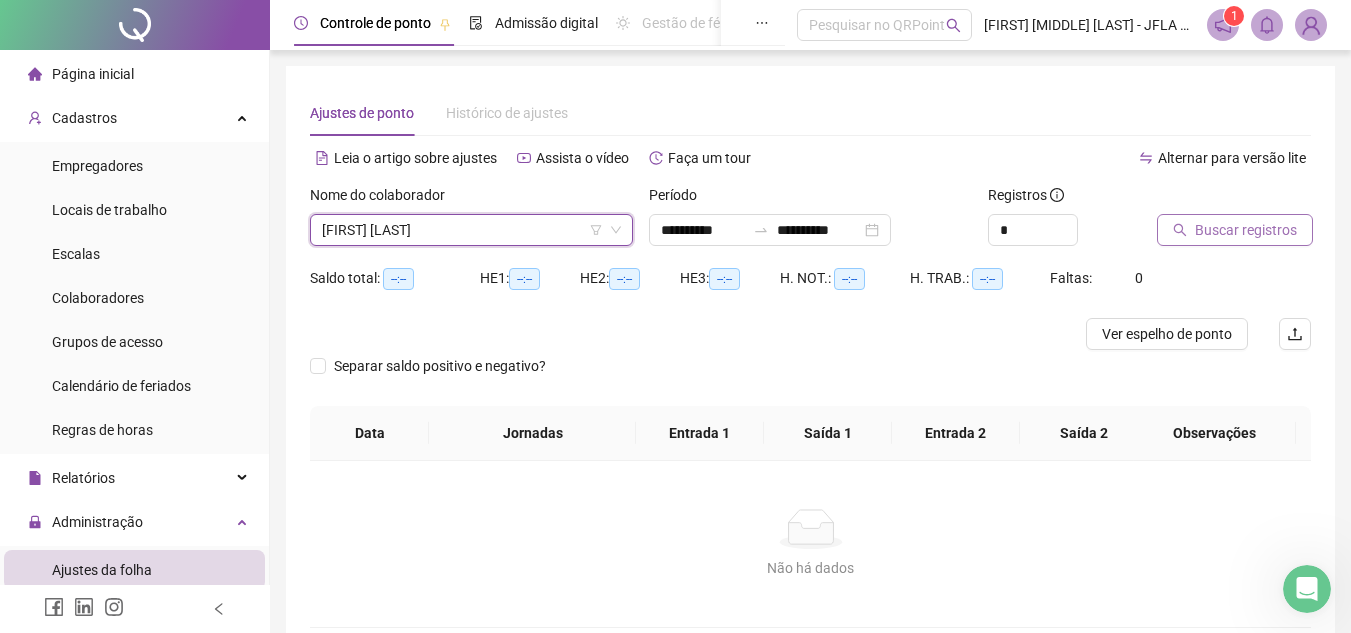 click on "Buscar registros" at bounding box center [1246, 230] 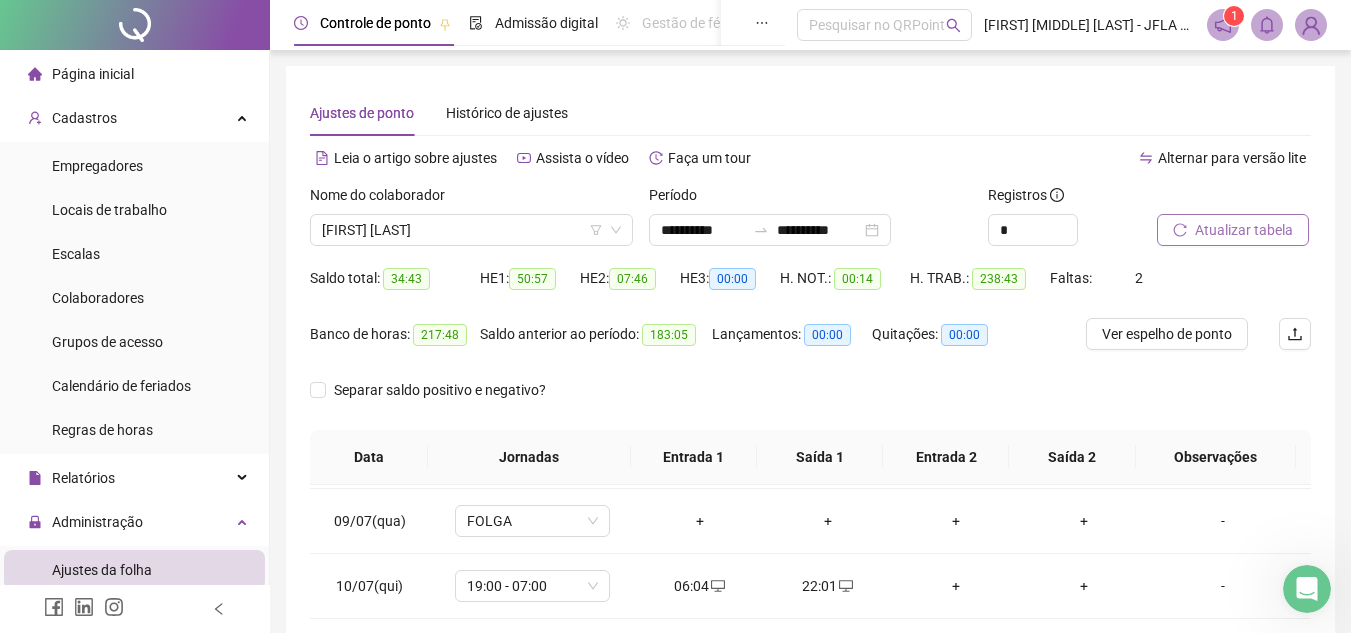 scroll, scrollTop: 541, scrollLeft: 0, axis: vertical 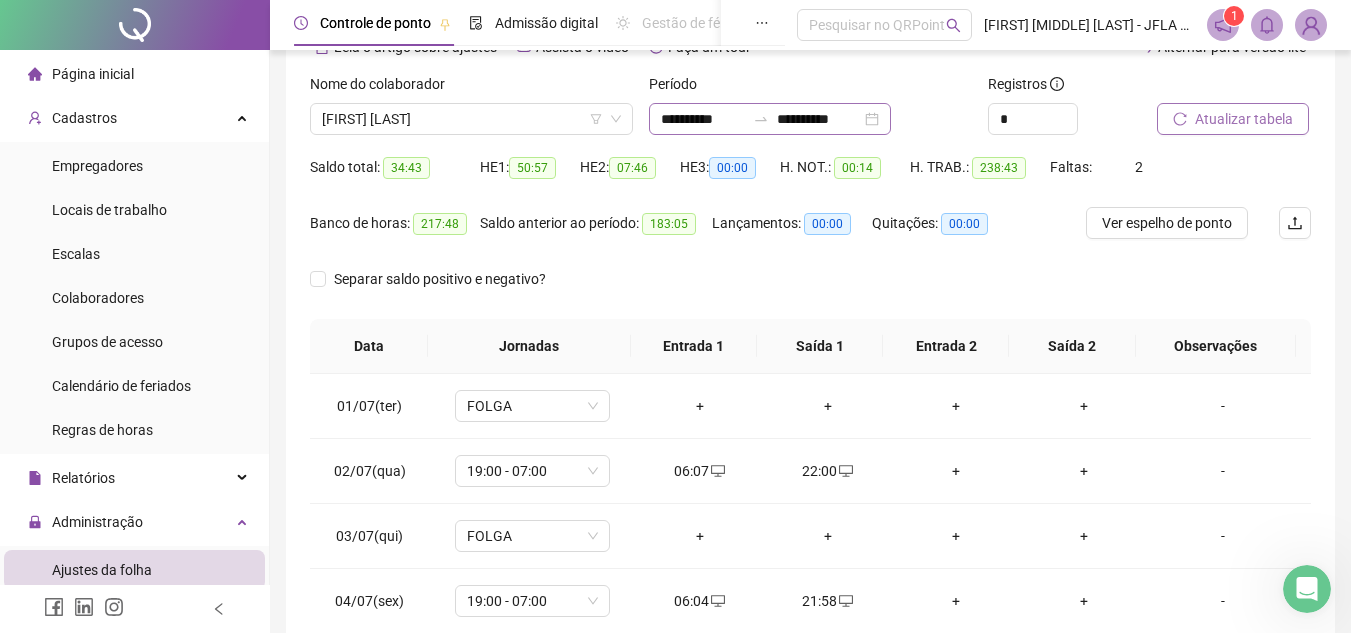 click on "**********" at bounding box center (770, 119) 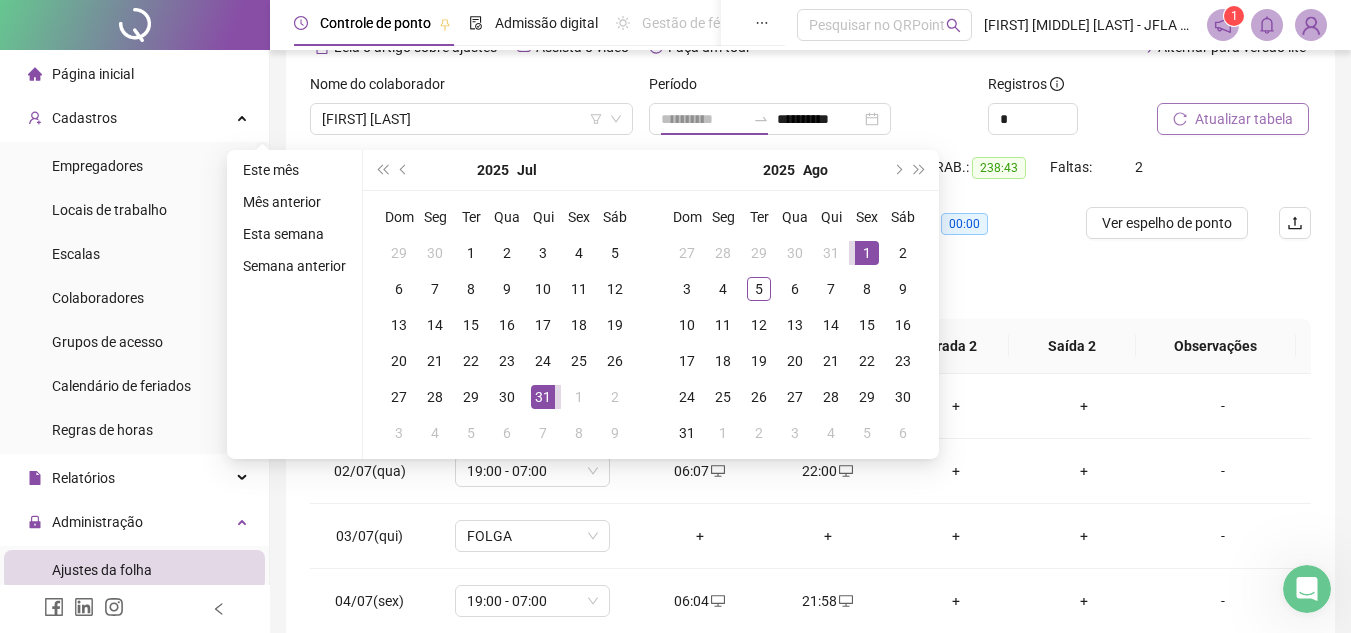 click on "1" at bounding box center (867, 253) 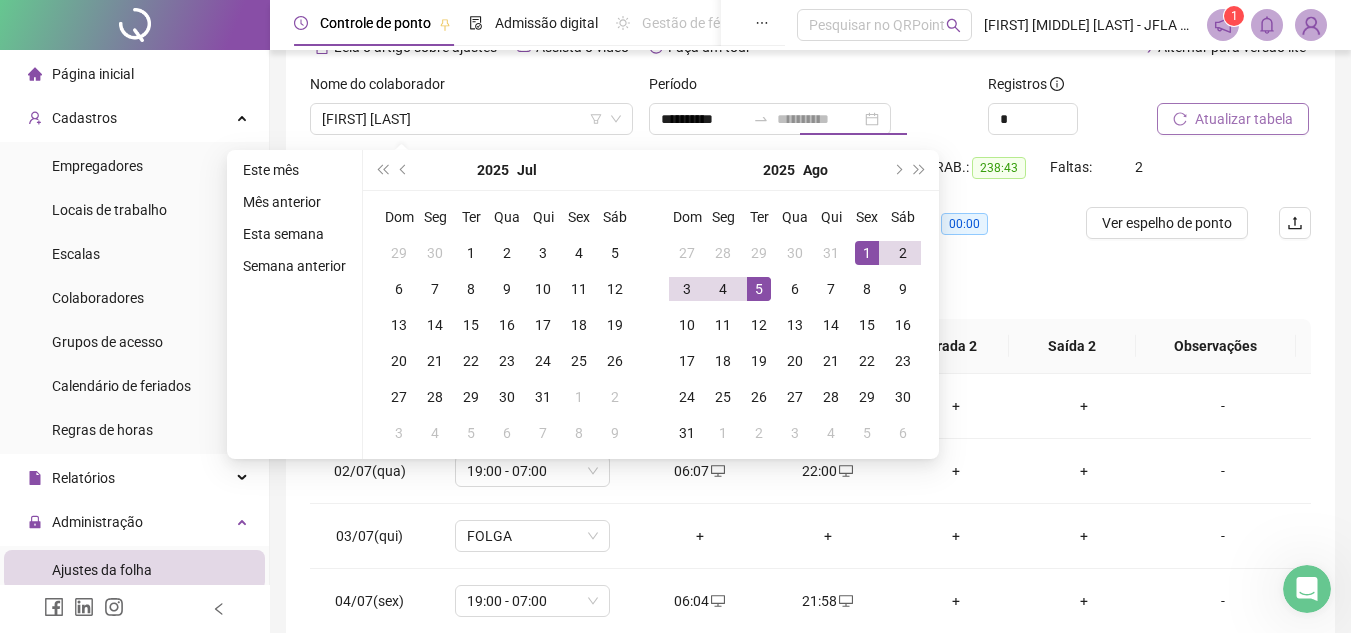 click on "5" at bounding box center (759, 289) 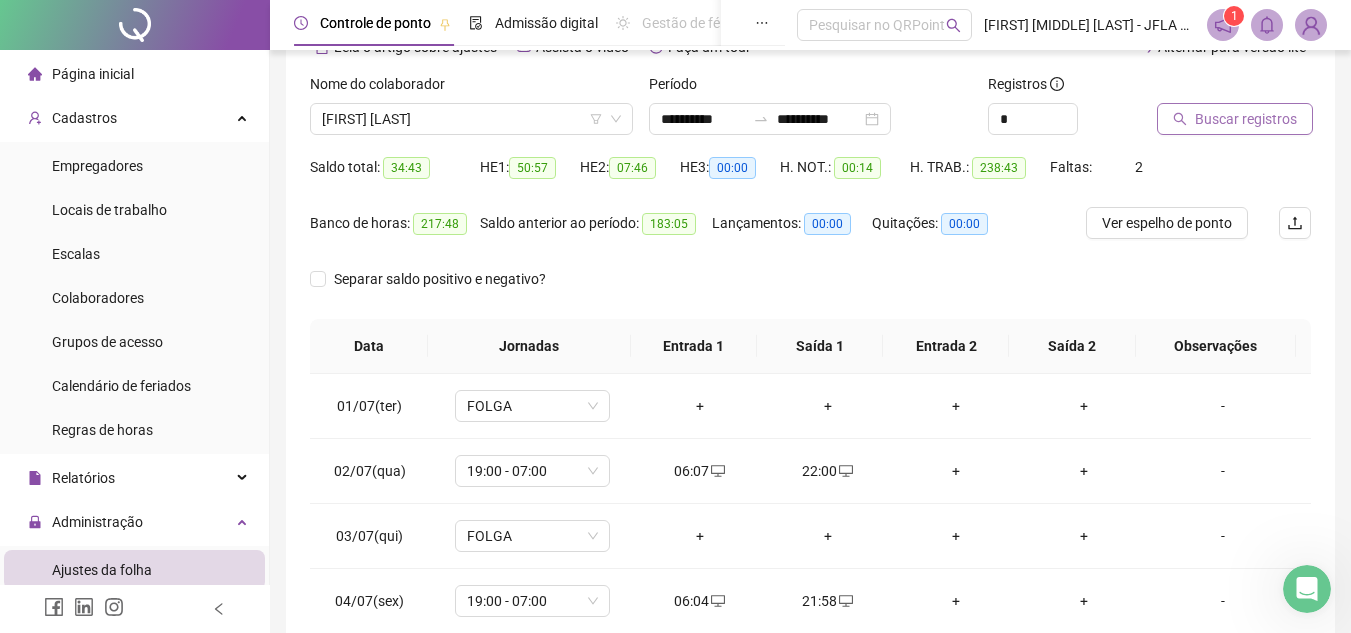 click on "Buscar registros" at bounding box center [1246, 119] 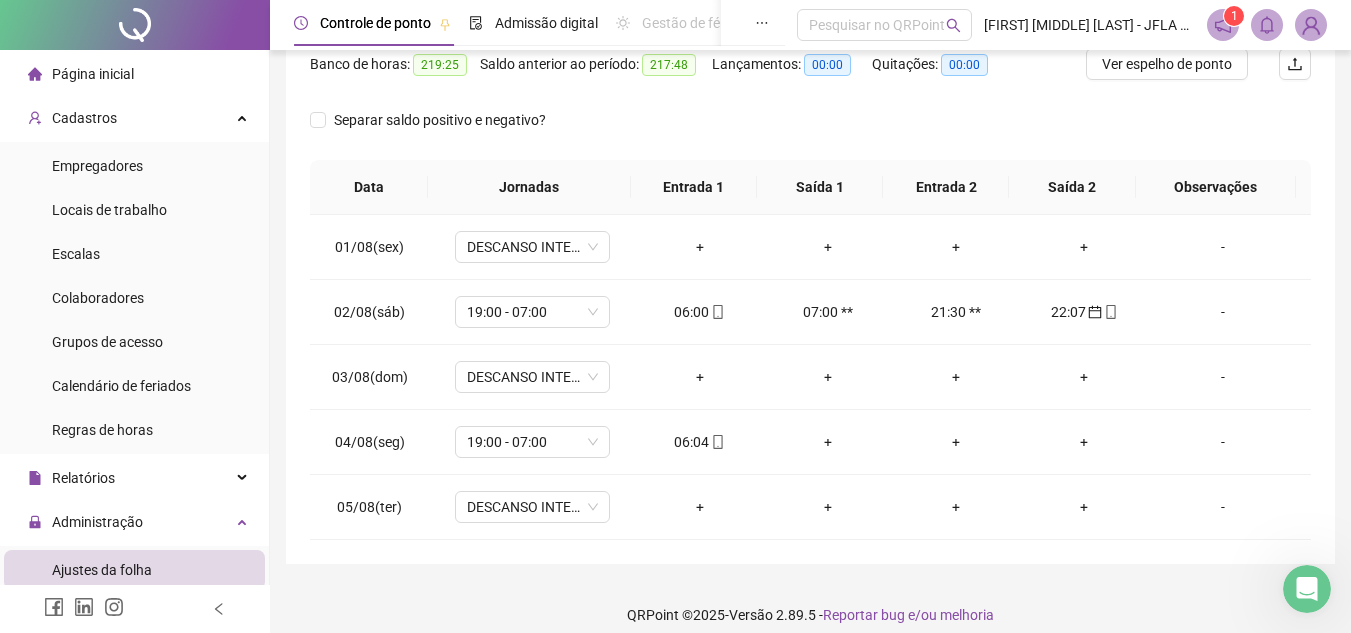 scroll, scrollTop: 287, scrollLeft: 0, axis: vertical 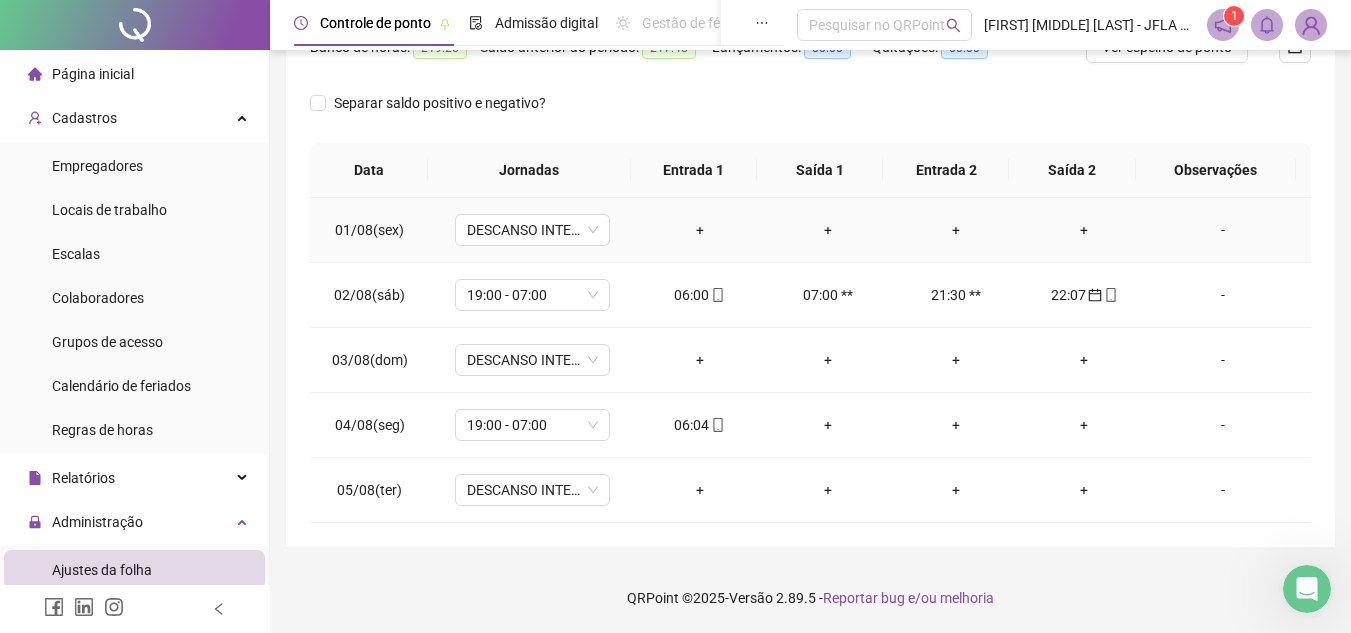 click on "+" at bounding box center (700, 230) 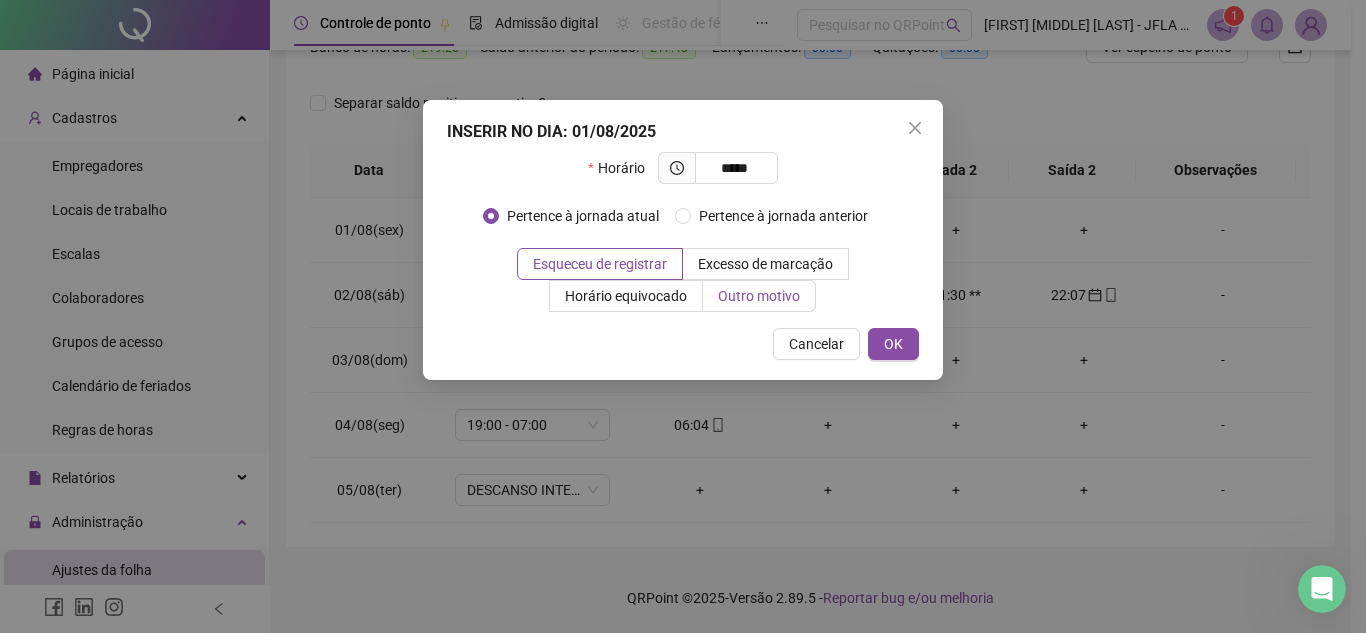 click on "Outro motivo" at bounding box center [759, 296] 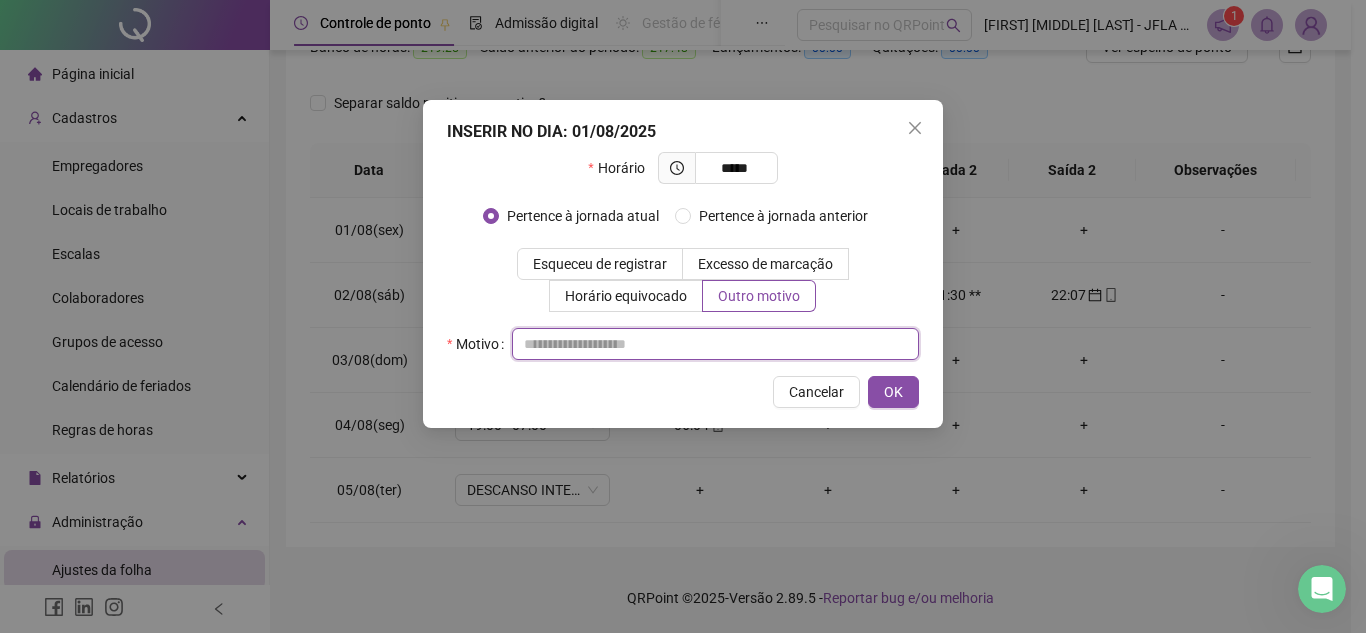 click at bounding box center (715, 344) 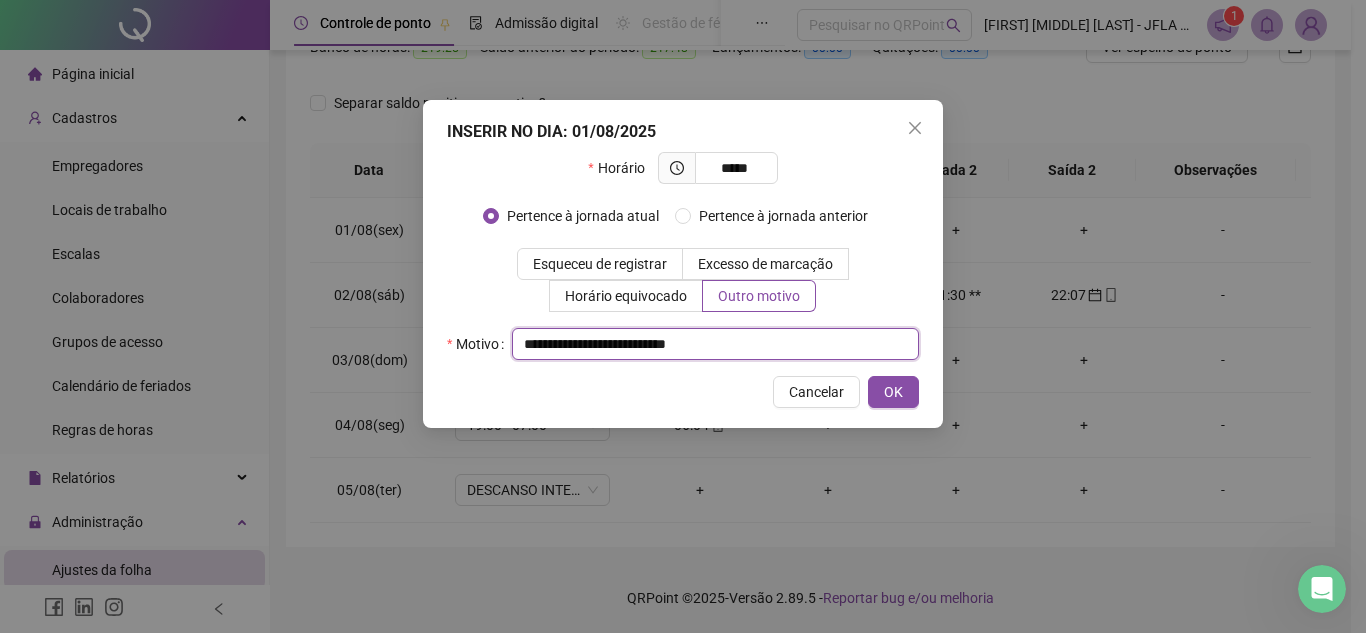 click on "**********" at bounding box center (715, 344) 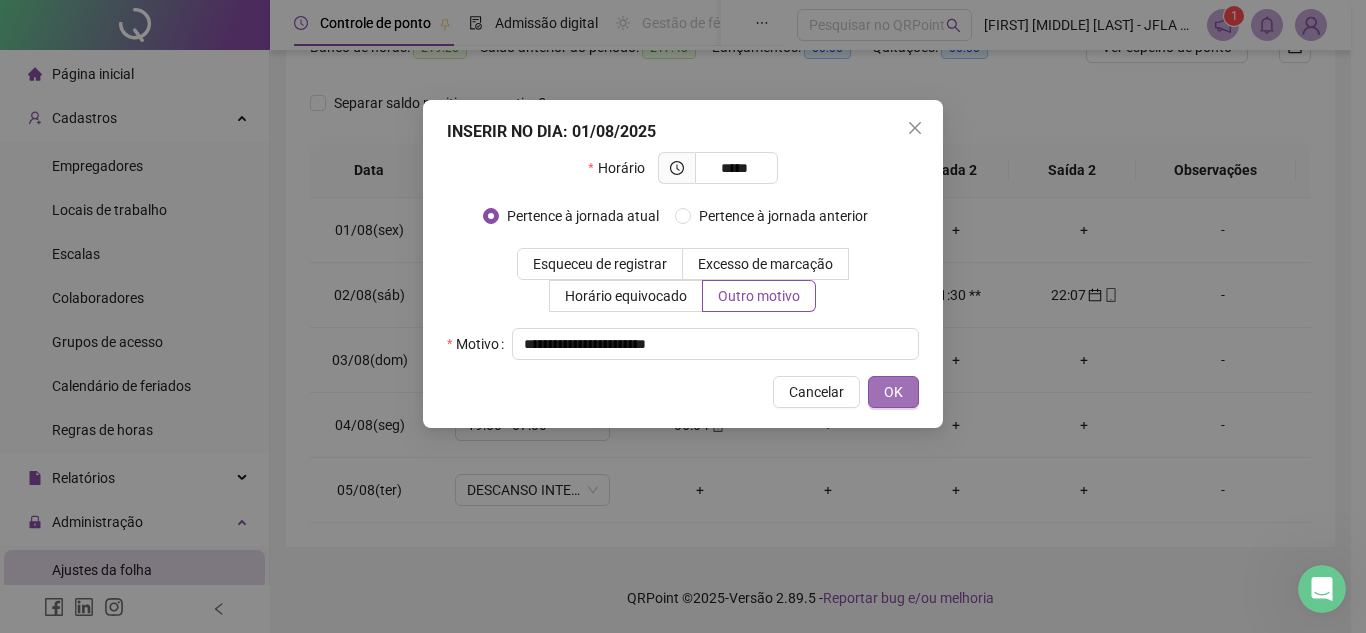 click on "OK" at bounding box center (893, 392) 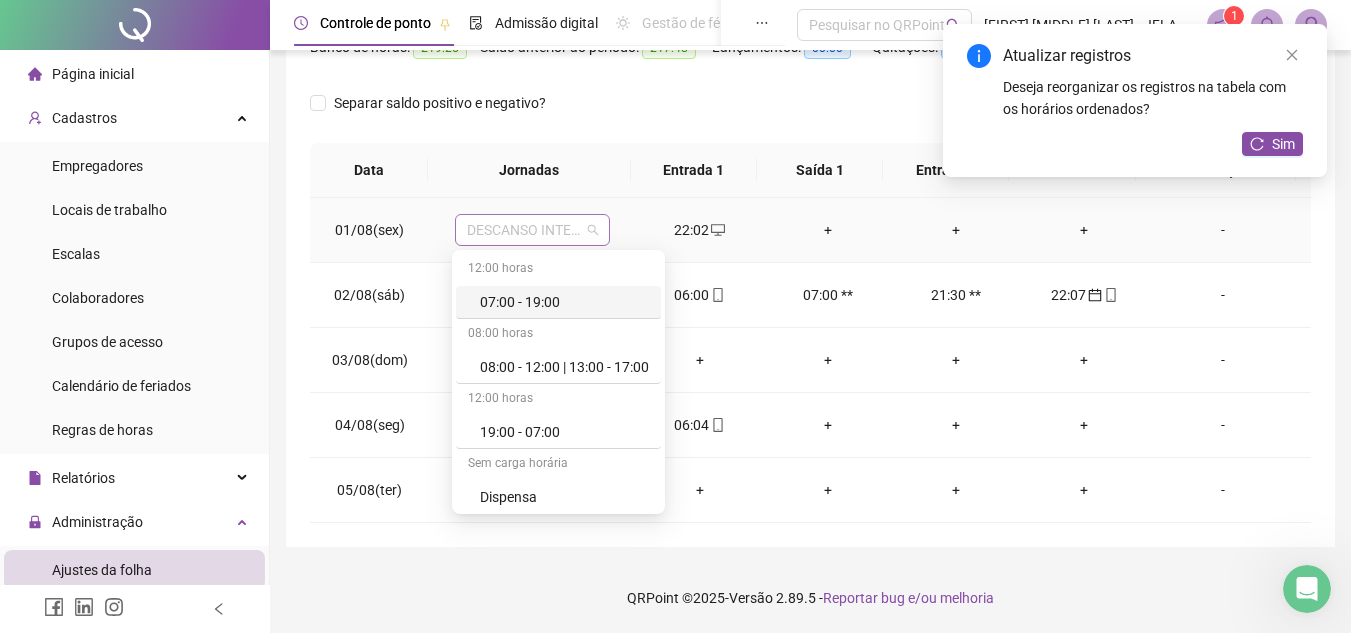click on "DESCANSO INTER-JORNADA" at bounding box center (532, 230) 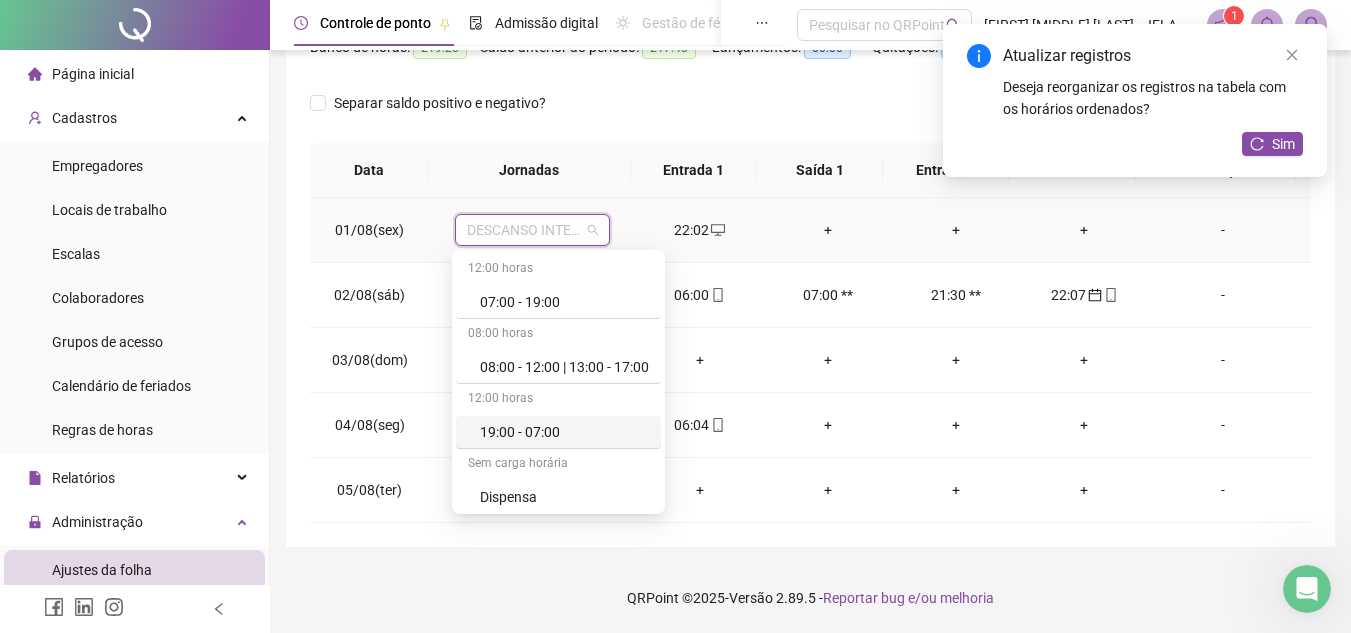 click on "19:00 - 07:00" at bounding box center [564, 432] 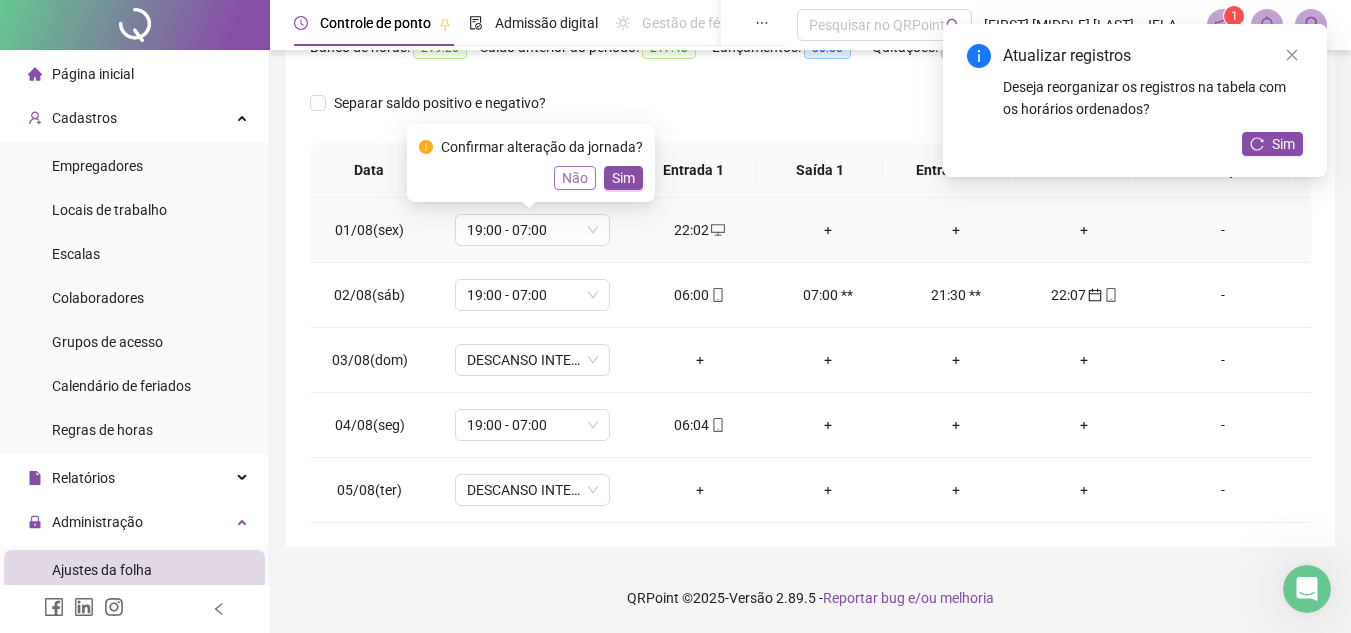 click on "Não" at bounding box center [575, 178] 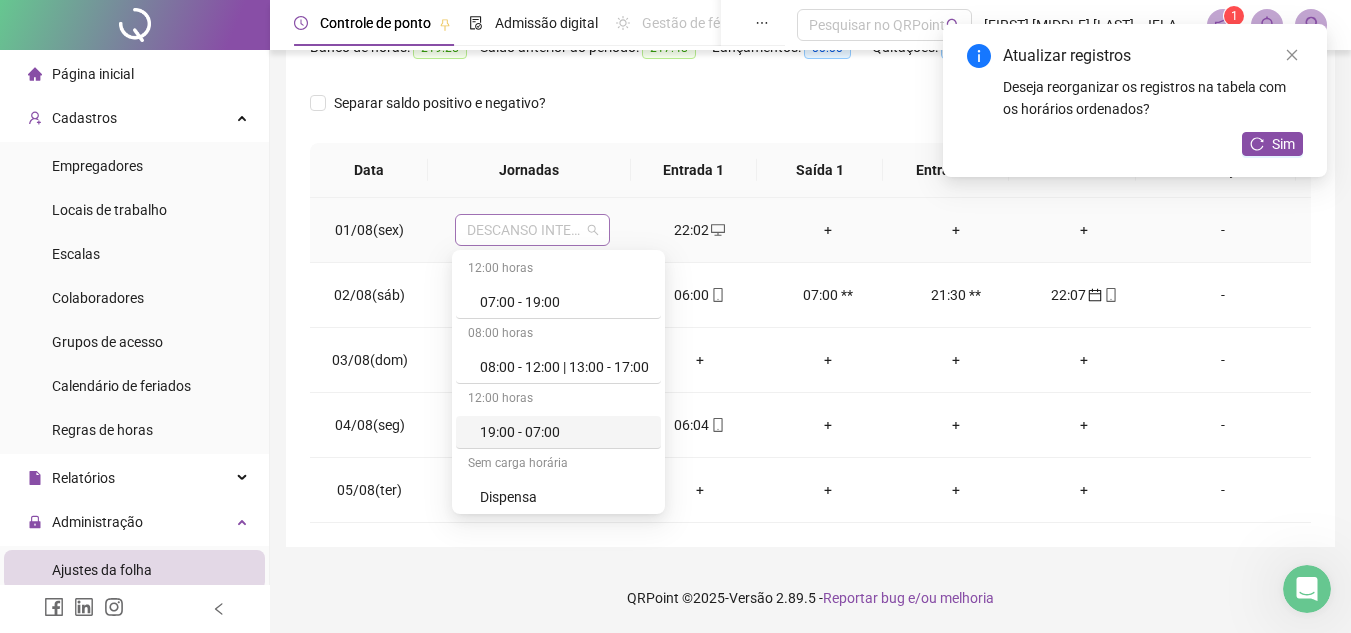 click on "DESCANSO INTER-JORNADA" at bounding box center [532, 230] 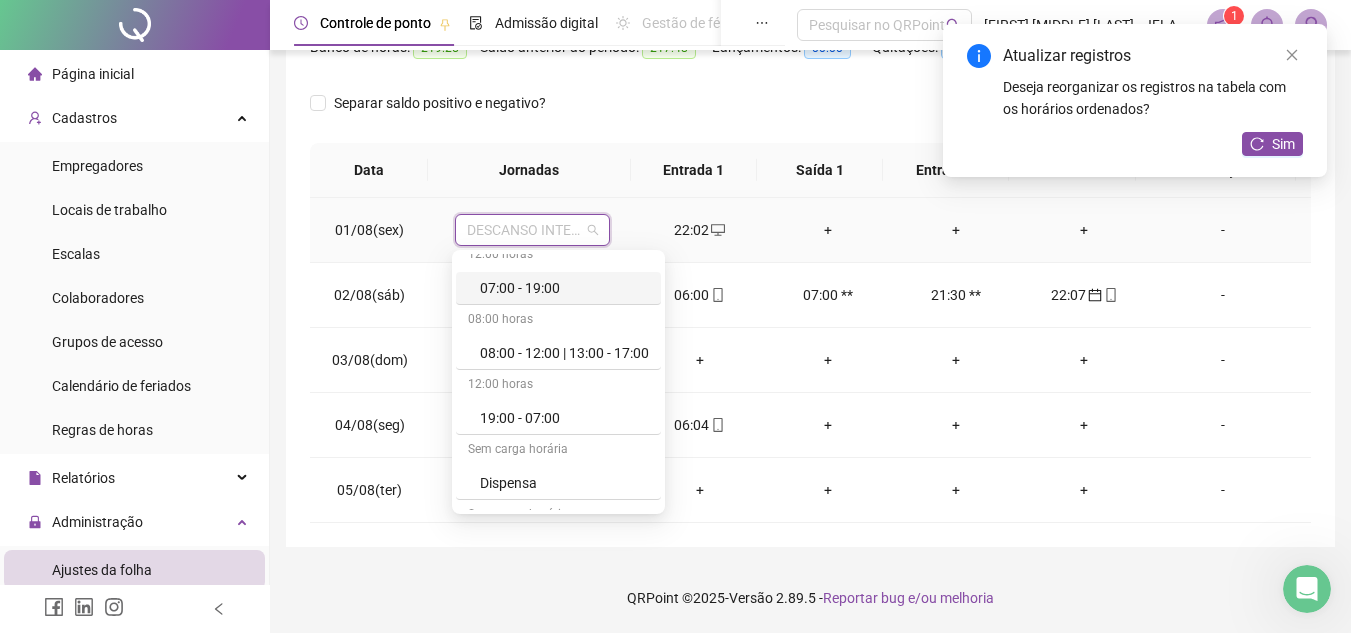 scroll, scrollTop: 0, scrollLeft: 0, axis: both 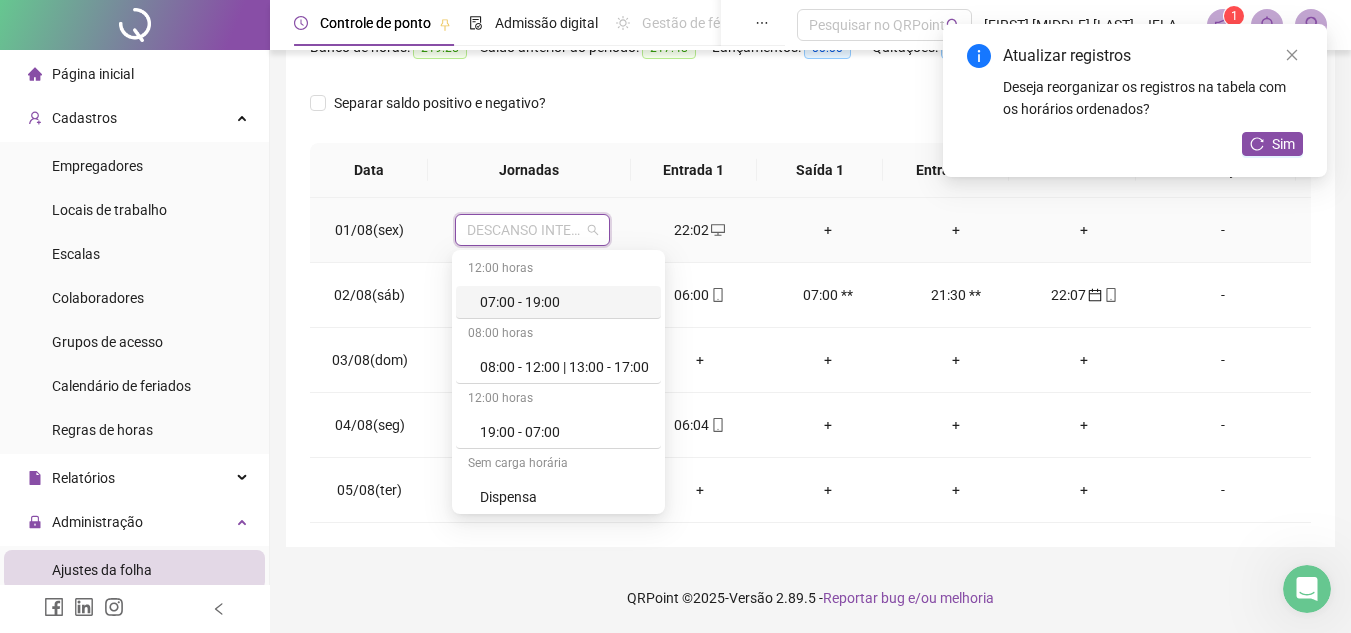 click on "DESCANSO INTER-JORNADA" at bounding box center [532, 230] 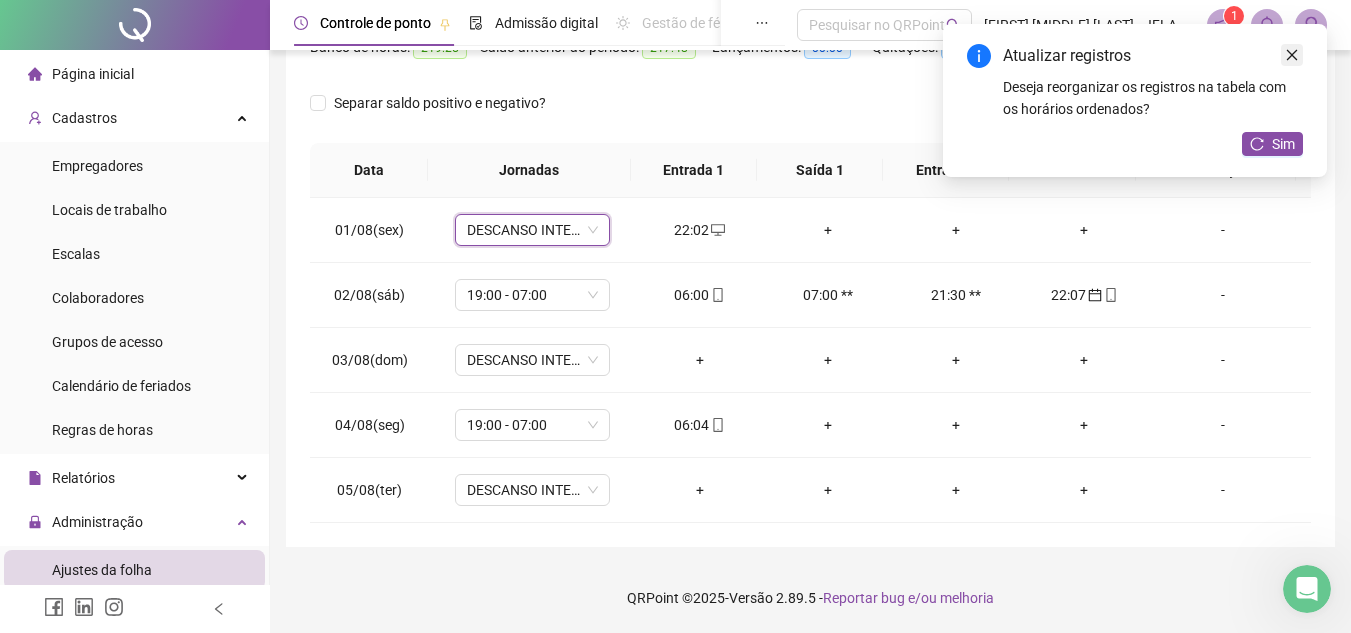 click 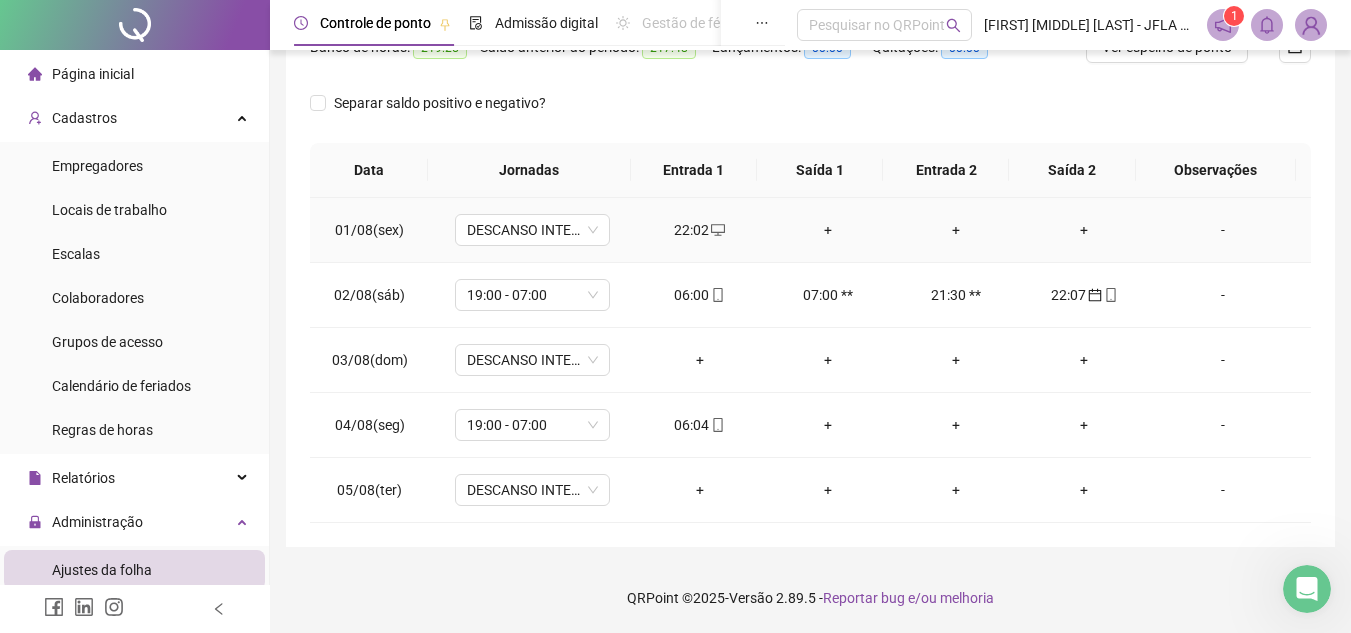click on "+" at bounding box center (828, 230) 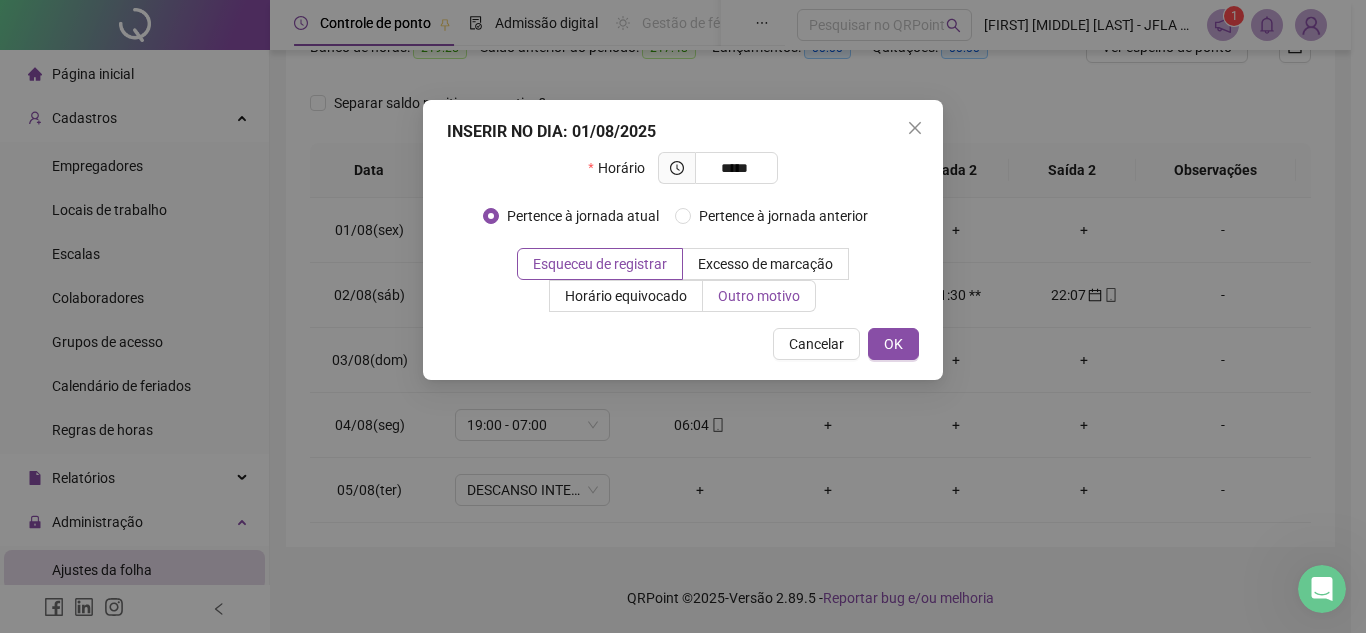 click on "Outro motivo" at bounding box center [759, 296] 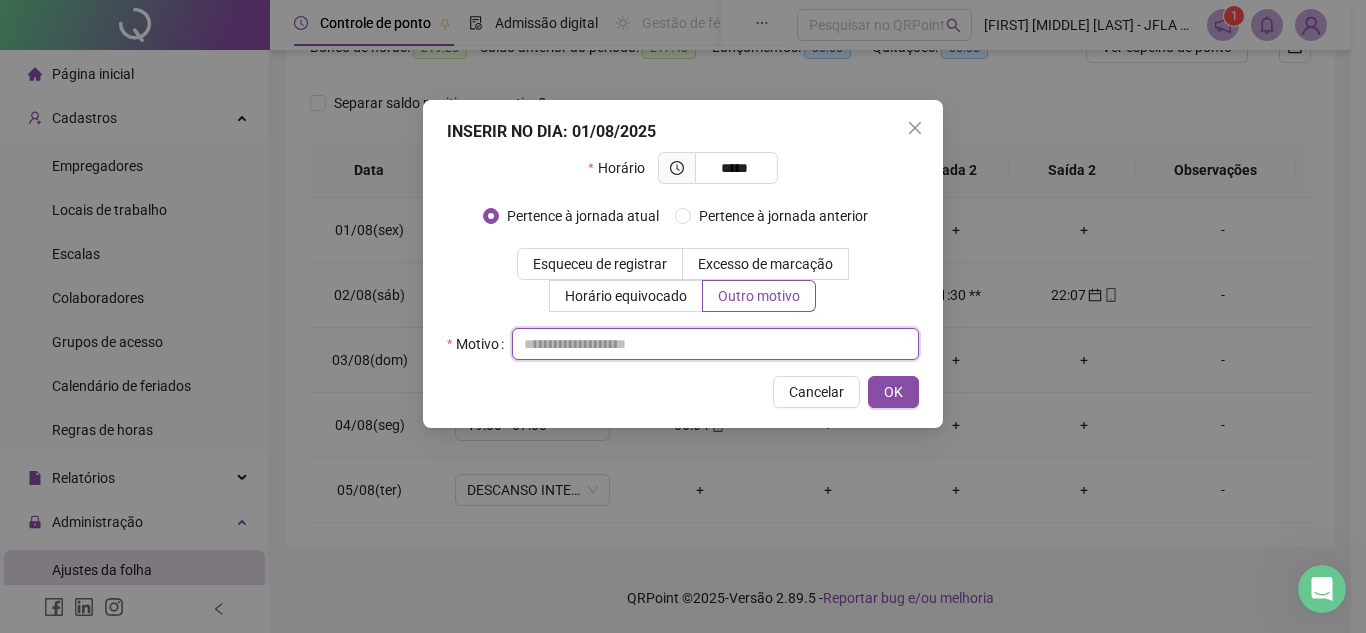 click at bounding box center [715, 344] 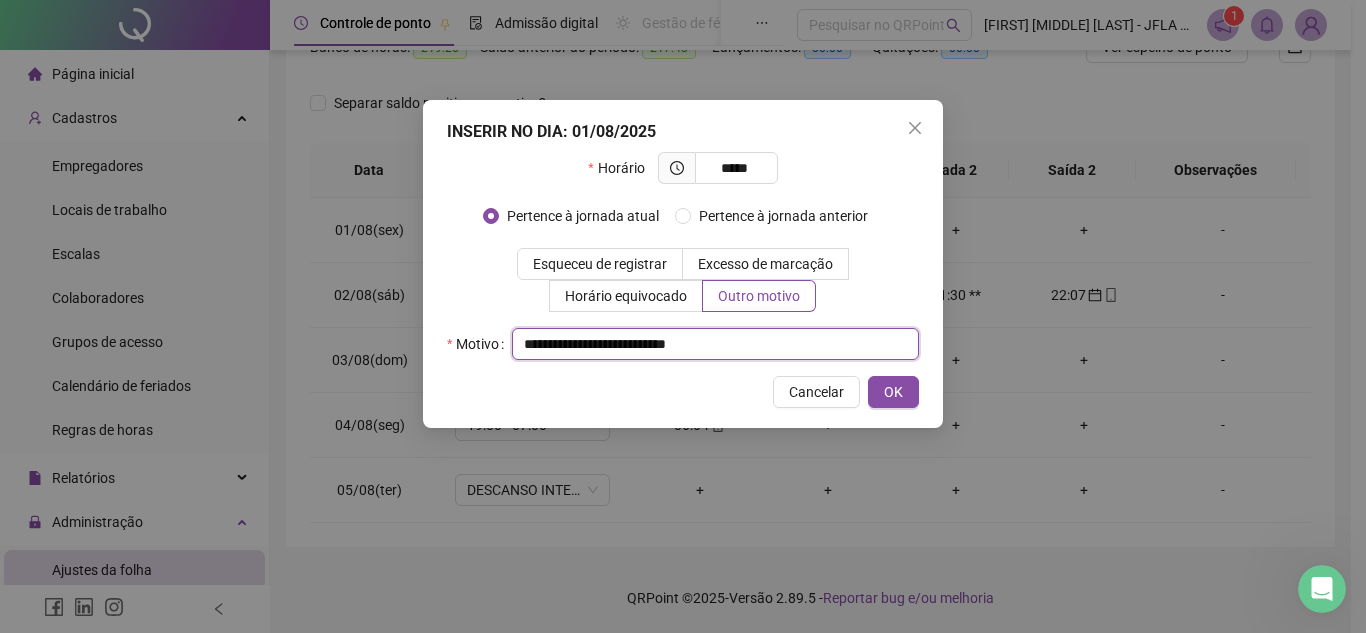 click on "**********" at bounding box center [715, 344] 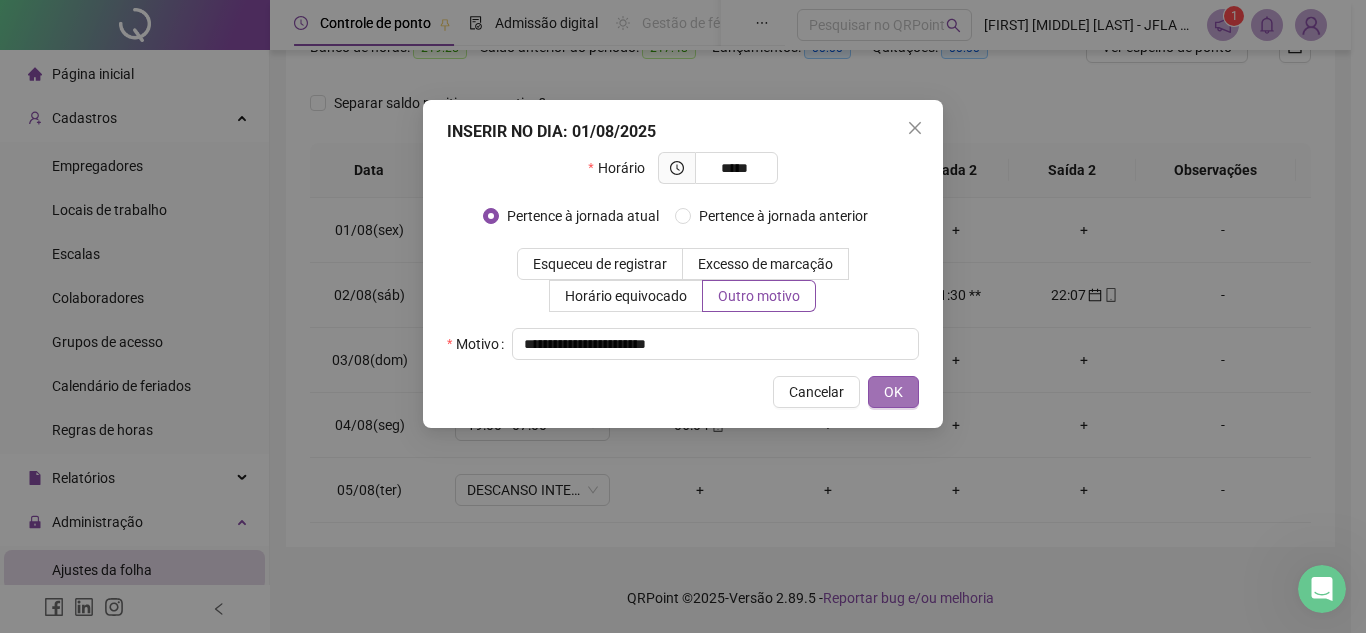 click on "OK" at bounding box center (893, 392) 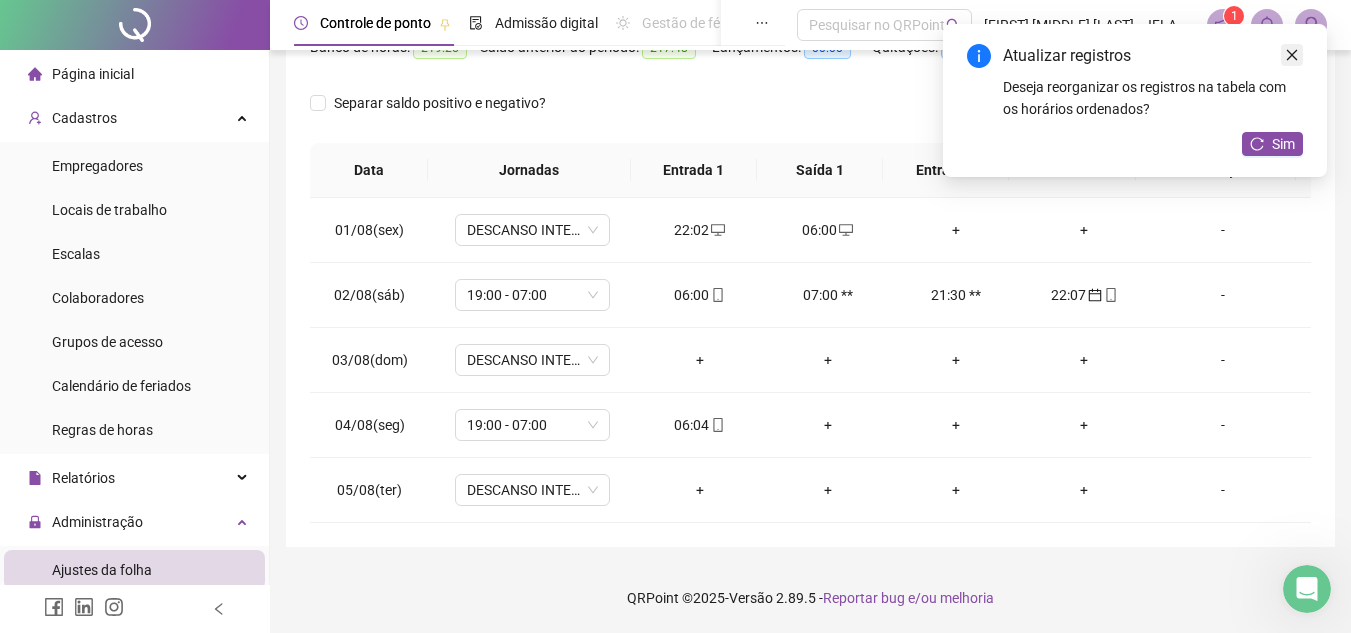 drag, startPoint x: 711, startPoint y: 296, endPoint x: 1286, endPoint y: 52, distance: 624.62866 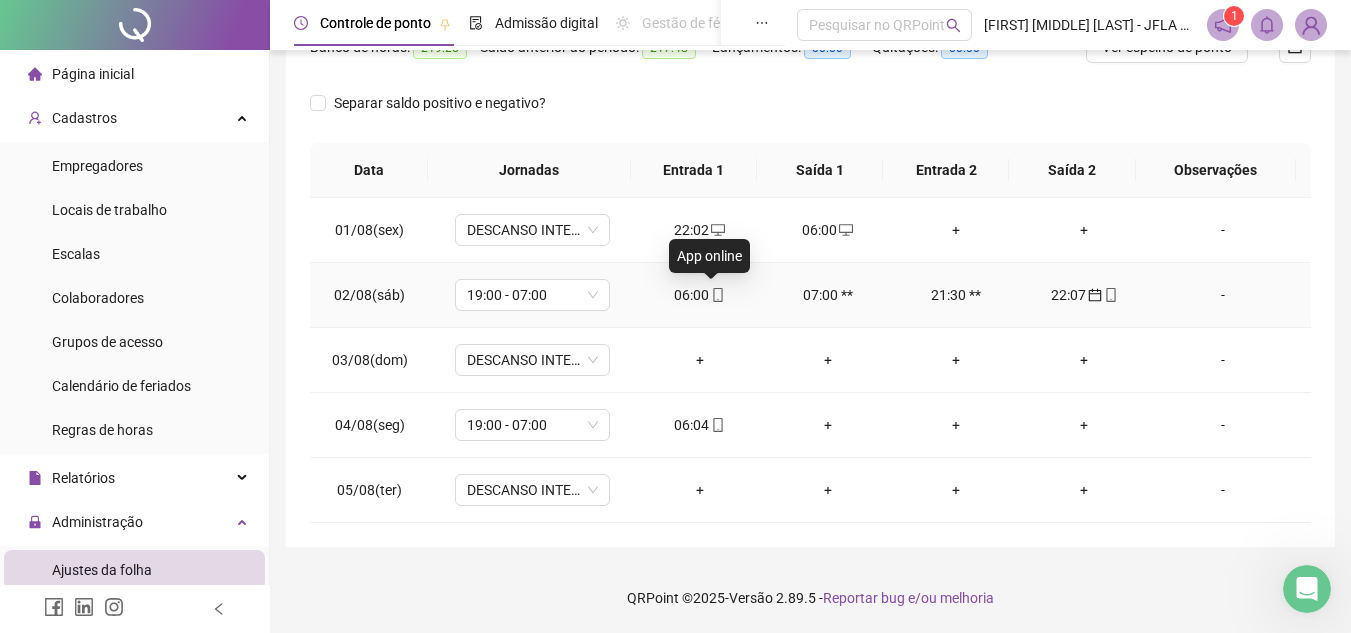 click 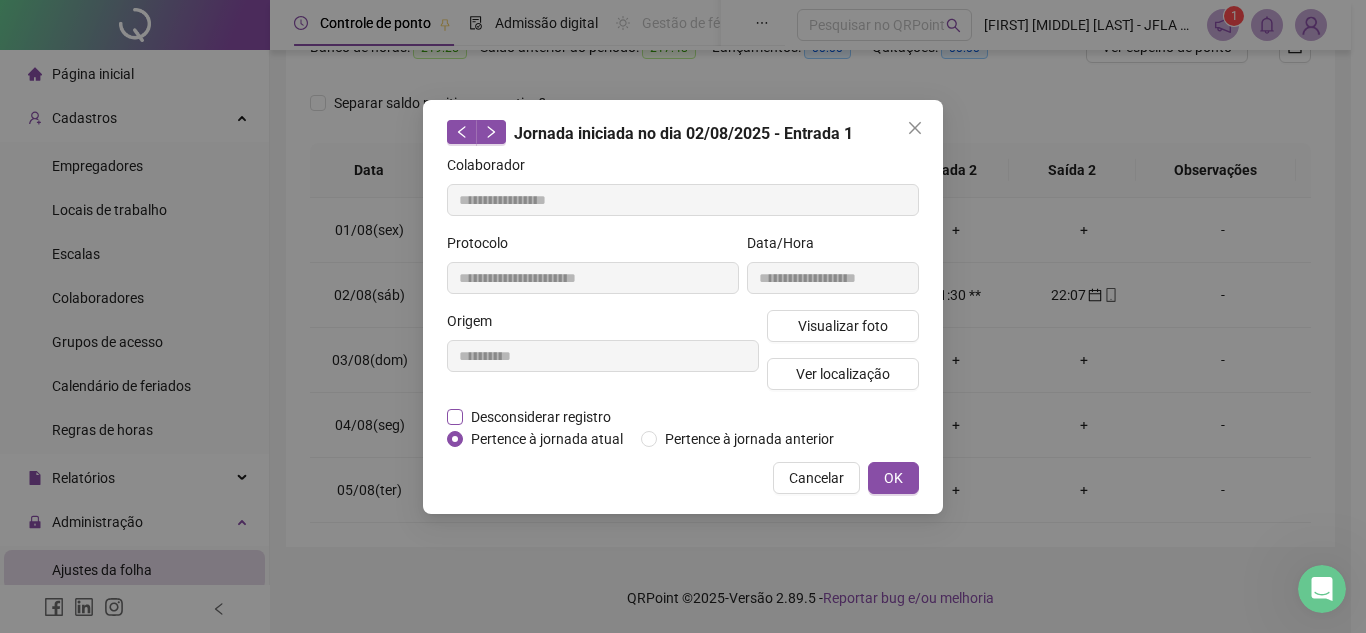 click on "Desconsiderar registro" at bounding box center (541, 417) 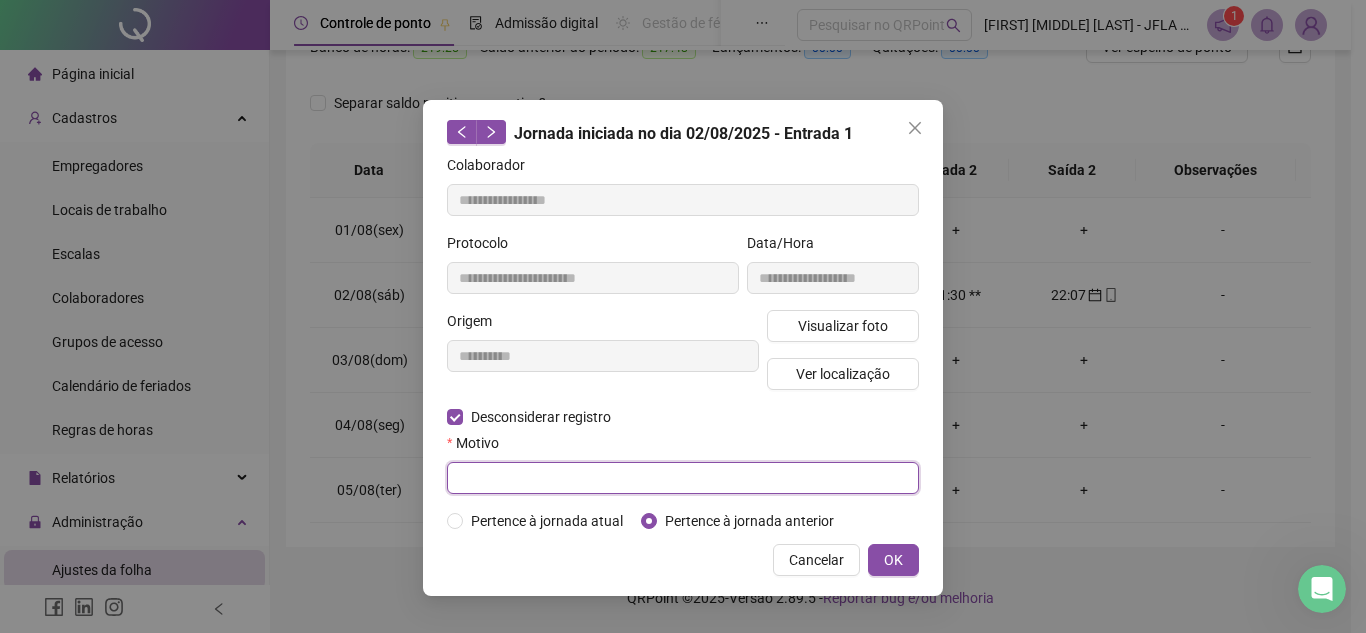 click at bounding box center (683, 478) 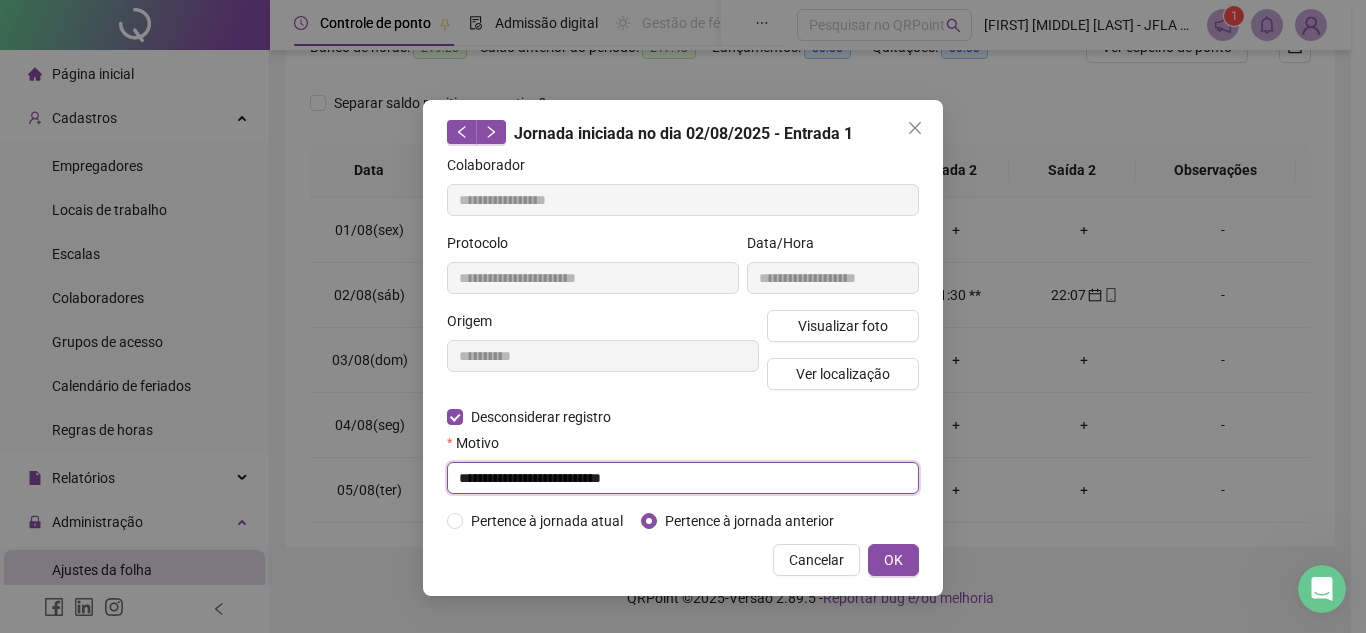 click on "**********" at bounding box center [683, 478] 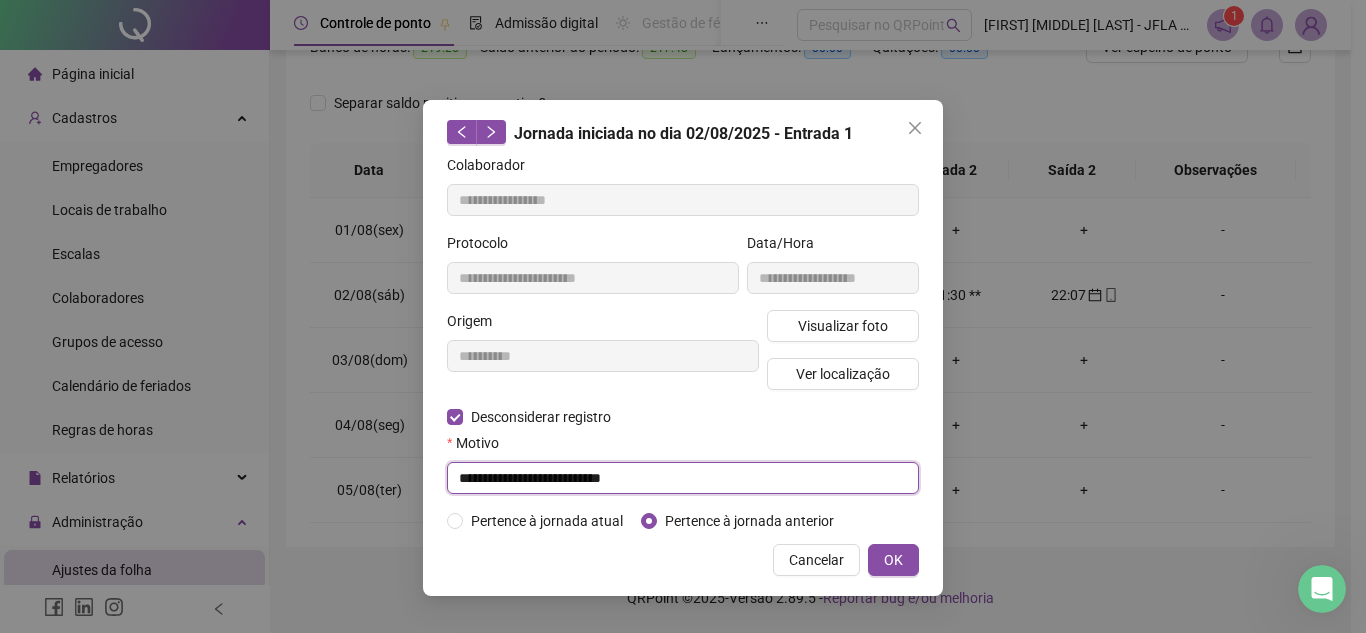 click on "**********" at bounding box center [683, 478] 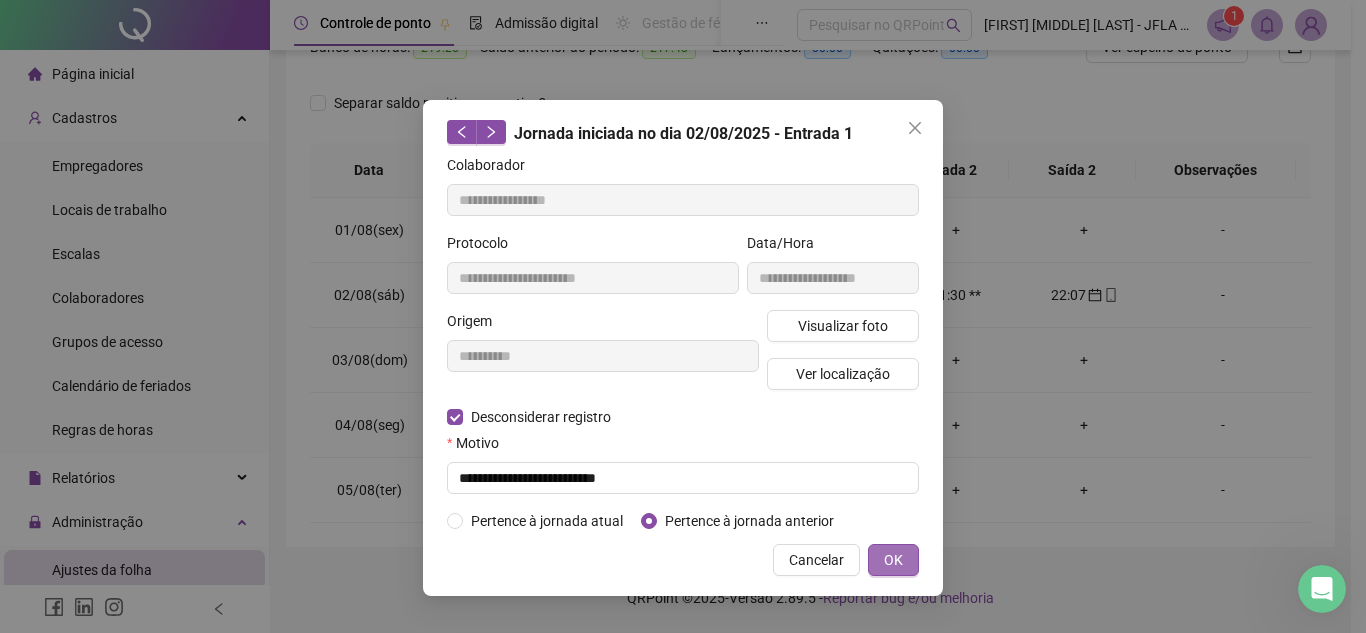 click on "OK" at bounding box center (893, 560) 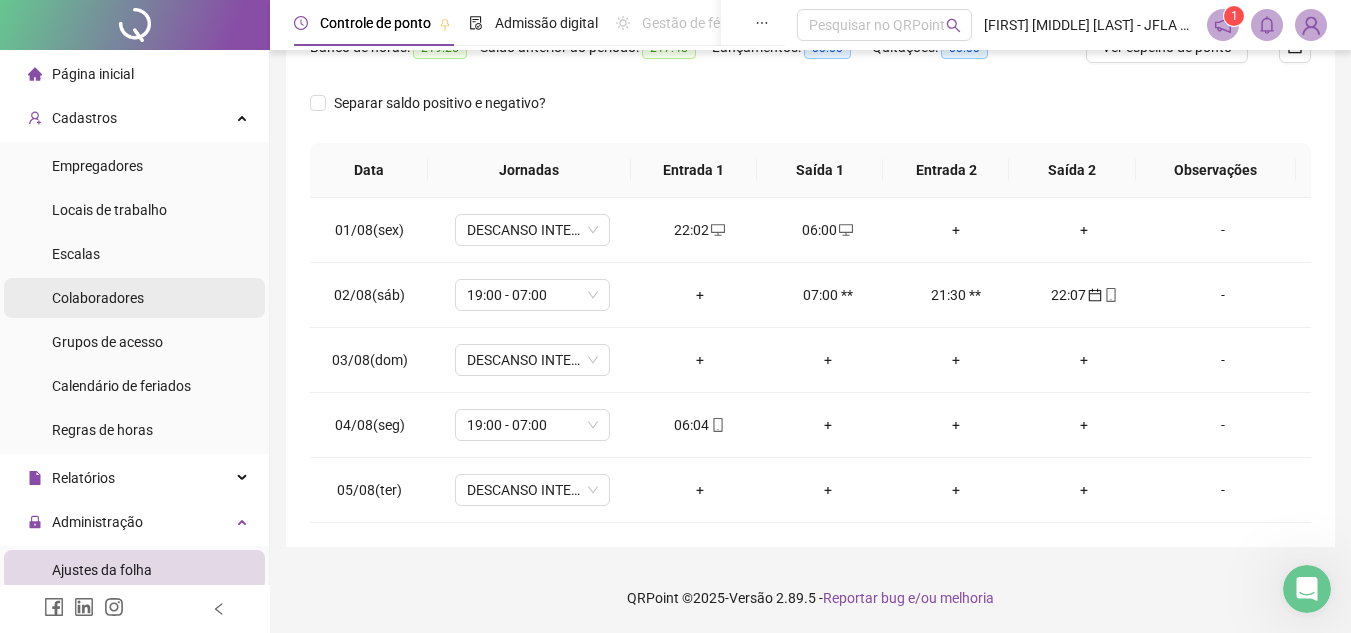 click on "Colaboradores" at bounding box center [98, 298] 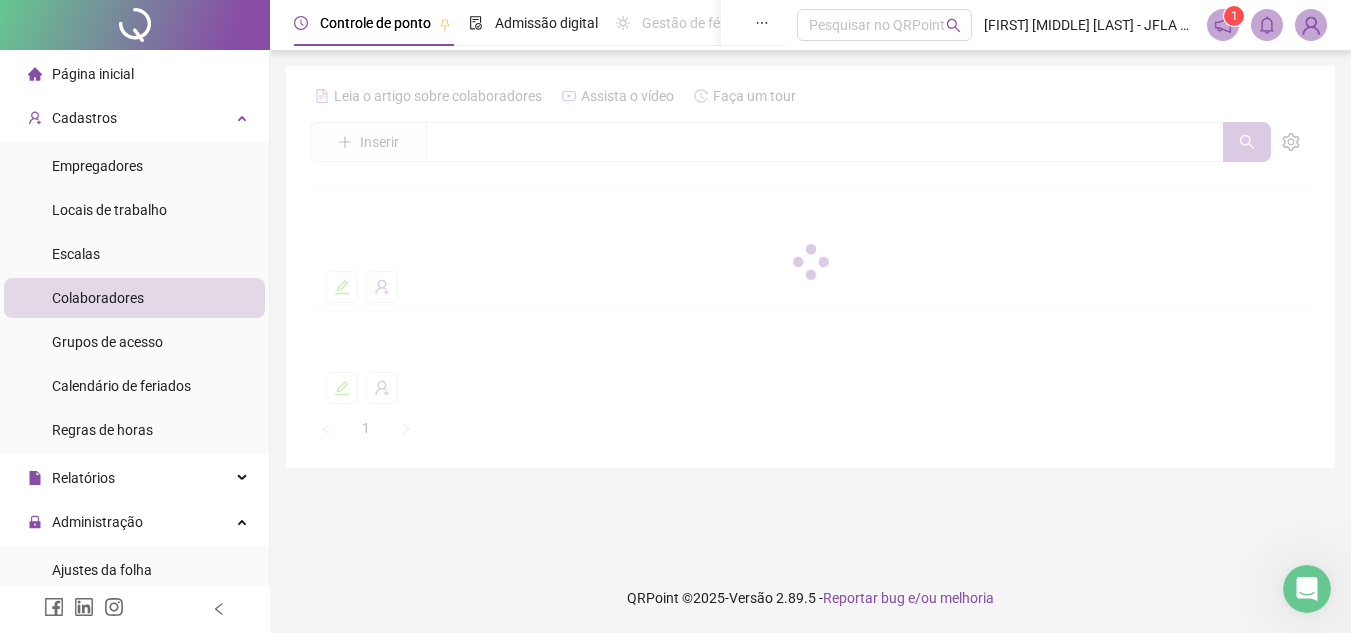 scroll, scrollTop: 0, scrollLeft: 0, axis: both 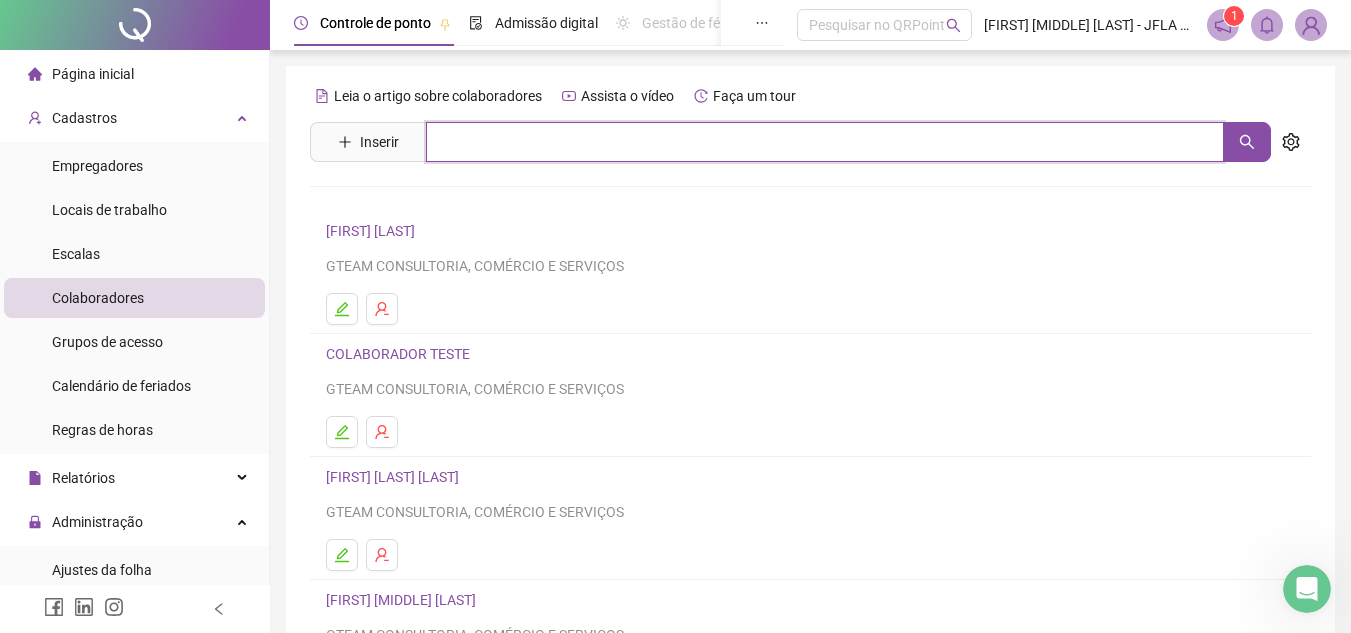 click at bounding box center [825, 142] 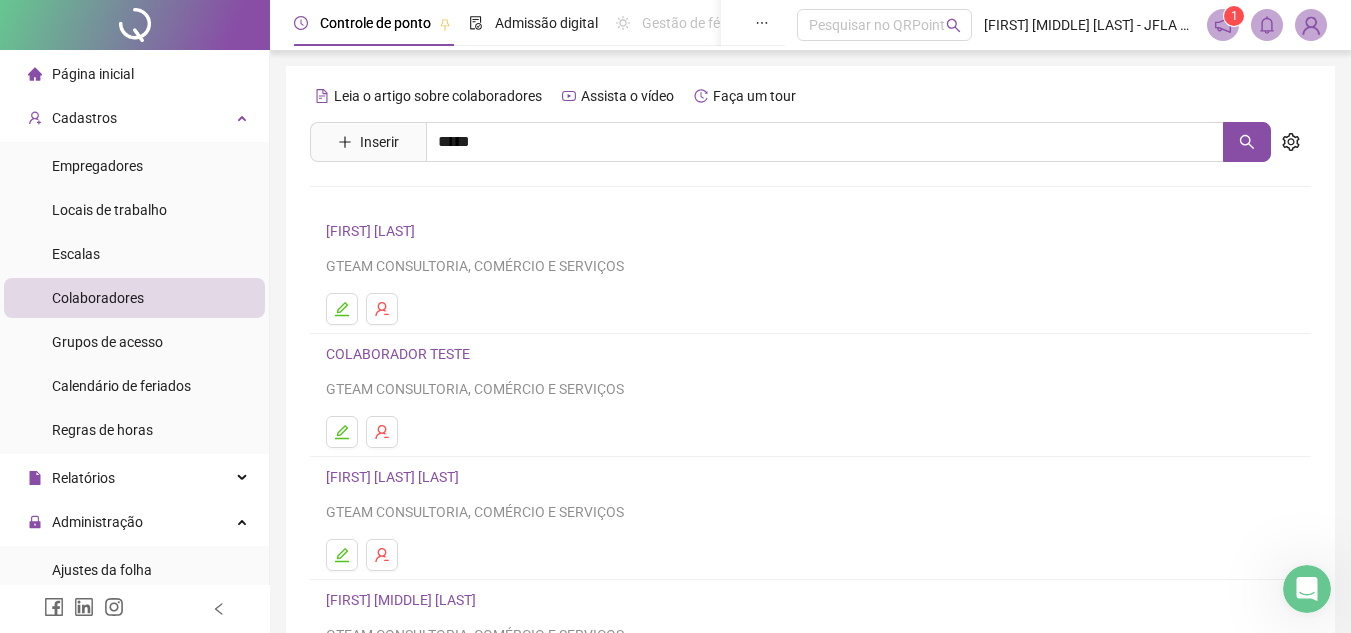 click on "[FIRST] [LAST]" at bounding box center (391, 201) 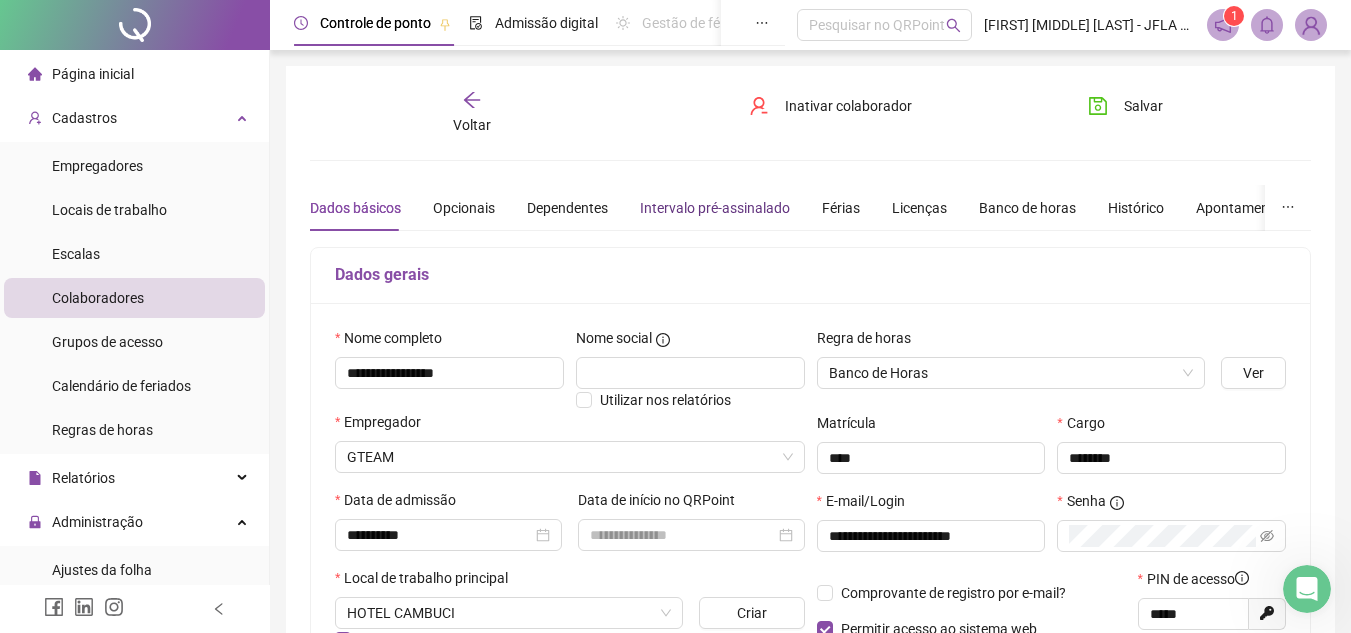 click on "Intervalo pré-assinalado" at bounding box center [715, 208] 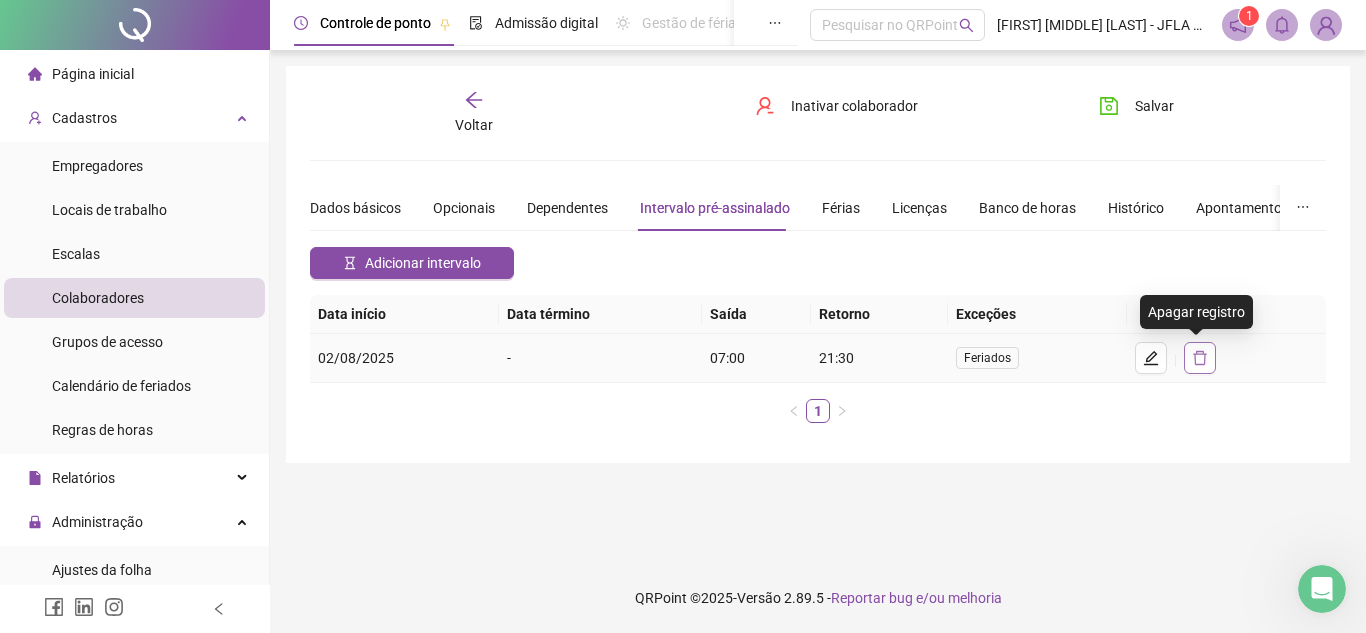 click at bounding box center [1200, 358] 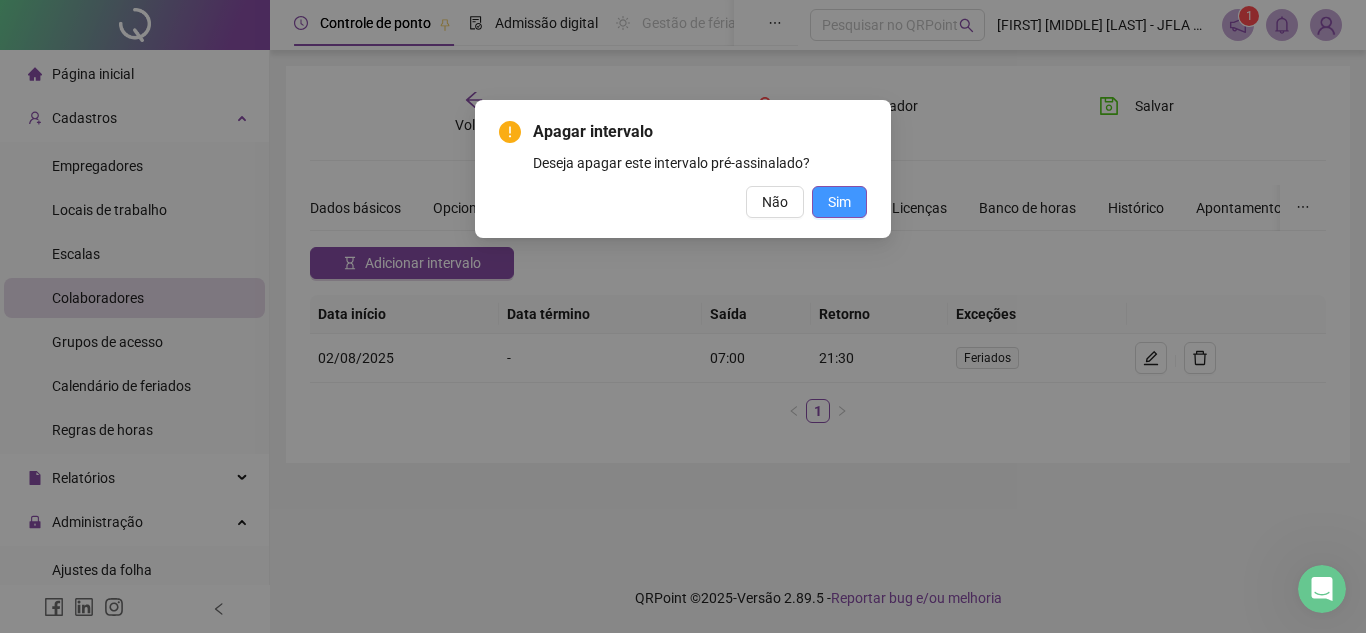 click on "Sim" at bounding box center (839, 202) 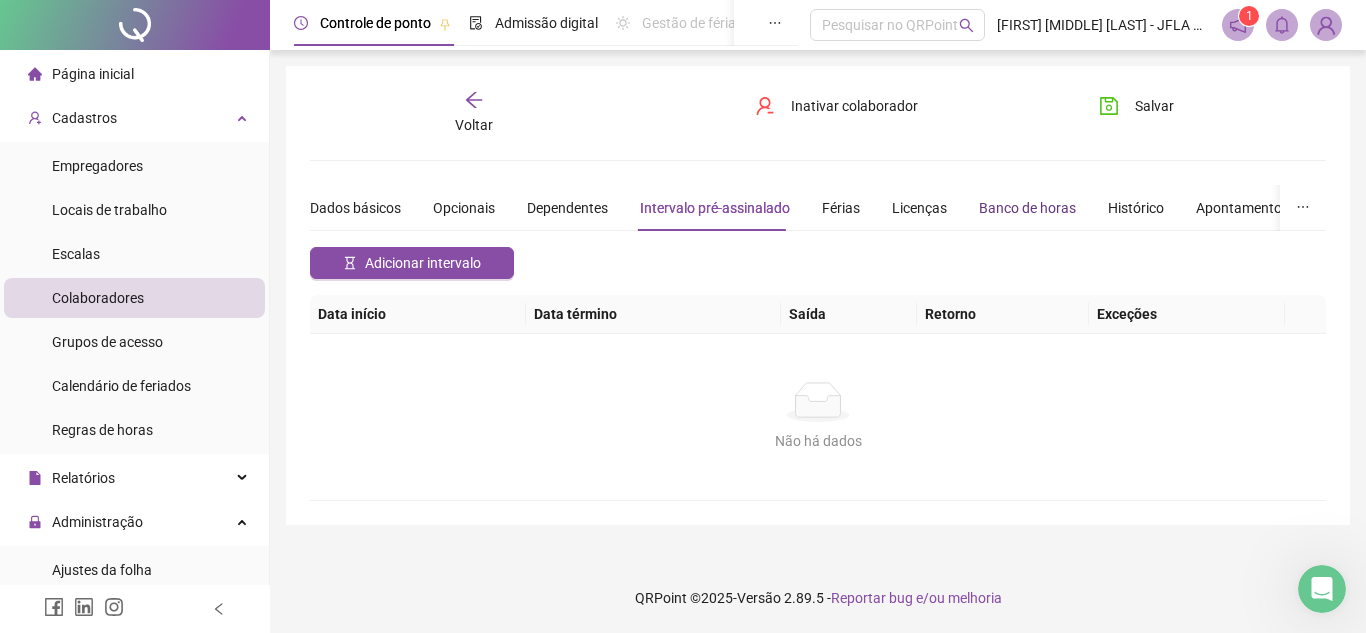 click on "Banco de horas" at bounding box center [1027, 208] 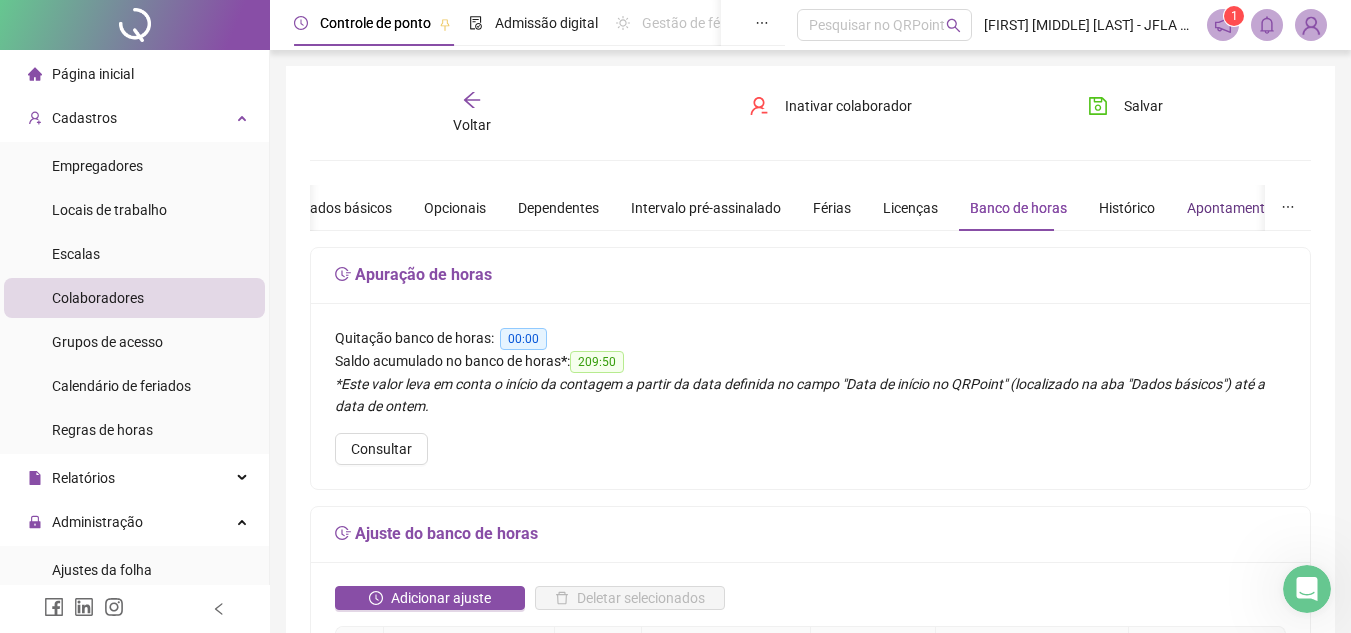 click on "Apontamentos" at bounding box center (1233, 208) 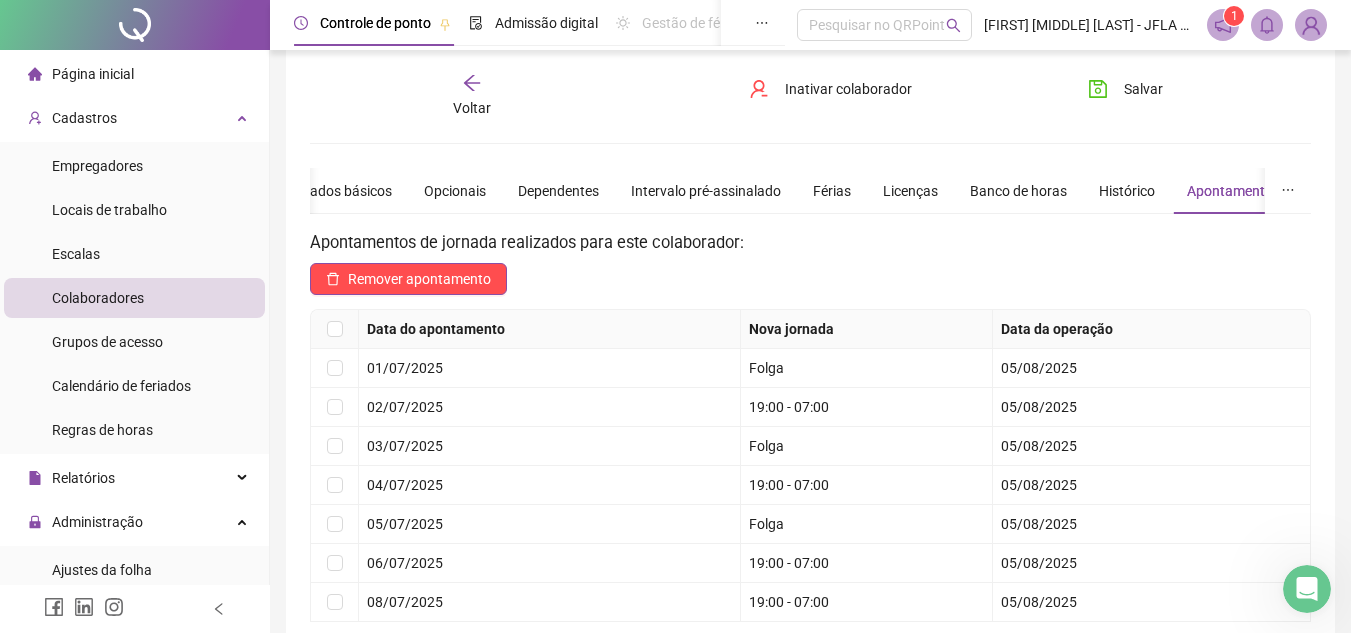 scroll, scrollTop: 10, scrollLeft: 0, axis: vertical 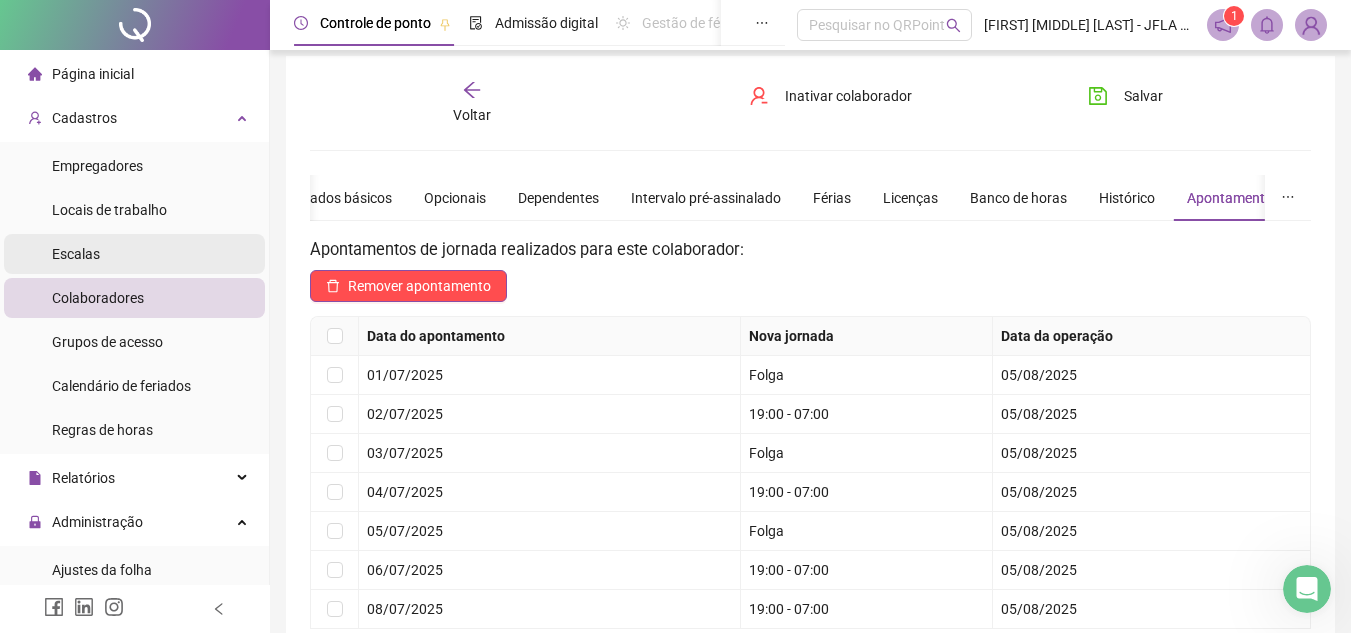click on "Escalas" at bounding box center [134, 254] 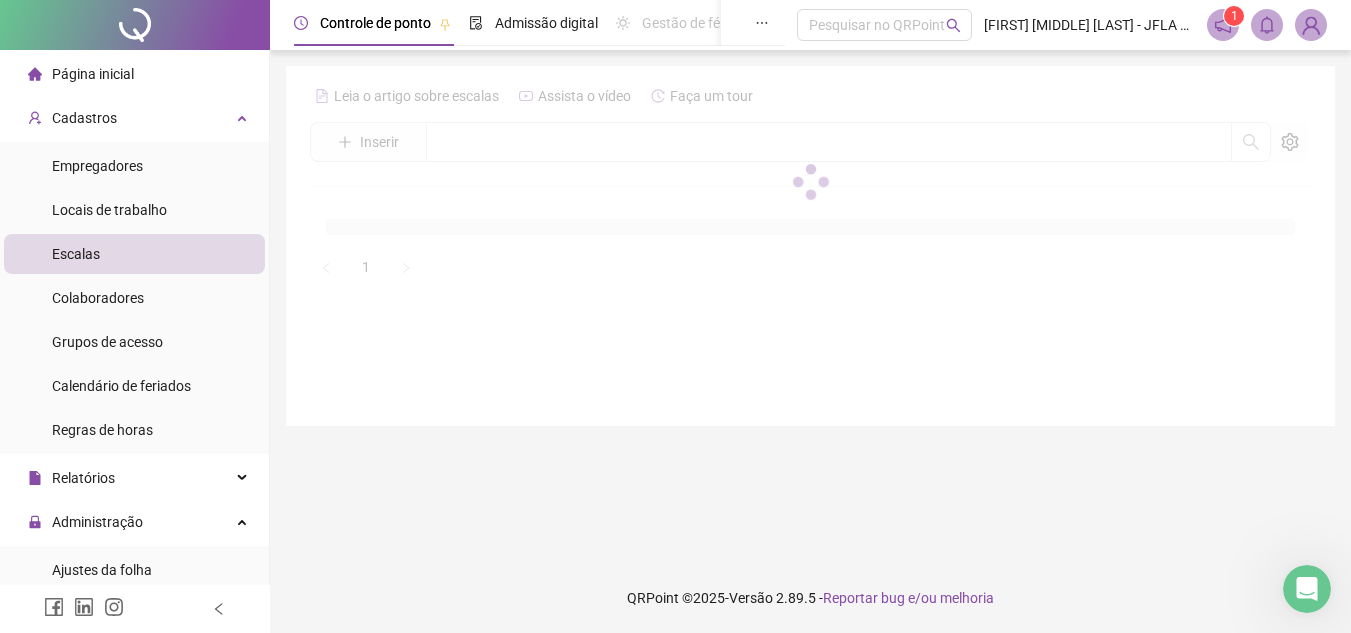 scroll, scrollTop: 0, scrollLeft: 0, axis: both 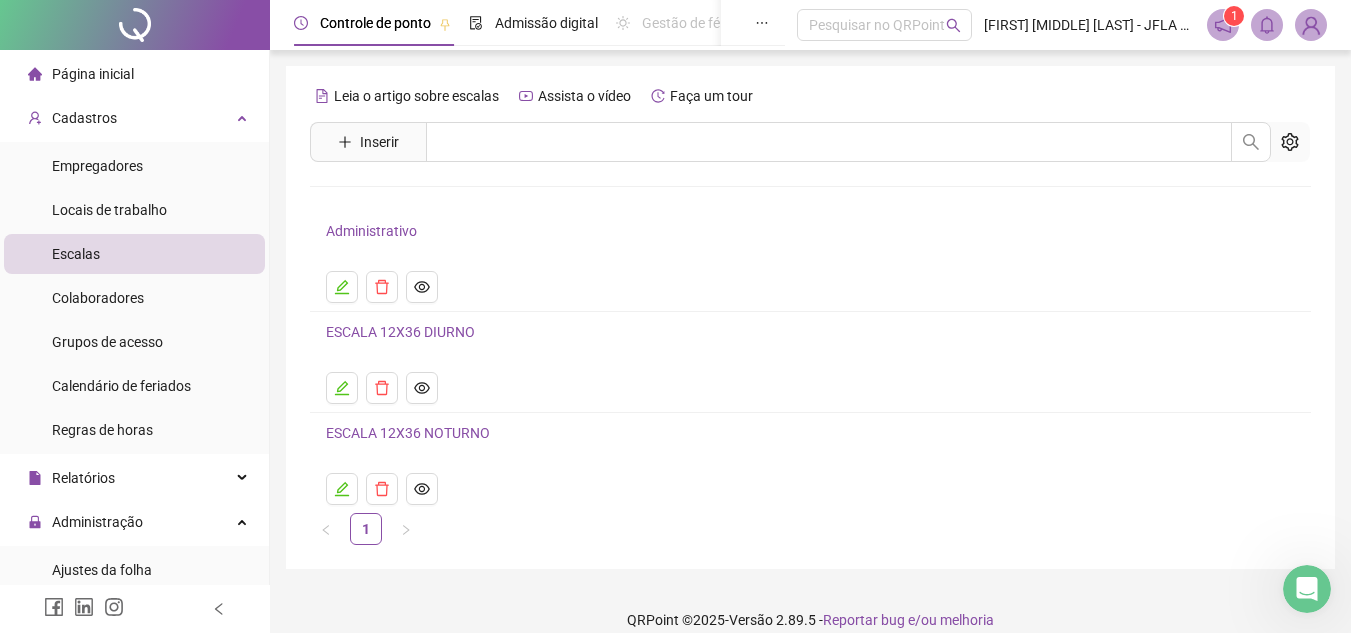click on "ESCALA 12X36 NOTURNO" at bounding box center (408, 433) 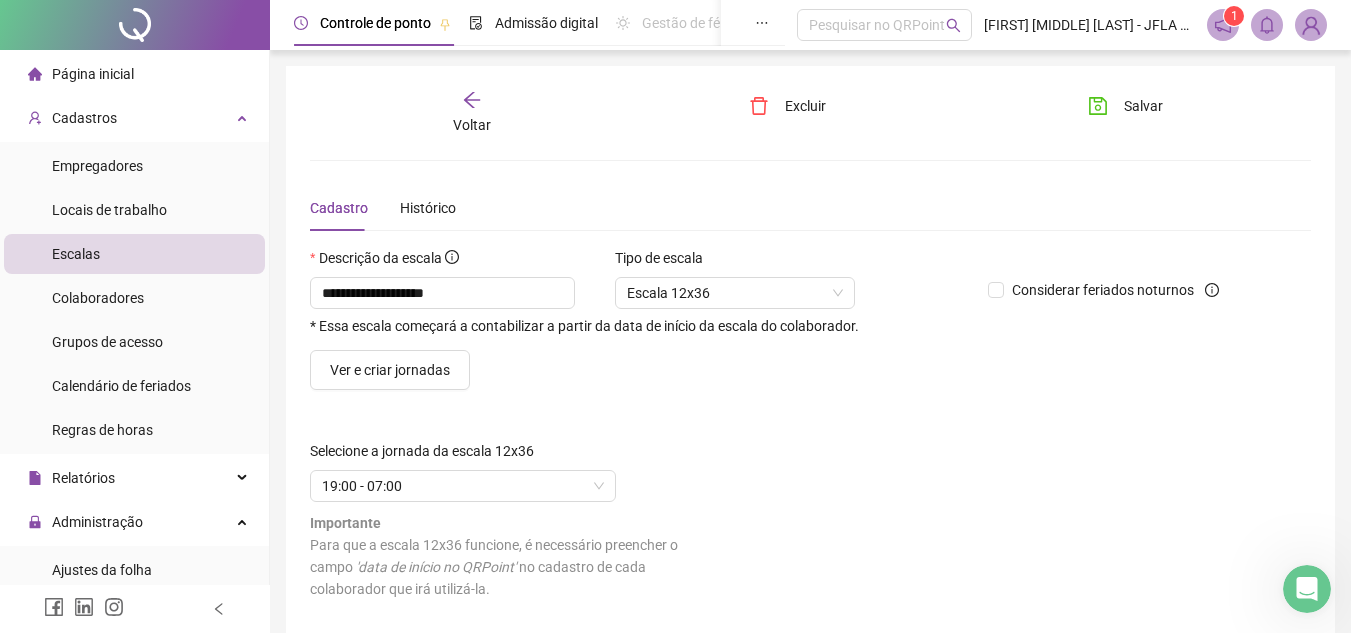click on "Voltar" at bounding box center (472, 113) 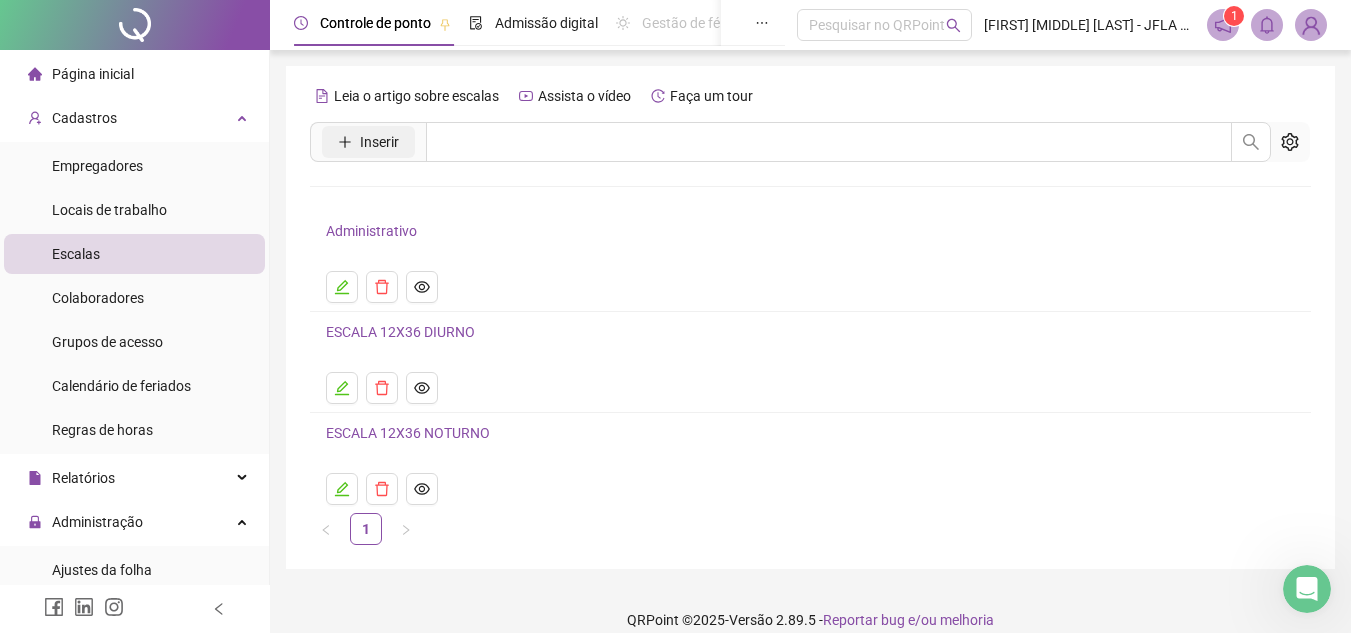 click on "Inserir" at bounding box center (368, 142) 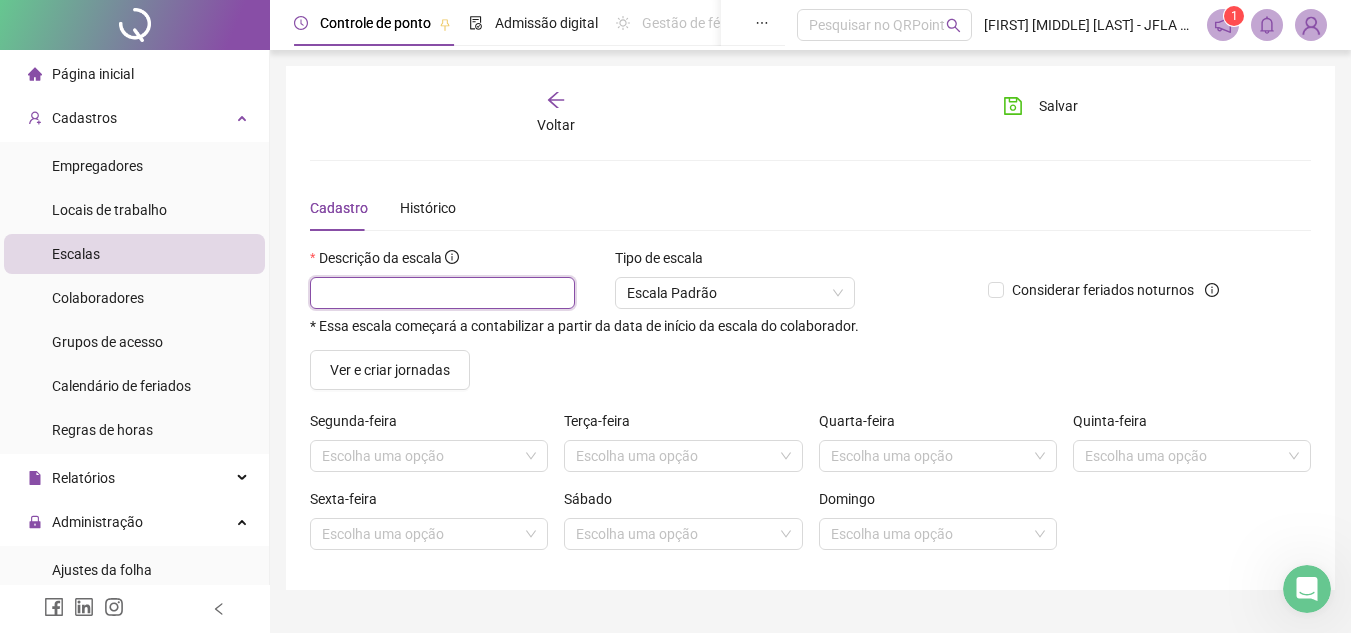 click at bounding box center [442, 293] 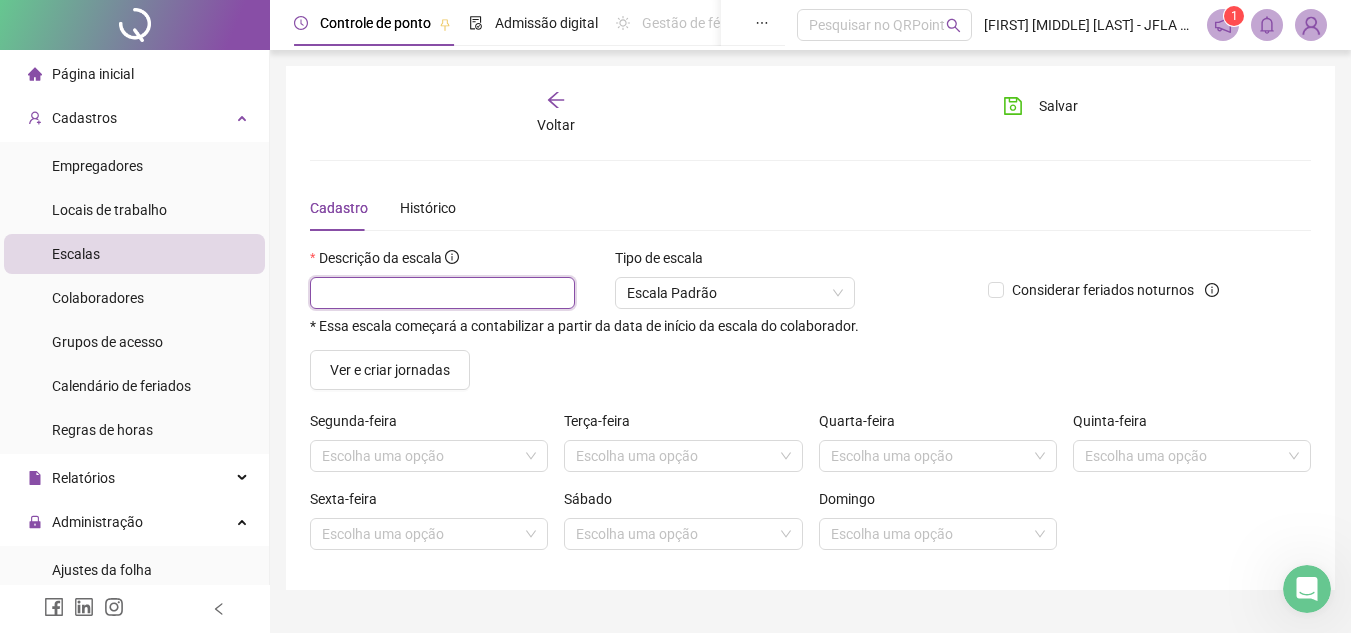 click at bounding box center (442, 293) 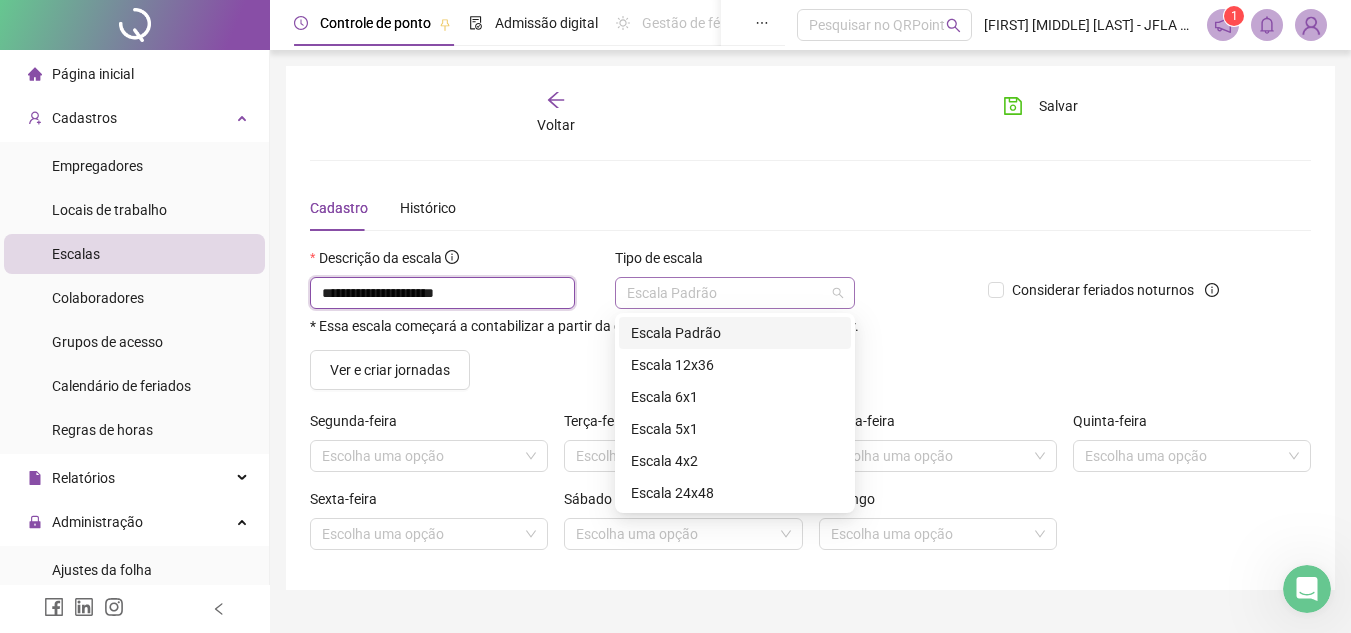 click on "Escala Padrão" at bounding box center (735, 293) 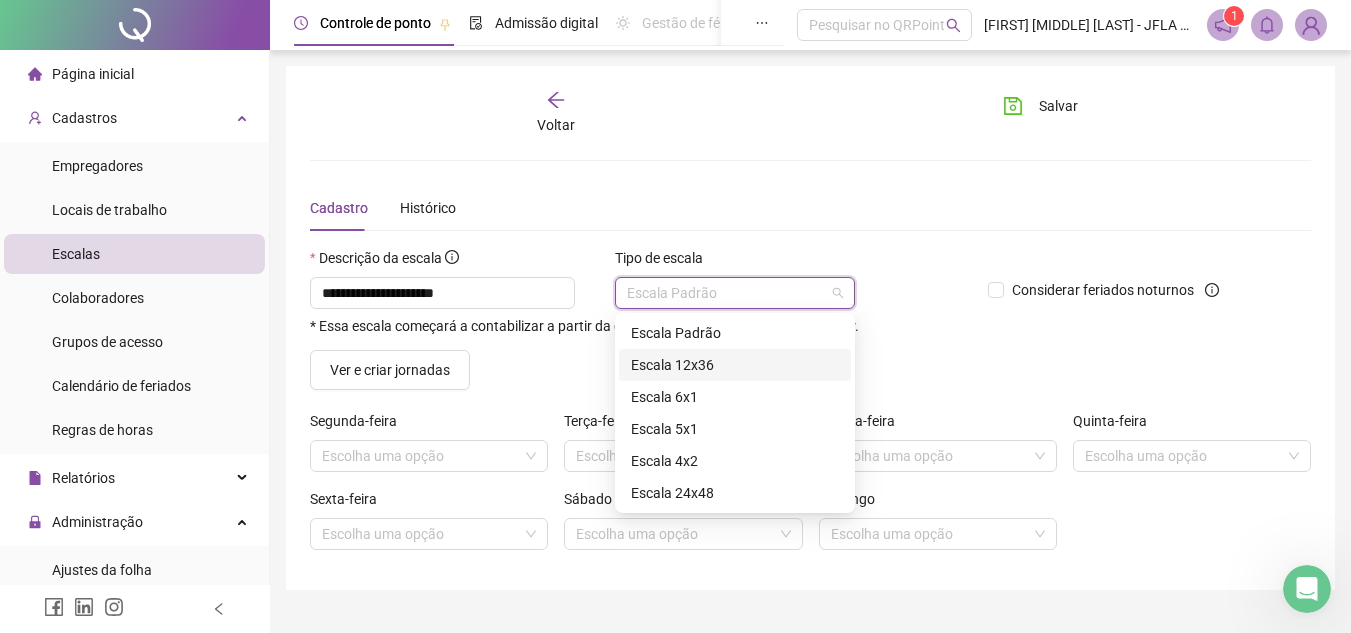 click on "Escala 12x36" at bounding box center (735, 365) 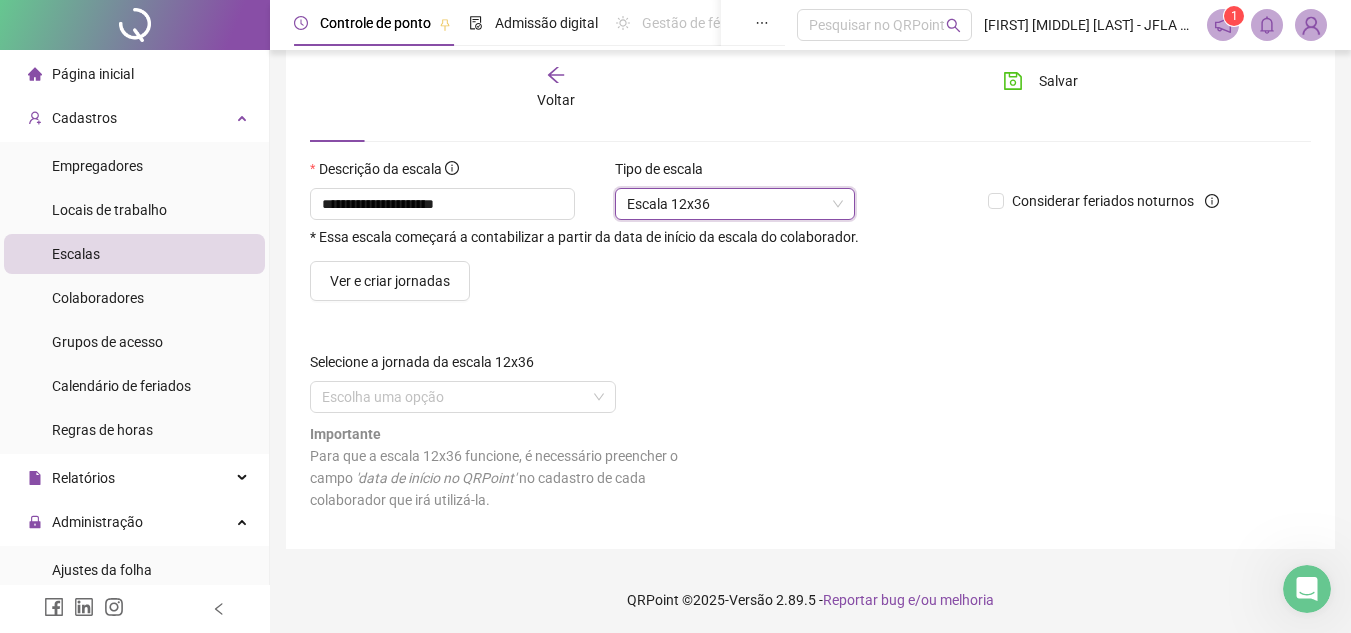 scroll, scrollTop: 91, scrollLeft: 0, axis: vertical 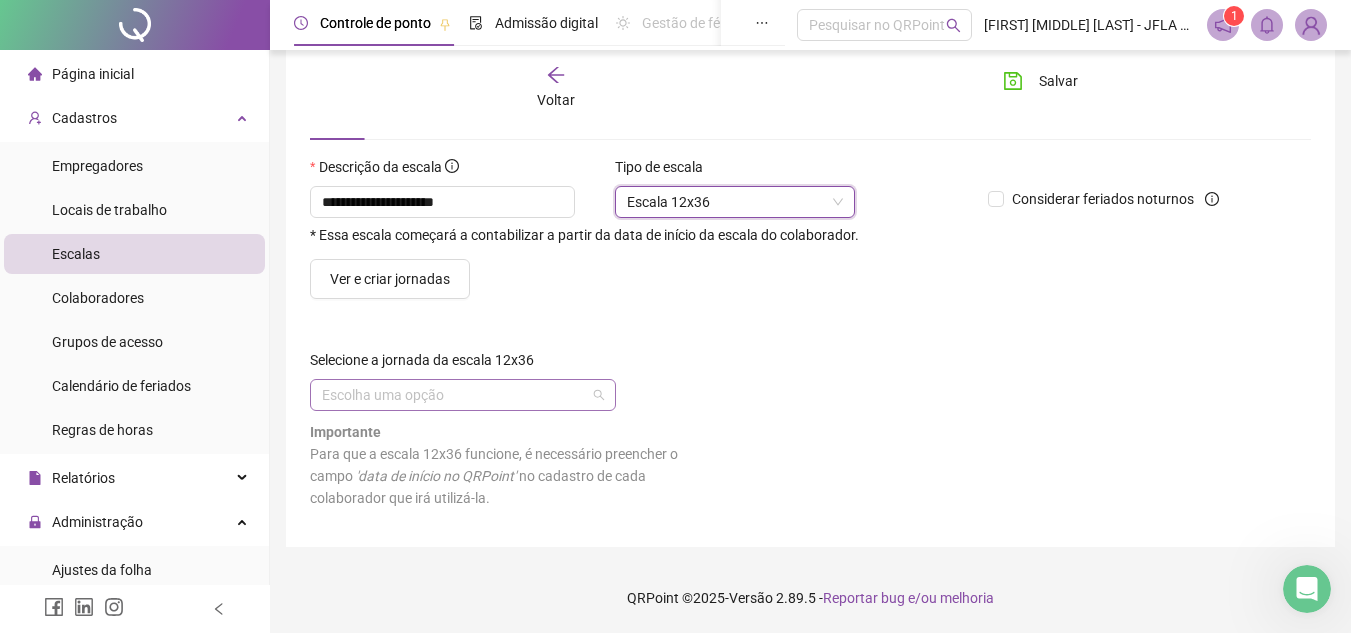 click at bounding box center (454, 395) 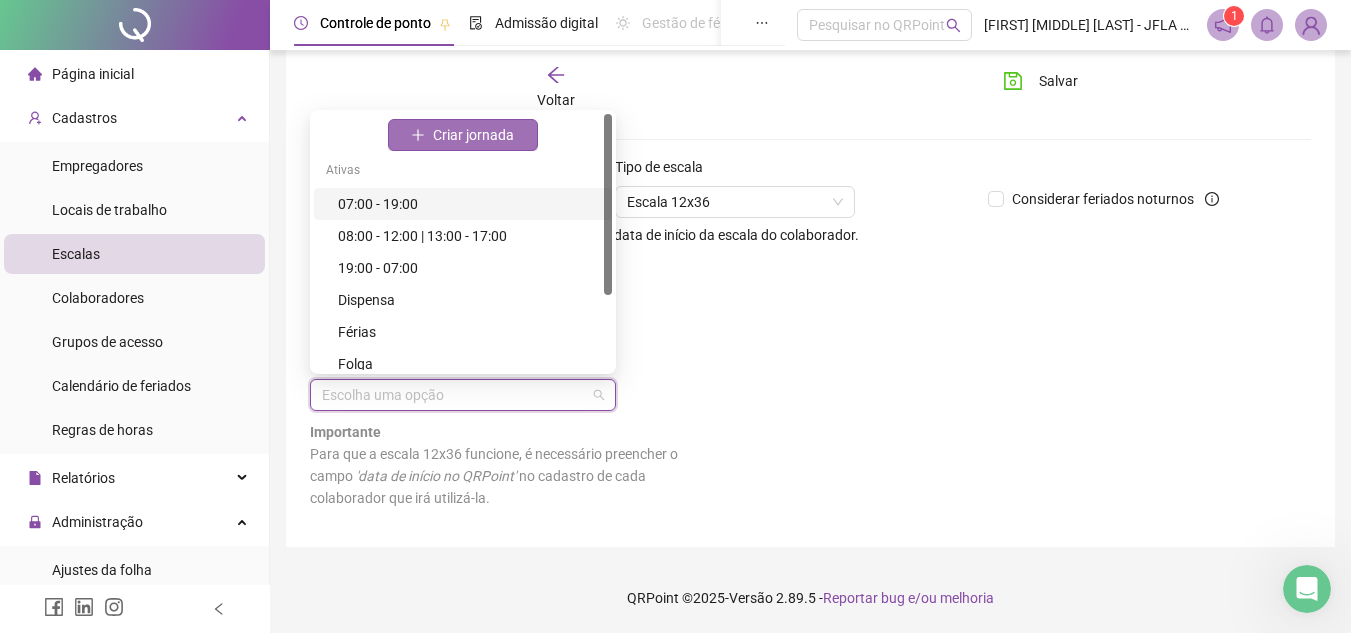 click on "Criar jornada" at bounding box center (473, 135) 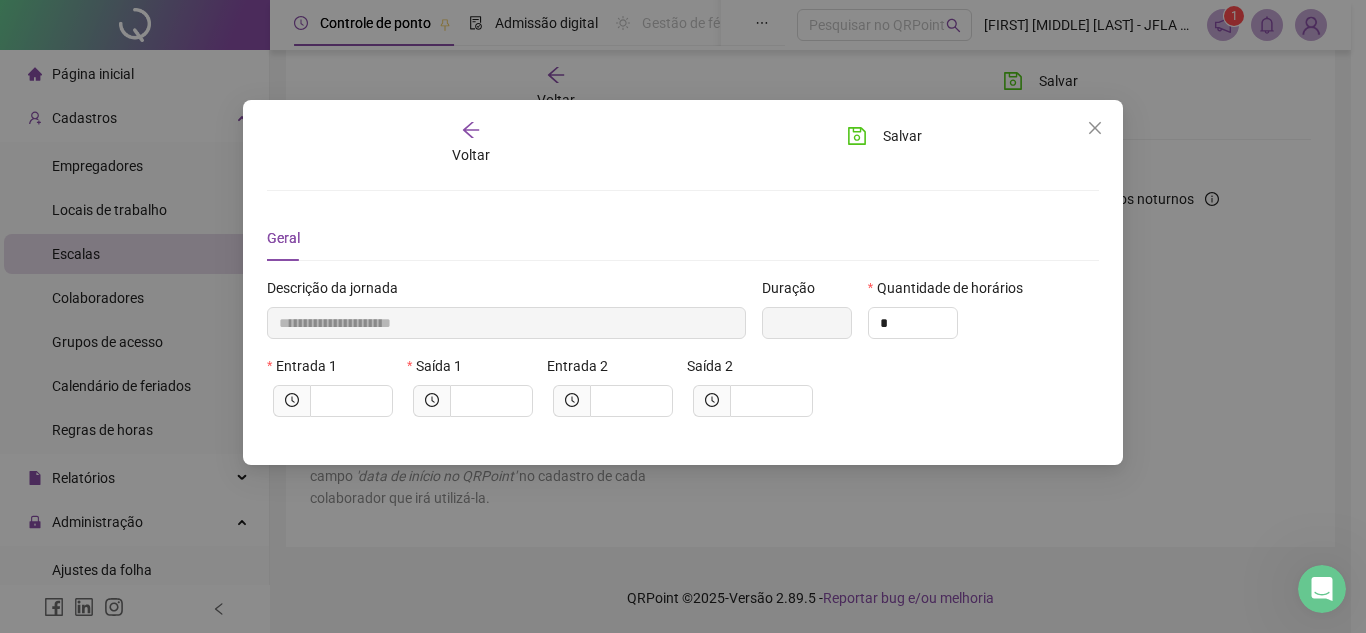 click on "Duração" at bounding box center [807, 292] 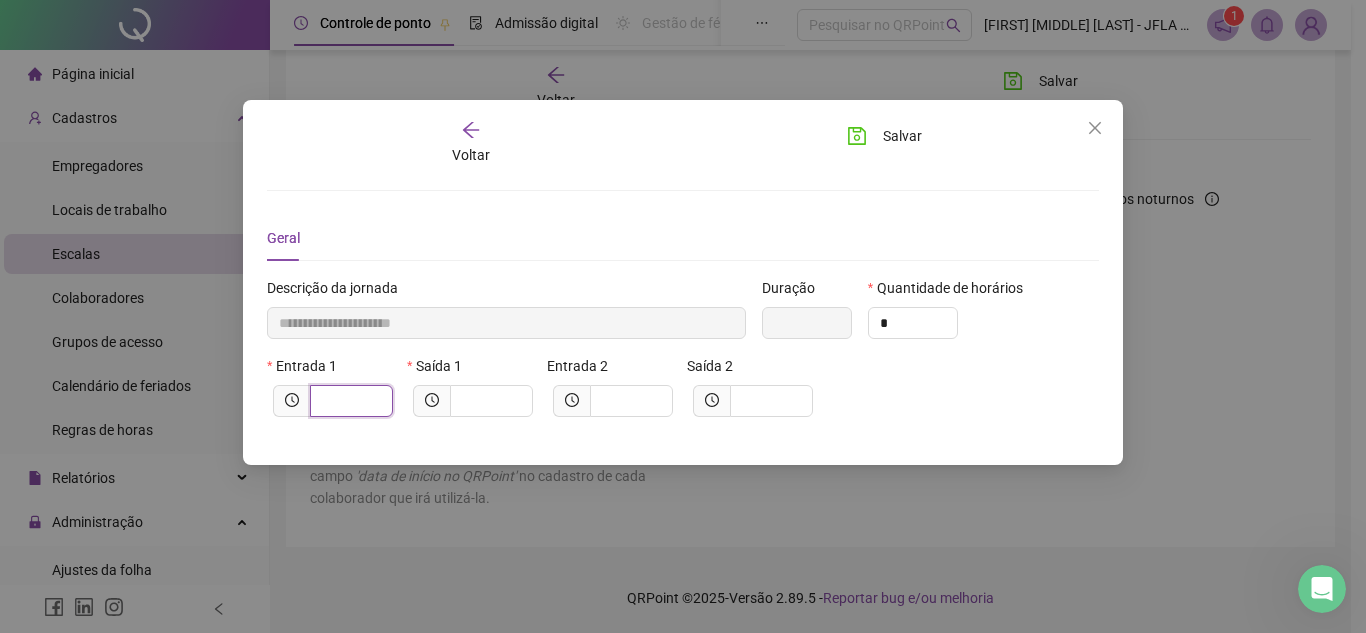 click at bounding box center (349, 401) 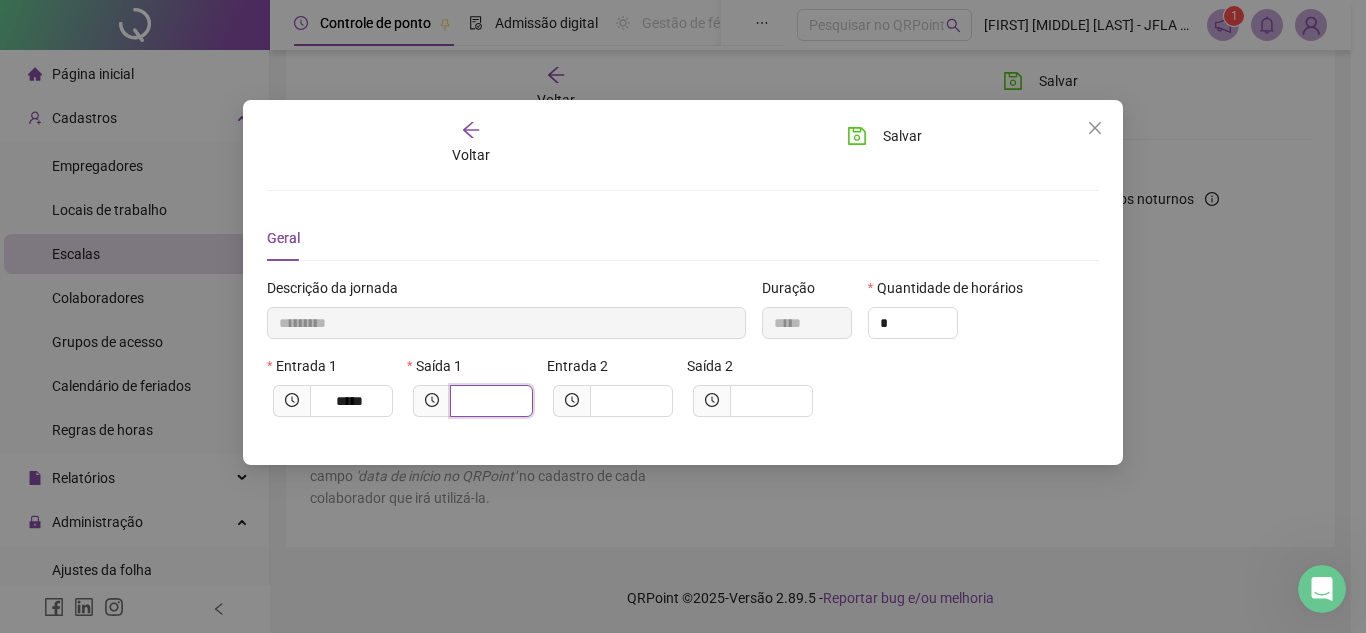 click at bounding box center (489, 401) 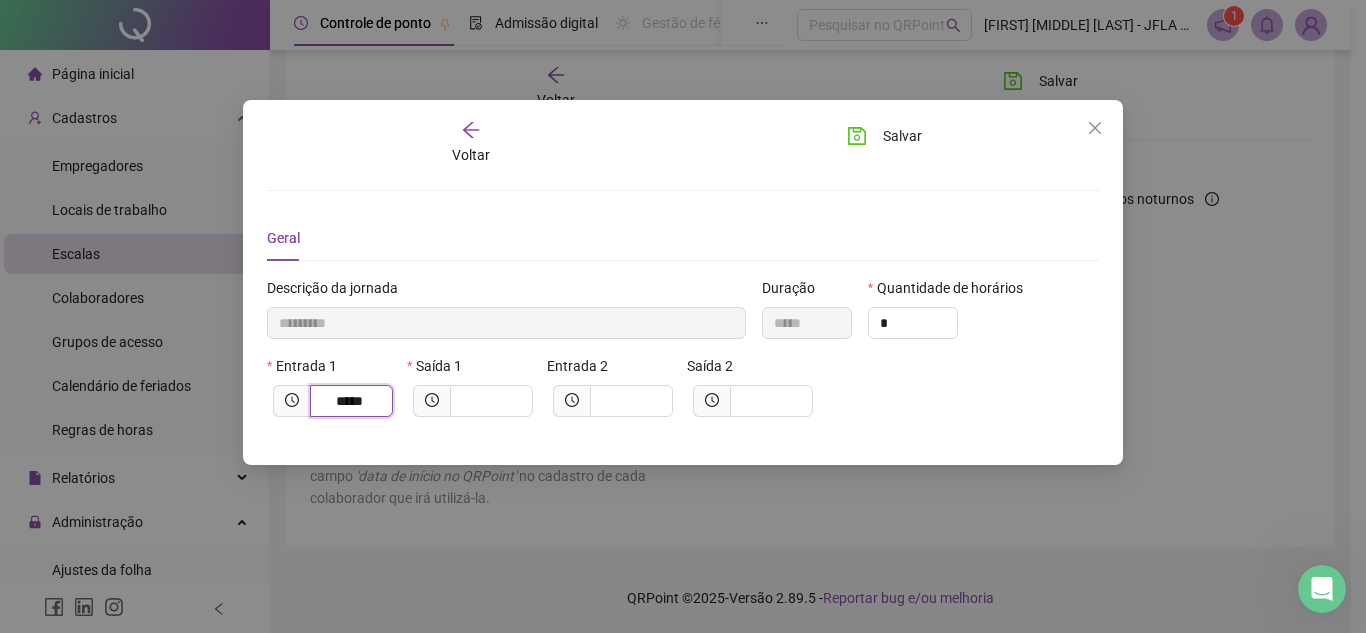 click on "*****" at bounding box center (349, 401) 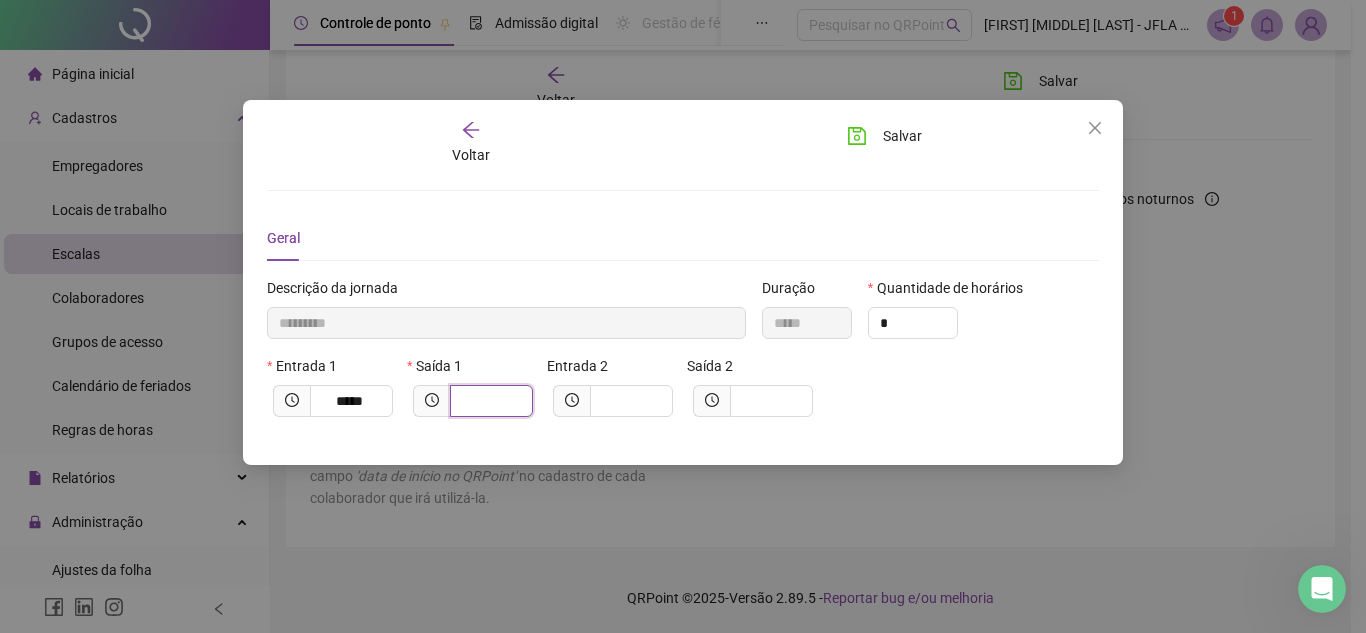click at bounding box center (489, 401) 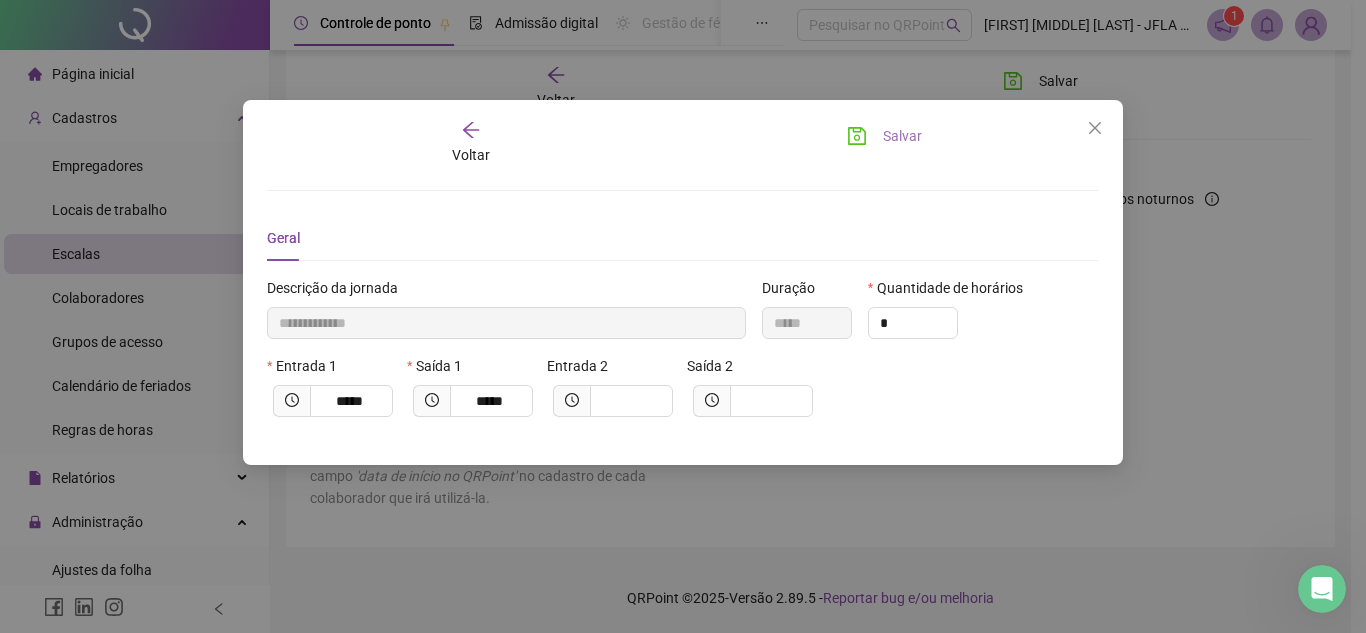 click on "Salvar" at bounding box center [902, 136] 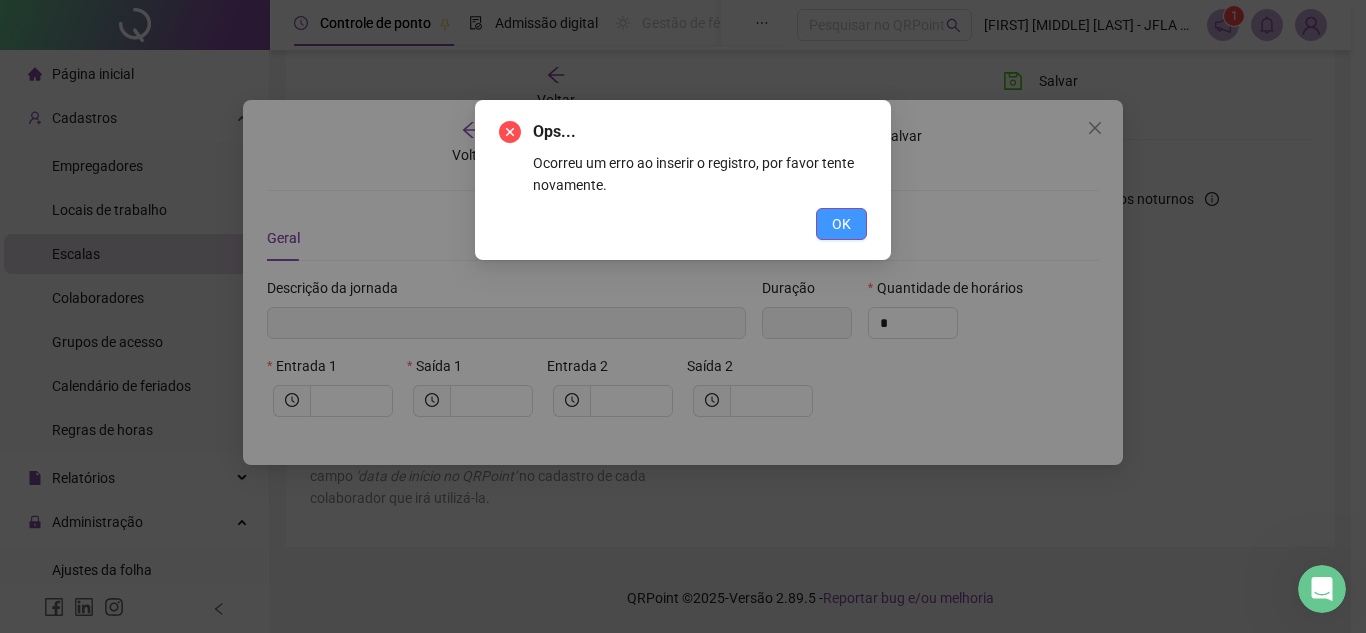 click on "OK" at bounding box center (841, 224) 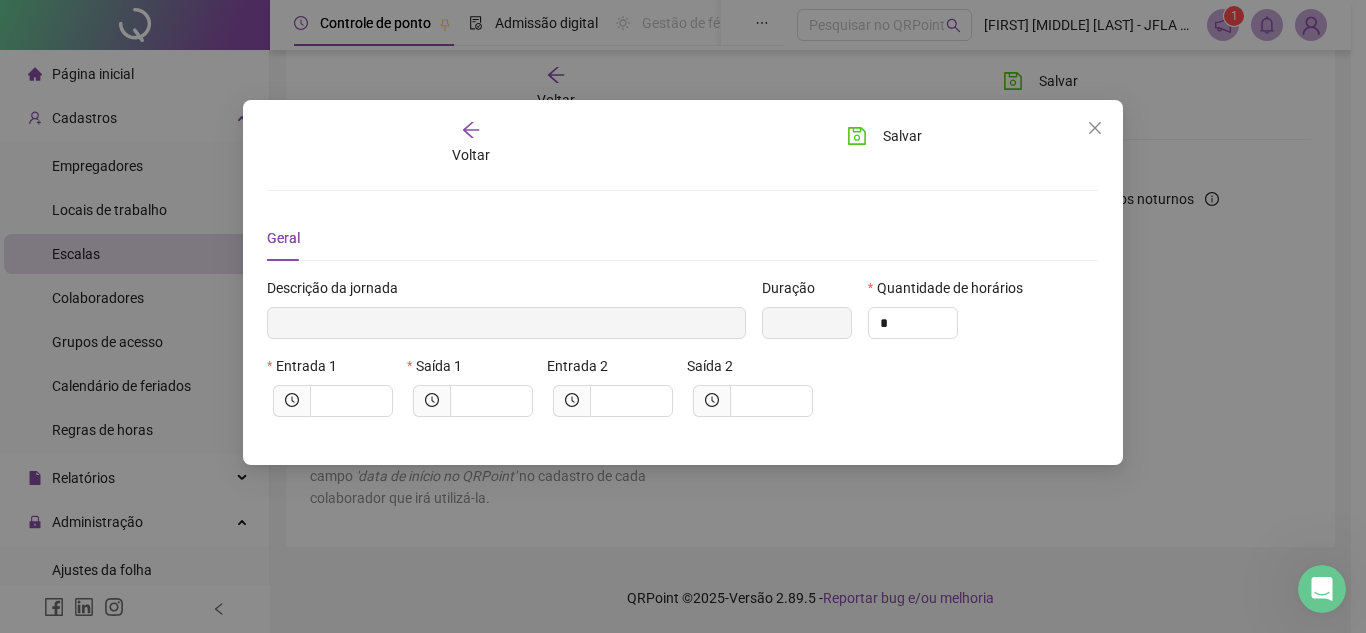 click on "Descrição da jornada" at bounding box center (506, 292) 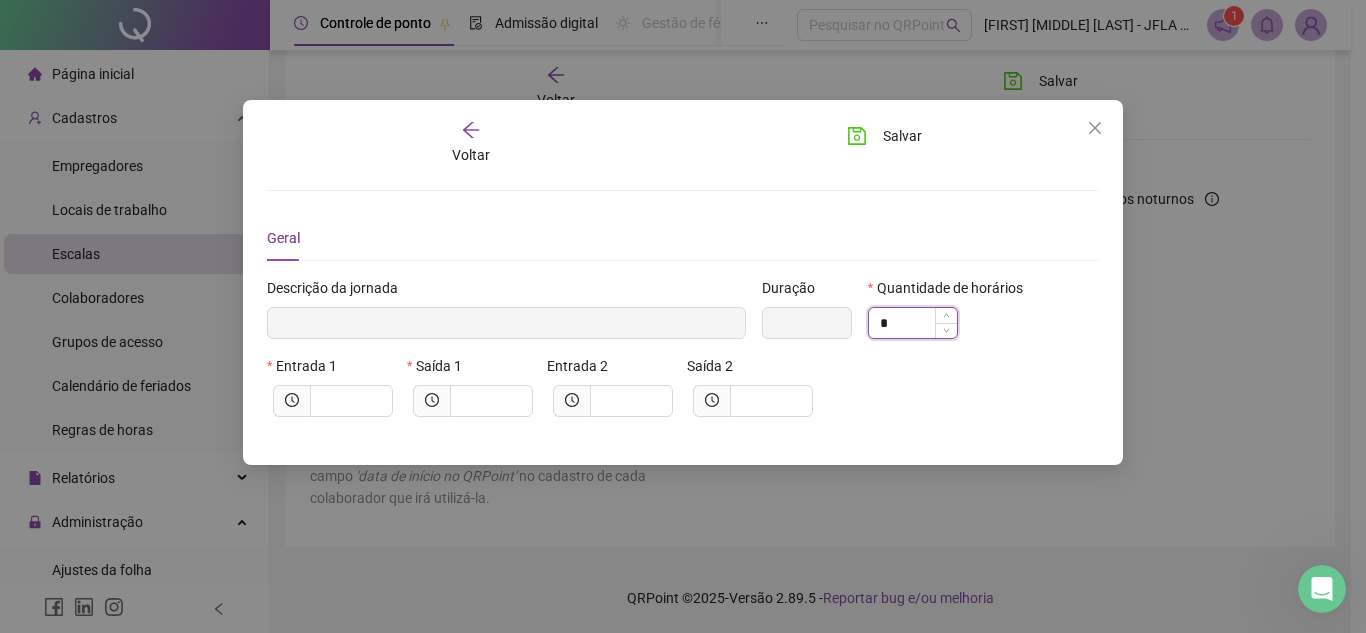click on "*" at bounding box center (913, 323) 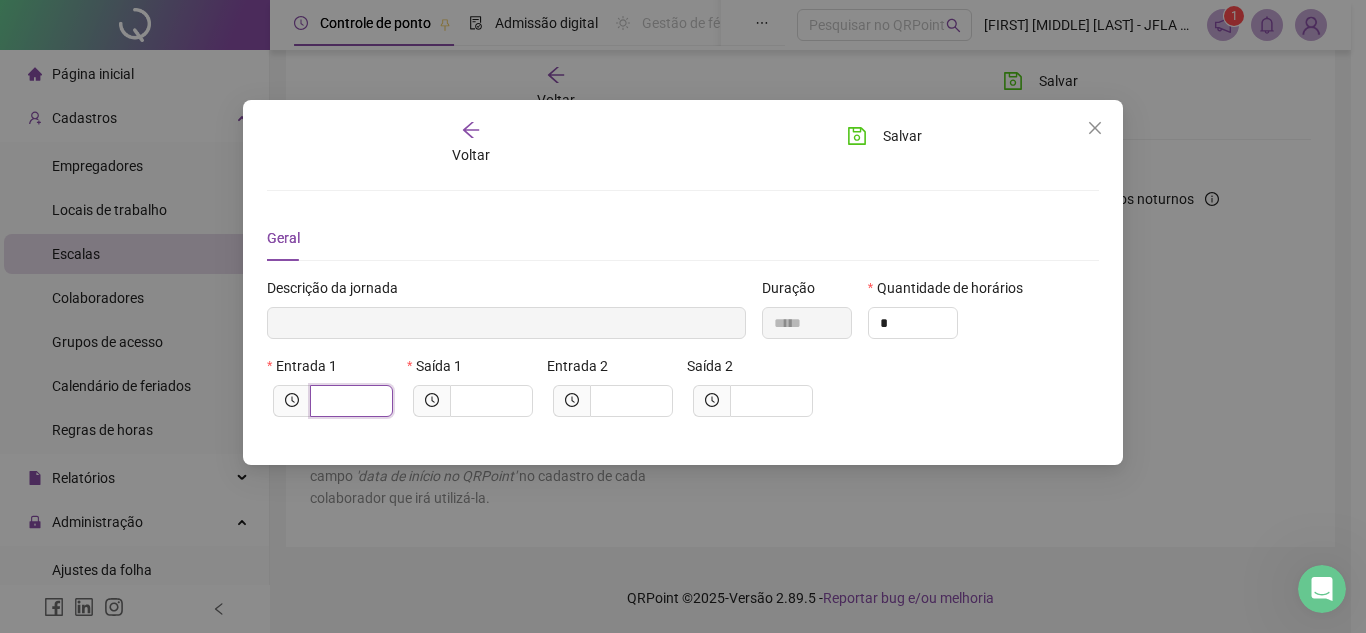 click at bounding box center (349, 401) 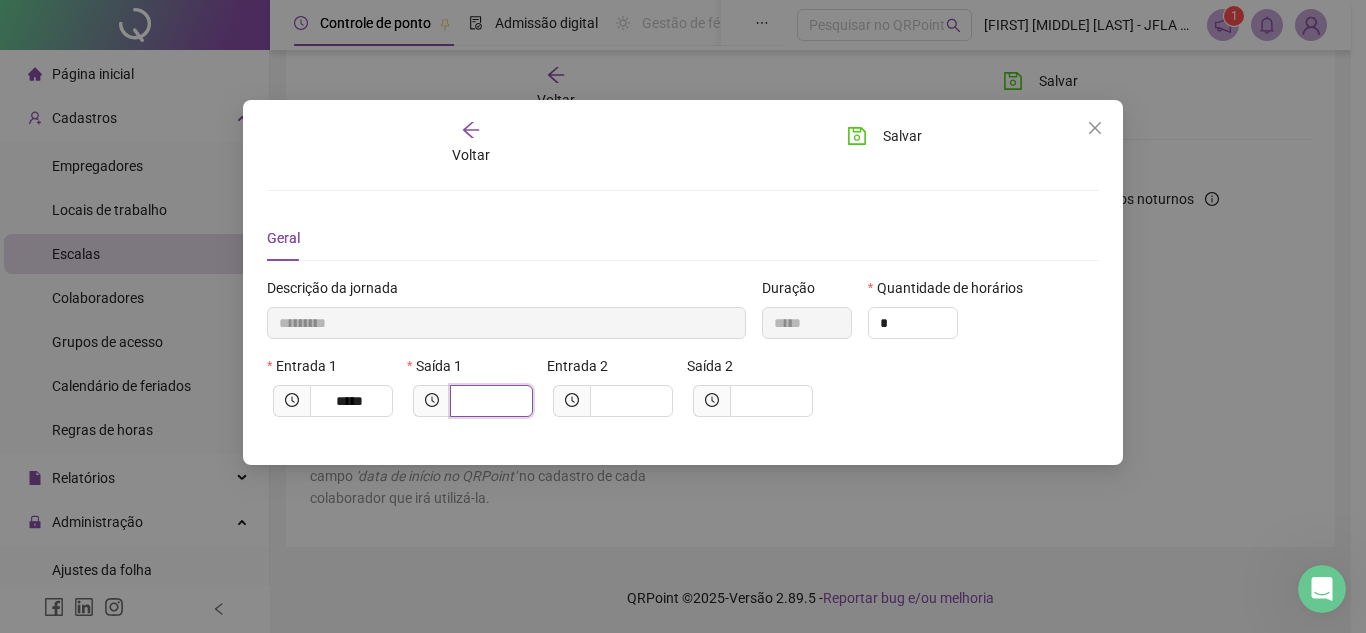 click at bounding box center (489, 401) 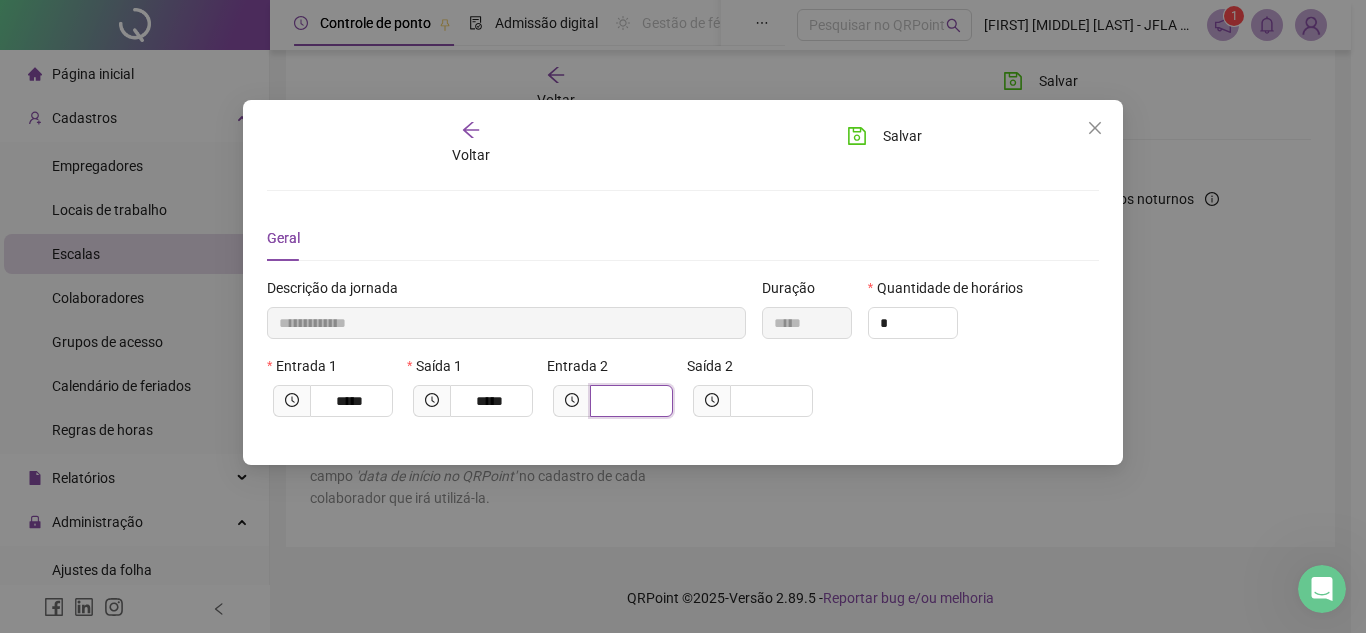 click at bounding box center (629, 401) 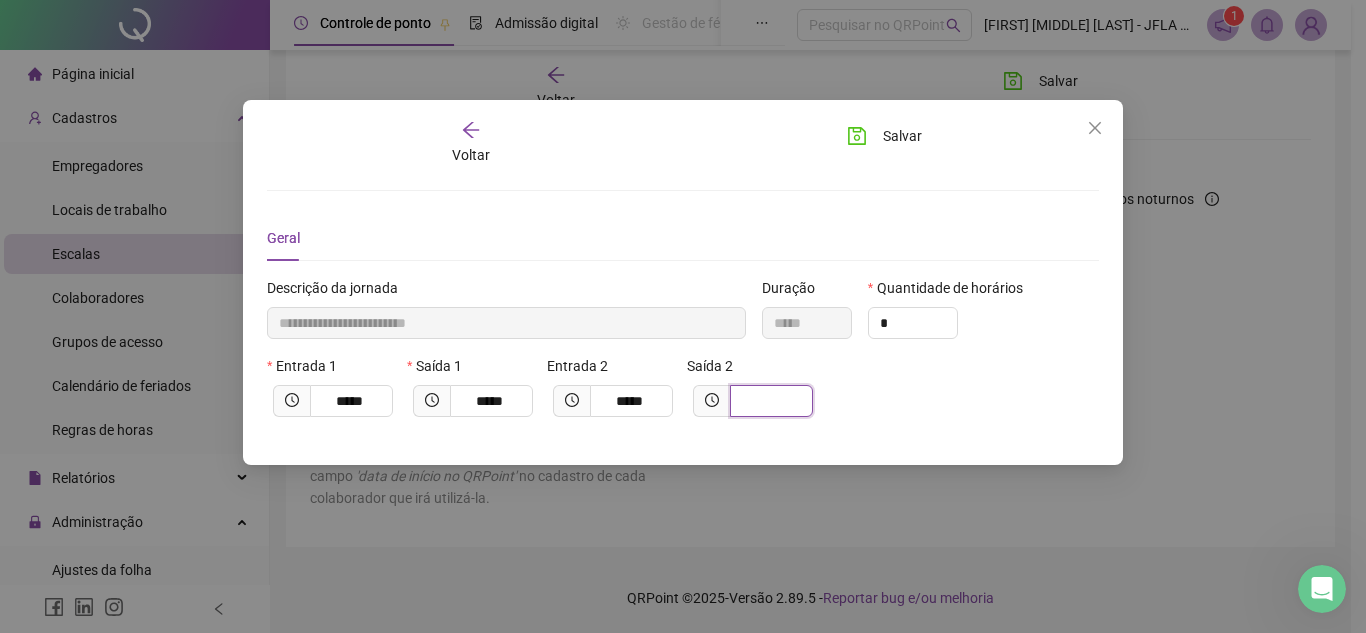 click at bounding box center [769, 401] 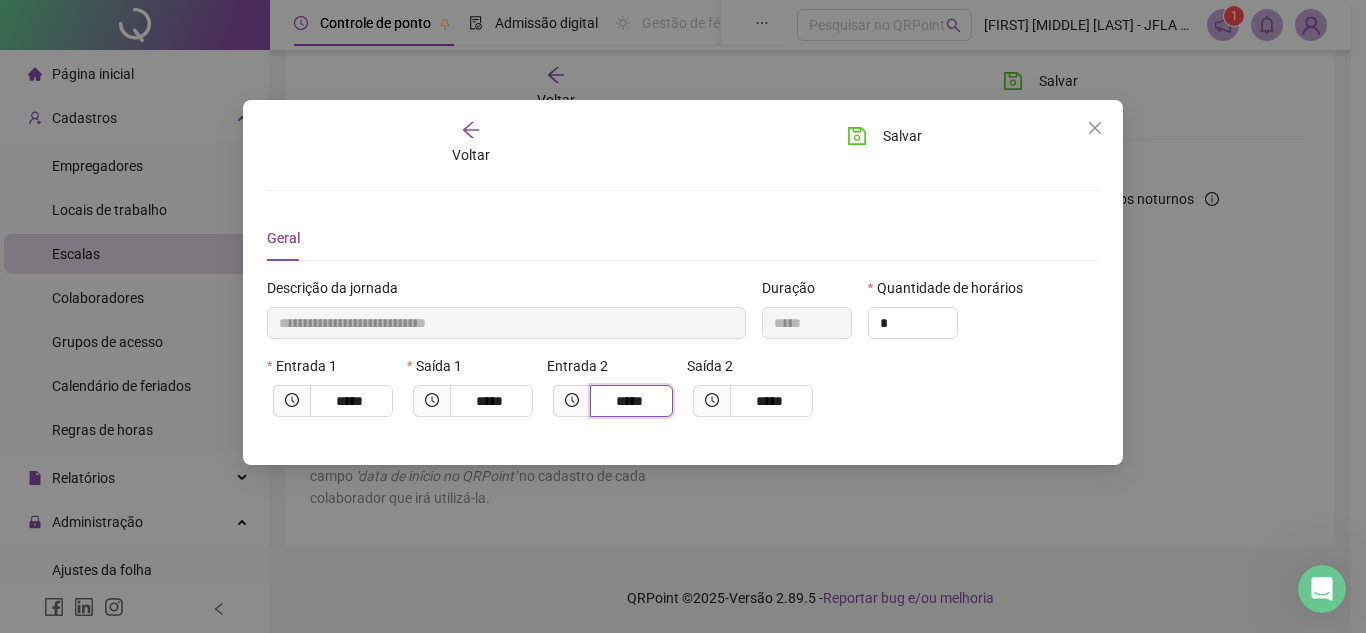 click on "*****" at bounding box center [629, 401] 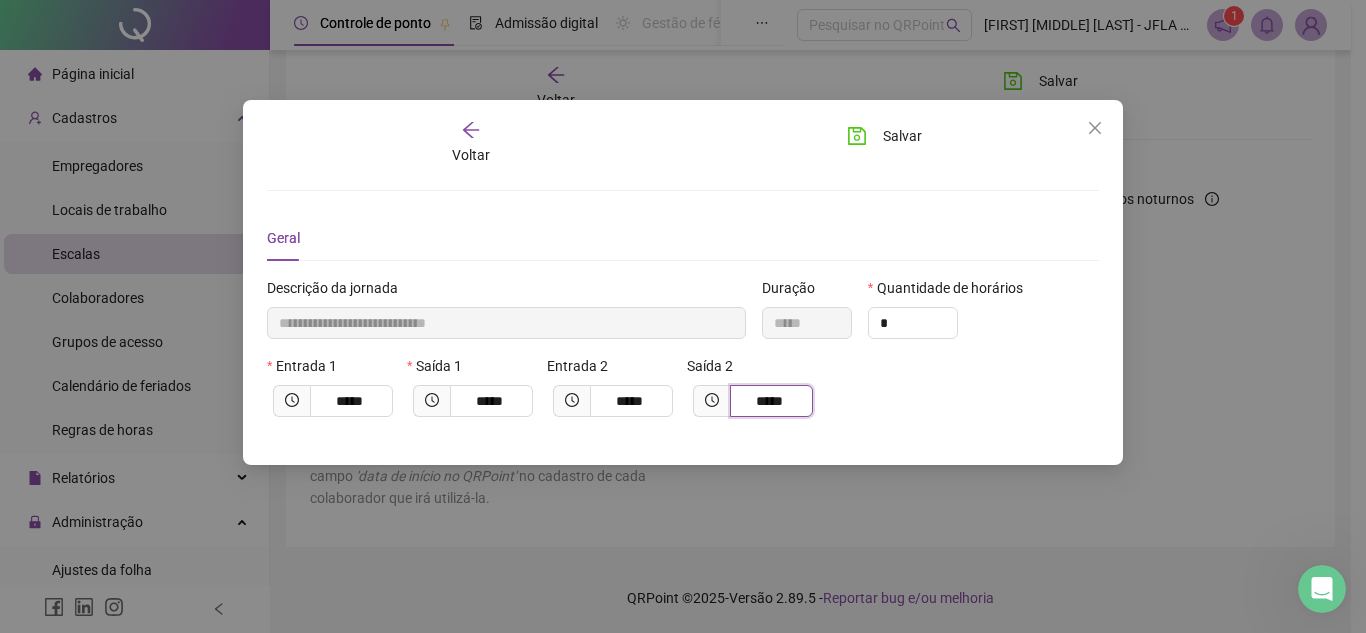 click on "*****" at bounding box center (769, 401) 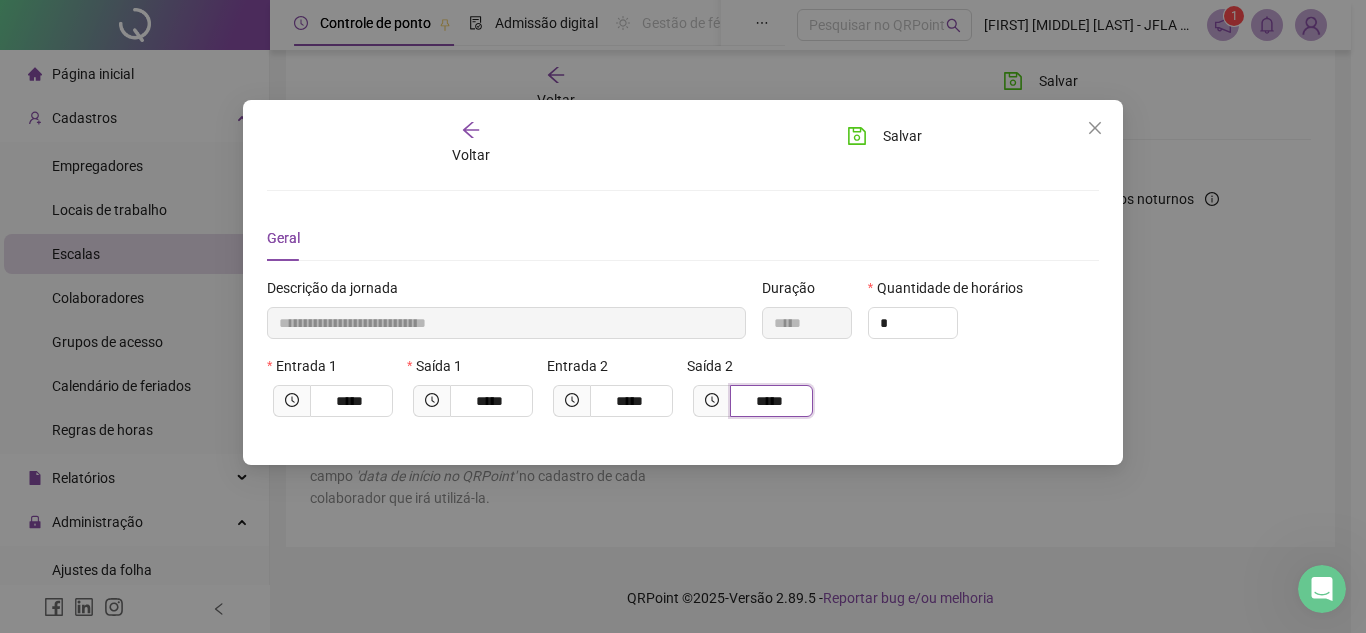 click on "*****" at bounding box center [769, 401] 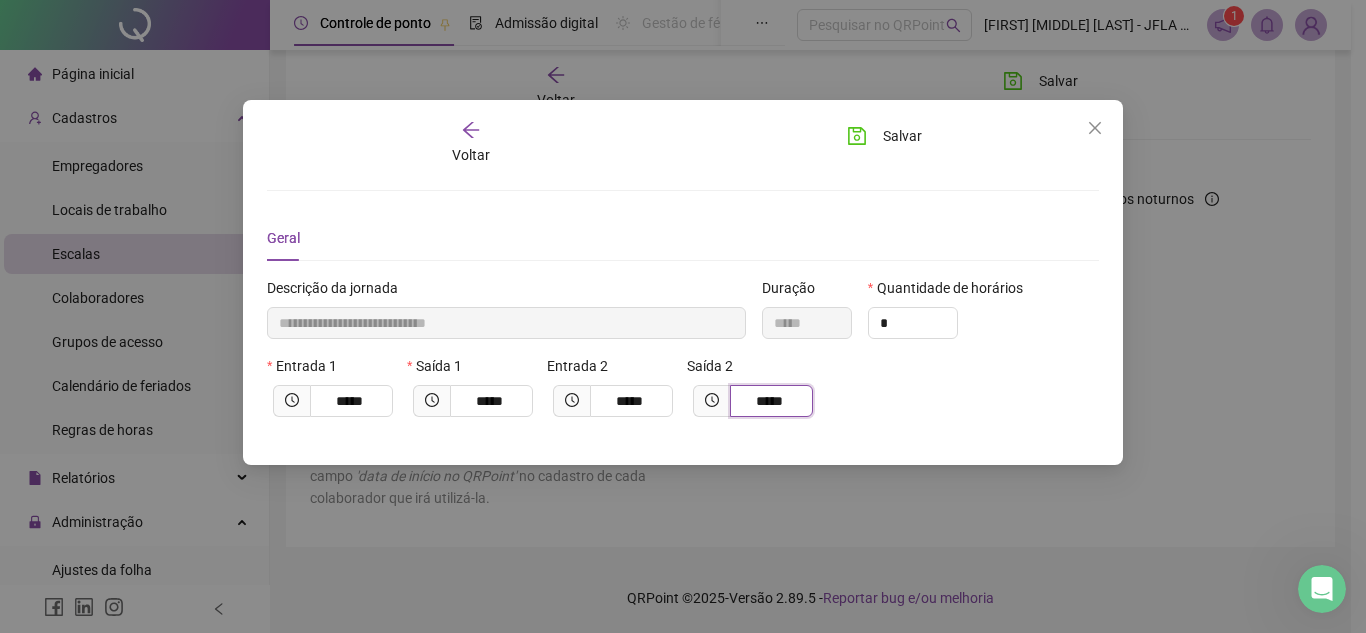 click on "*****" at bounding box center [769, 401] 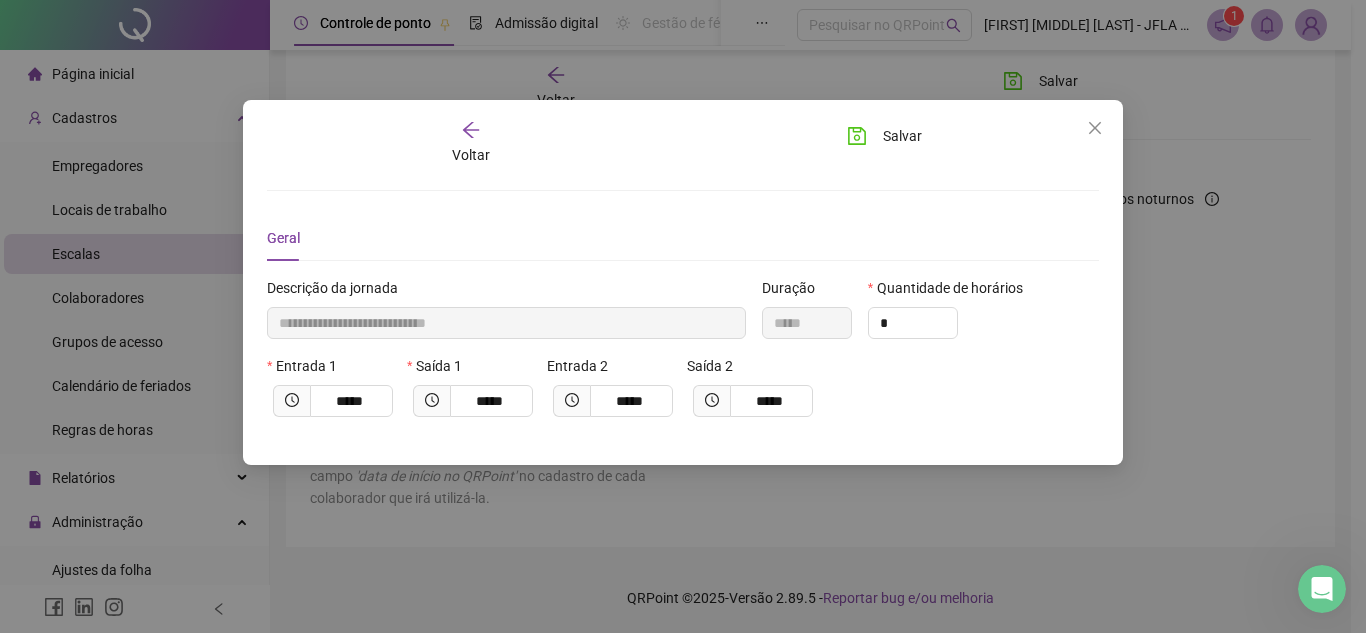 click on "Entrada 1 ***** Saída 1 ***** Entrada 2 ***** Saída 2 *****" at bounding box center (683, 394) 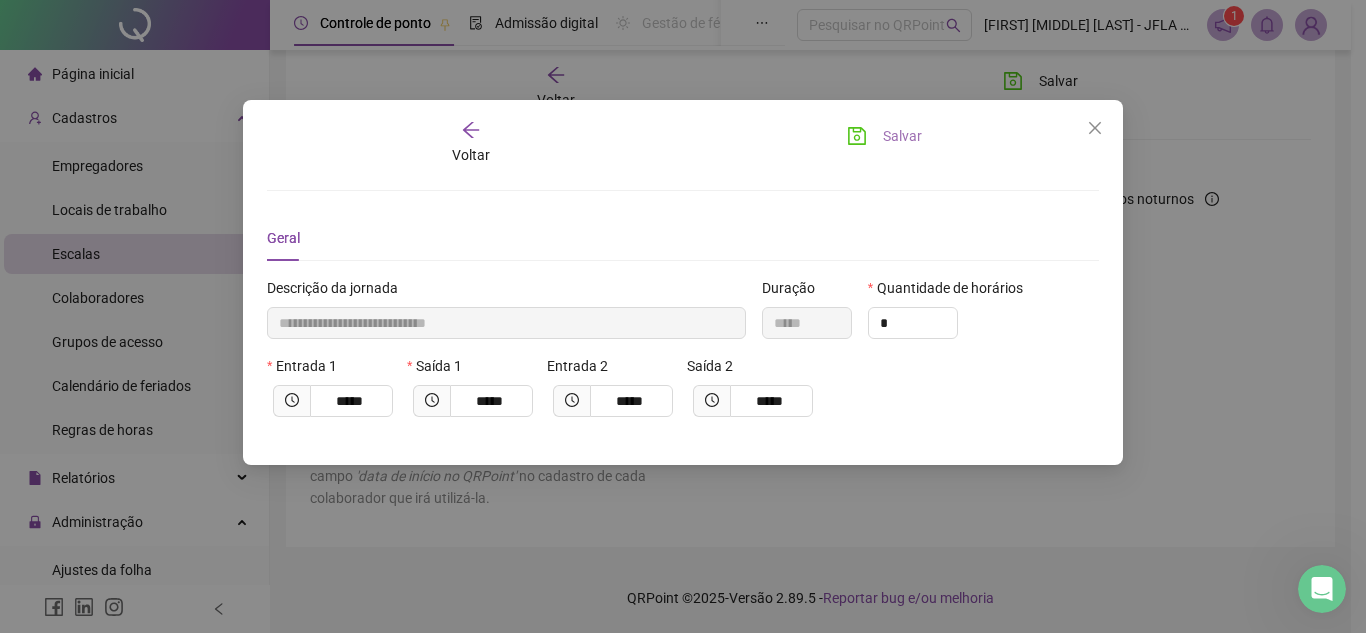 click on "Salvar" at bounding box center (902, 136) 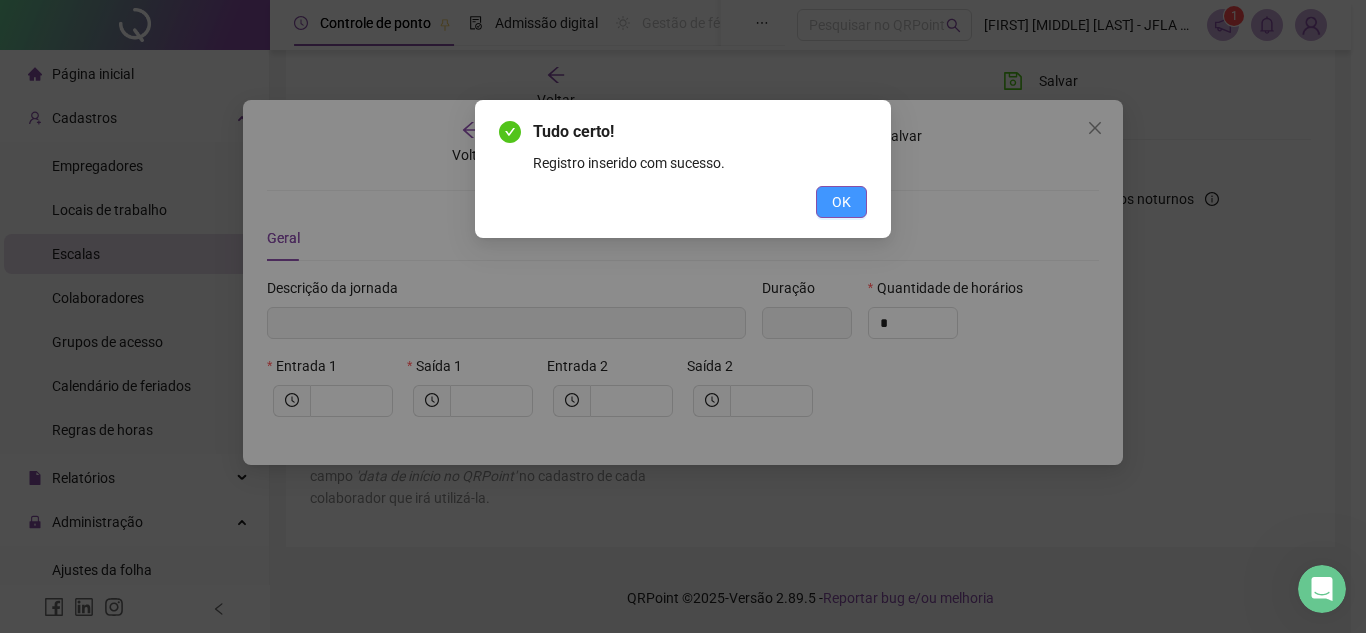 click on "OK" at bounding box center [841, 202] 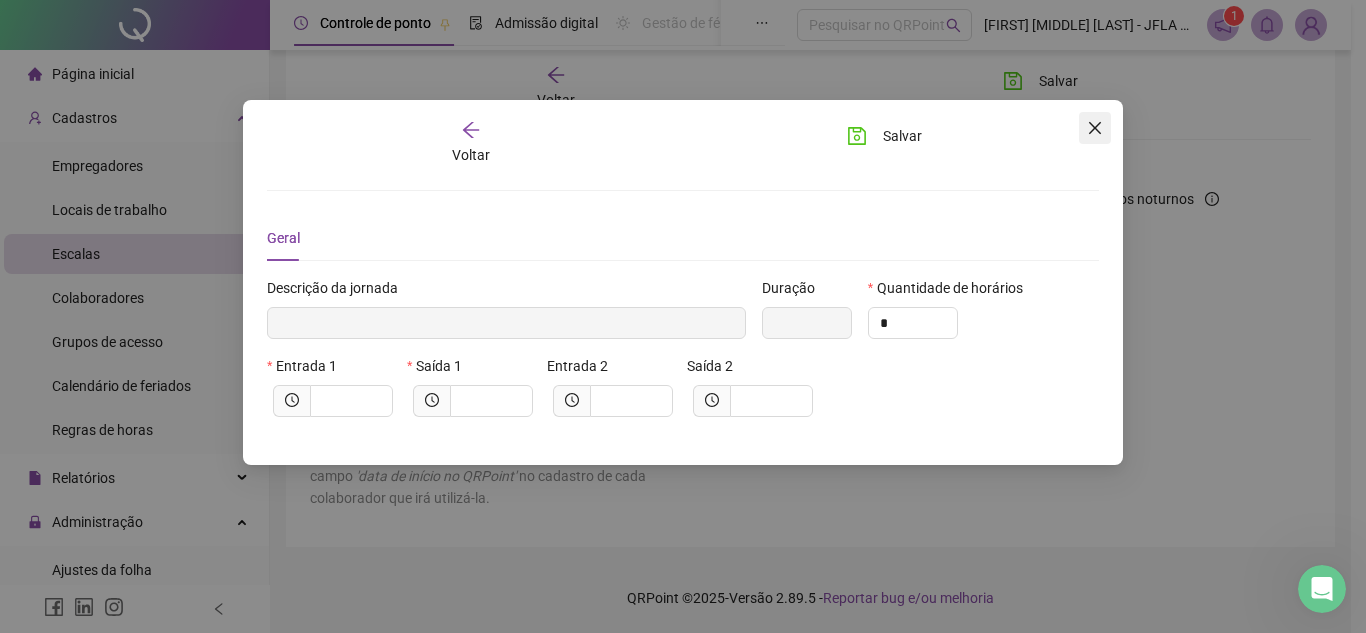 click at bounding box center (1095, 128) 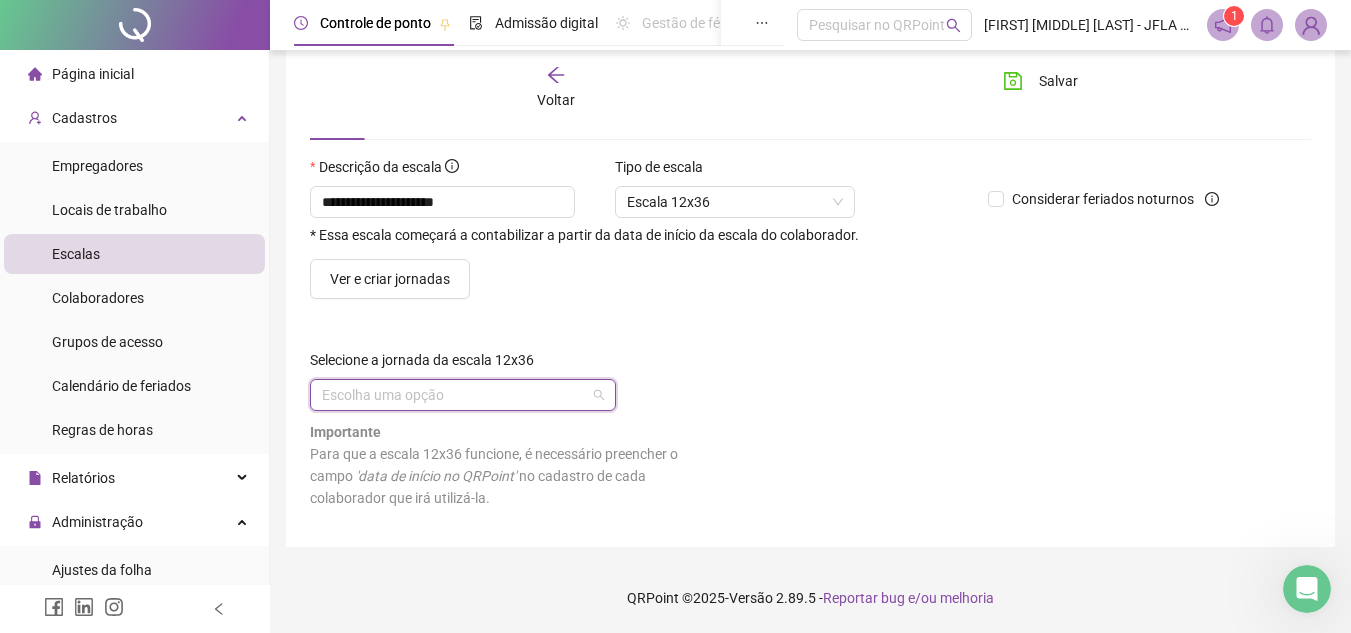 click at bounding box center [454, 395] 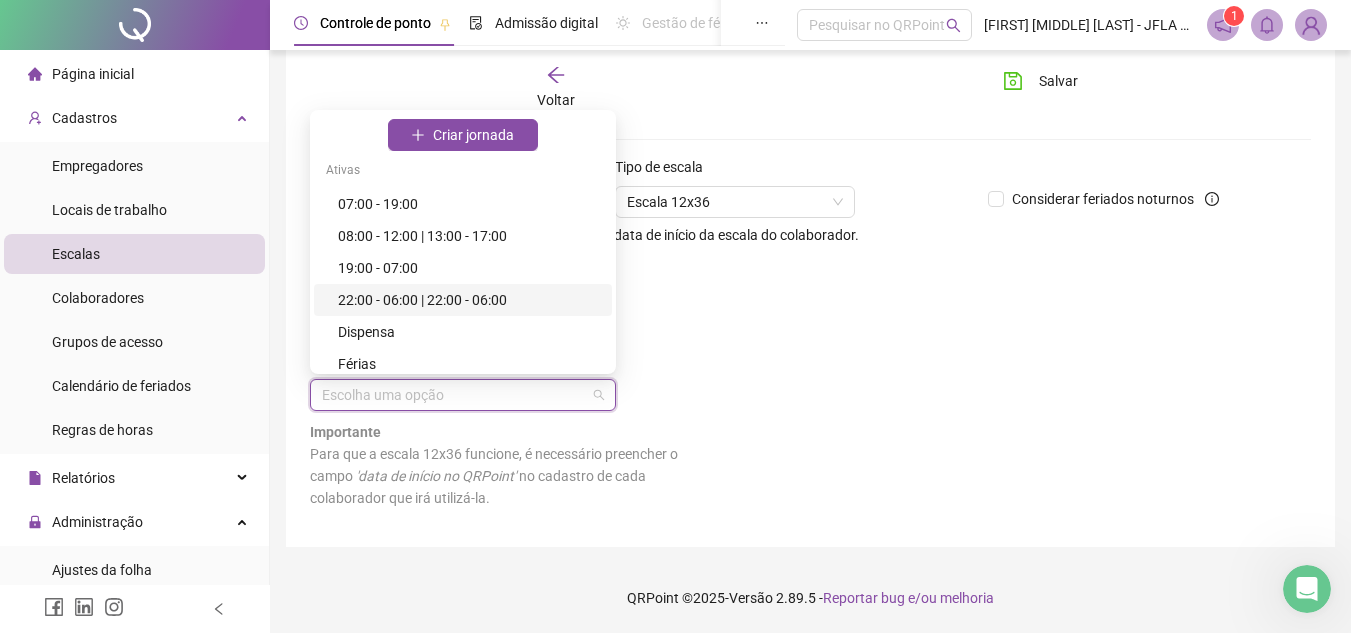 click on "22:00 - 06:00 | 22:00 - 06:00" at bounding box center (469, 300) 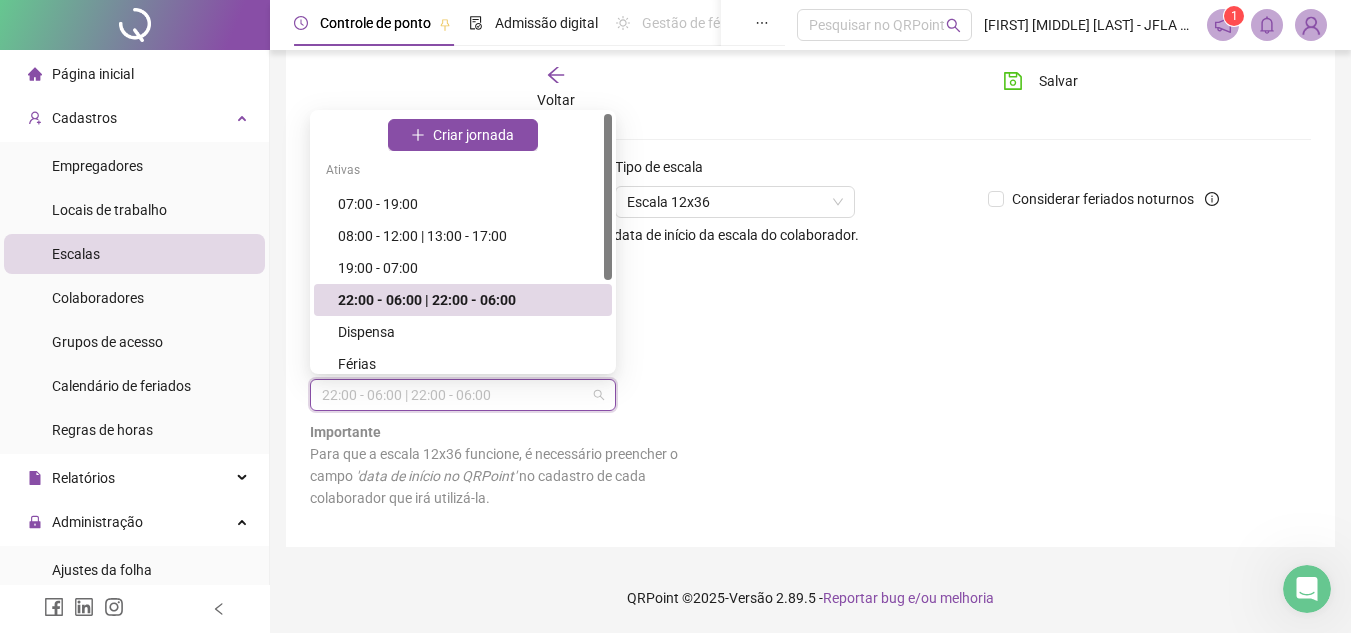 click on "22:00 - 06:00 | 22:00 - 06:00" at bounding box center (463, 395) 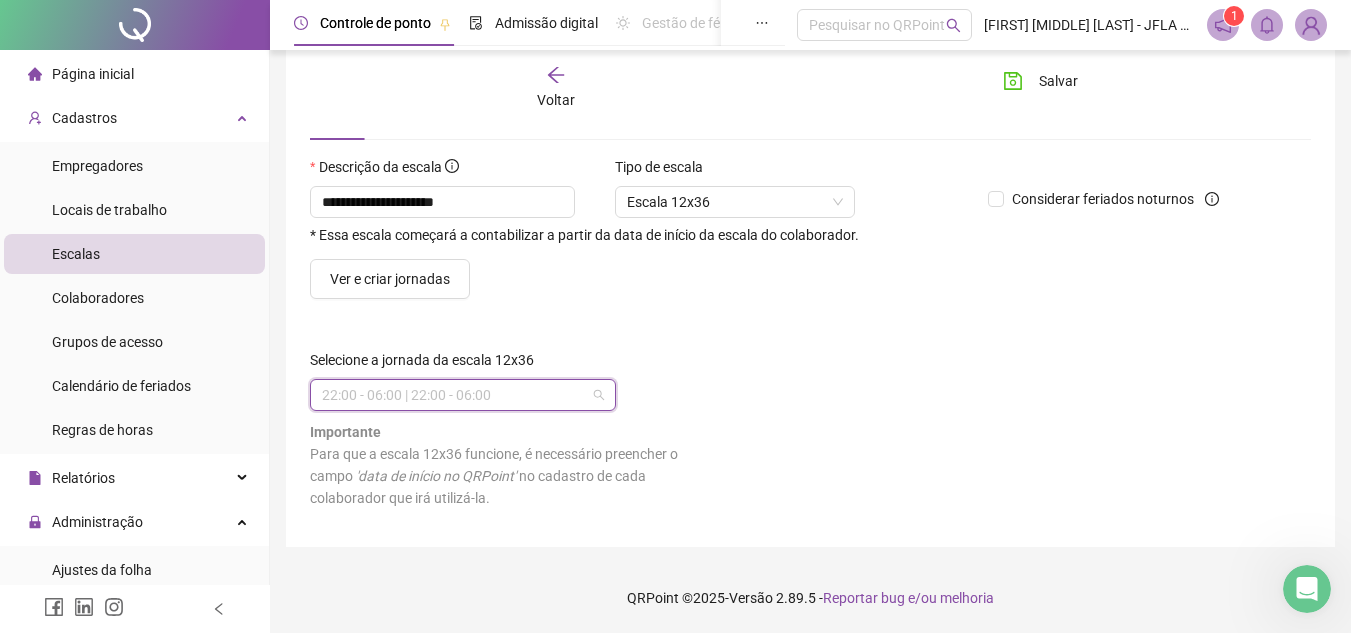 click on "22:00 - 06:00 | 22:00 - 06:00" at bounding box center (463, 395) 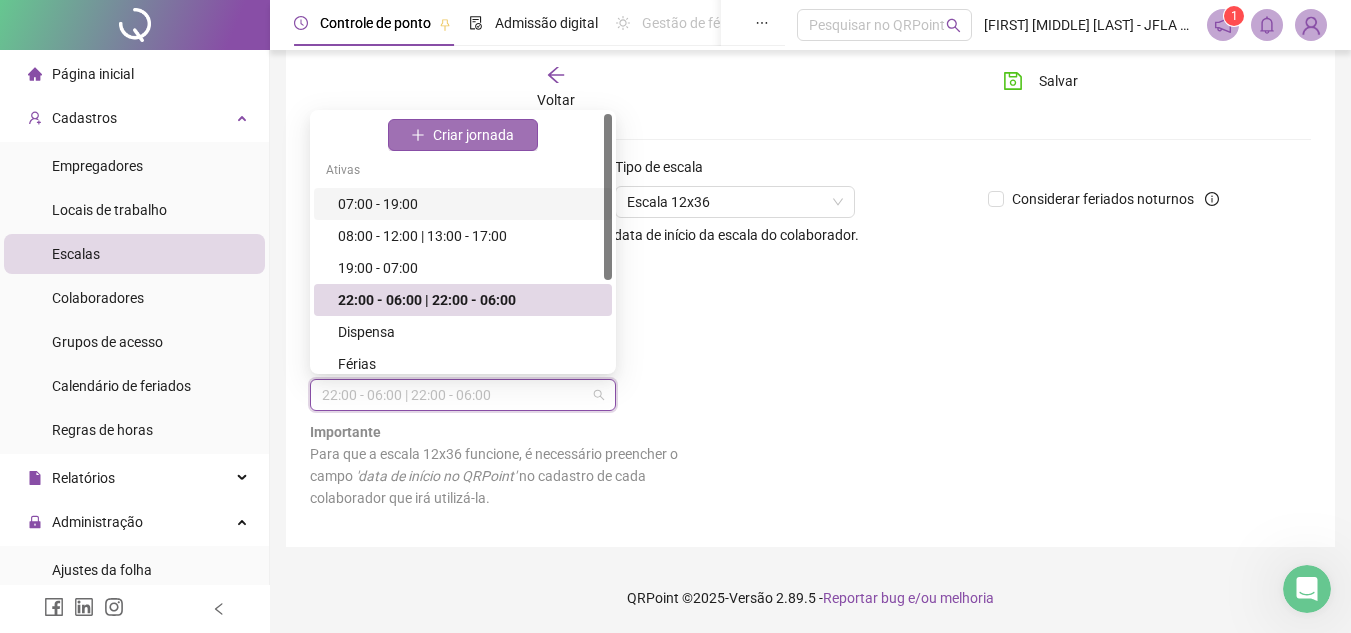 click on "Criar jornada" at bounding box center (473, 135) 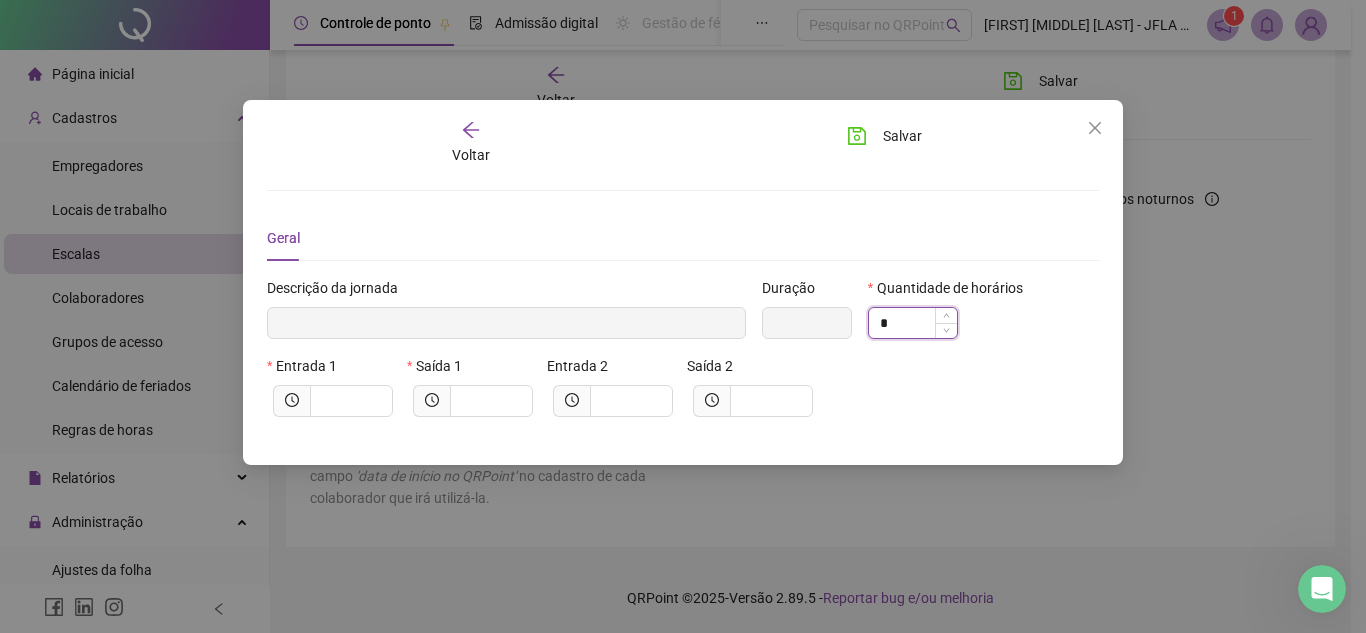 click on "*" at bounding box center (913, 323) 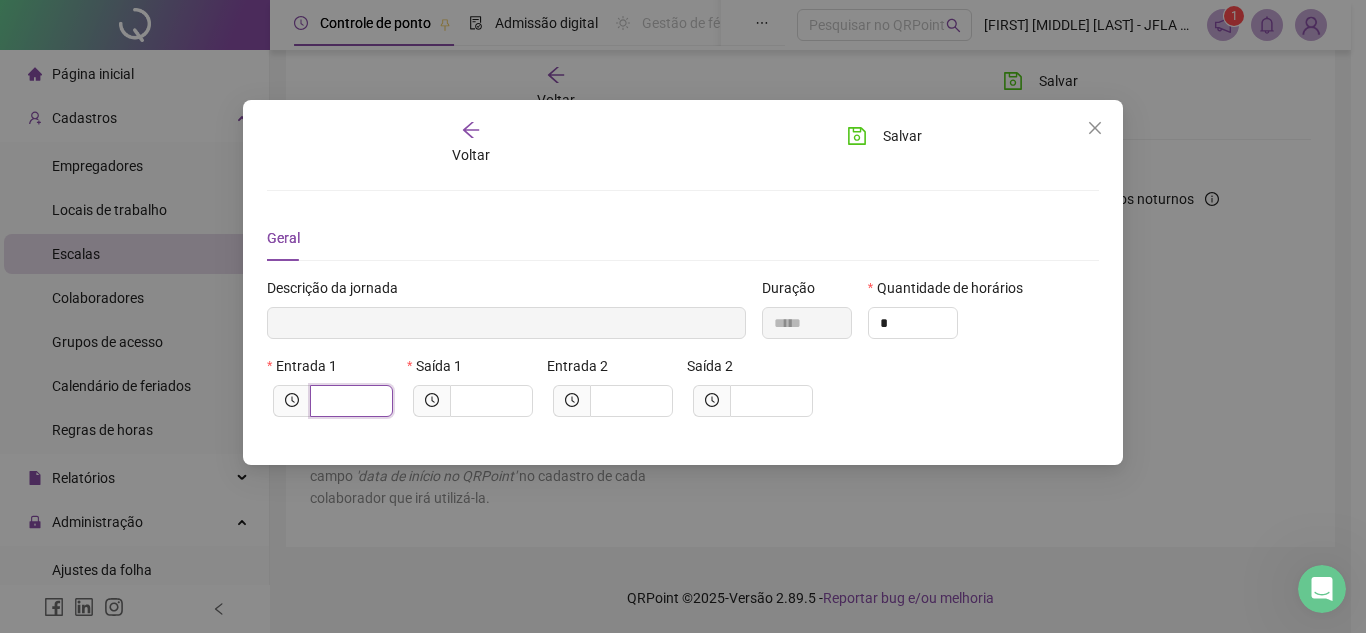 click at bounding box center [349, 401] 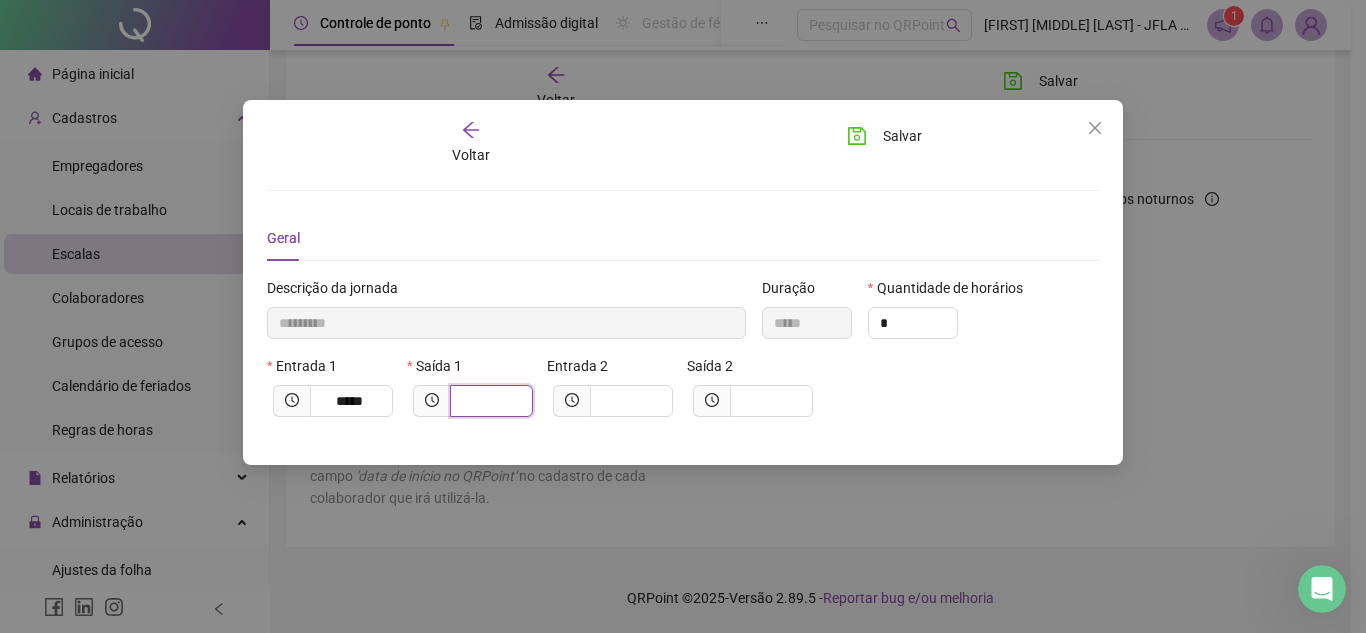 click at bounding box center (489, 401) 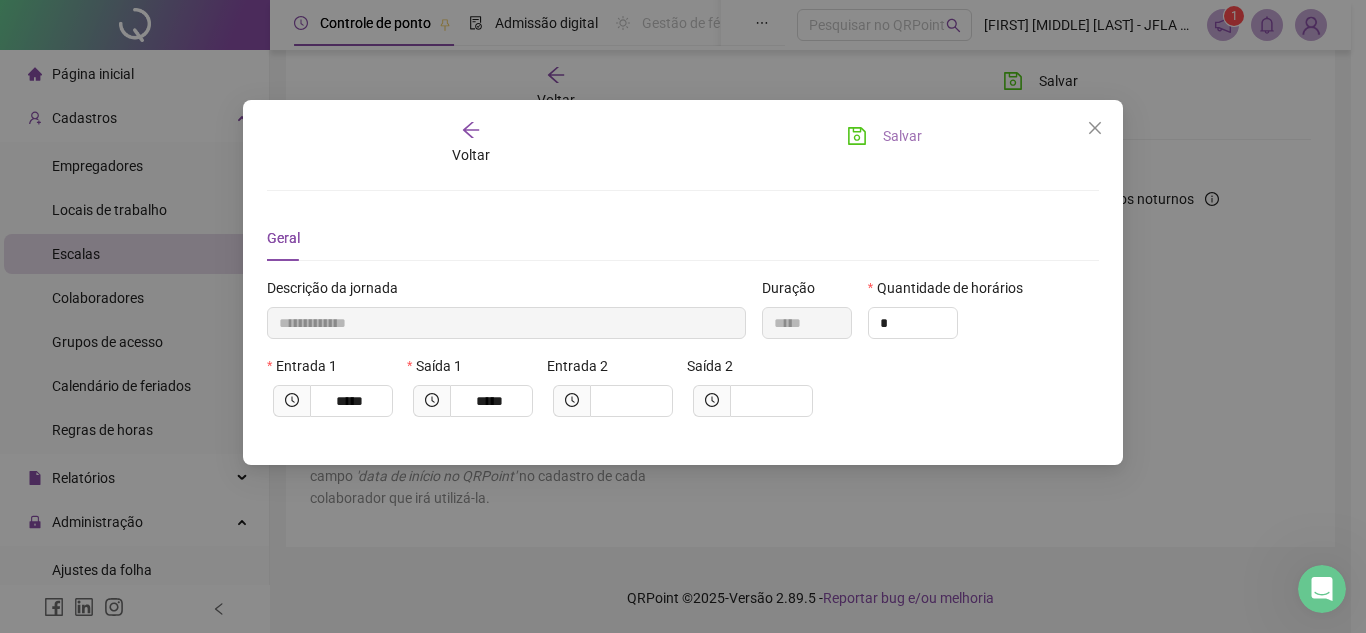 click on "Salvar" at bounding box center [884, 136] 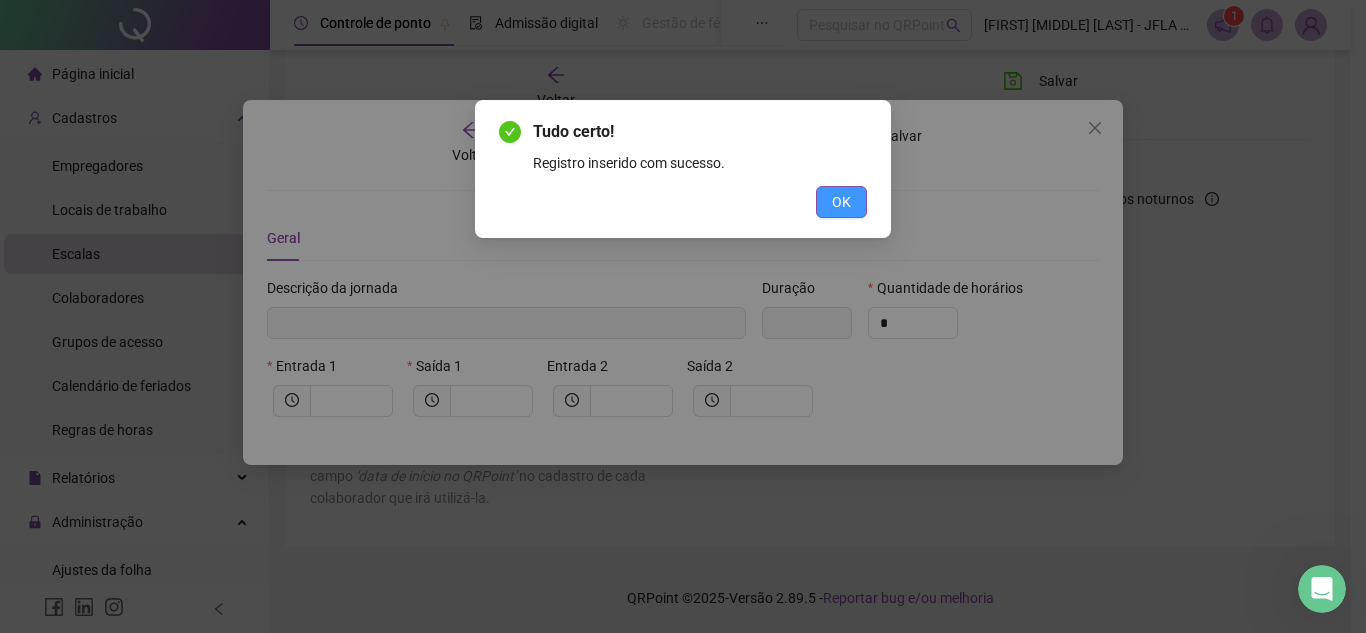 click on "OK" at bounding box center (841, 202) 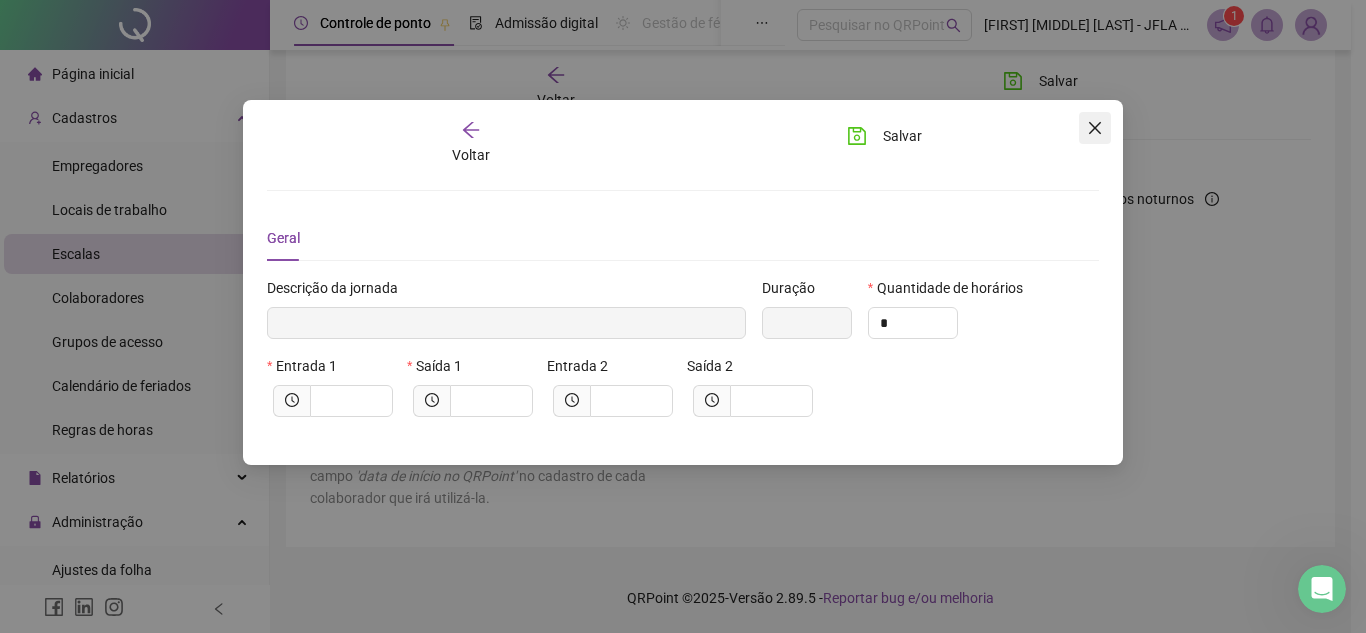 click 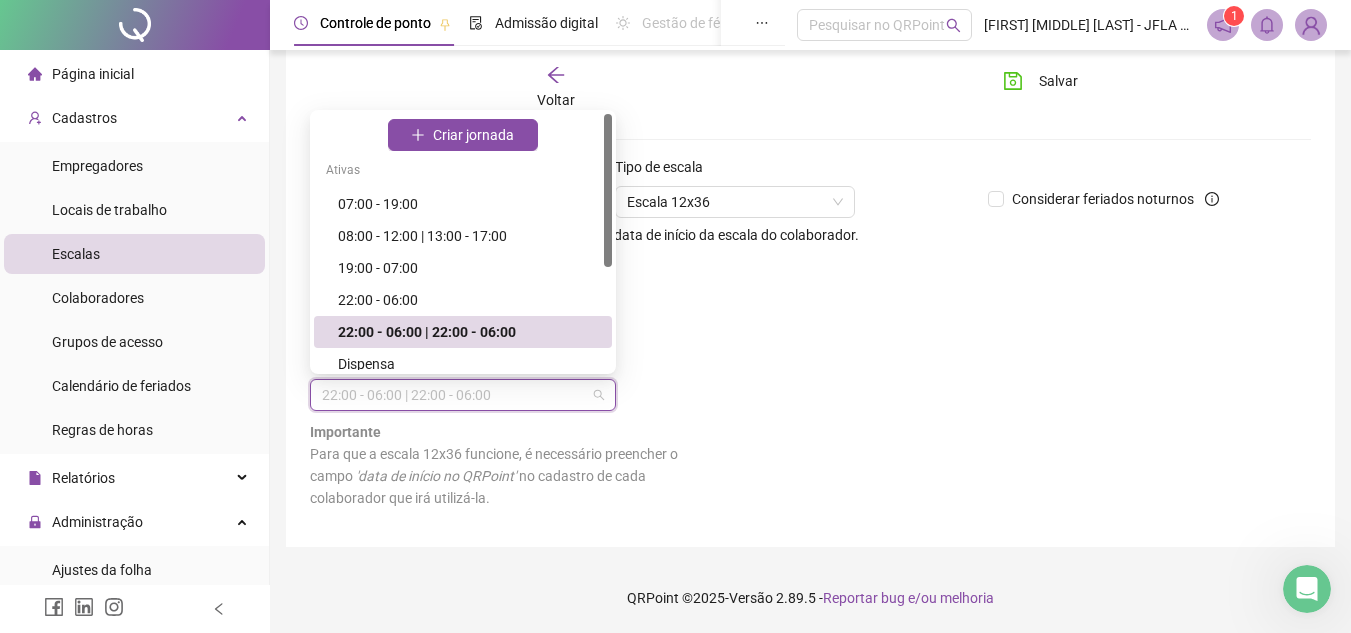 click on "22:00 - 06:00 | 22:00 - 06:00" at bounding box center (463, 395) 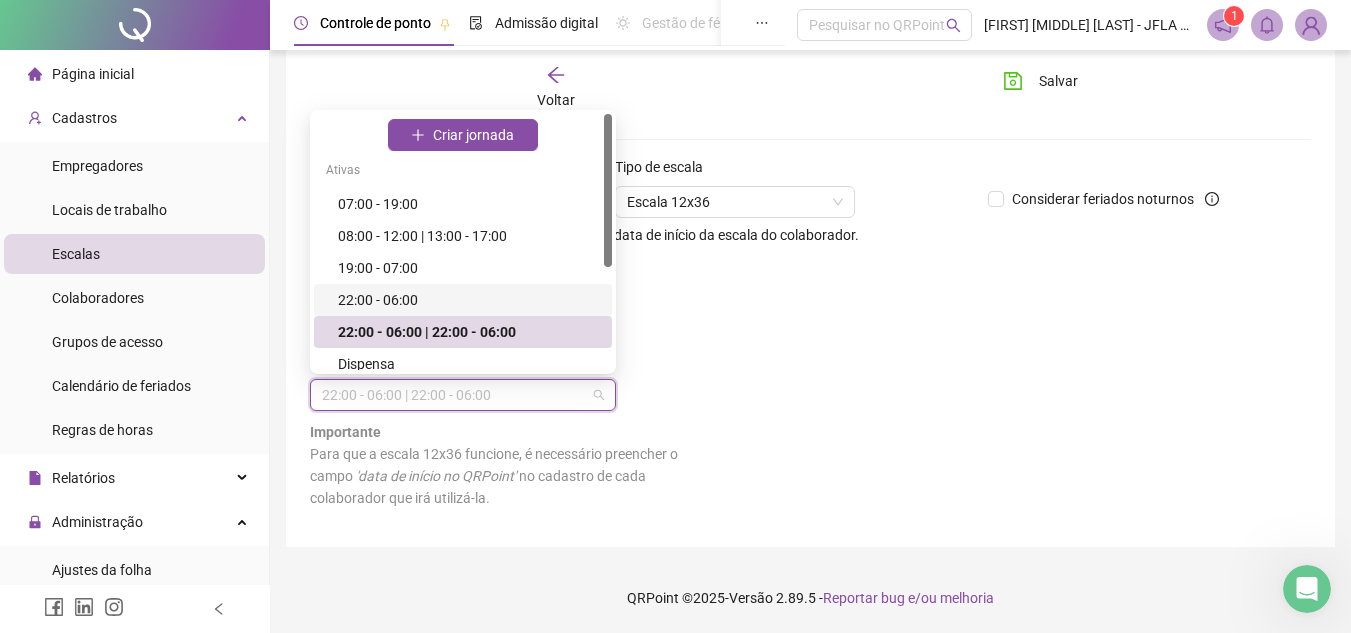 click on "22:00 - 06:00" at bounding box center [469, 300] 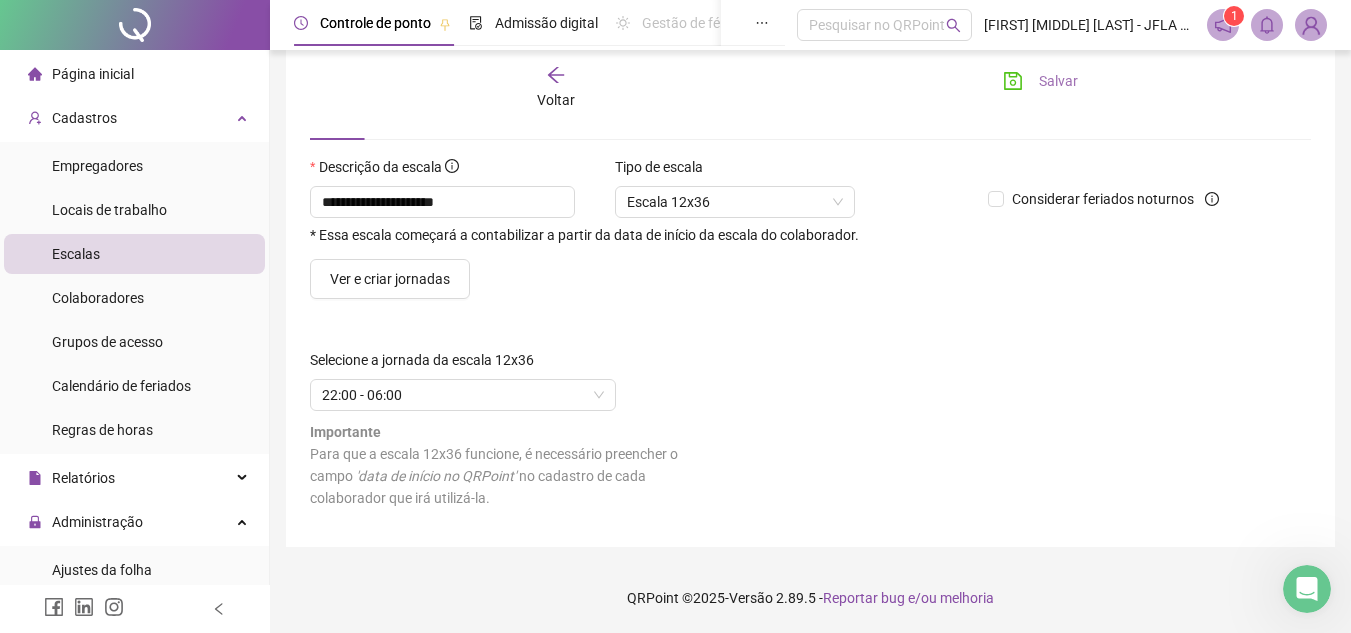 click on "Salvar" at bounding box center (1040, 81) 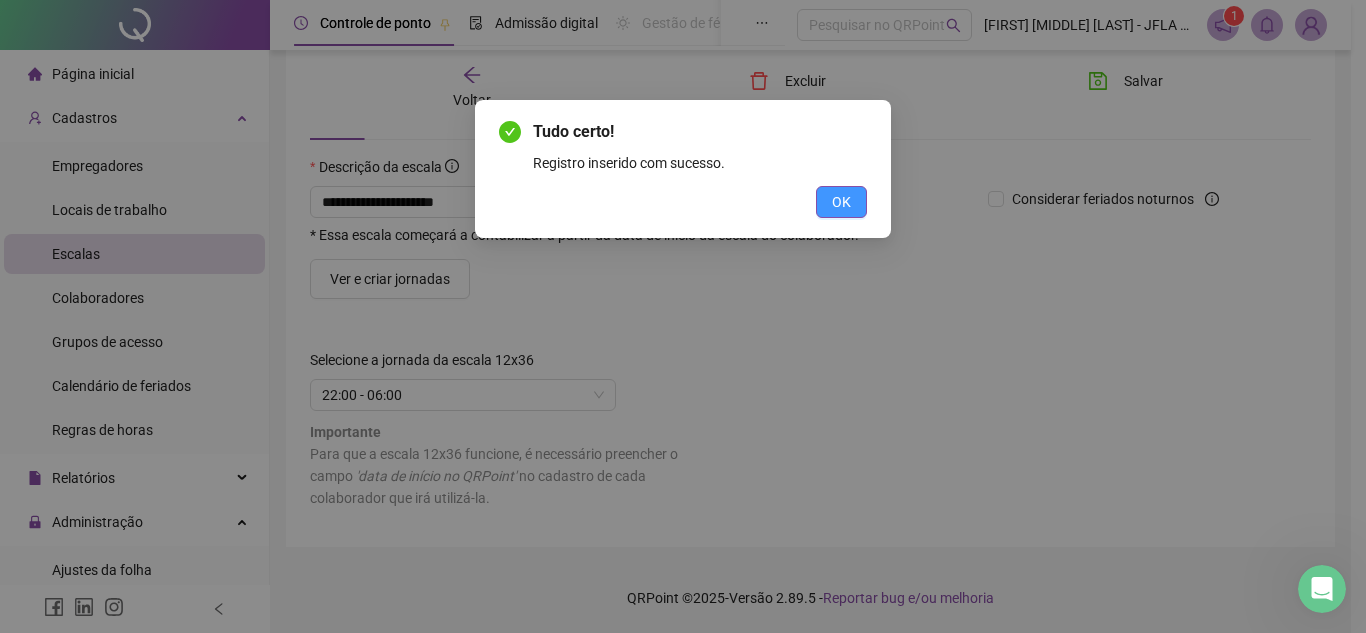 click on "OK" at bounding box center [841, 202] 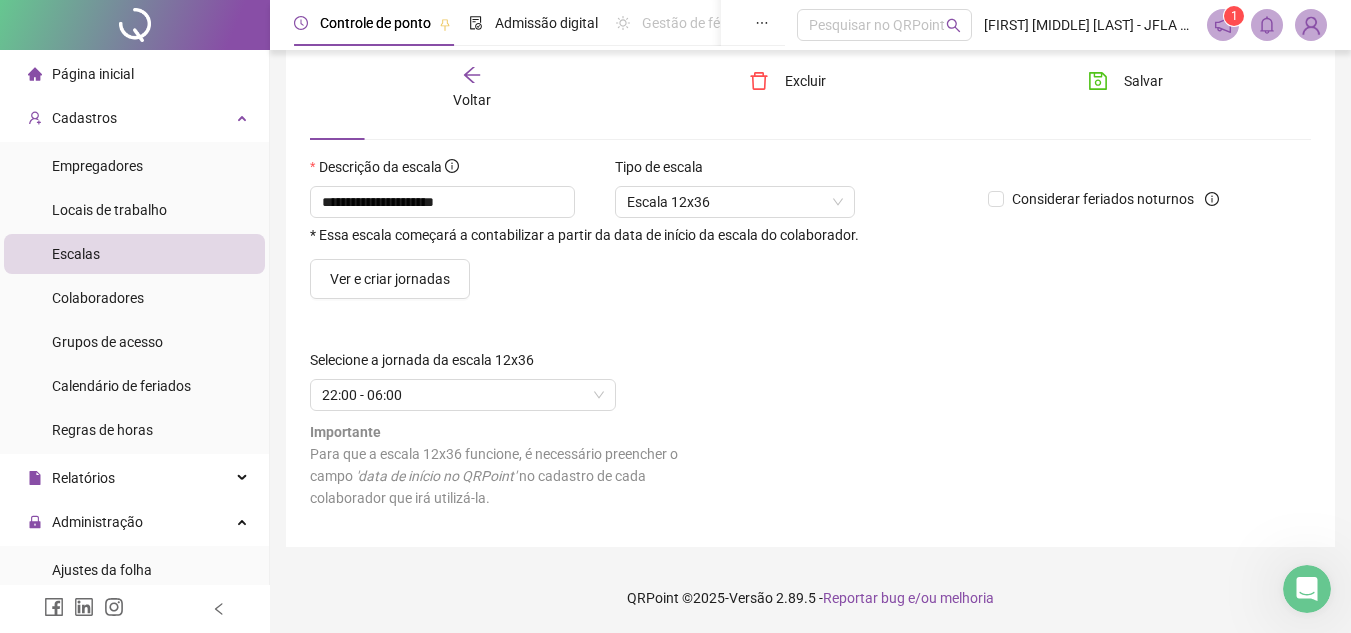 scroll, scrollTop: 0, scrollLeft: 0, axis: both 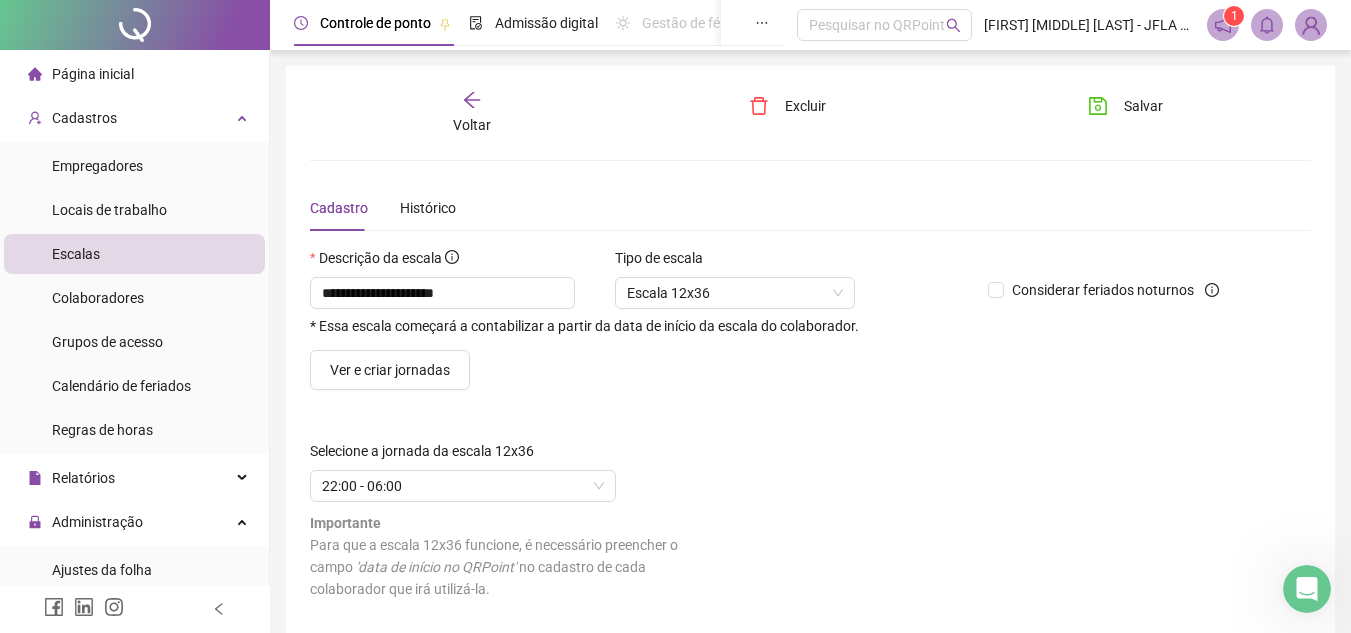 click 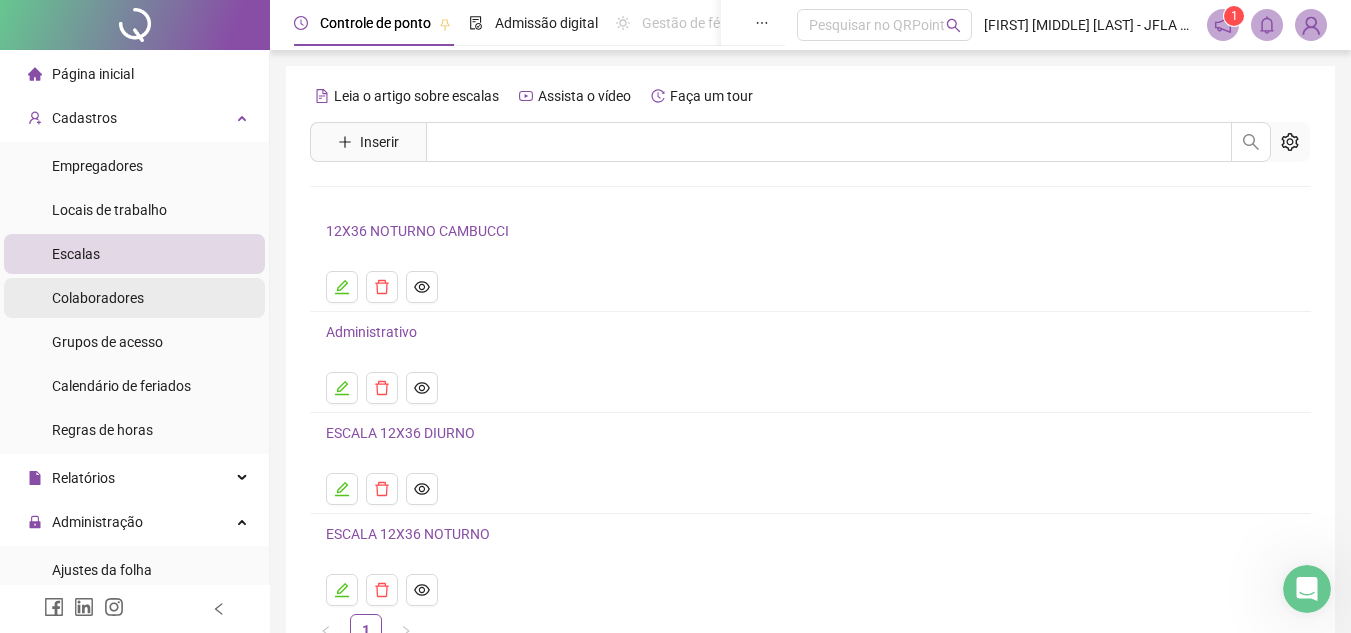 click on "Colaboradores" at bounding box center (134, 298) 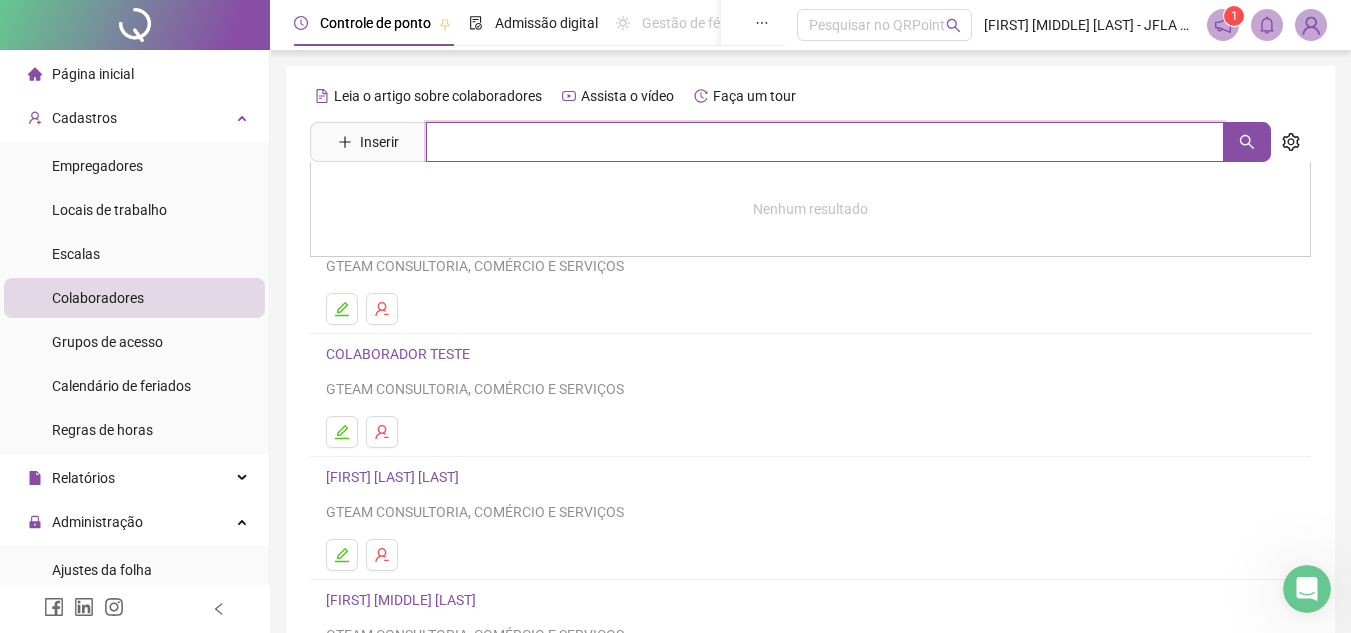 click at bounding box center [825, 142] 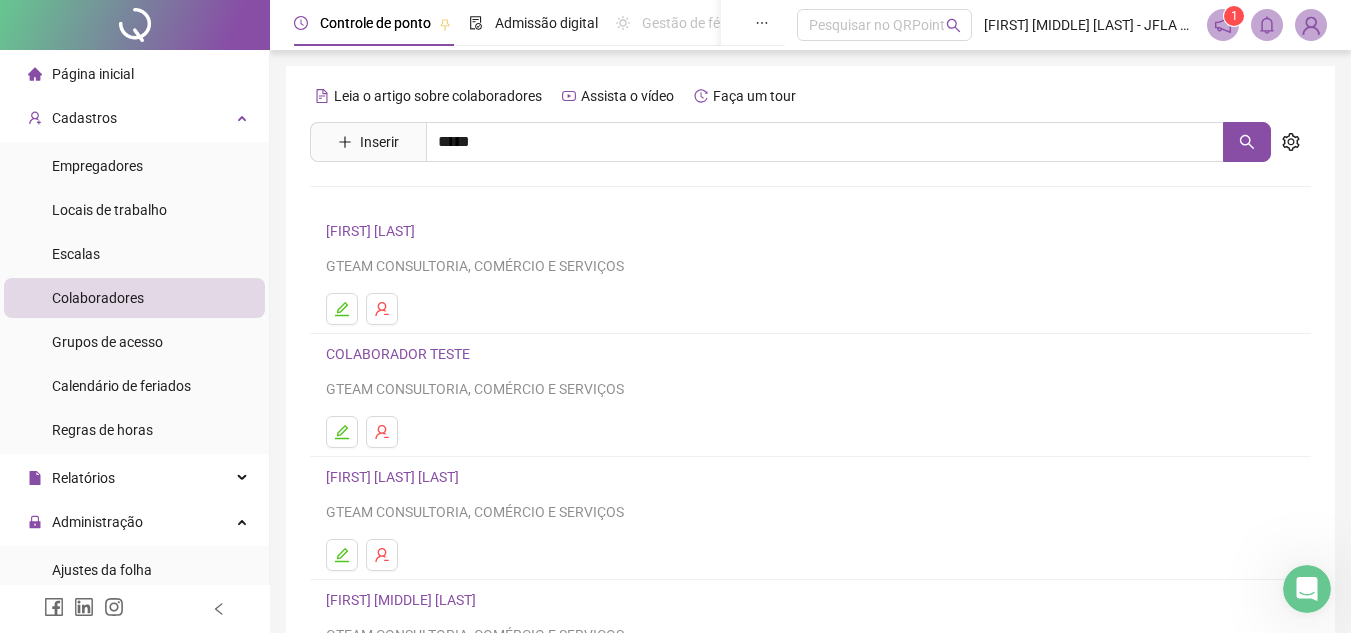 click on "[FIRST] [LAST]" at bounding box center [391, 201] 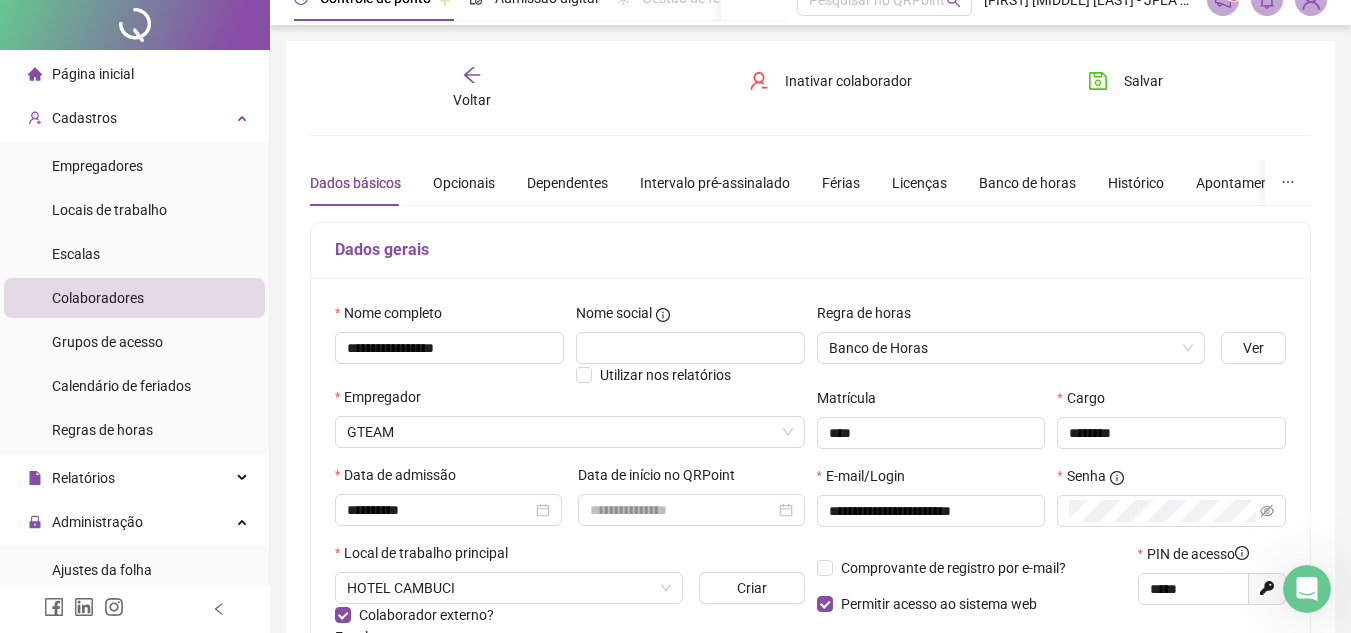 scroll, scrollTop: 0, scrollLeft: 0, axis: both 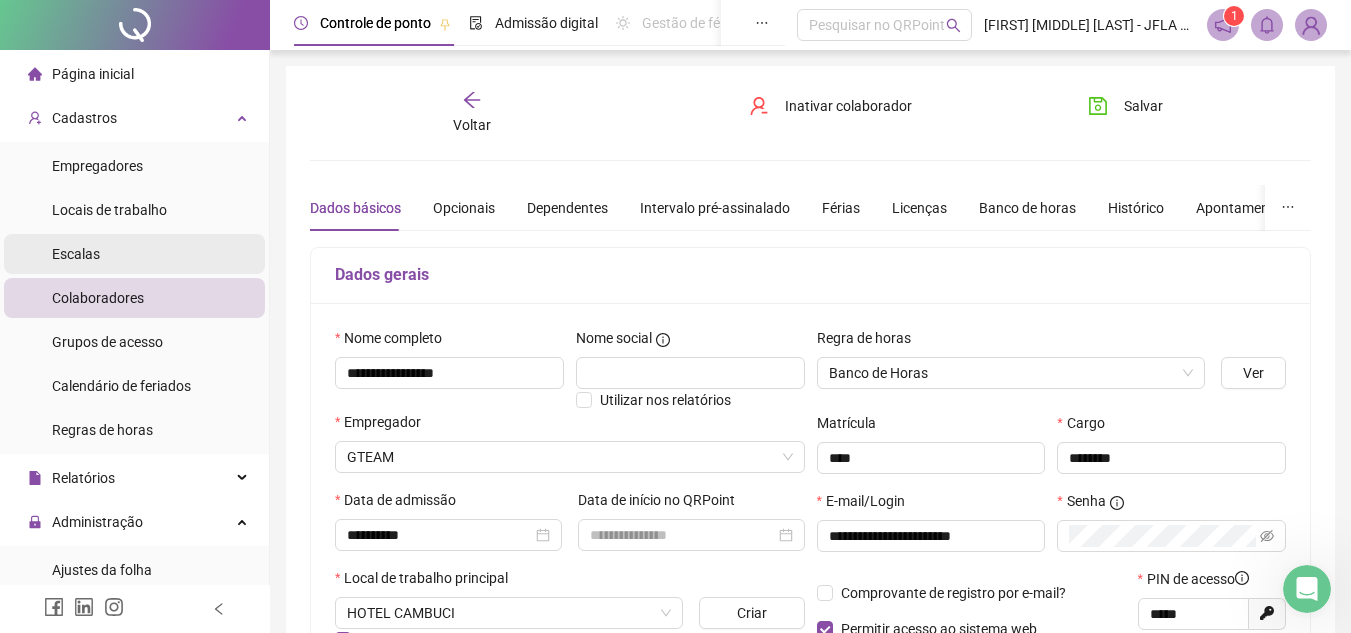 click on "Escalas" at bounding box center [134, 254] 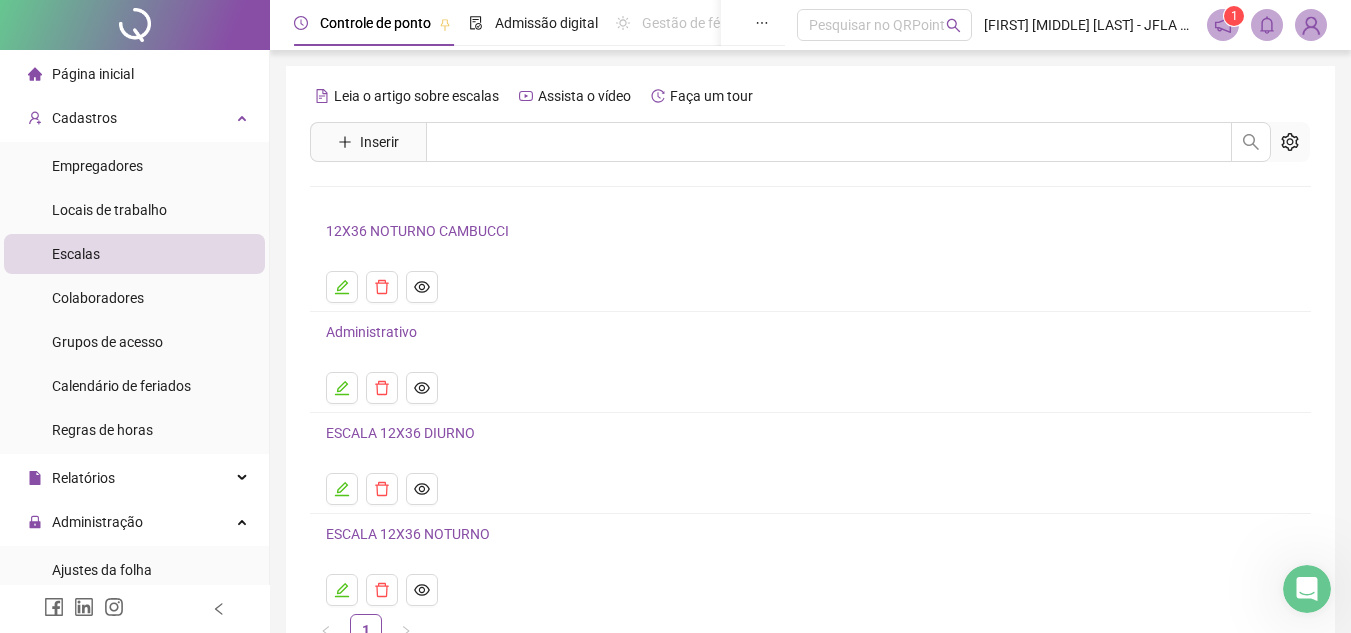 click on "12X36 NOTURNO CAMBUCCI" at bounding box center [417, 231] 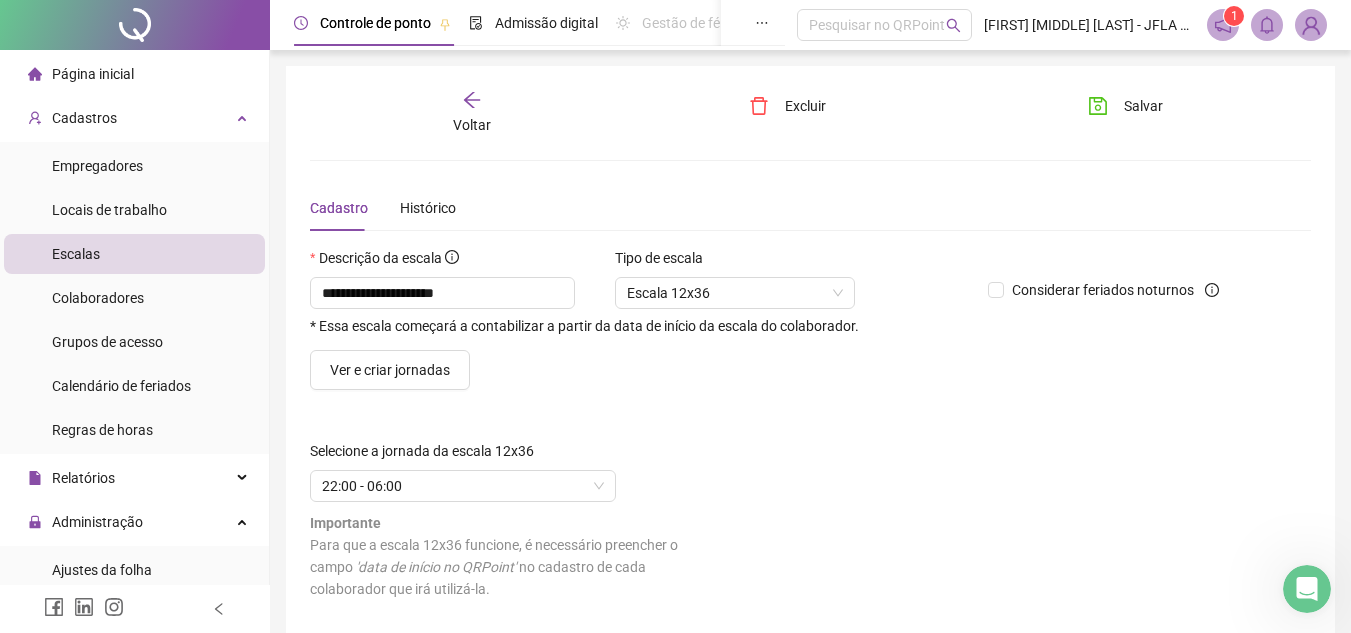 scroll, scrollTop: 91, scrollLeft: 0, axis: vertical 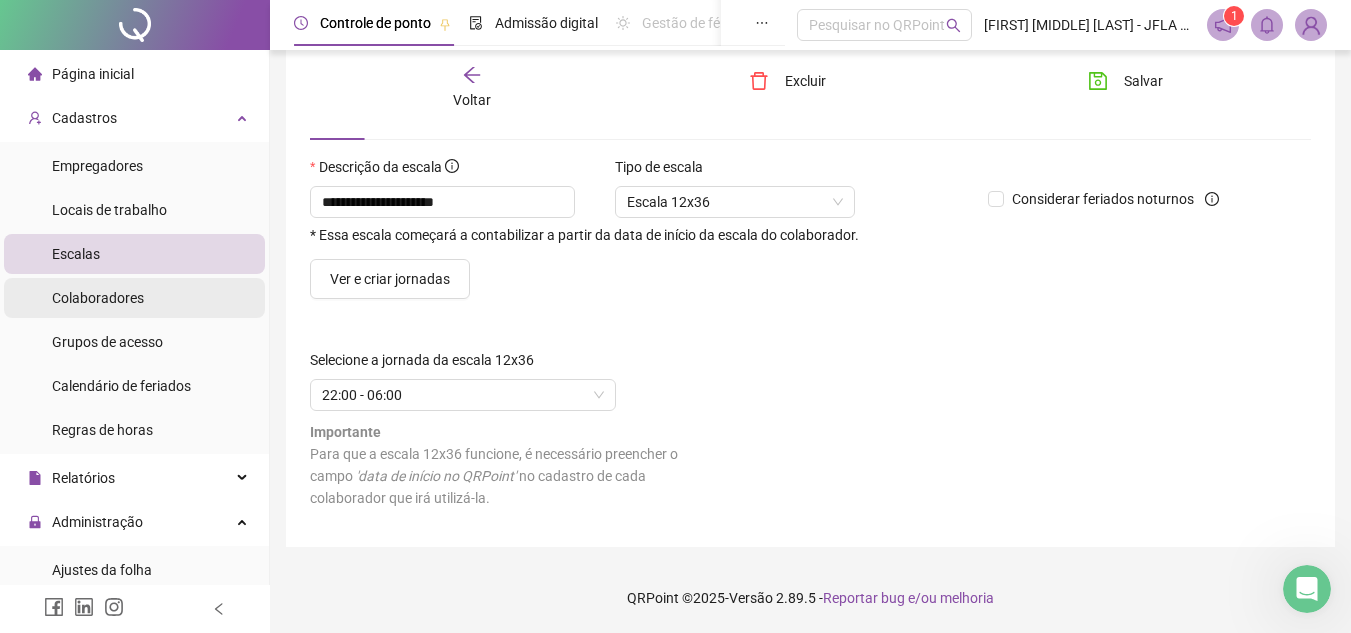 click on "Colaboradores" at bounding box center [98, 298] 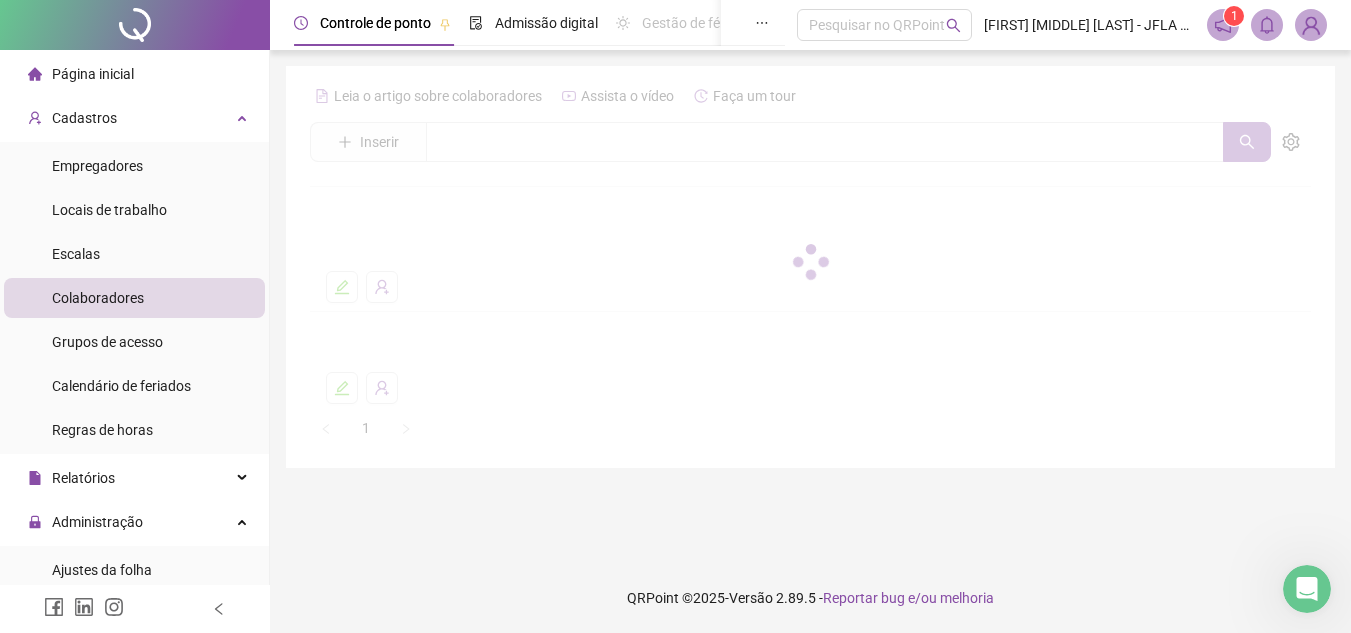 scroll, scrollTop: 0, scrollLeft: 0, axis: both 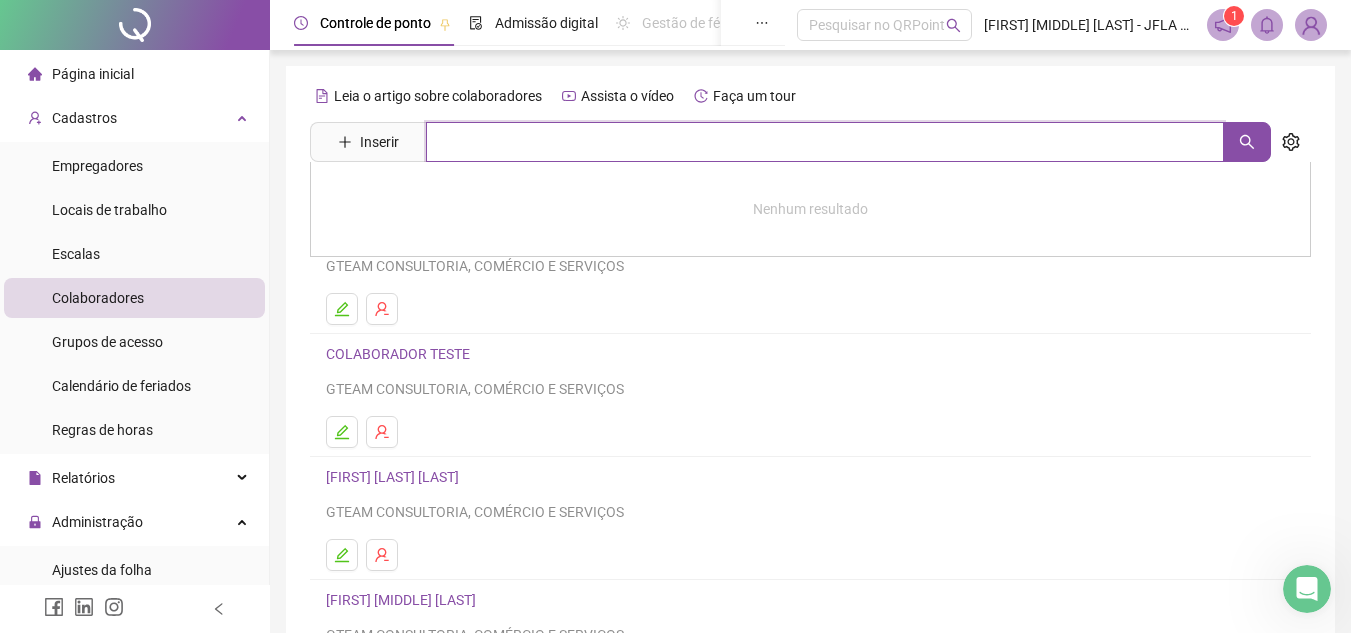 click at bounding box center [825, 142] 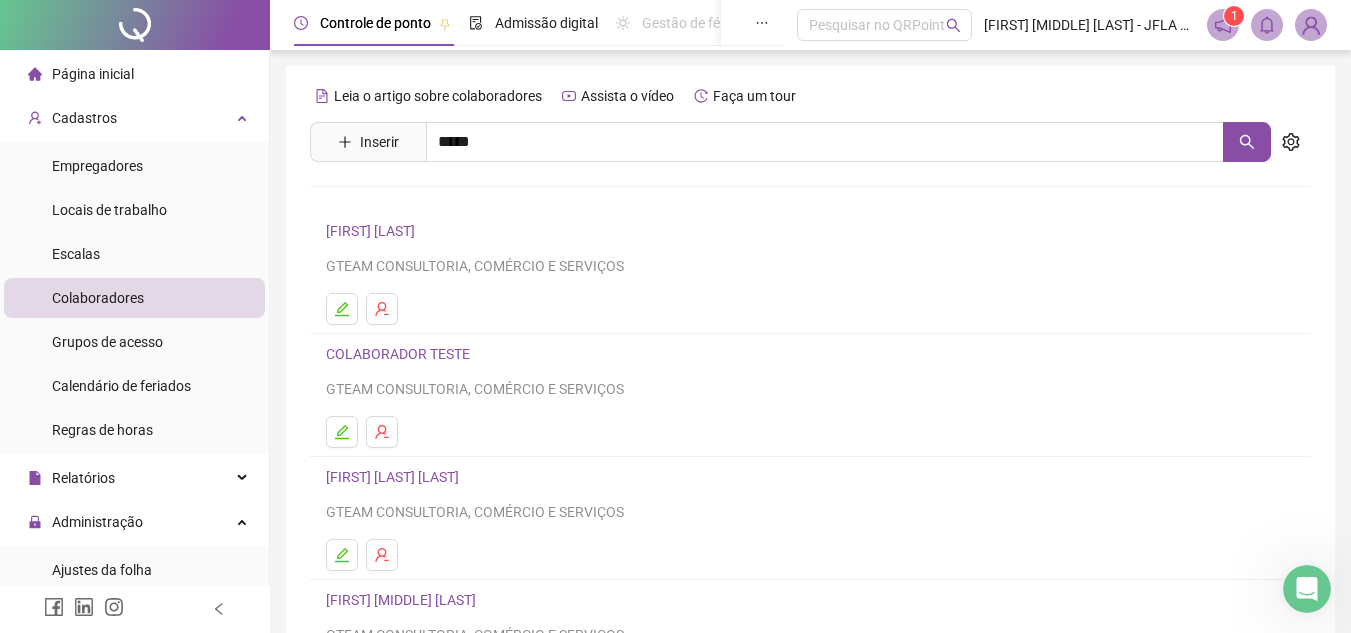 click on "[FIRST] [LAST]" at bounding box center (391, 201) 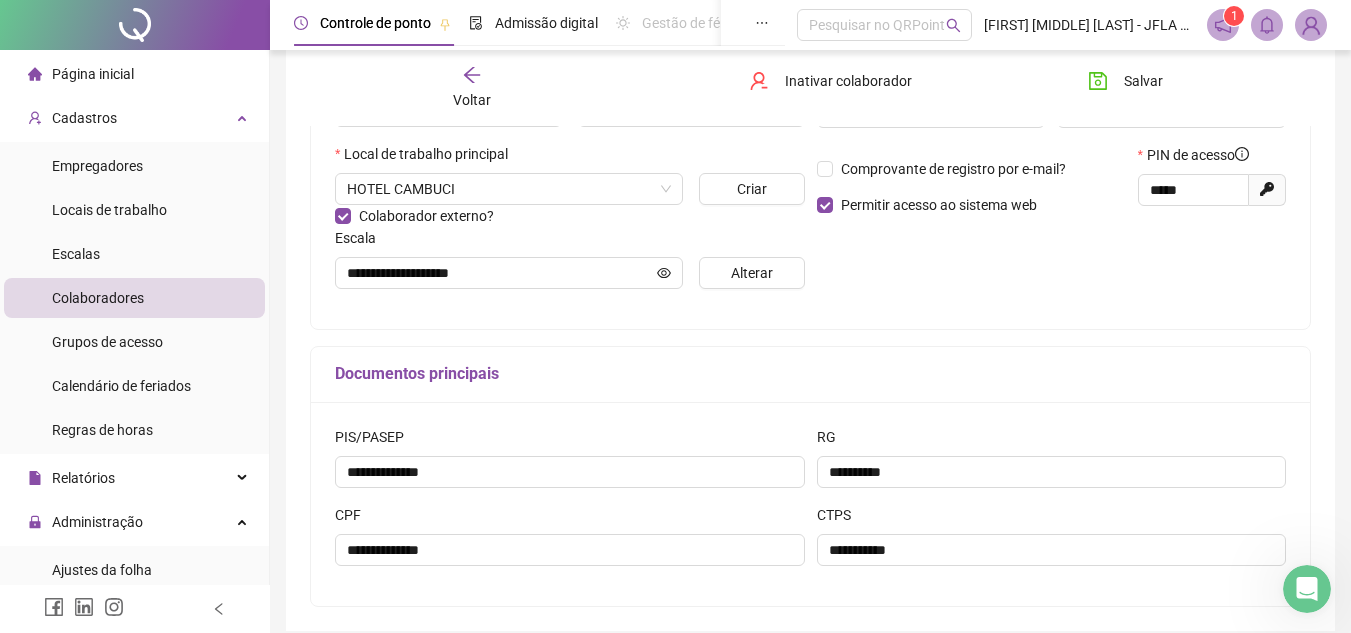 scroll, scrollTop: 428, scrollLeft: 0, axis: vertical 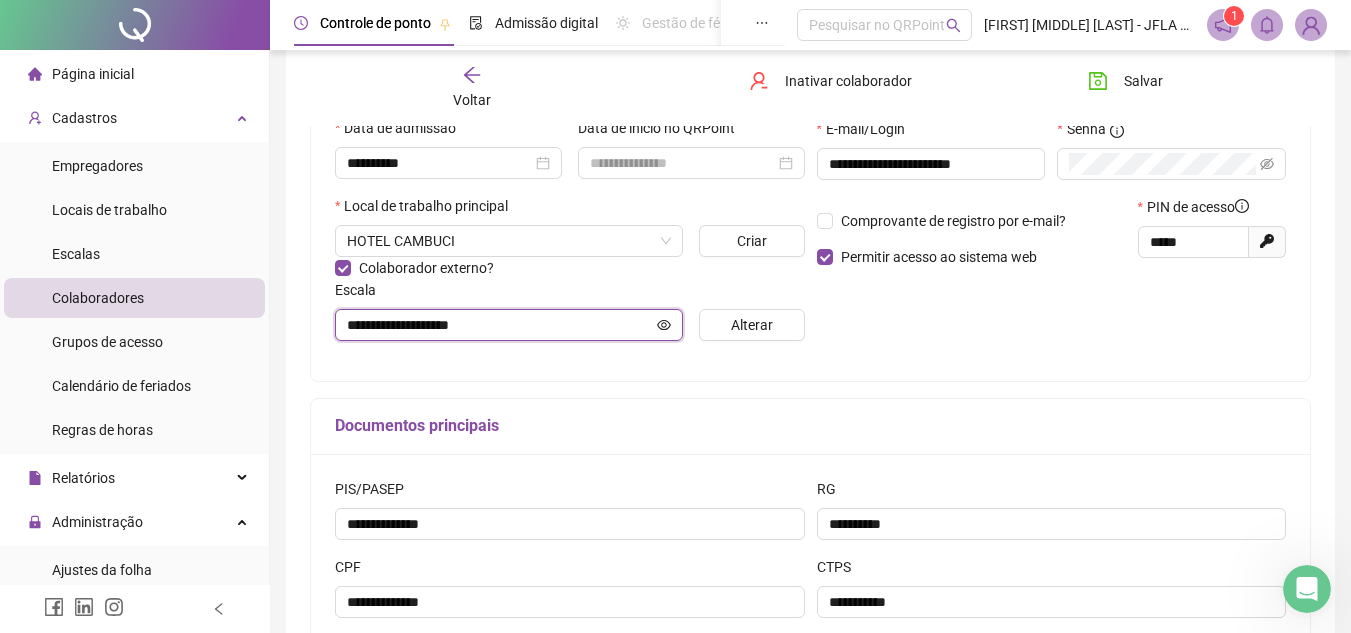 click on "**********" at bounding box center (500, 325) 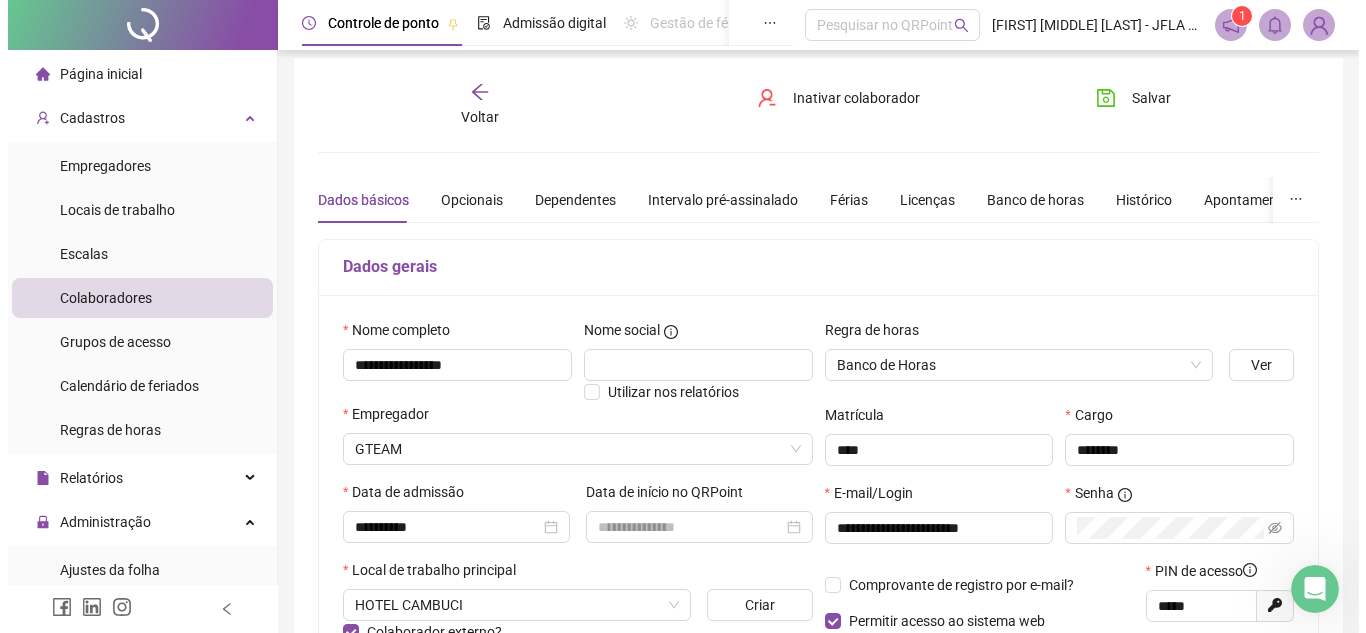 scroll, scrollTop: 0, scrollLeft: 0, axis: both 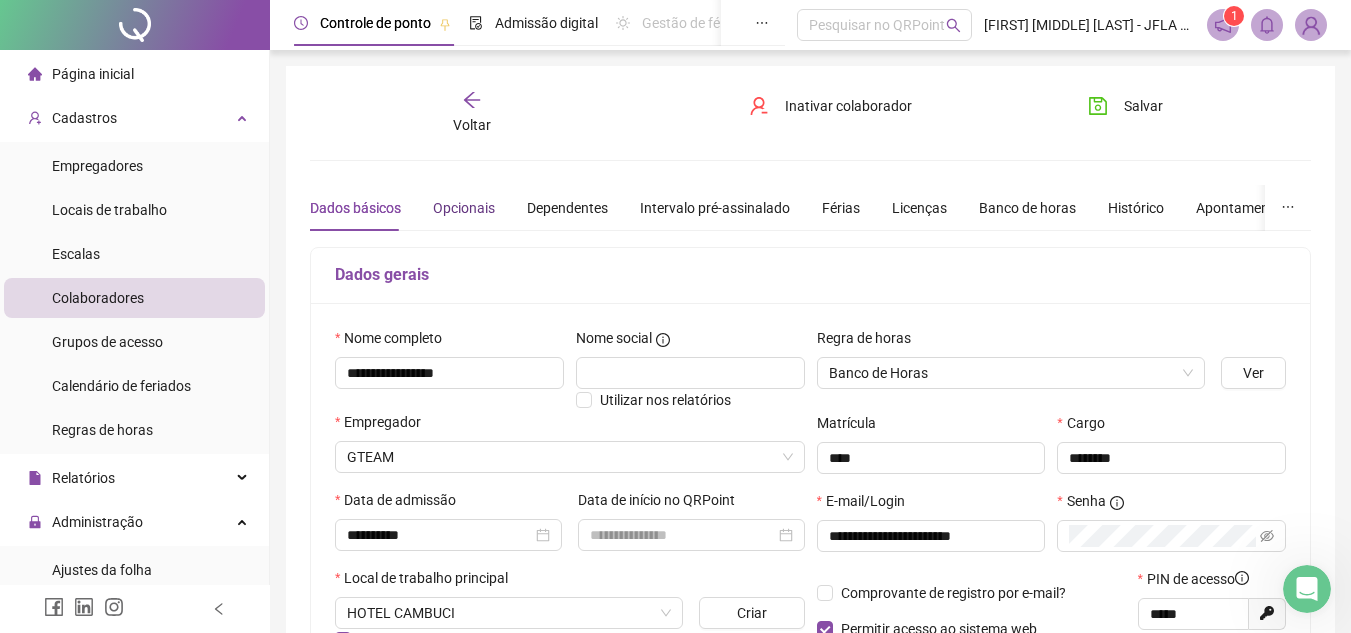 click on "Opcionais" at bounding box center [464, 208] 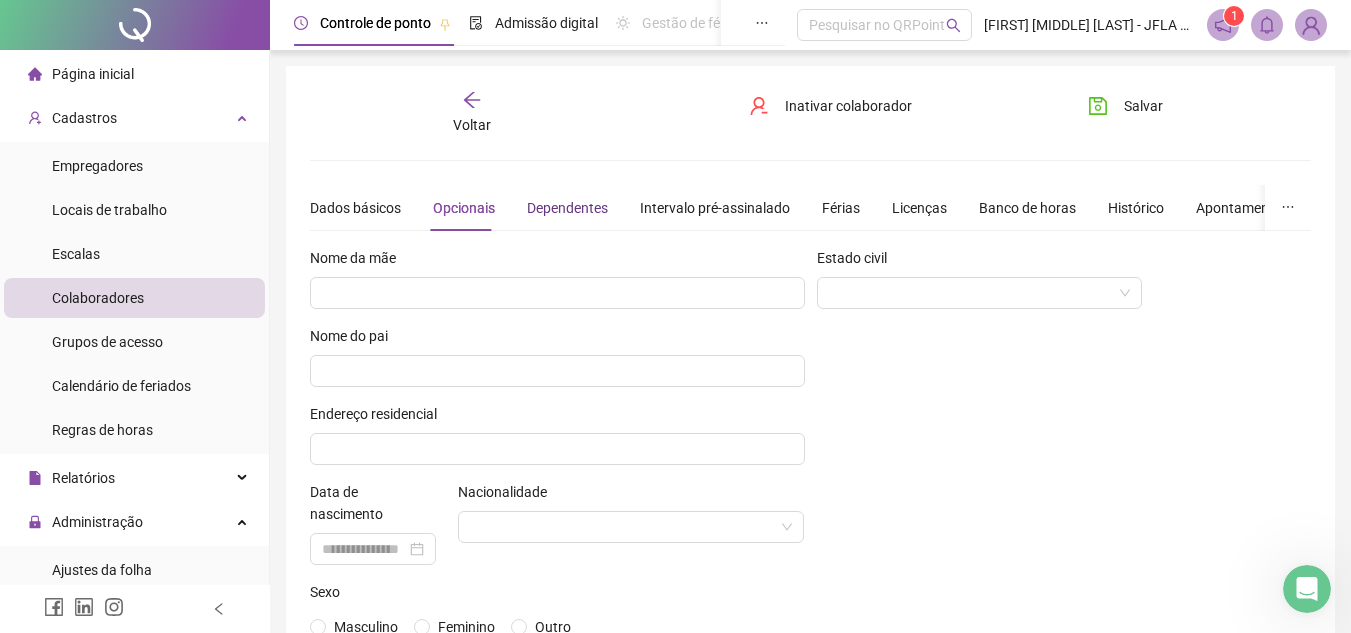 click on "Dependentes" at bounding box center (567, 208) 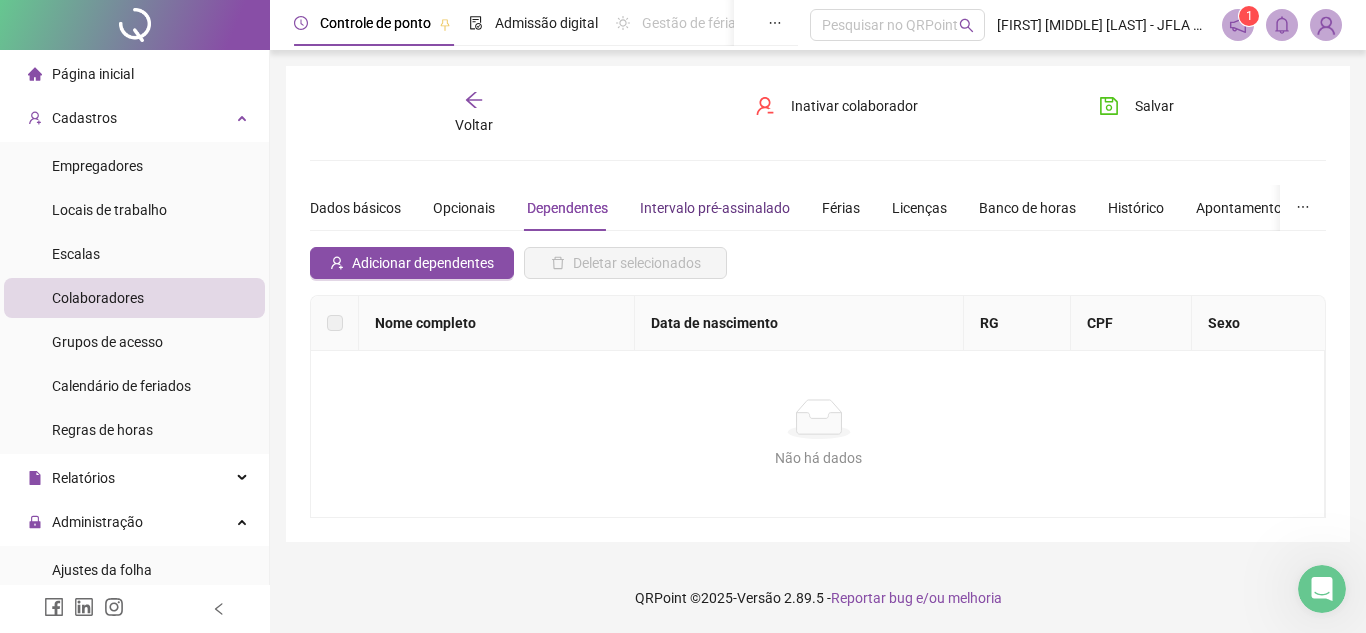 click on "Intervalo pré-assinalado" at bounding box center [715, 208] 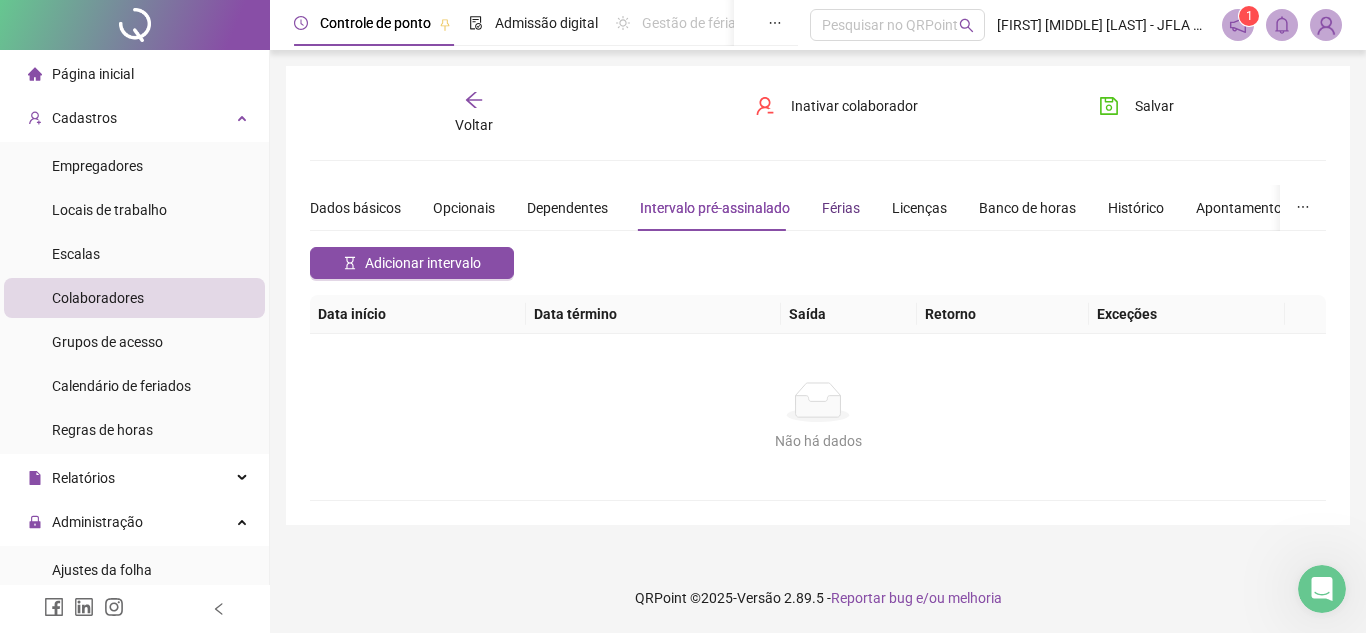 click on "Férias" at bounding box center [841, 208] 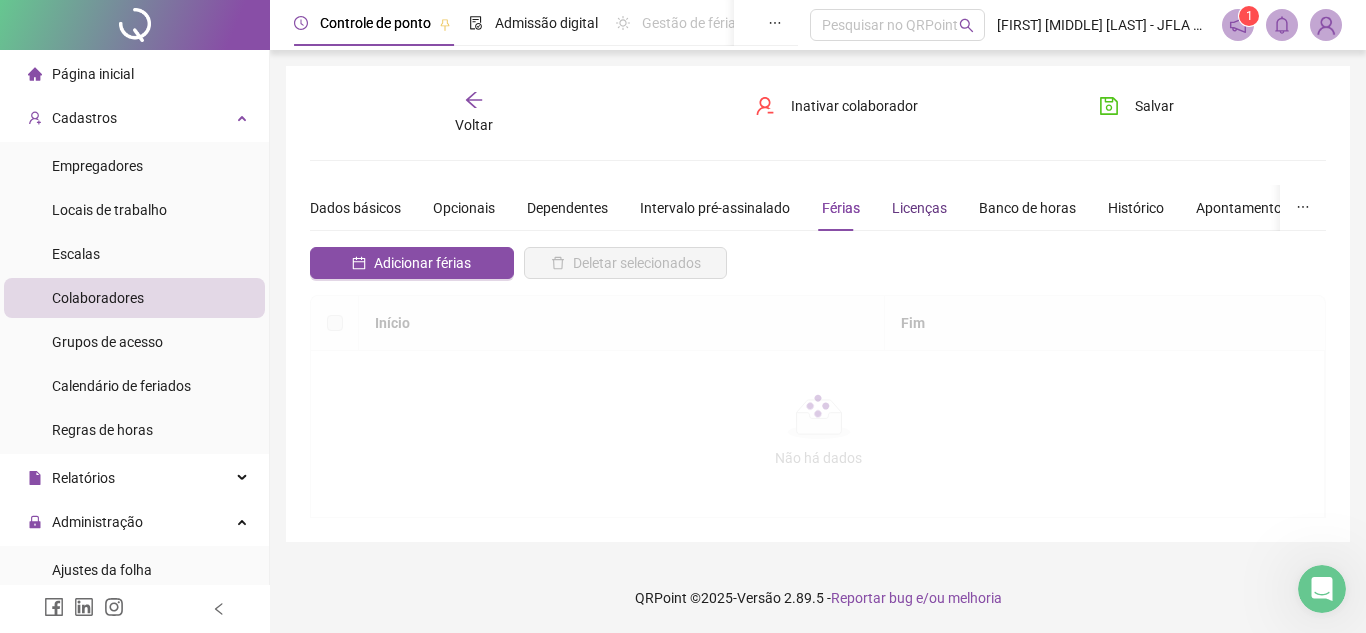 click on "Licenças" at bounding box center [919, 208] 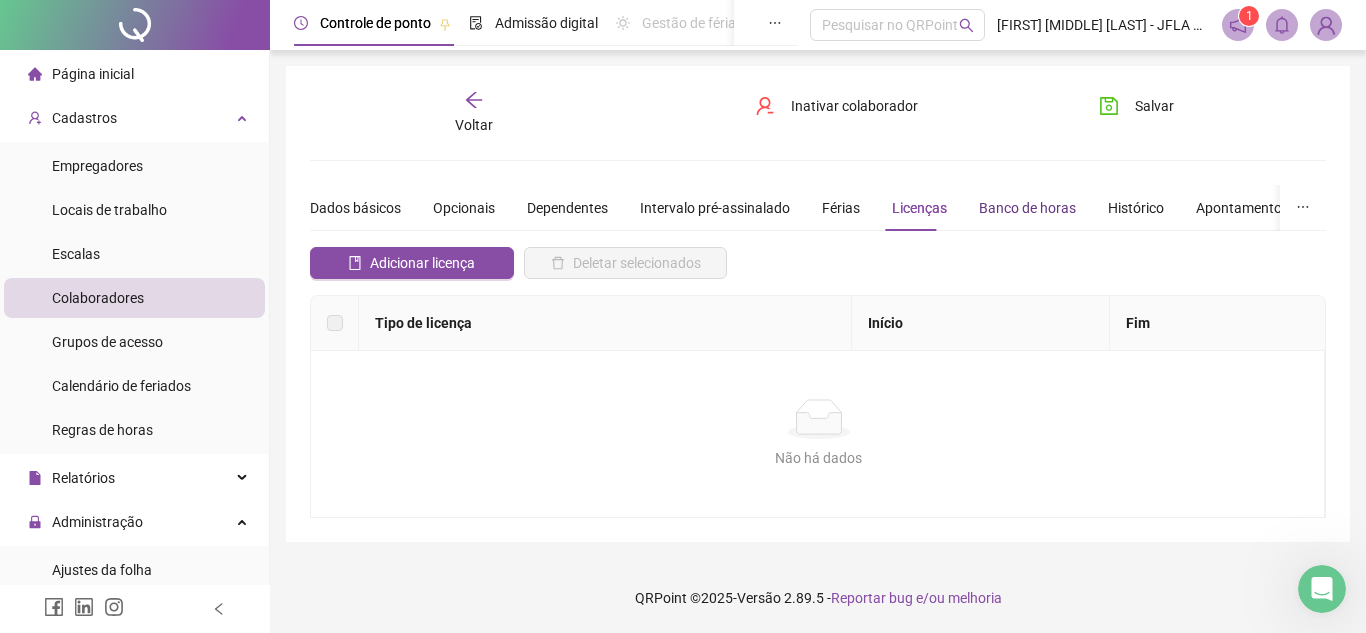 click on "Banco de horas" at bounding box center (1027, 208) 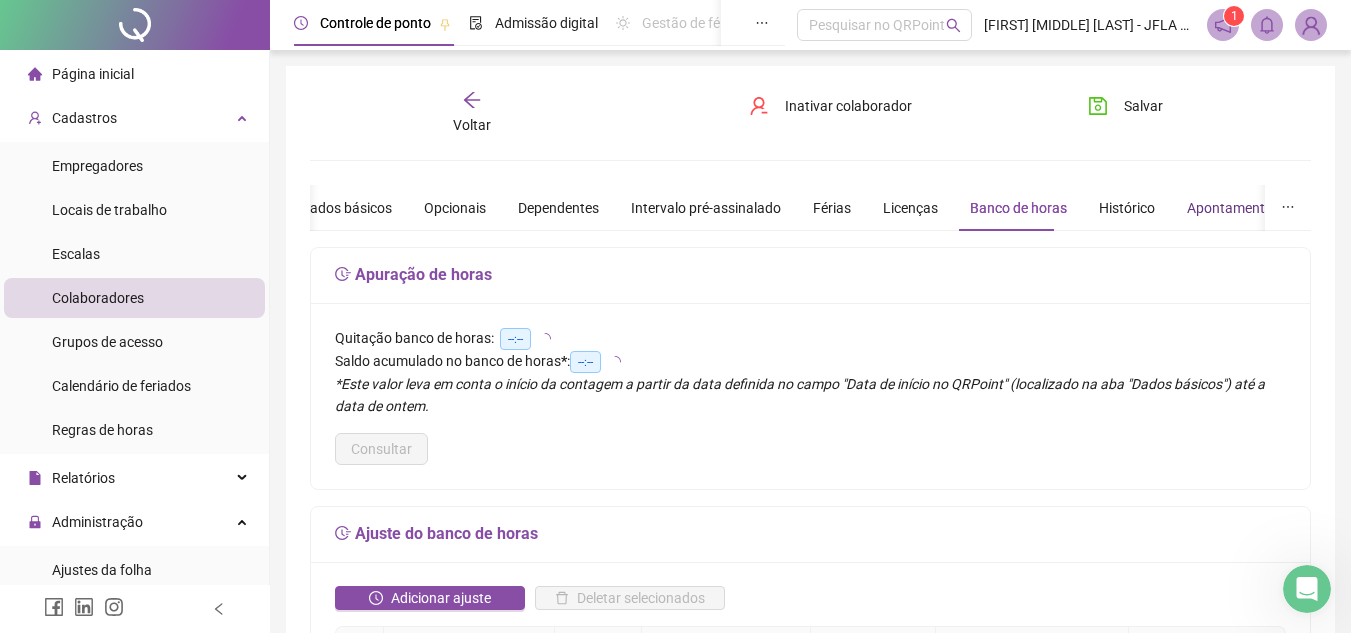 click on "Apontamentos" at bounding box center (1233, 208) 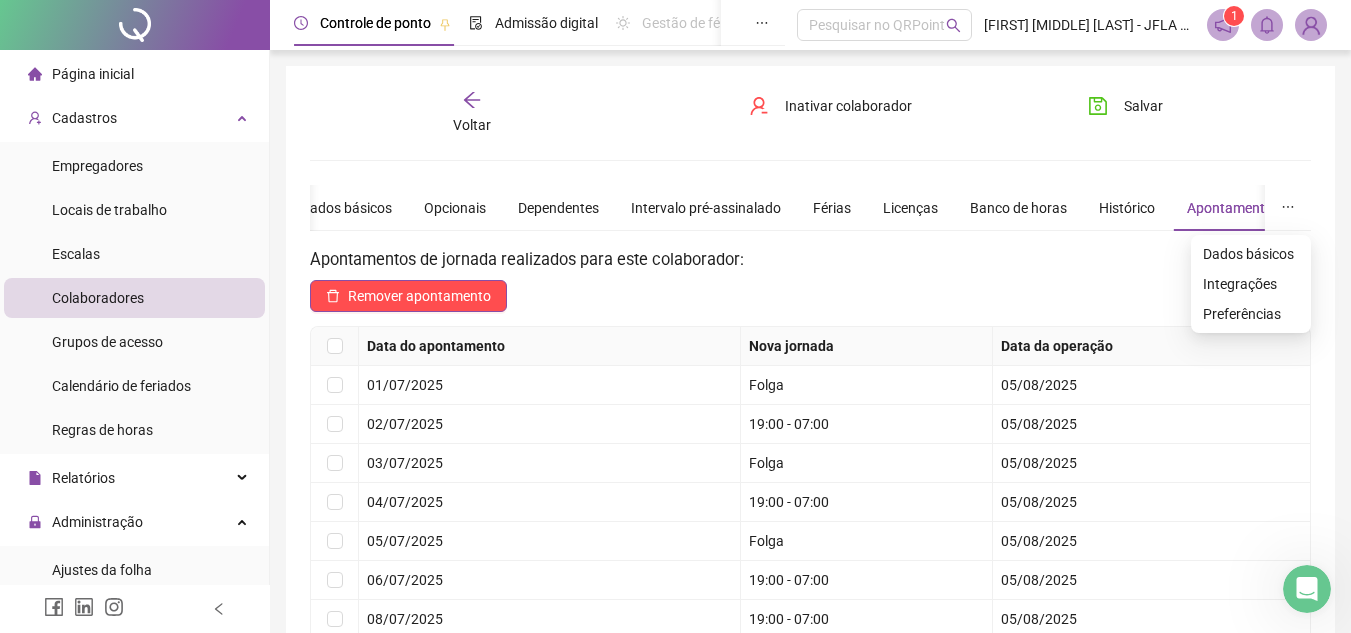 click 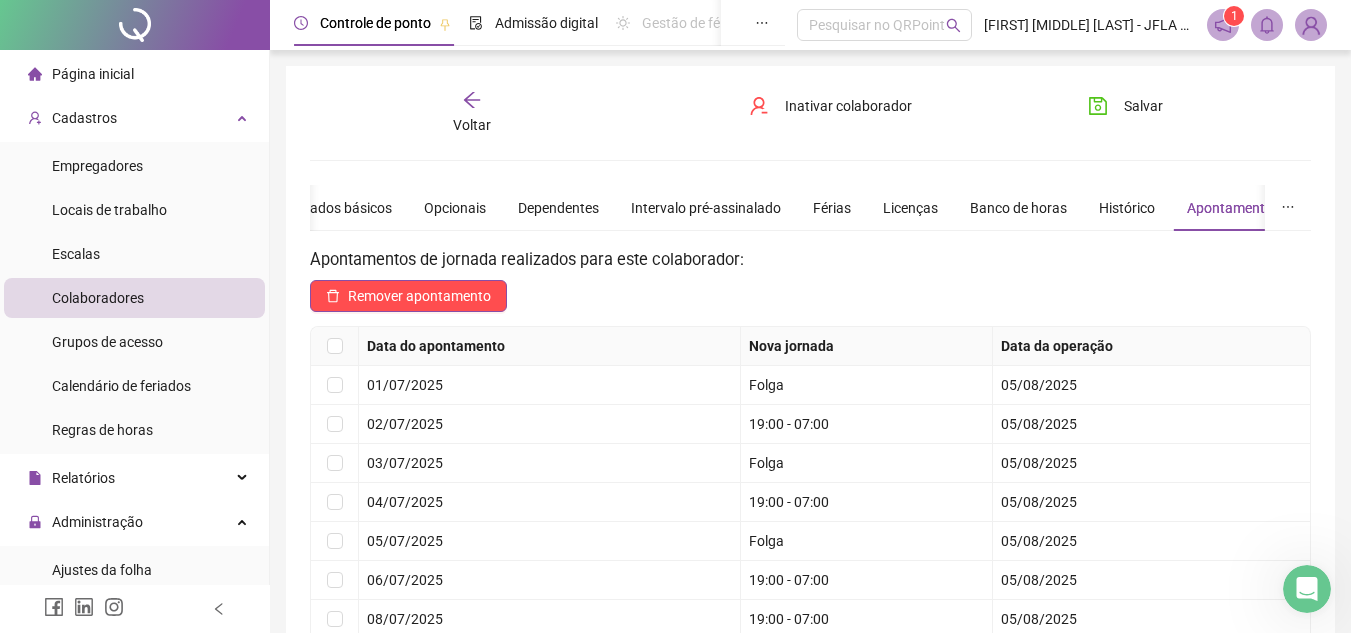 click on "Salvar" at bounding box center [1150, 113] 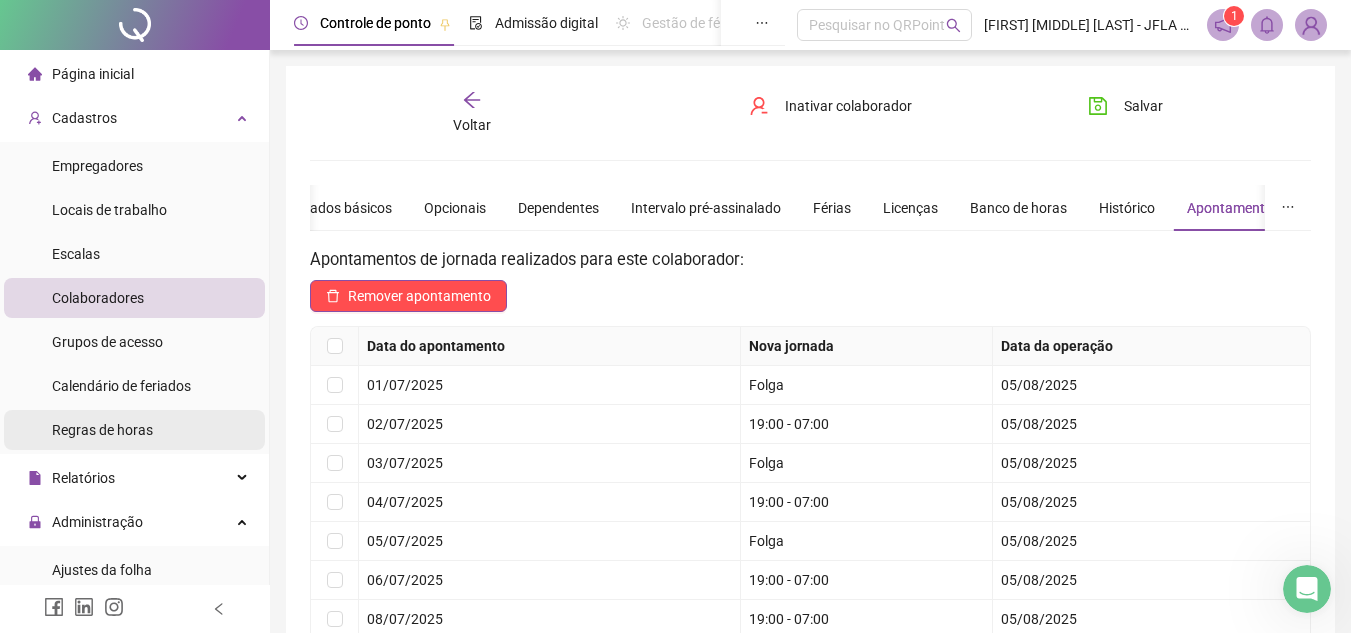 click on "Regras de horas" at bounding box center (134, 430) 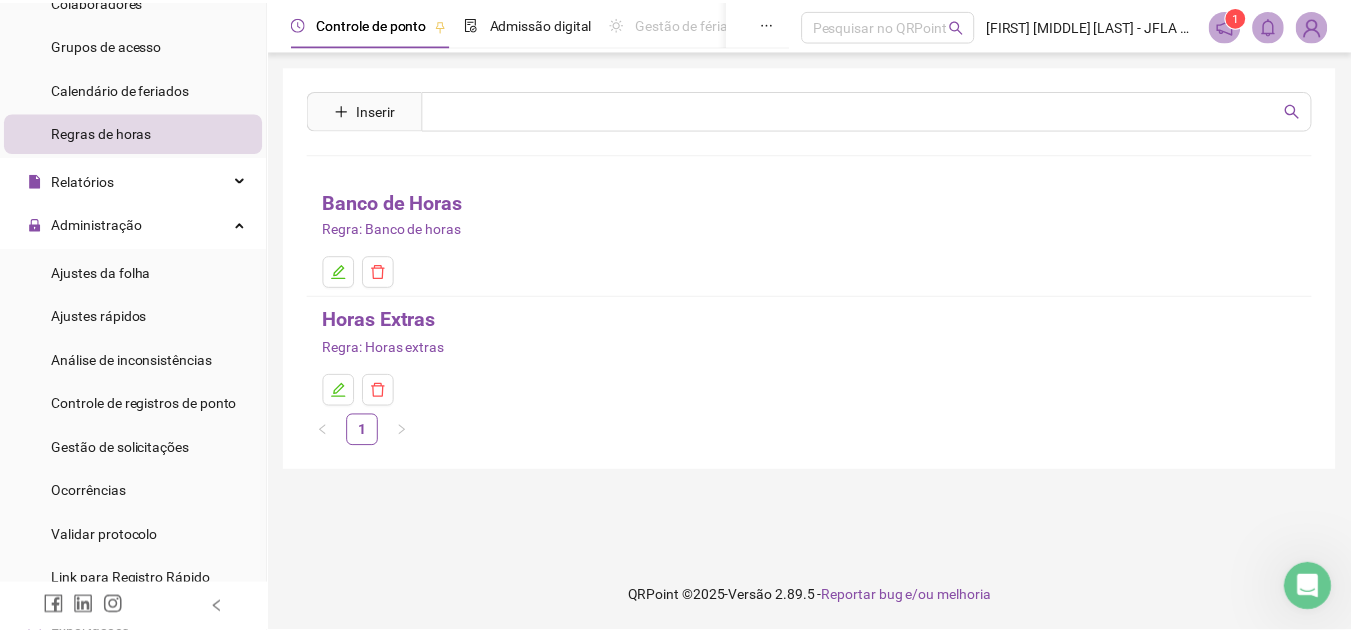 scroll, scrollTop: 292, scrollLeft: 0, axis: vertical 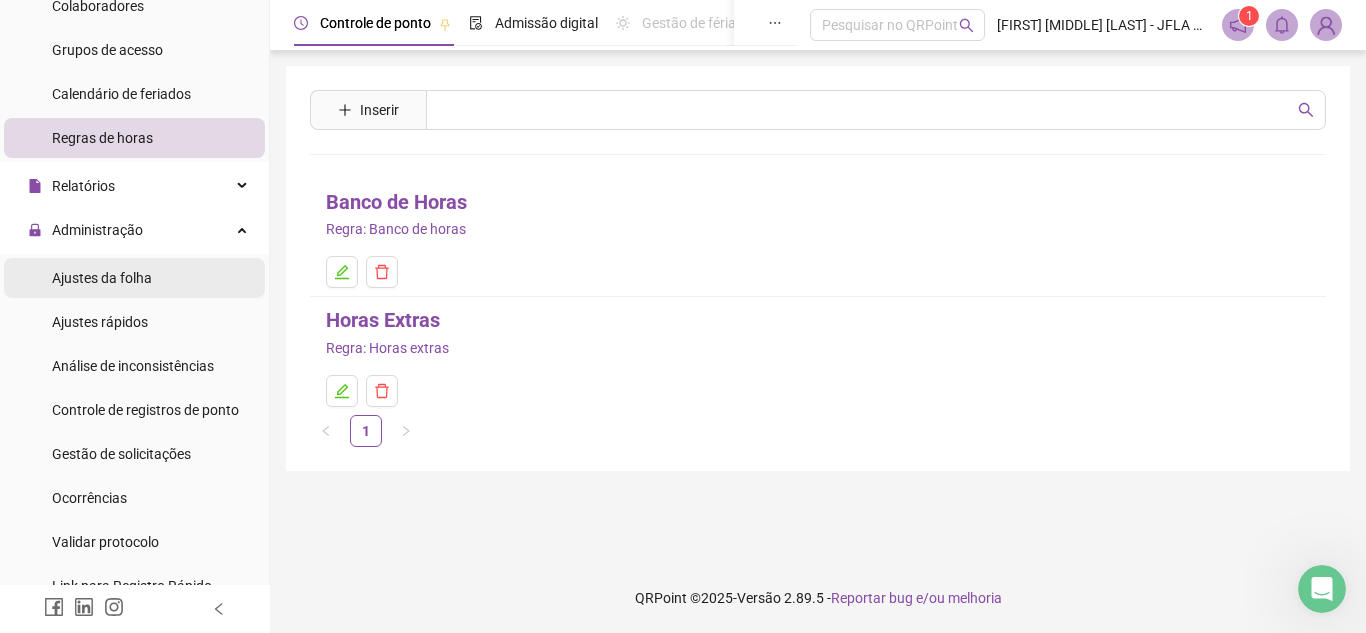 click on "Ajustes da folha" at bounding box center [134, 278] 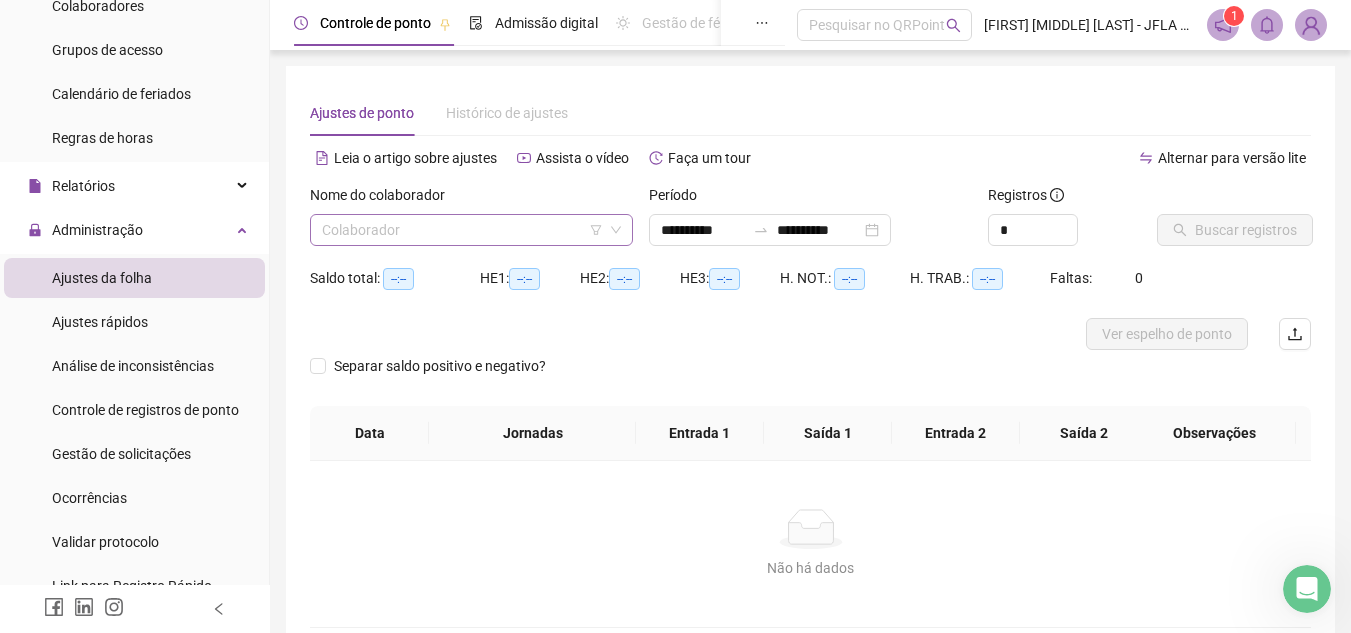 click at bounding box center [462, 230] 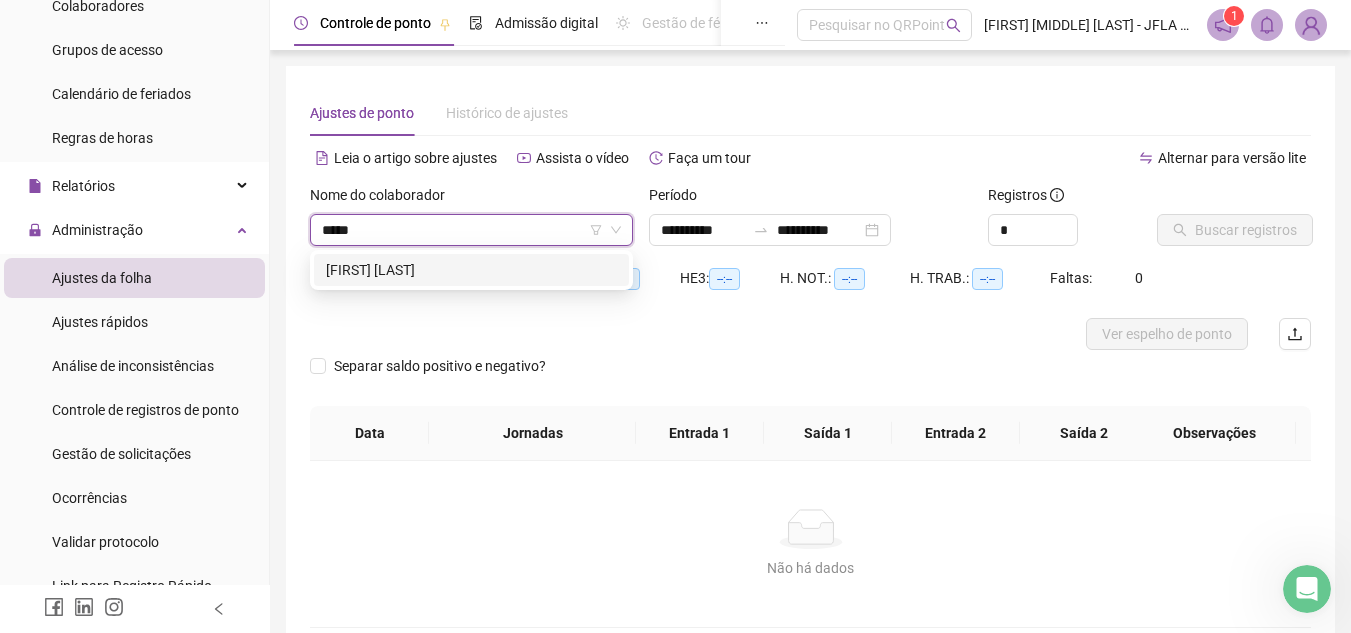 click on "[FIRST] [LAST]" at bounding box center (471, 270) 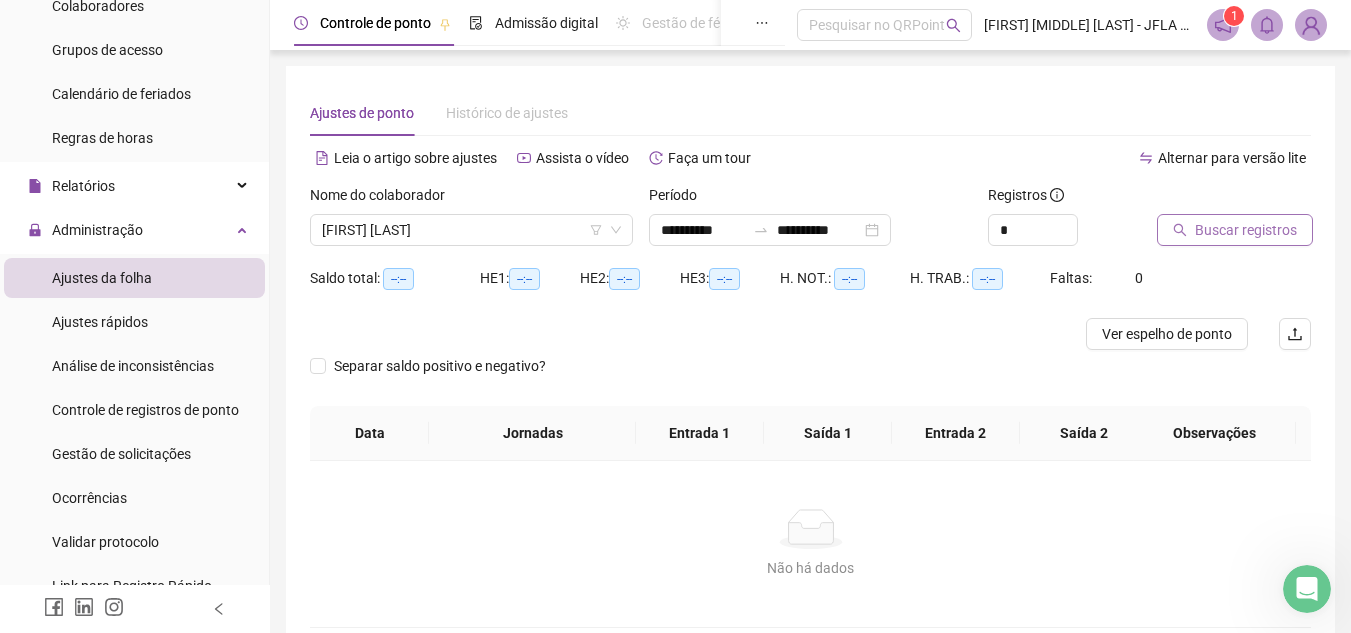 click 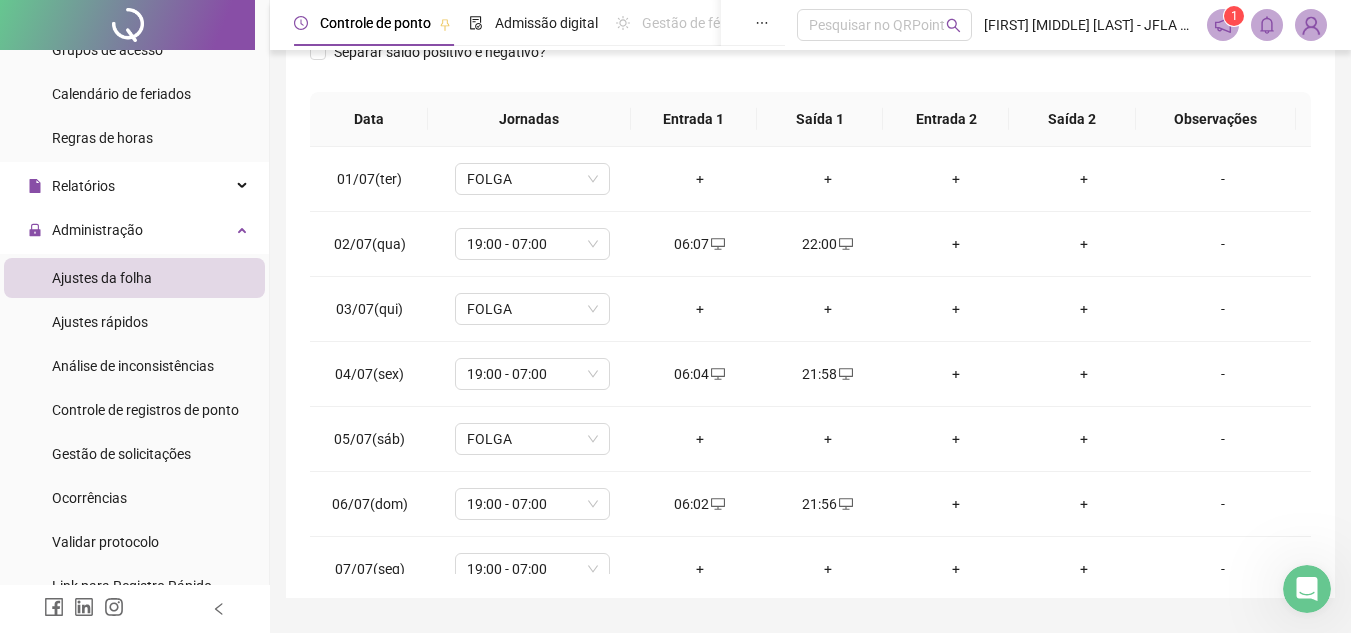 scroll, scrollTop: 389, scrollLeft: 0, axis: vertical 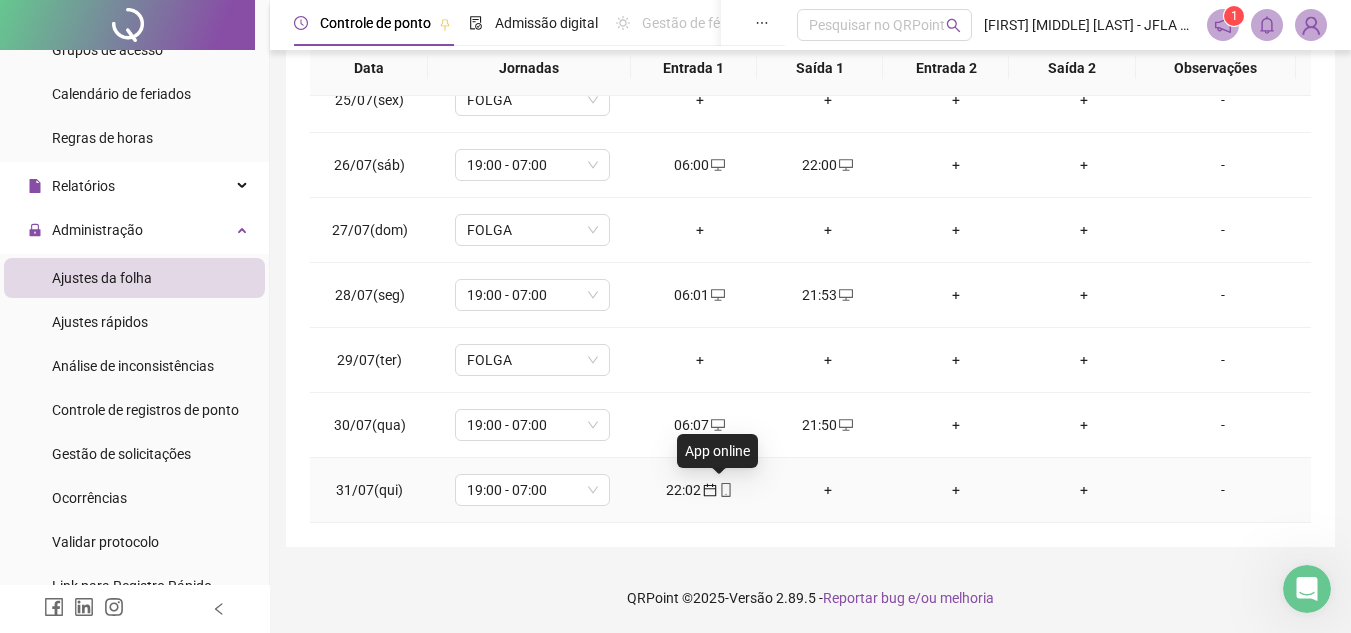 click 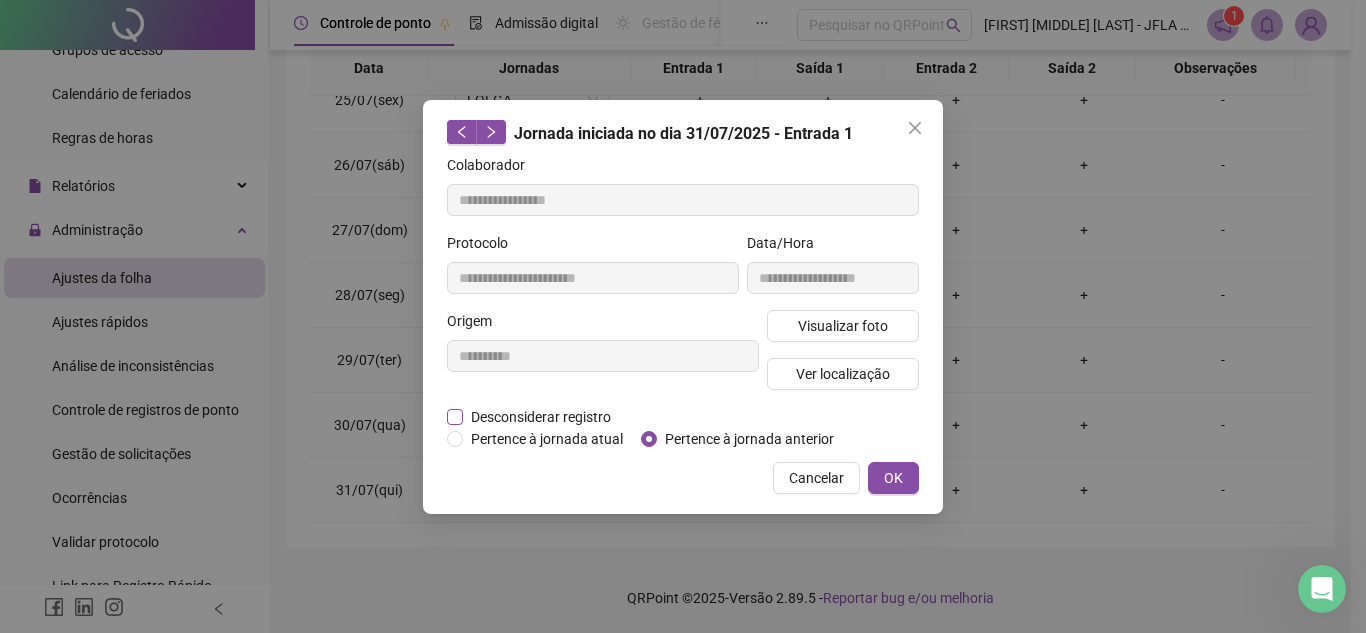 drag, startPoint x: 723, startPoint y: 489, endPoint x: 532, endPoint y: 407, distance: 207.85812 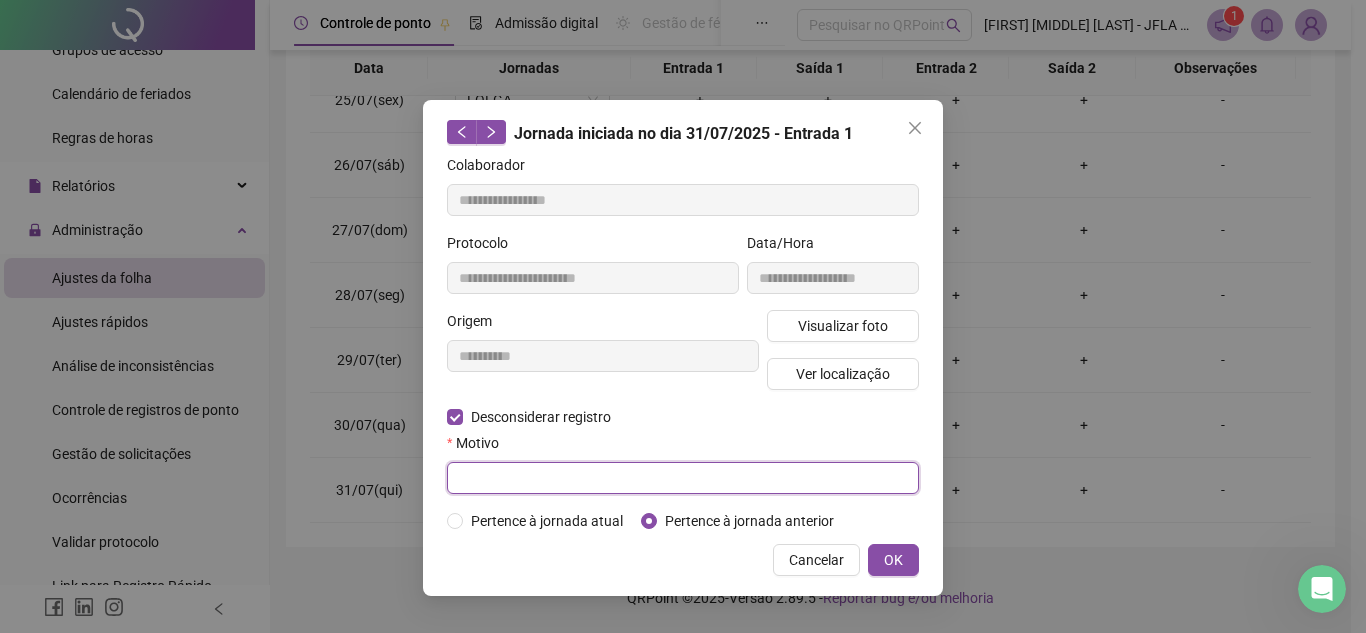 click at bounding box center [683, 478] 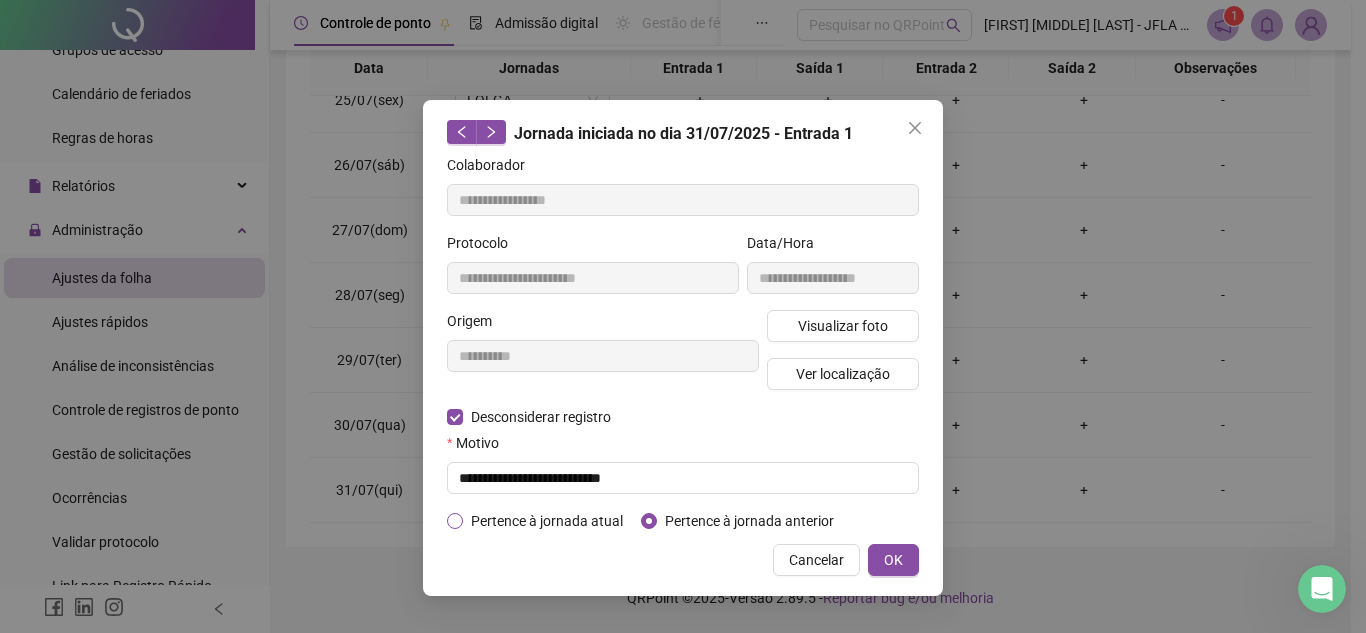 click on "Pertence à jornada atual" at bounding box center (547, 521) 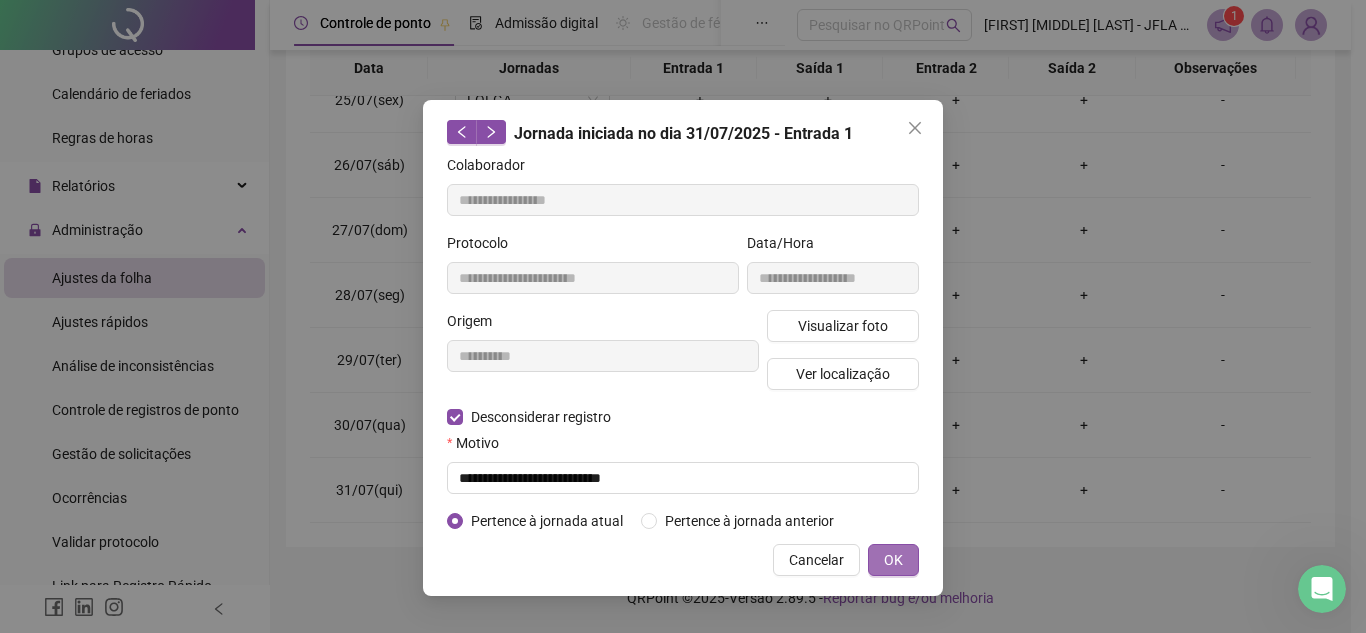 click on "OK" at bounding box center [893, 560] 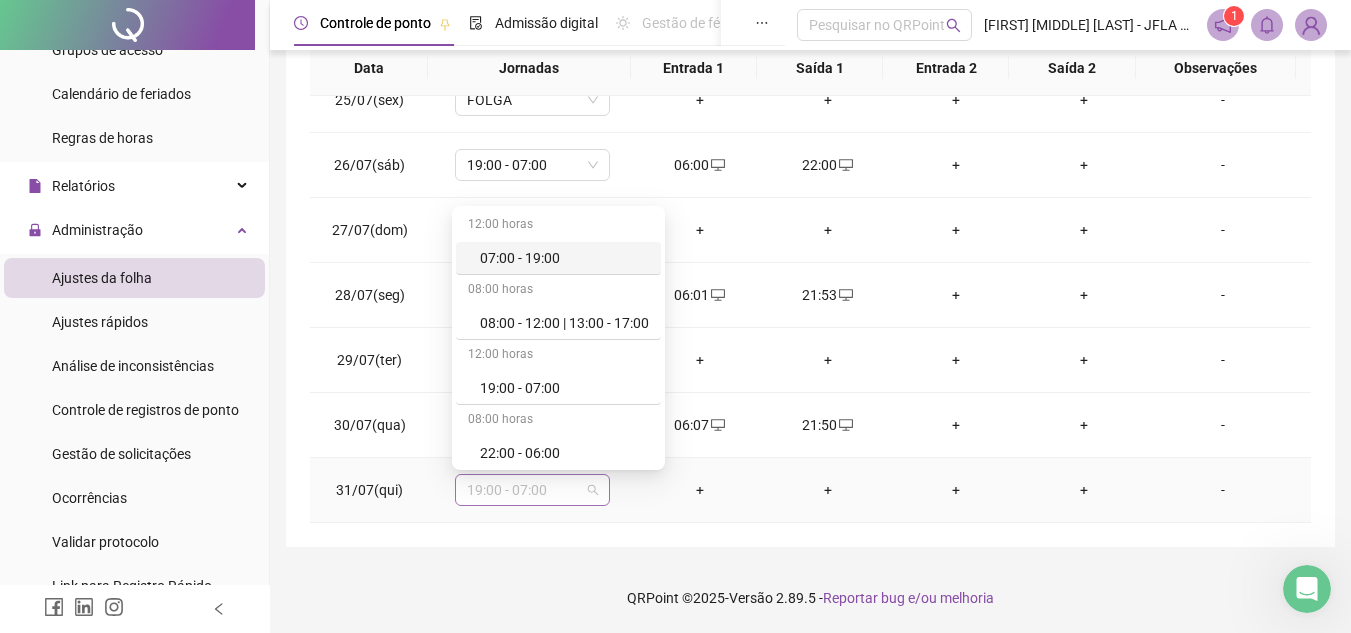 click on "19:00 - 07:00" at bounding box center (532, 490) 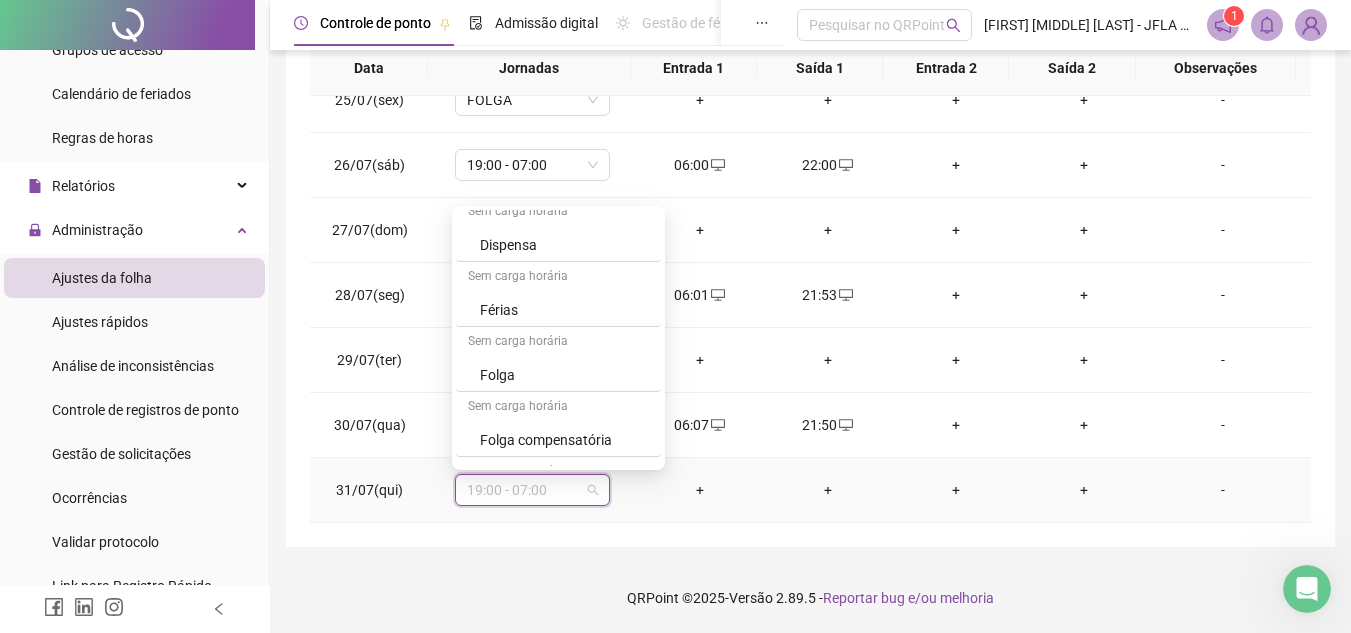 scroll, scrollTop: 332, scrollLeft: 0, axis: vertical 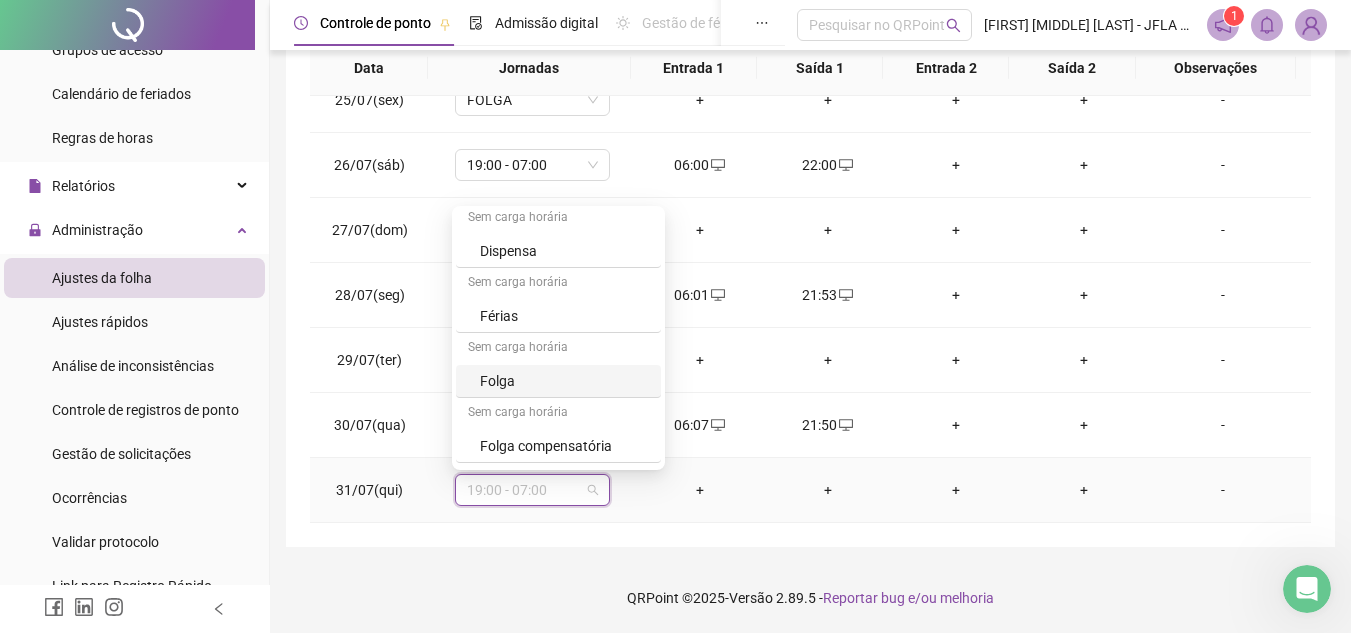 click on "Folga" at bounding box center (558, 381) 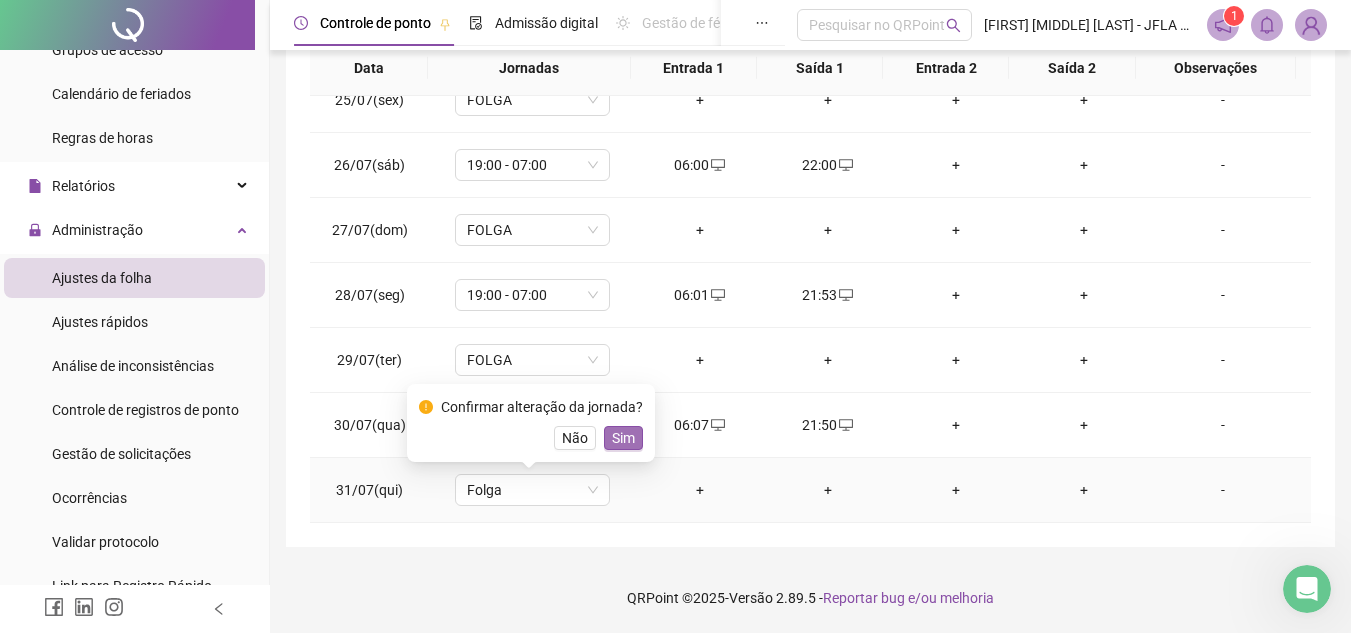 click on "Sim" at bounding box center (623, 438) 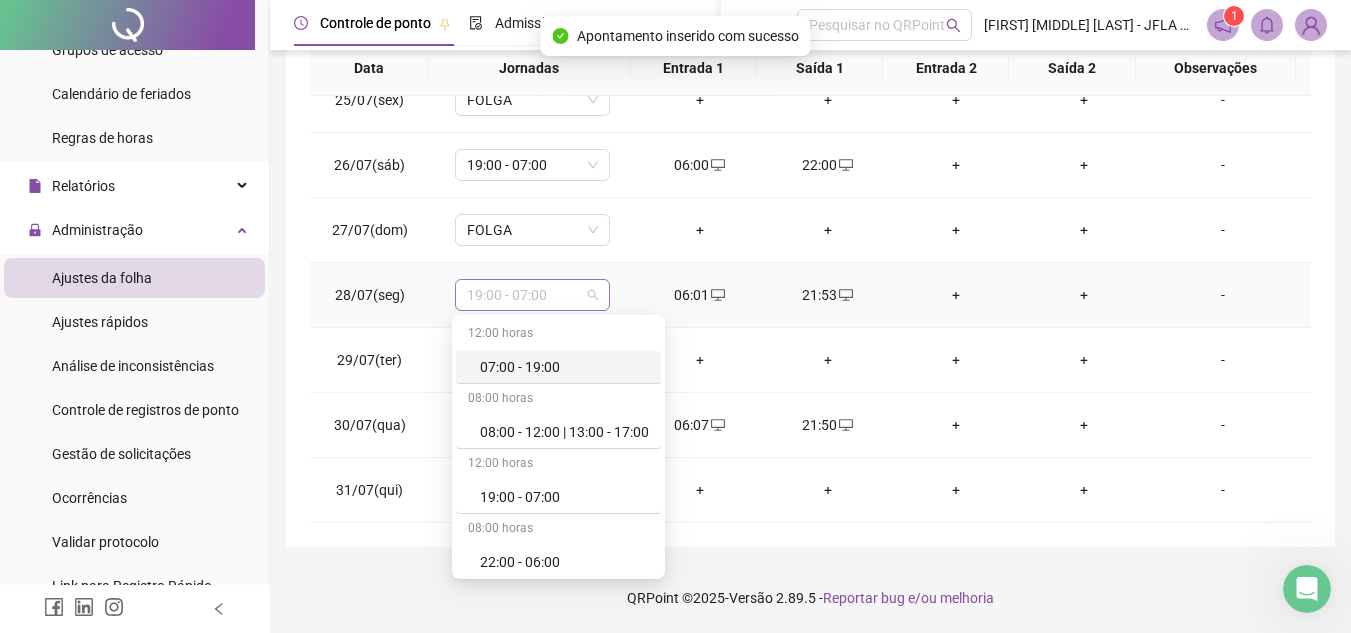 click on "19:00 - 07:00" at bounding box center [532, 295] 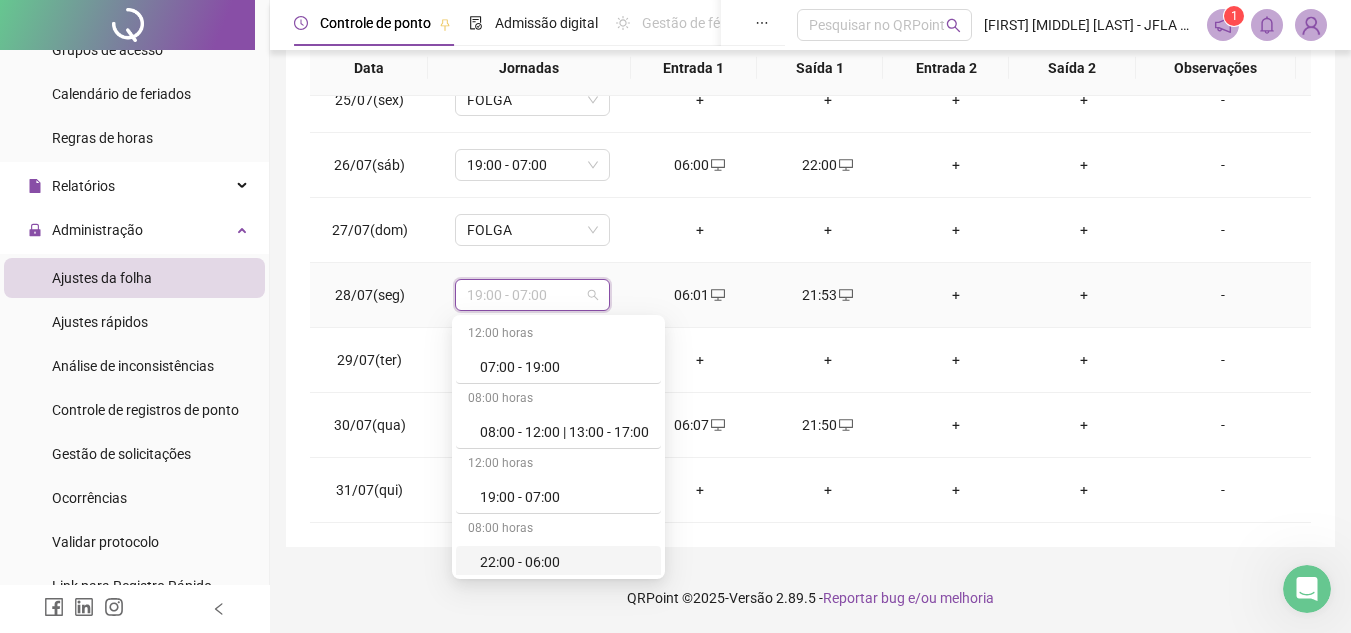 click on "22:00 - 06:00" at bounding box center [564, 562] 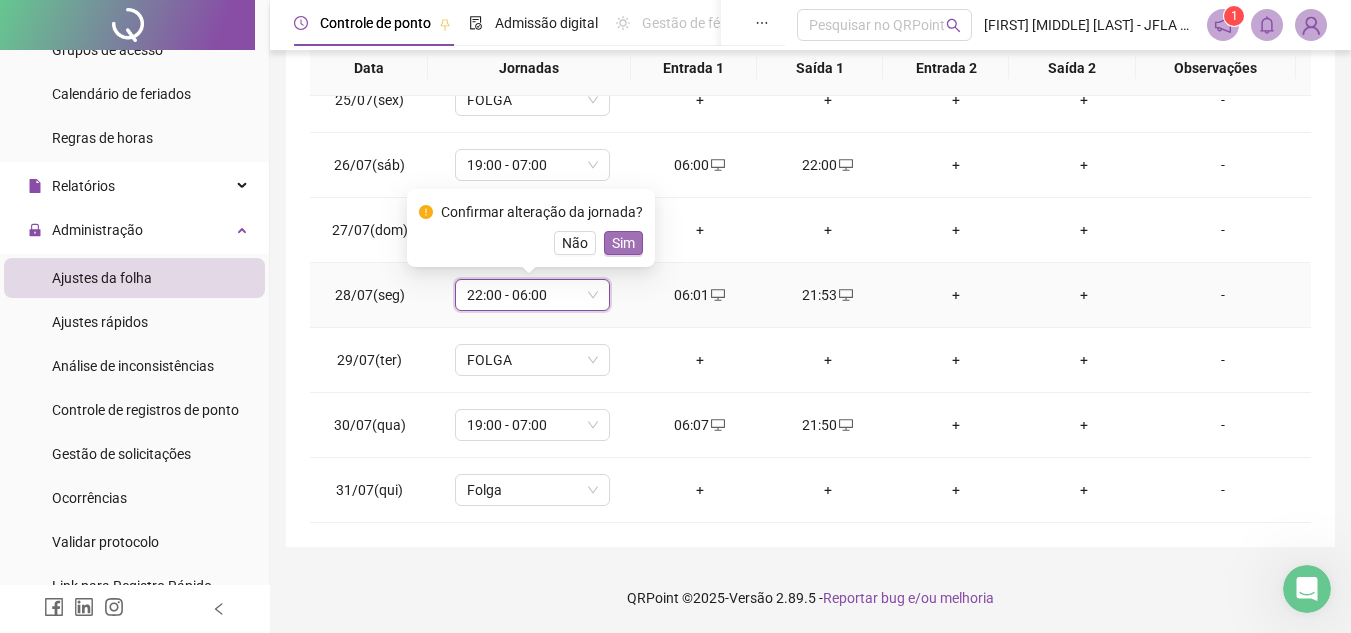 click on "Sim" at bounding box center (623, 243) 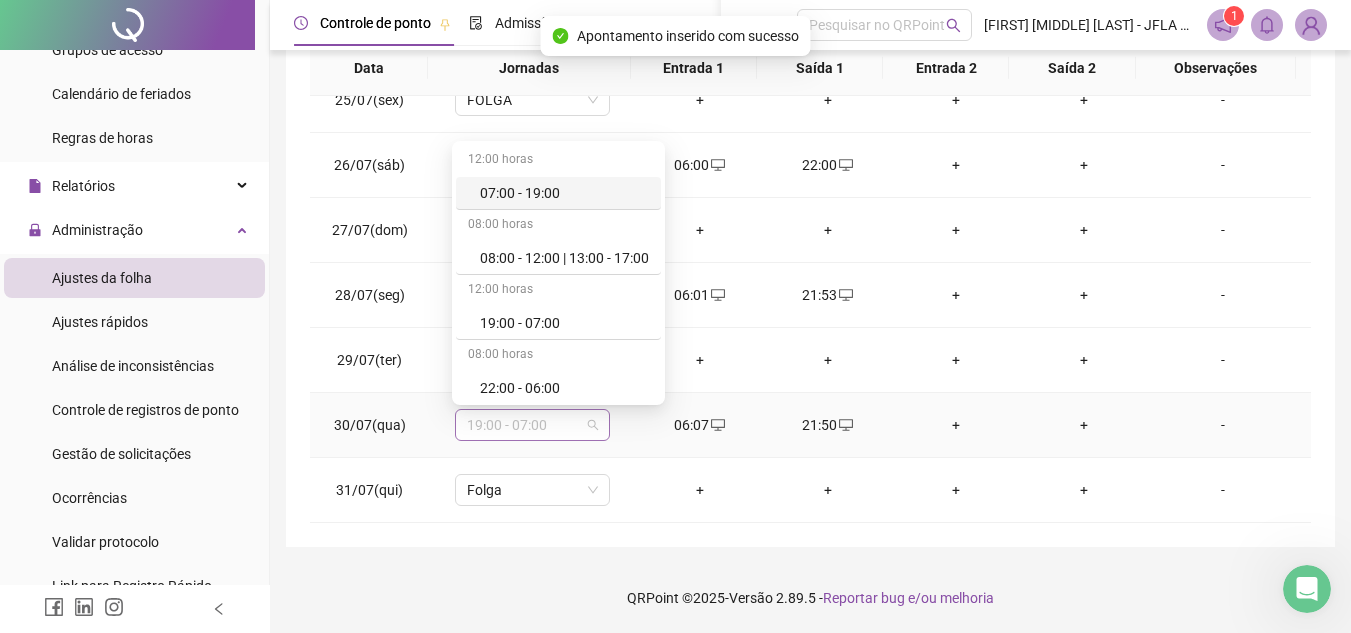click on "19:00 - 07:00" at bounding box center [532, 425] 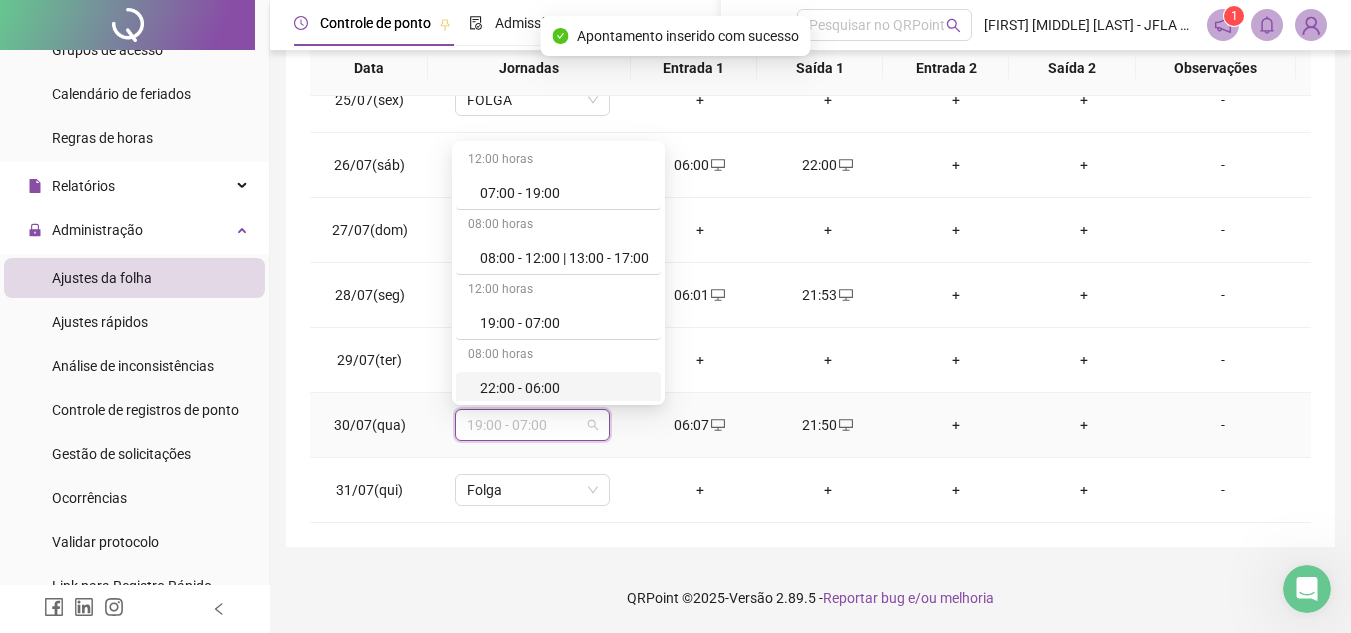 click on "22:00 - 06:00" at bounding box center (564, 388) 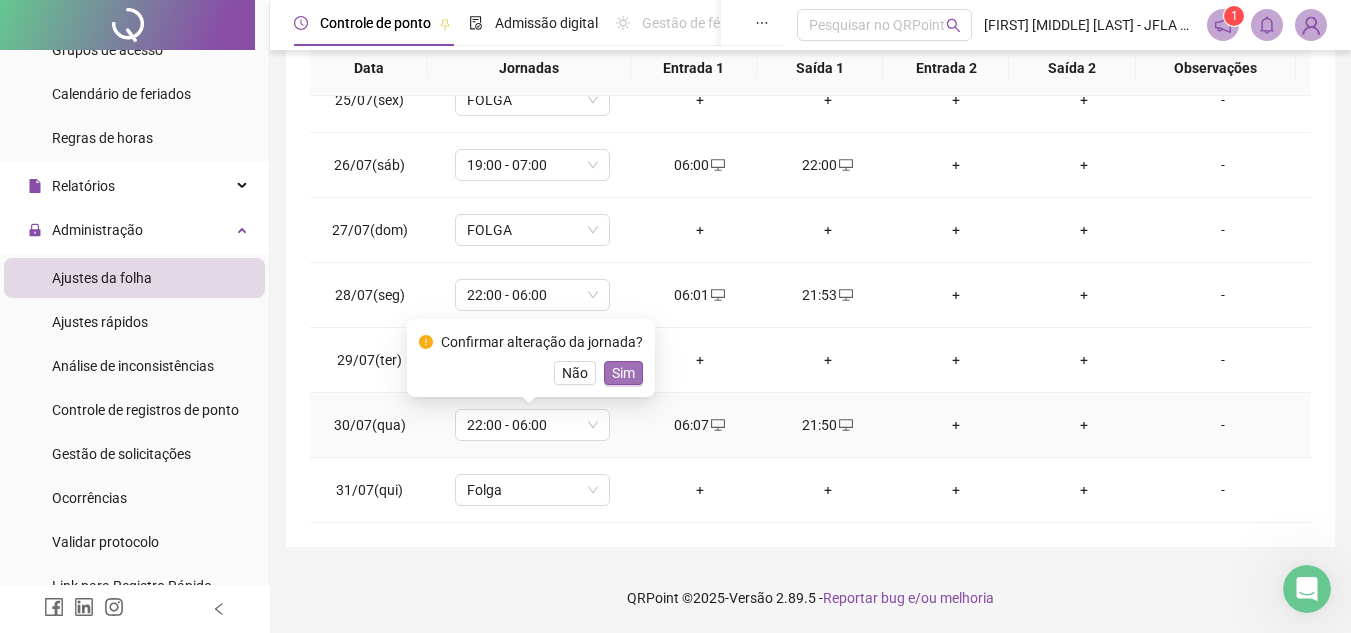 click on "Sim" at bounding box center (623, 373) 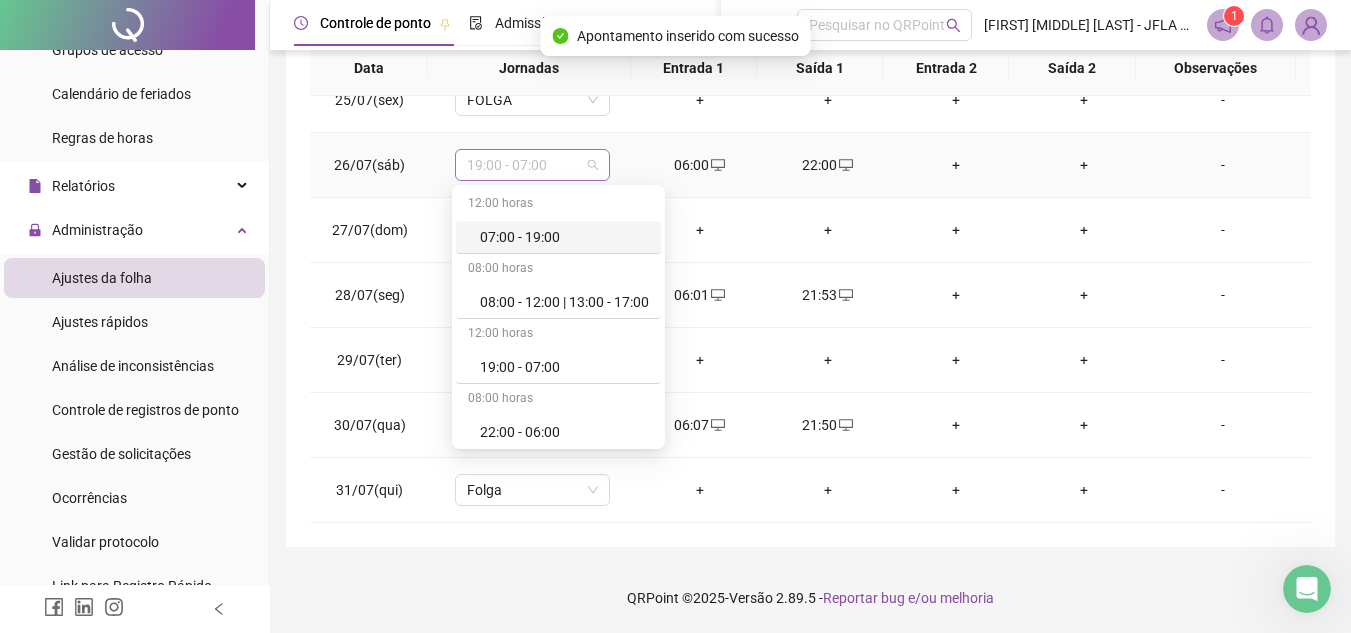 click on "19:00 - 07:00" at bounding box center [532, 165] 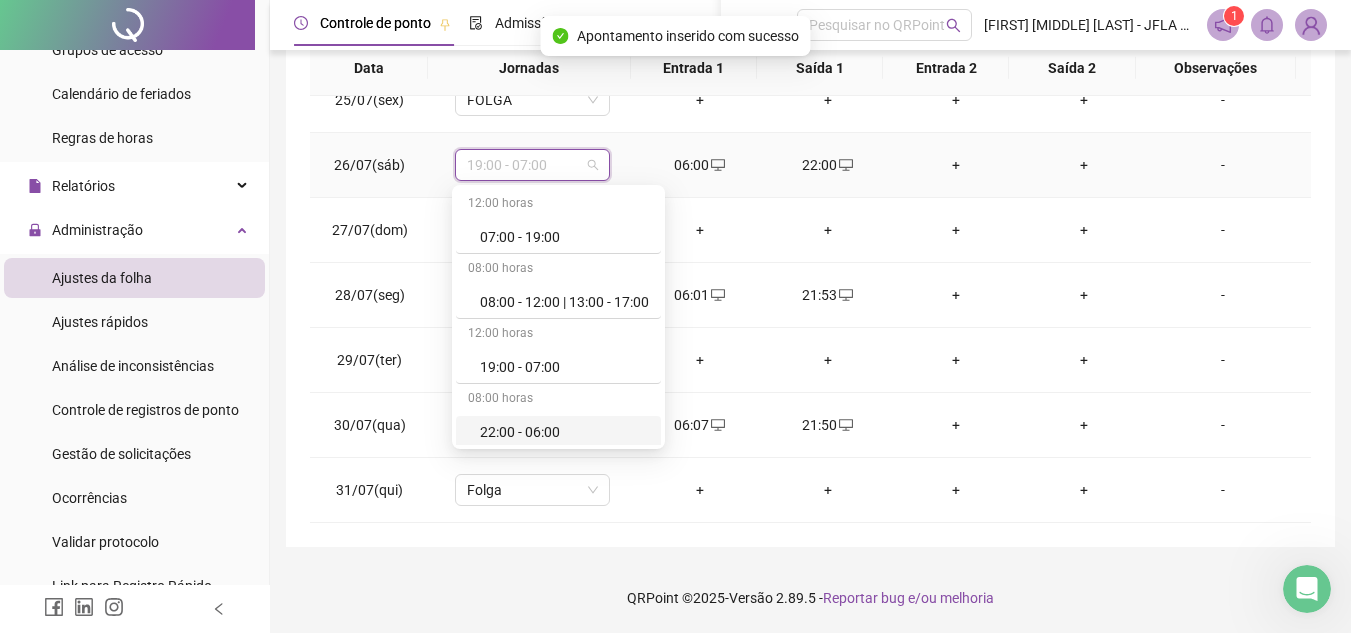 click on "22:00 - 06:00" at bounding box center (564, 432) 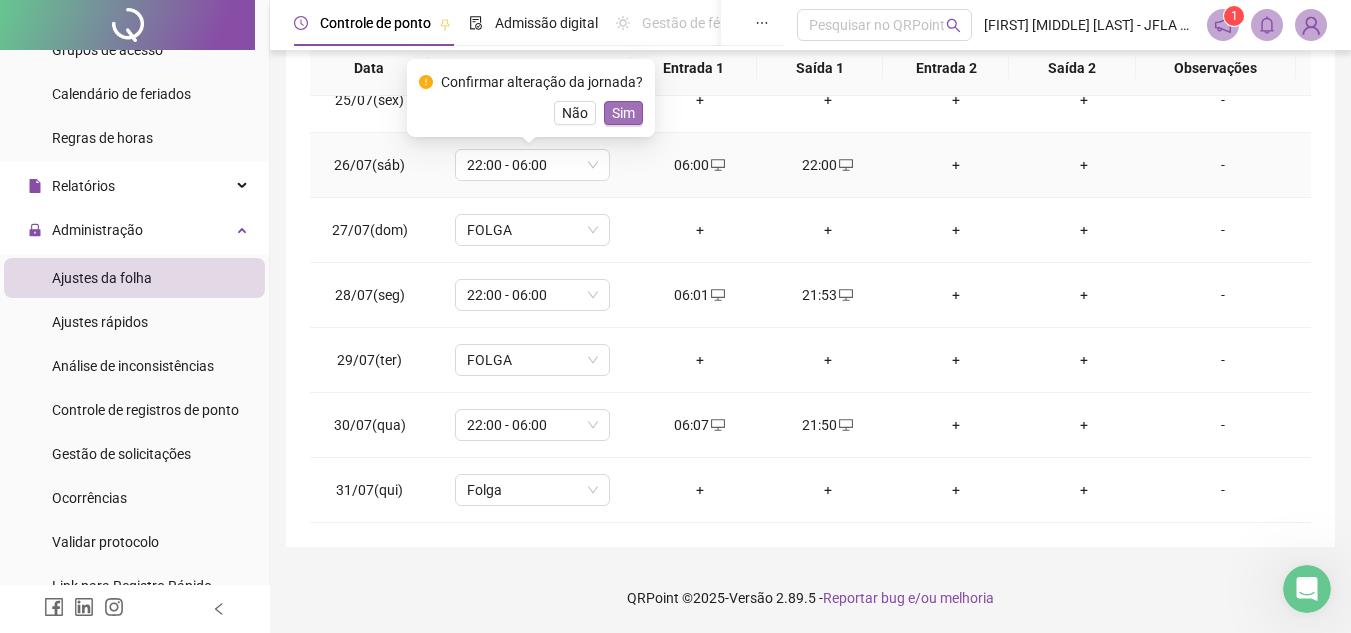 click on "Sim" at bounding box center [623, 113] 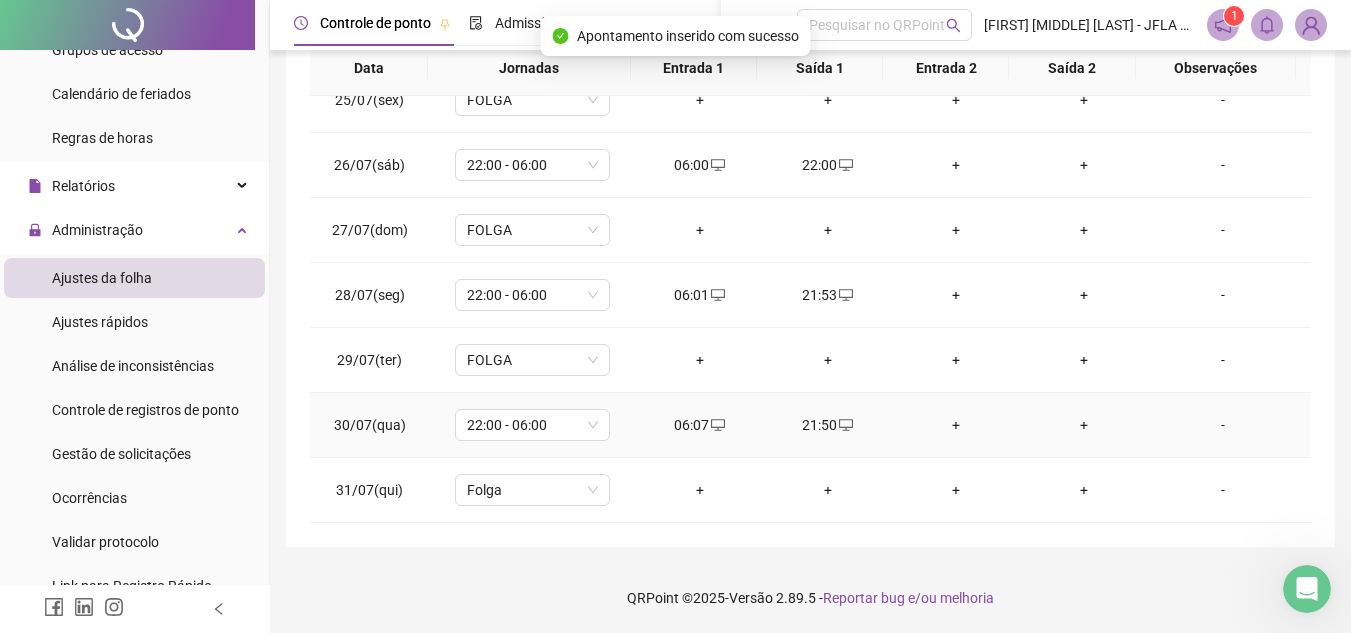 click on "-" at bounding box center (1229, 425) 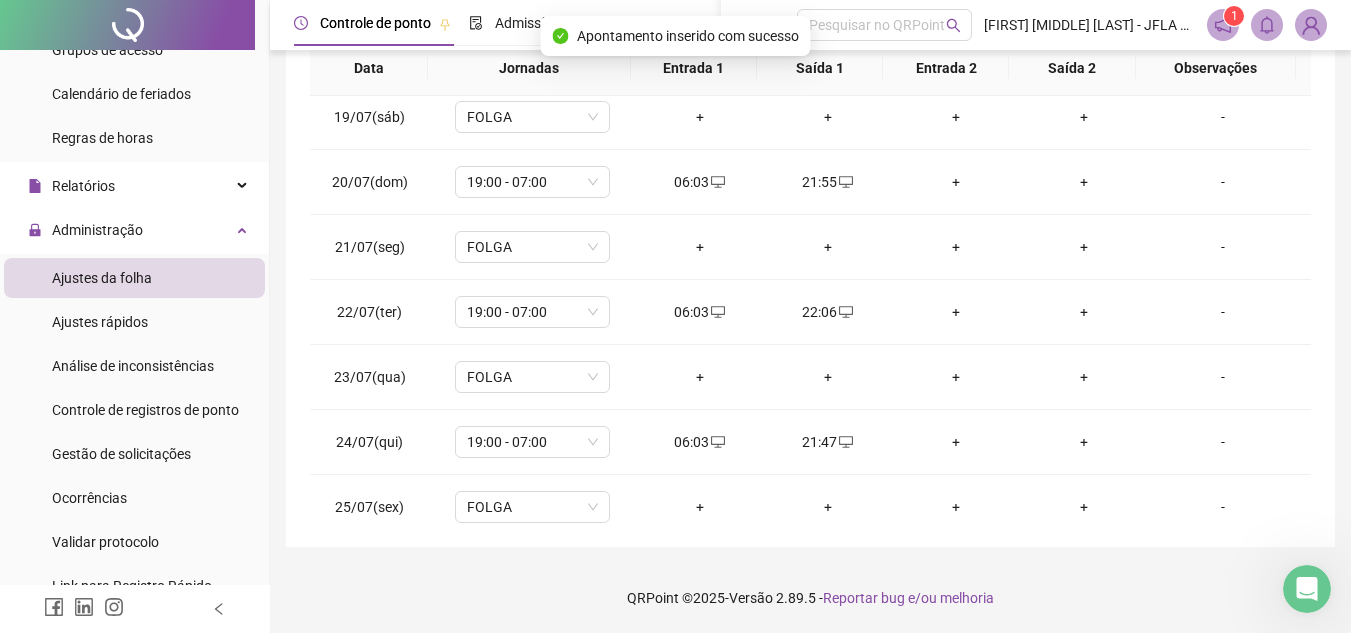 scroll, scrollTop: 1176, scrollLeft: 0, axis: vertical 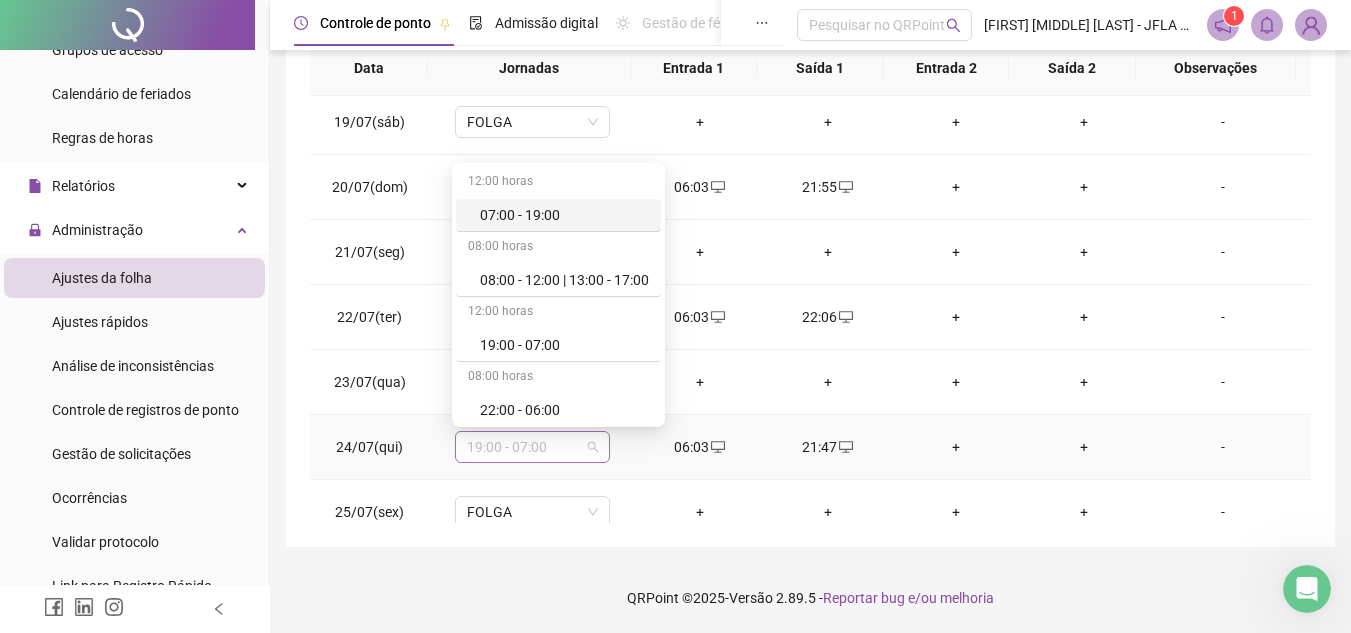 click on "19:00 - 07:00" at bounding box center [532, 447] 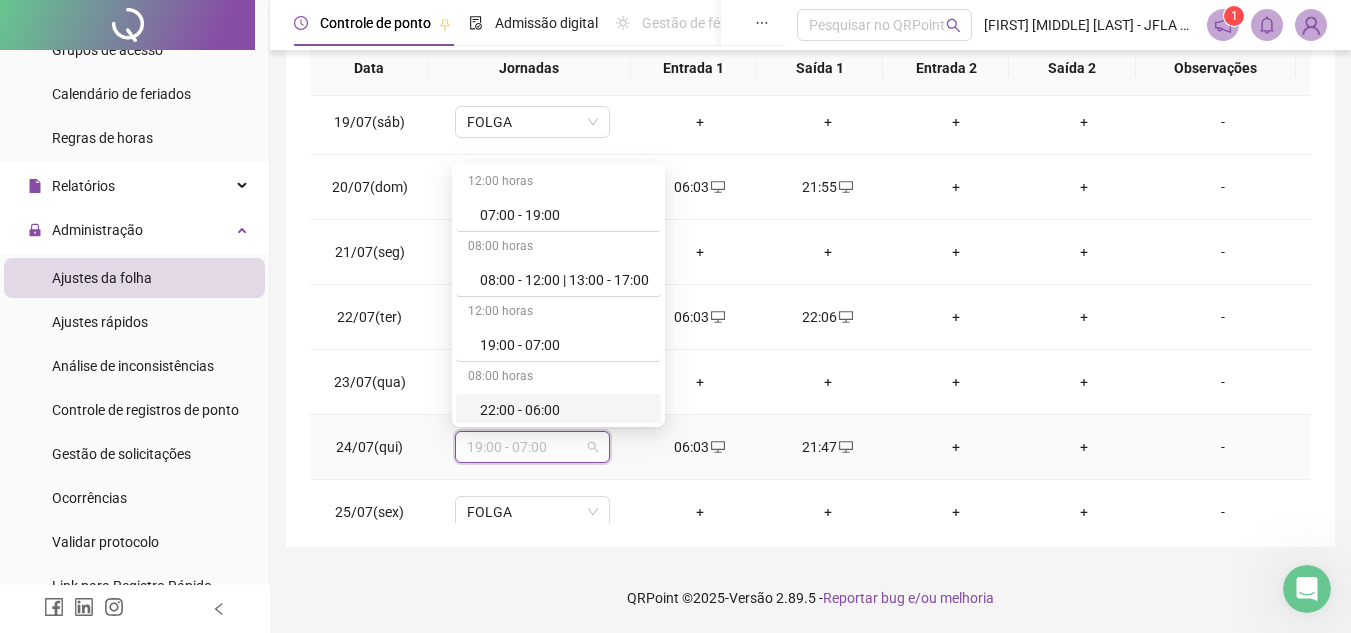 click on "22:00 - 06:00" at bounding box center (564, 410) 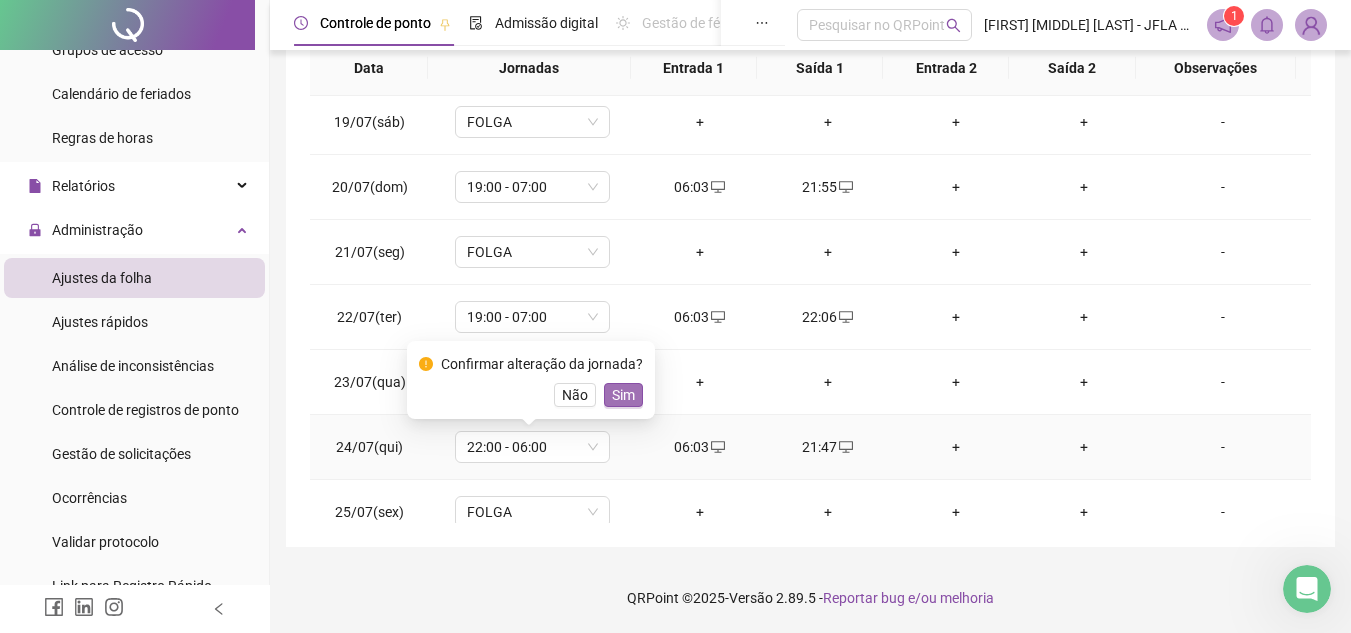 click on "Sim" at bounding box center (623, 395) 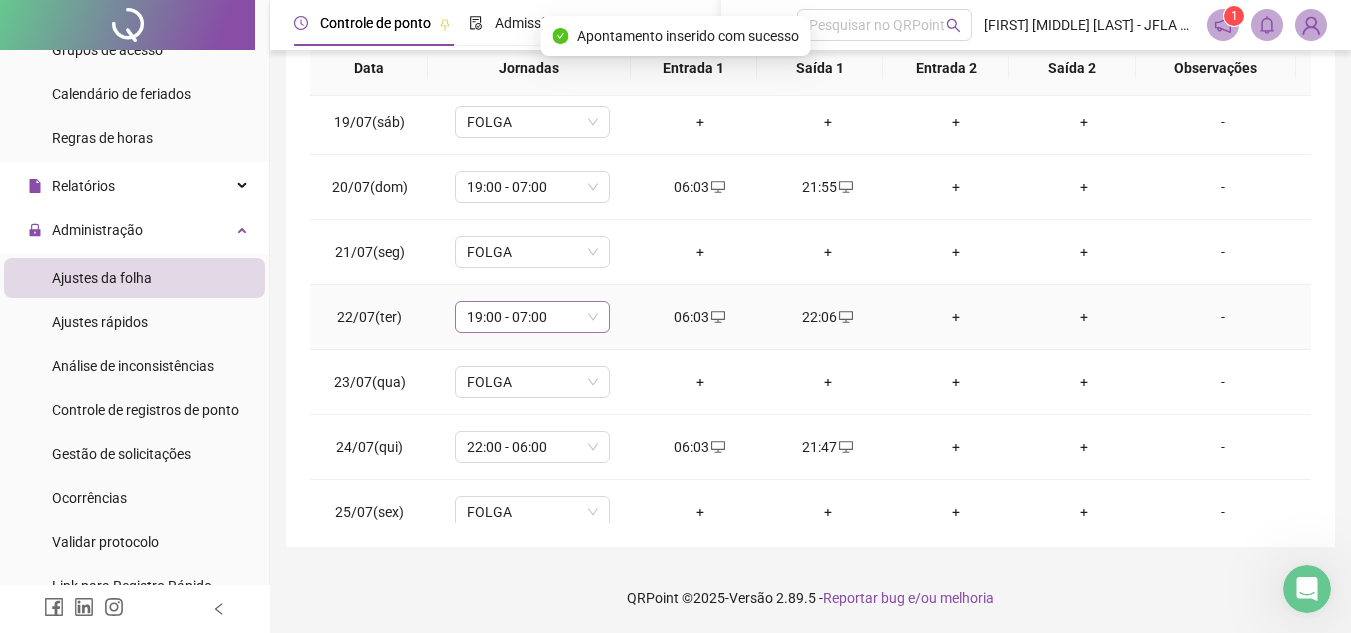 click on "19:00 - 07:00" at bounding box center (532, 317) 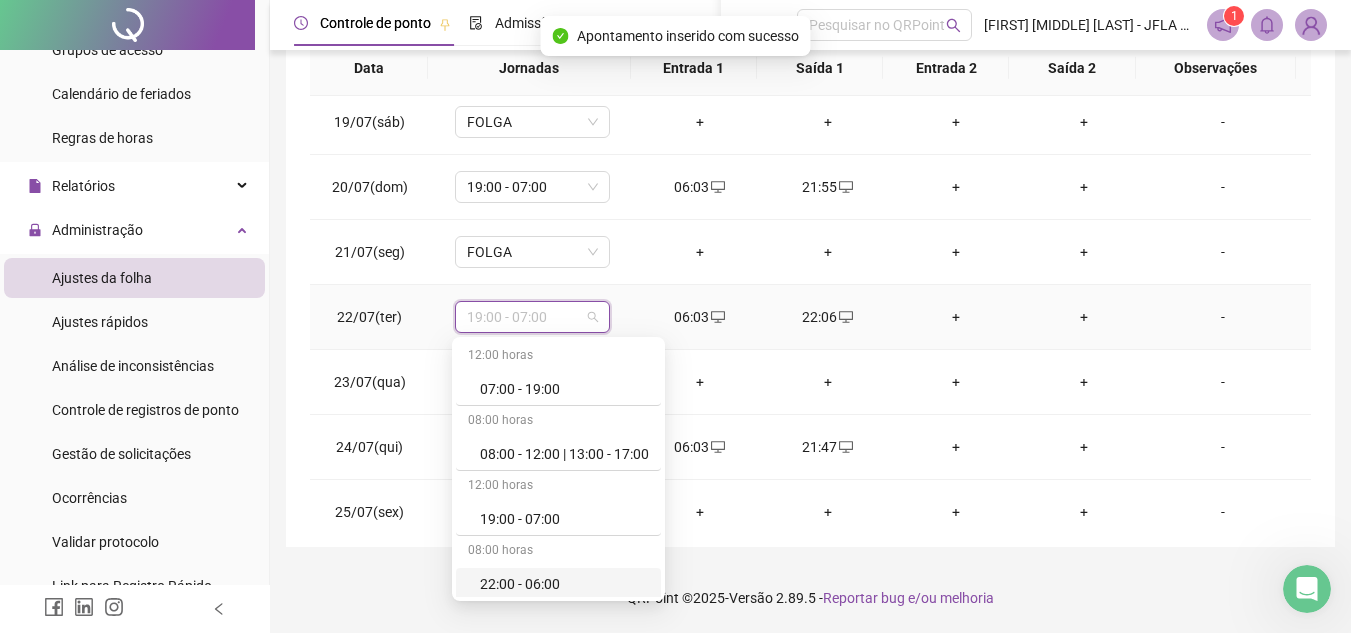 click on "22:00 - 06:00" at bounding box center [558, 584] 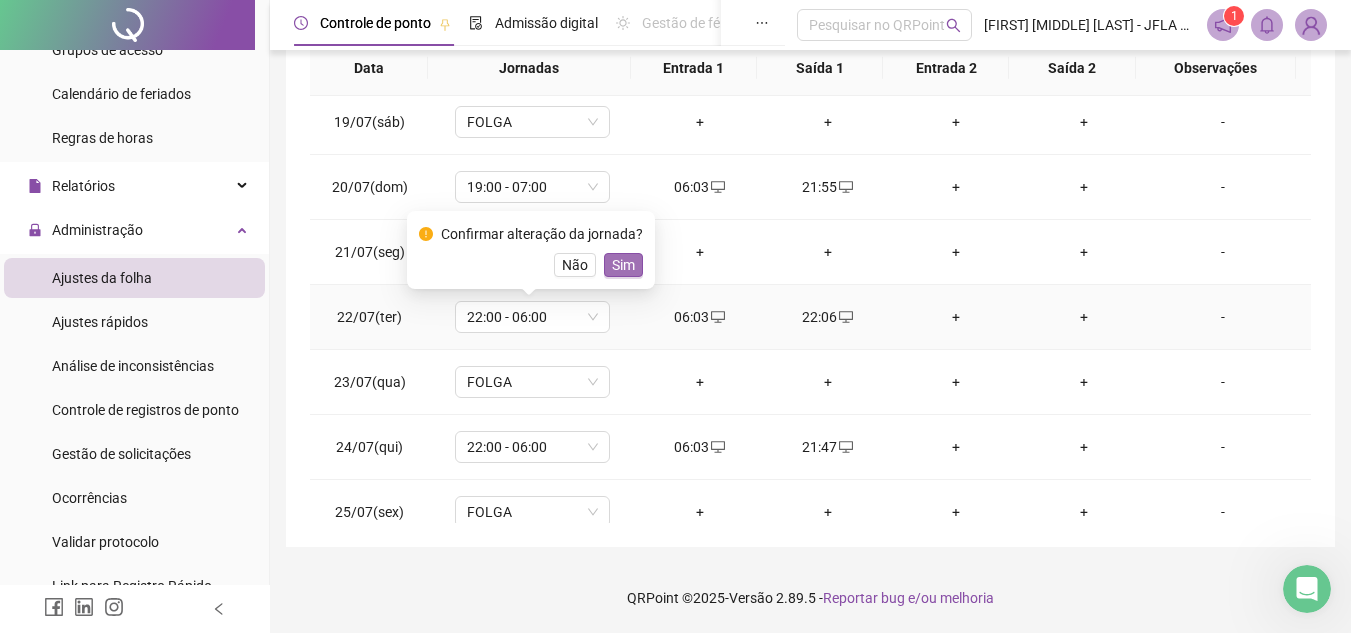 click on "Sim" at bounding box center [623, 265] 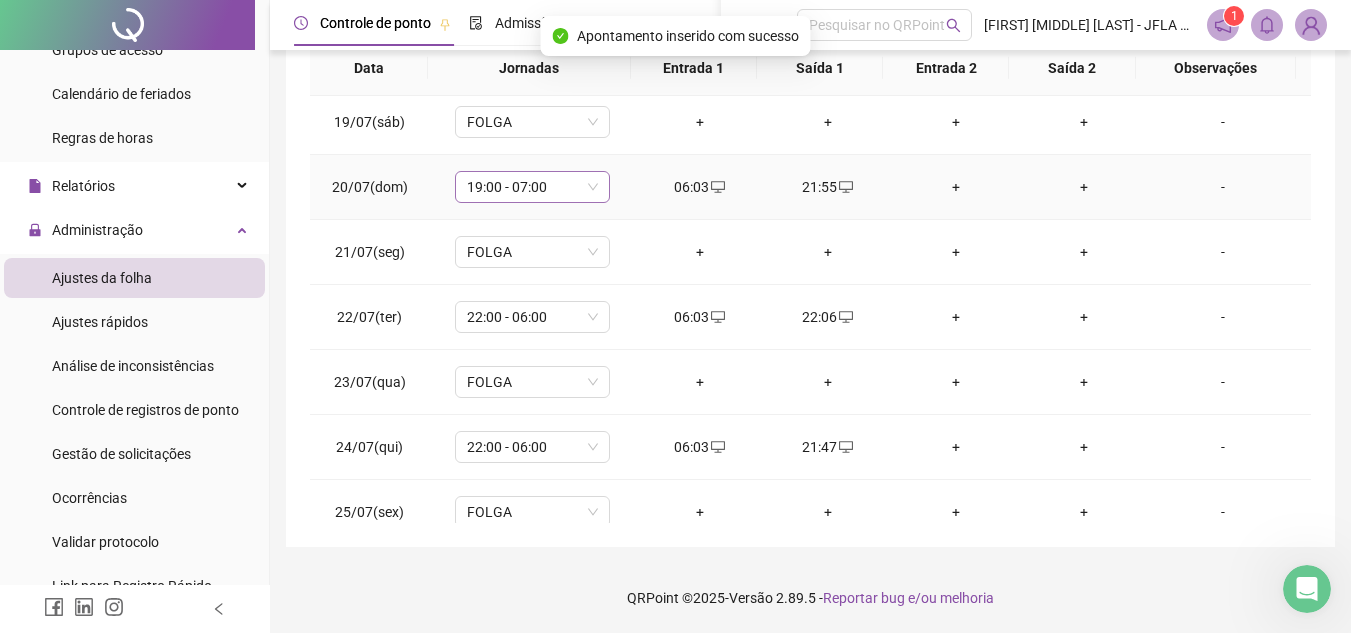 click on "19:00 - 07:00" at bounding box center [532, 187] 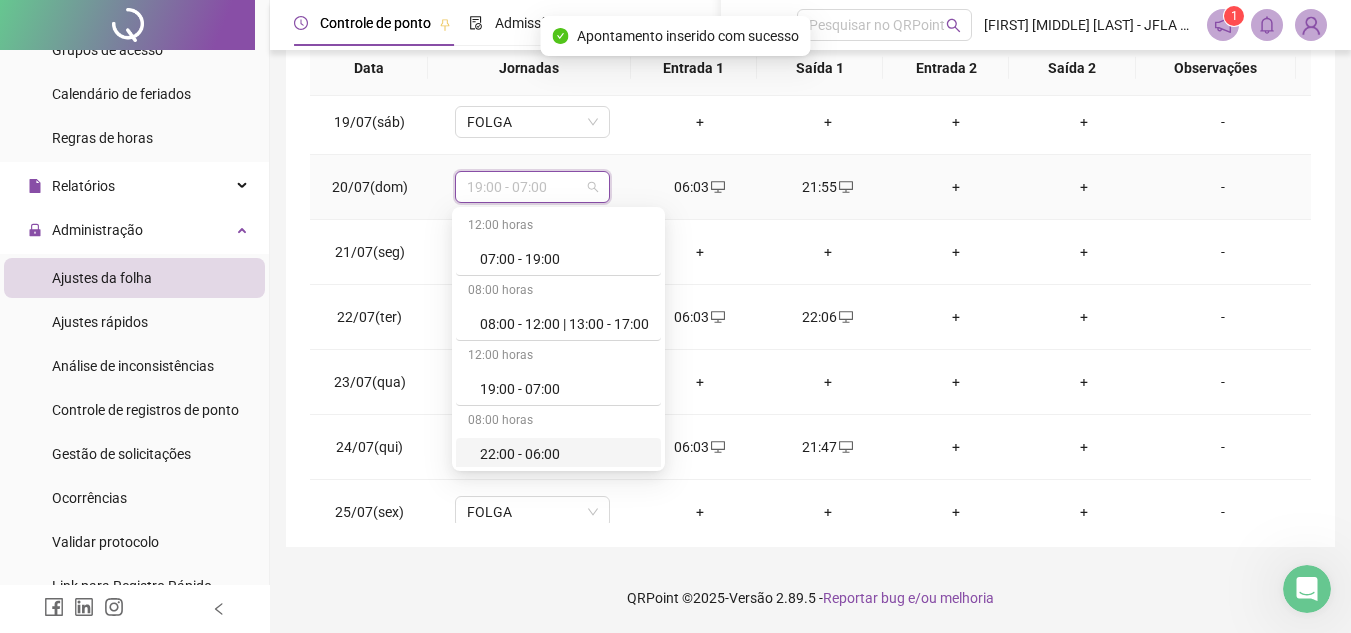 click on "22:00 - 06:00" at bounding box center (564, 454) 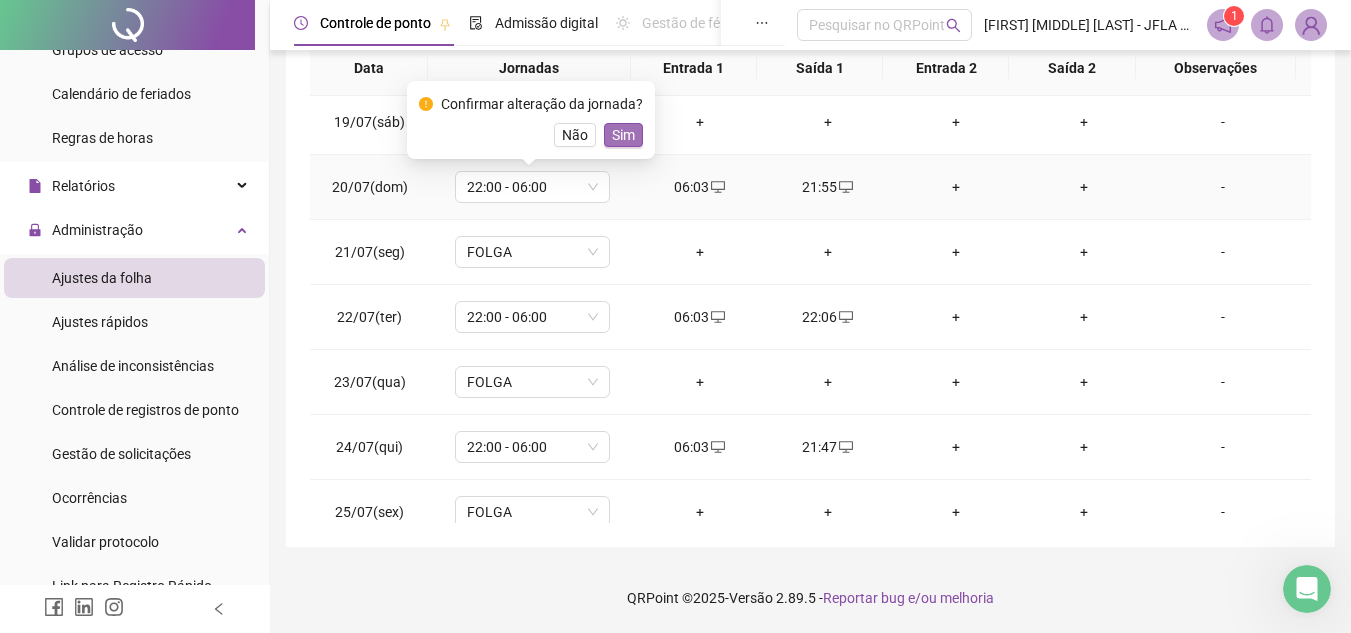 click on "Sim" at bounding box center (623, 135) 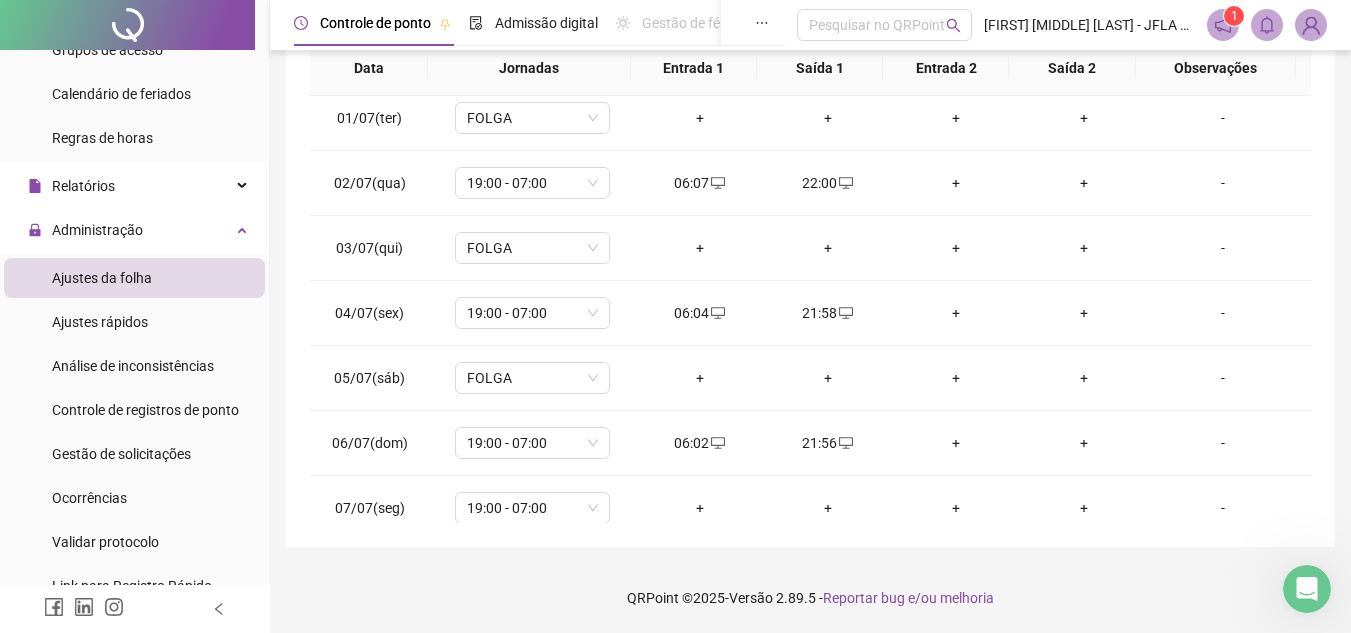 scroll, scrollTop: 0, scrollLeft: 0, axis: both 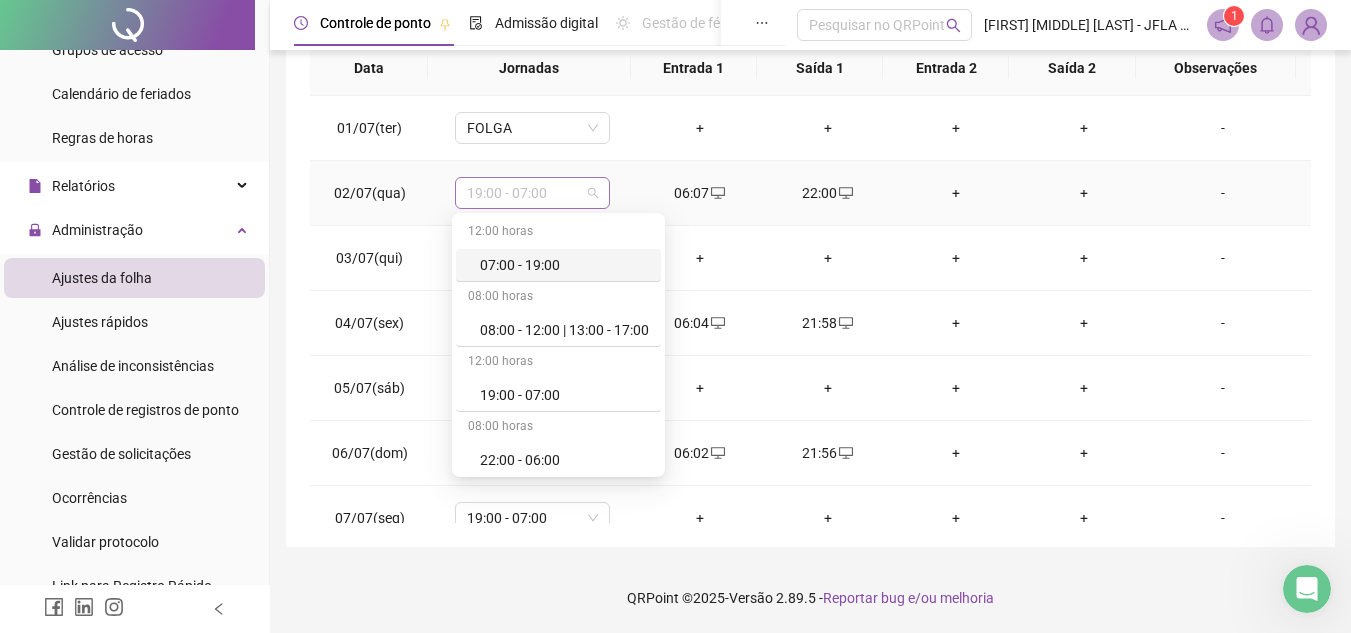 click on "19:00 - 07:00" at bounding box center (532, 193) 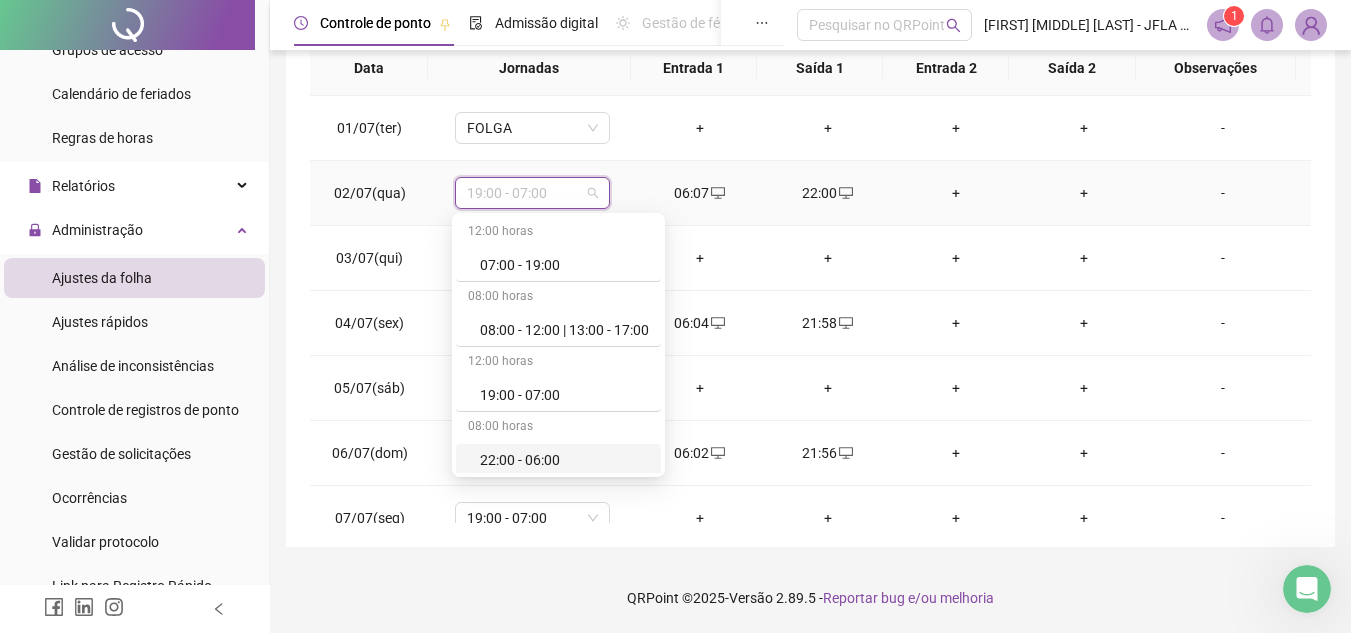 click on "22:00 - 06:00" at bounding box center (564, 460) 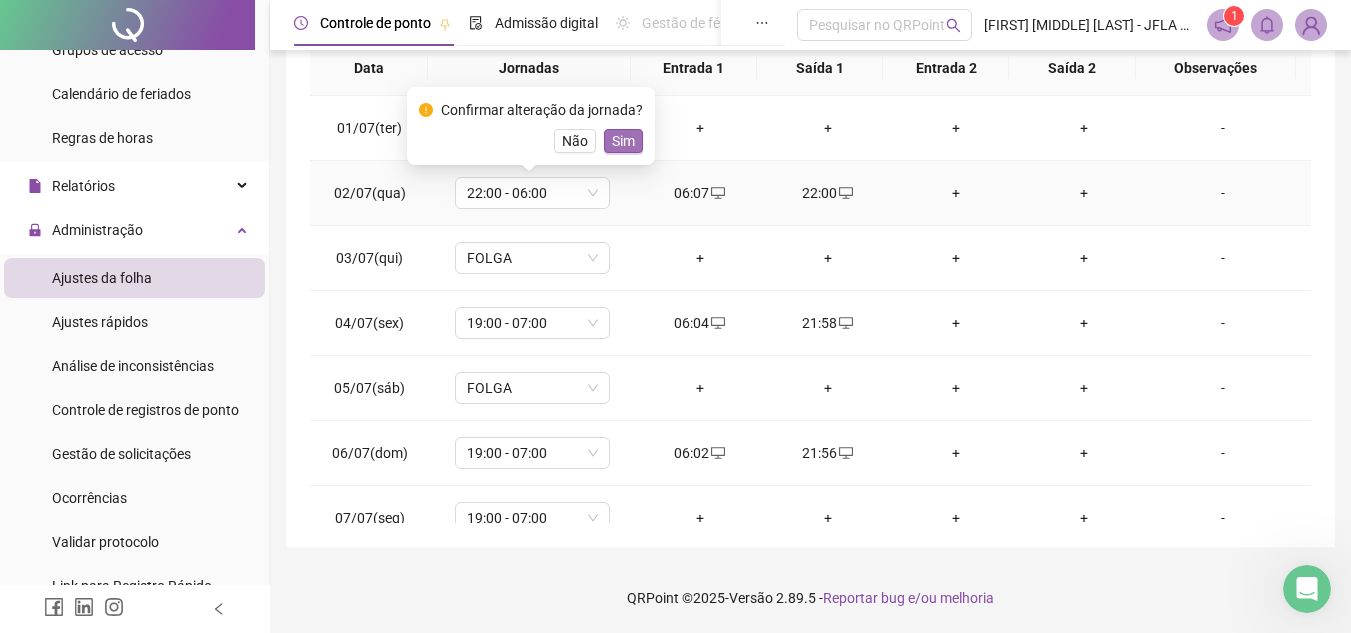click on "Confirmar alteração da jornada? Não Sim" at bounding box center (531, 126) 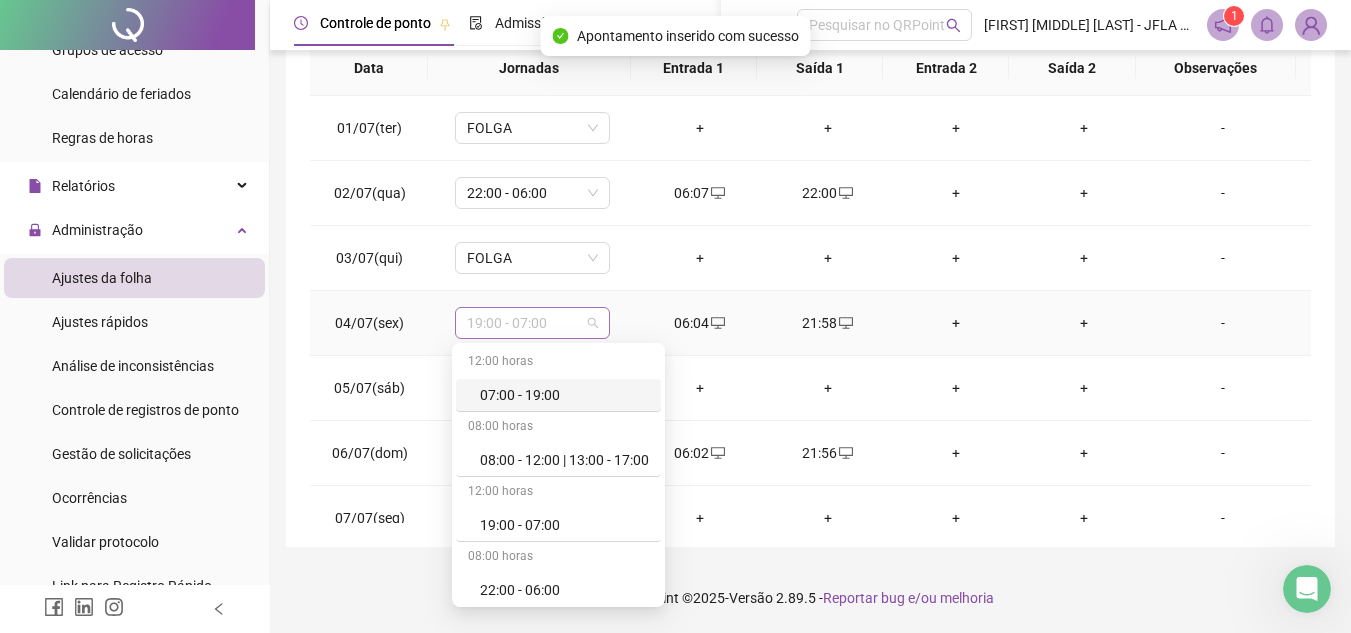 click on "19:00 - 07:00" at bounding box center (532, 323) 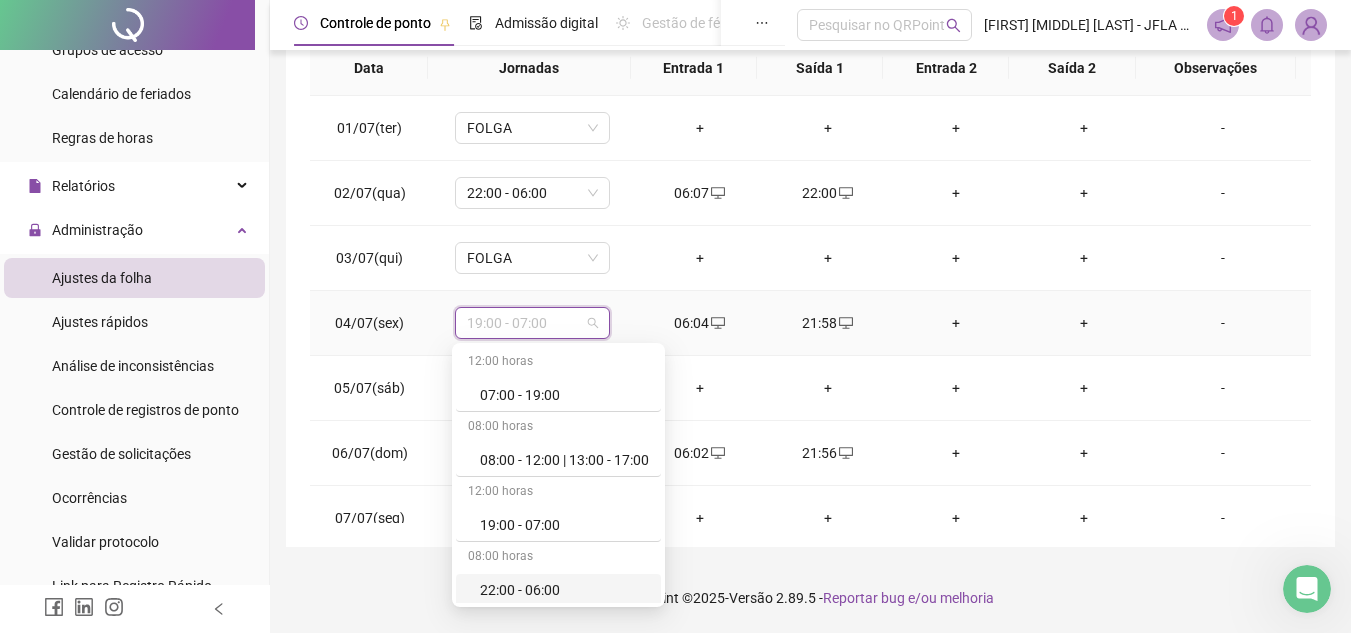 click on "22:00 - 06:00" at bounding box center (564, 590) 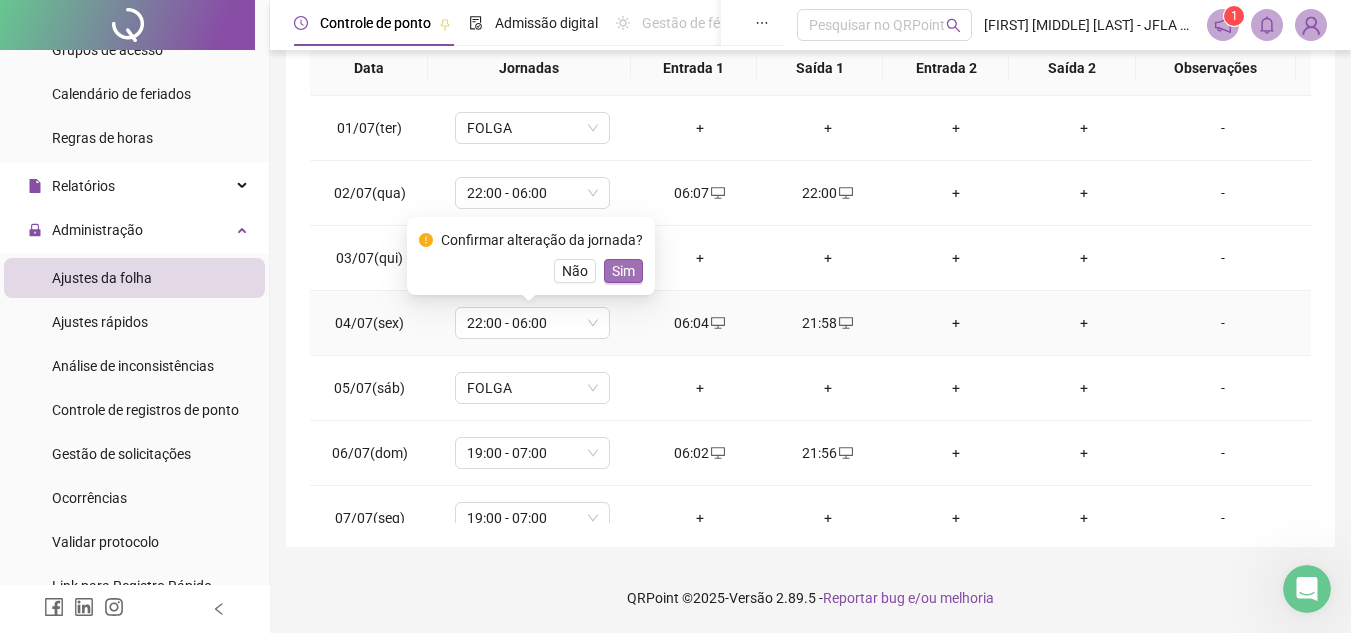 click on "Sim" at bounding box center [623, 271] 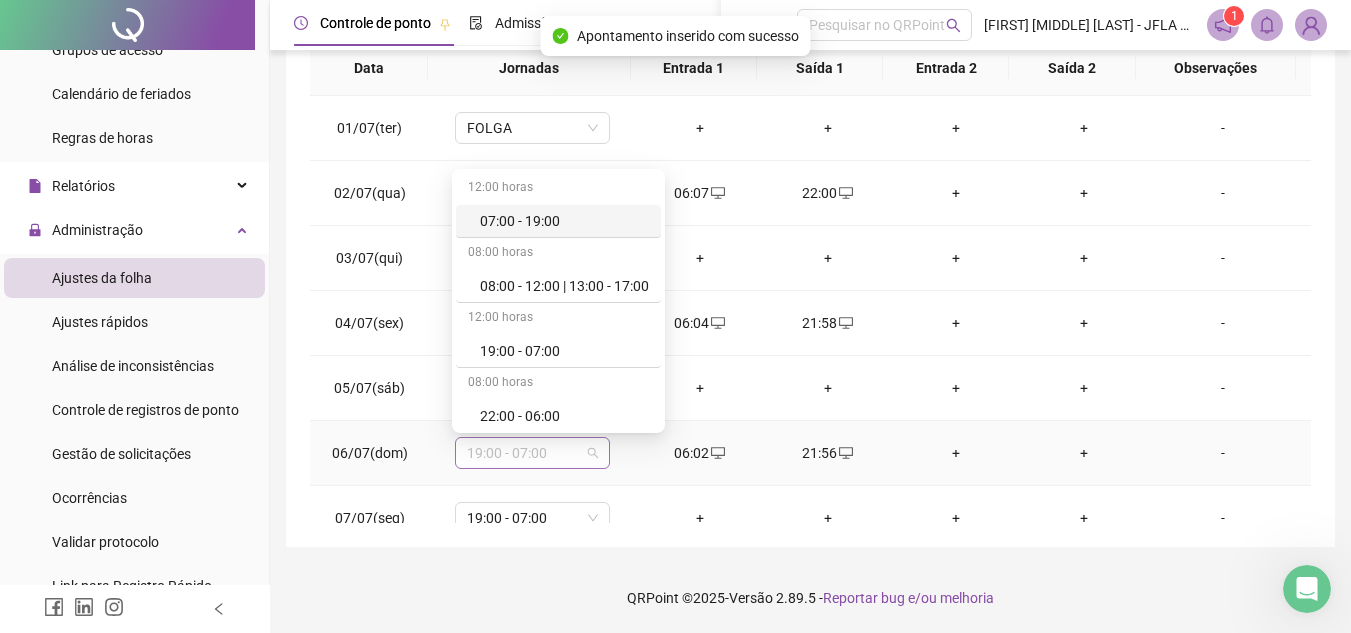 click on "19:00 - 07:00" at bounding box center [532, 453] 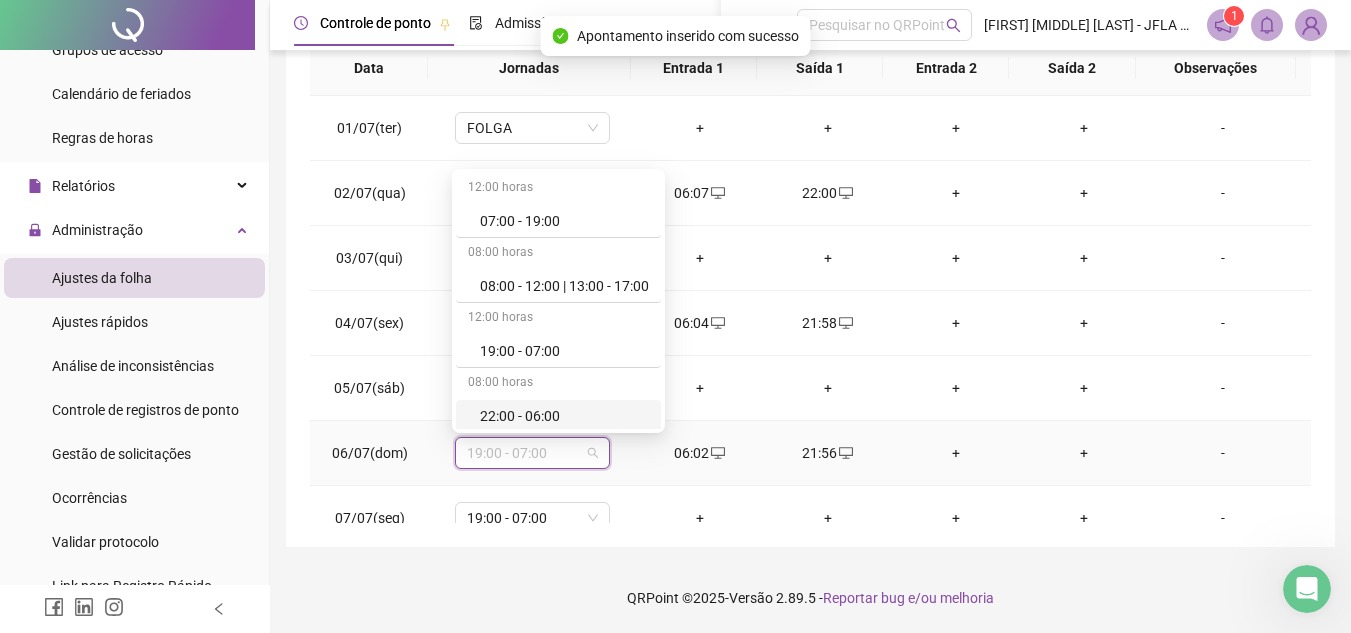 click on "22:00 - 06:00" at bounding box center (564, 416) 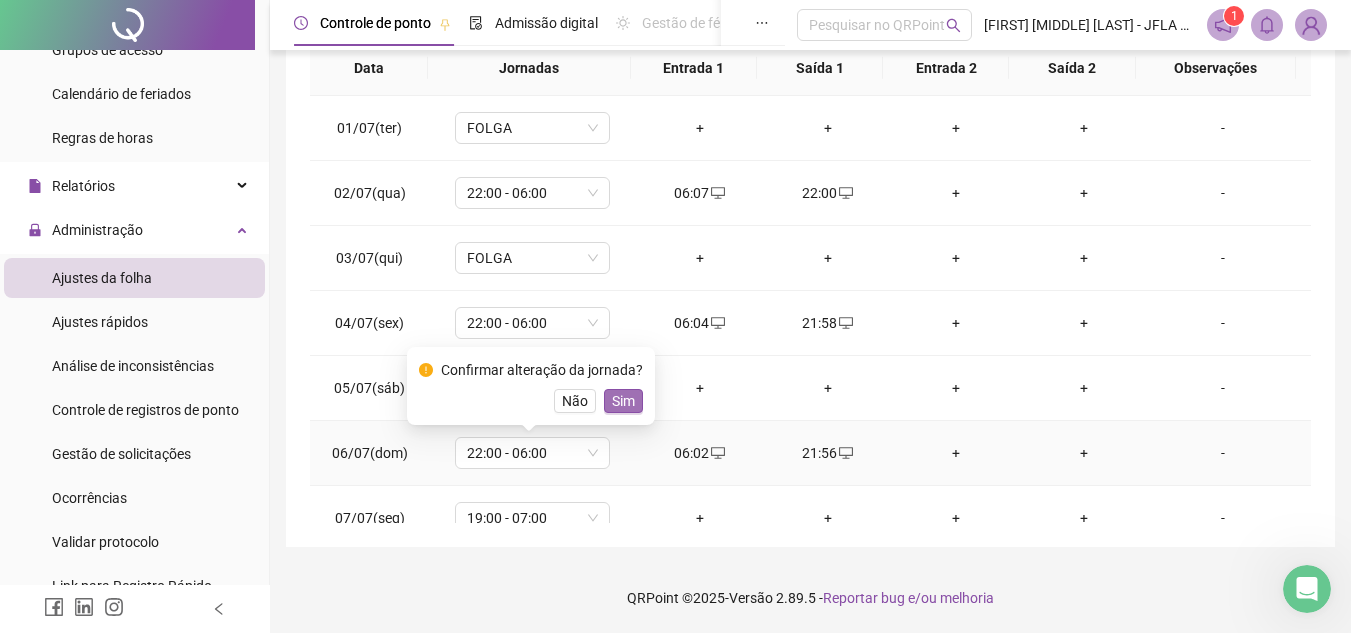 click on "Sim" at bounding box center [623, 401] 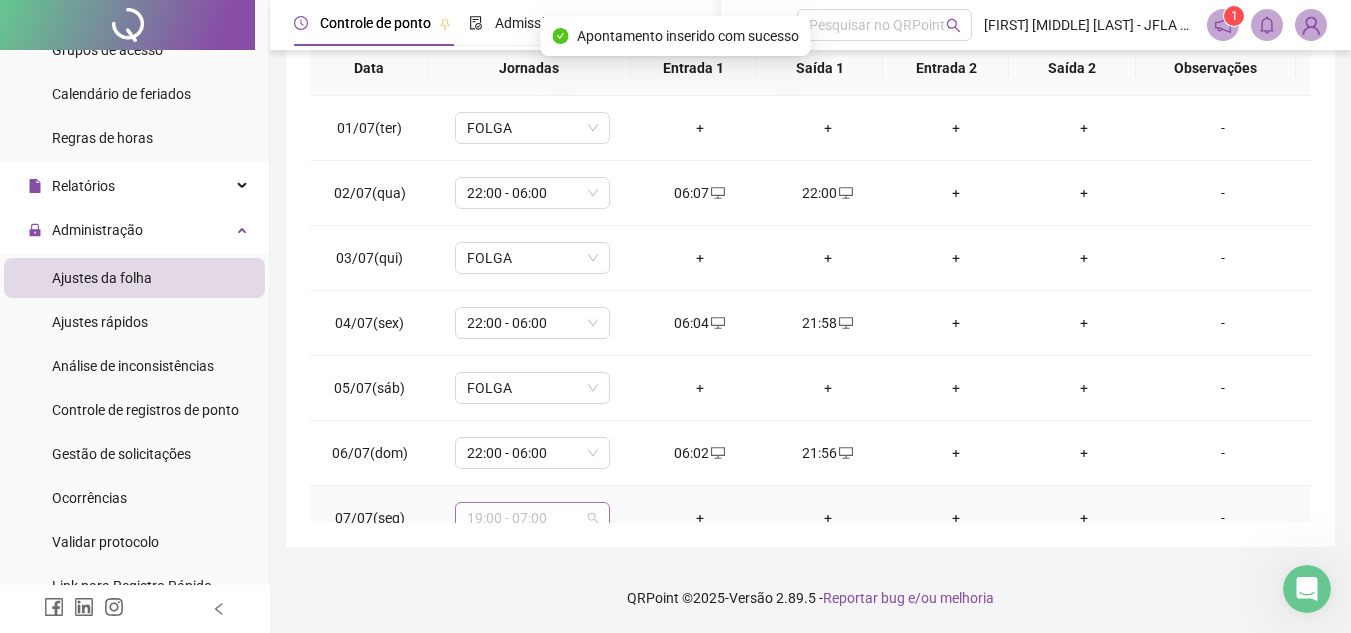 click on "19:00 - 07:00" at bounding box center [532, 518] 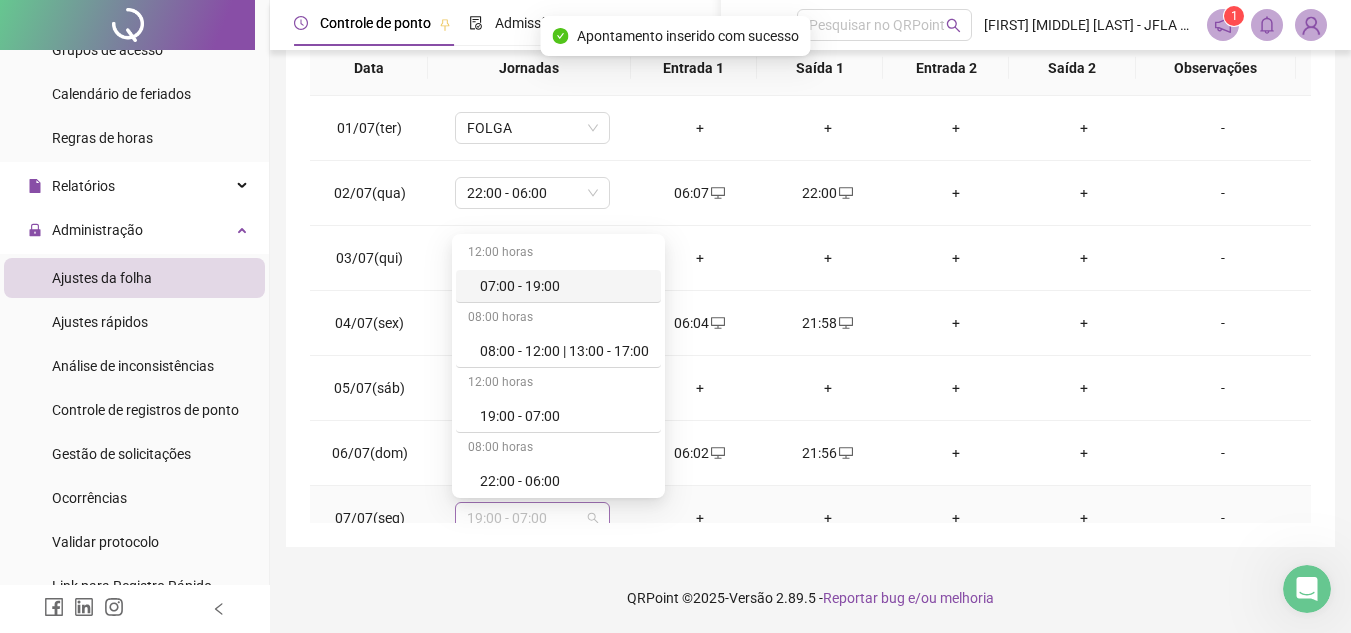 scroll, scrollTop: 10, scrollLeft: 0, axis: vertical 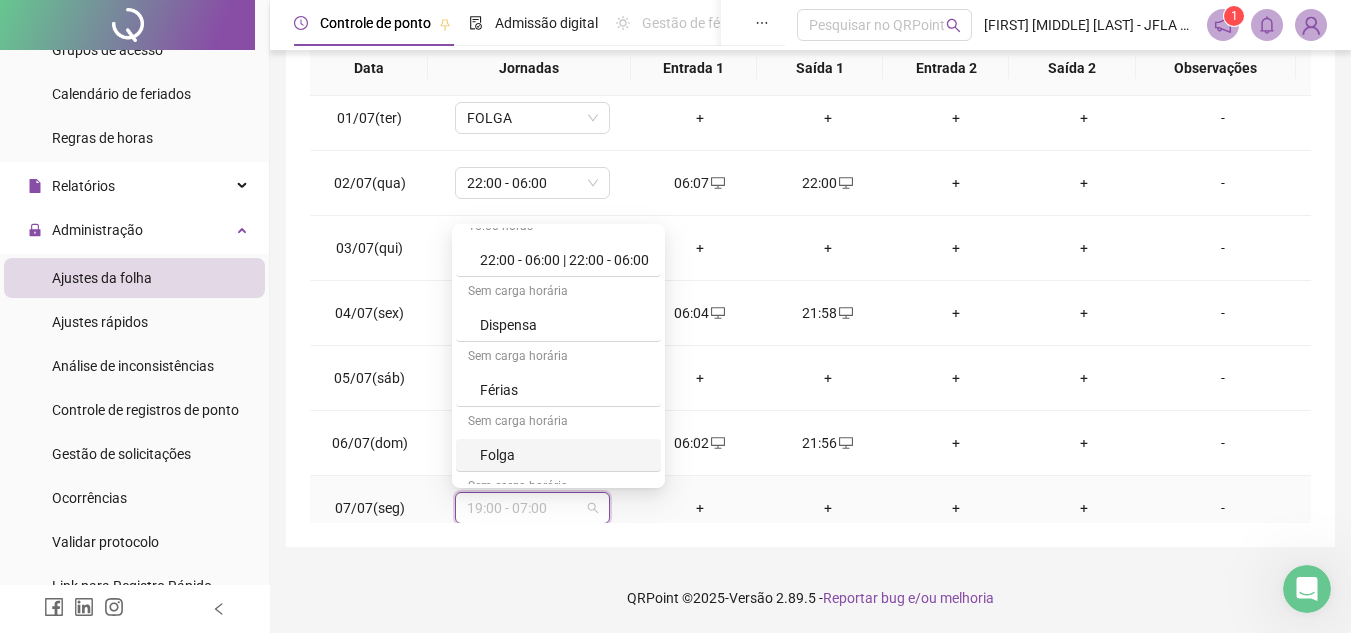 click on "Folga" at bounding box center [564, 455] 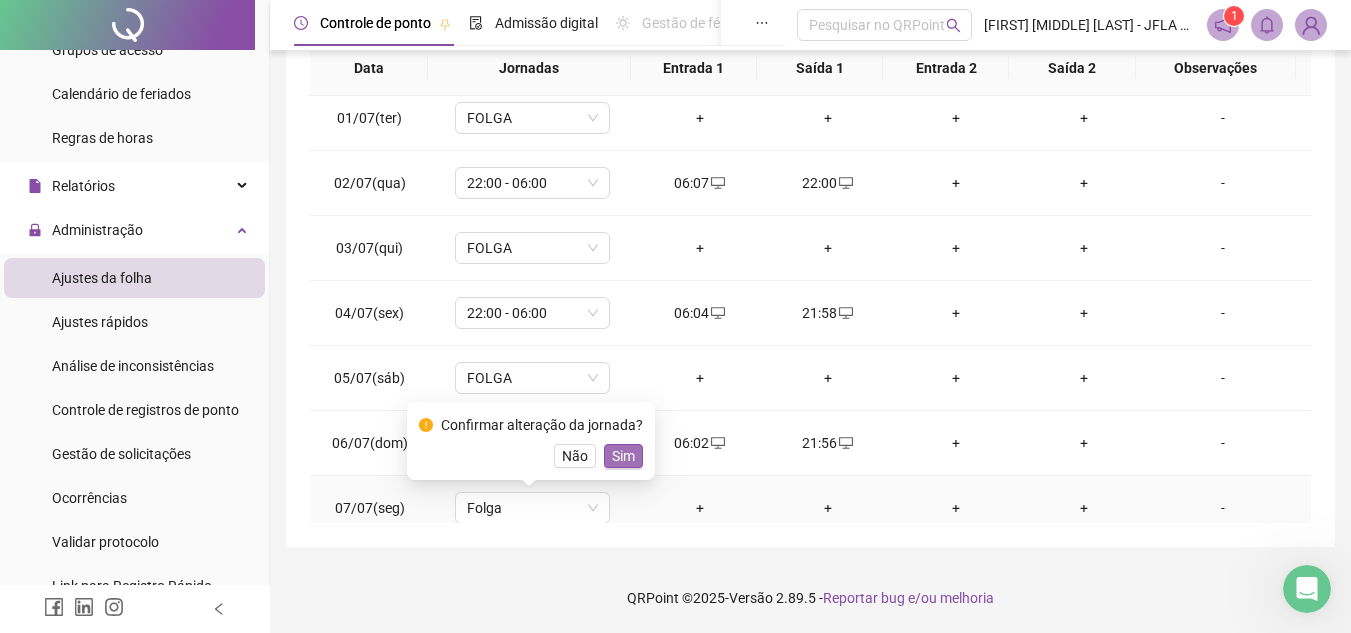 click on "Sim" at bounding box center [623, 456] 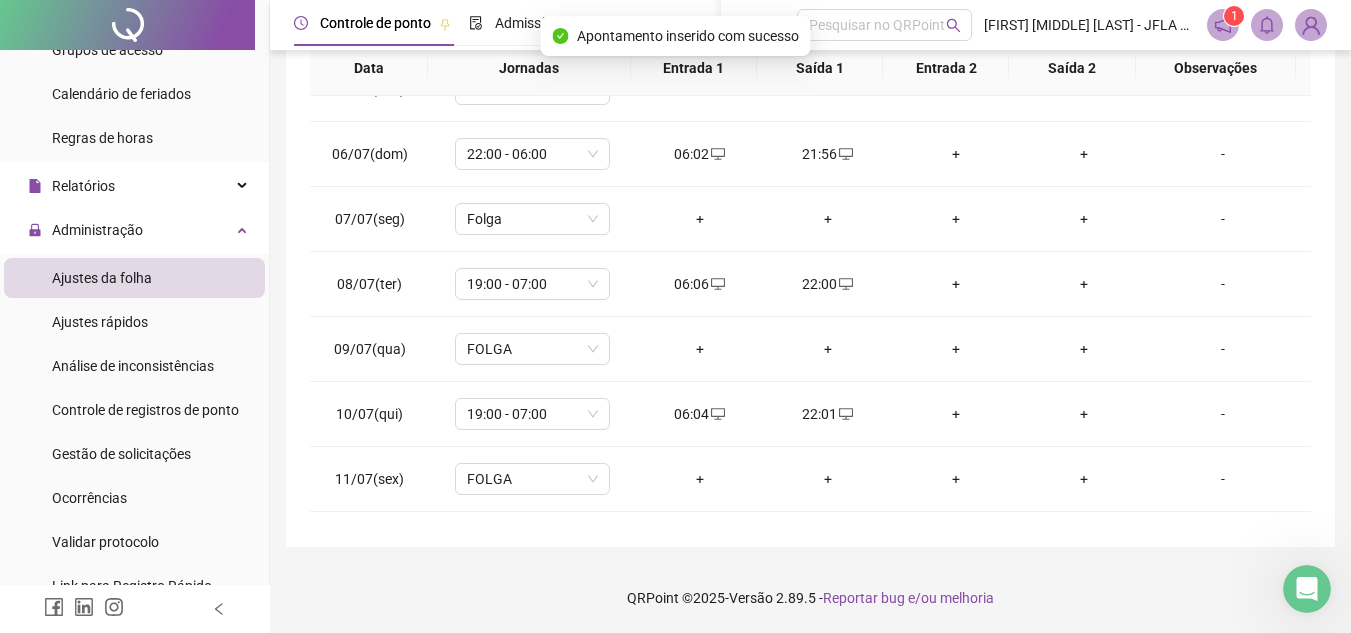 scroll, scrollTop: 376, scrollLeft: 0, axis: vertical 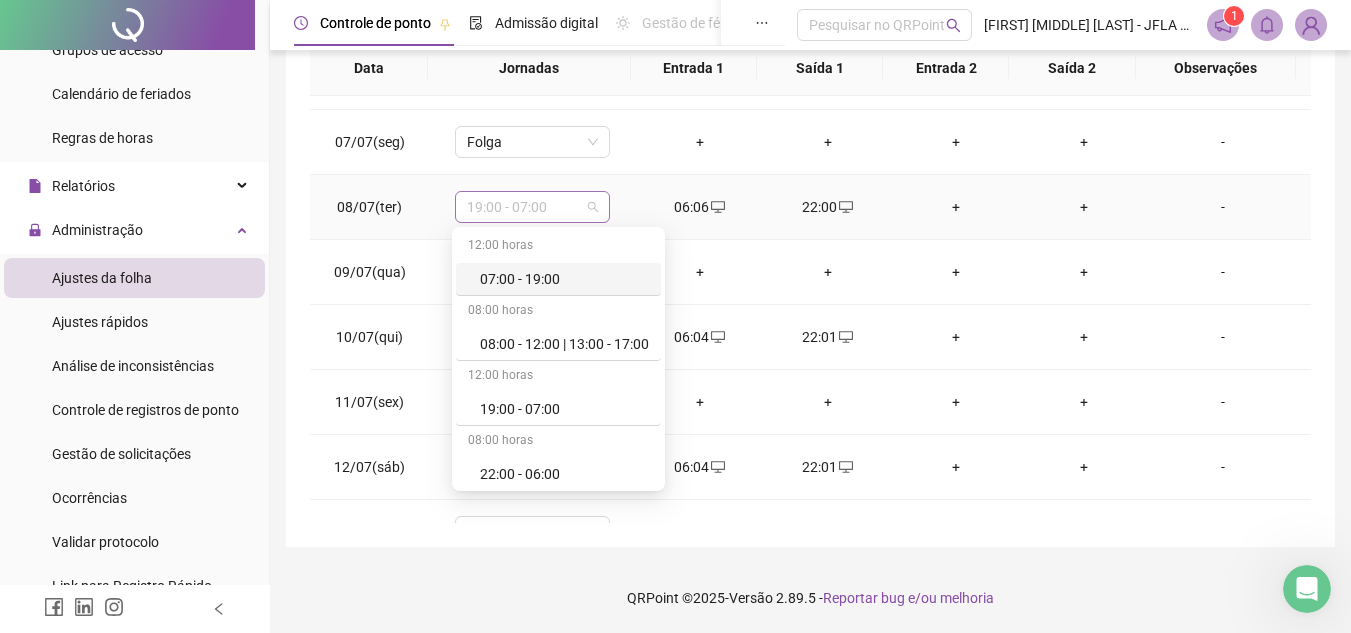 click on "19:00 - 07:00" at bounding box center [532, 207] 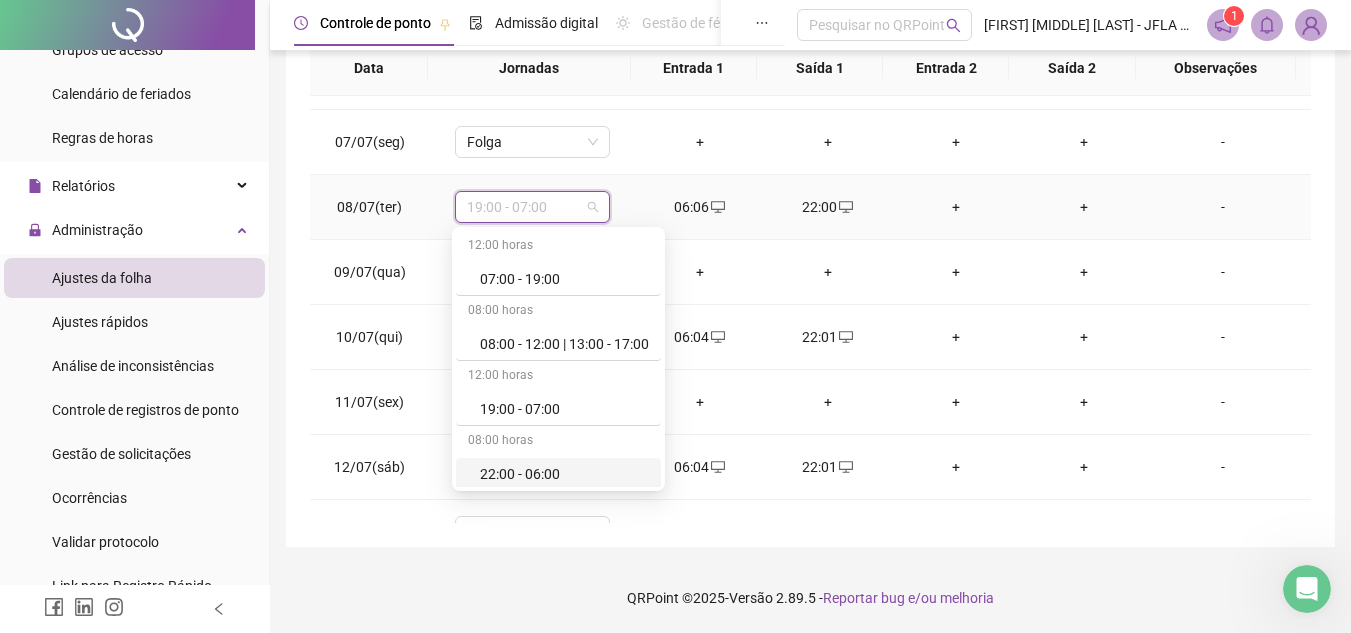 click on "22:00 - 06:00" at bounding box center [564, 474] 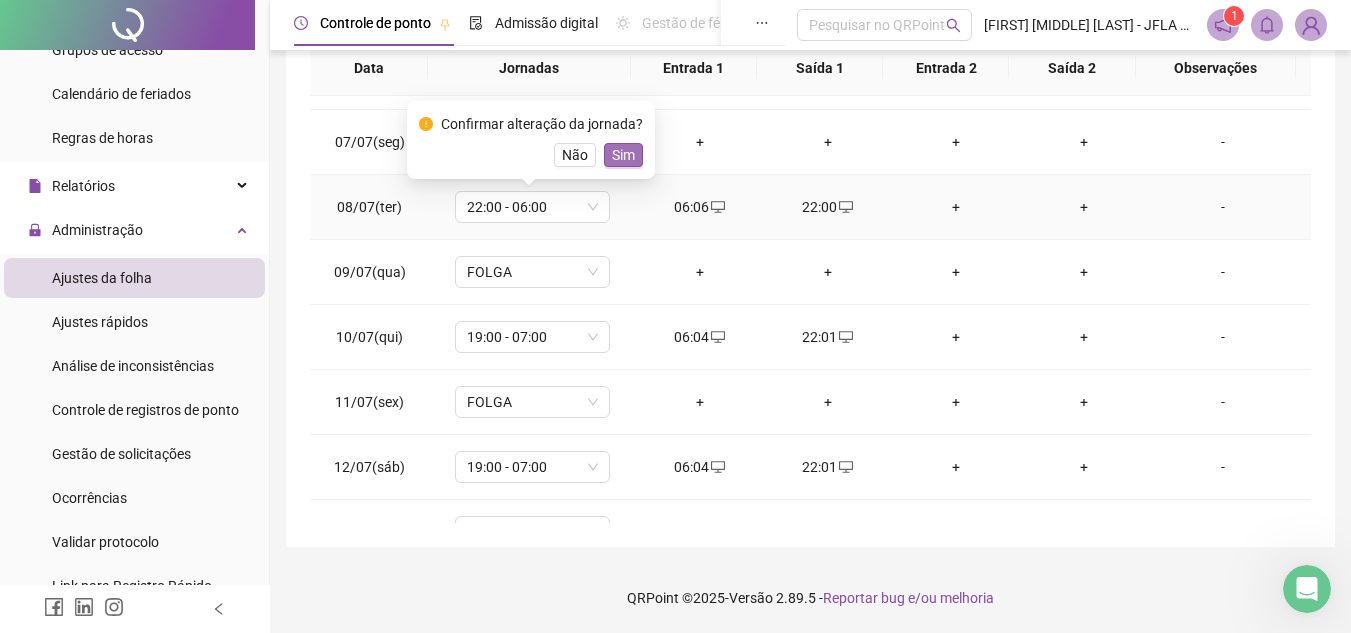 click on "Sim" at bounding box center (623, 155) 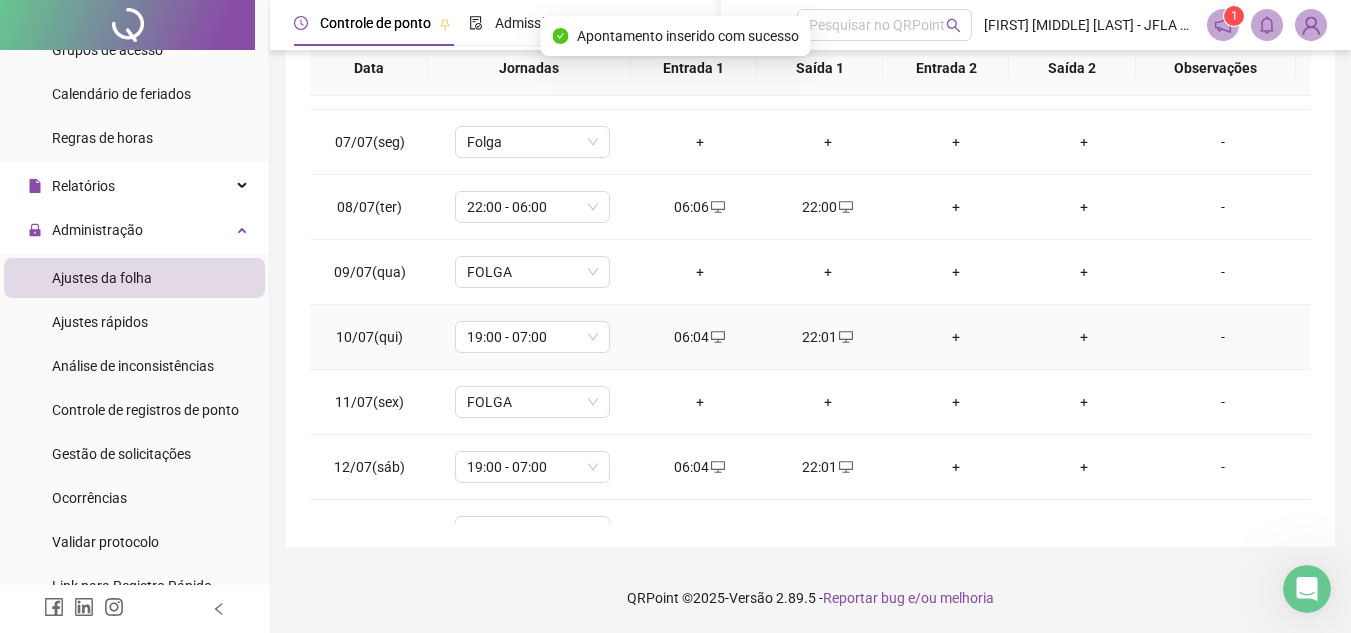 click on "19:00 - 07:00" at bounding box center [532, 337] 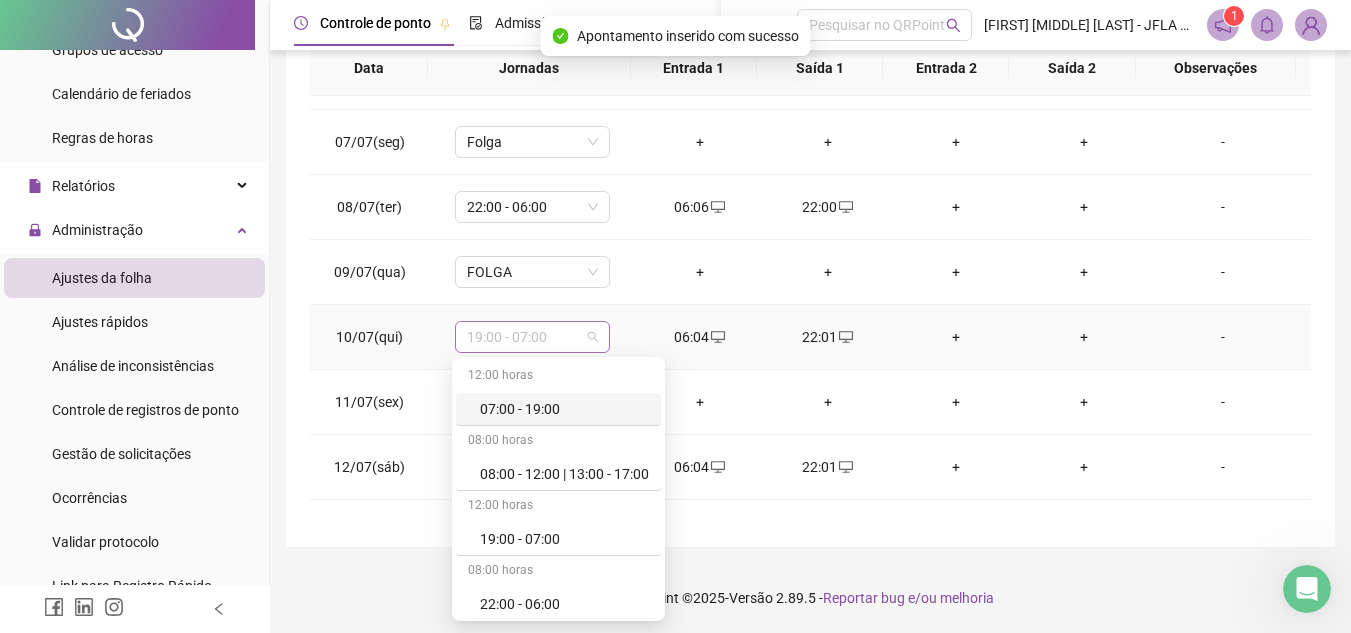 click on "19:00 - 07:00" at bounding box center [532, 337] 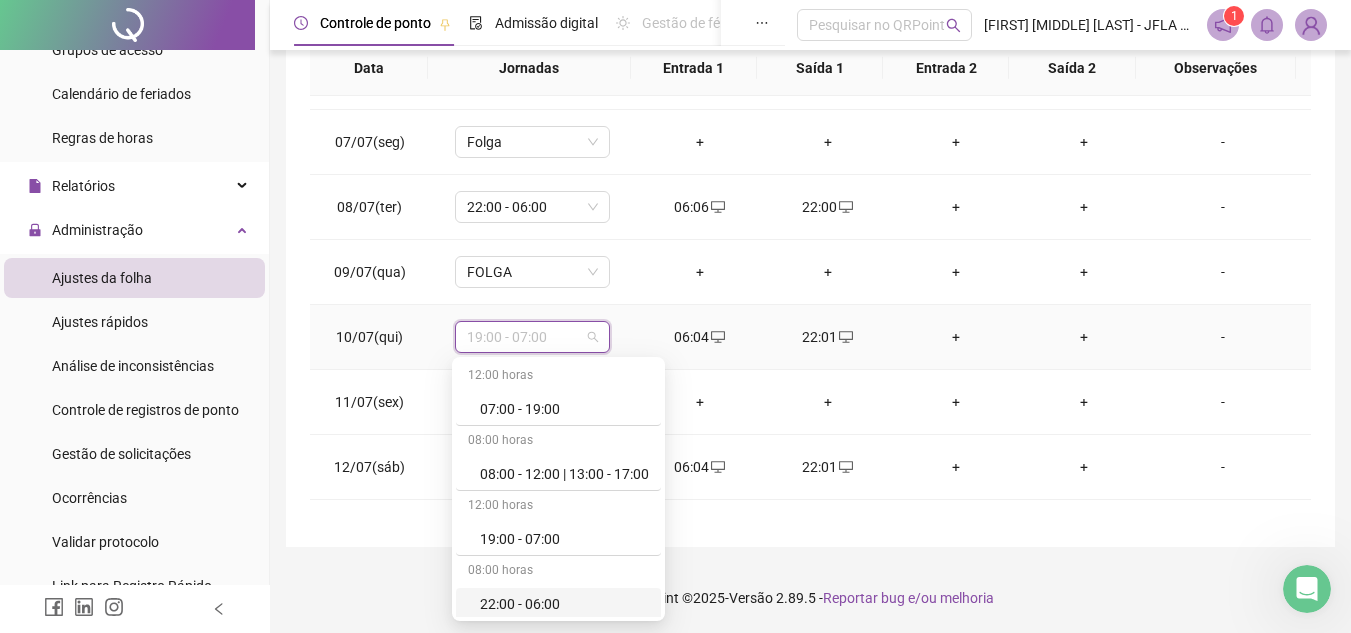 click on "22:00 - 06:00" at bounding box center (564, 604) 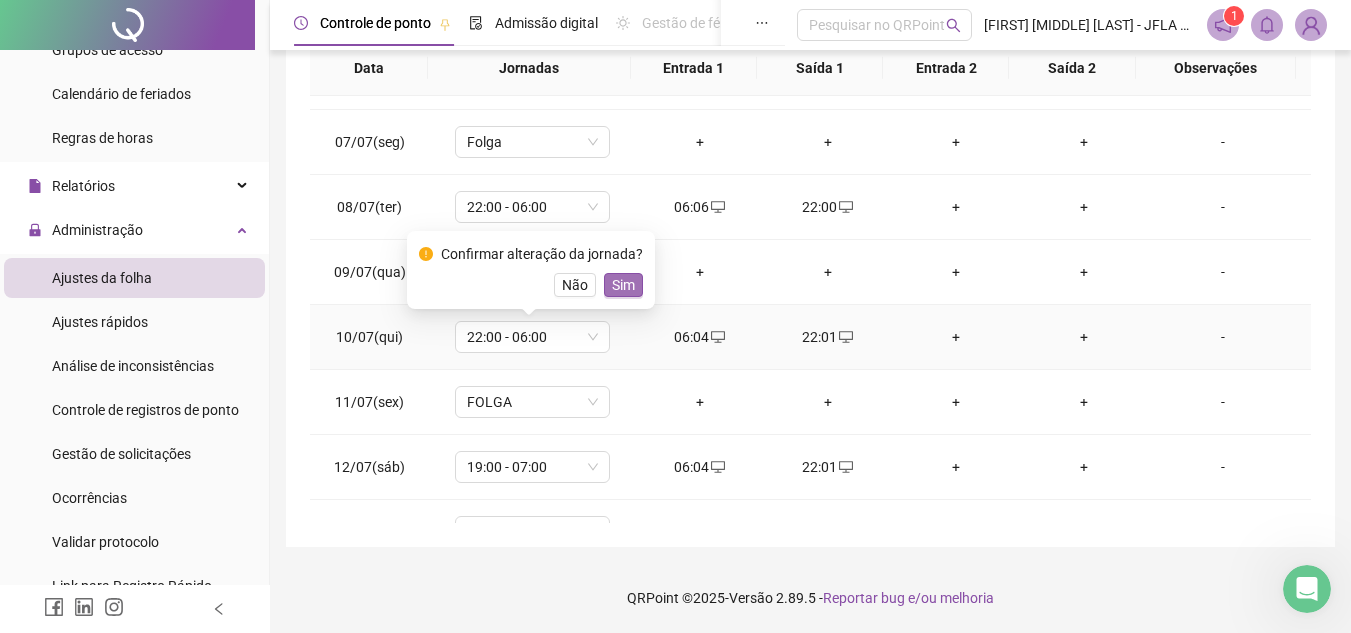 click on "Sim" at bounding box center [623, 285] 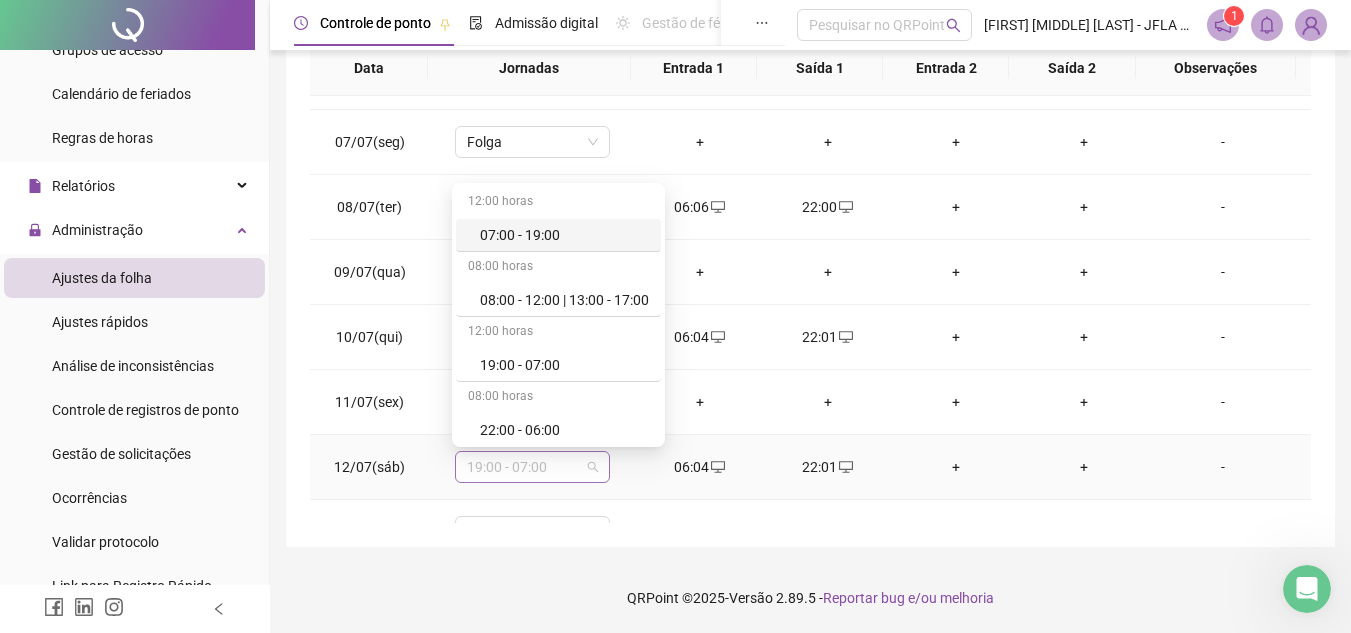 click on "19:00 - 07:00" at bounding box center [532, 467] 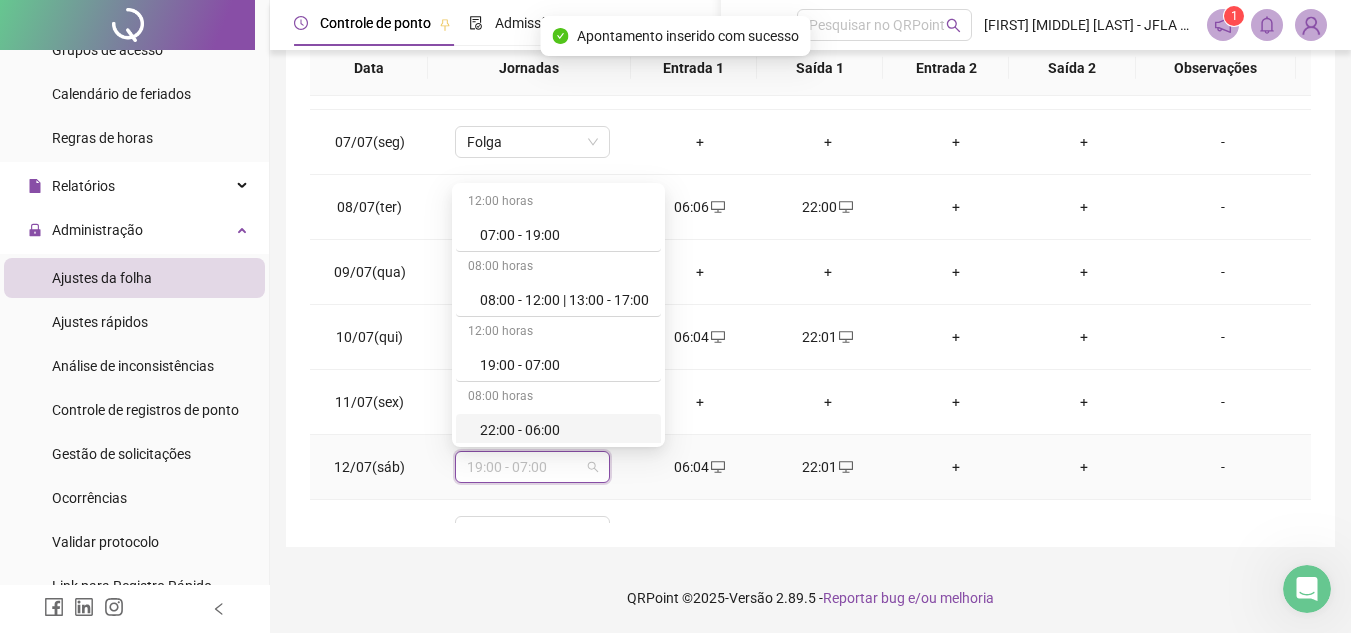 click on "08:00 horas" at bounding box center [558, 398] 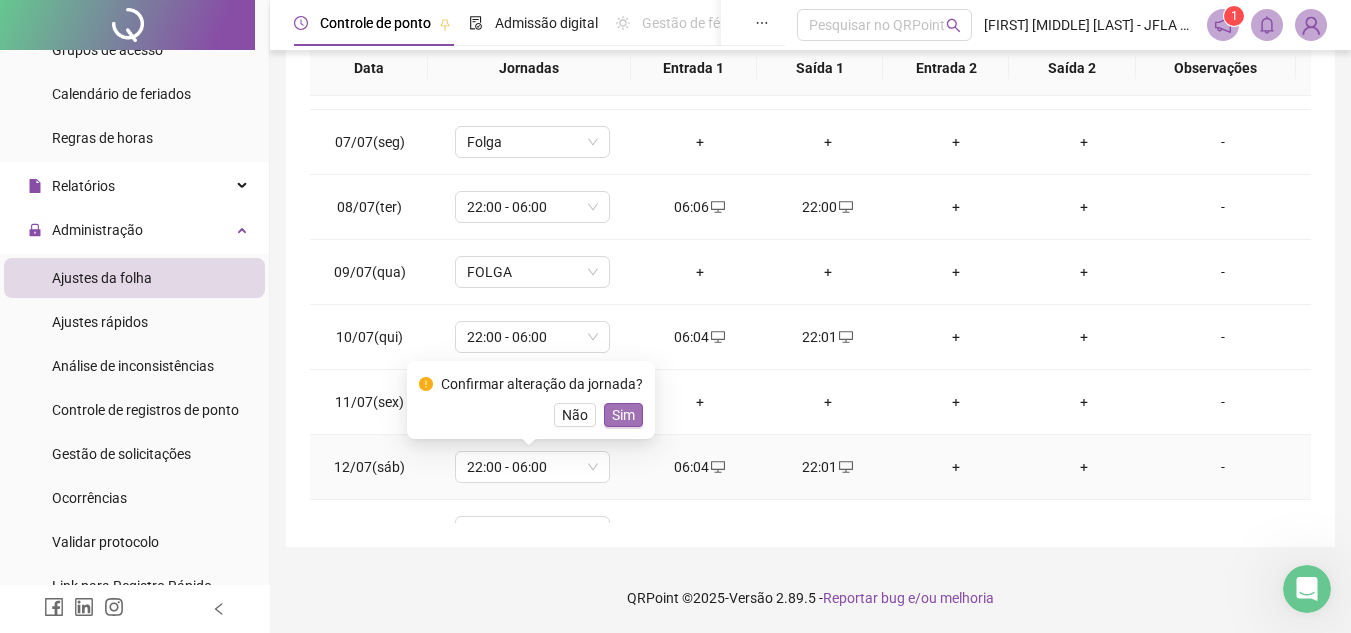 click on "Sim" at bounding box center (623, 415) 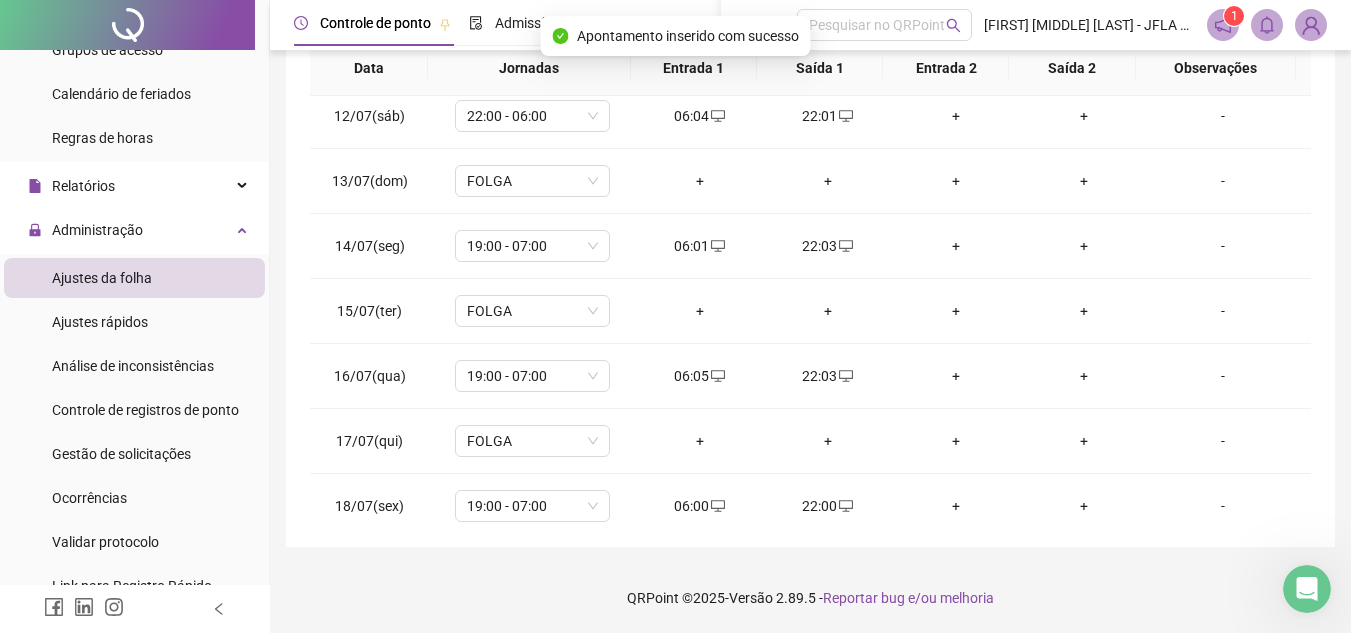 scroll, scrollTop: 752, scrollLeft: 0, axis: vertical 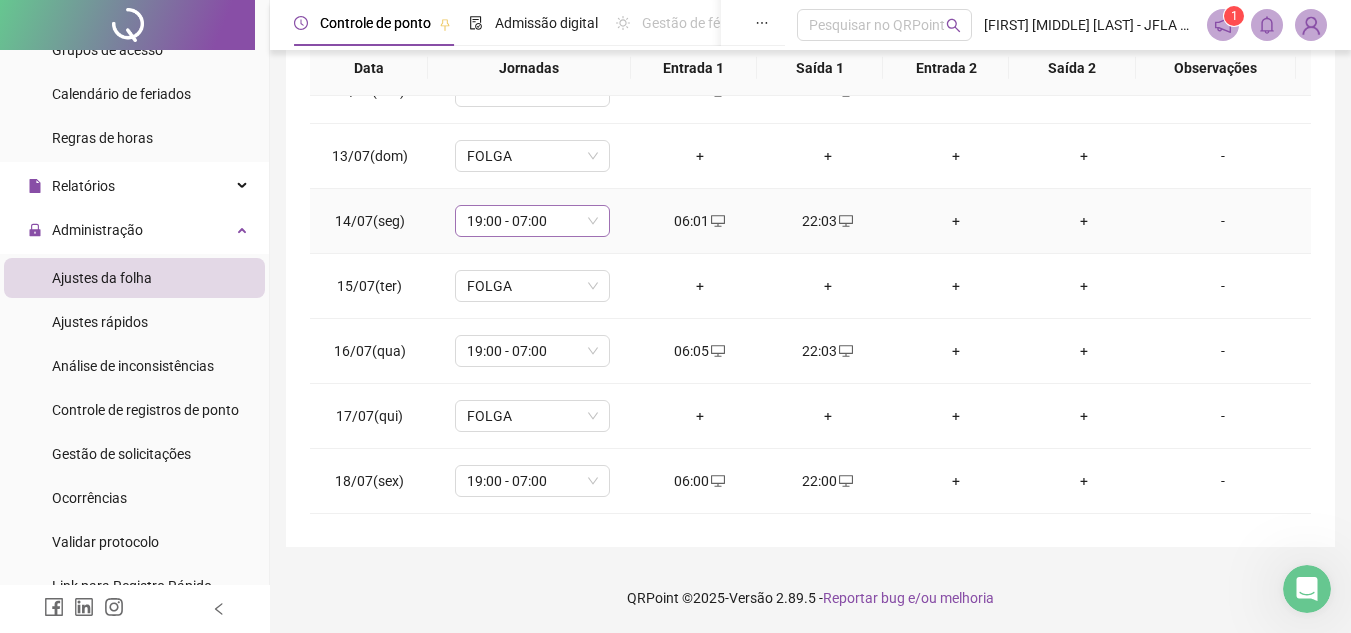click on "19:00 - 07:00" at bounding box center [532, 221] 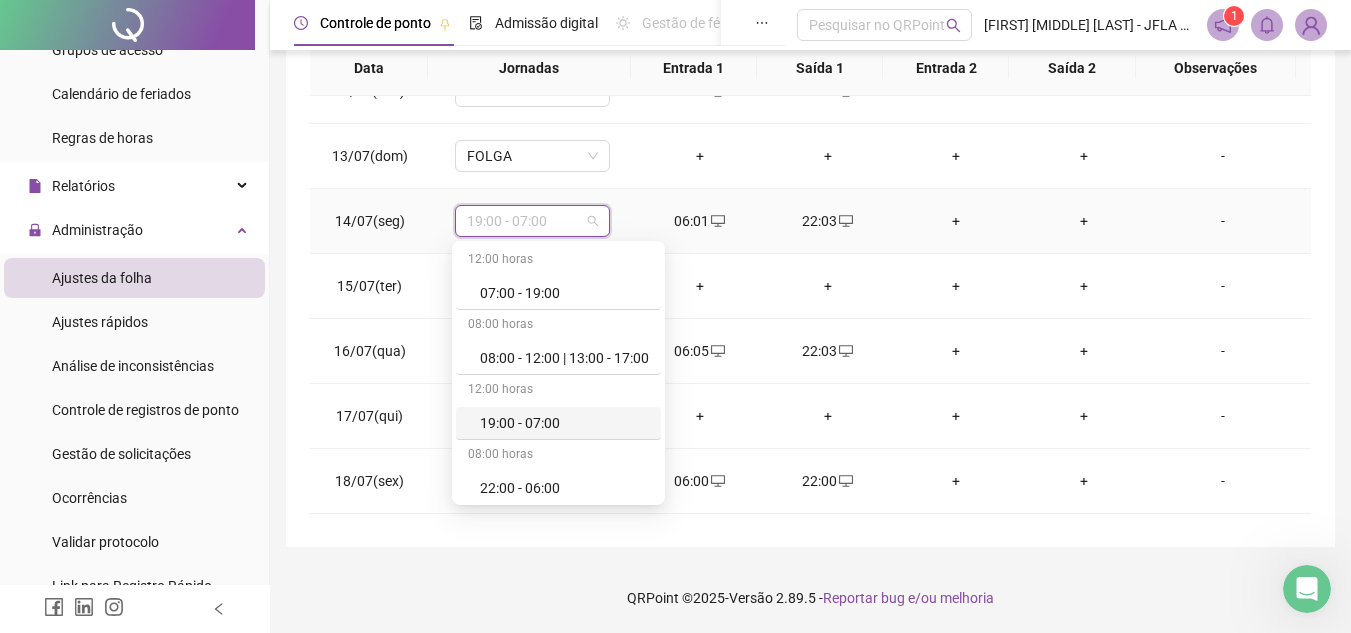 click on "08:00 horas" at bounding box center (558, 456) 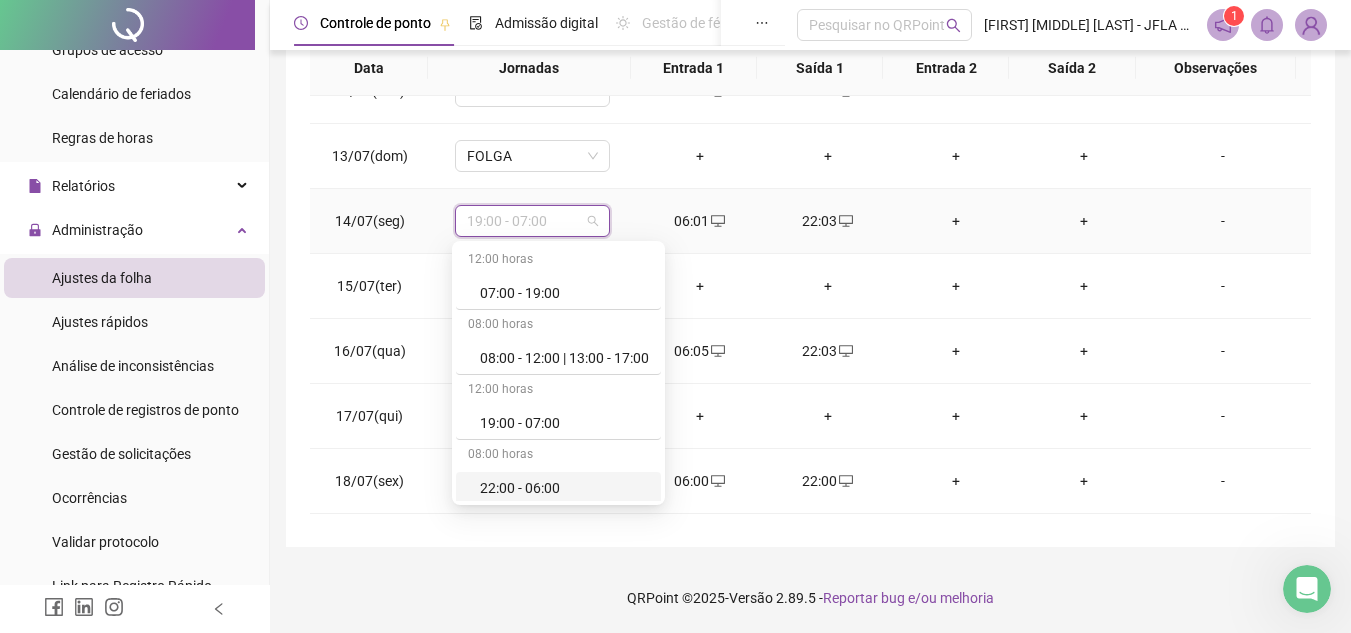 click on "22:00 - 06:00" at bounding box center (564, 488) 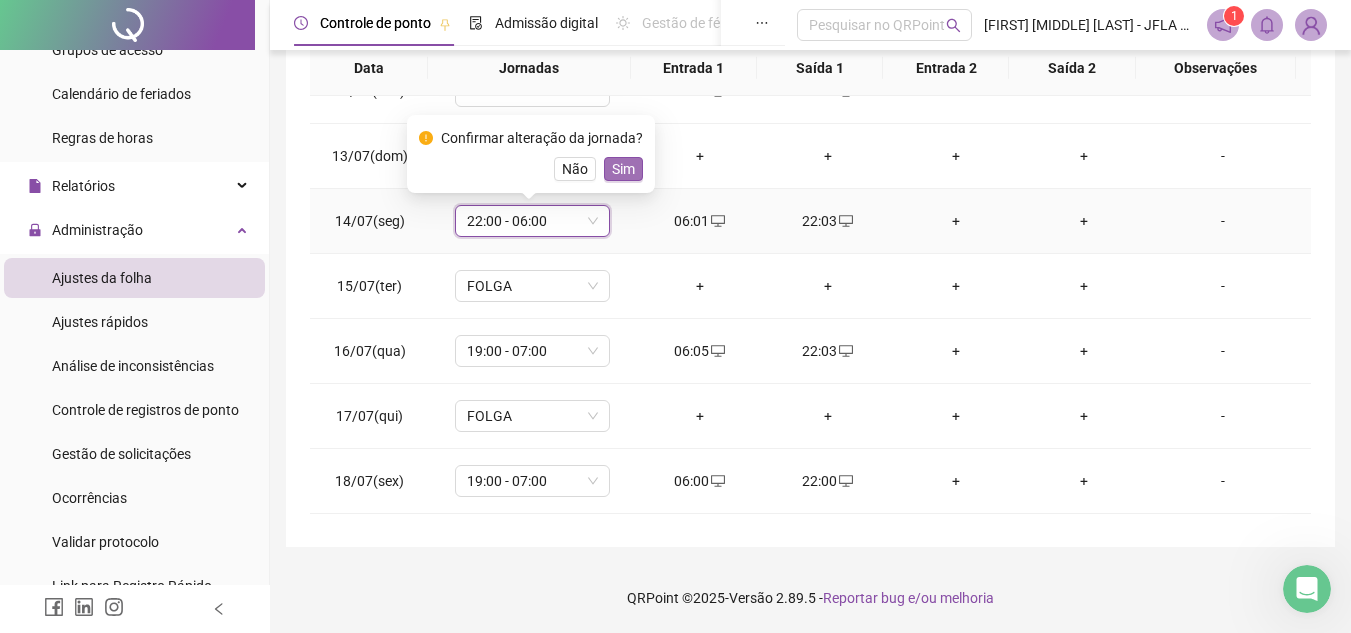 click on "Sim" at bounding box center (623, 169) 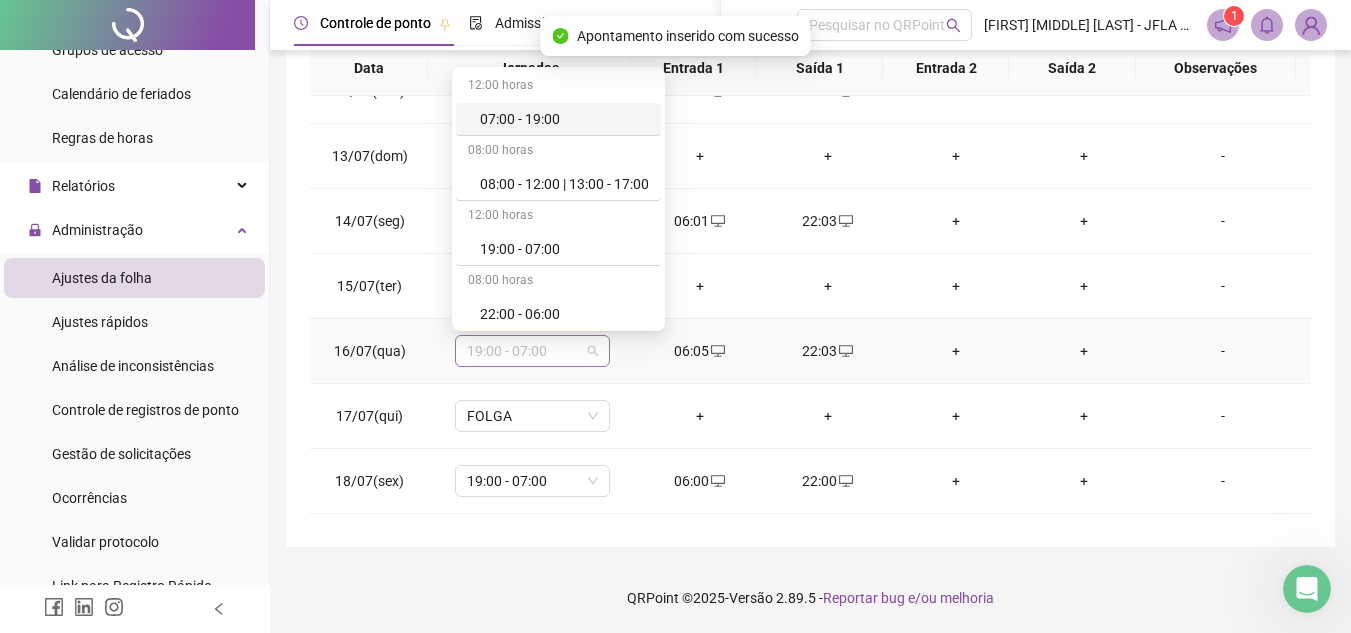 click on "19:00 - 07:00" at bounding box center (532, 351) 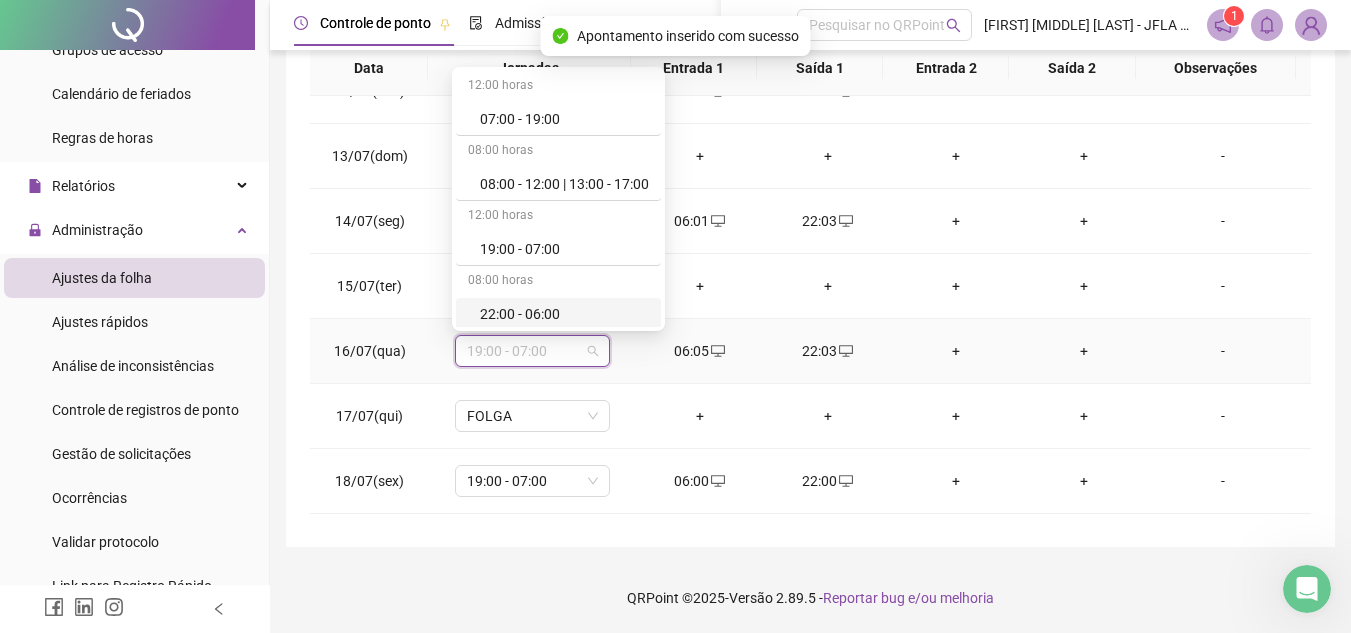 click on "22:00 - 06:00" at bounding box center [564, 314] 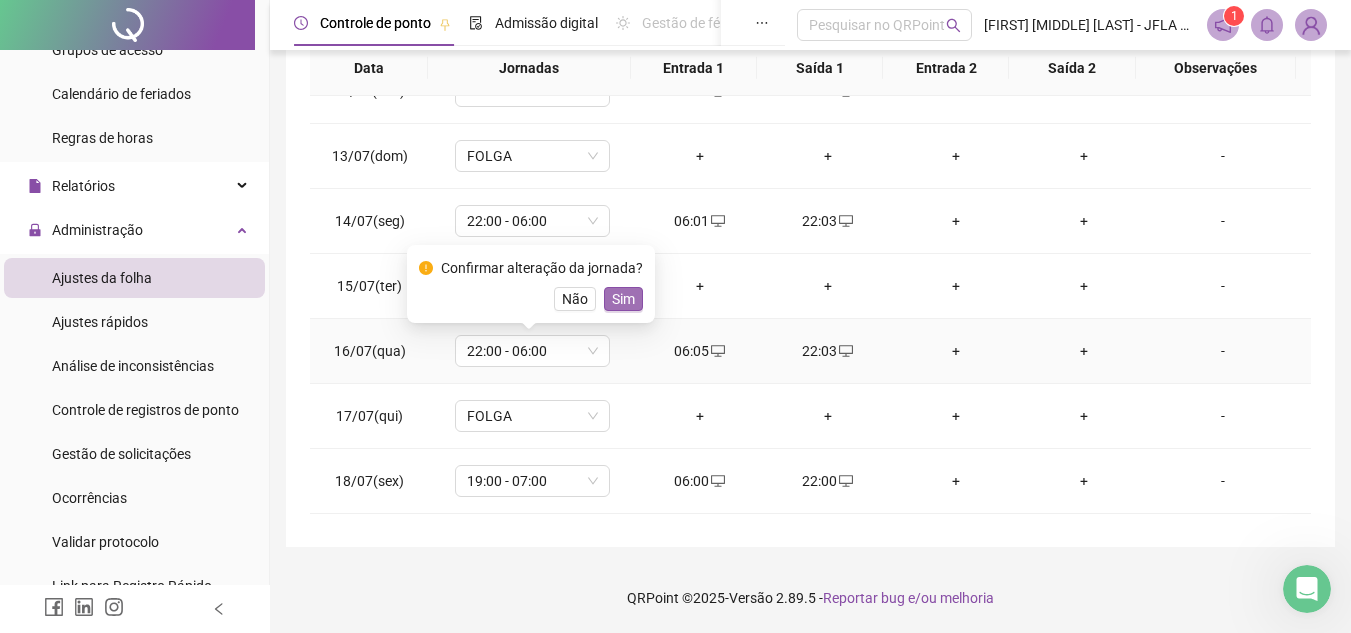 click on "Sim" at bounding box center [623, 299] 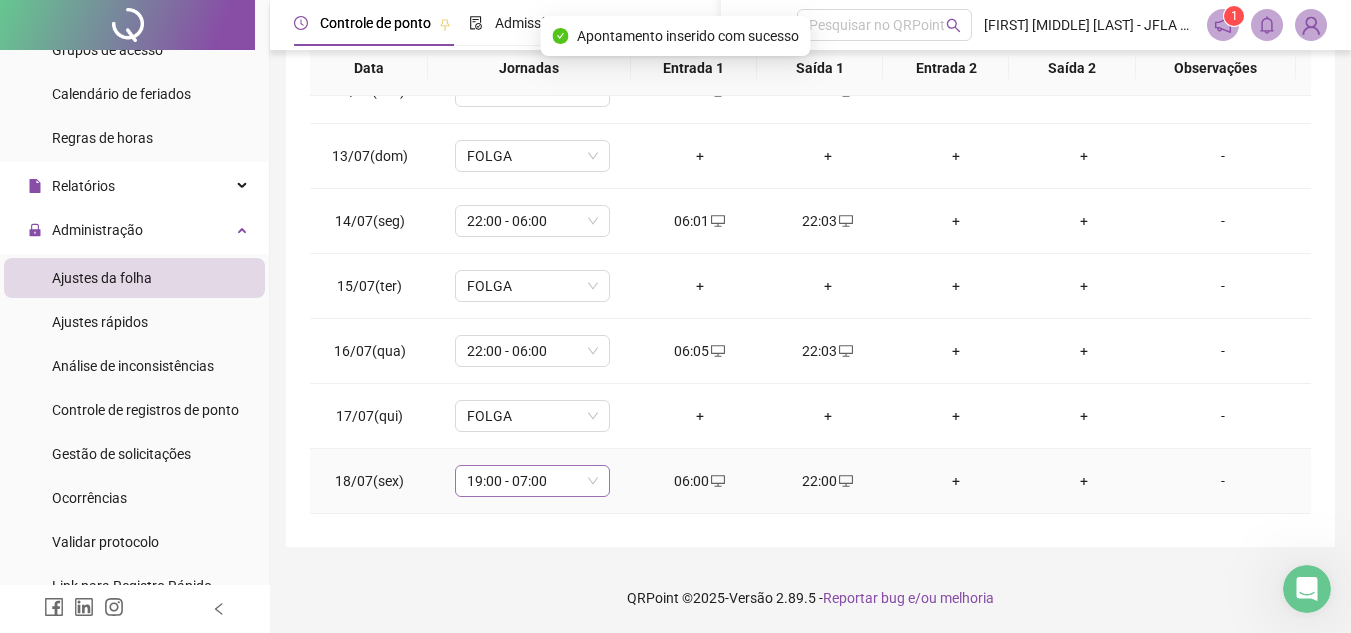 click on "19:00 - 07:00" at bounding box center (532, 481) 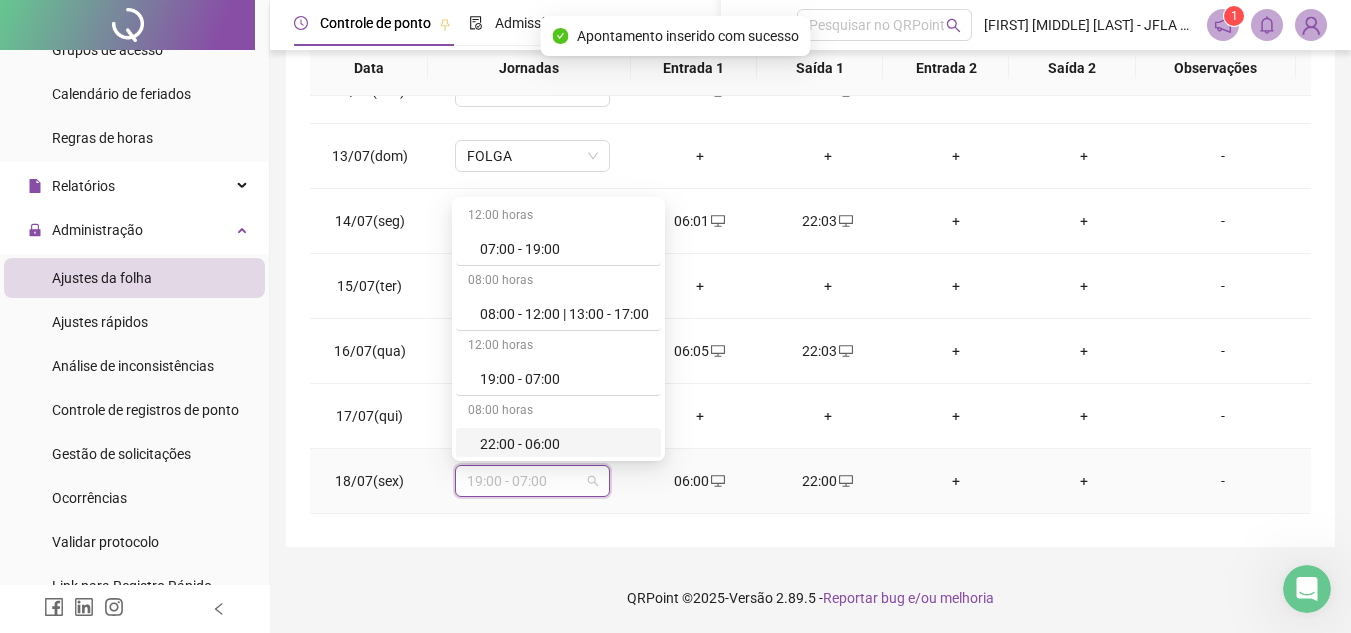 click on "22:00 - 06:00" at bounding box center [564, 444] 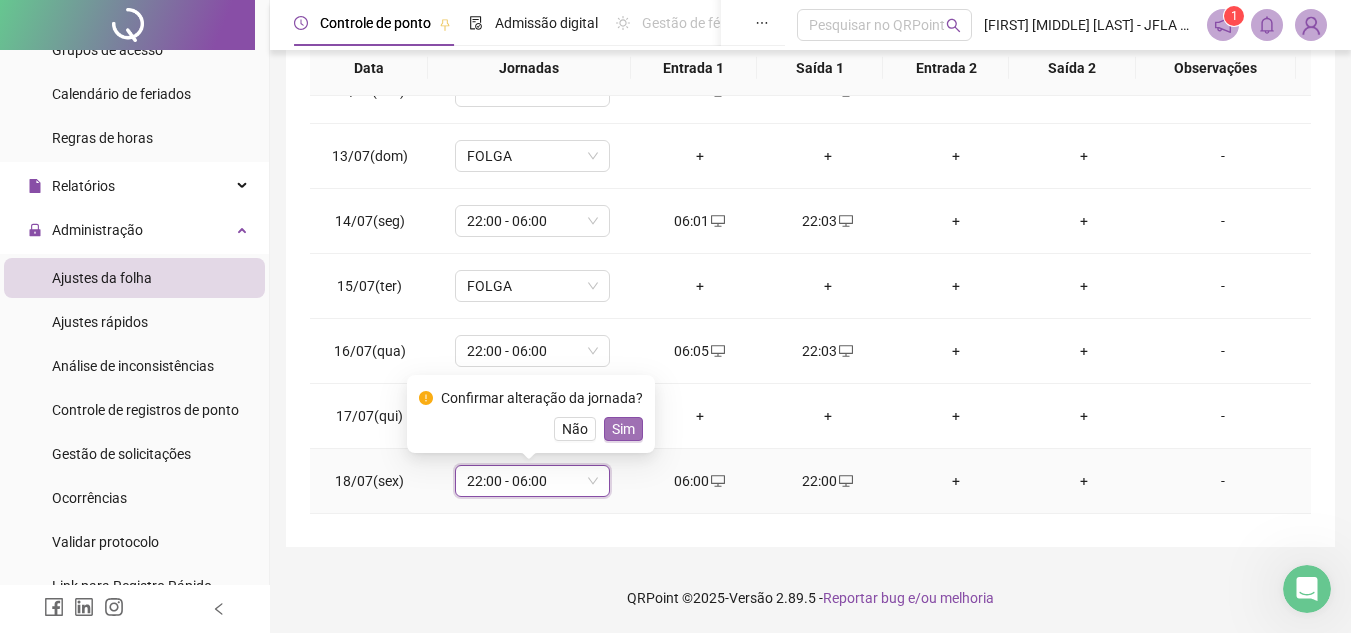click on "Sim" at bounding box center (623, 429) 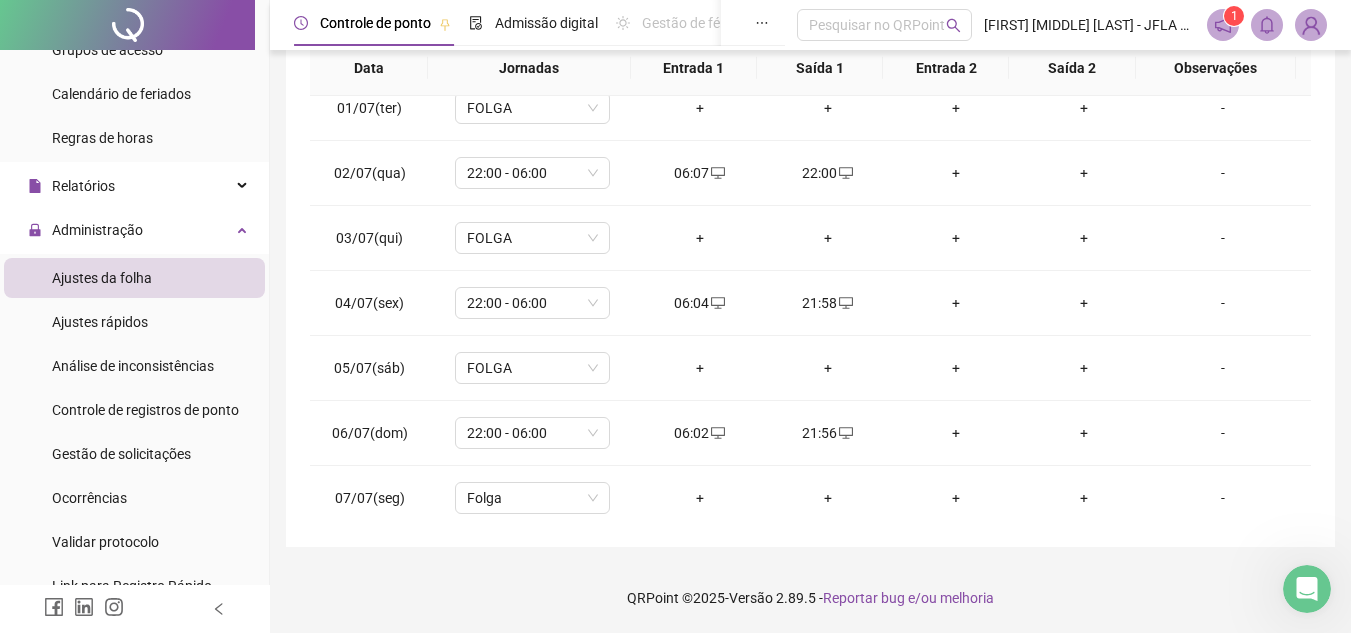 scroll, scrollTop: 0, scrollLeft: 0, axis: both 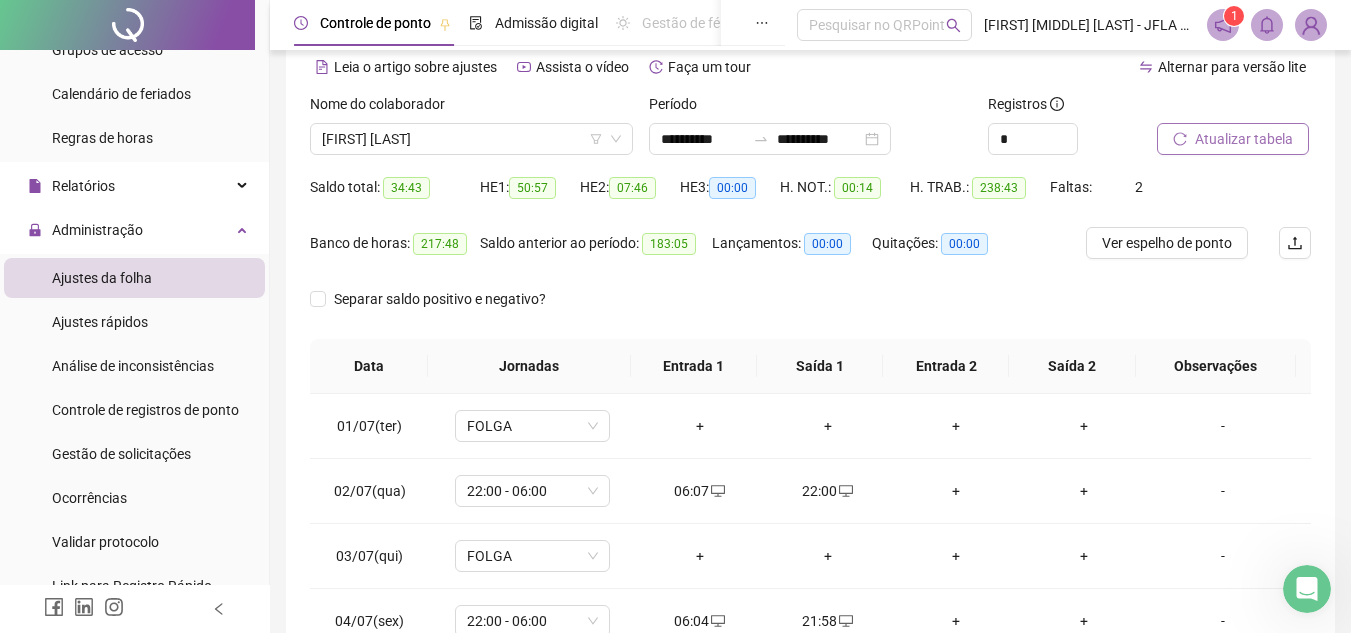 click on "Atualizar tabela" at bounding box center [1244, 139] 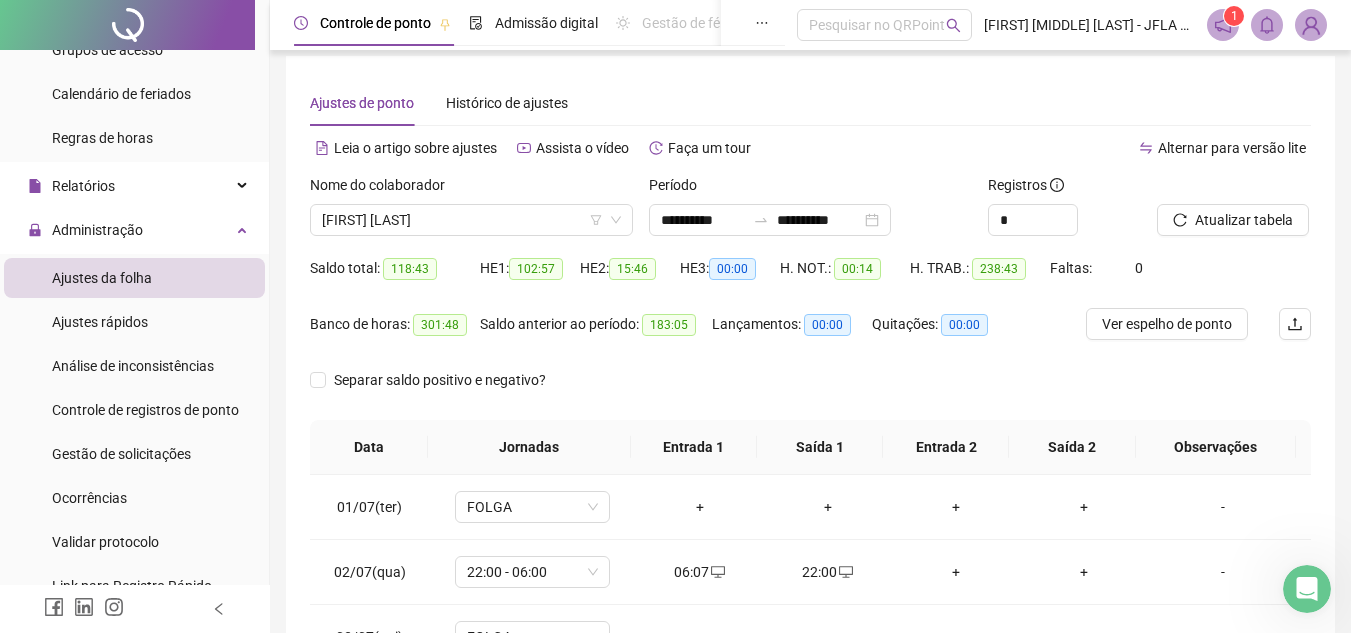 scroll, scrollTop: 7, scrollLeft: 0, axis: vertical 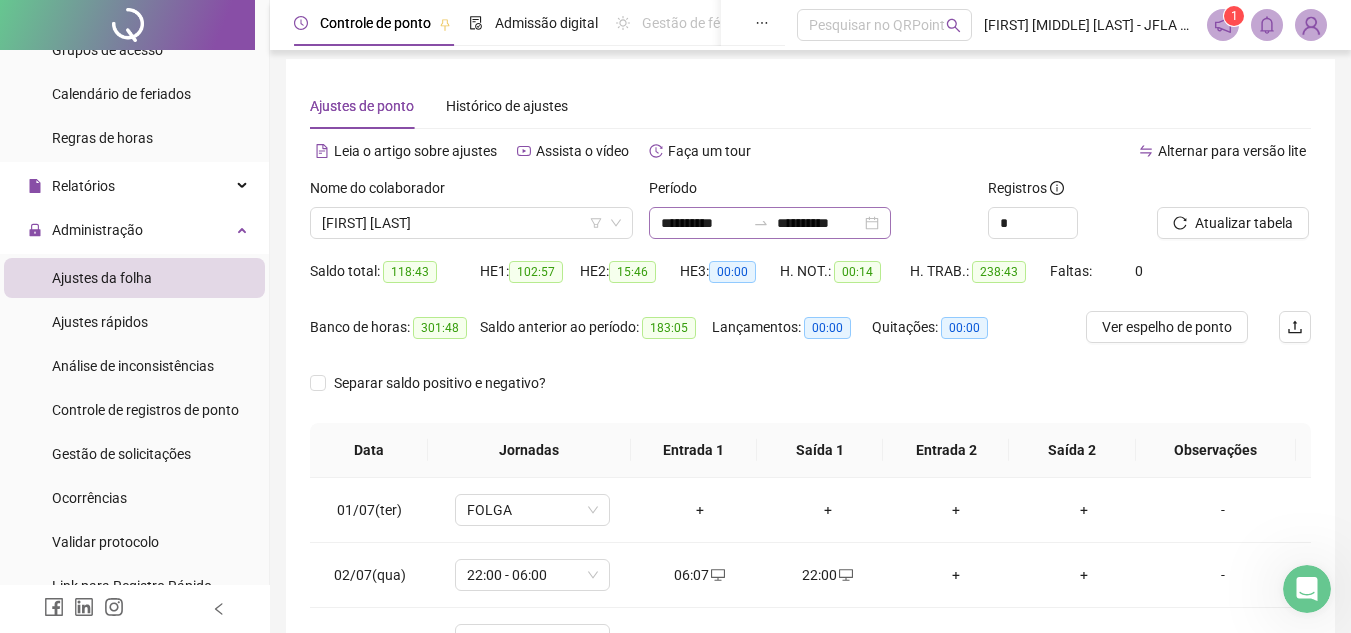 click on "**********" at bounding box center (770, 223) 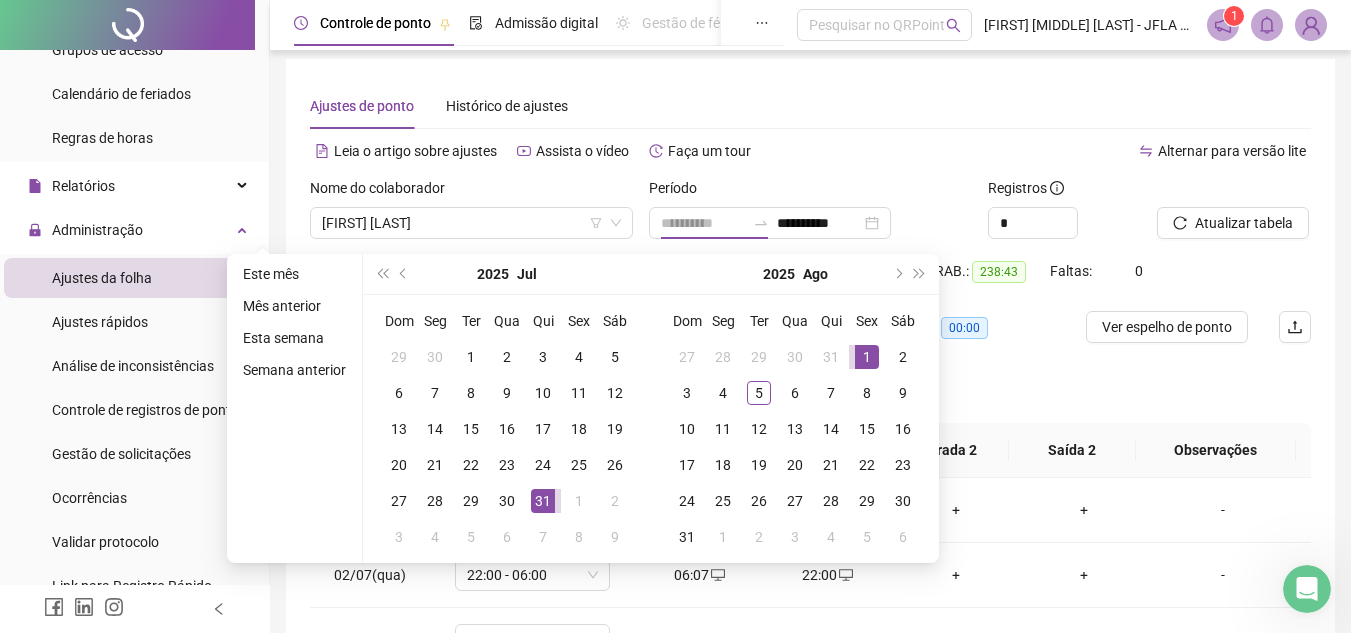 click on "1" at bounding box center [867, 357] 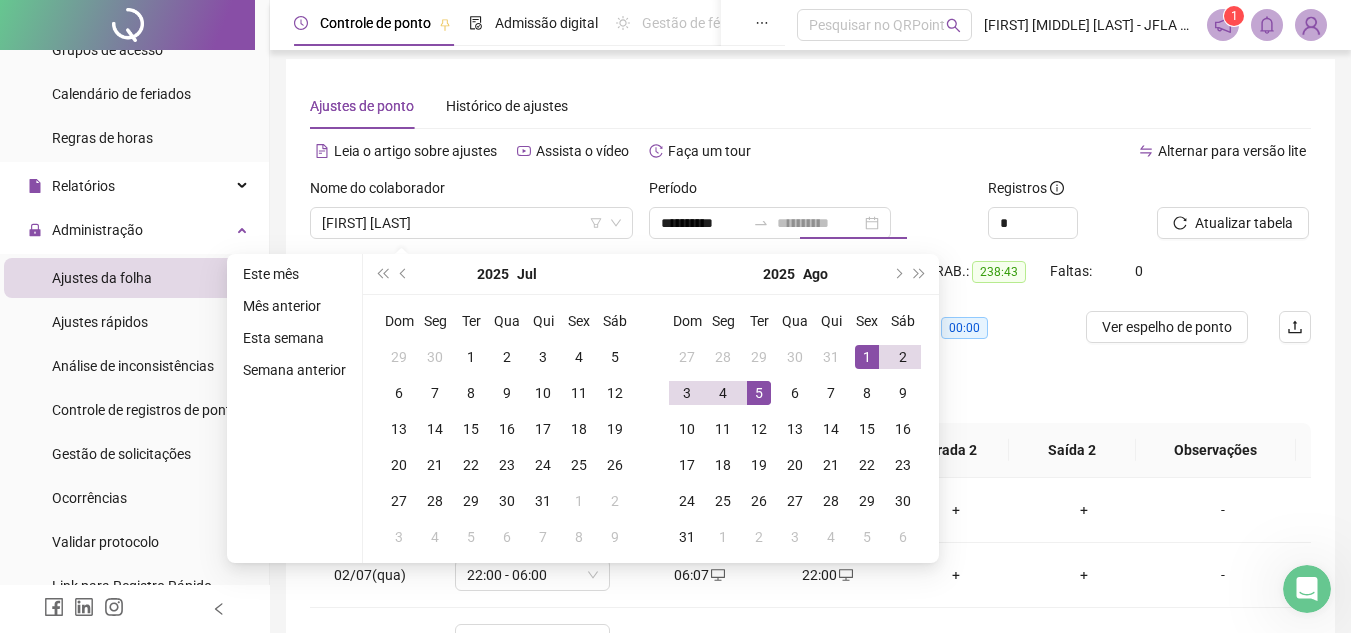 click on "5" at bounding box center (759, 393) 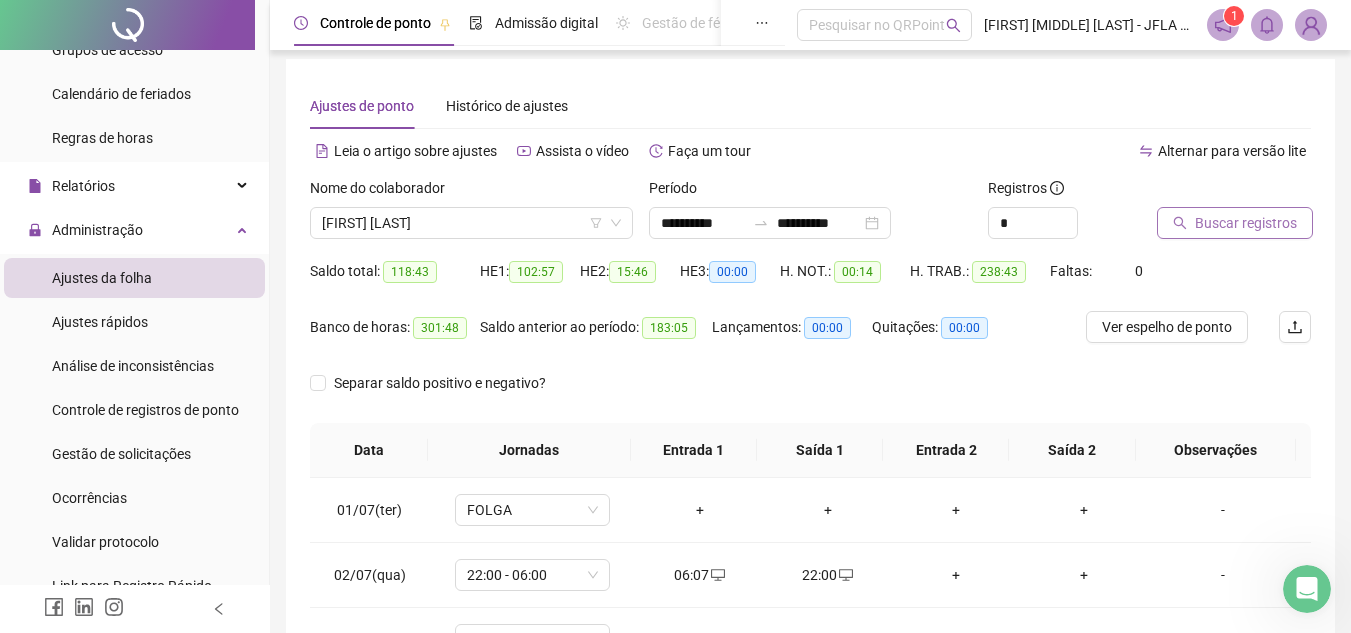click on "Buscar registros" at bounding box center [1246, 223] 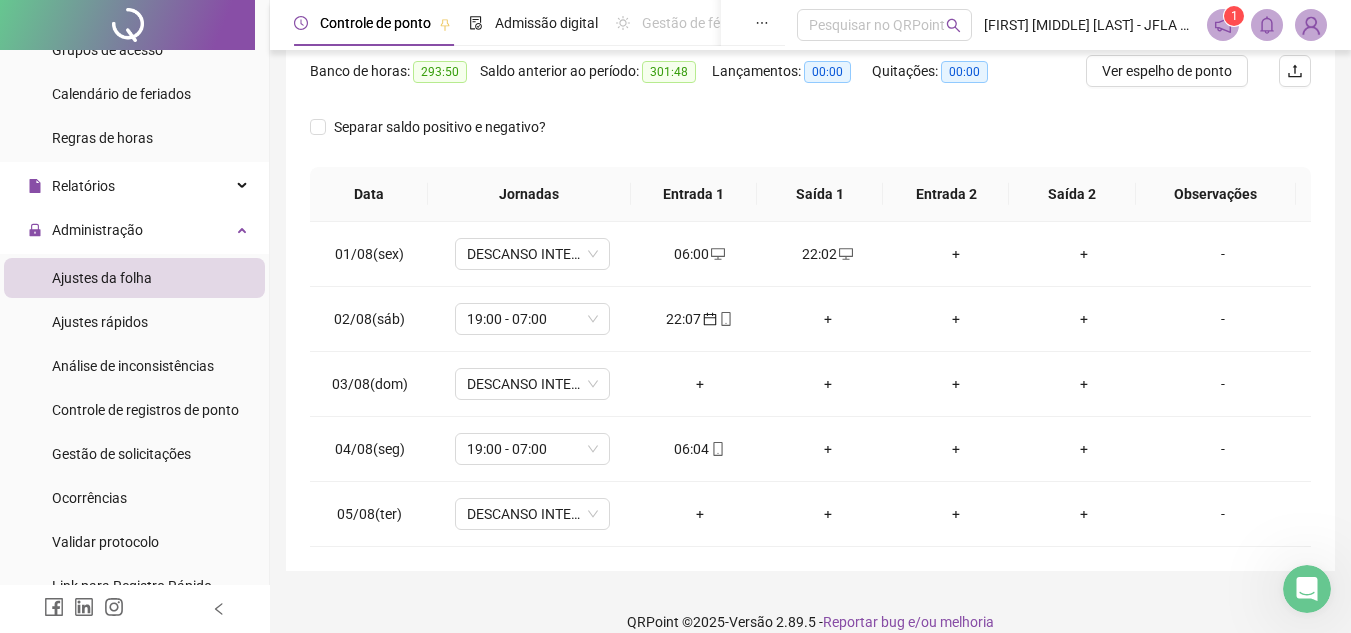 scroll, scrollTop: 252, scrollLeft: 0, axis: vertical 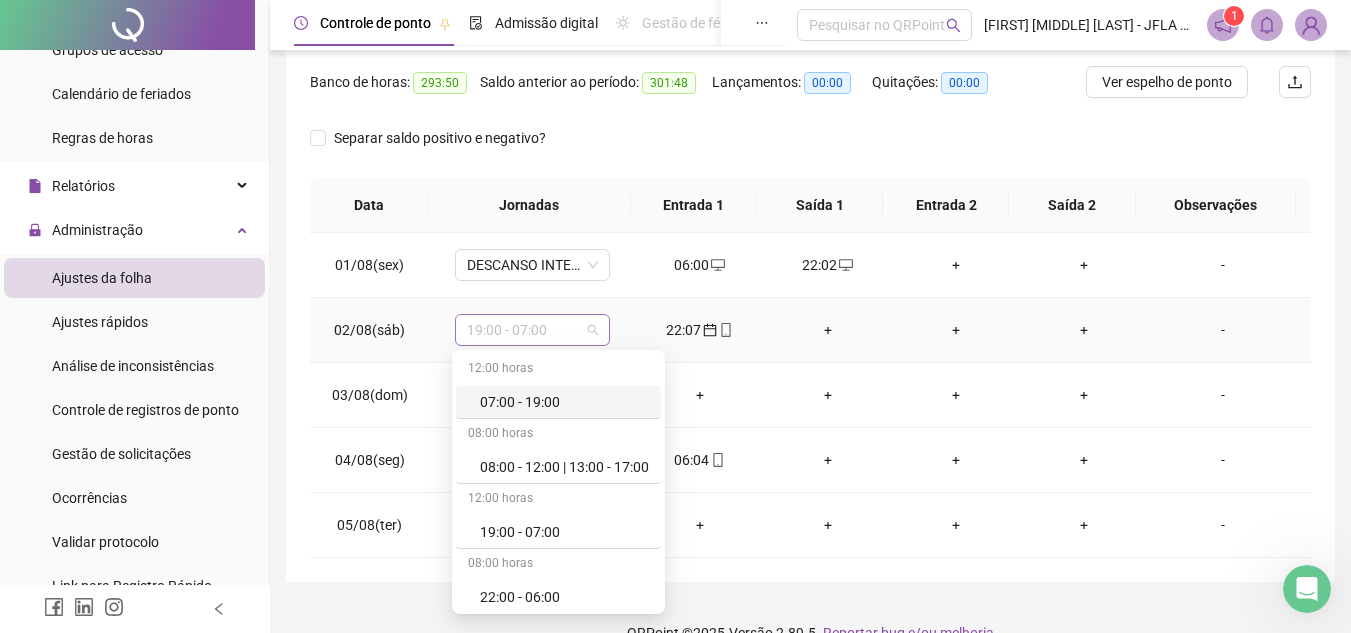click on "19:00 - 07:00" at bounding box center (532, 330) 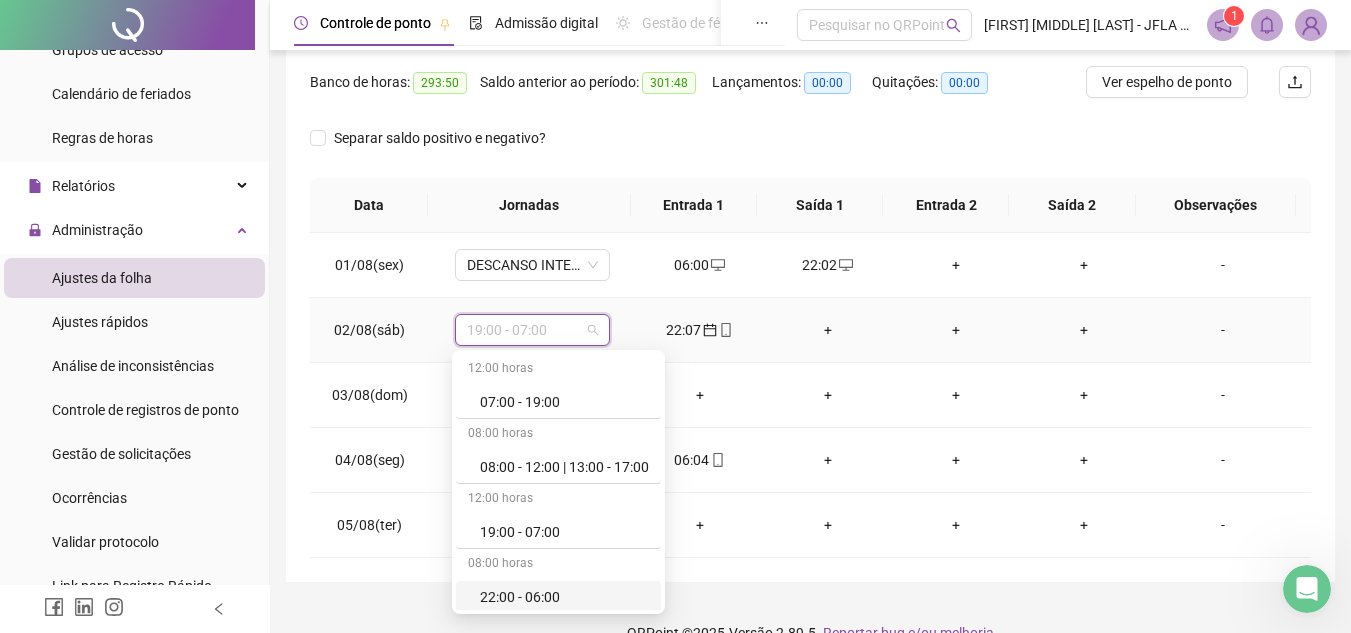 click on "22:00 - 06:00" at bounding box center [564, 597] 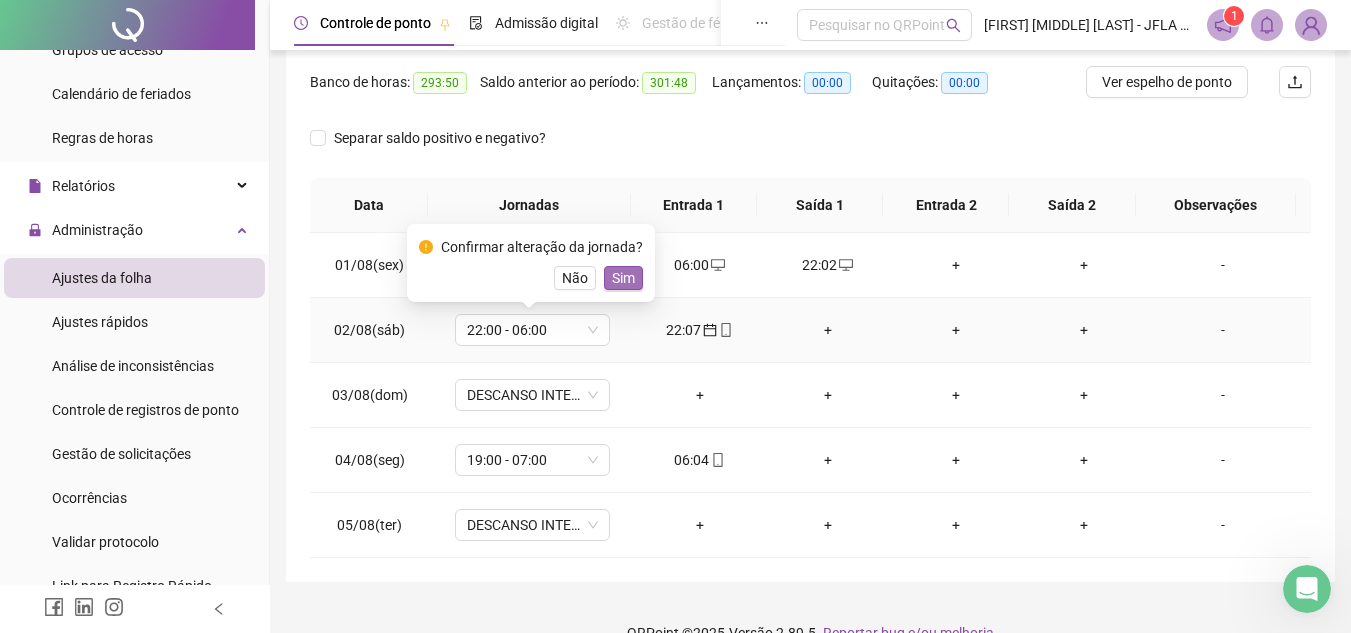 click on "Sim" at bounding box center (623, 278) 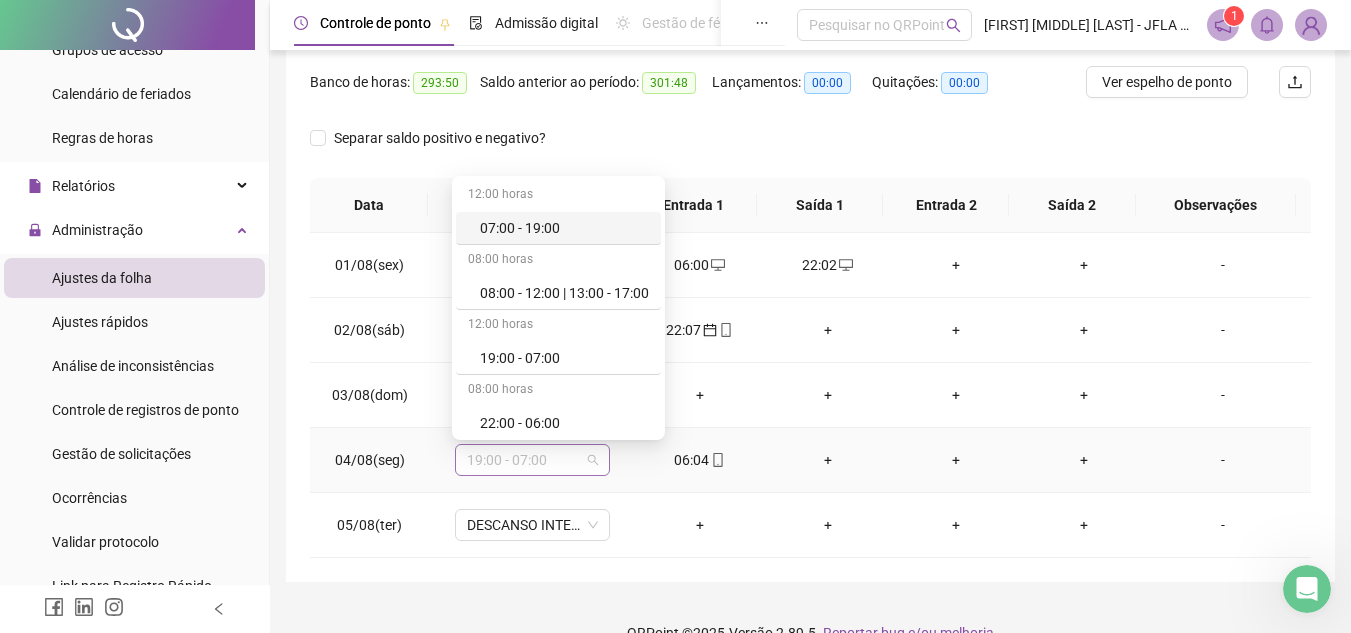 click on "19:00 - 07:00" at bounding box center (532, 460) 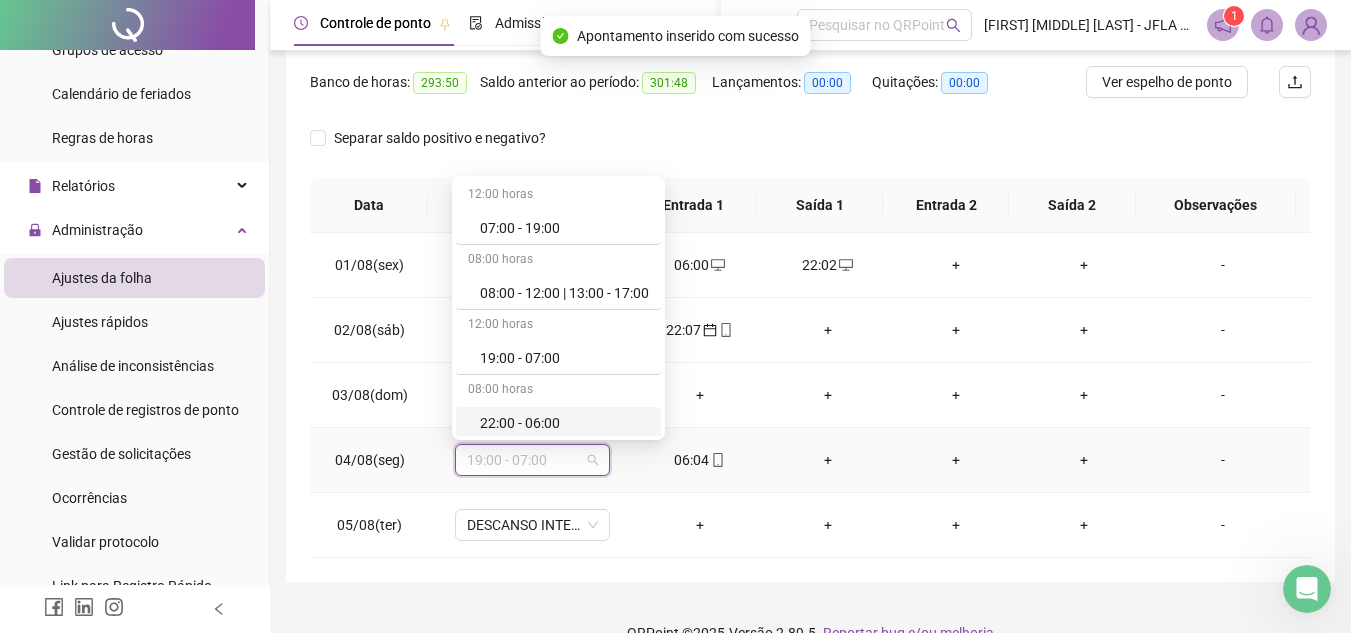 click on "22:00 - 06:00" at bounding box center [564, 423] 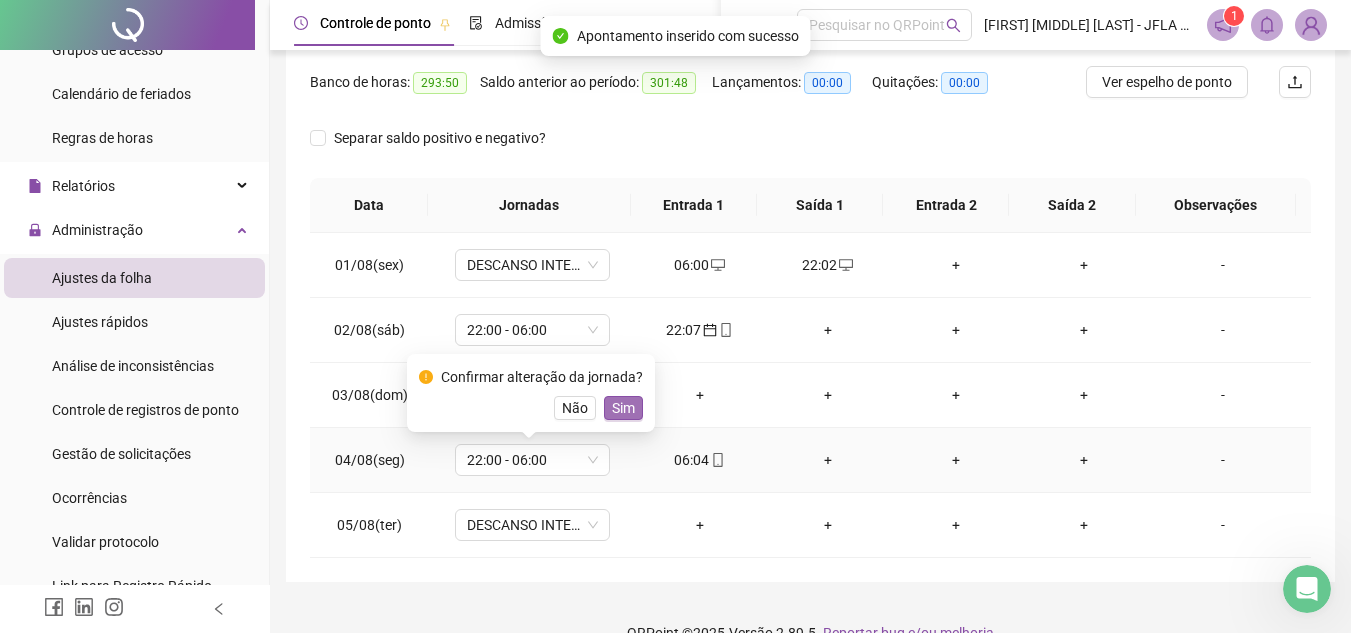 click on "Sim" at bounding box center [623, 408] 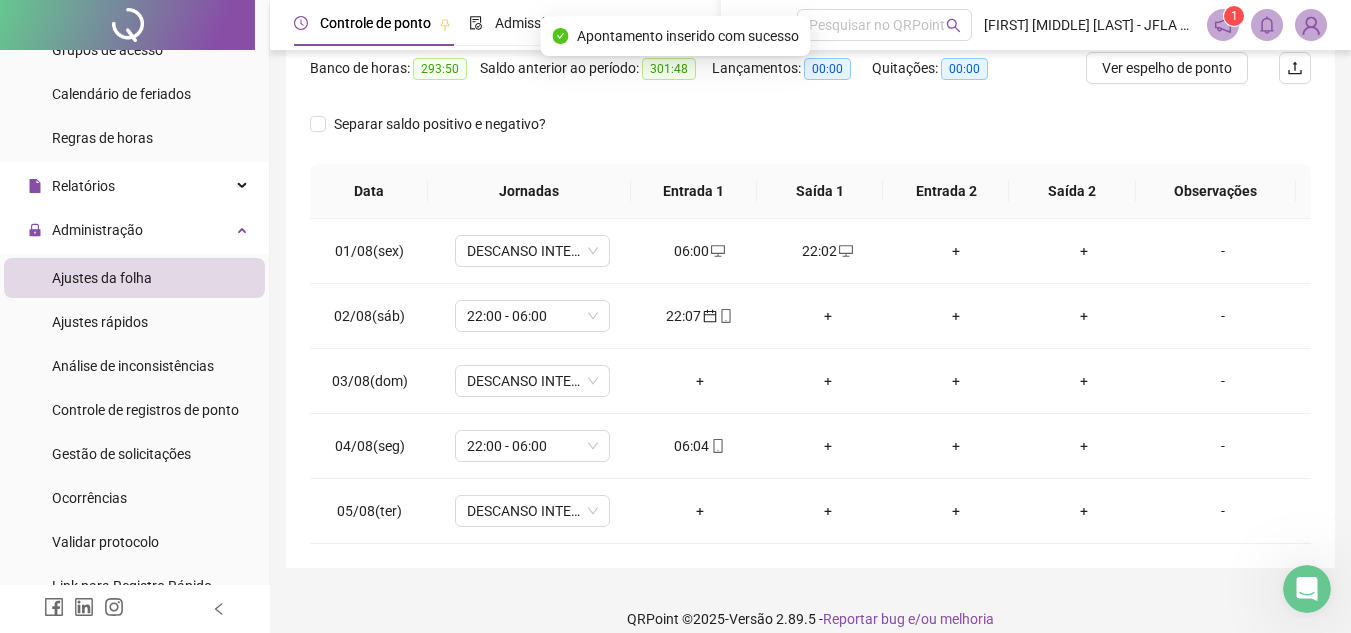 scroll, scrollTop: 287, scrollLeft: 0, axis: vertical 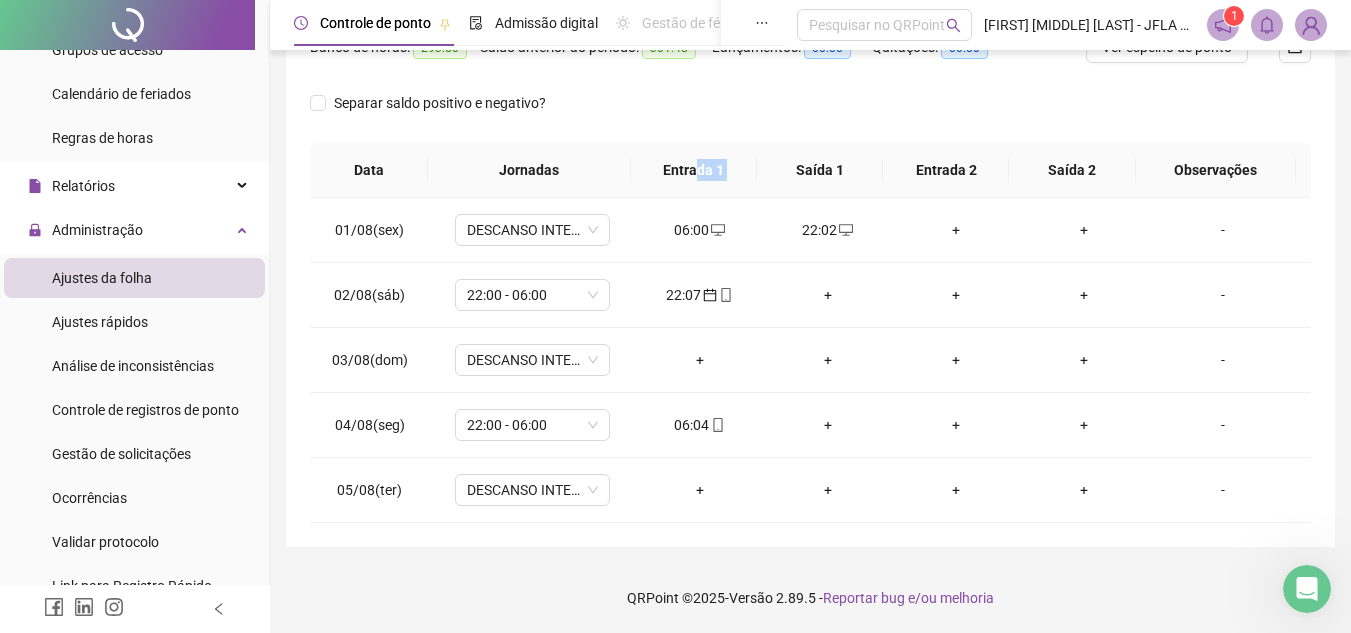 drag, startPoint x: 787, startPoint y: 177, endPoint x: 695, endPoint y: 181, distance: 92.086914 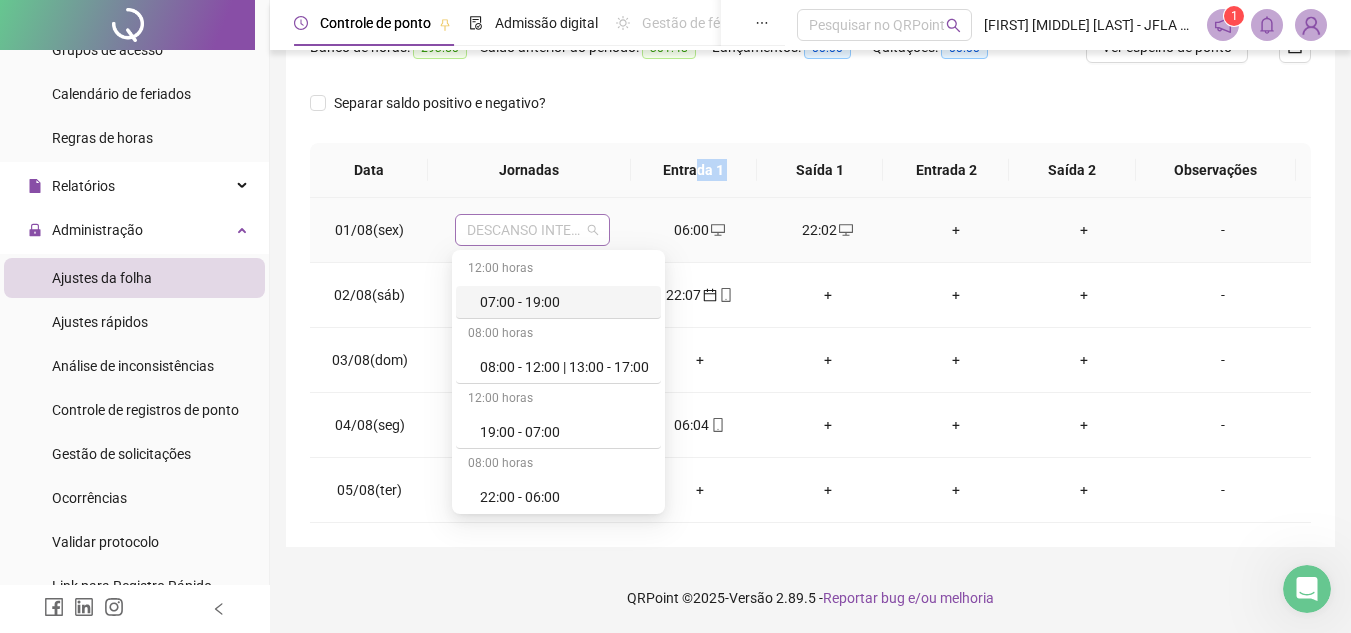 click on "DESCANSO INTER-JORNADA" at bounding box center (532, 230) 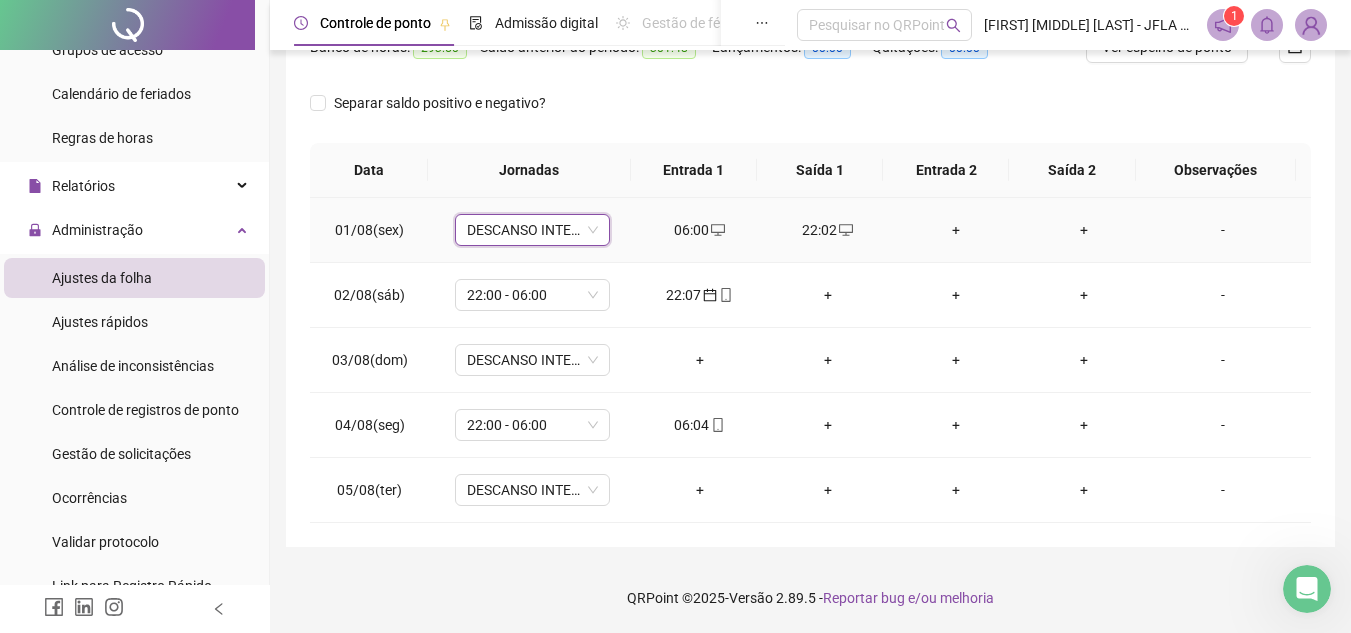 click on "DESCANSO INTER-JORNADA" at bounding box center (532, 230) 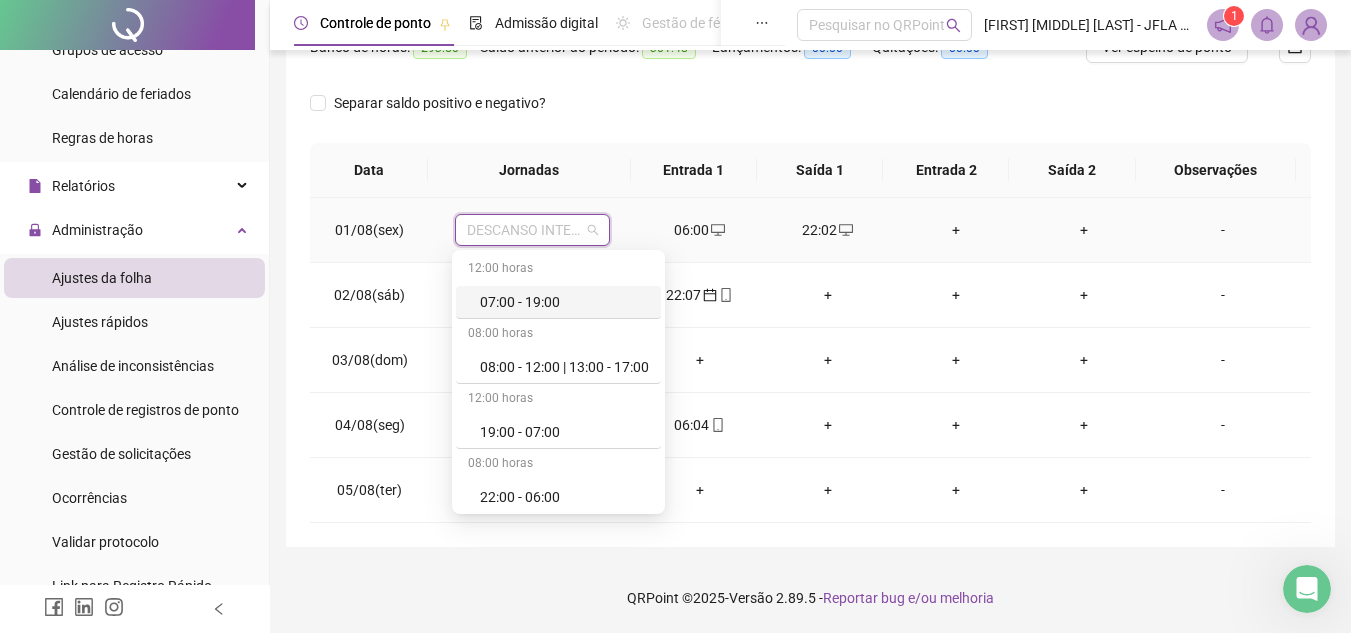 click on "DESCANSO INTER-JORNADA" at bounding box center [532, 230] 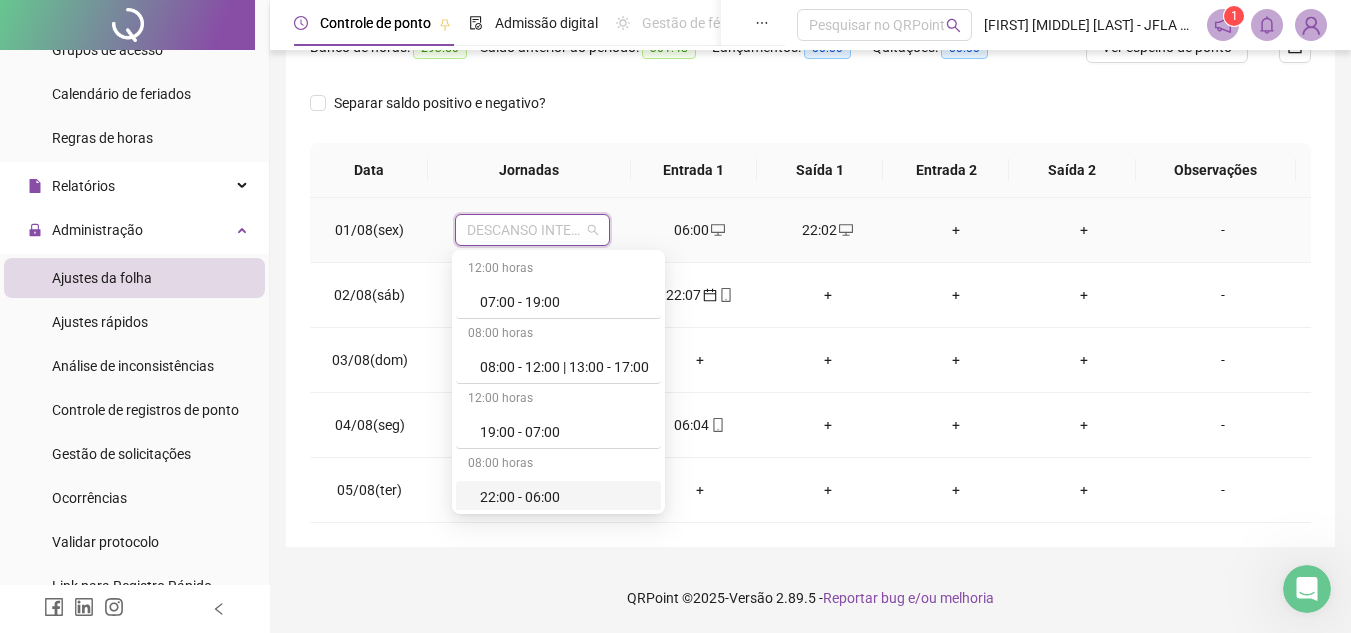 click on "22:00 - 06:00" at bounding box center [564, 497] 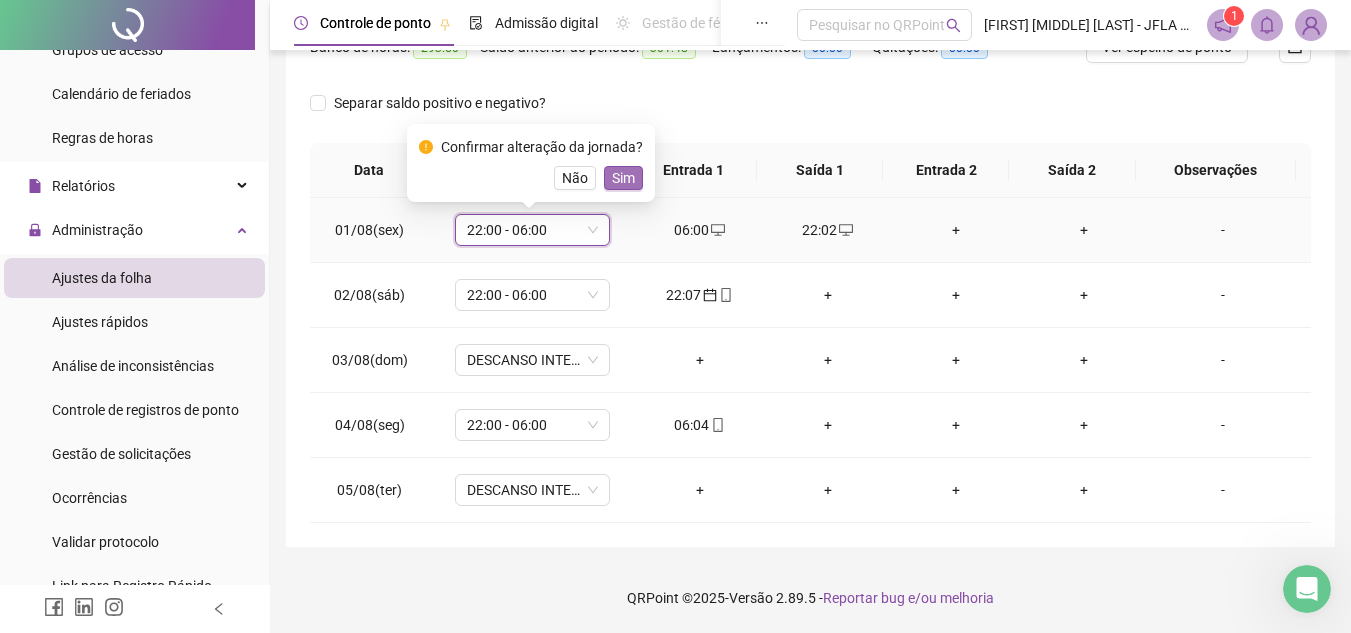 click on "Sim" at bounding box center [623, 178] 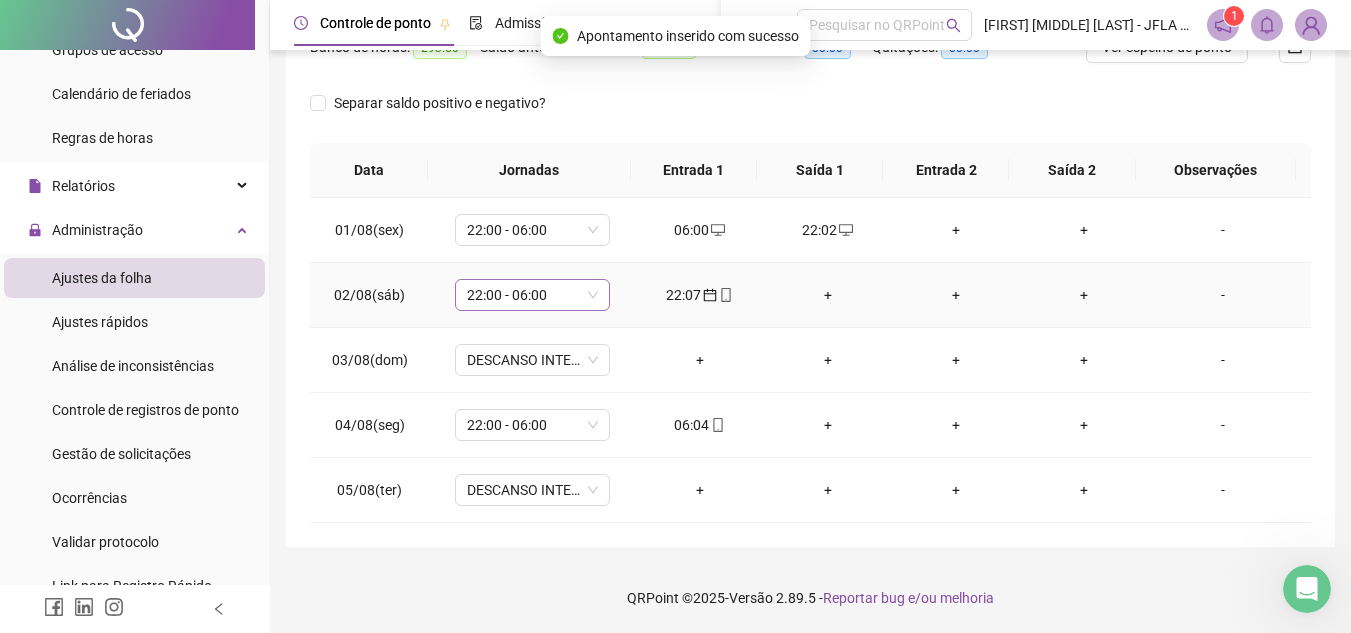scroll, scrollTop: 4, scrollLeft: 0, axis: vertical 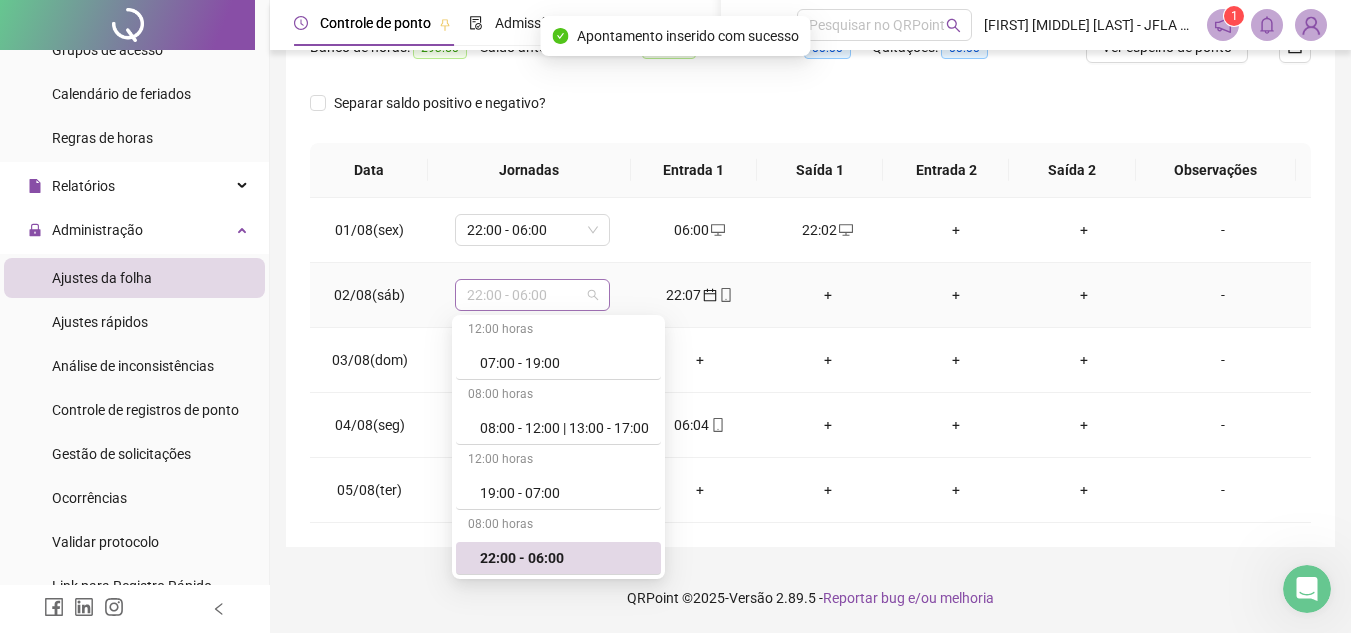 click on "22:00 - 06:00" at bounding box center [532, 295] 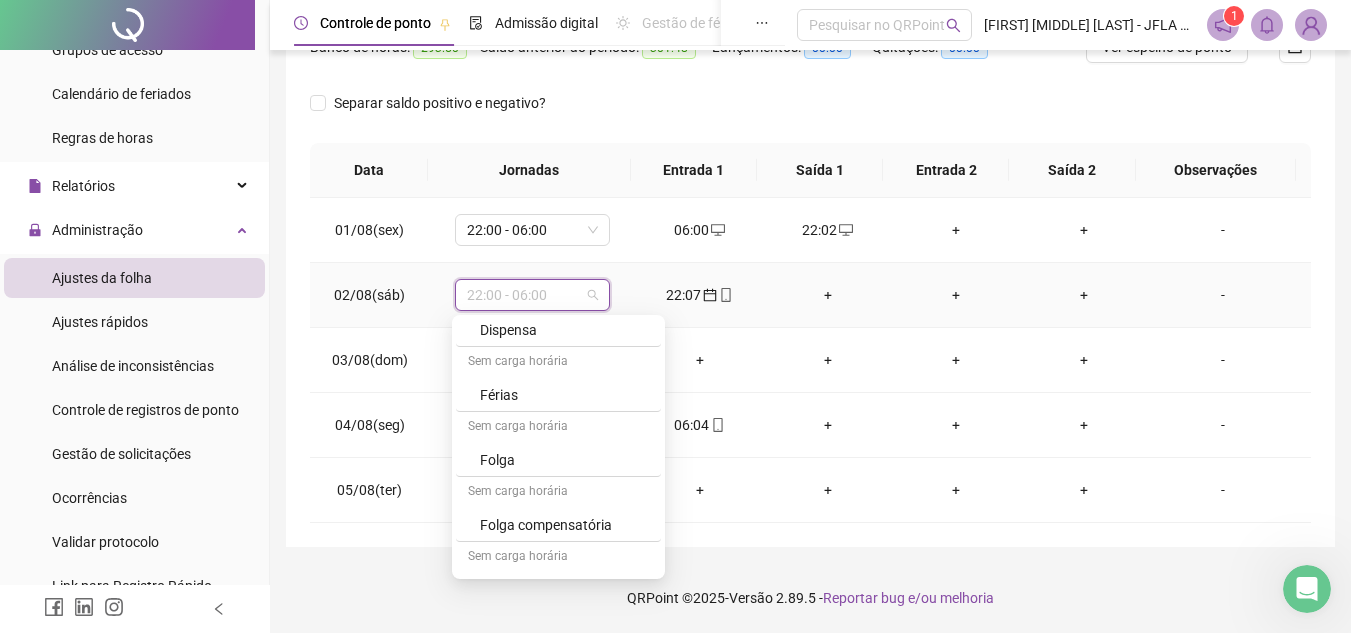scroll, scrollTop: 348, scrollLeft: 0, axis: vertical 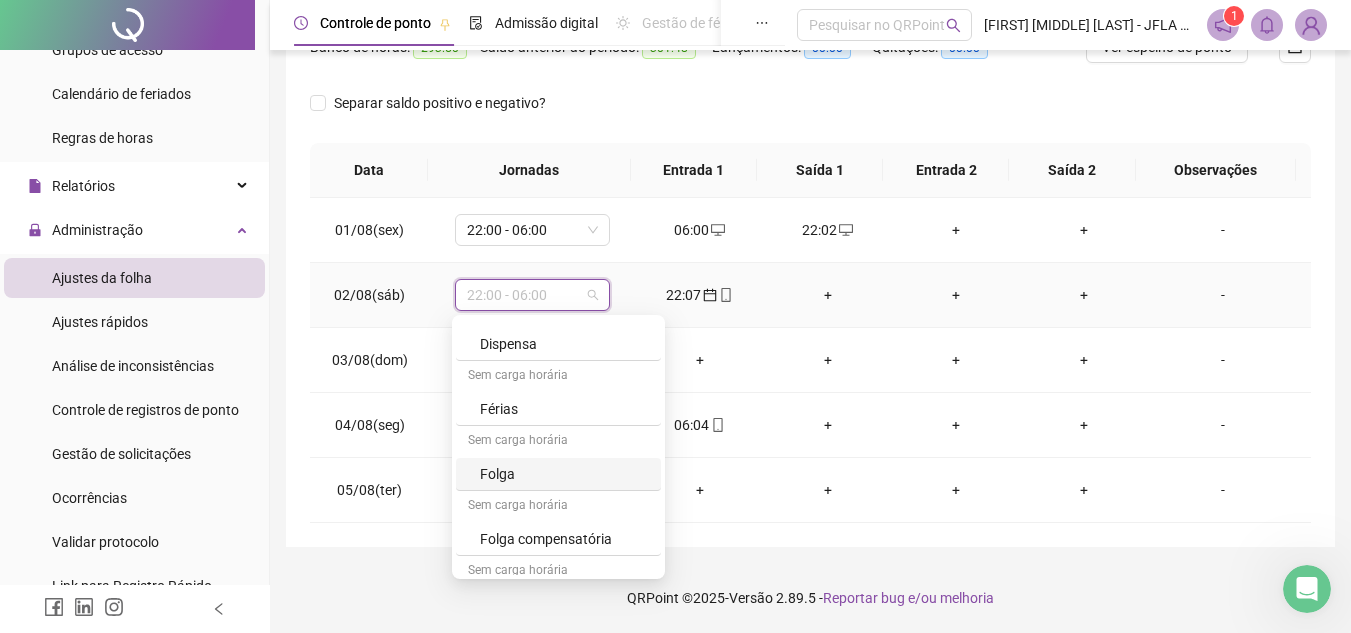 click on "Folga" at bounding box center (564, 474) 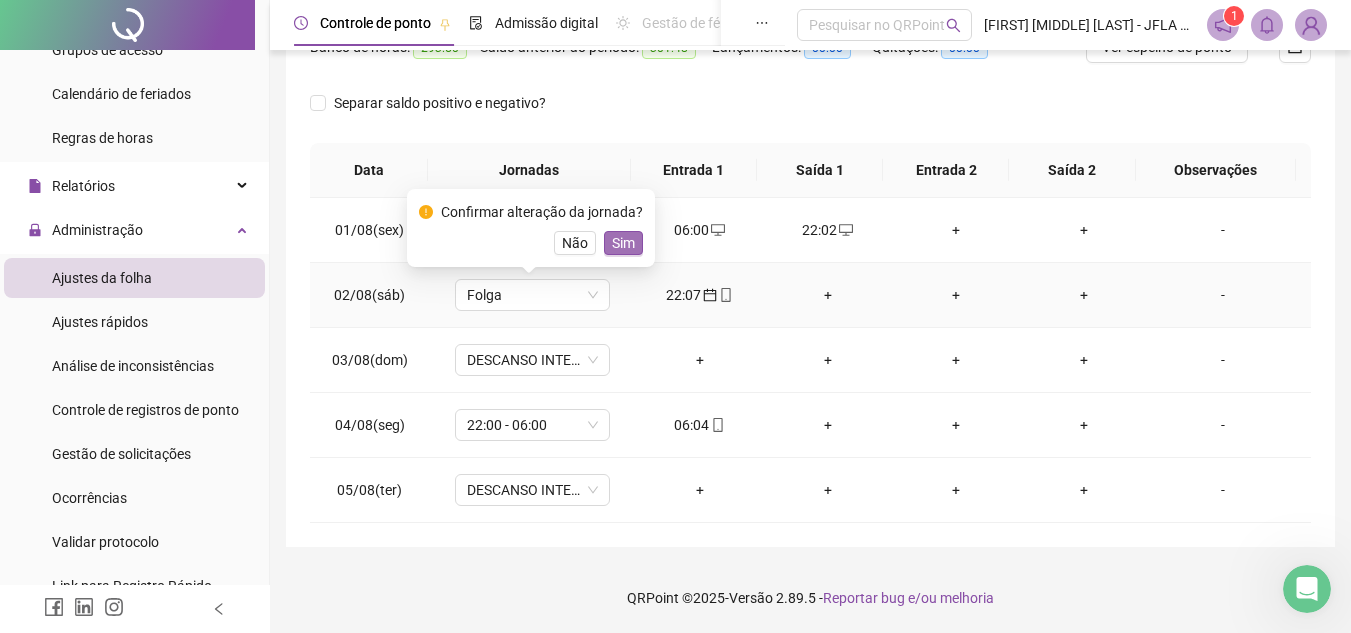click on "Sim" at bounding box center (623, 243) 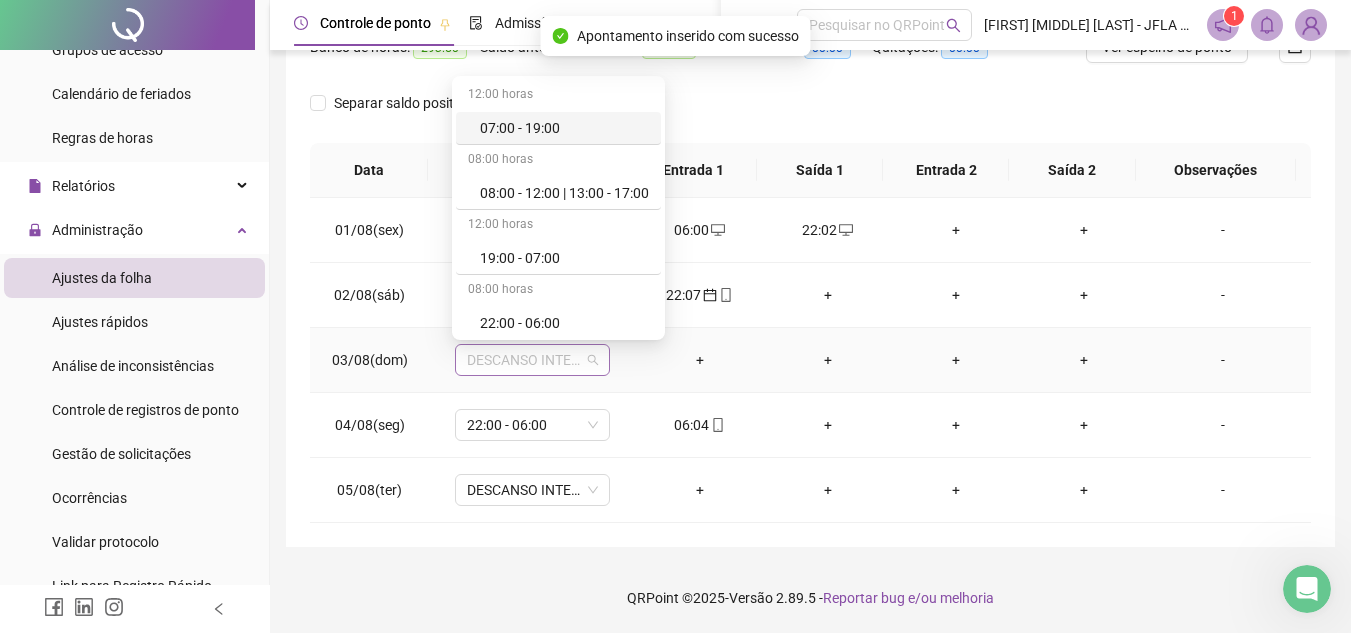 click on "DESCANSO INTER-JORNADA" at bounding box center (532, 360) 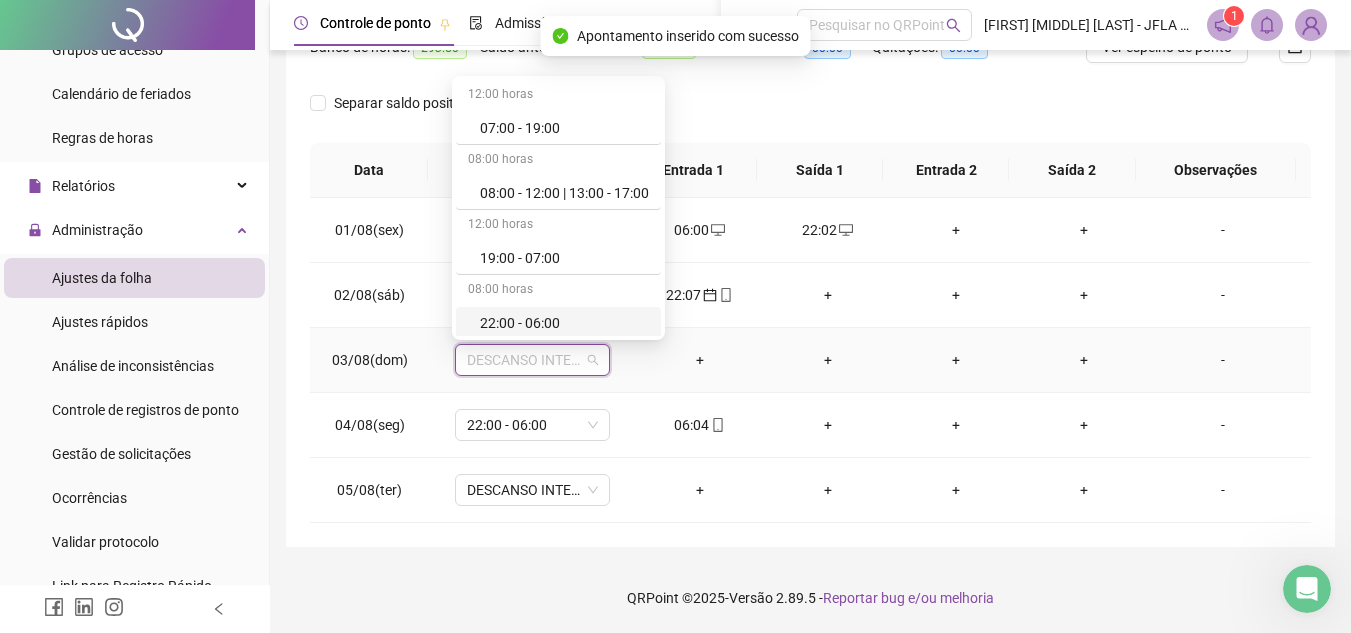 click on "22:00 - 06:00" at bounding box center (564, 323) 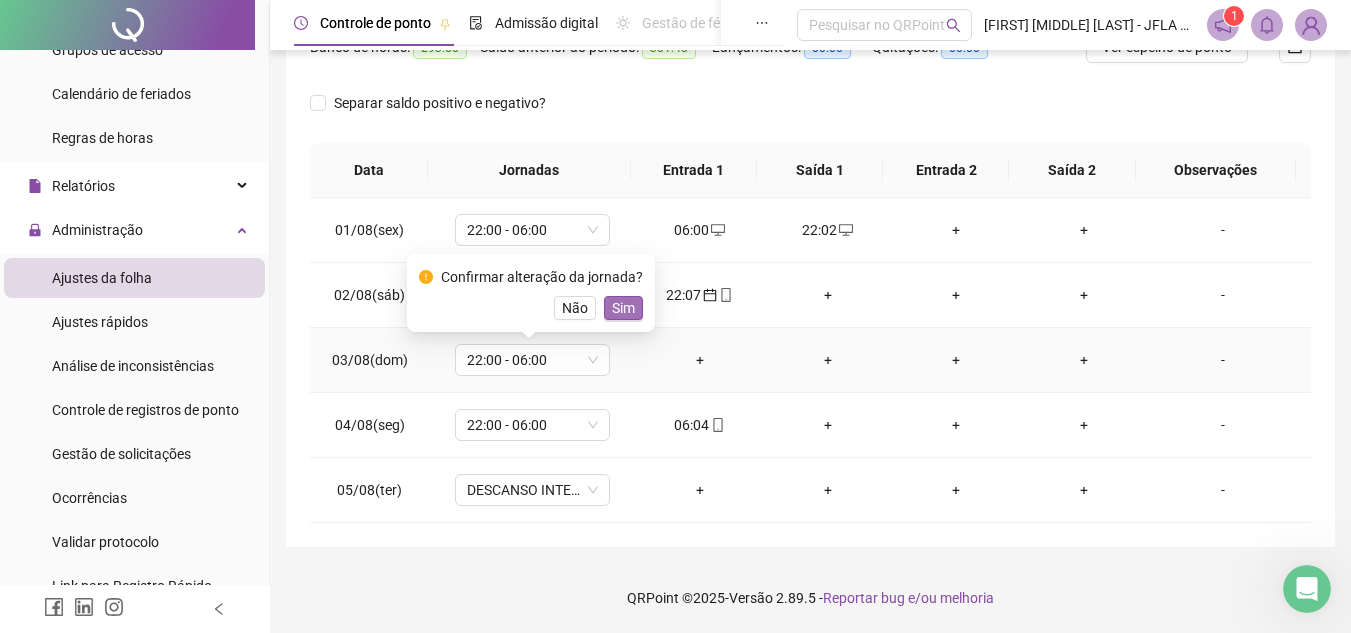 click on "Sim" at bounding box center (623, 308) 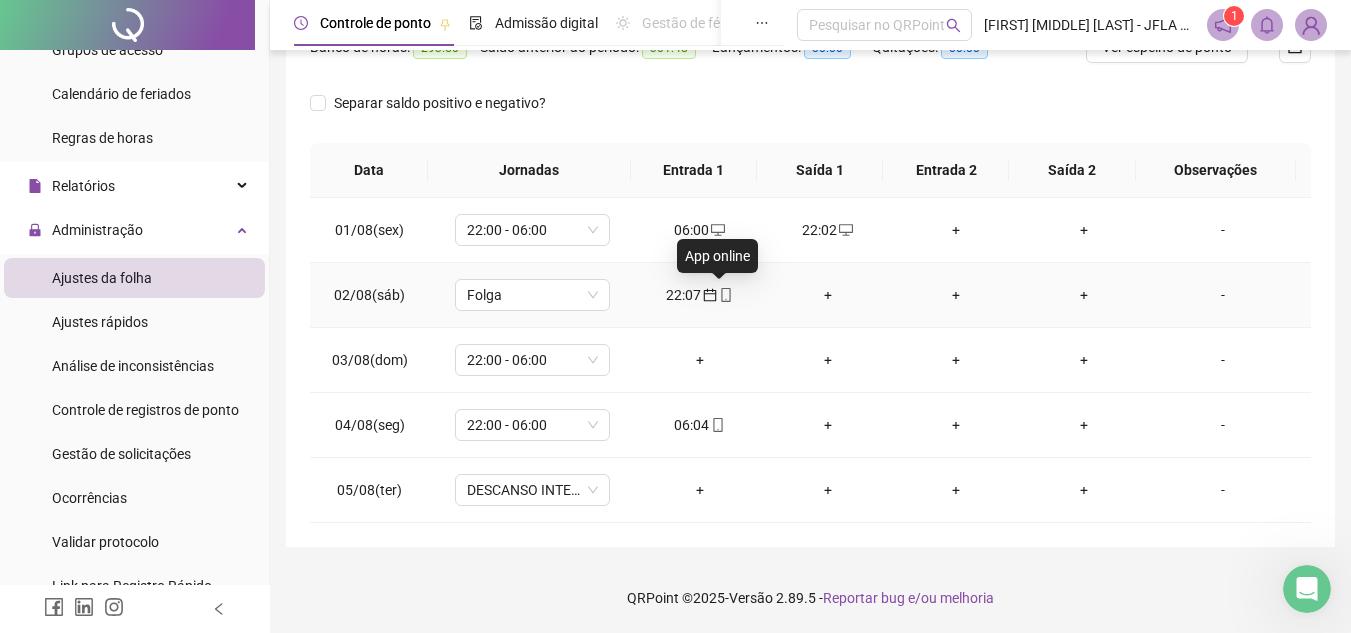click 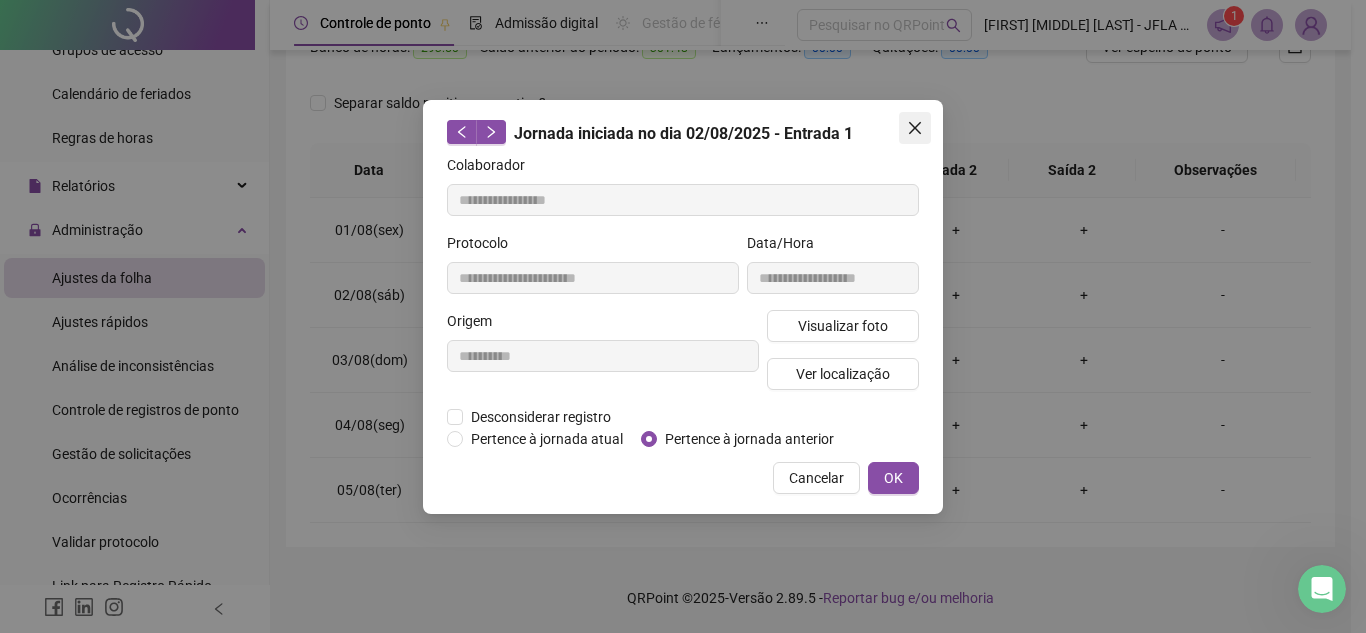 click 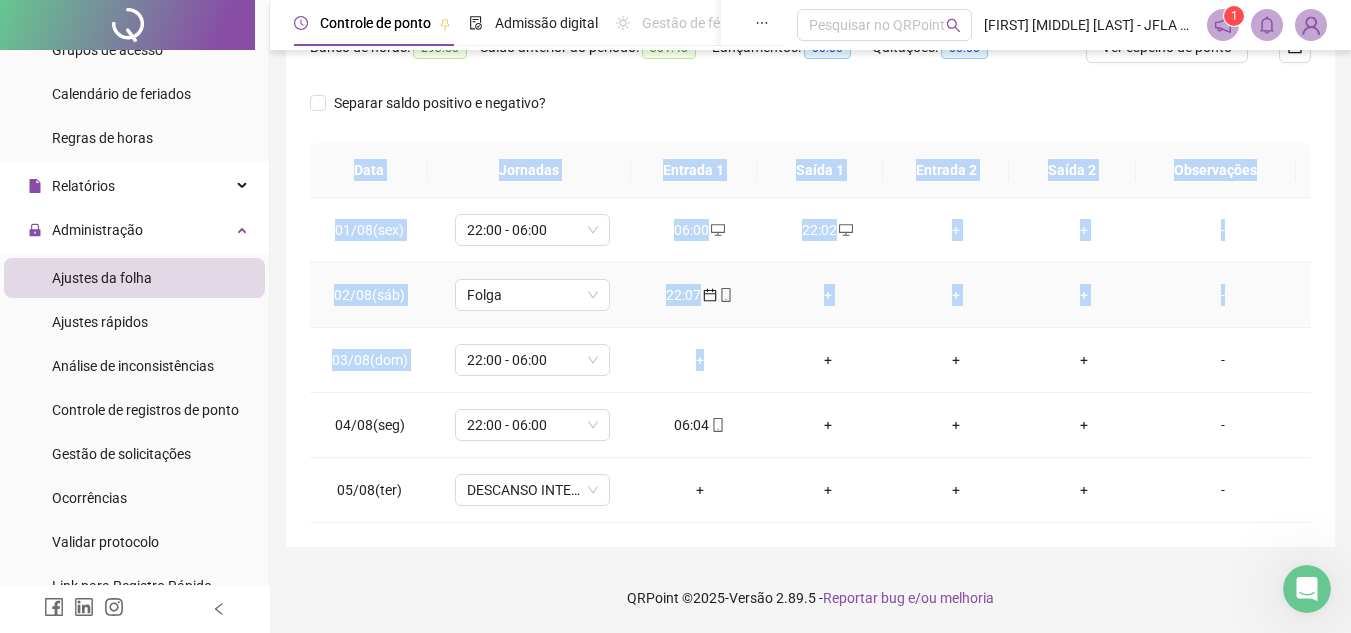 drag, startPoint x: 910, startPoint y: 120, endPoint x: 722, endPoint y: 356, distance: 301.72836 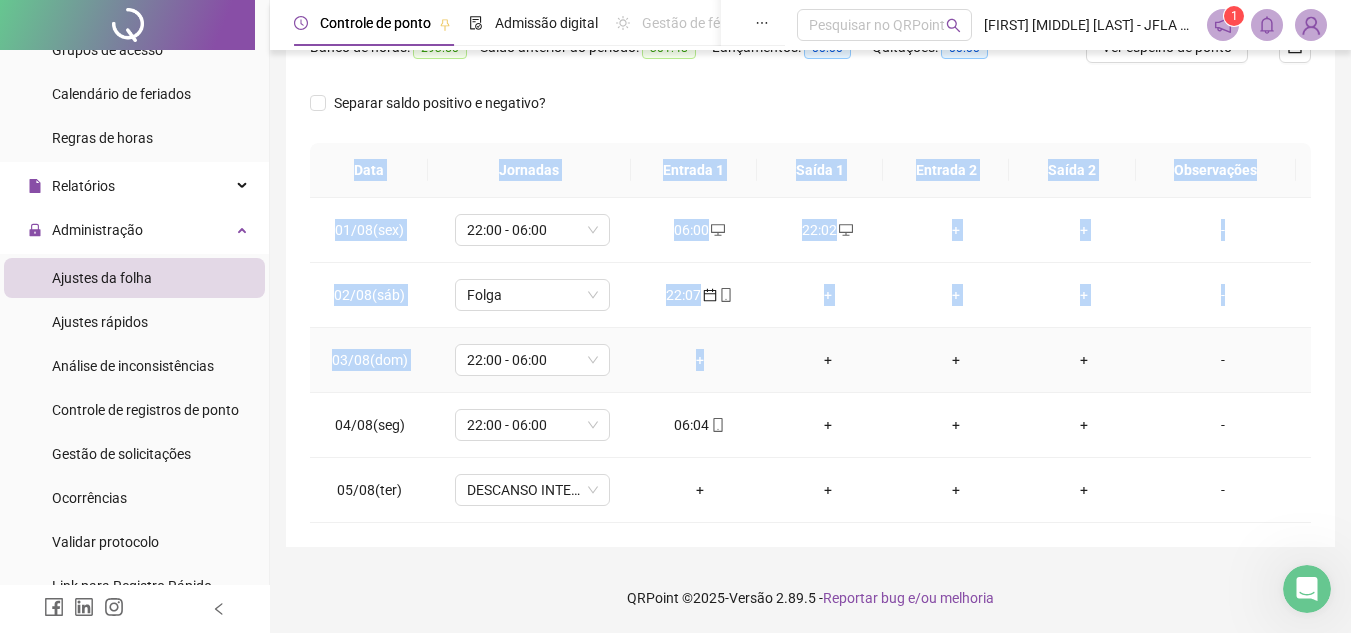 click on "+" at bounding box center [700, 360] 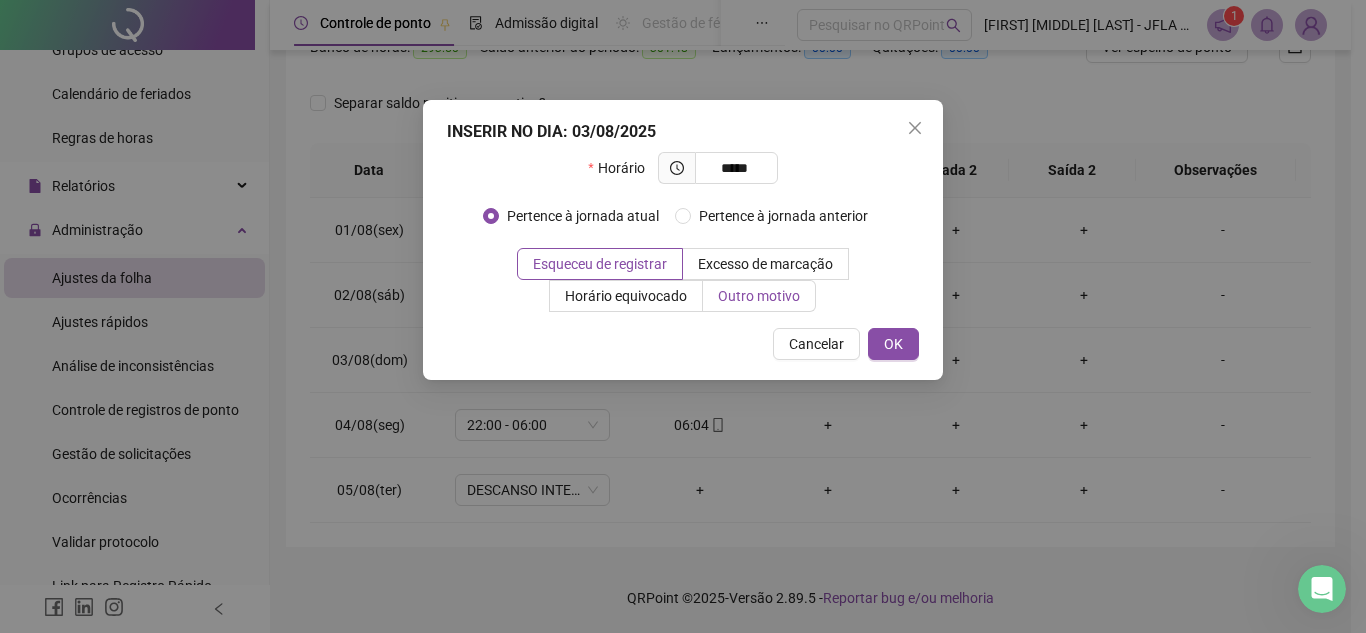 click on "Outro motivo" at bounding box center [759, 296] 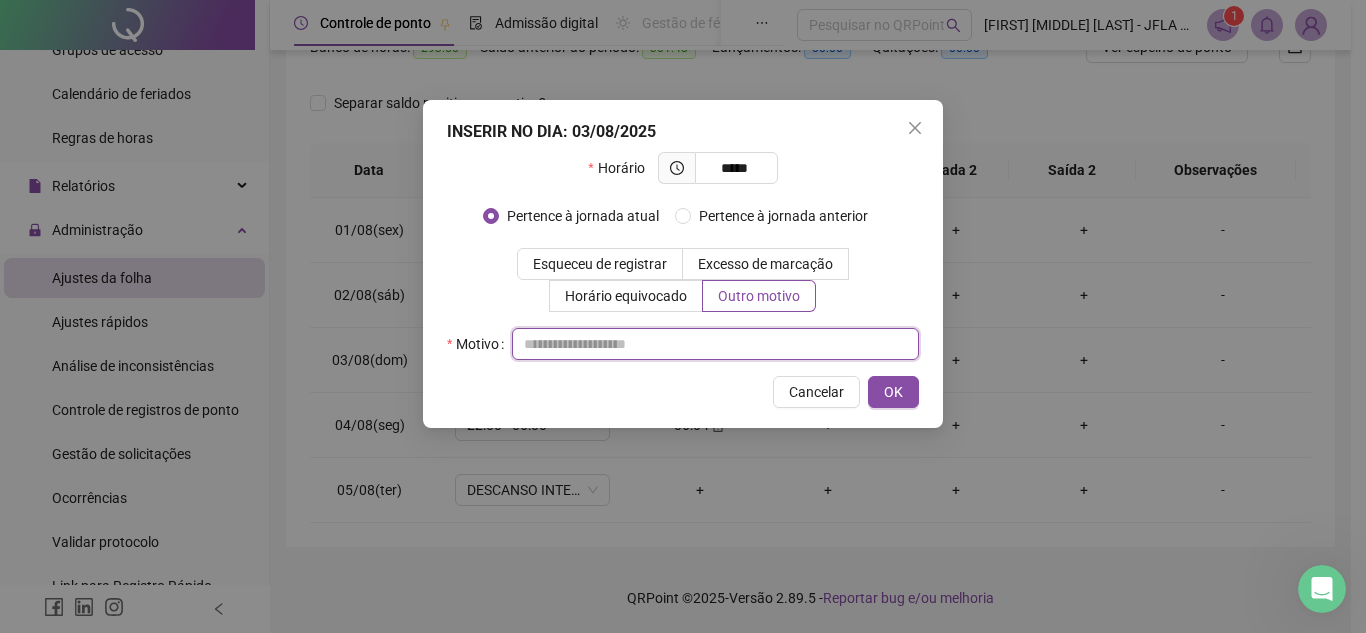click at bounding box center [715, 344] 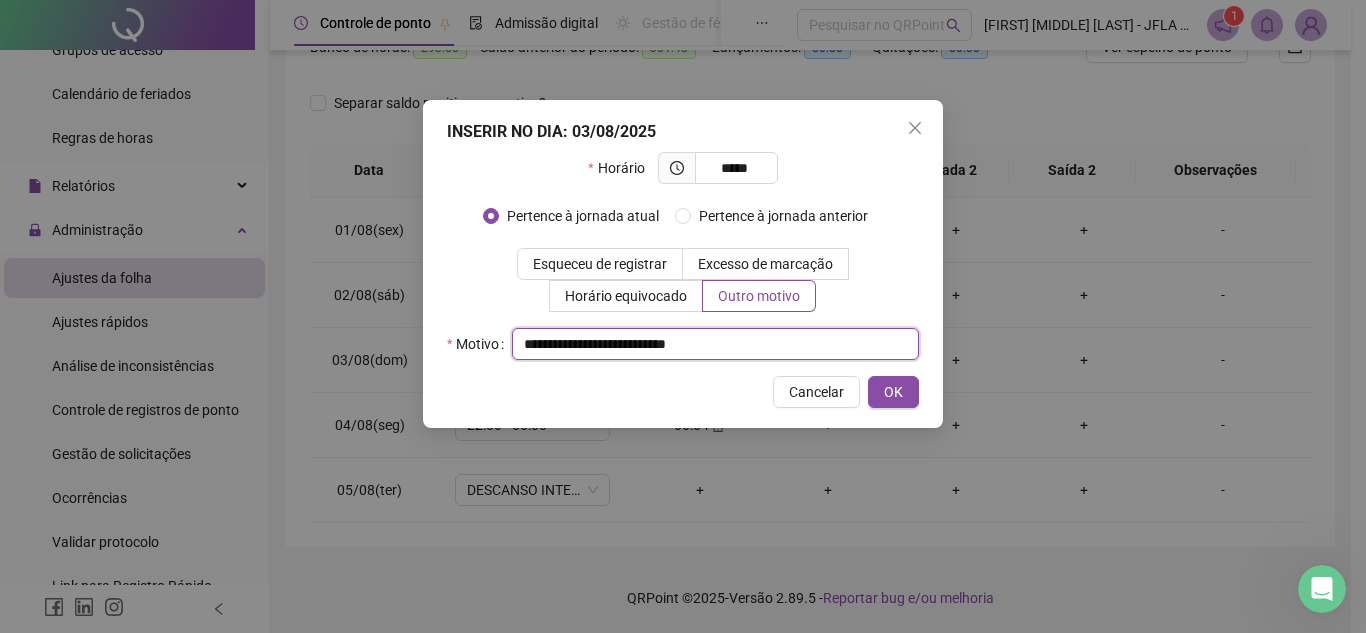 click on "**********" at bounding box center [715, 344] 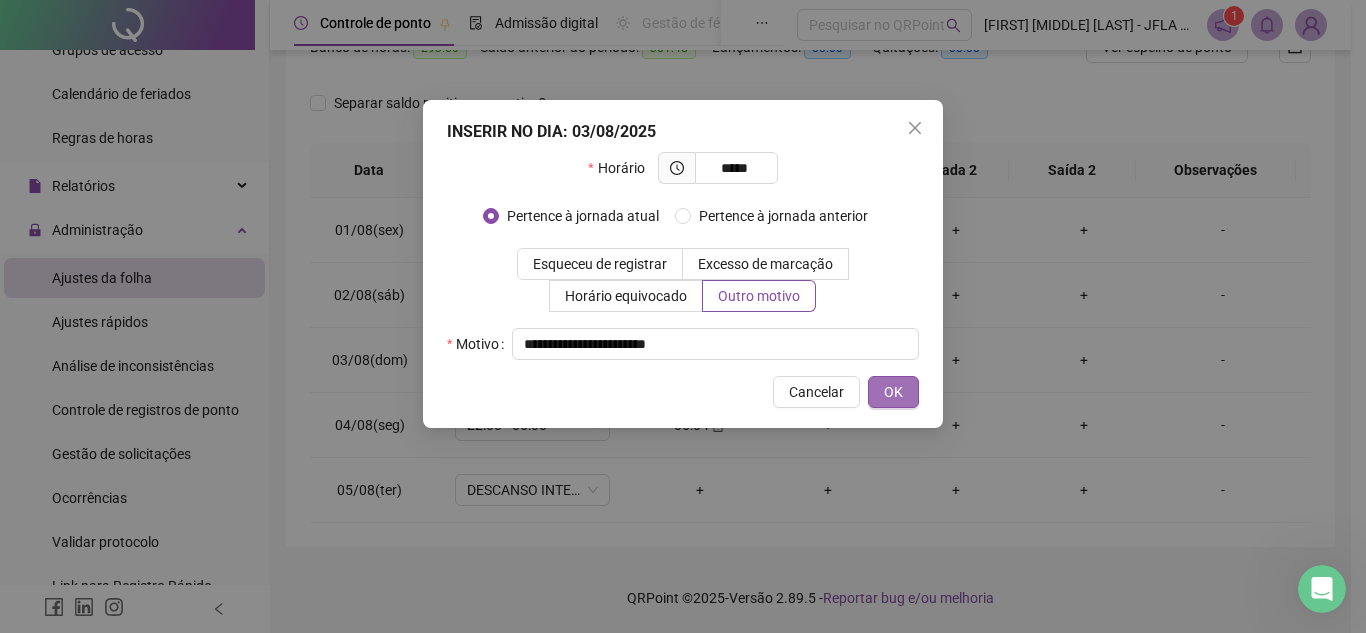 click on "OK" at bounding box center (893, 392) 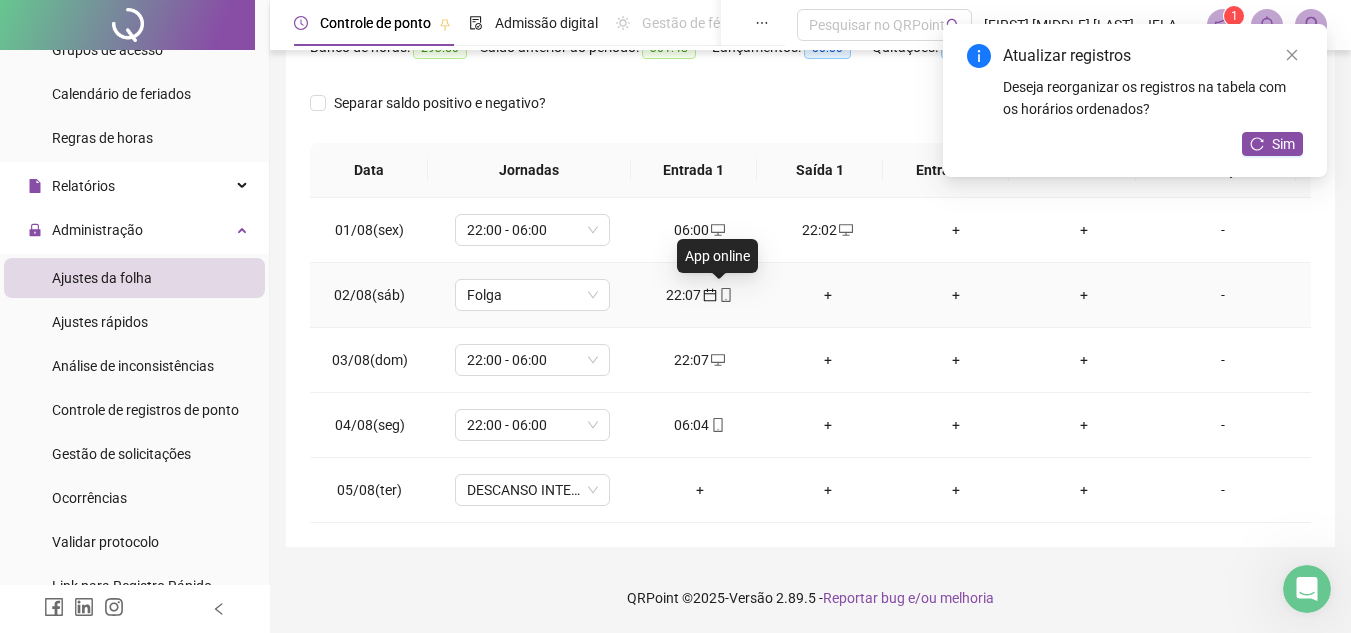 drag, startPoint x: 715, startPoint y: 296, endPoint x: 698, endPoint y: 296, distance: 17 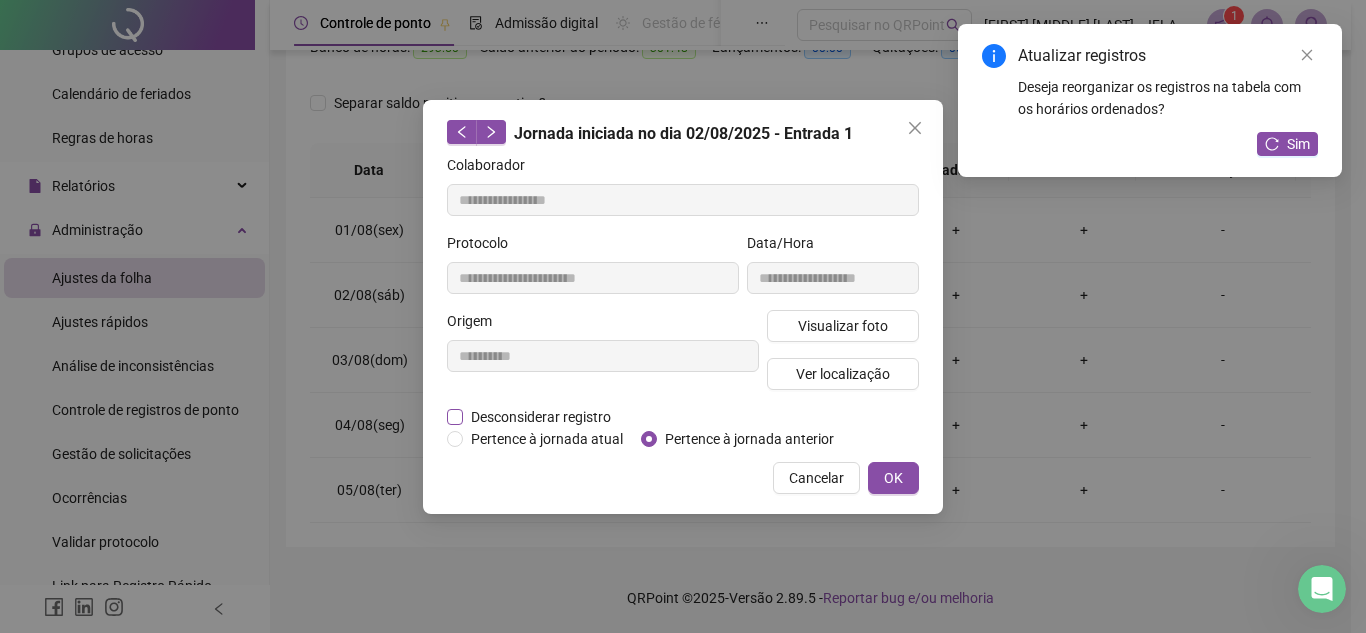 click on "Desconsiderar registro" at bounding box center (541, 417) 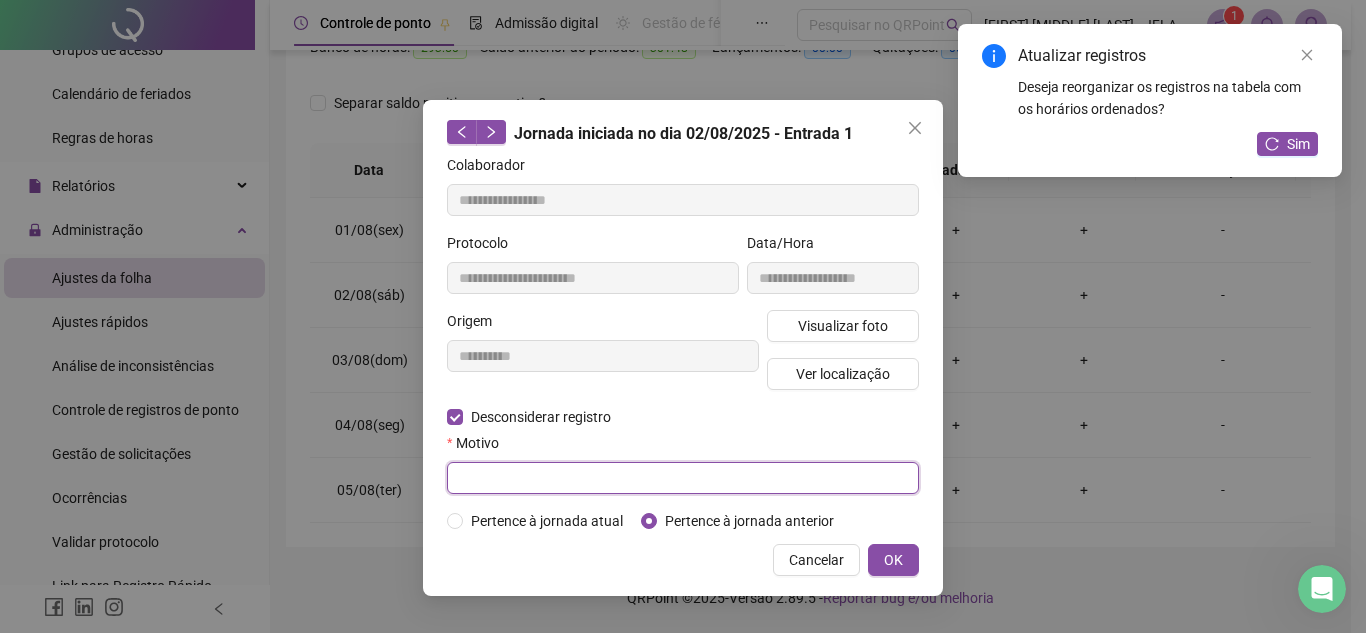 click at bounding box center (683, 478) 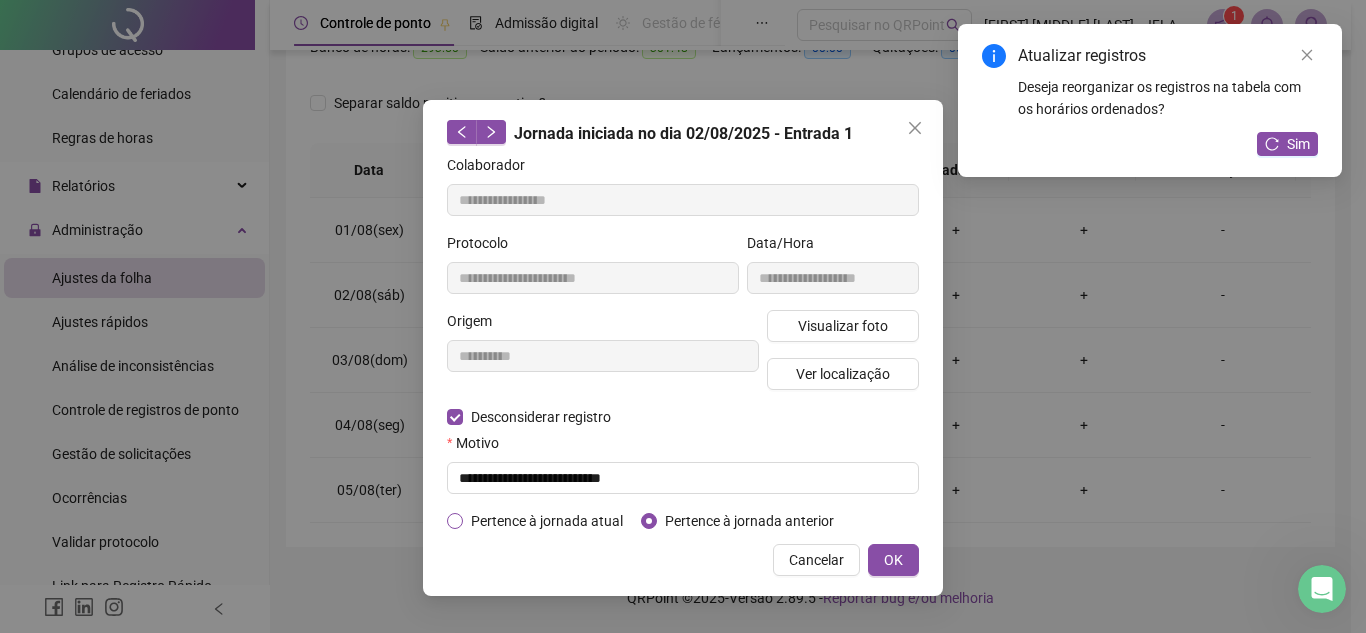 click on "Pertence à jornada atual" at bounding box center (547, 521) 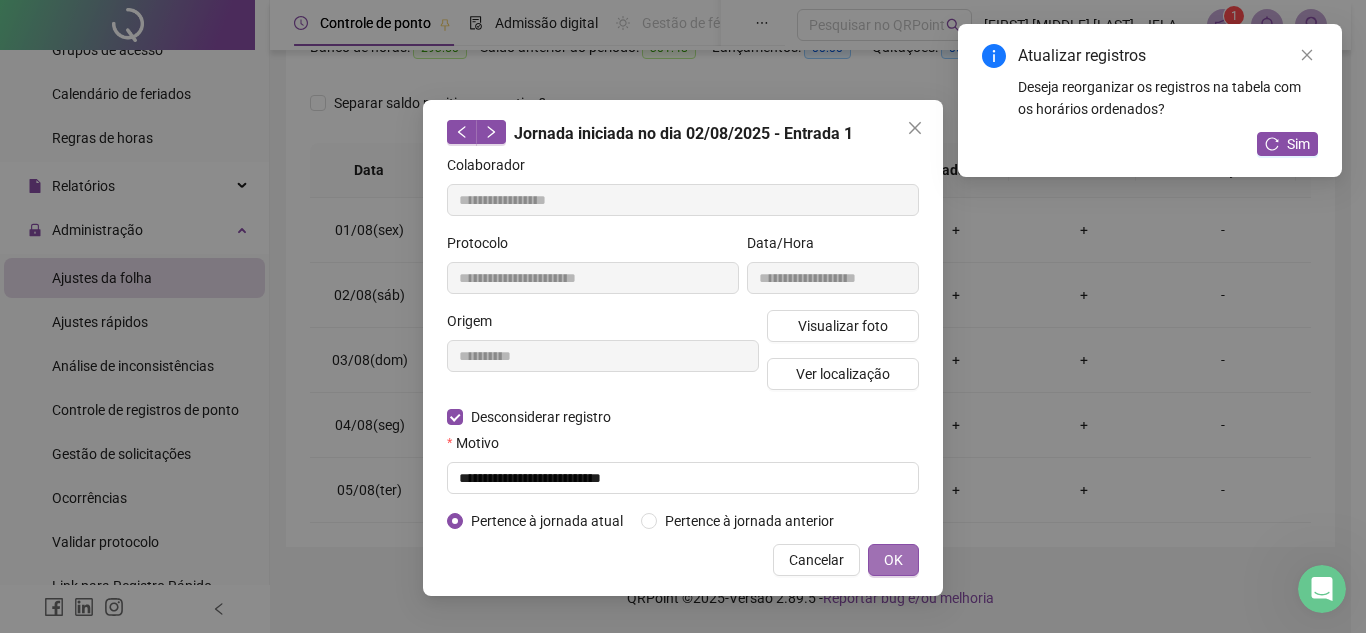 click on "OK" at bounding box center [893, 560] 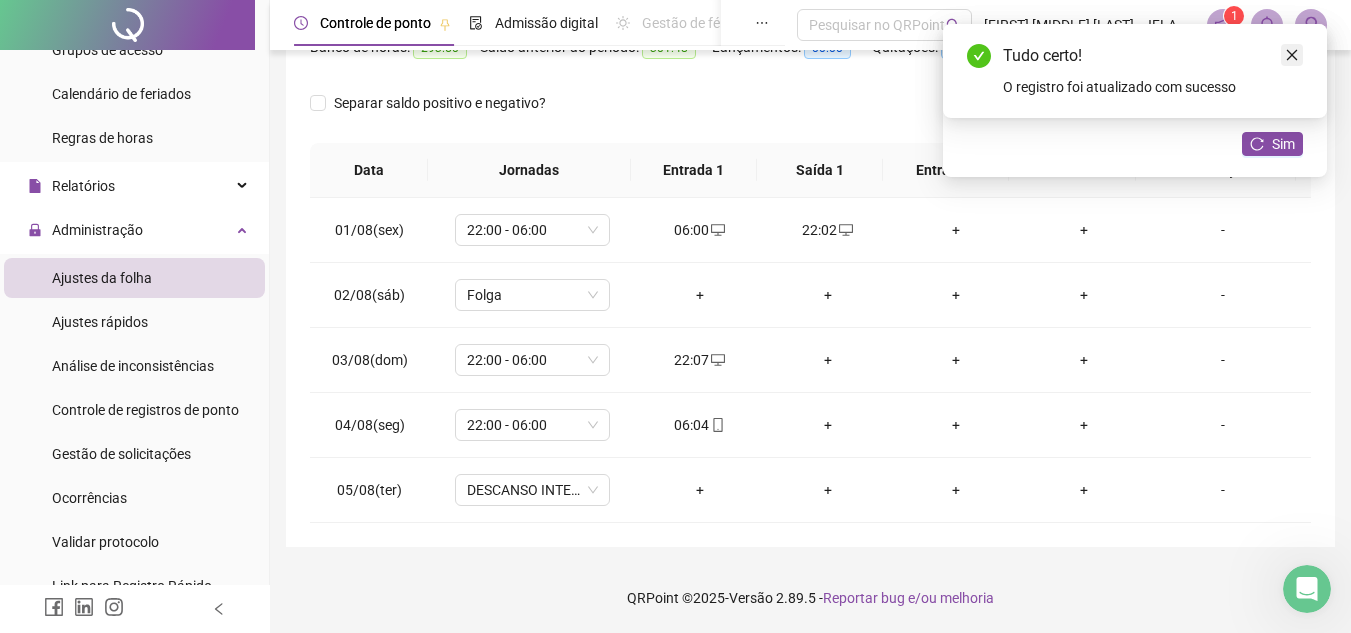 click 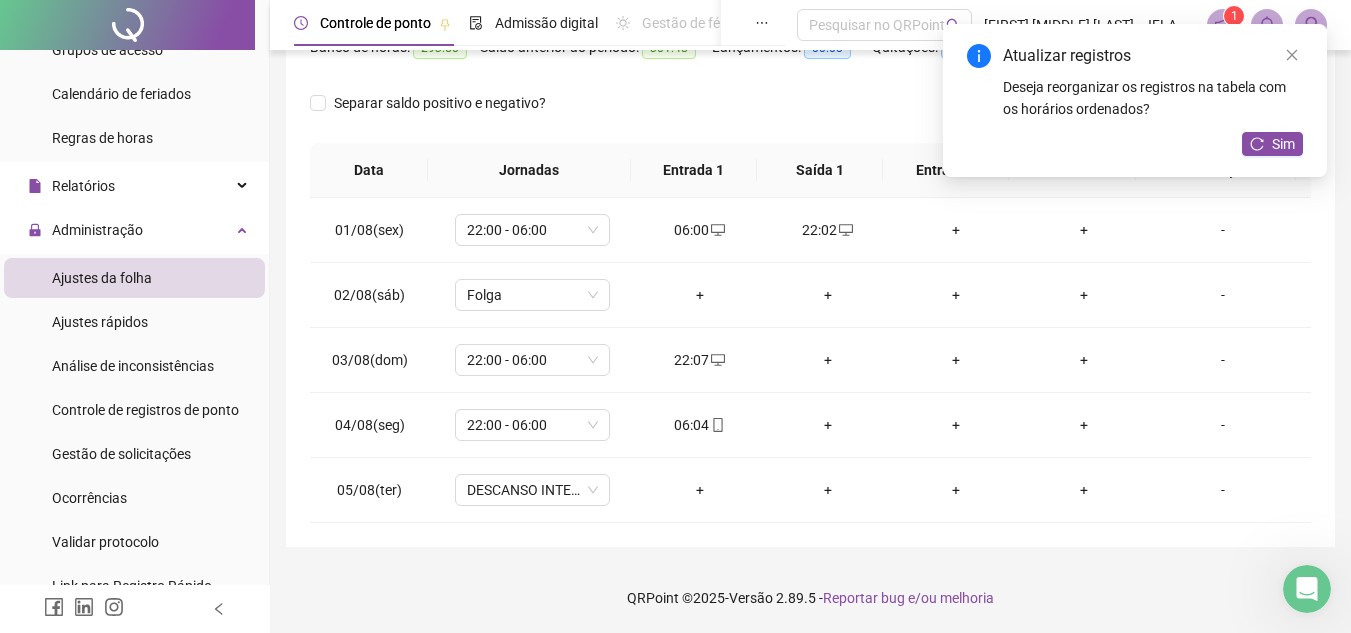 click 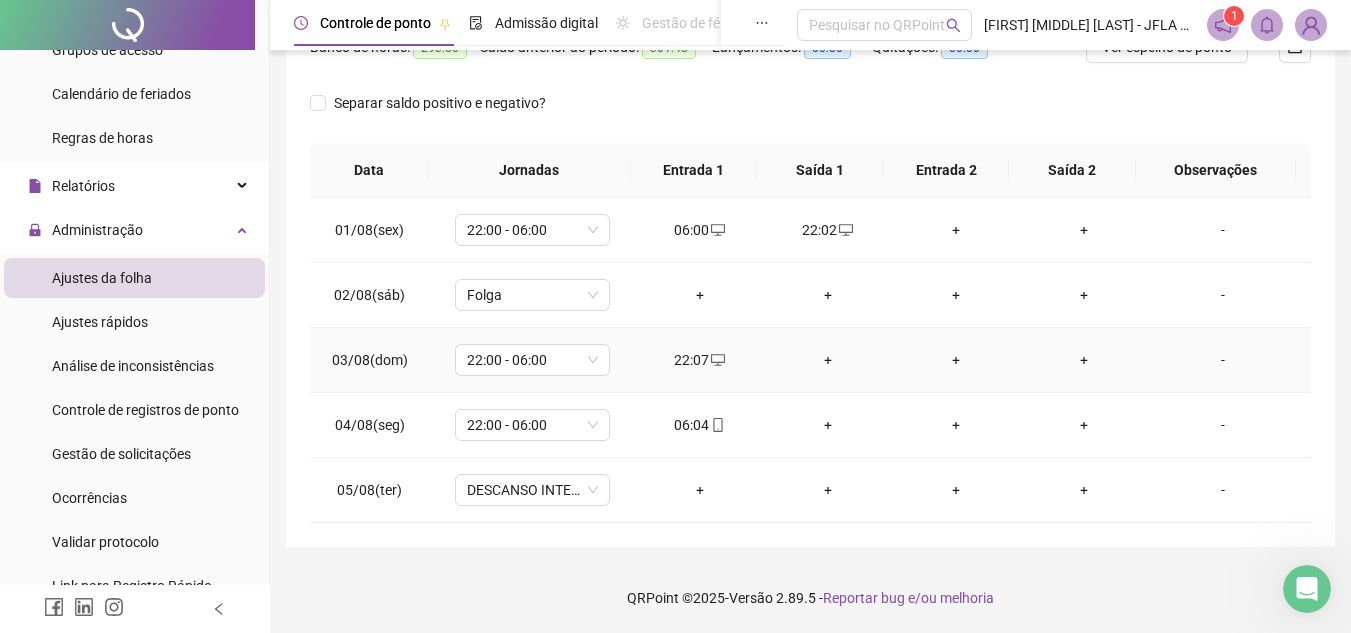 click on "+" at bounding box center [828, 360] 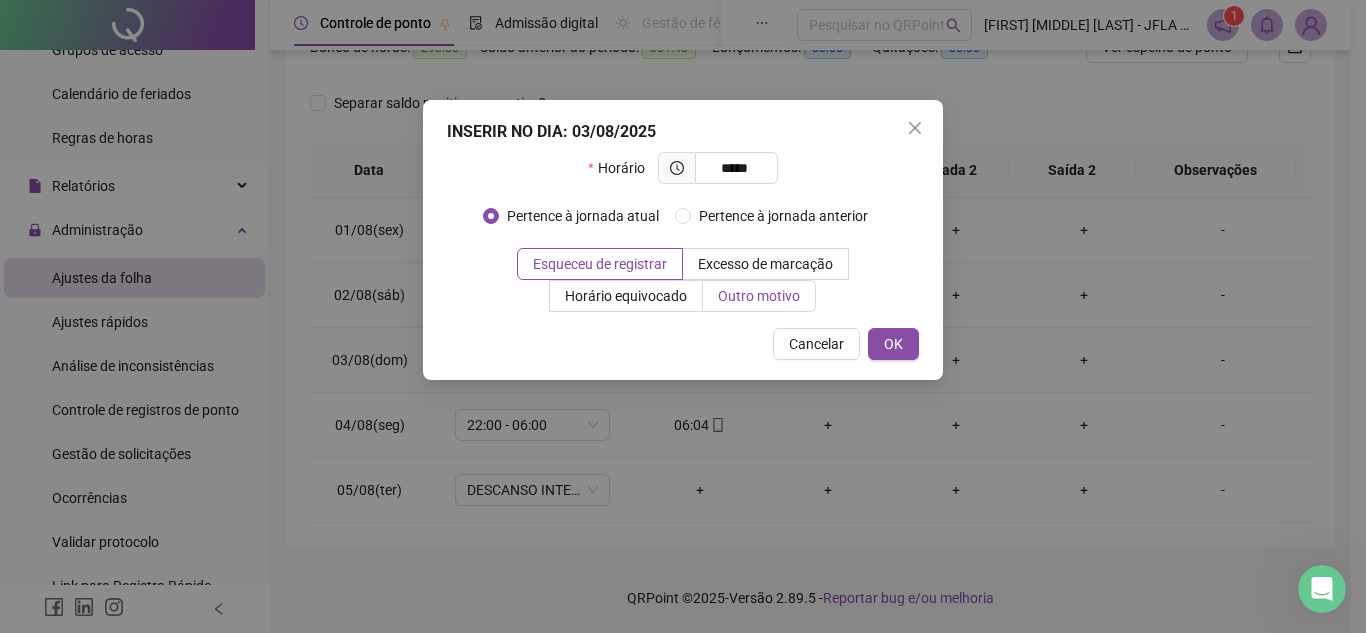 click on "Outro motivo" at bounding box center (759, 296) 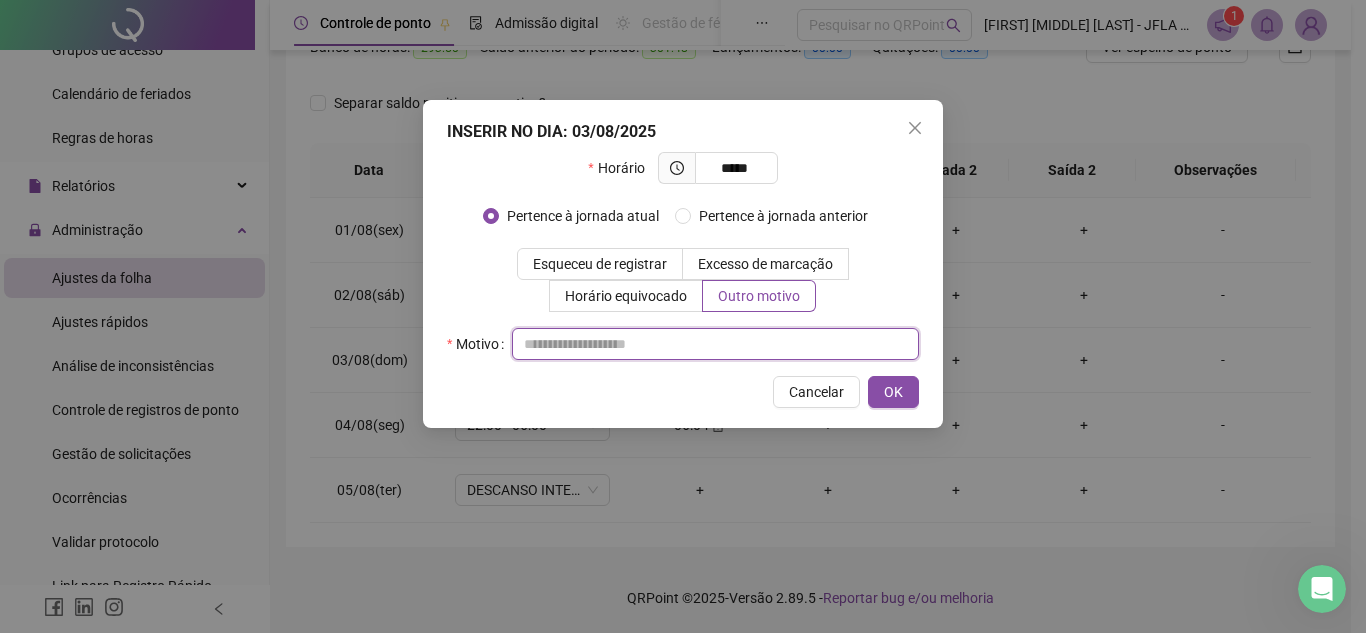 click at bounding box center (715, 344) 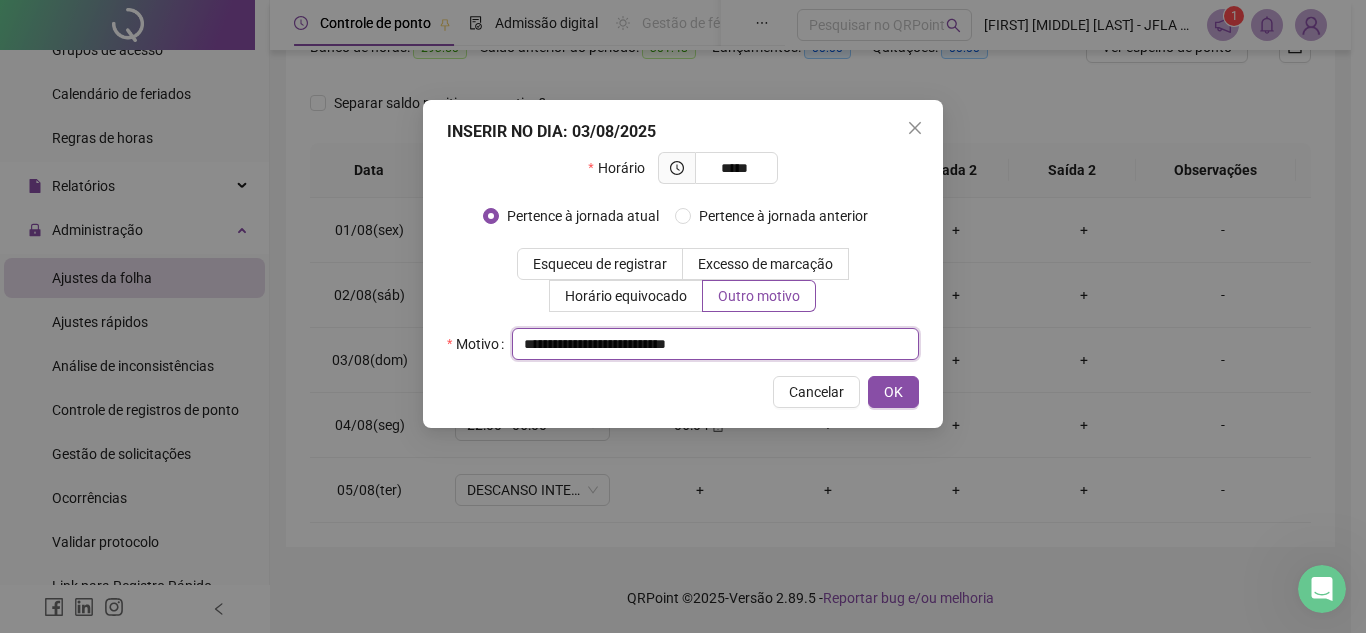 click on "**********" at bounding box center [715, 344] 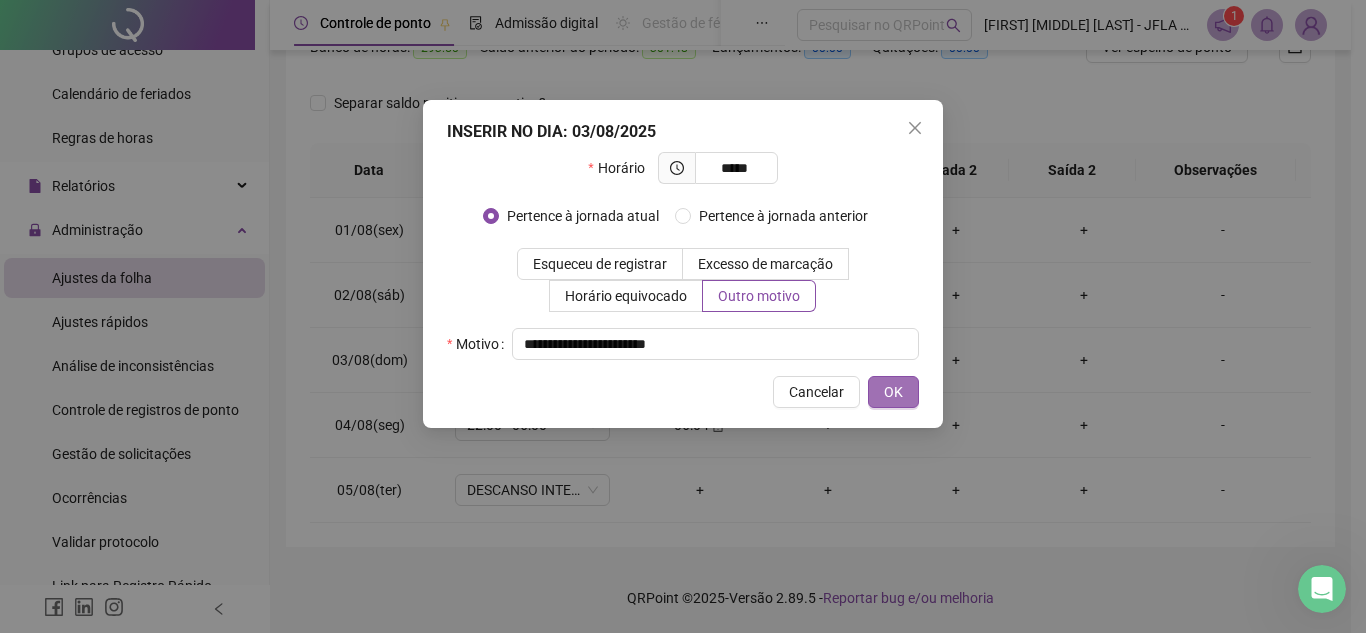 click on "OK" at bounding box center [893, 392] 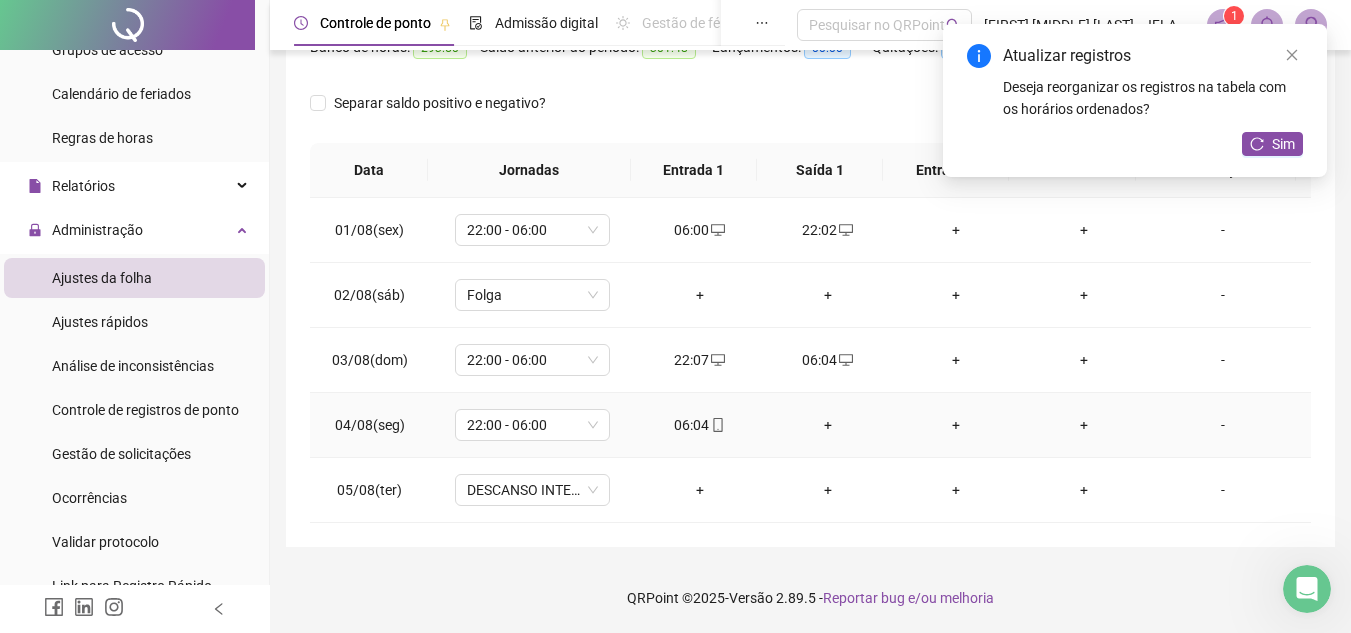 drag, startPoint x: 714, startPoint y: 424, endPoint x: 694, endPoint y: 424, distance: 20 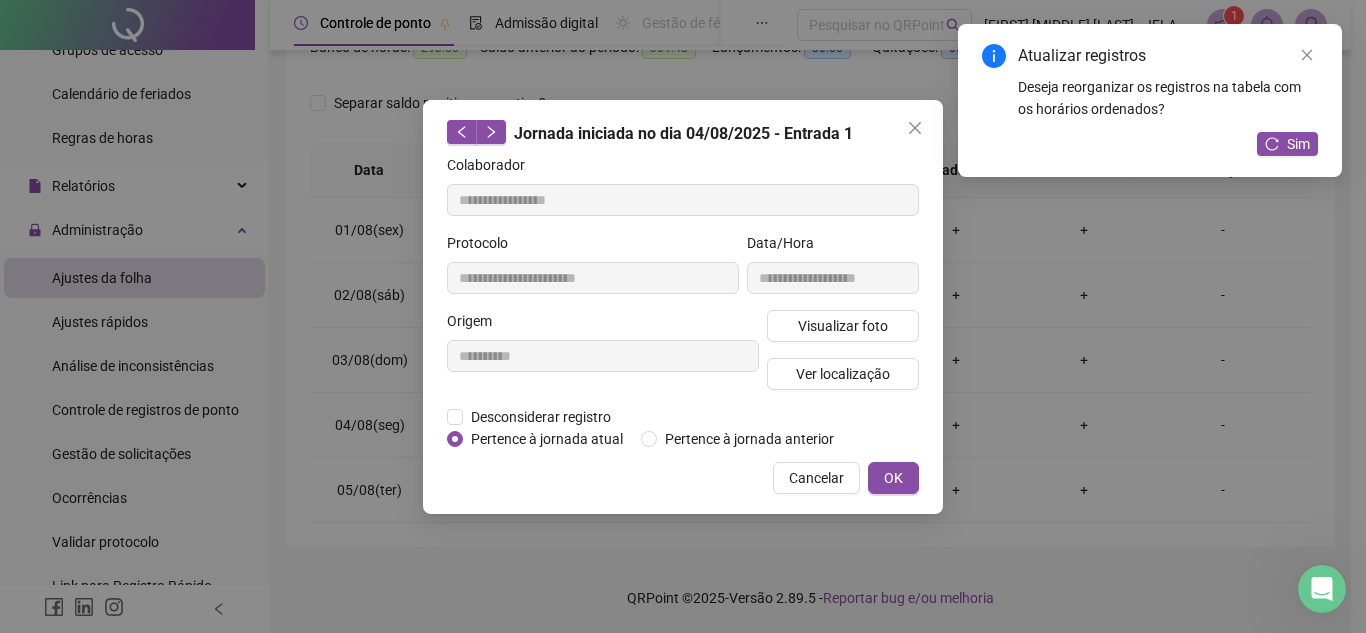 click on "**********" at bounding box center [603, 358] 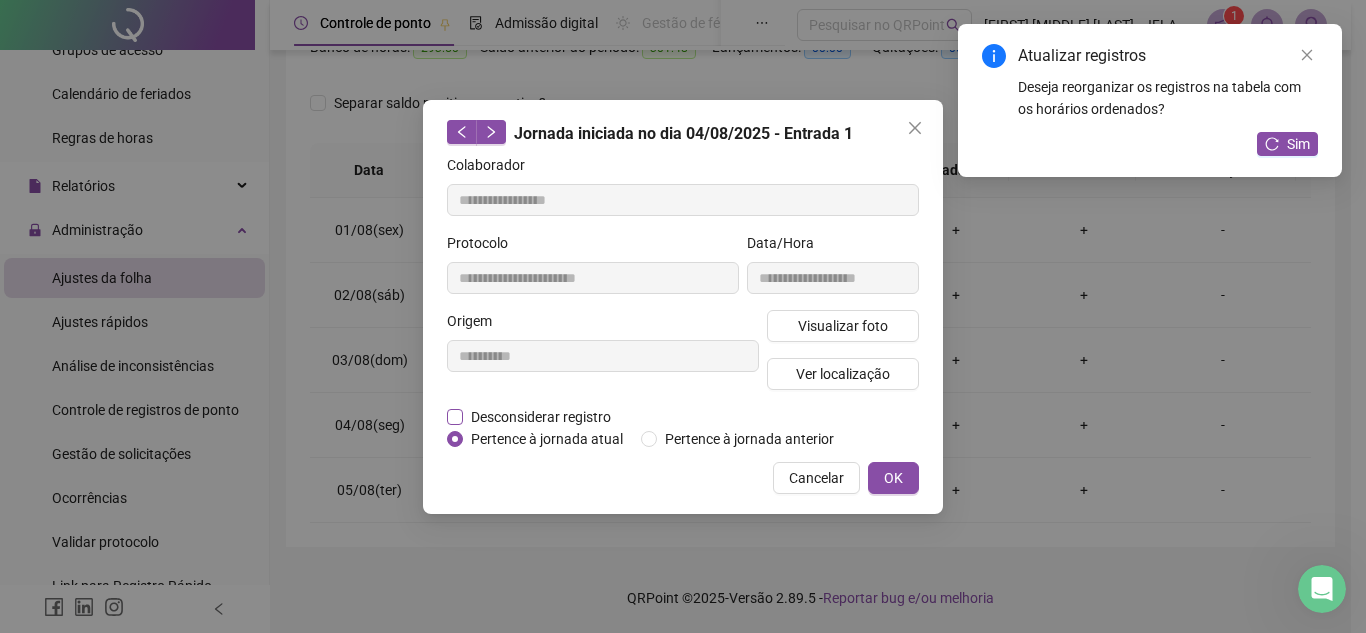 click on "Desconsiderar registro" at bounding box center [541, 417] 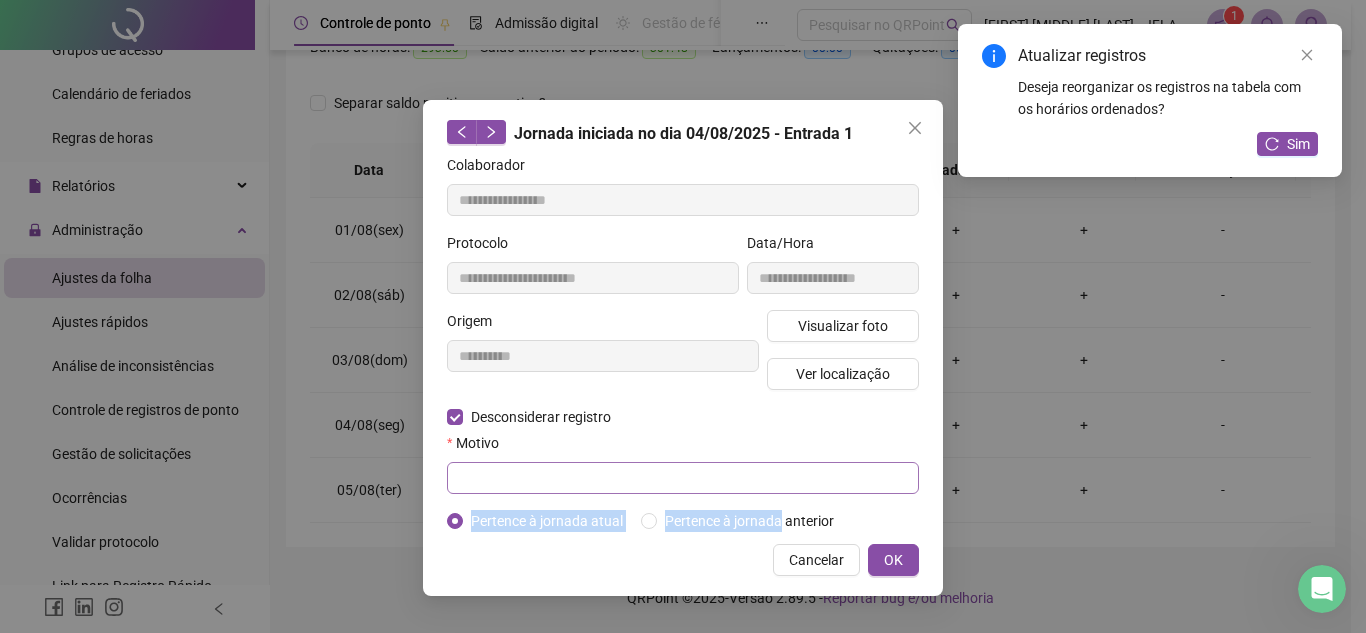 drag, startPoint x: 777, startPoint y: 518, endPoint x: 746, endPoint y: 484, distance: 46.010868 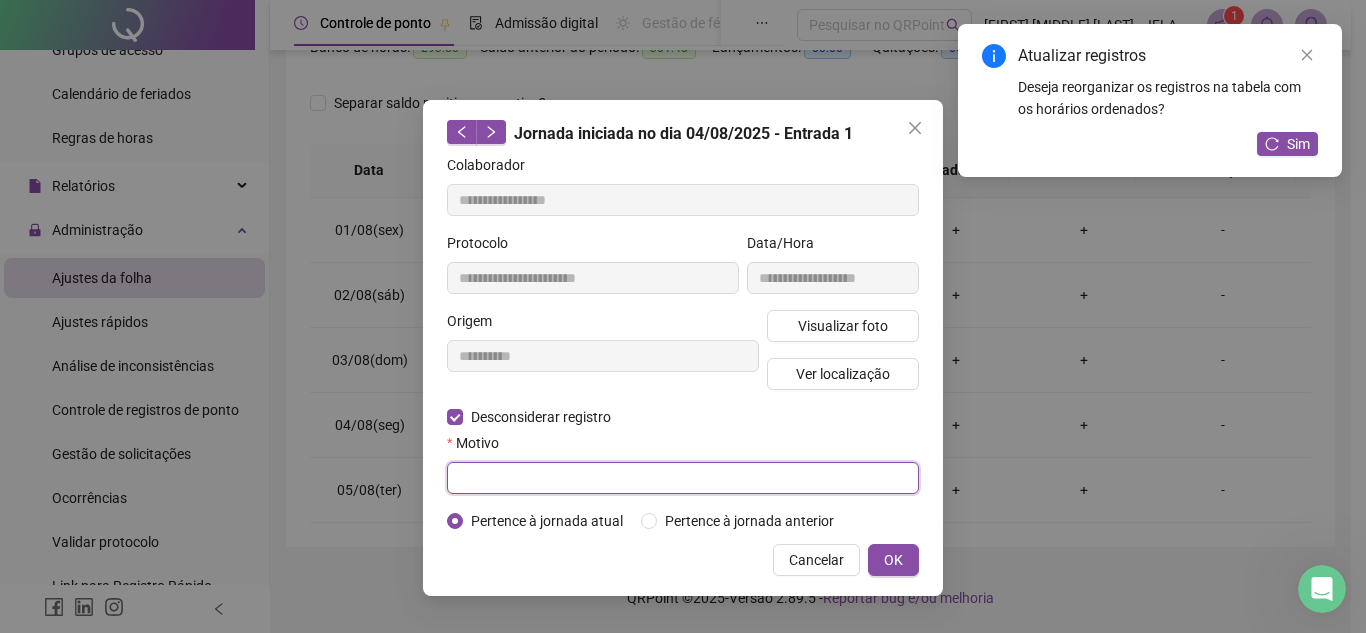 paste on "**********" 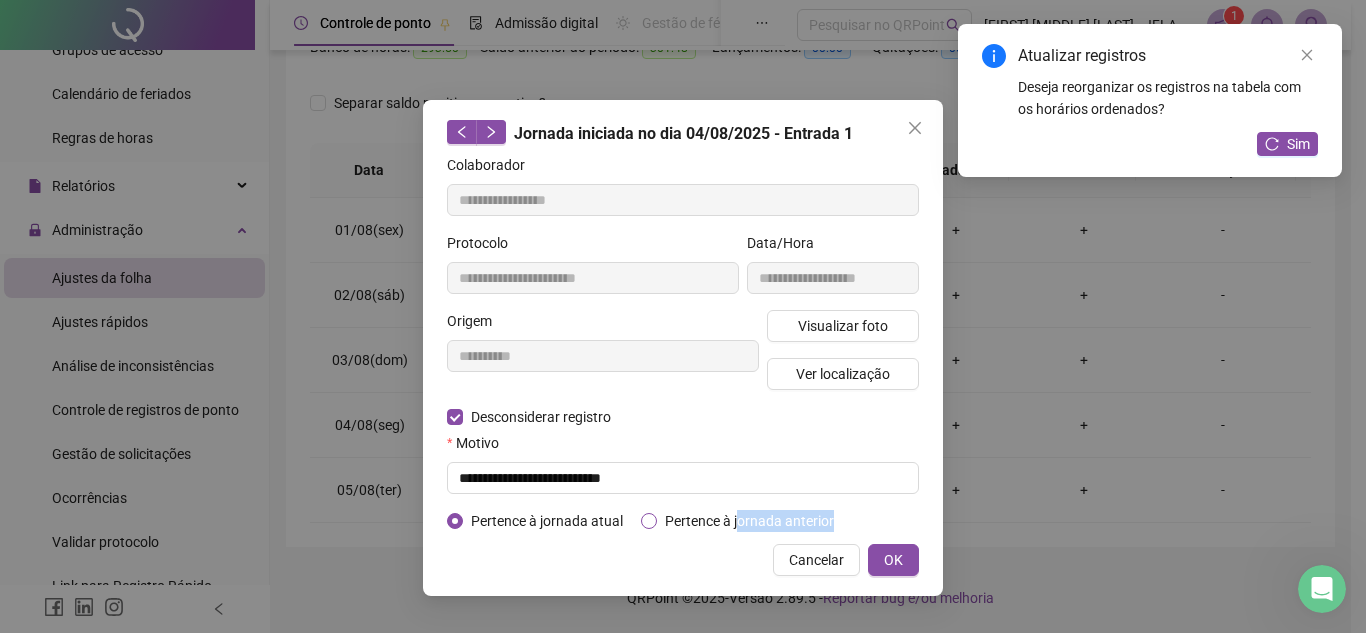 drag, startPoint x: 738, startPoint y: 531, endPoint x: 736, endPoint y: 519, distance: 12.165525 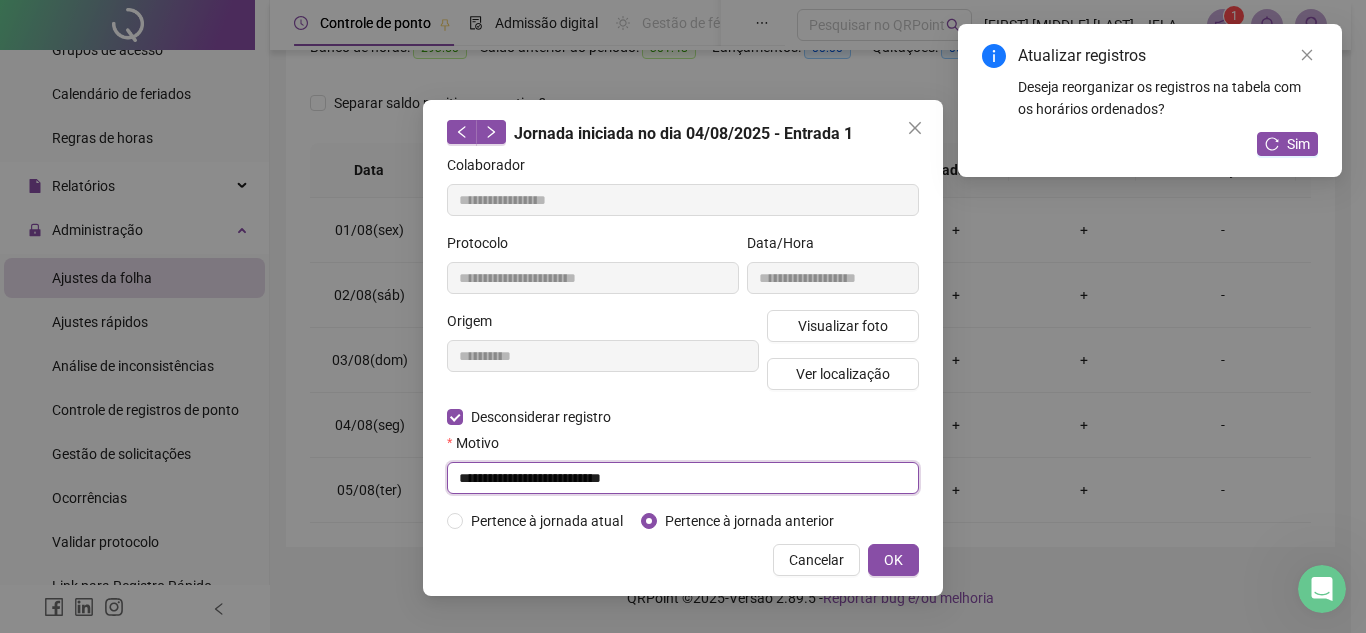 click on "**********" at bounding box center (683, 478) 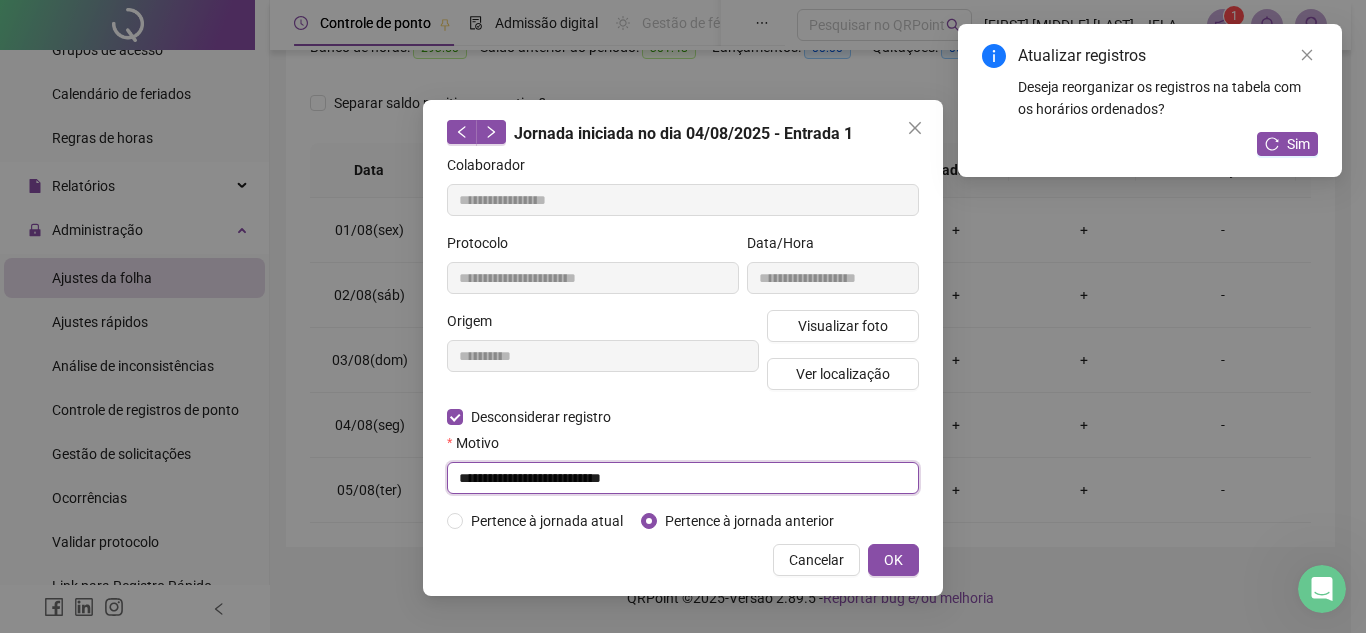 click on "**********" at bounding box center [683, 478] 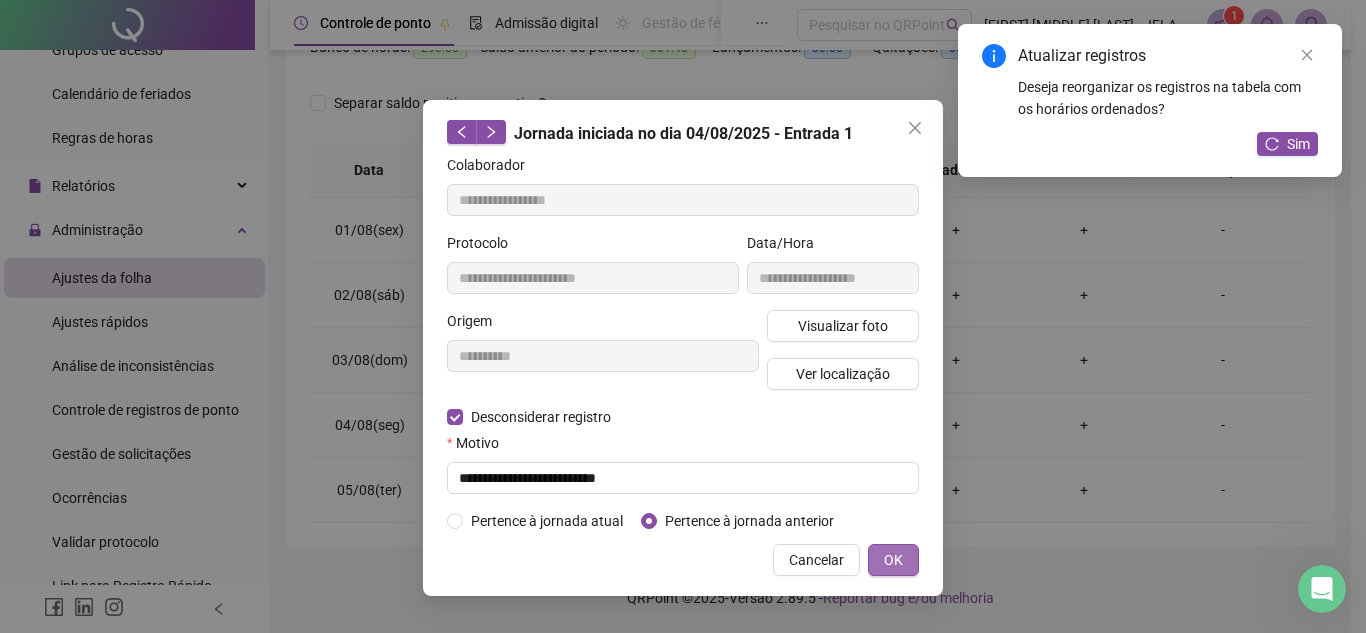 click on "OK" at bounding box center [893, 560] 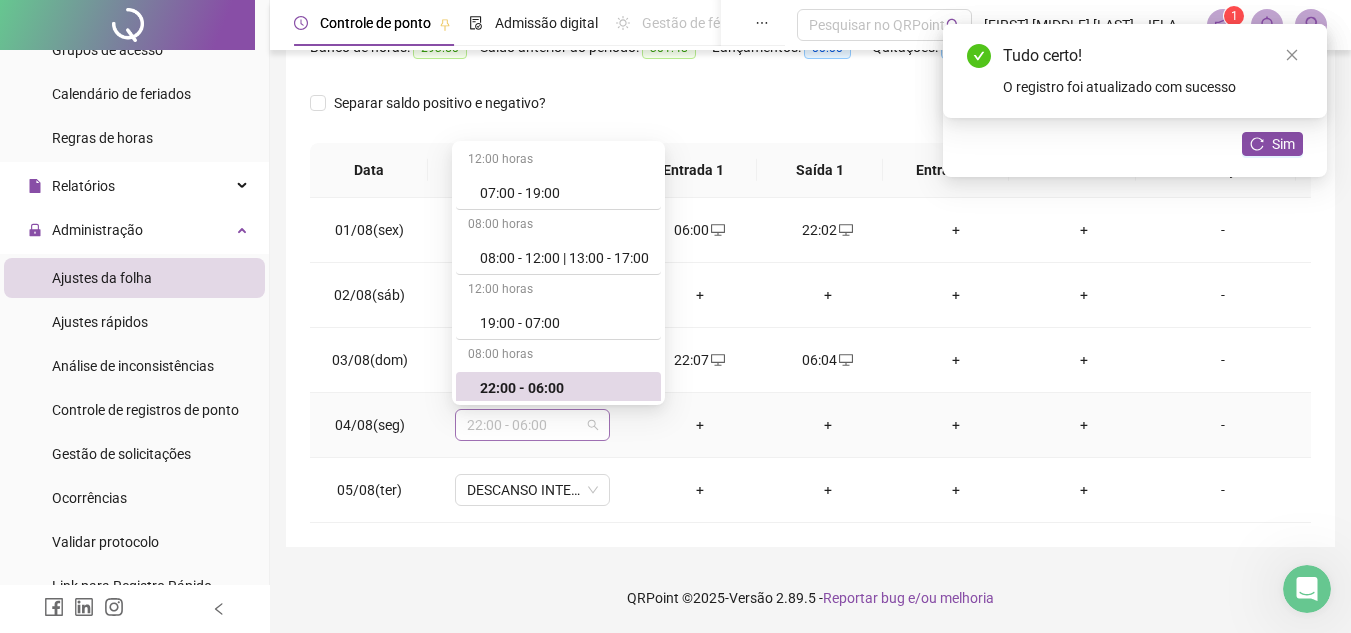 scroll, scrollTop: 4, scrollLeft: 0, axis: vertical 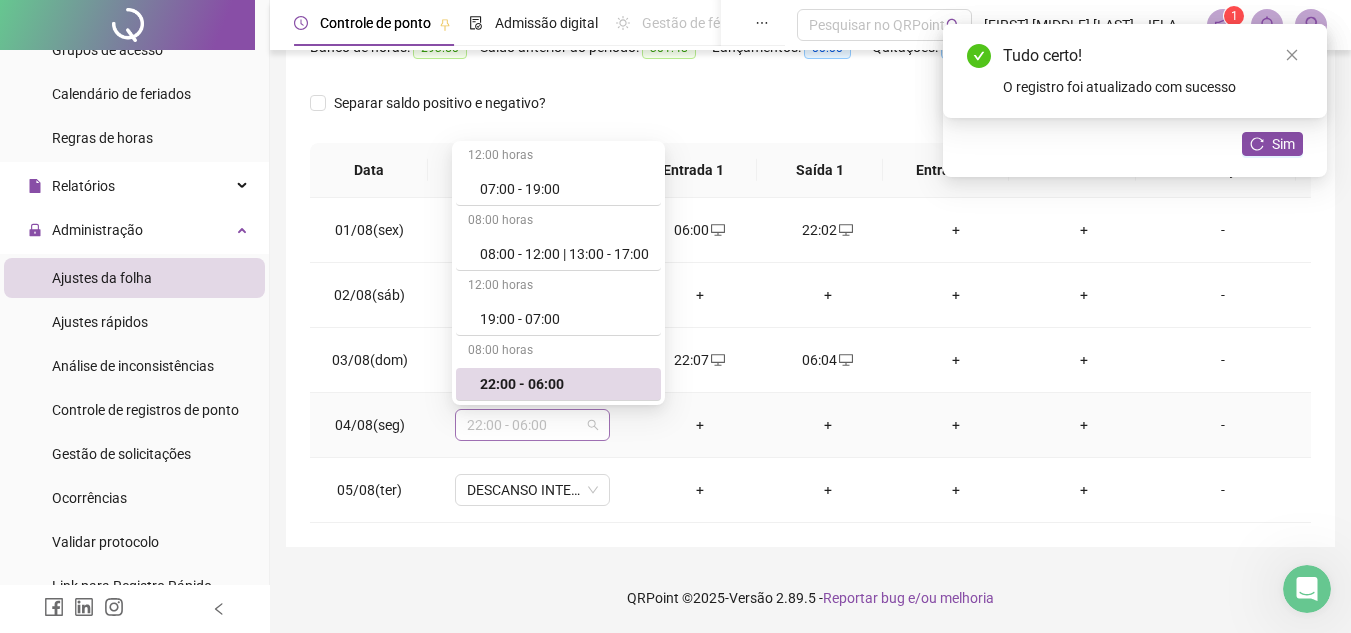 click on "22:00 - 06:00" at bounding box center [532, 425] 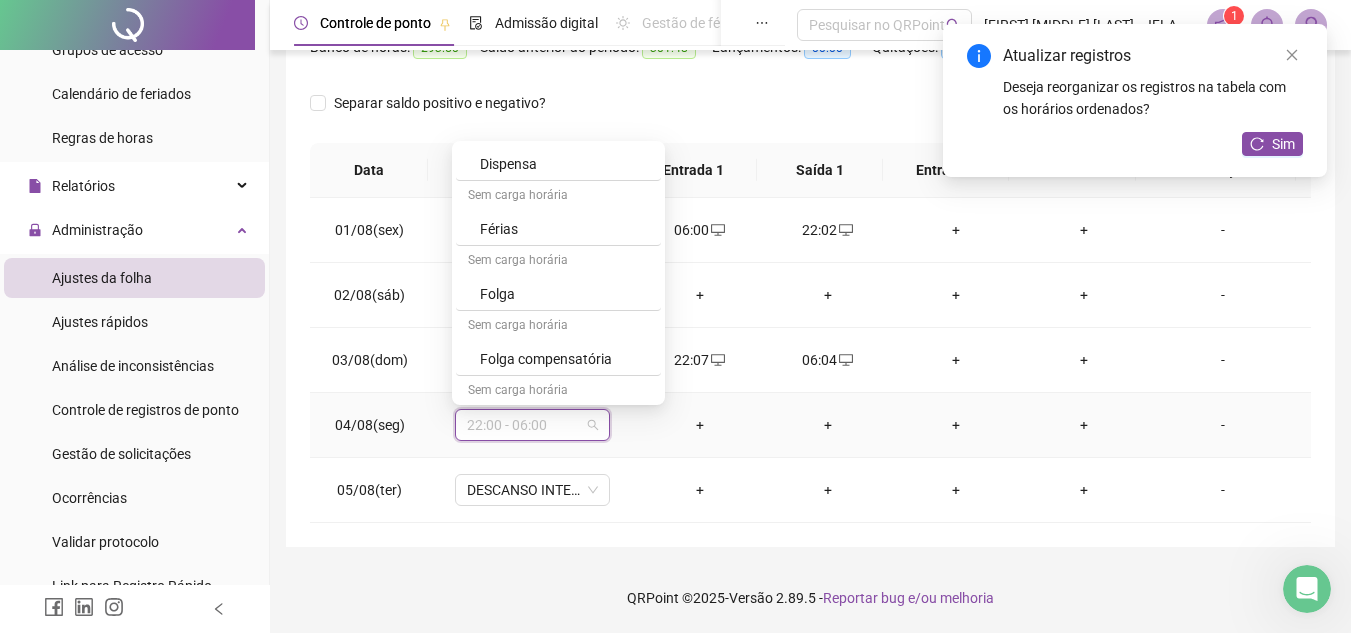 scroll, scrollTop: 351, scrollLeft: 0, axis: vertical 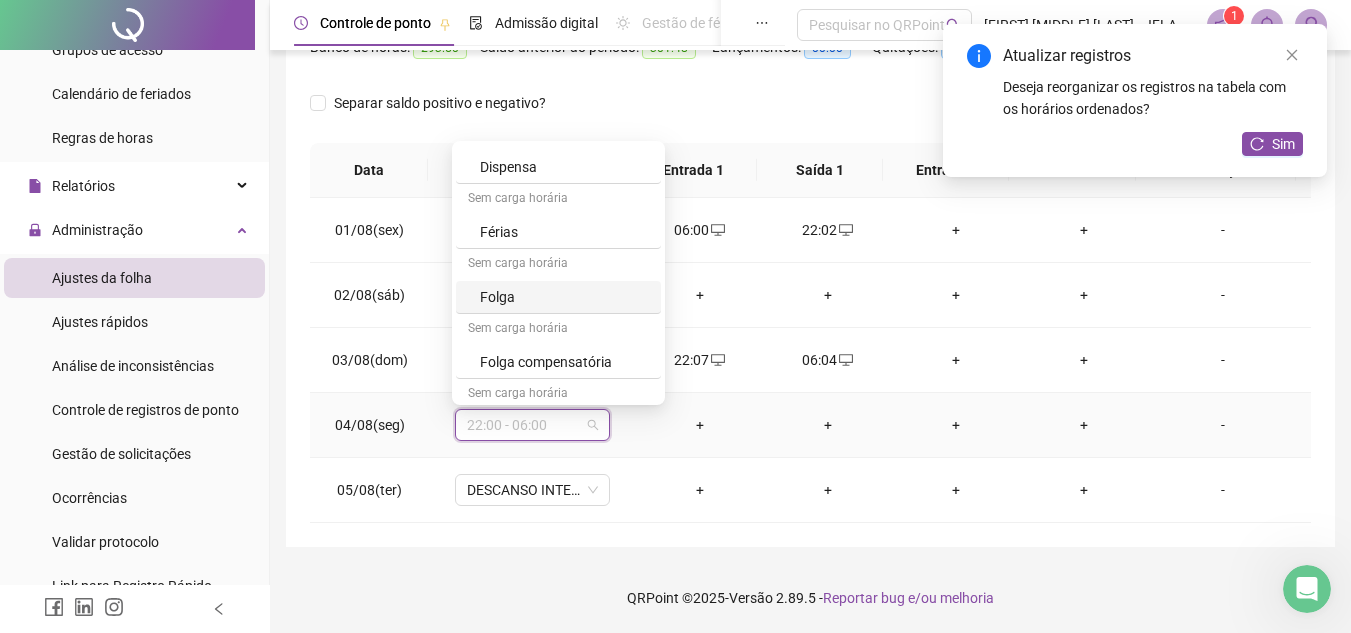 click on "Folga" at bounding box center [564, 297] 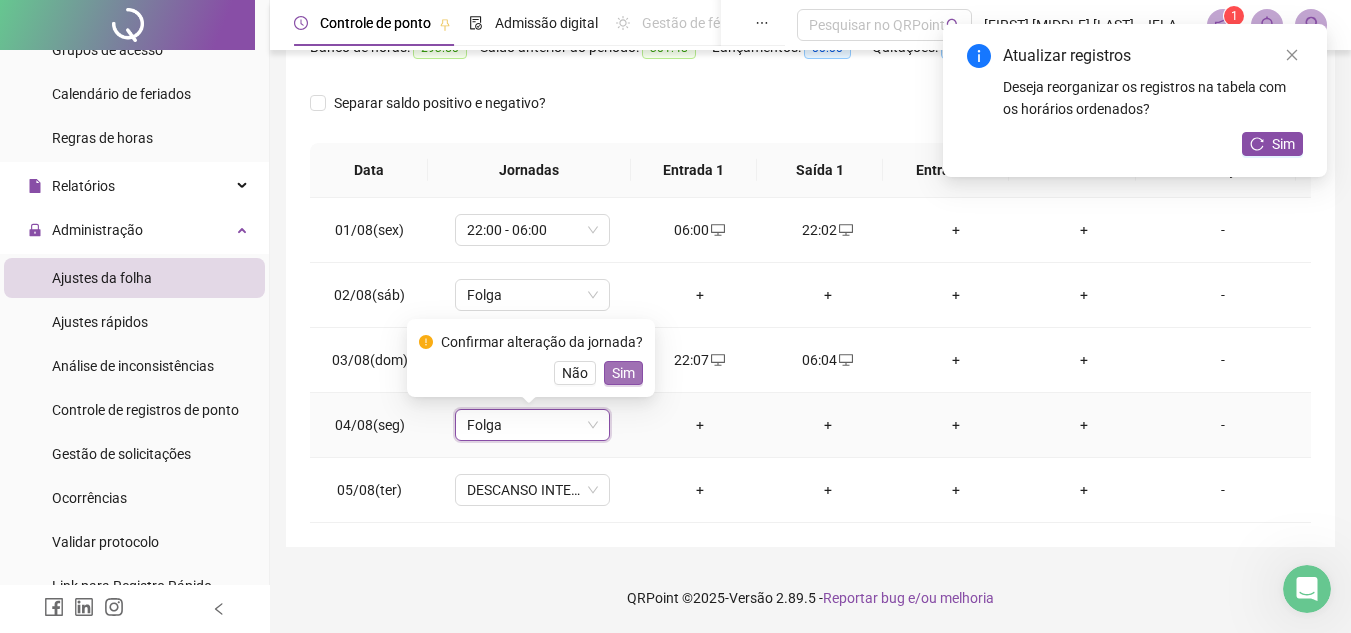 click on "Sim" at bounding box center (623, 373) 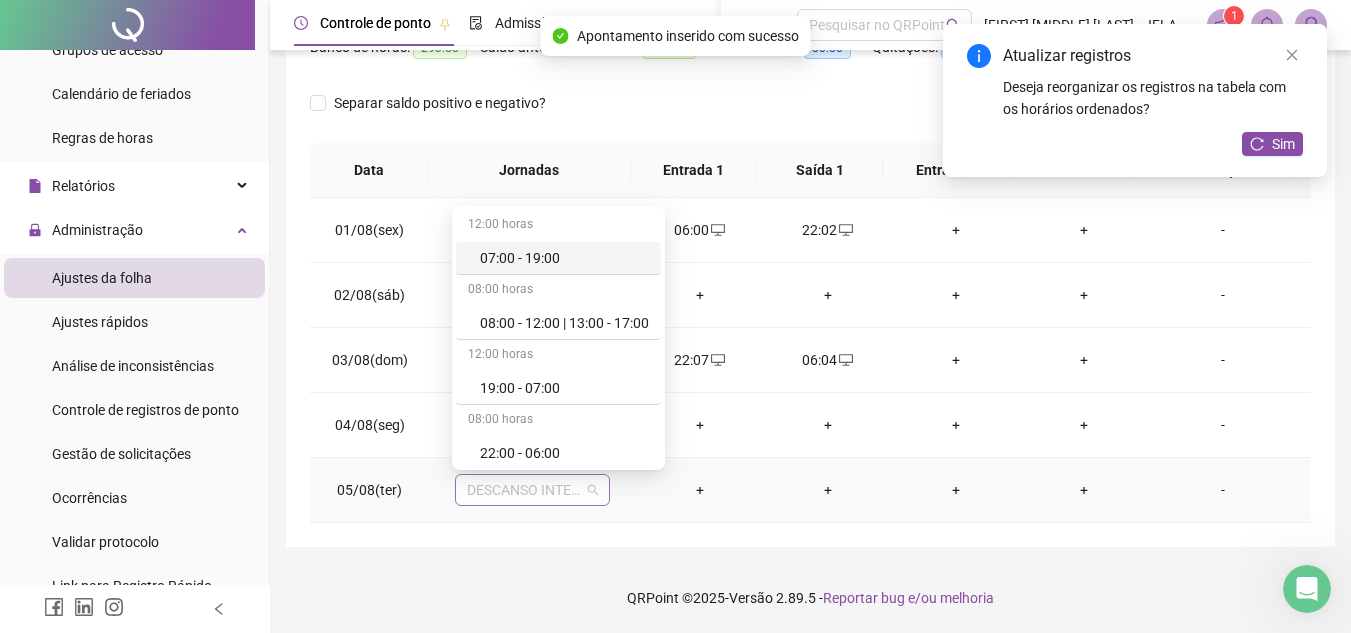 click on "DESCANSO INTER-JORNADA" at bounding box center [532, 490] 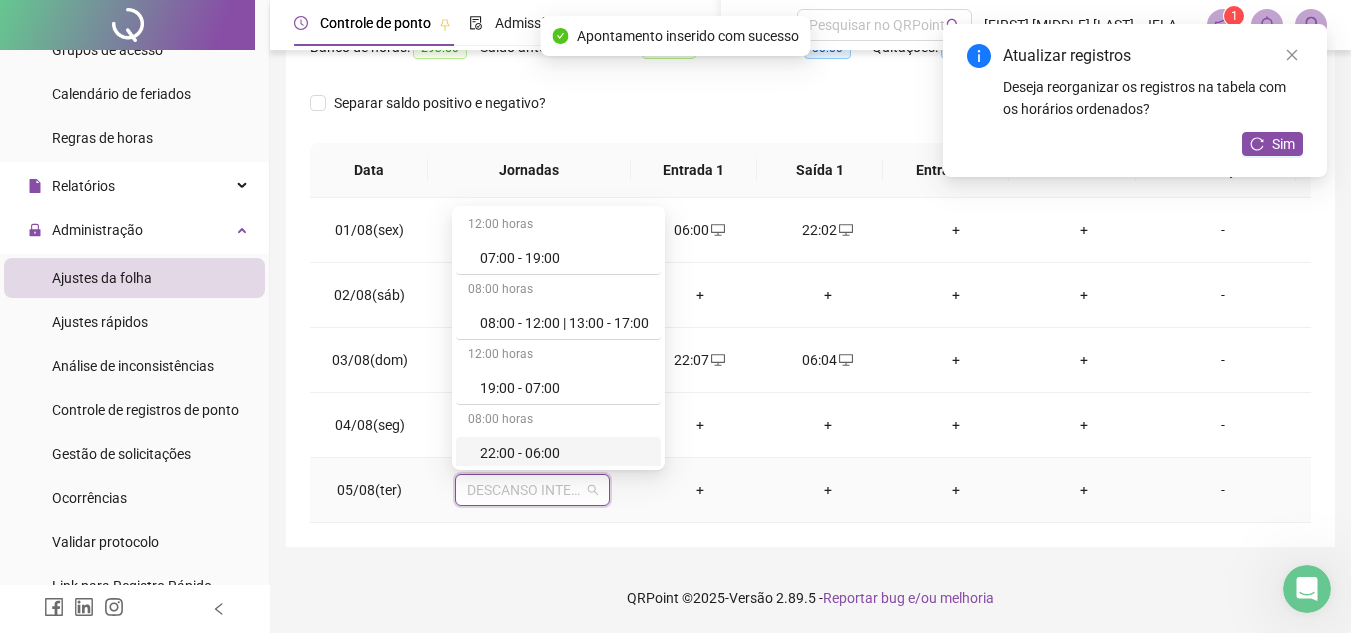 click on "22:00 - 06:00" at bounding box center (564, 453) 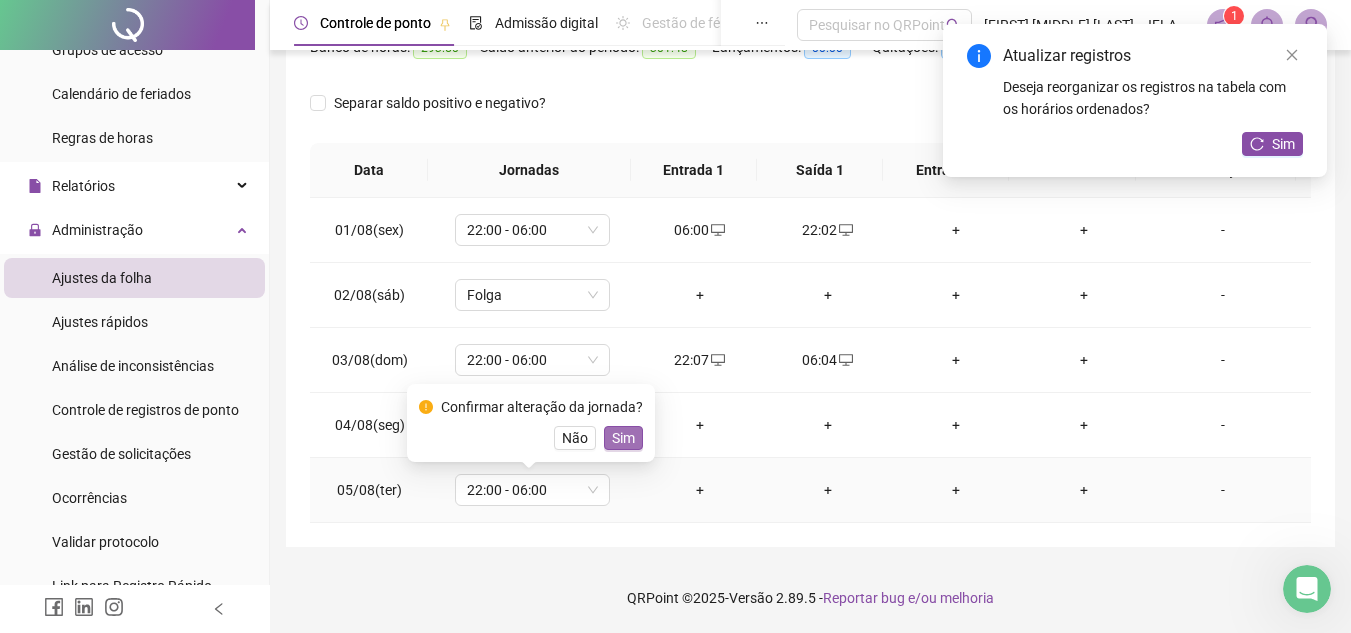 click on "Sim" at bounding box center [623, 438] 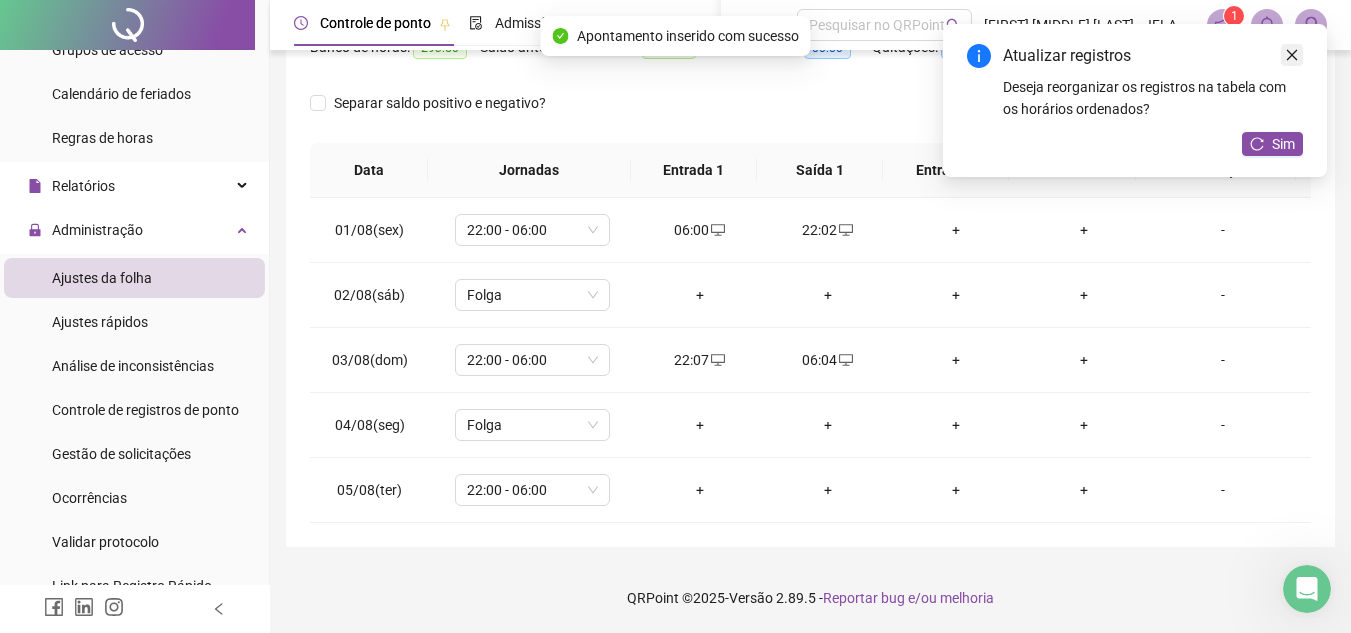 click 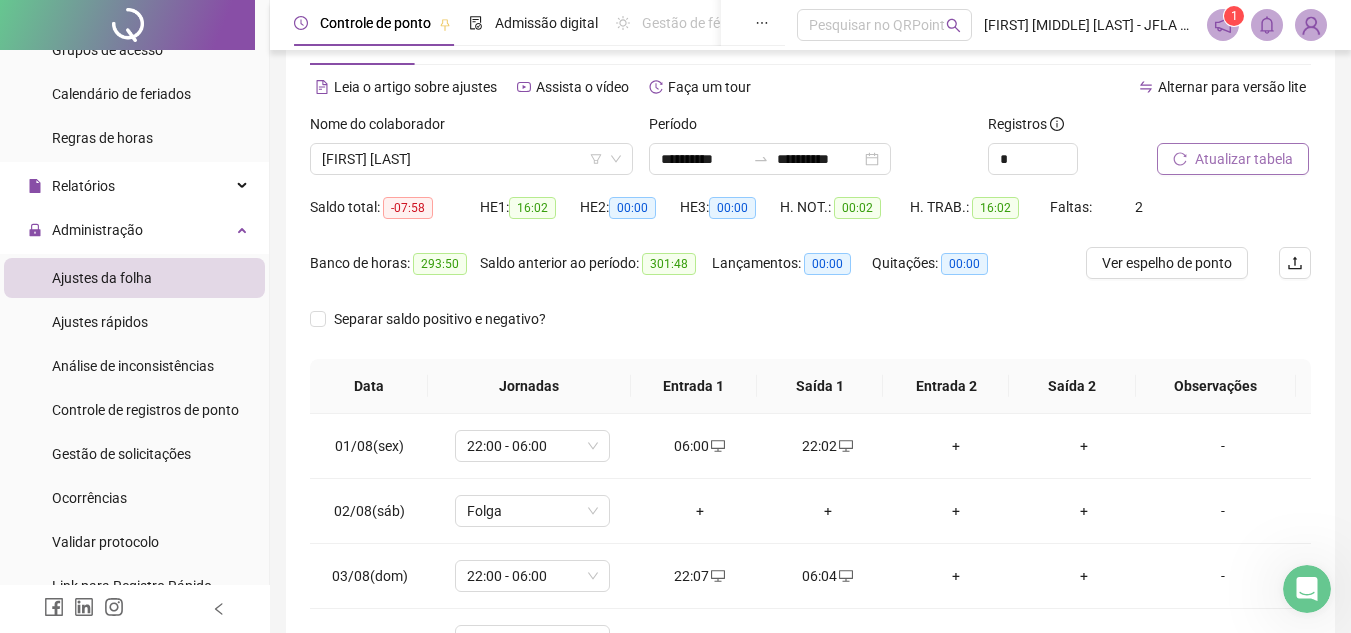 scroll, scrollTop: 68, scrollLeft: 0, axis: vertical 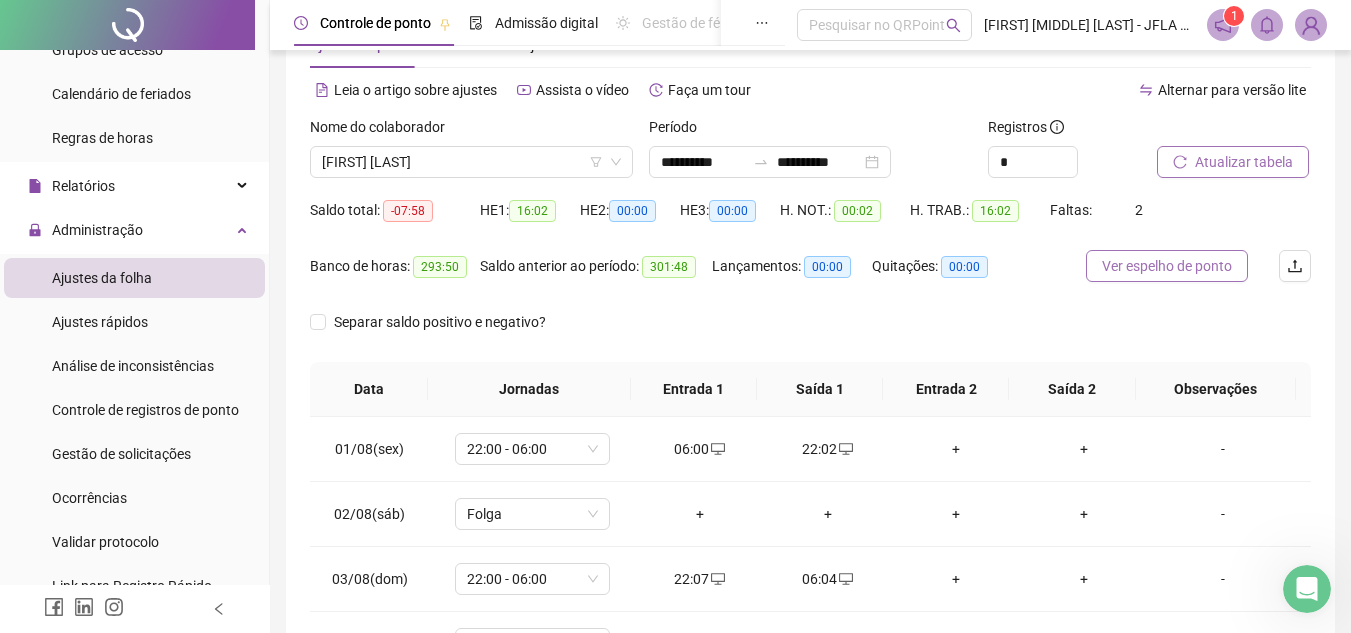 click on "Ver espelho de ponto" at bounding box center (1167, 266) 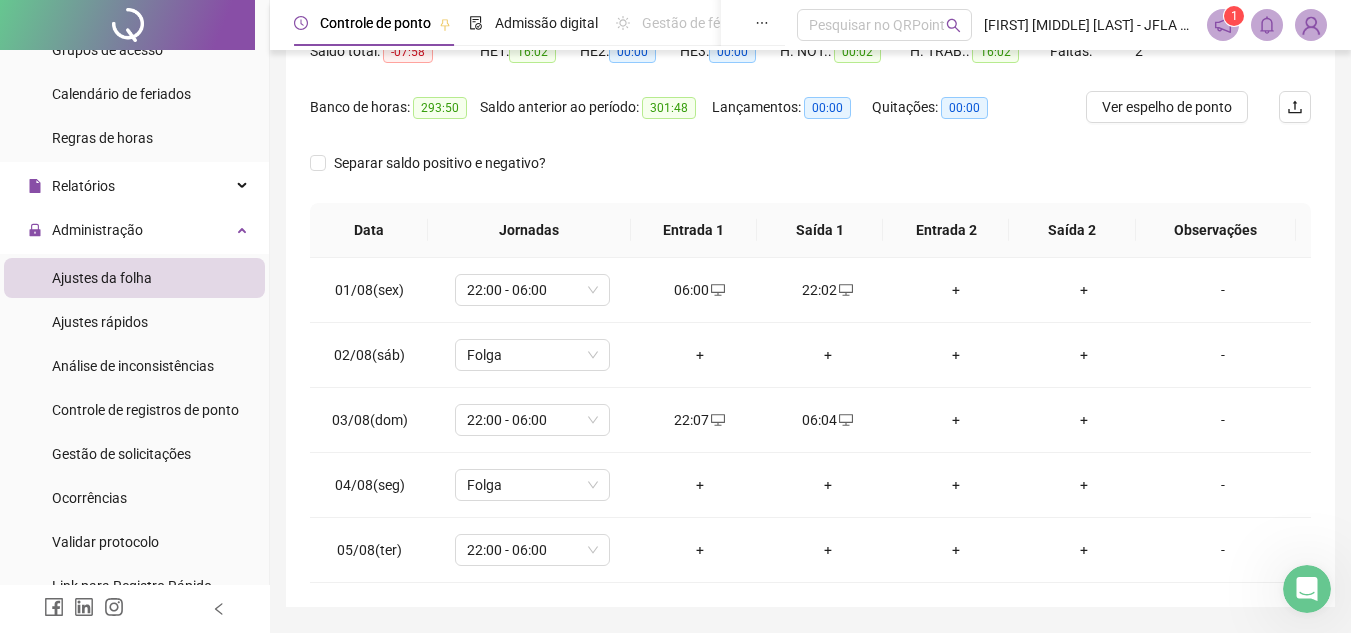 scroll, scrollTop: 287, scrollLeft: 0, axis: vertical 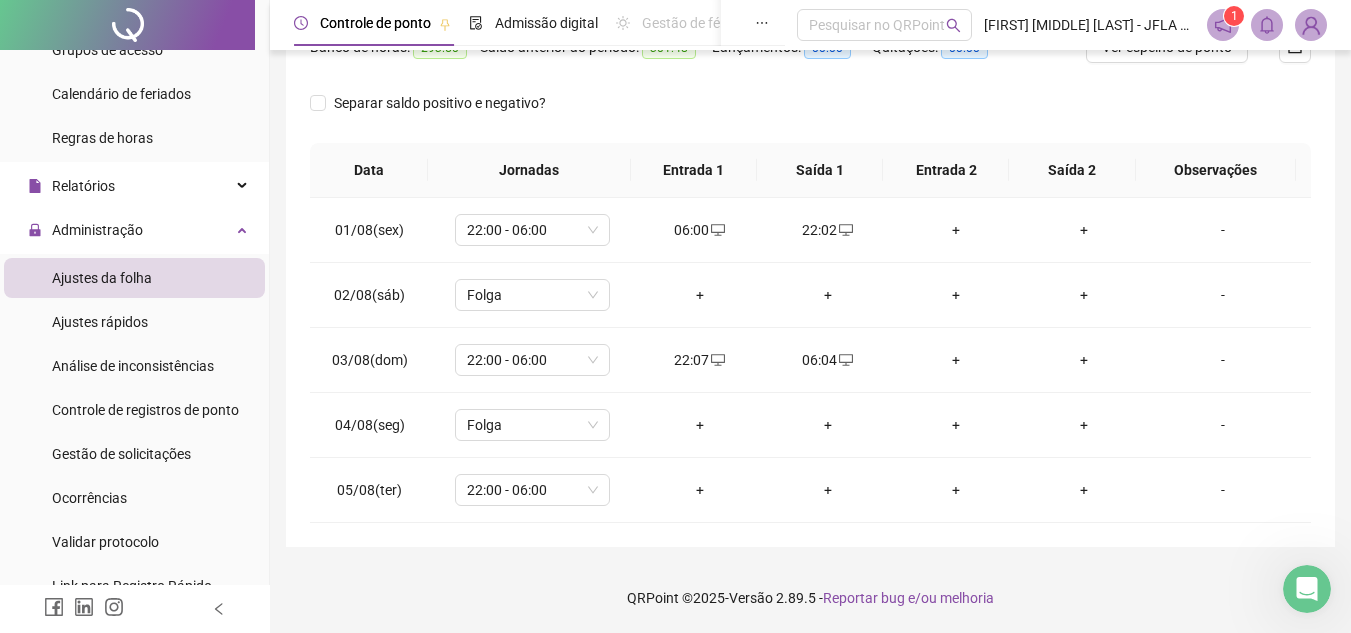 click at bounding box center [1307, 589] 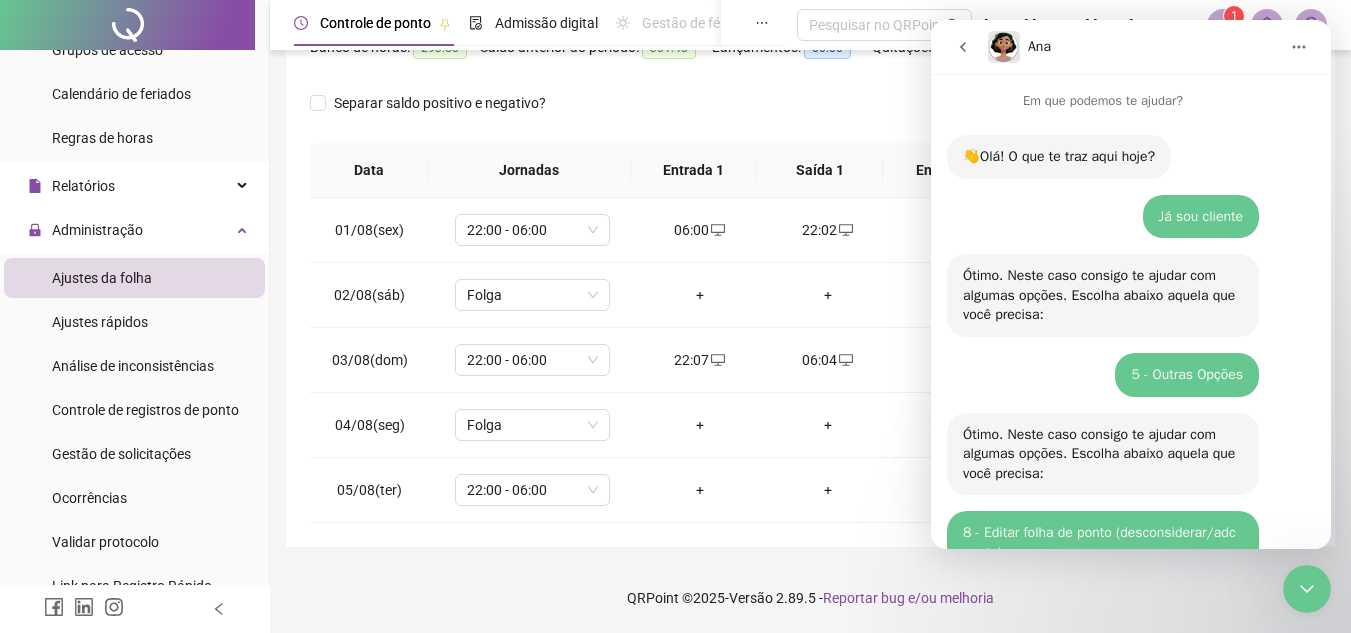 scroll, scrollTop: 2763, scrollLeft: 0, axis: vertical 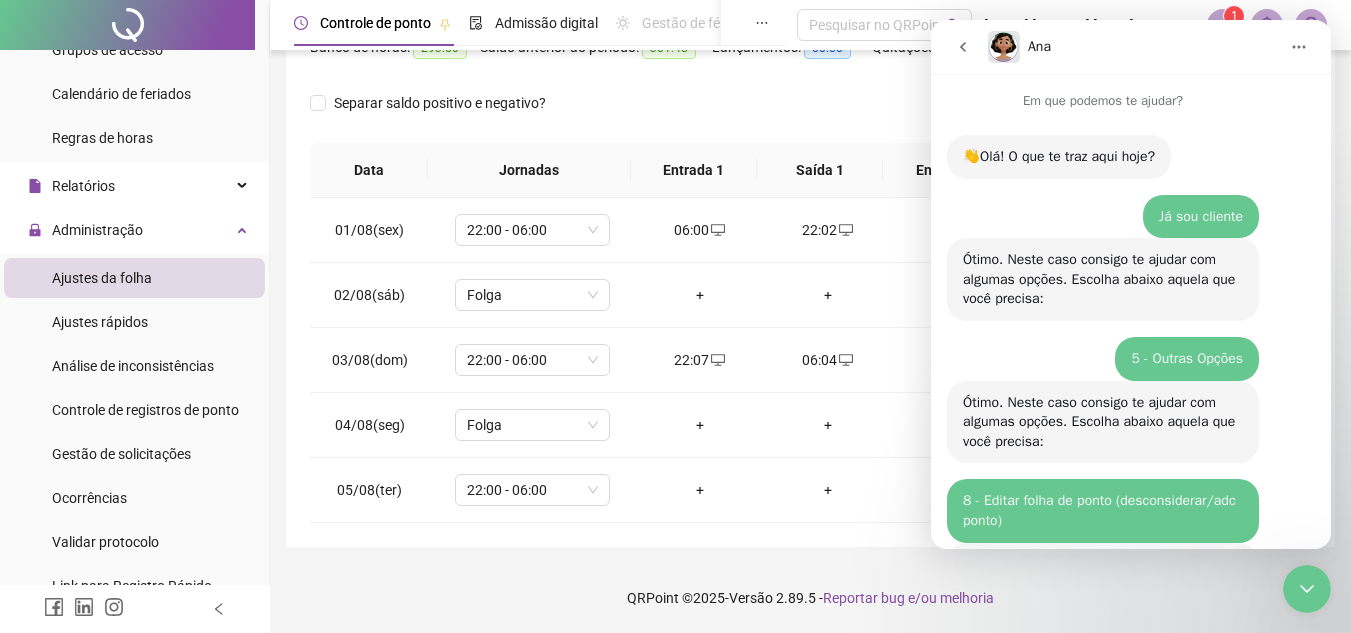 drag, startPoint x: 1051, startPoint y: 178, endPoint x: 971, endPoint y: 150, distance: 84.758484 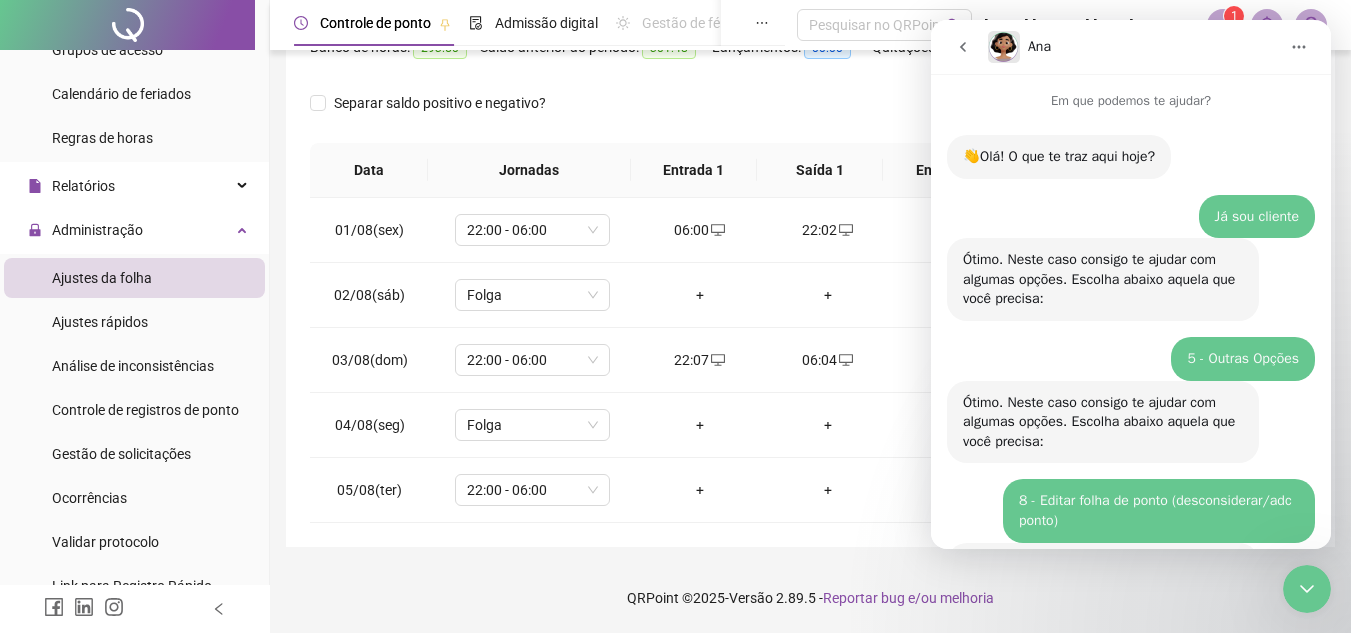 scroll, scrollTop: 2783, scrollLeft: 0, axis: vertical 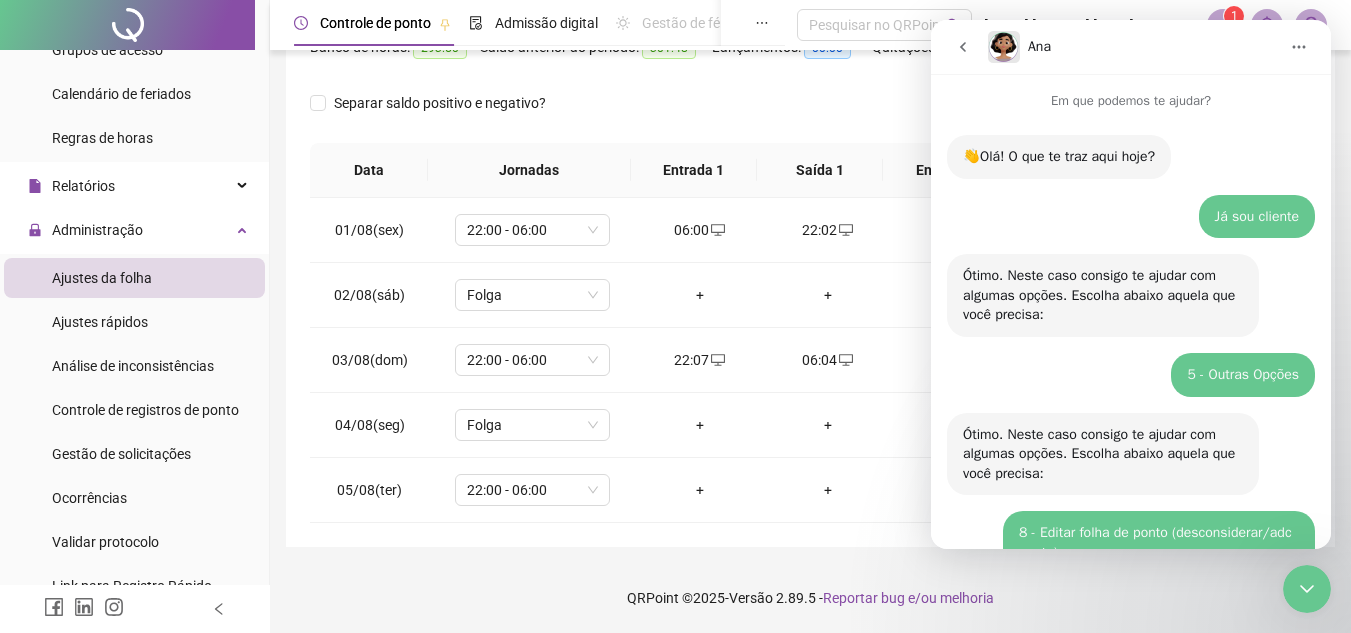 copy on "Certifique-se que o campo "Data de início no QRPoint" está preenchido no cadastro do colaborador" 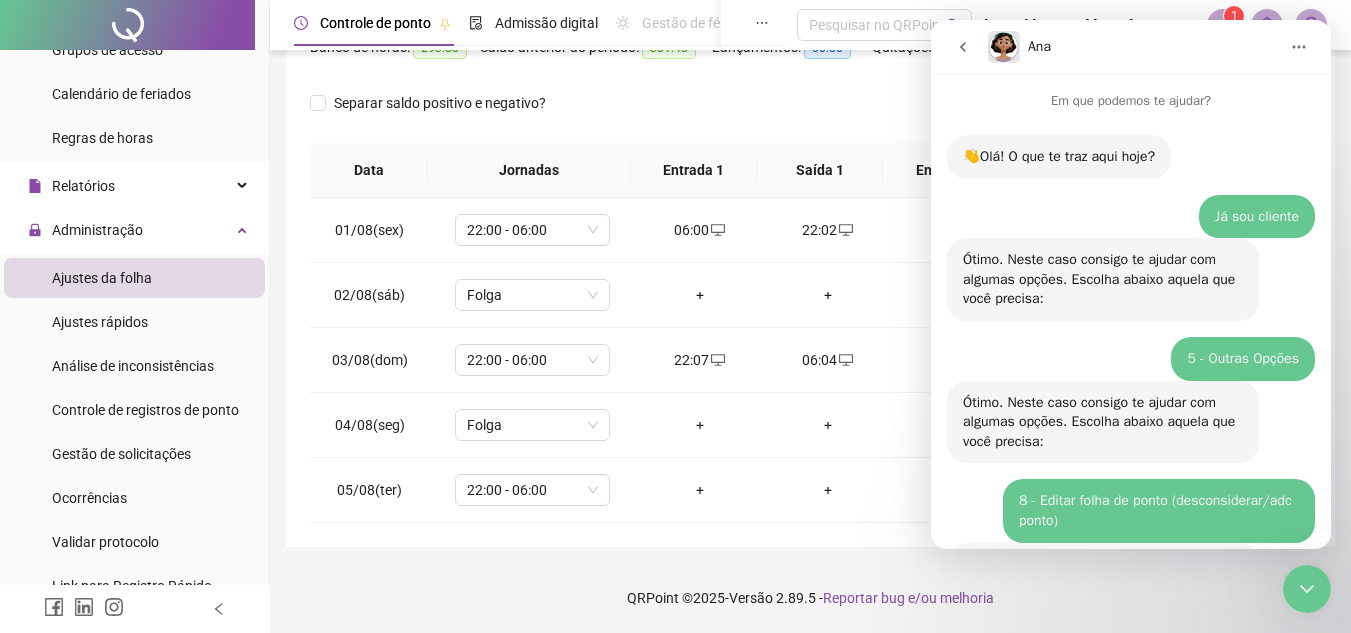 drag, startPoint x: 1068, startPoint y: 163, endPoint x: 974, endPoint y: 129, distance: 99.95999 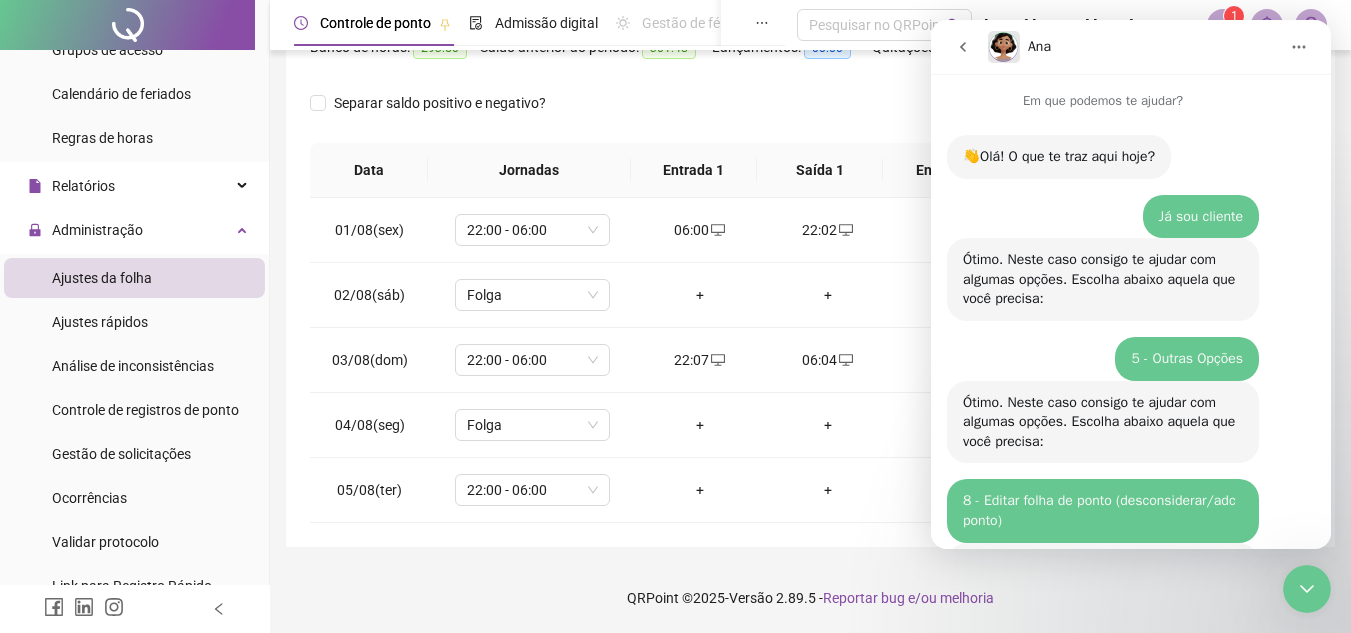 scroll, scrollTop: 2763, scrollLeft: 0, axis: vertical 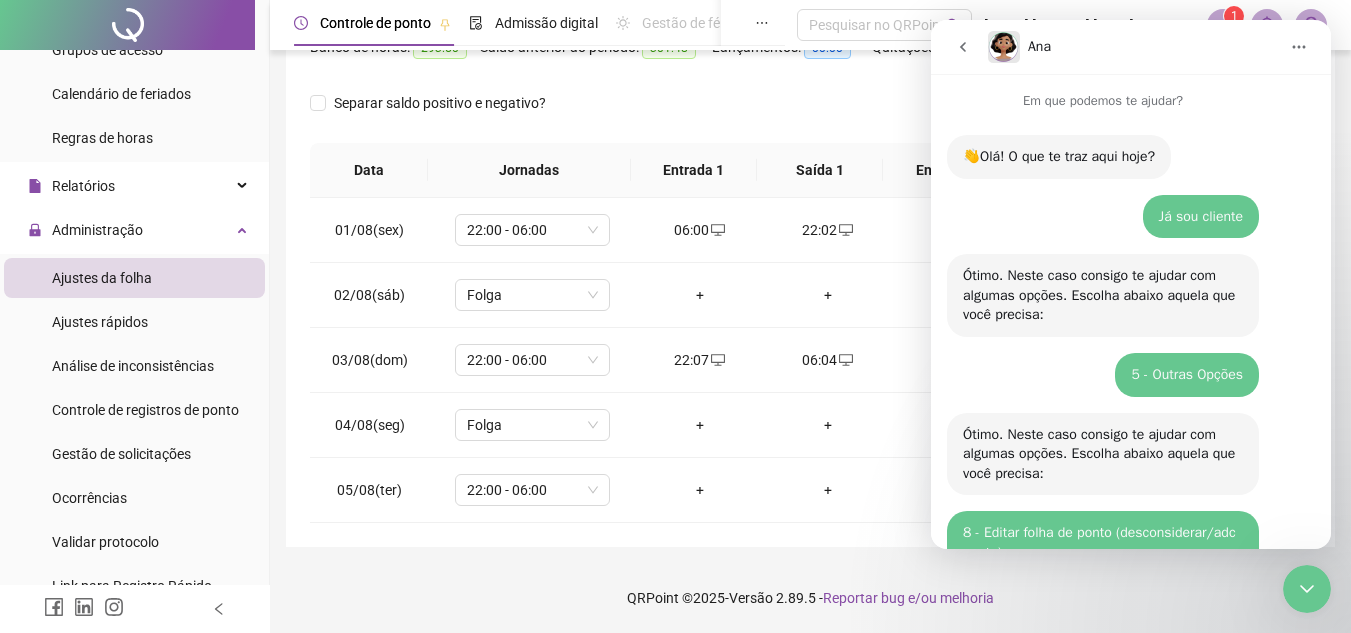 click on "Acredito que sim  COMÉRCIO E SERVIÇOS    •   Há 24min" at bounding box center (1103, 3167) 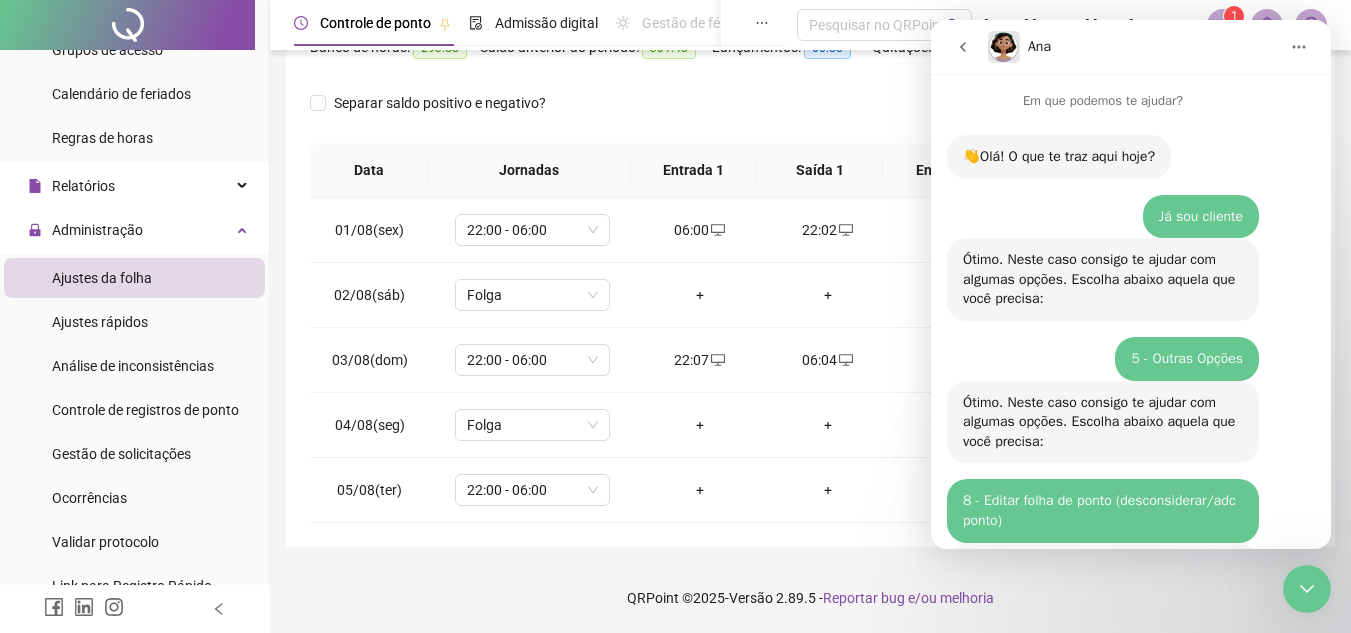 scroll, scrollTop: 1501, scrollLeft: 0, axis: vertical 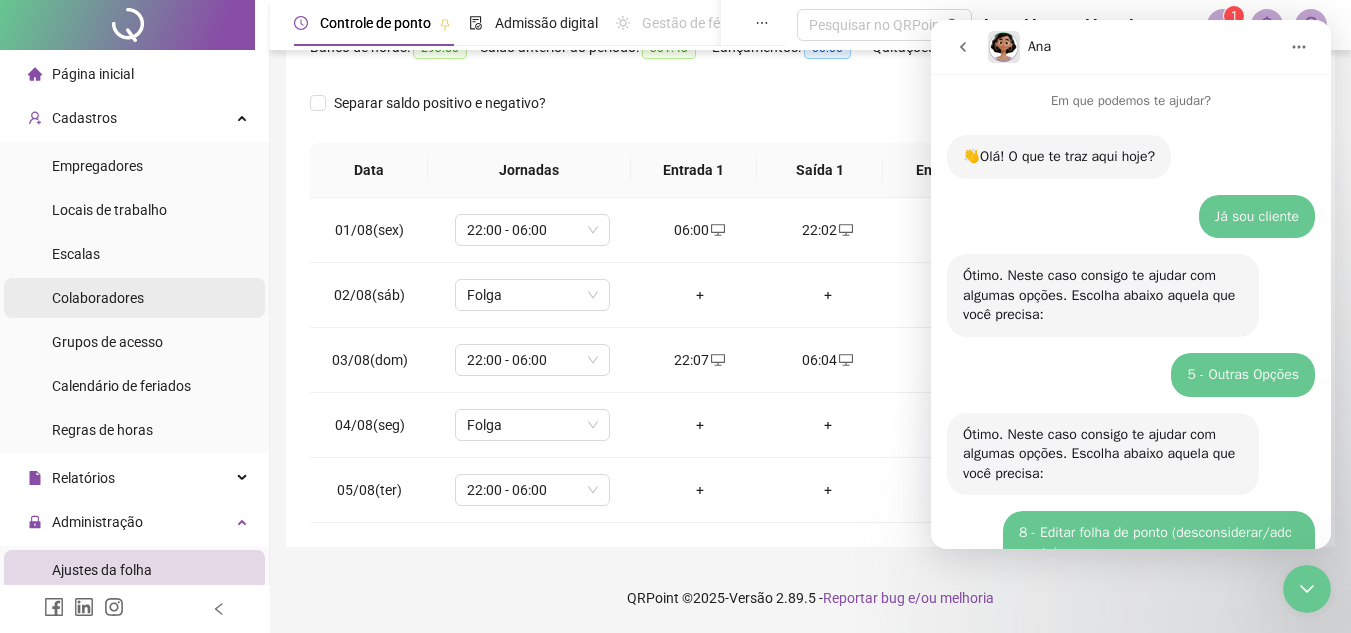 click on "Colaboradores" at bounding box center (98, 298) 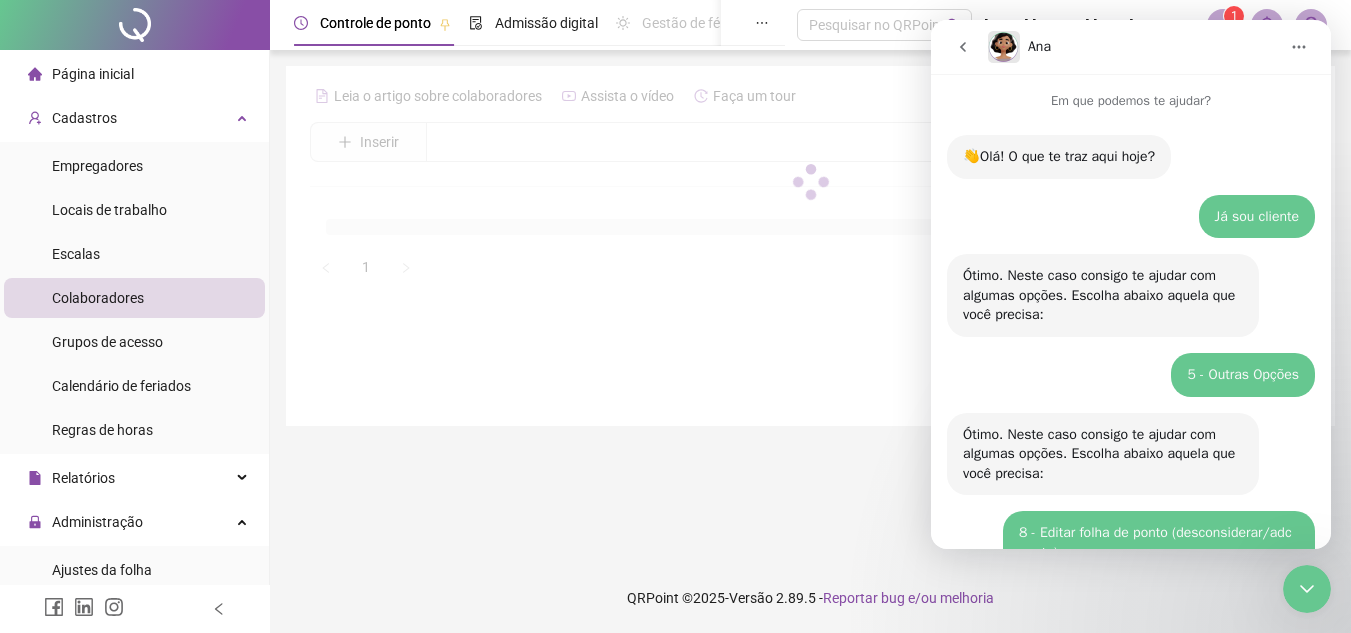 scroll, scrollTop: 0, scrollLeft: 0, axis: both 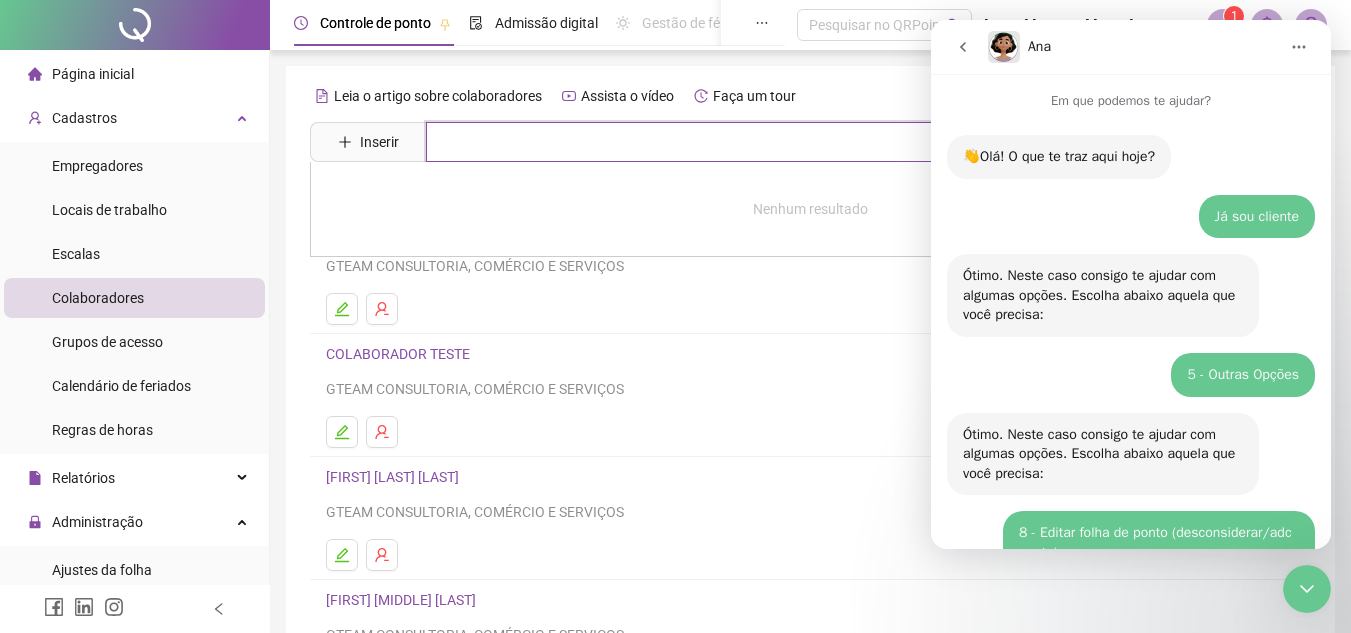 click at bounding box center (825, 142) 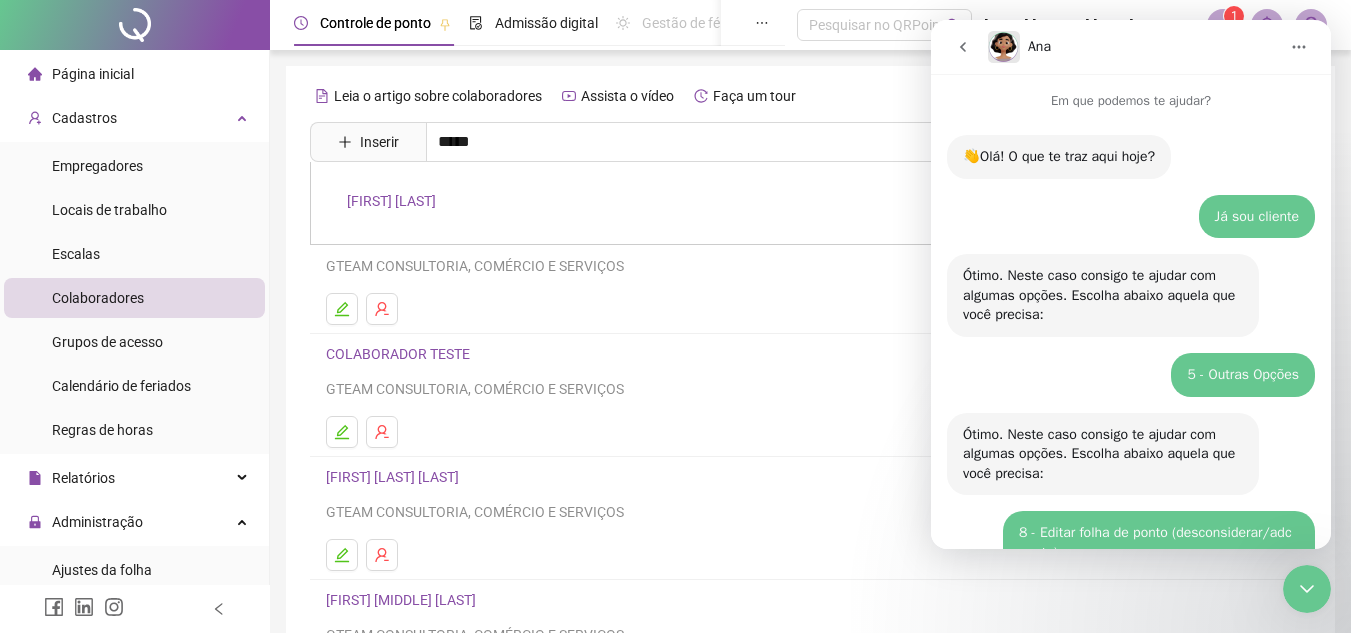 click on "[FIRST] [LAST]" at bounding box center (391, 201) 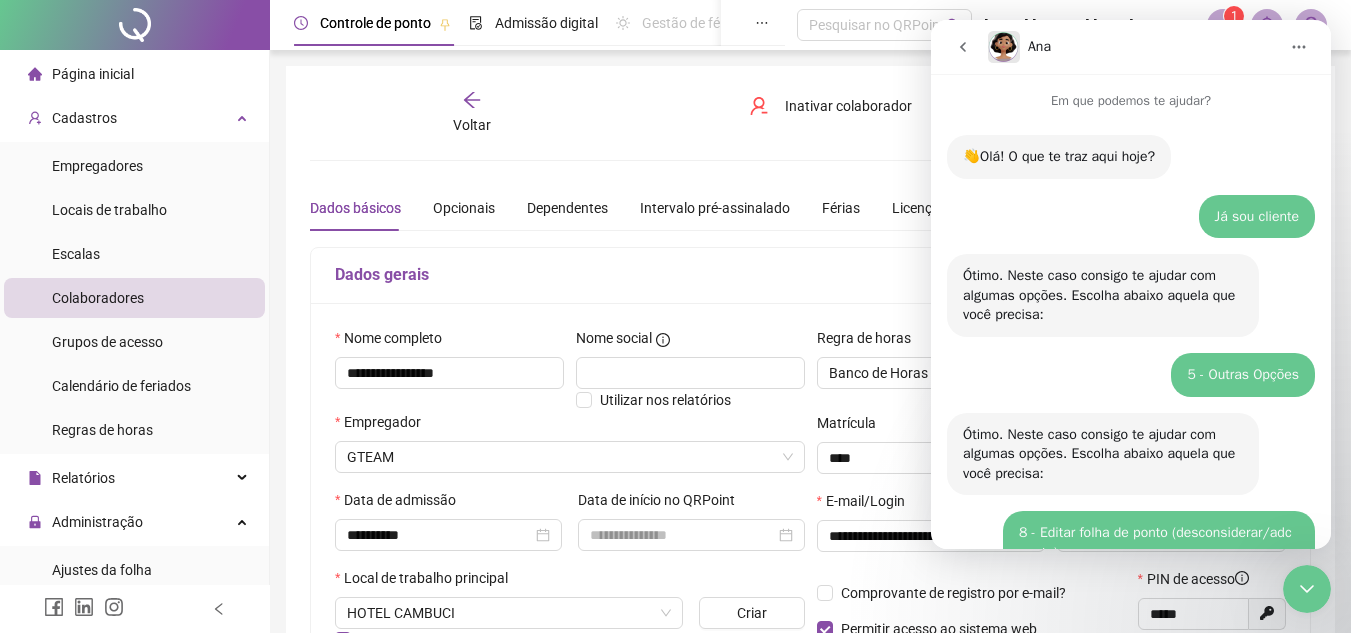 click at bounding box center [1307, 589] 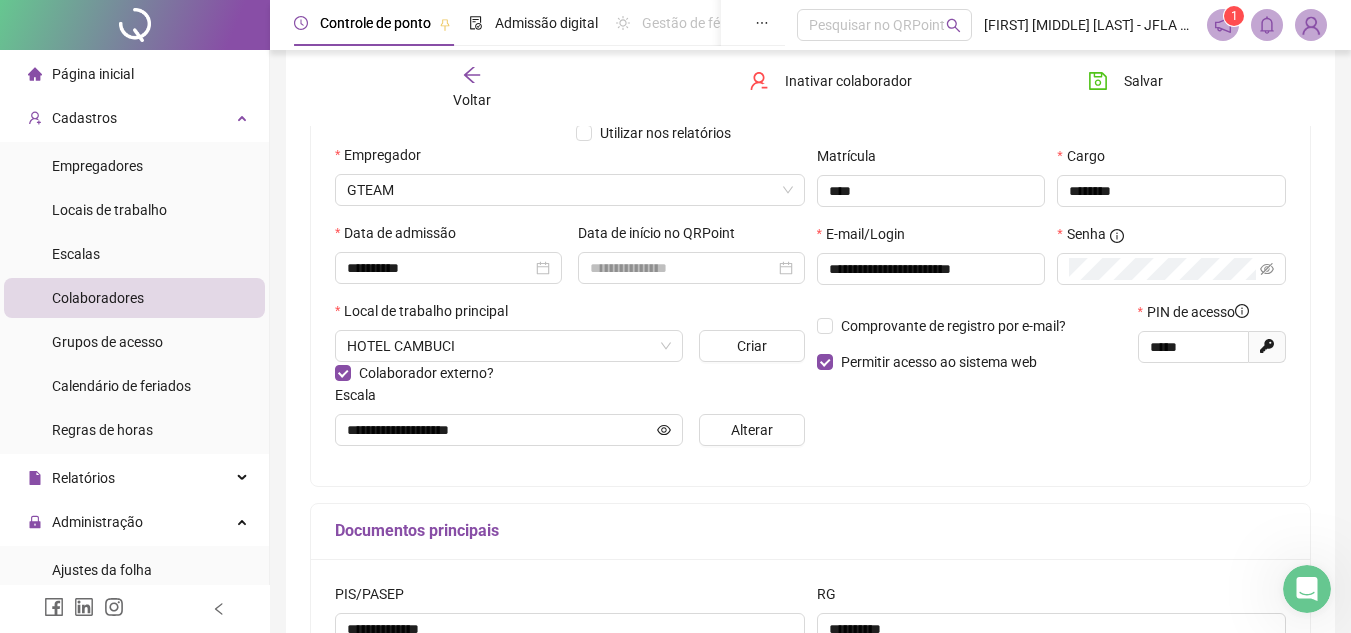 scroll, scrollTop: 264, scrollLeft: 0, axis: vertical 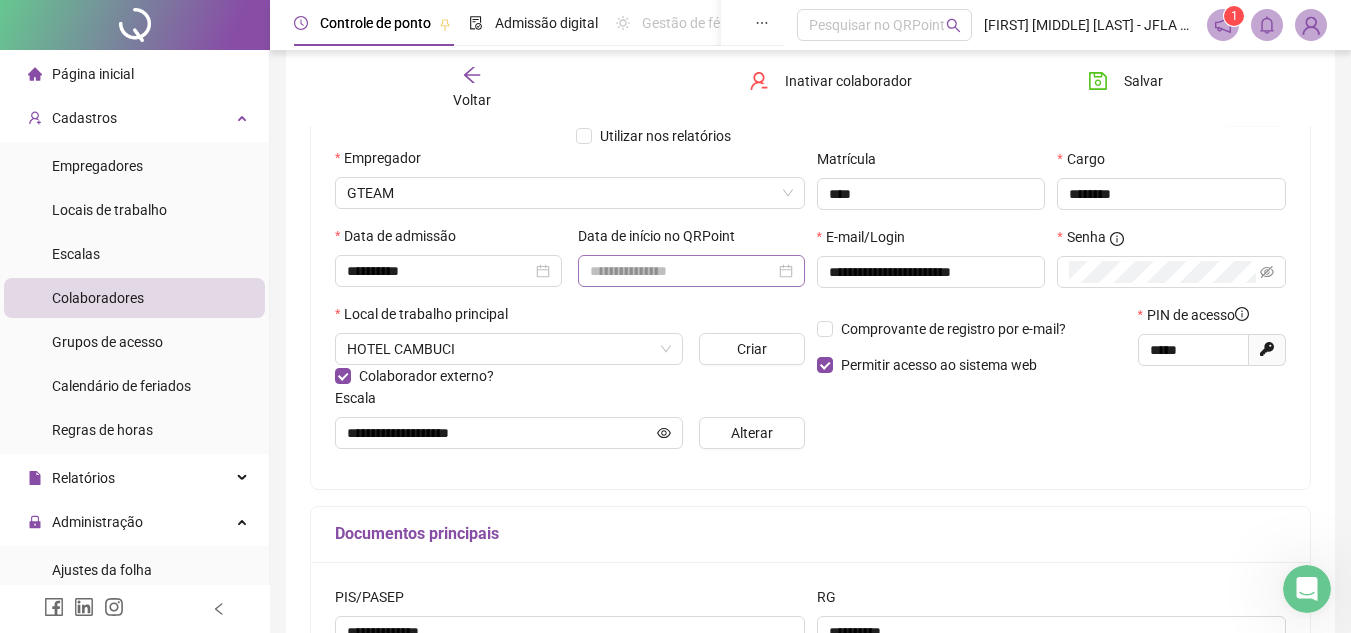 click at bounding box center [691, 271] 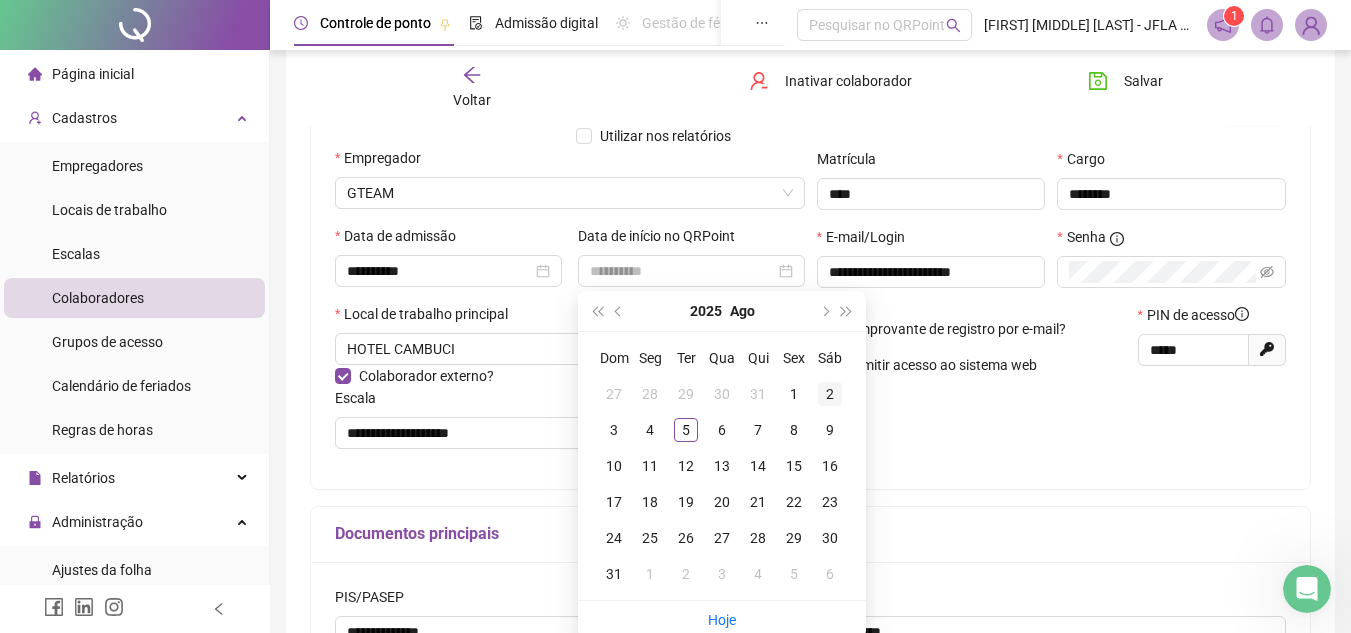 click on "2" at bounding box center (830, 394) 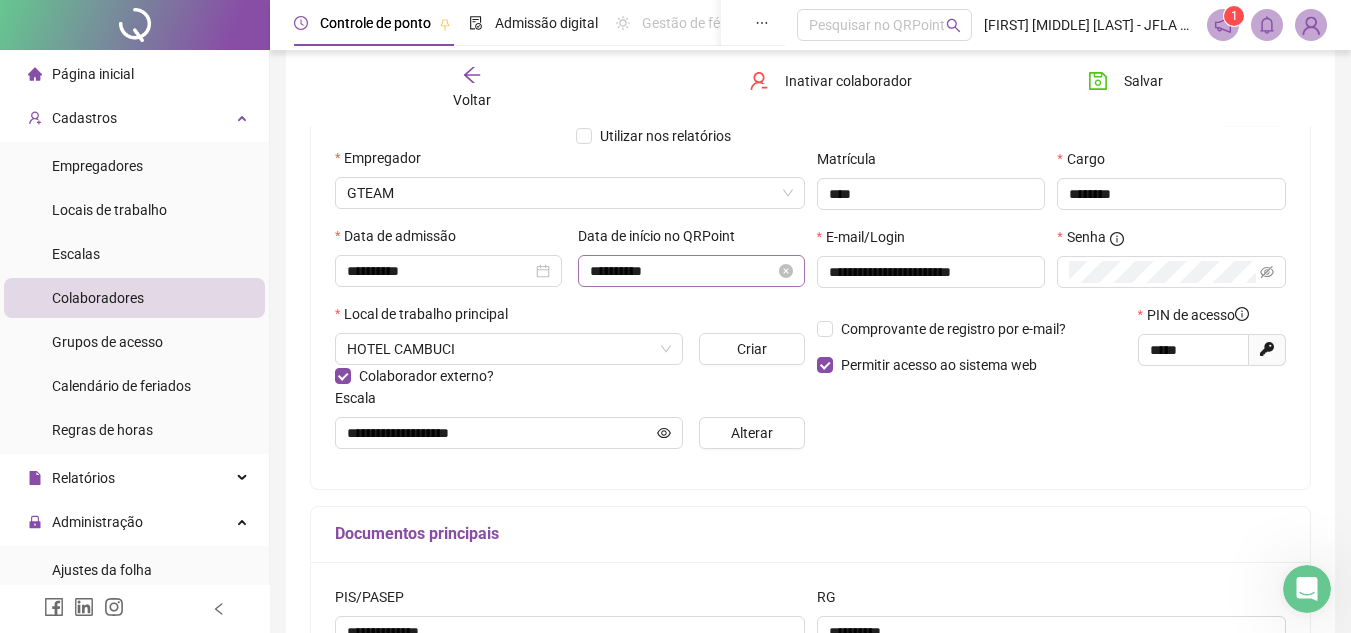 click on "**********" at bounding box center (691, 271) 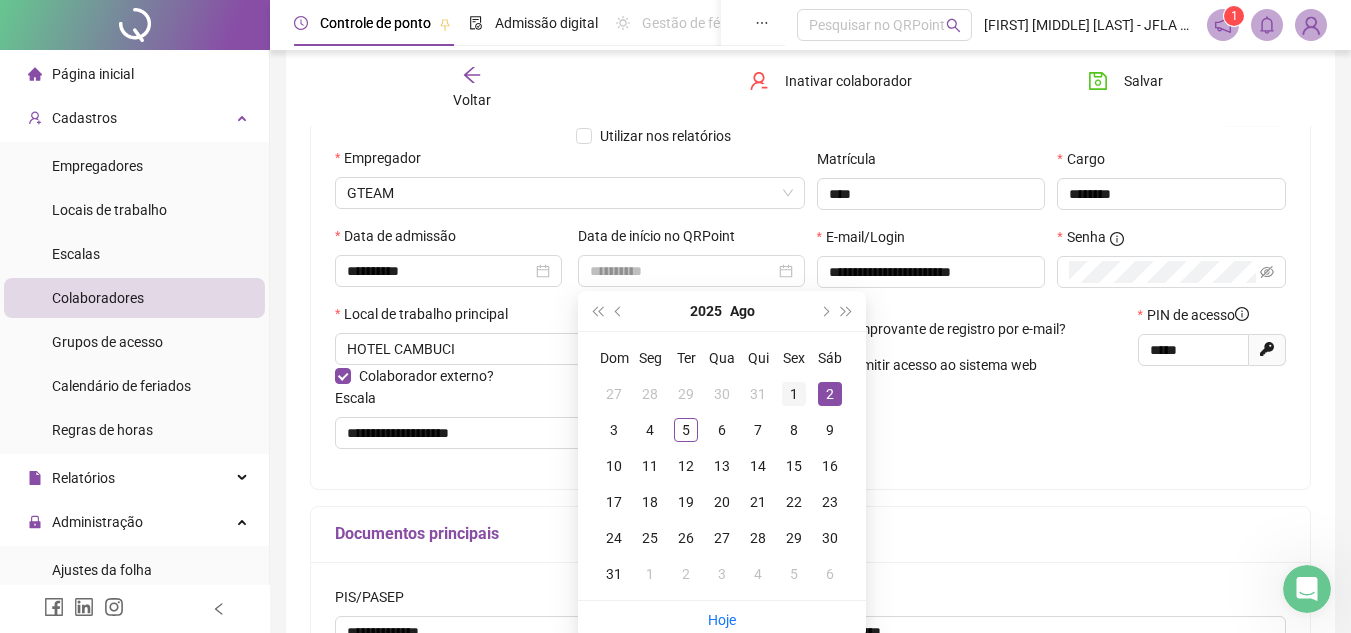 click on "1" at bounding box center [794, 394] 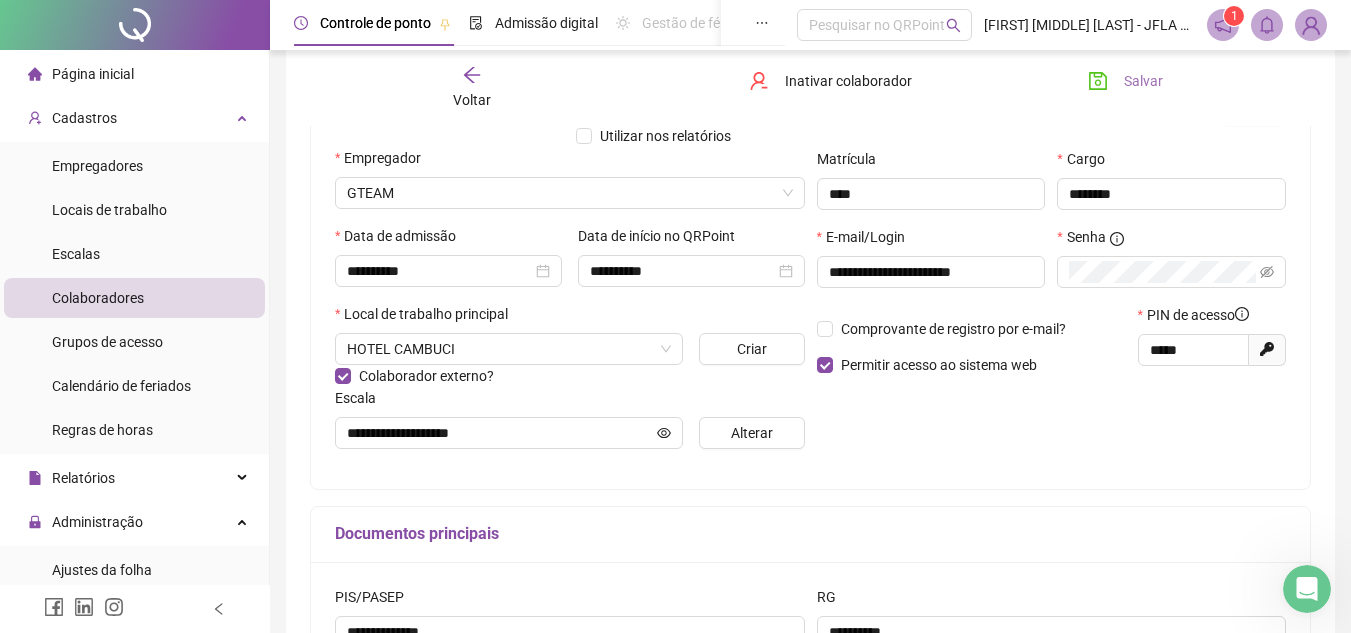 click on "Salvar" at bounding box center (1125, 81) 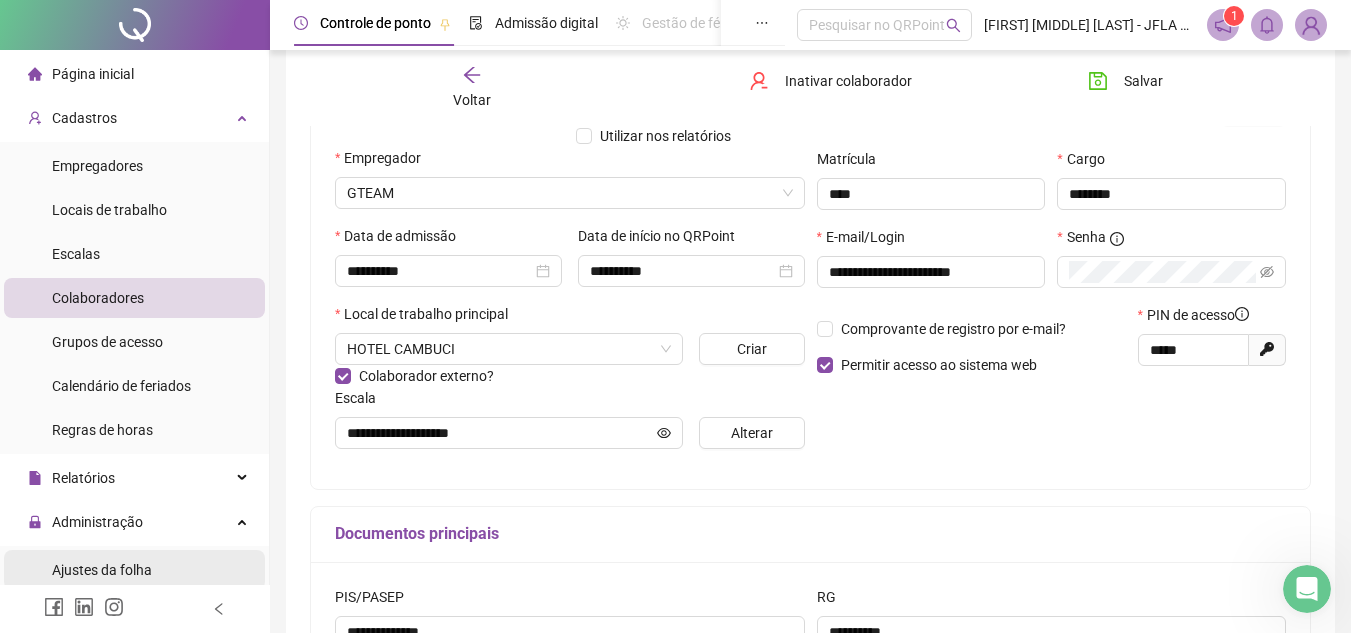 click on "Ajustes da folha" at bounding box center (102, 570) 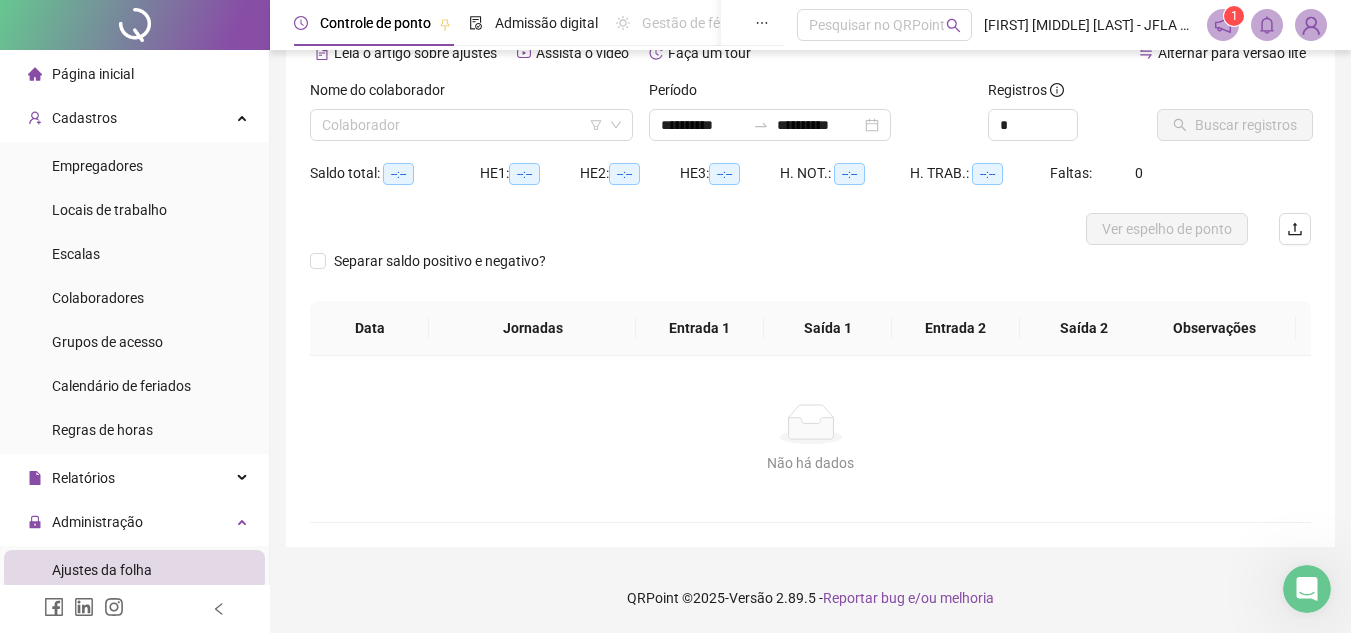scroll, scrollTop: 105, scrollLeft: 0, axis: vertical 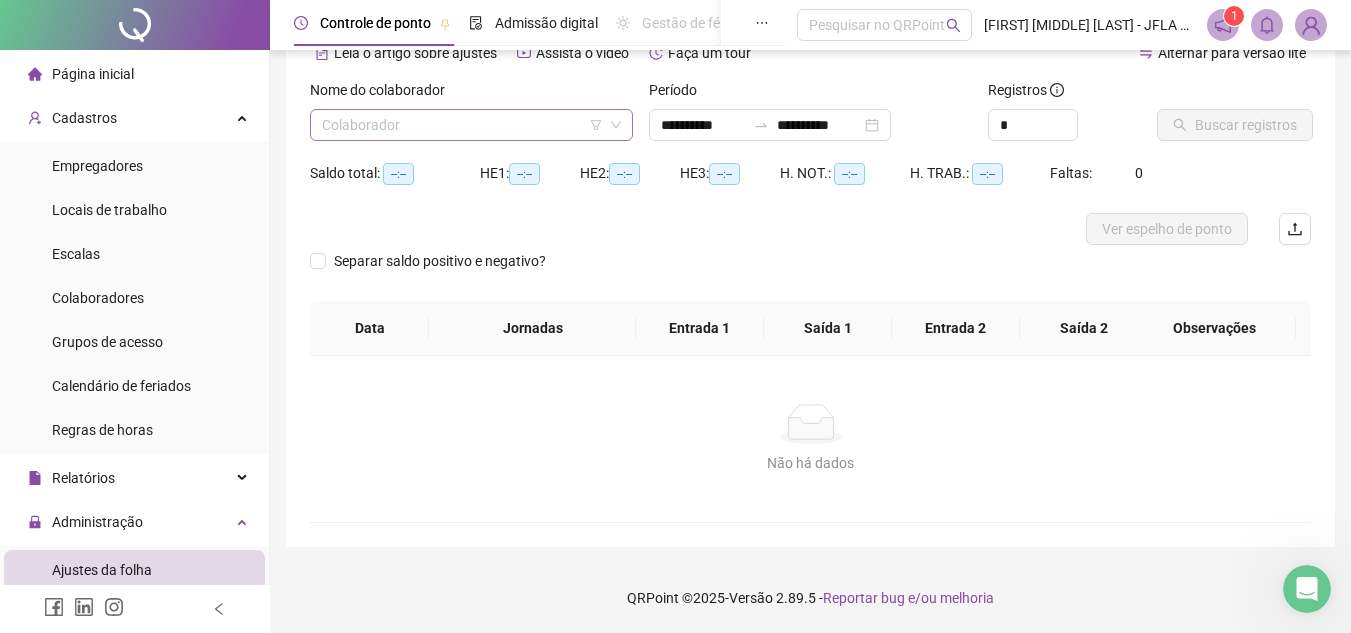 click at bounding box center [462, 125] 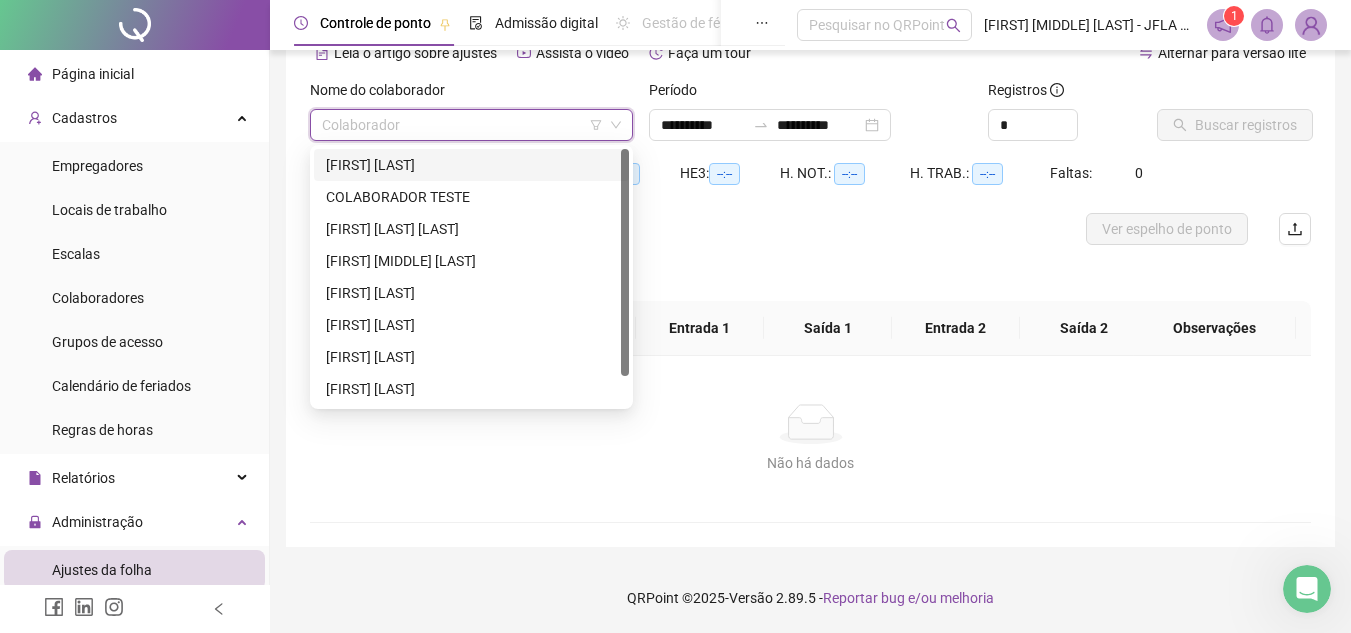scroll, scrollTop: 32, scrollLeft: 0, axis: vertical 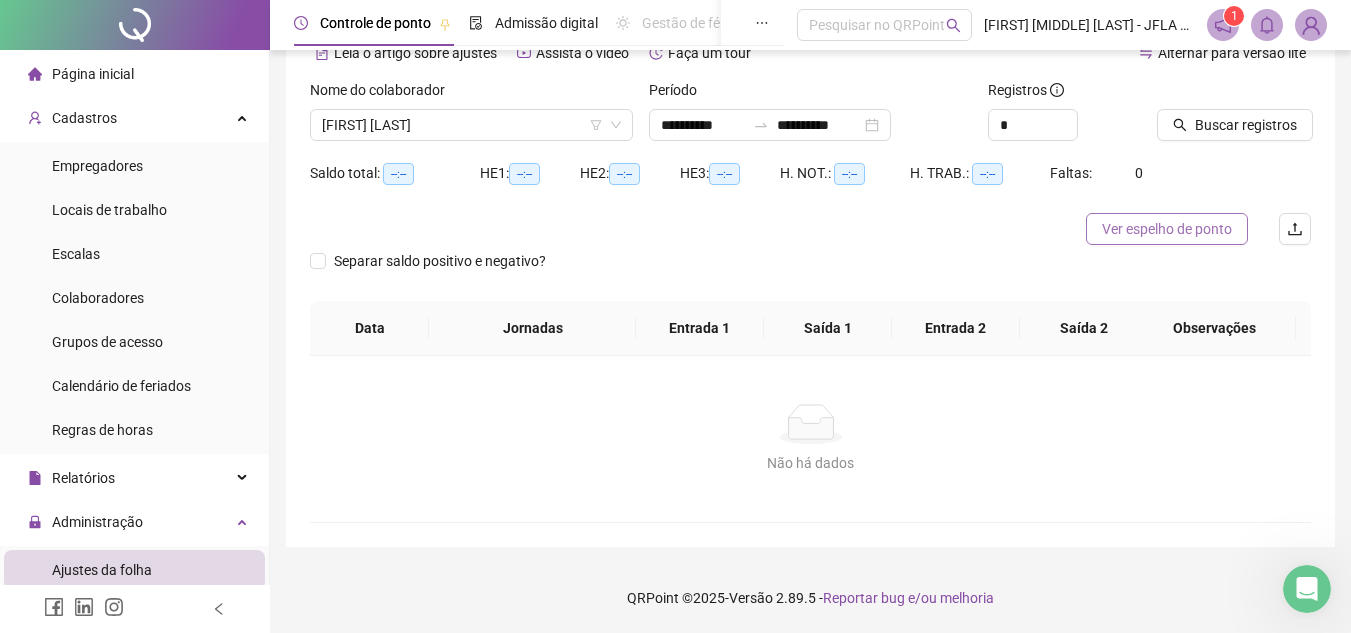 click on "Ver espelho de ponto" at bounding box center [1167, 229] 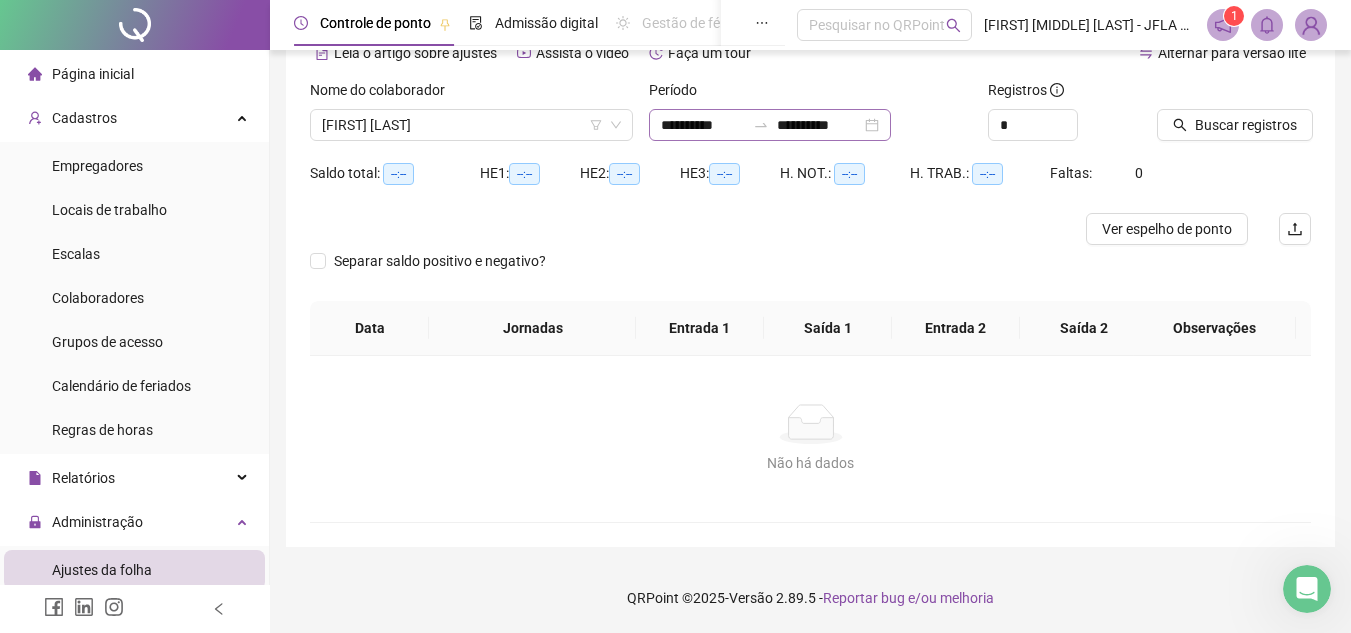click on "**********" at bounding box center [770, 125] 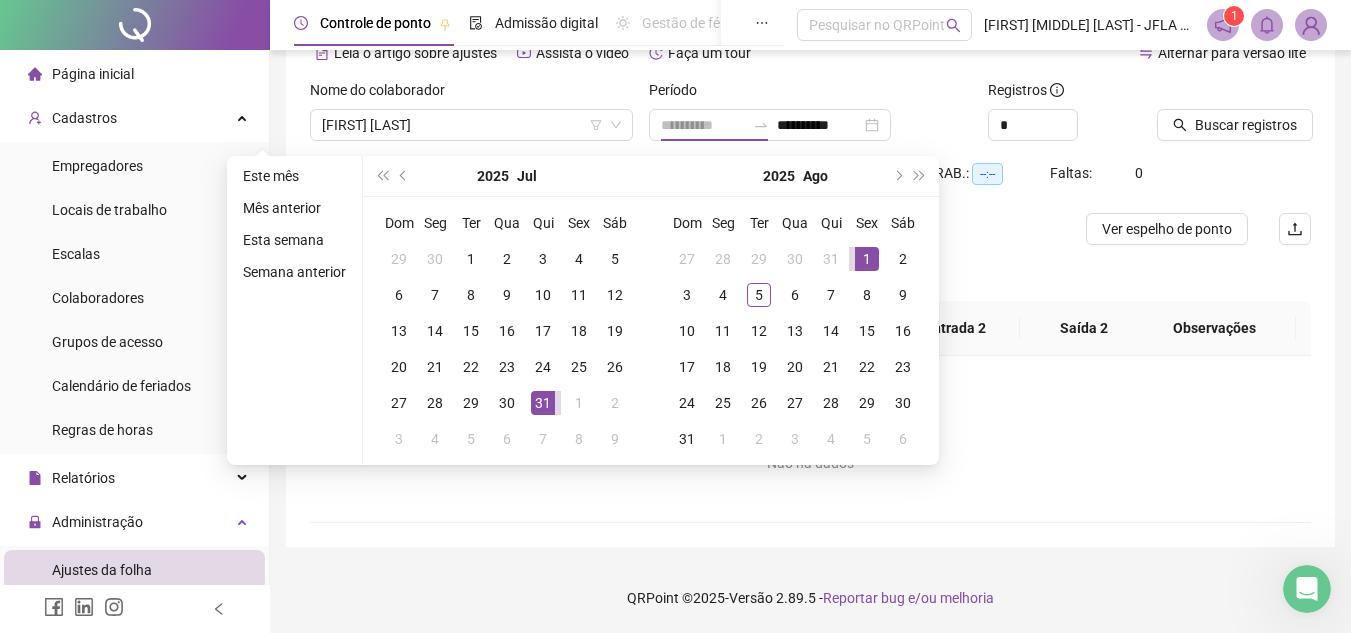 click on "1" at bounding box center (867, 259) 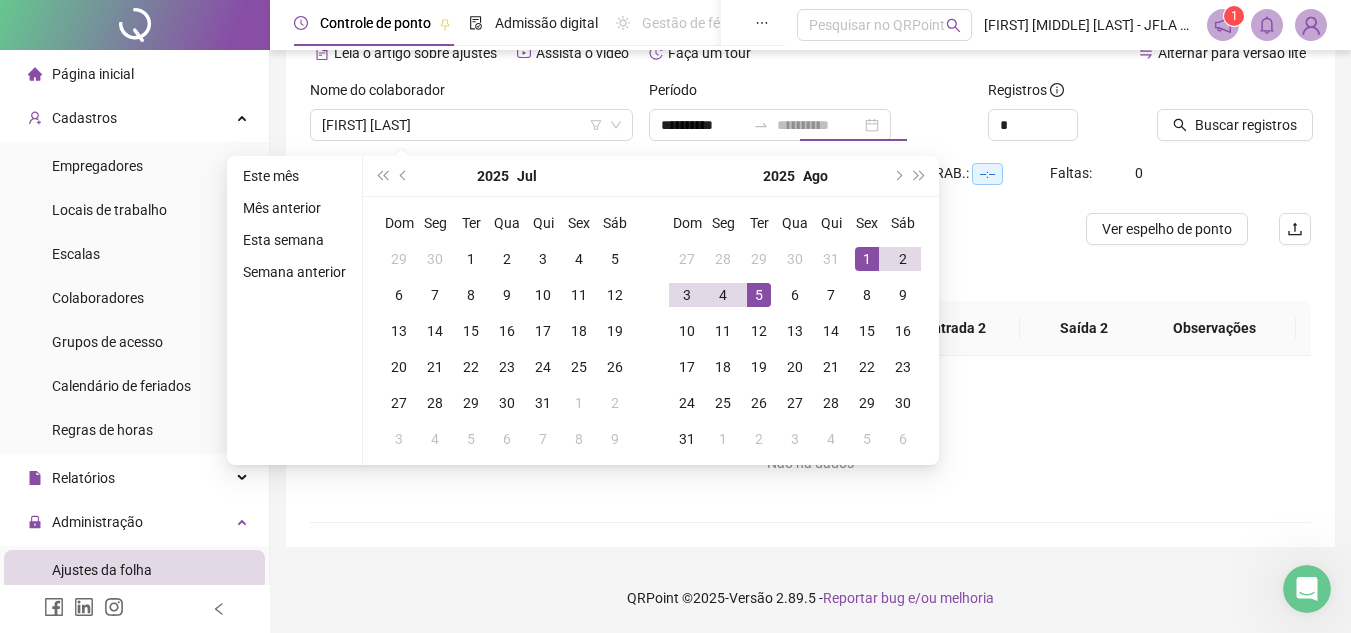 click on "5" at bounding box center [759, 295] 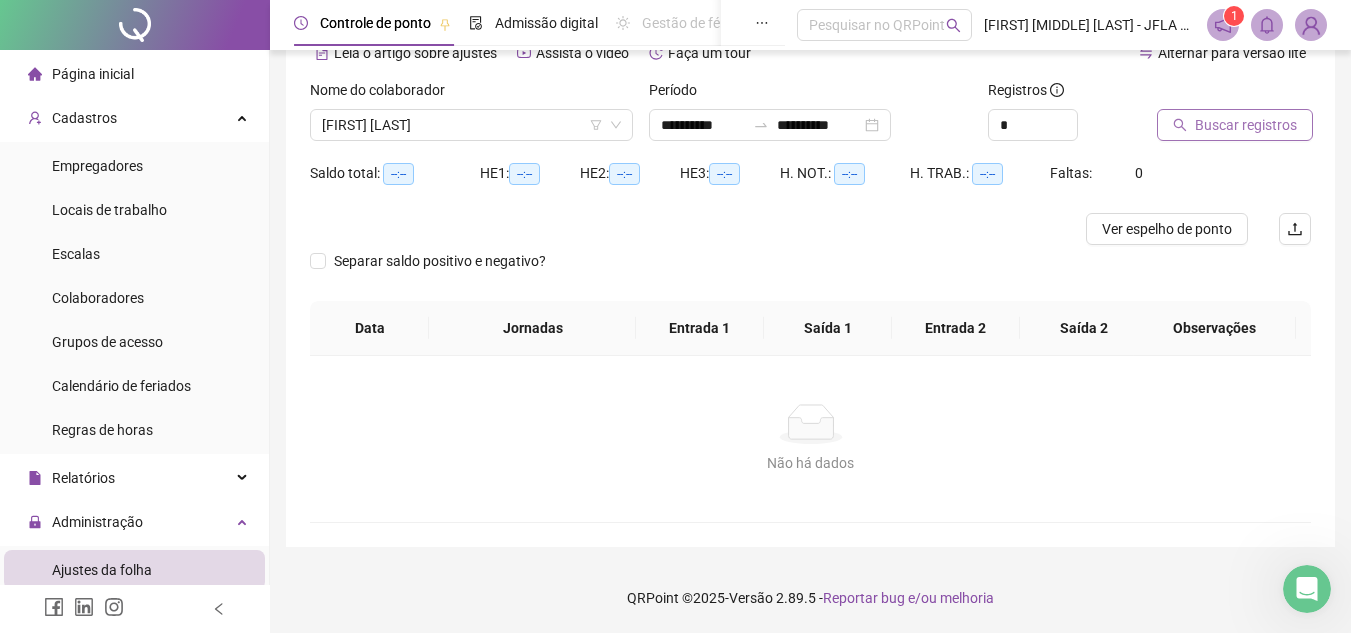 click on "Buscar registros" at bounding box center (1246, 125) 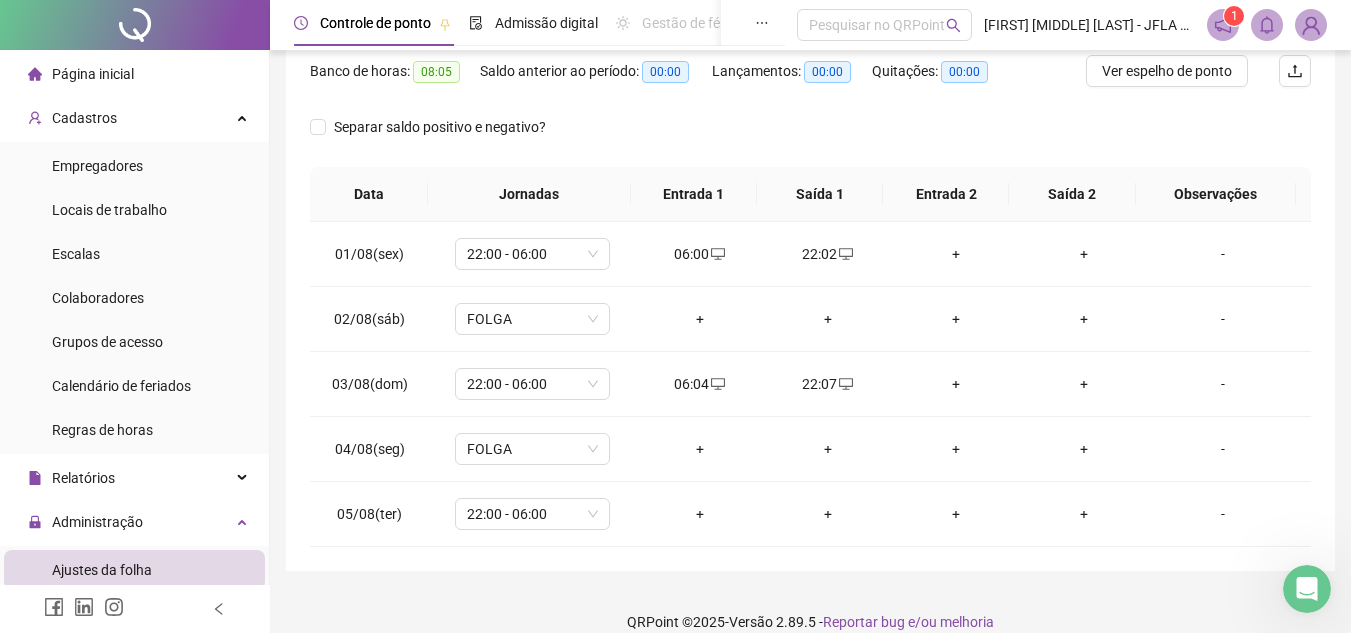scroll, scrollTop: 287, scrollLeft: 0, axis: vertical 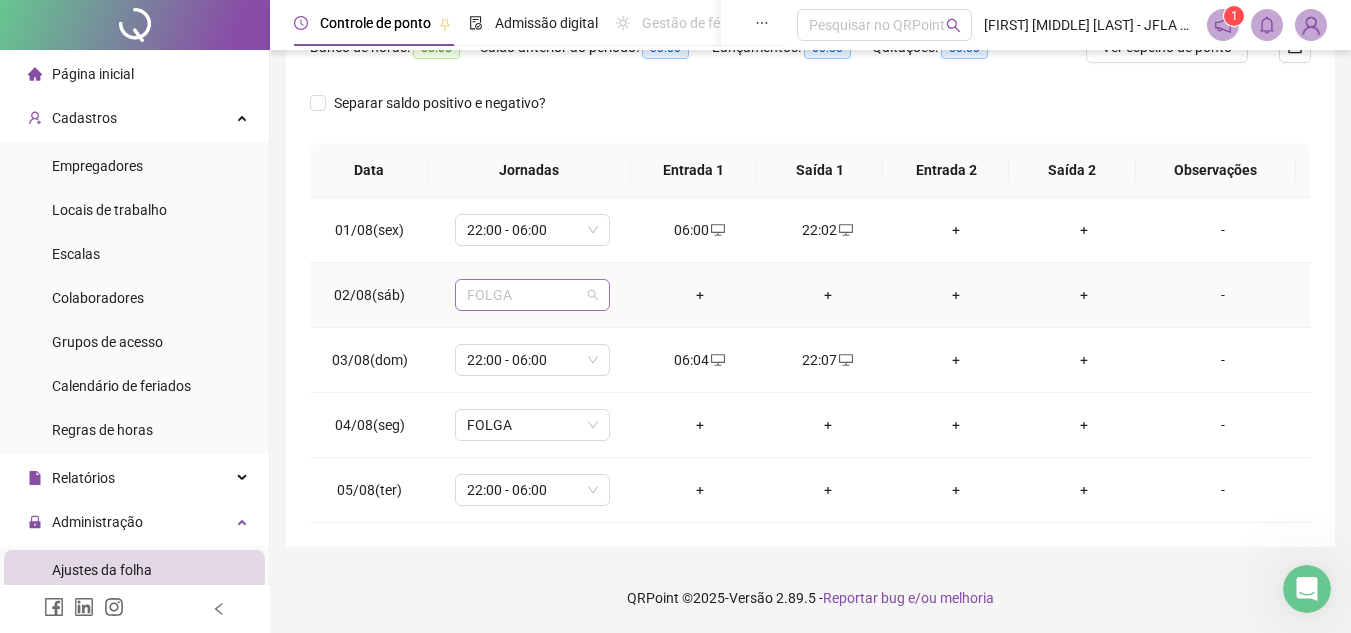 click on "FOLGA" at bounding box center (532, 295) 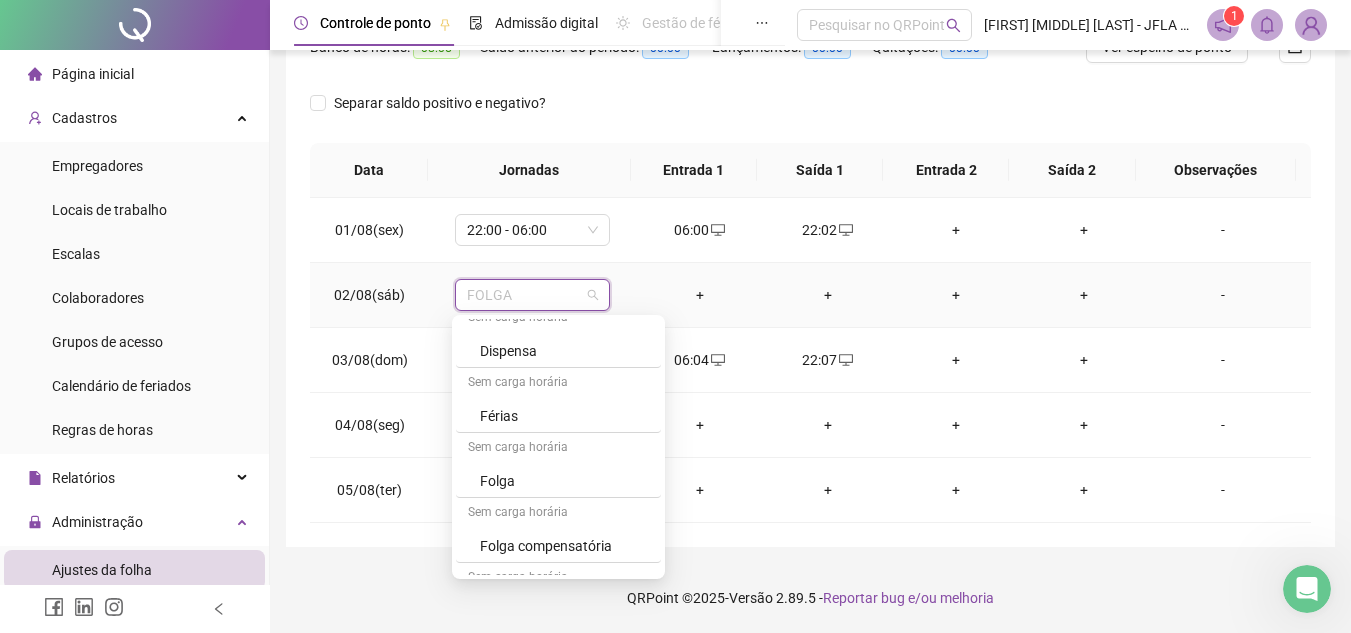 scroll, scrollTop: 394, scrollLeft: 0, axis: vertical 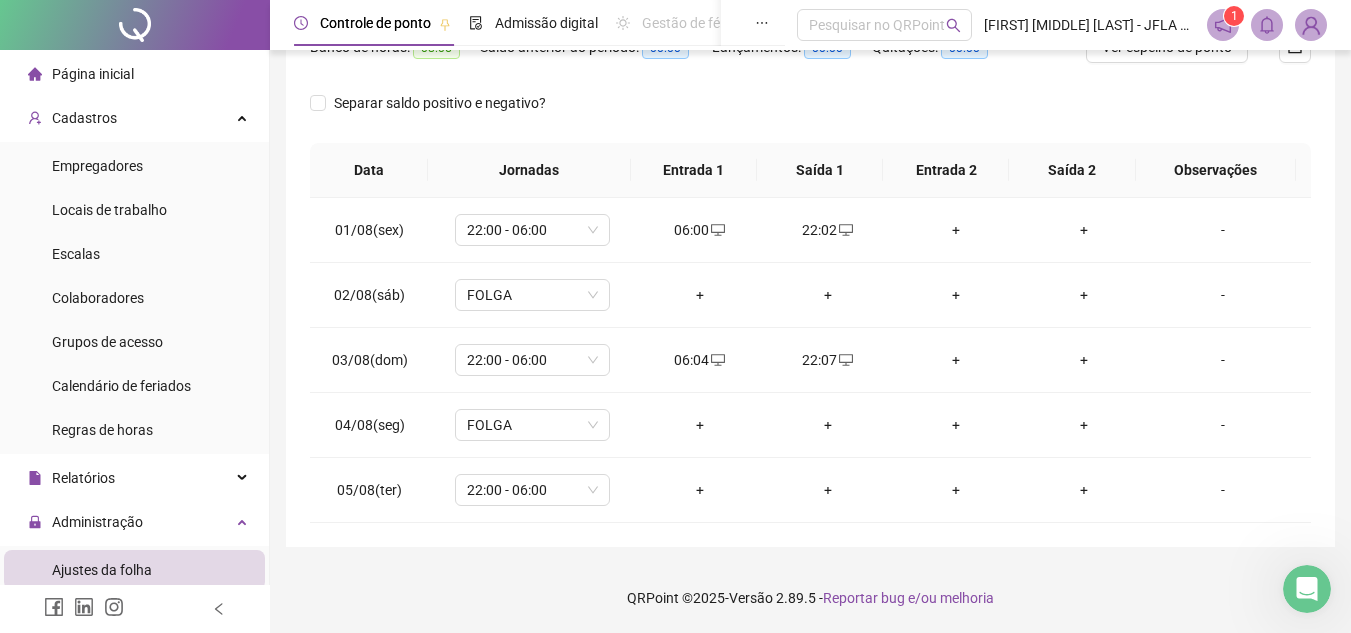 click on "**********" at bounding box center [810, 163] 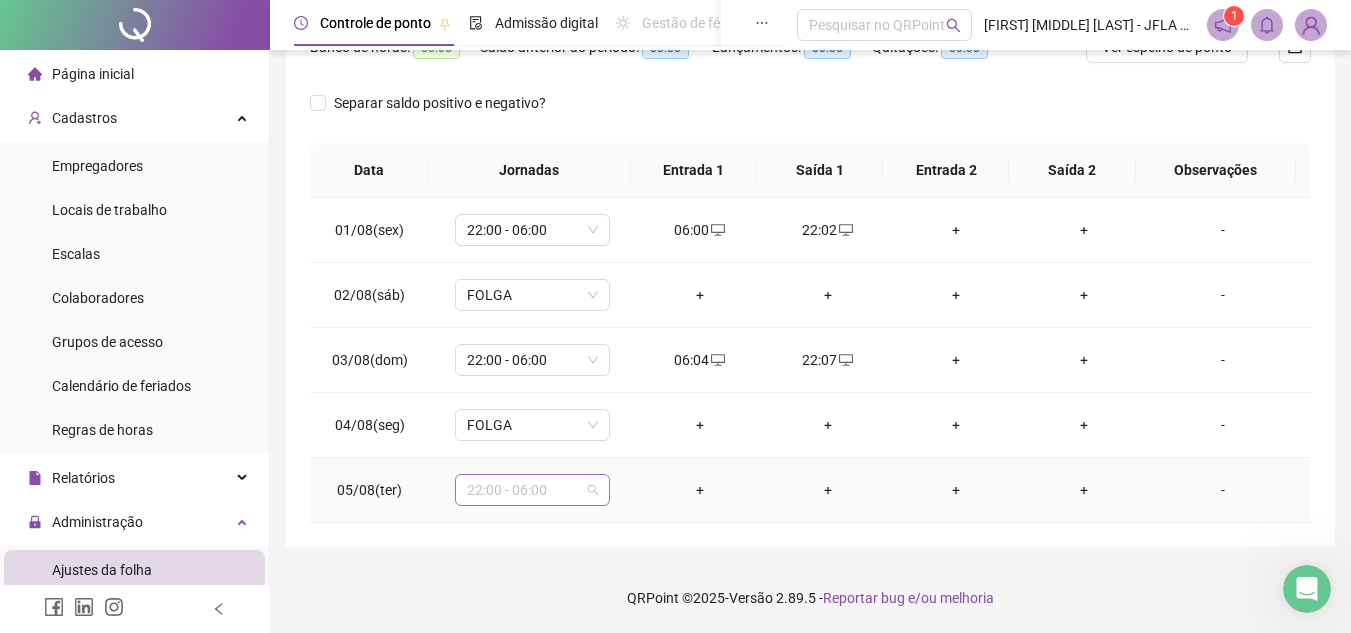 click on "22:00 - 06:00" at bounding box center [532, 490] 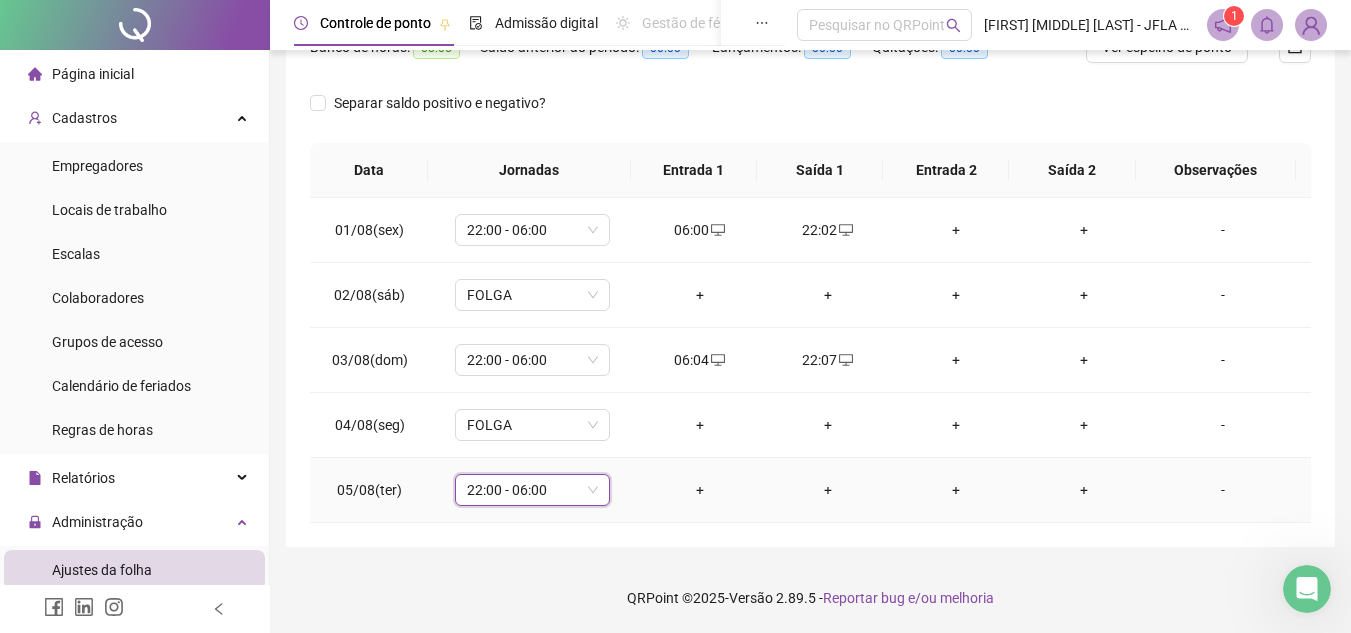 click on "22:00 - 06:00" at bounding box center (532, 490) 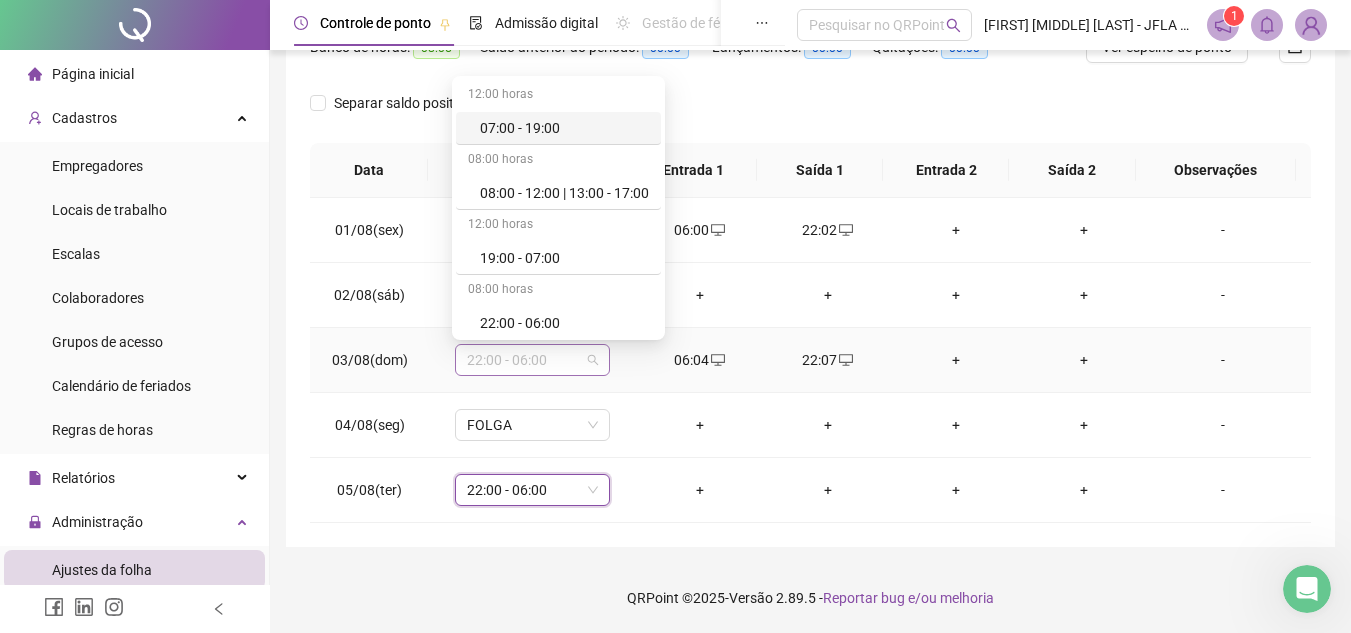 click on "22:00 - 06:00" at bounding box center [532, 360] 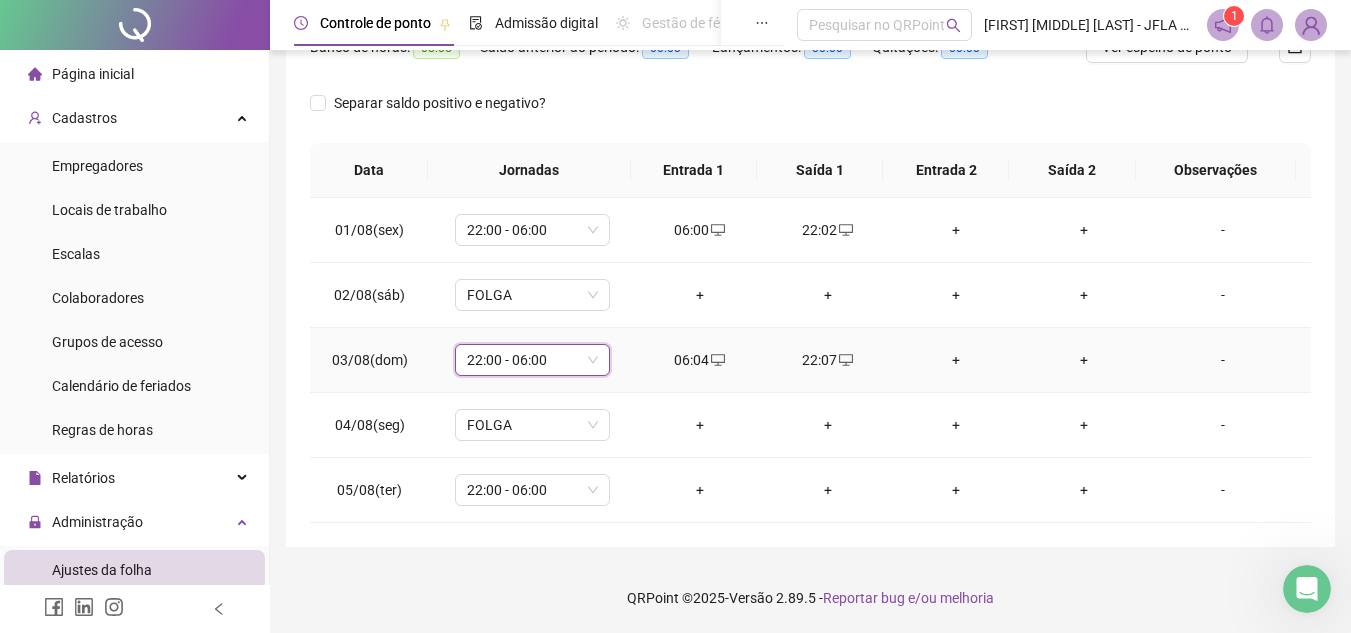 click on "22:00 - 06:00" at bounding box center [532, 360] 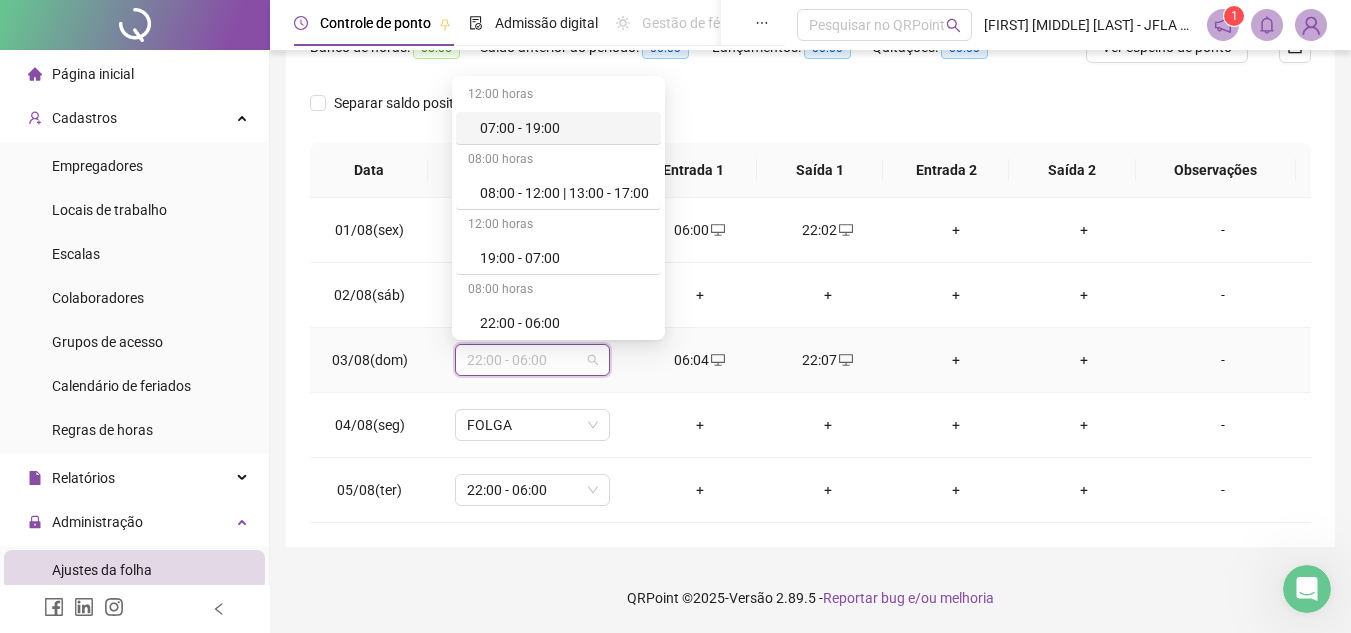 click on "22:00 - 06:00" at bounding box center [532, 360] 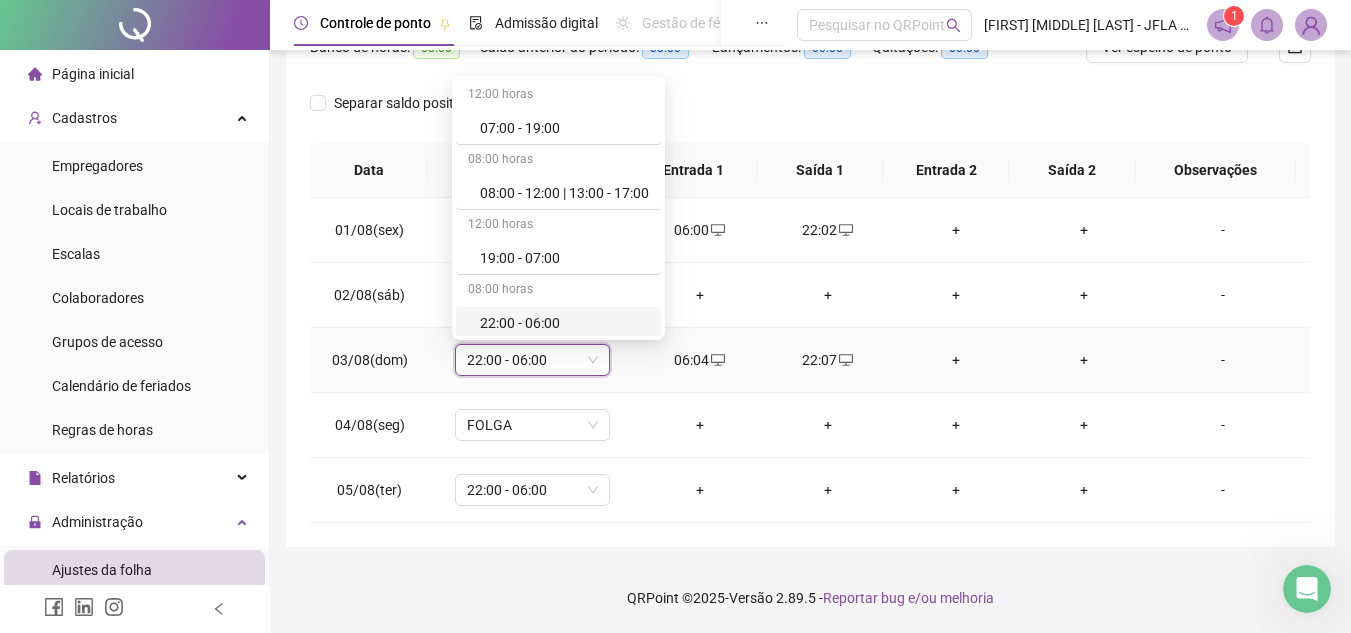 click on "22:00 - 06:00 22:00 - 06:00" at bounding box center (532, 360) 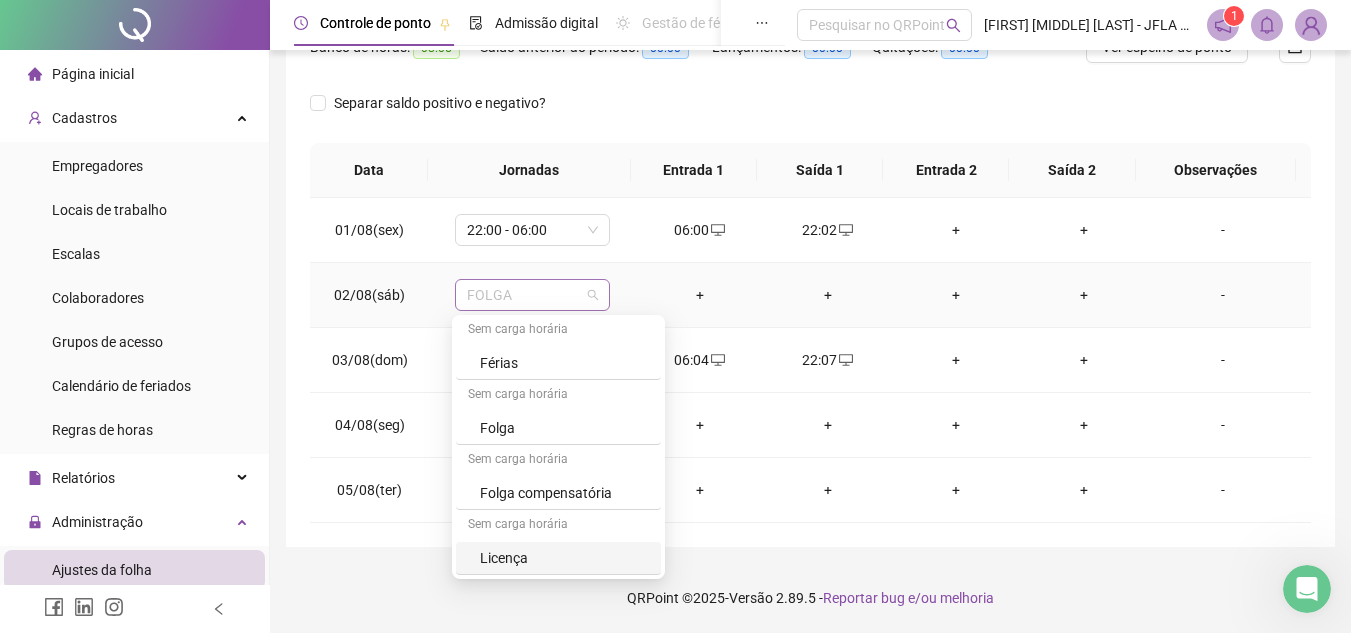 click on "FOLGA" at bounding box center [532, 295] 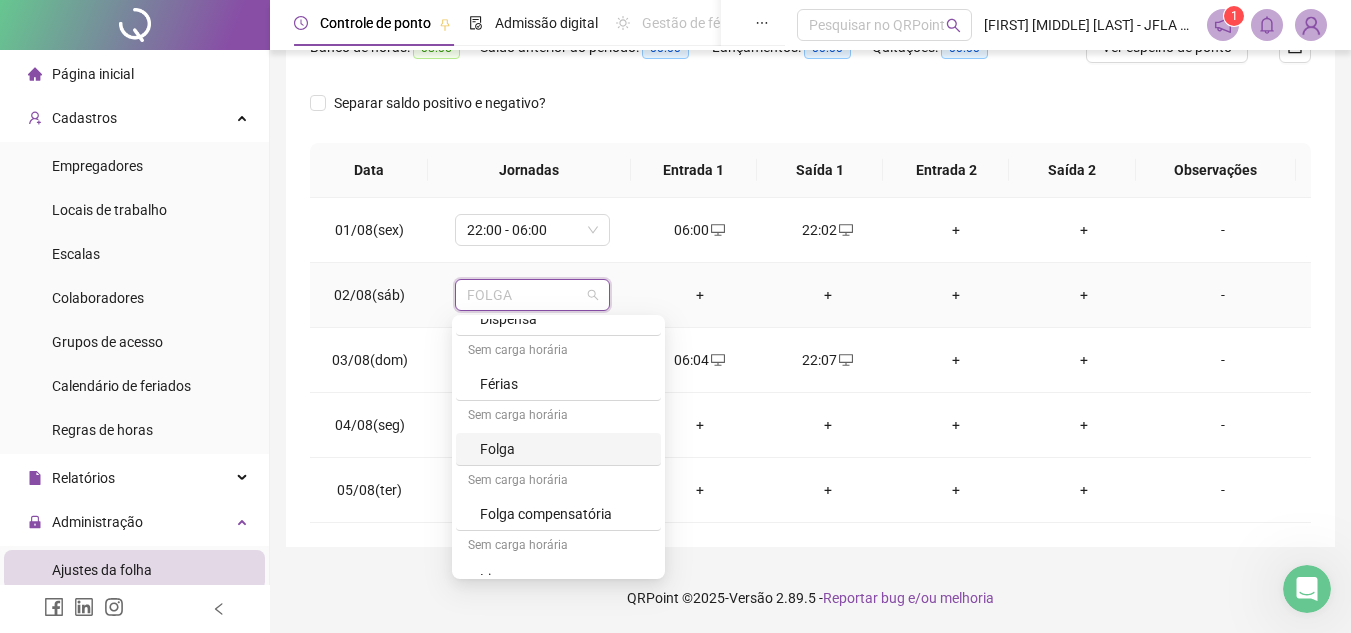 scroll, scrollTop: 394, scrollLeft: 0, axis: vertical 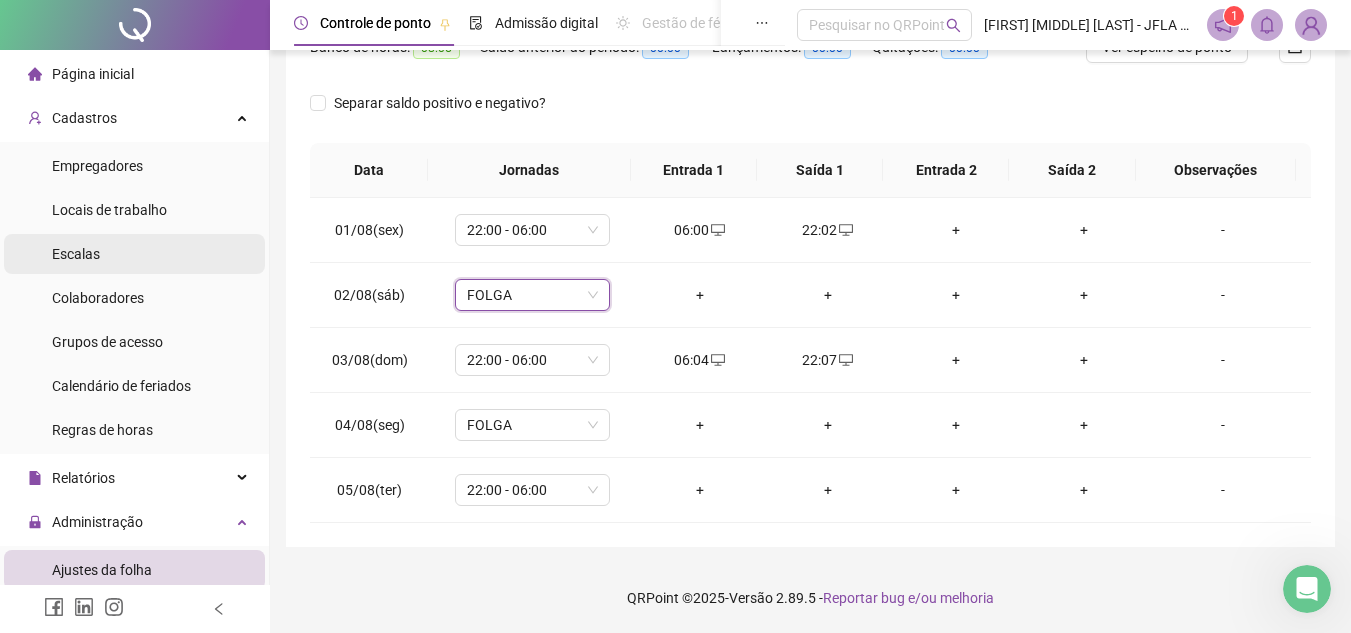 click on "Escalas" at bounding box center [134, 254] 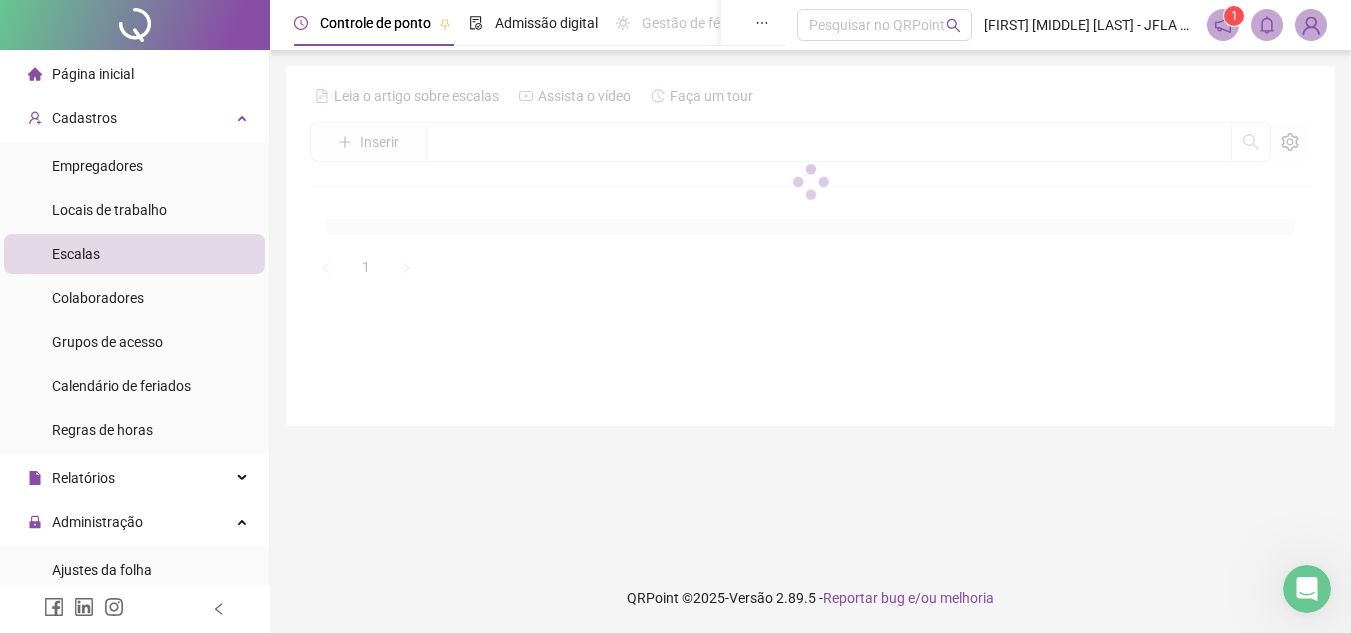 scroll, scrollTop: 0, scrollLeft: 0, axis: both 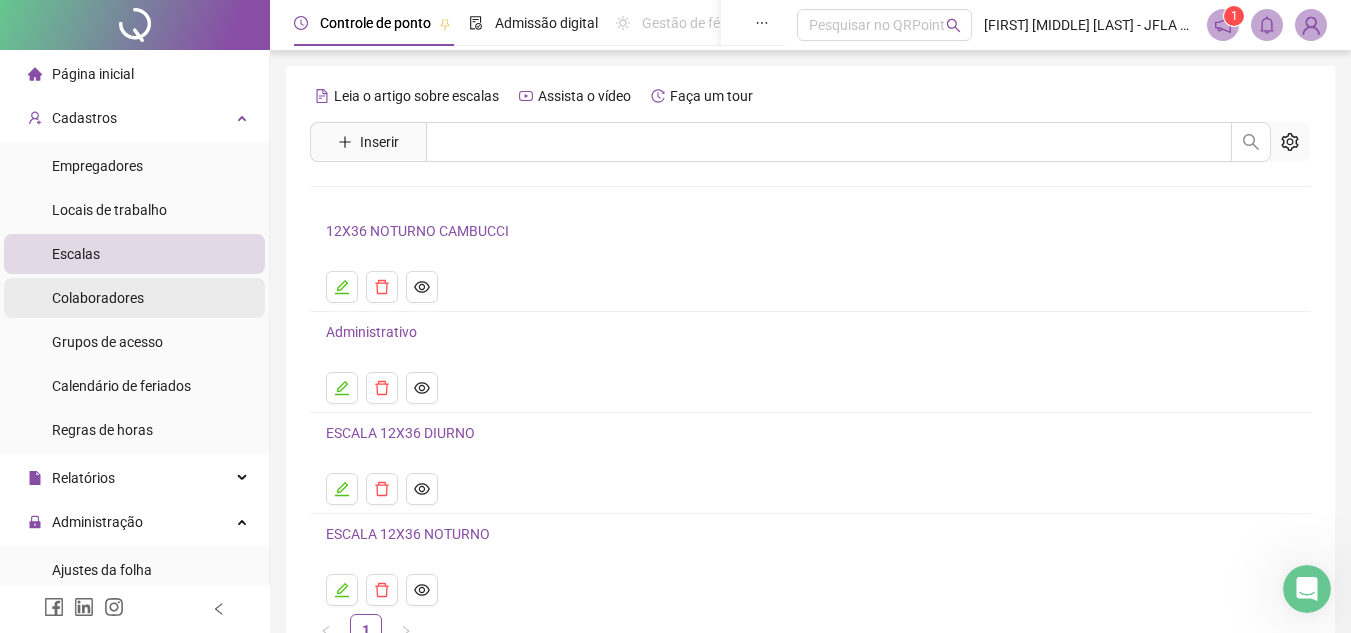 click on "Colaboradores" at bounding box center (134, 298) 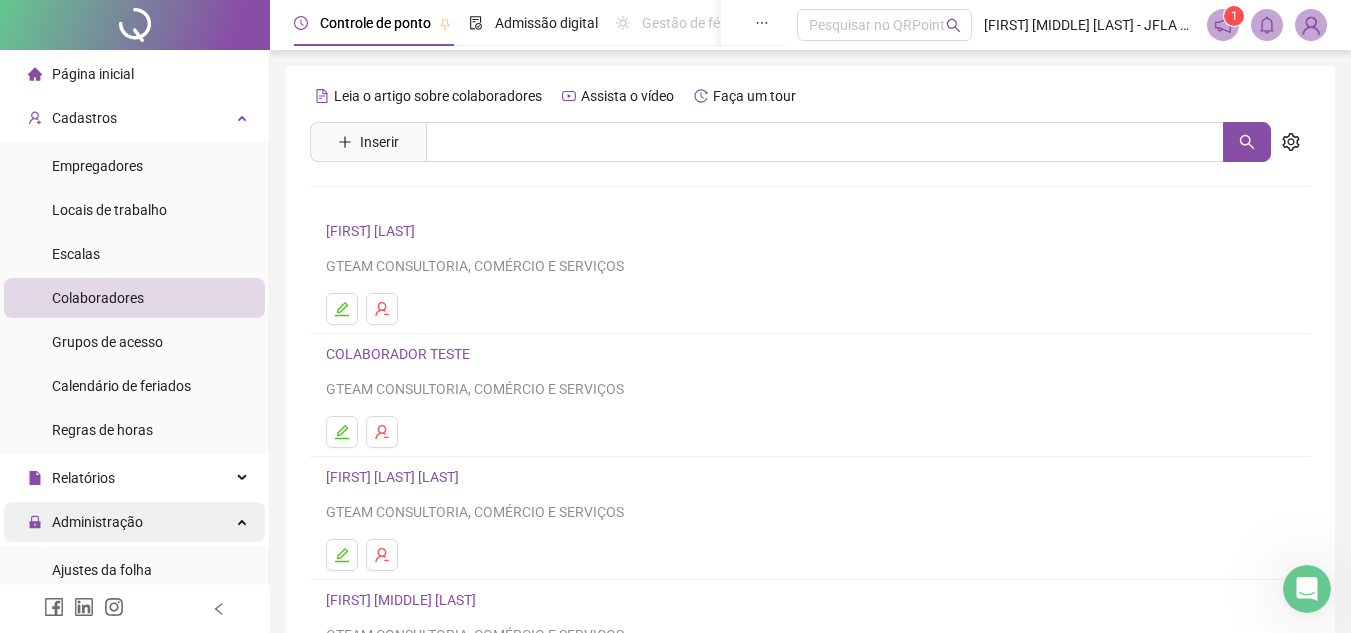 click on "Administração" at bounding box center (134, 522) 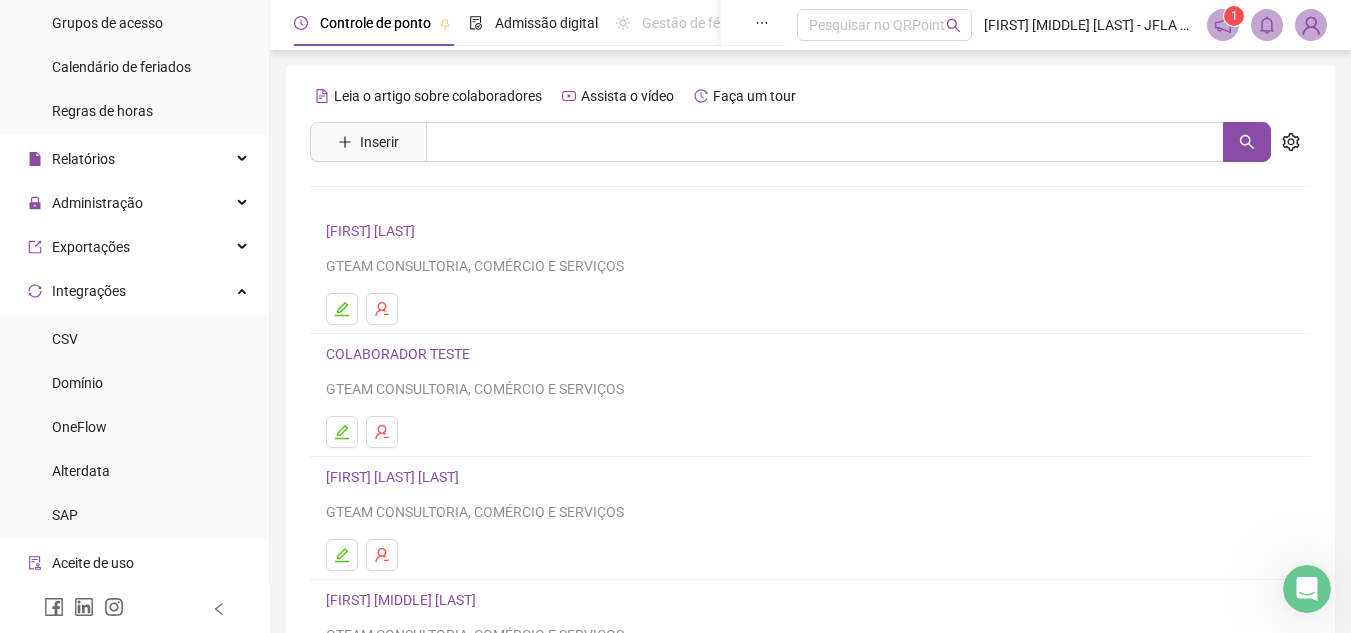 scroll, scrollTop: 301, scrollLeft: 0, axis: vertical 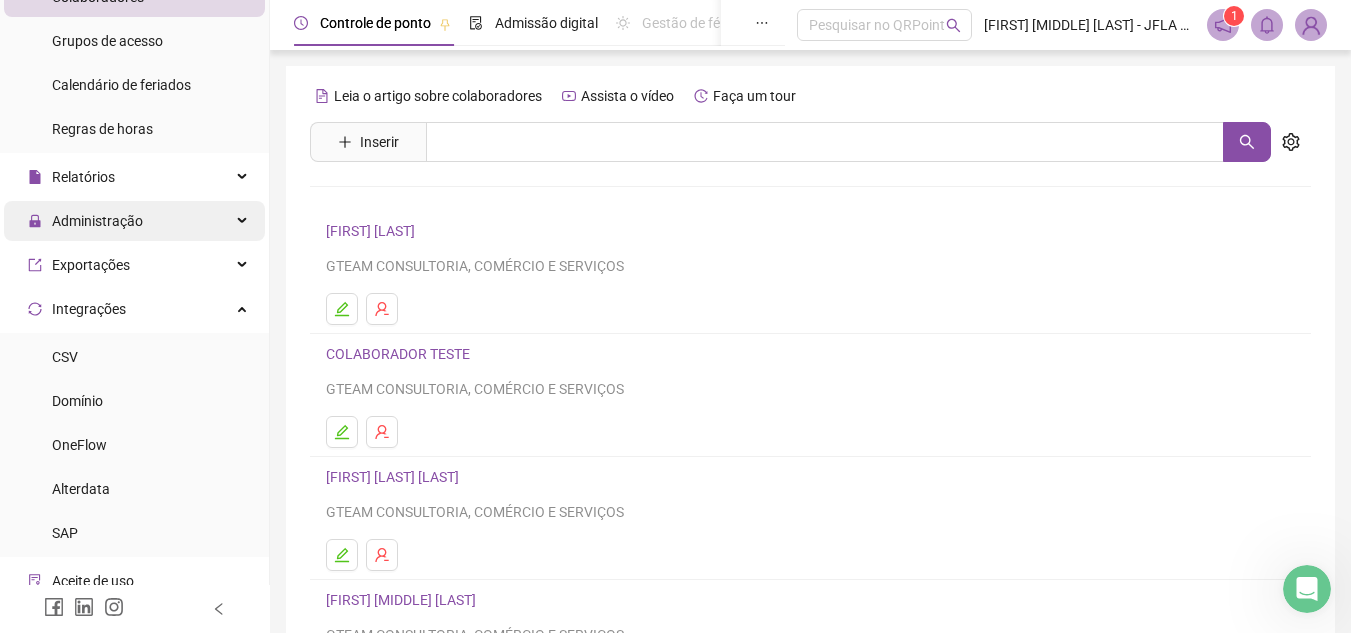 click on "Administração" at bounding box center [134, 221] 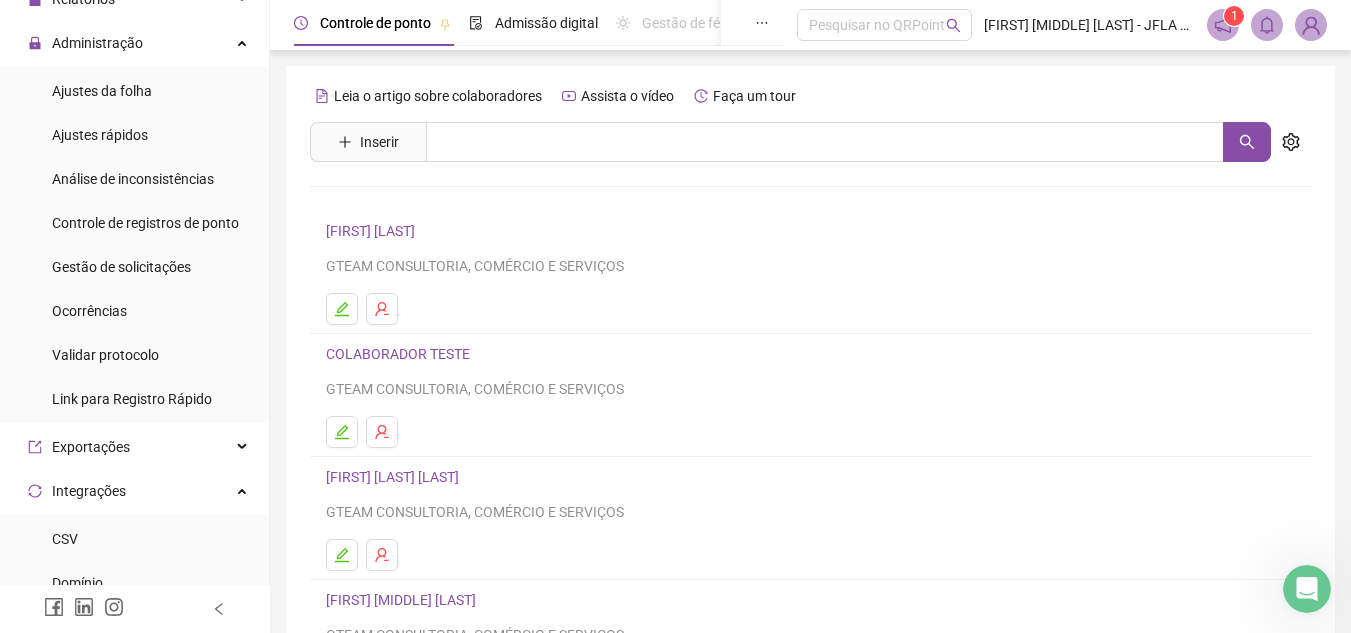 scroll, scrollTop: 499, scrollLeft: 0, axis: vertical 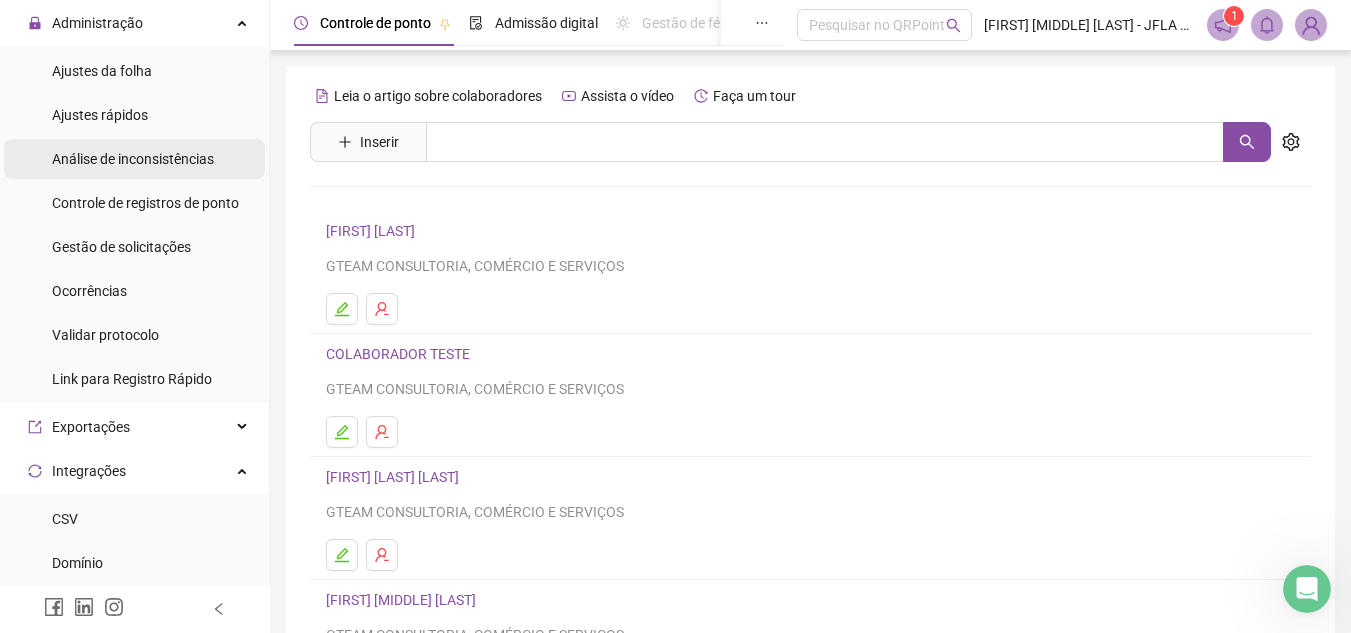 click on "Análise de inconsistências" at bounding box center (133, 159) 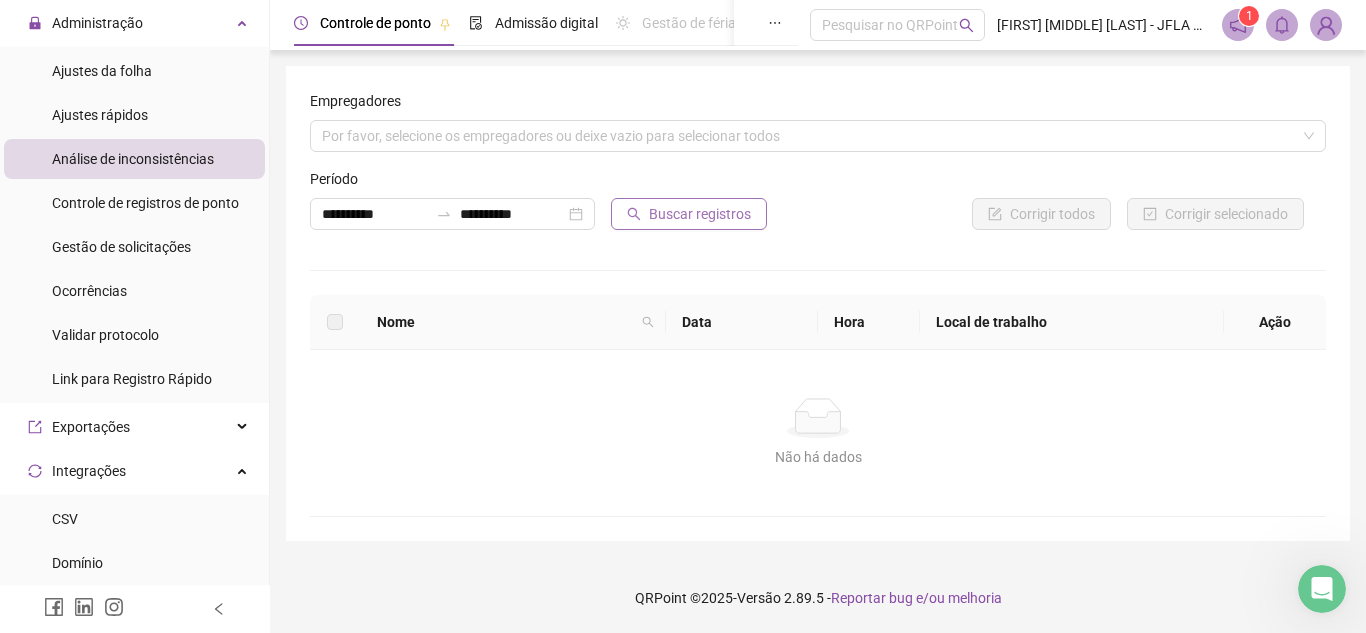 click on "Buscar registros" at bounding box center [700, 214] 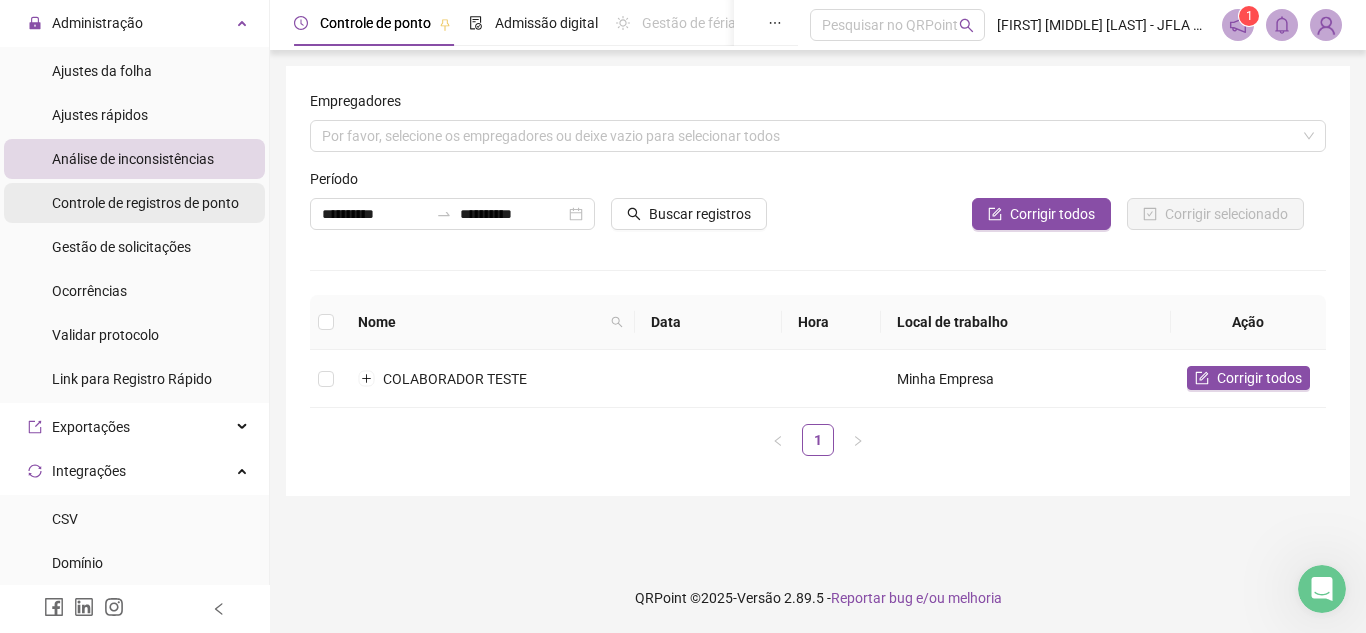 click on "Controle de registros de ponto" at bounding box center (145, 203) 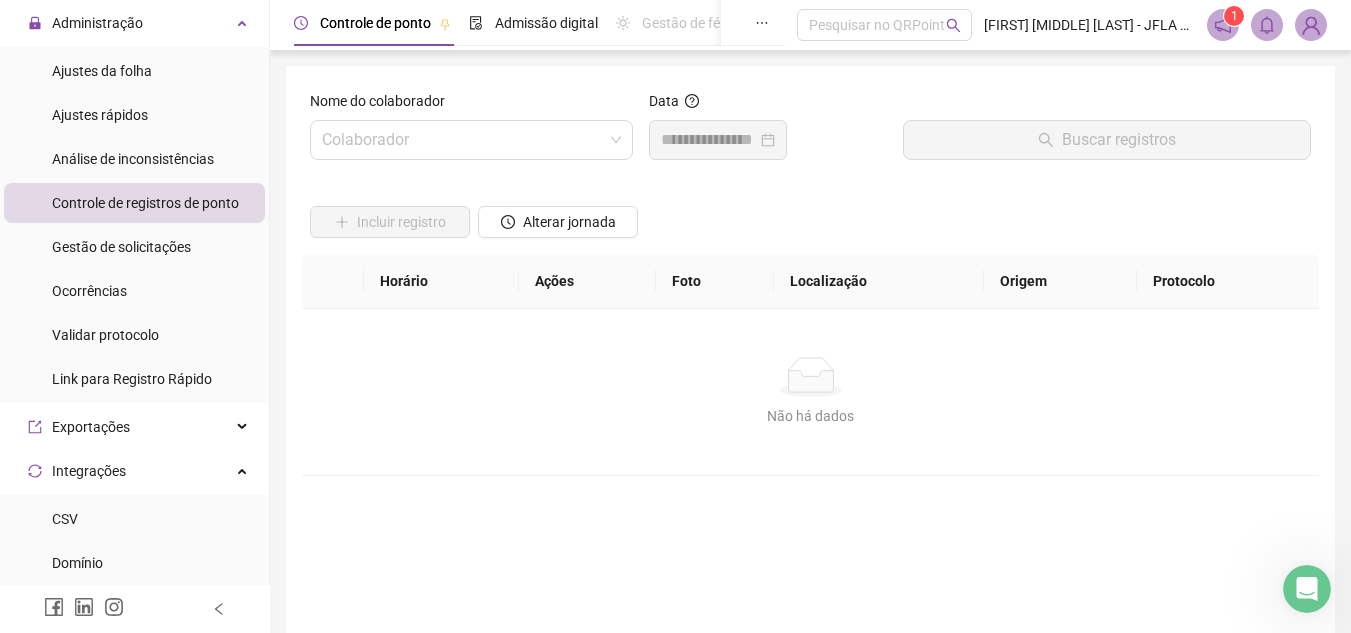 click on "Ajustes da folha Ajustes rápidos Análise de inconsistências Controle de registros de ponto Gestão de solicitações Ocorrências Validar protocolo Link para Registro Rápido" at bounding box center (134, 225) 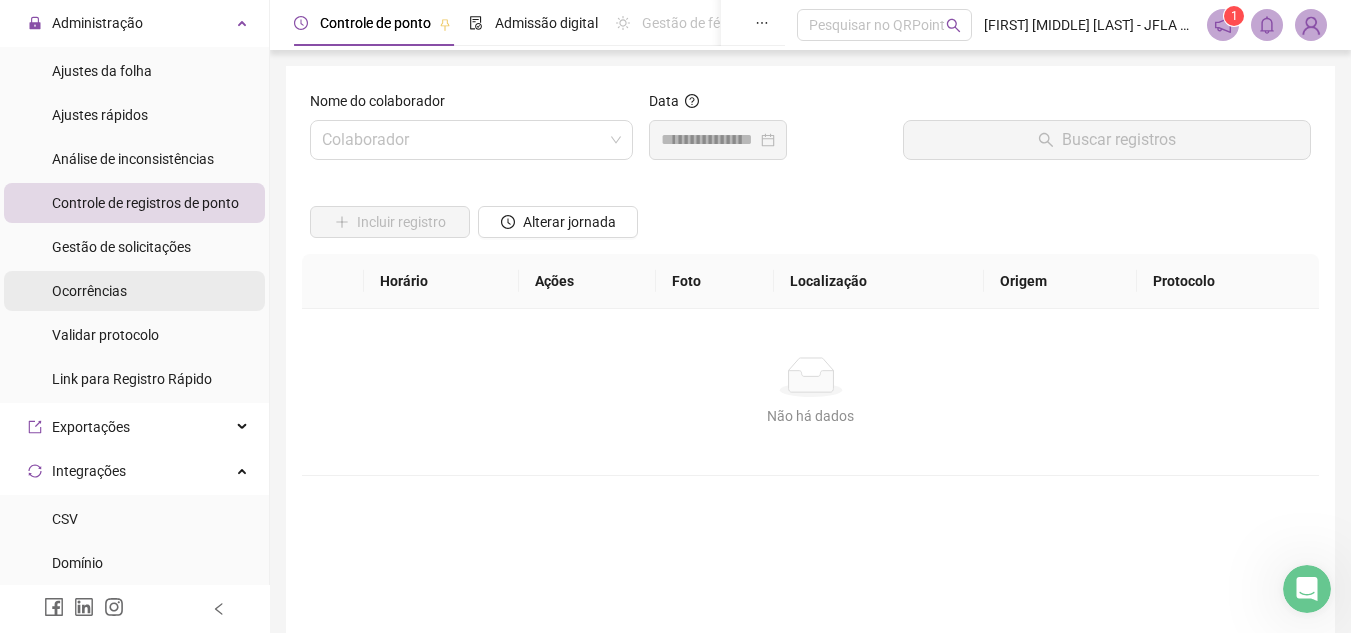 click on "Ocorrências" at bounding box center (134, 291) 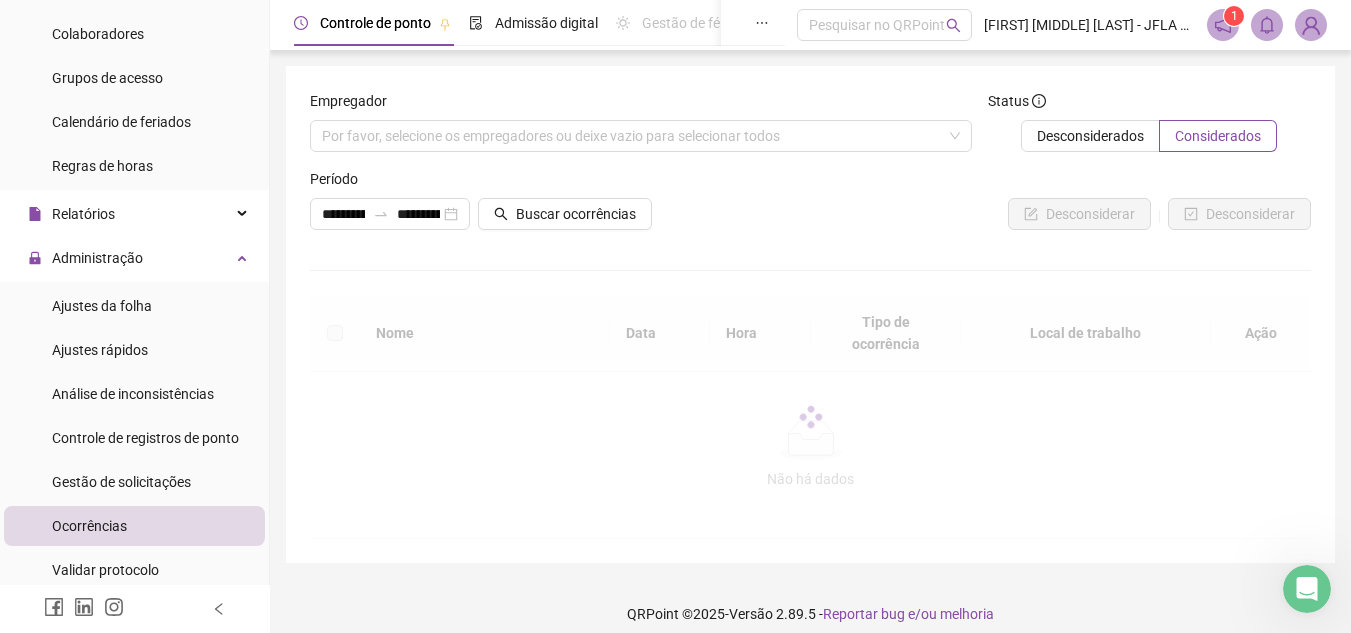 scroll, scrollTop: 250, scrollLeft: 0, axis: vertical 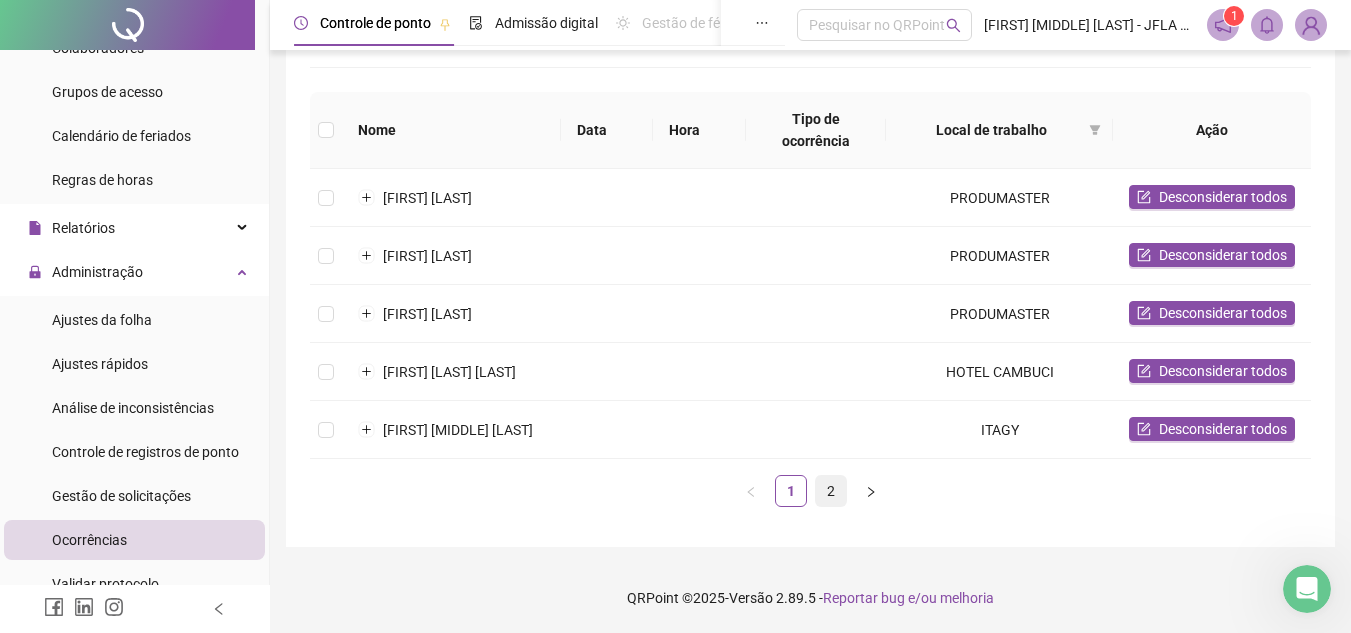 click on "2" at bounding box center (831, 491) 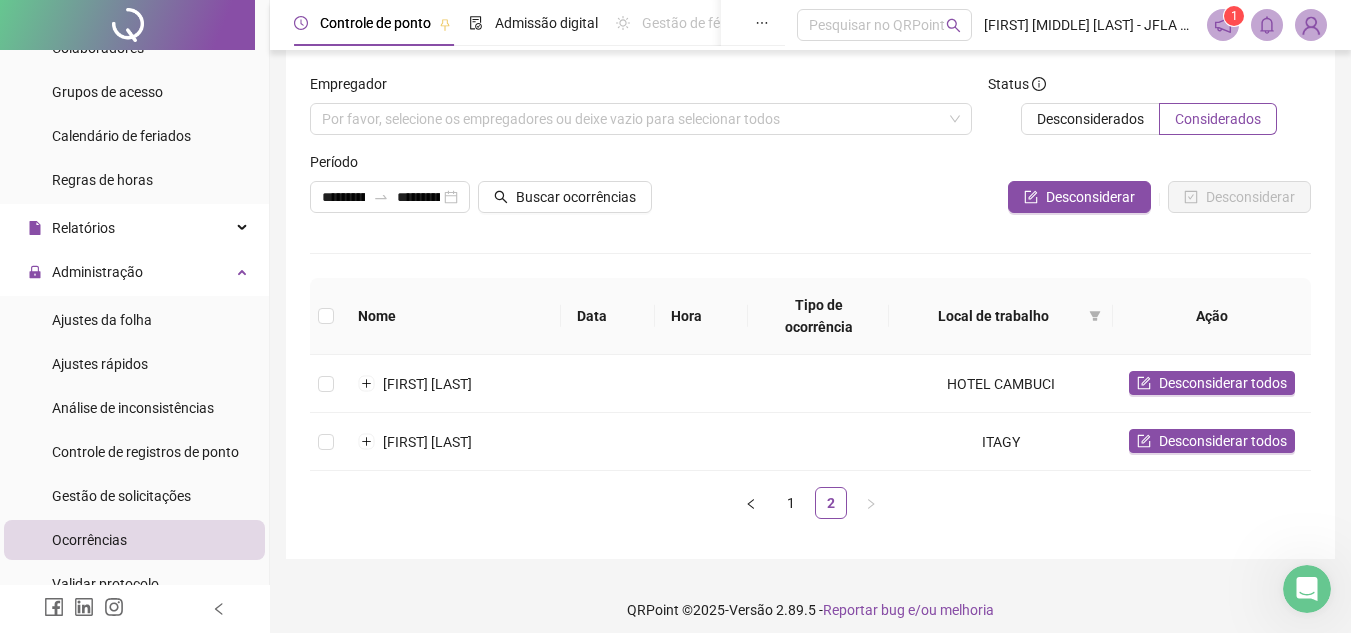 scroll, scrollTop: 0, scrollLeft: 0, axis: both 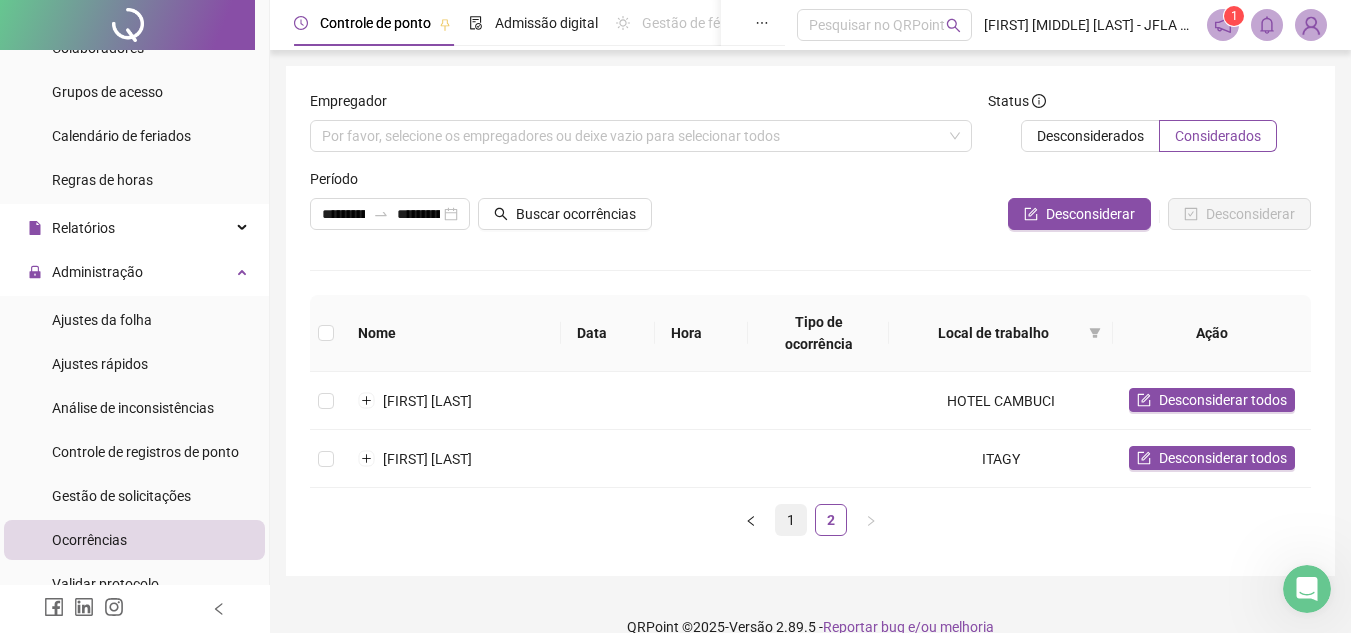 click on "1" at bounding box center (791, 520) 